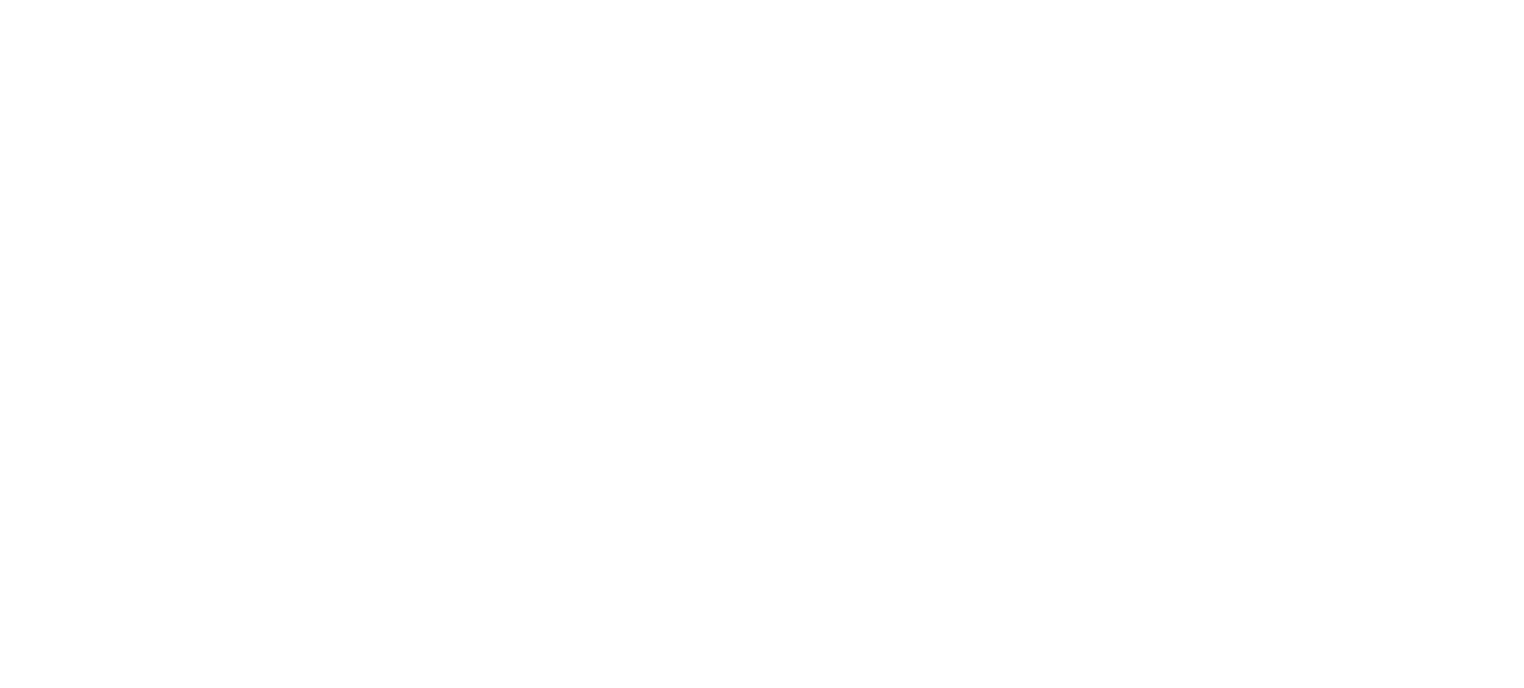 scroll, scrollTop: 0, scrollLeft: 0, axis: both 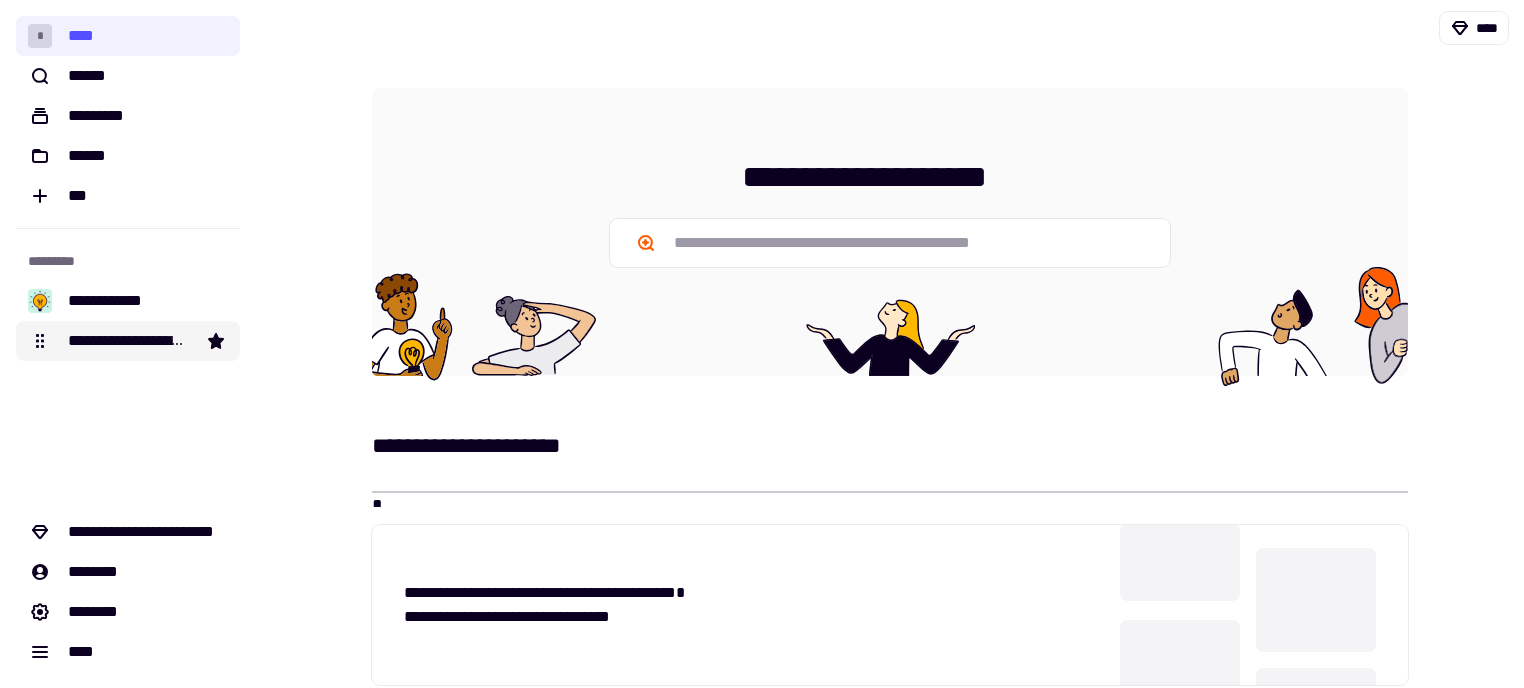 click on "**********" 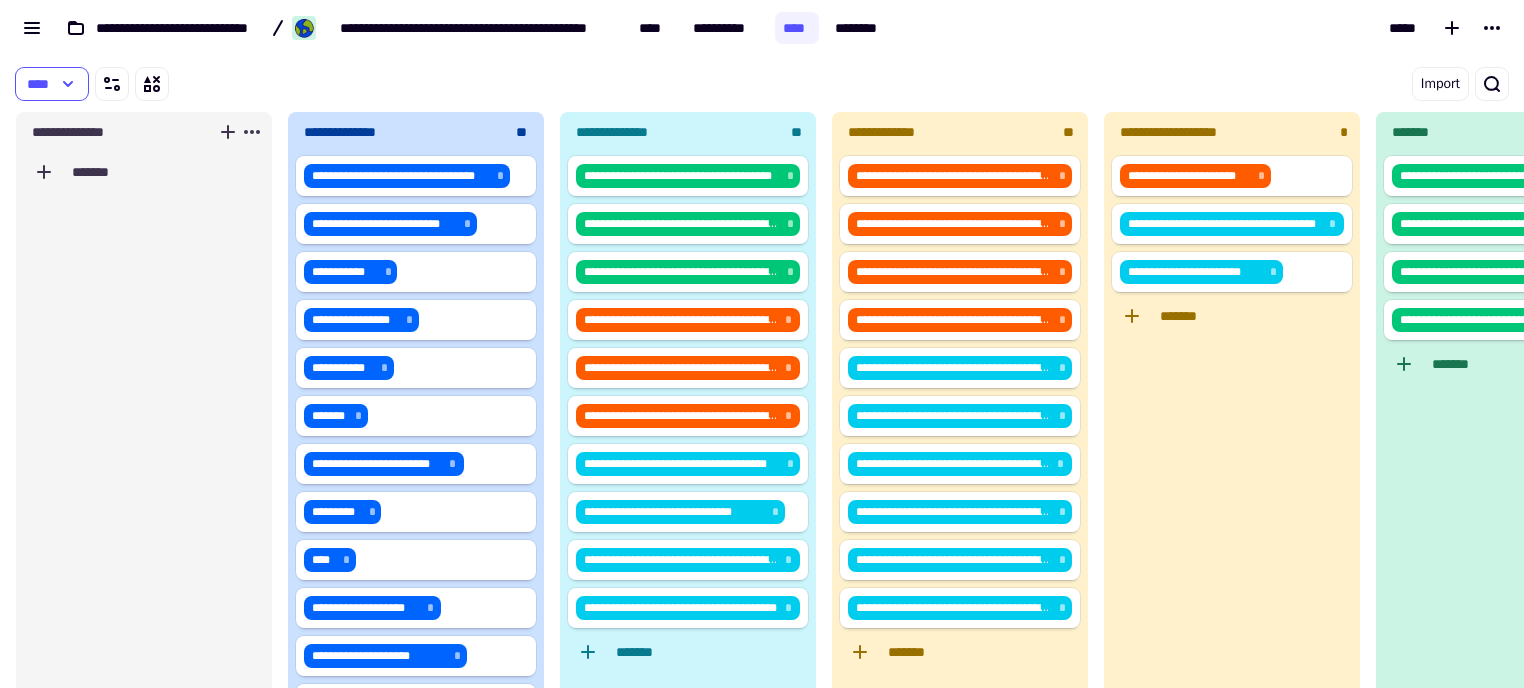 scroll, scrollTop: 16, scrollLeft: 16, axis: both 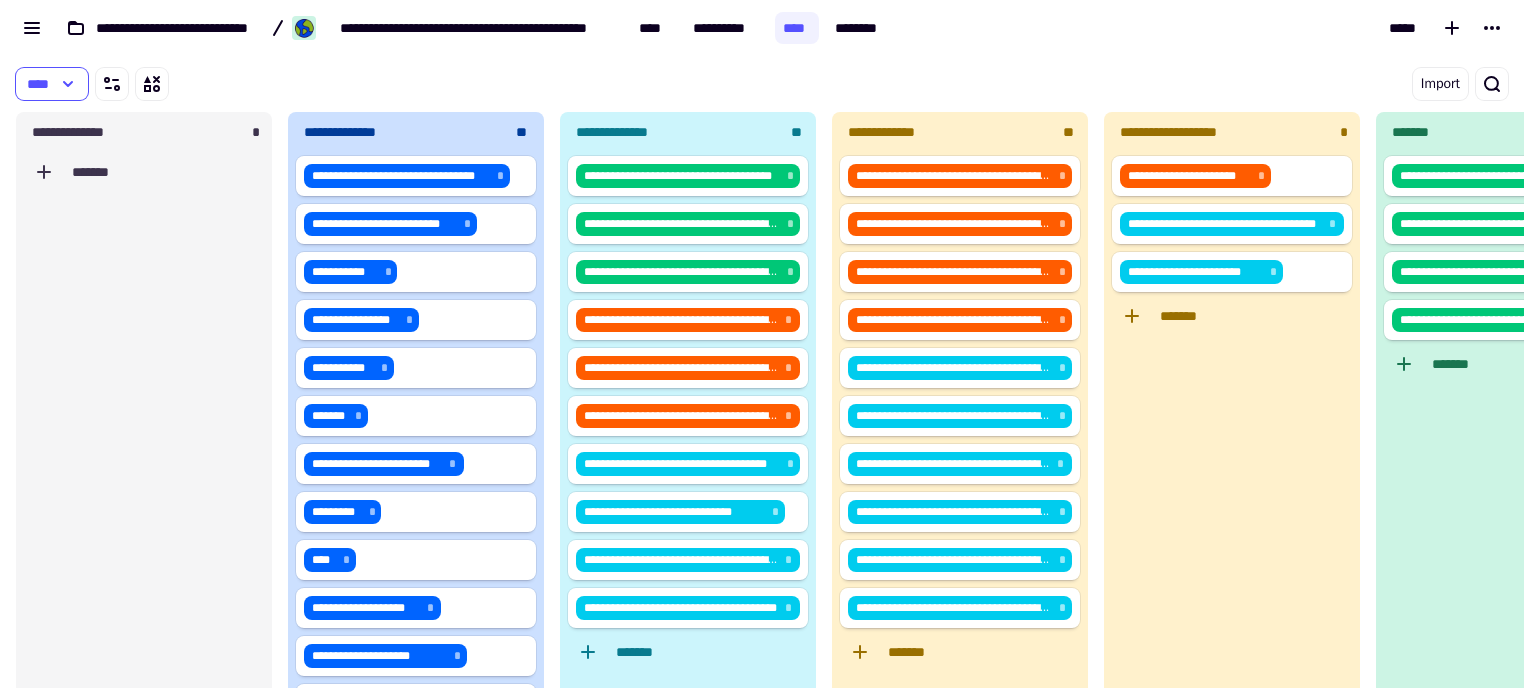 click on "**********" at bounding box center (762, 28) 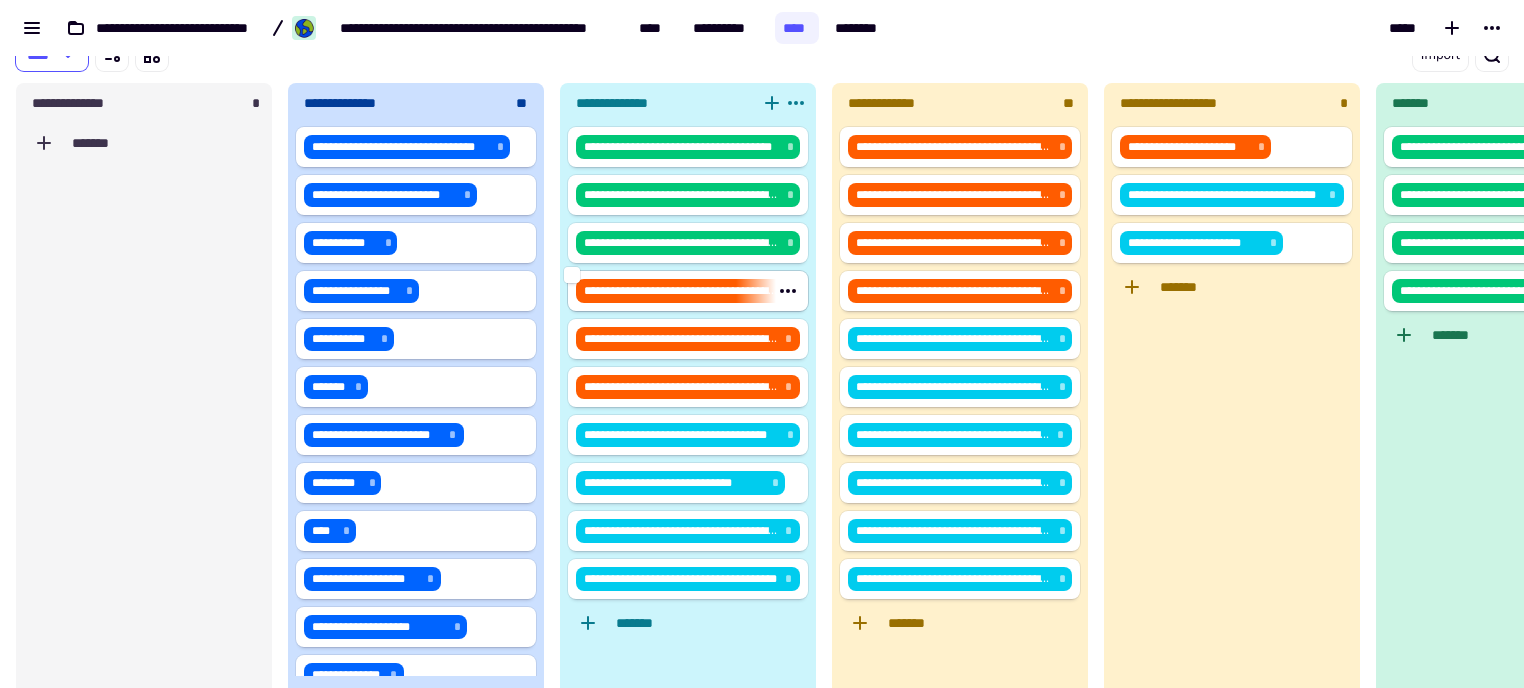 scroll, scrollTop: 0, scrollLeft: 0, axis: both 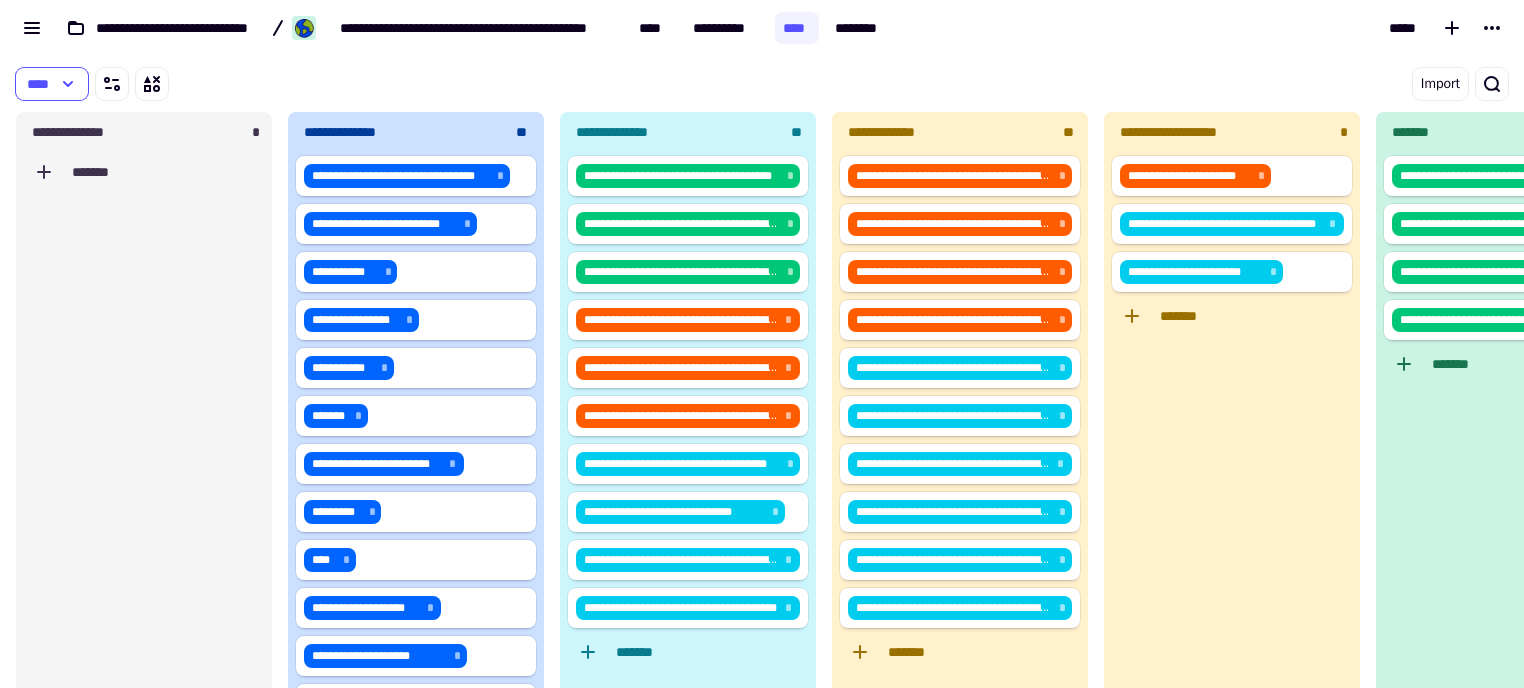 click on "*****" at bounding box center (1208, 28) 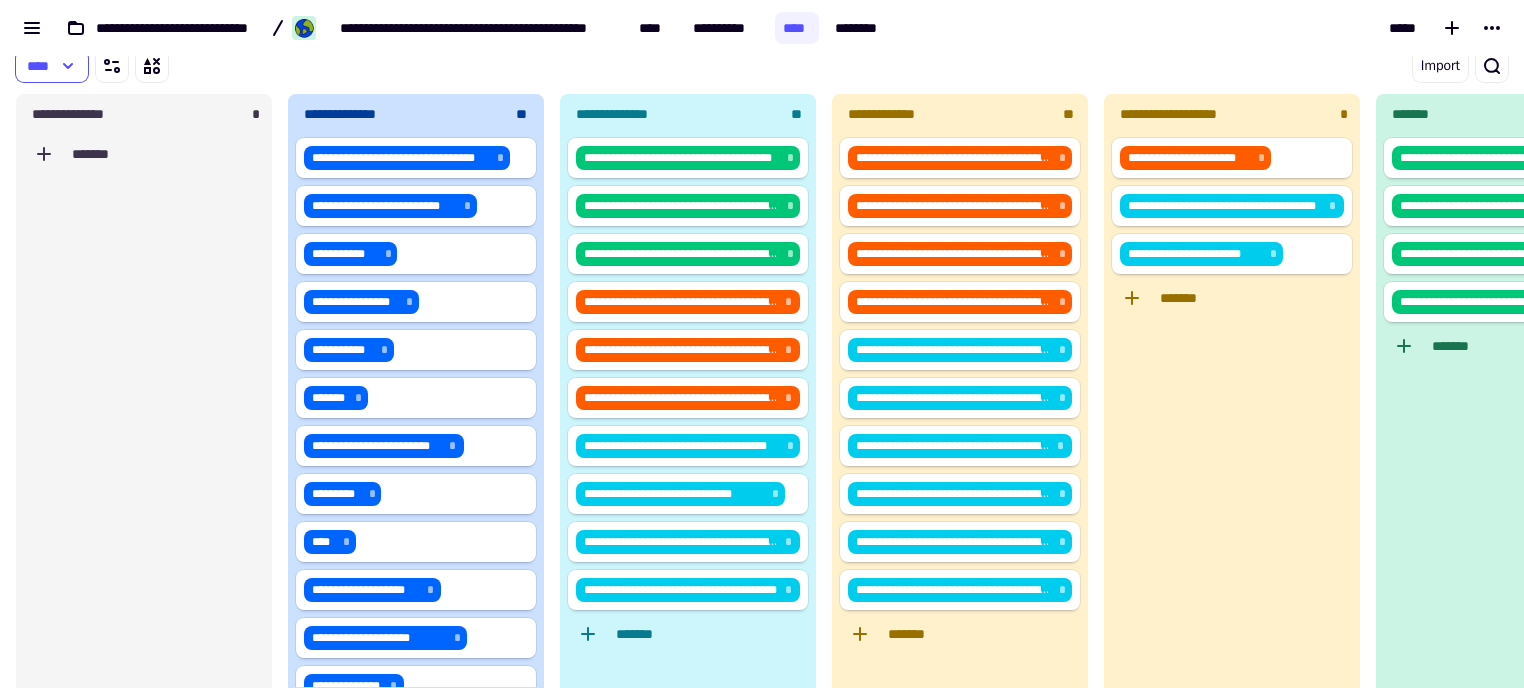 scroll, scrollTop: 0, scrollLeft: 0, axis: both 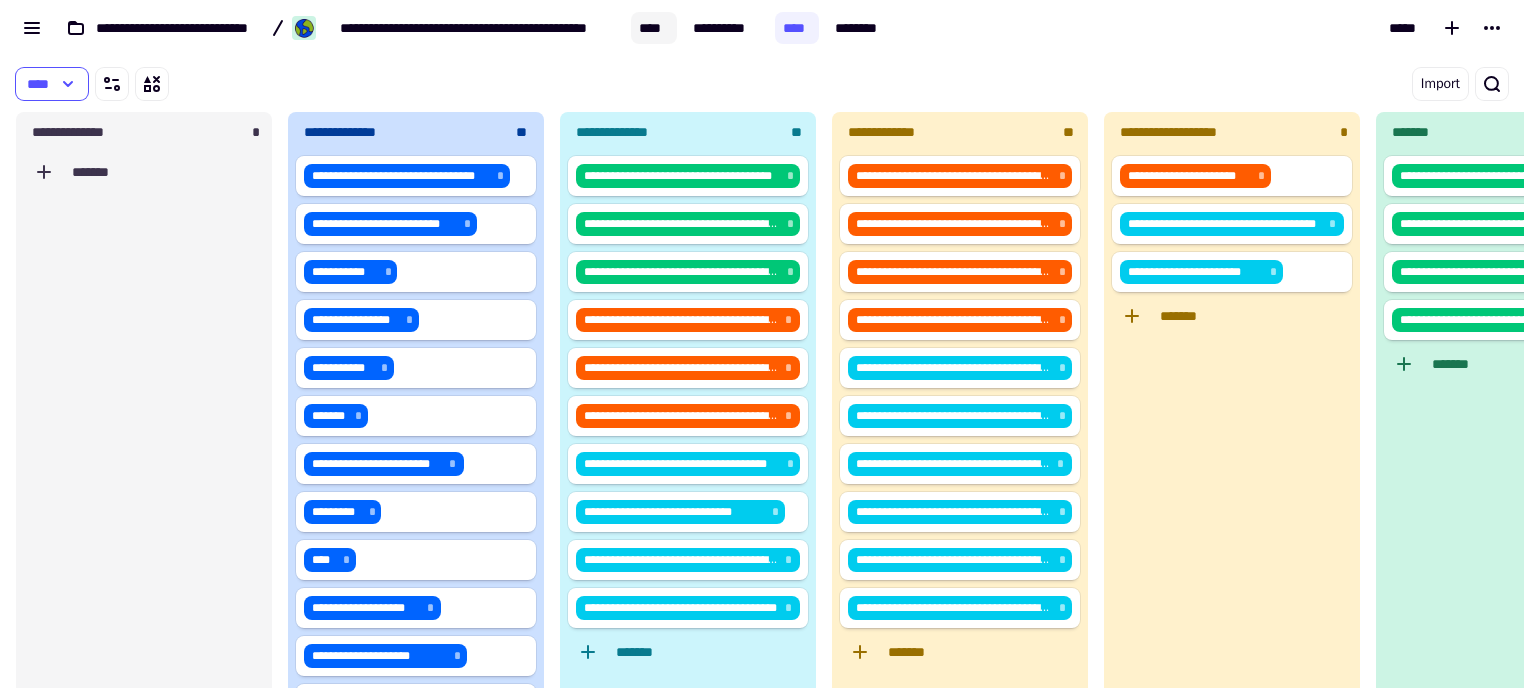 click on "****" 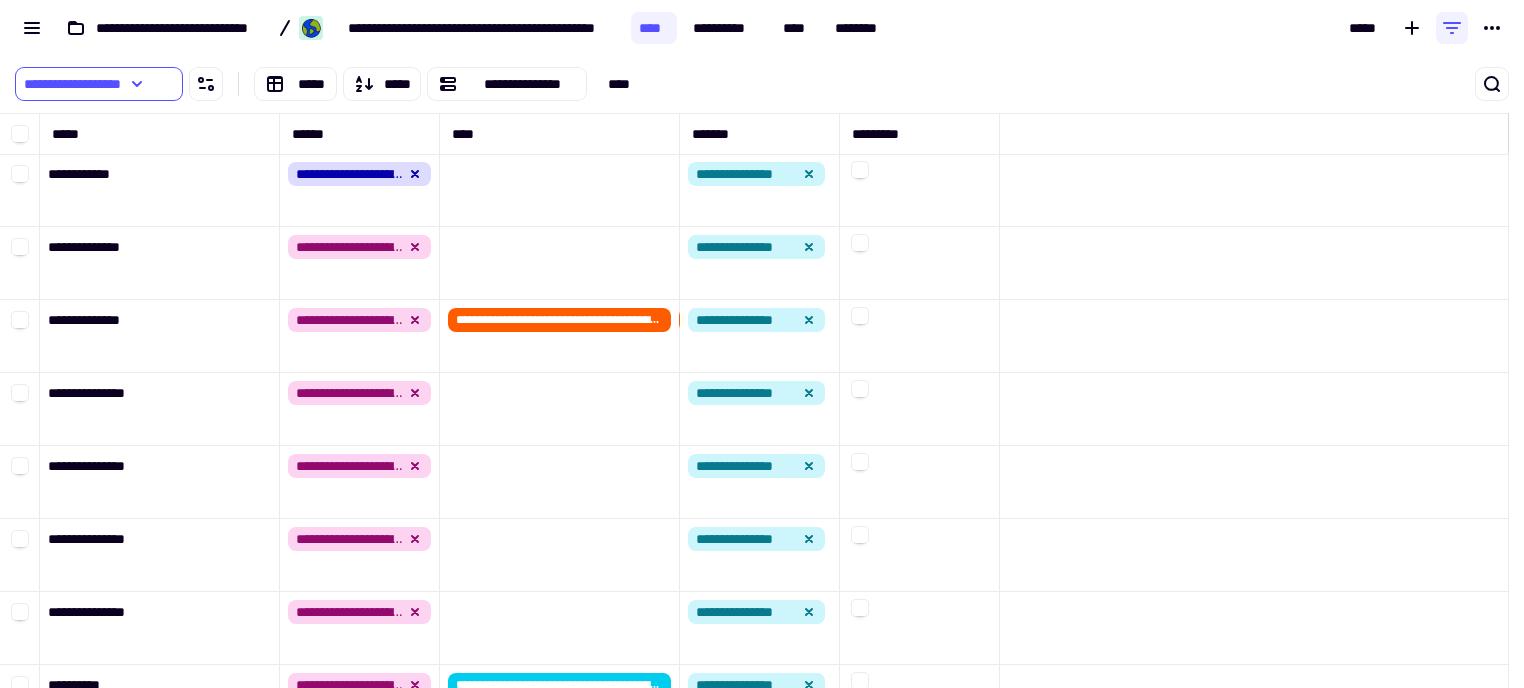 scroll, scrollTop: 16, scrollLeft: 16, axis: both 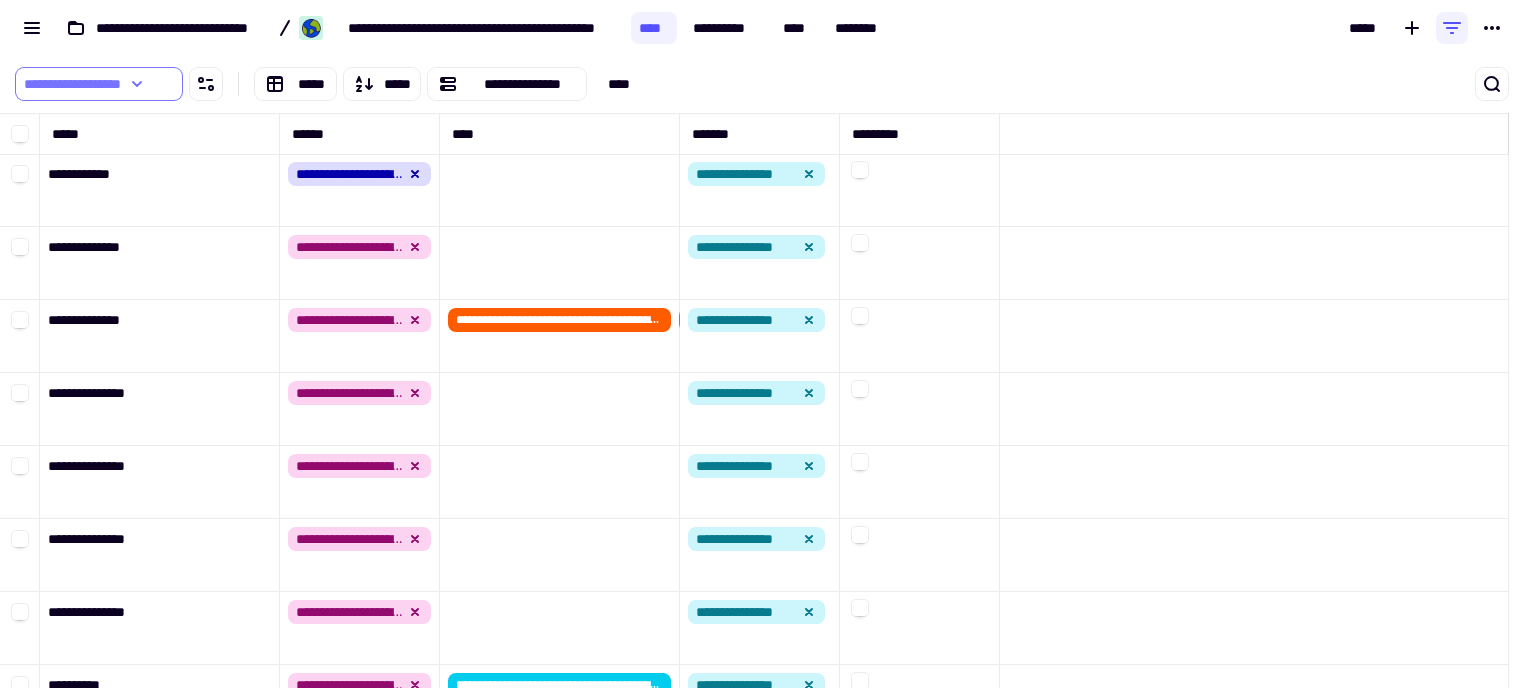 click 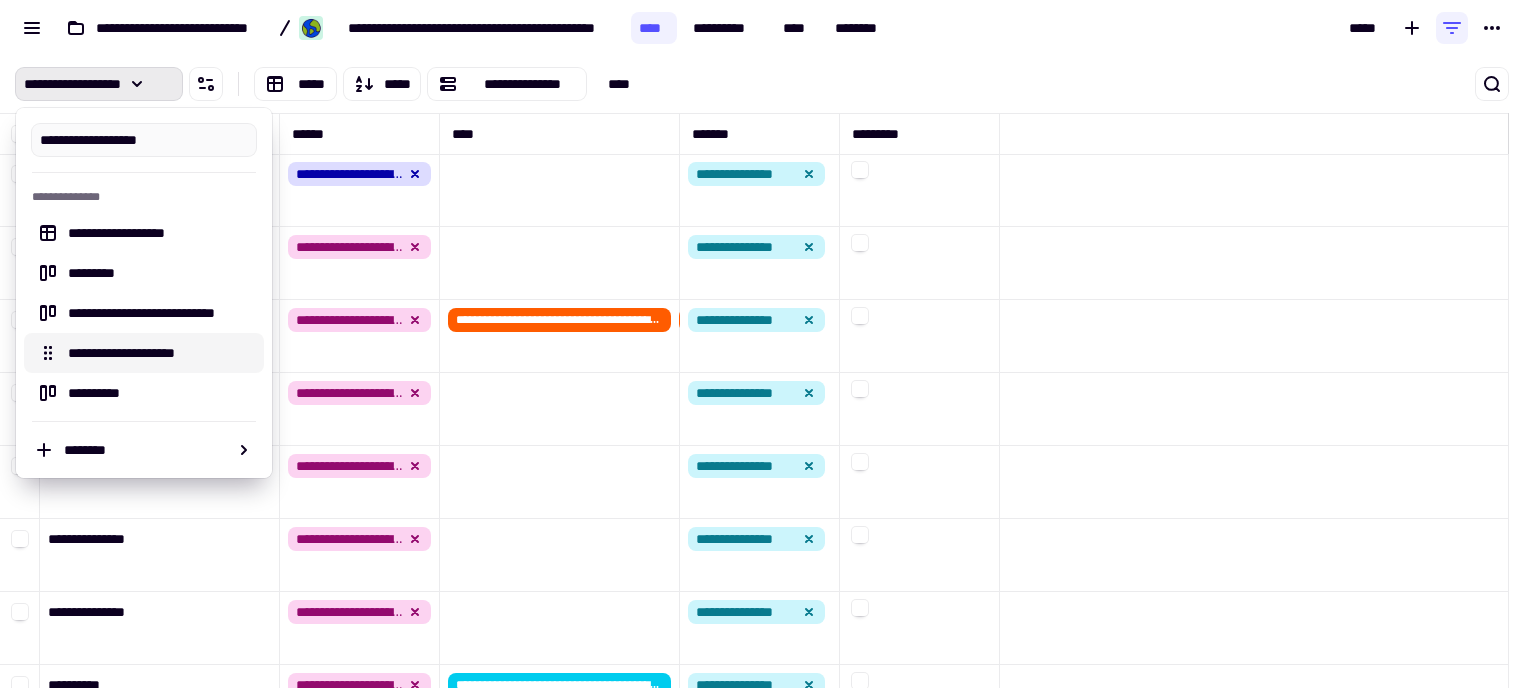 click on "**********" at bounding box center (160, 353) 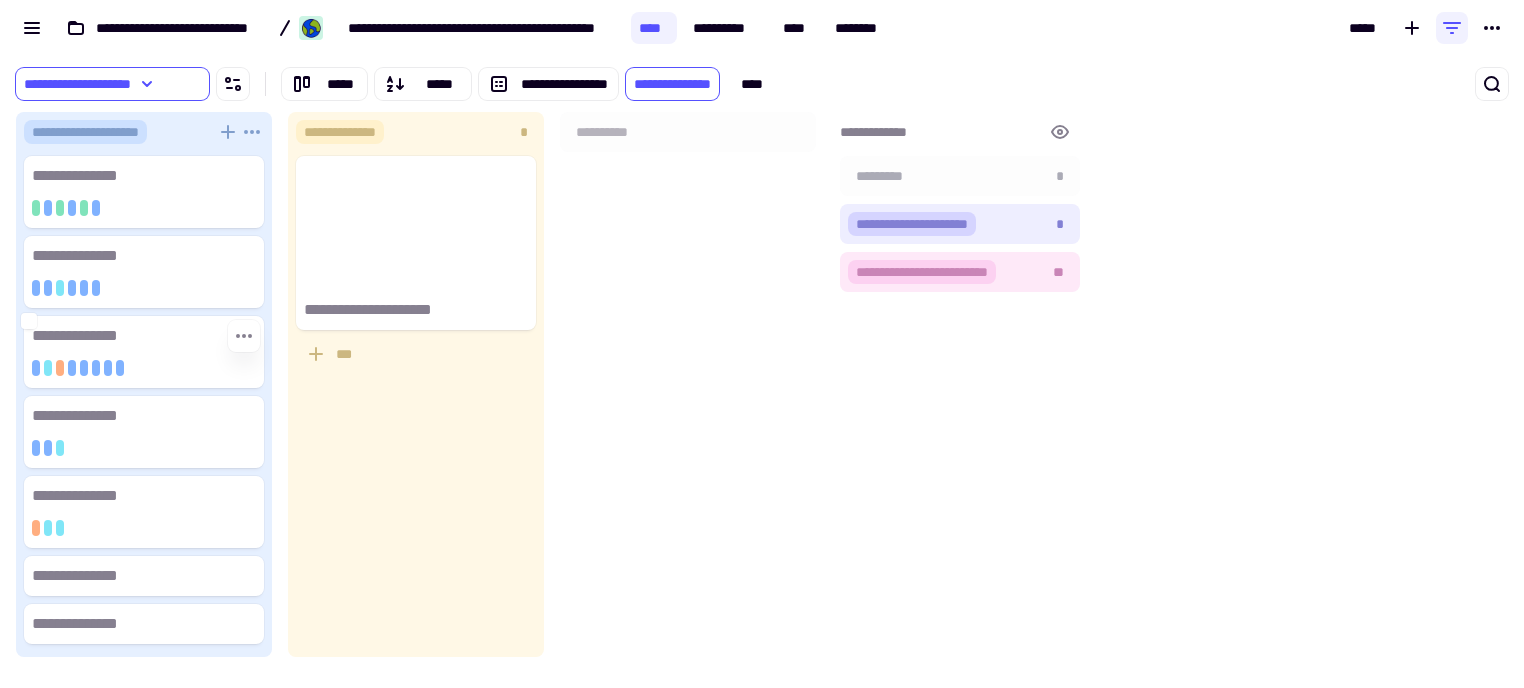 scroll, scrollTop: 16, scrollLeft: 16, axis: both 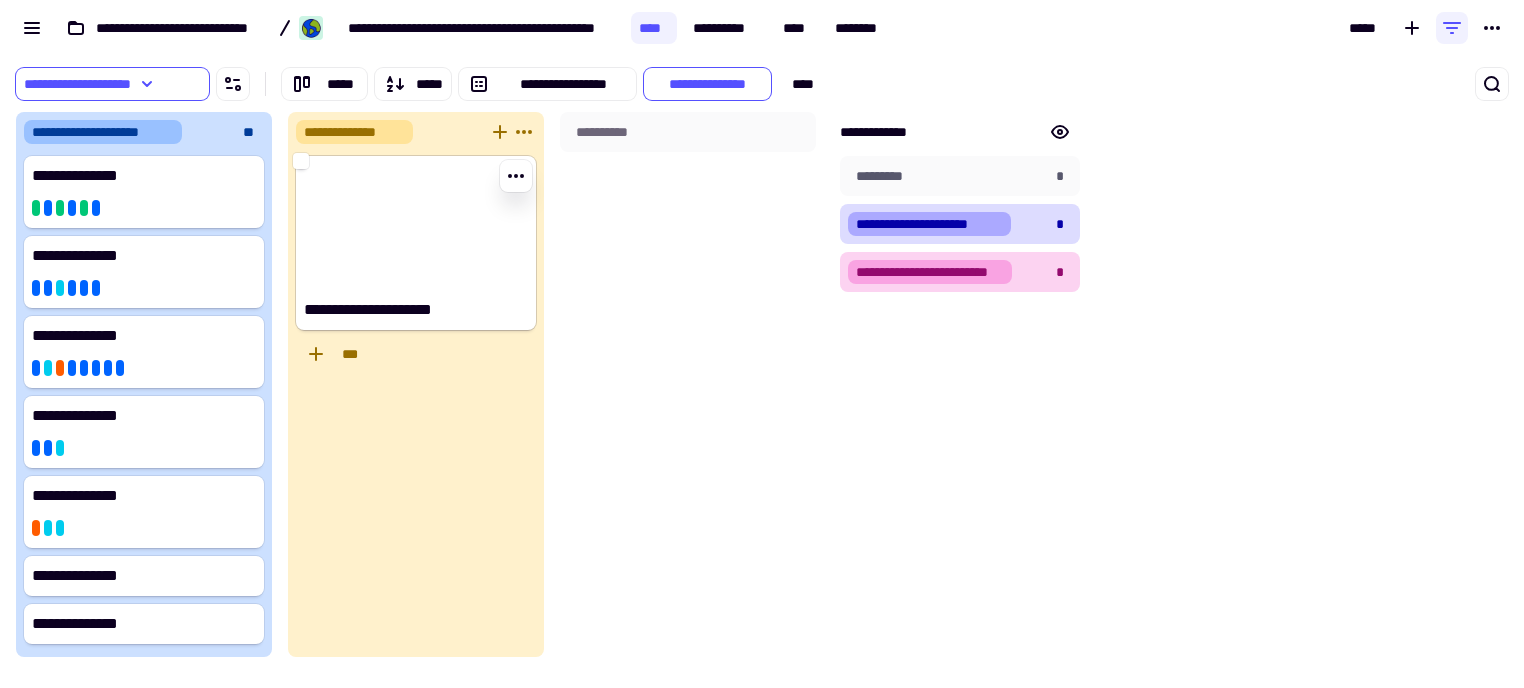click 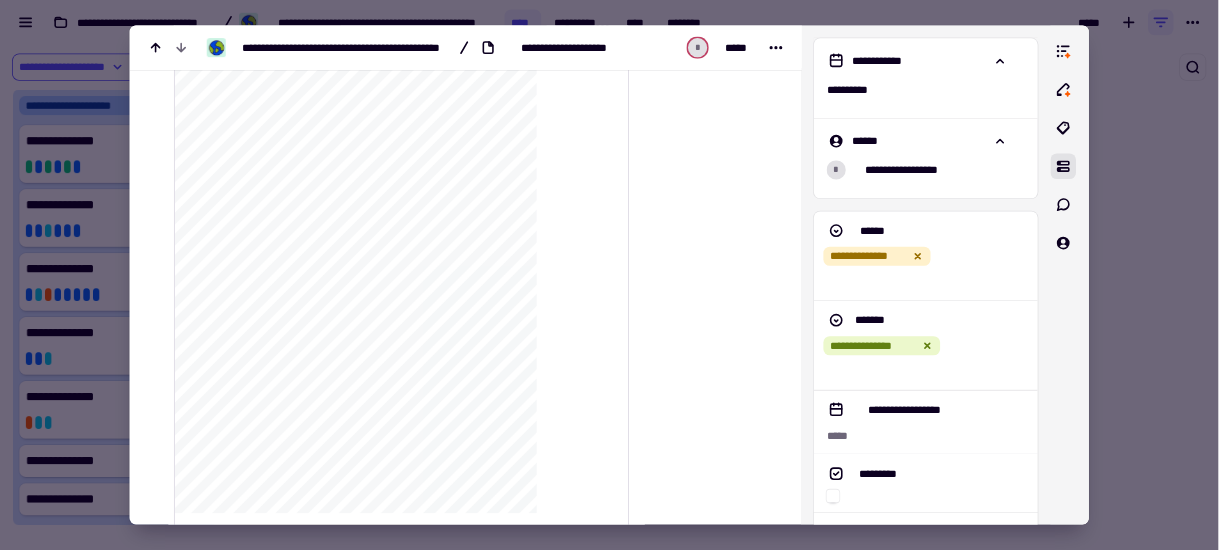 scroll, scrollTop: 200, scrollLeft: 0, axis: vertical 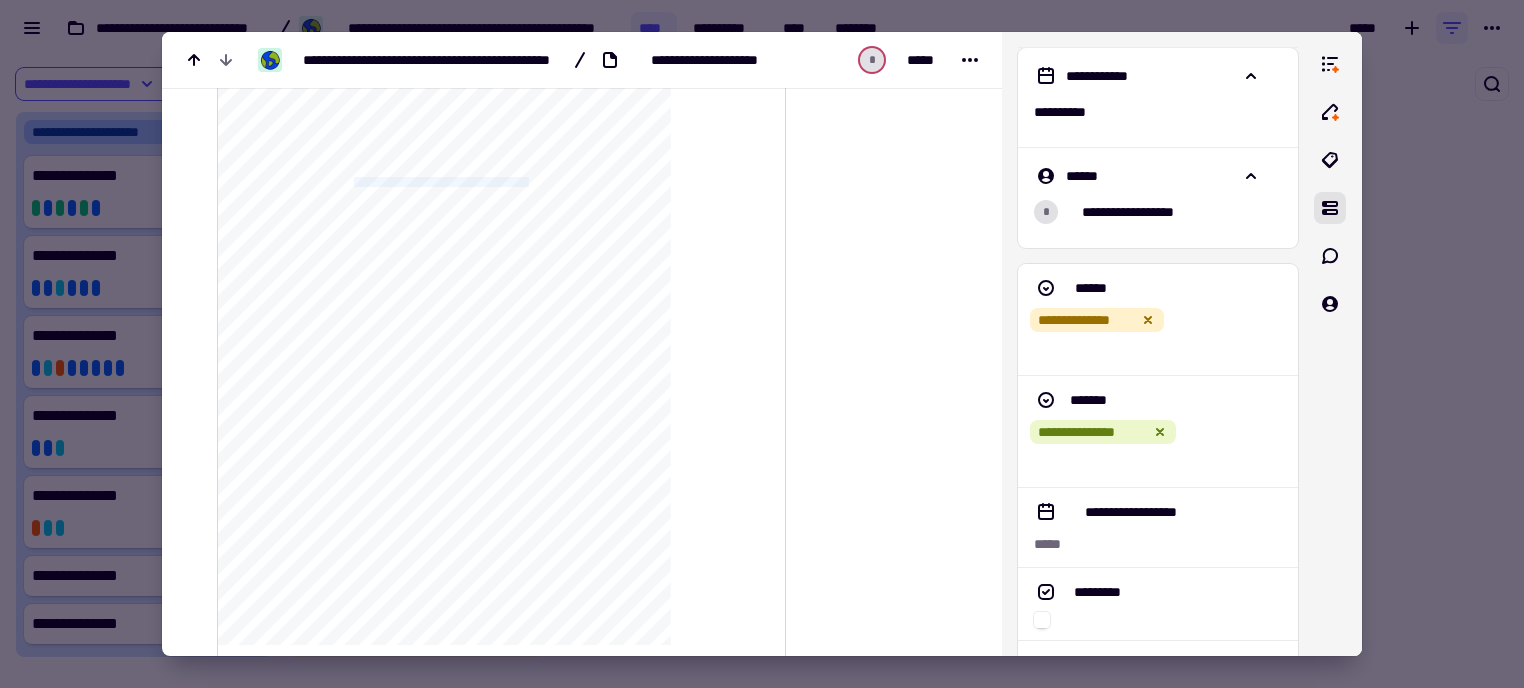 drag, startPoint x: 571, startPoint y: 178, endPoint x: 359, endPoint y: 179, distance: 212.00237 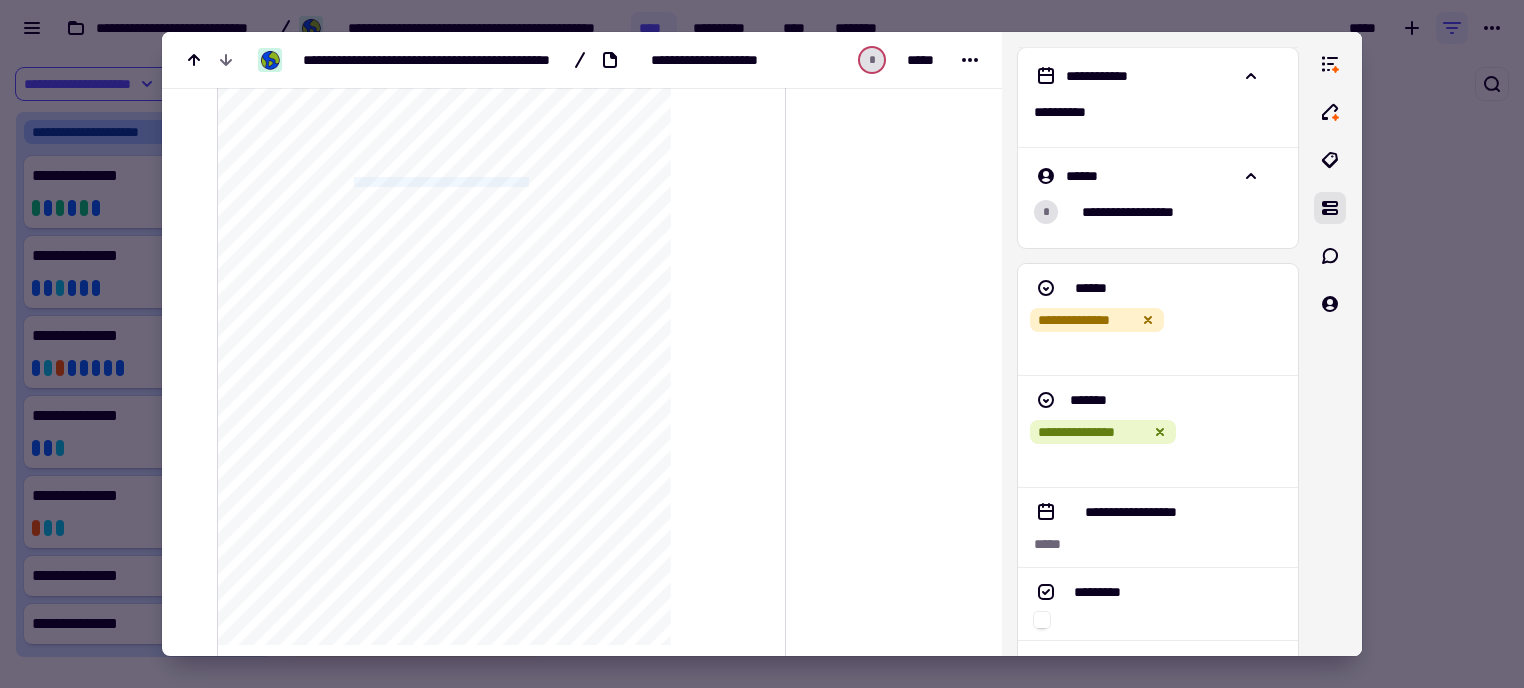 click on "**********" 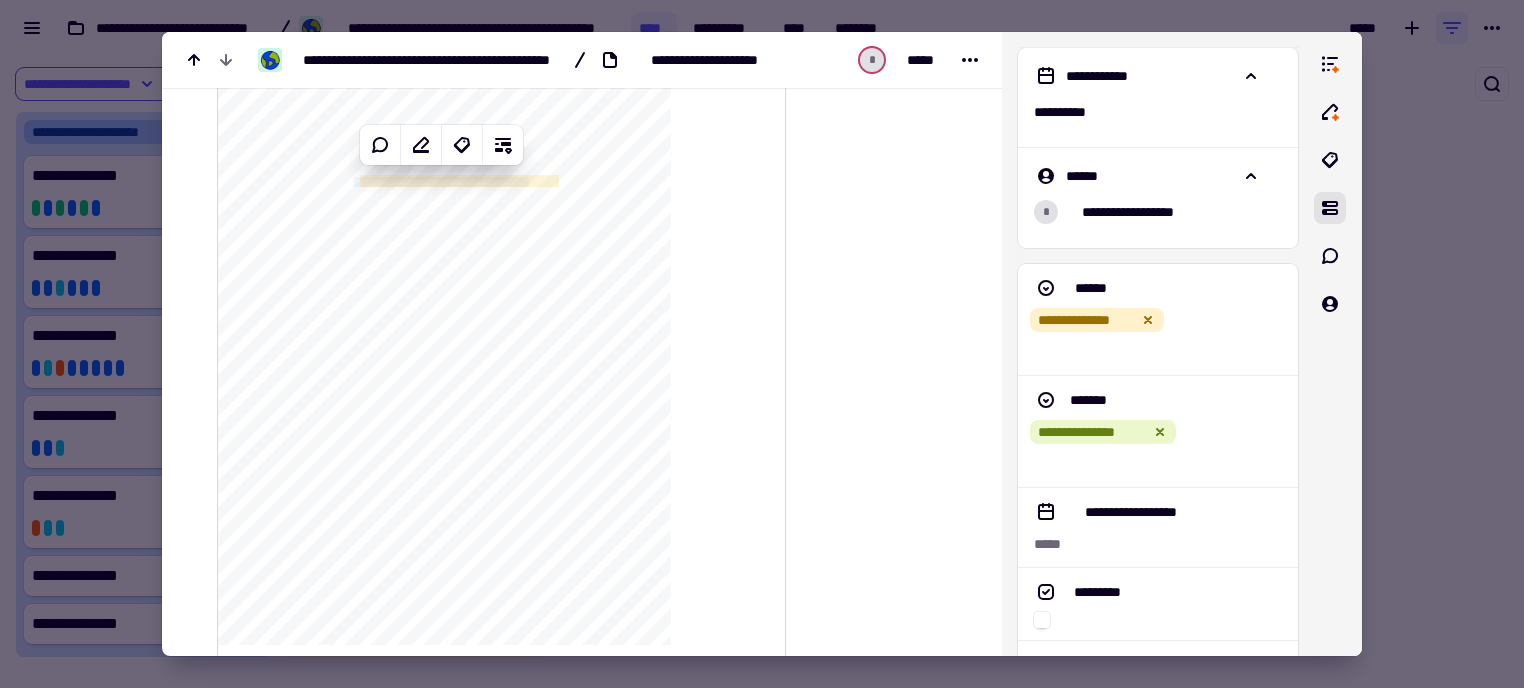 click on "**********" 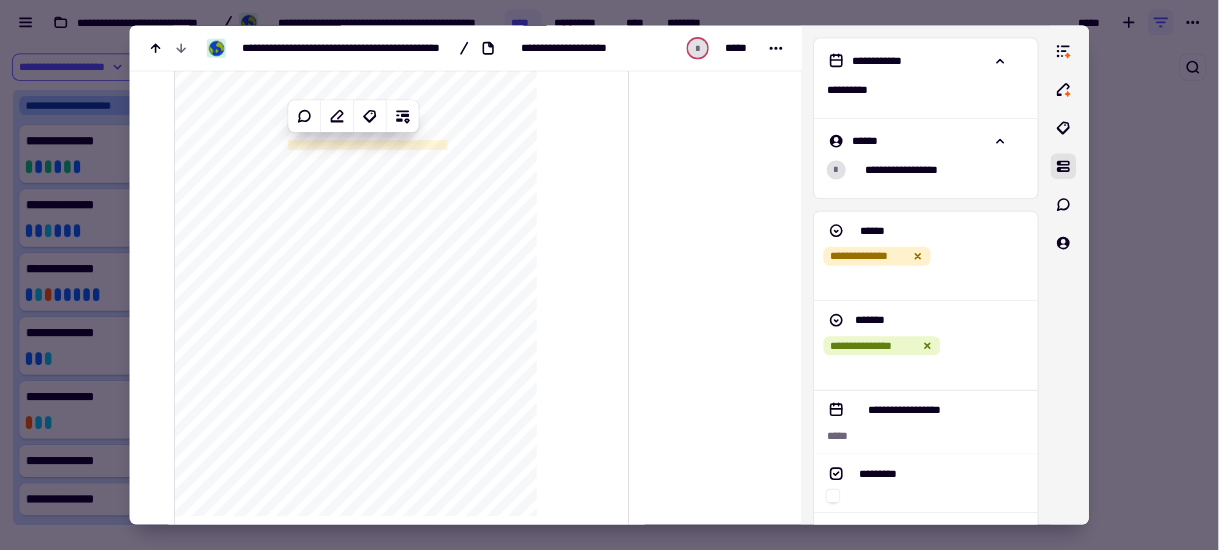 scroll, scrollTop: 13, scrollLeft: 13, axis: both 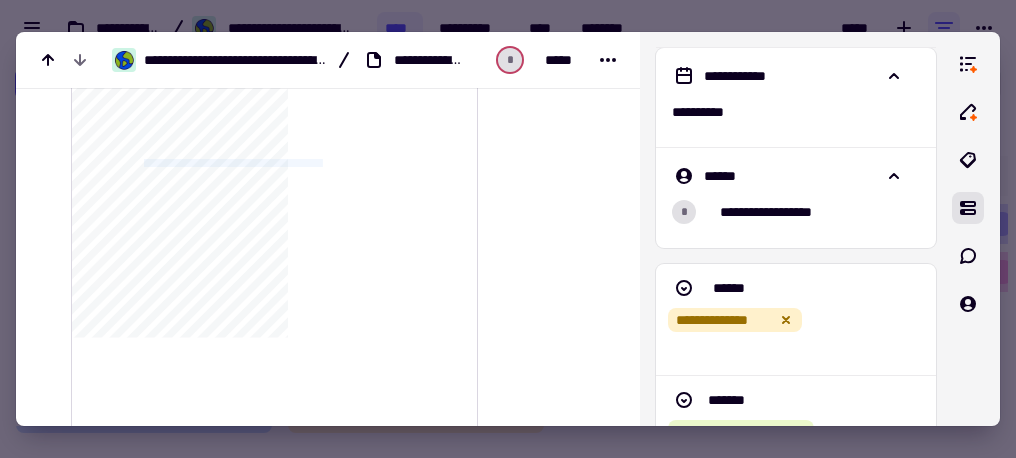 drag, startPoint x: 143, startPoint y: 160, endPoint x: 353, endPoint y: 159, distance: 210.00238 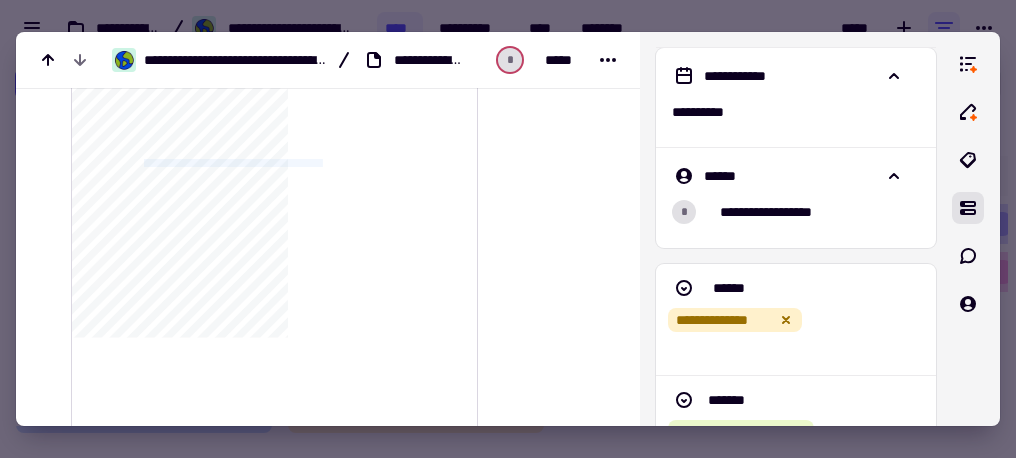 click on "**********" 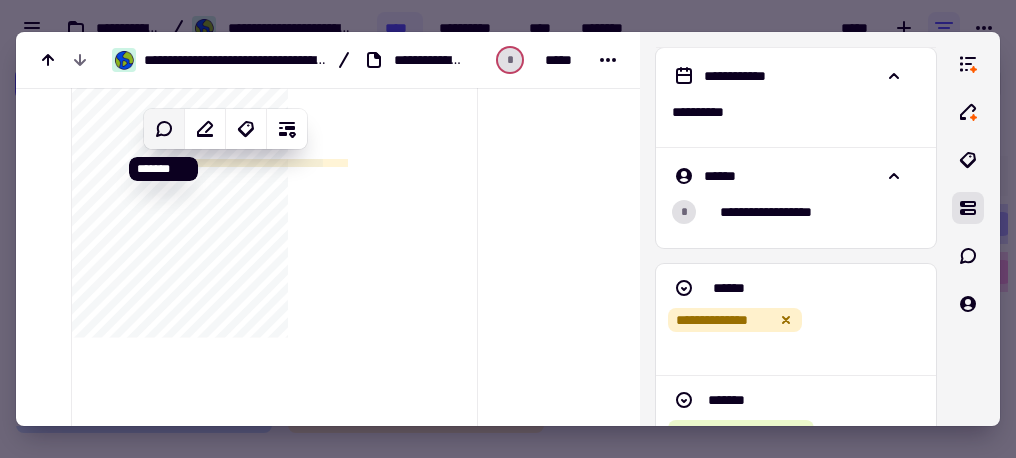 click 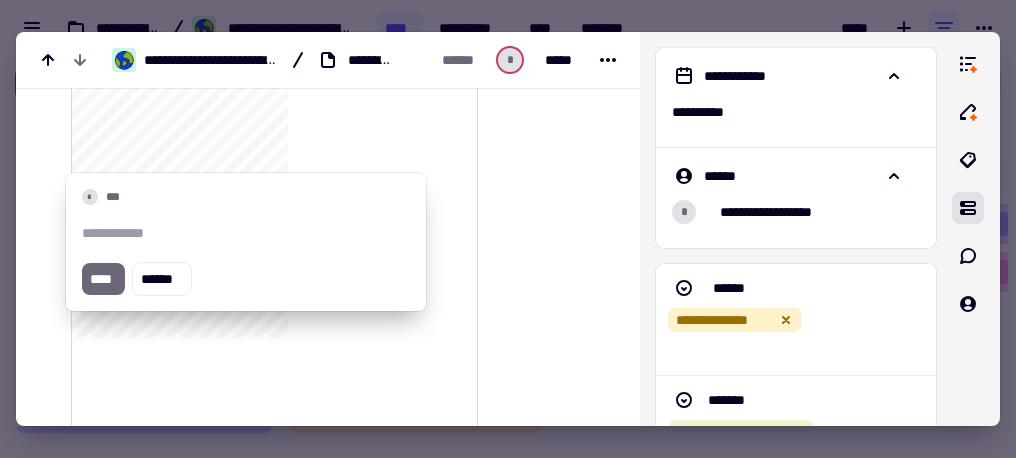 click on "**********" 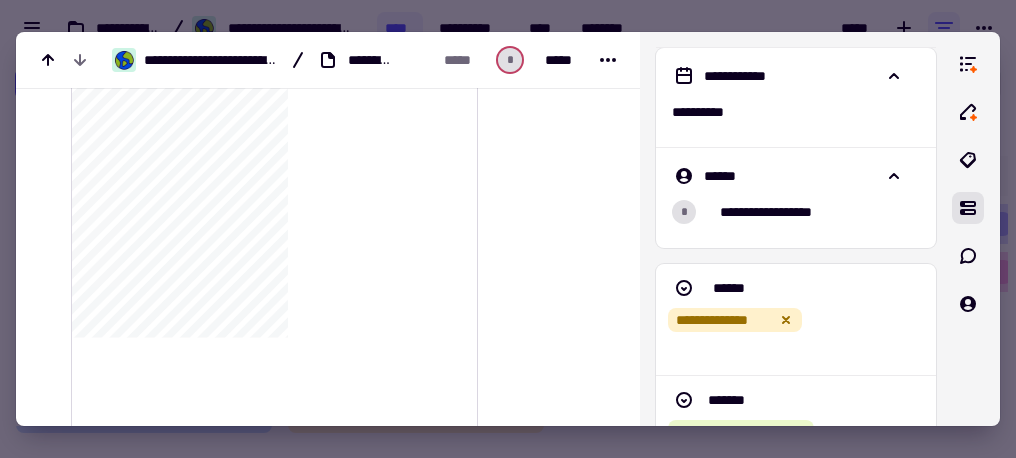 click on "**********" 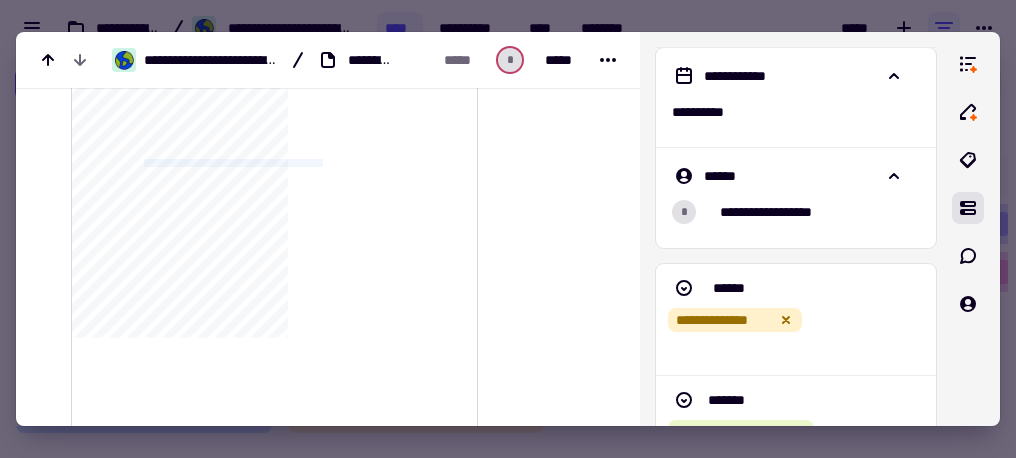 drag, startPoint x: 360, startPoint y: 160, endPoint x: 145, endPoint y: 161, distance: 215.00232 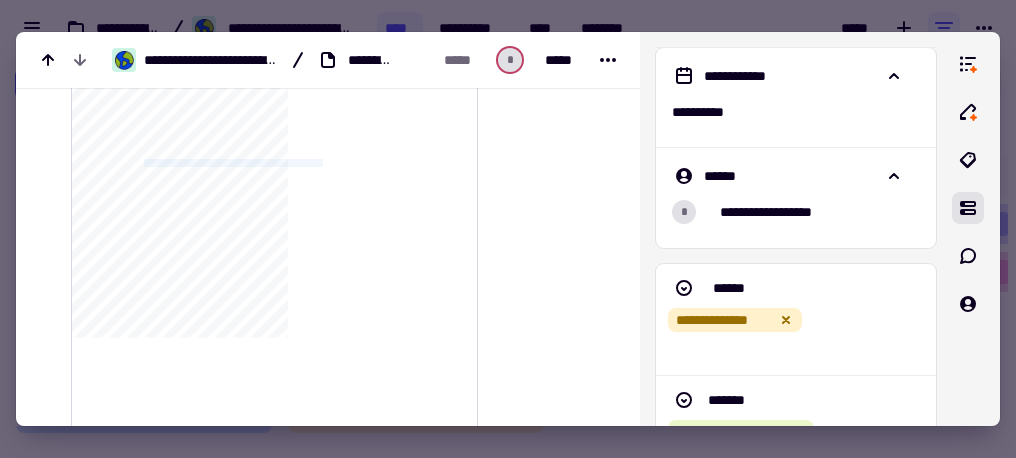 click on "**********" 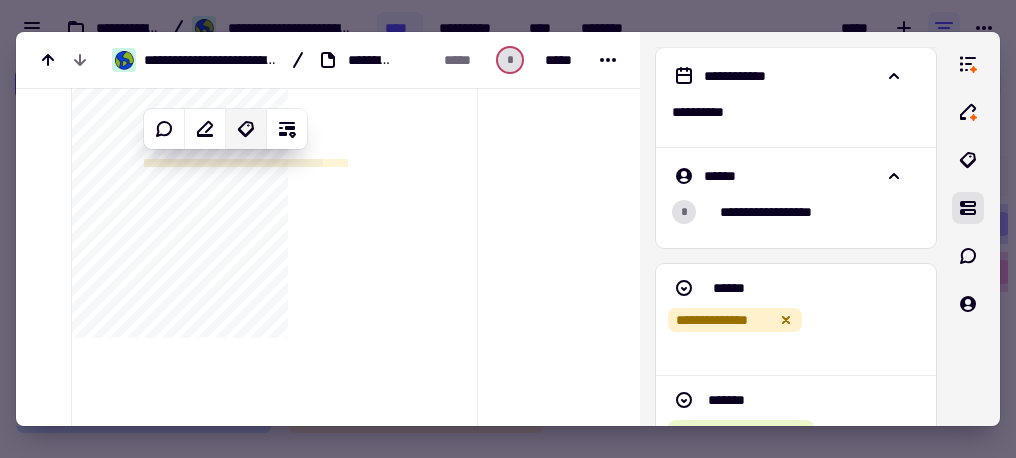 click 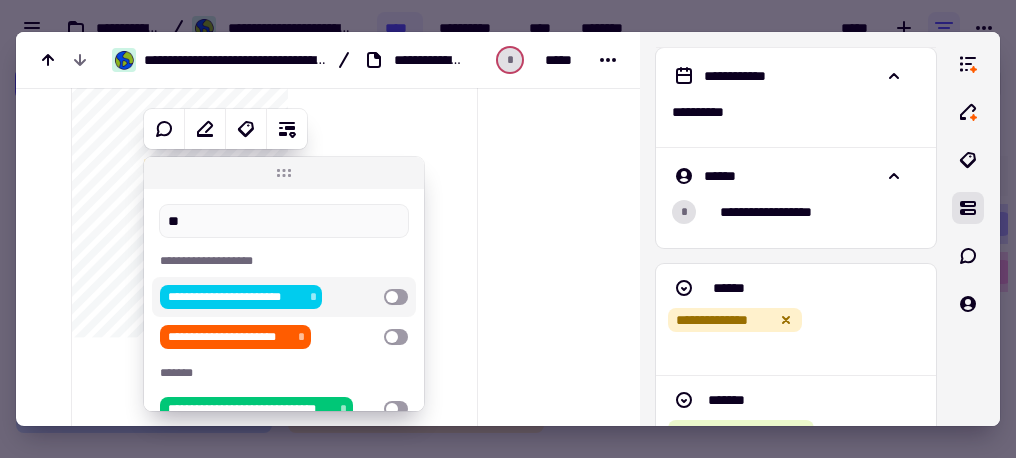 type on "*" 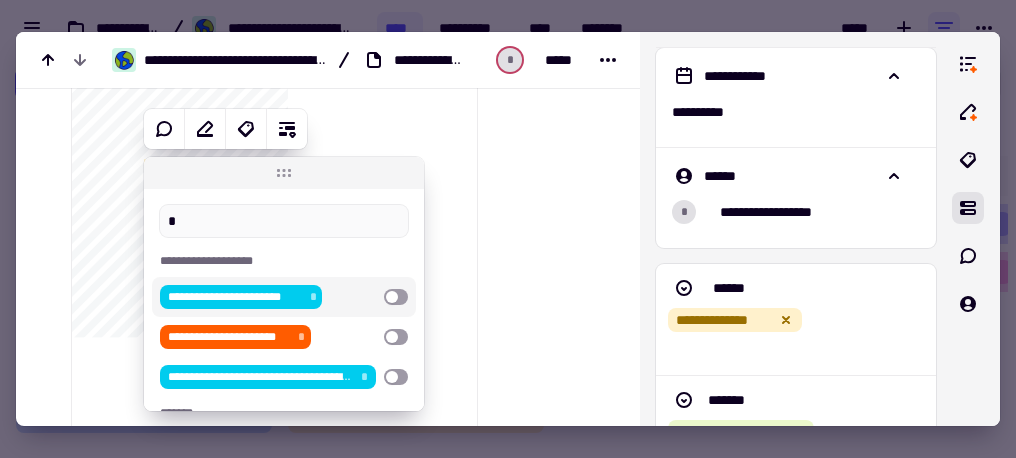 type 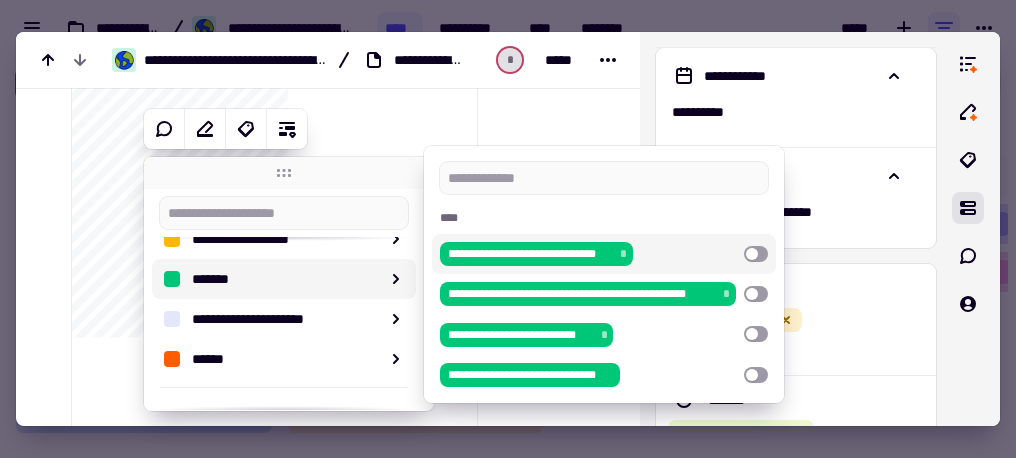 scroll, scrollTop: 387, scrollLeft: 0, axis: vertical 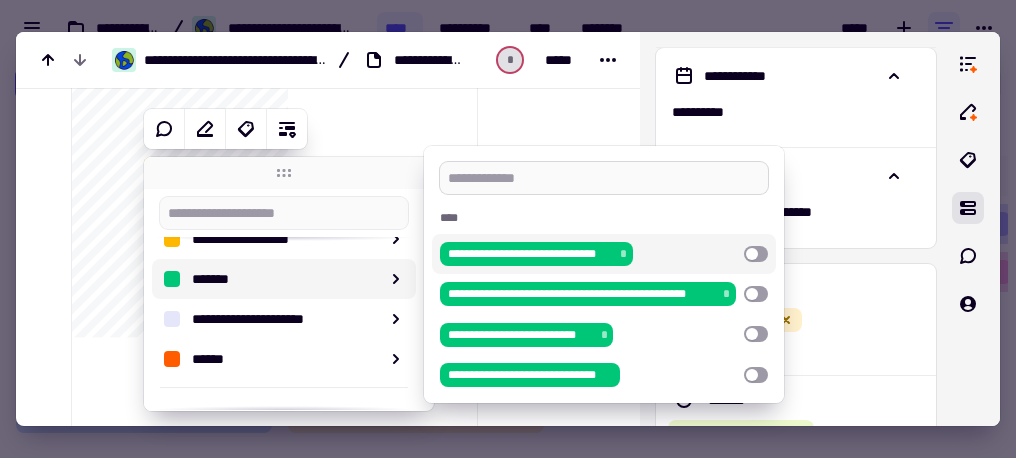 click at bounding box center (604, 178) 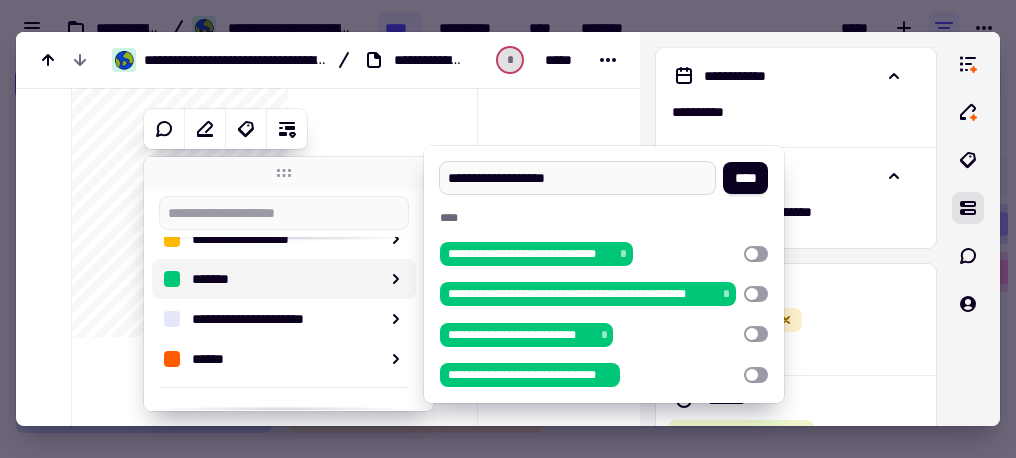 type on "**********" 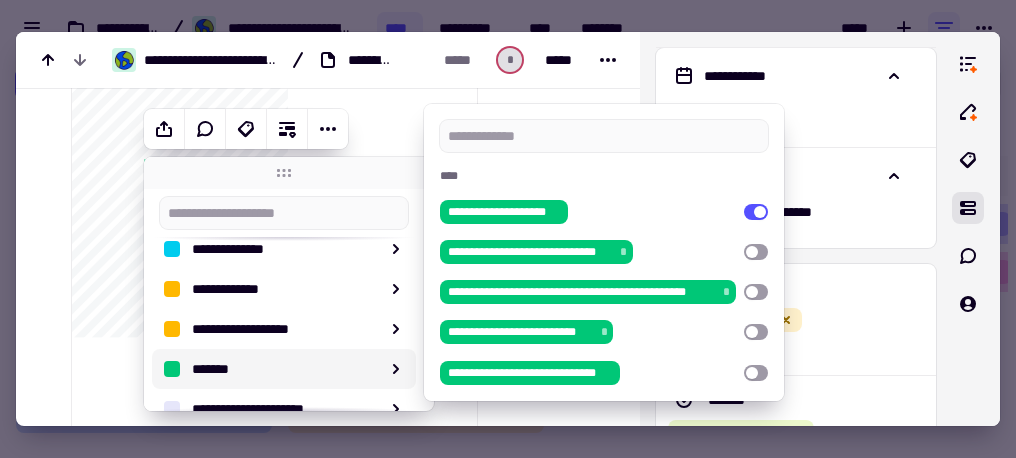 click on "**********" at bounding box center (266, 643) 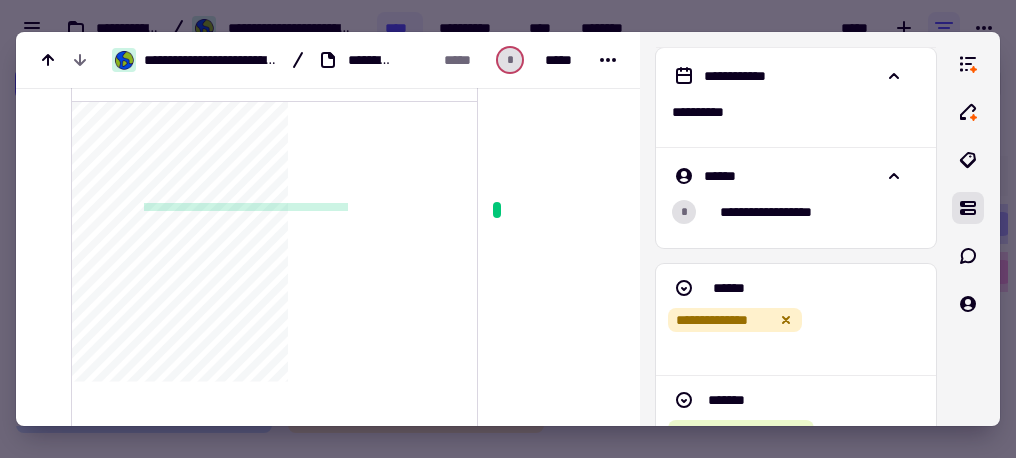 click on "**********" 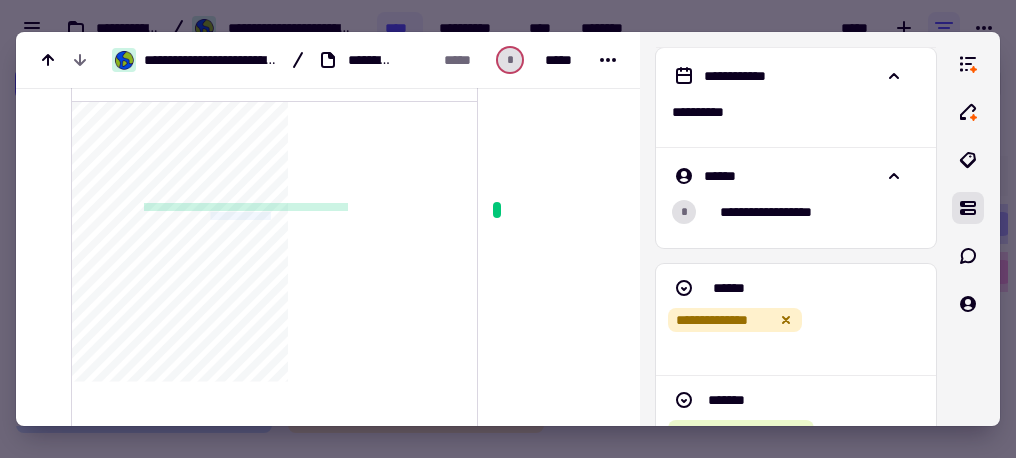 drag, startPoint x: 218, startPoint y: 214, endPoint x: 282, endPoint y: 210, distance: 64.12488 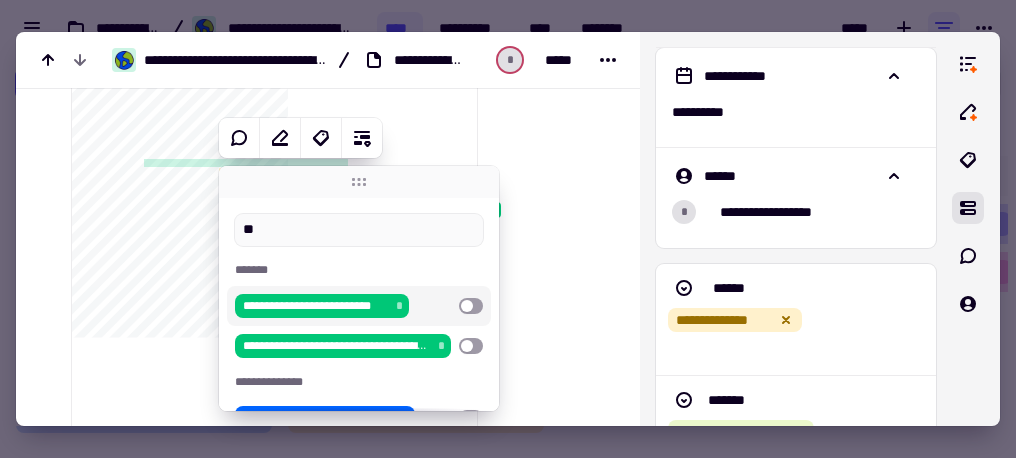 type on "*" 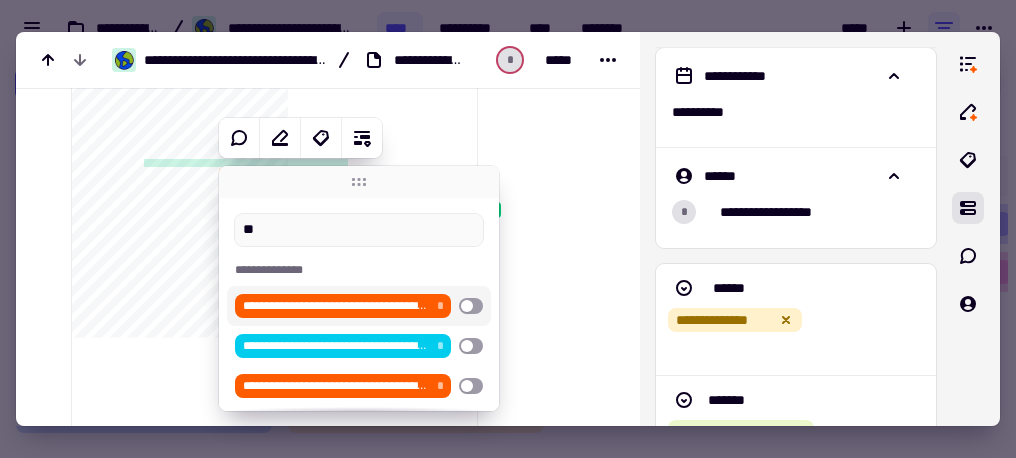 type on "*" 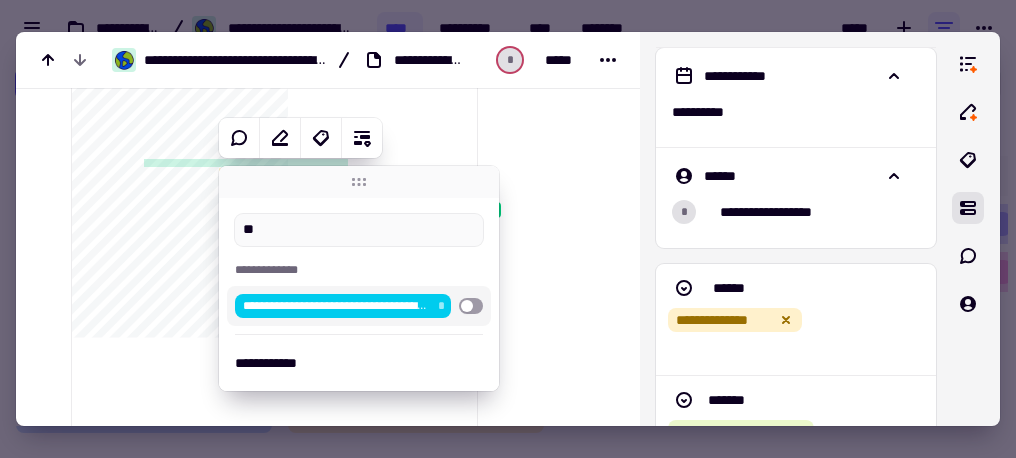 type on "*" 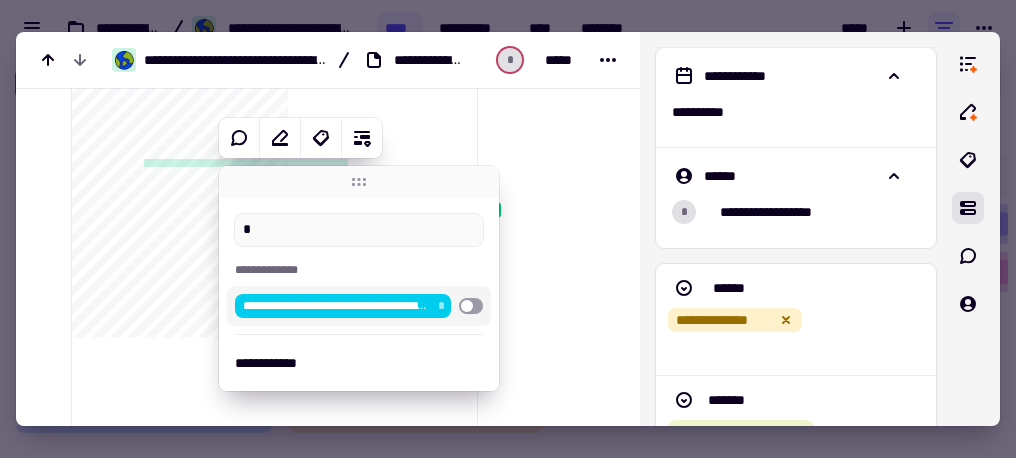 type 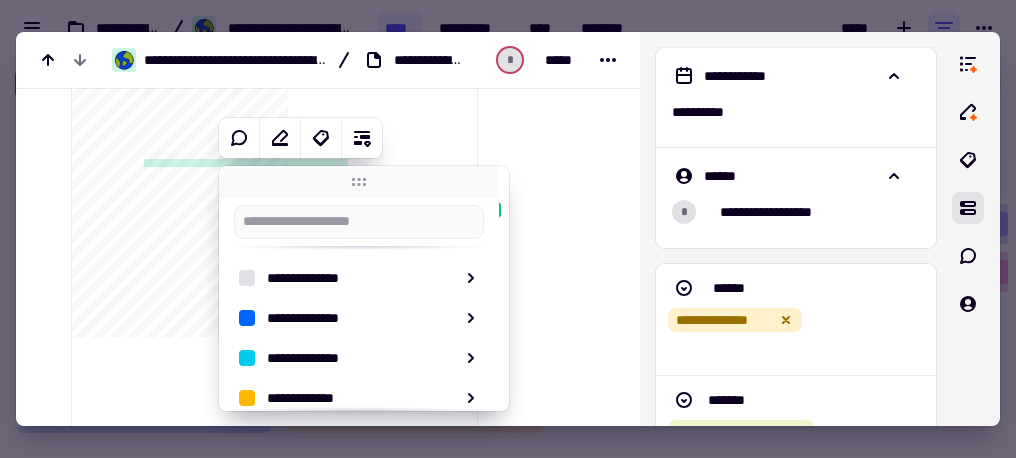 scroll, scrollTop: 198, scrollLeft: 0, axis: vertical 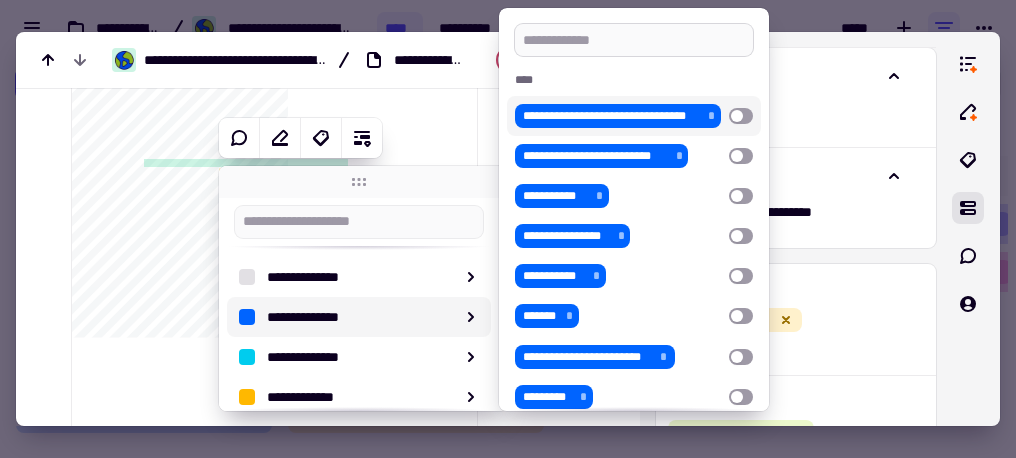 click at bounding box center (634, 40) 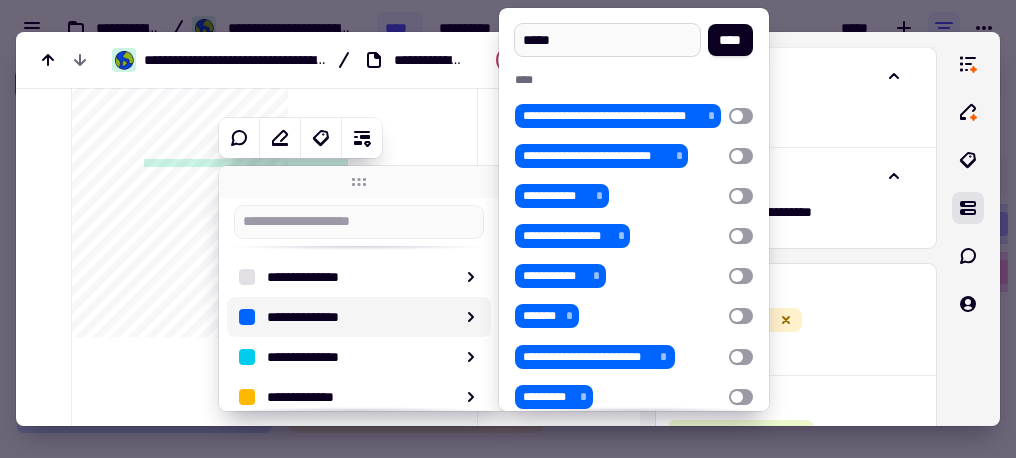type on "******" 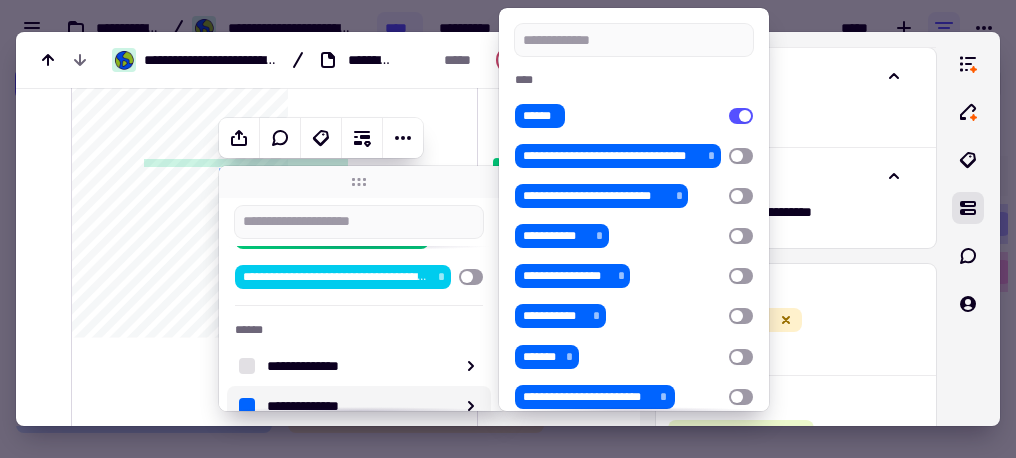click on "**********" 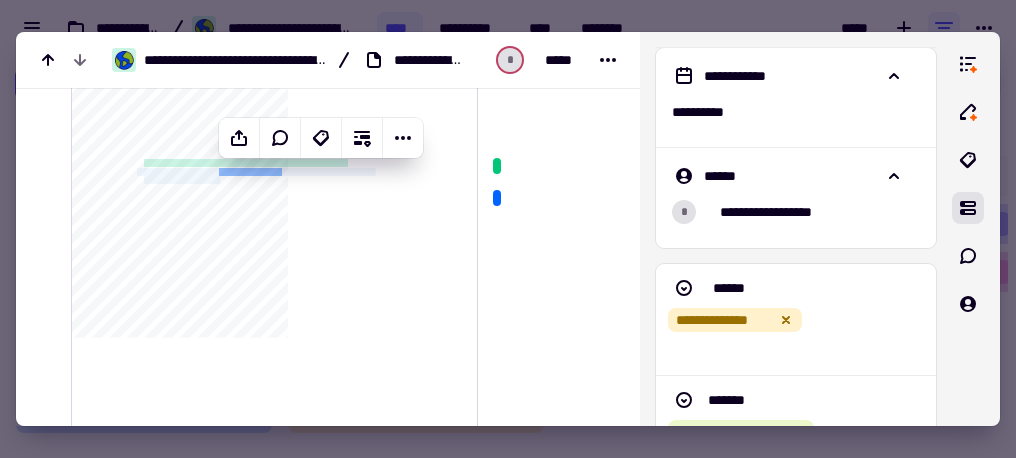 drag, startPoint x: 136, startPoint y: 170, endPoint x: 240, endPoint y: 178, distance: 104.307236 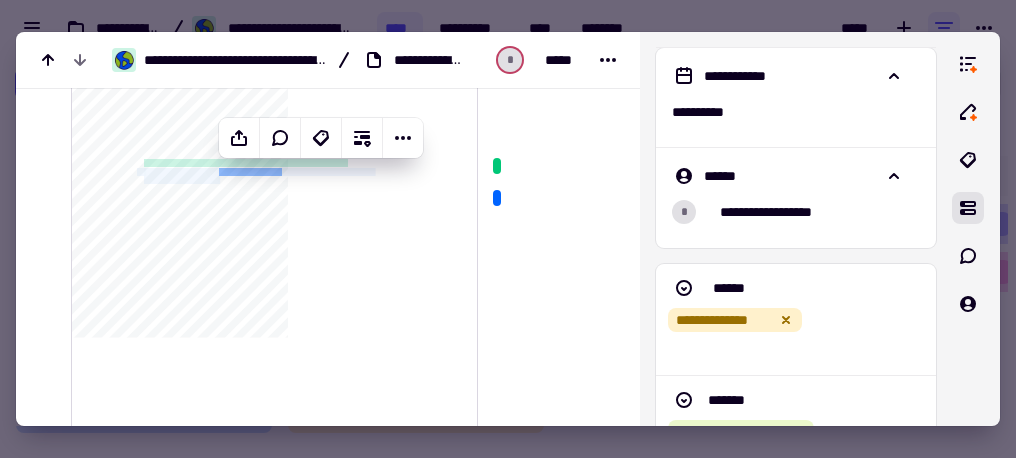 click on "**********" 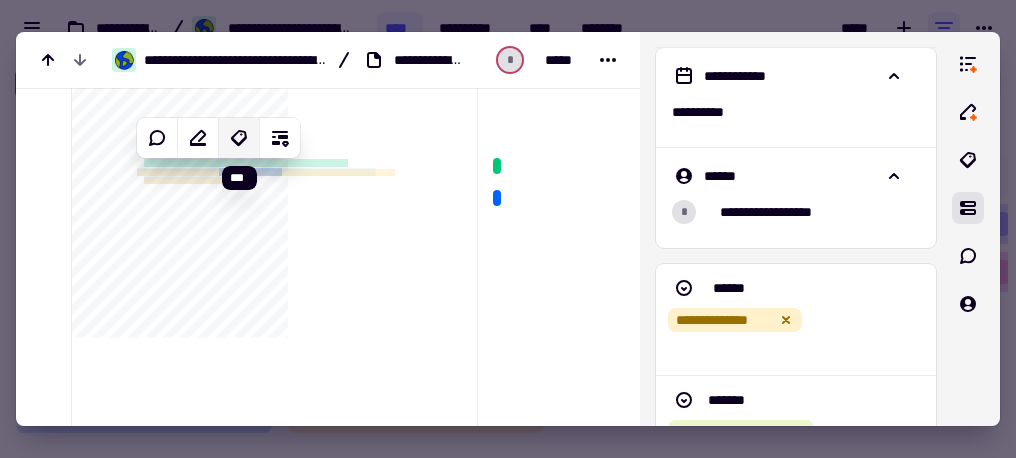 click 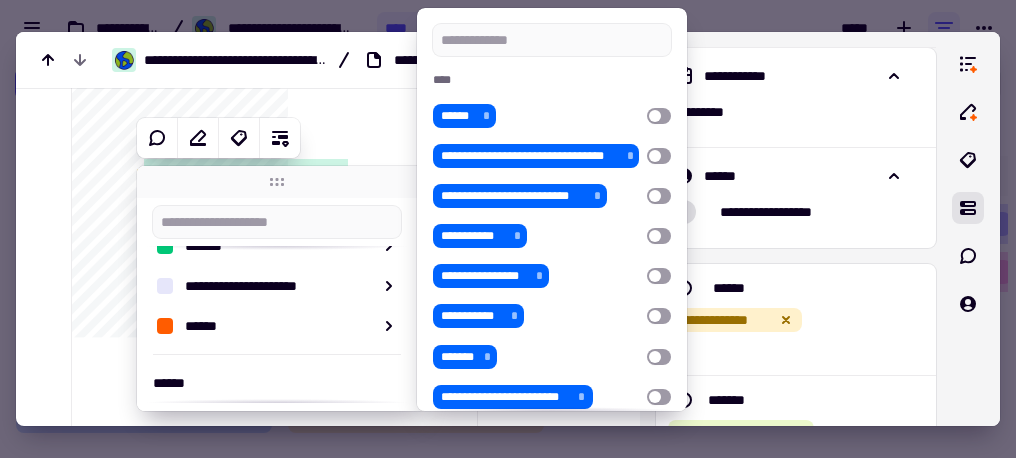 scroll, scrollTop: 435, scrollLeft: 0, axis: vertical 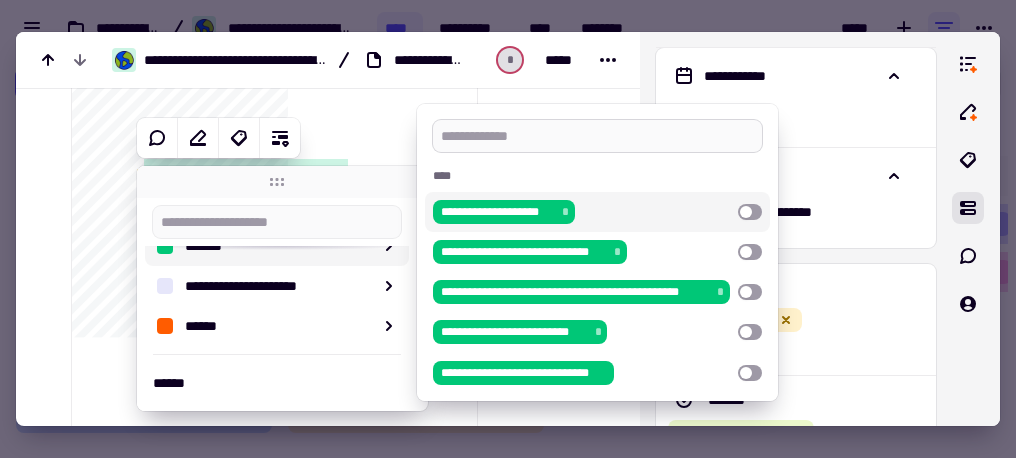 click at bounding box center [597, 136] 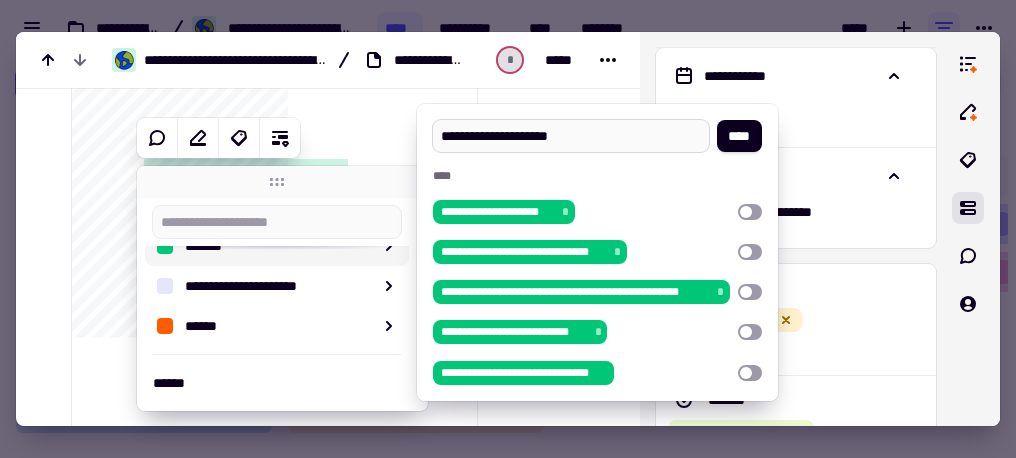 type on "**********" 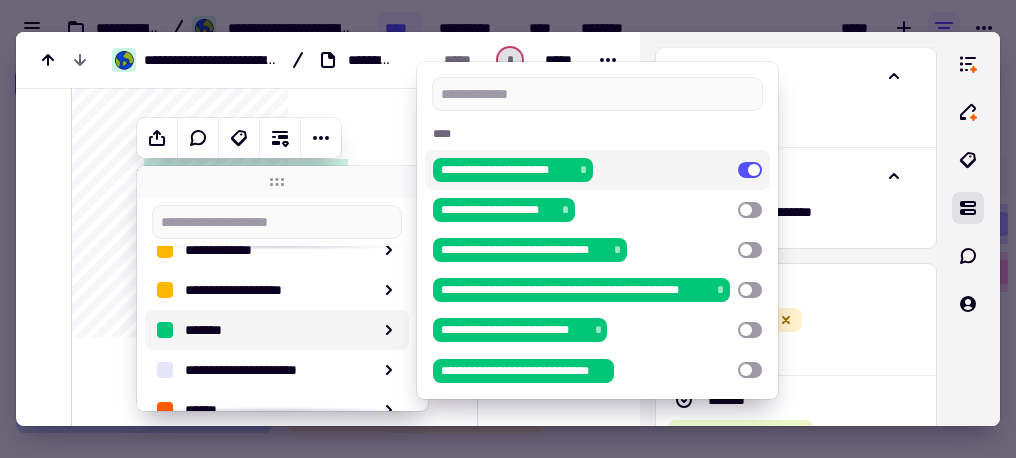 click on "**********" 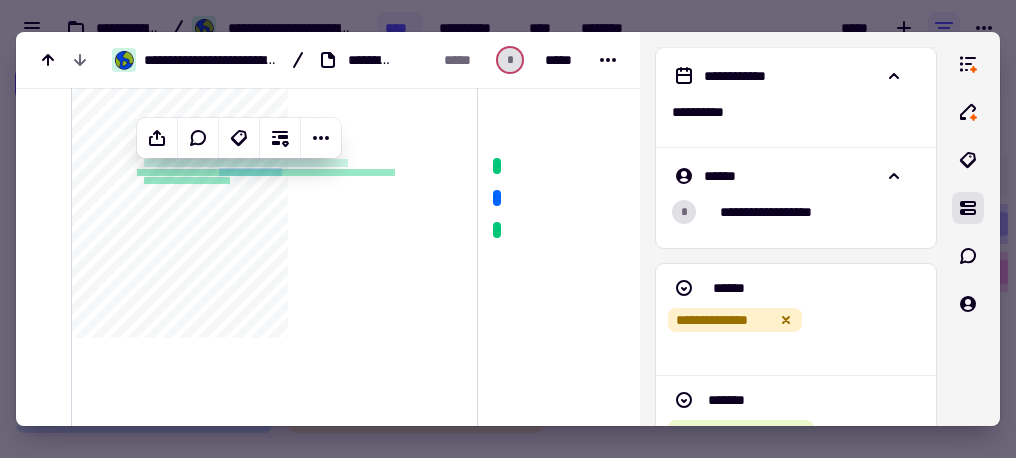 click on "**********" 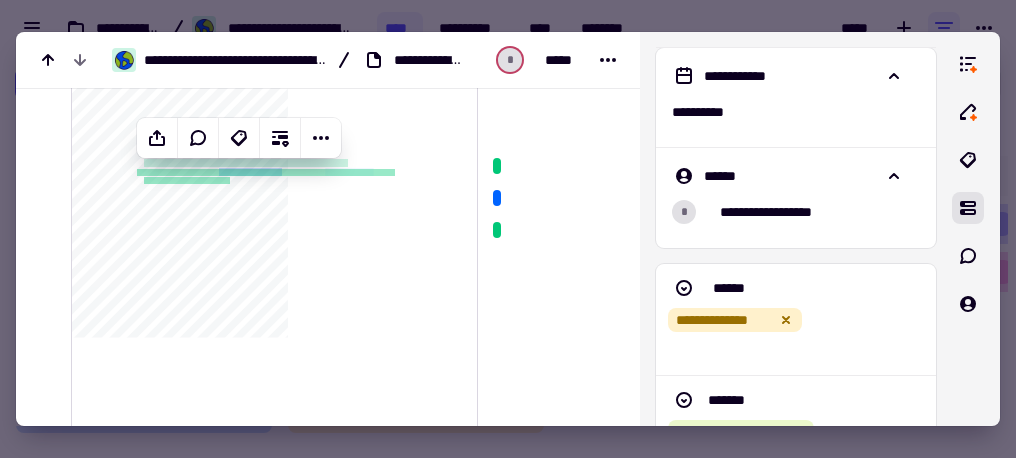 drag, startPoint x: 344, startPoint y: 171, endPoint x: 142, endPoint y: 168, distance: 202.02228 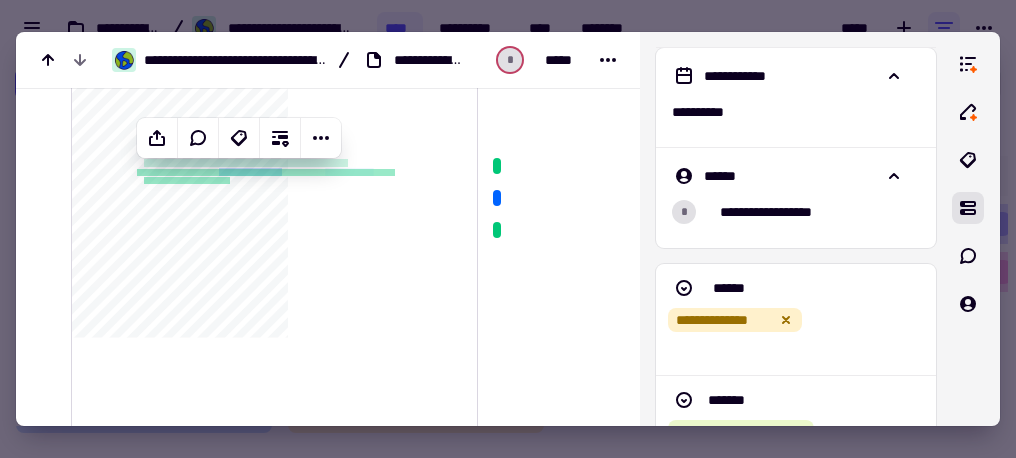 click on "**********" 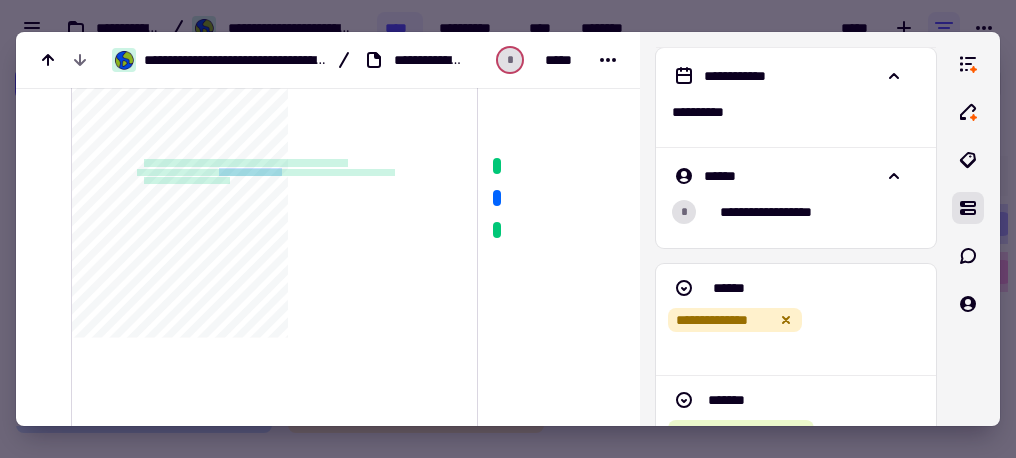 click on "**********" 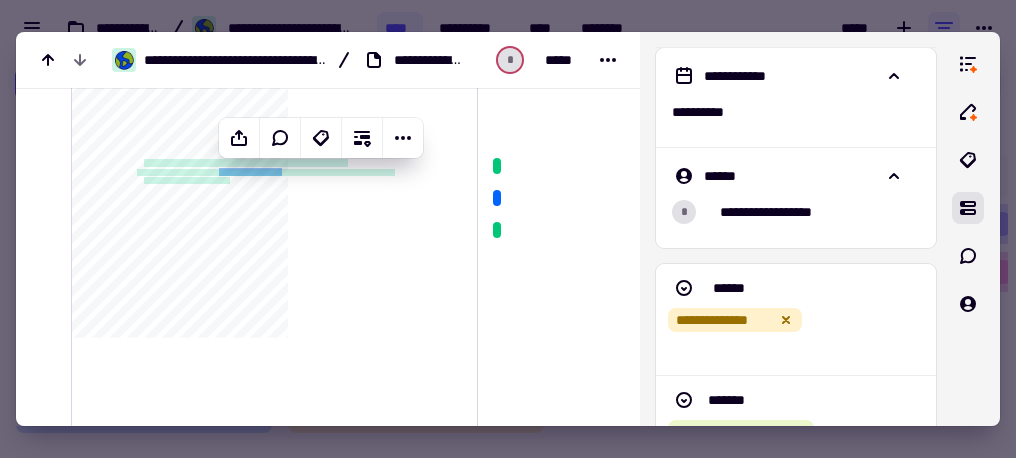 click on "**********" 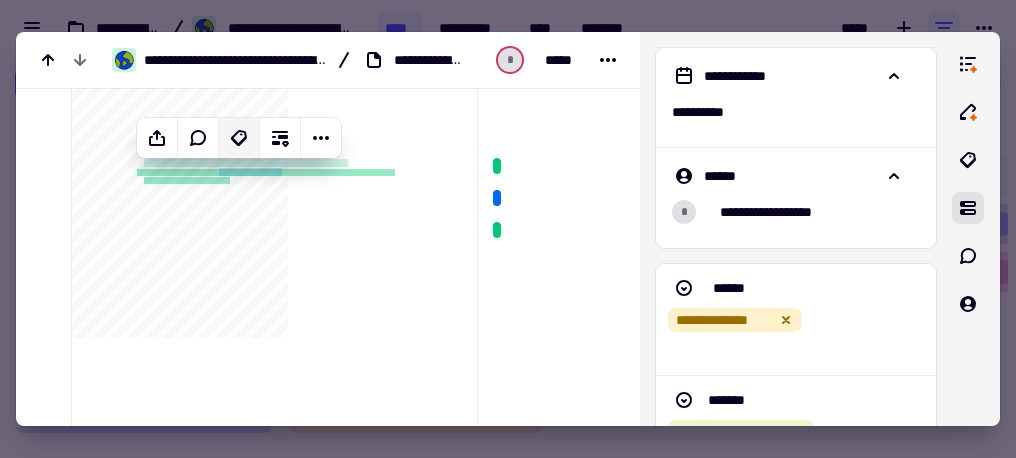 click 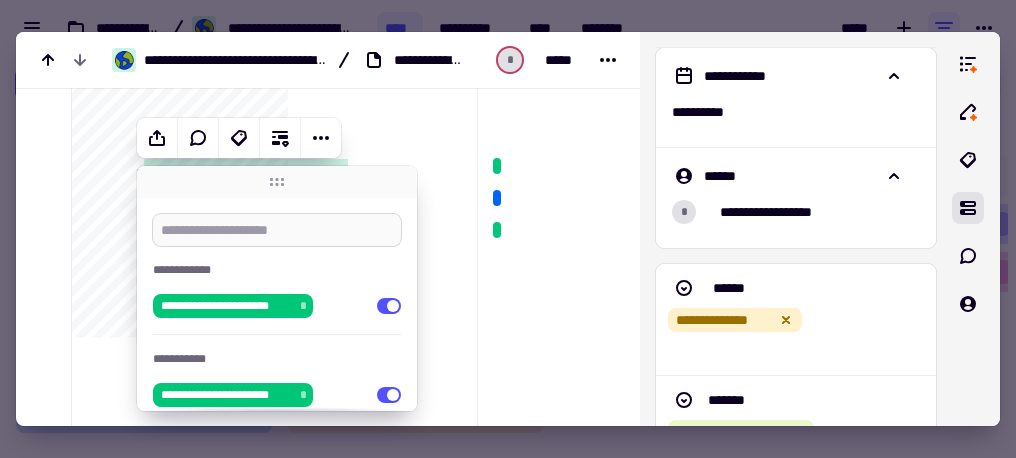 click at bounding box center [277, 230] 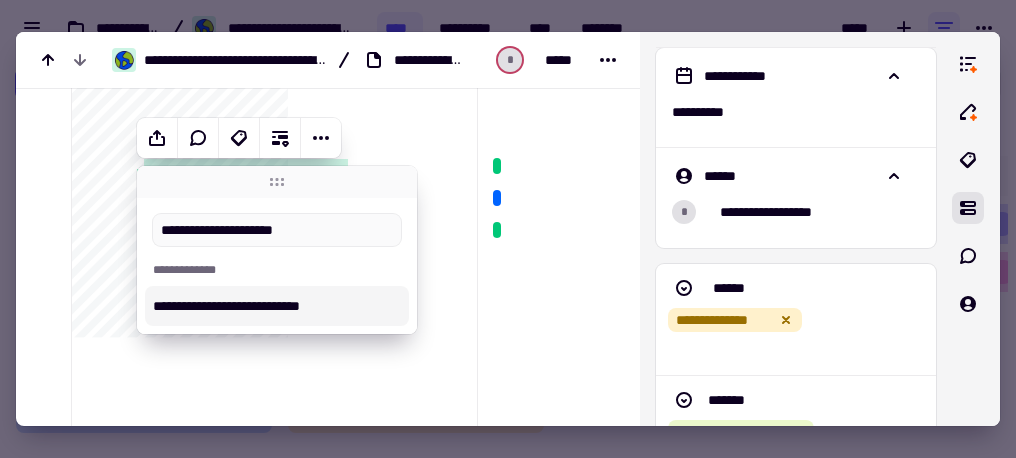 type on "**********" 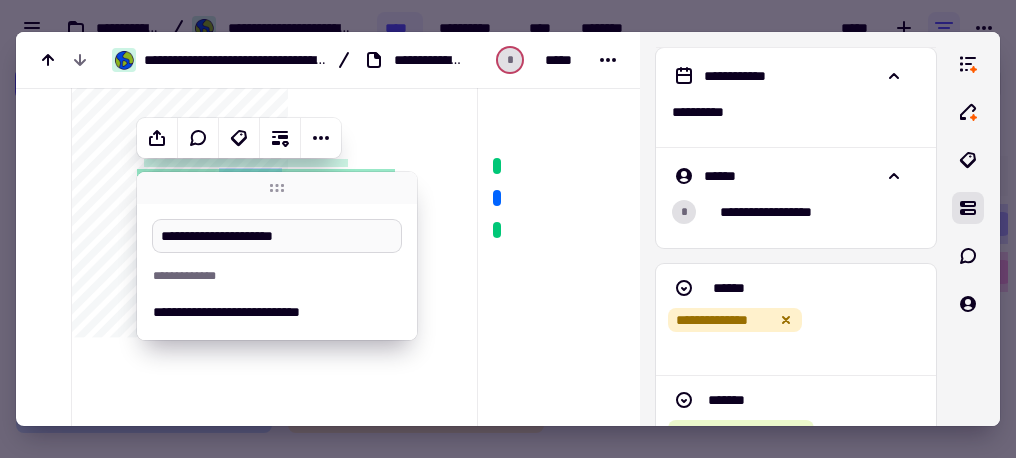 scroll, scrollTop: 189, scrollLeft: 0, axis: vertical 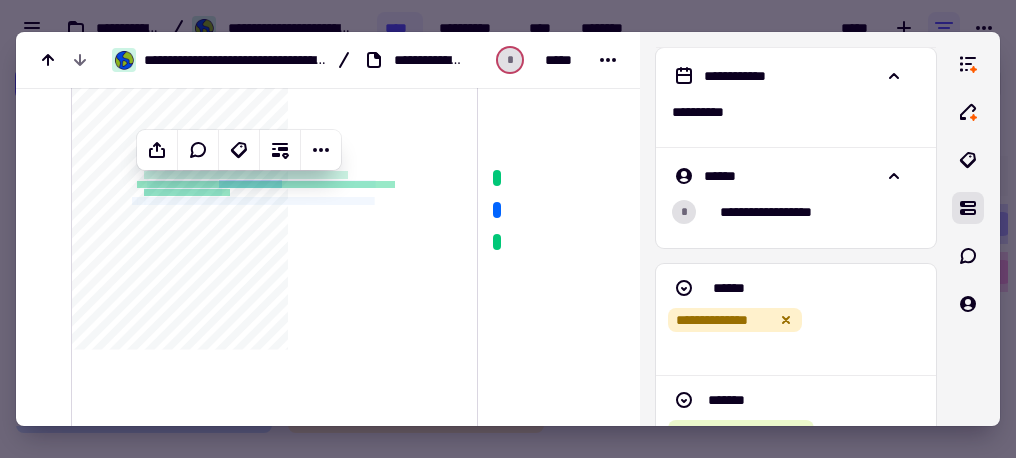 drag, startPoint x: 249, startPoint y: 193, endPoint x: 145, endPoint y: 183, distance: 104.47966 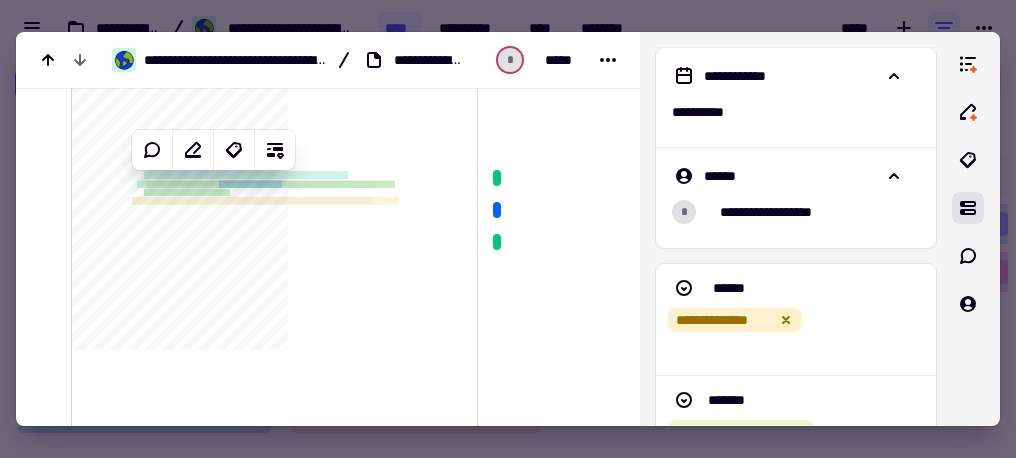 click on "**********" 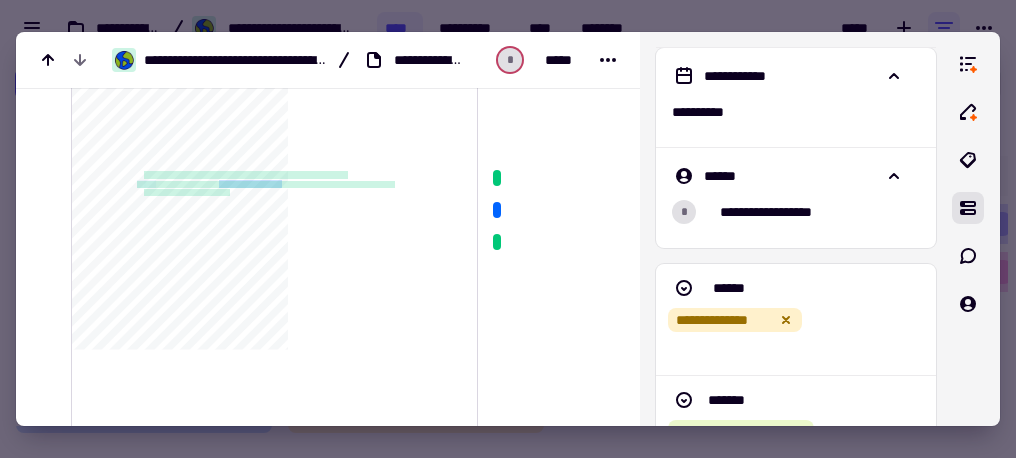drag, startPoint x: 253, startPoint y: 186, endPoint x: 136, endPoint y: 181, distance: 117.10679 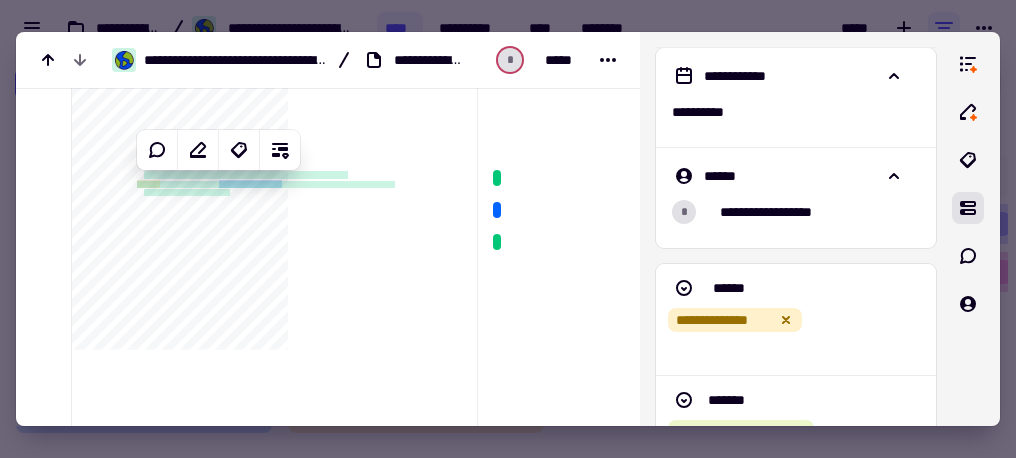 click 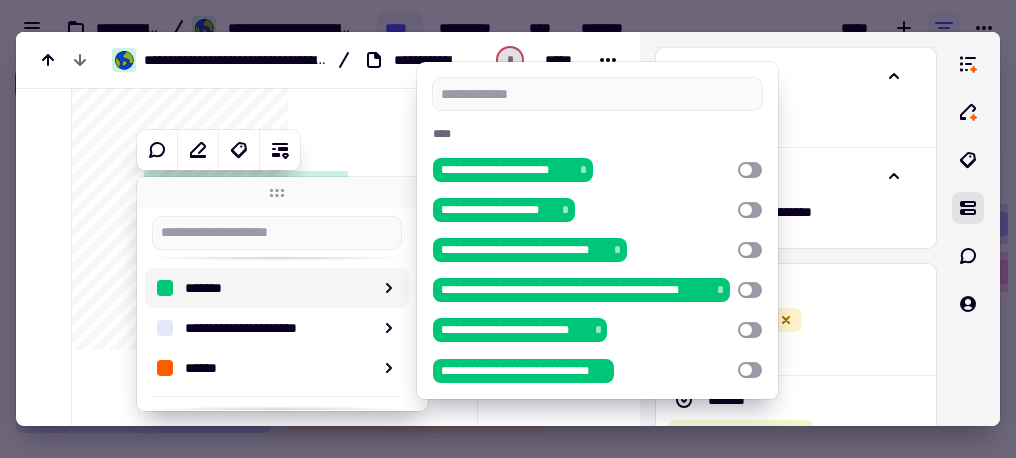 scroll, scrollTop: 399, scrollLeft: 0, axis: vertical 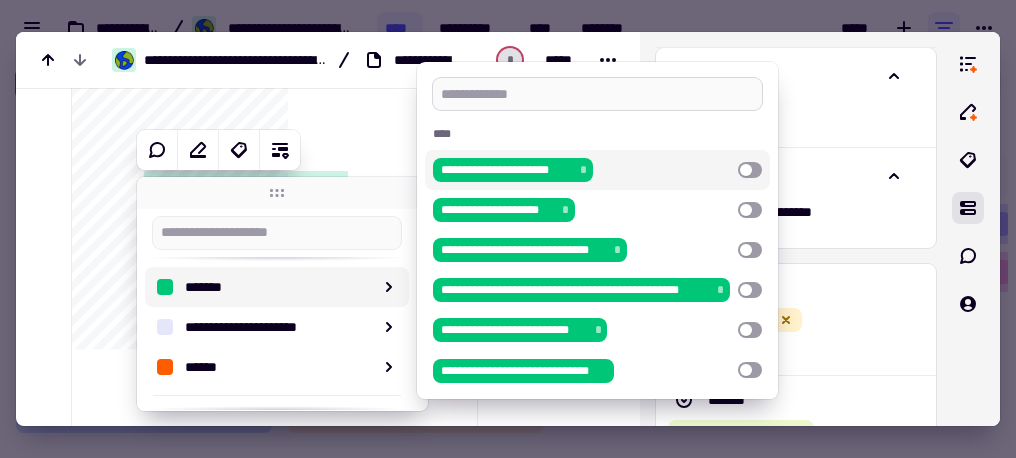 click at bounding box center [597, 94] 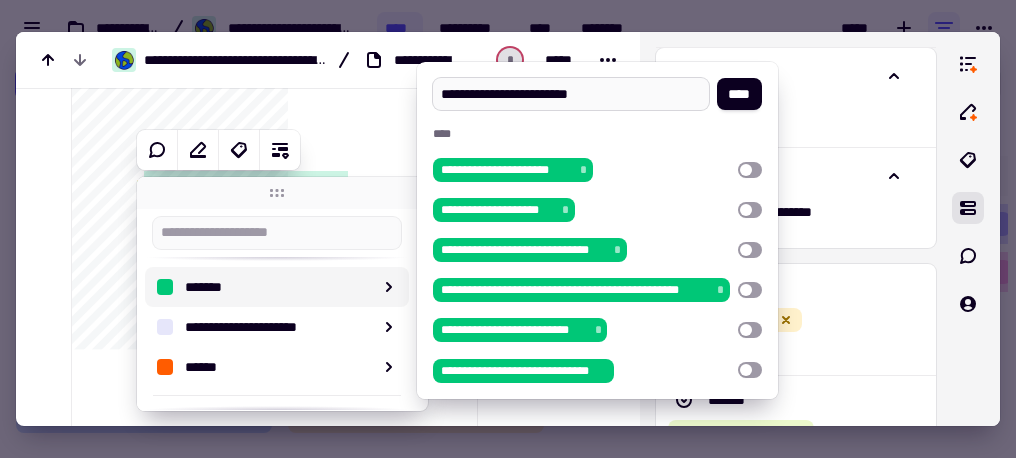 type on "**********" 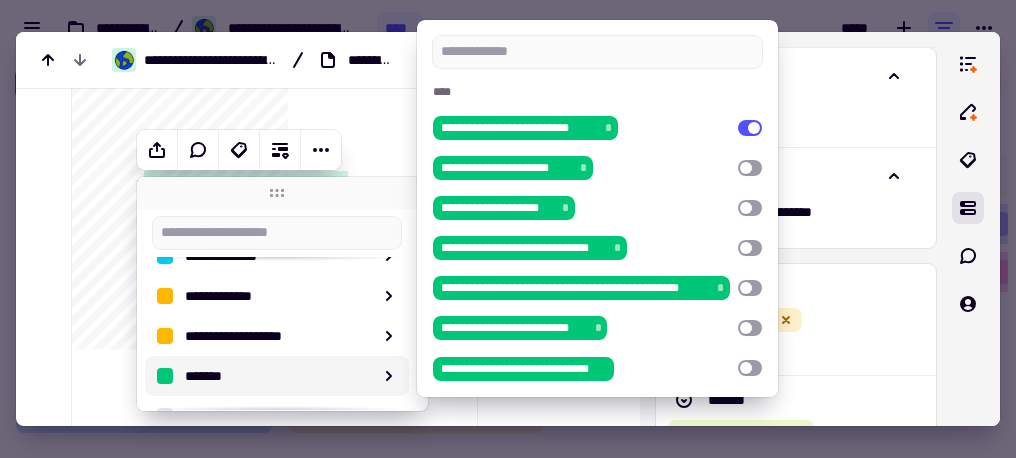 click on "**********" at bounding box center [328, 629] 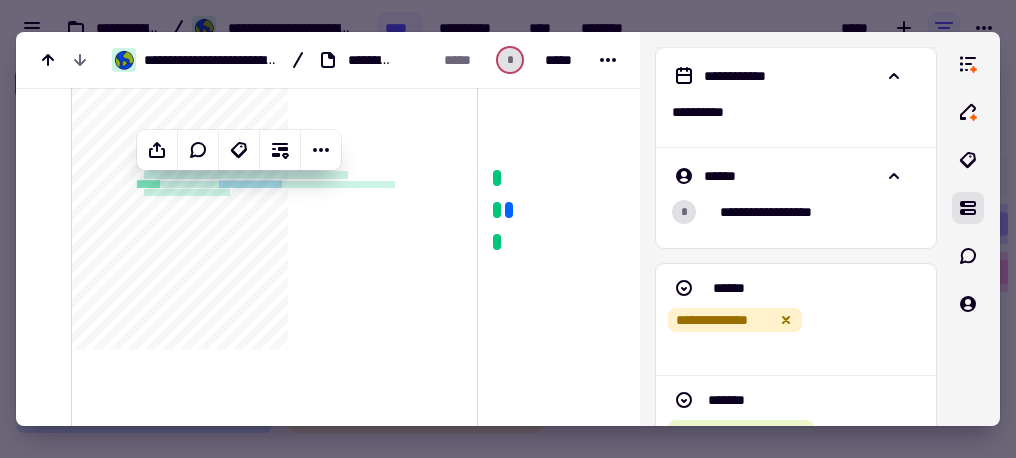 click on "**********" 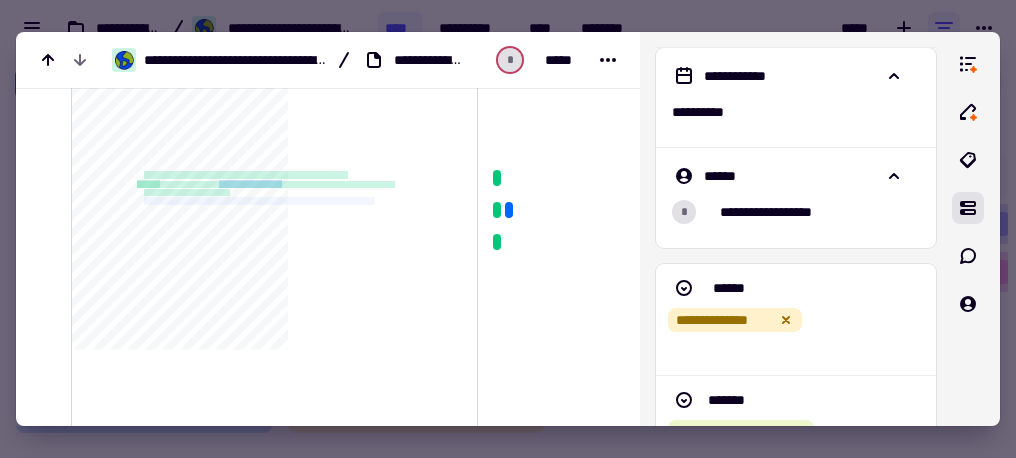 drag, startPoint x: 145, startPoint y: 196, endPoint x: 397, endPoint y: 196, distance: 252 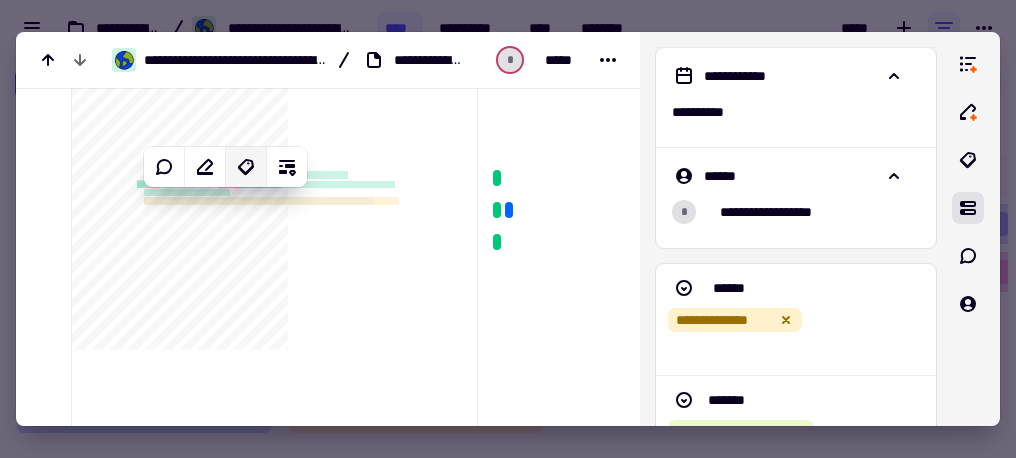 click 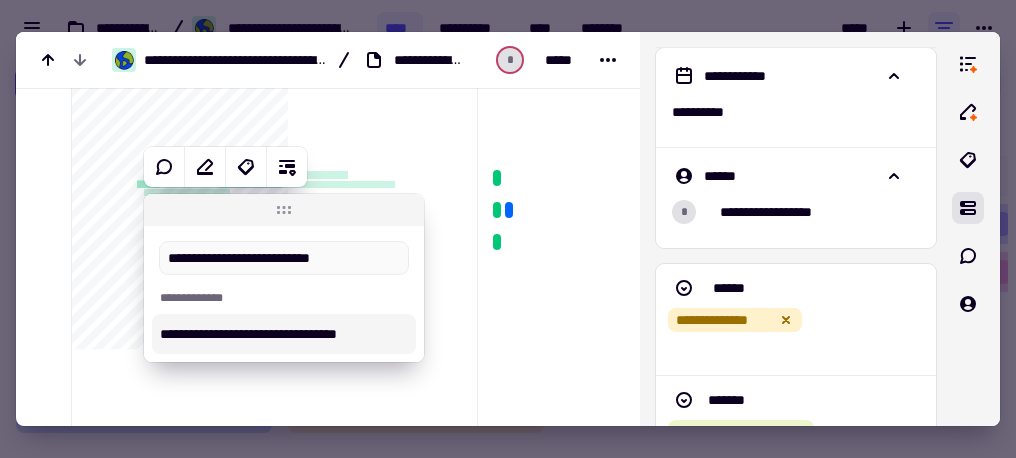 type on "**********" 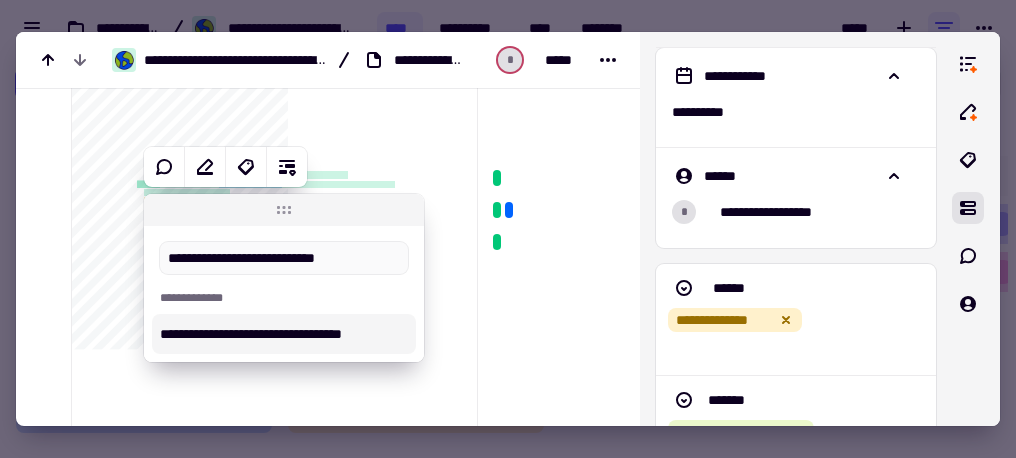 type 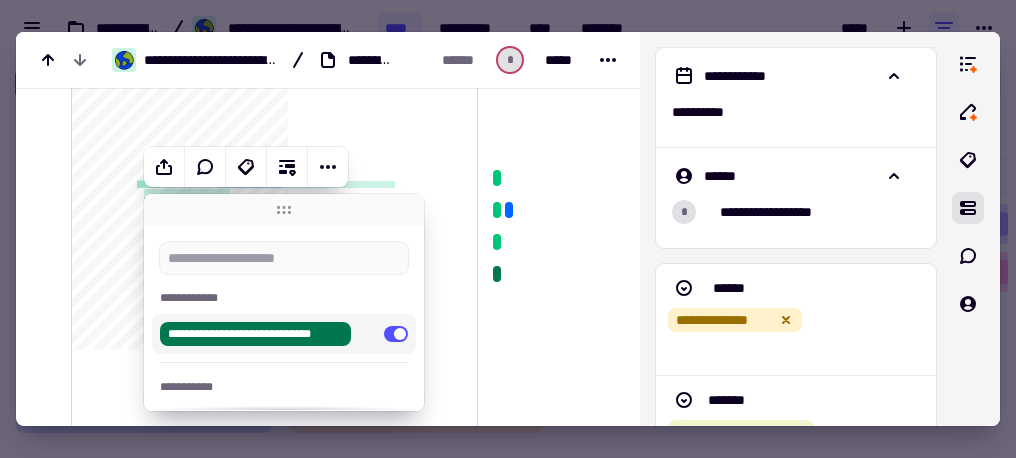 click on "**********" 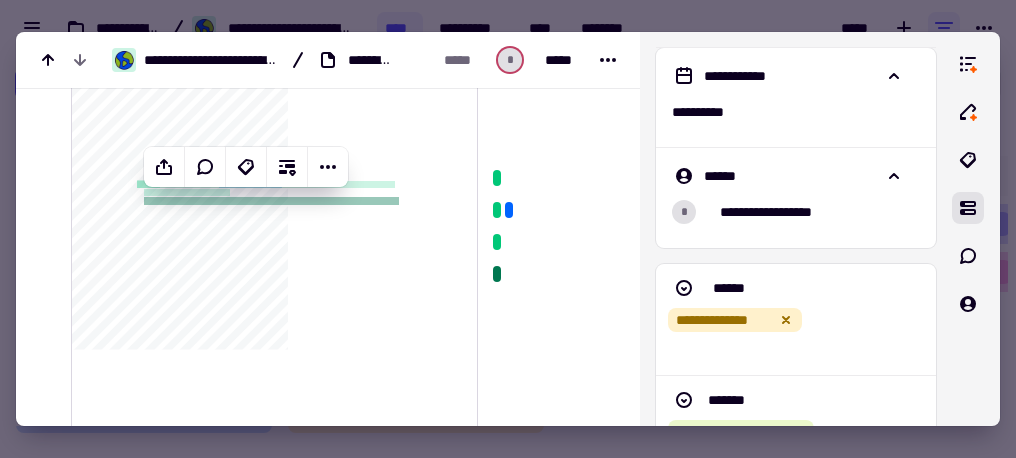 click on "**********" 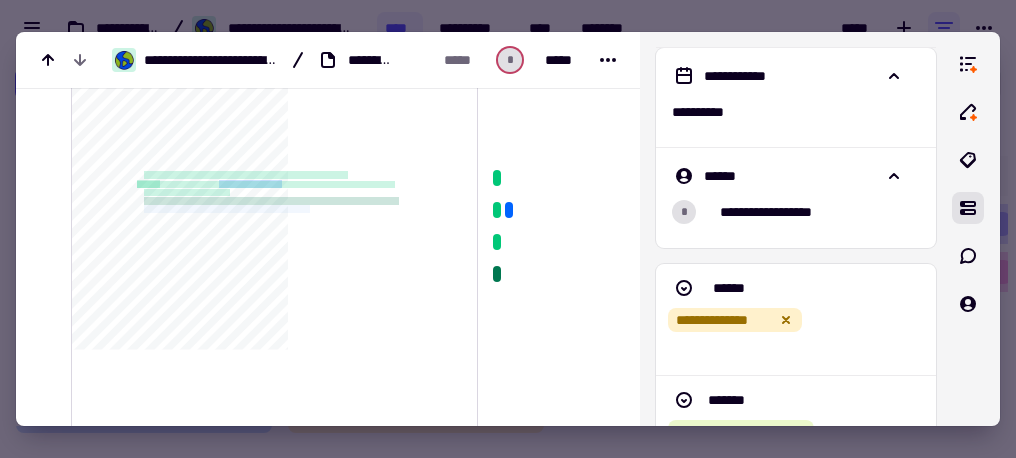 drag, startPoint x: 343, startPoint y: 207, endPoint x: 144, endPoint y: 208, distance: 199.00252 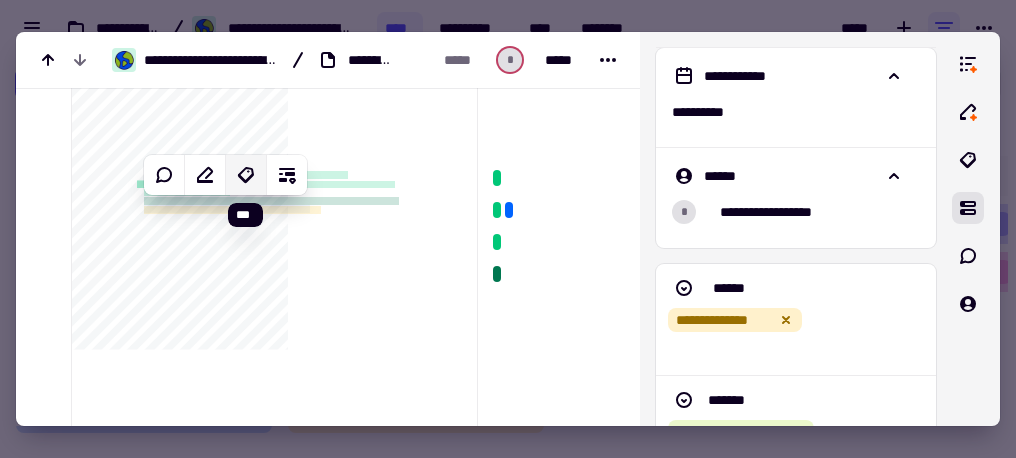 click 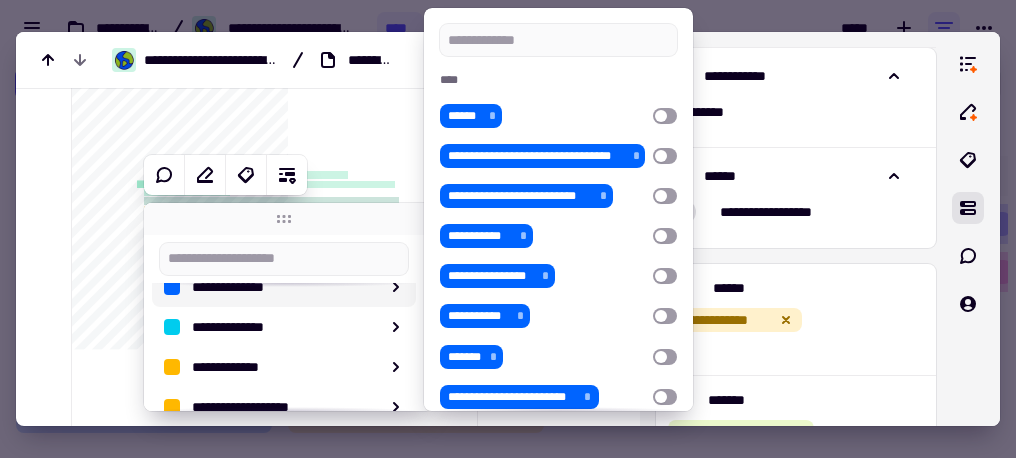 scroll, scrollTop: 266, scrollLeft: 0, axis: vertical 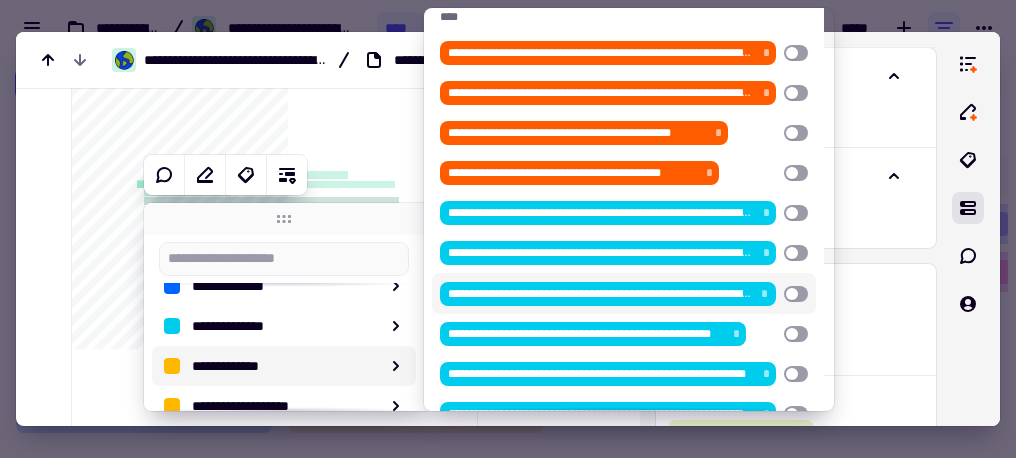 click at bounding box center (796, 294) 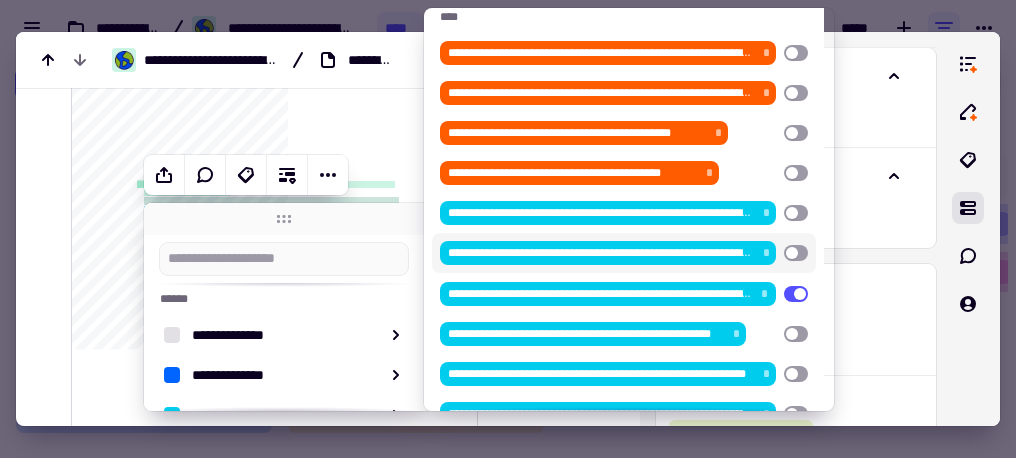 click on "**********" 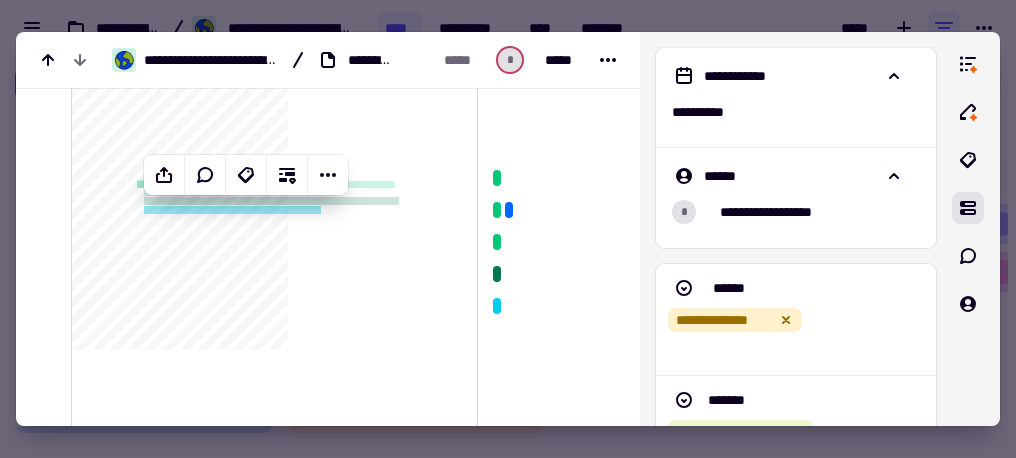 click on "**********" 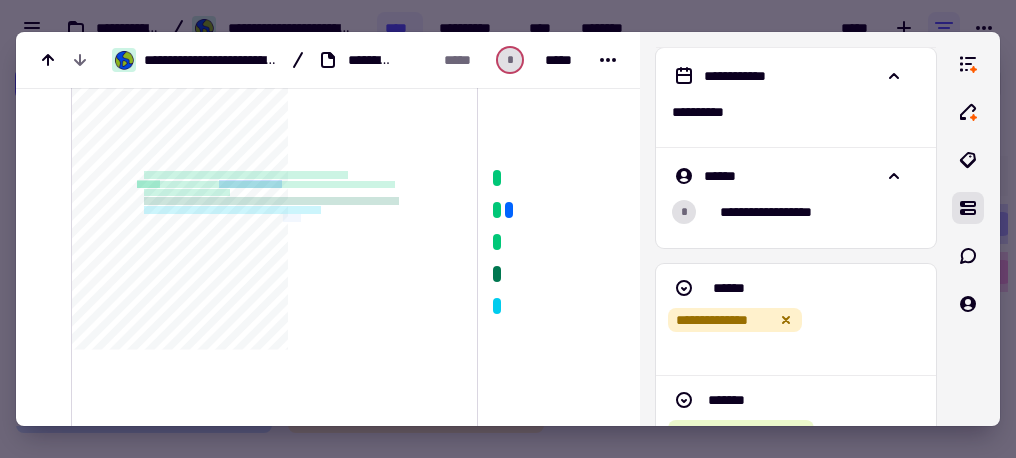 drag, startPoint x: 315, startPoint y: 215, endPoint x: 298, endPoint y: 214, distance: 17.029387 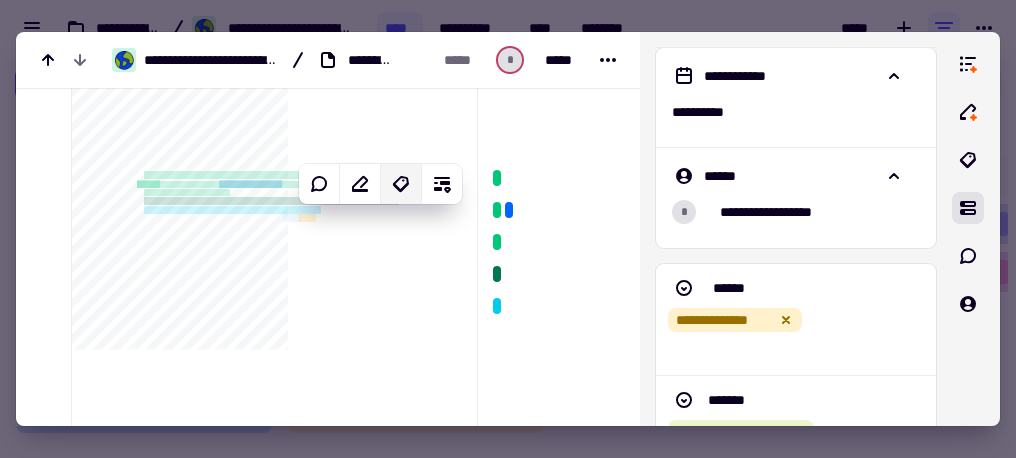 click 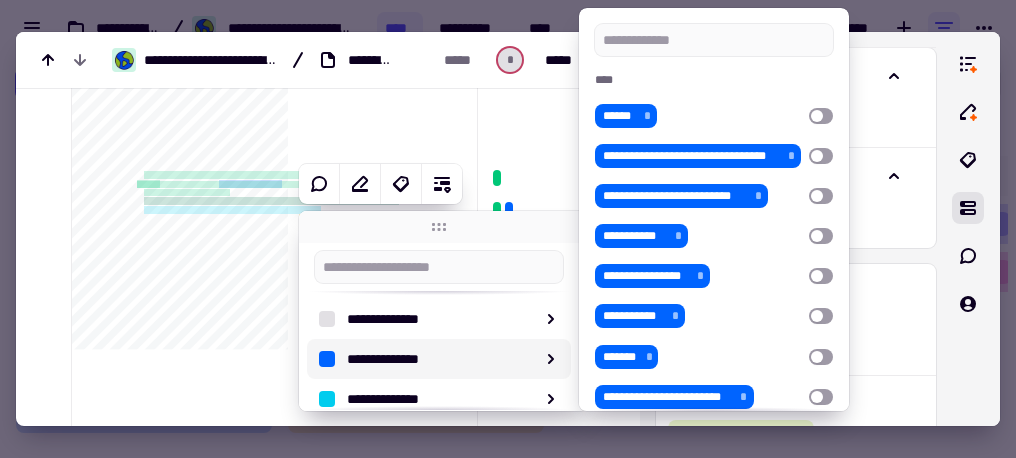 scroll, scrollTop: 200, scrollLeft: 0, axis: vertical 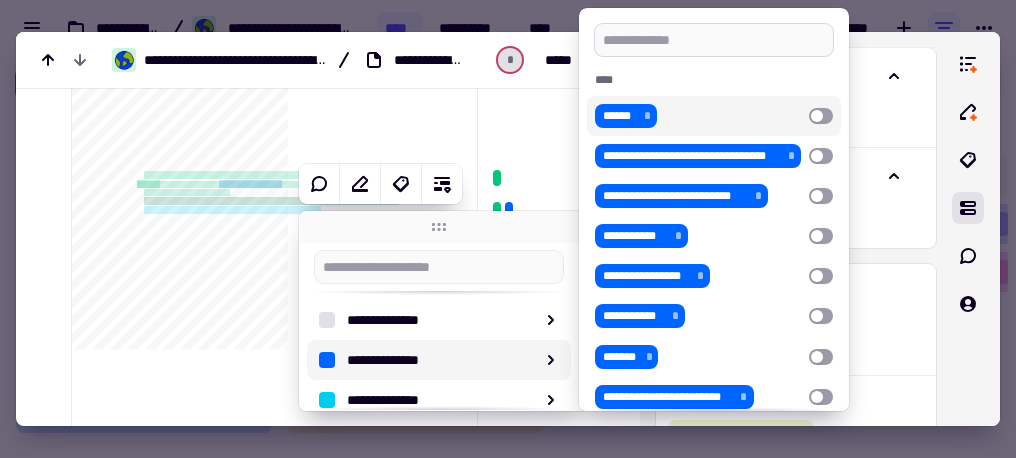 click at bounding box center (714, 40) 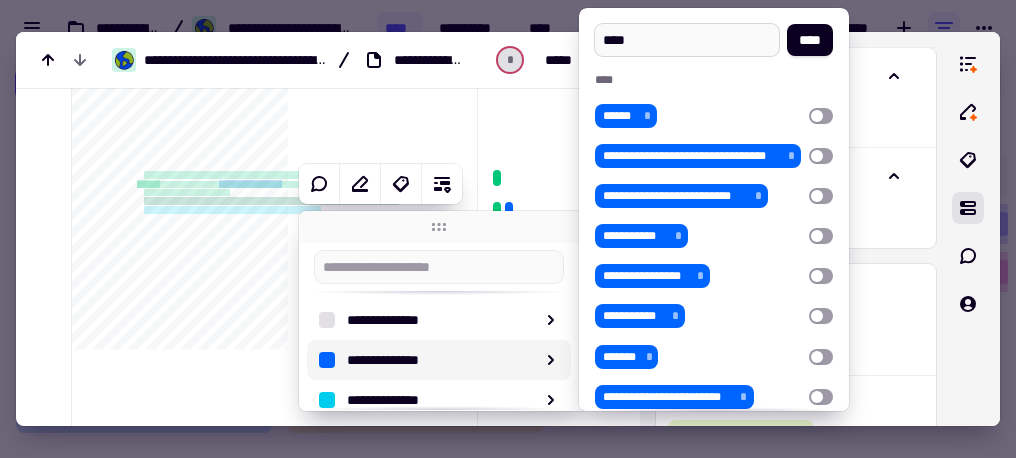 type on "*****" 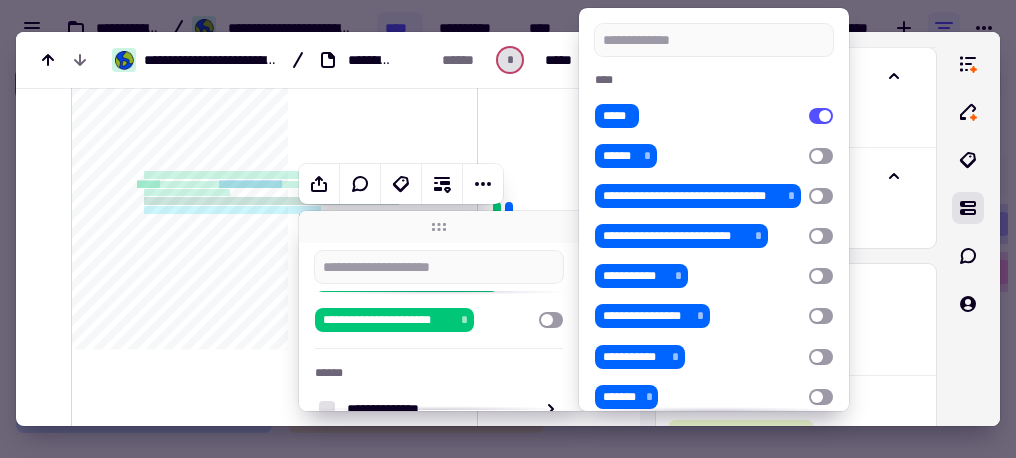 click on "**********" 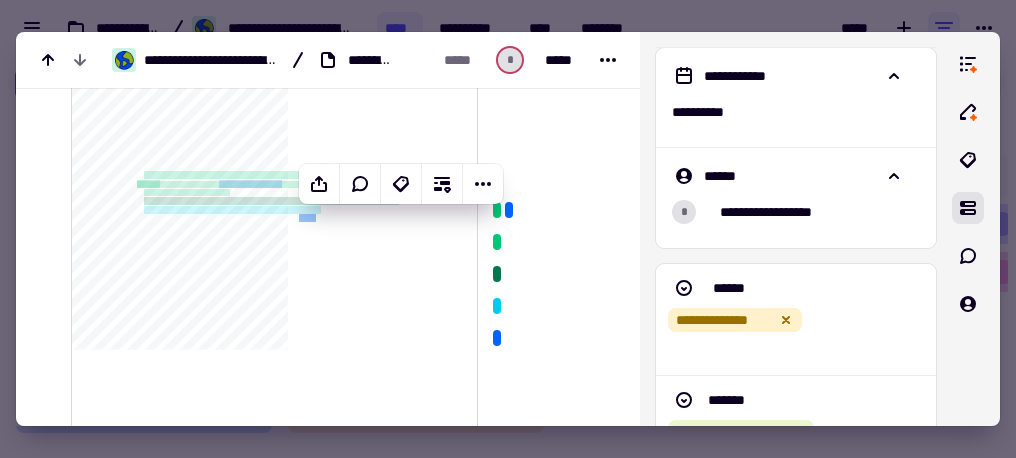 click on "**********" 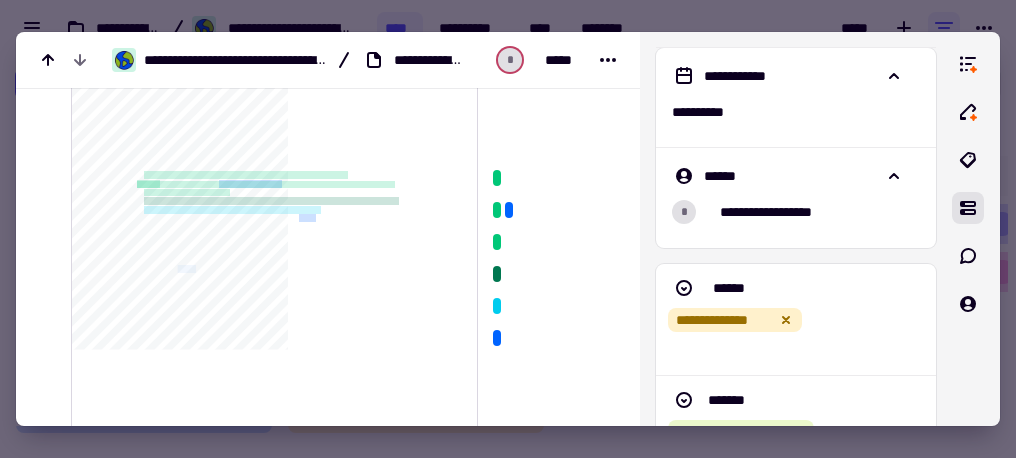 drag, startPoint x: 199, startPoint y: 264, endPoint x: 177, endPoint y: 263, distance: 22.022715 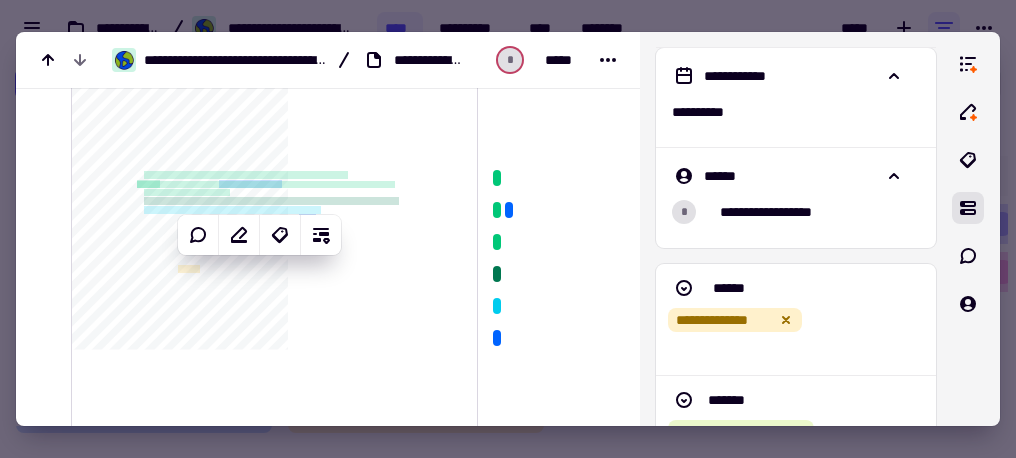click on "**********" 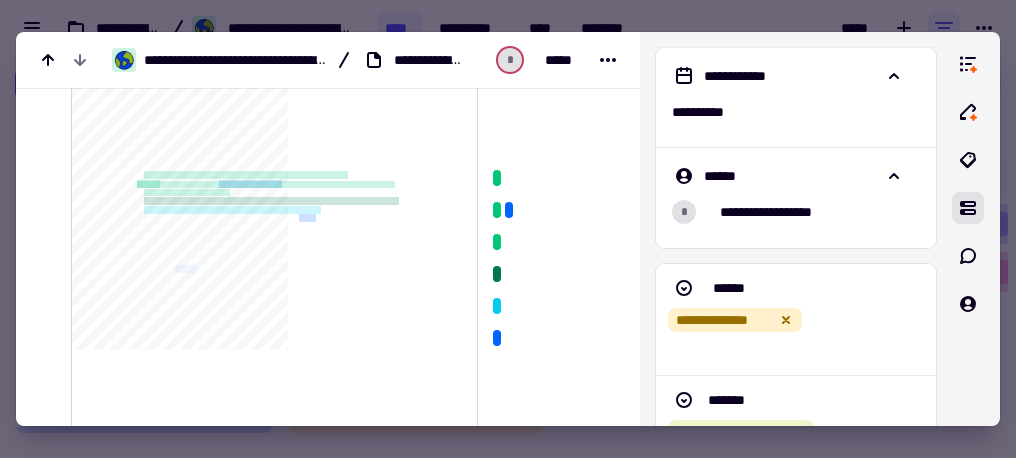 drag, startPoint x: 176, startPoint y: 263, endPoint x: 200, endPoint y: 269, distance: 24.738634 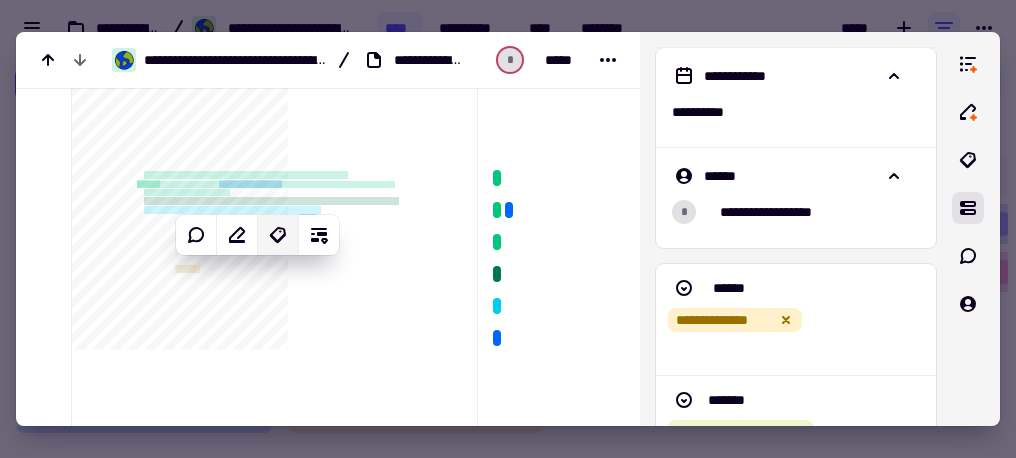 click 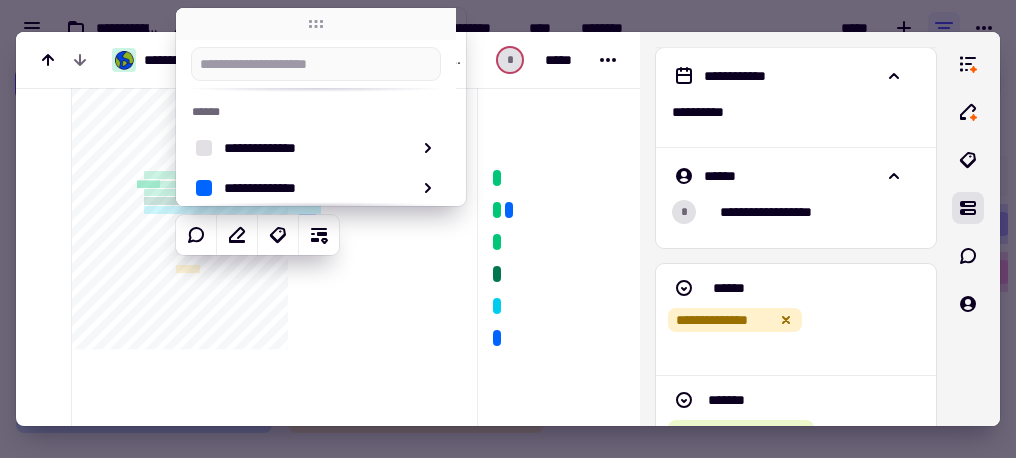 scroll, scrollTop: 170, scrollLeft: 0, axis: vertical 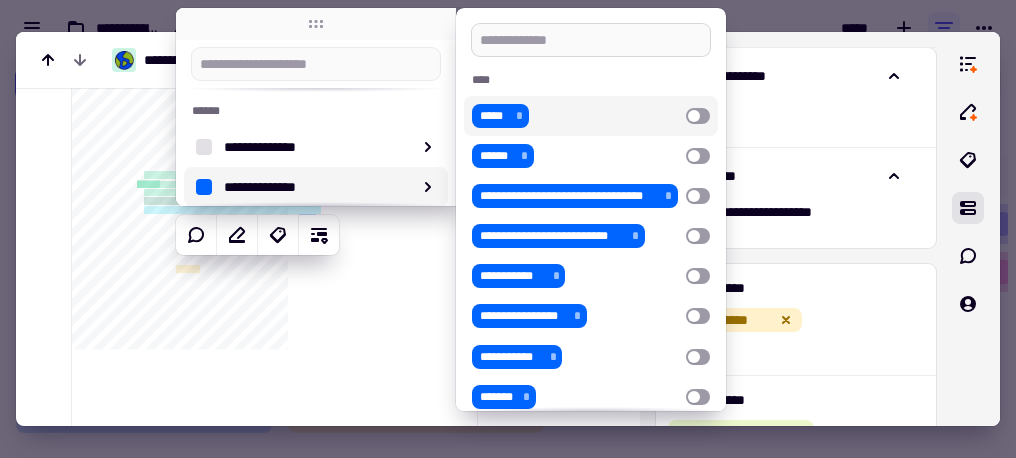 click at bounding box center [591, 40] 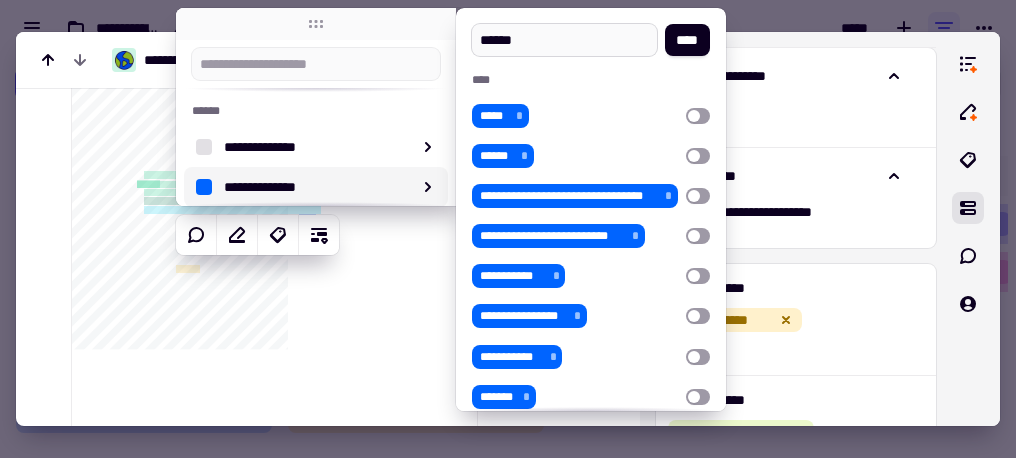 type on "*******" 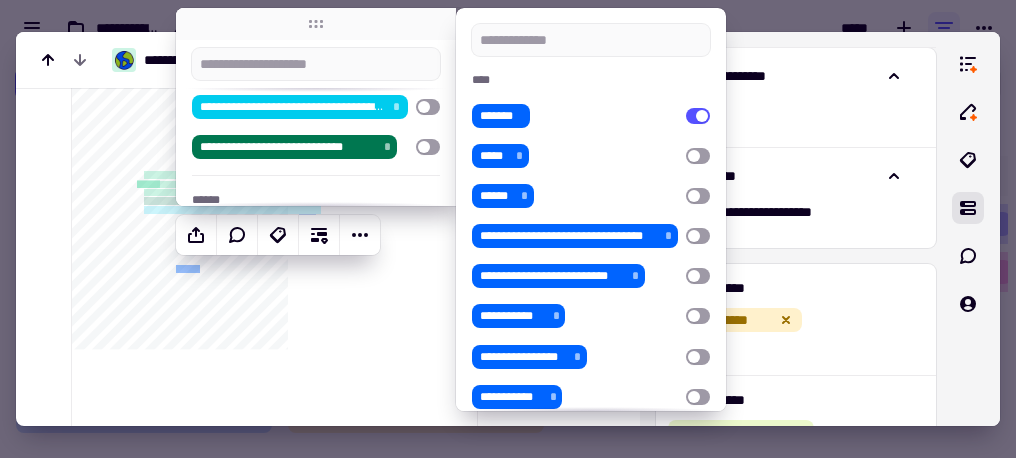 click at bounding box center (591, 40) 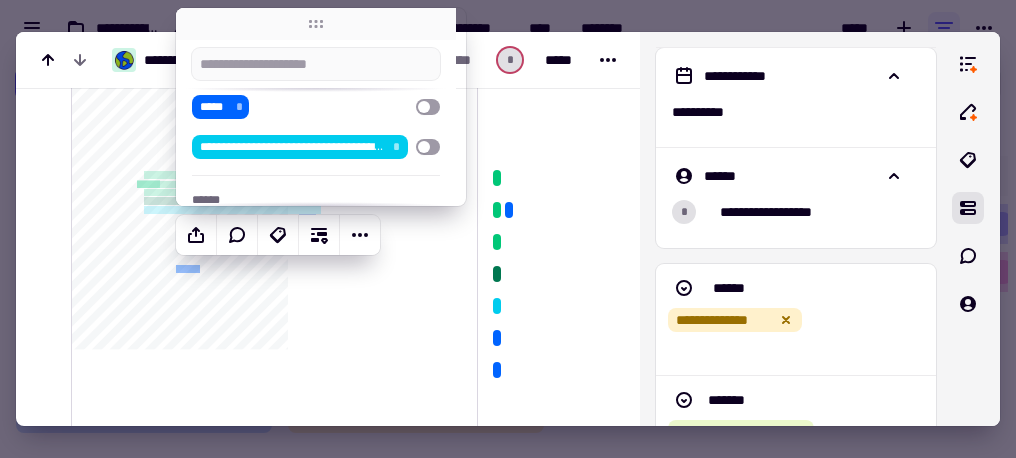 click on "**********" 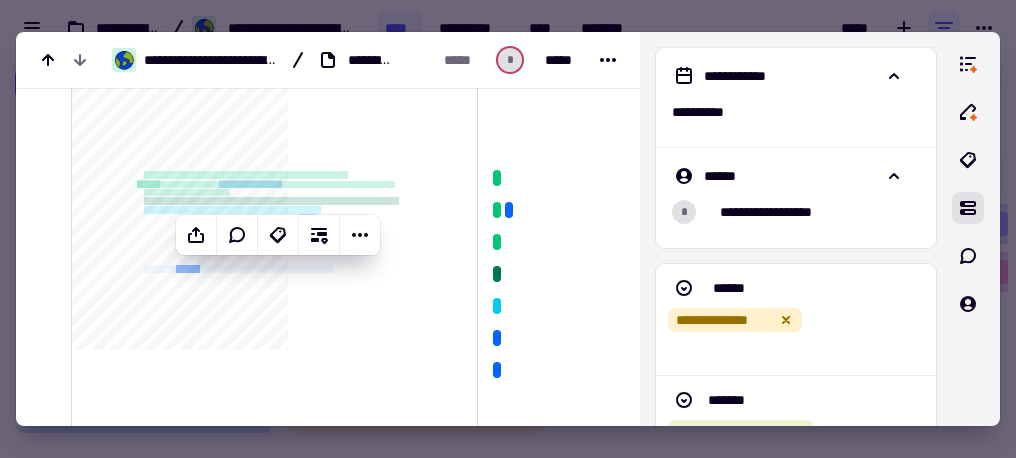 drag, startPoint x: 352, startPoint y: 266, endPoint x: 144, endPoint y: 268, distance: 208.00961 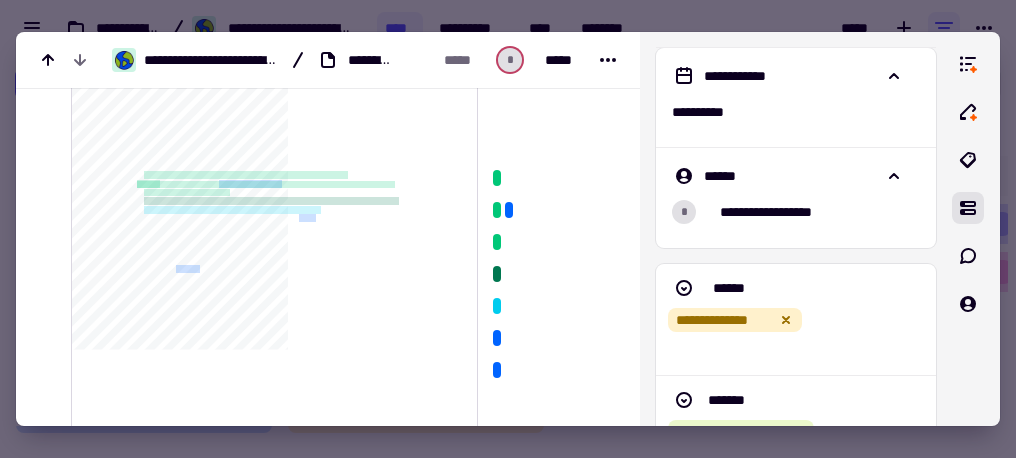 drag, startPoint x: 140, startPoint y: 266, endPoint x: 366, endPoint y: 266, distance: 226 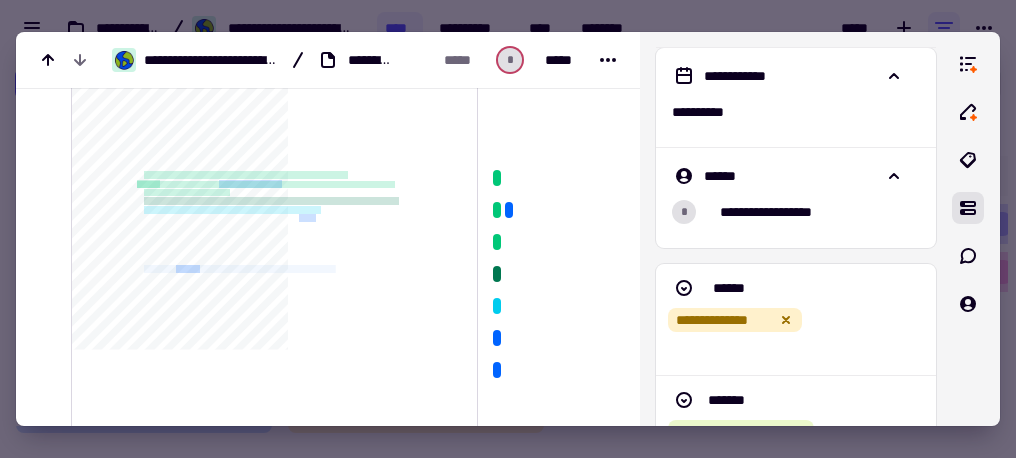 drag, startPoint x: 346, startPoint y: 265, endPoint x: 152, endPoint y: 265, distance: 194 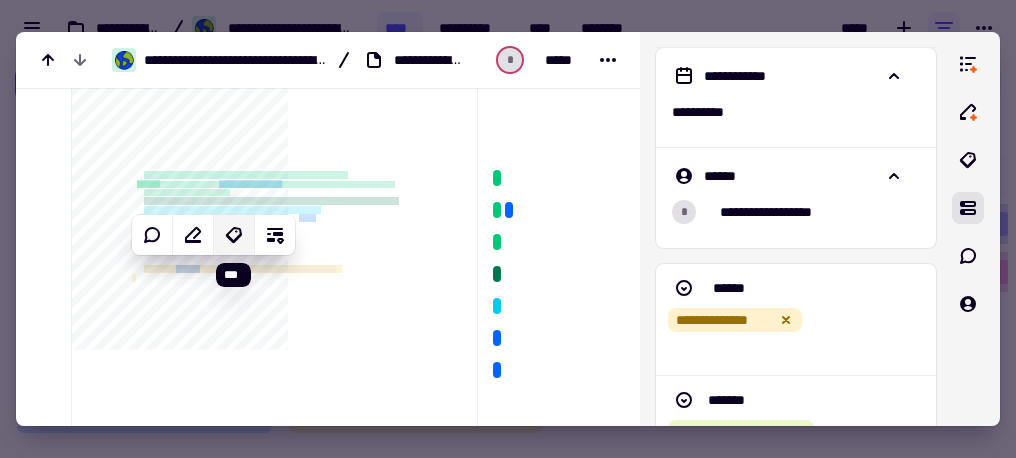 click 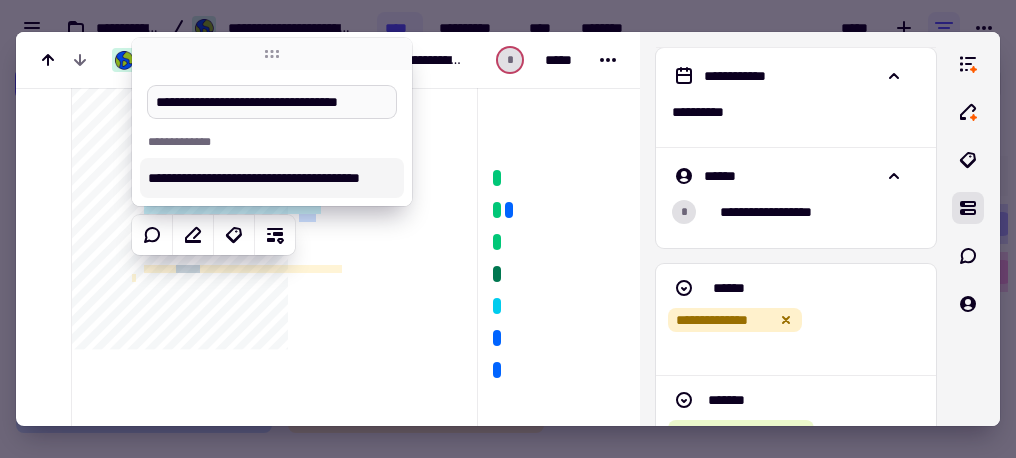 scroll, scrollTop: 0, scrollLeft: 10, axis: horizontal 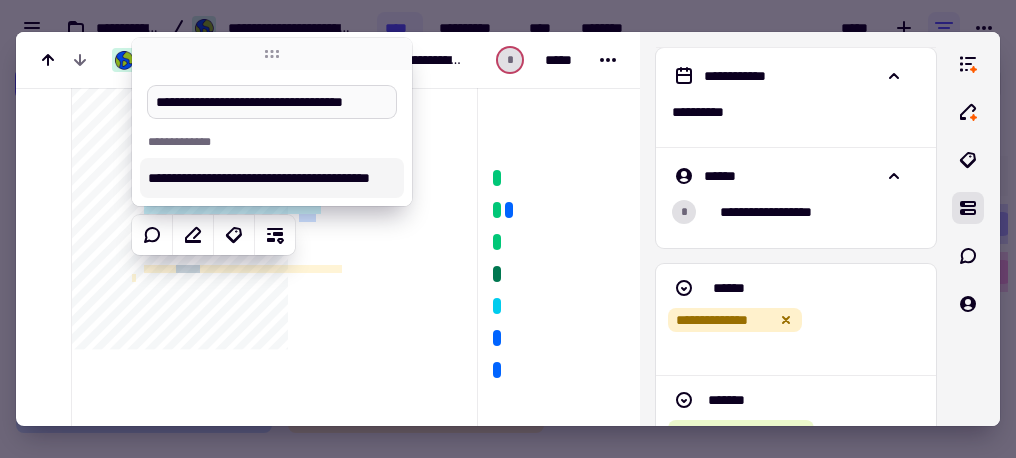 type 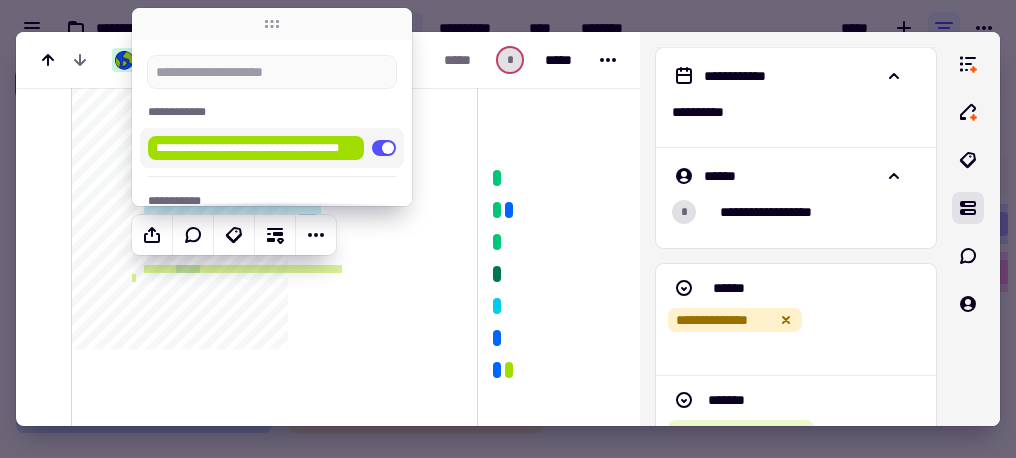 click on "**********" 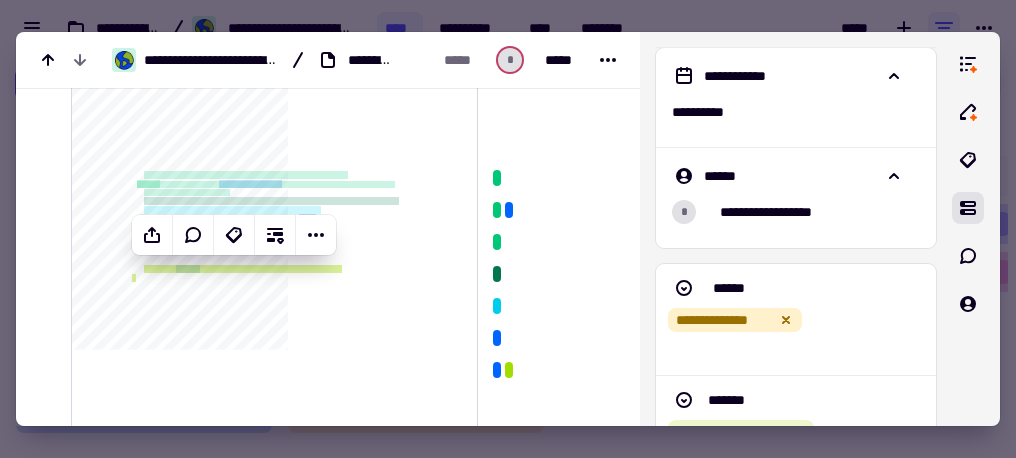 click on "**********" 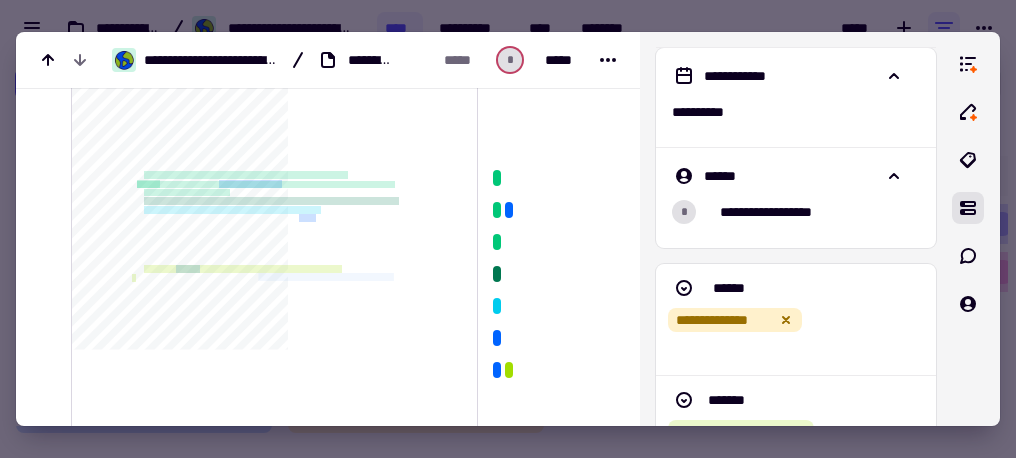 drag, startPoint x: 428, startPoint y: 277, endPoint x: 277, endPoint y: 276, distance: 151.00331 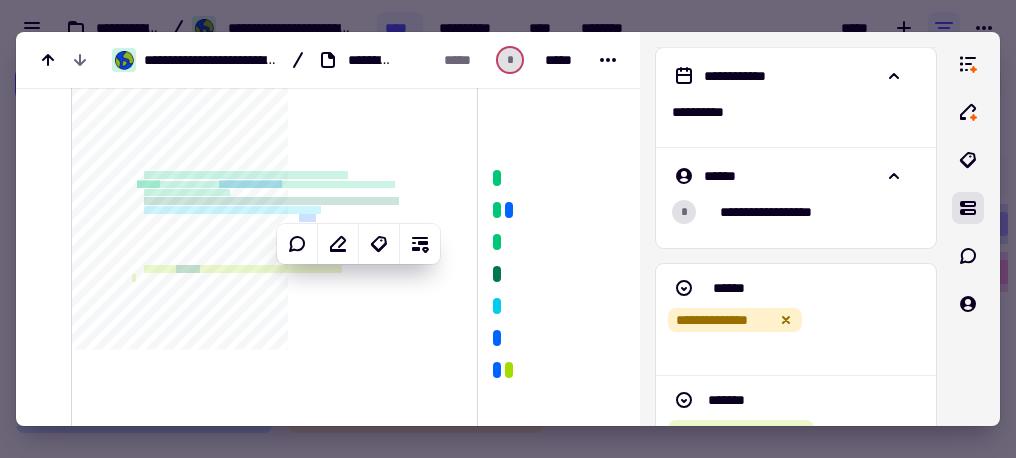 click on "**********" 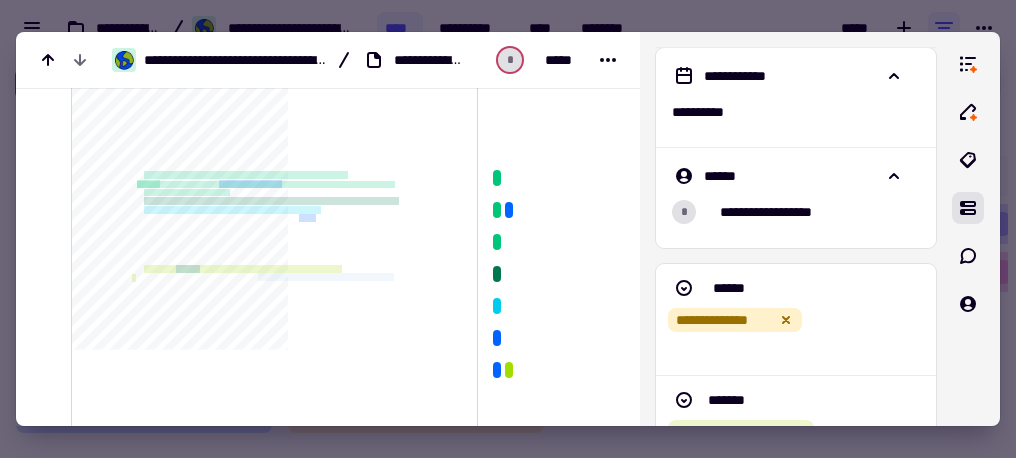 drag, startPoint x: 276, startPoint y: 275, endPoint x: 425, endPoint y: 274, distance: 149.00336 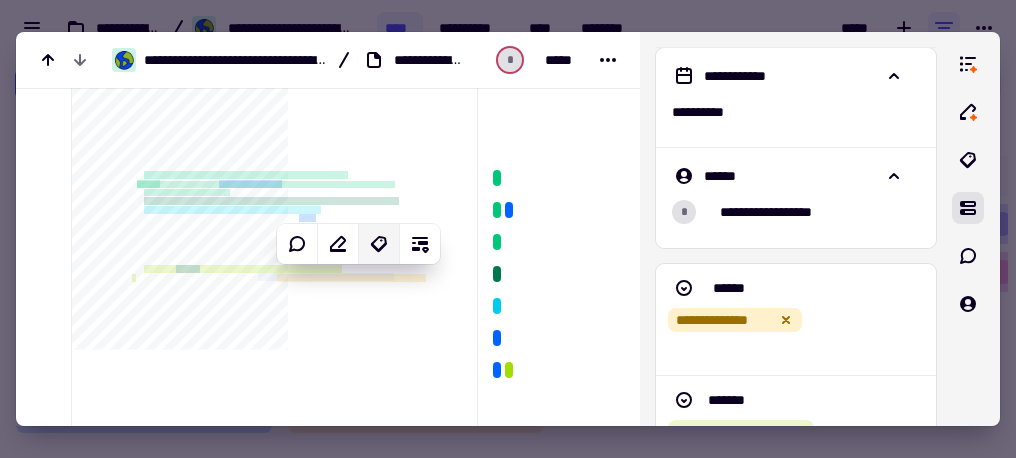 click 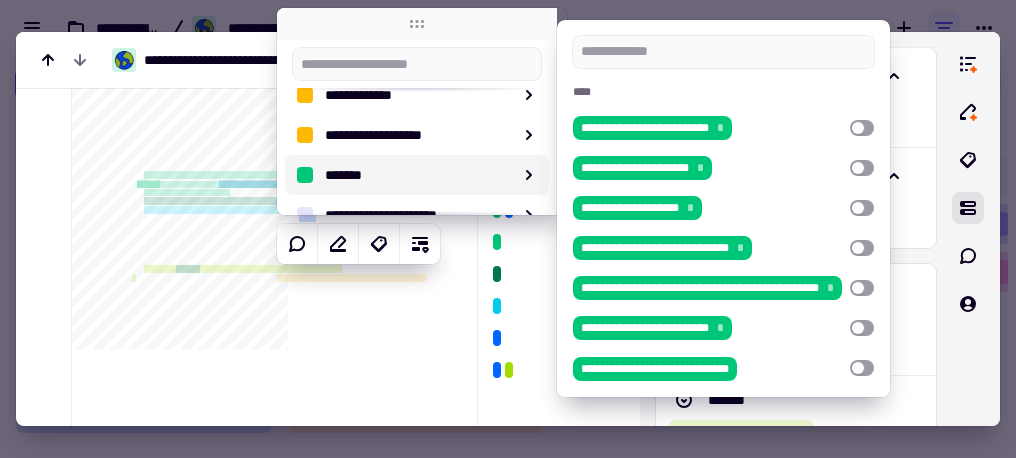 scroll, scrollTop: 341, scrollLeft: 0, axis: vertical 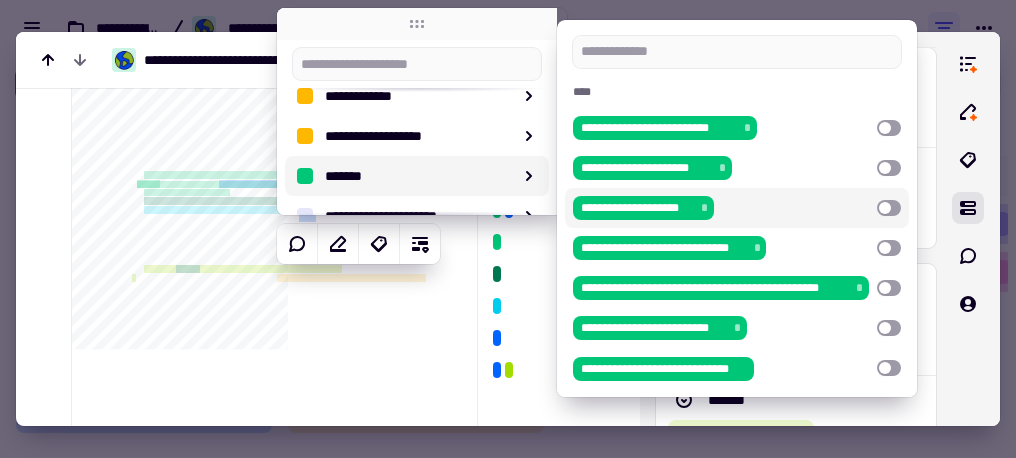 type on "*" 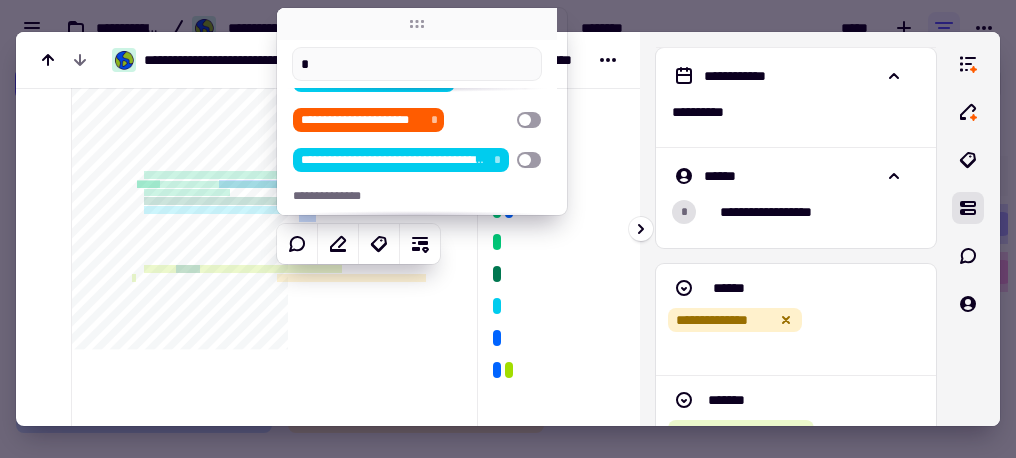 type 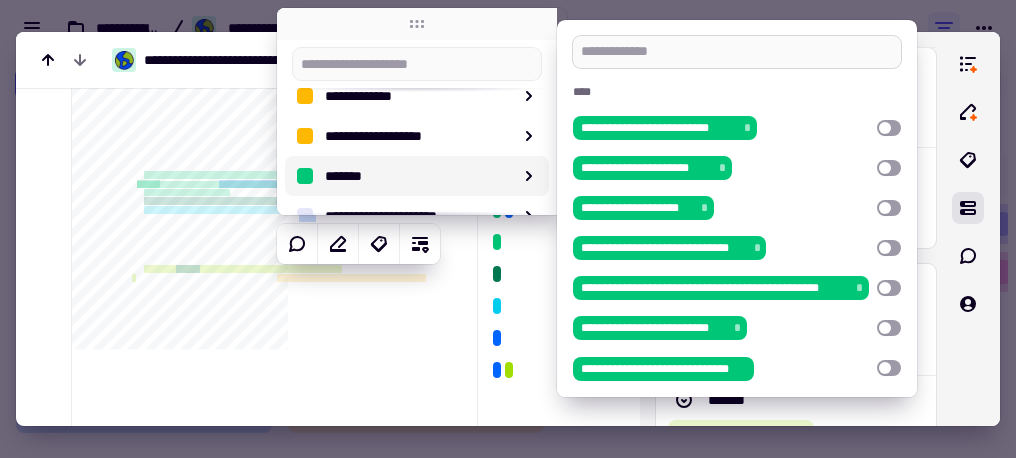 click at bounding box center (737, 52) 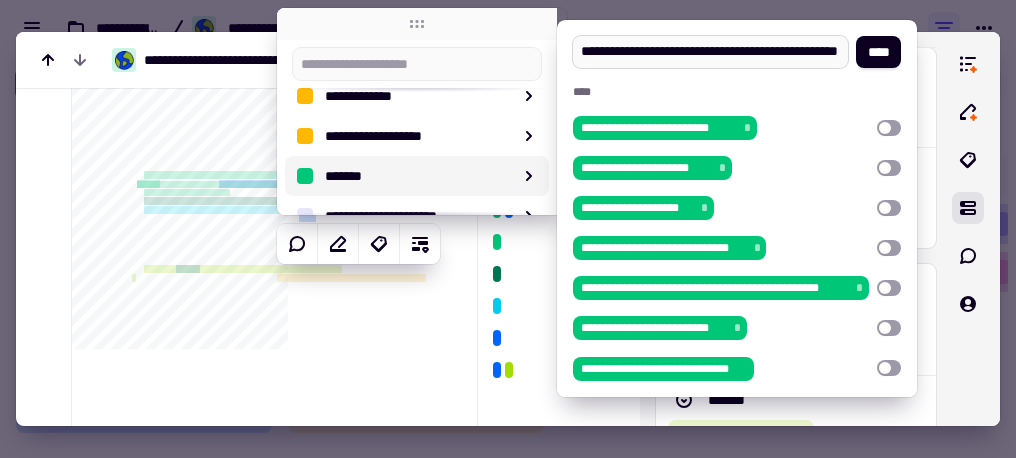 scroll, scrollTop: 0, scrollLeft: 112, axis: horizontal 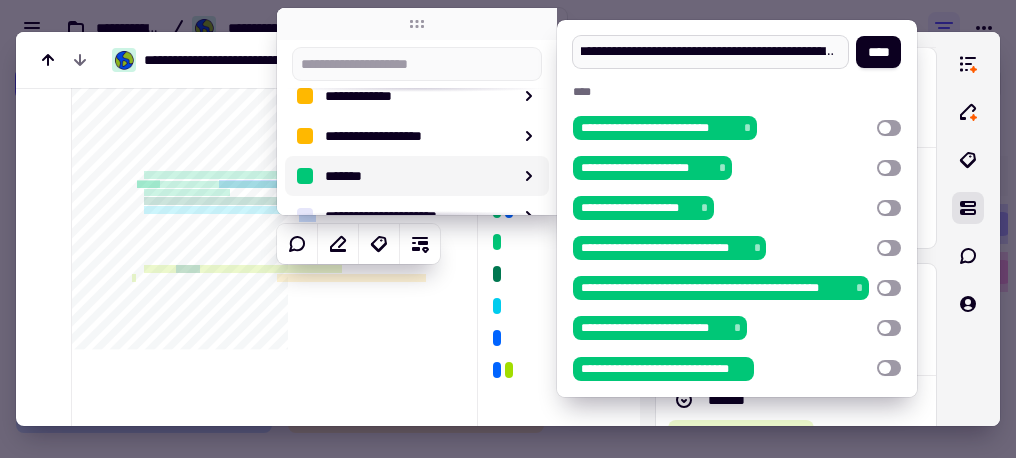 type on "**********" 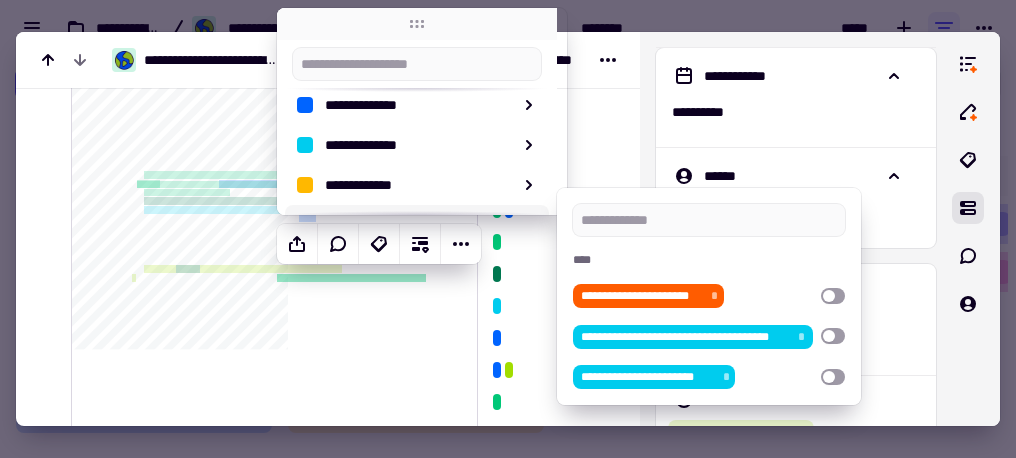 click on "**********" 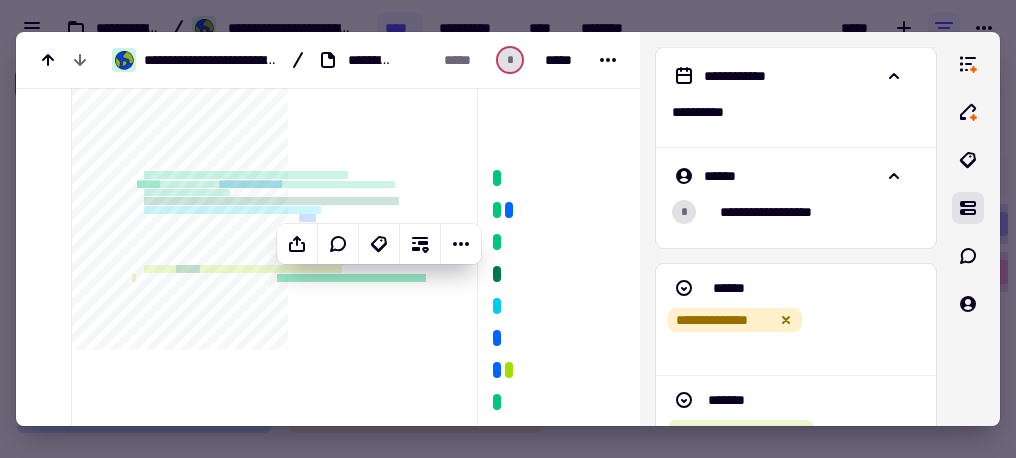 click at bounding box center [508, 229] 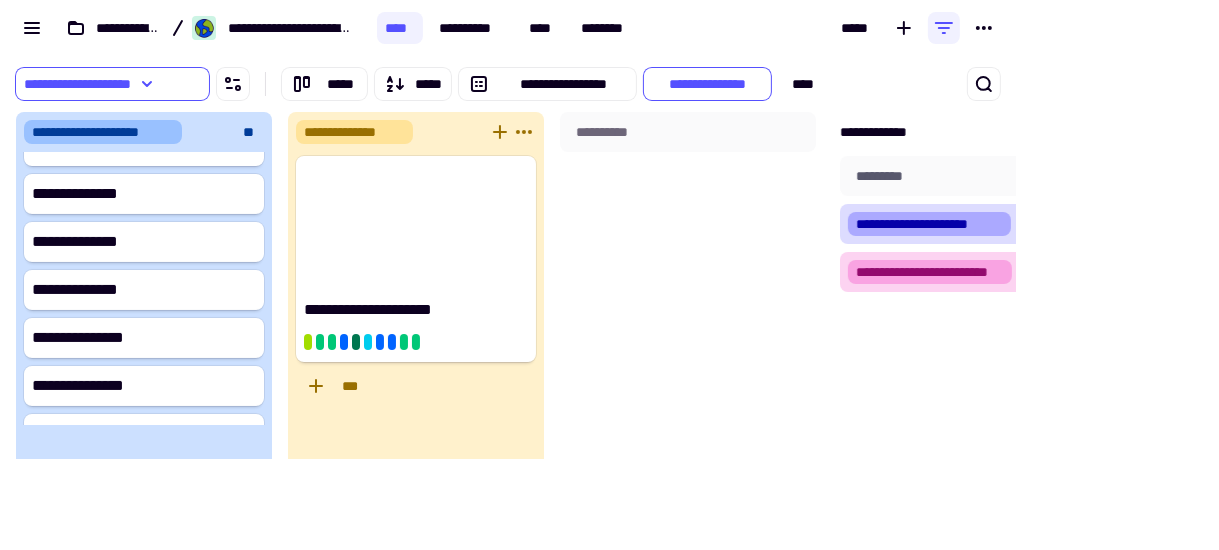 scroll, scrollTop: 334, scrollLeft: 0, axis: vertical 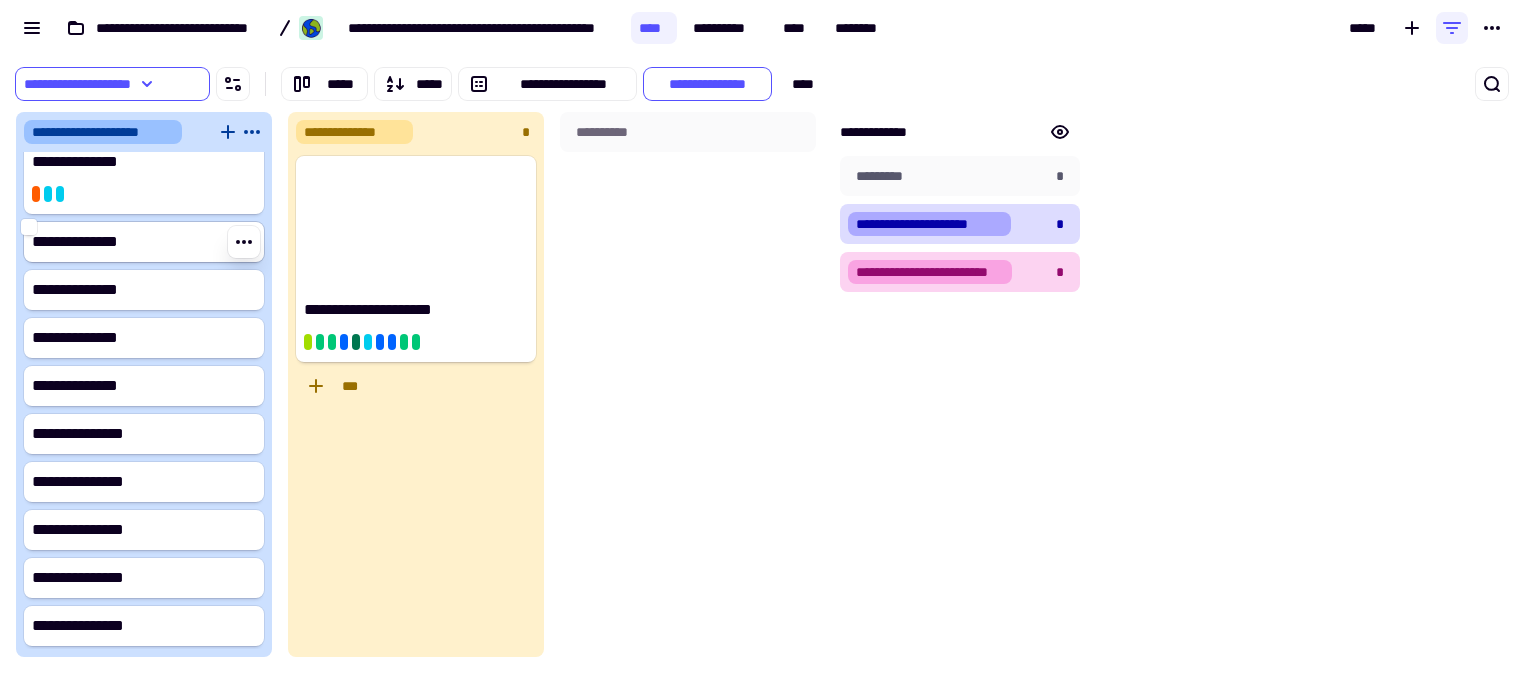 click on "**********" 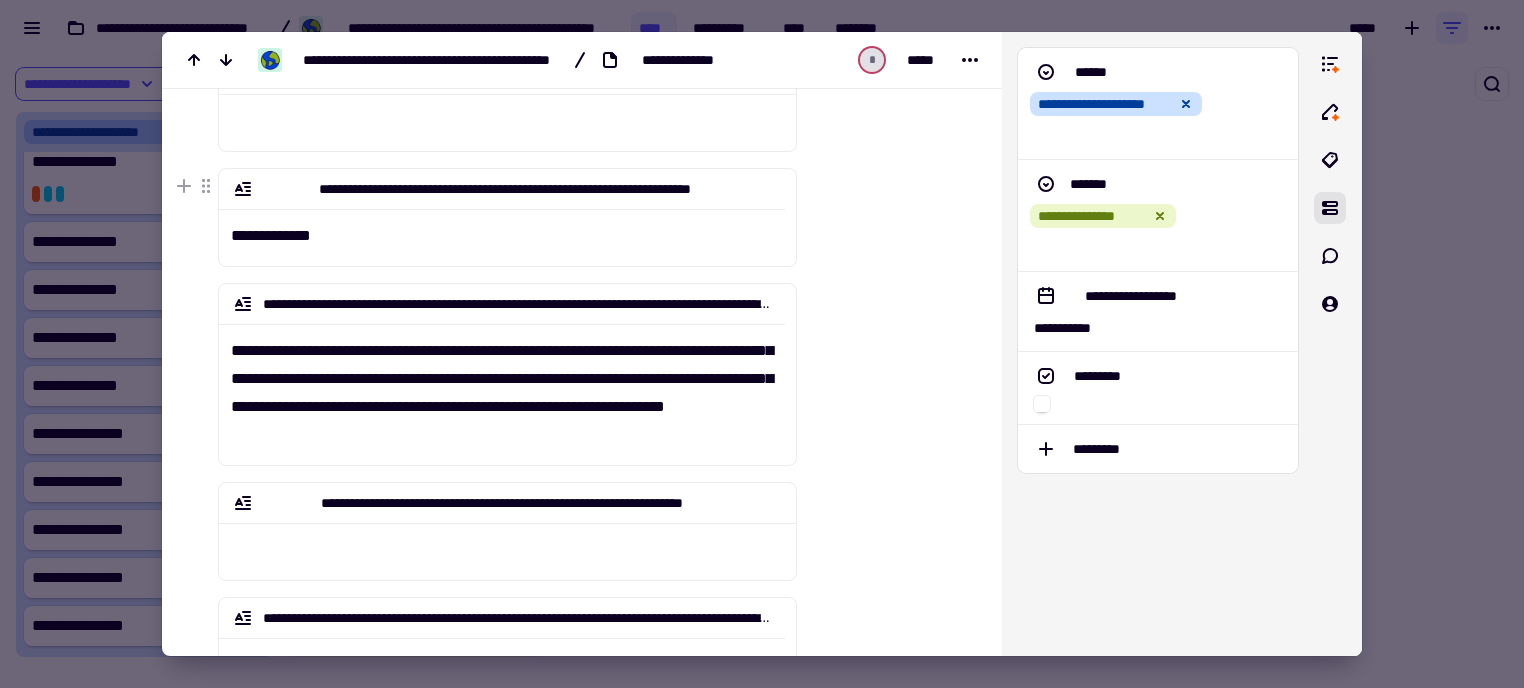 scroll, scrollTop: 500, scrollLeft: 0, axis: vertical 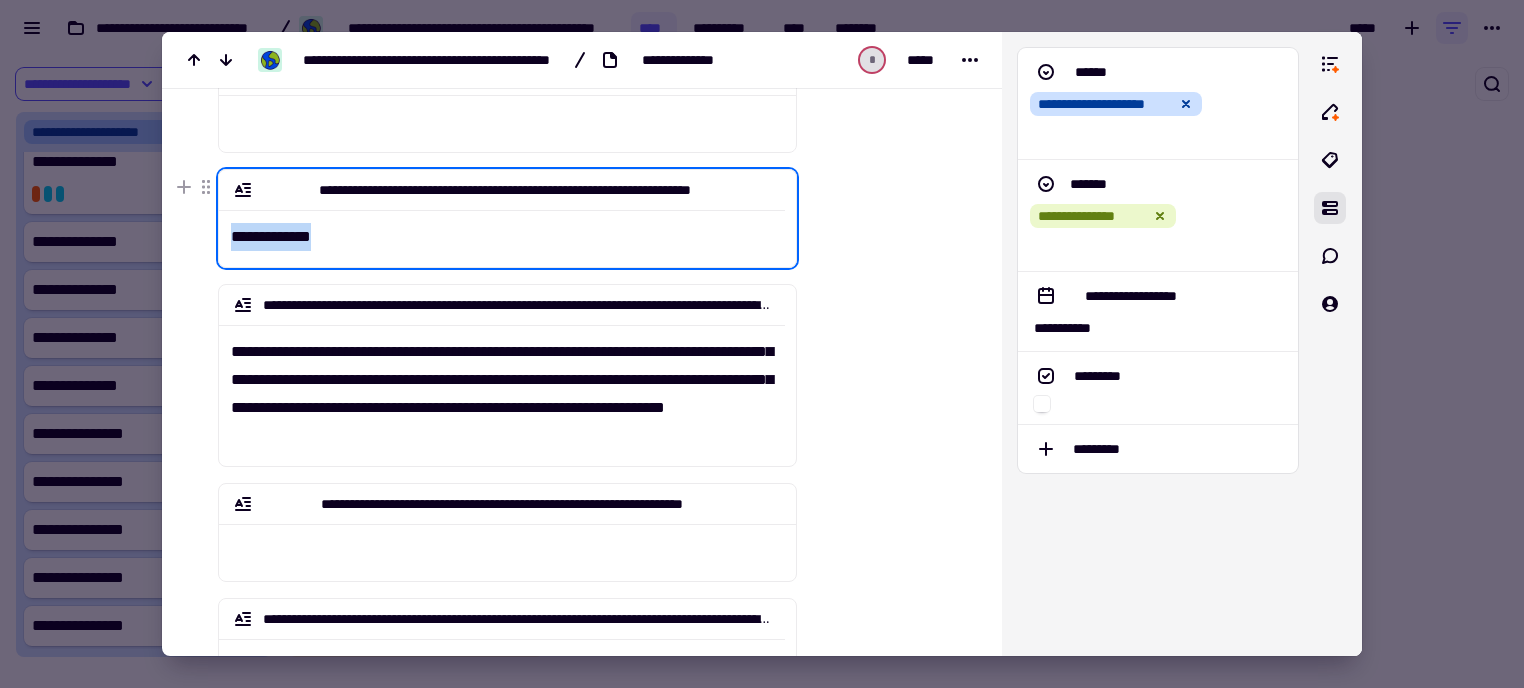 drag, startPoint x: 408, startPoint y: 248, endPoint x: 220, endPoint y: 238, distance: 188.26576 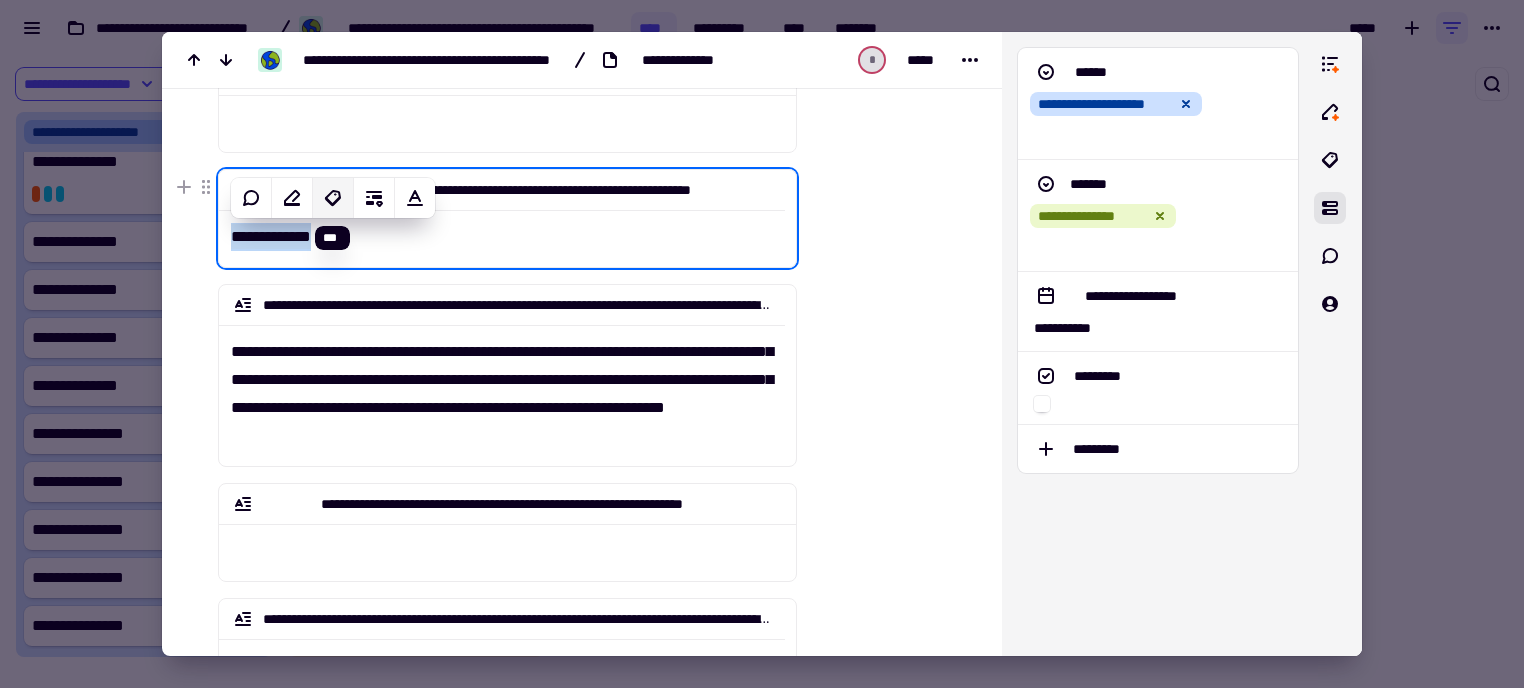 click 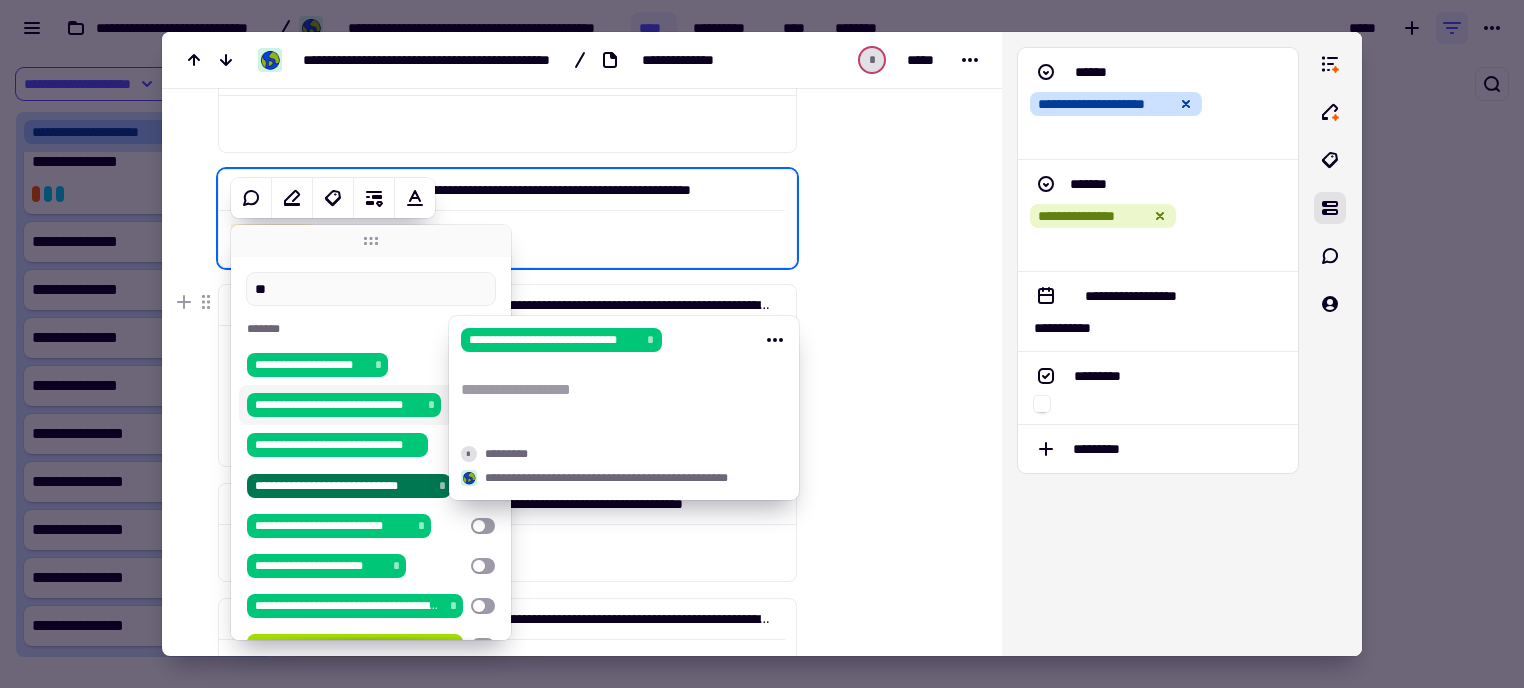 type on "**" 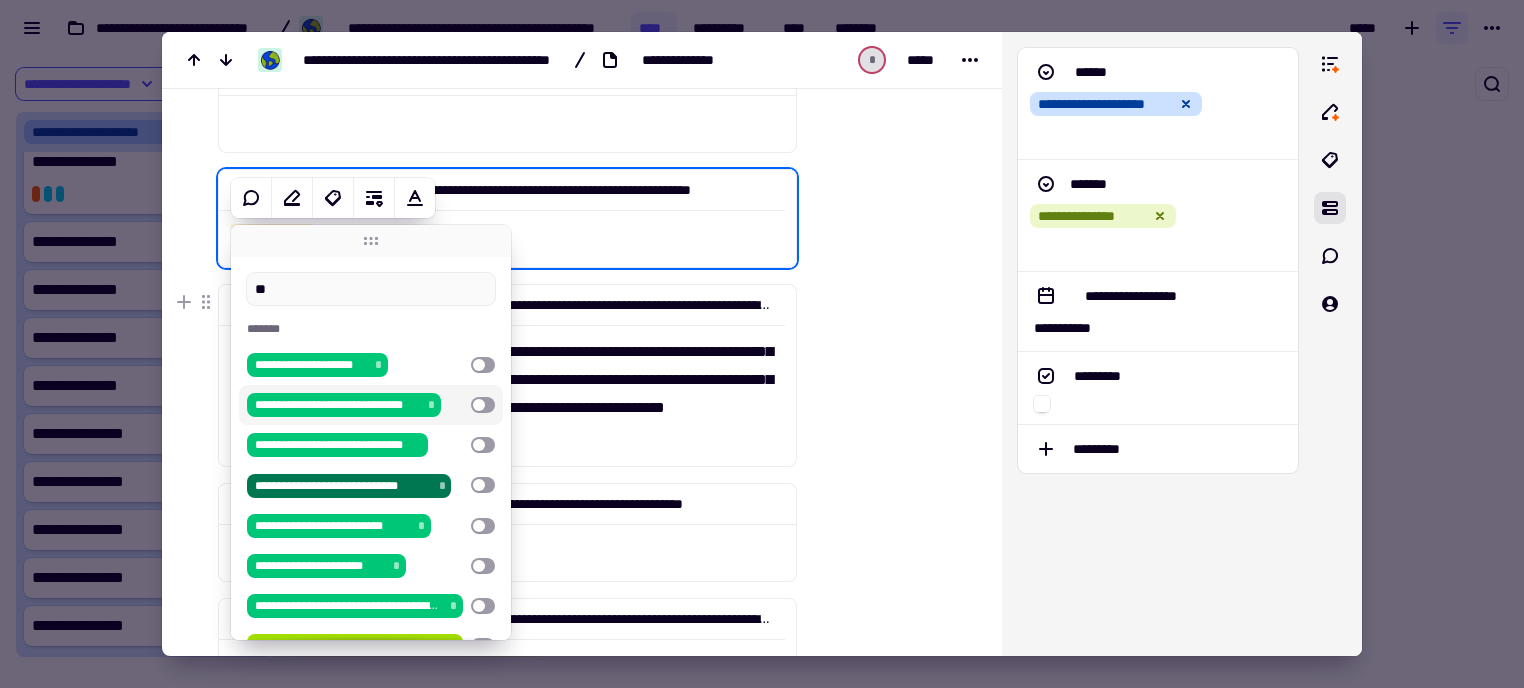 click on "**********" at bounding box center [337, 405] 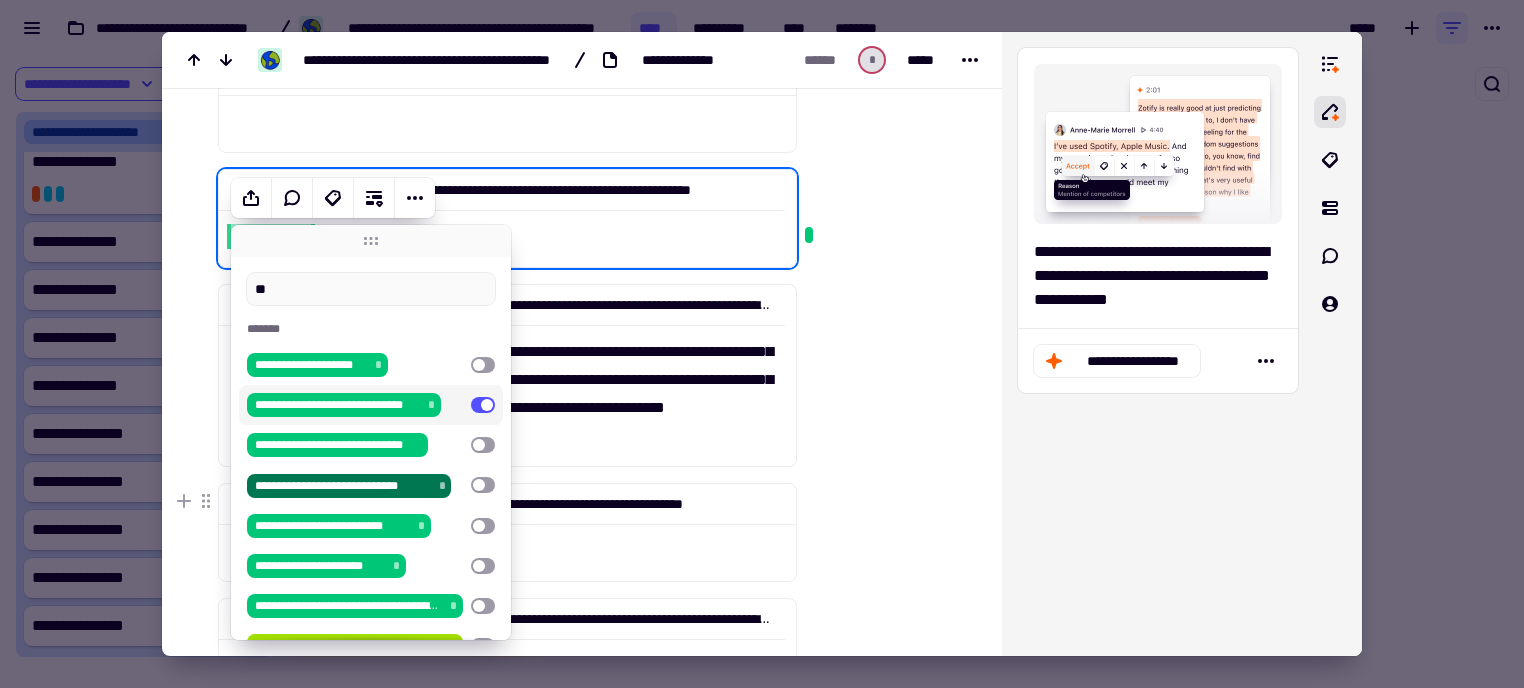 click at bounding box center [885, 872] 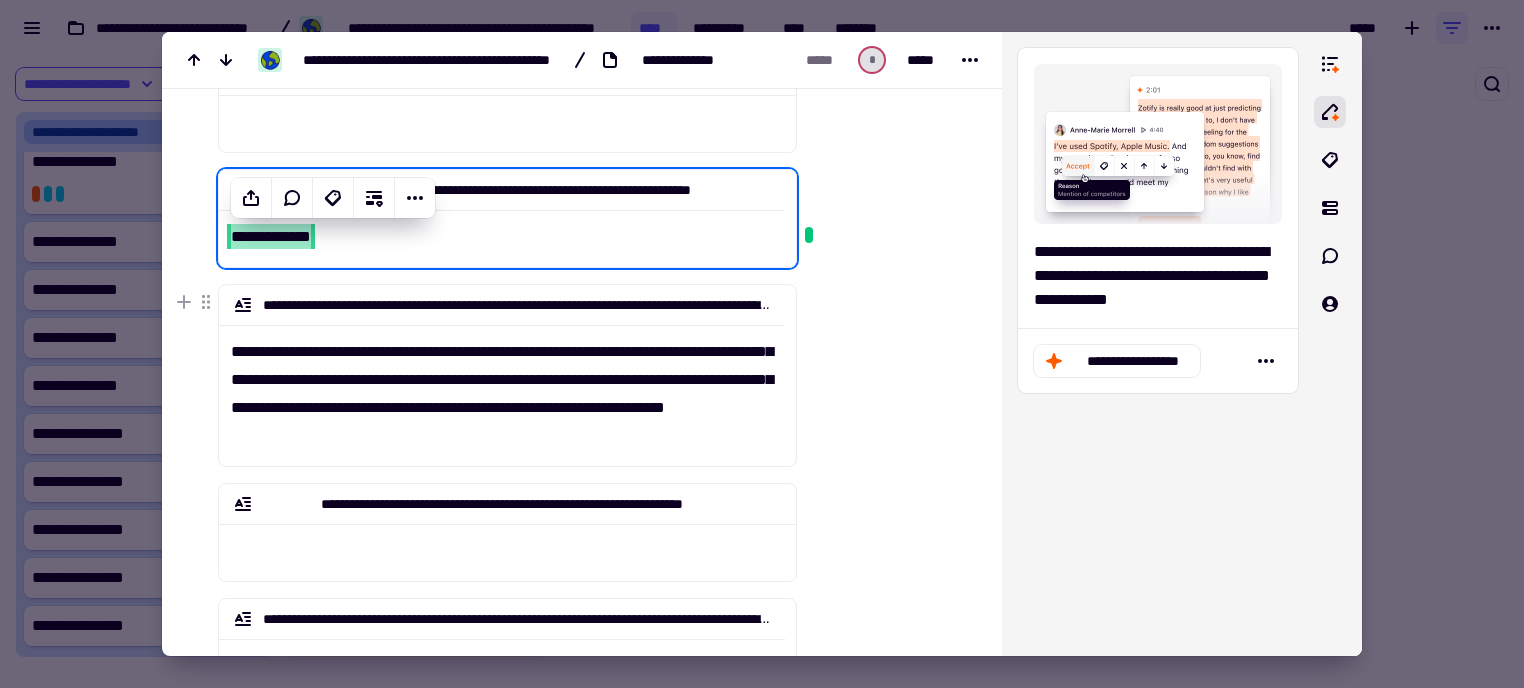 click on "**********" at bounding box center (502, 387) 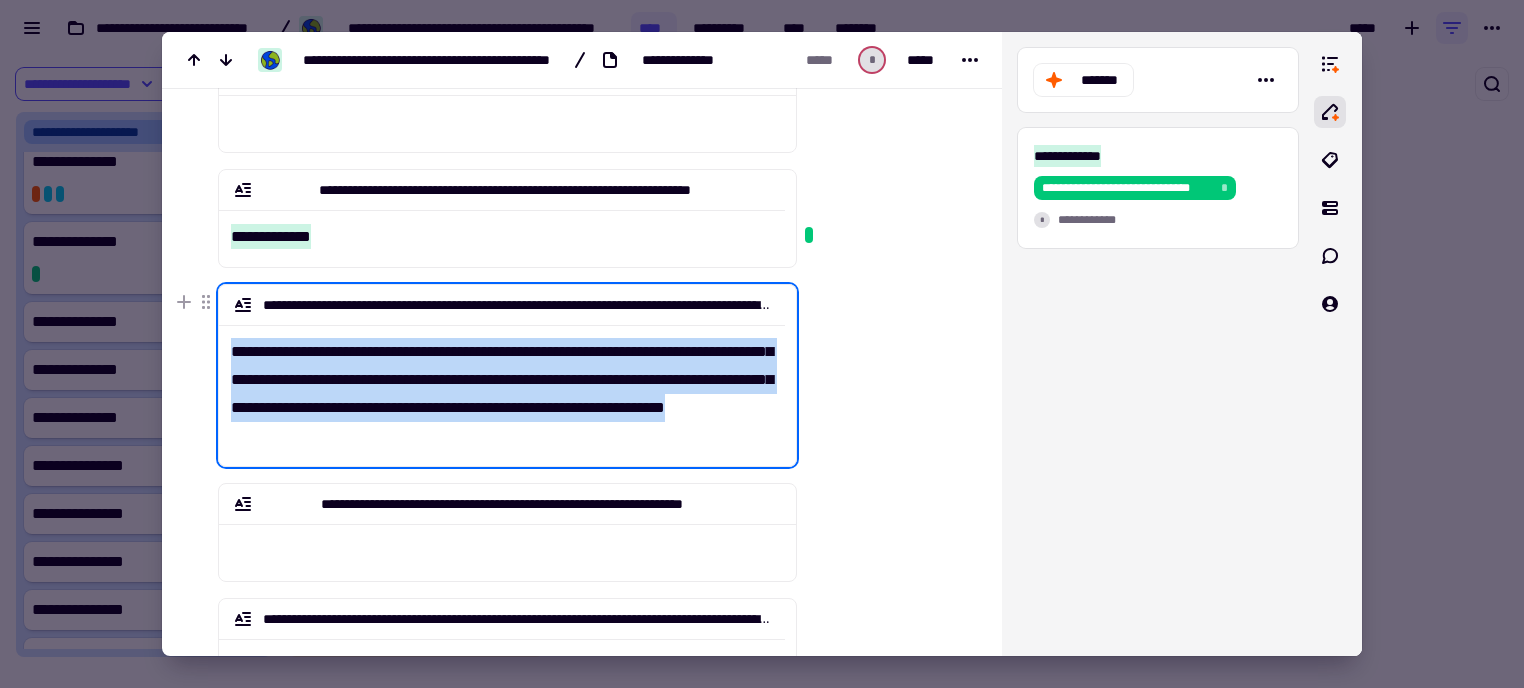 drag, startPoint x: 476, startPoint y: 432, endPoint x: 182, endPoint y: 336, distance: 309.27658 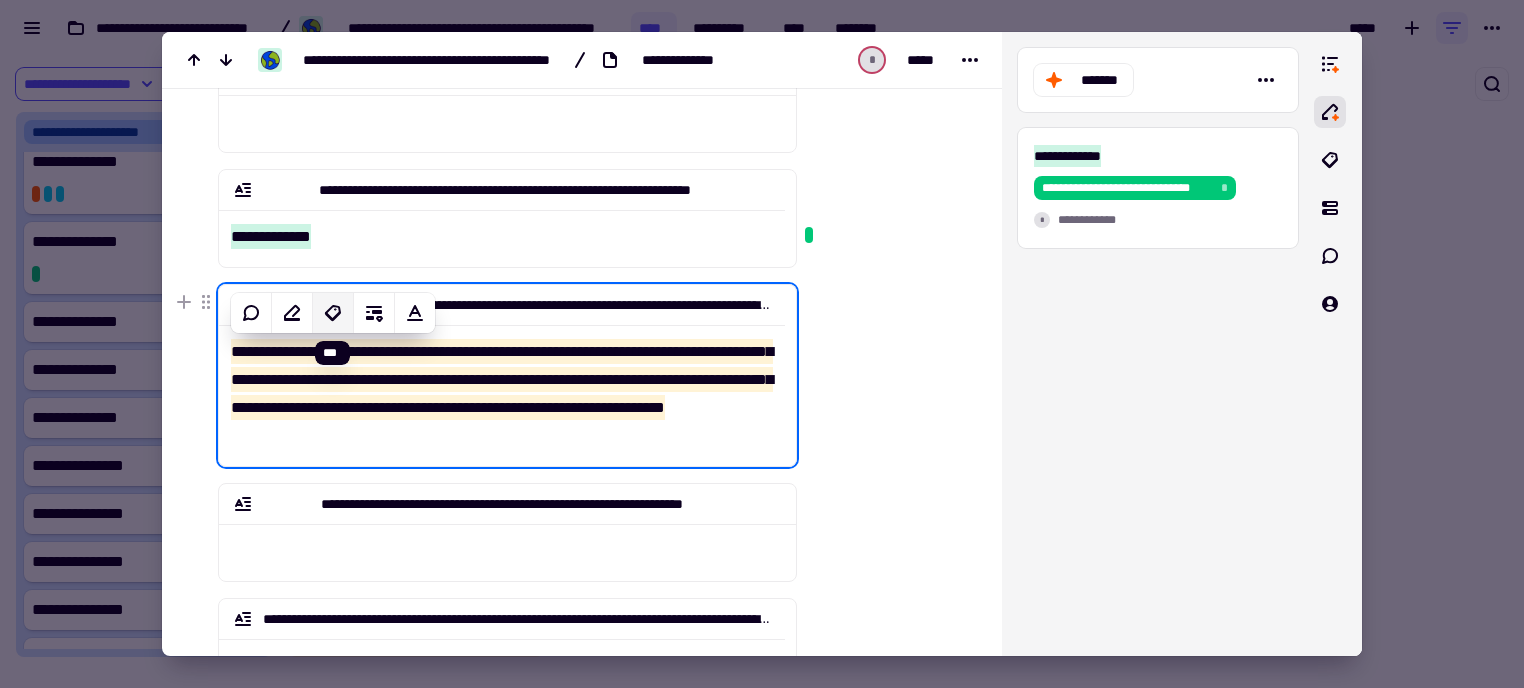 click 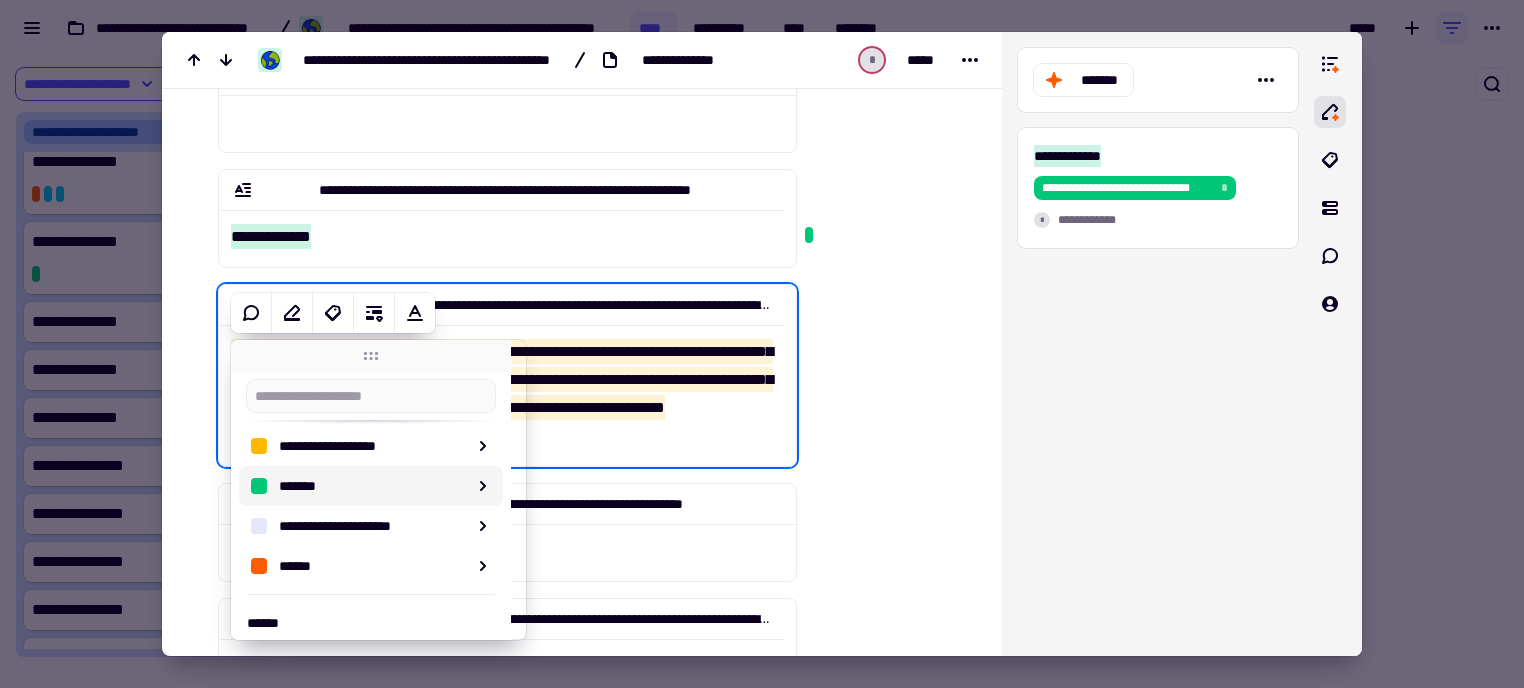scroll, scrollTop: 380, scrollLeft: 0, axis: vertical 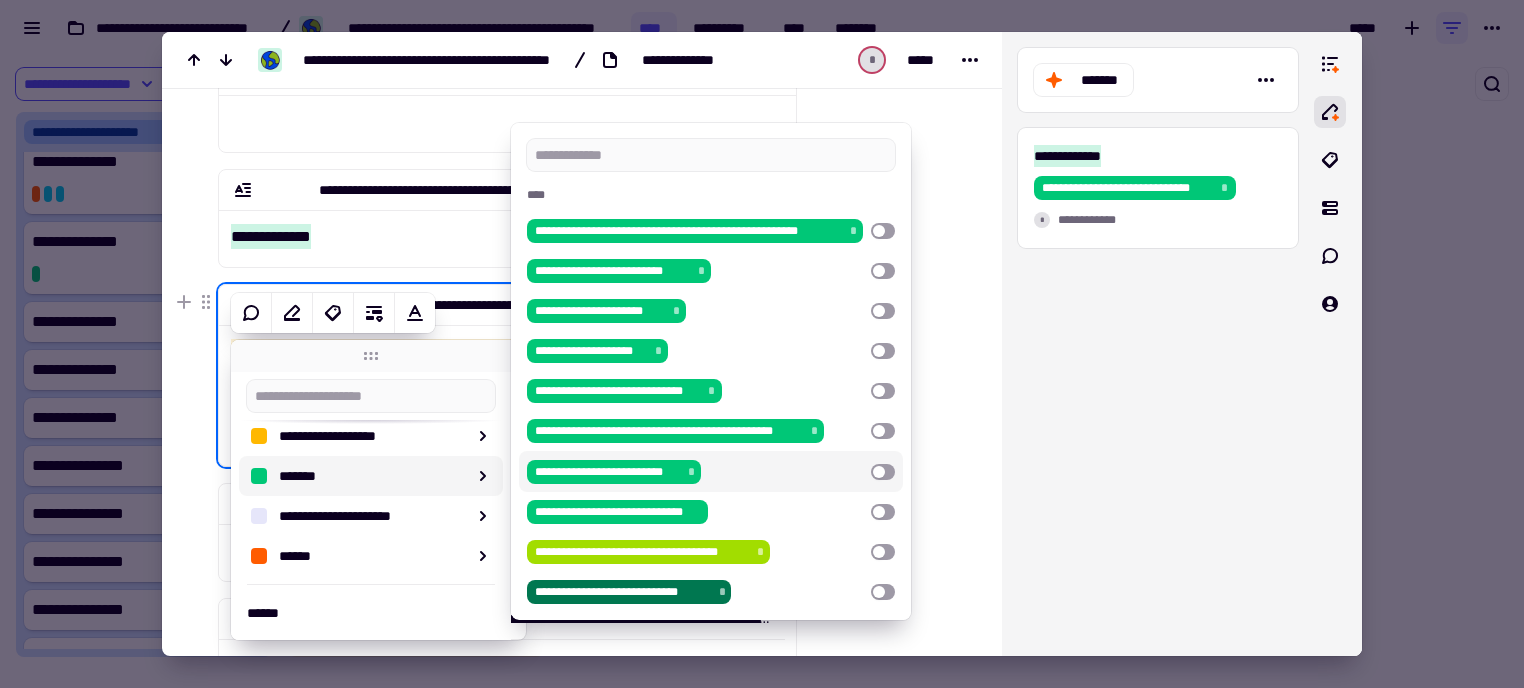 click at bounding box center (885, 872) 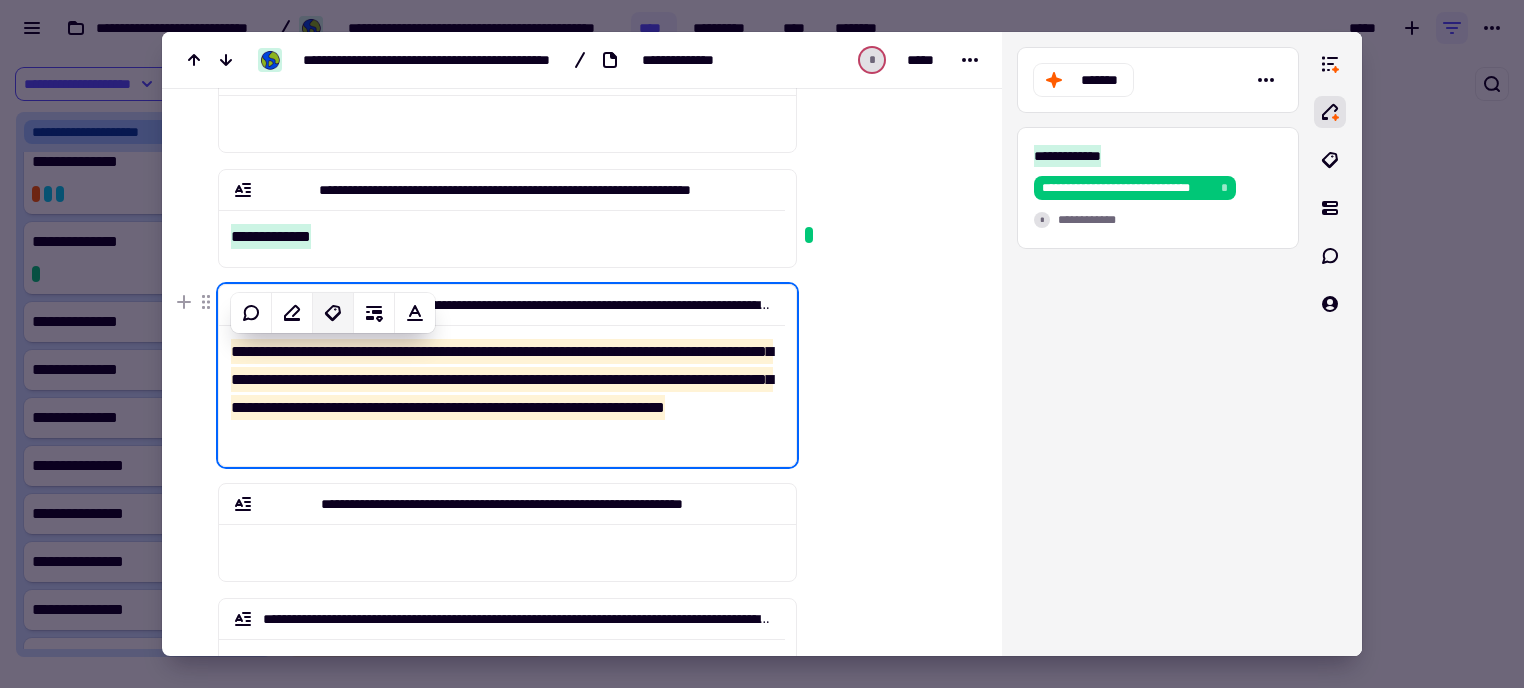 click 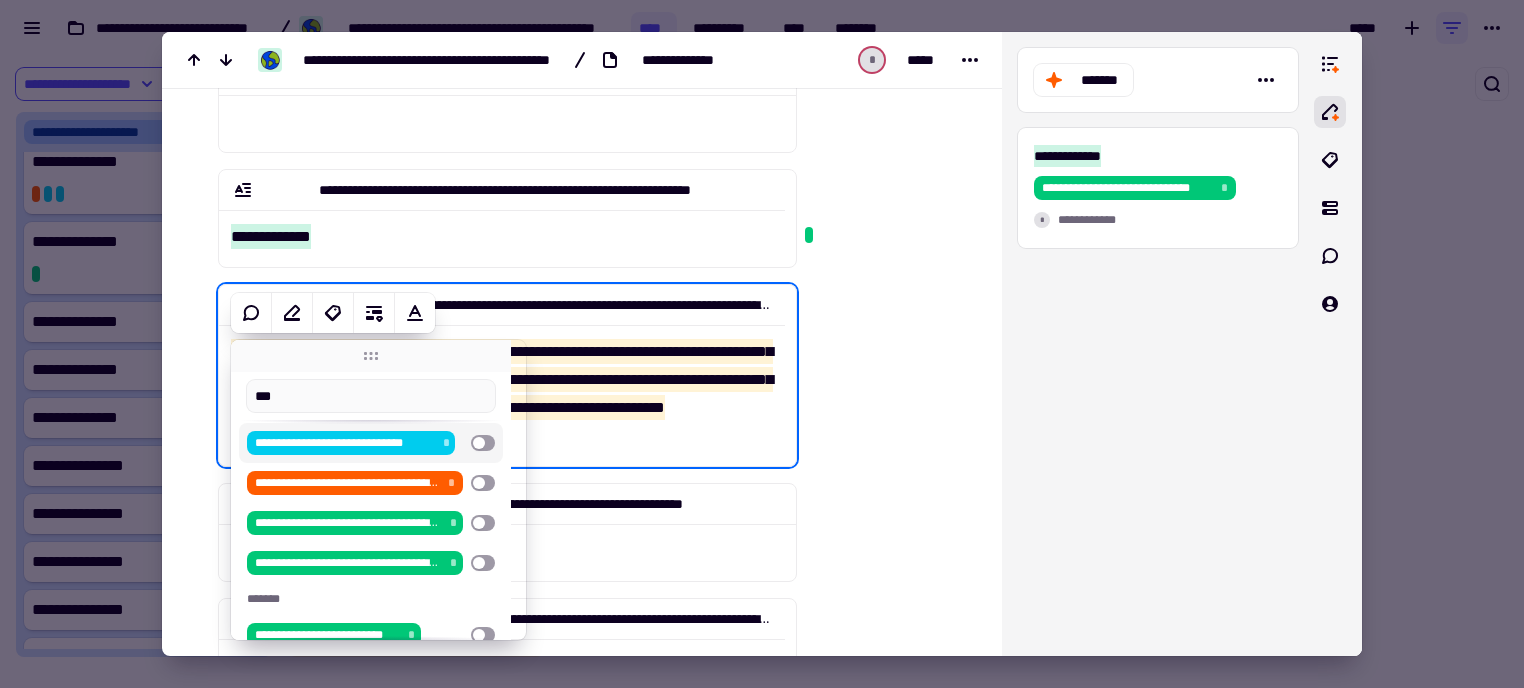 scroll, scrollTop: 191, scrollLeft: 0, axis: vertical 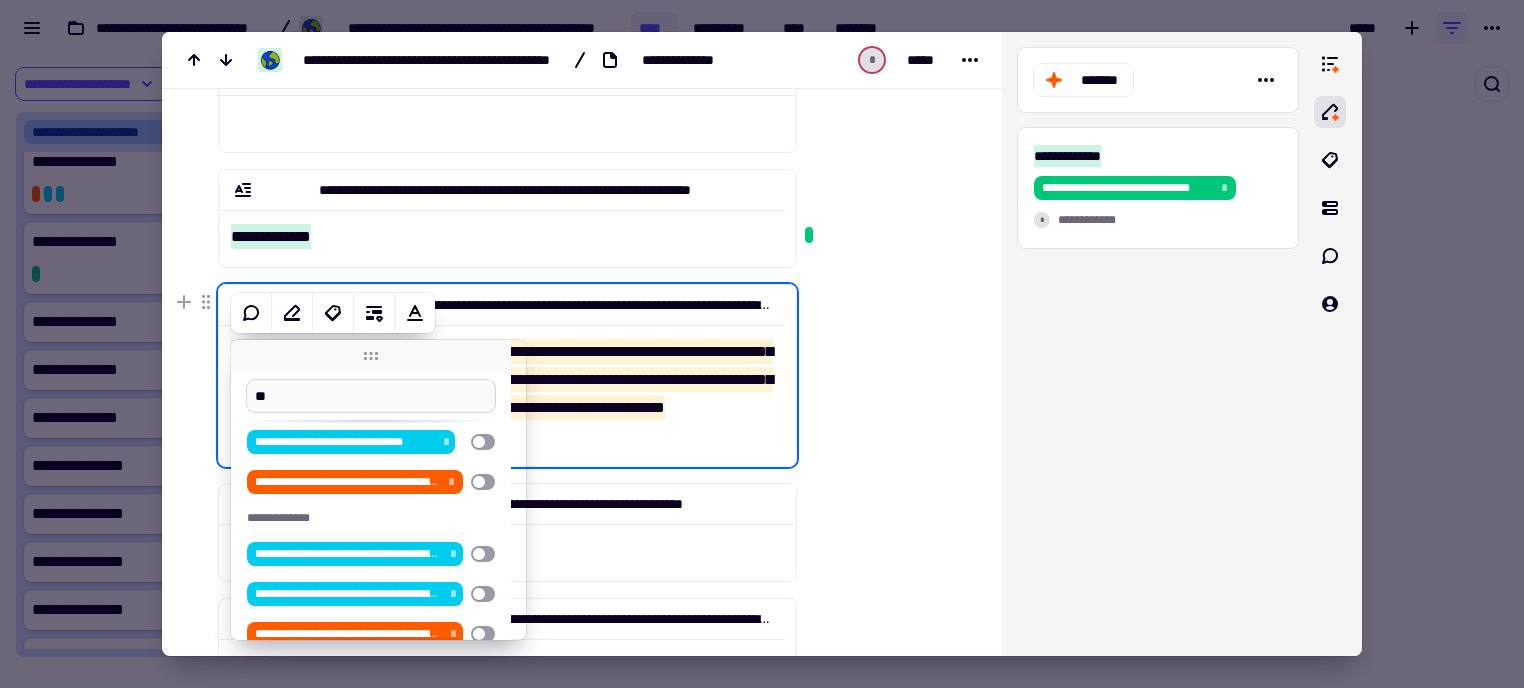 type on "*" 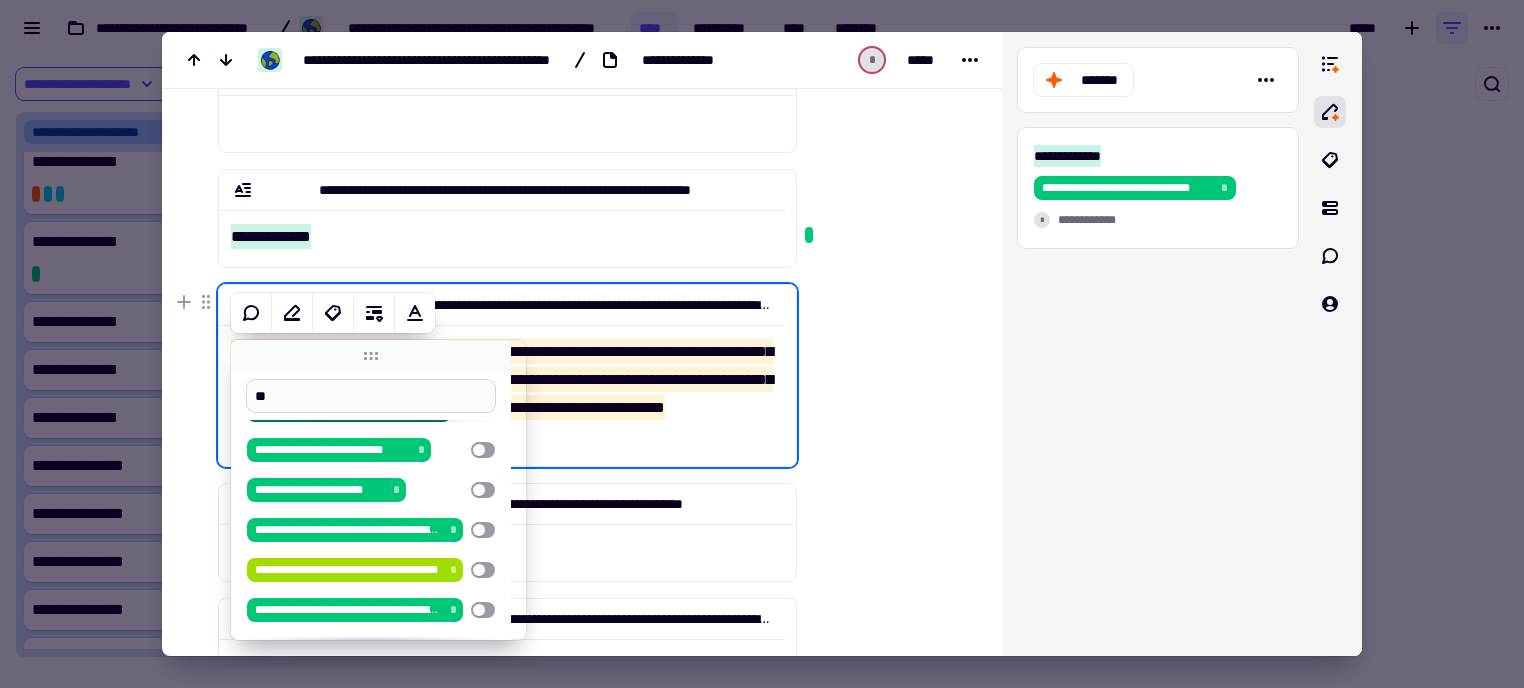type on "*" 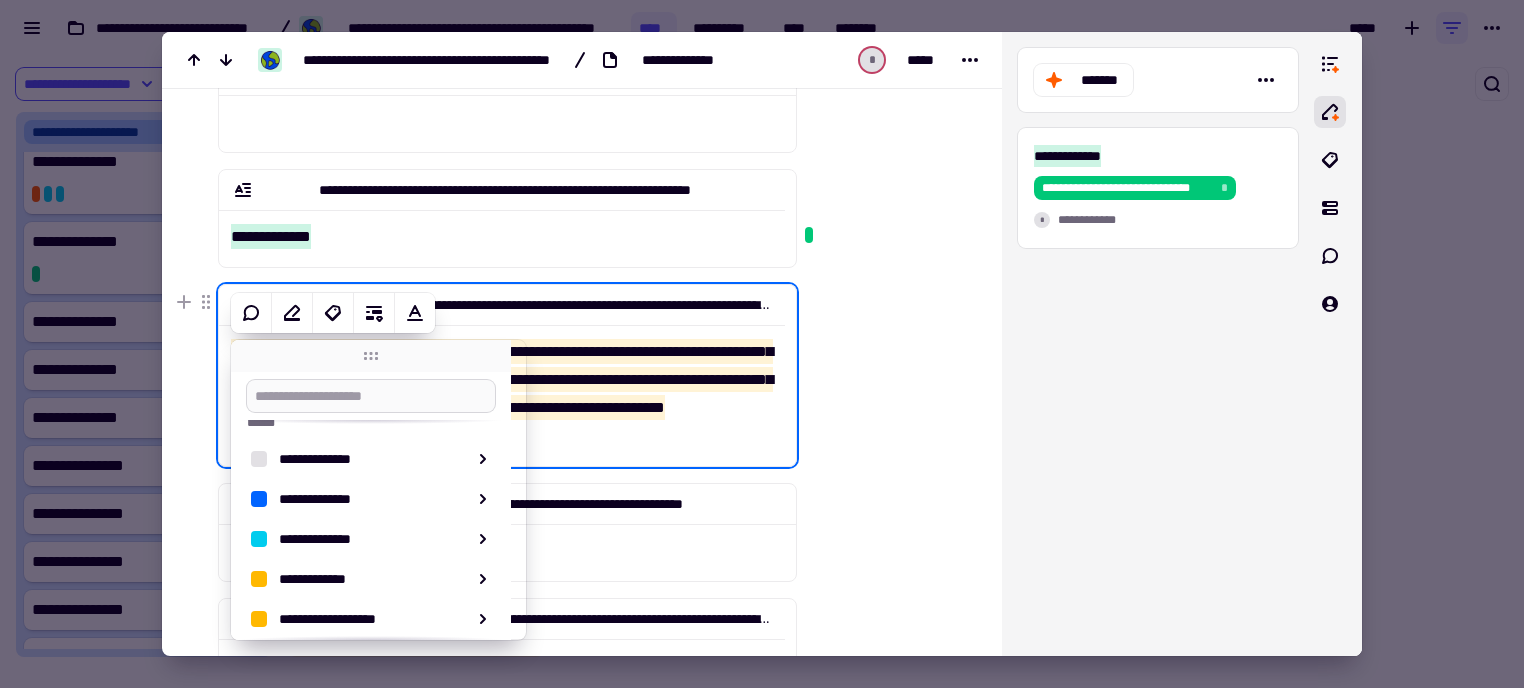 type on "*" 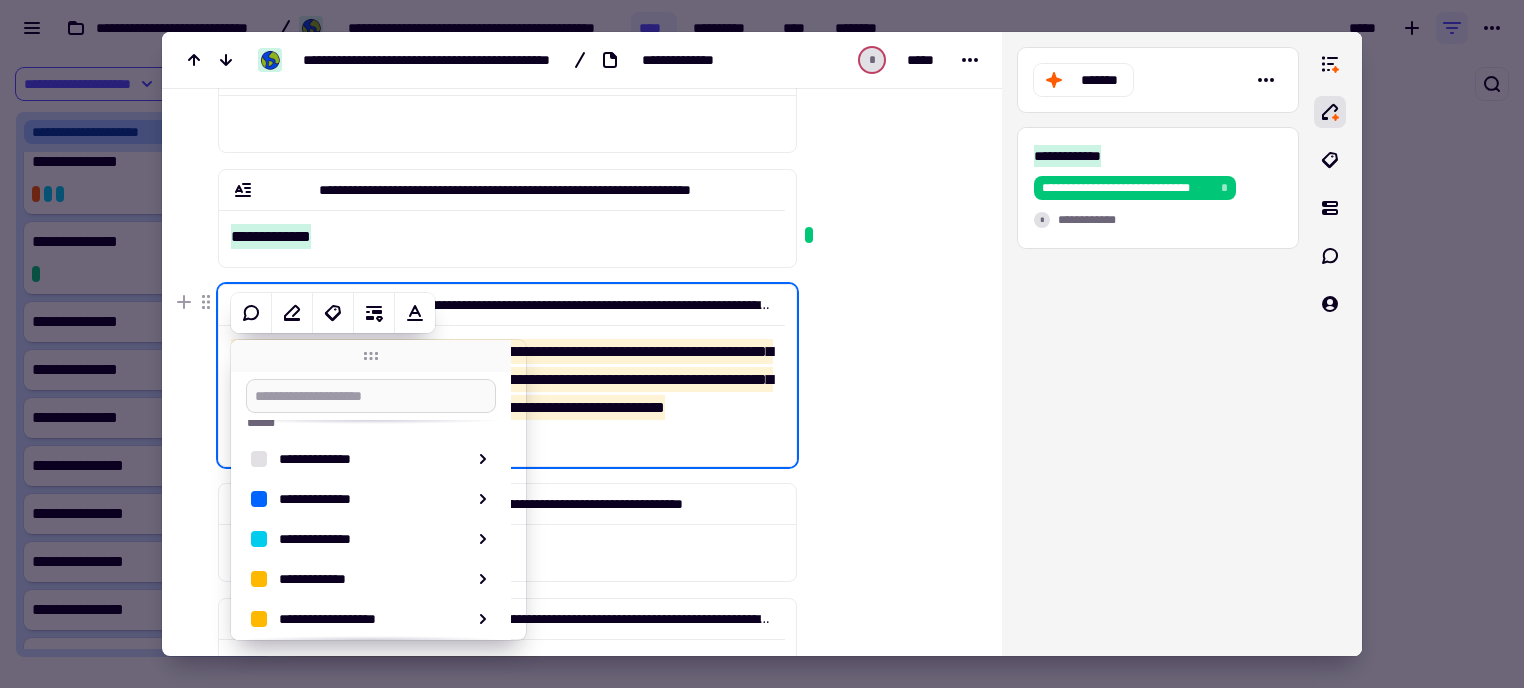 type on "*" 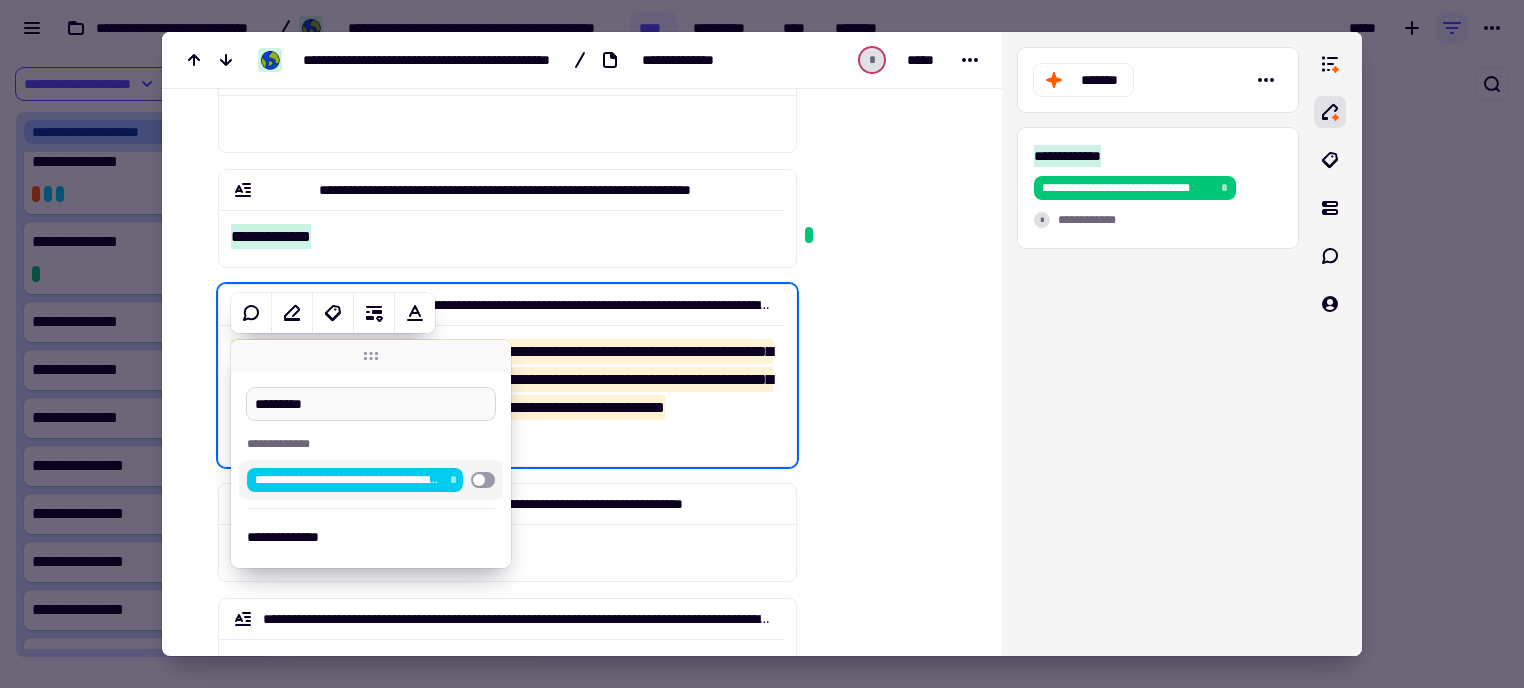 scroll, scrollTop: 0, scrollLeft: 0, axis: both 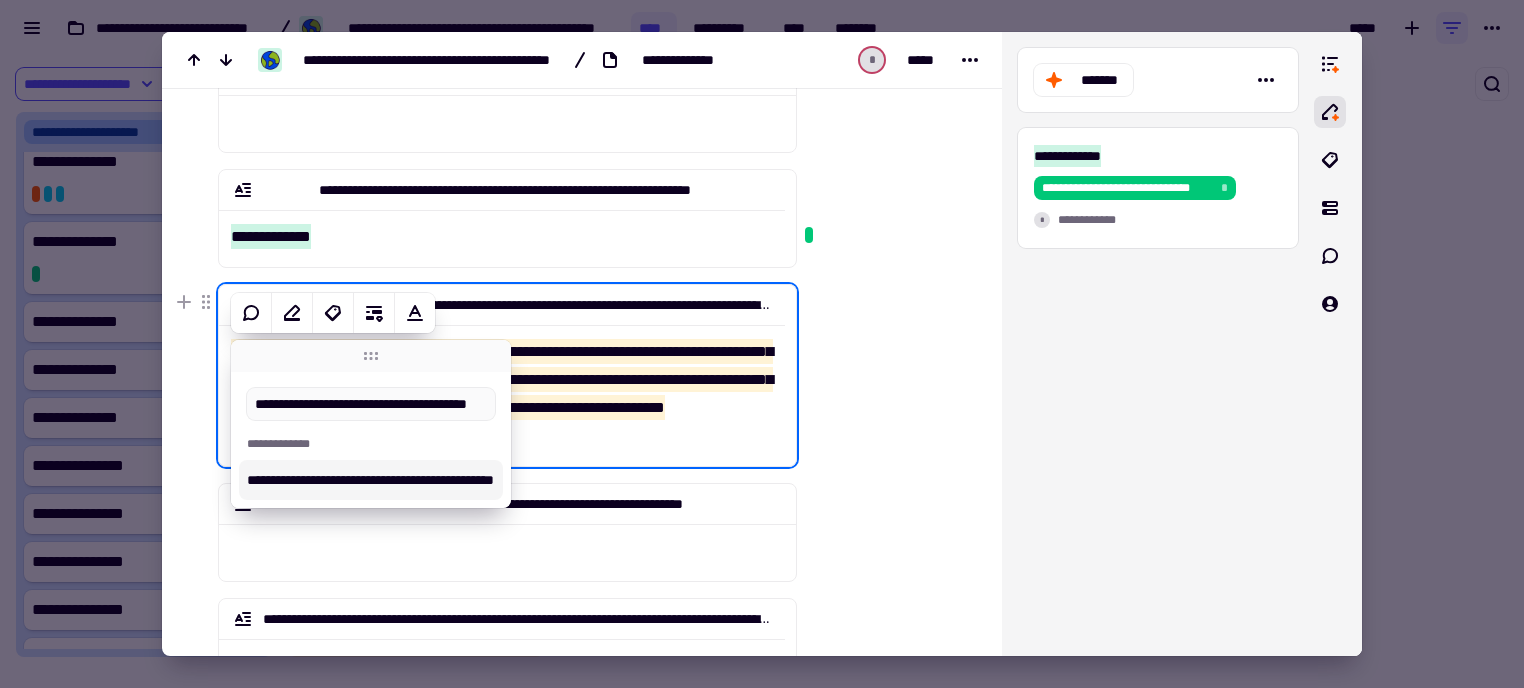drag, startPoint x: 319, startPoint y: 401, endPoint x: 241, endPoint y: 399, distance: 78.025635 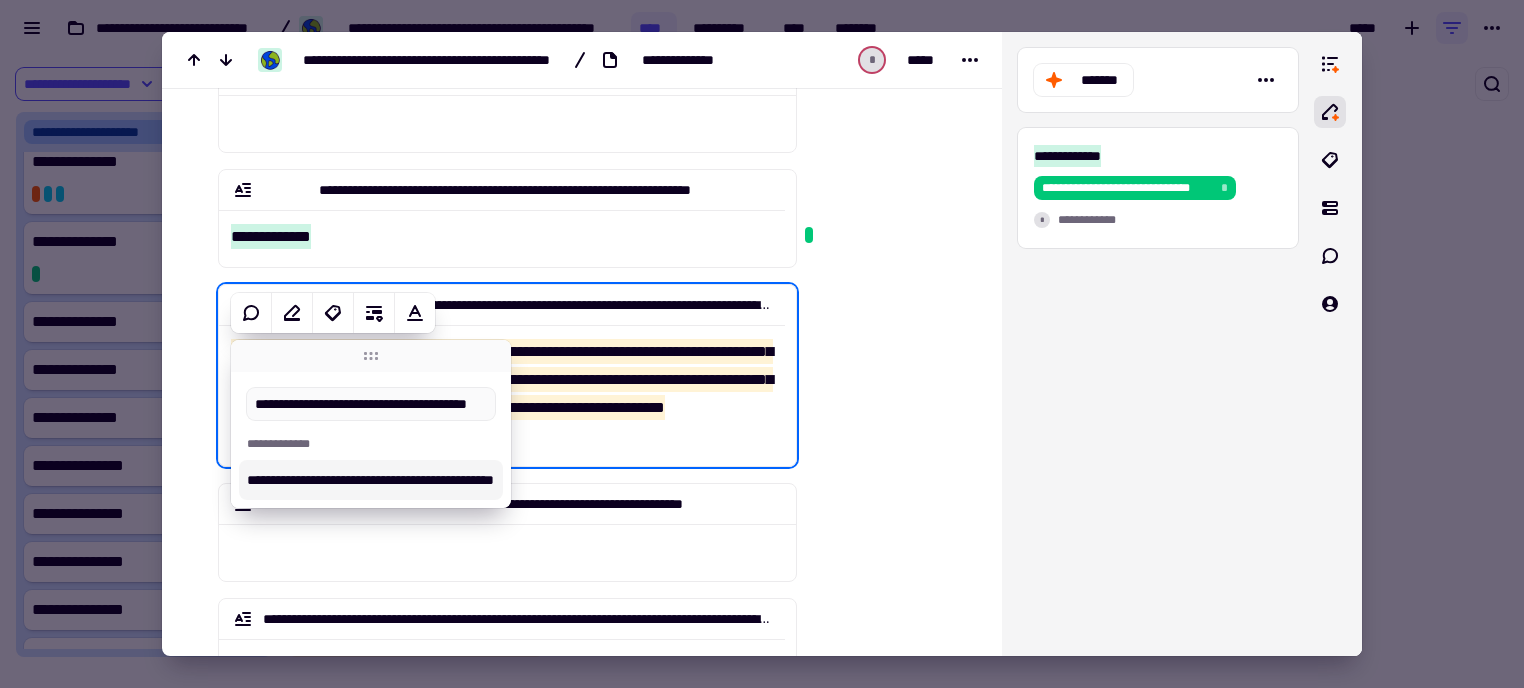 type on "**********" 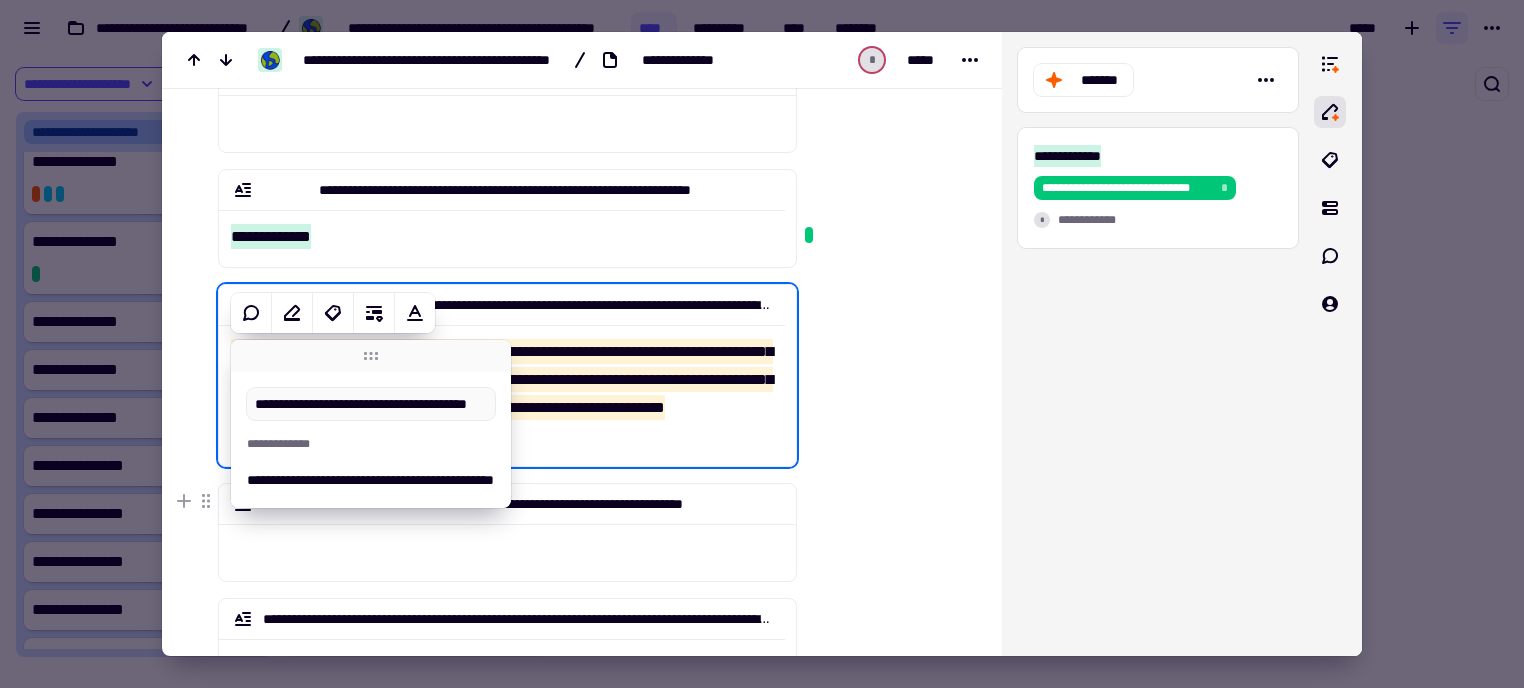 click at bounding box center (885, 872) 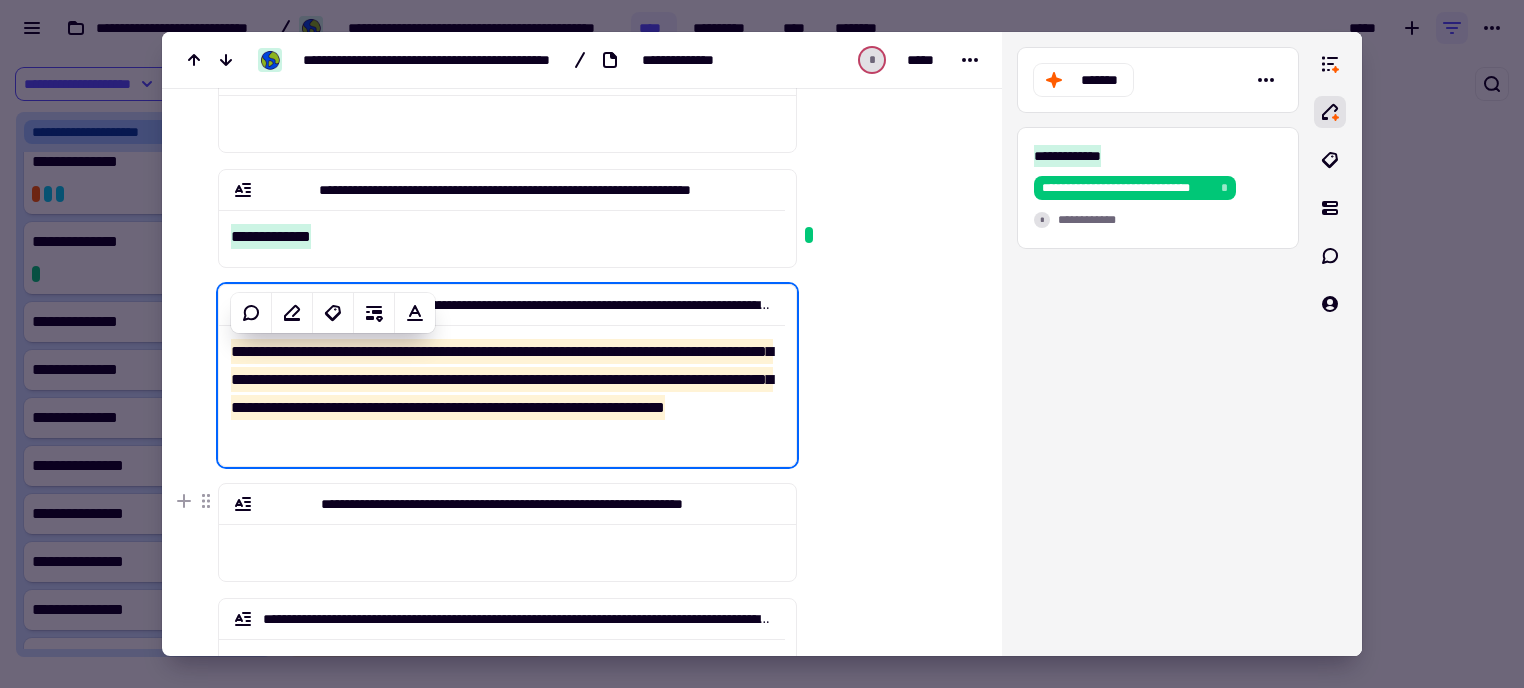 click at bounding box center (885, 872) 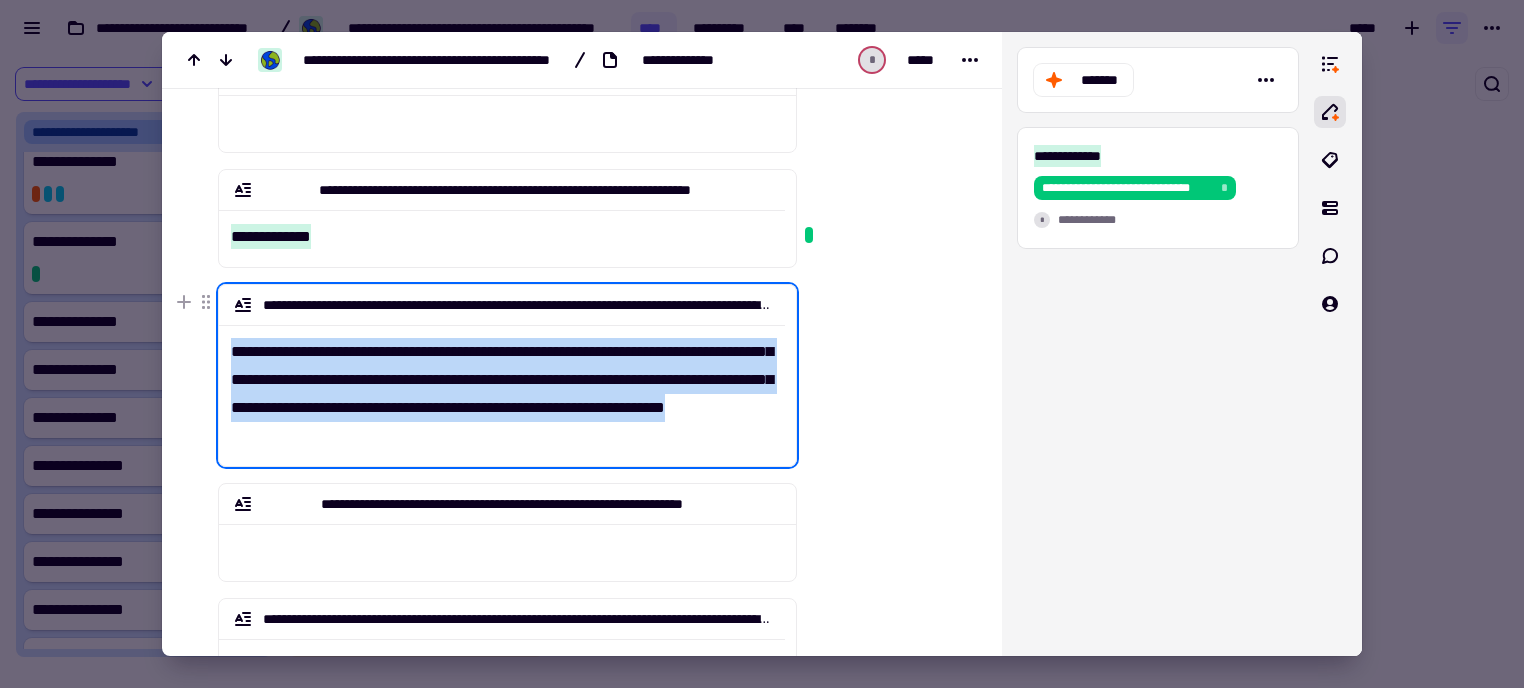 drag, startPoint x: 234, startPoint y: 347, endPoint x: 438, endPoint y: 428, distance: 219.4926 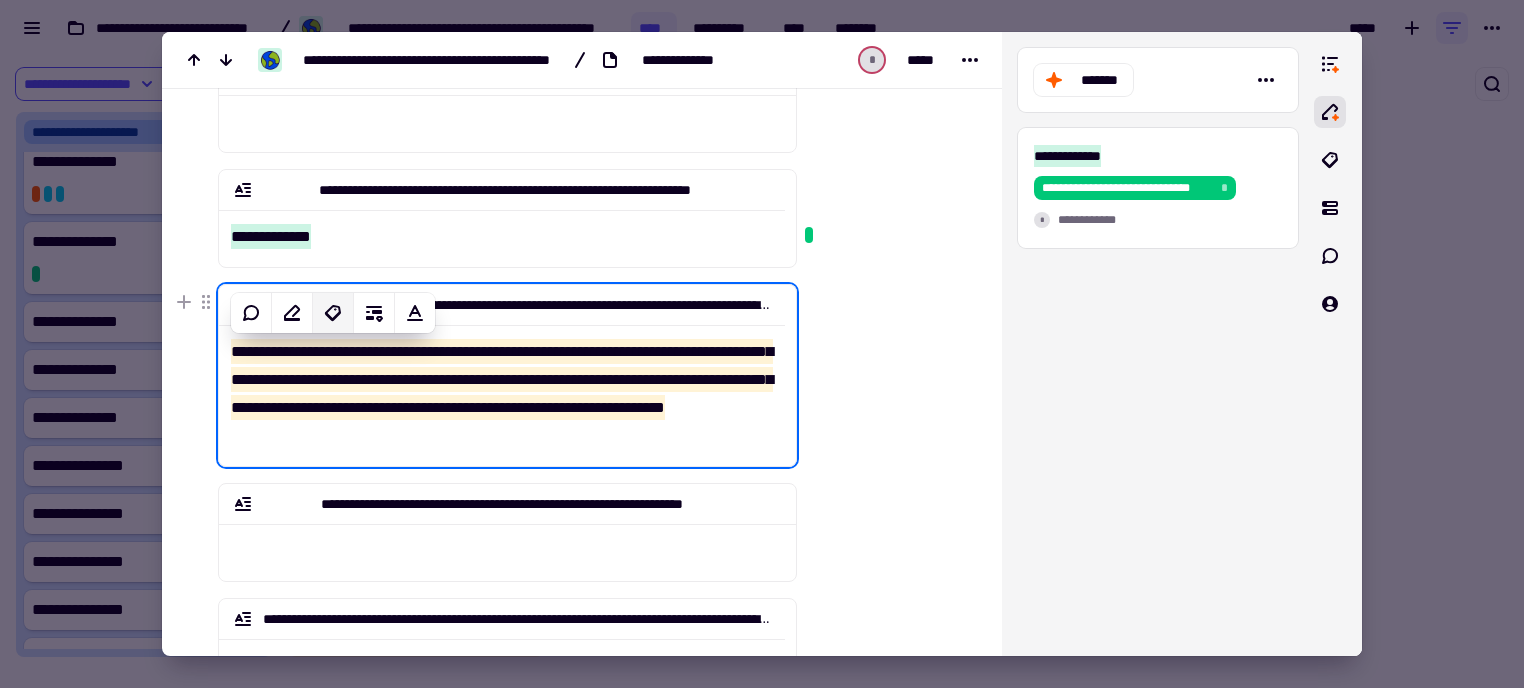 click 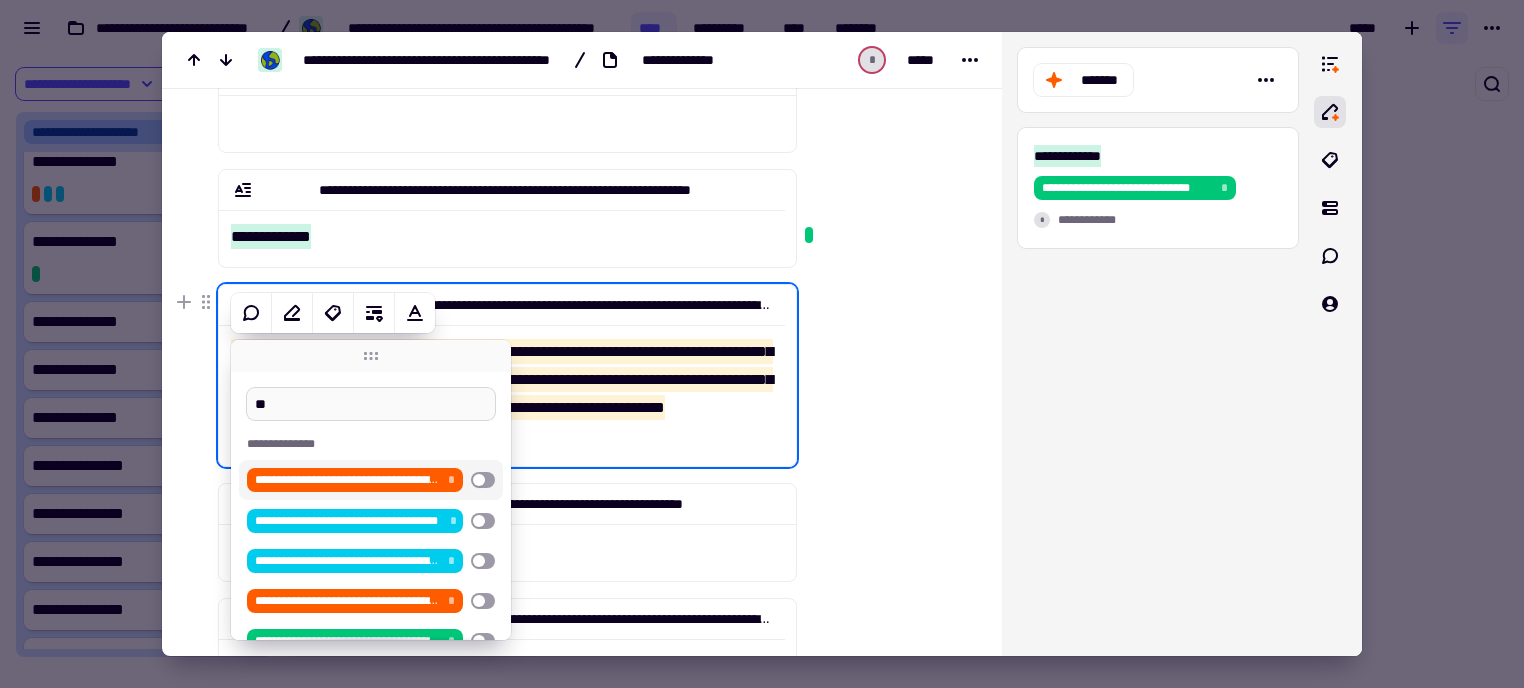 type on "*" 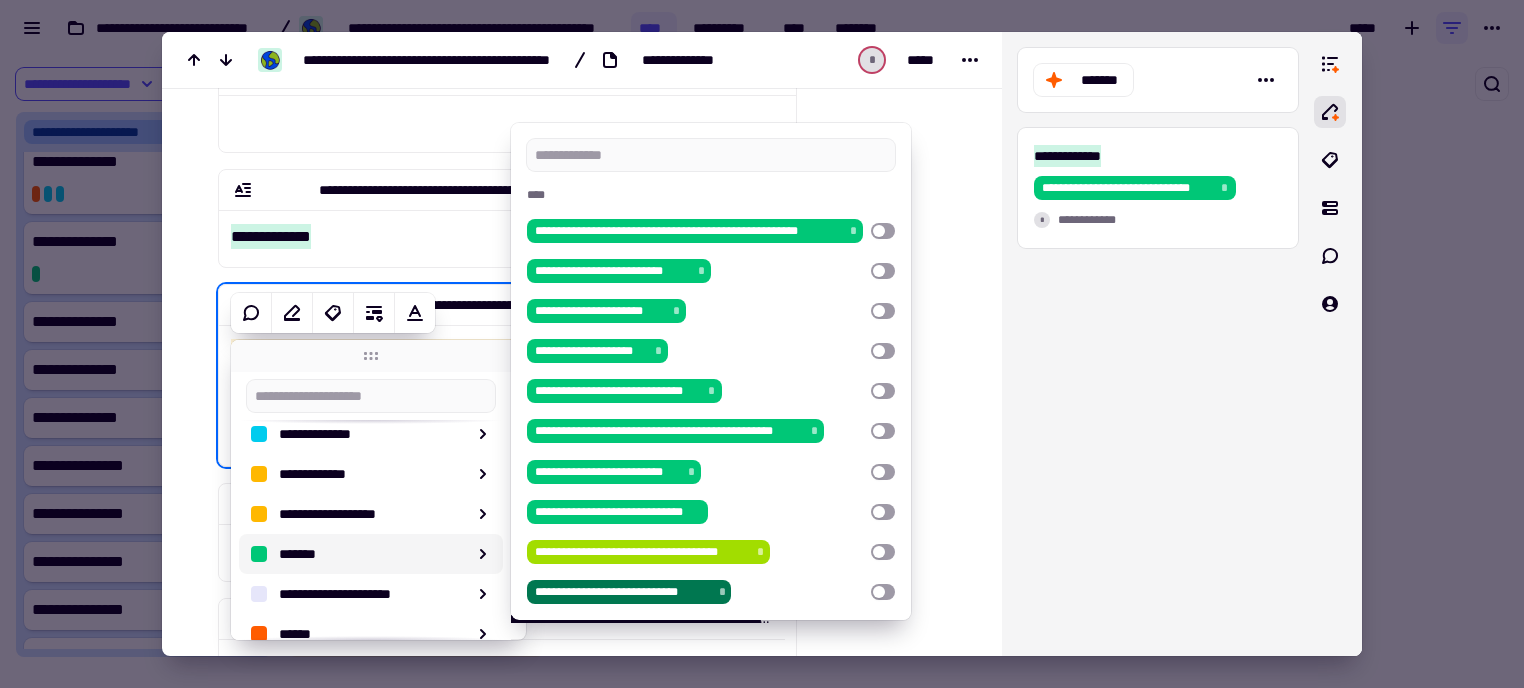 scroll, scrollTop: 296, scrollLeft: 0, axis: vertical 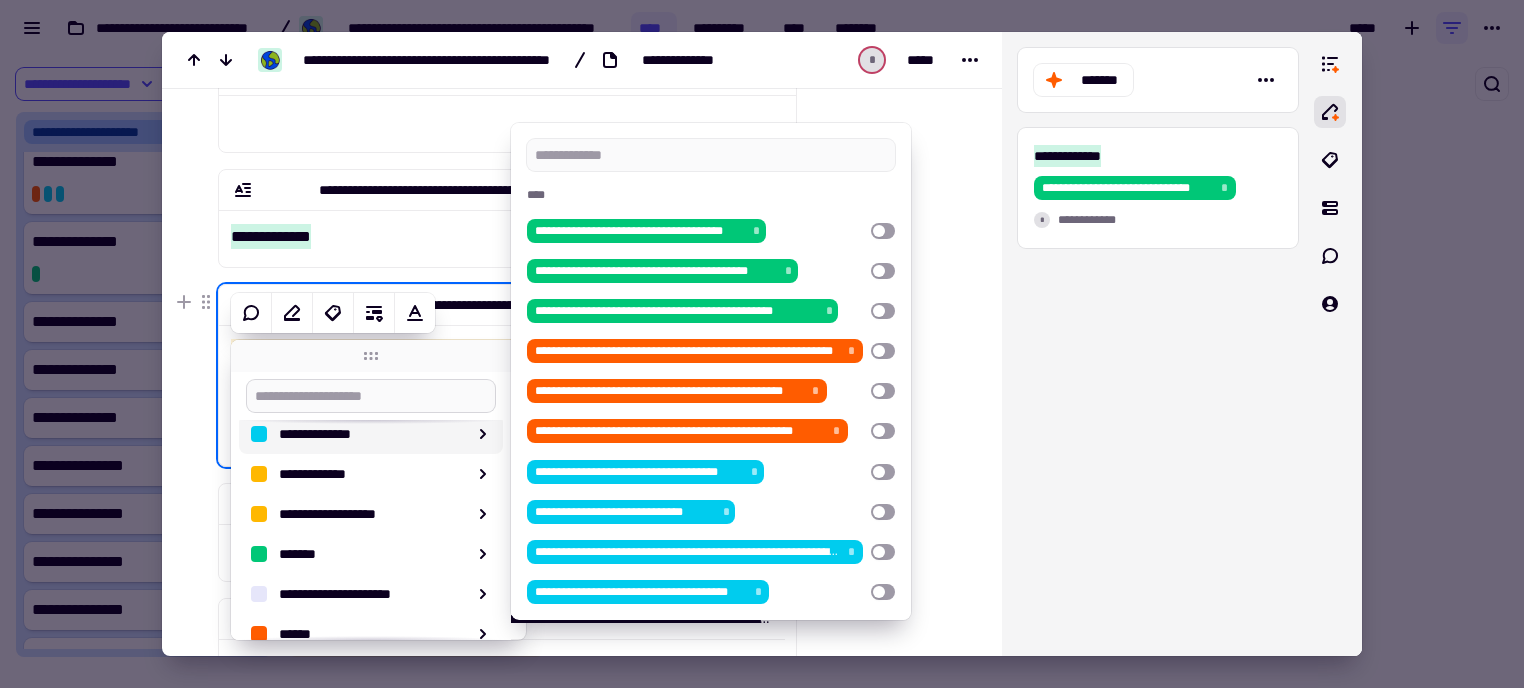 click at bounding box center [371, 396] 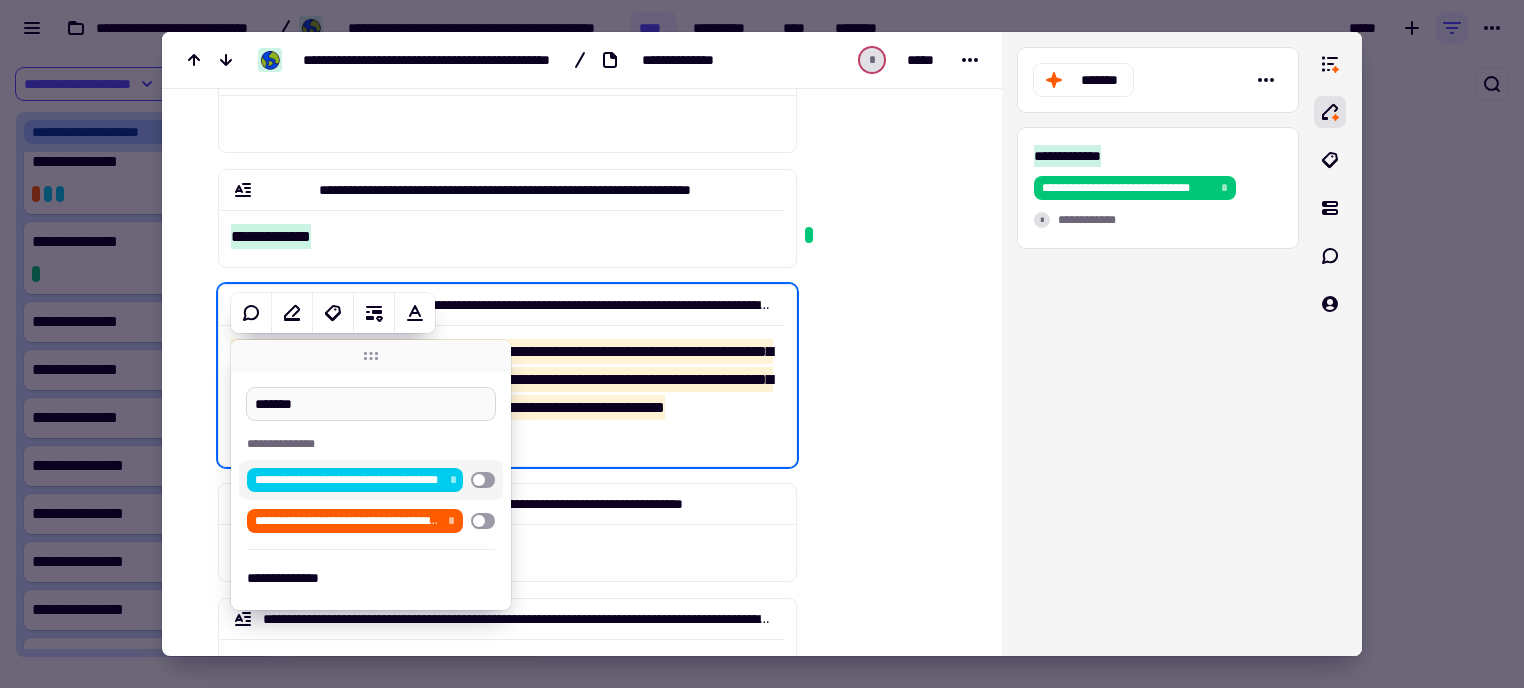 scroll, scrollTop: 0, scrollLeft: 0, axis: both 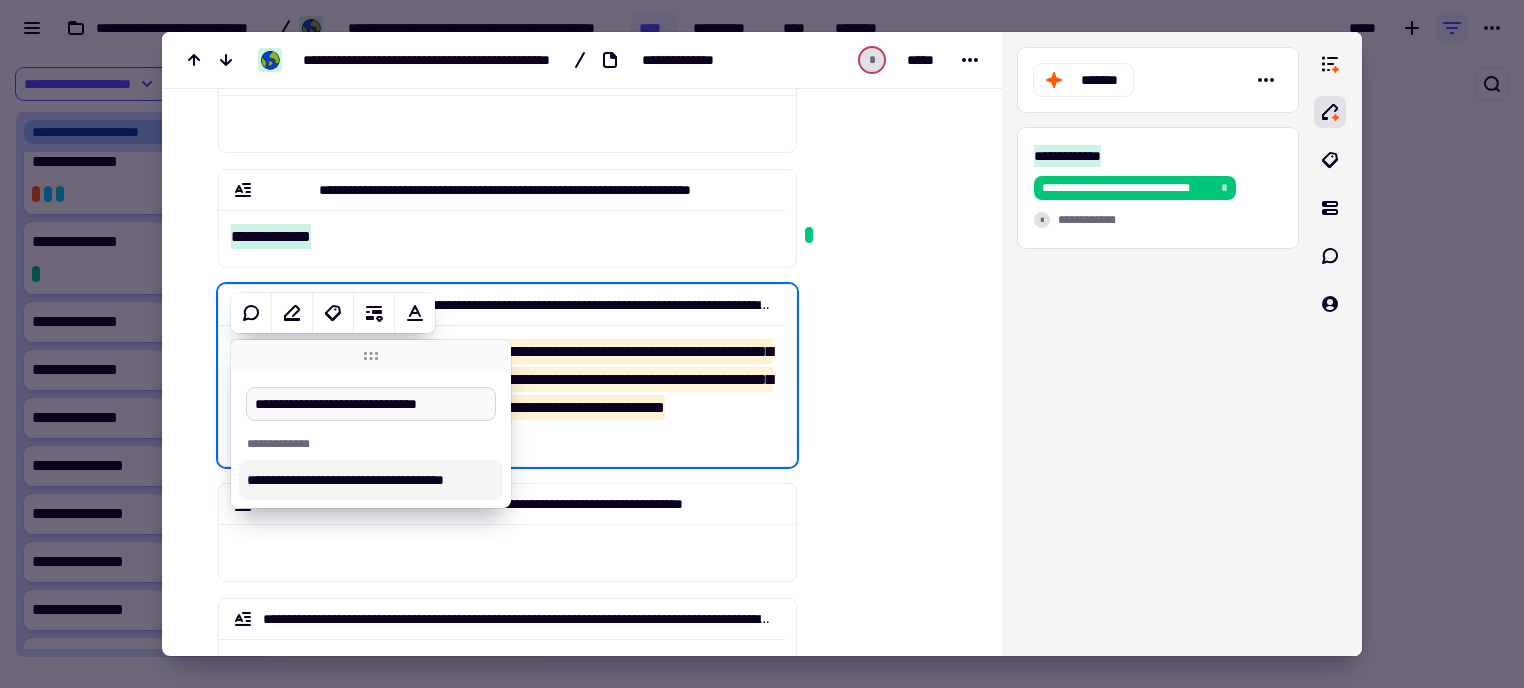 type on "**********" 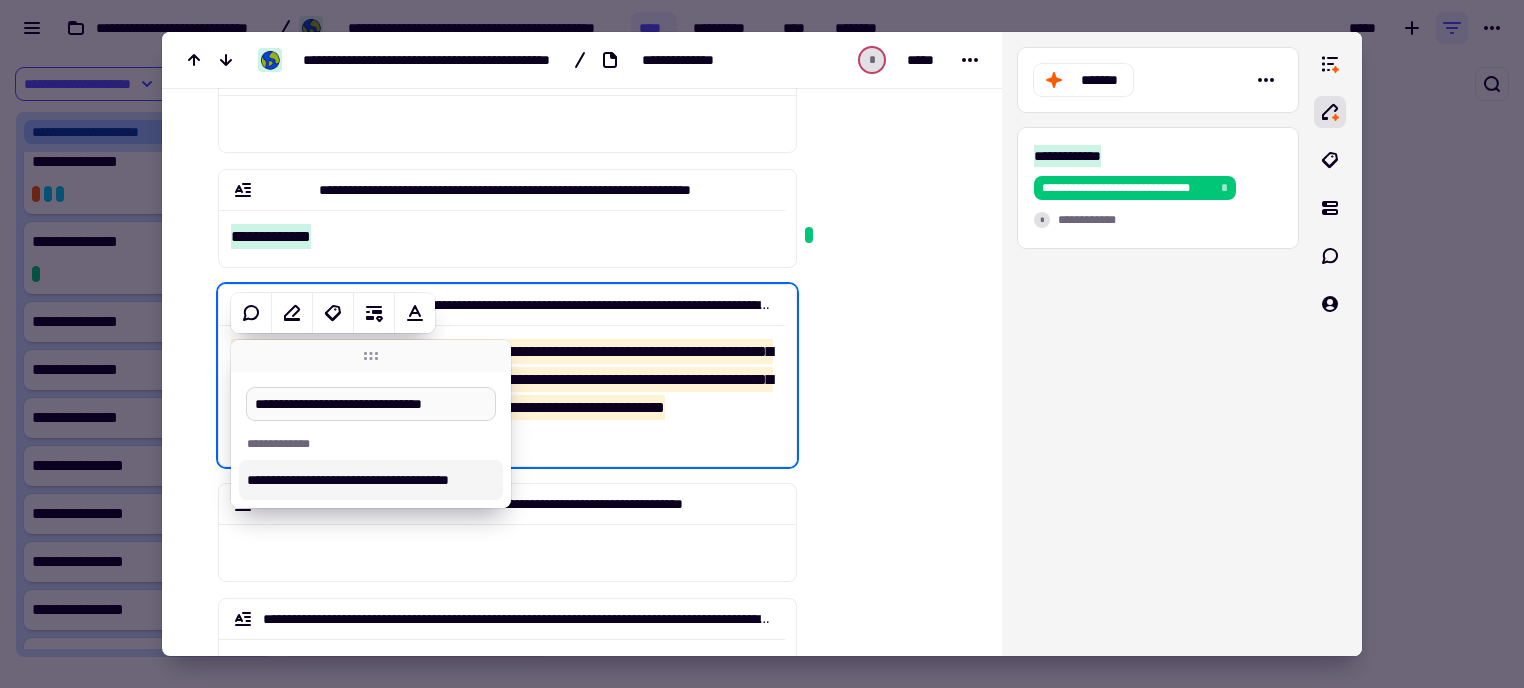 type 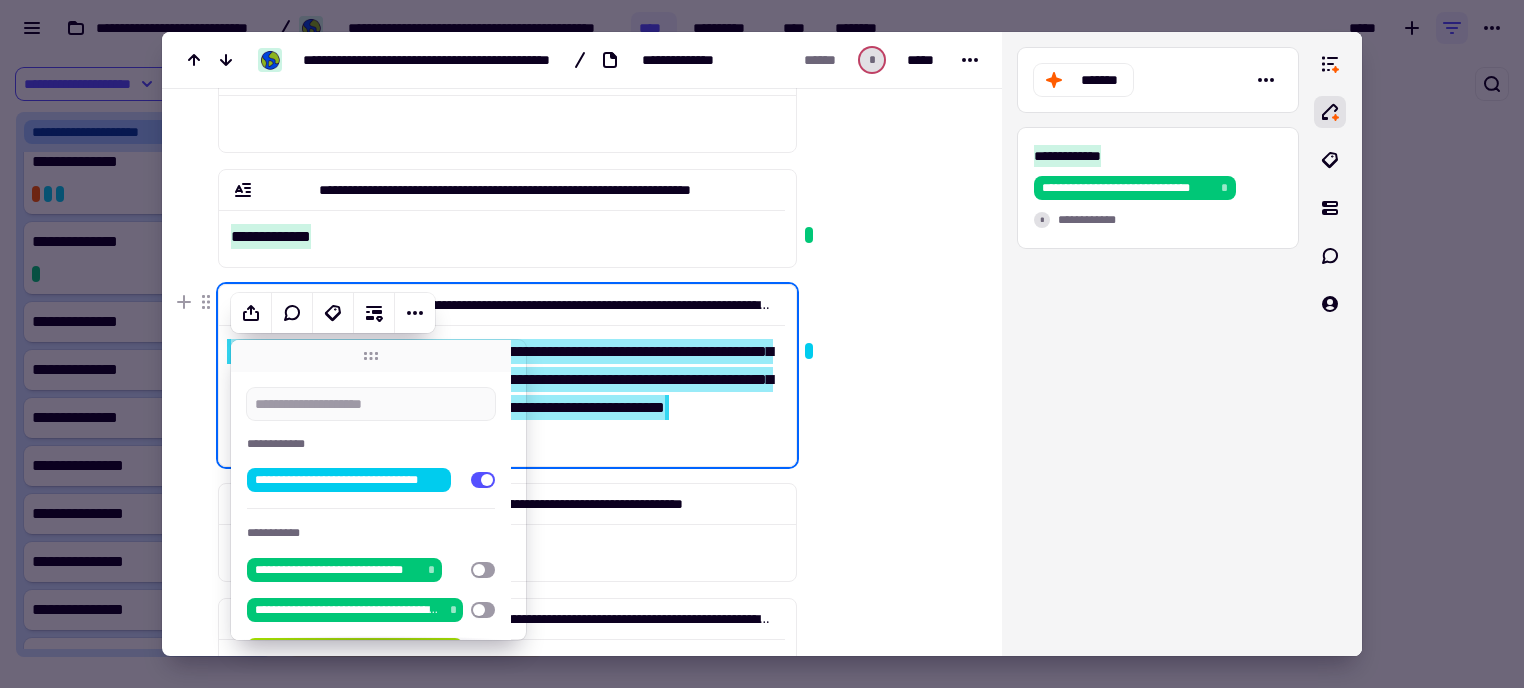 click at bounding box center (887, 11) 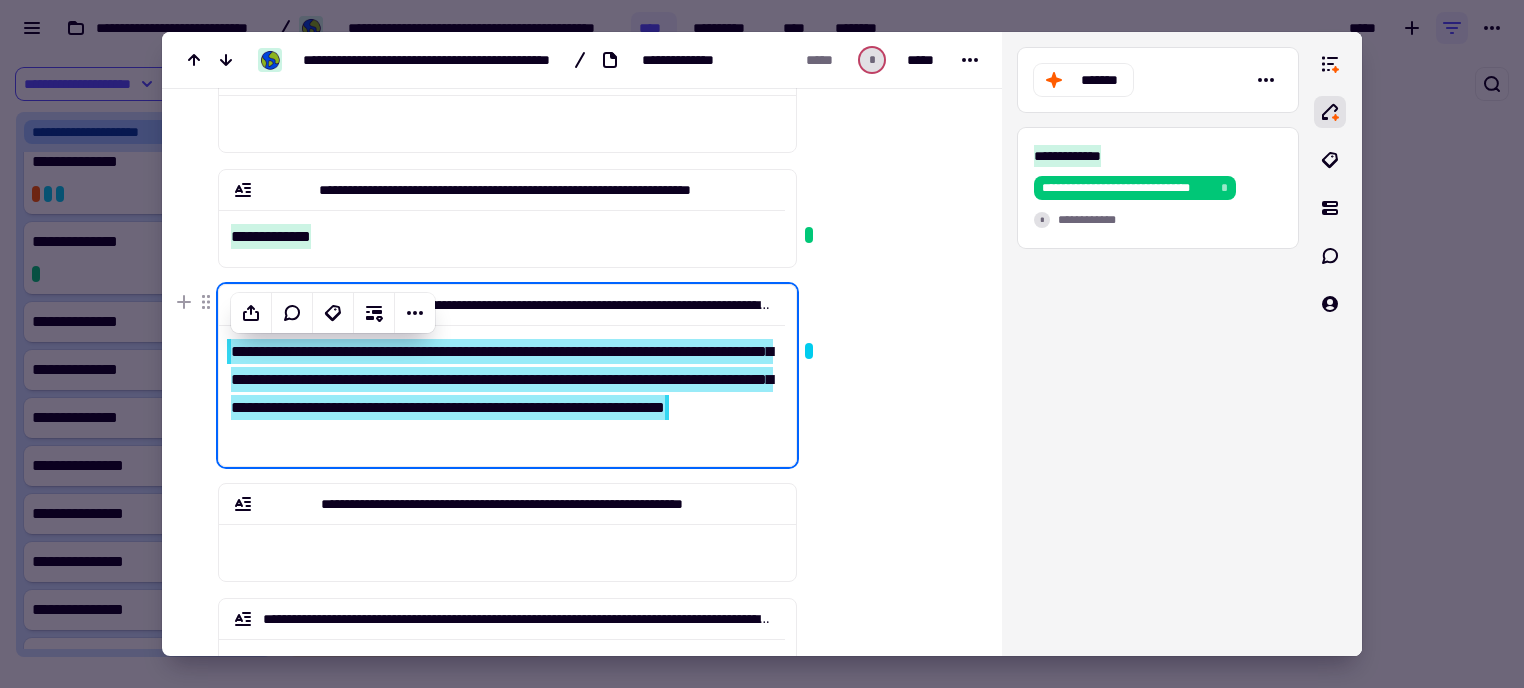 click at bounding box center [885, 872] 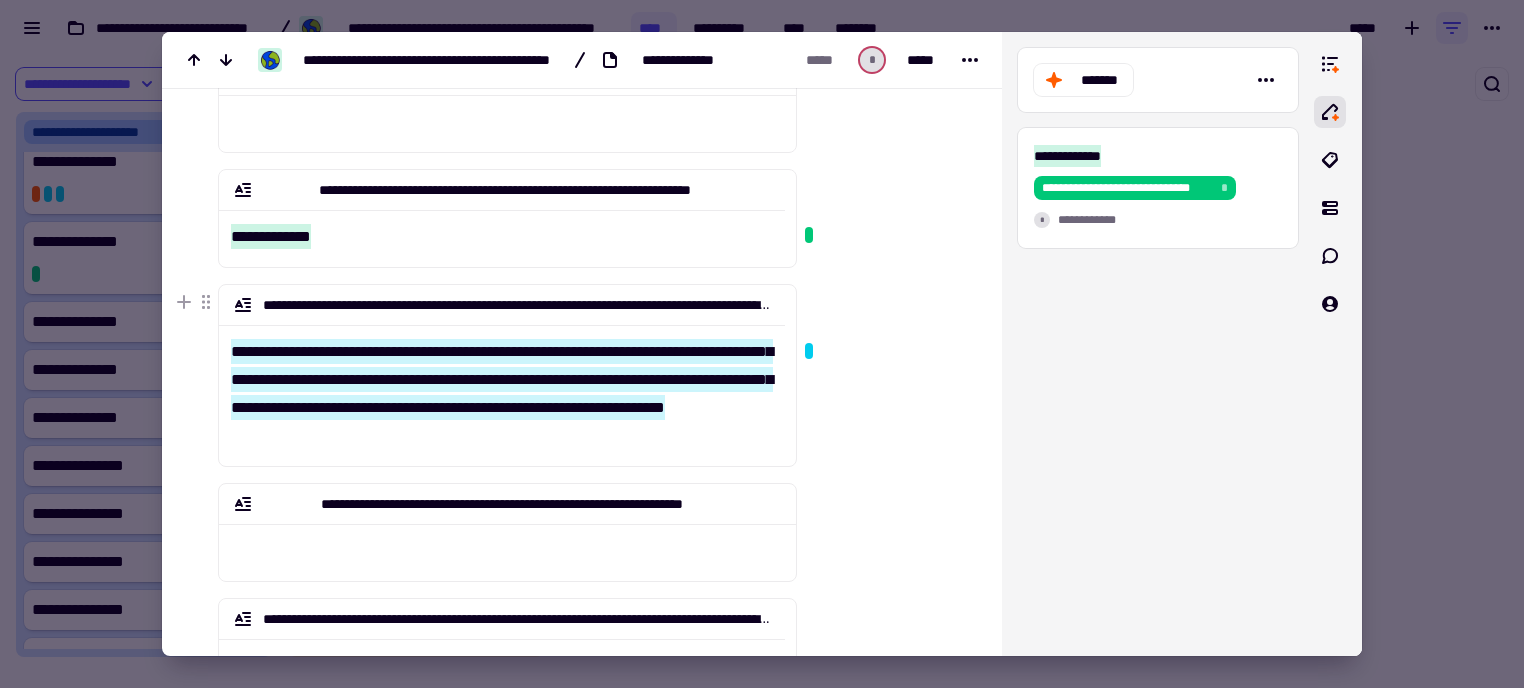 click at bounding box center [809, 351] 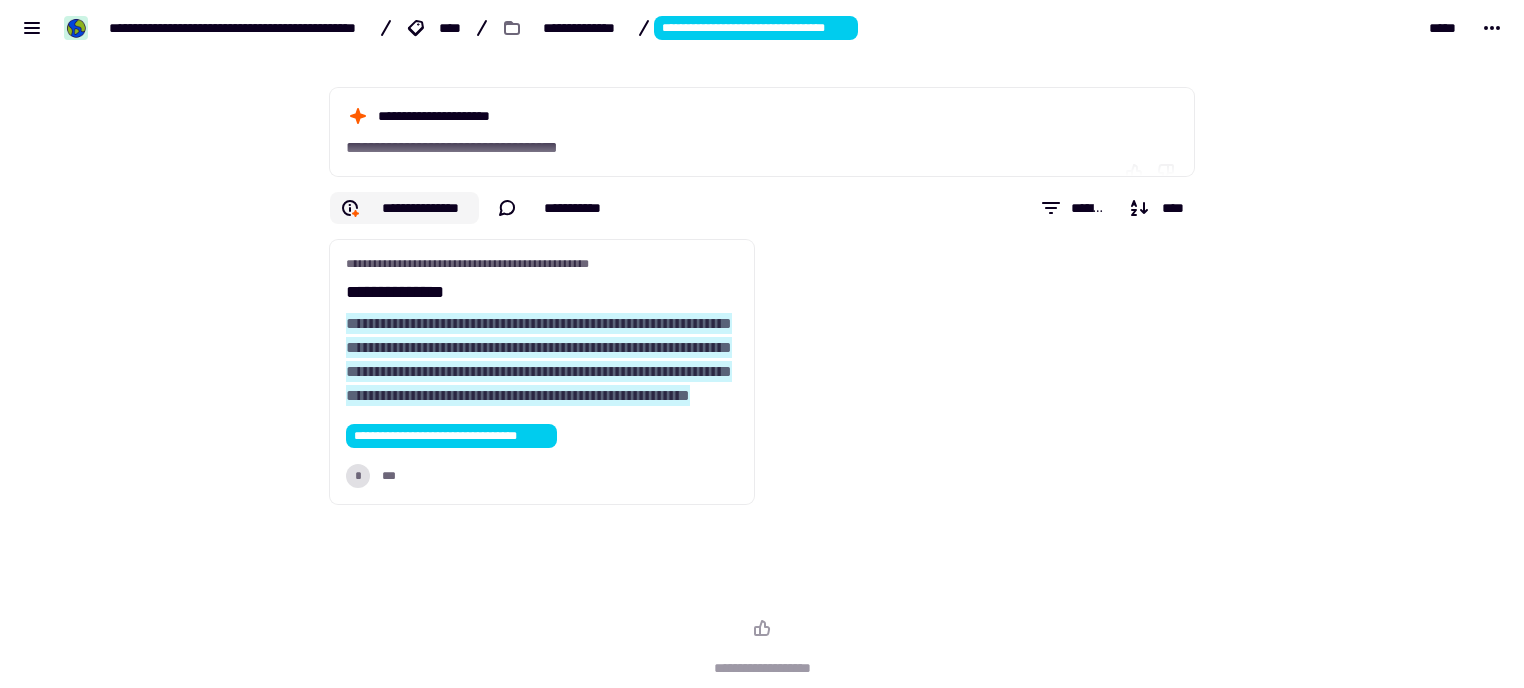 click on "**********" 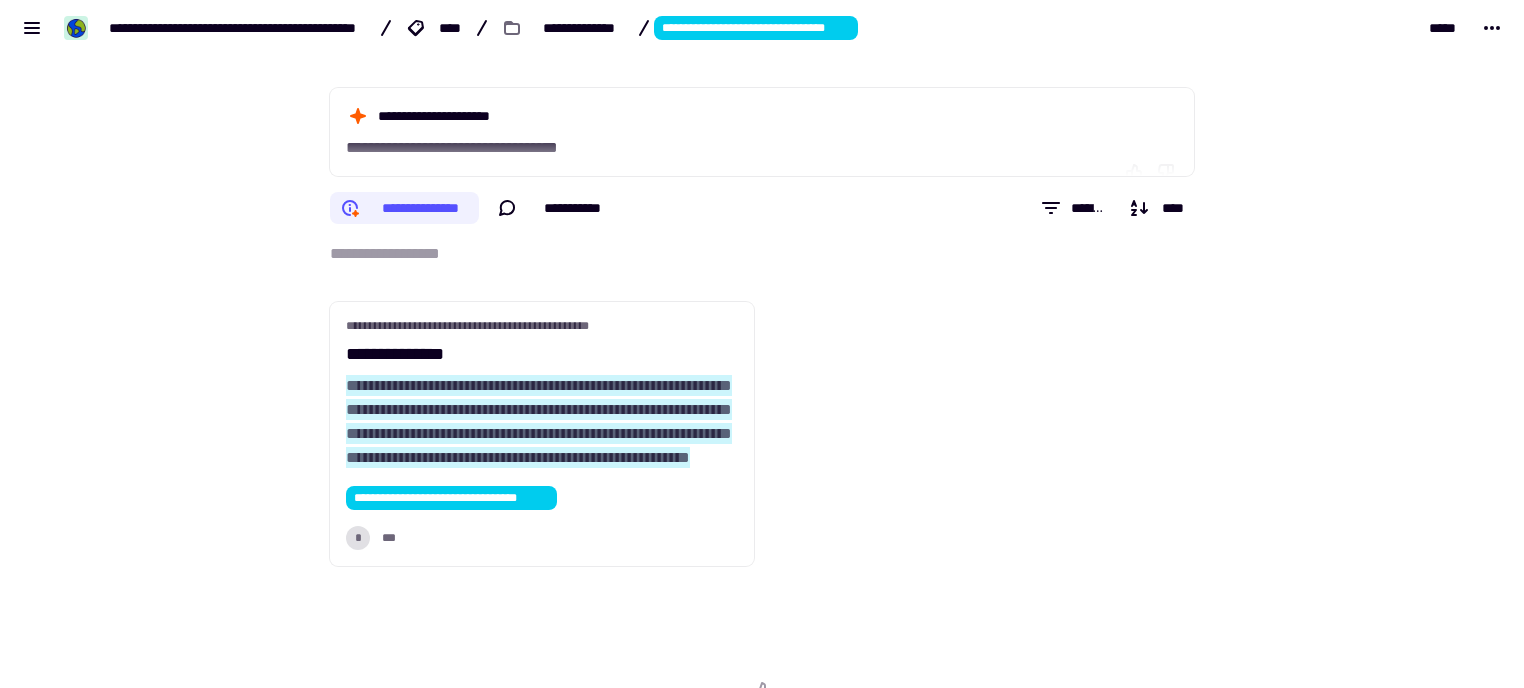 click on "**********" at bounding box center [762, 254] 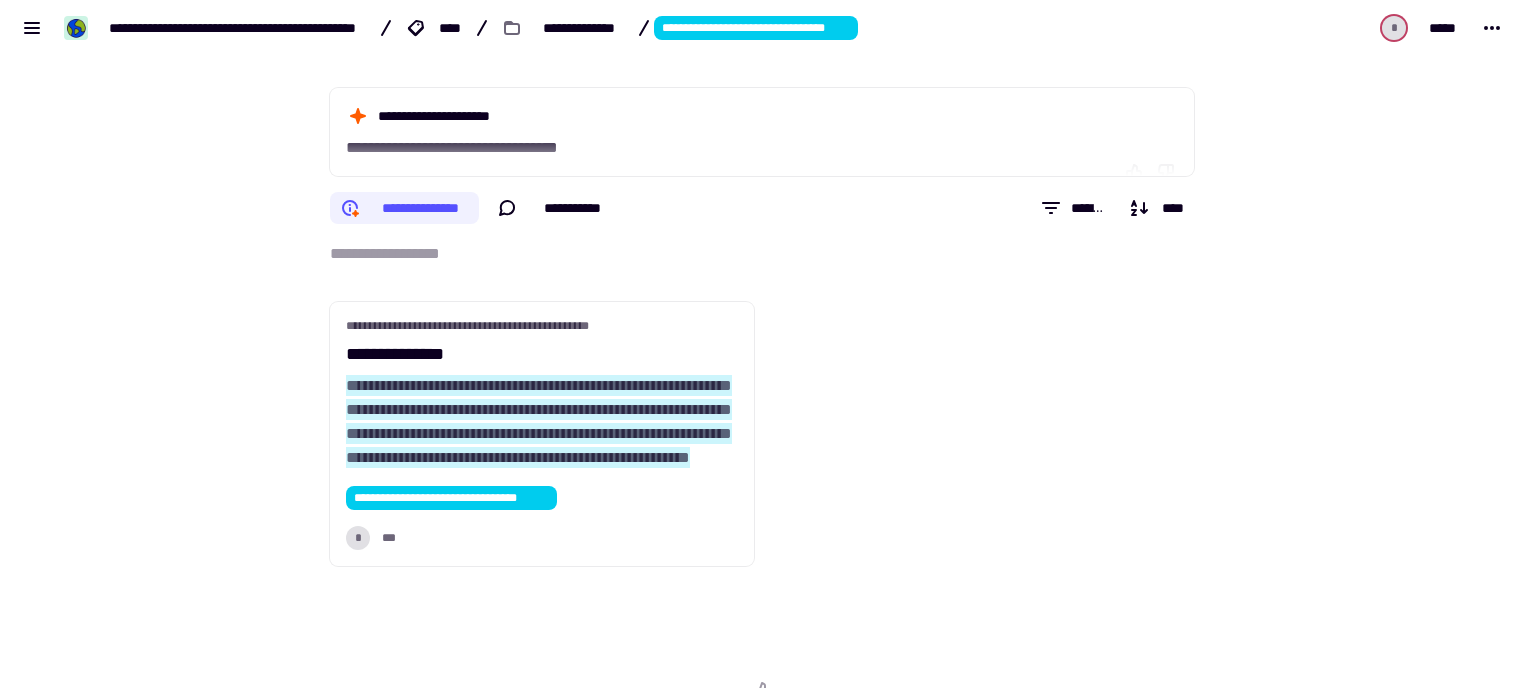type 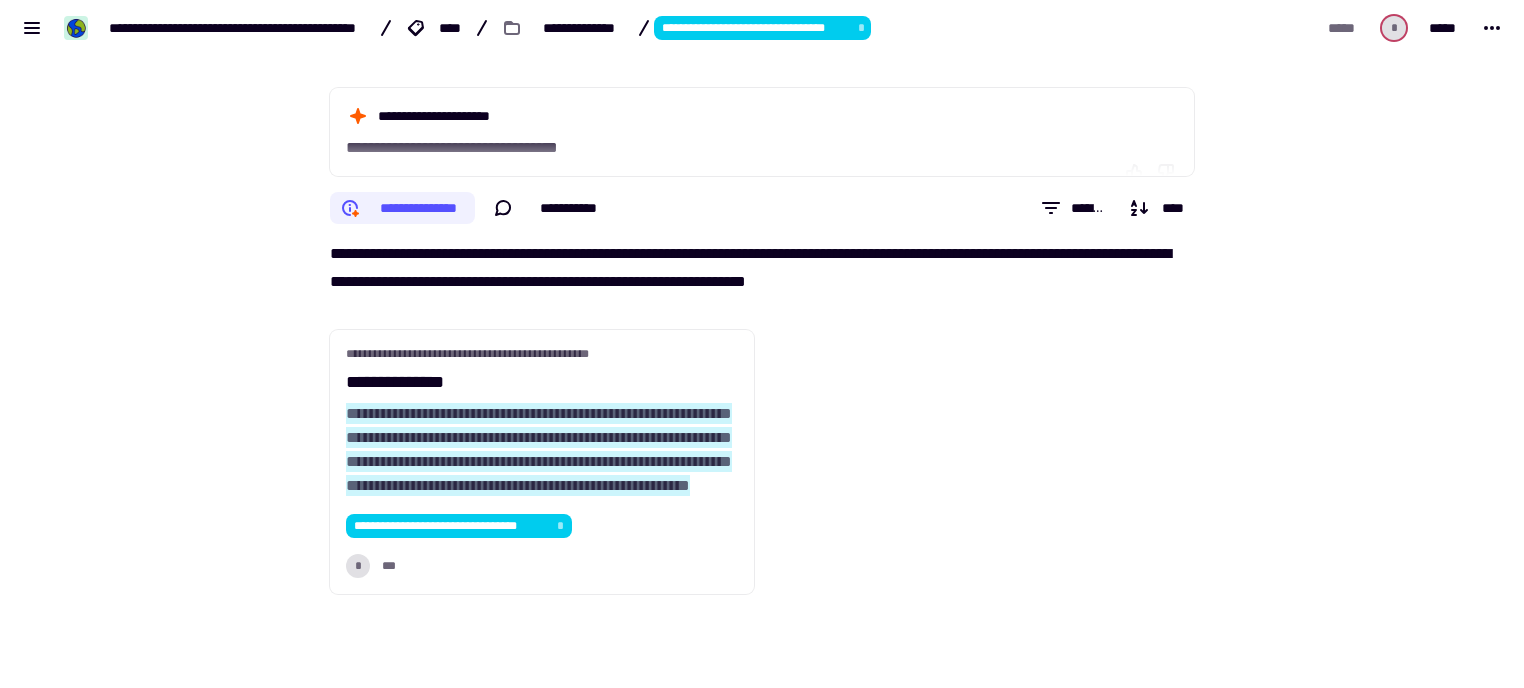 click on "**********" at bounding box center [762, 457] 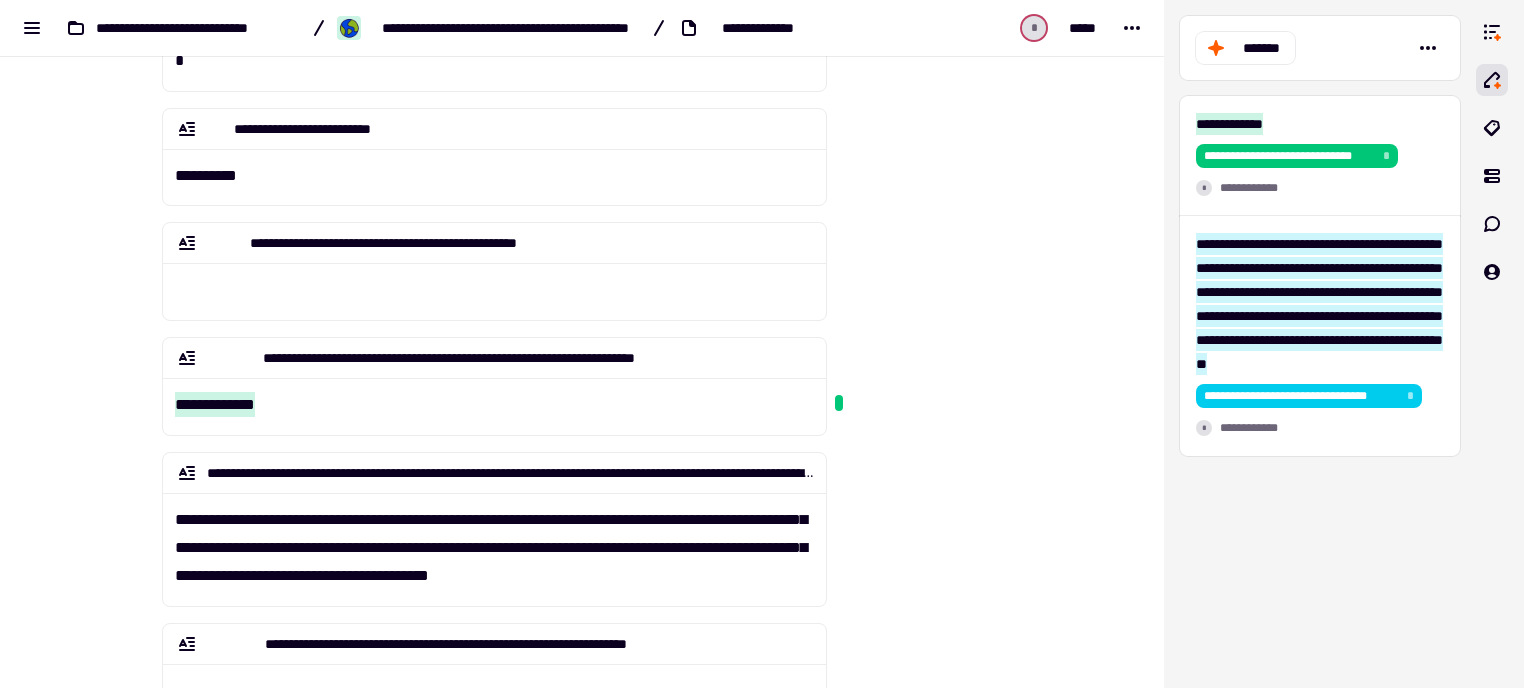 scroll, scrollTop: 300, scrollLeft: 0, axis: vertical 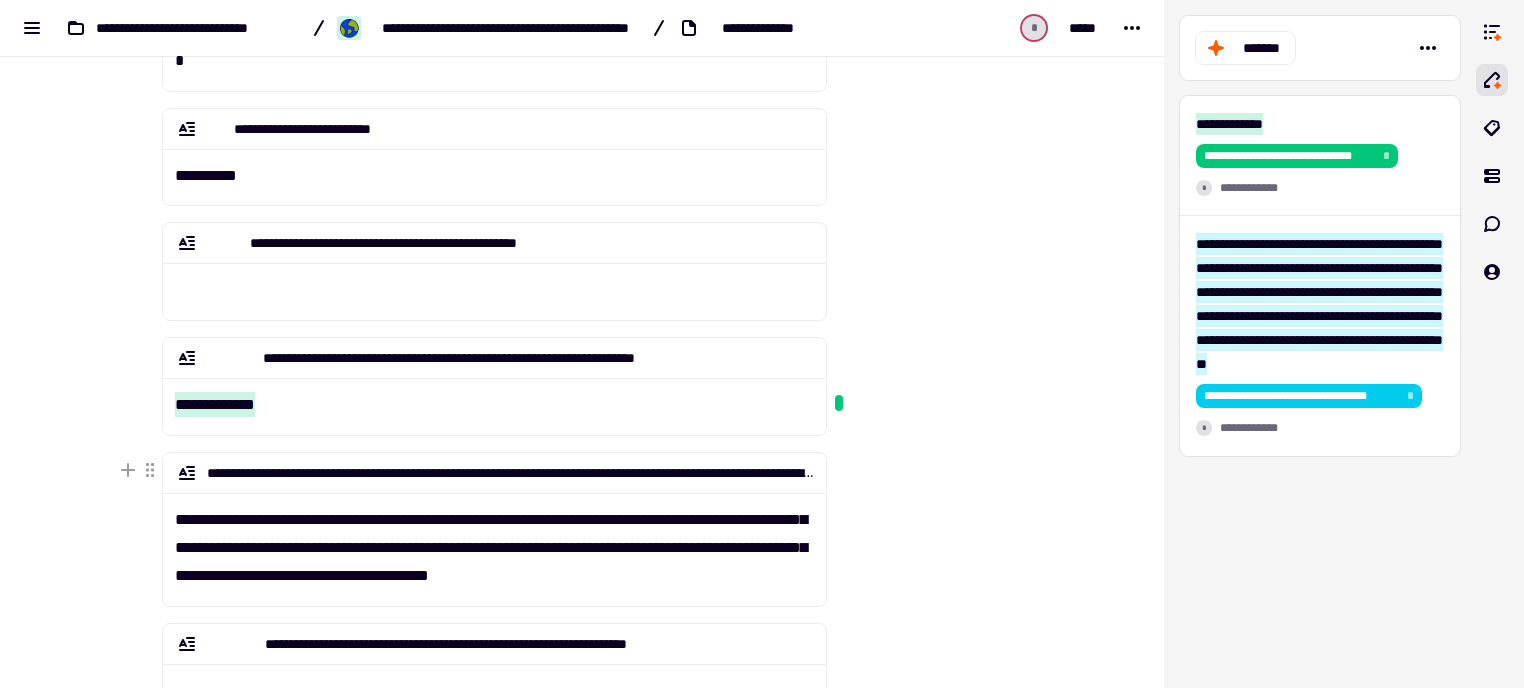 click on "**********" at bounding box center (495, 541) 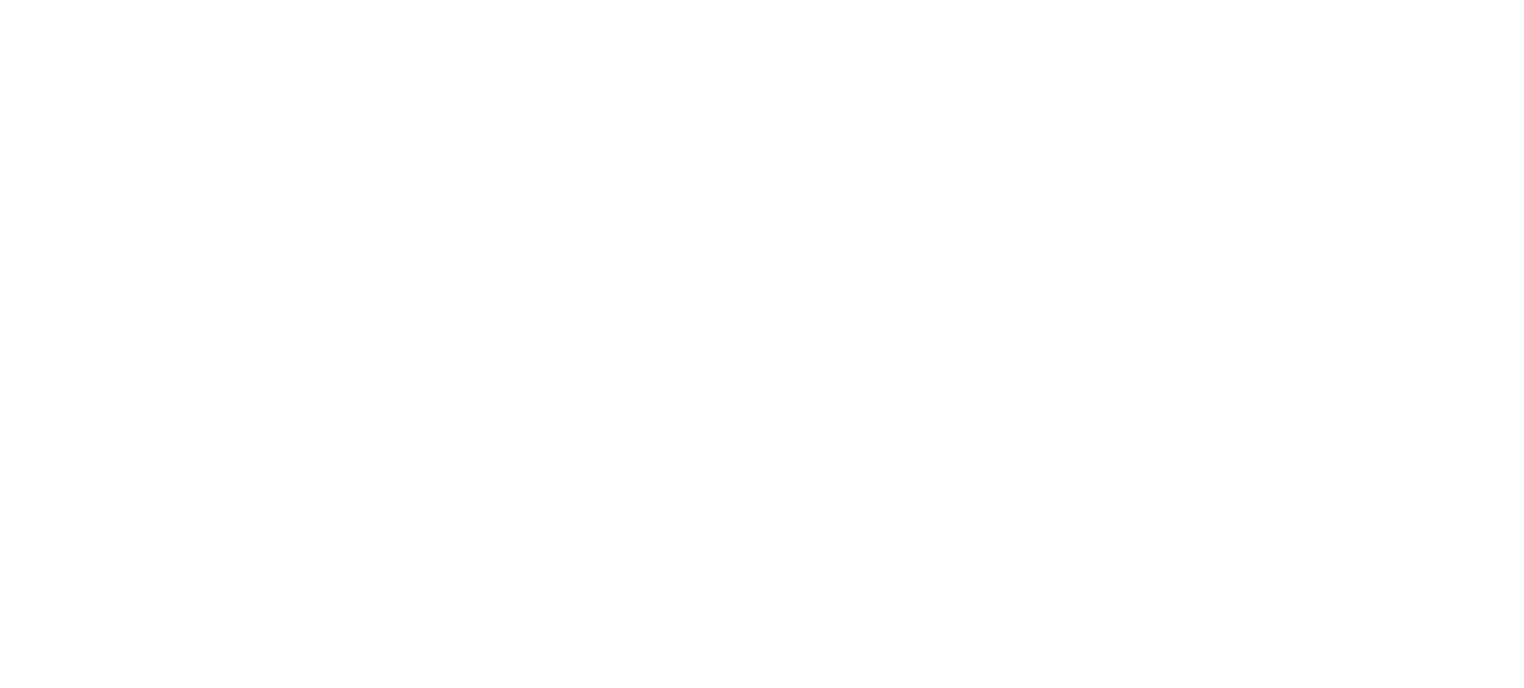 scroll, scrollTop: 0, scrollLeft: 0, axis: both 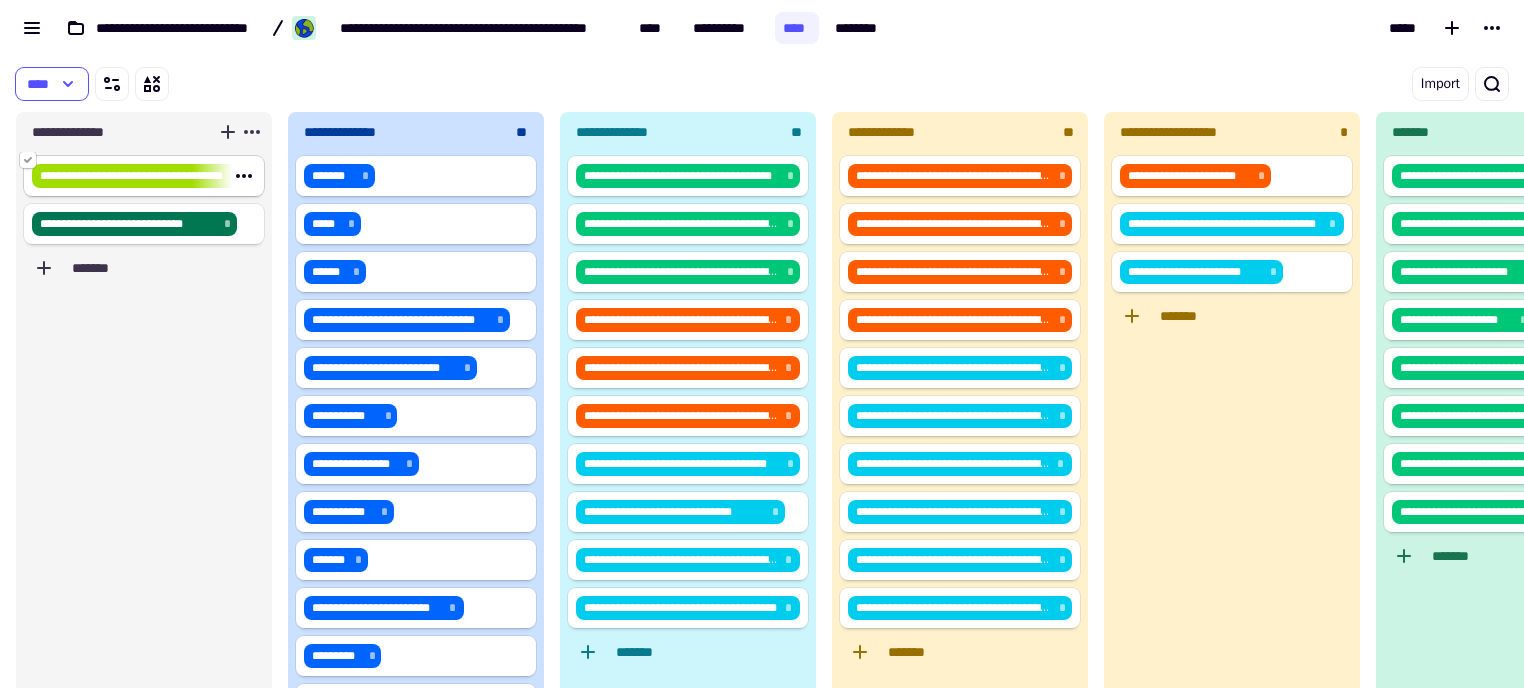 click 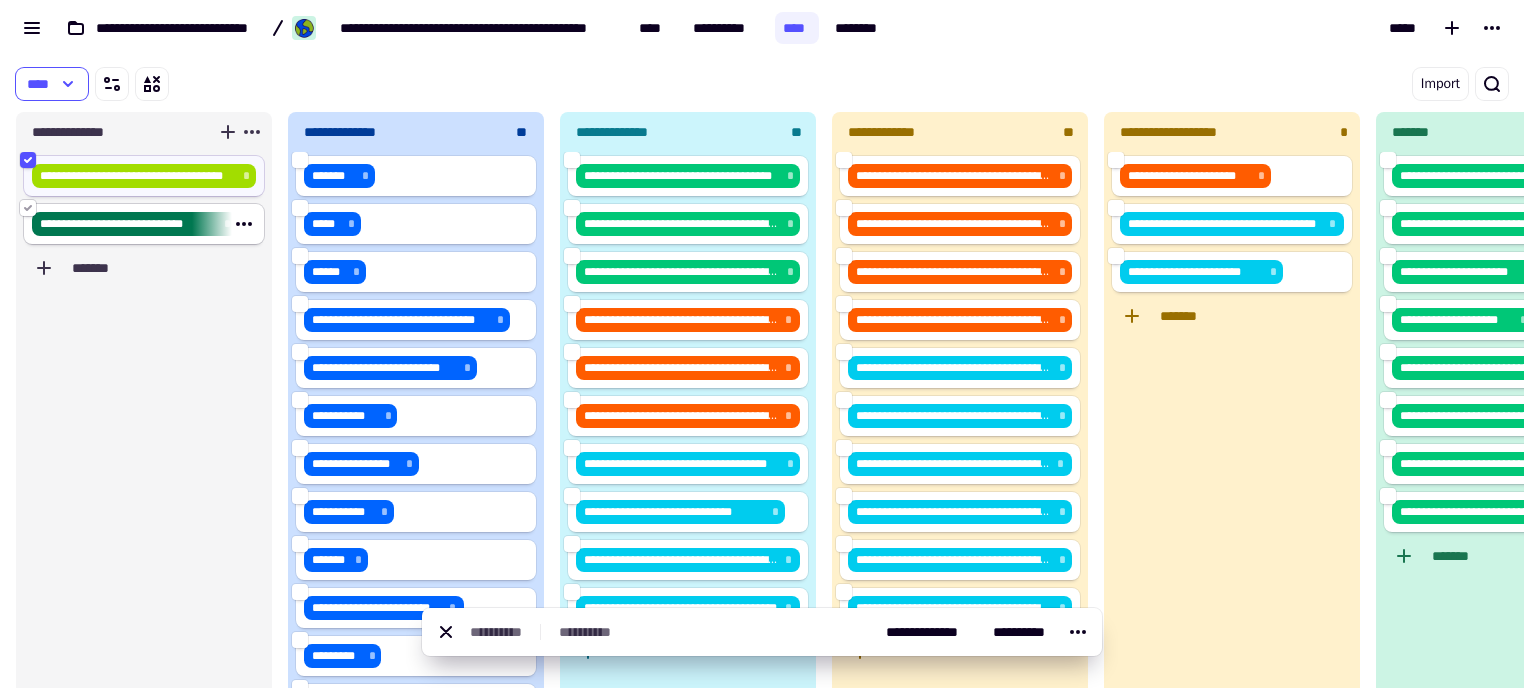 click 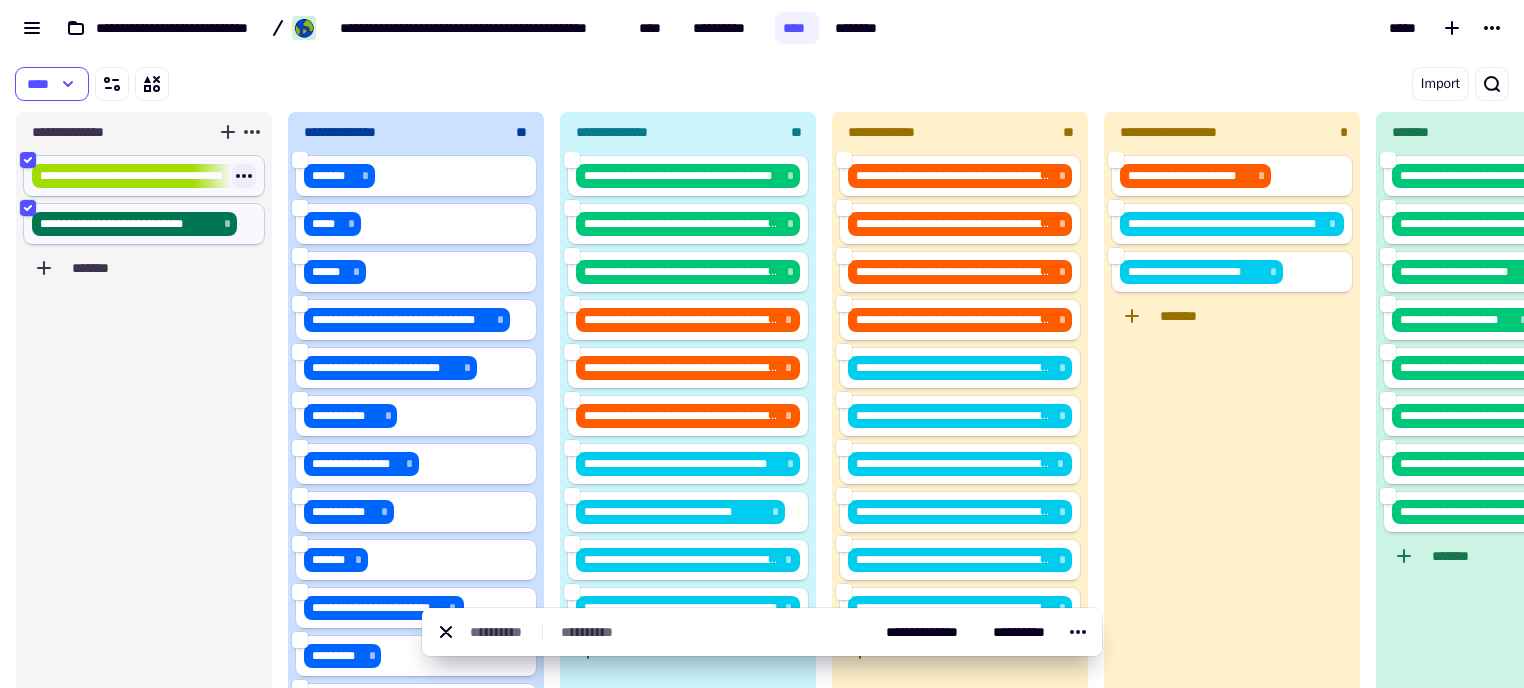 click 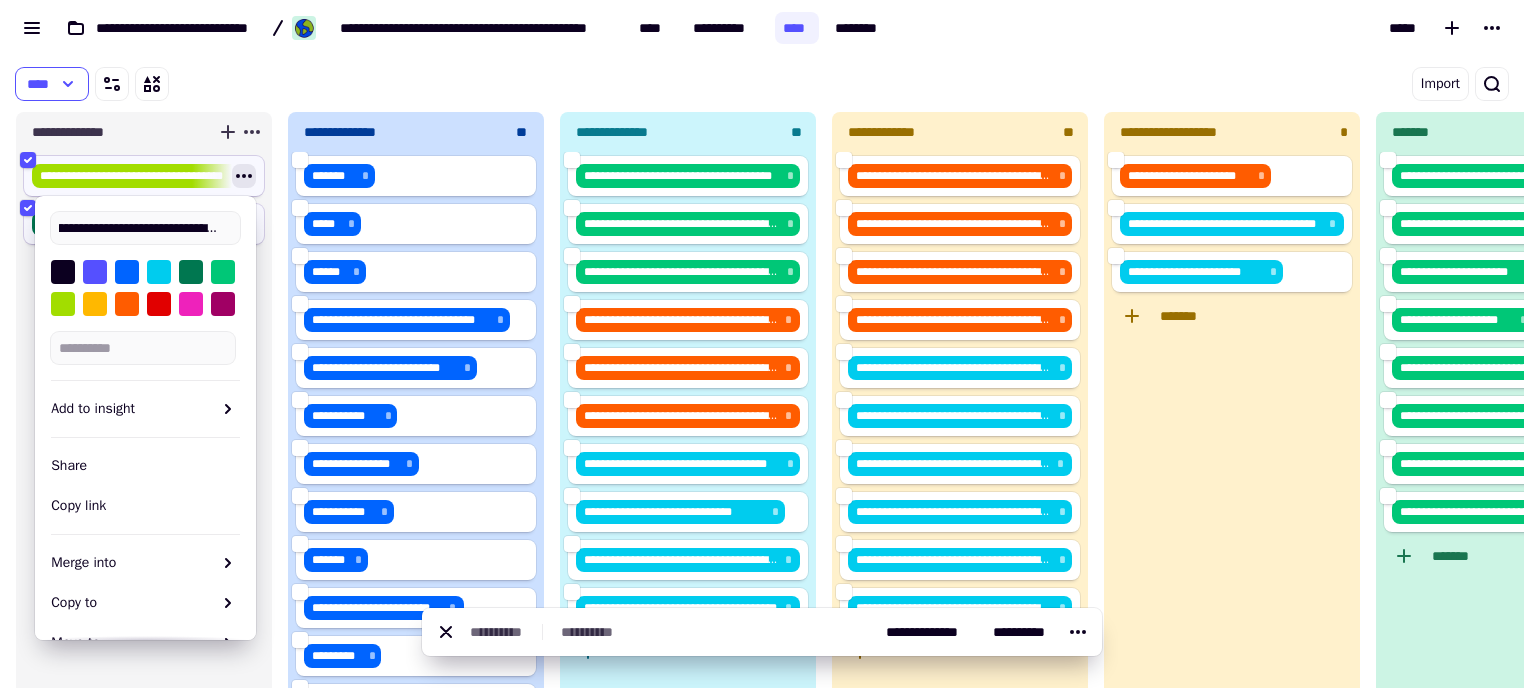 scroll, scrollTop: 0, scrollLeft: 0, axis: both 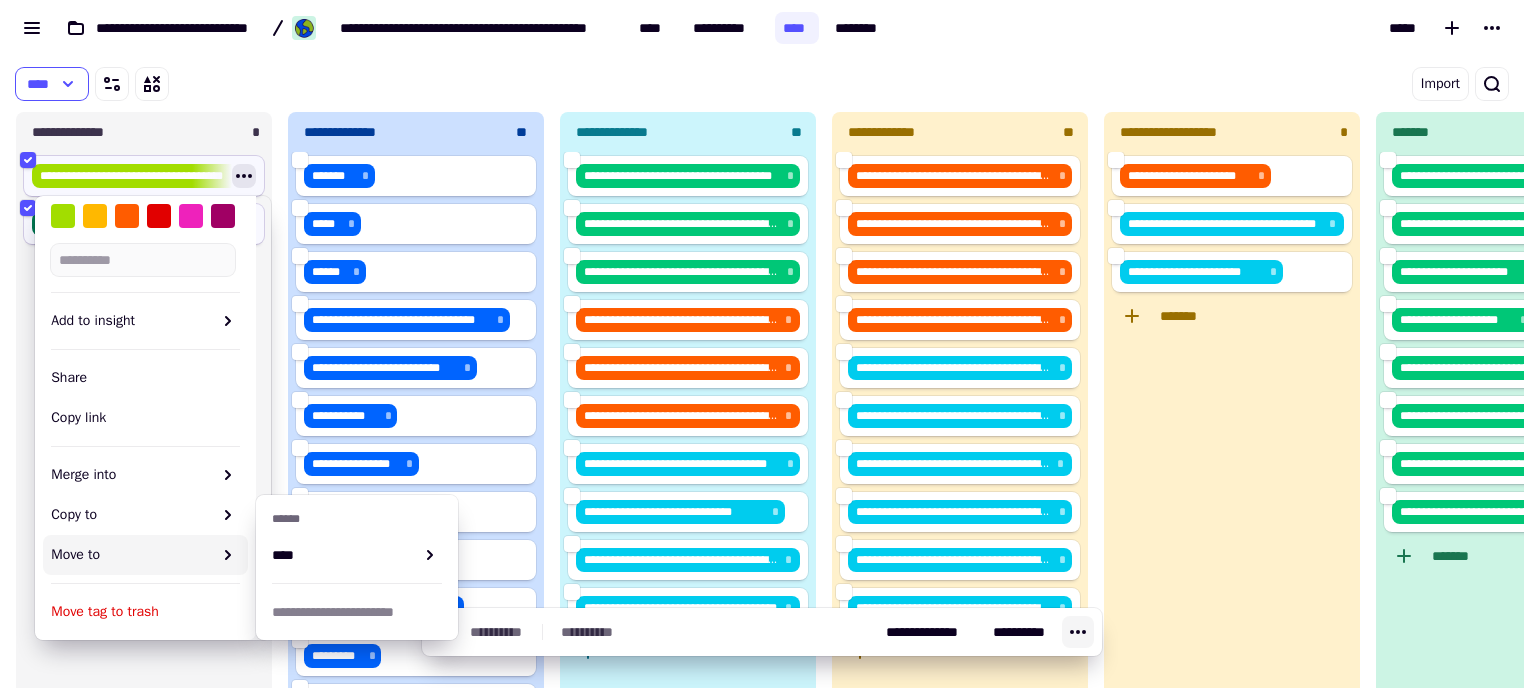 click 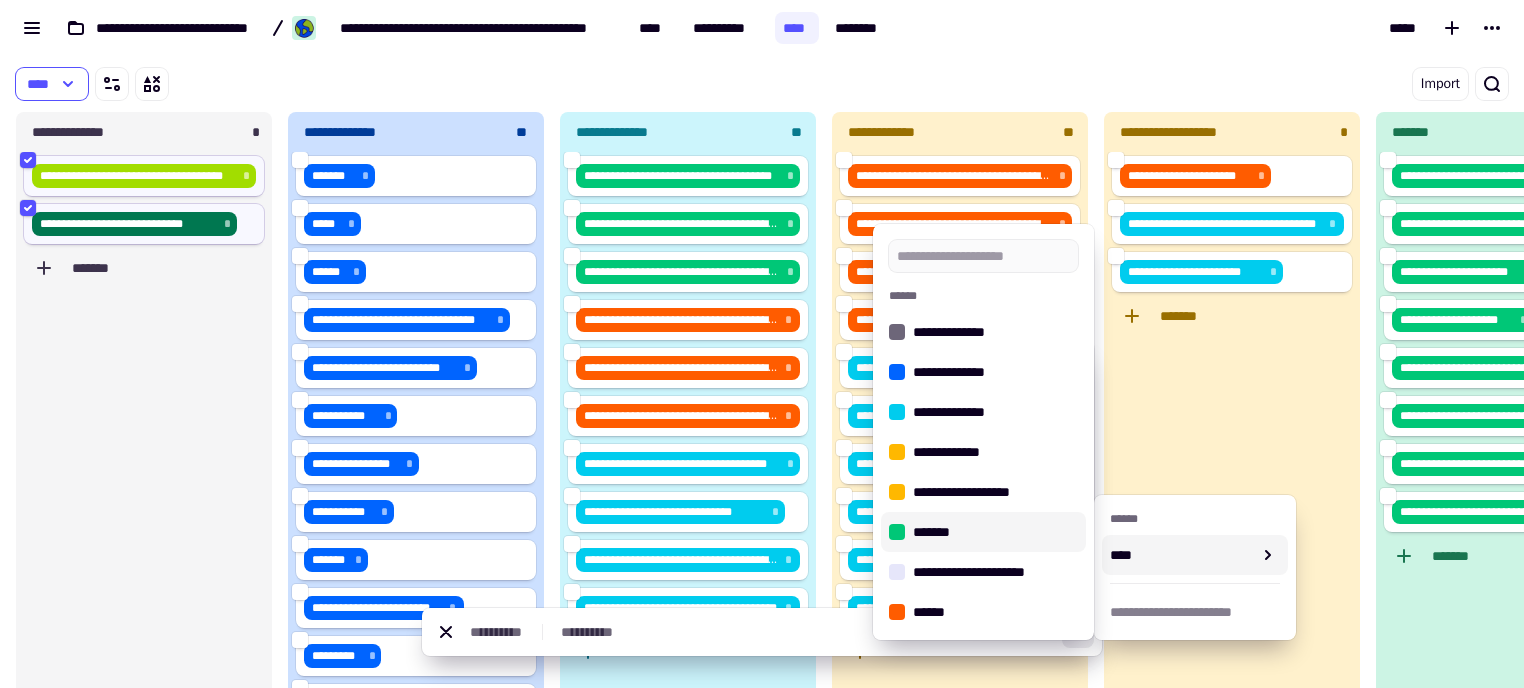 click on "*******" at bounding box center (995, 532) 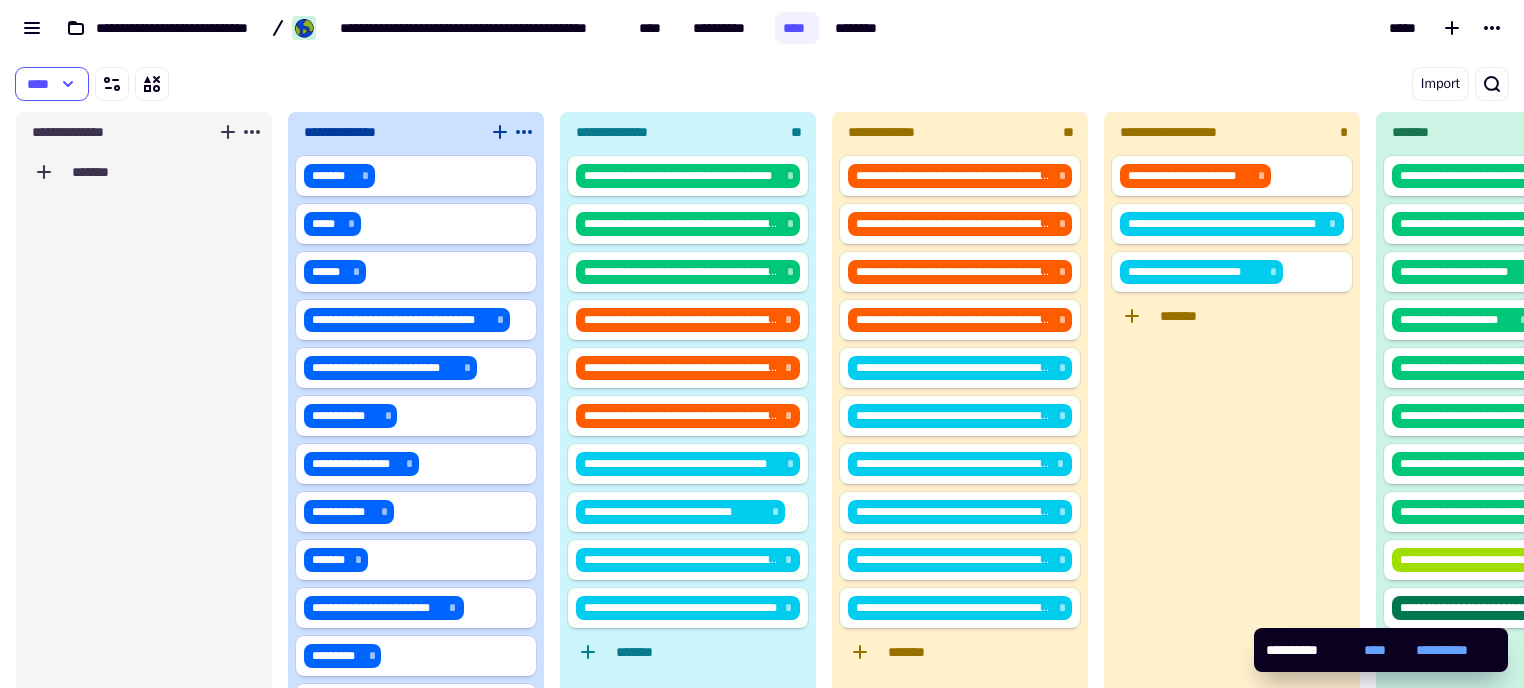 click on "*******" 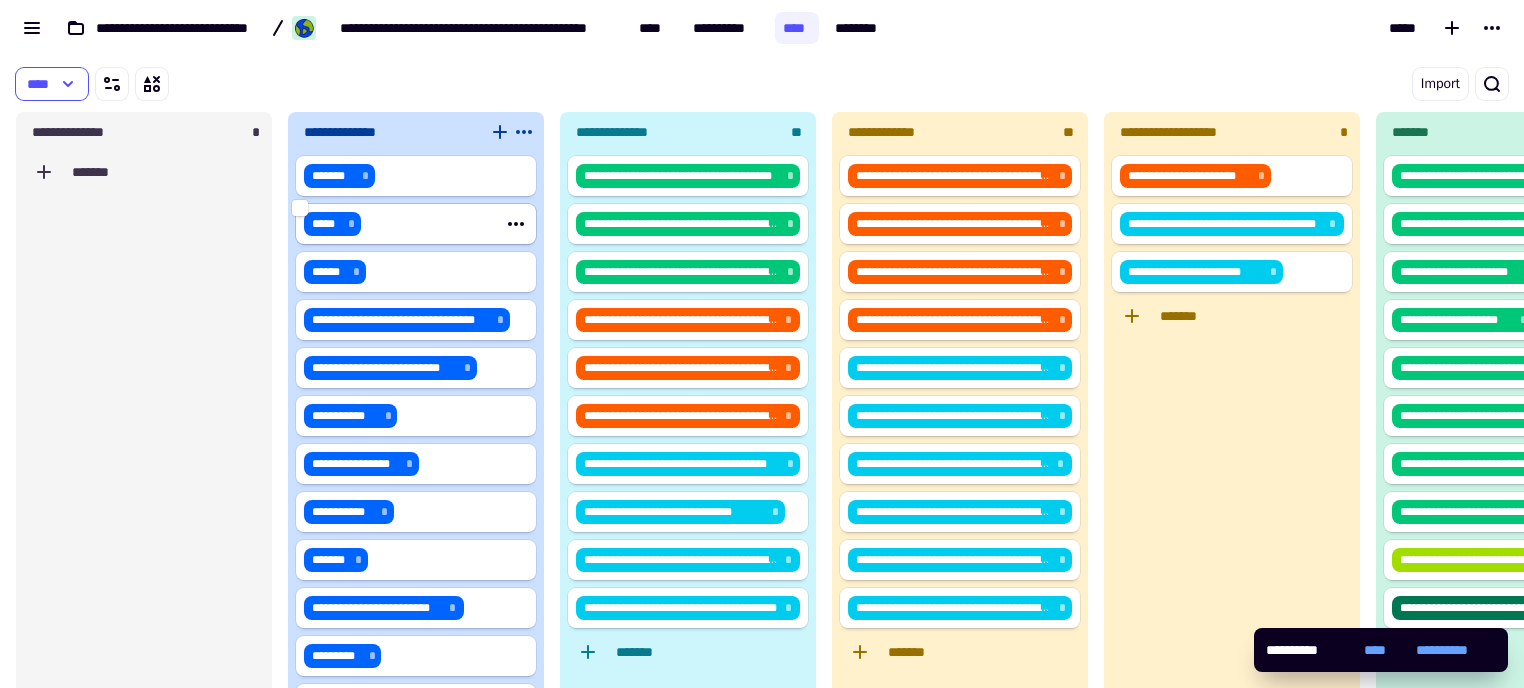 click on "*****" 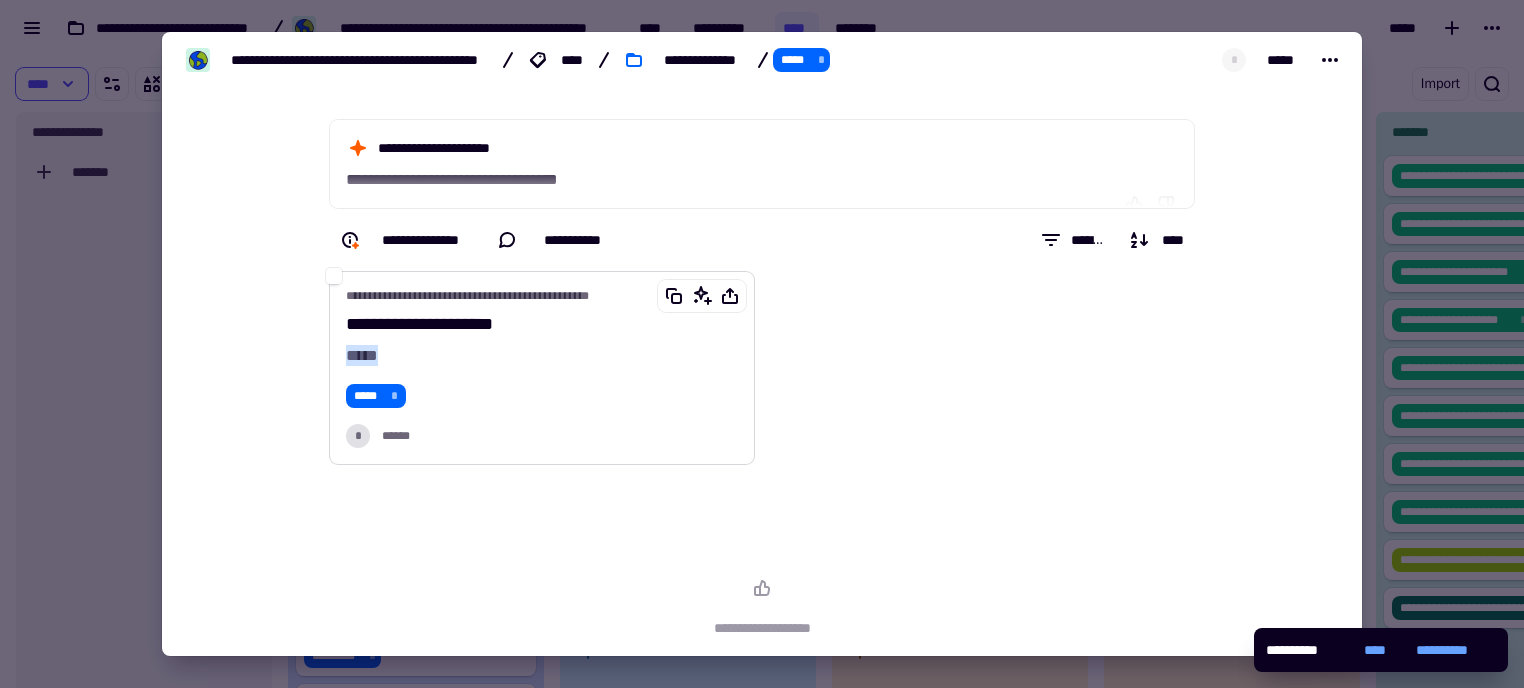 click on "*****" at bounding box center (362, 355) 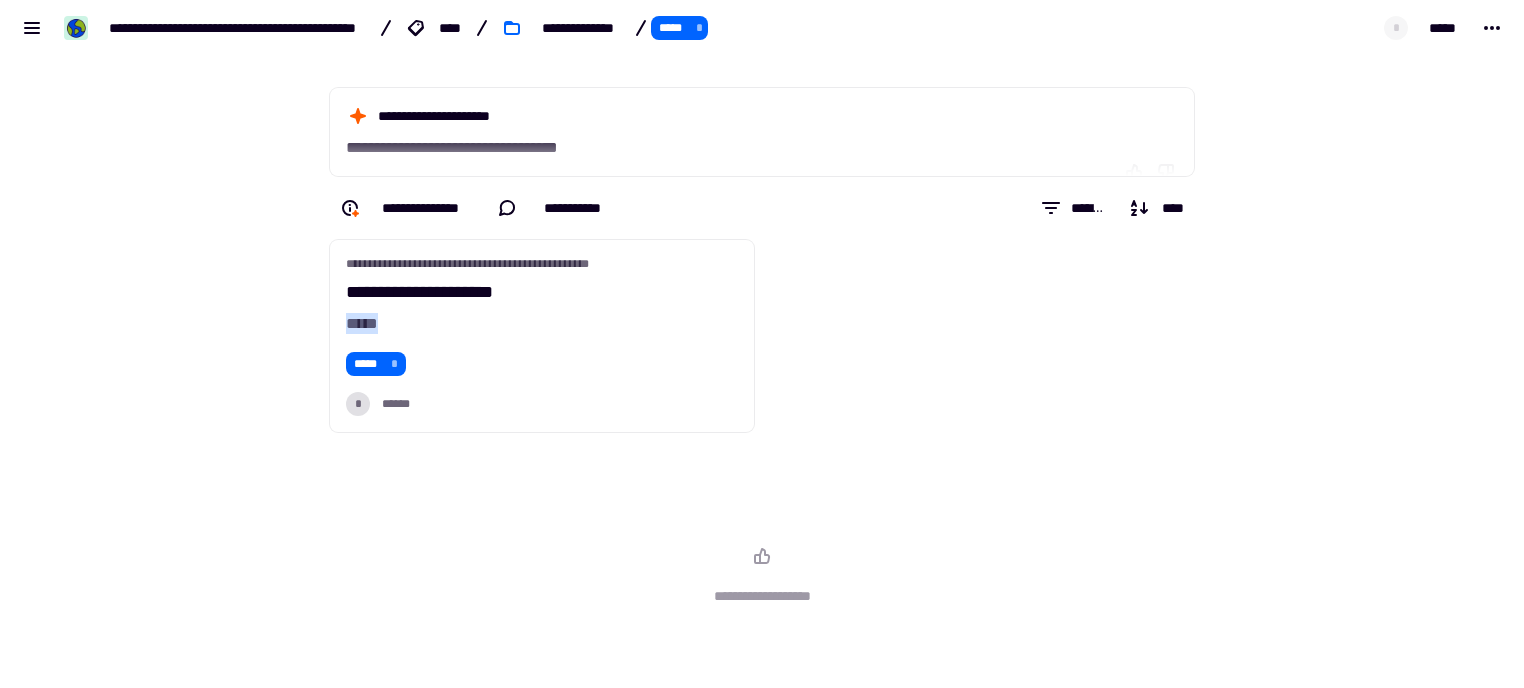 click on "*****" at bounding box center (673, 28) 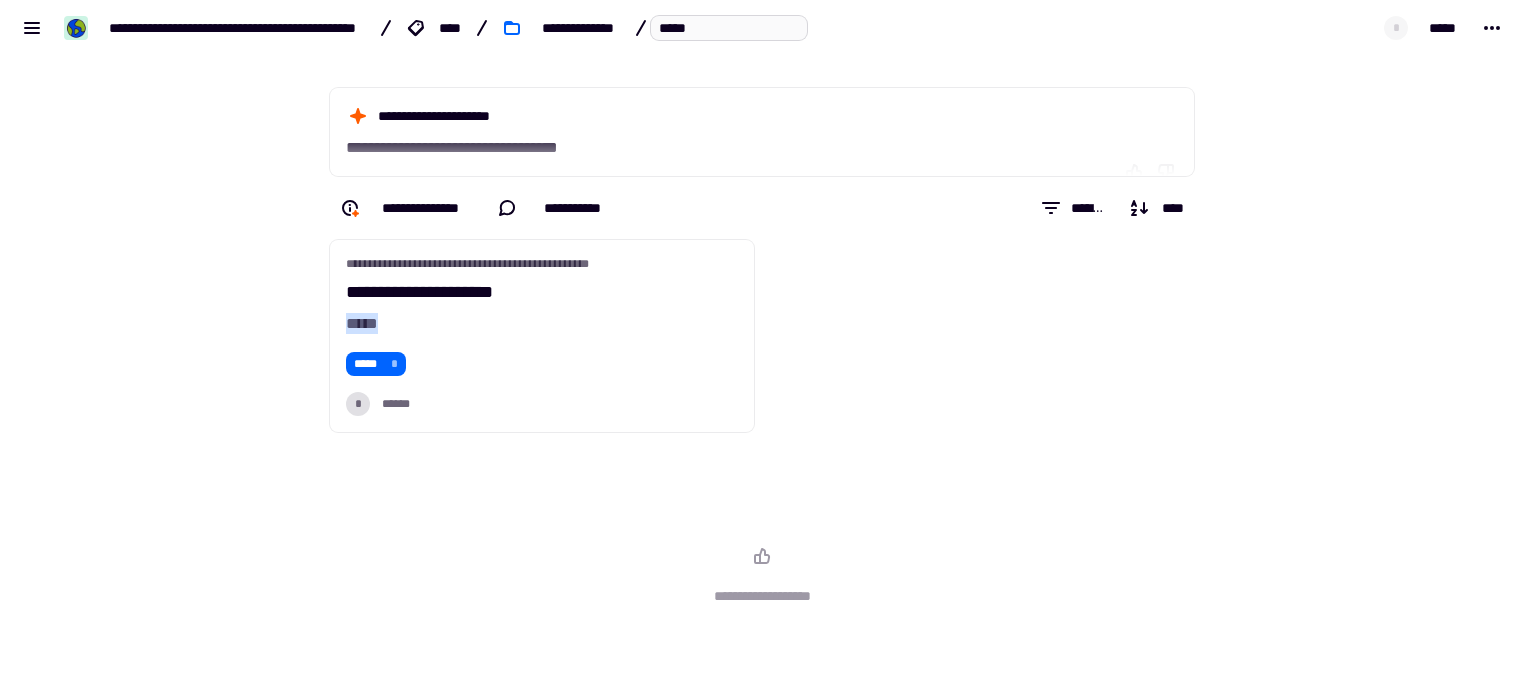 click on "*****" at bounding box center (729, 28) 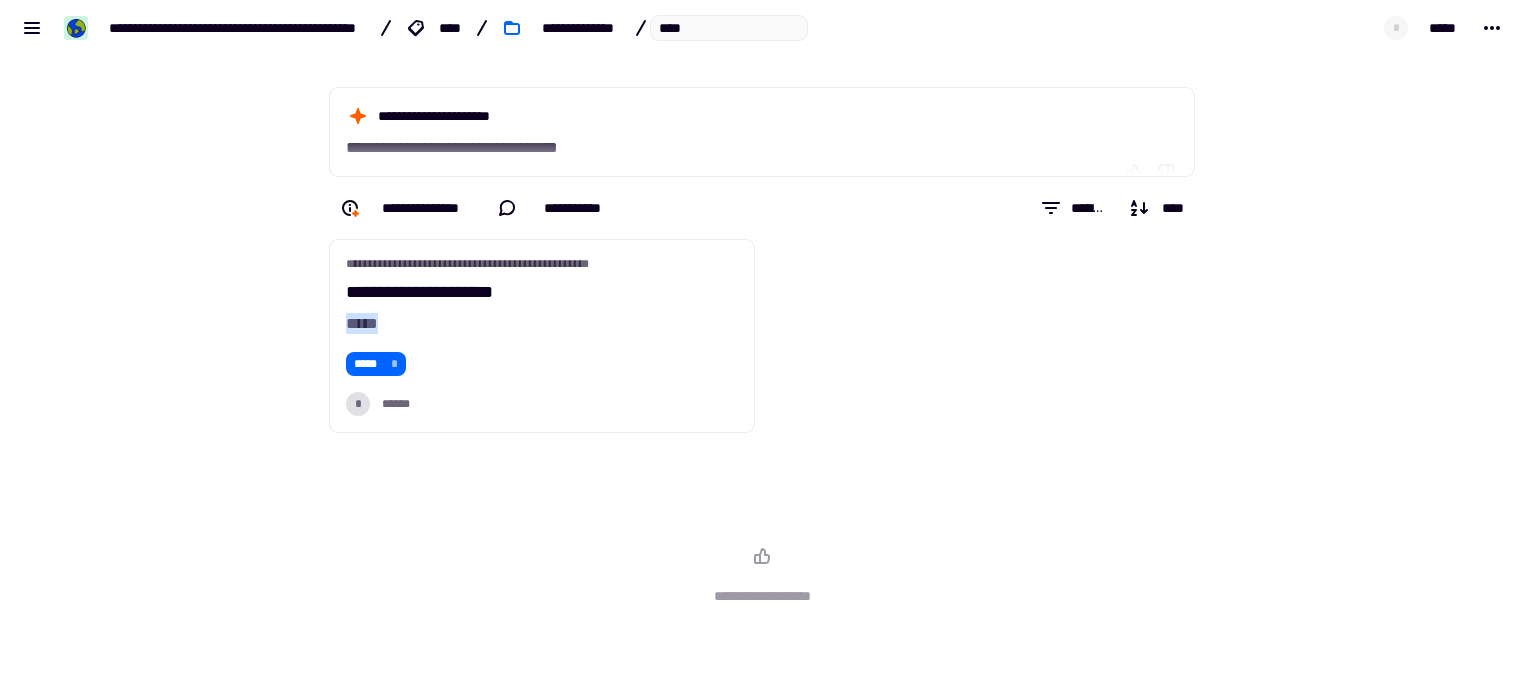 type on "*****" 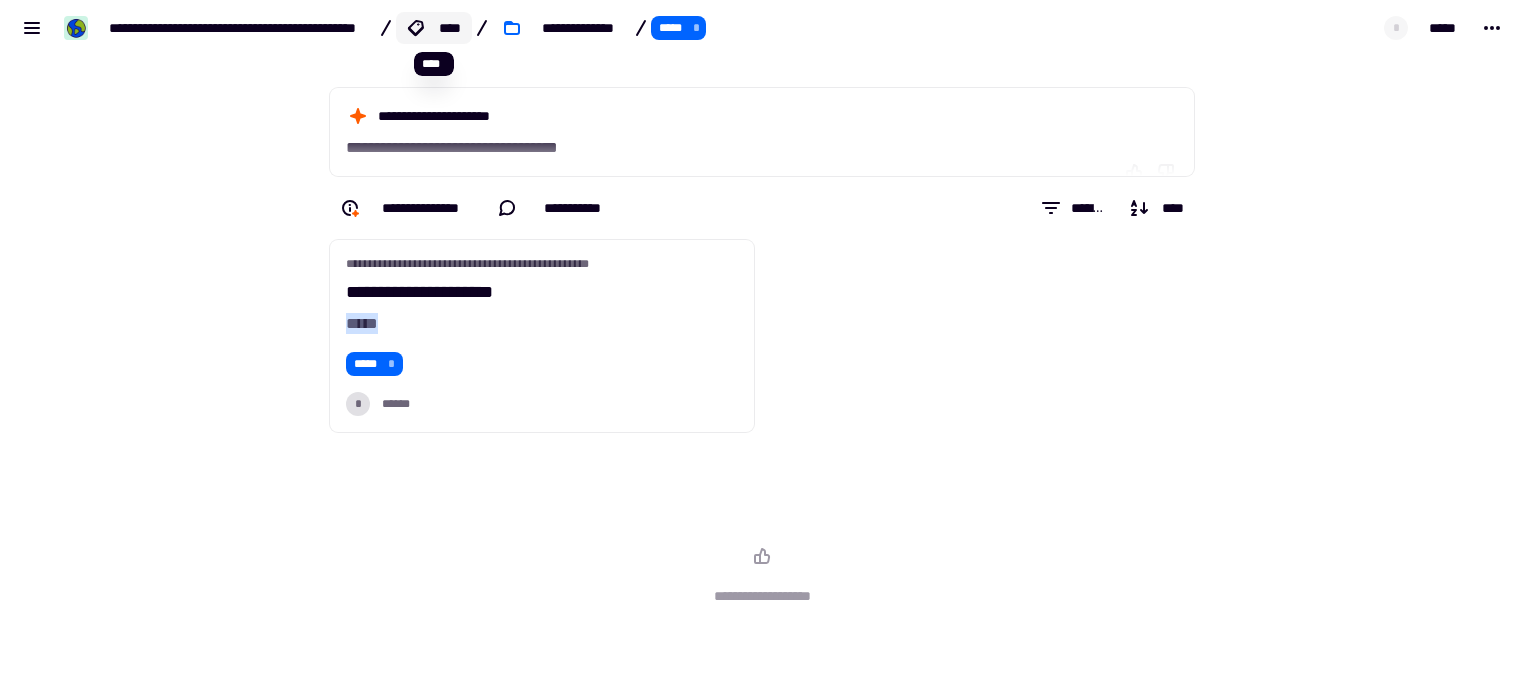 click on "****" 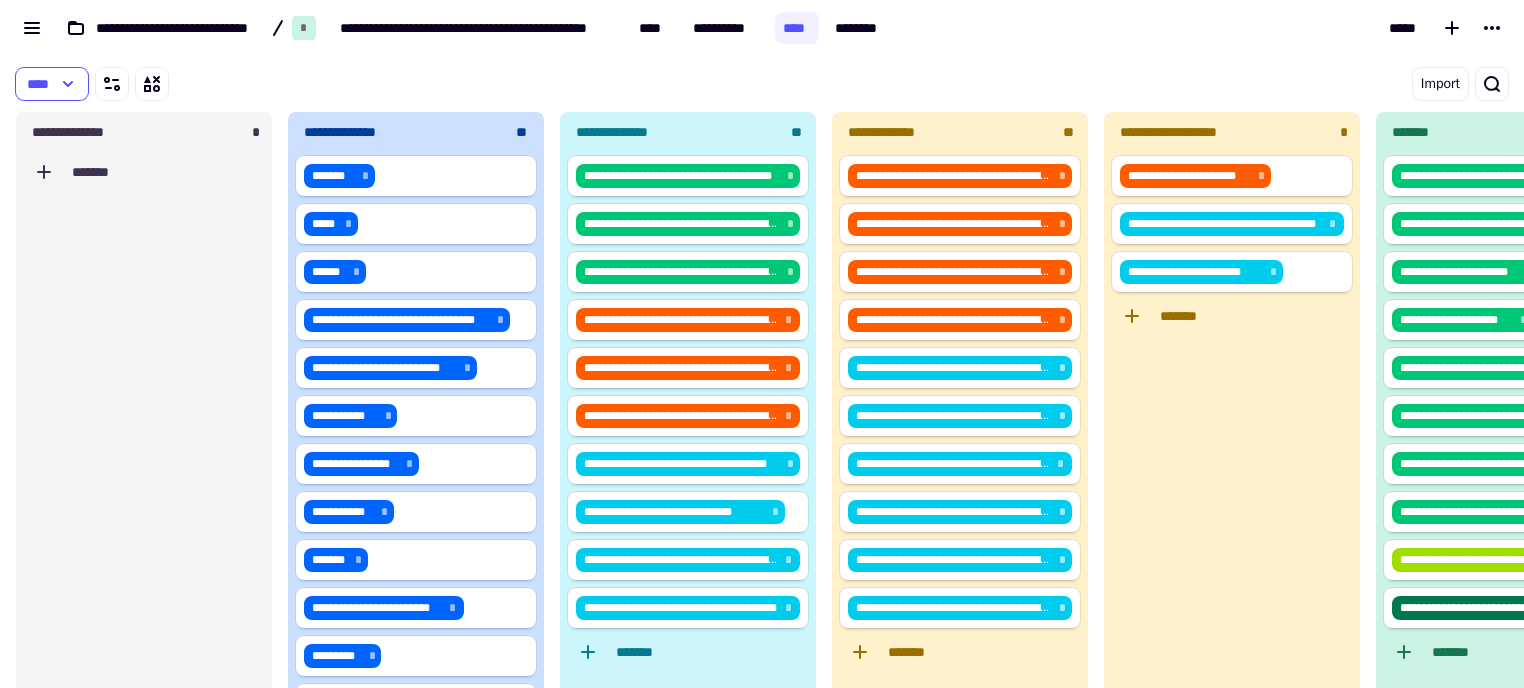 scroll, scrollTop: 16, scrollLeft: 16, axis: both 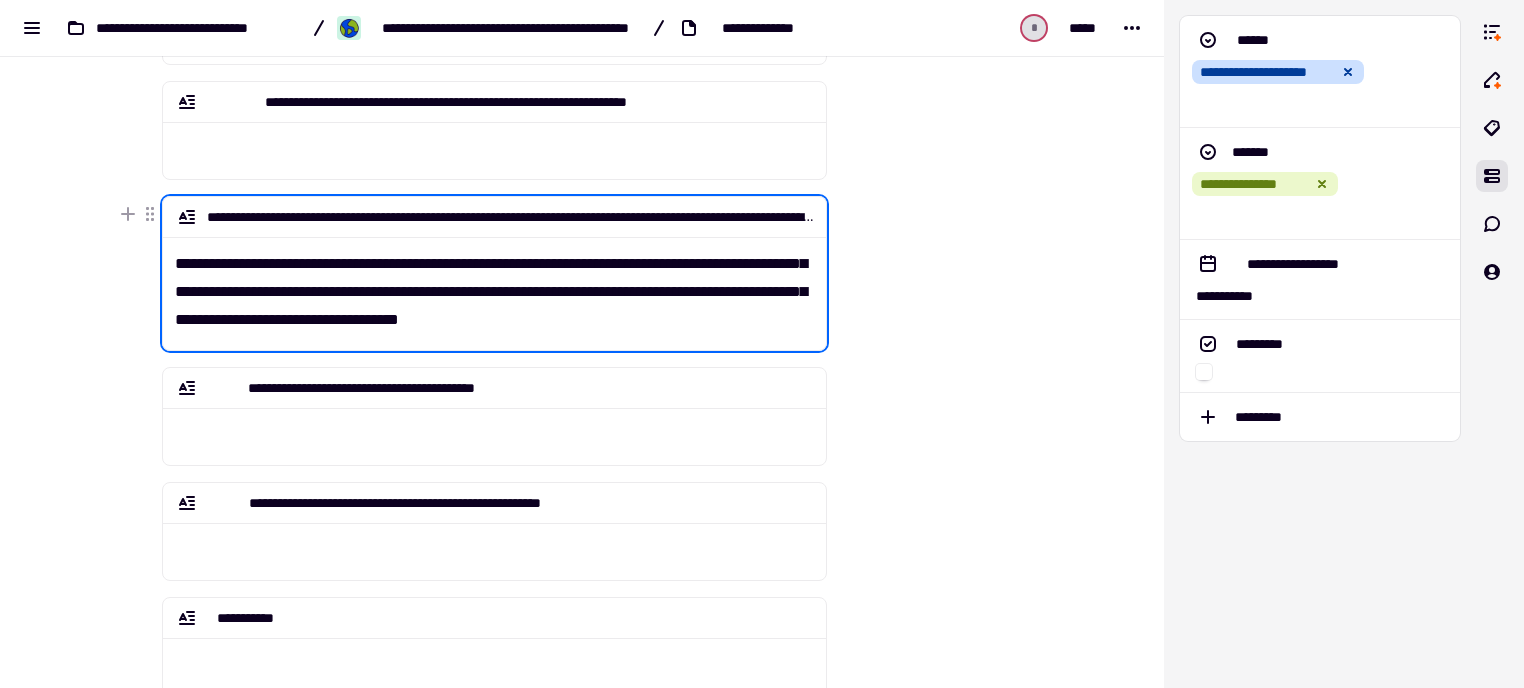 click on "**********" at bounding box center [495, 285] 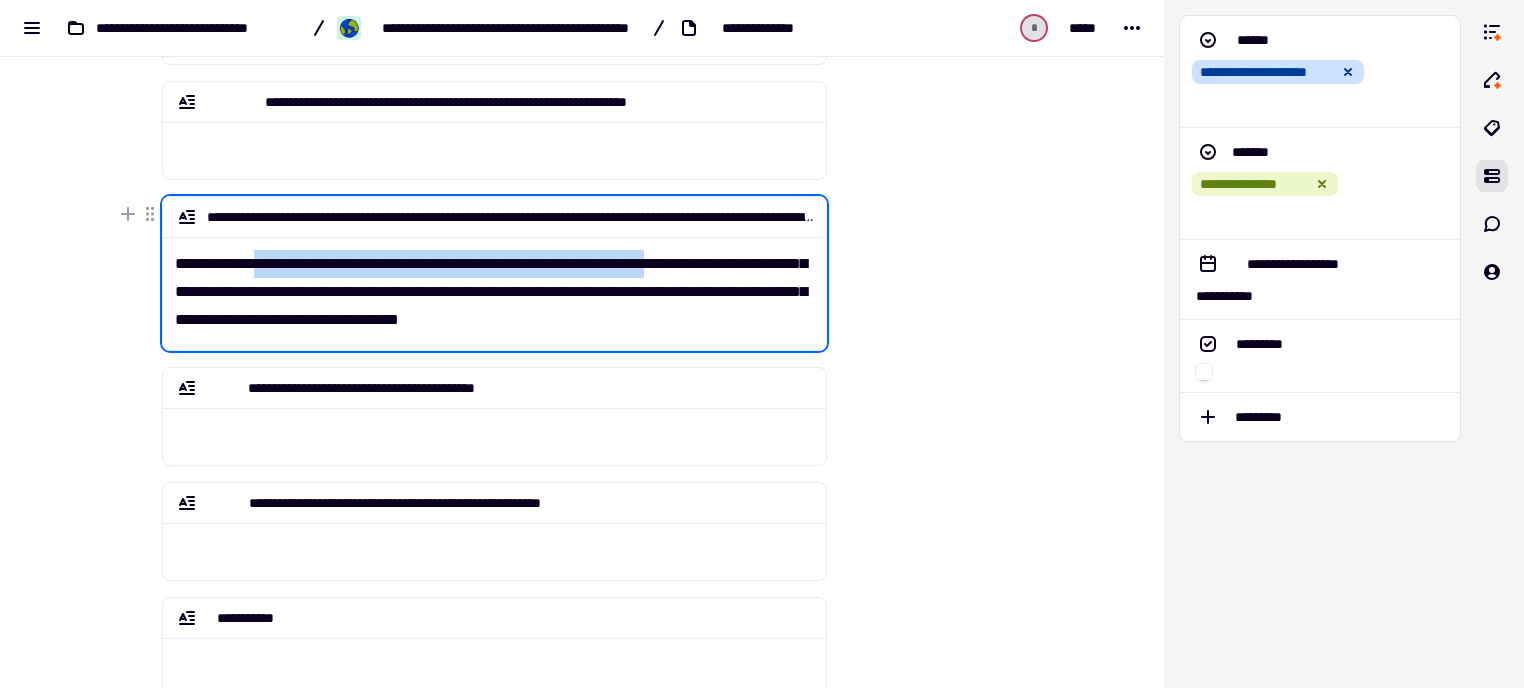 drag, startPoint x: 735, startPoint y: 258, endPoint x: 276, endPoint y: 258, distance: 459 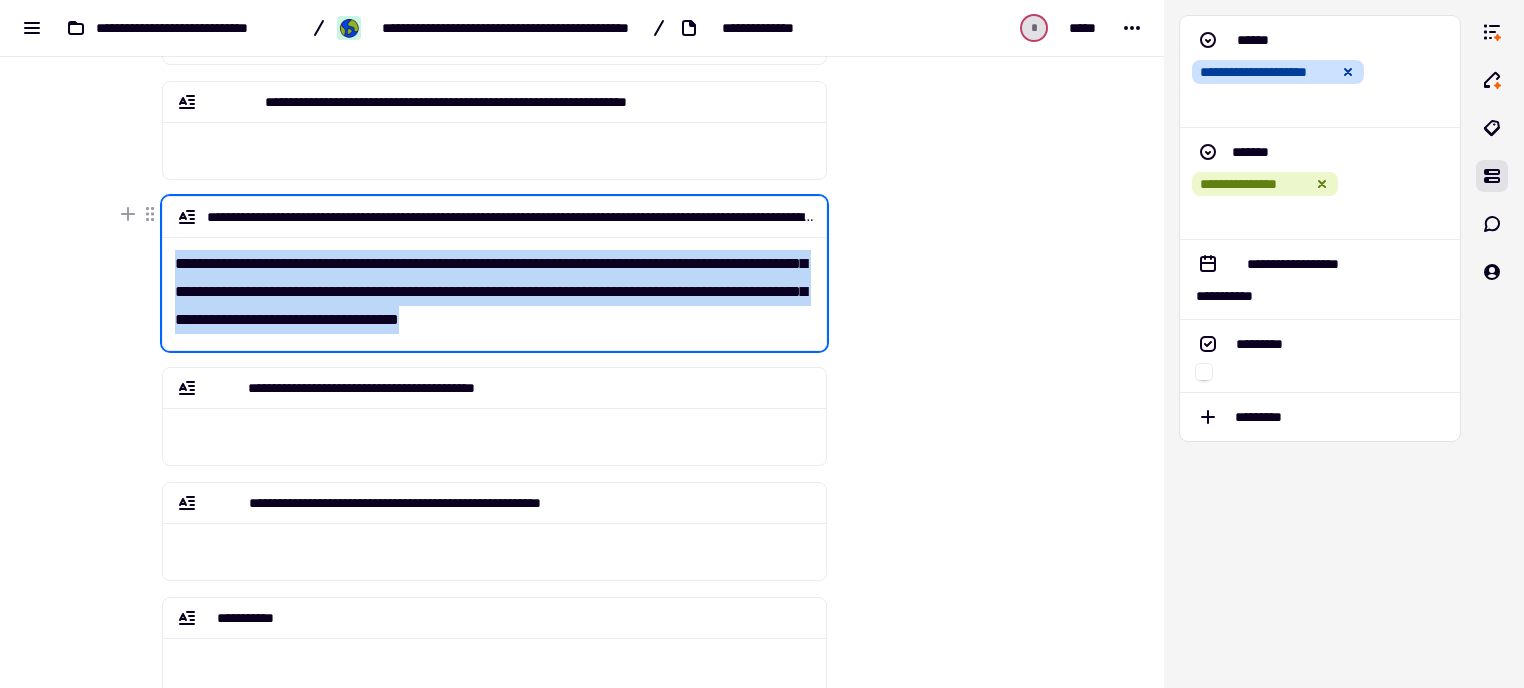 drag, startPoint x: 630, startPoint y: 324, endPoint x: 138, endPoint y: 258, distance: 496.4071 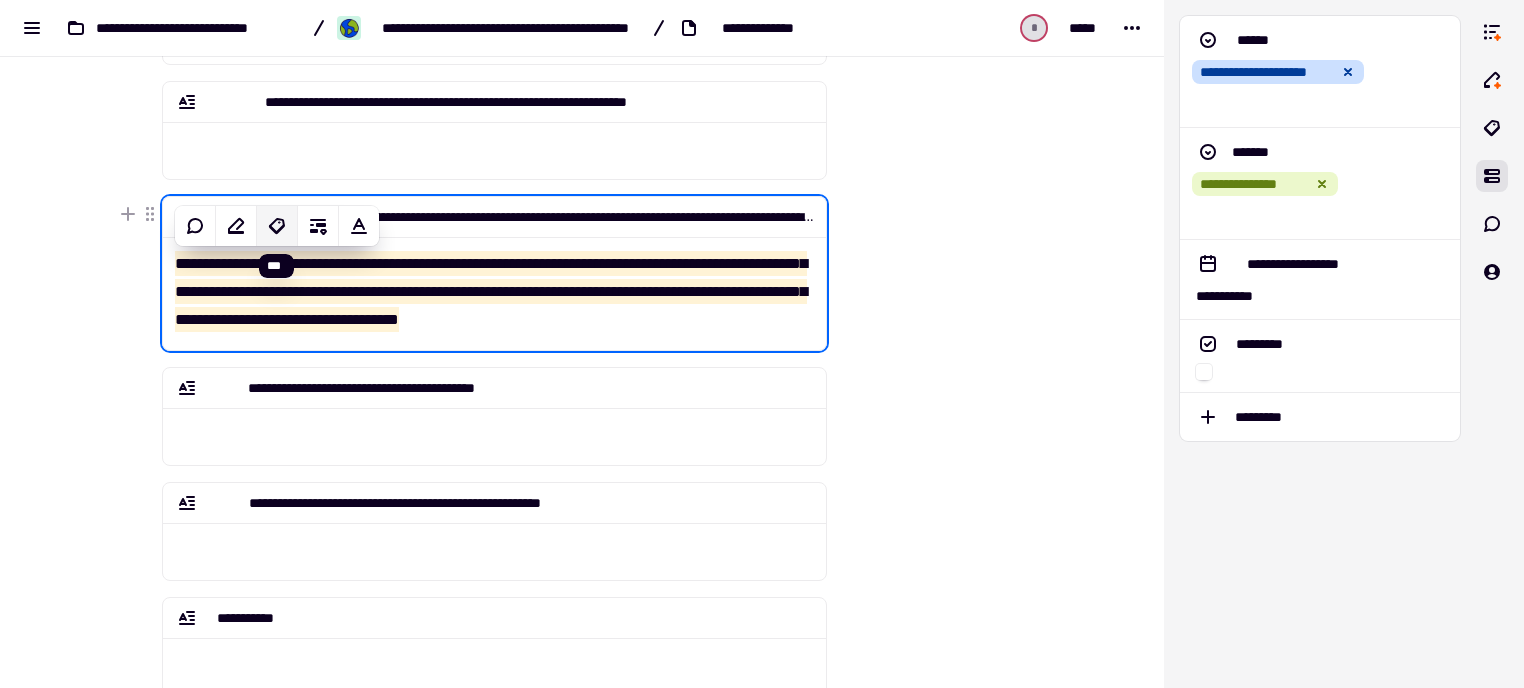 click 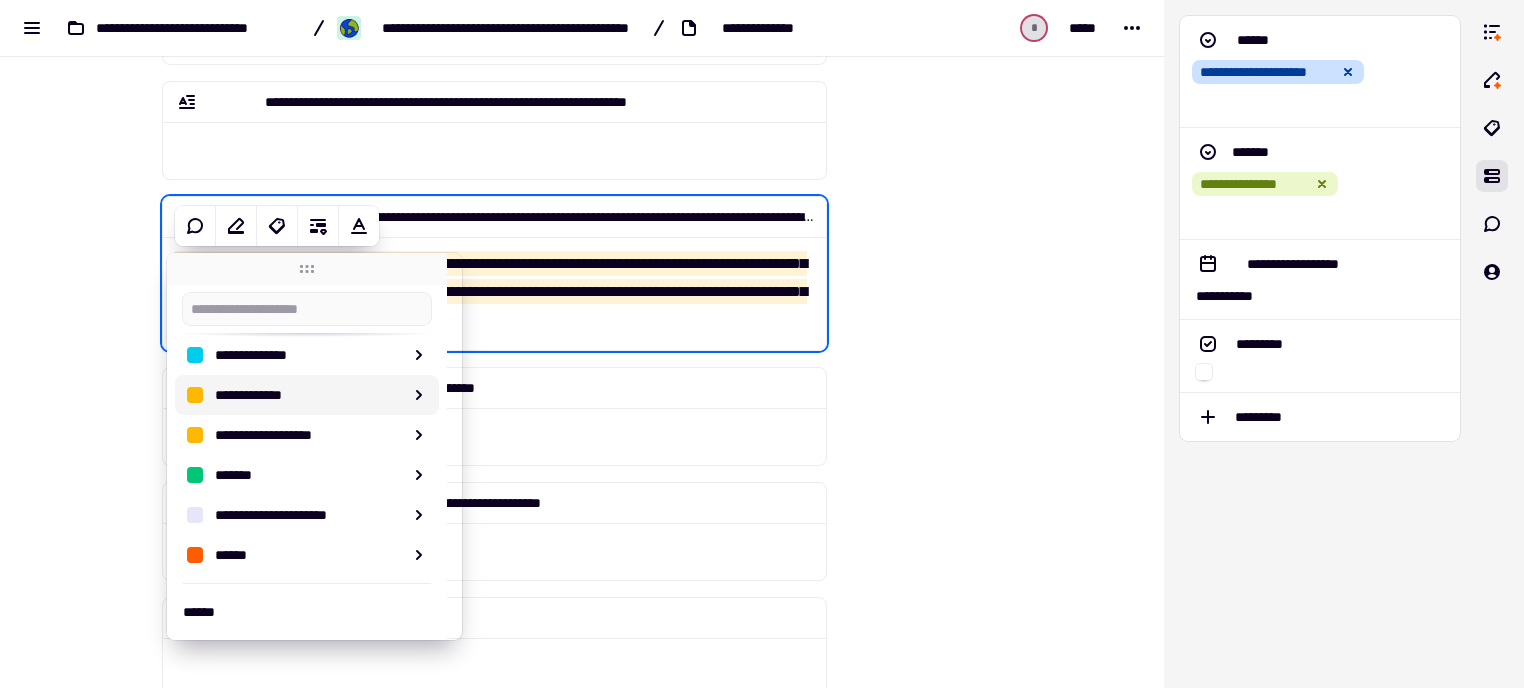 scroll, scrollTop: 292, scrollLeft: 0, axis: vertical 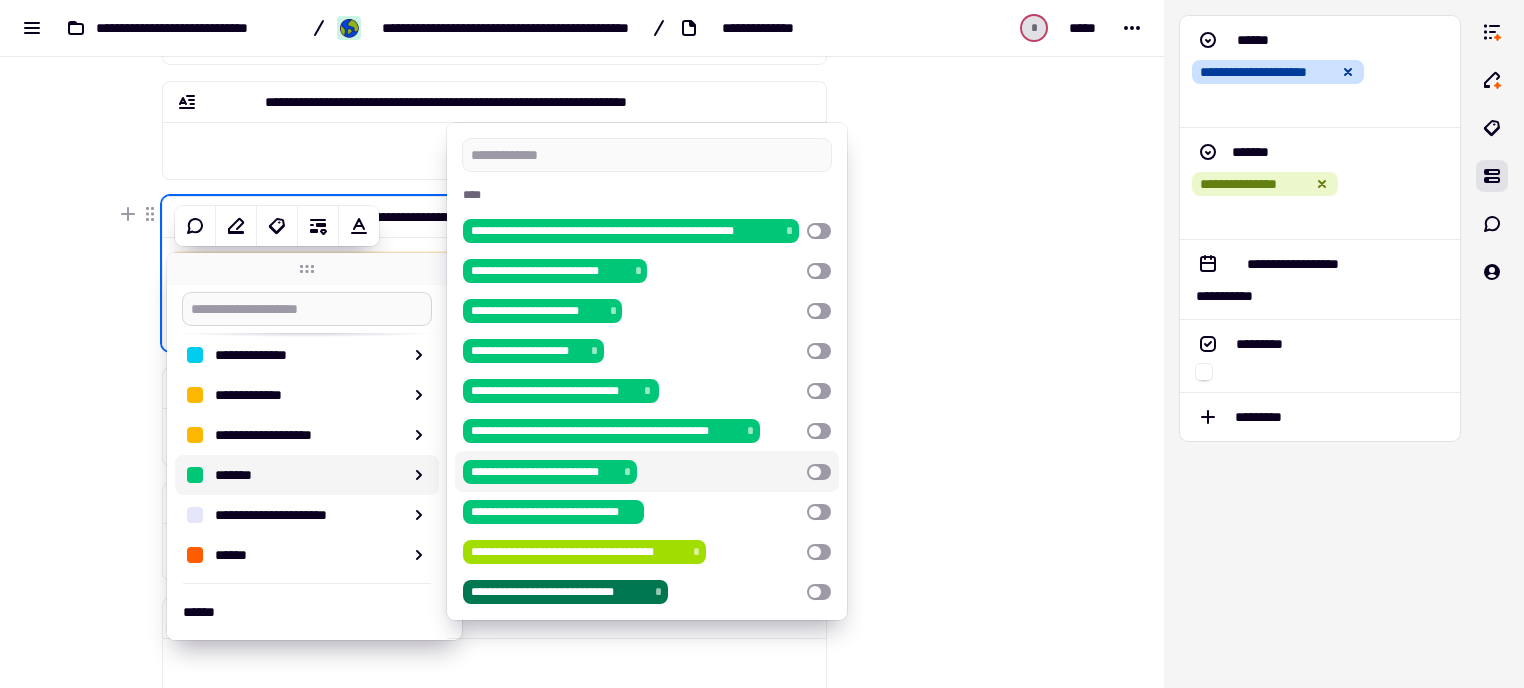 click at bounding box center (307, 309) 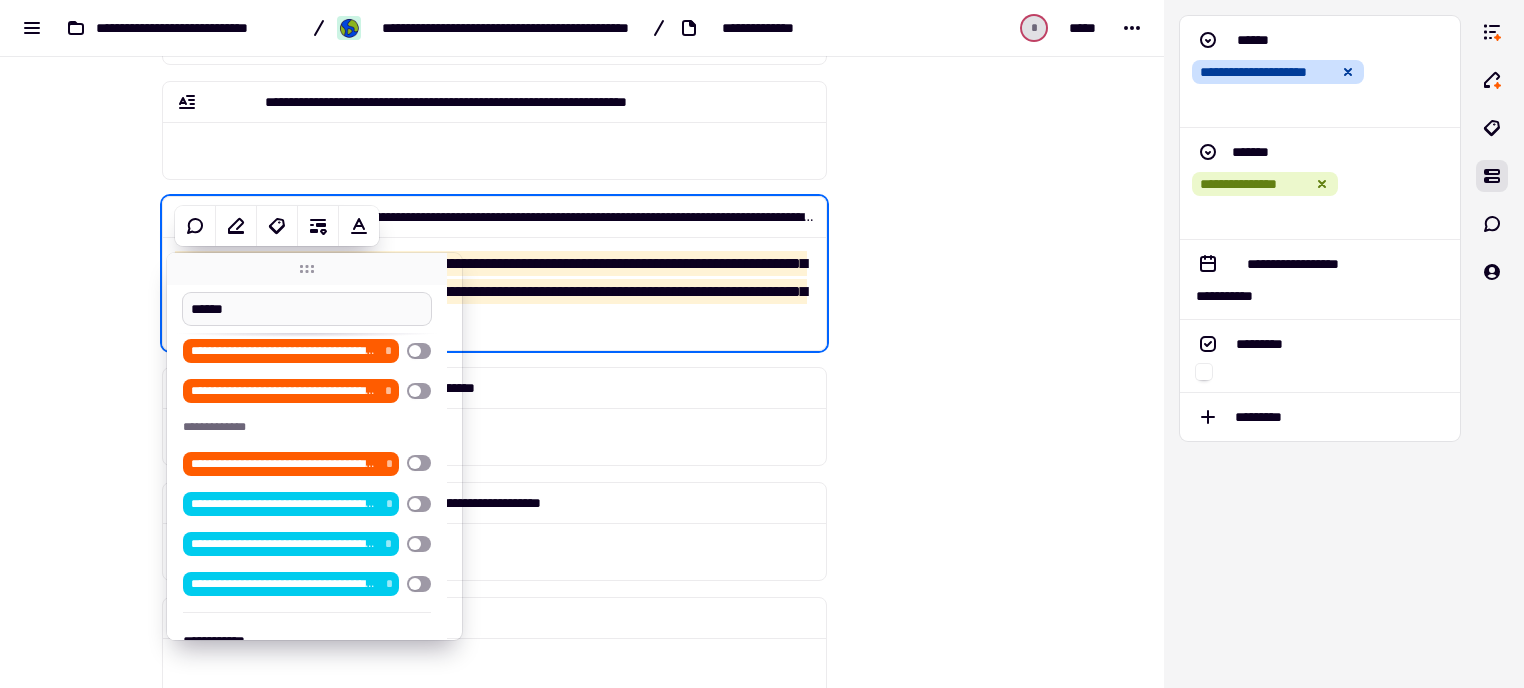 type on "*******" 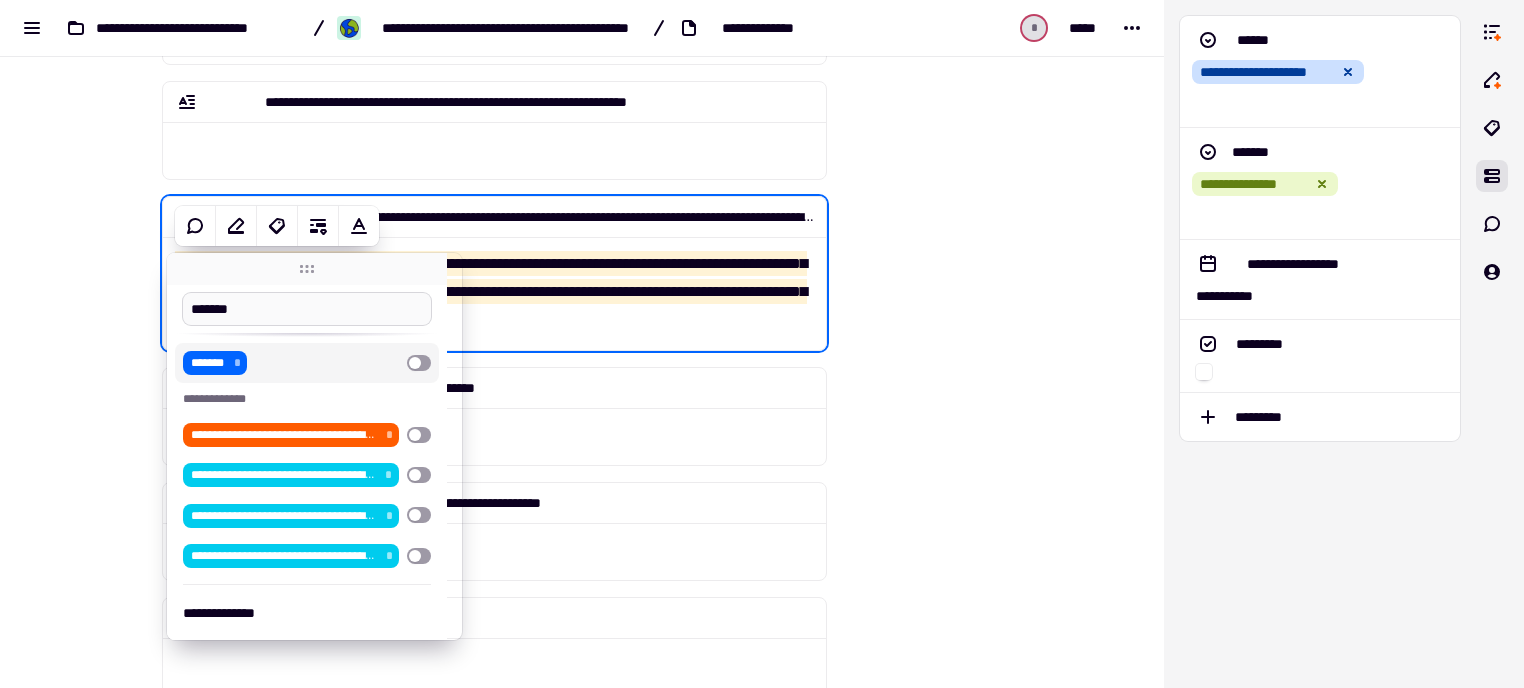 scroll, scrollTop: 40, scrollLeft: 0, axis: vertical 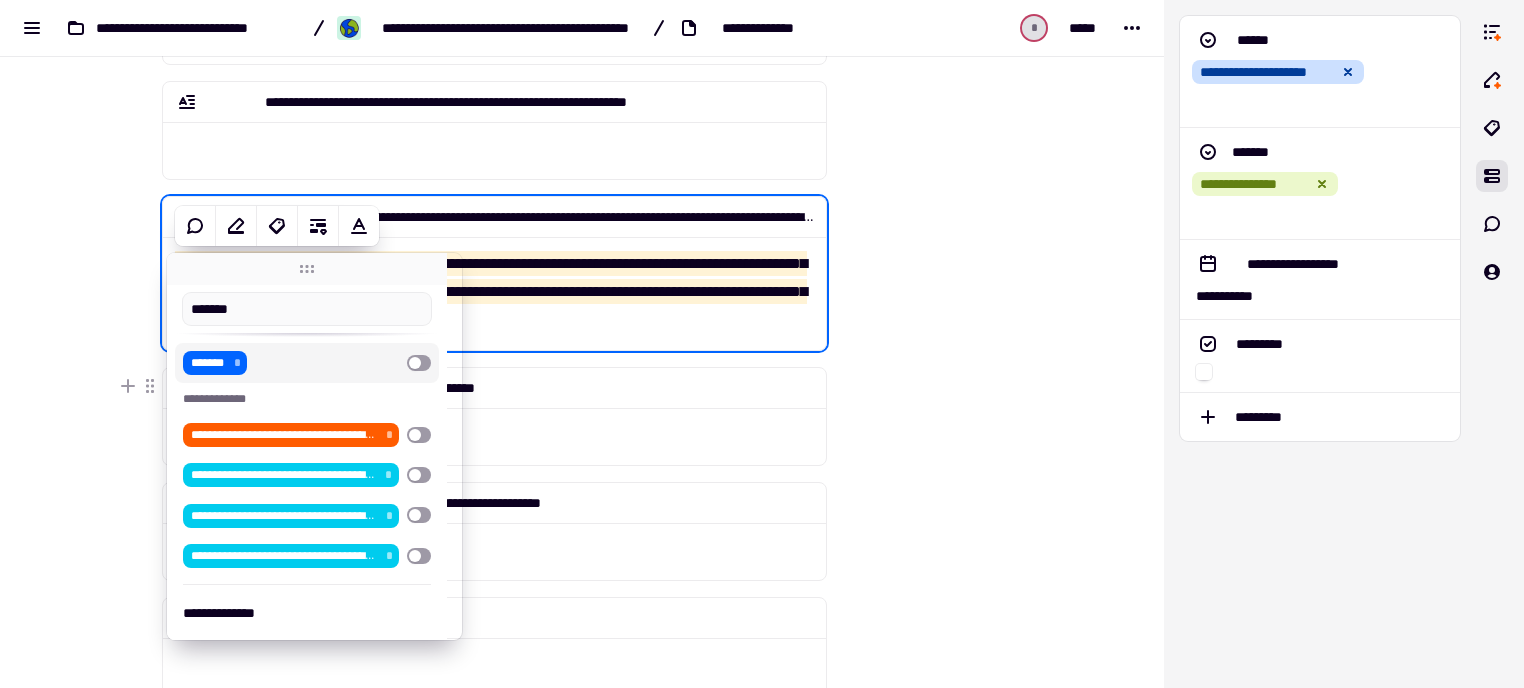 click on "**********" at bounding box center (494, 388) 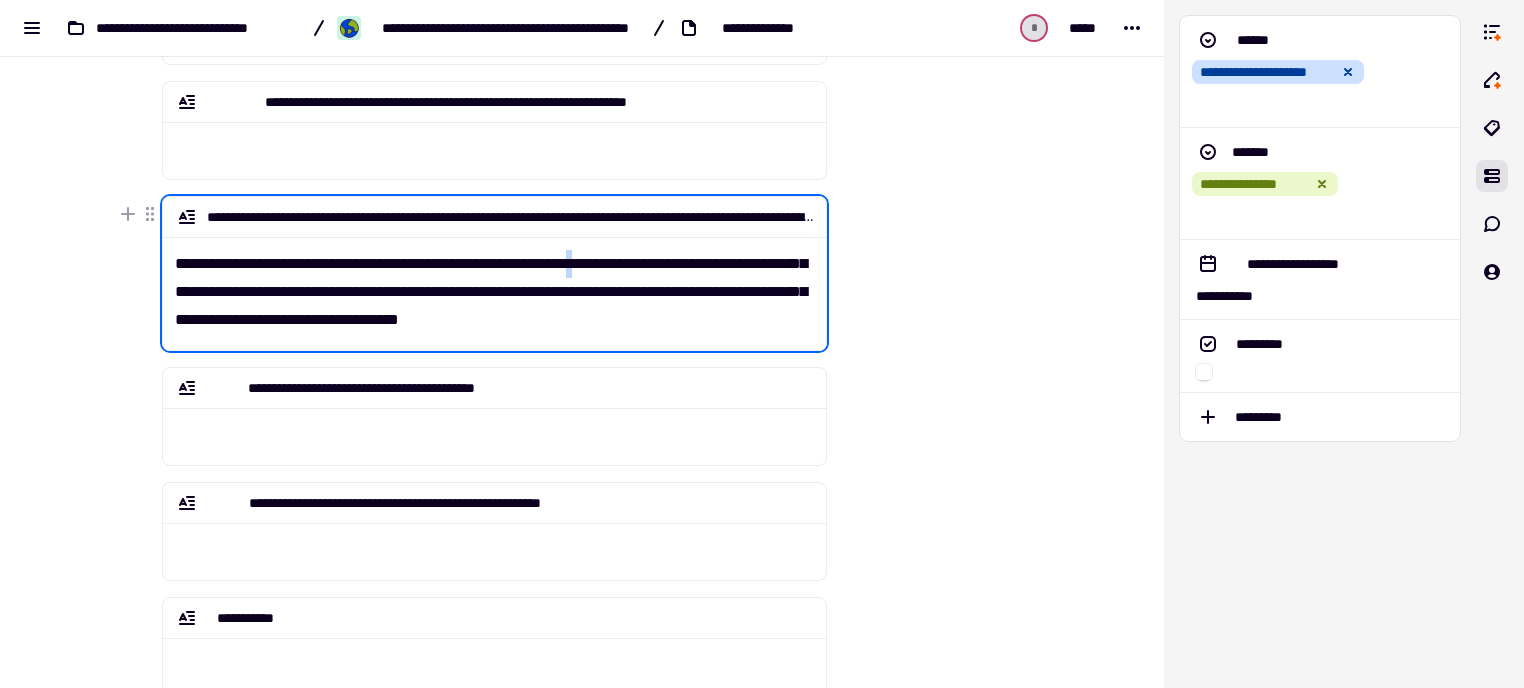 click on "**********" at bounding box center [495, 285] 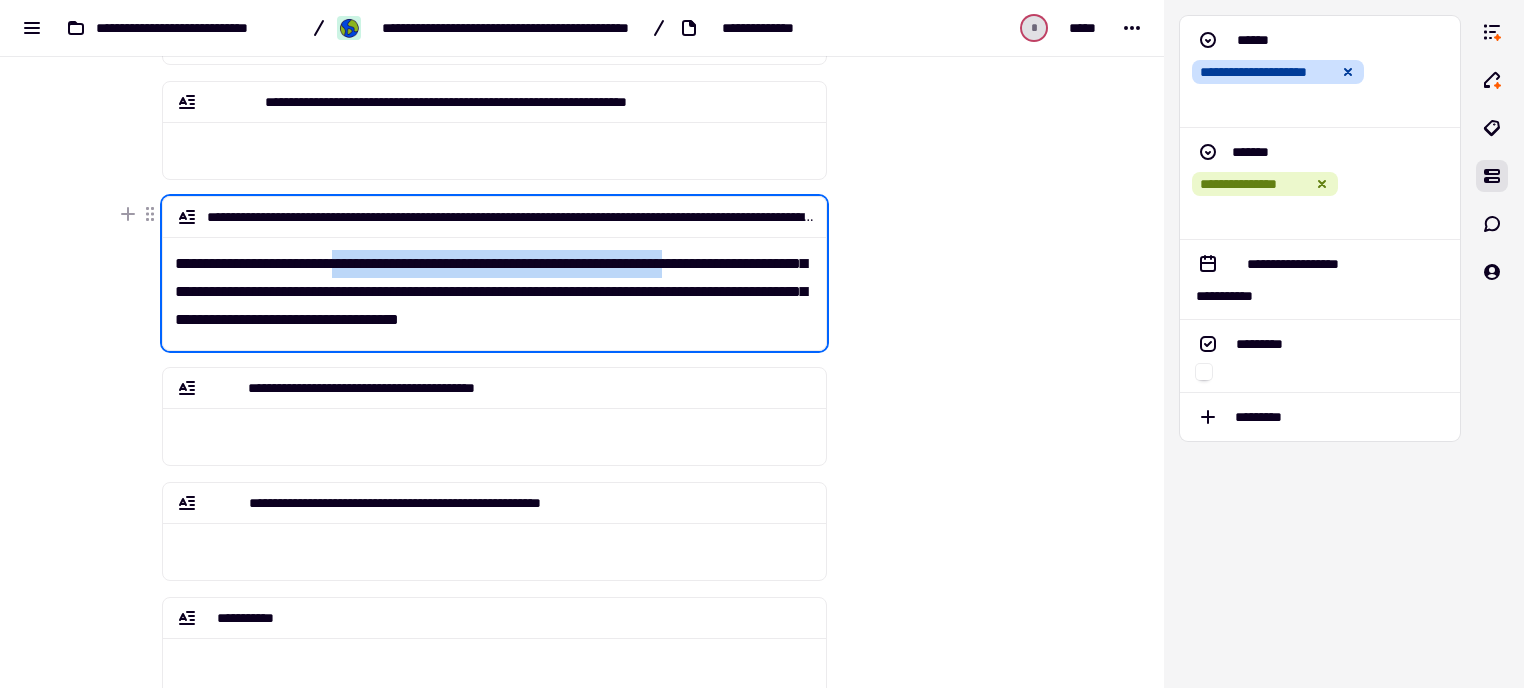 drag, startPoint x: 748, startPoint y: 267, endPoint x: 368, endPoint y: 265, distance: 380.00525 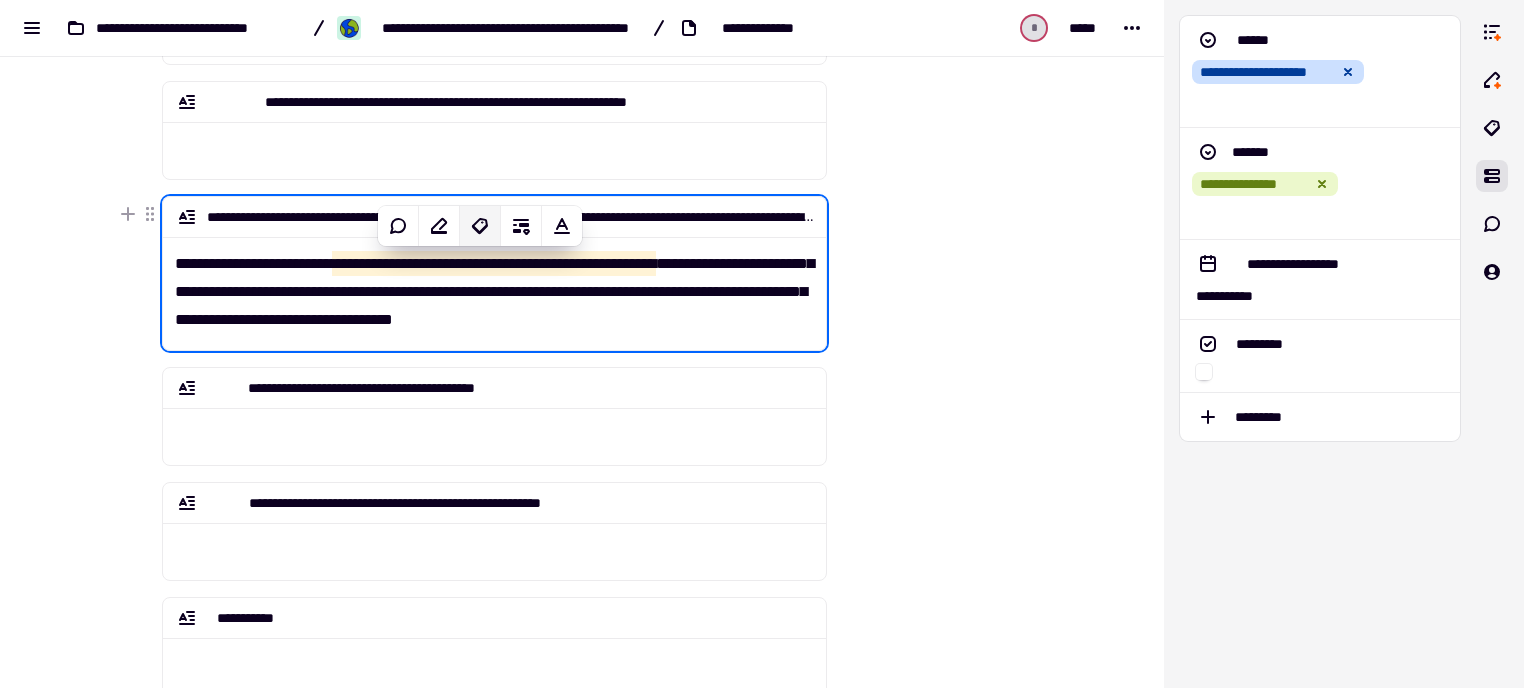 click 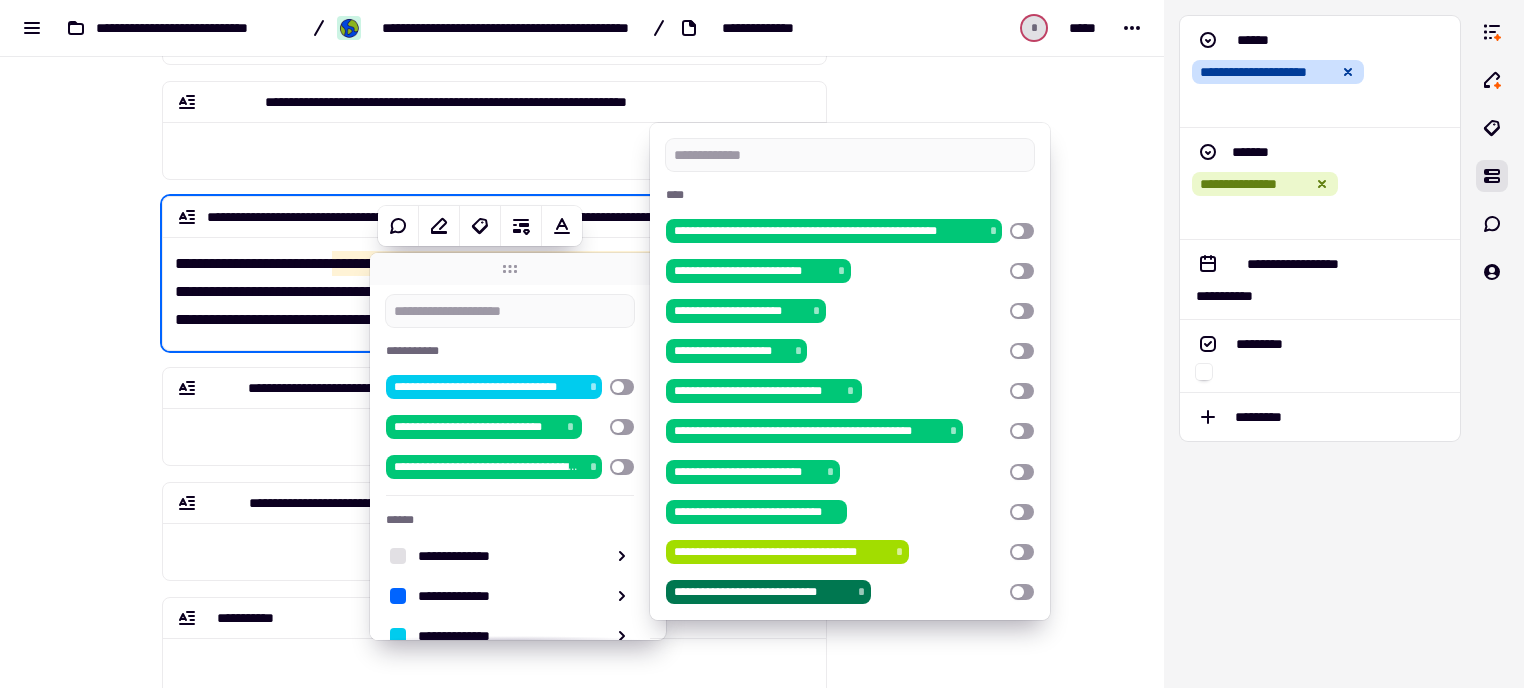 scroll, scrollTop: 0, scrollLeft: 0, axis: both 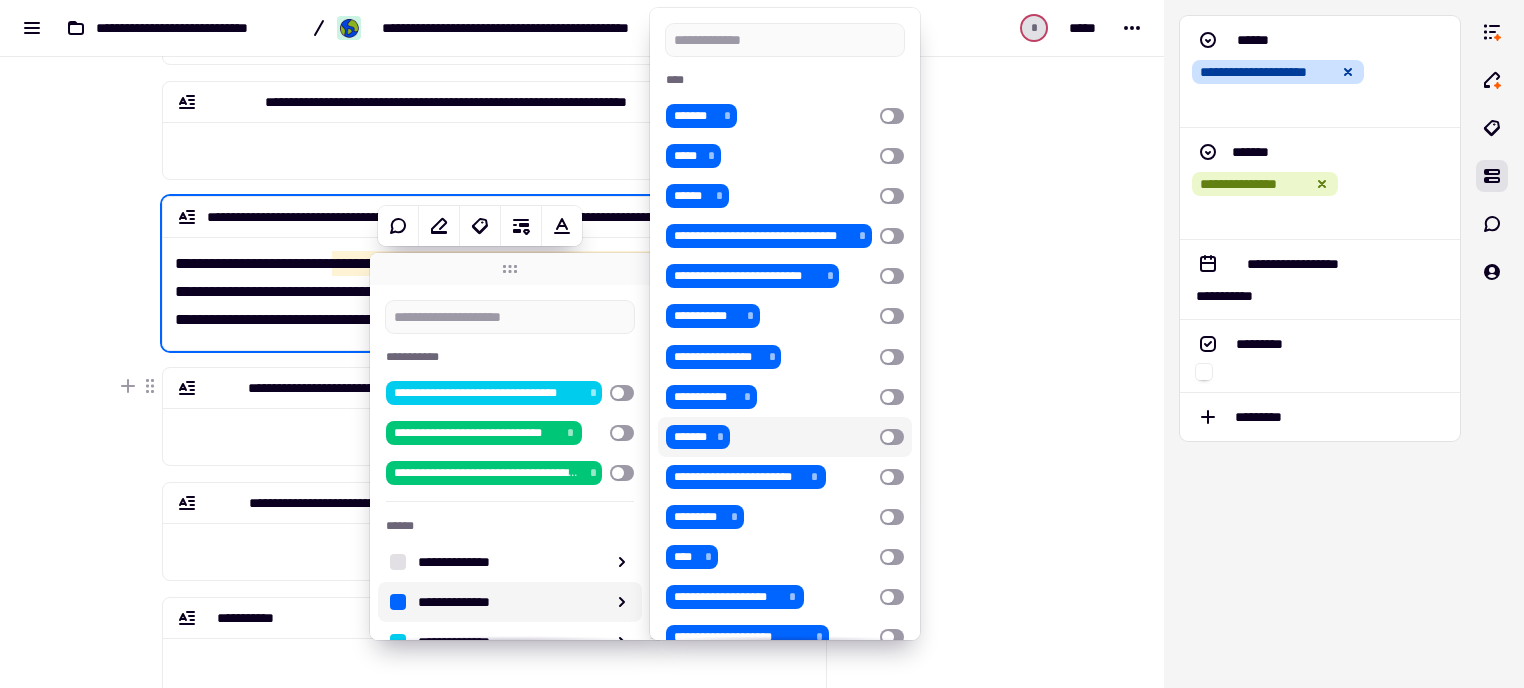 click at bounding box center (892, 437) 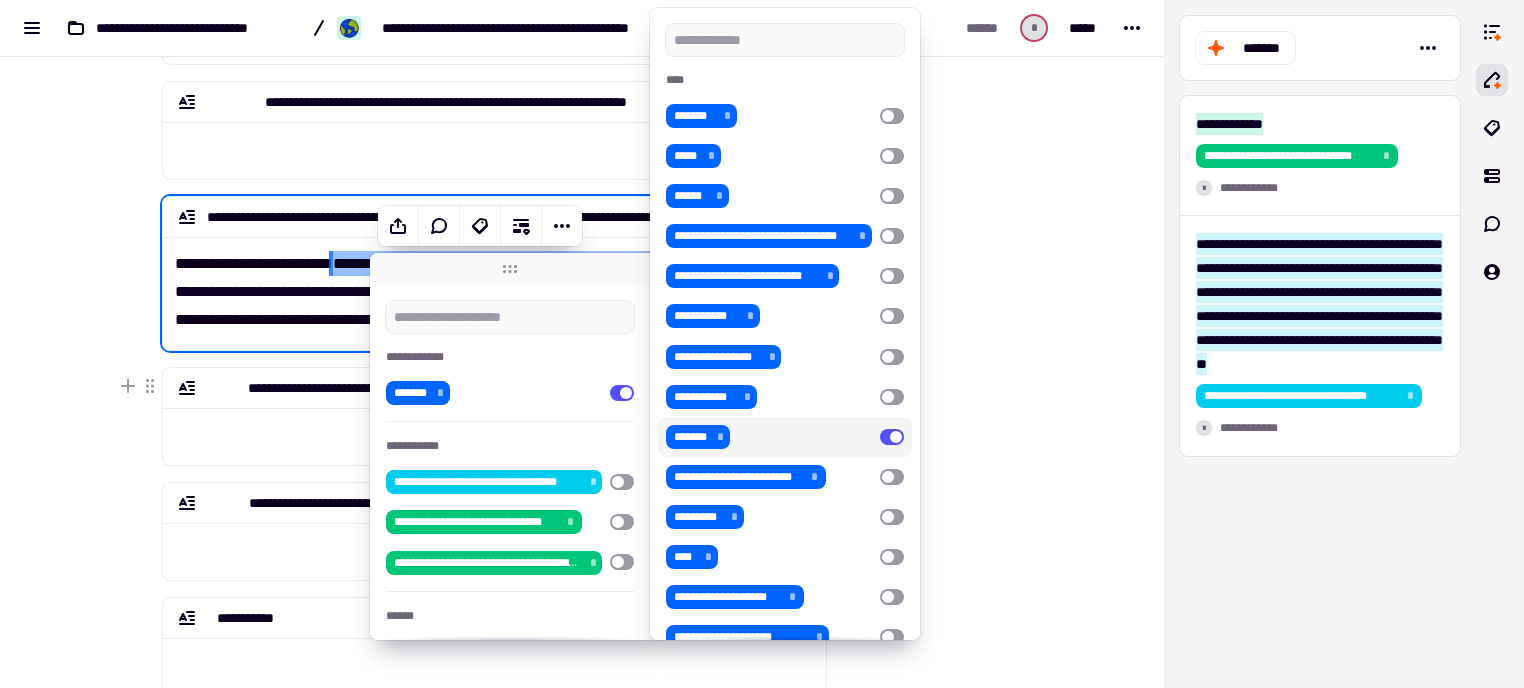 click on "**********" at bounding box center (582, 344) 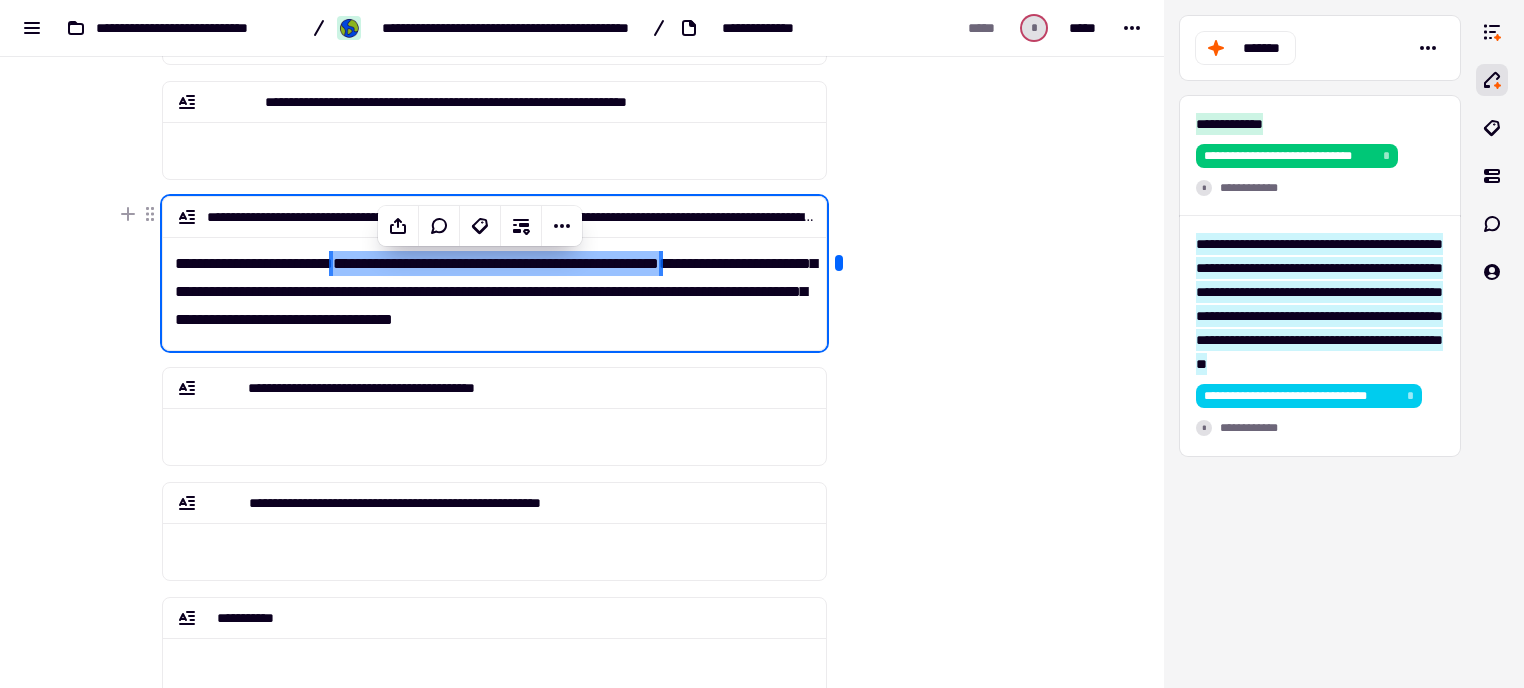 click on "**********" at bounding box center (495, 285) 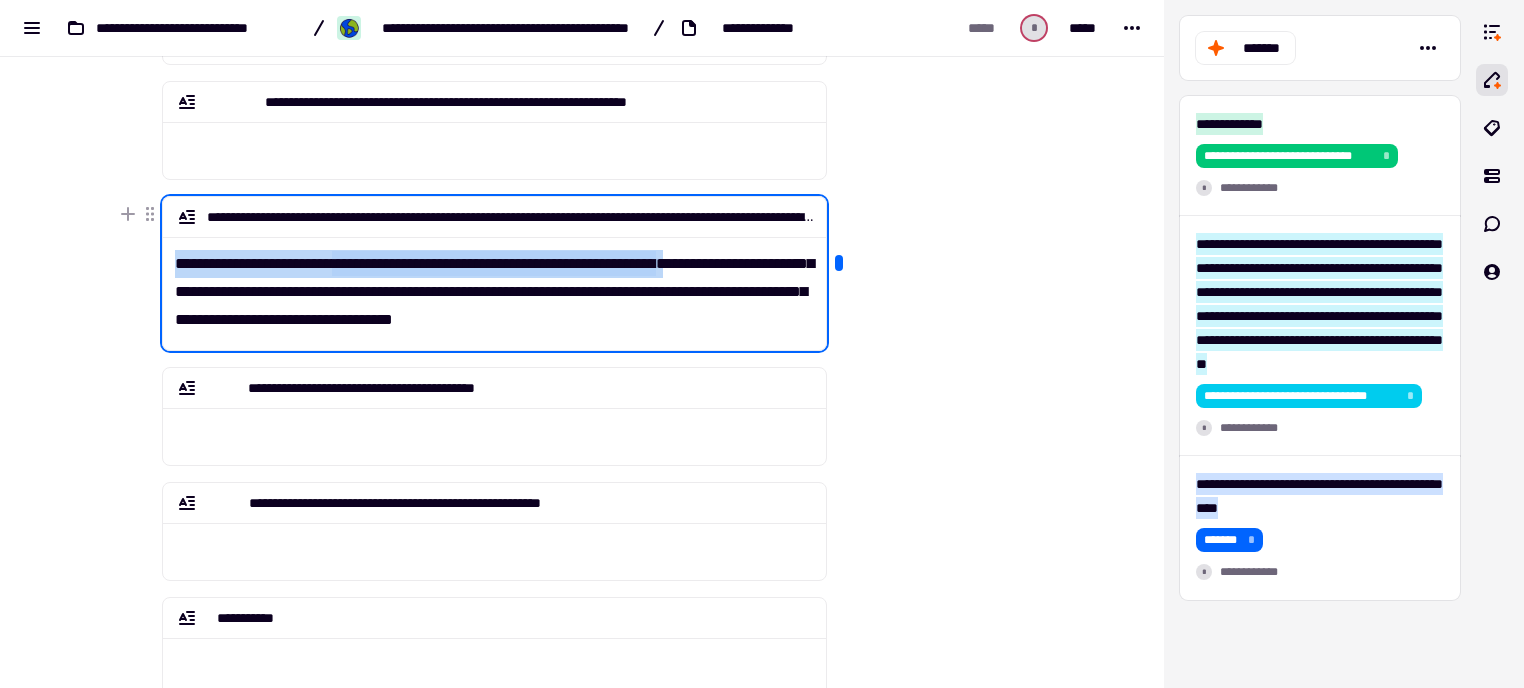 drag, startPoint x: 168, startPoint y: 255, endPoint x: 751, endPoint y: 273, distance: 583.27783 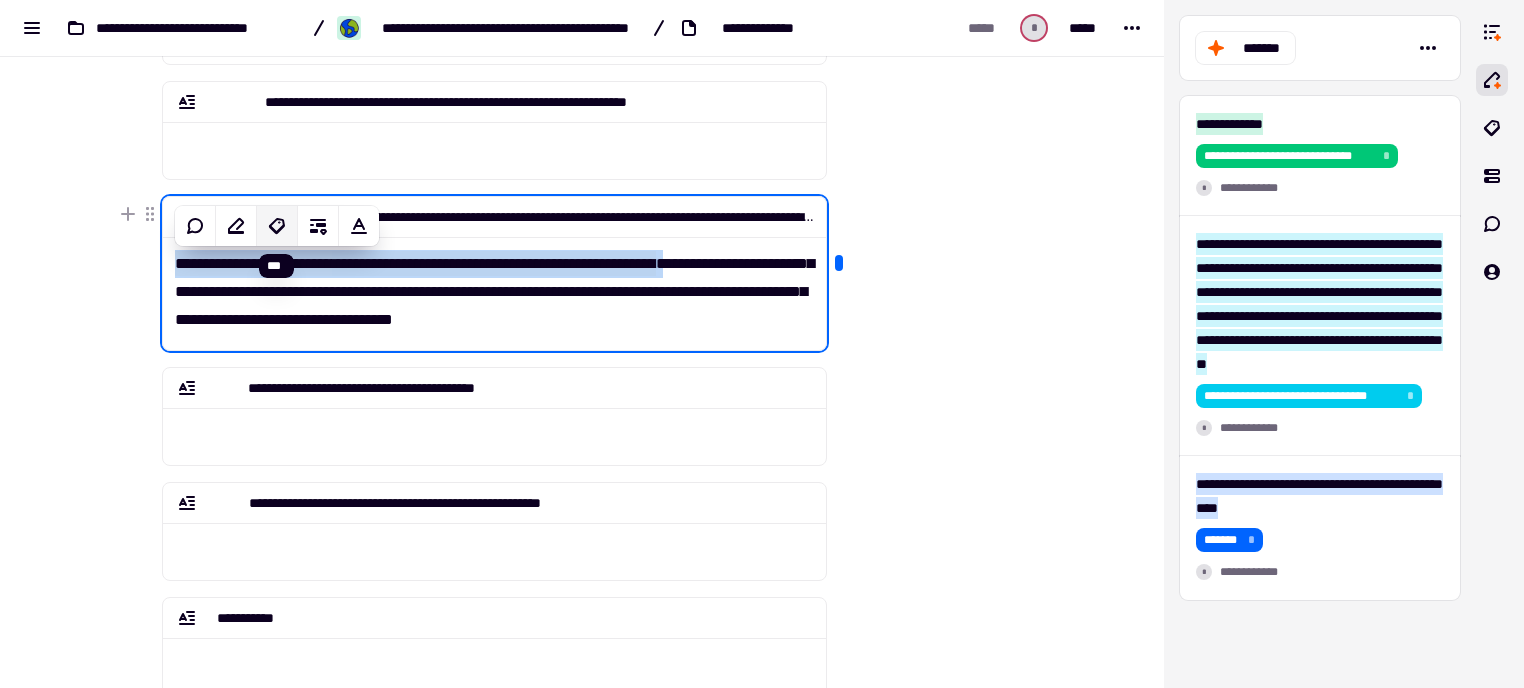 click 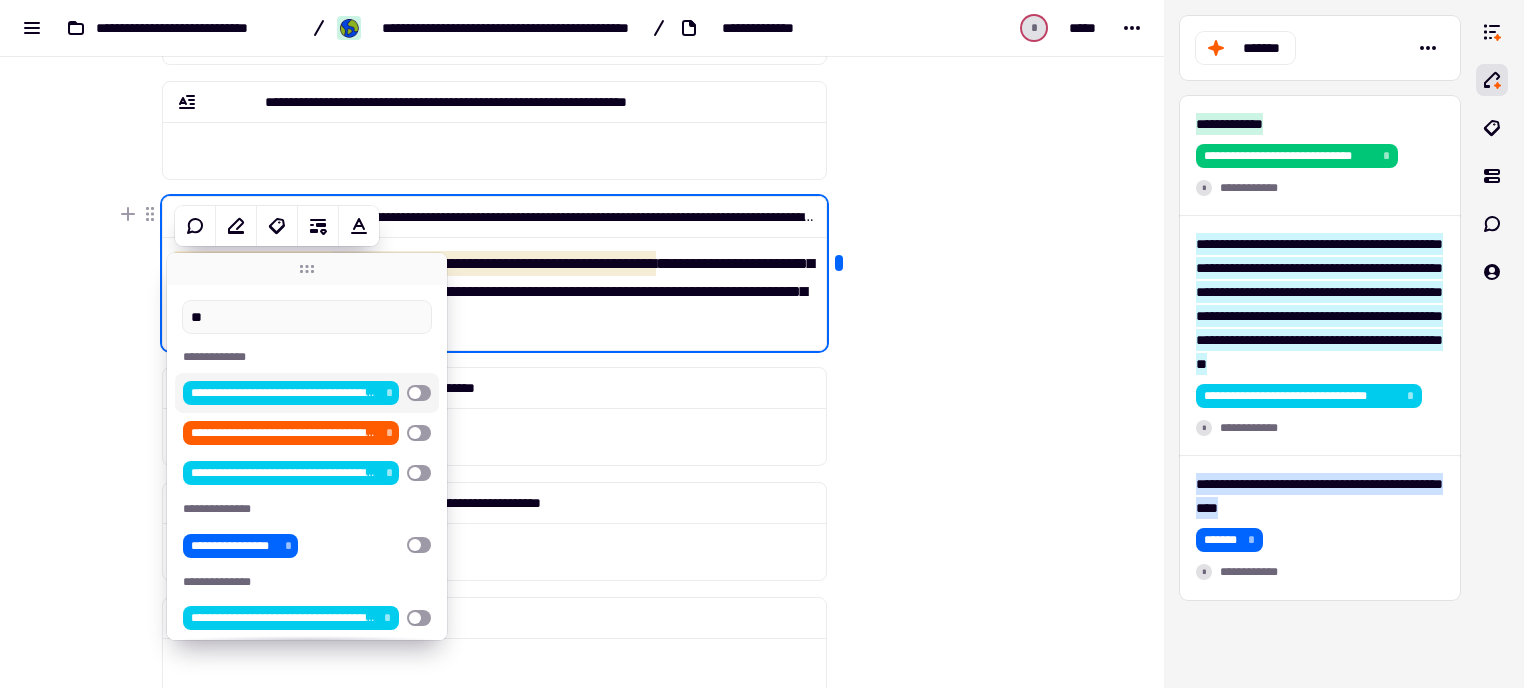 type on "*" 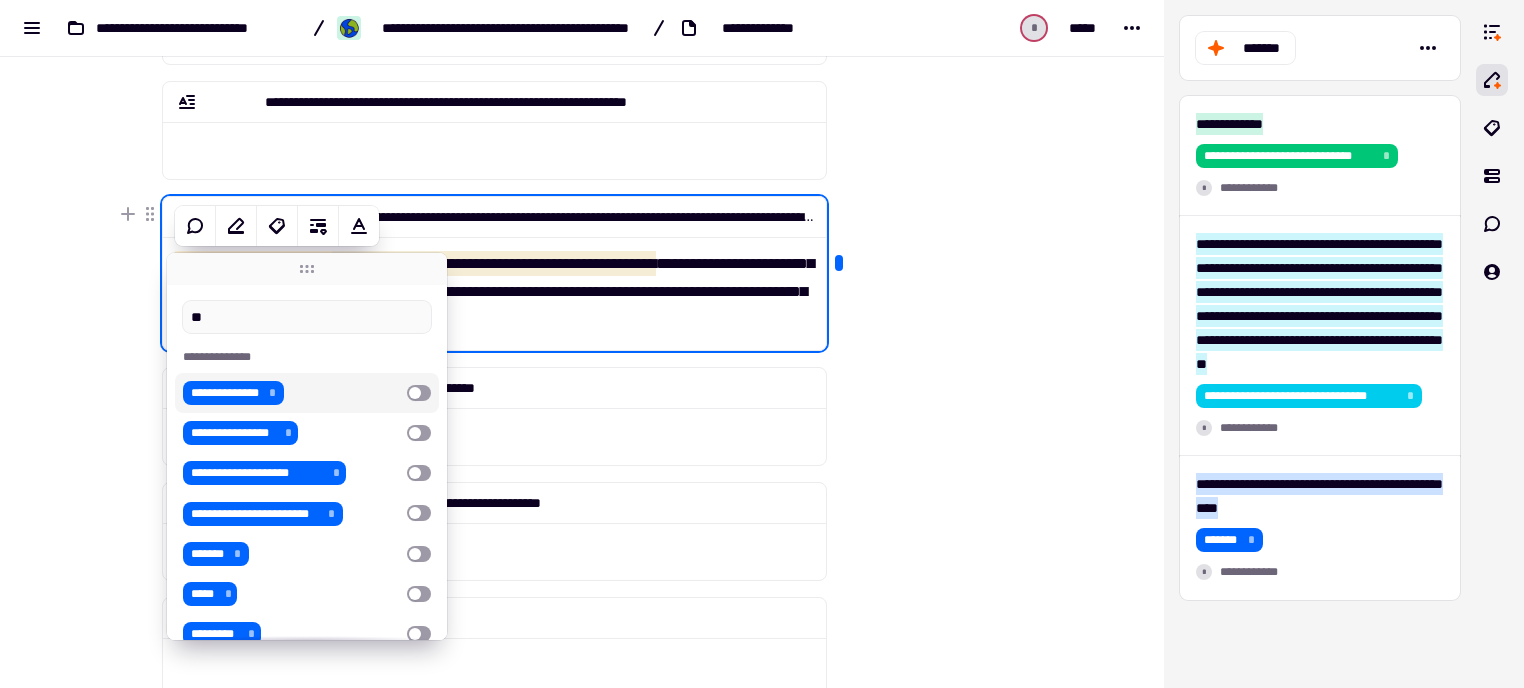 type on "***" 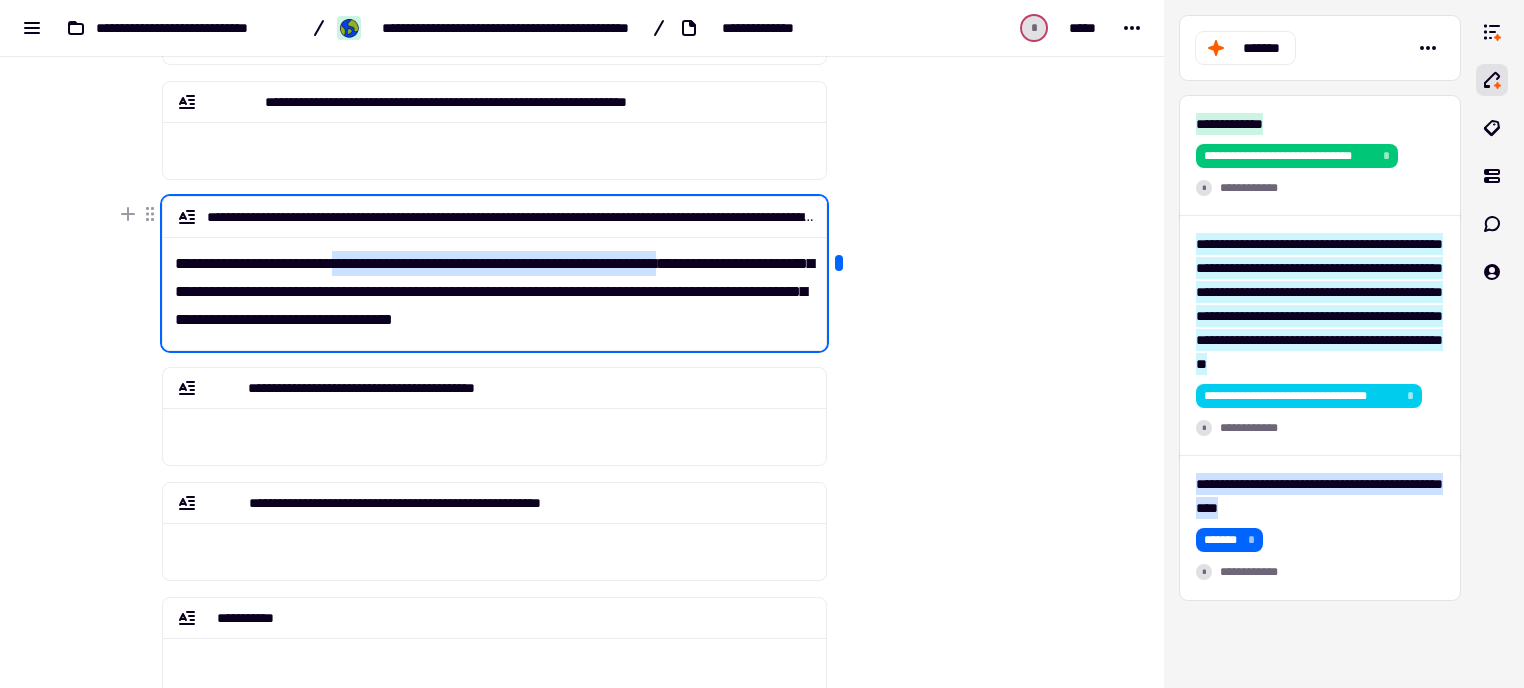 click on "**********" at bounding box center [494, 273] 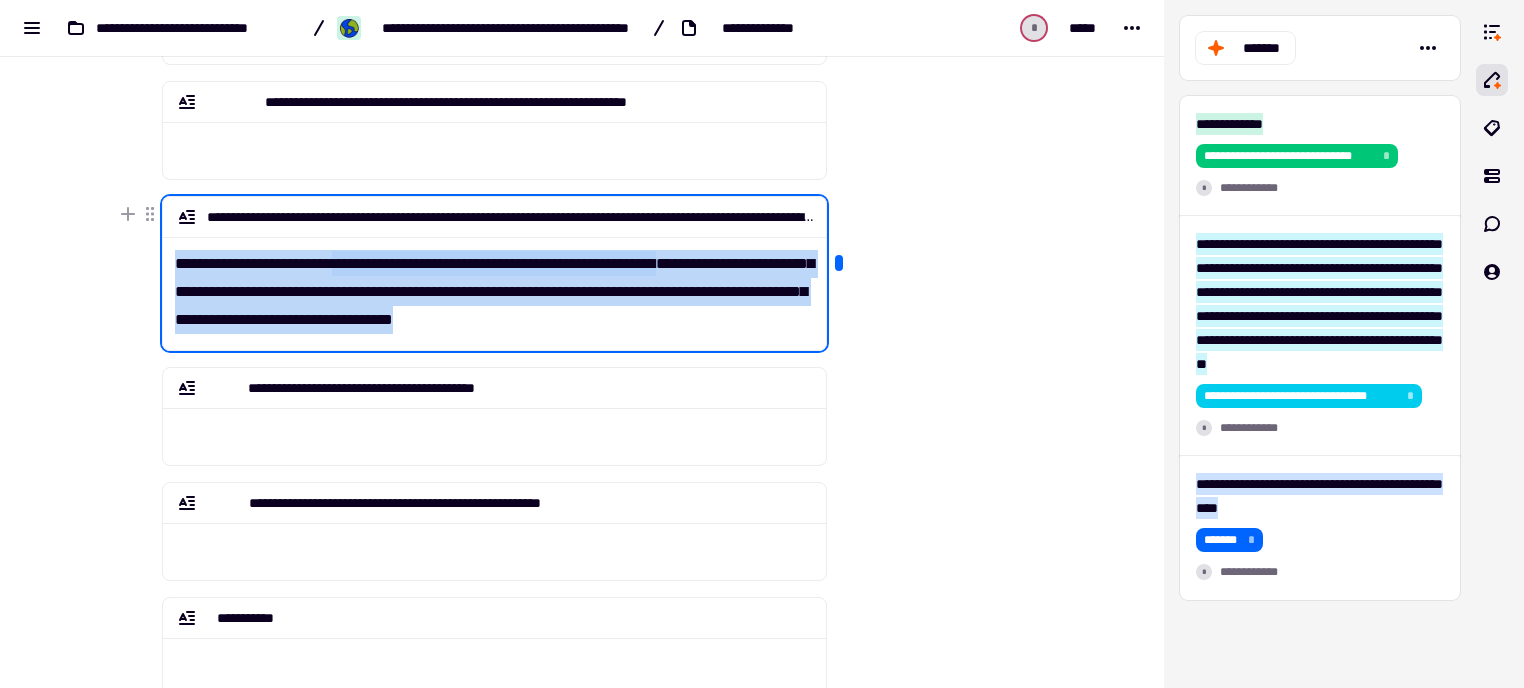 drag, startPoint x: 645, startPoint y: 328, endPoint x: 142, endPoint y: 260, distance: 507.57562 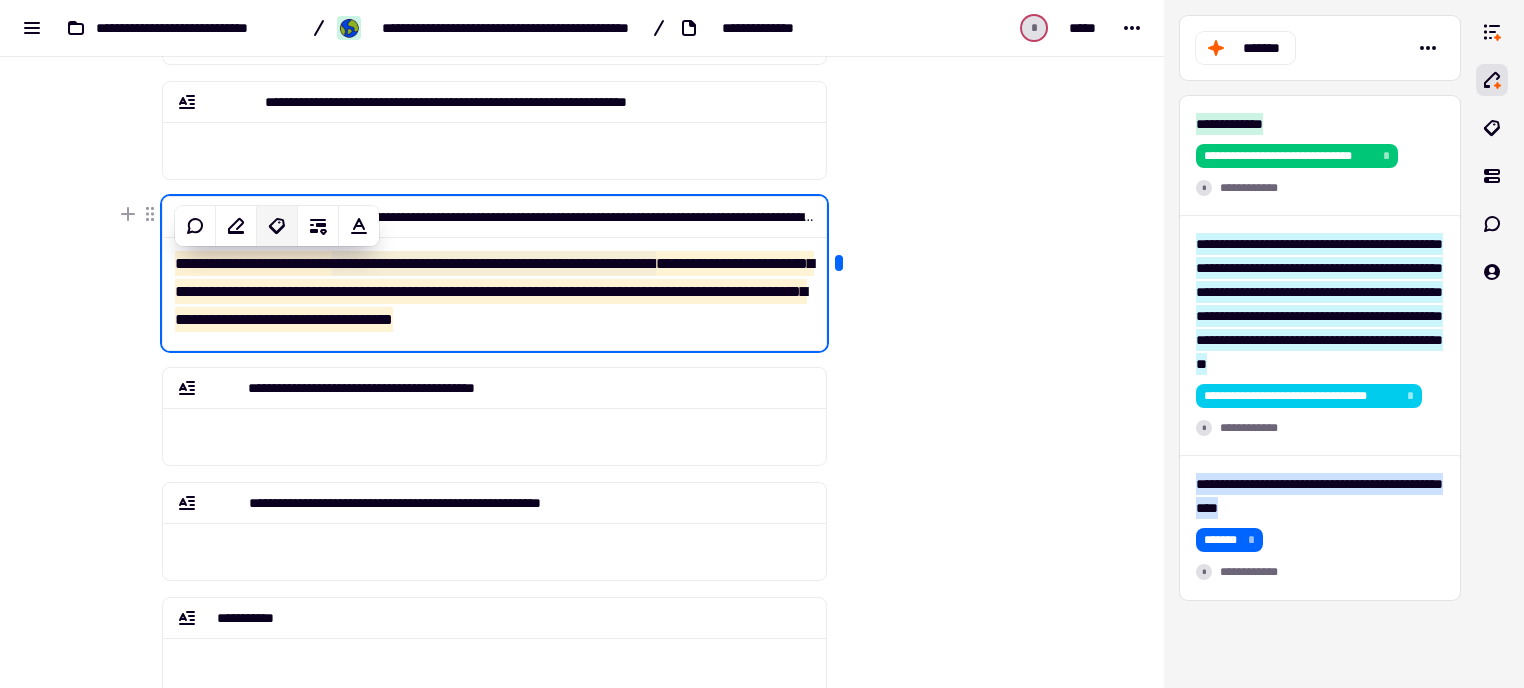 click 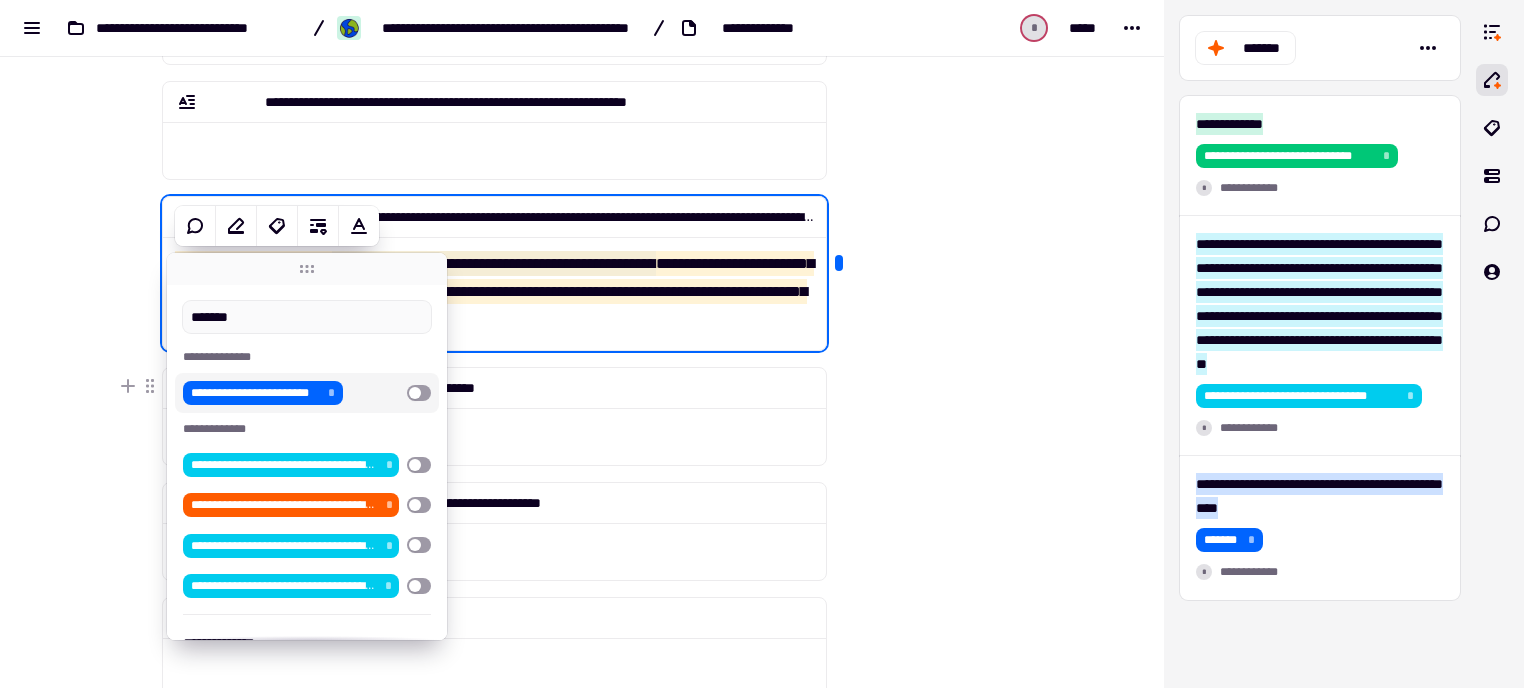 type on "*******" 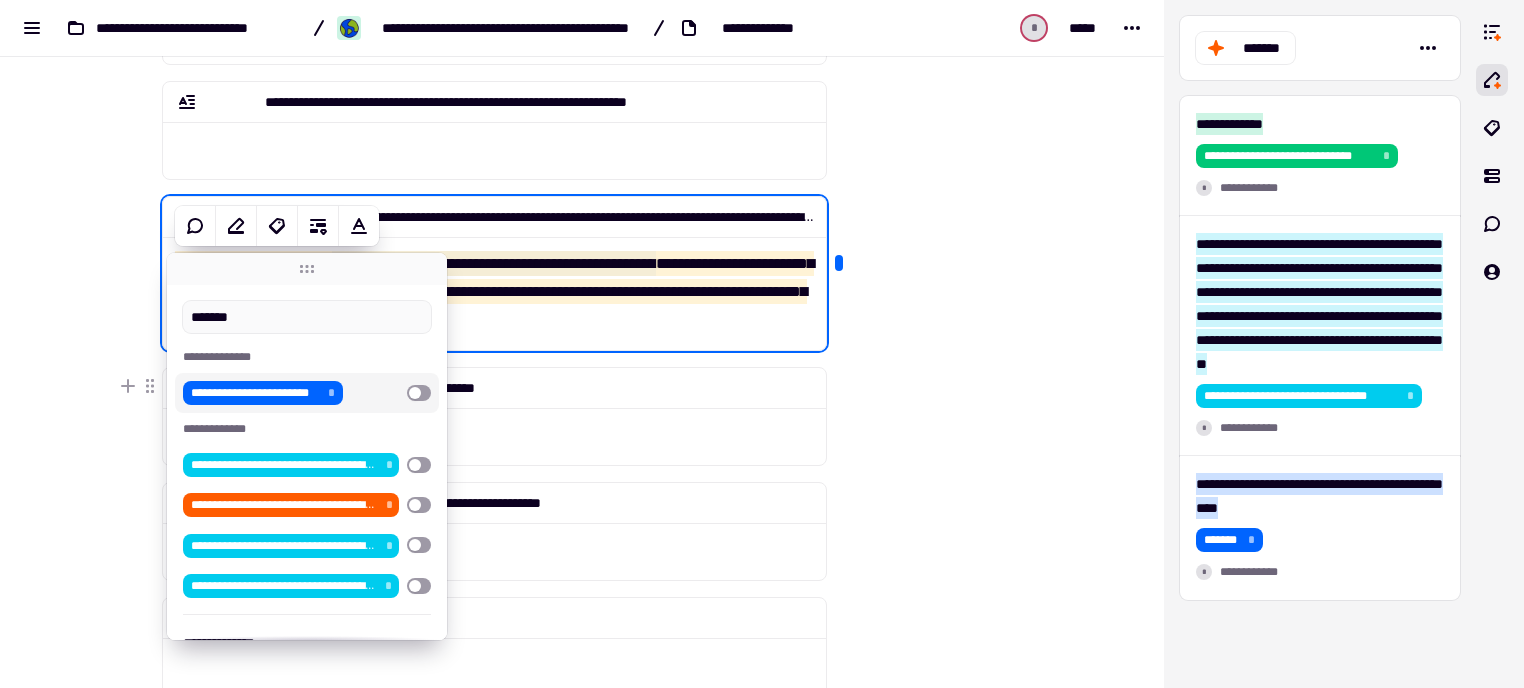 click at bounding box center (419, 393) 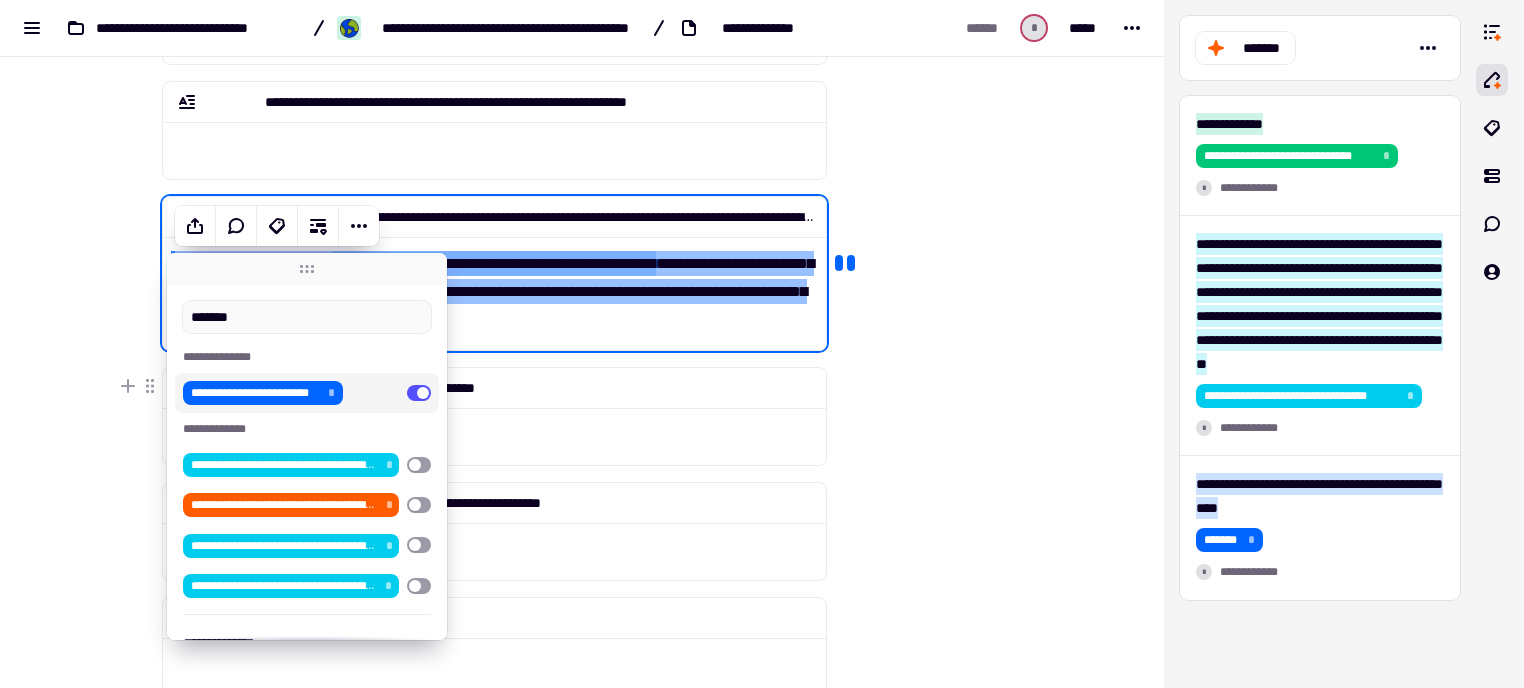 click at bounding box center (928, 470) 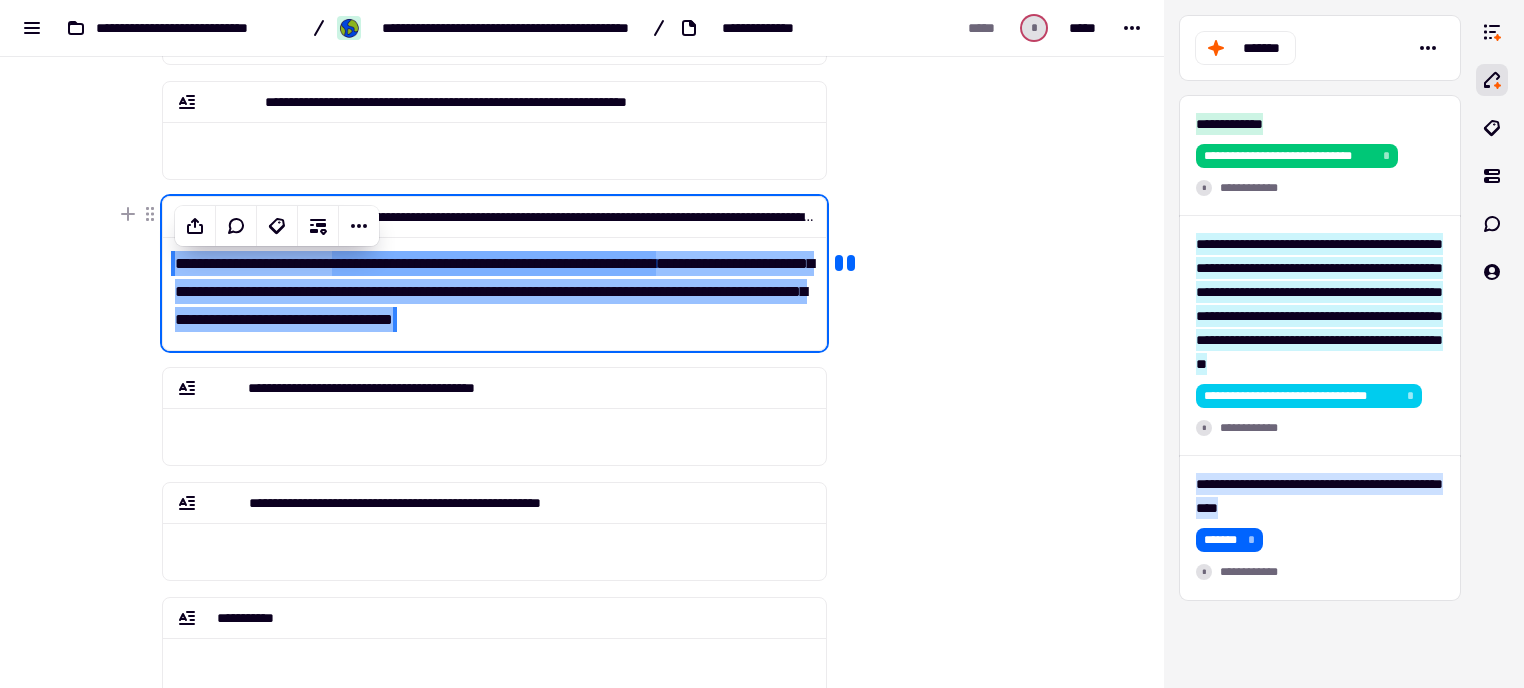 click on "**********" at bounding box center (495, 285) 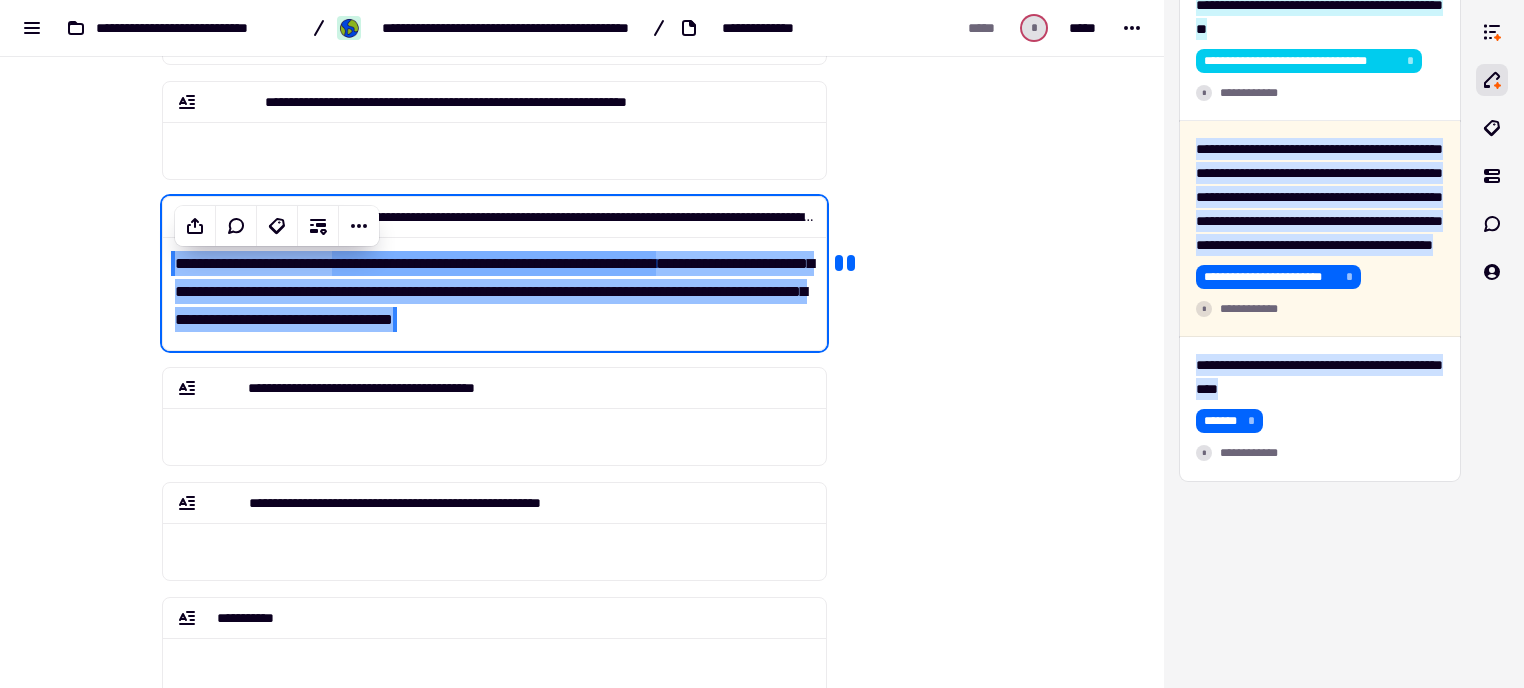 scroll, scrollTop: 431, scrollLeft: 0, axis: vertical 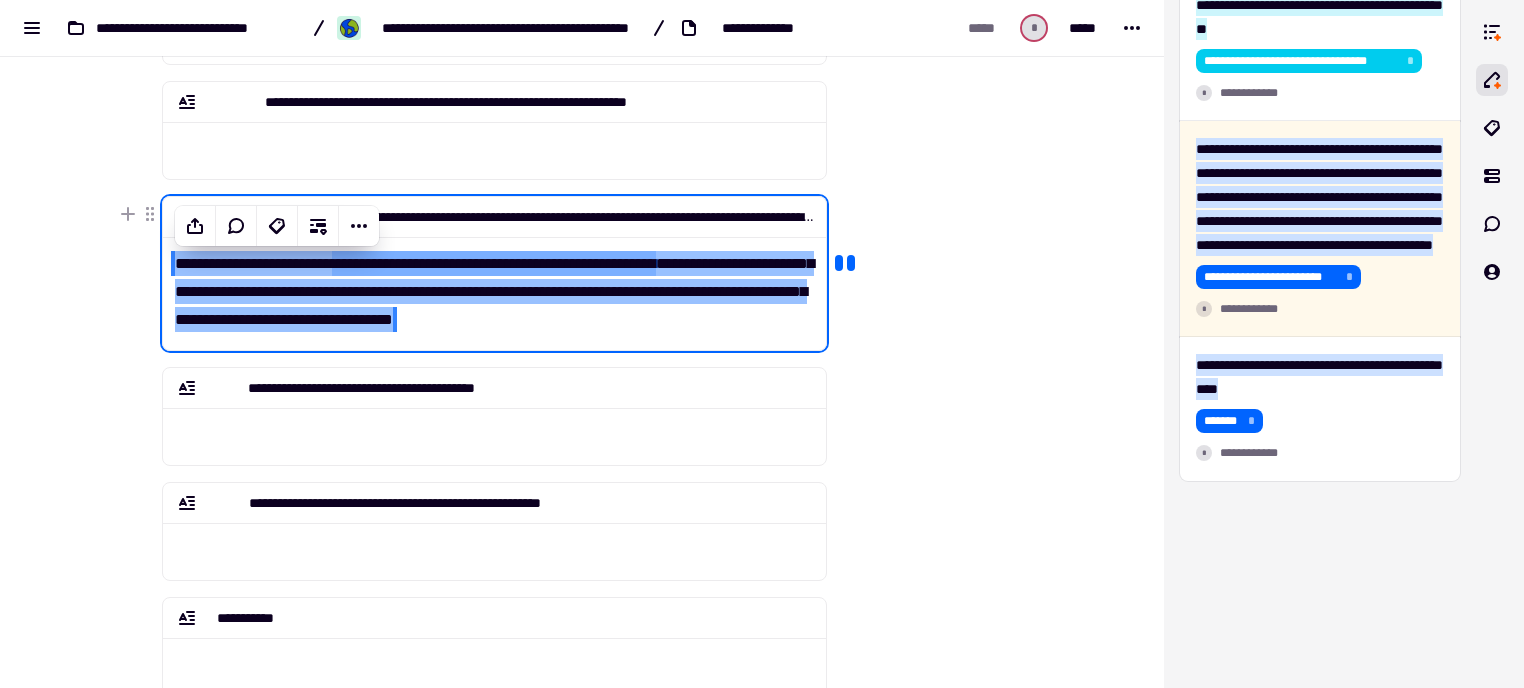 click at bounding box center (928, 470) 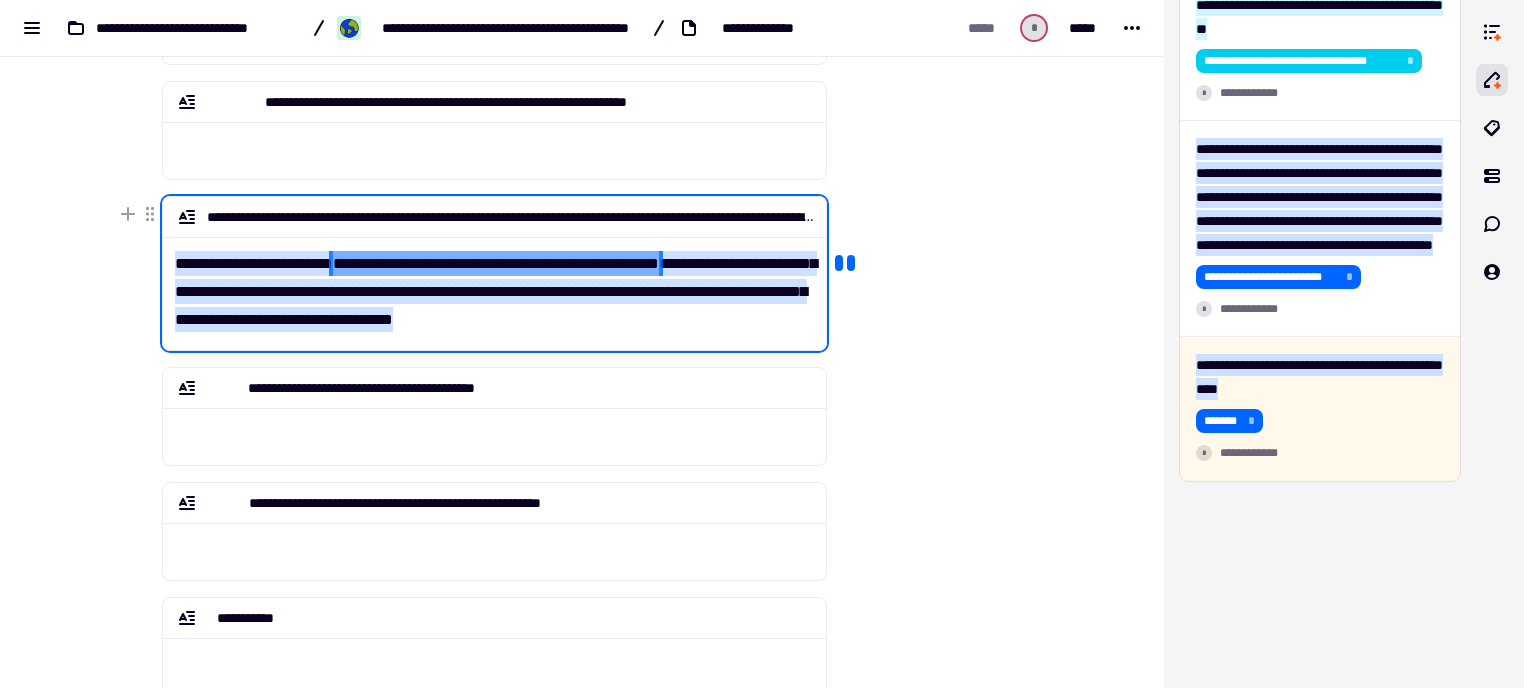 drag, startPoint x: 171, startPoint y: 259, endPoint x: 736, endPoint y: 274, distance: 565.1991 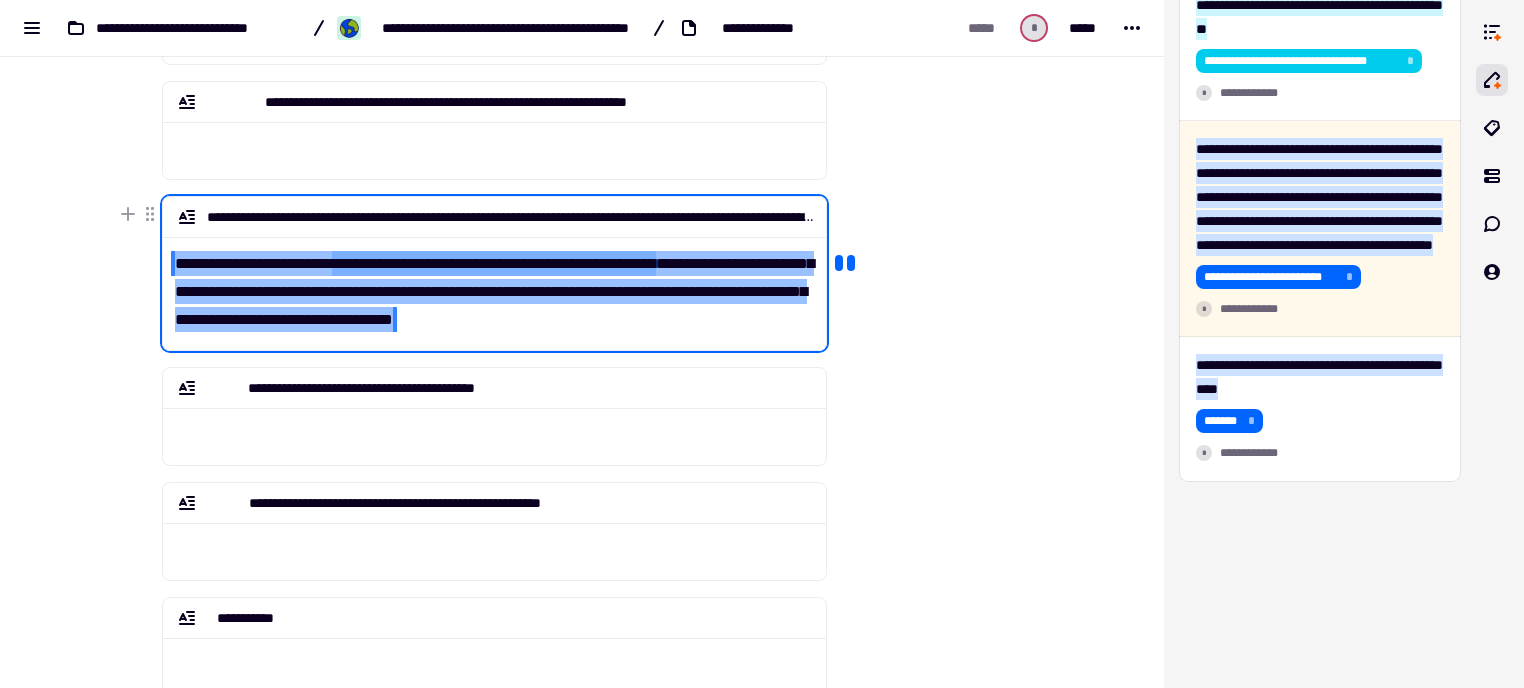 click on "**********" at bounding box center [495, 285] 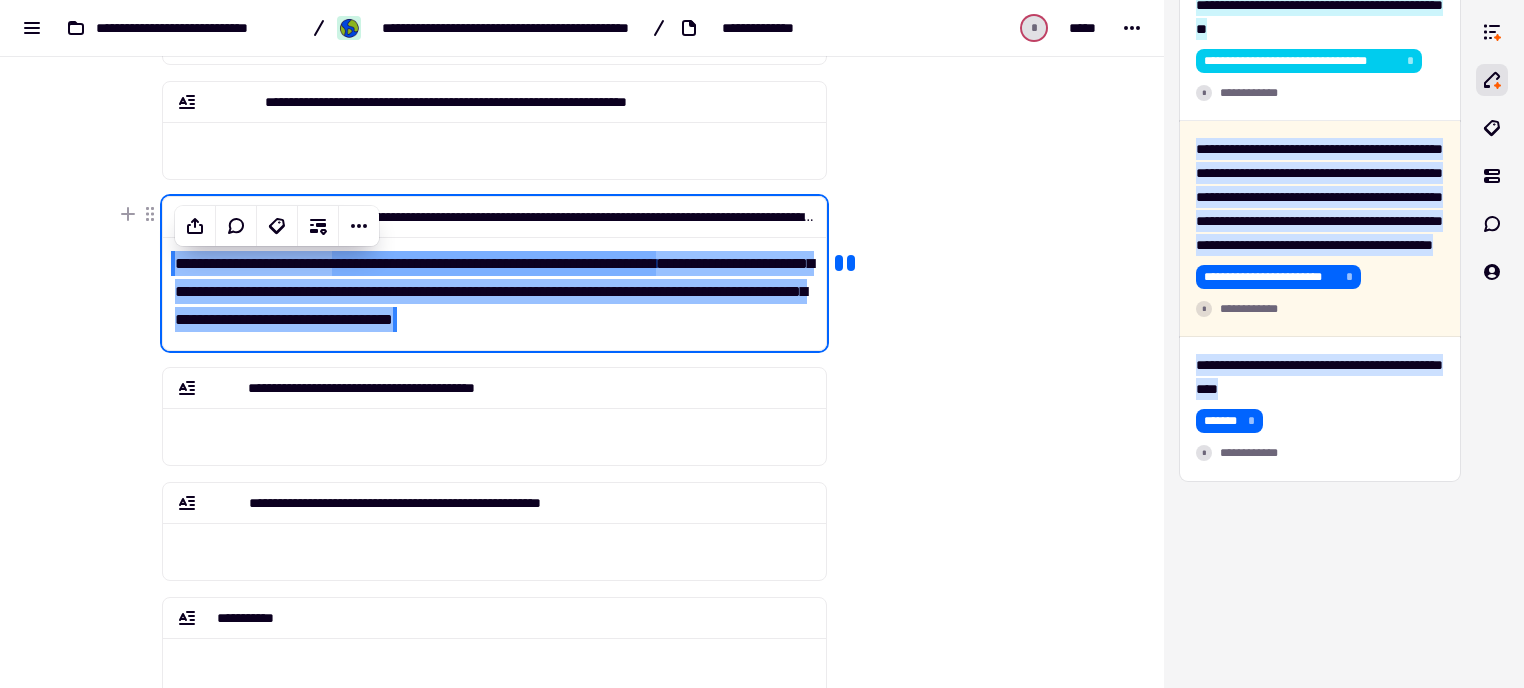 click on "**********" 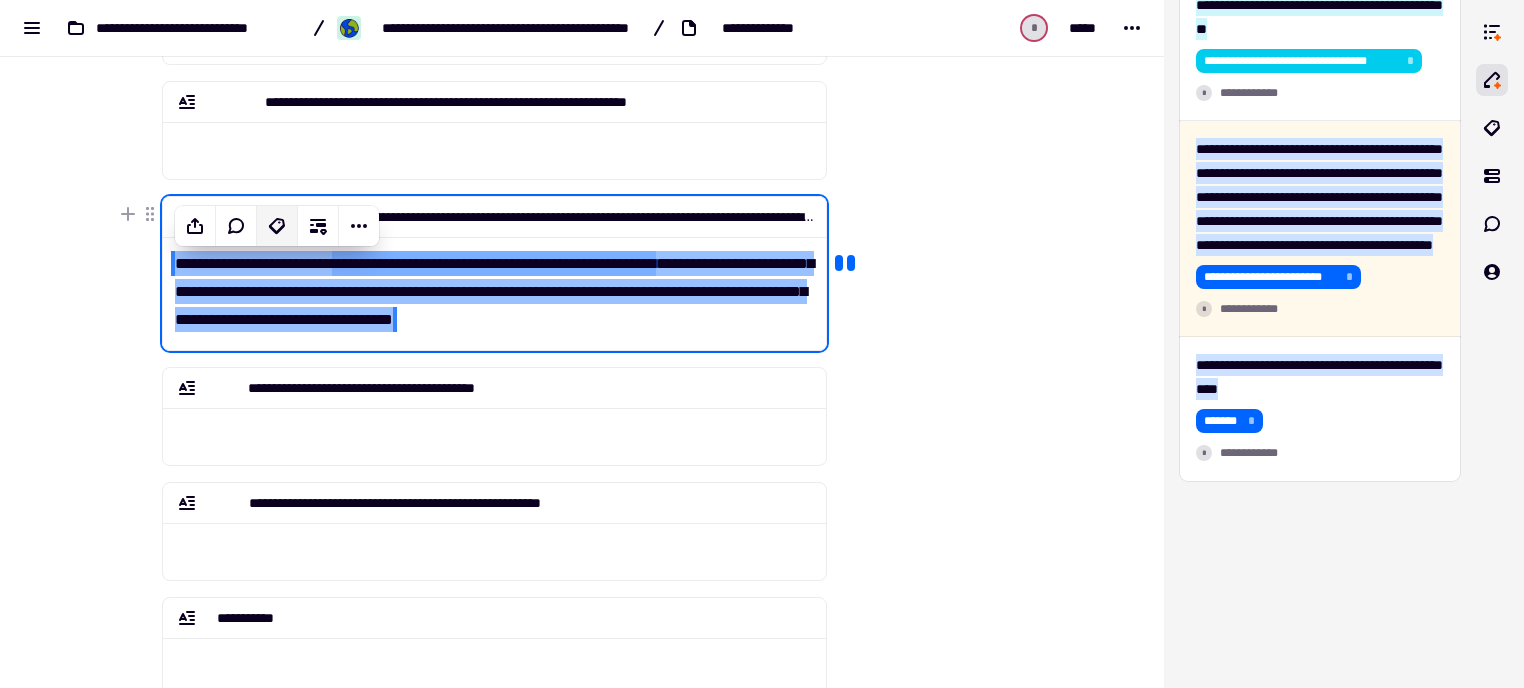 click 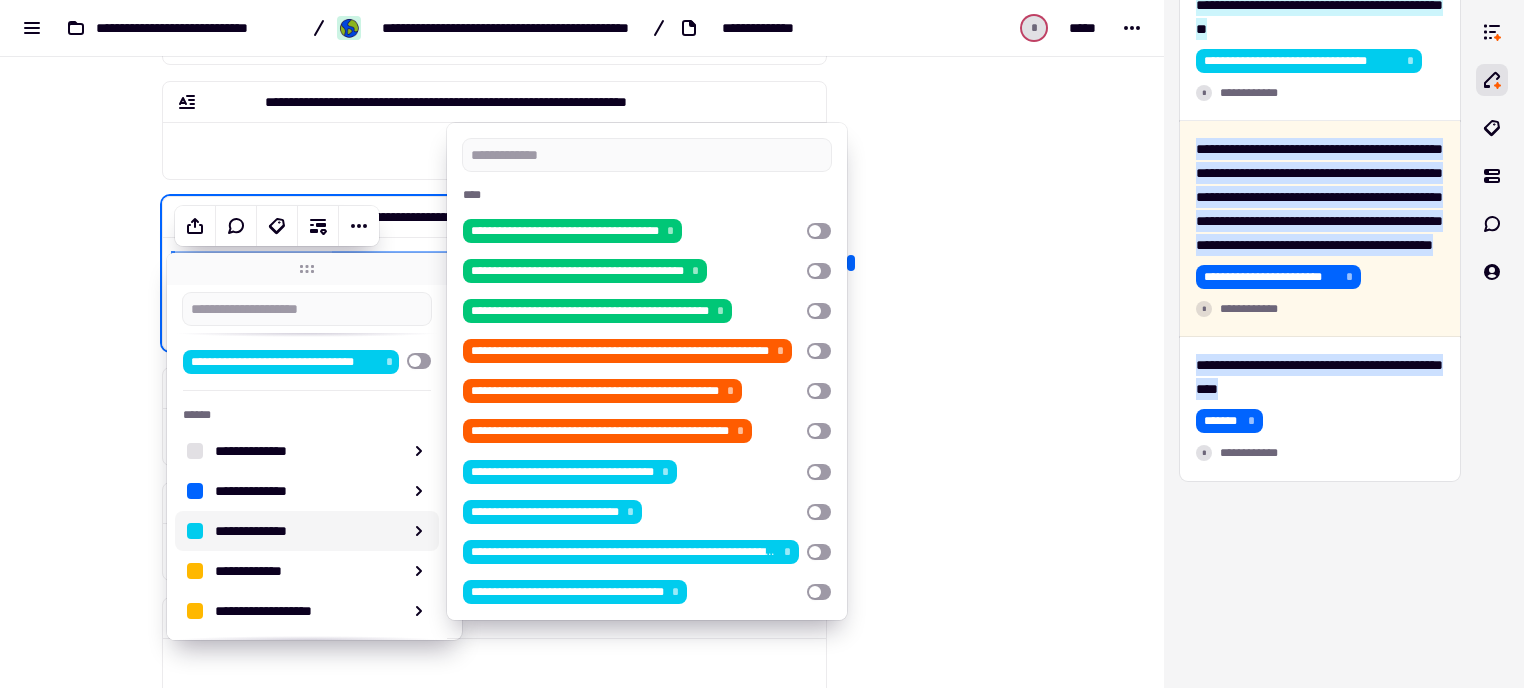 scroll, scrollTop: 200, scrollLeft: 0, axis: vertical 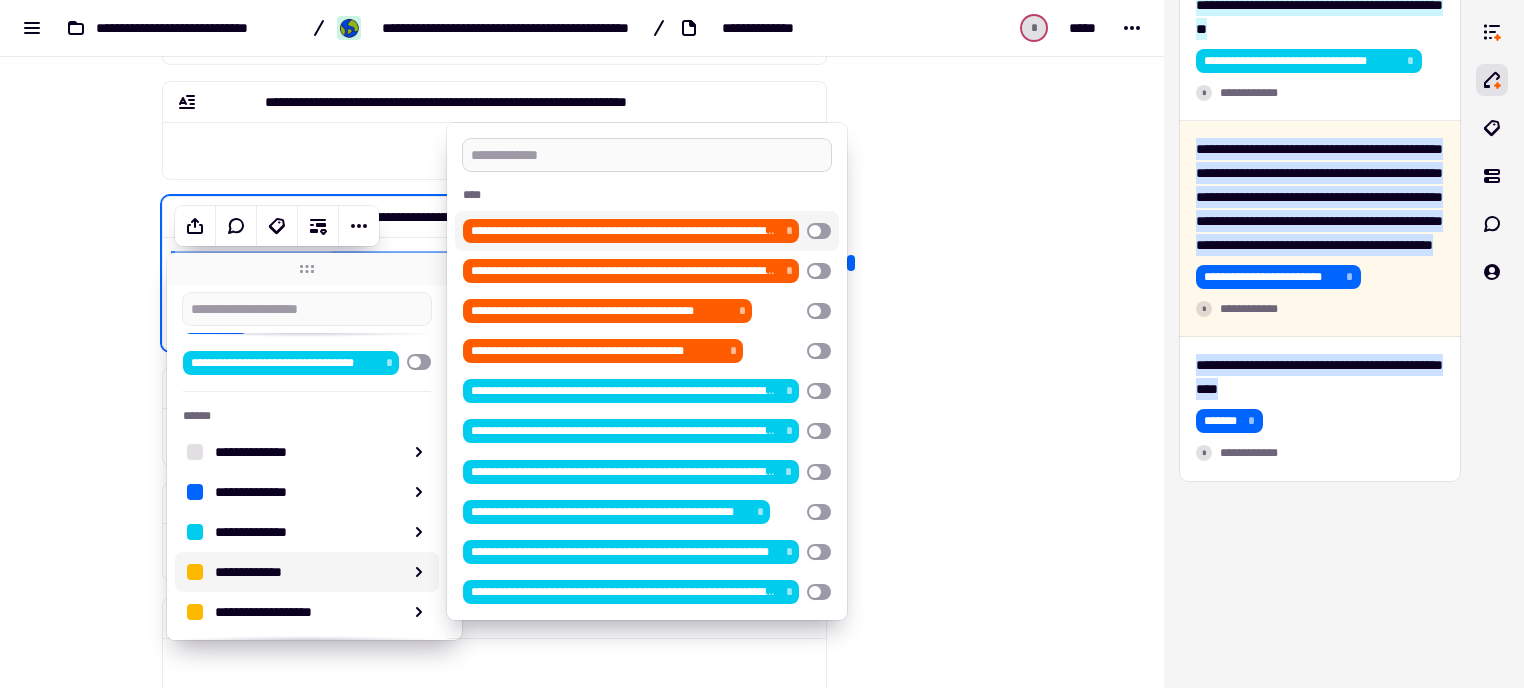 click at bounding box center [647, 155] 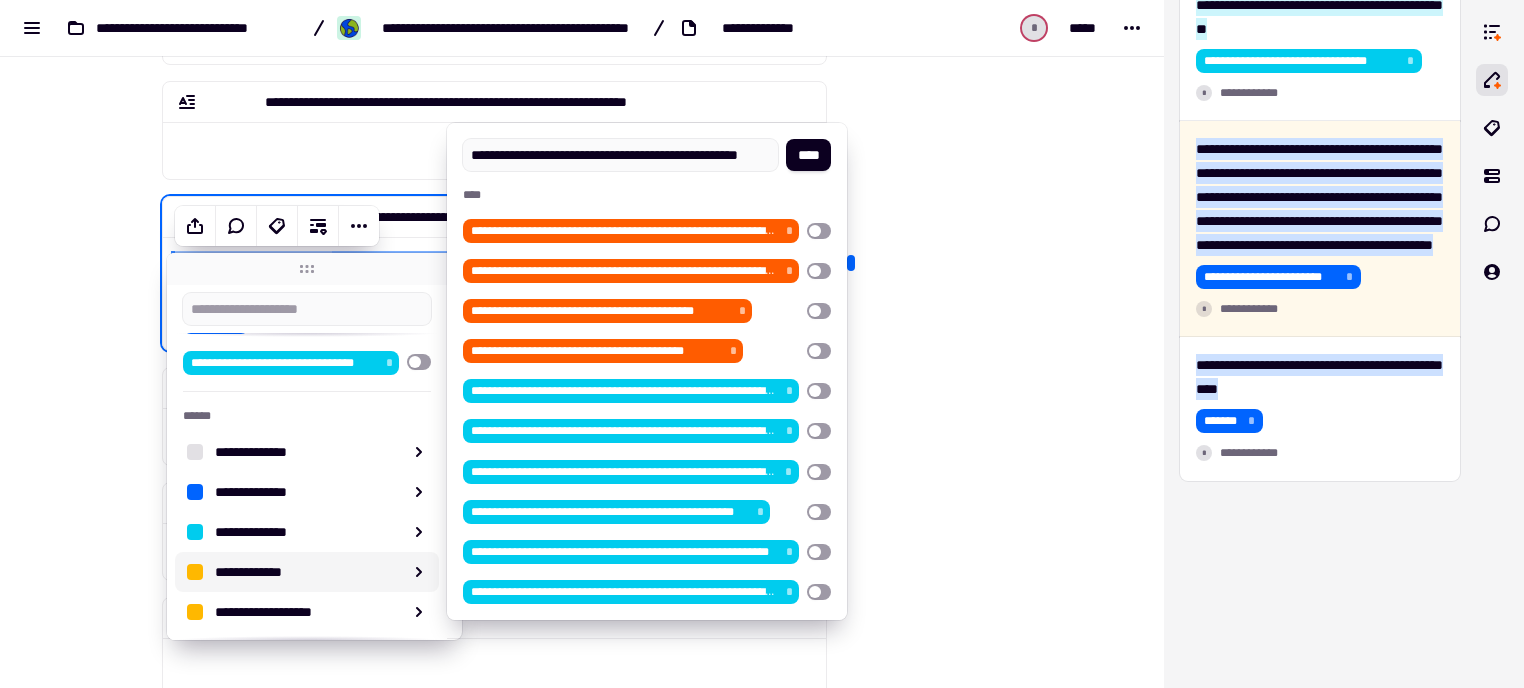 scroll, scrollTop: 0, scrollLeft: 45, axis: horizontal 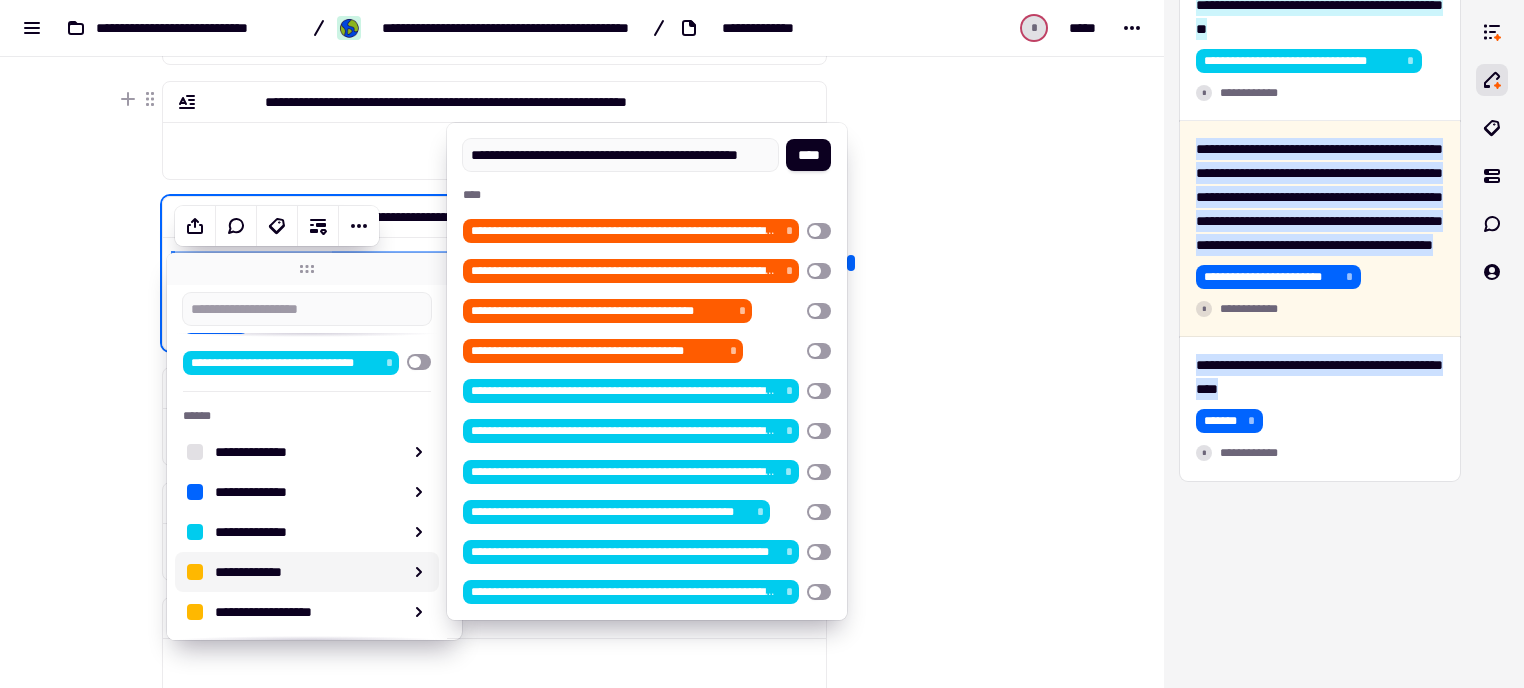 type on "**********" 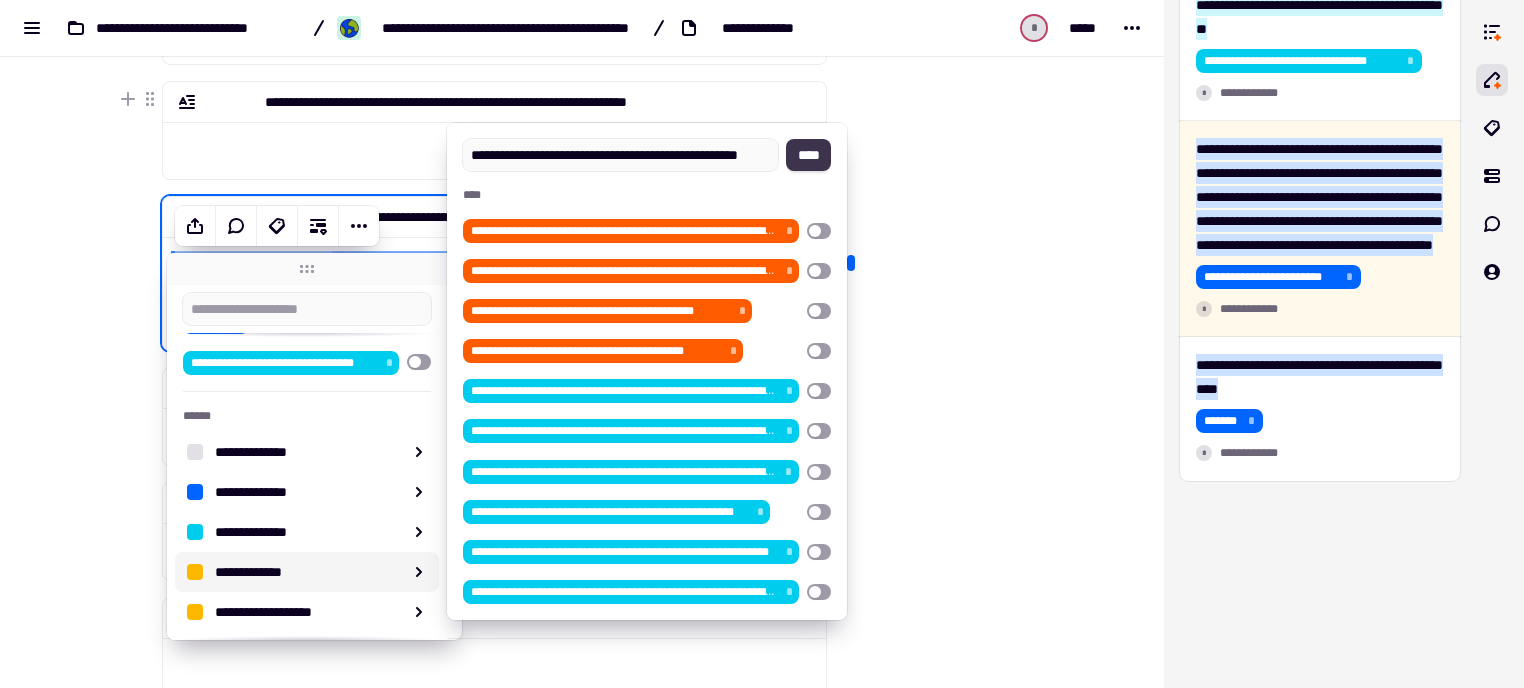 click on "****" 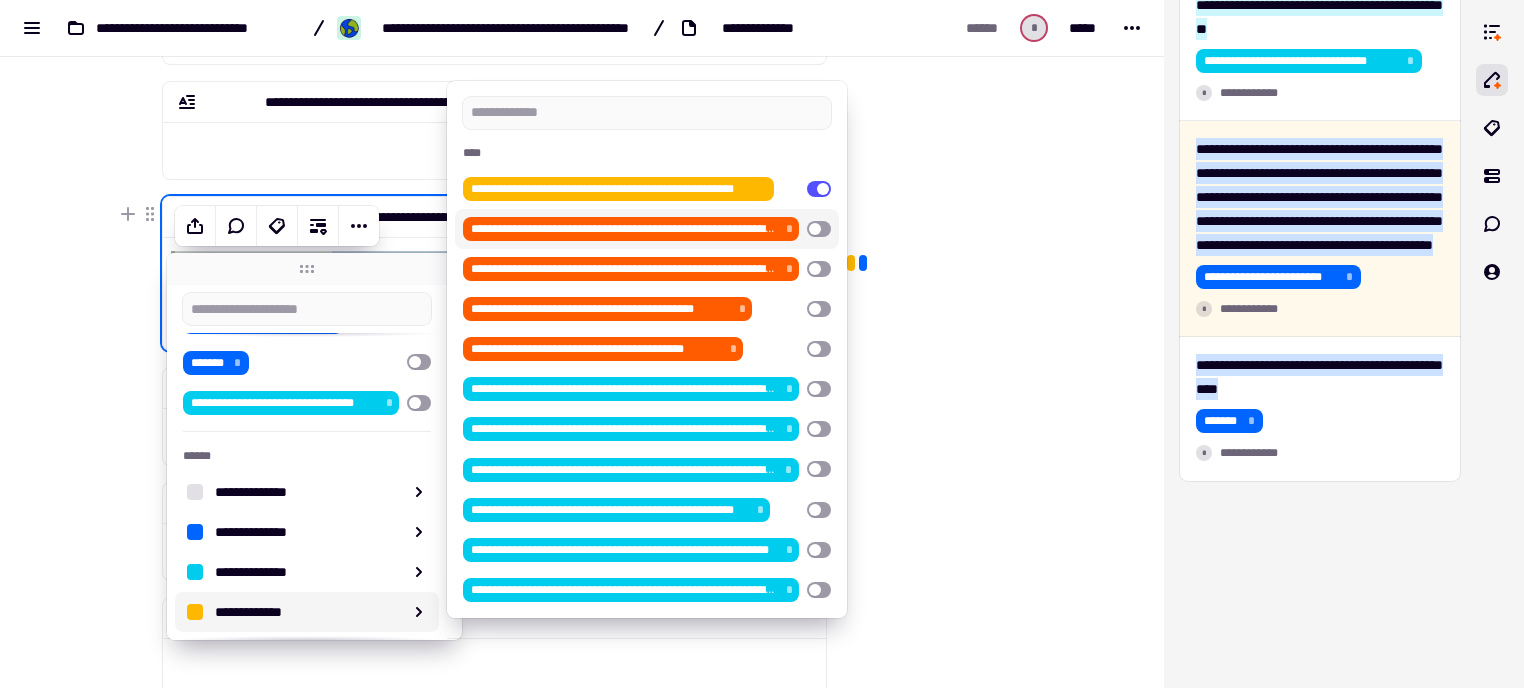 click at bounding box center (930, -204) 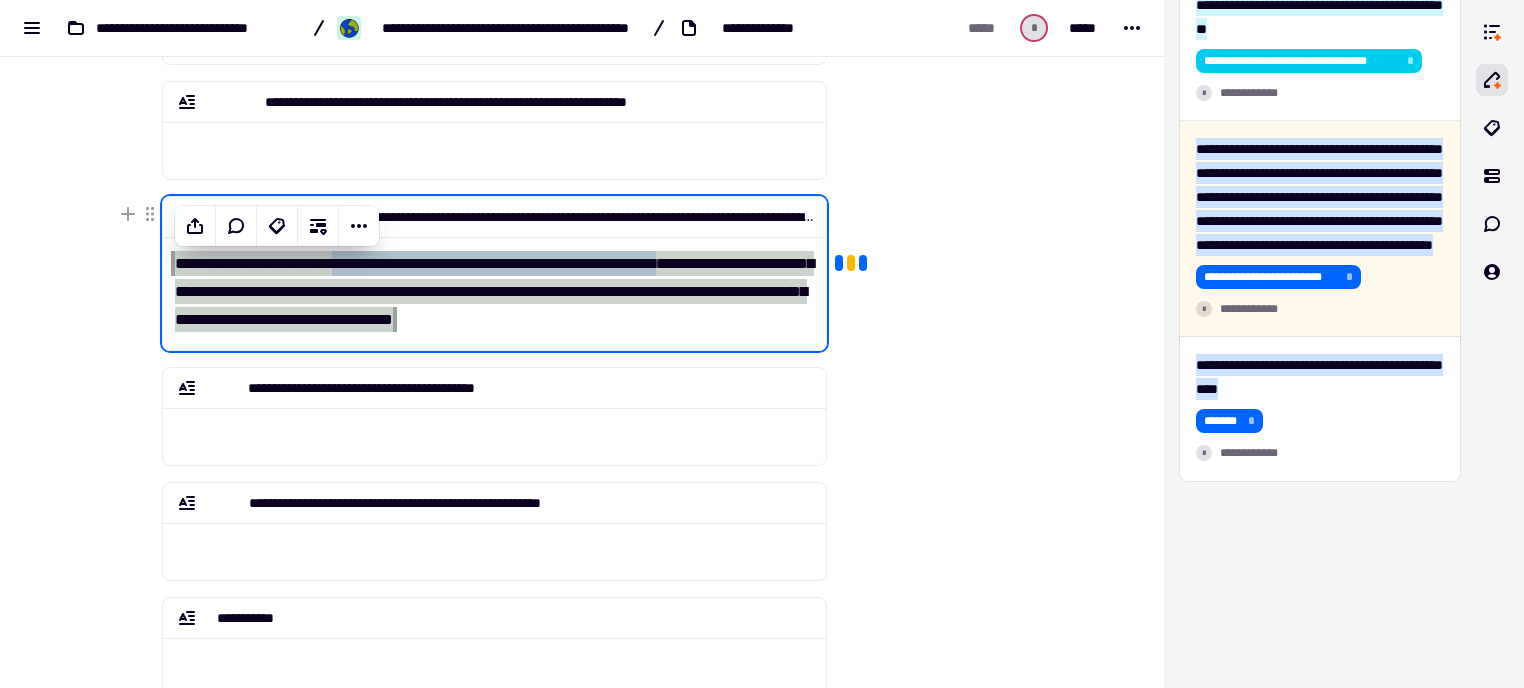 click at bounding box center [928, 470] 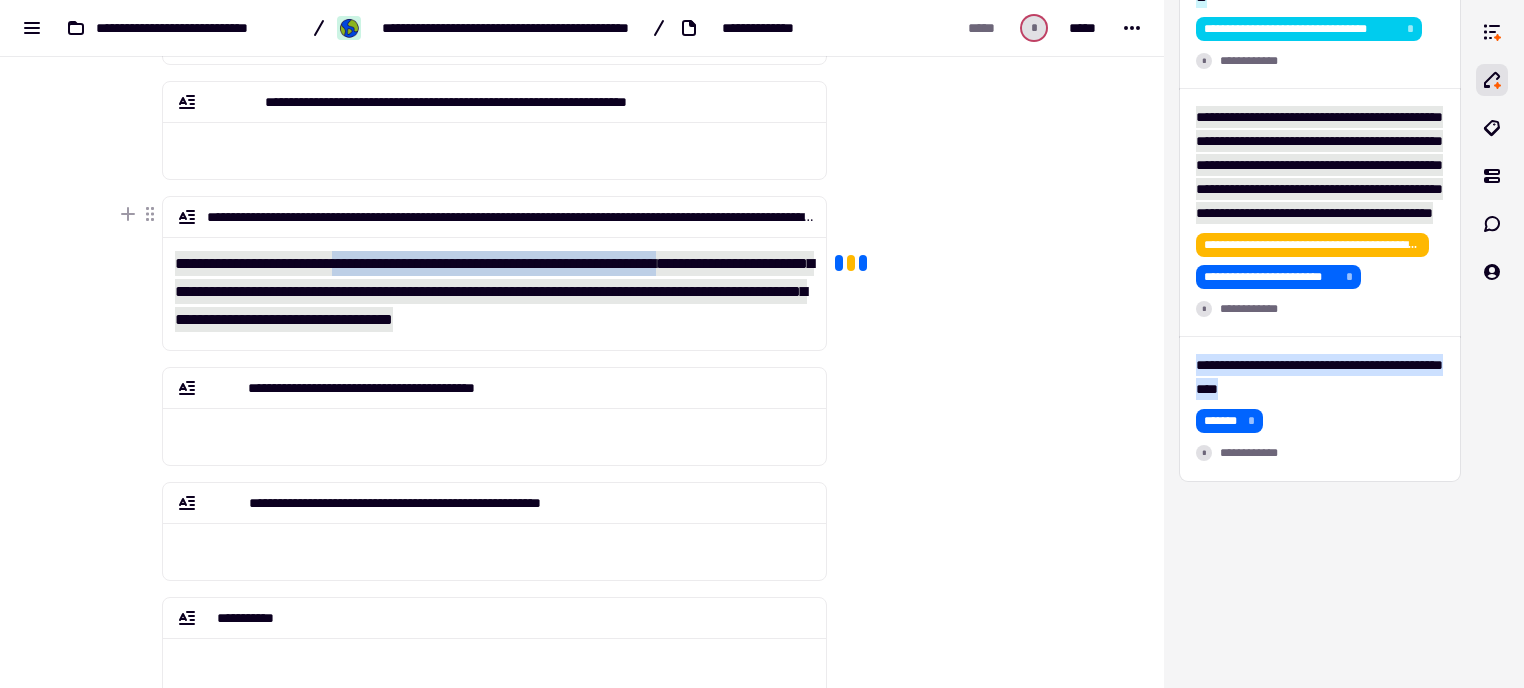 click on "**********" at bounding box center [495, 285] 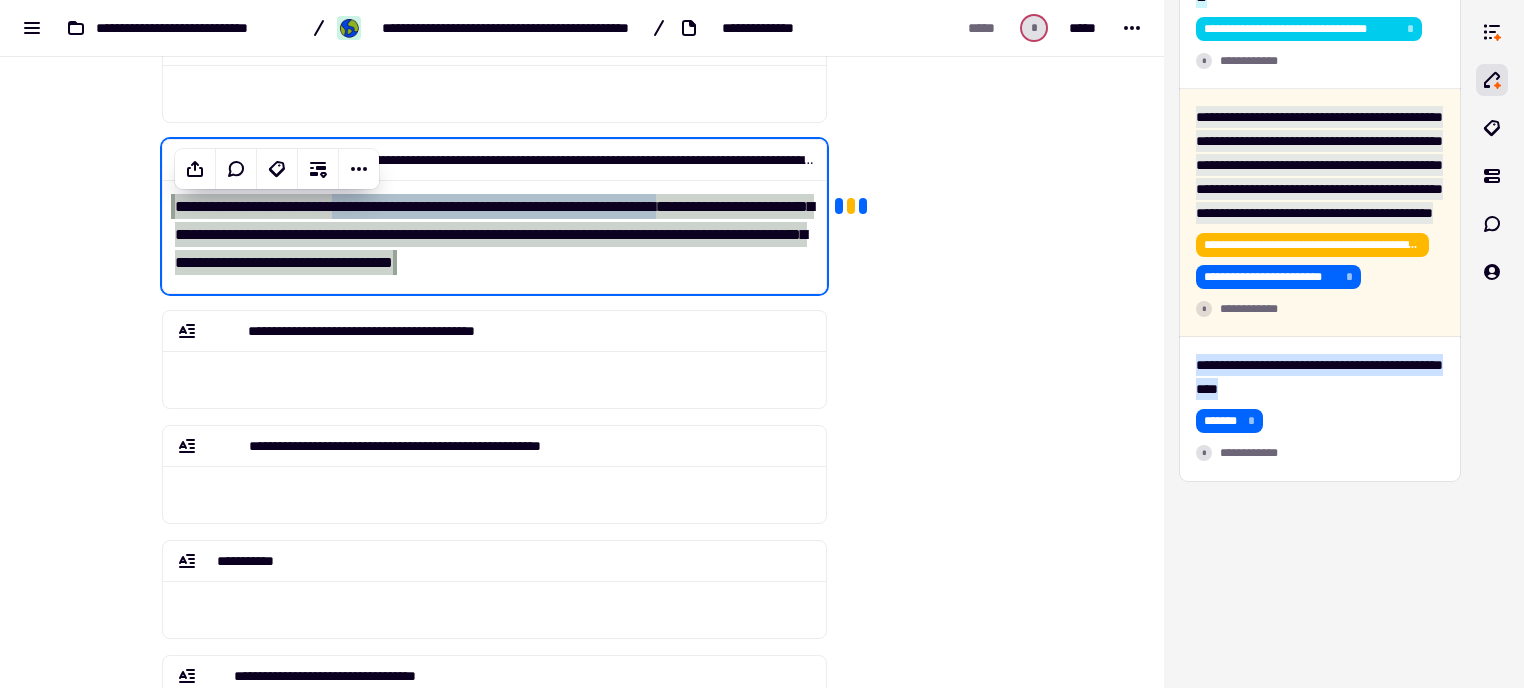 scroll, scrollTop: 876, scrollLeft: 0, axis: vertical 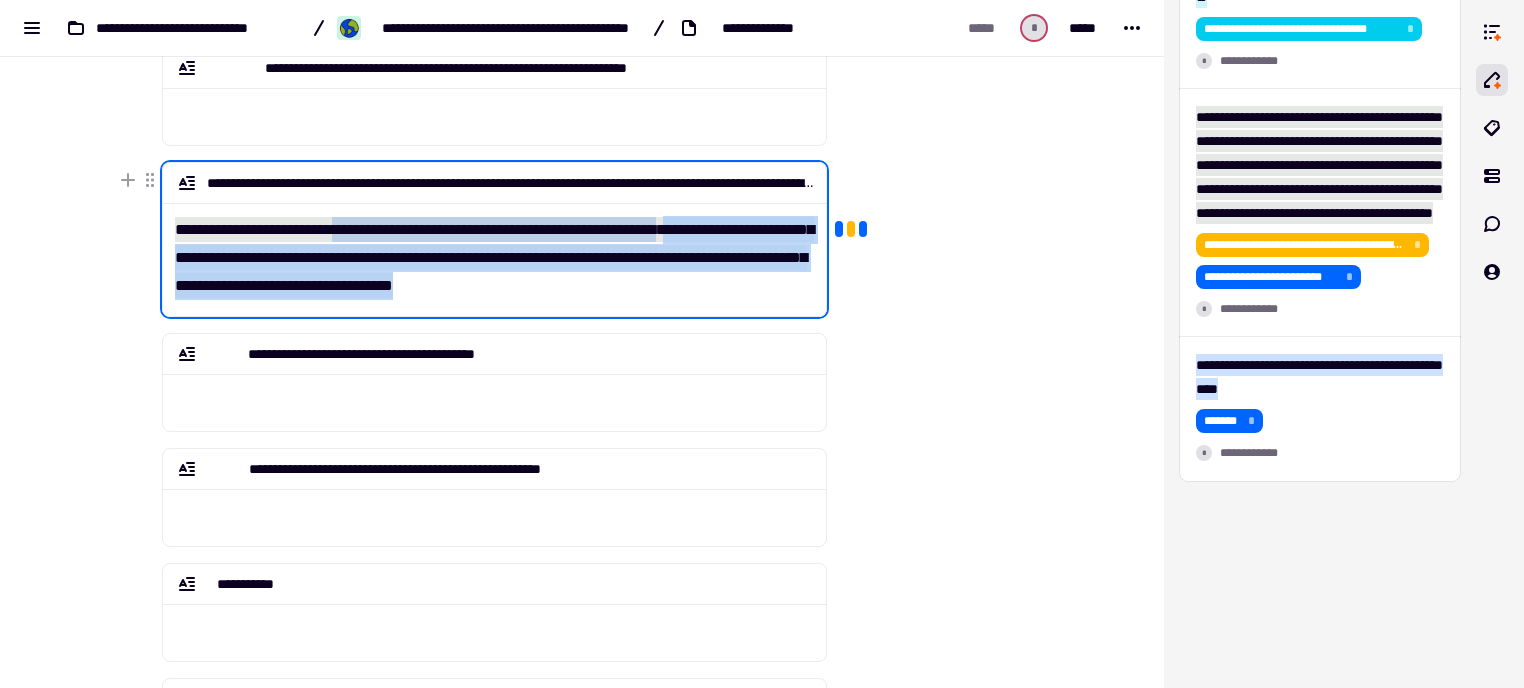 drag, startPoint x: 717, startPoint y: 291, endPoint x: 748, endPoint y: 231, distance: 67.53518 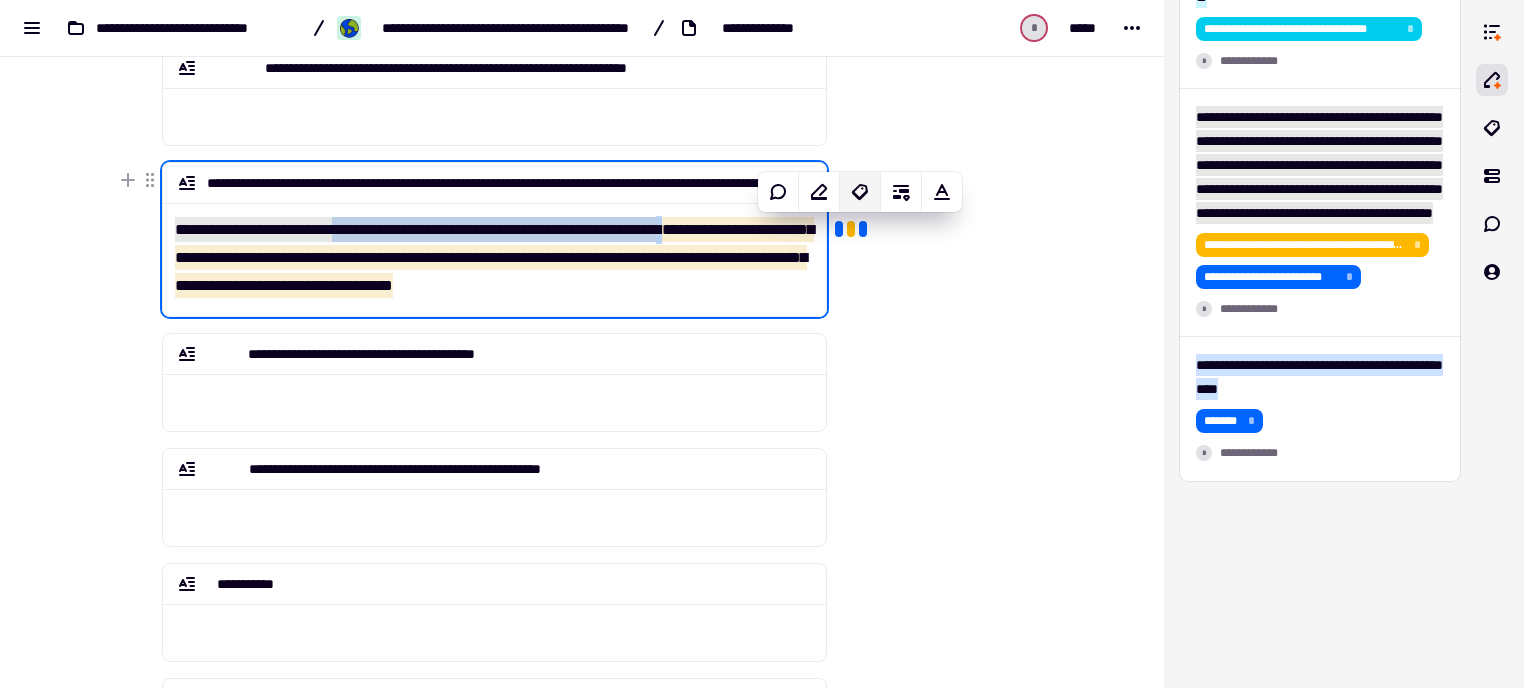 click 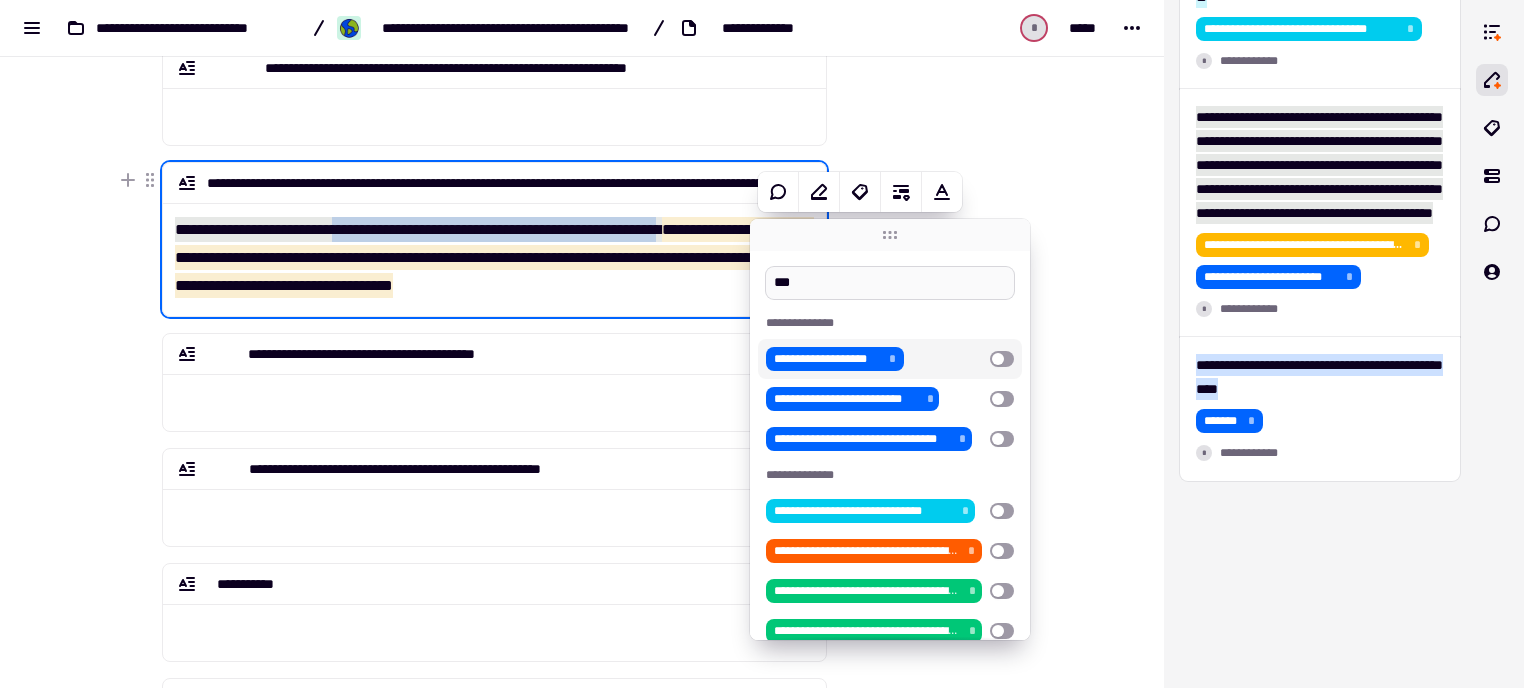 click on "***" at bounding box center (890, 283) 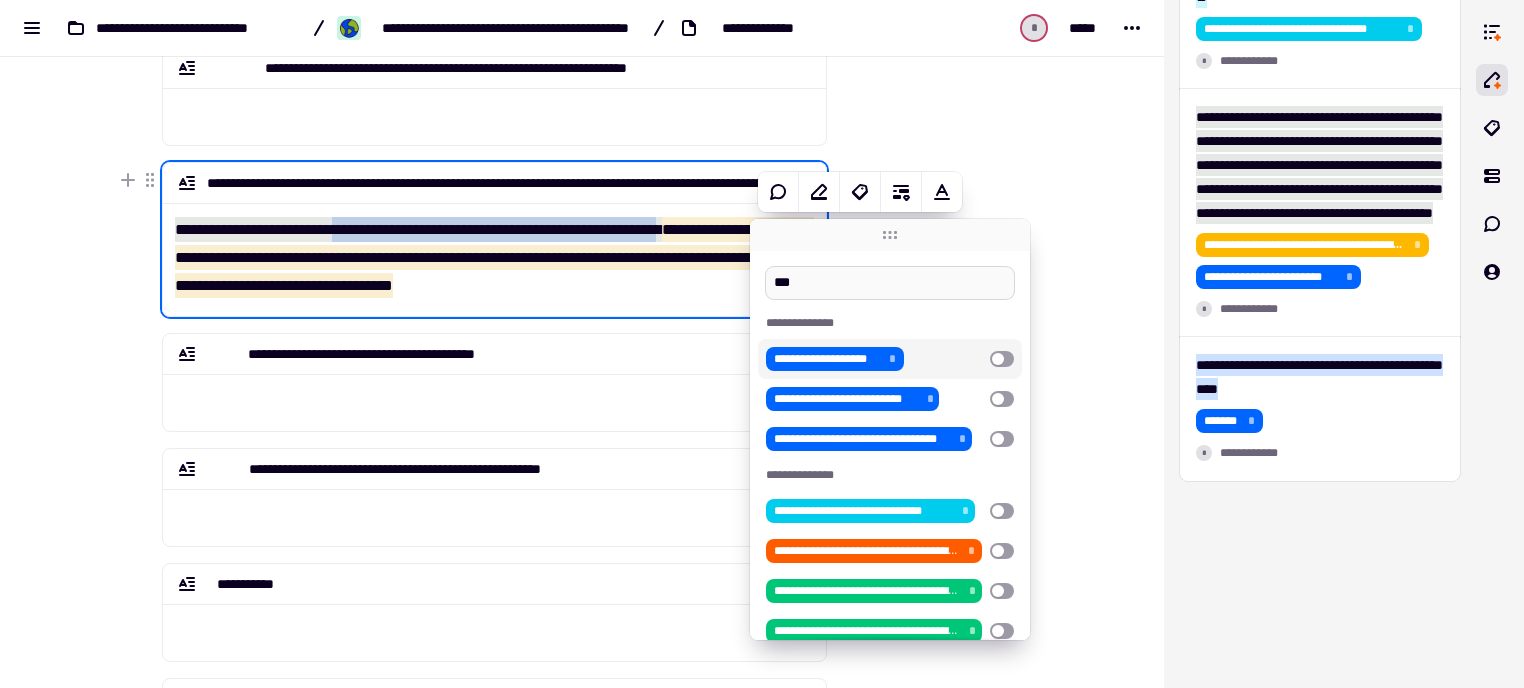 drag, startPoint x: 871, startPoint y: 283, endPoint x: 776, endPoint y: 283, distance: 95 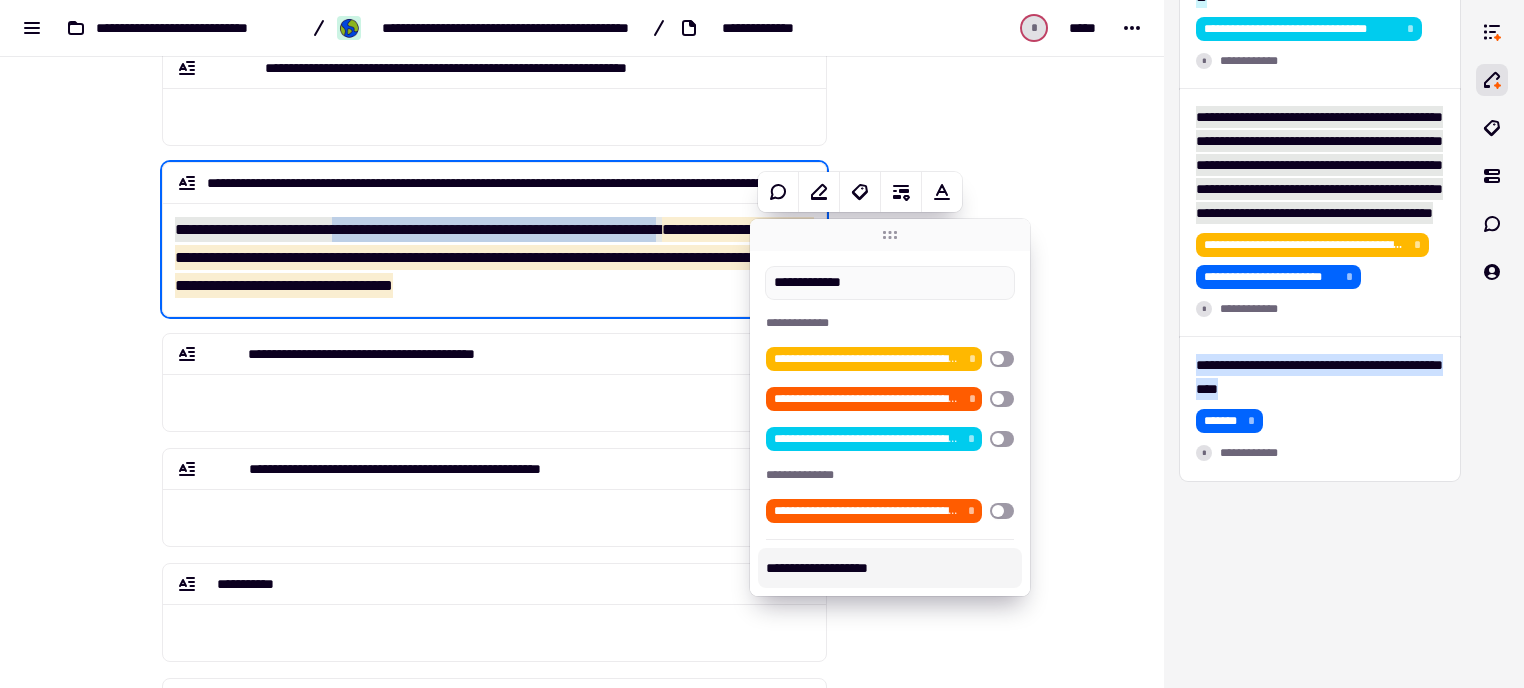 type on "**********" 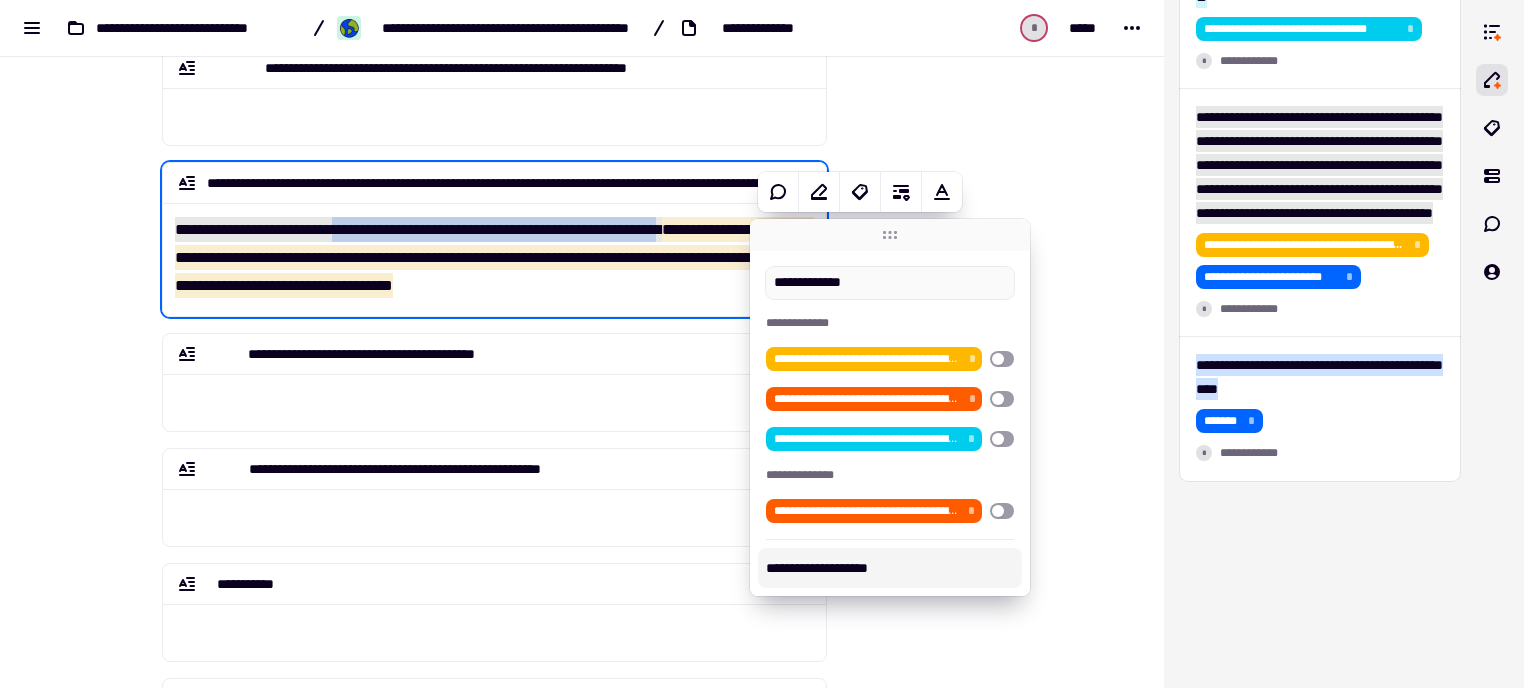 click on "**********" at bounding box center (890, 568) 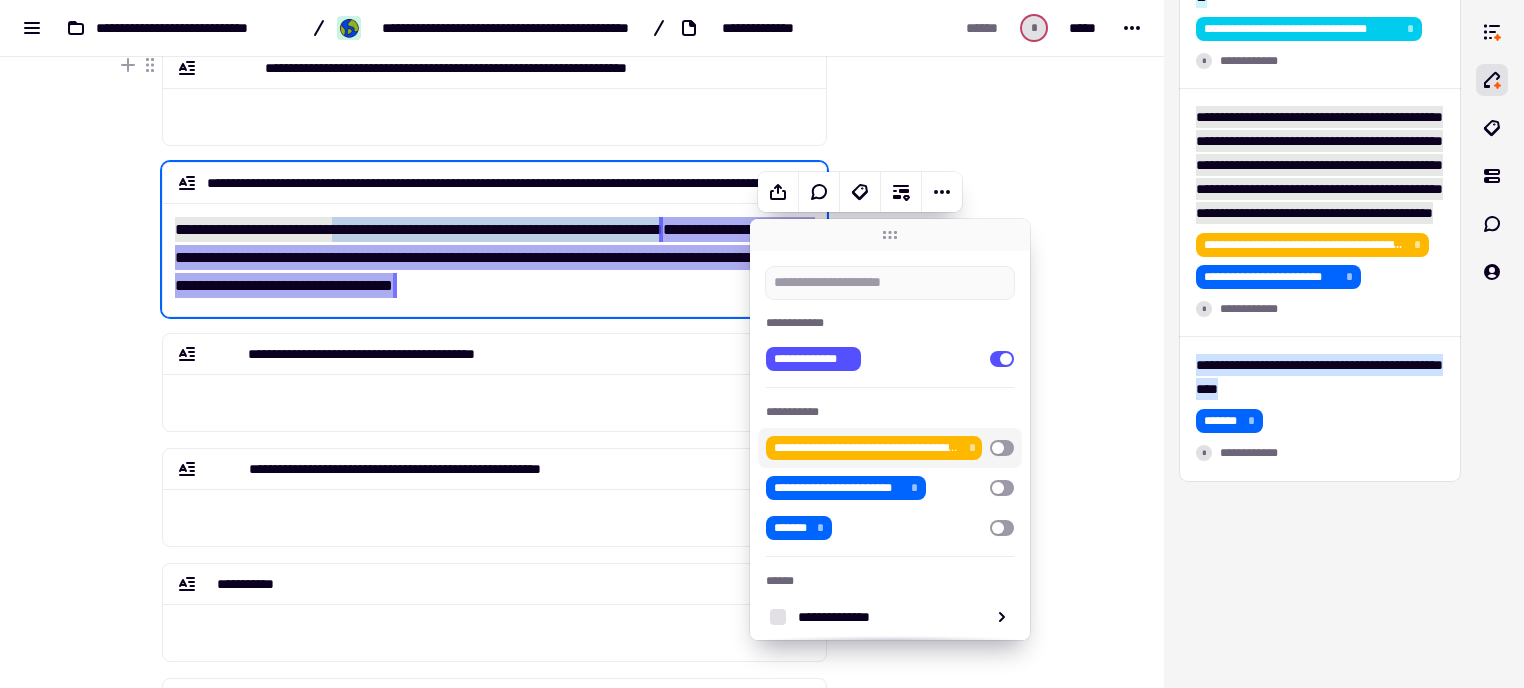click at bounding box center [930, -254] 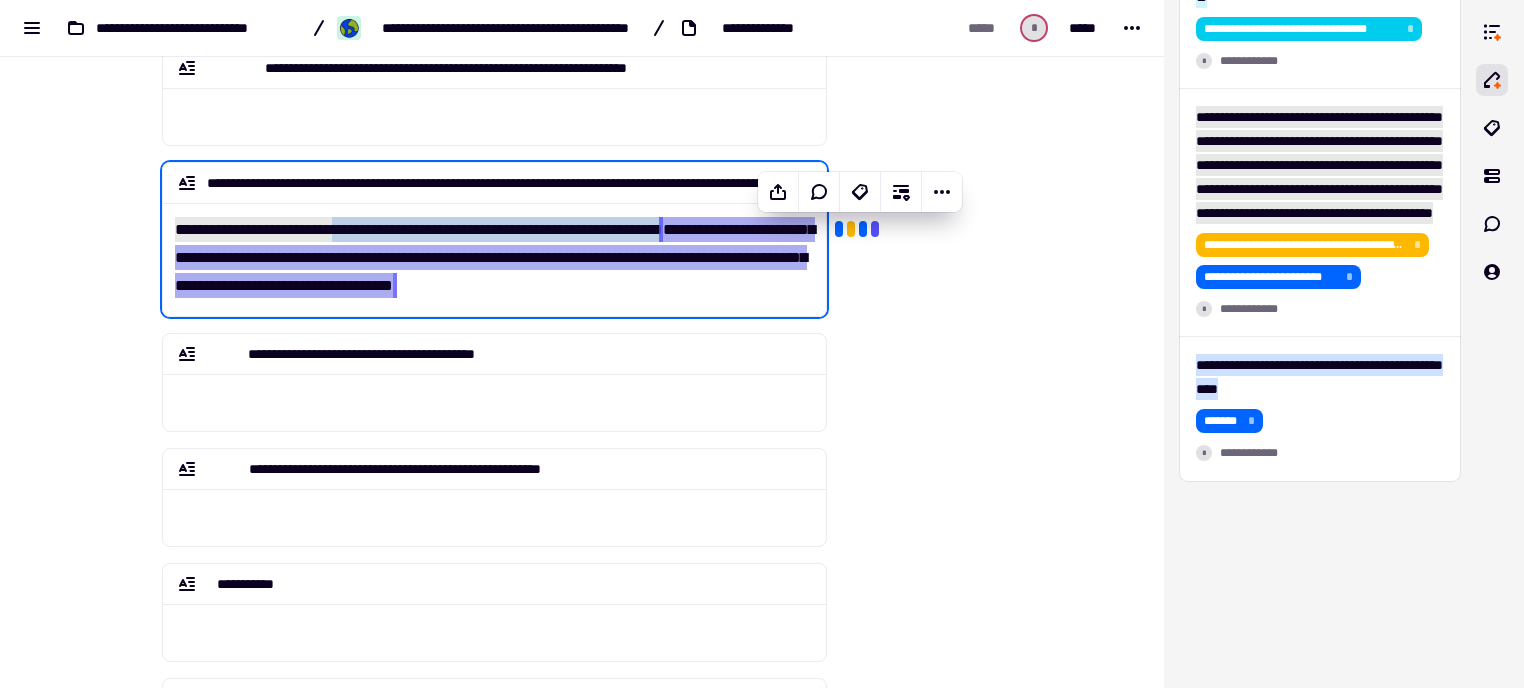 click at bounding box center [928, 436] 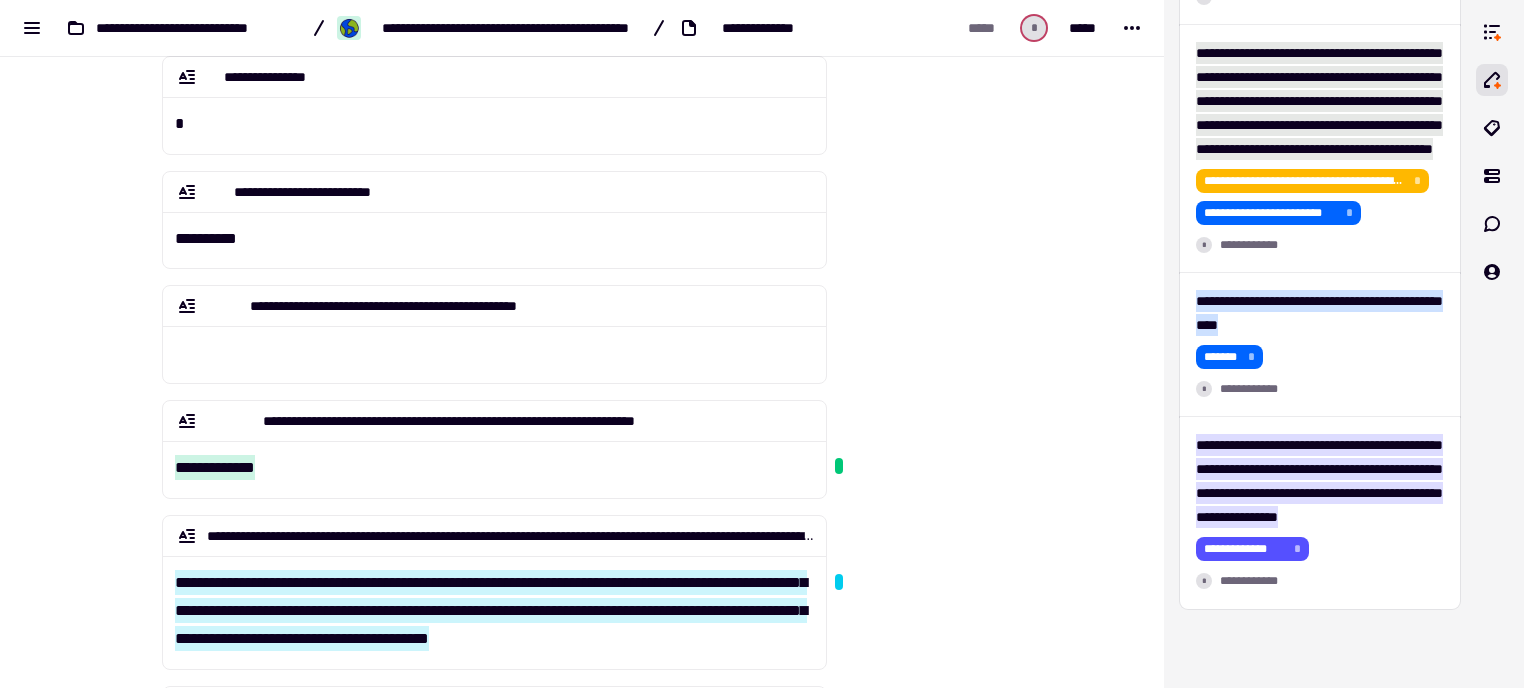scroll, scrollTop: 0, scrollLeft: 0, axis: both 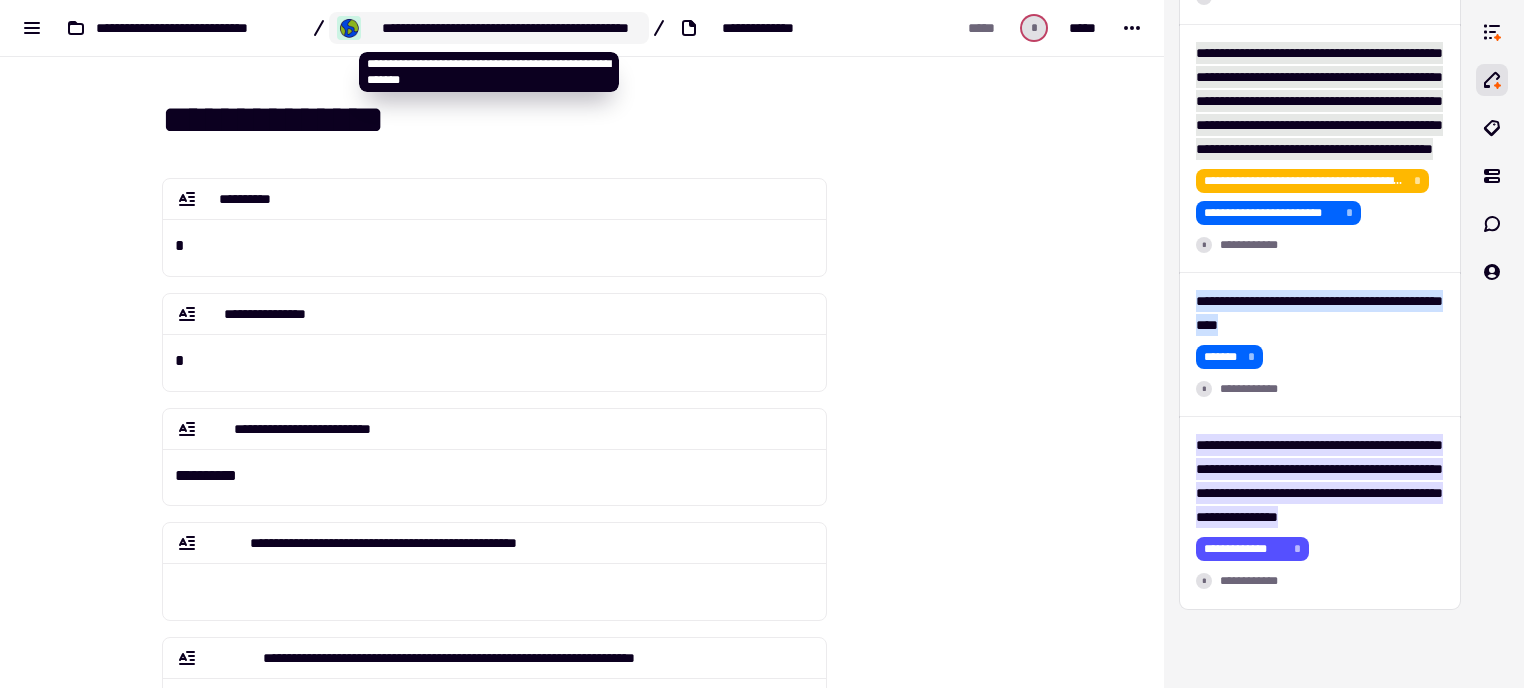 click on "**********" 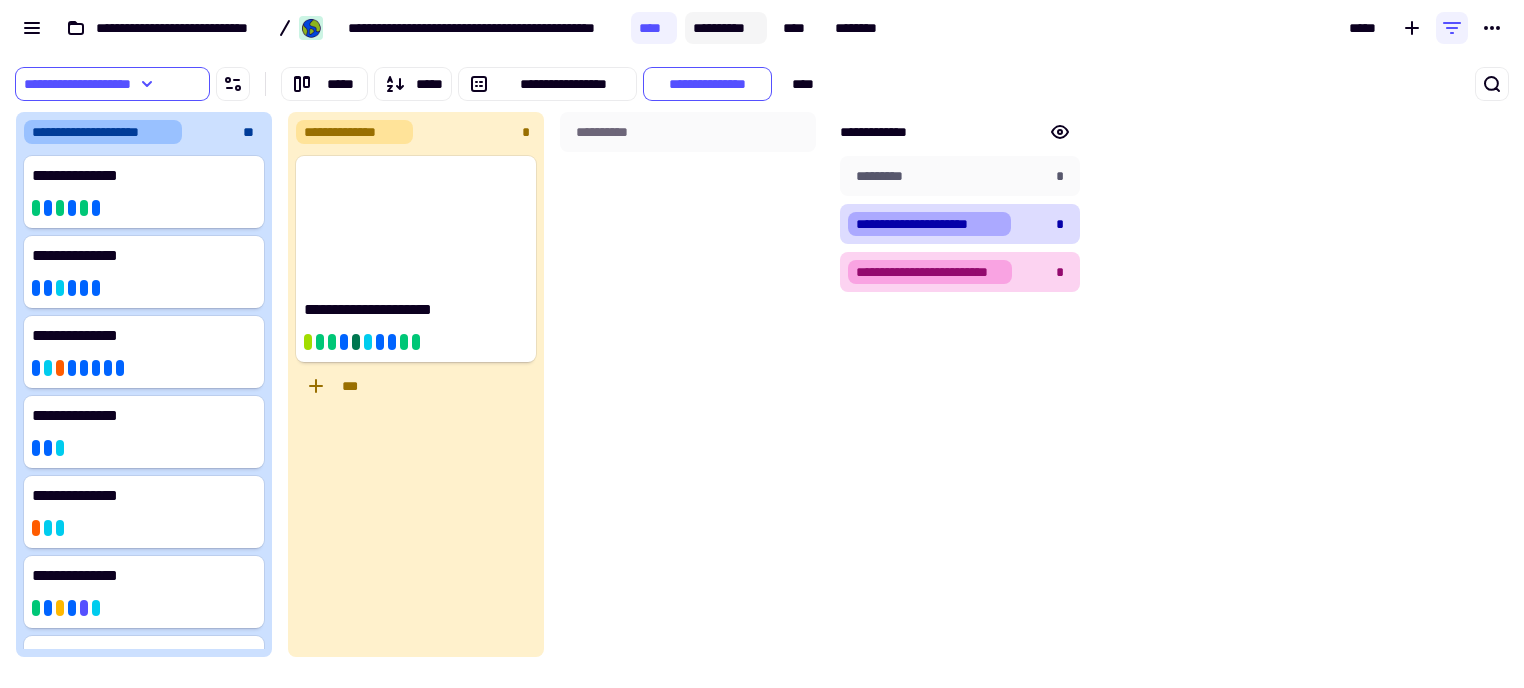 scroll, scrollTop: 529, scrollLeft: 1492, axis: both 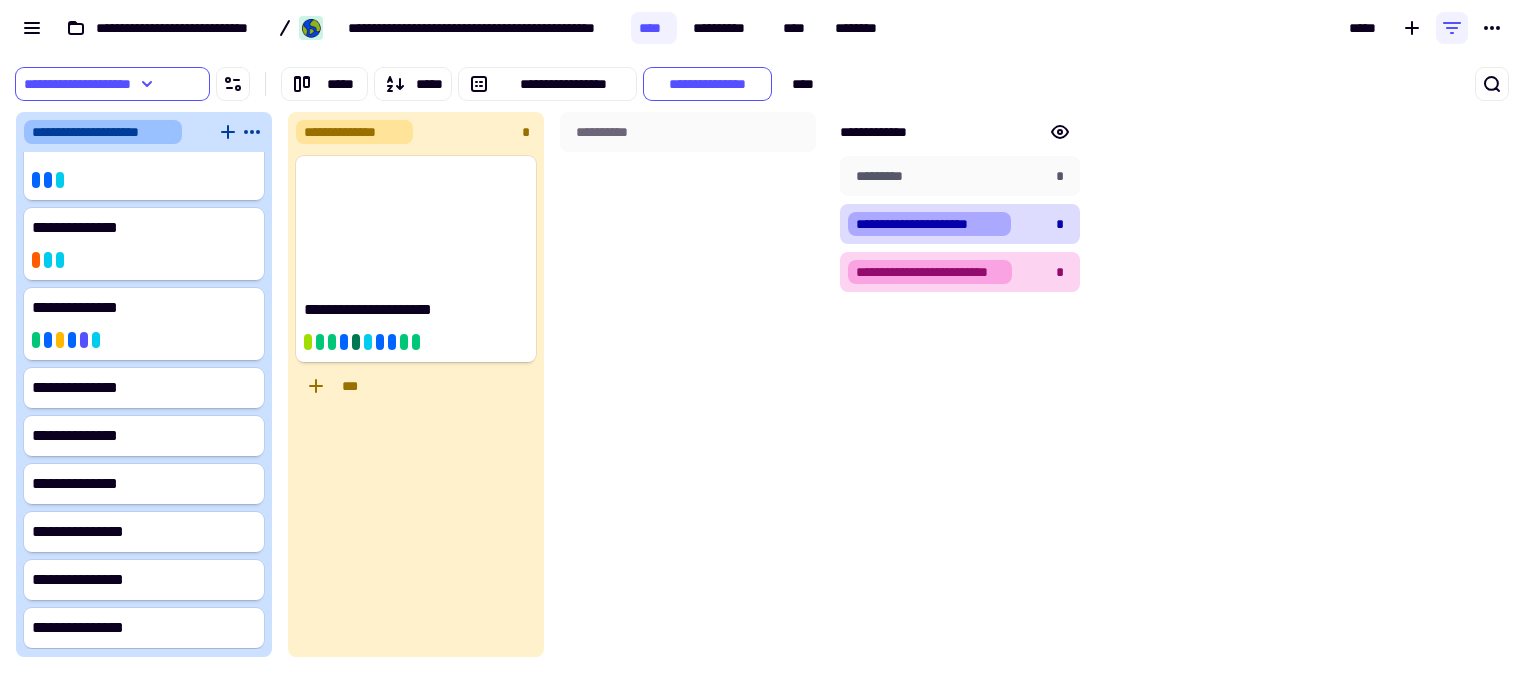 click on "**********" 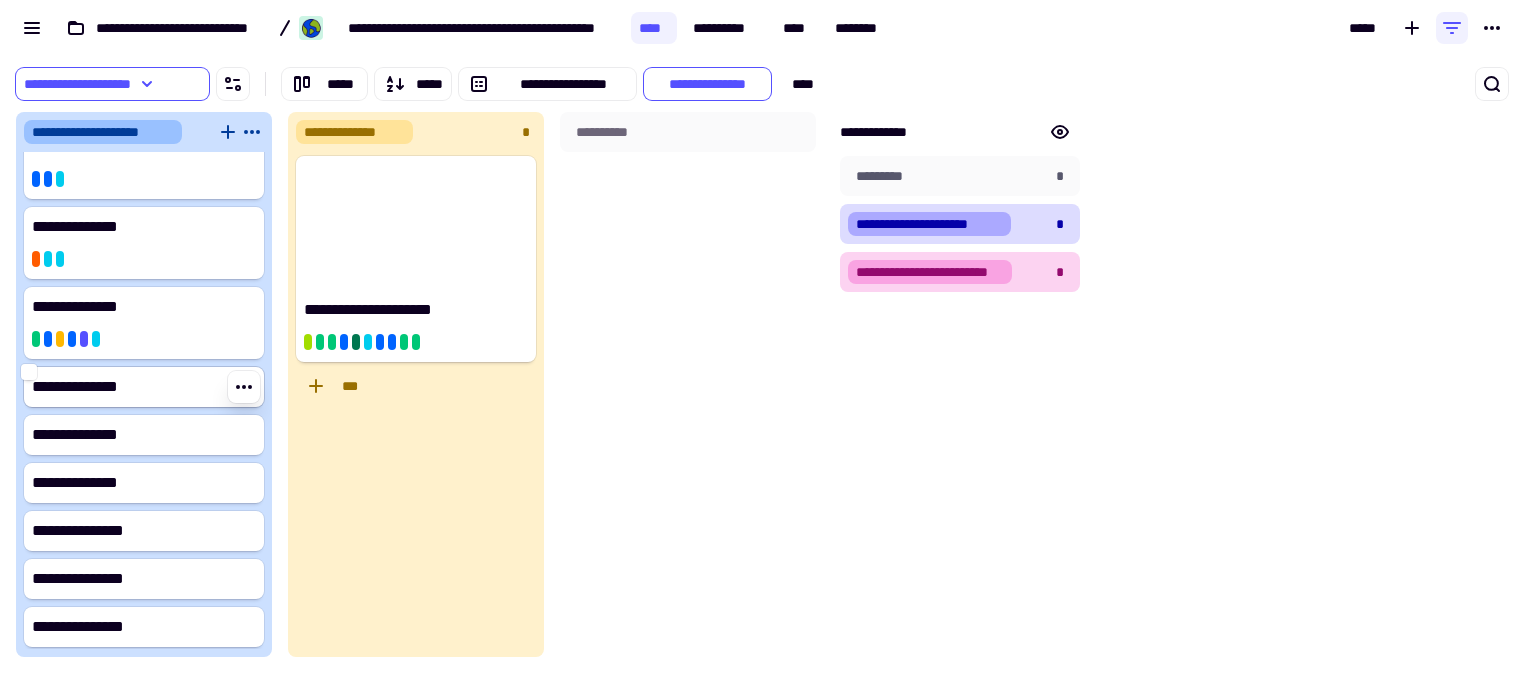 click on "**********" 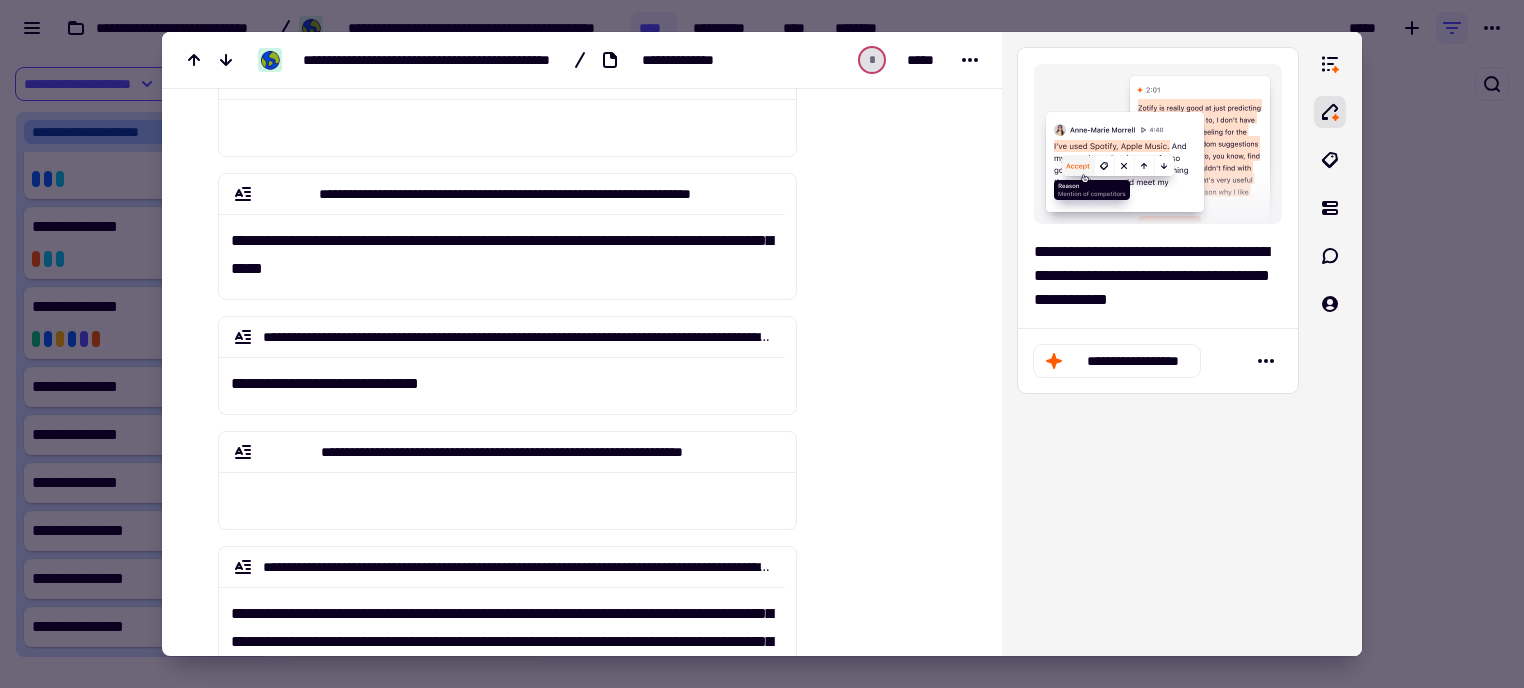 scroll, scrollTop: 500, scrollLeft: 0, axis: vertical 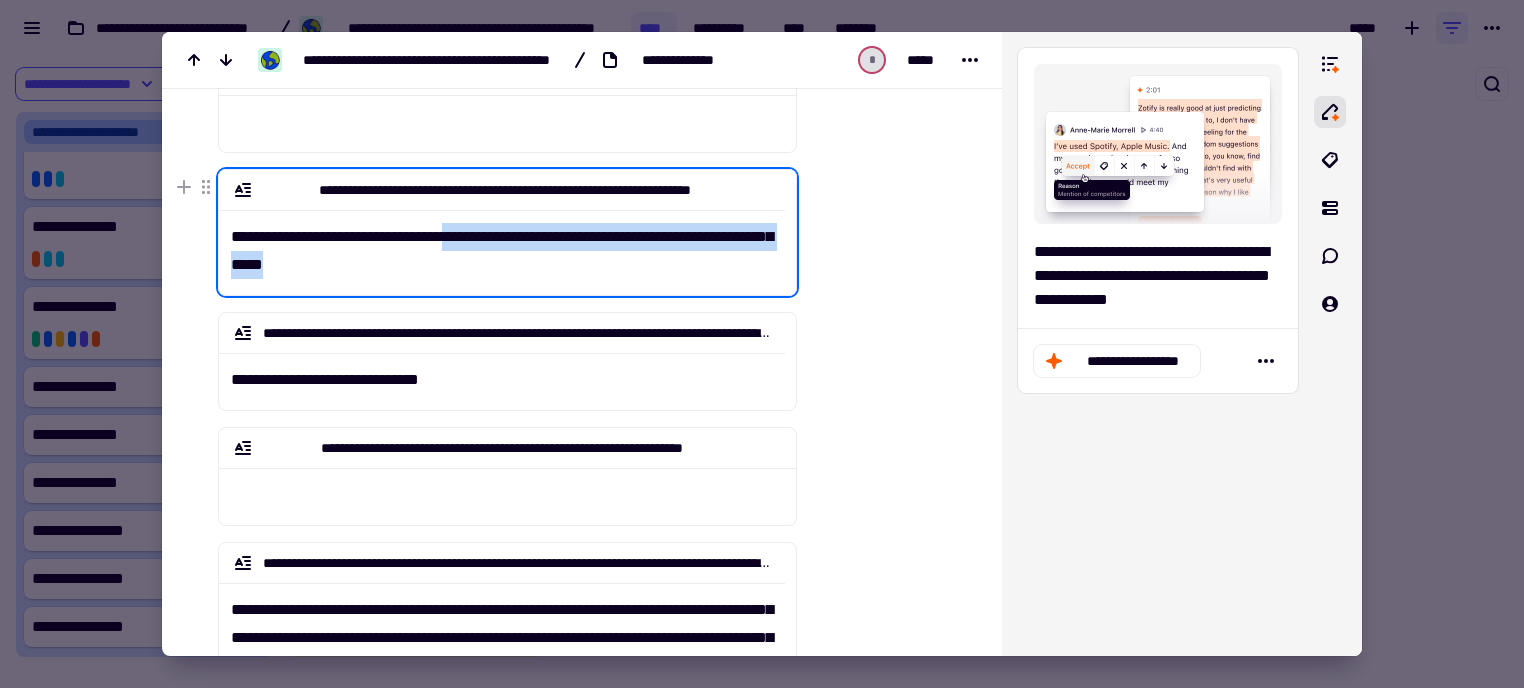 drag, startPoint x: 472, startPoint y: 234, endPoint x: 504, endPoint y: 278, distance: 54.405884 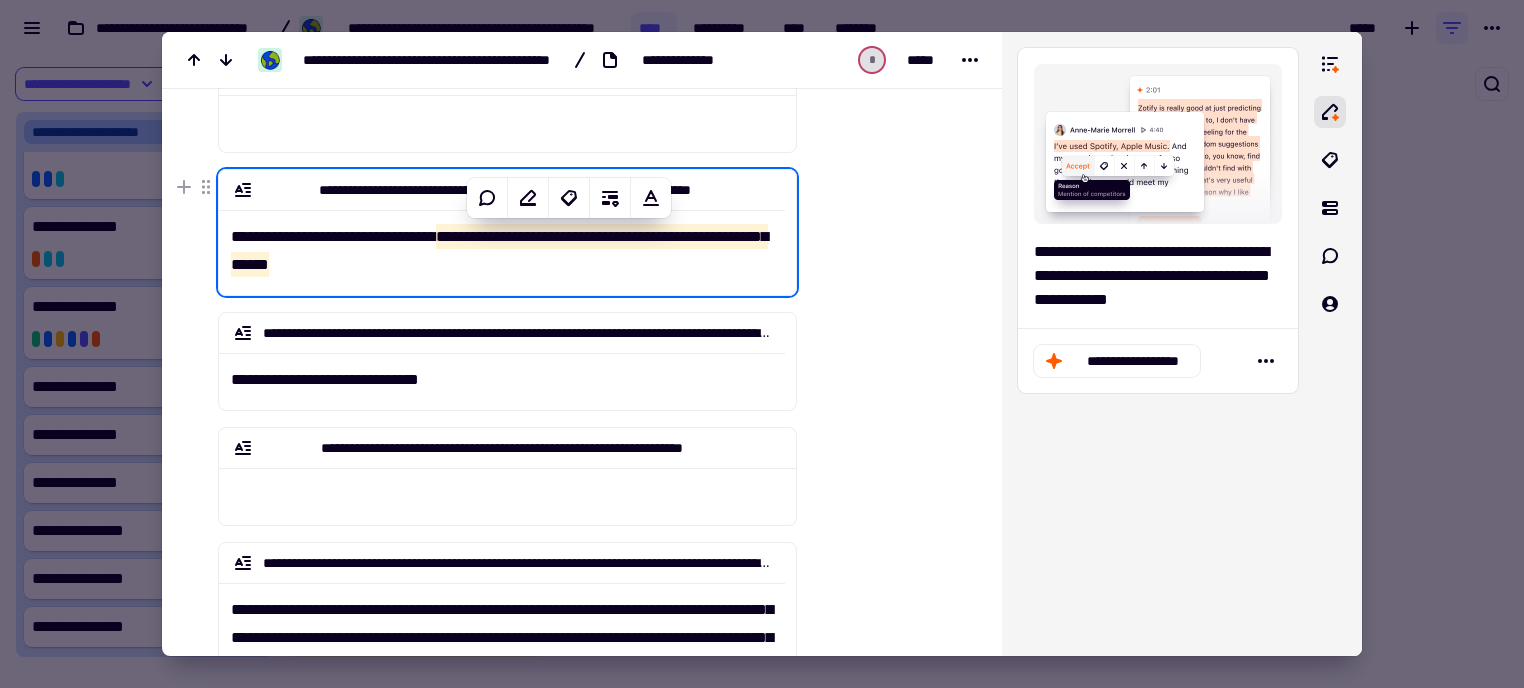 click on "**********" at bounding box center (499, 250) 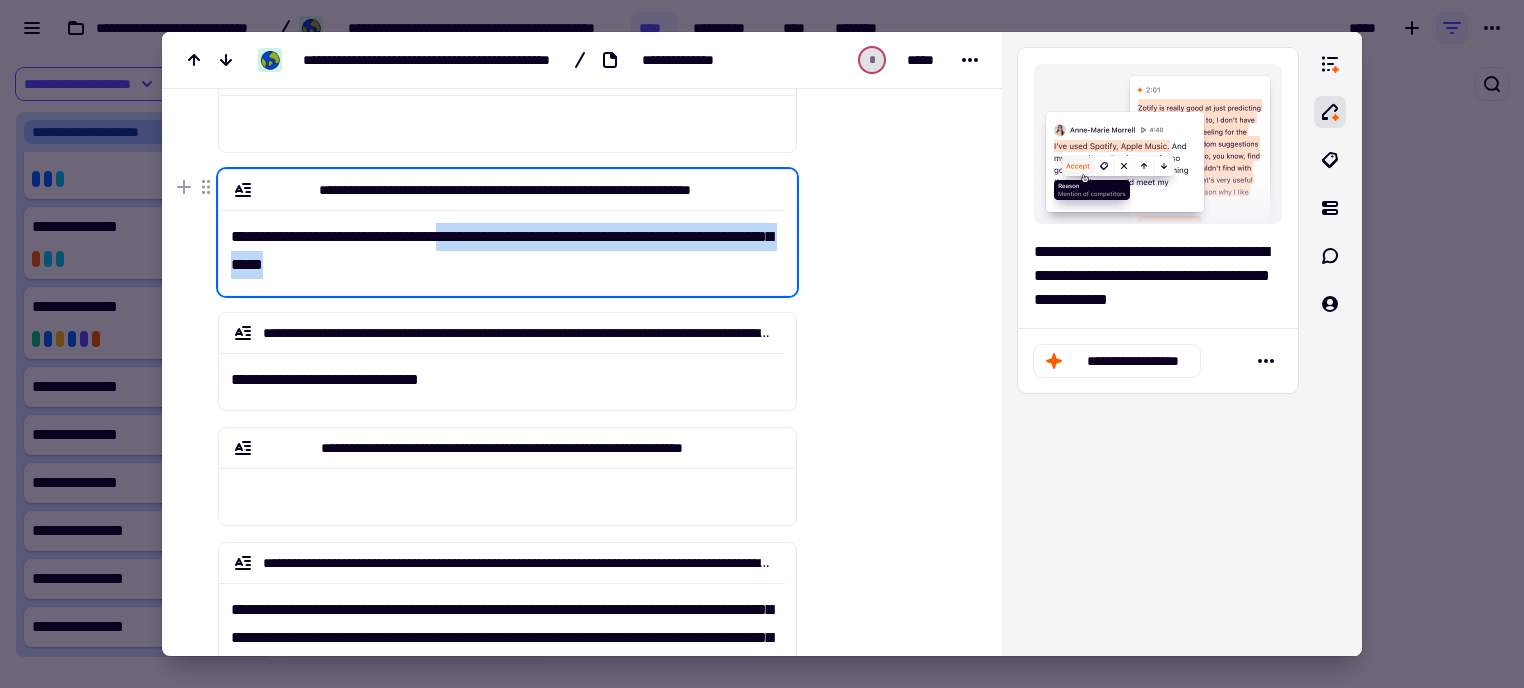 drag, startPoint x: 468, startPoint y: 239, endPoint x: 486, endPoint y: 270, distance: 35.846897 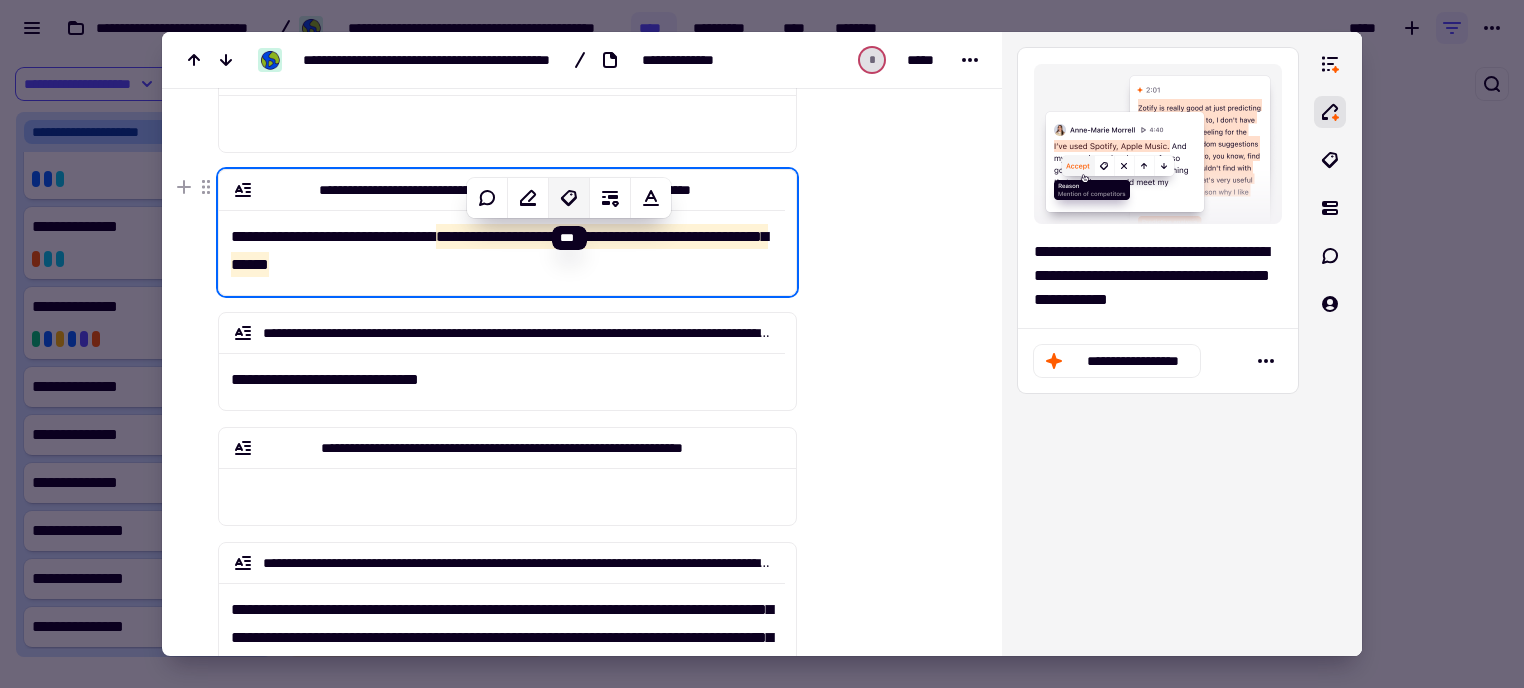 click 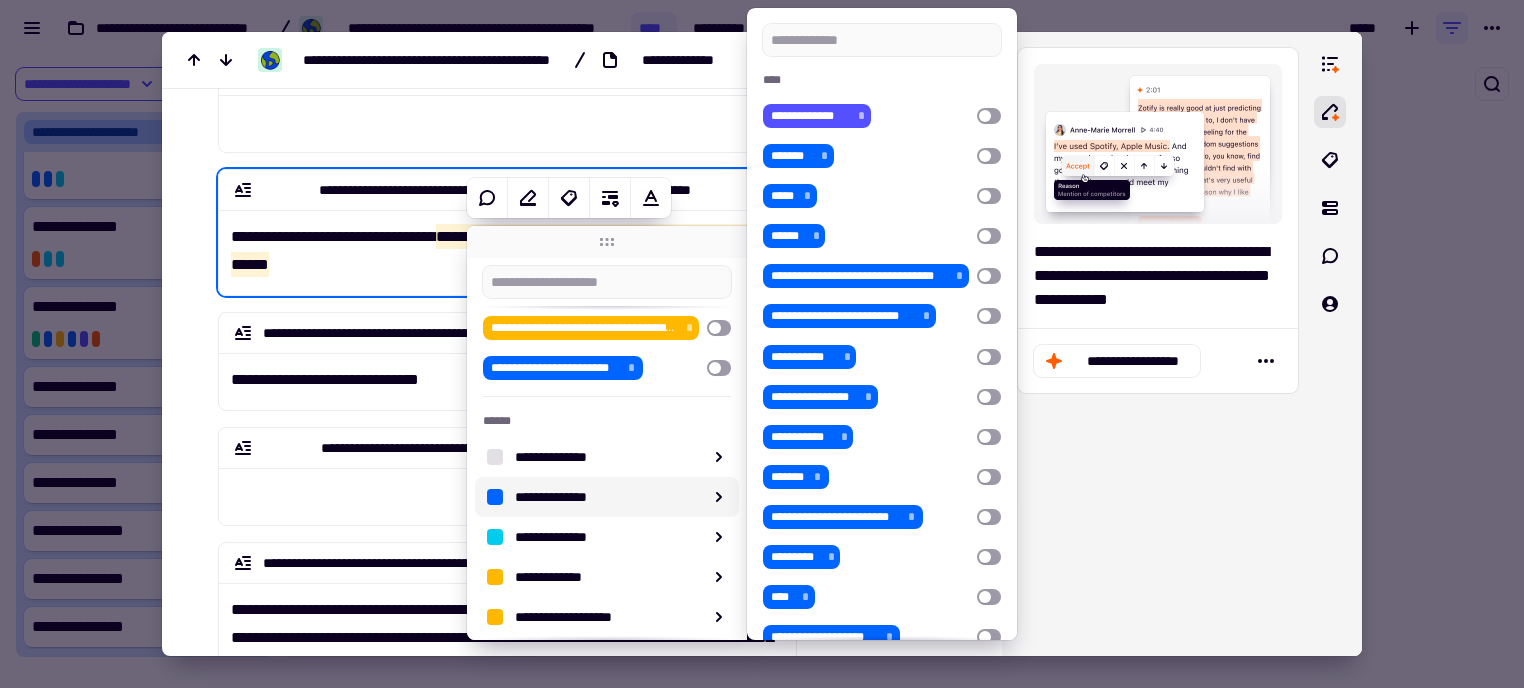 scroll, scrollTop: 76, scrollLeft: 0, axis: vertical 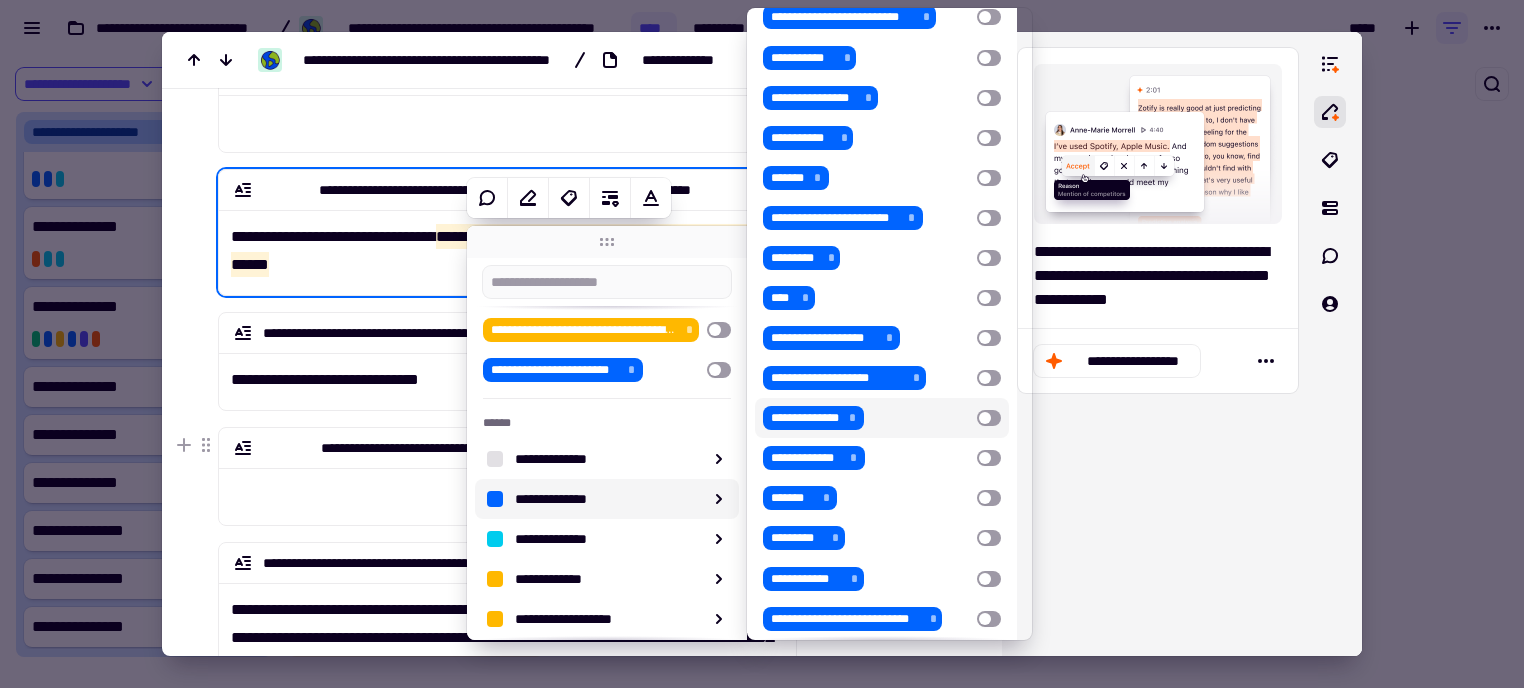 click at bounding box center [989, 418] 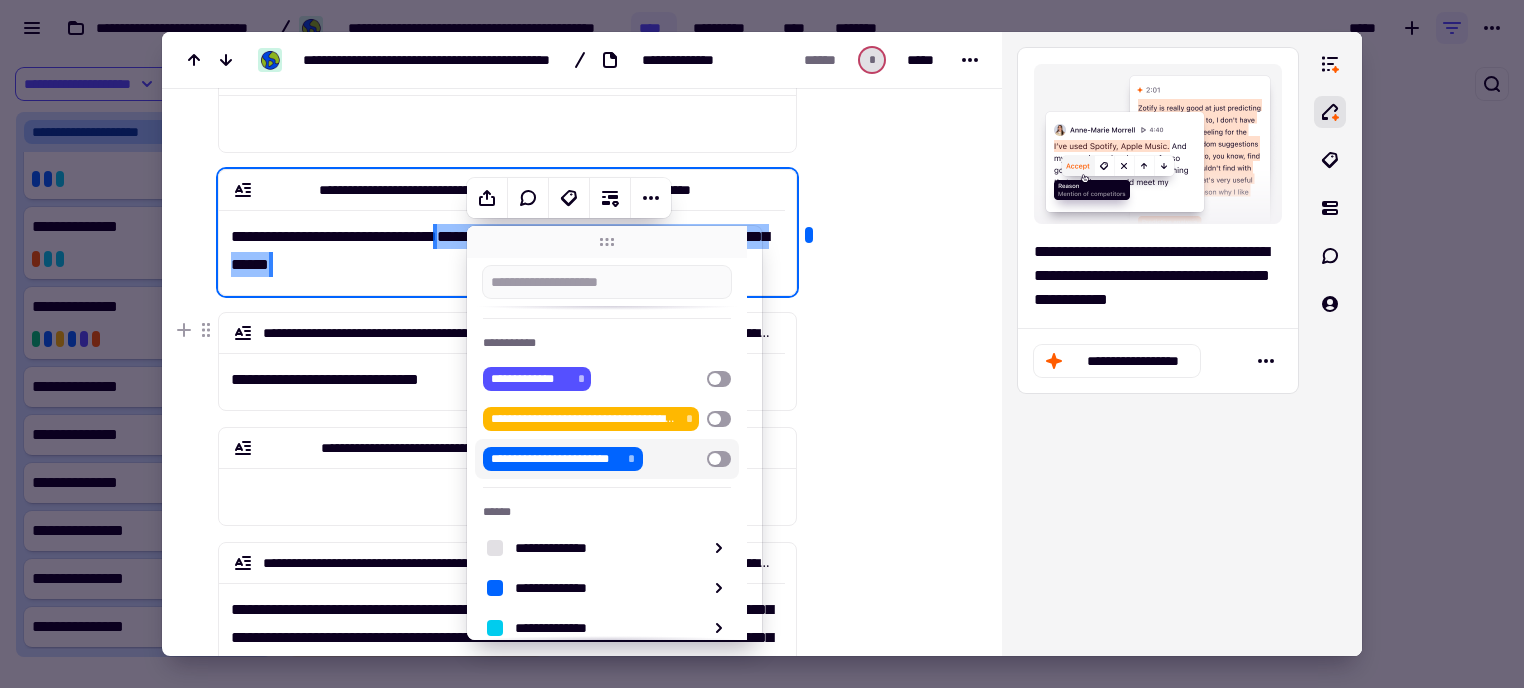 click on "**********" at bounding box center [502, 373] 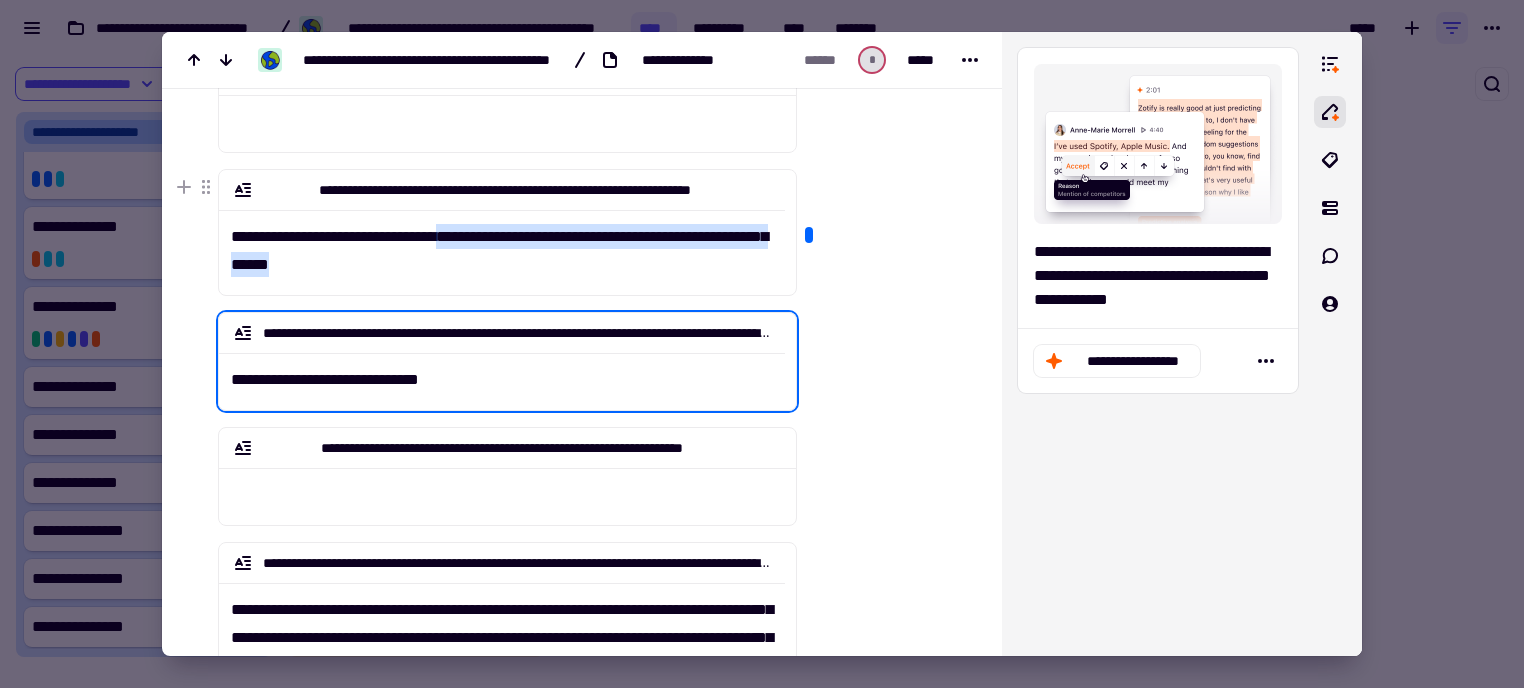 click on "**********" at bounding box center (502, 244) 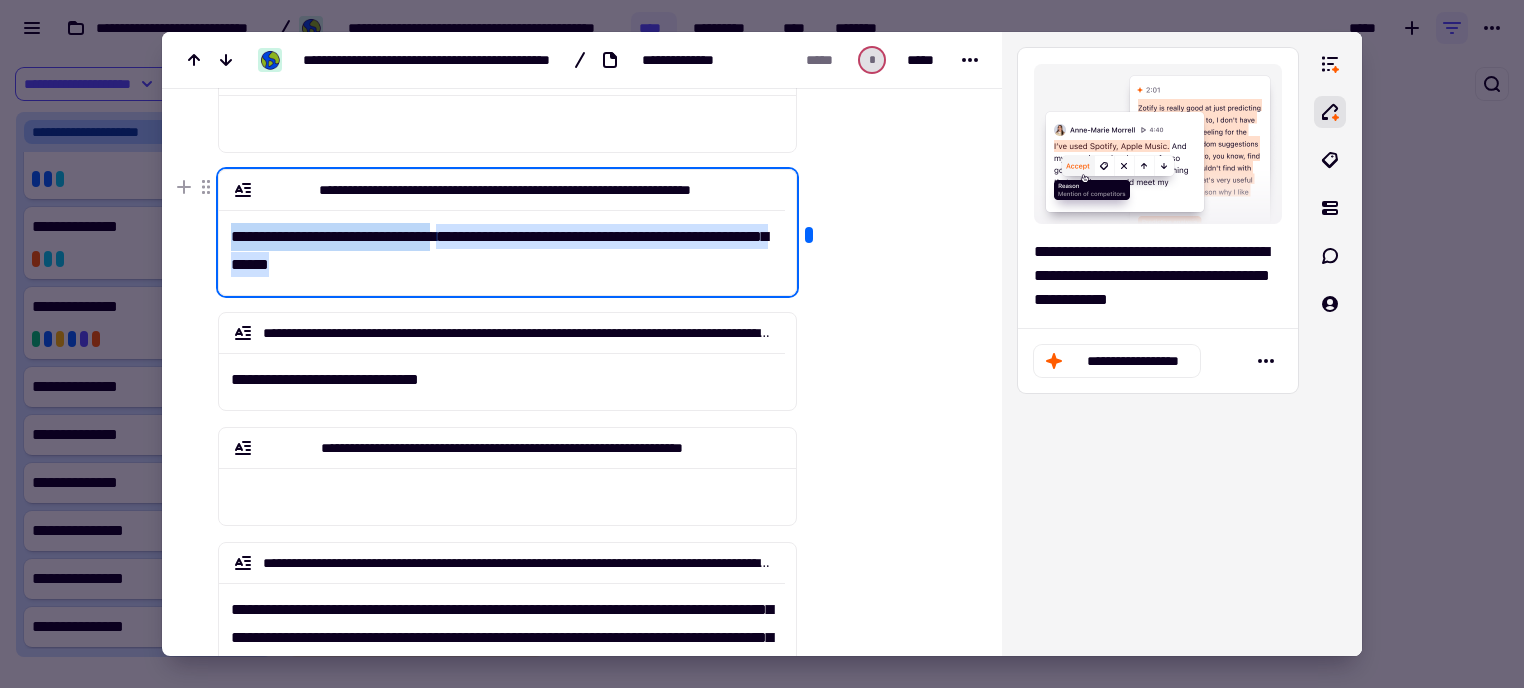 drag, startPoint x: 464, startPoint y: 237, endPoint x: 215, endPoint y: 228, distance: 249.1626 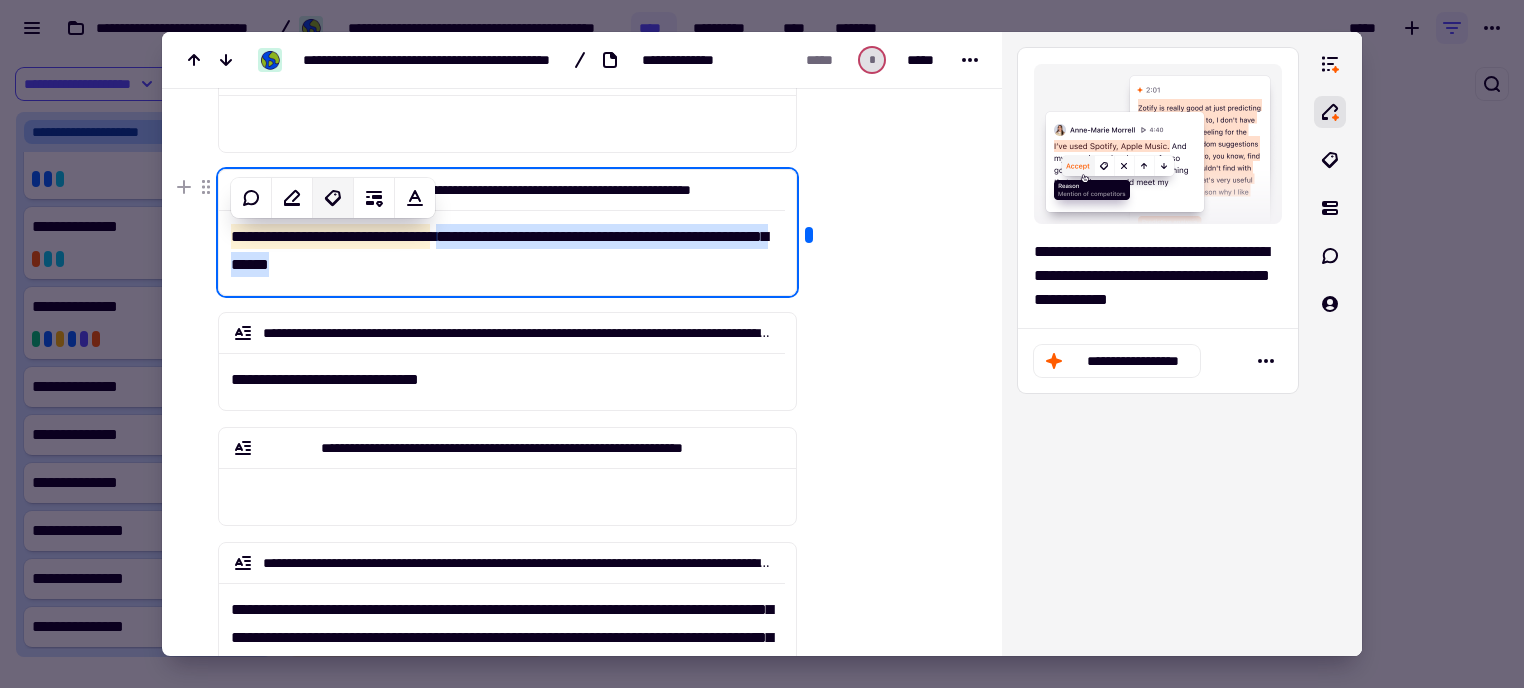 click 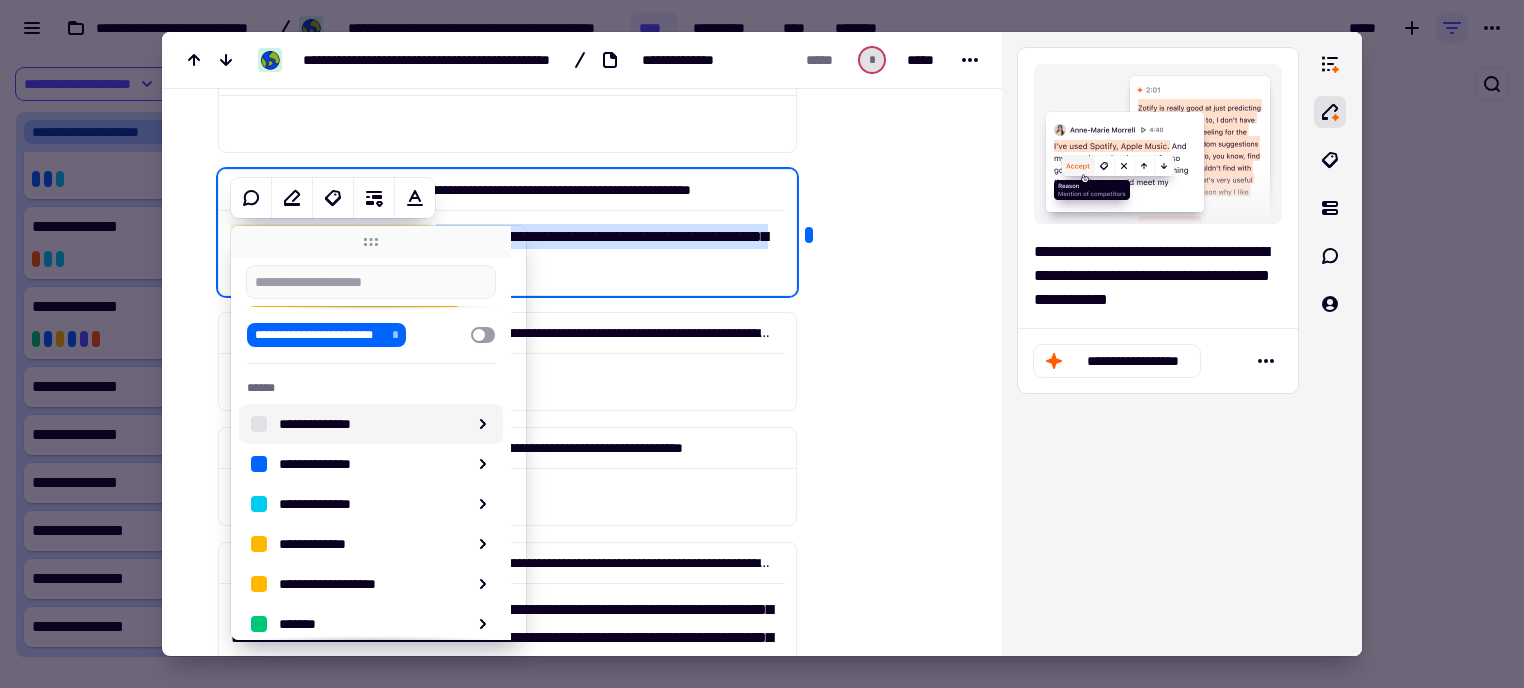 scroll, scrollTop: 265, scrollLeft: 0, axis: vertical 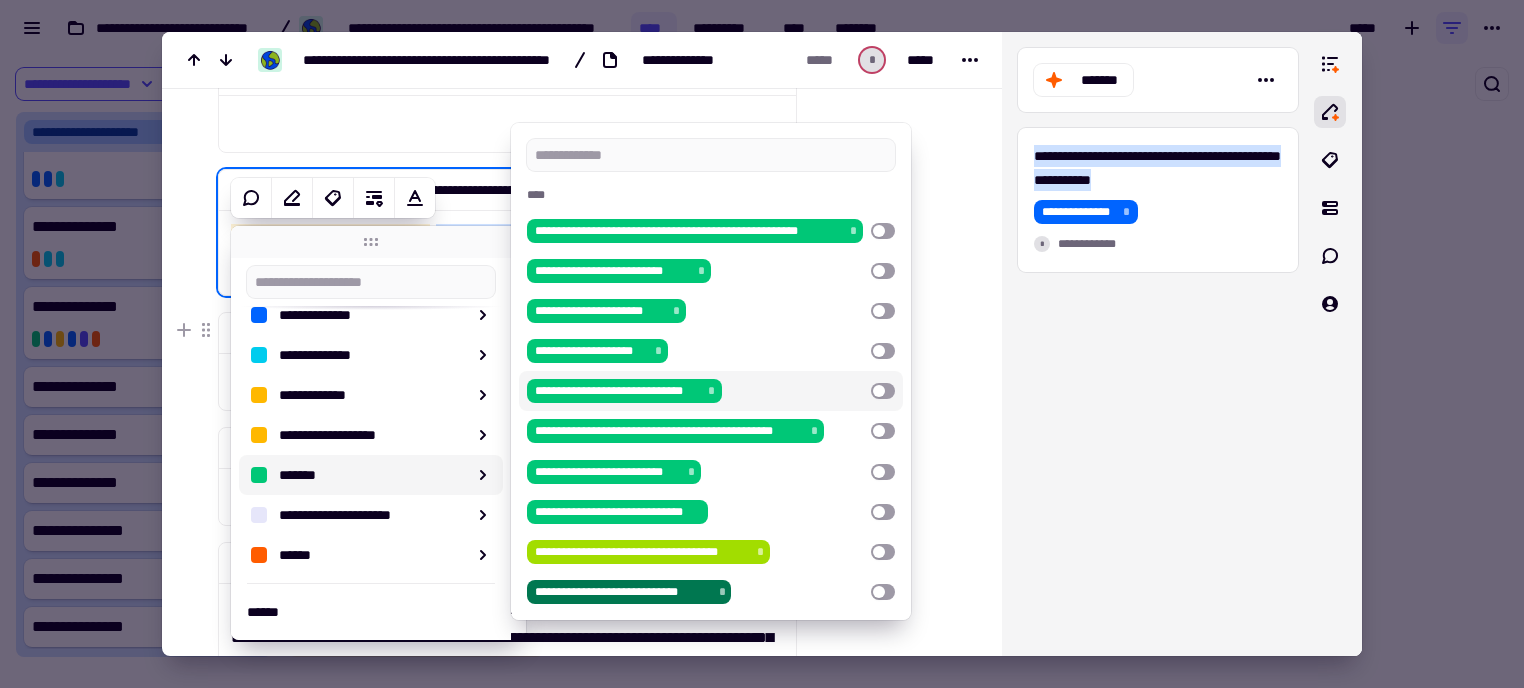 click at bounding box center (883, 391) 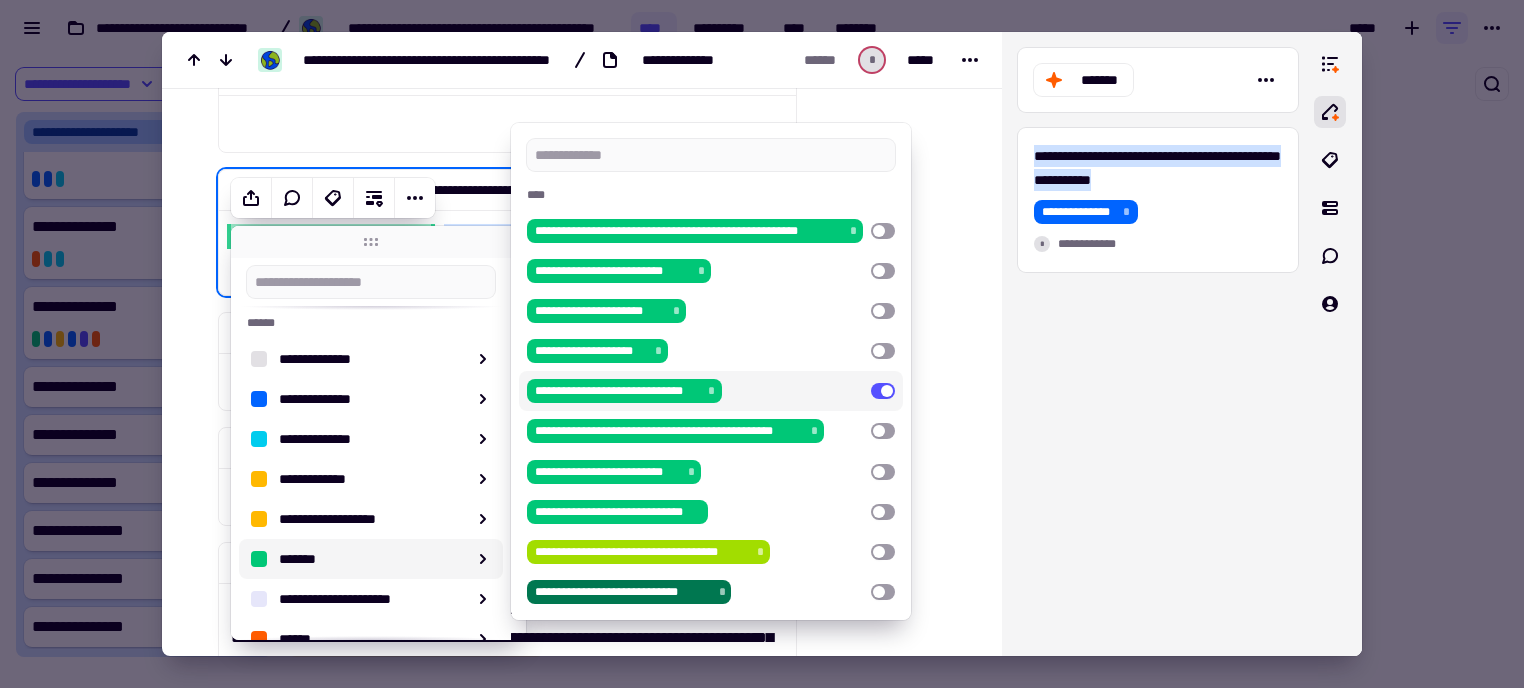 click at bounding box center (885, 914) 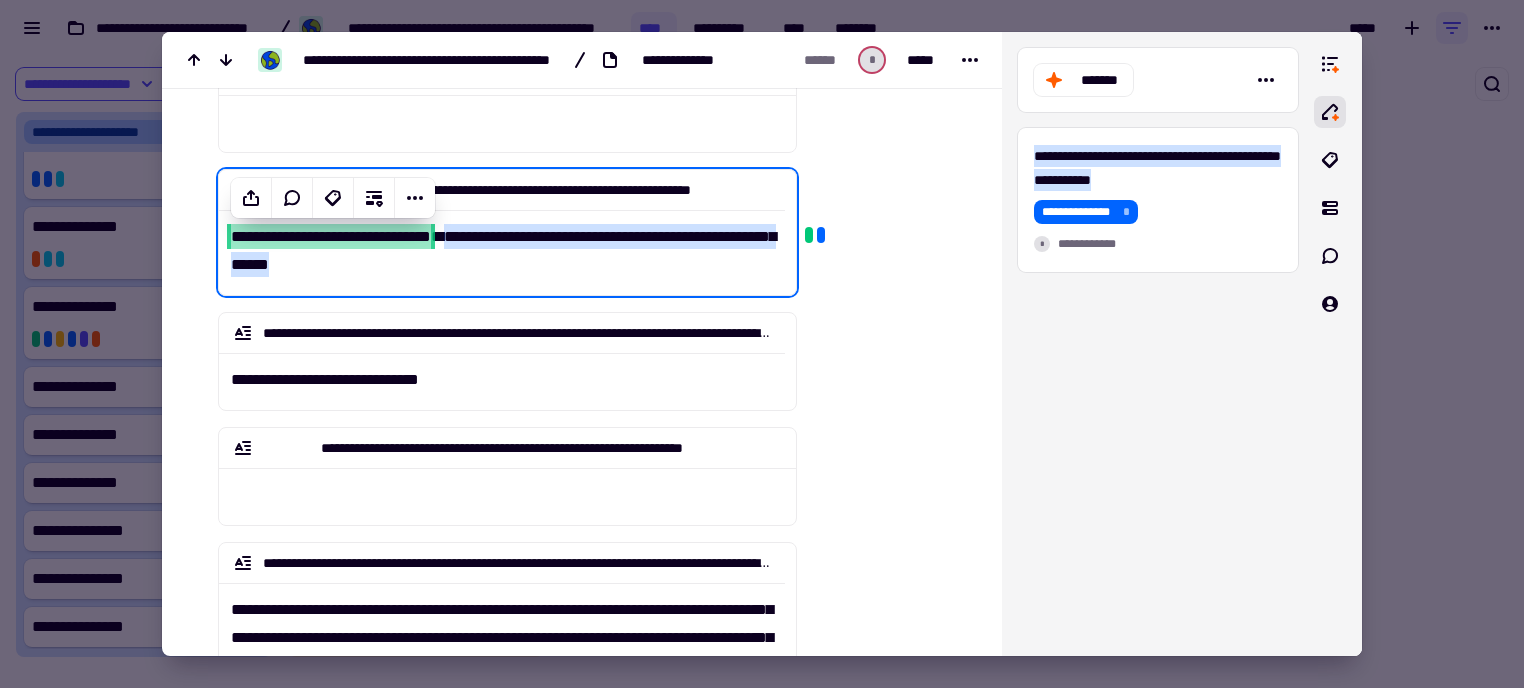 click on "**********" at bounding box center [495, 930] 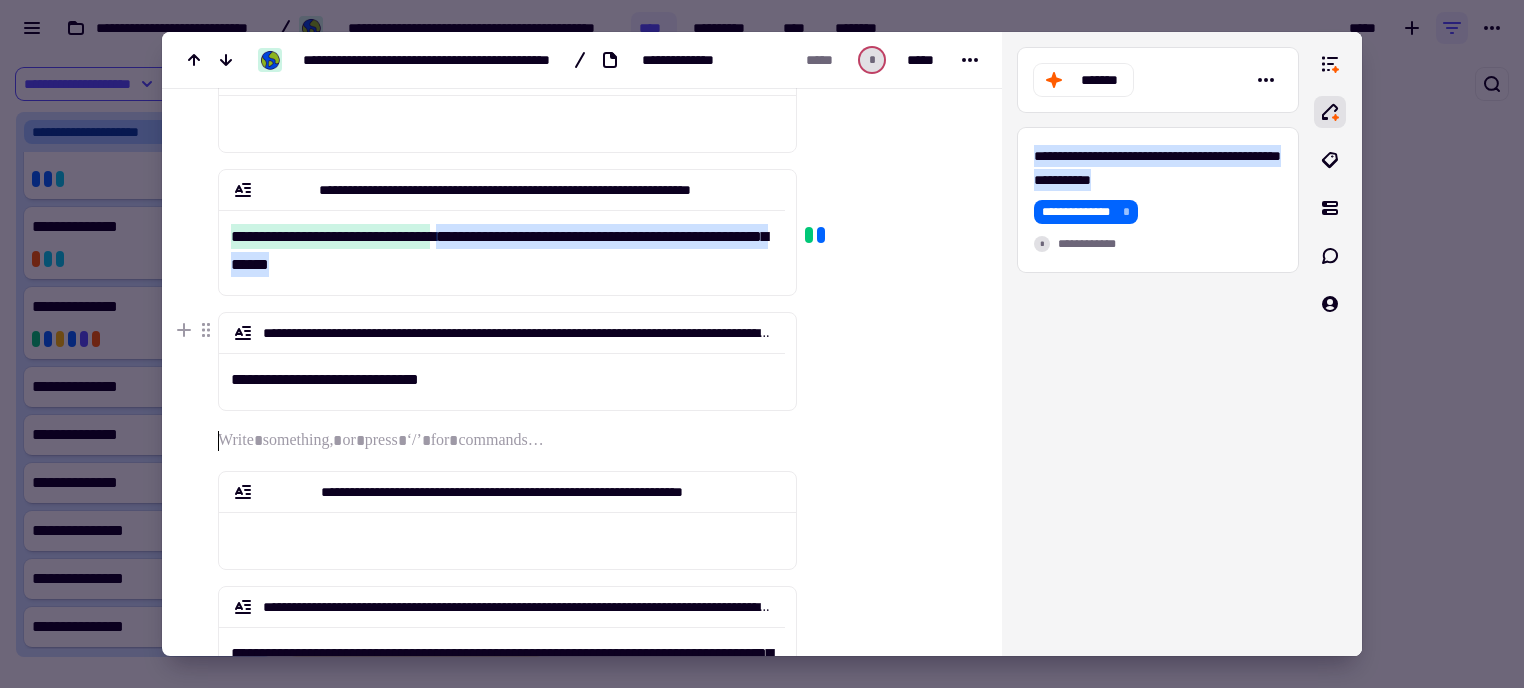 click at bounding box center [885, 936] 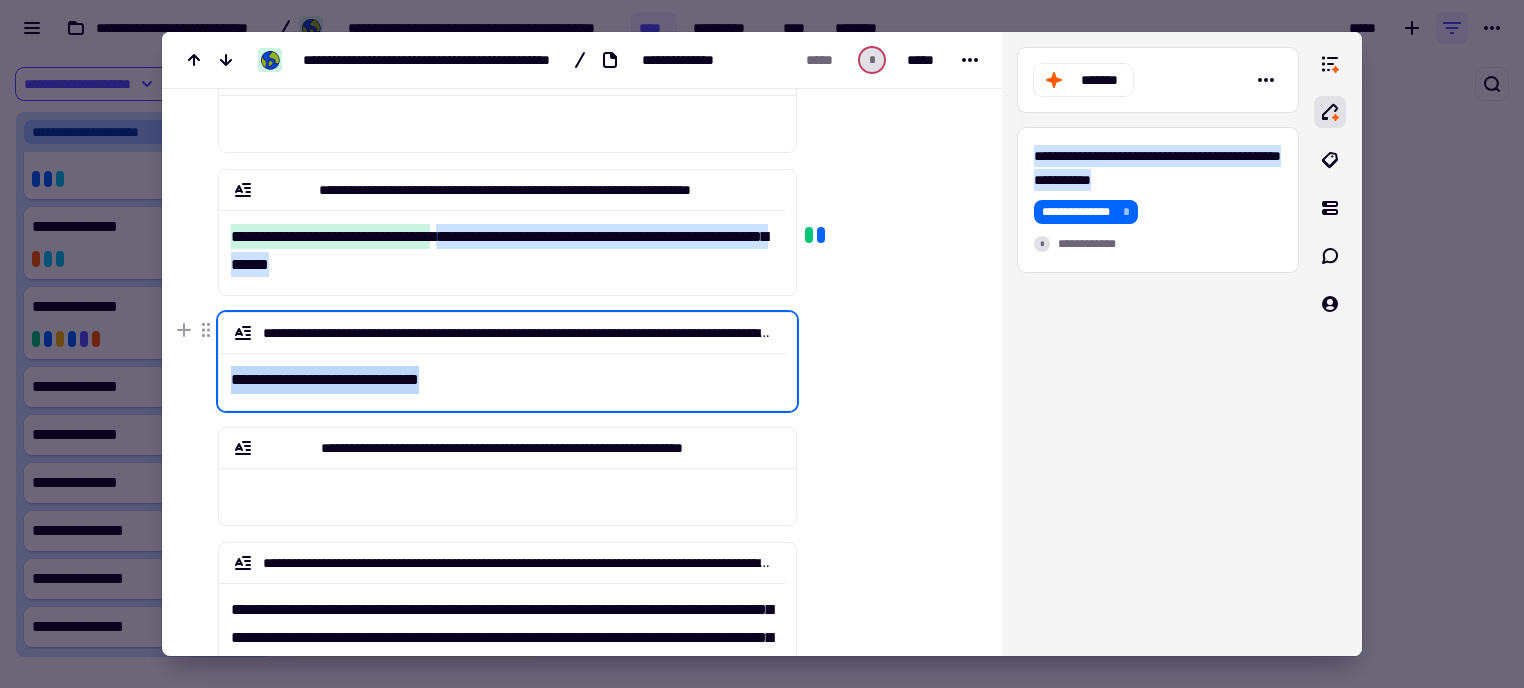 drag, startPoint x: 461, startPoint y: 377, endPoint x: 230, endPoint y: 375, distance: 231.00865 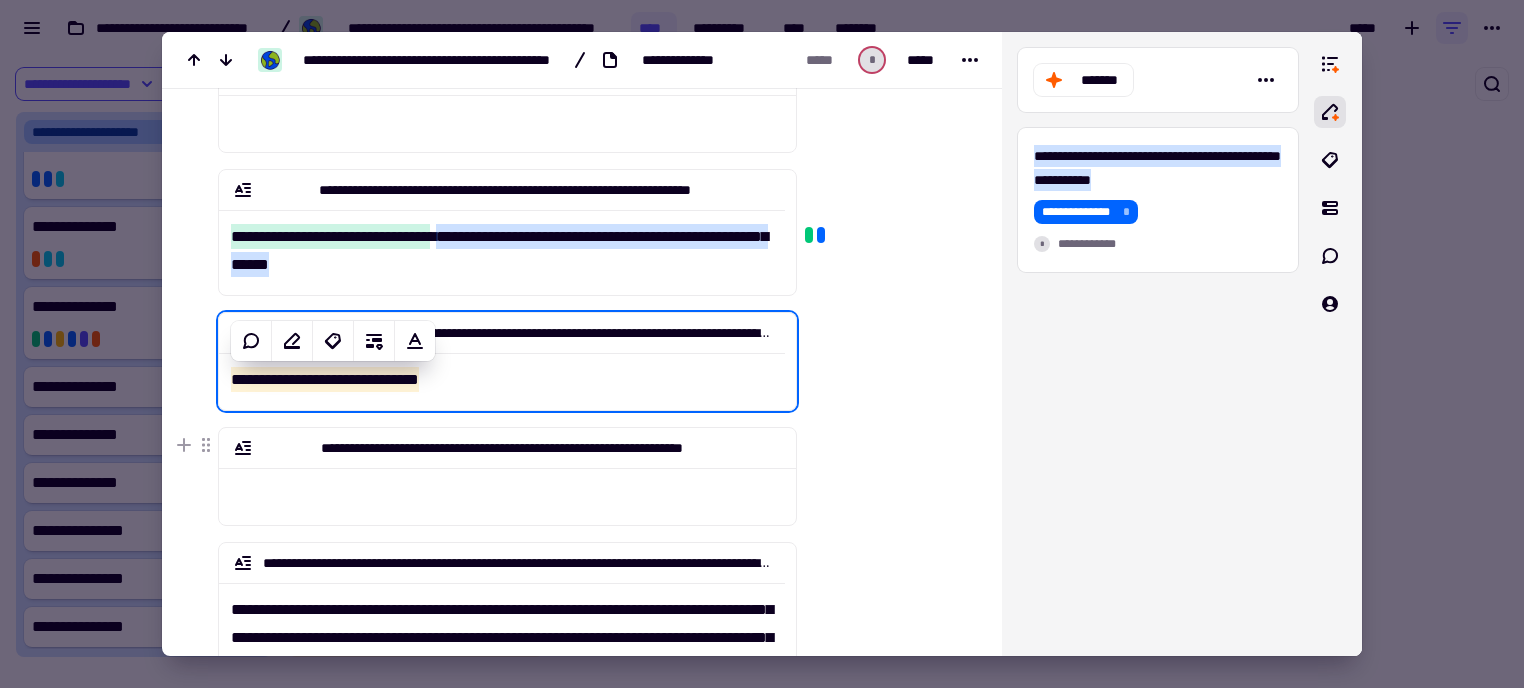 click at bounding box center (885, 914) 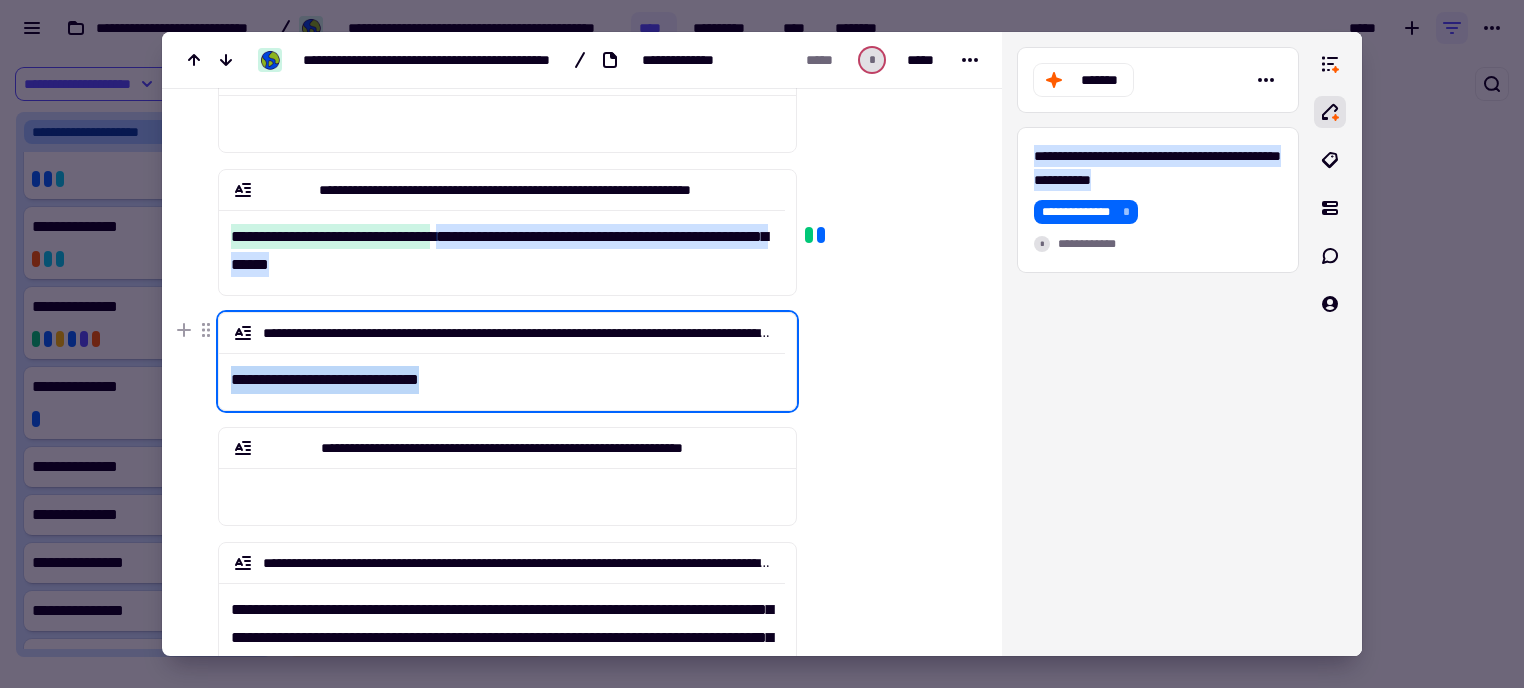 drag, startPoint x: 550, startPoint y: 382, endPoint x: 232, endPoint y: 379, distance: 318.01416 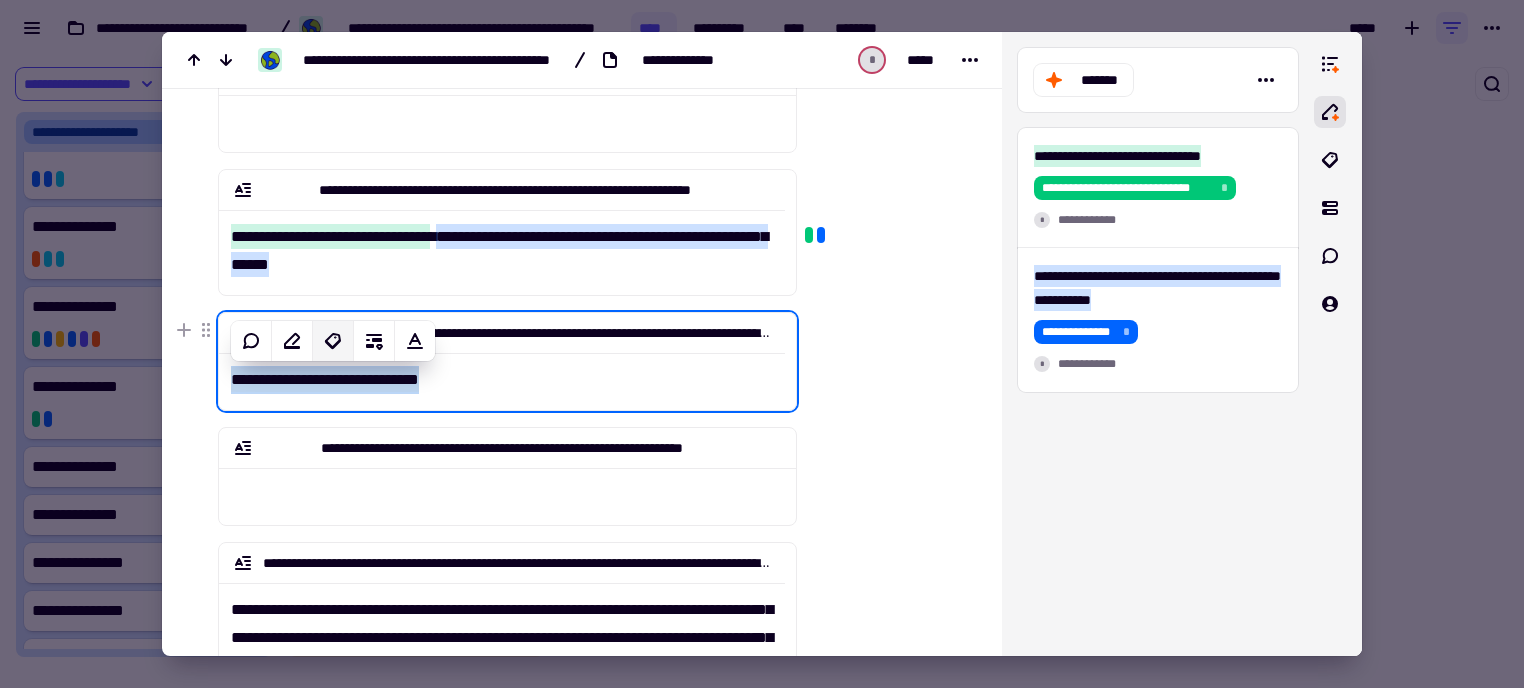 click 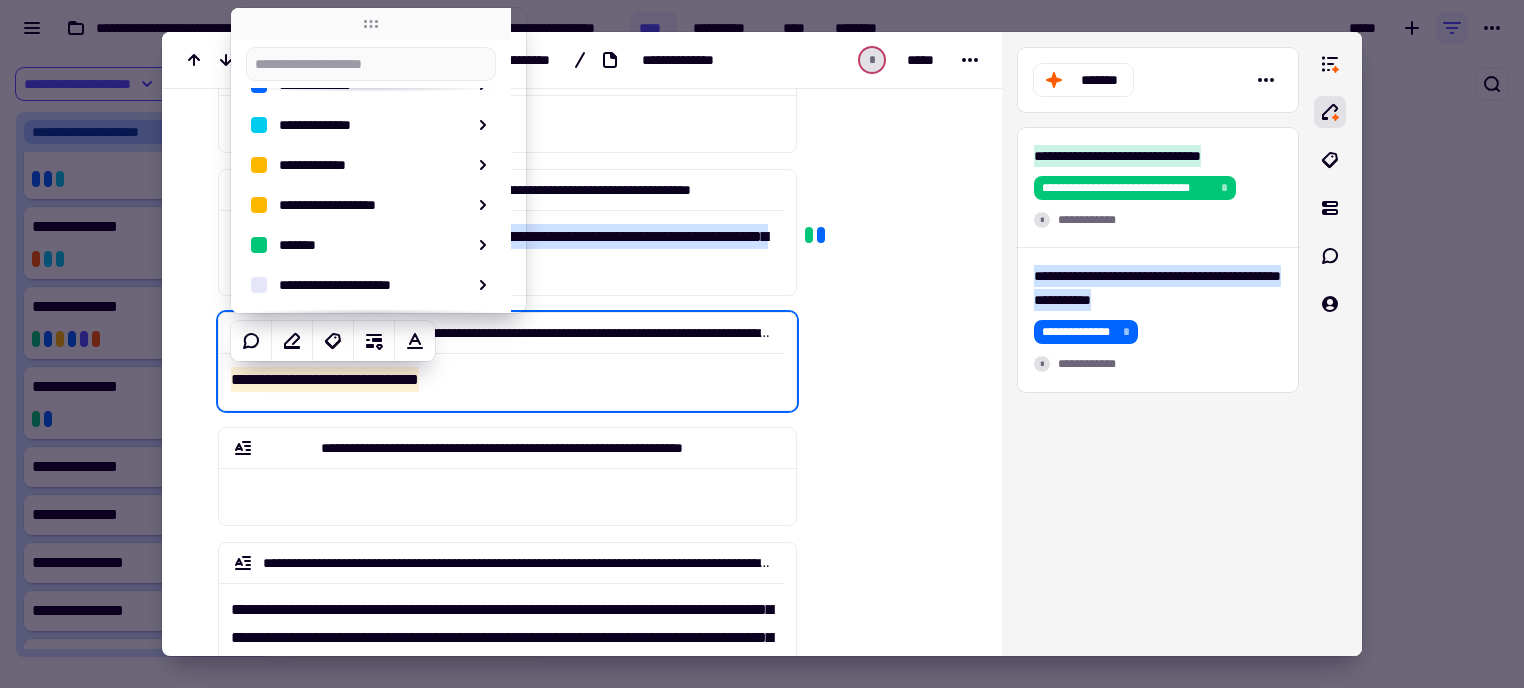 scroll, scrollTop: 374, scrollLeft: 0, axis: vertical 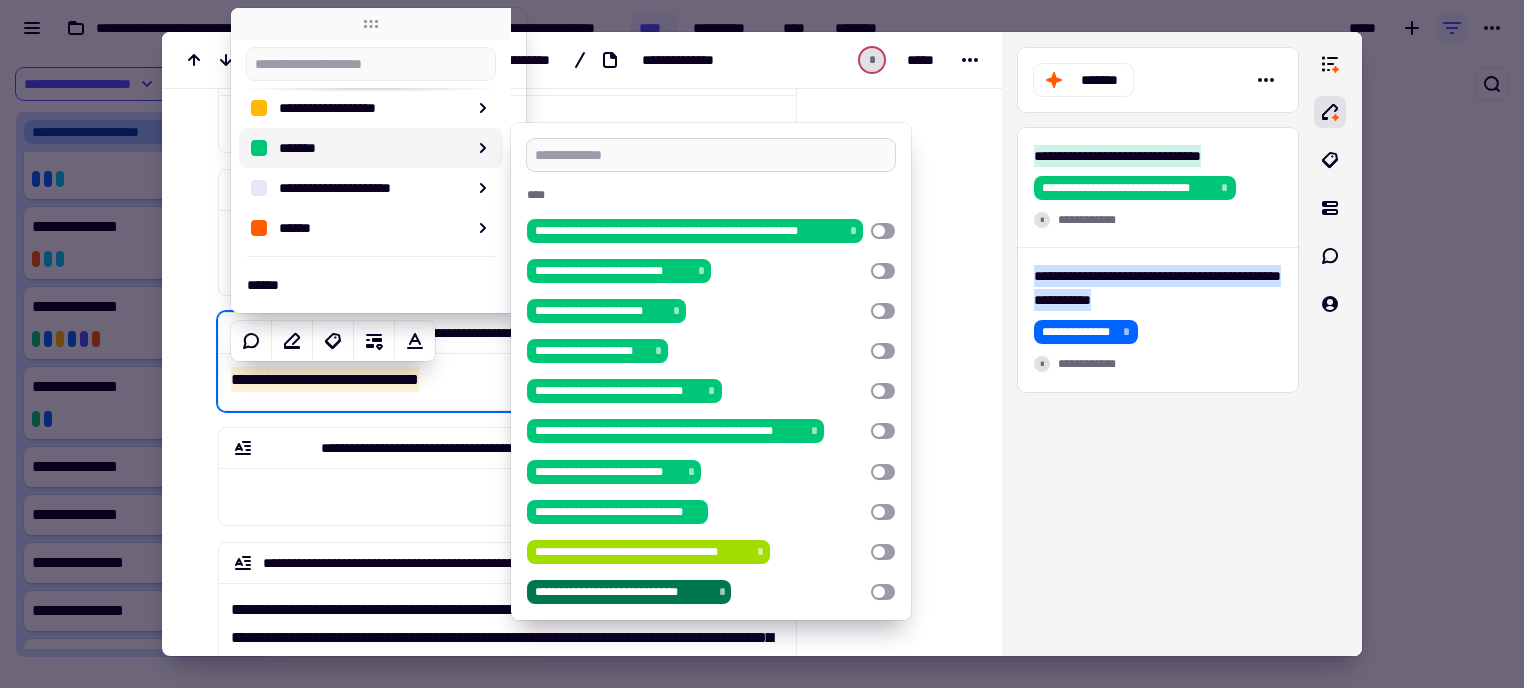 click at bounding box center [711, 155] 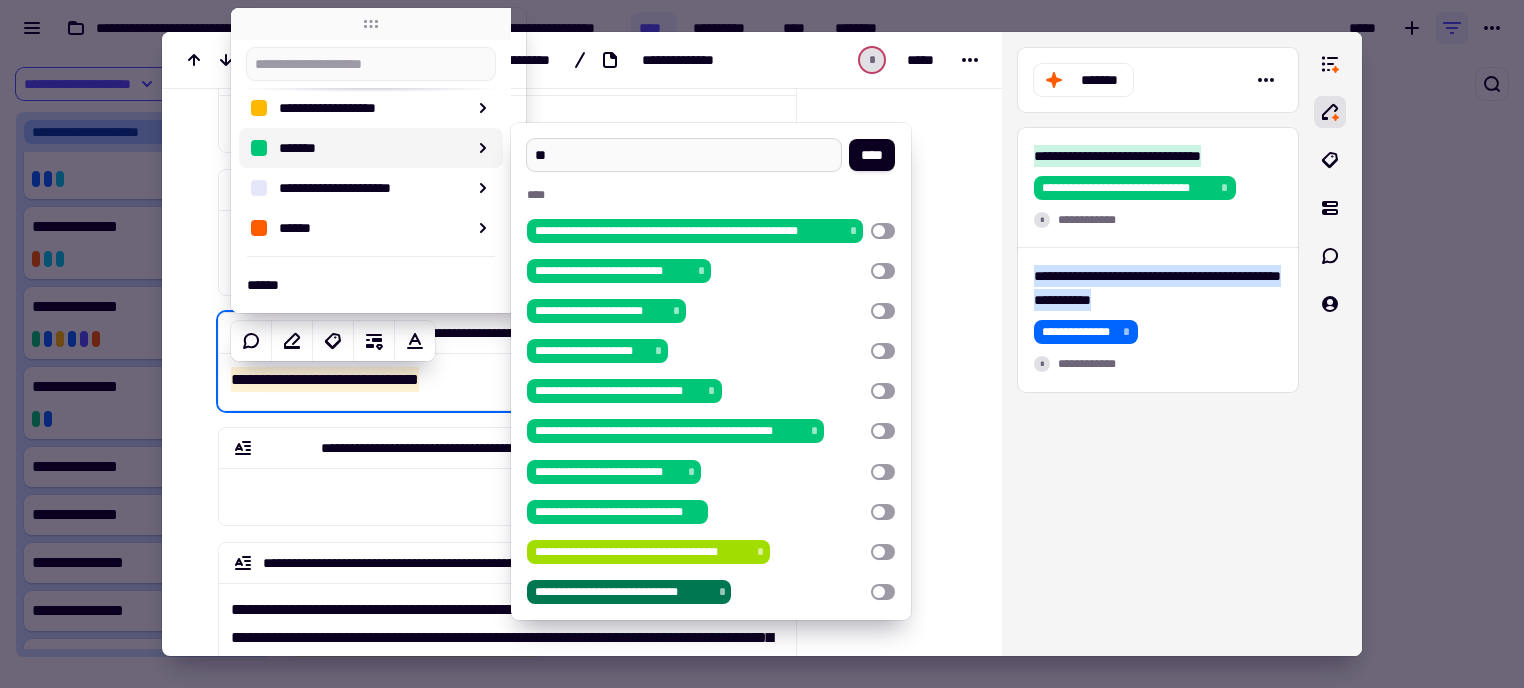 type on "*" 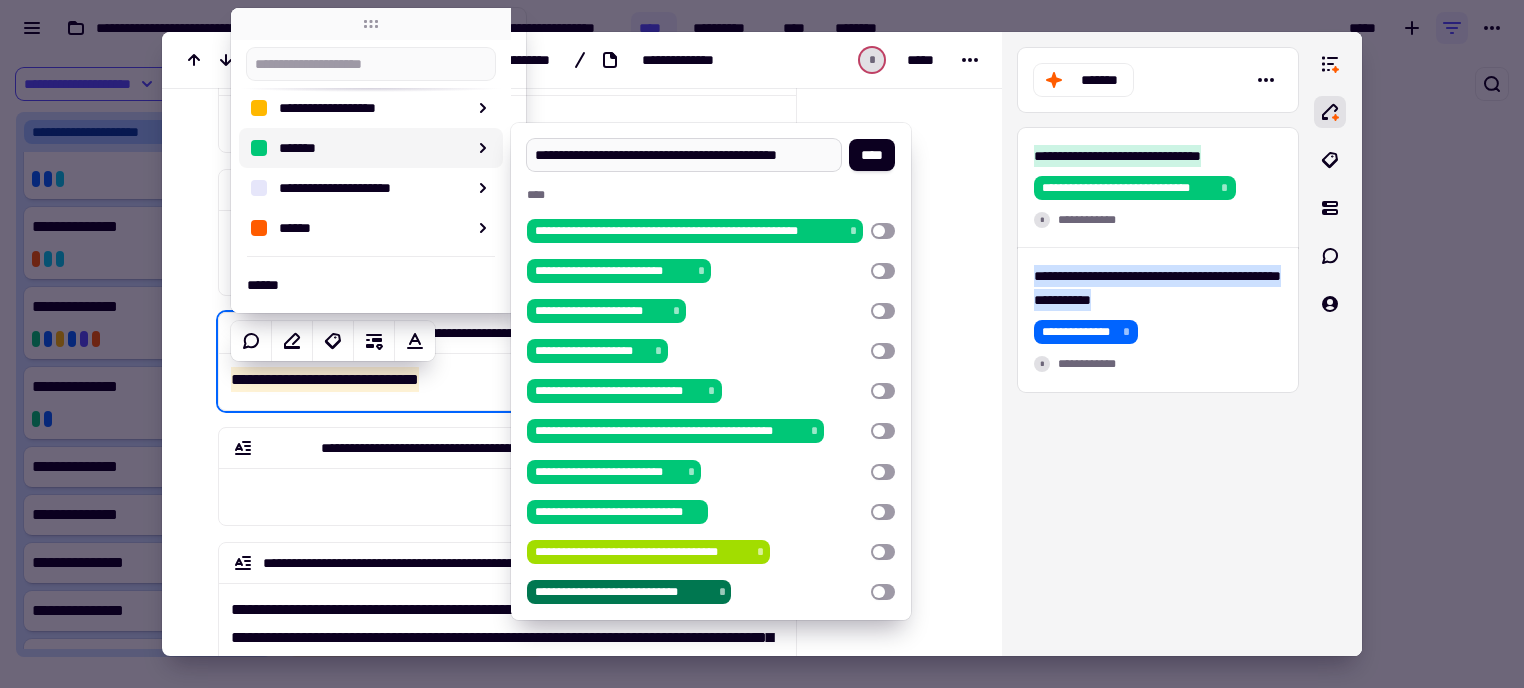type on "**********" 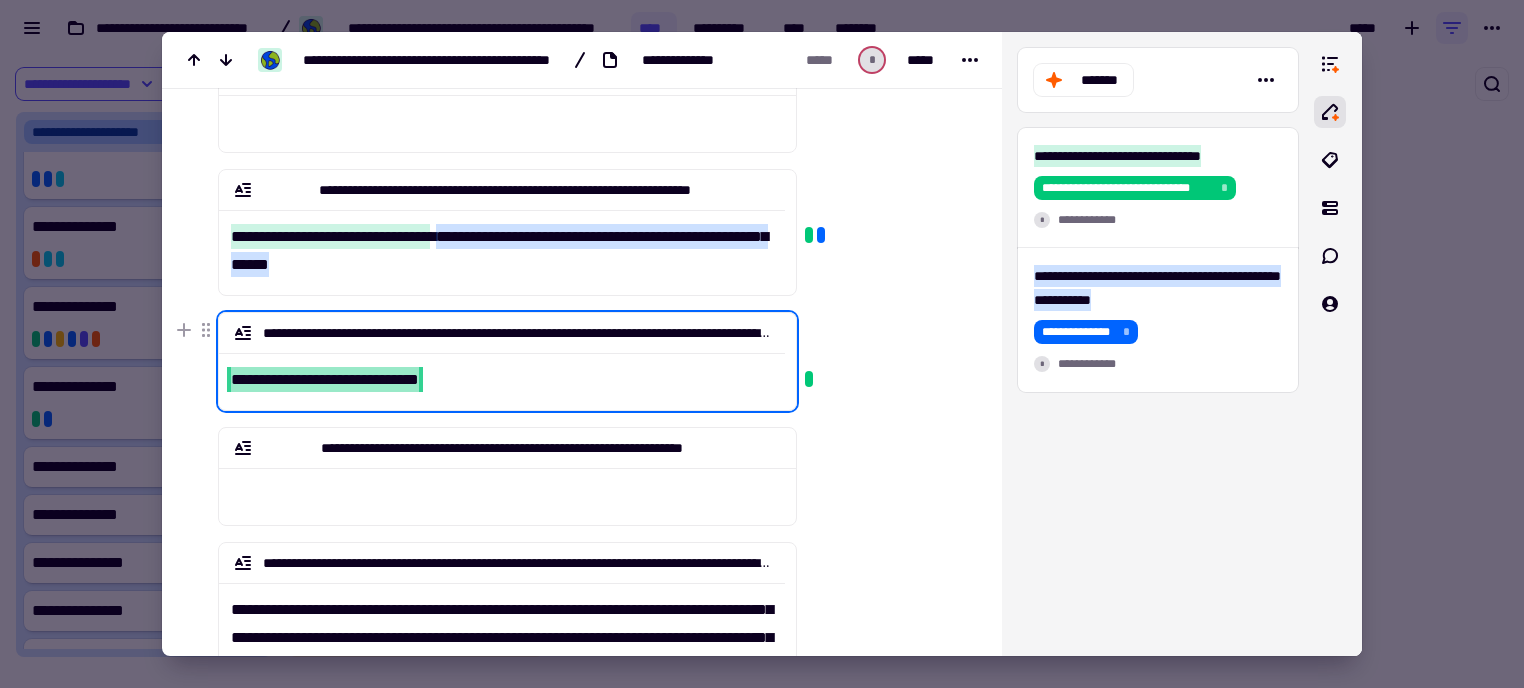 click on "**********" at bounding box center (502, 373) 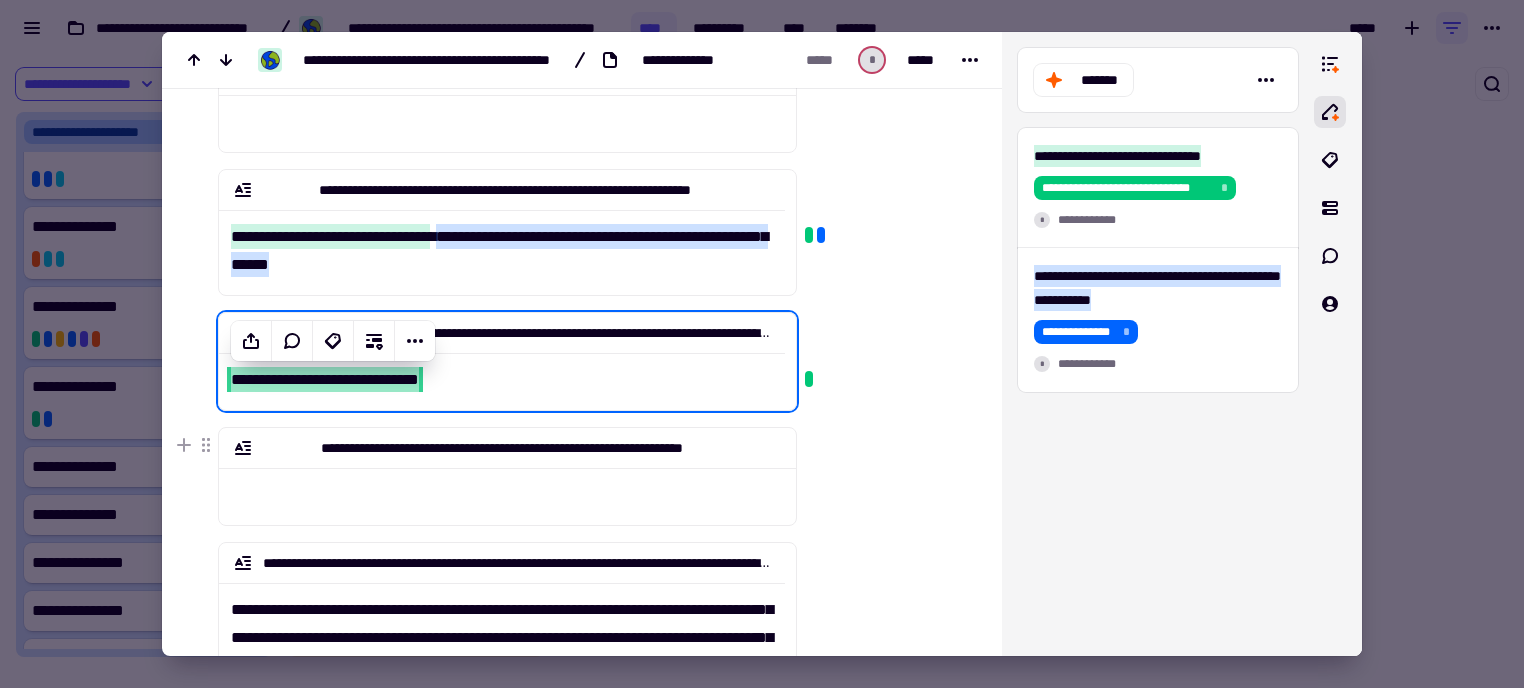 click at bounding box center [885, 914] 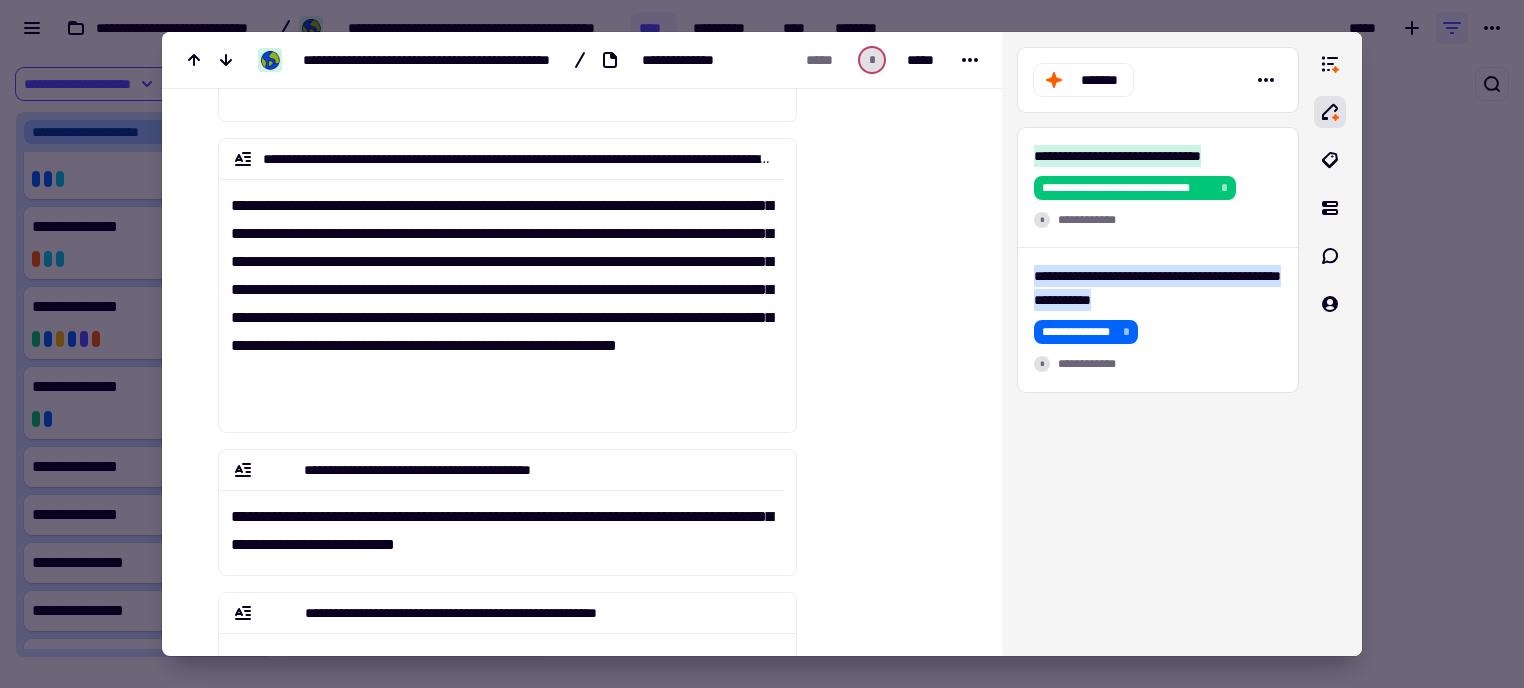 scroll, scrollTop: 904, scrollLeft: 0, axis: vertical 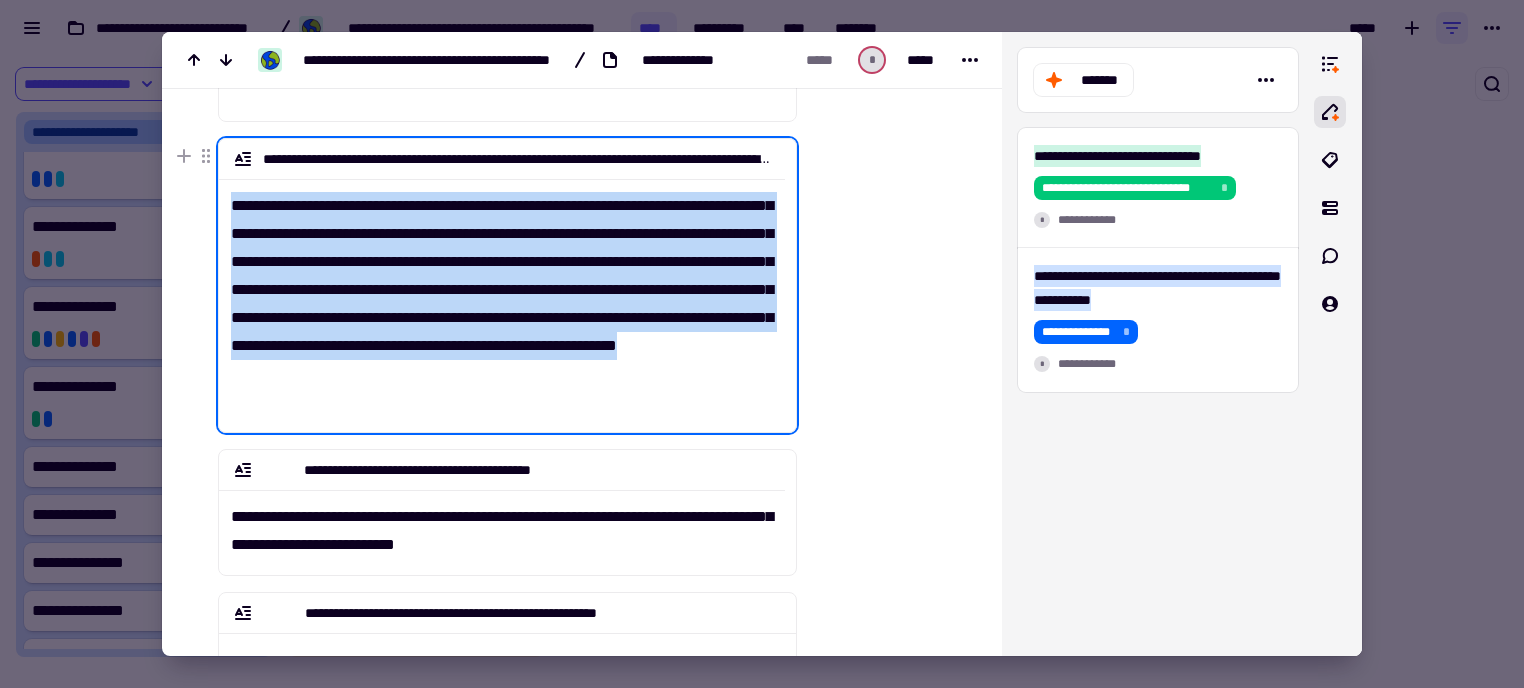 drag, startPoint x: 232, startPoint y: 213, endPoint x: 399, endPoint y: 403, distance: 252.96046 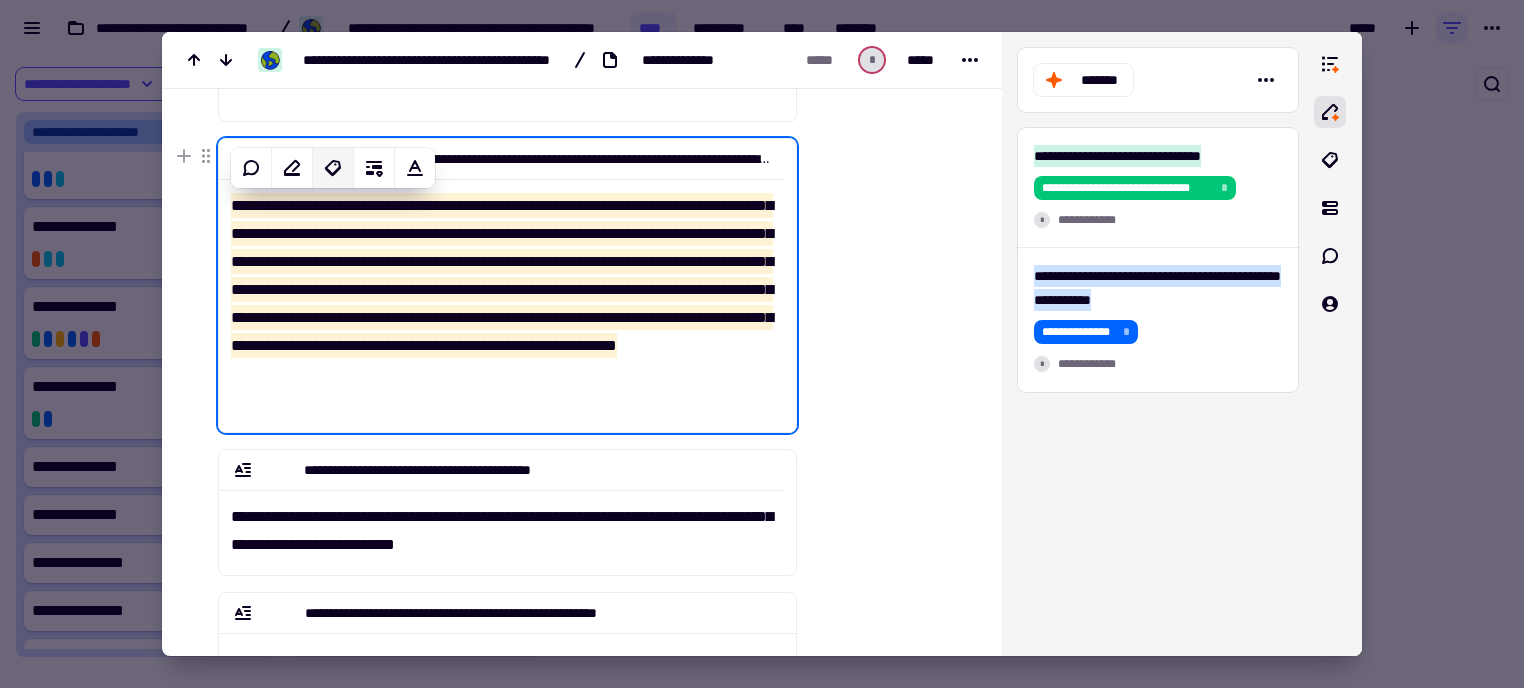 click 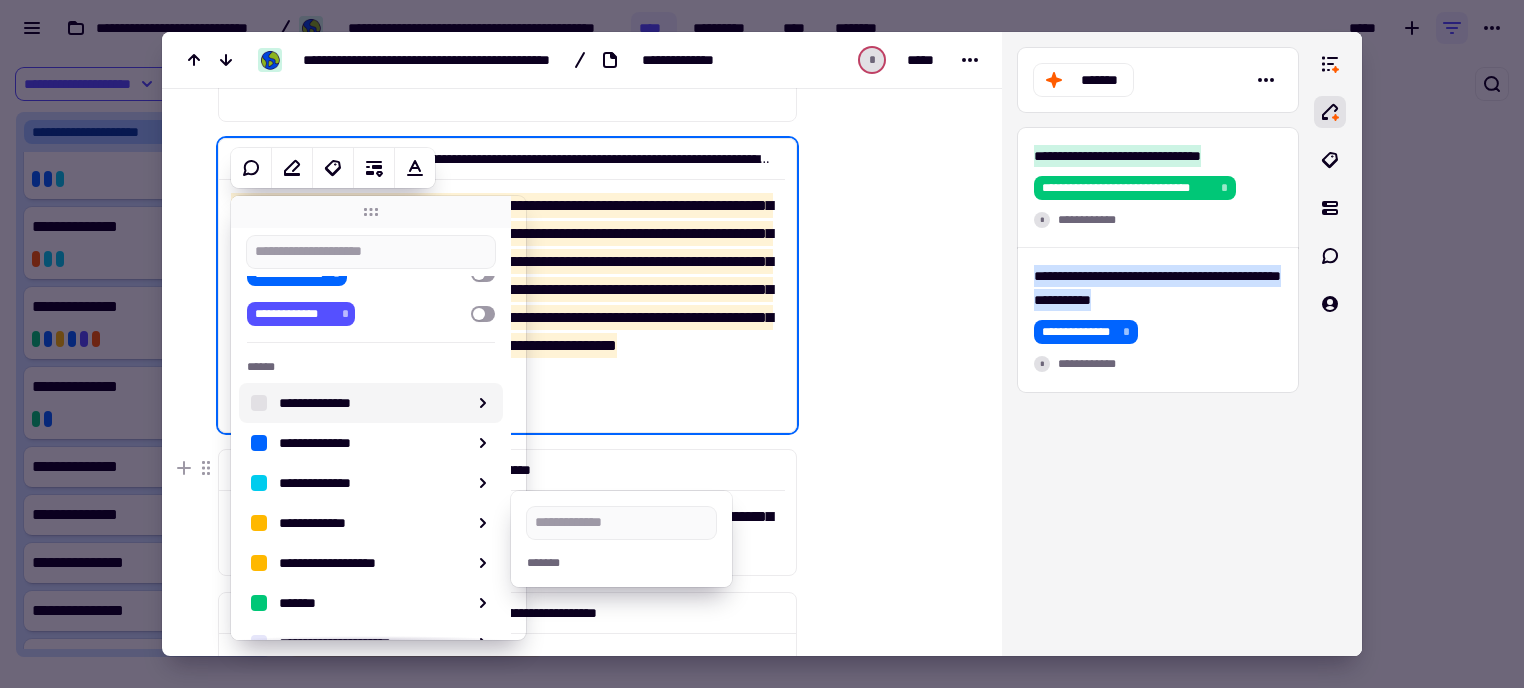scroll, scrollTop: 235, scrollLeft: 0, axis: vertical 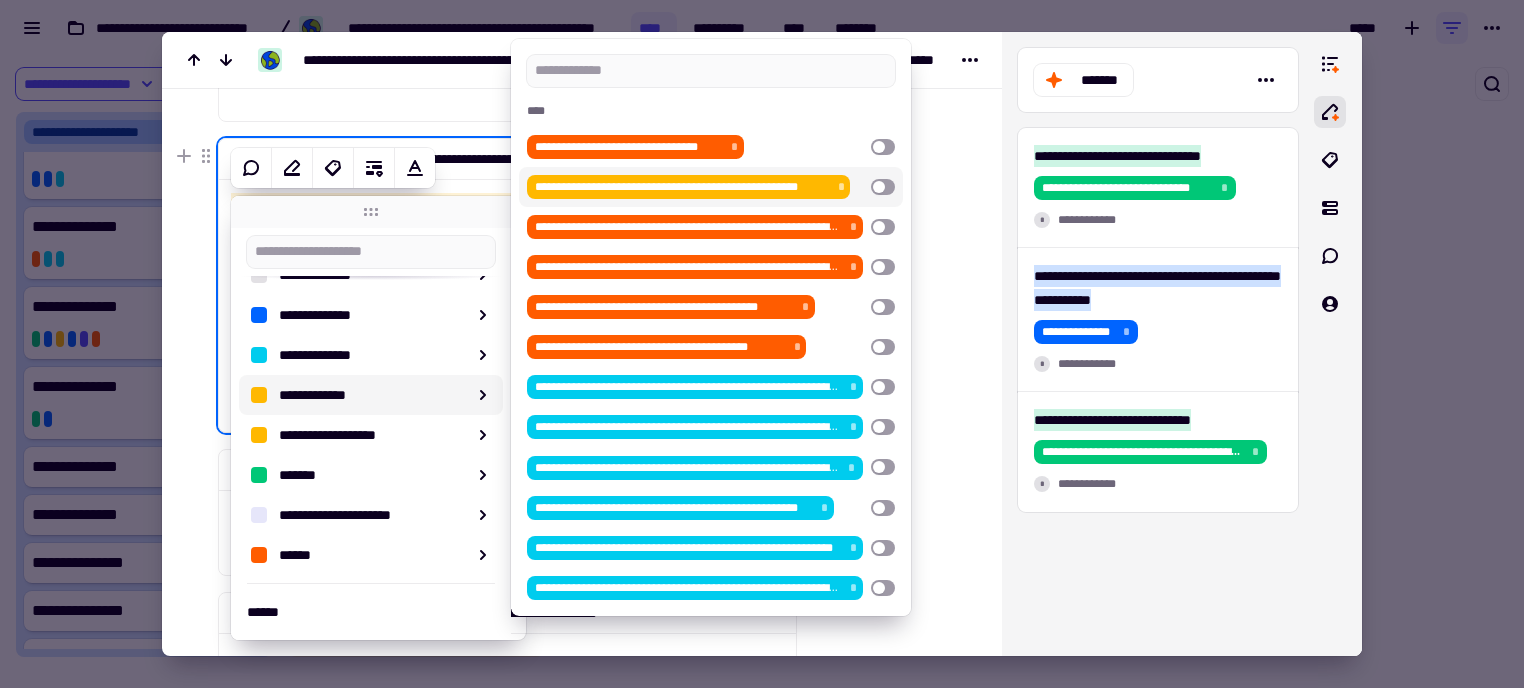 click at bounding box center (883, 187) 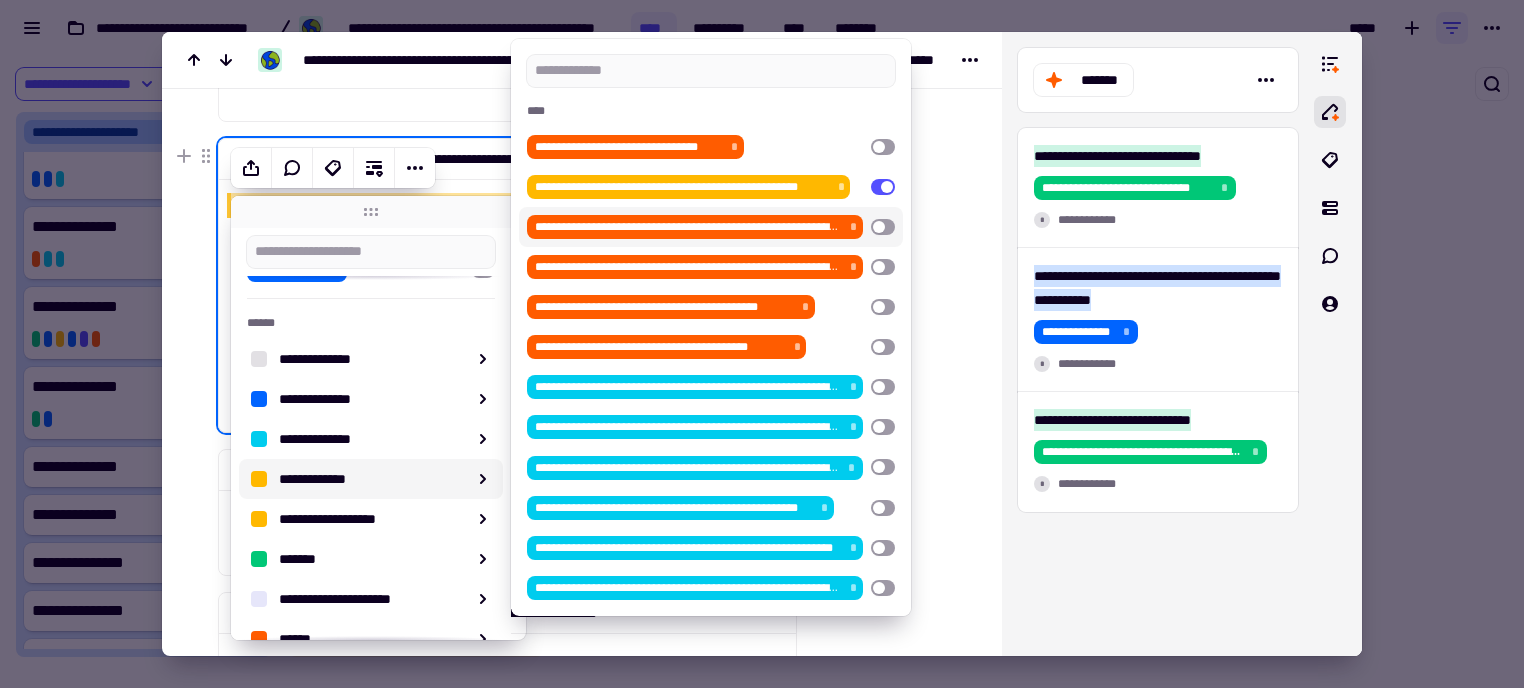 click at bounding box center [885, 510] 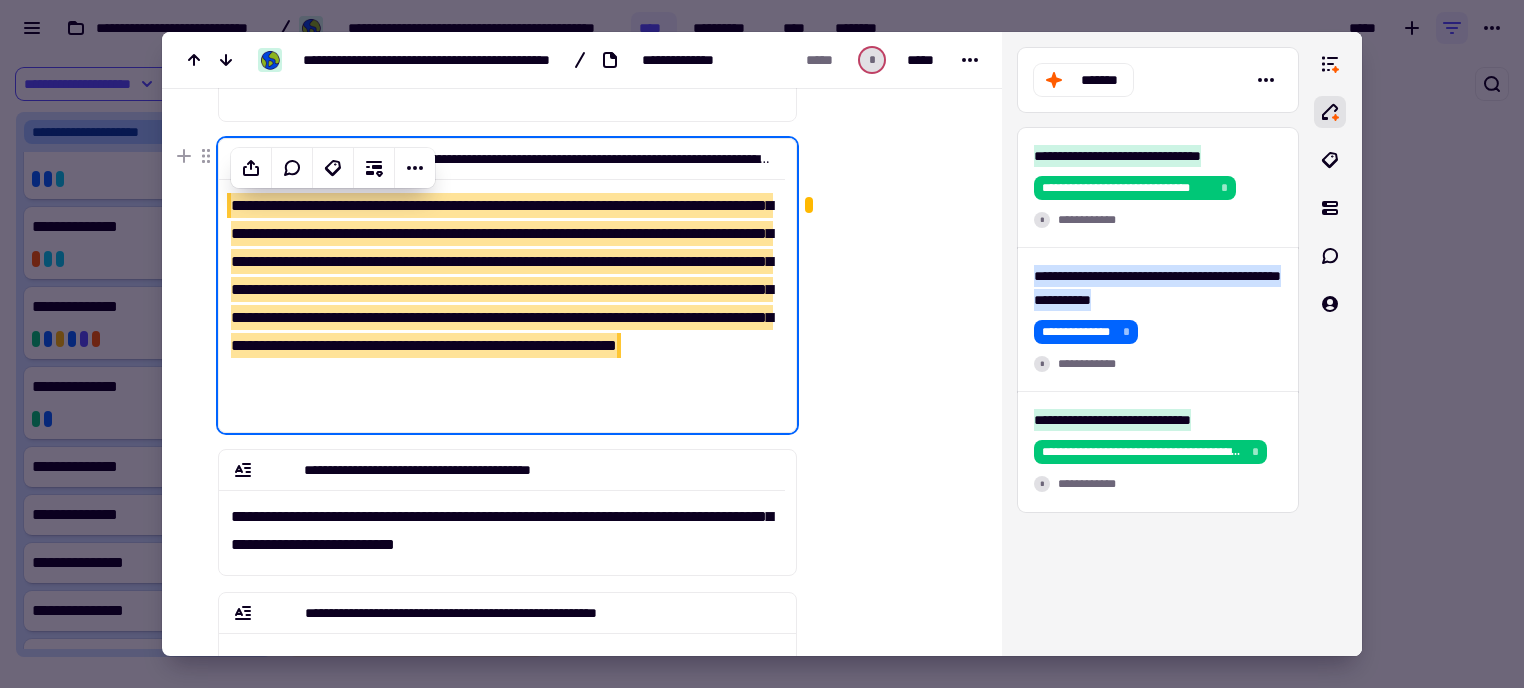 click on "**********" at bounding box center (502, 275) 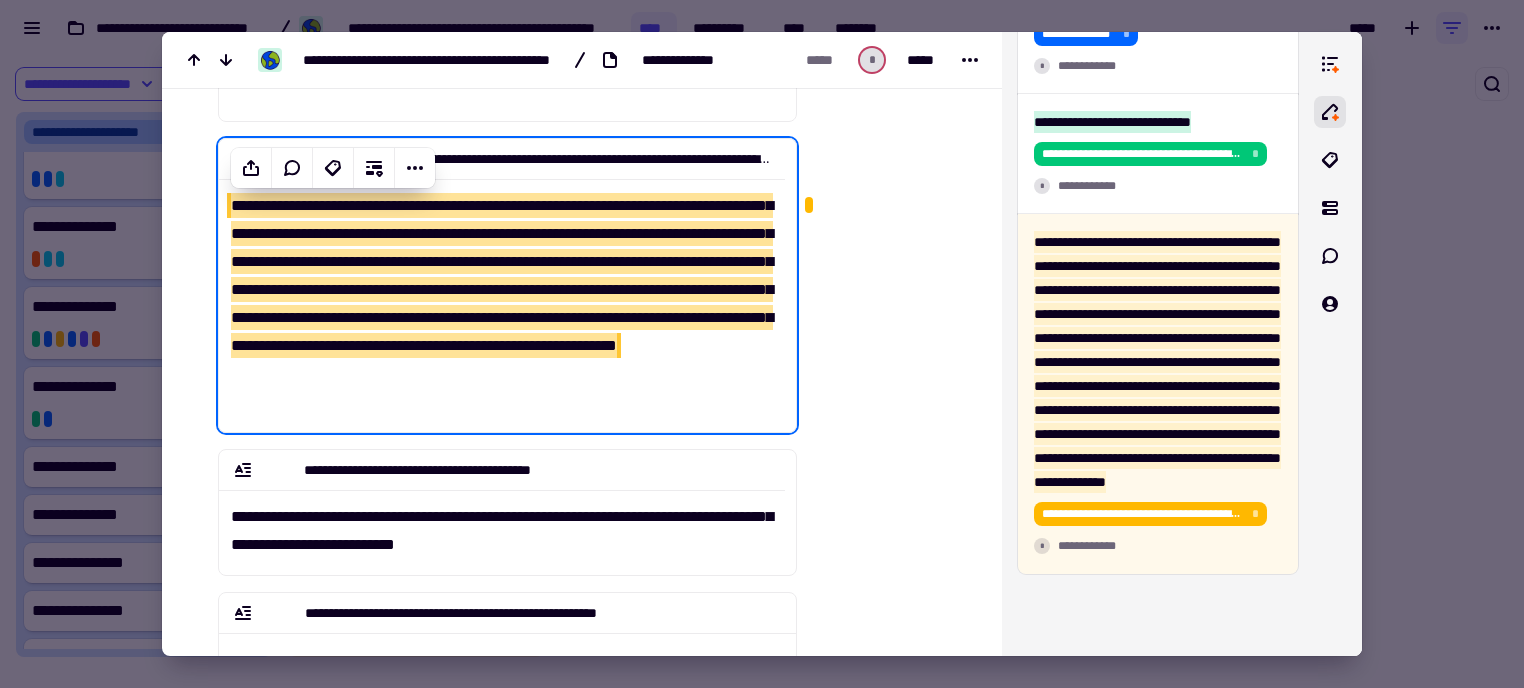 scroll, scrollTop: 480, scrollLeft: 0, axis: vertical 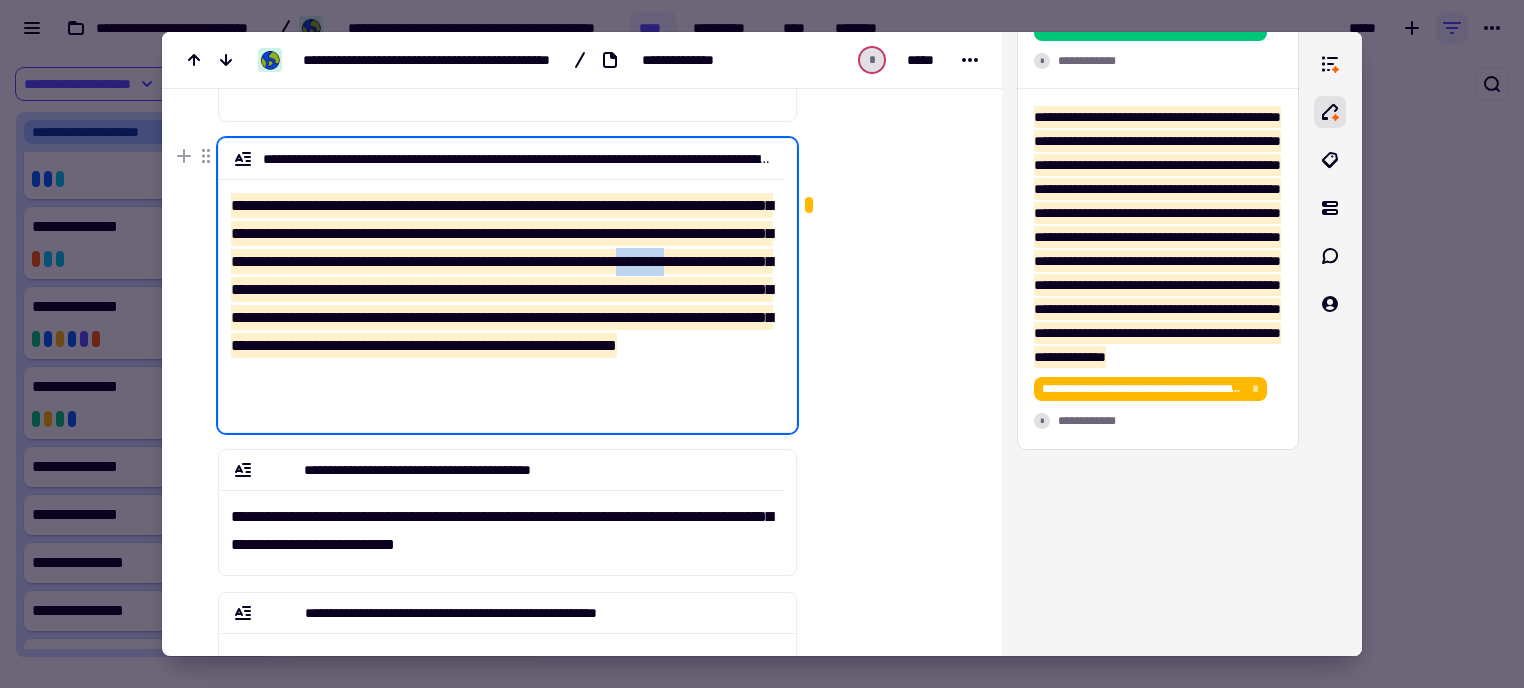 drag, startPoint x: 563, startPoint y: 295, endPoint x: 512, endPoint y: 296, distance: 51.009804 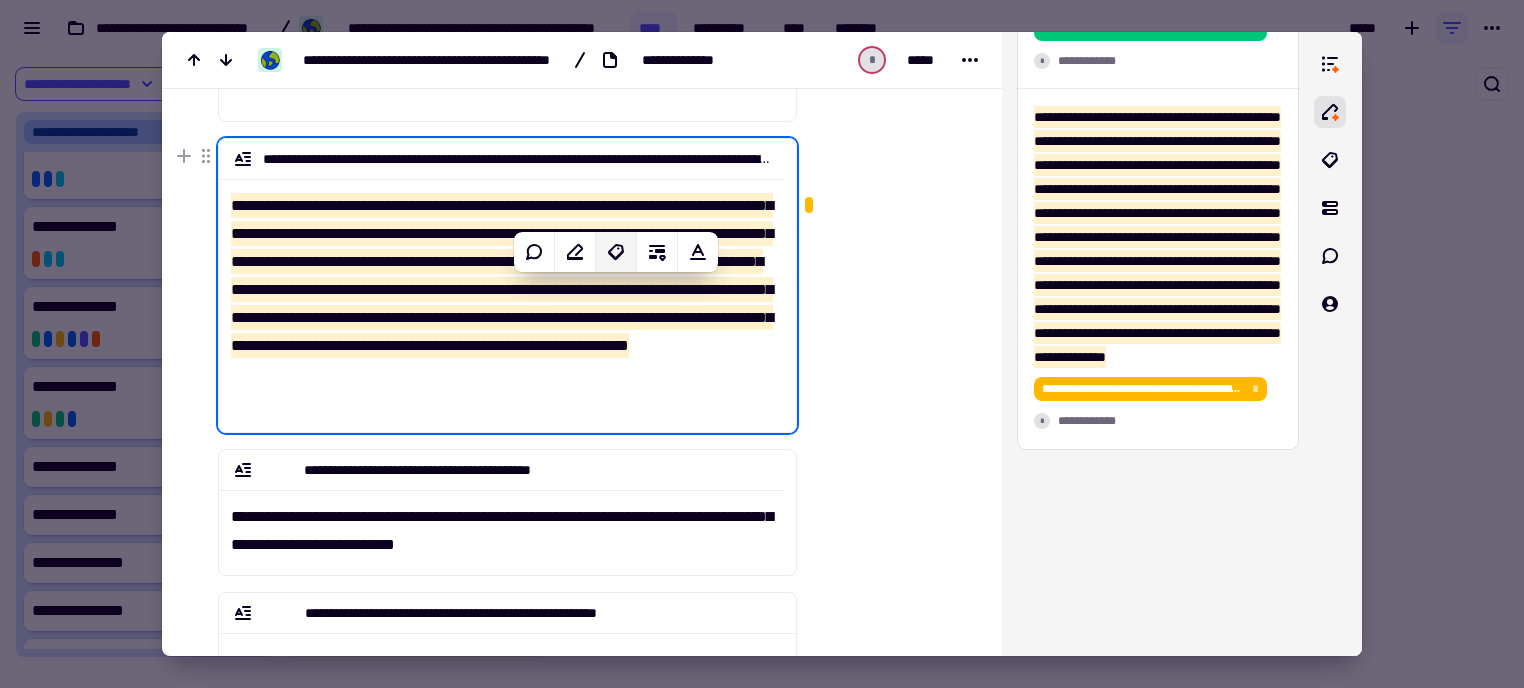 click 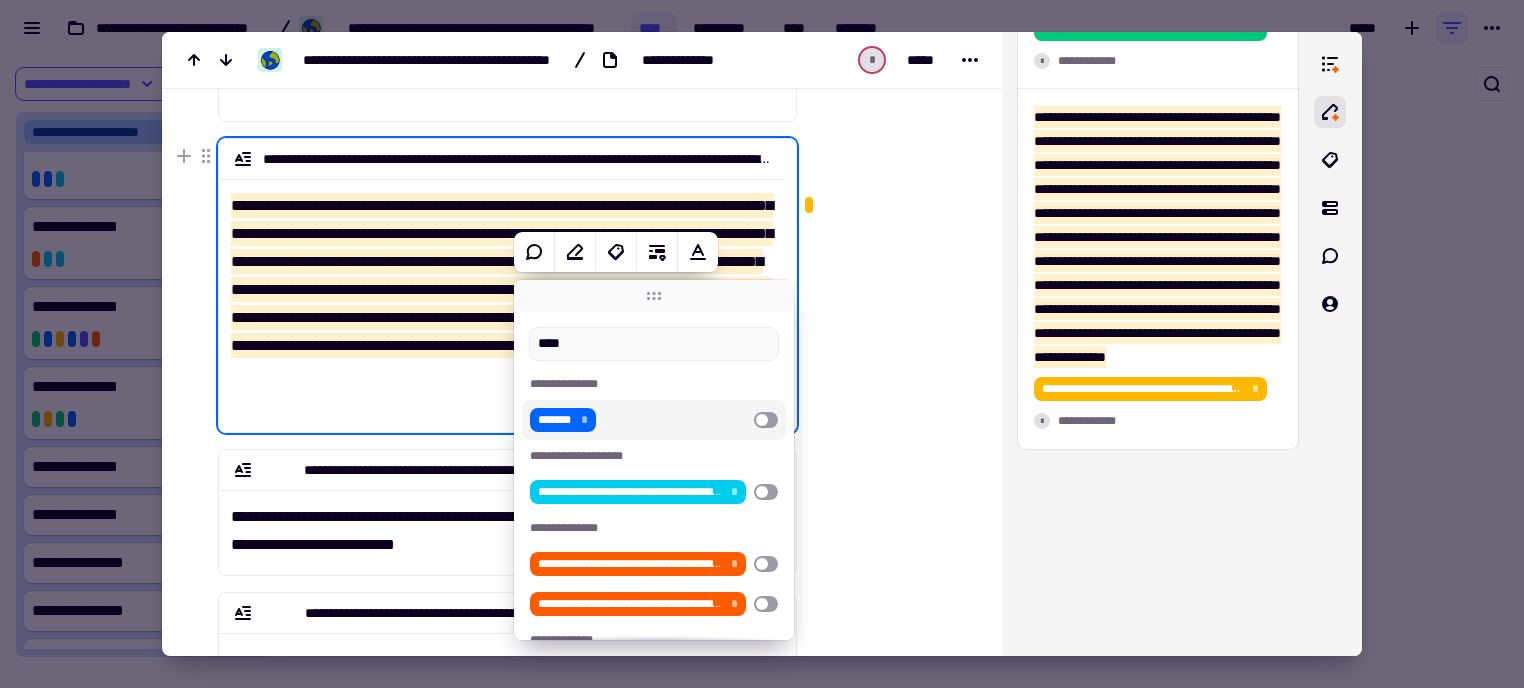 type on "****" 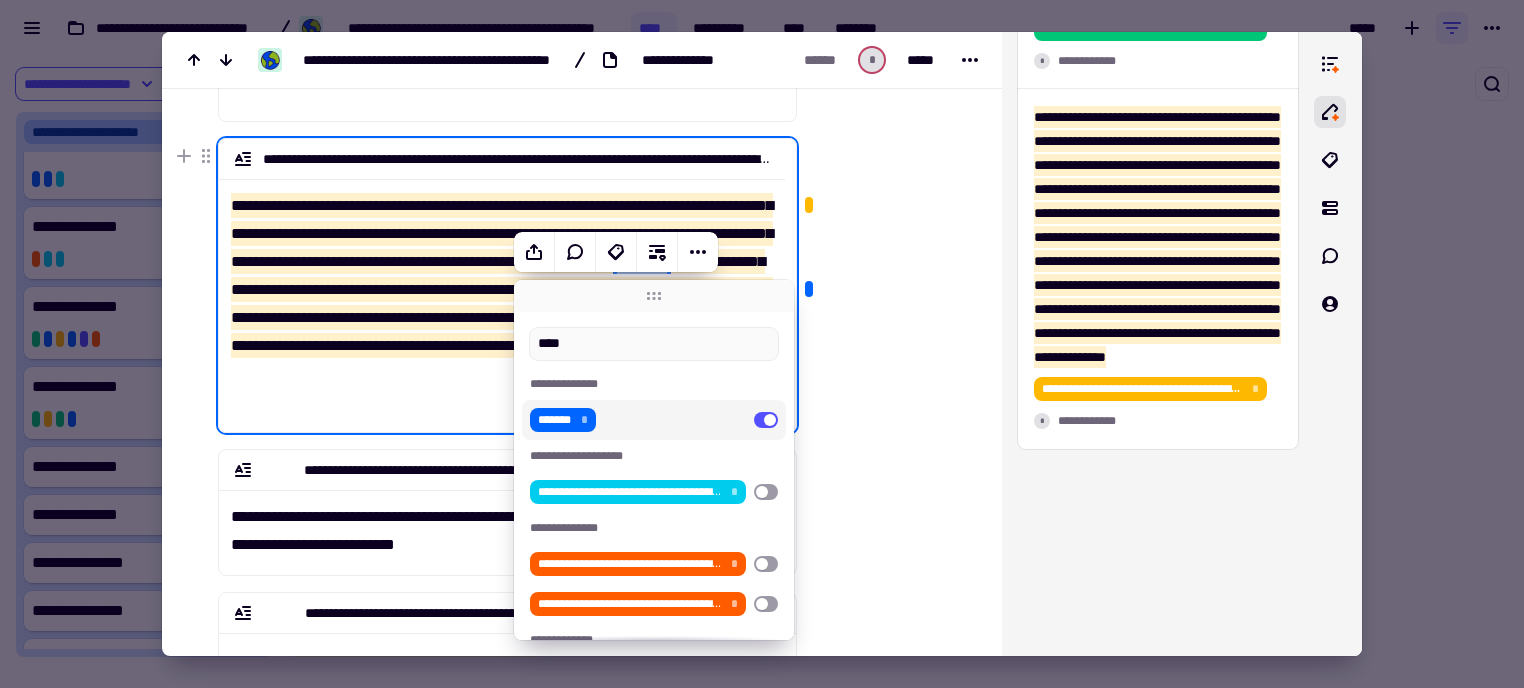 click at bounding box center [885, 510] 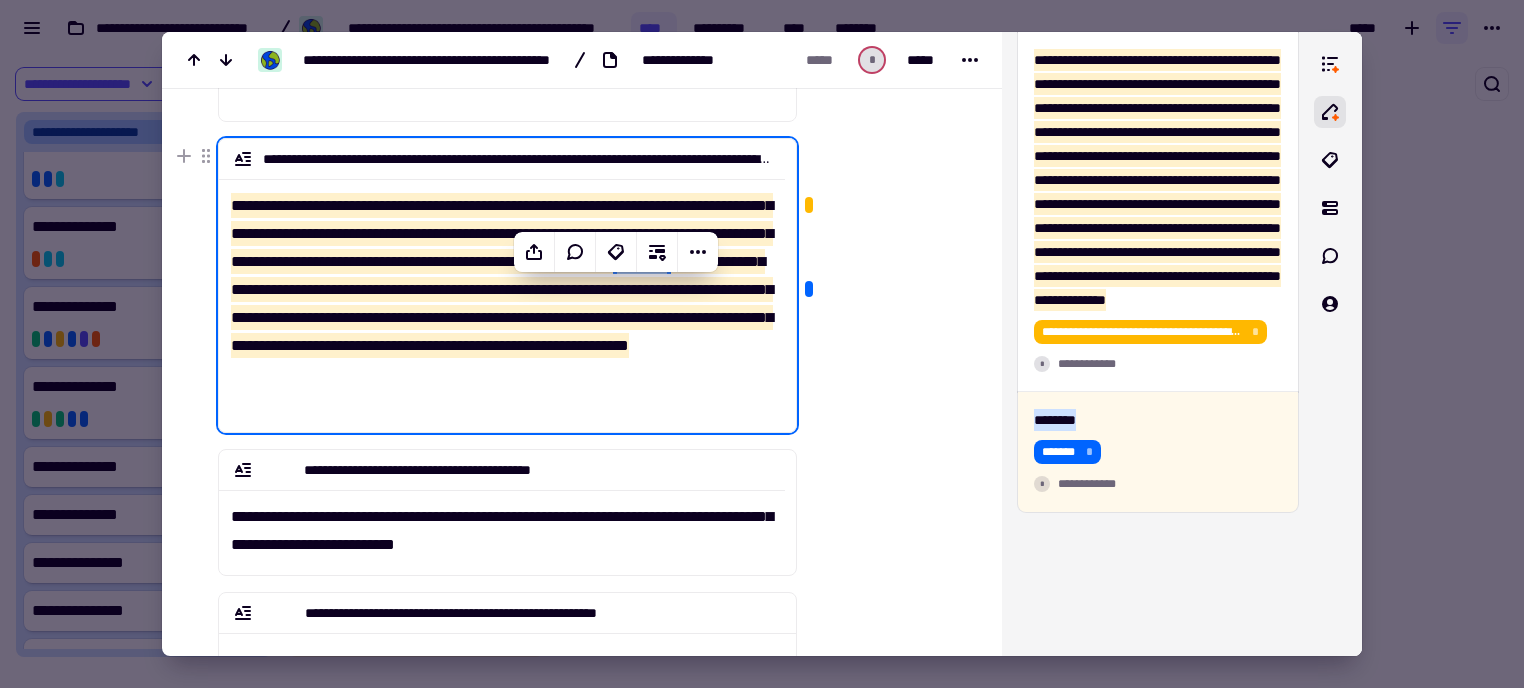 click at bounding box center (885, 510) 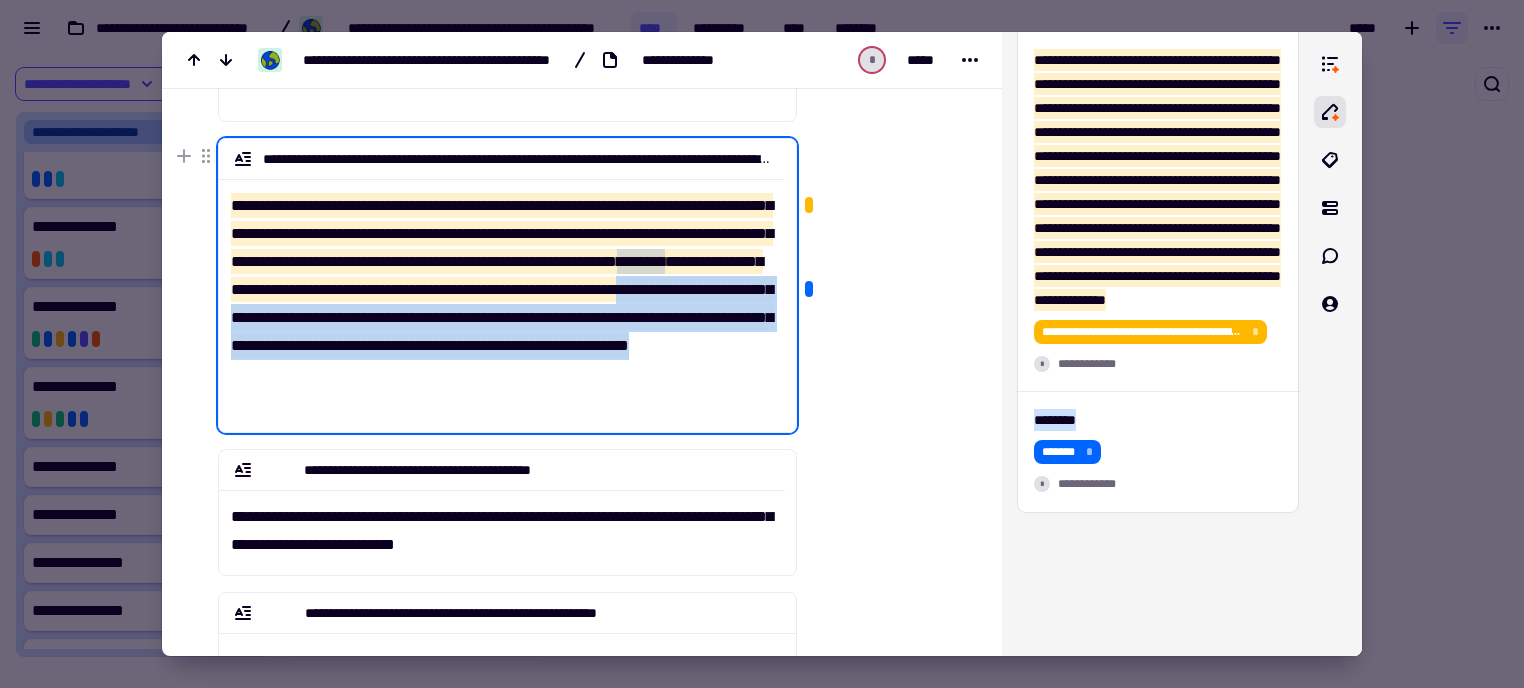 drag, startPoint x: 605, startPoint y: 317, endPoint x: 364, endPoint y: 414, distance: 259.78836 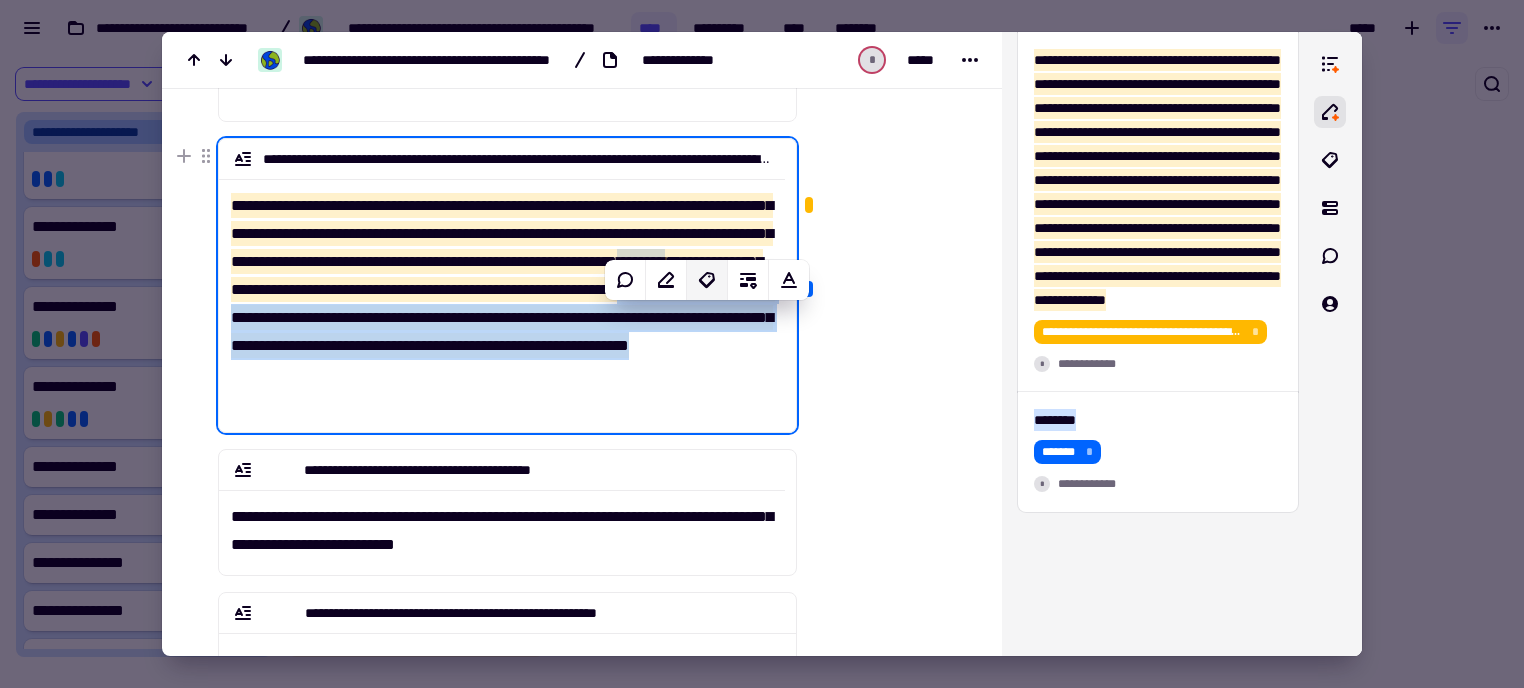 click 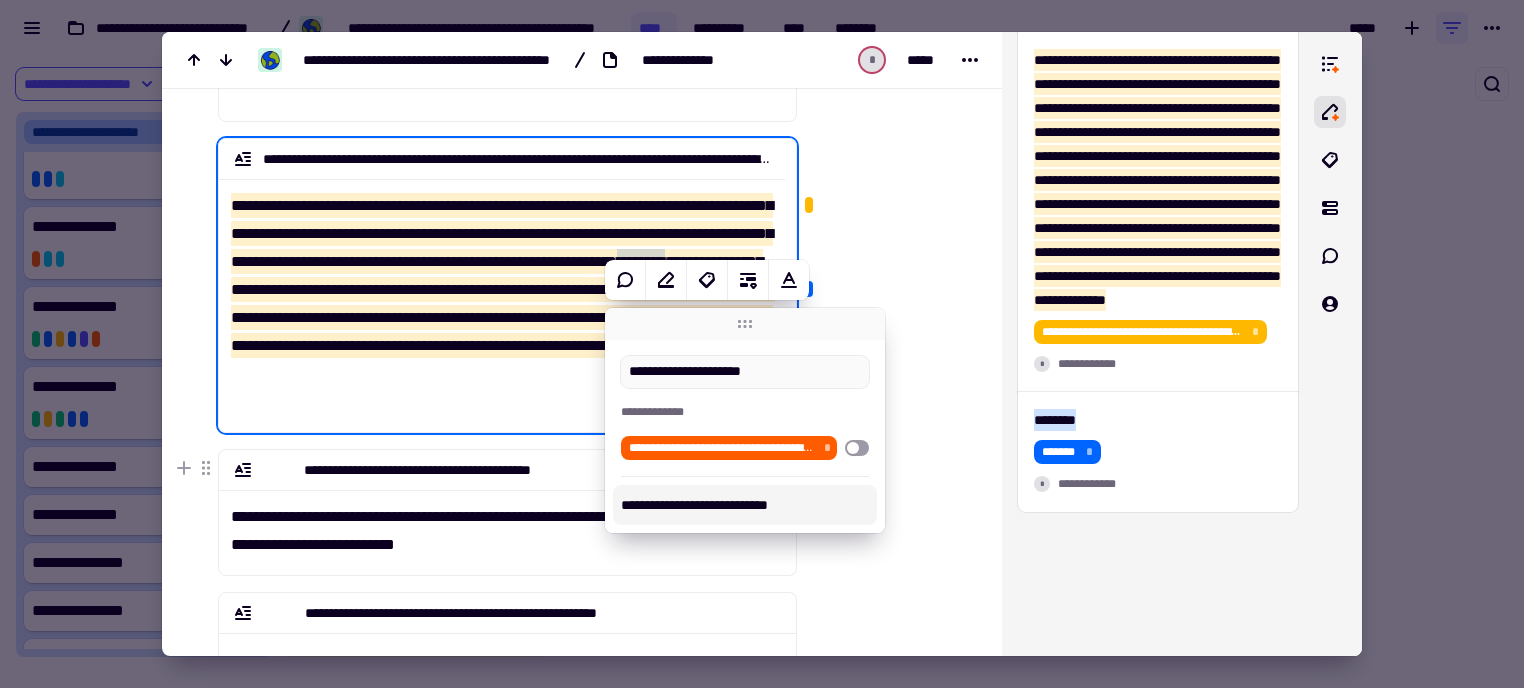 type on "**********" 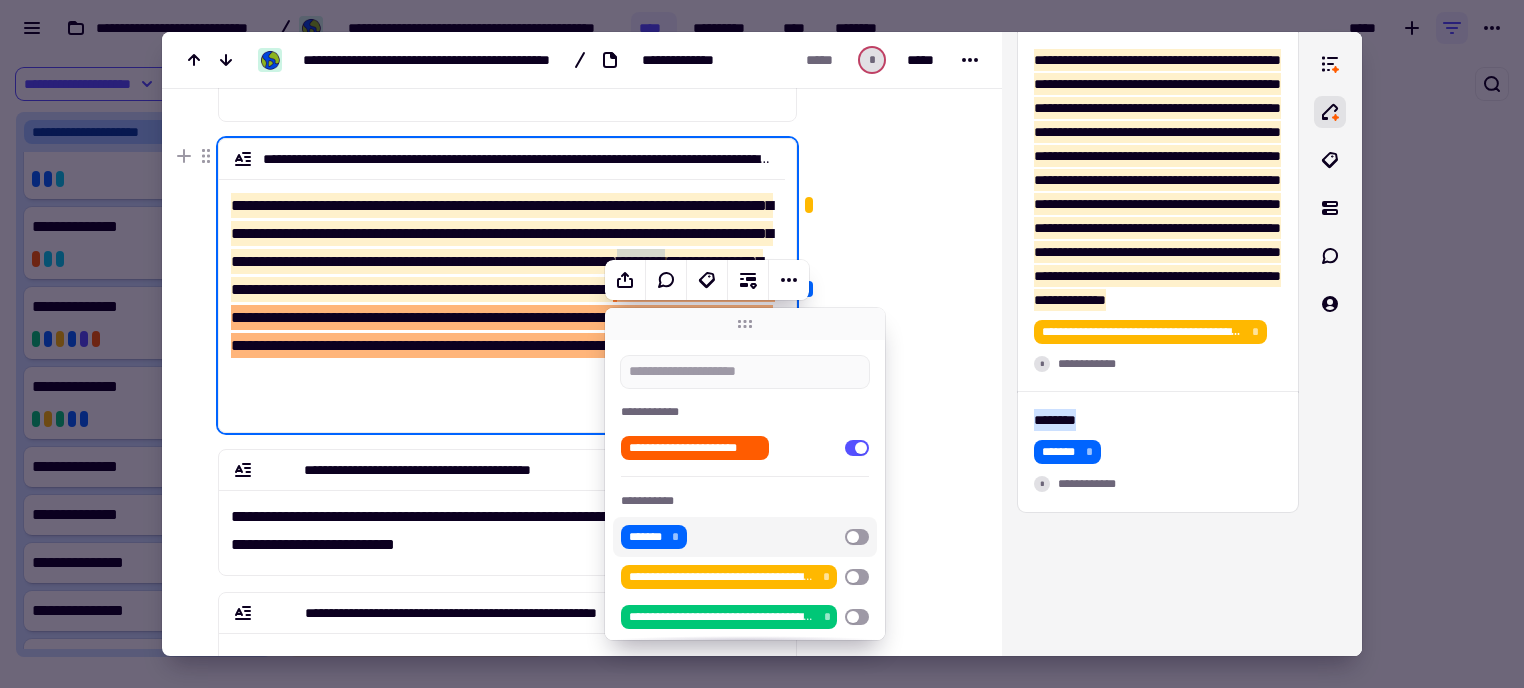 click at bounding box center (887, -222) 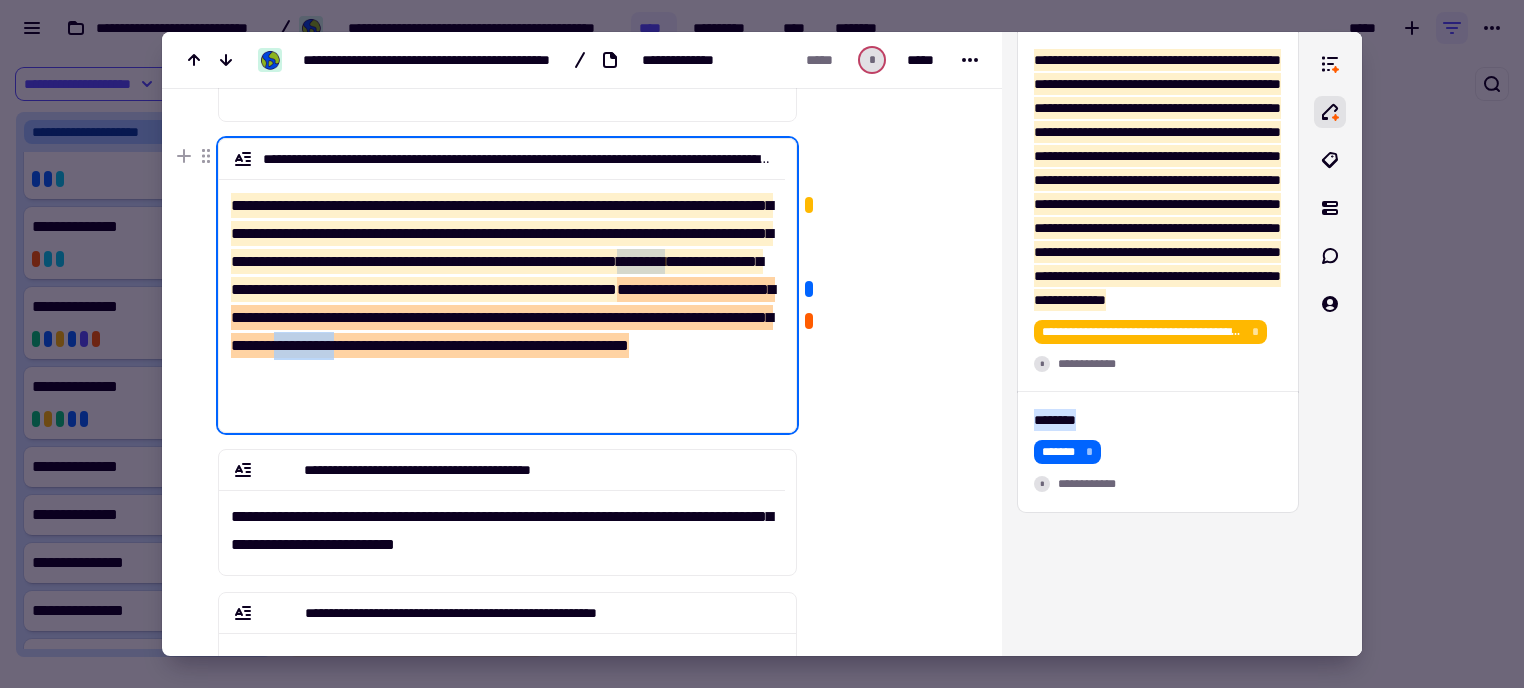 drag, startPoint x: 439, startPoint y: 371, endPoint x: 526, endPoint y: 376, distance: 87.14356 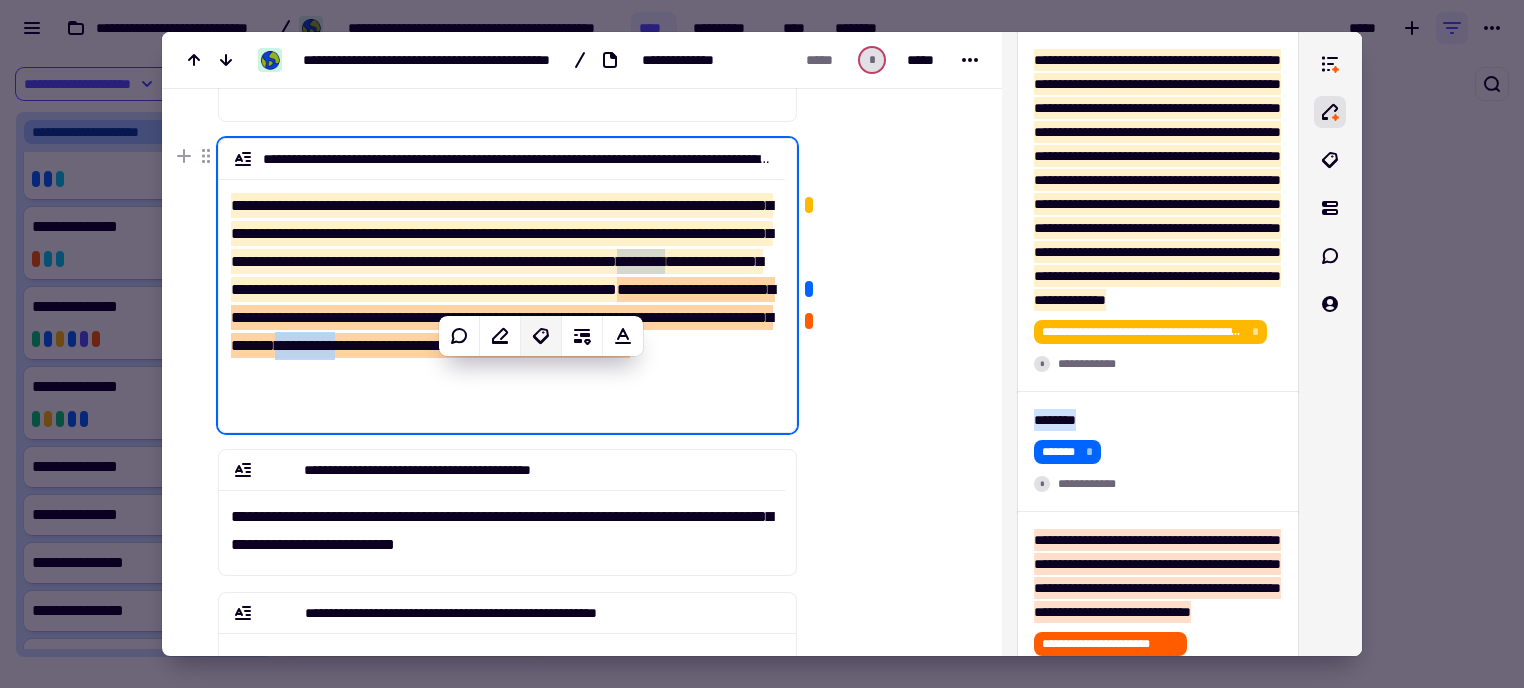 click 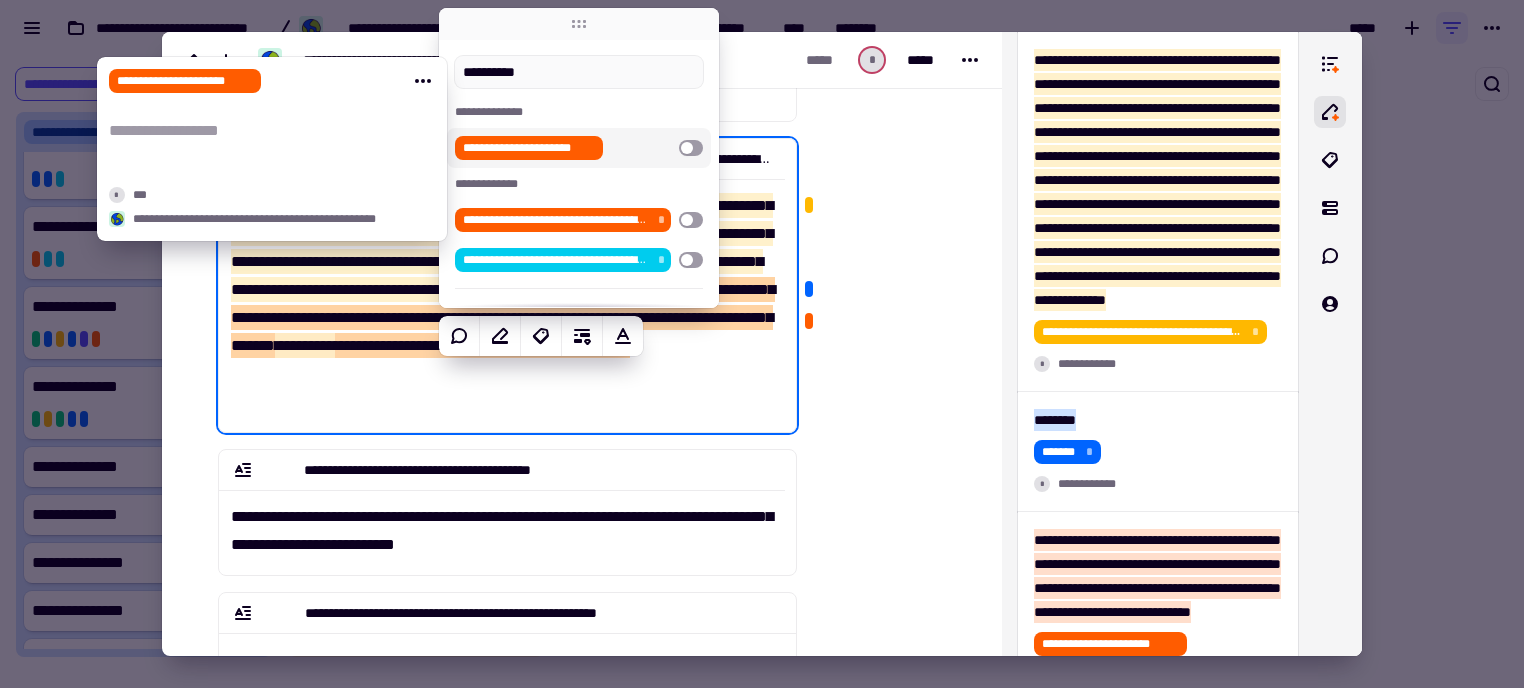 type on "**********" 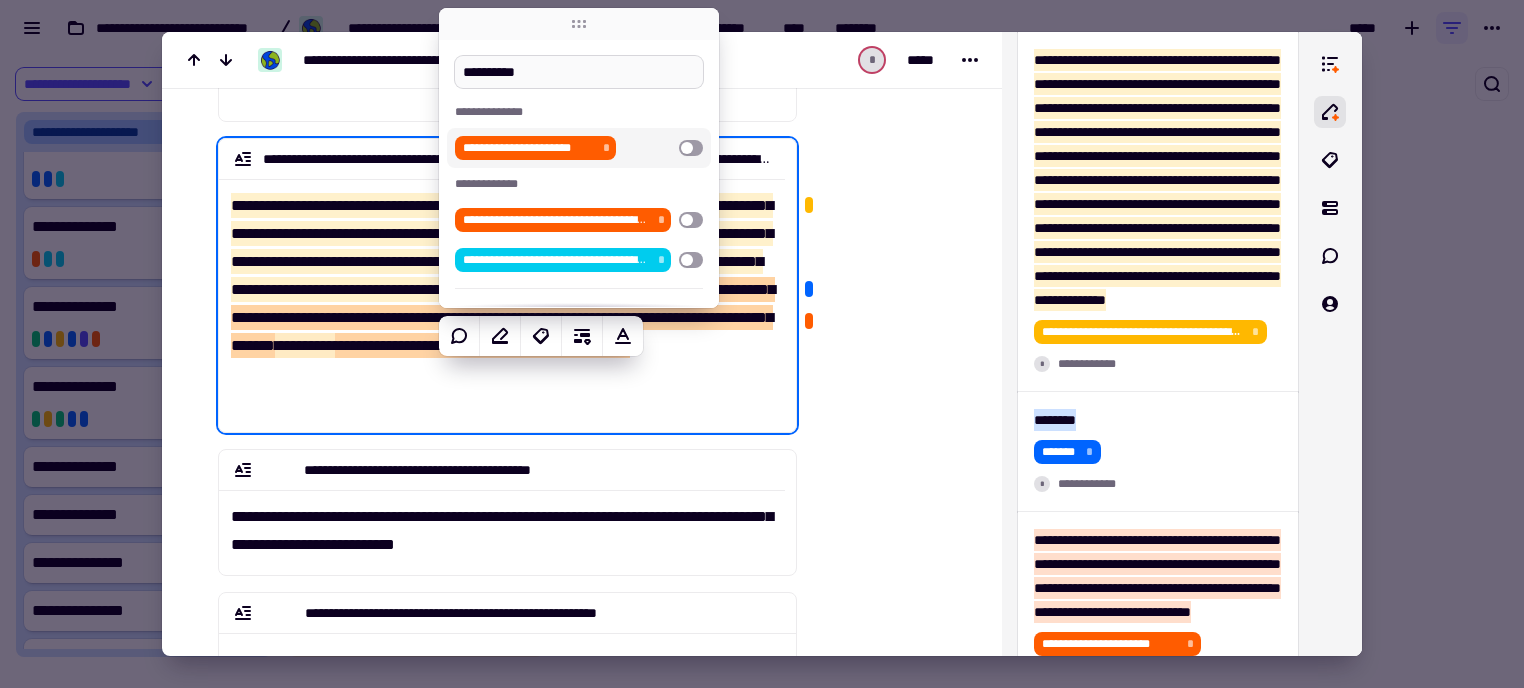 click on "**********" at bounding box center [579, 72] 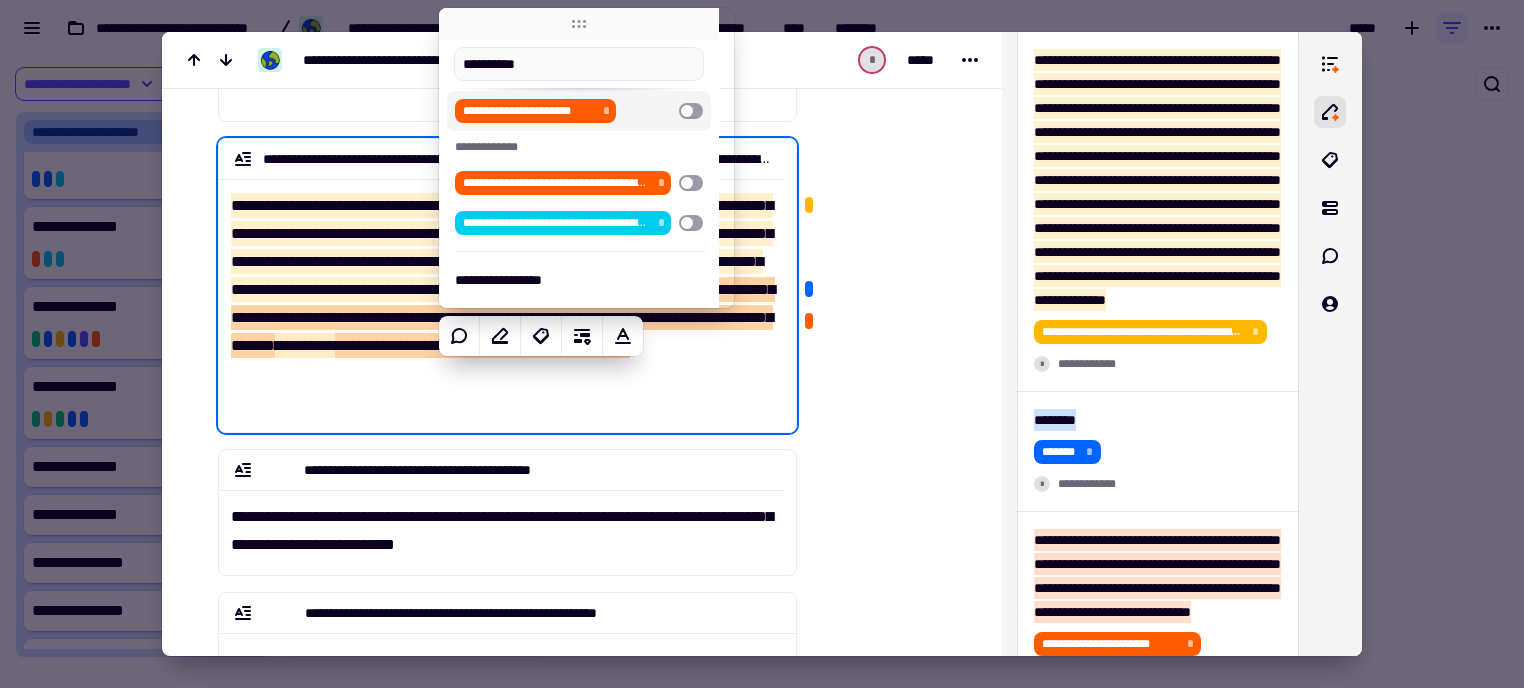 scroll, scrollTop: 43, scrollLeft: 0, axis: vertical 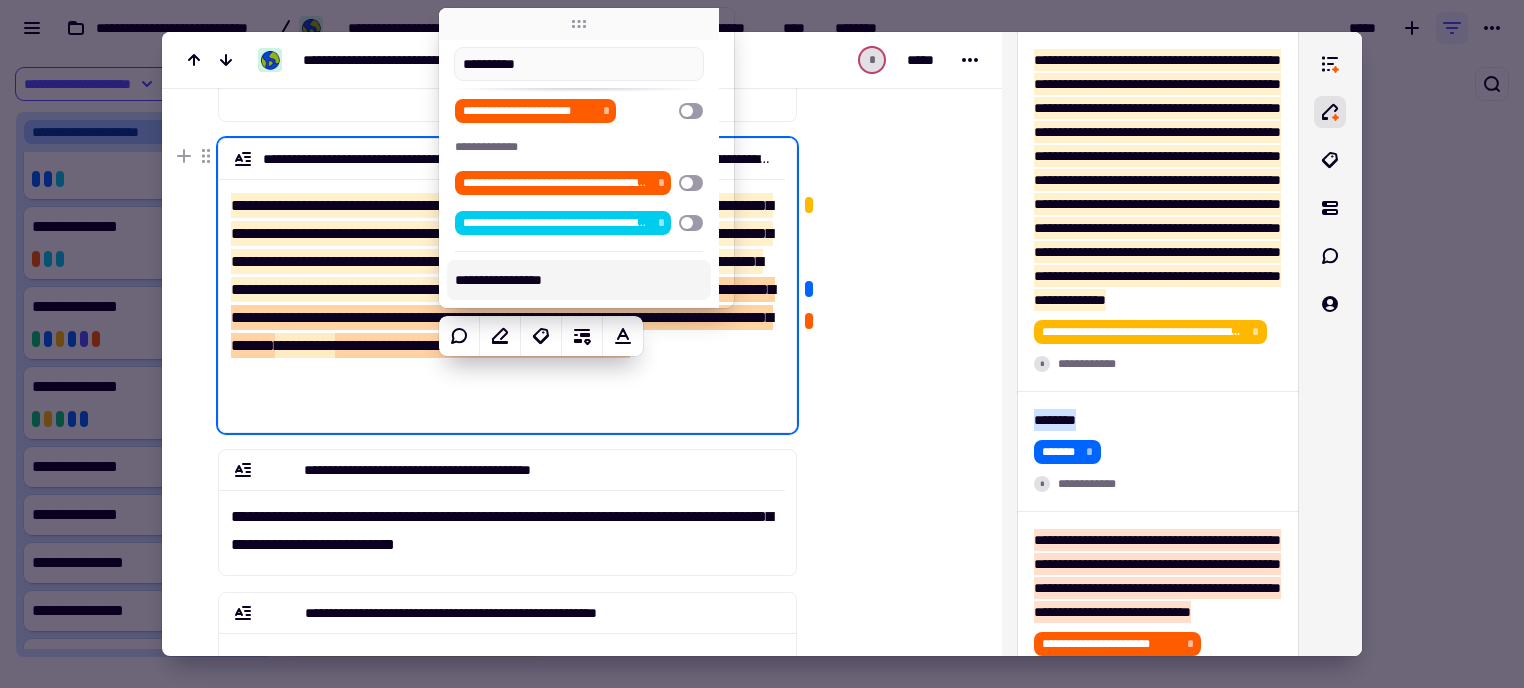 click on "**********" at bounding box center (579, 280) 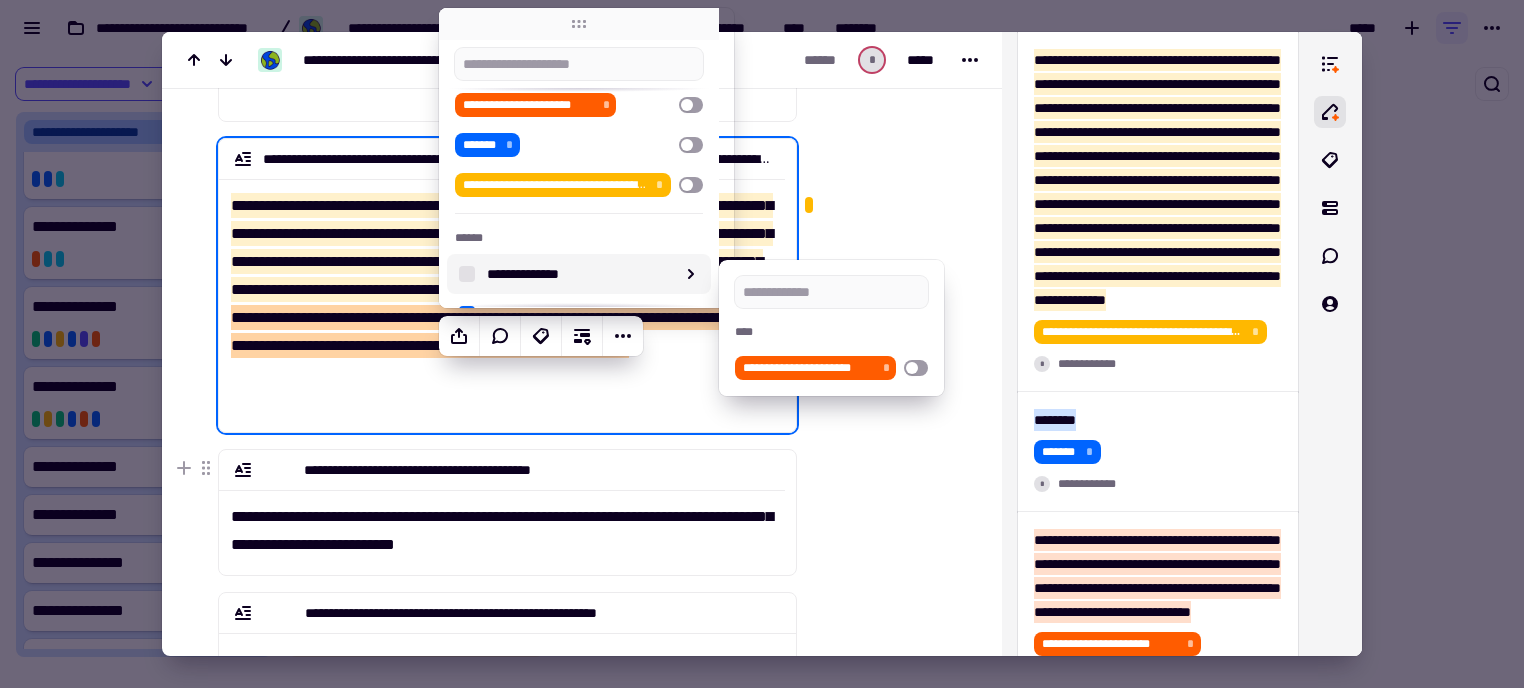 click at bounding box center (885, 510) 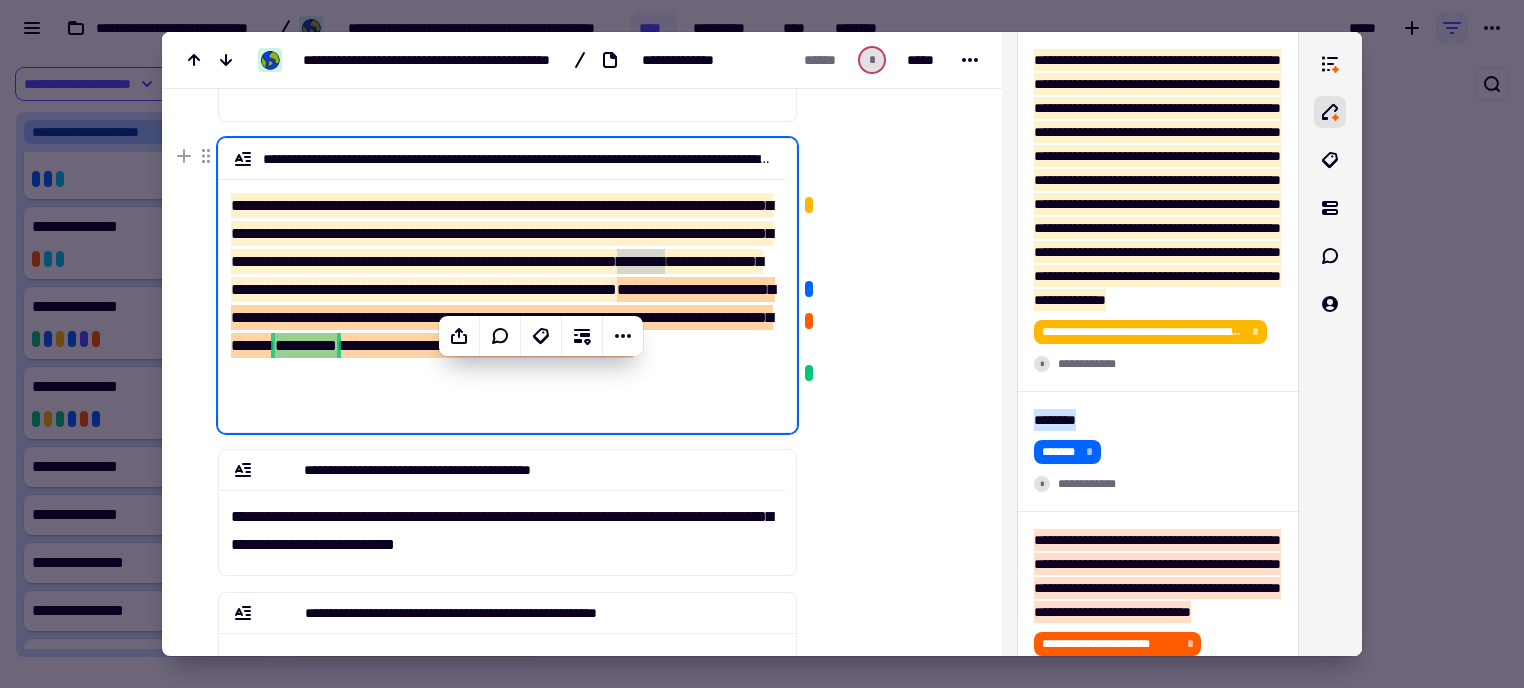 click at bounding box center (885, 510) 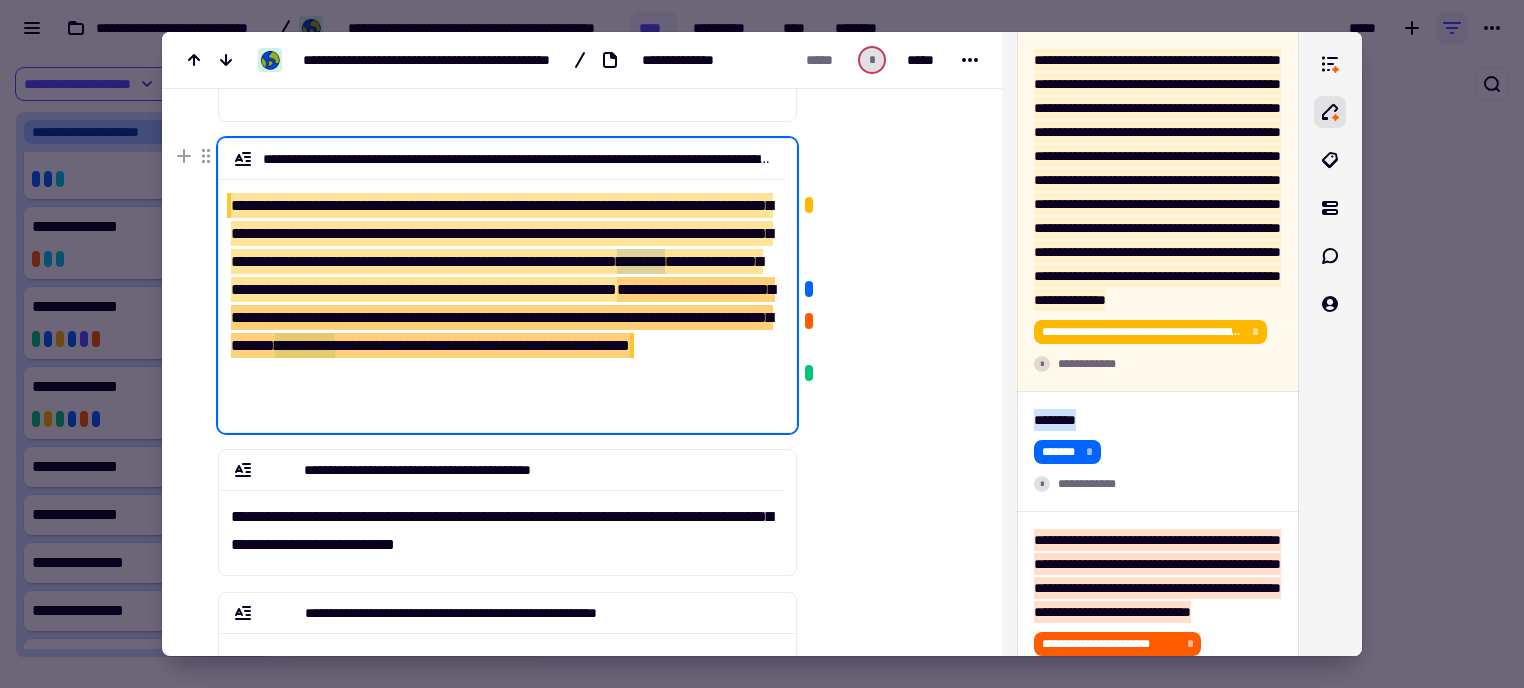 click on "**********" at bounding box center [502, 233] 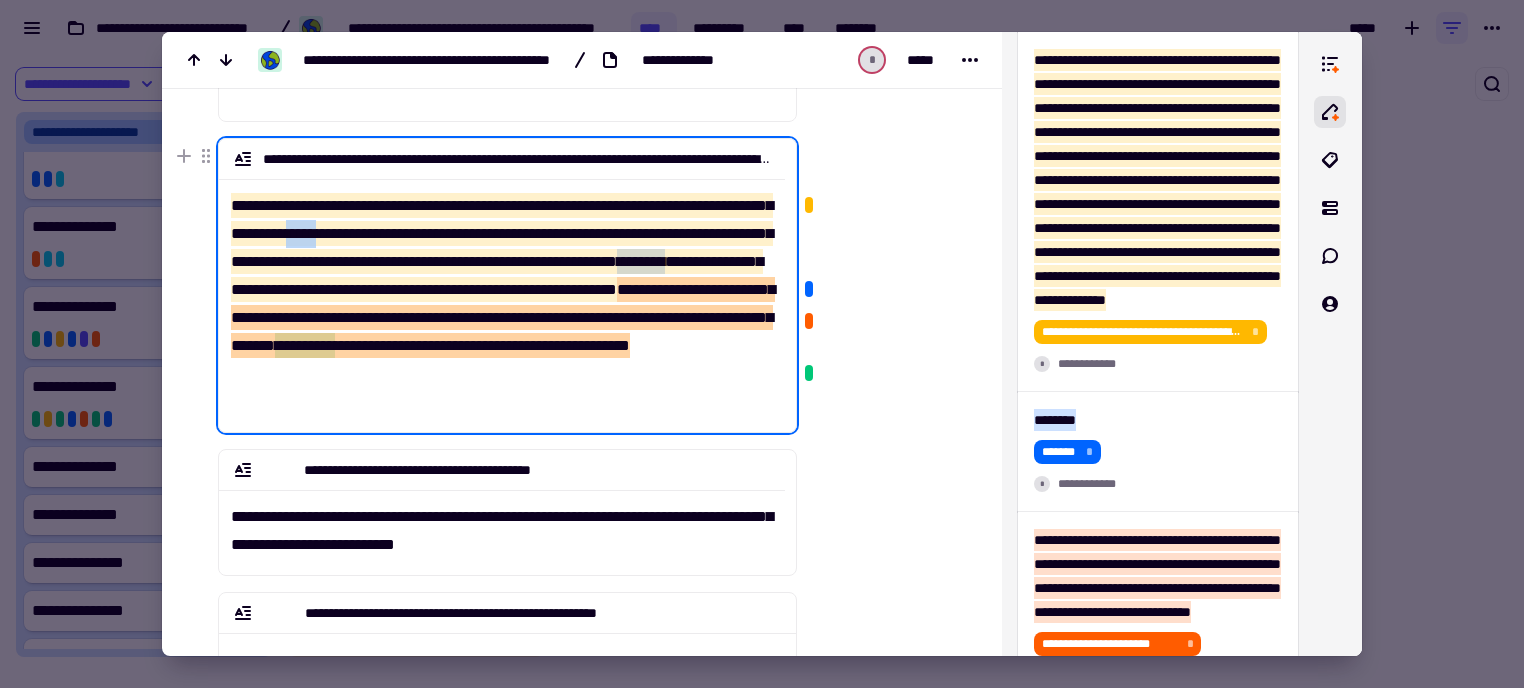 drag, startPoint x: 532, startPoint y: 233, endPoint x: 494, endPoint y: 230, distance: 38.118237 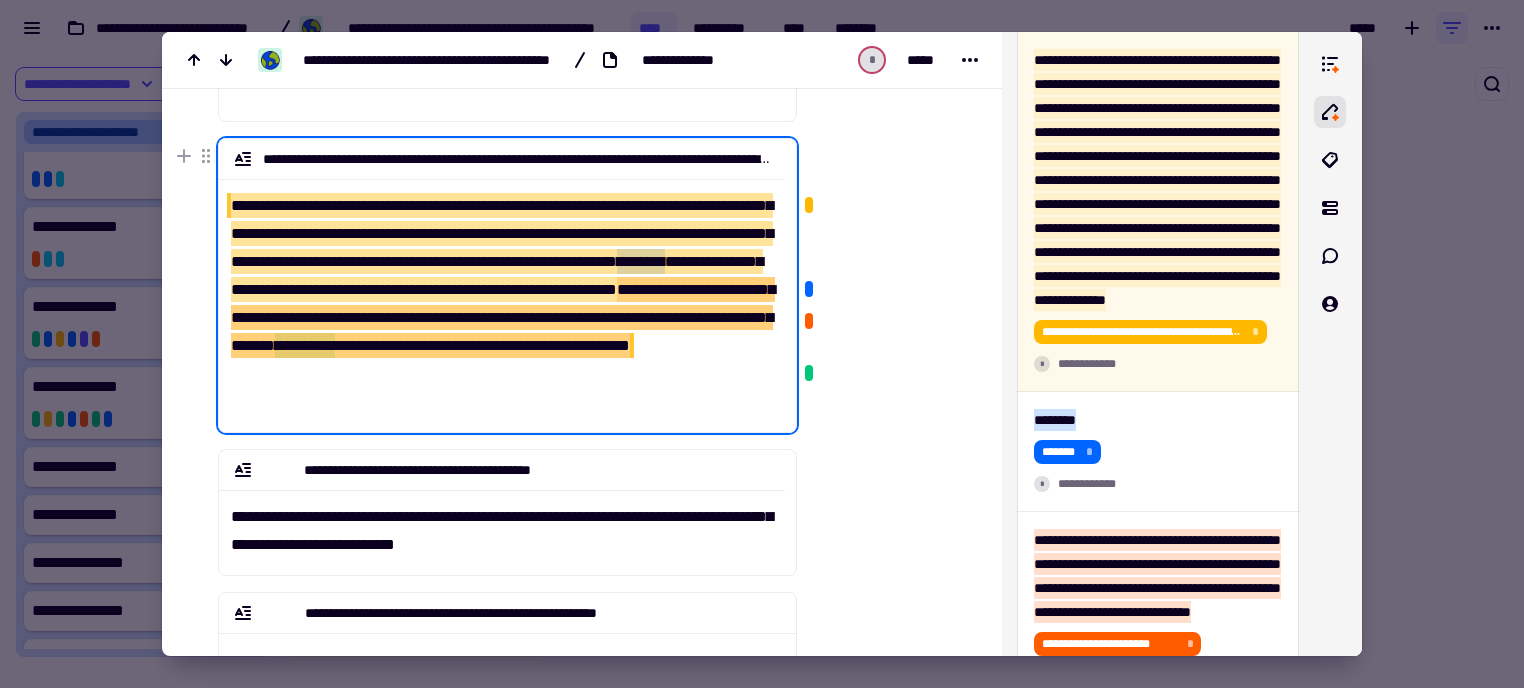 drag, startPoint x: 748, startPoint y: 264, endPoint x: 639, endPoint y: 247, distance: 110.317726 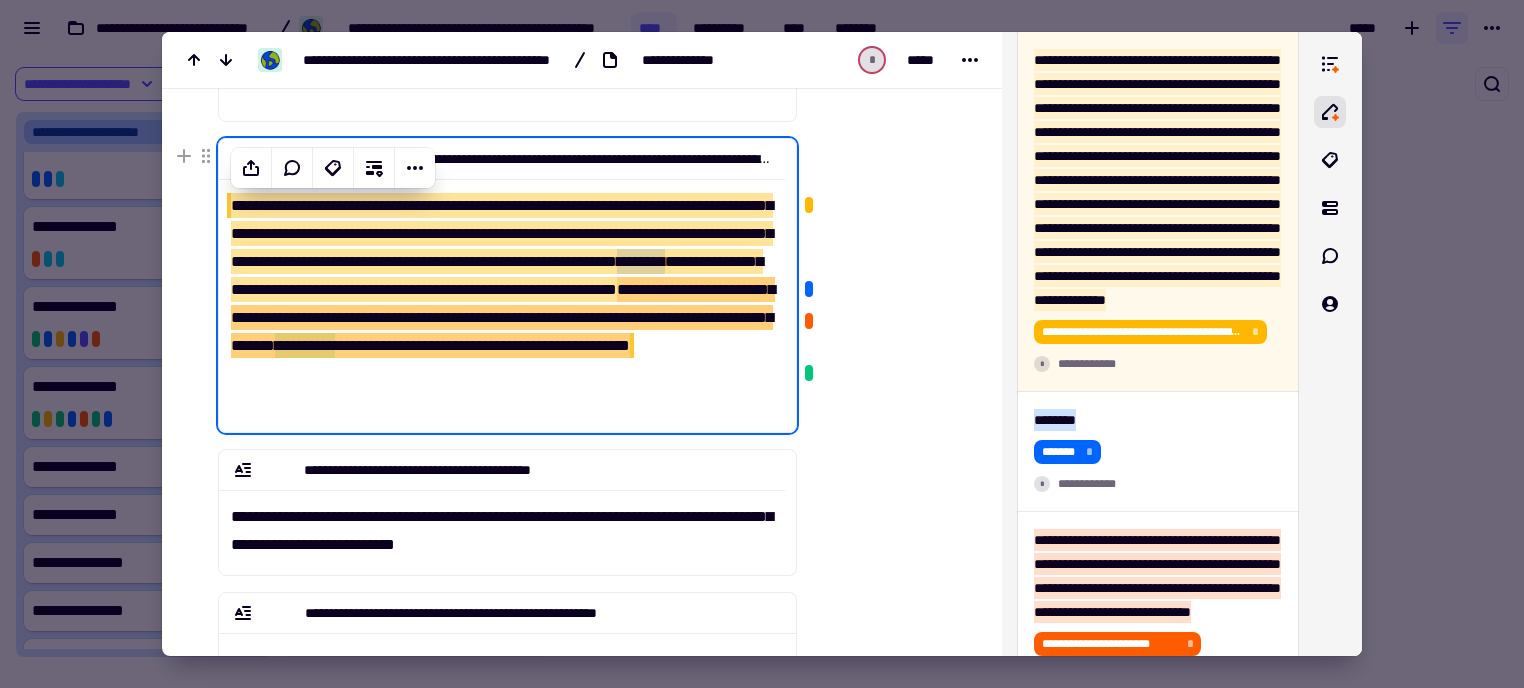 click at bounding box center [887, -180] 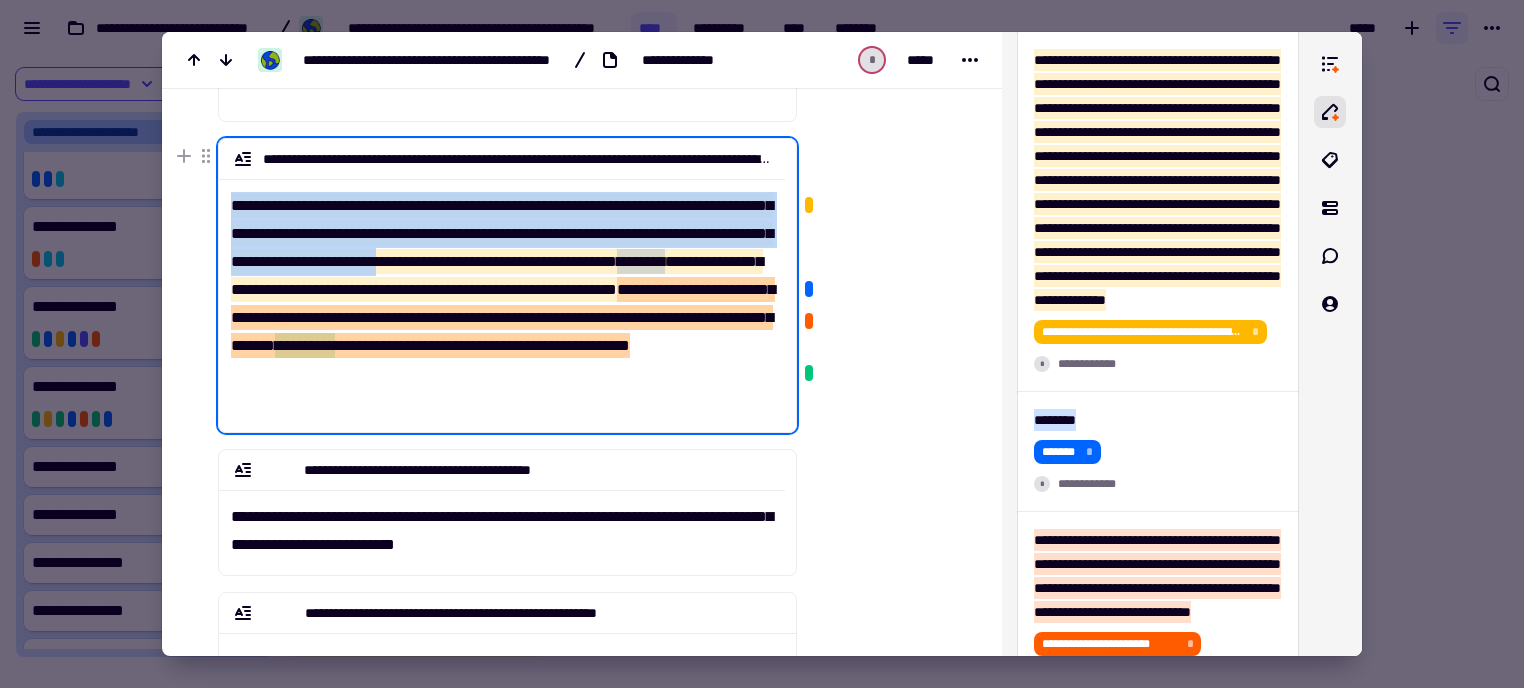 drag, startPoint x: 740, startPoint y: 261, endPoint x: 232, endPoint y: 204, distance: 511.18784 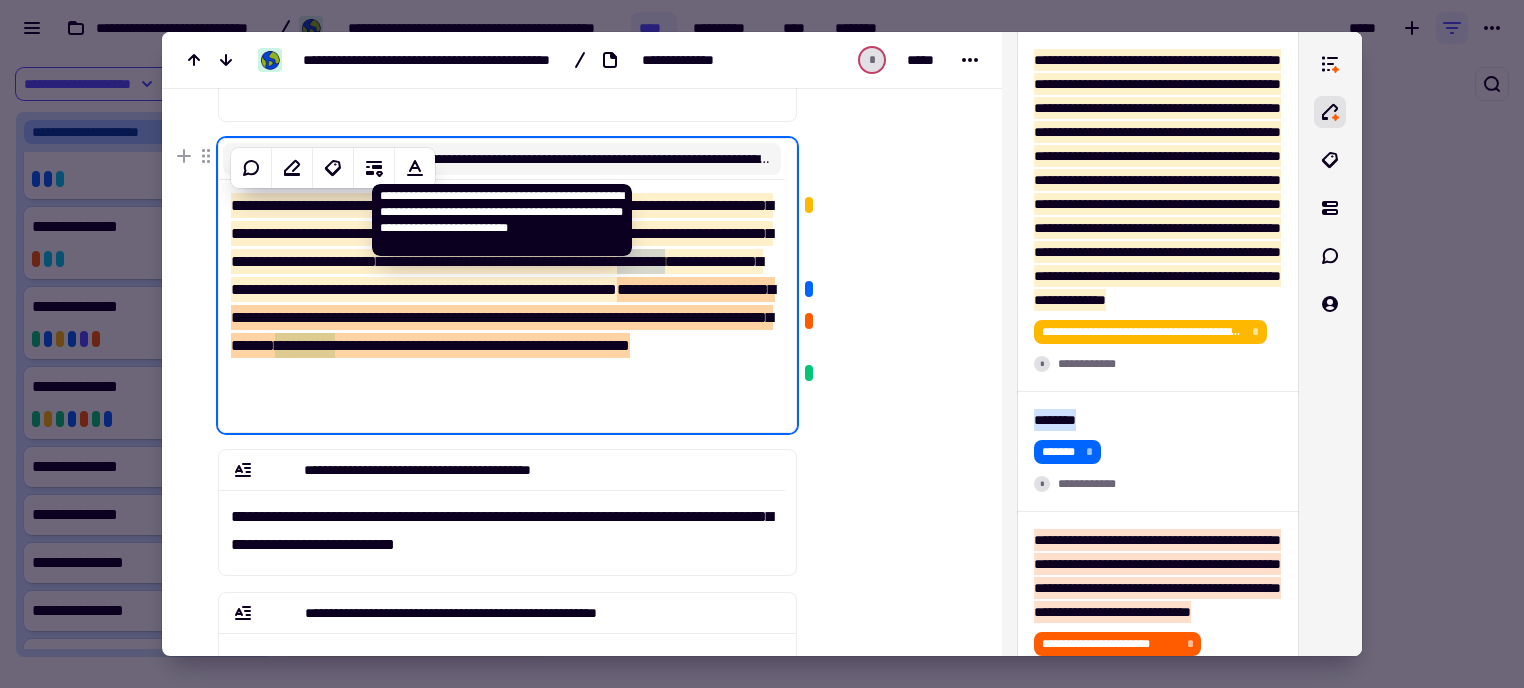 click on "**********" 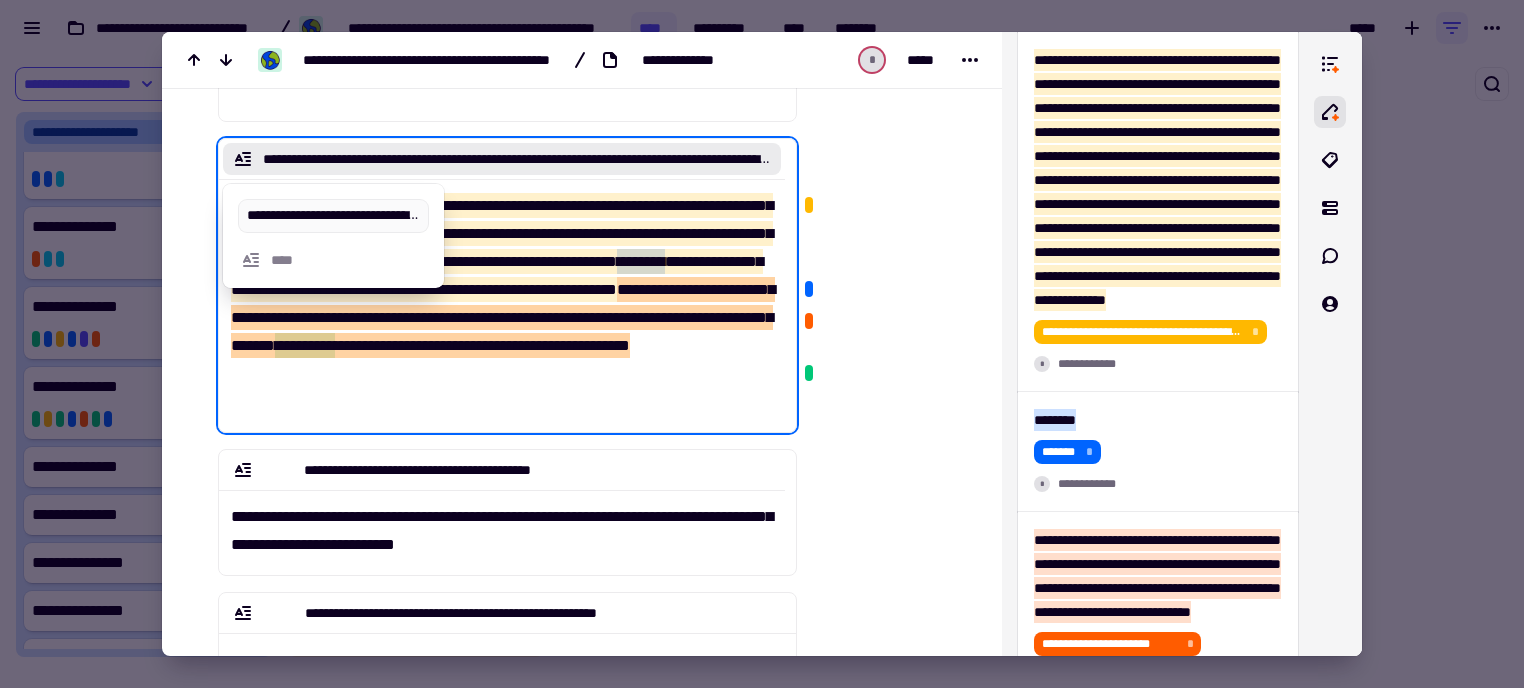 scroll, scrollTop: 0, scrollLeft: 633, axis: horizontal 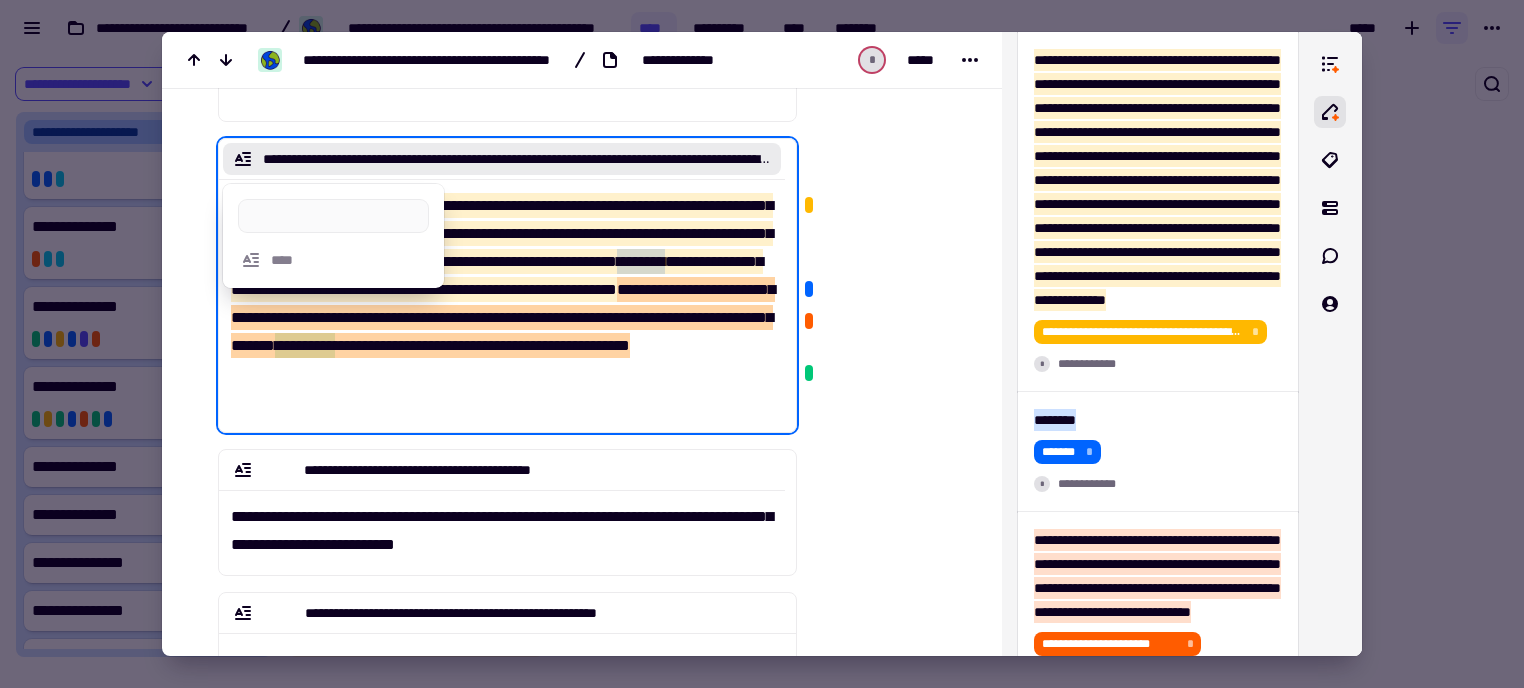 click at bounding box center (887, -222) 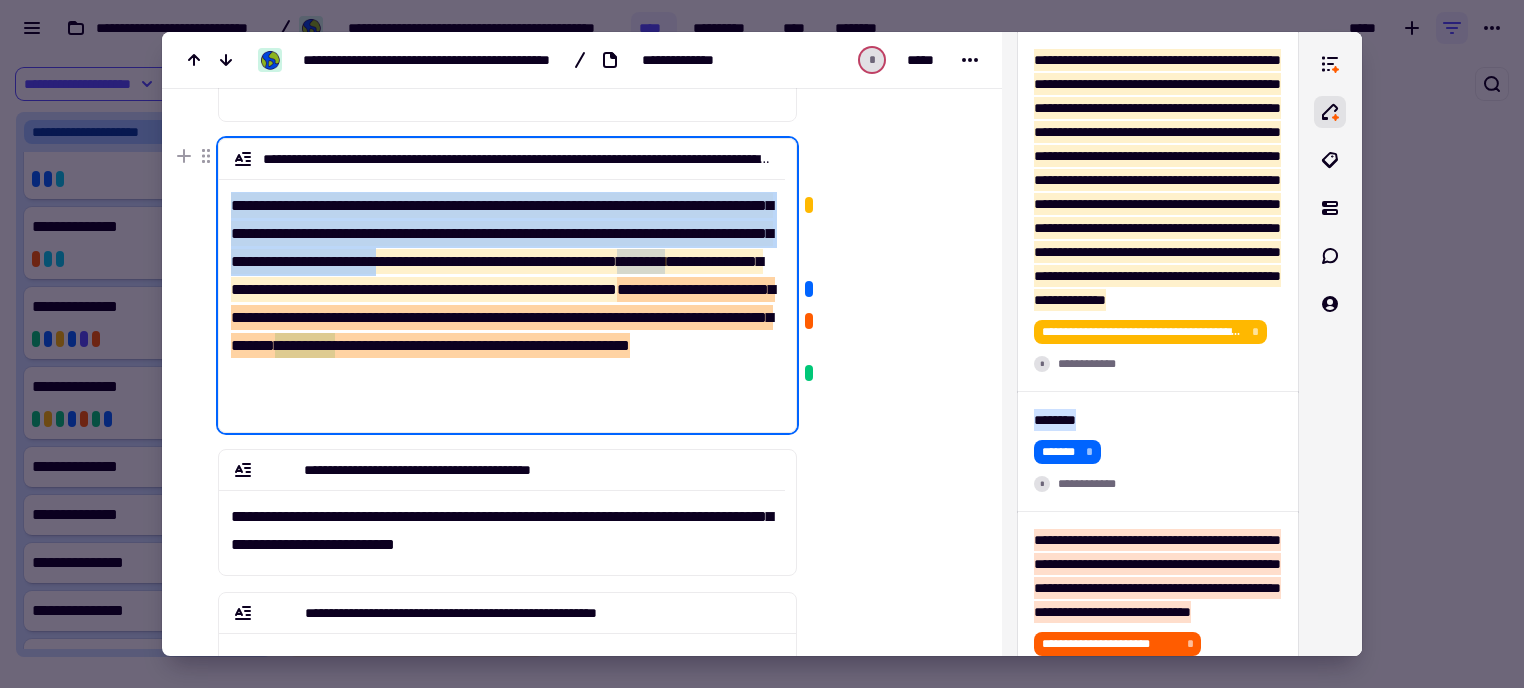 drag, startPoint x: 231, startPoint y: 204, endPoint x: 738, endPoint y: 263, distance: 510.4214 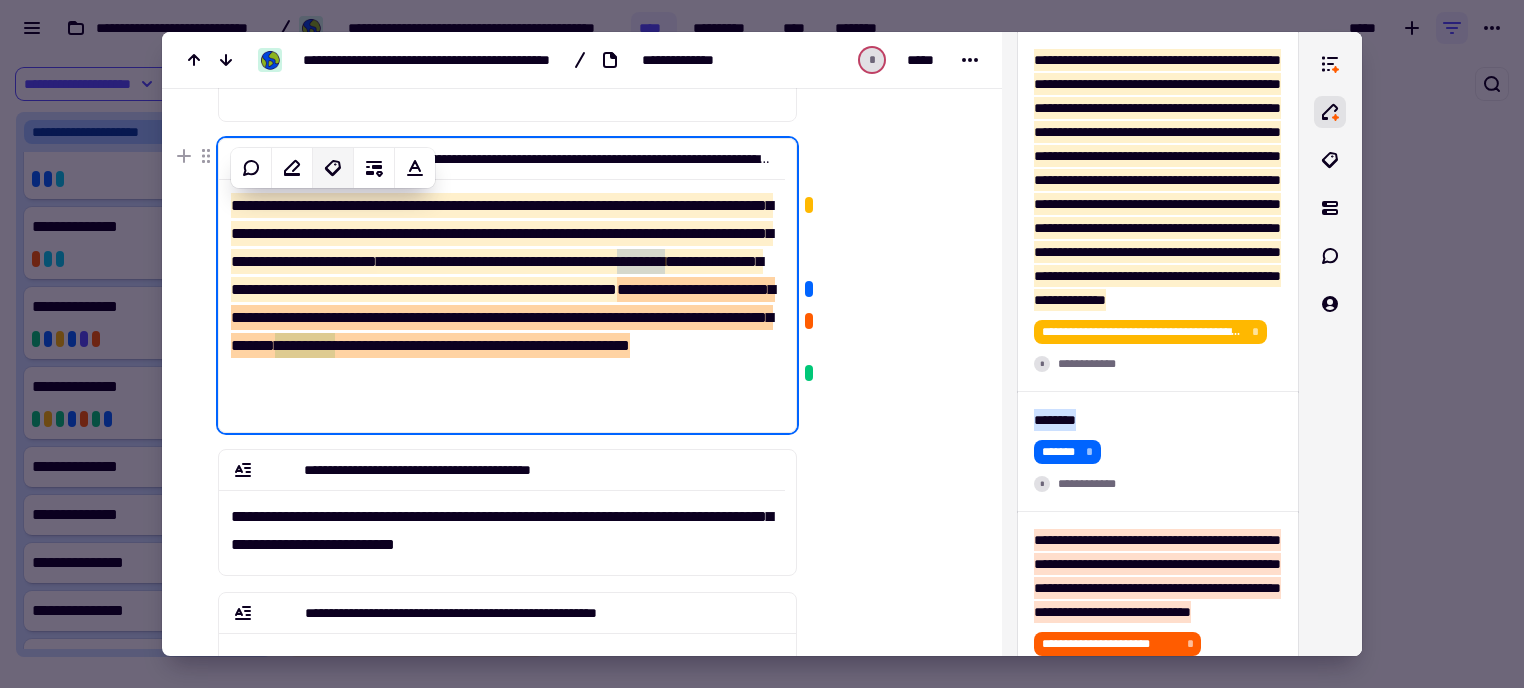 click 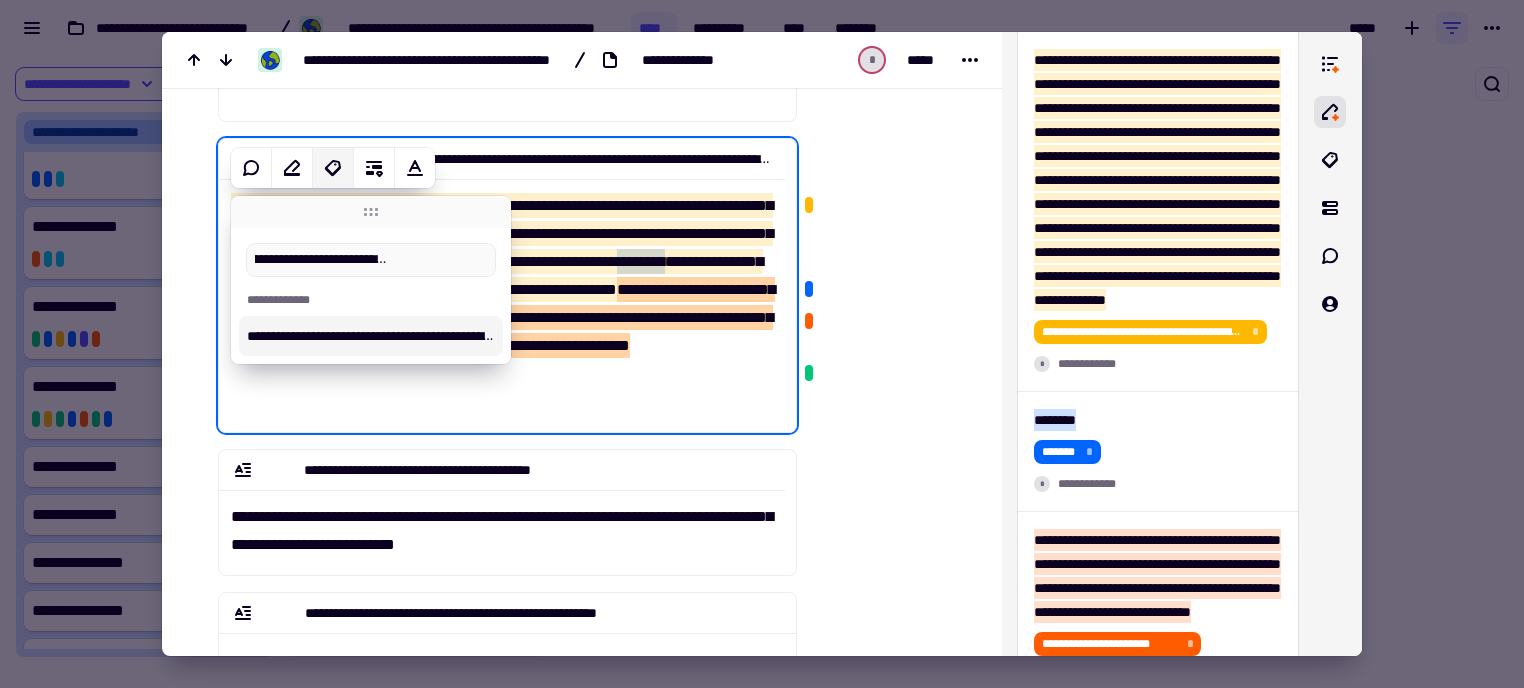 scroll, scrollTop: 0, scrollLeft: 164, axis: horizontal 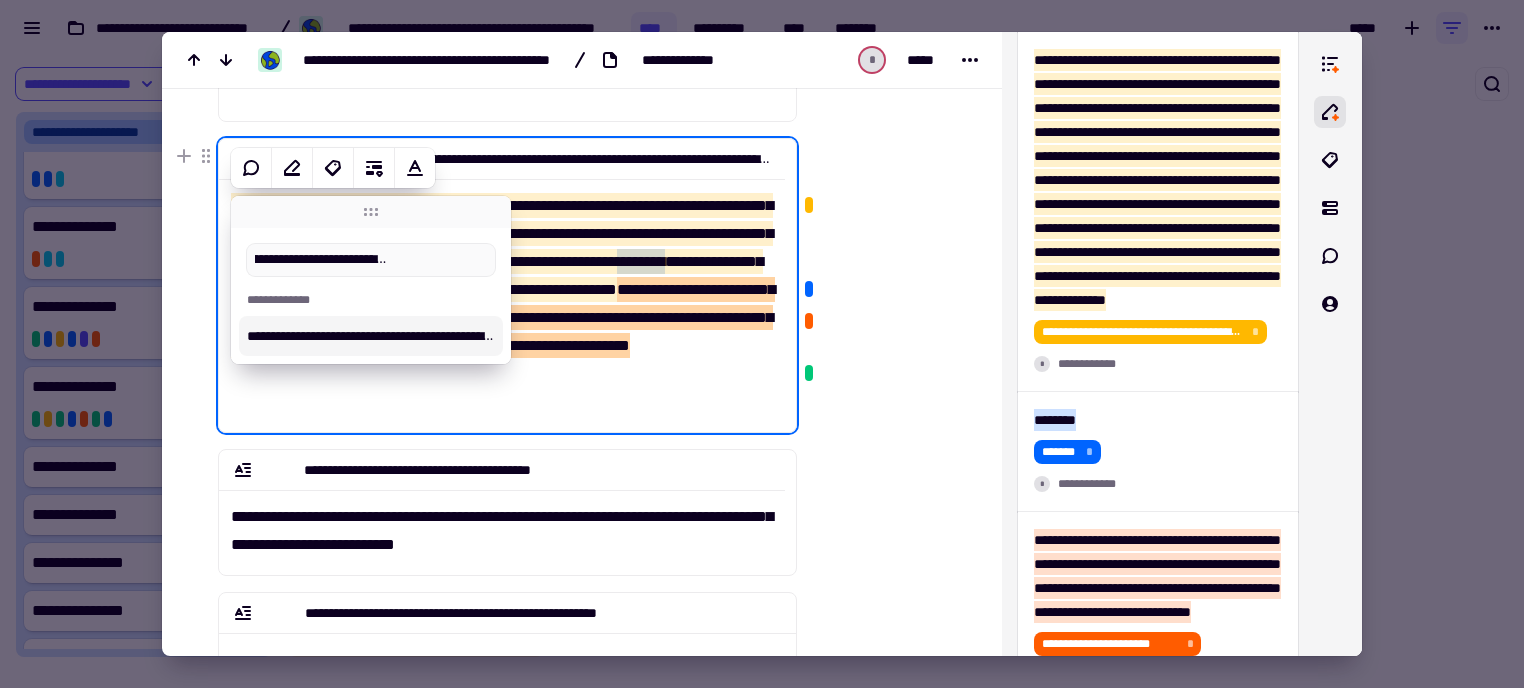 type on "**********" 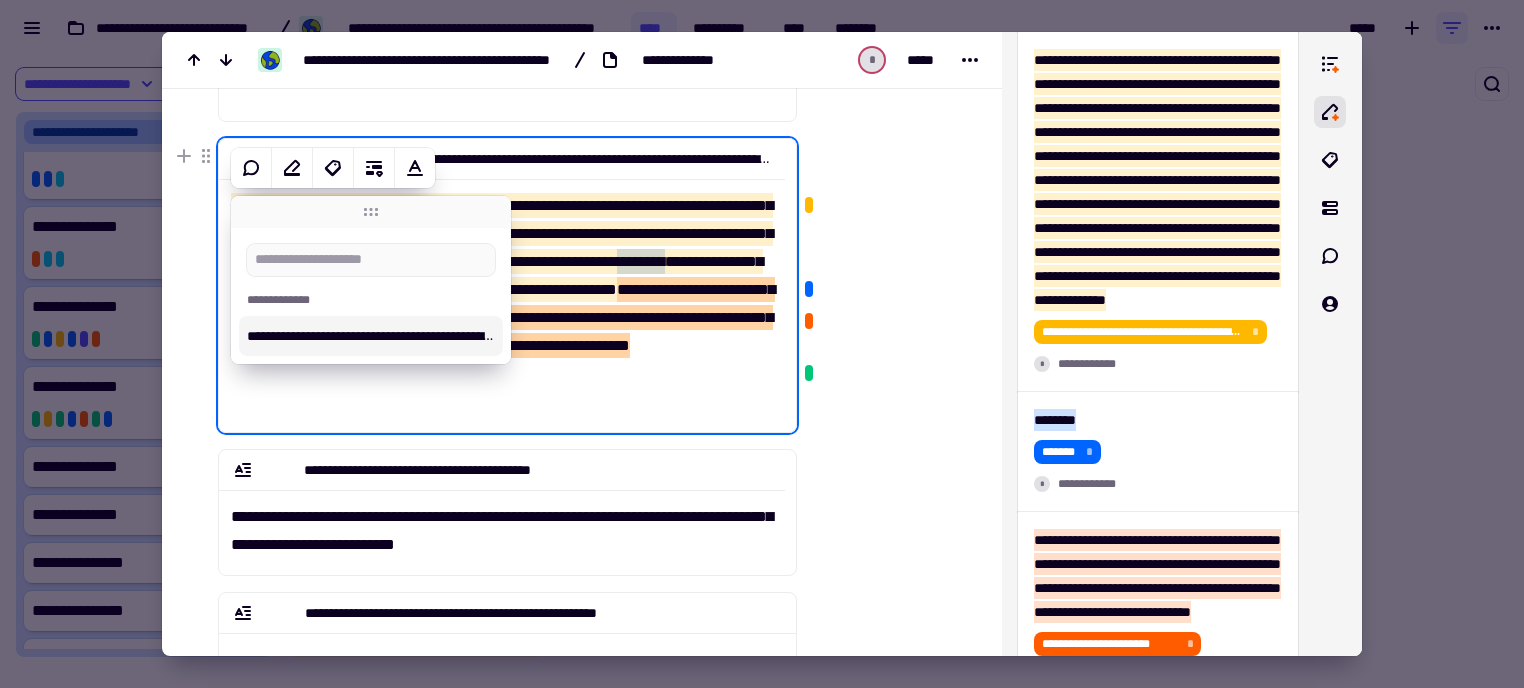 scroll, scrollTop: 0, scrollLeft: 0, axis: both 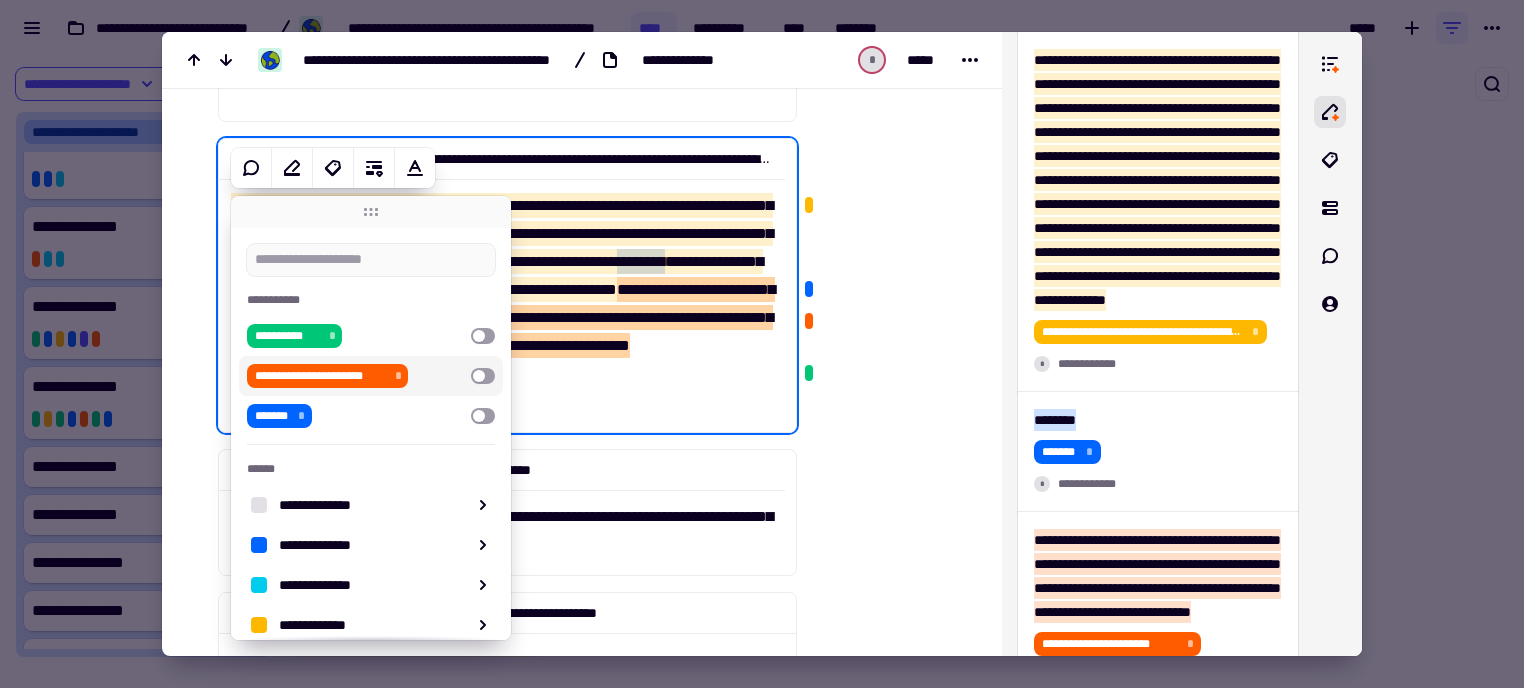 click at bounding box center [885, 510] 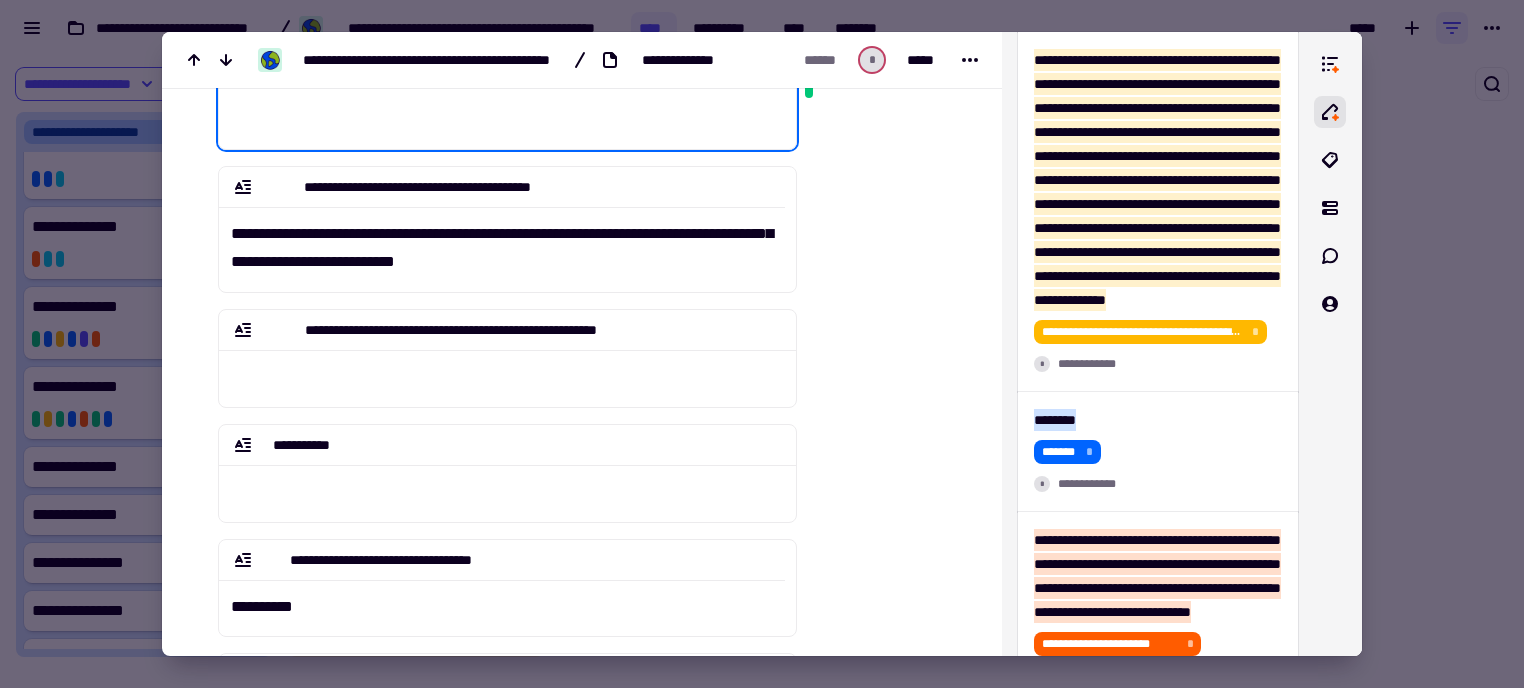 scroll, scrollTop: 1186, scrollLeft: 0, axis: vertical 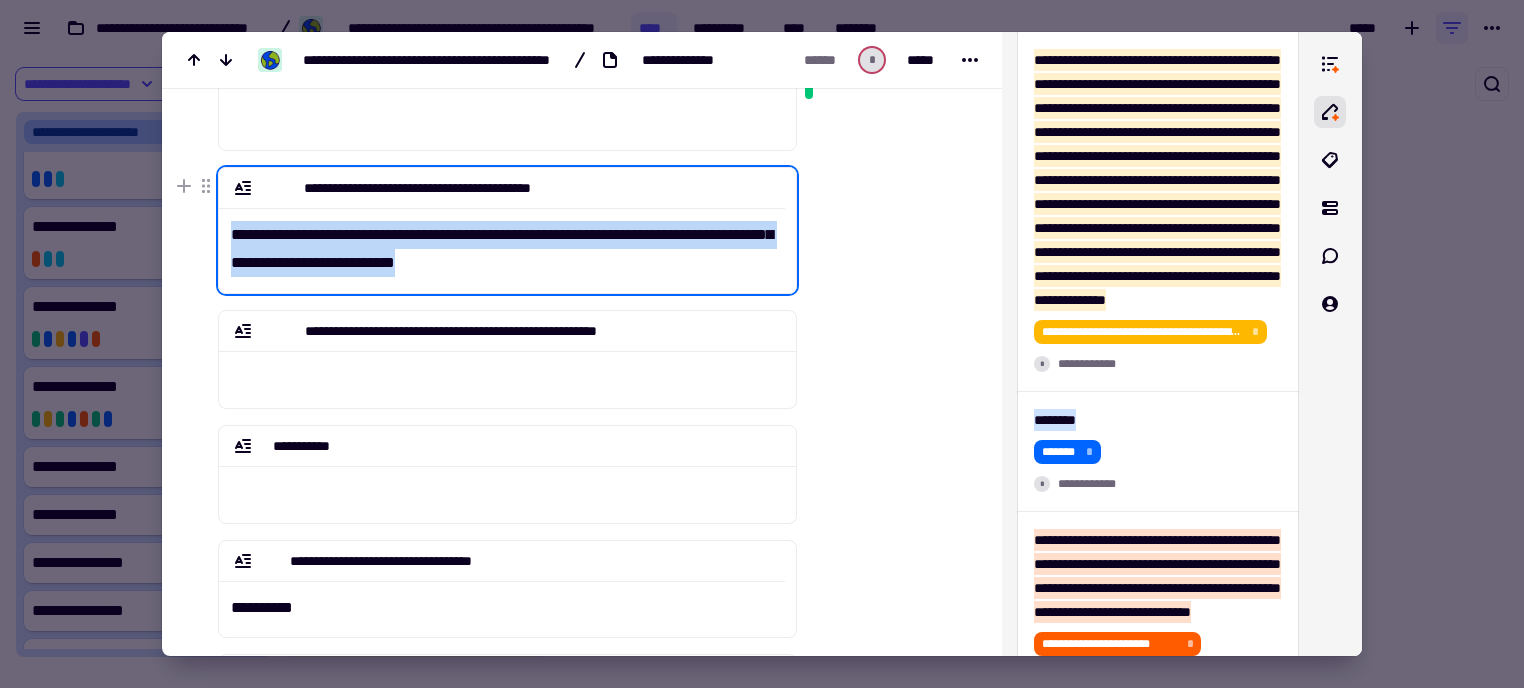 drag, startPoint x: 592, startPoint y: 278, endPoint x: 225, endPoint y: 243, distance: 368.66516 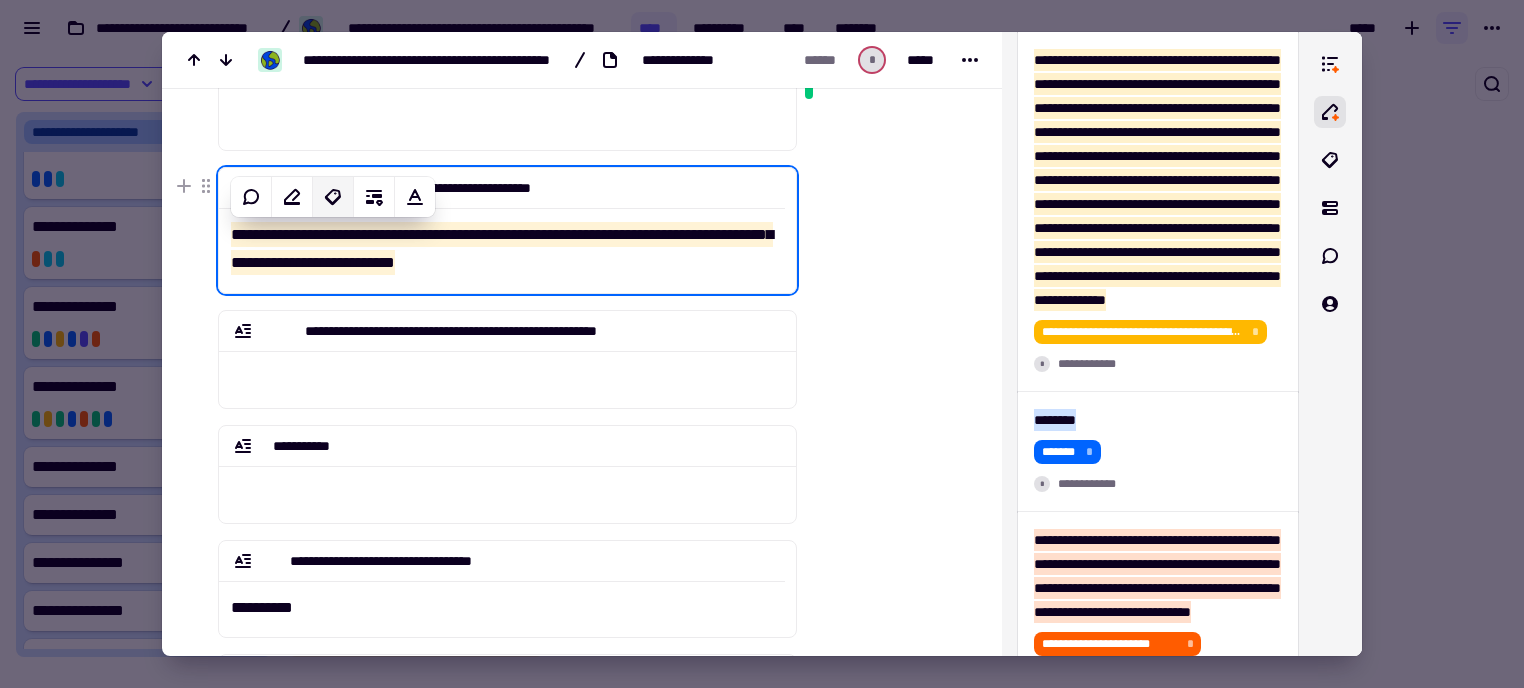 click 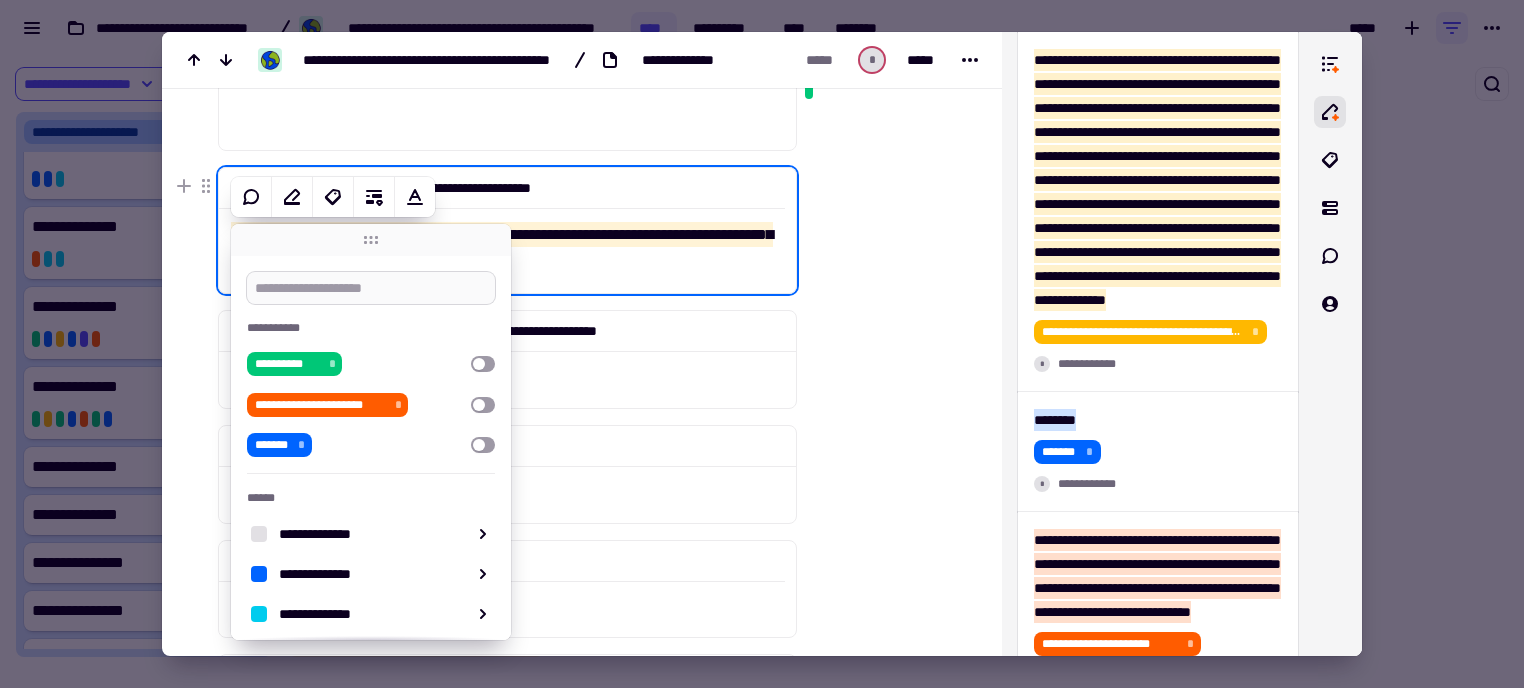 click at bounding box center [371, 288] 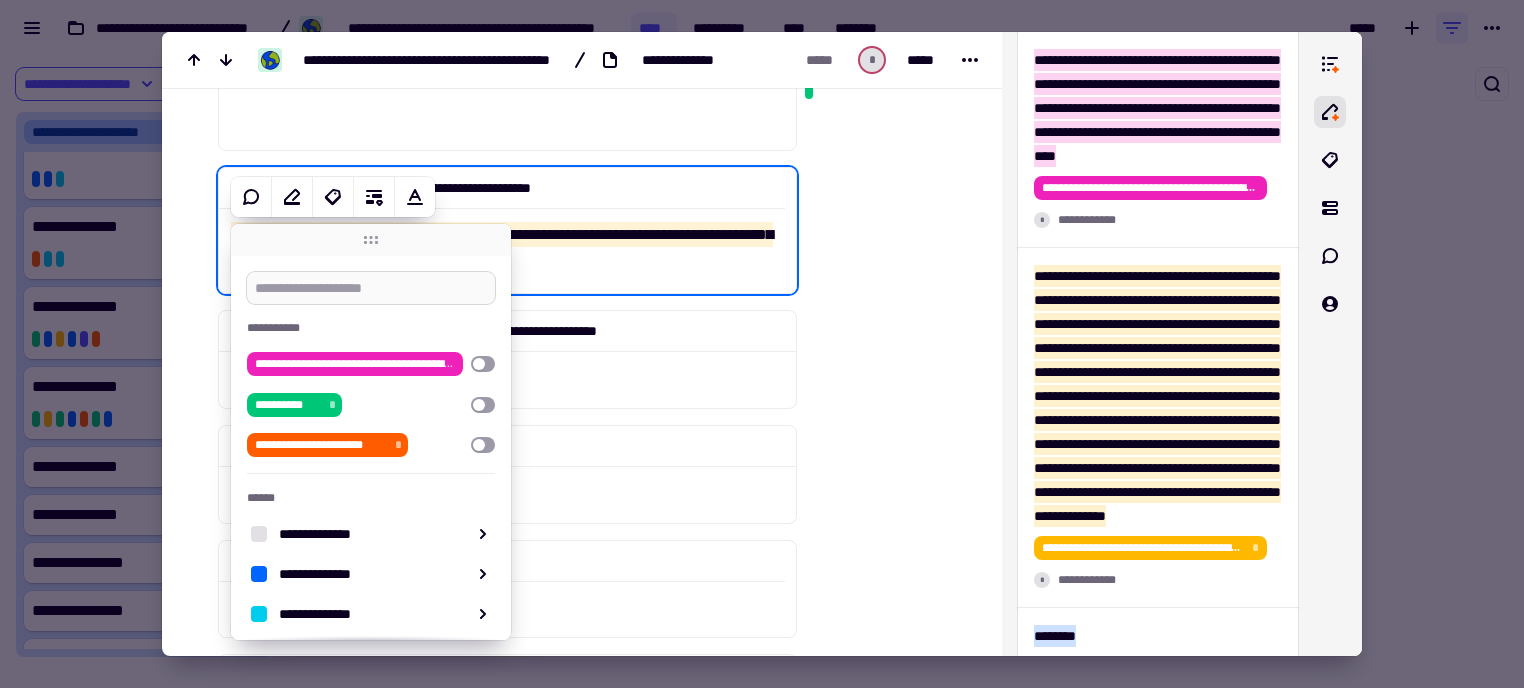 scroll, scrollTop: 720, scrollLeft: 0, axis: vertical 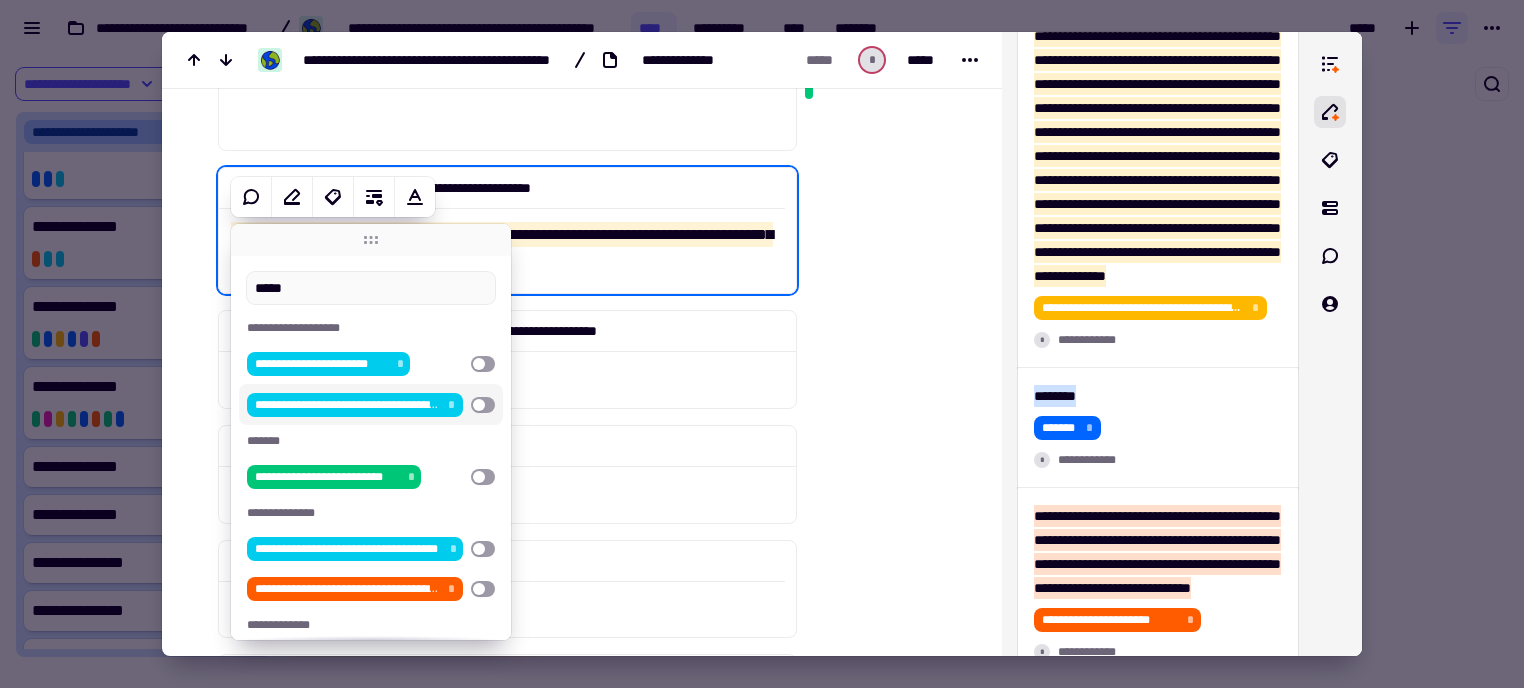 type on "*****" 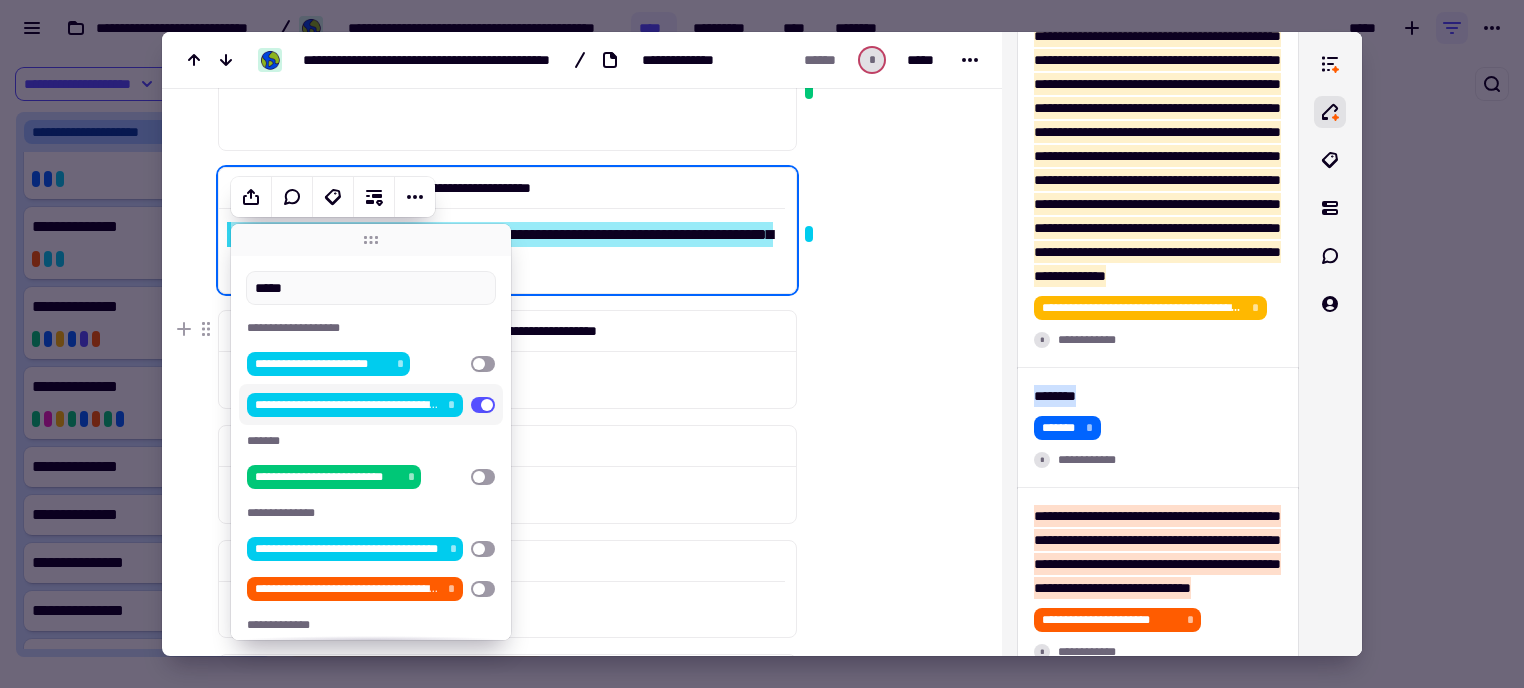 click at bounding box center [885, 228] 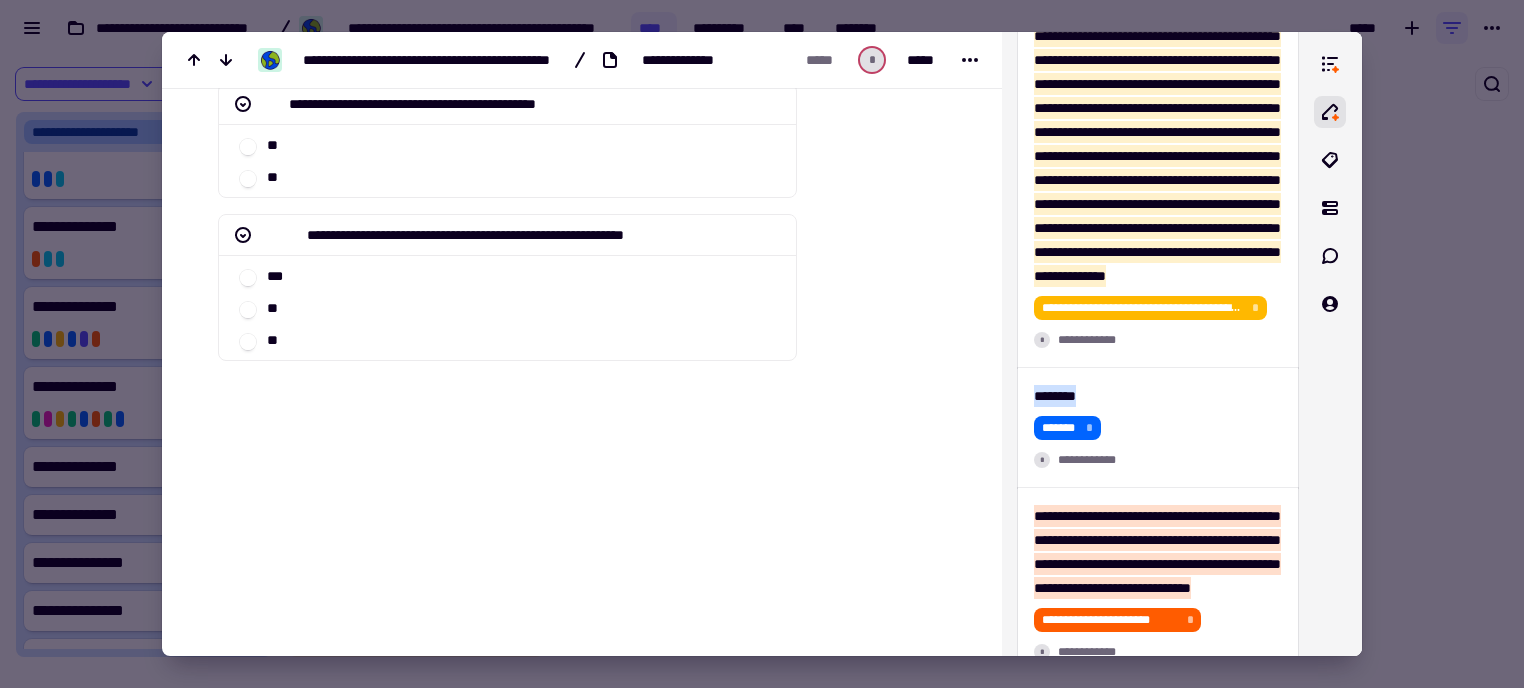 scroll, scrollTop: 1592, scrollLeft: 0, axis: vertical 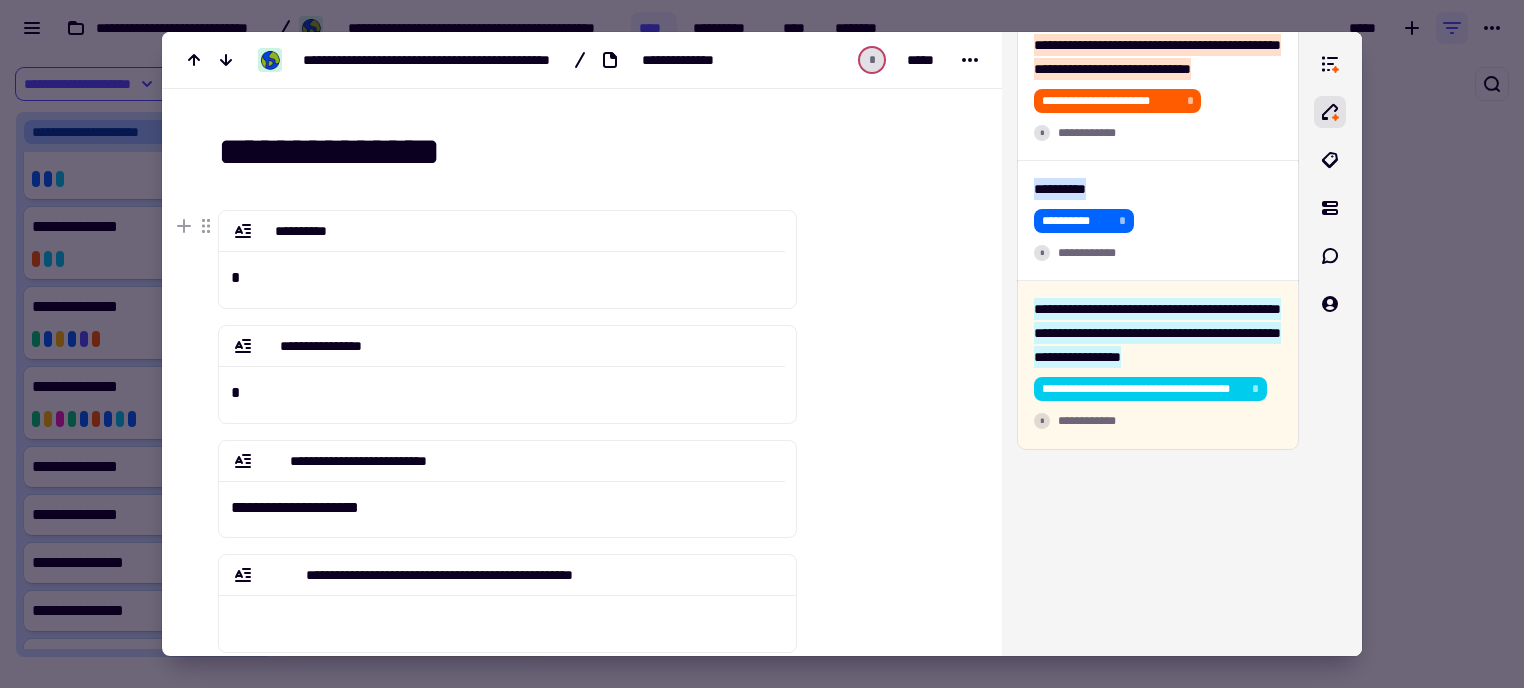 click at bounding box center [762, 344] 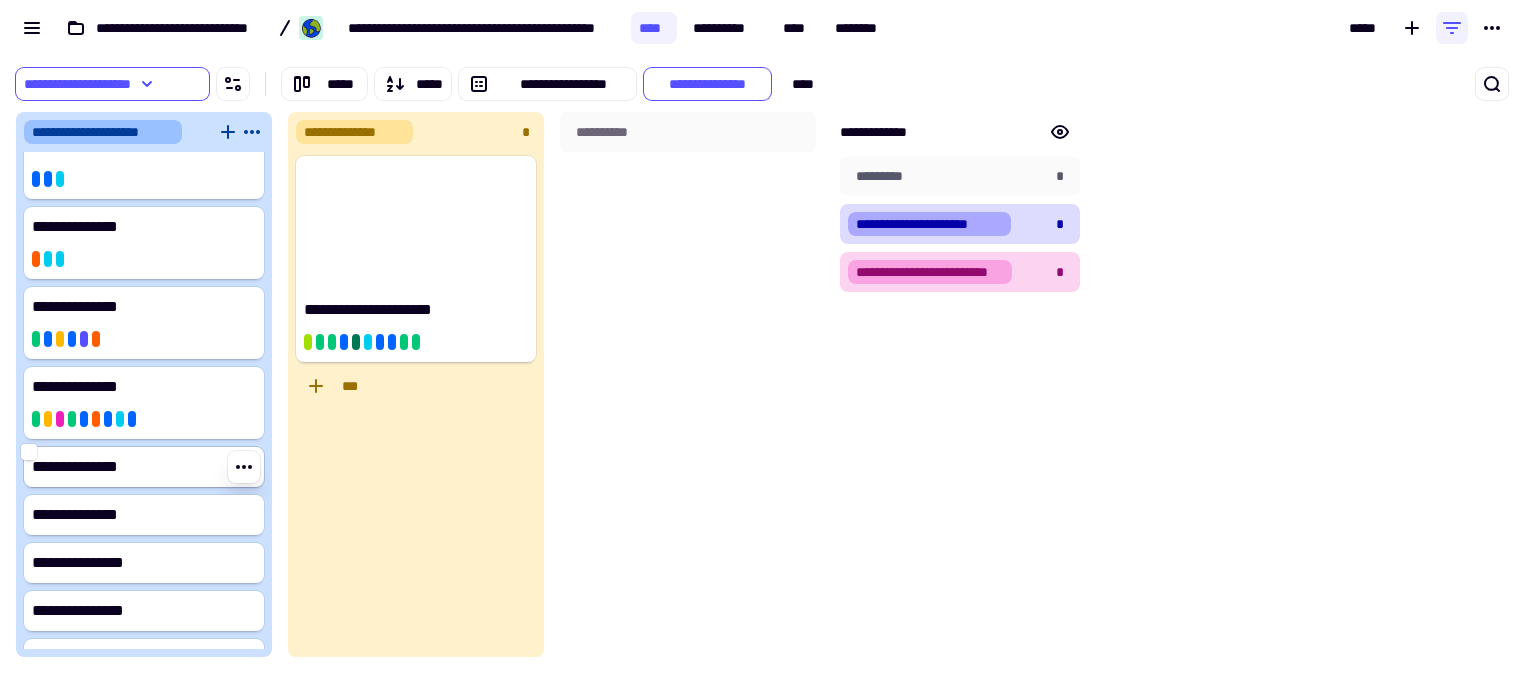 click on "**********" 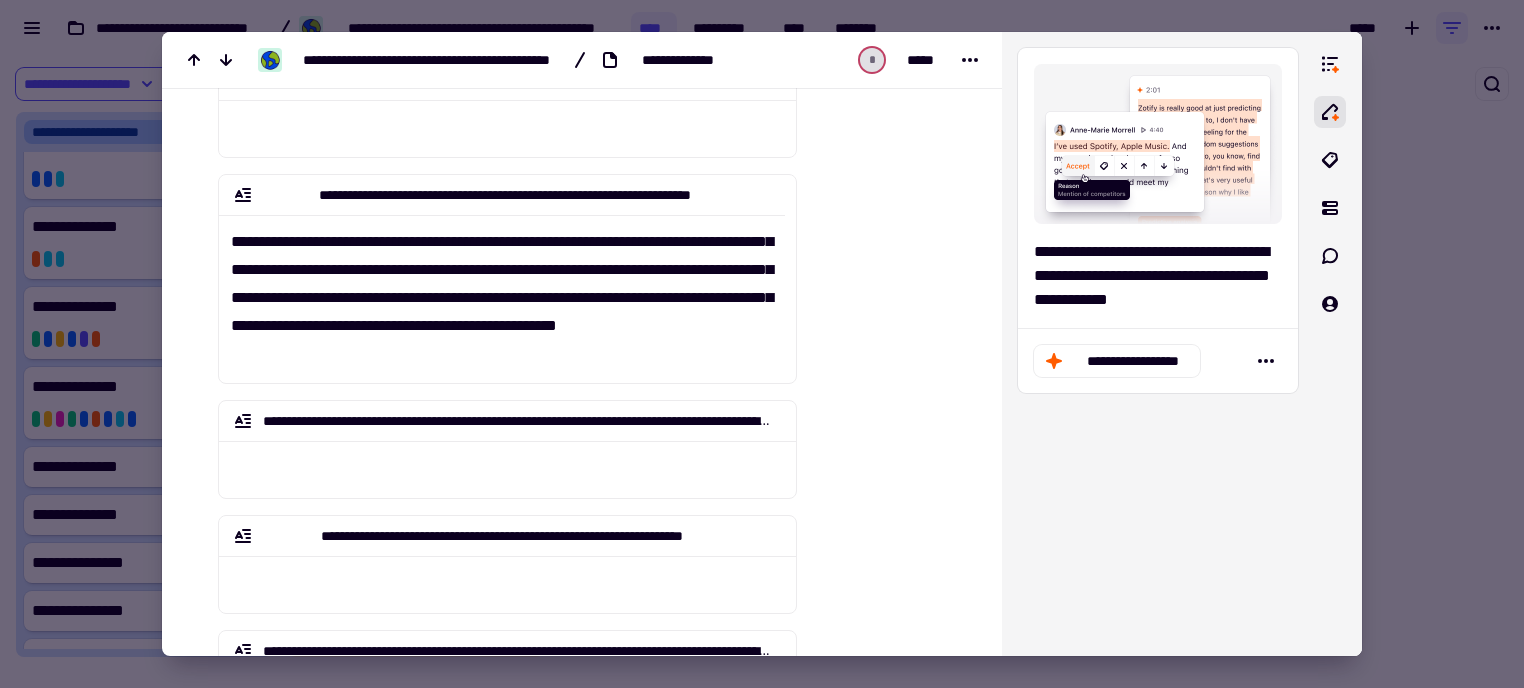 scroll, scrollTop: 497, scrollLeft: 0, axis: vertical 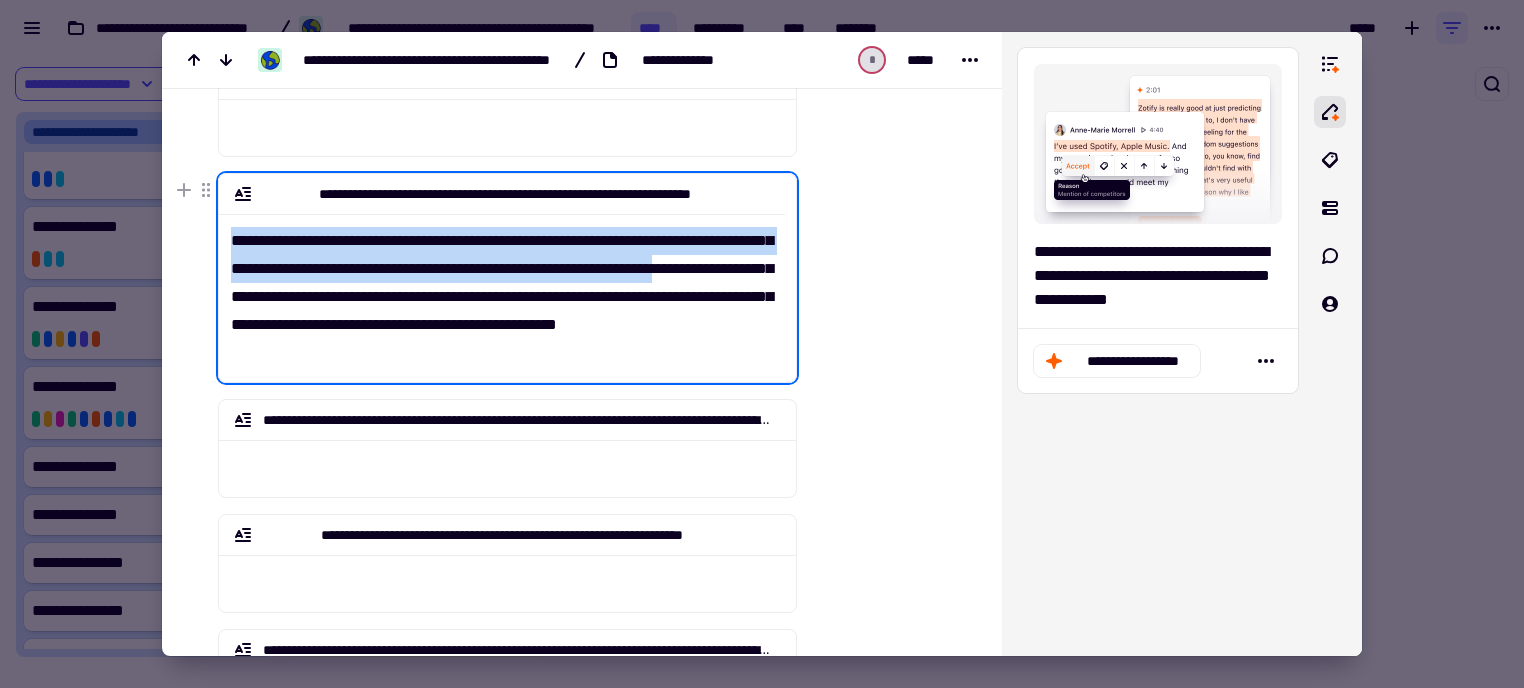 drag, startPoint x: 223, startPoint y: 240, endPoint x: 287, endPoint y: 294, distance: 83.737686 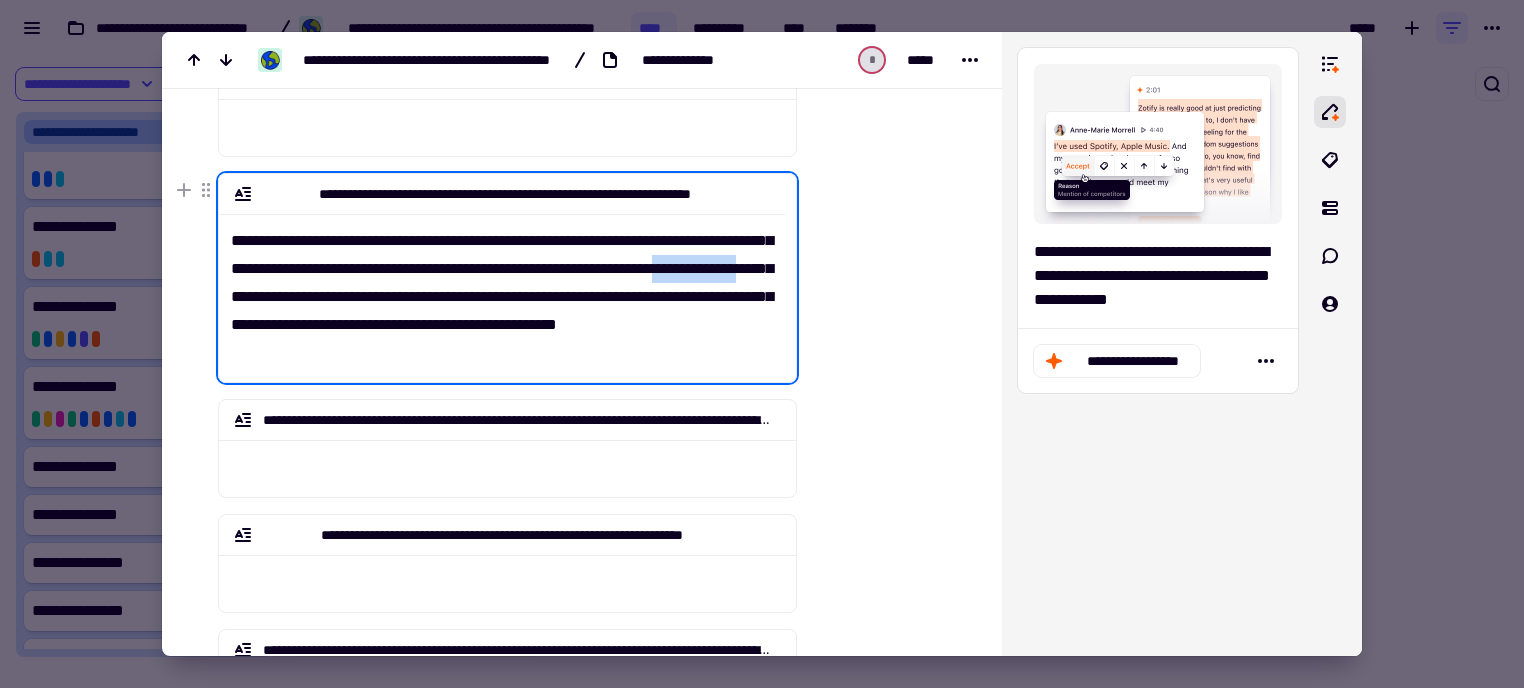 drag, startPoint x: 287, startPoint y: 294, endPoint x: 376, endPoint y: 300, distance: 89.20202 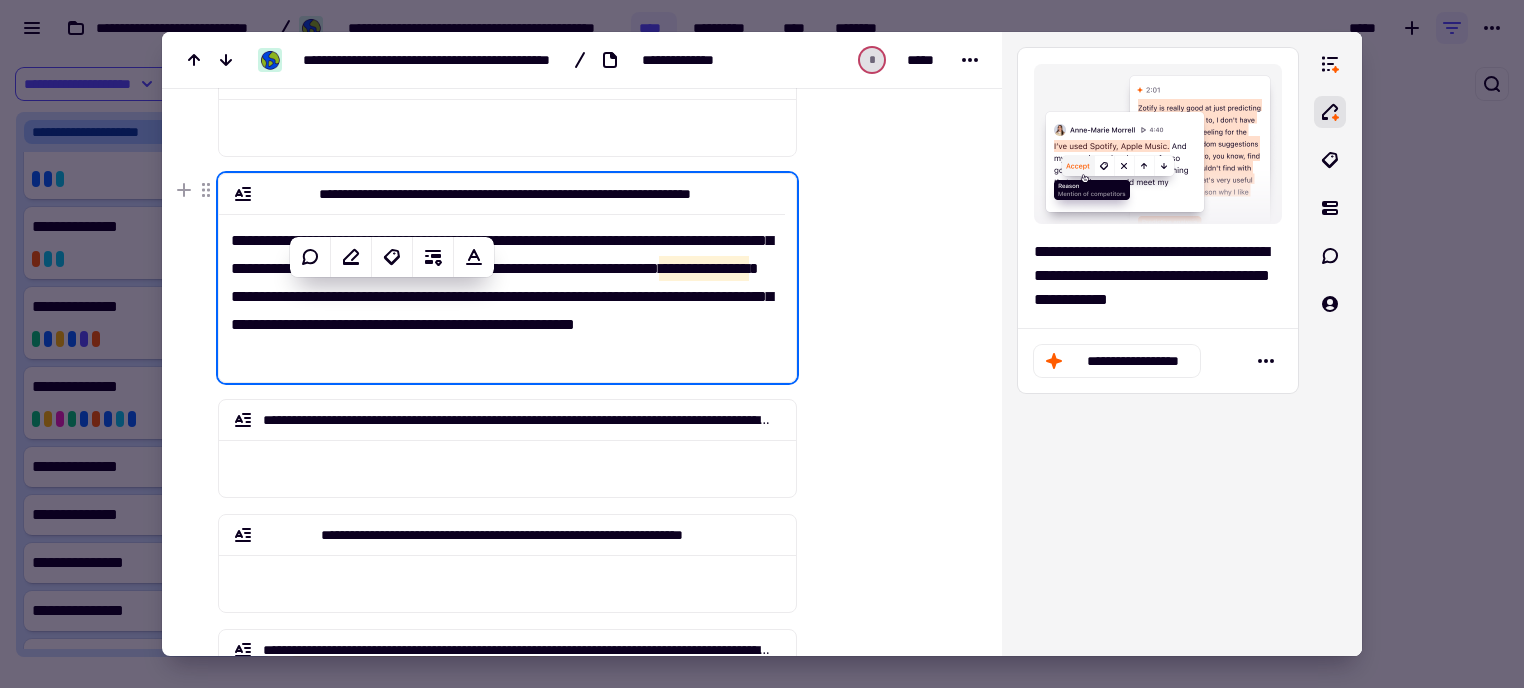 click on "**********" at bounding box center (502, 290) 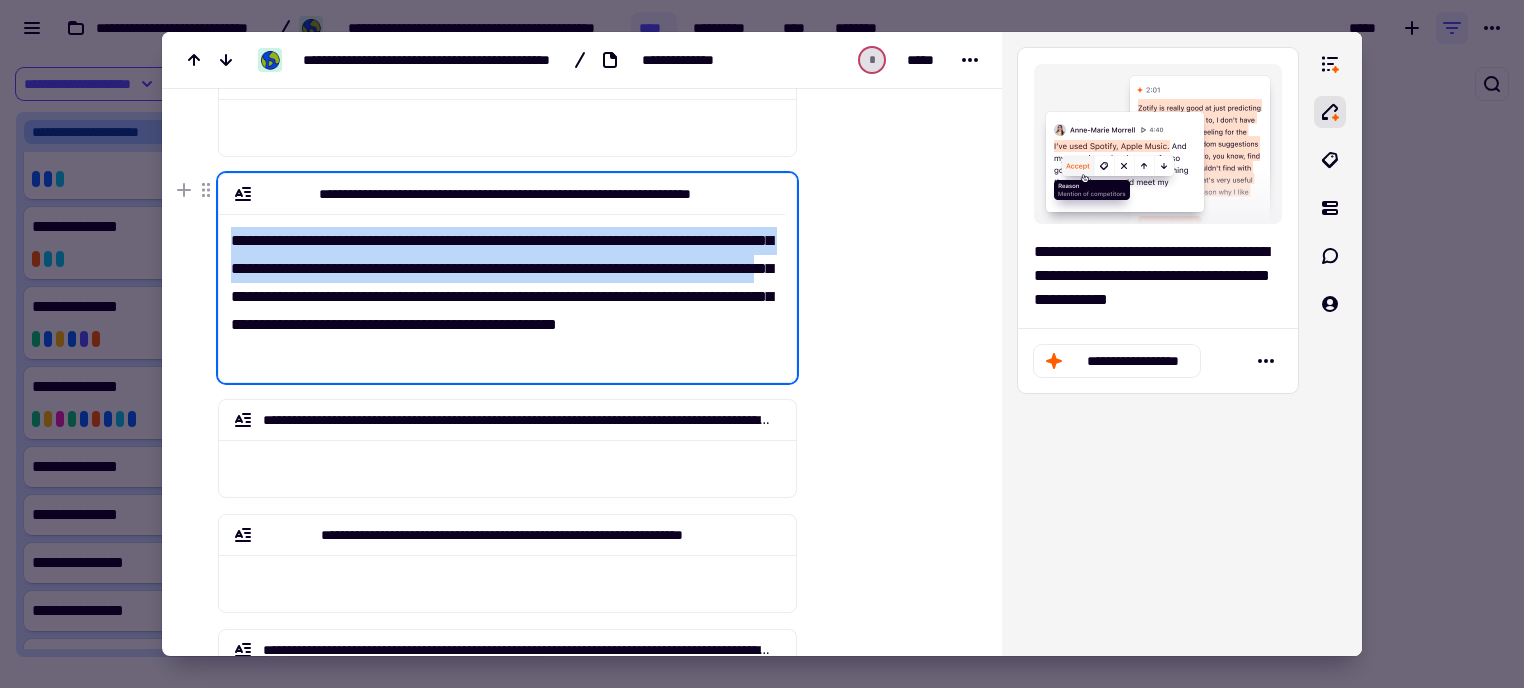 drag, startPoint x: 397, startPoint y: 291, endPoint x: 214, endPoint y: 235, distance: 191.37659 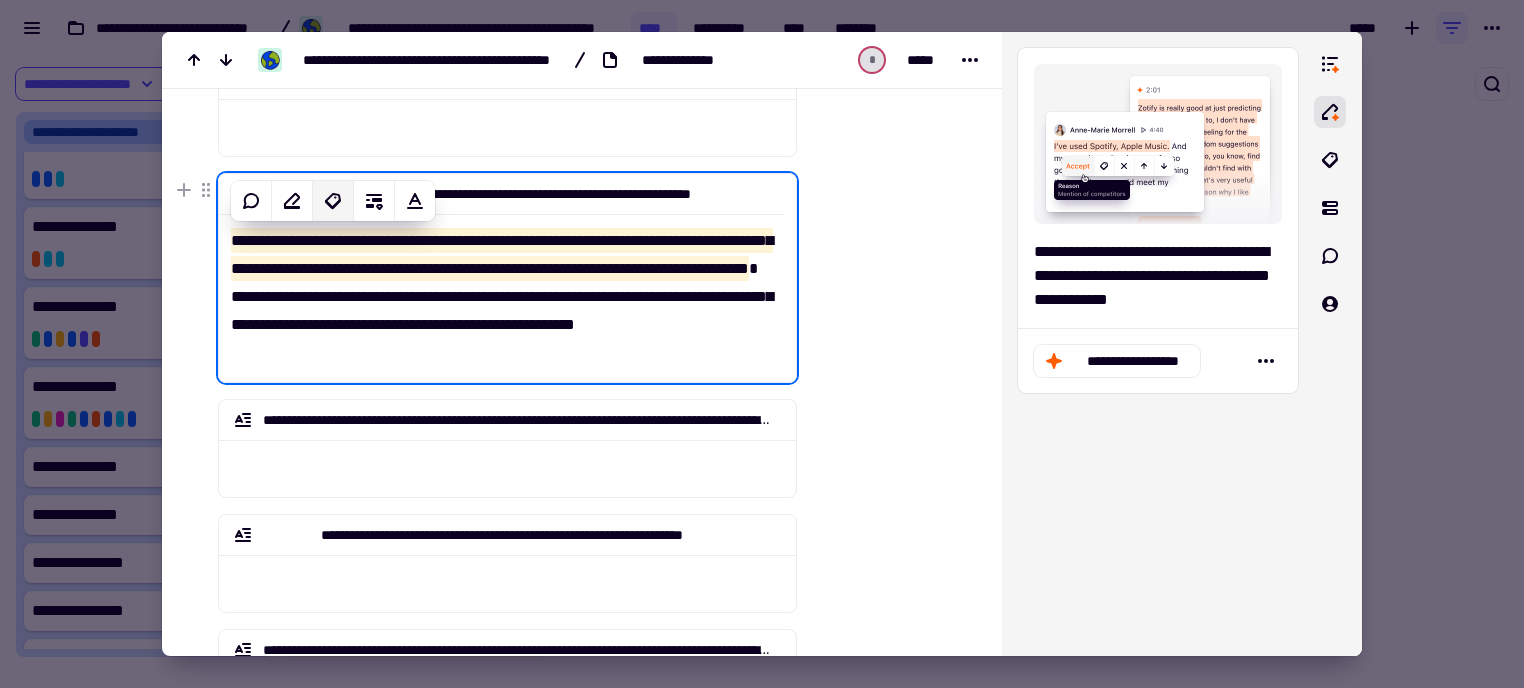 click 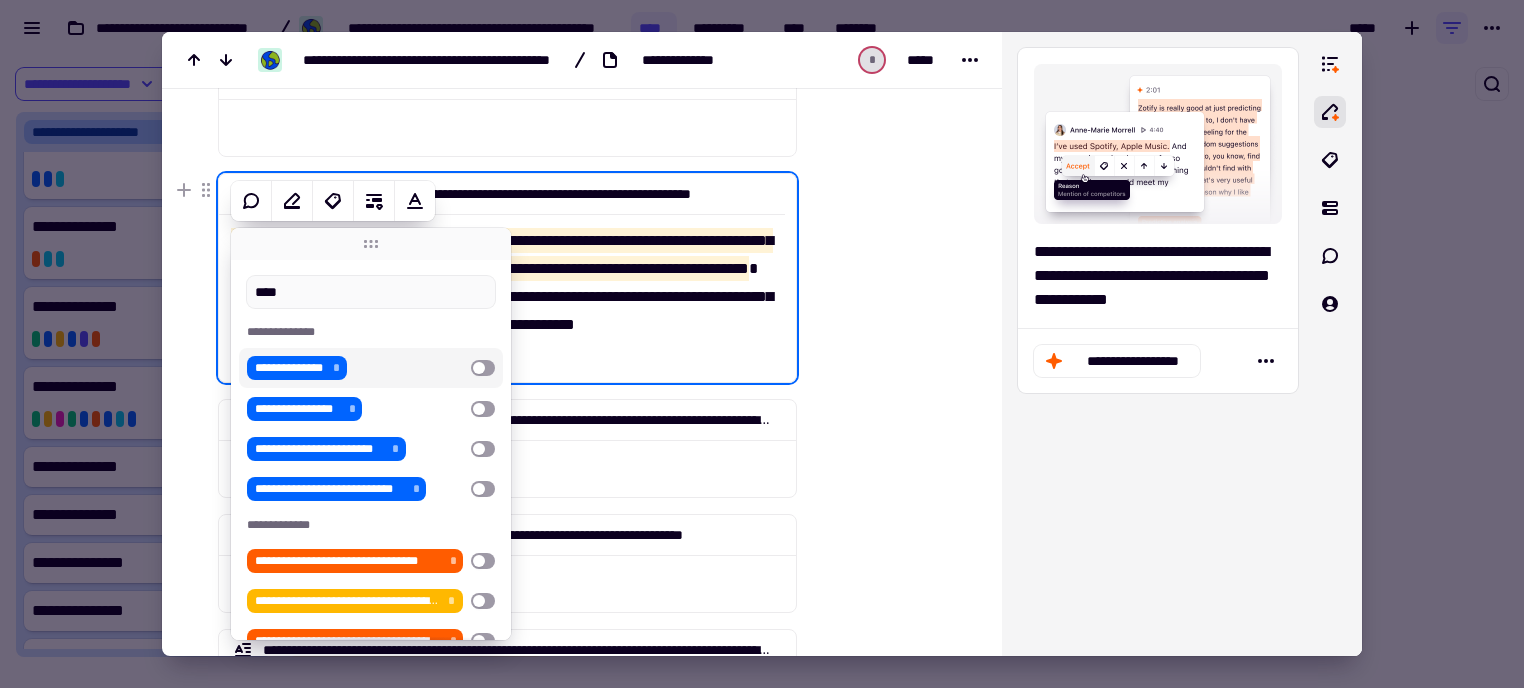 type on "****" 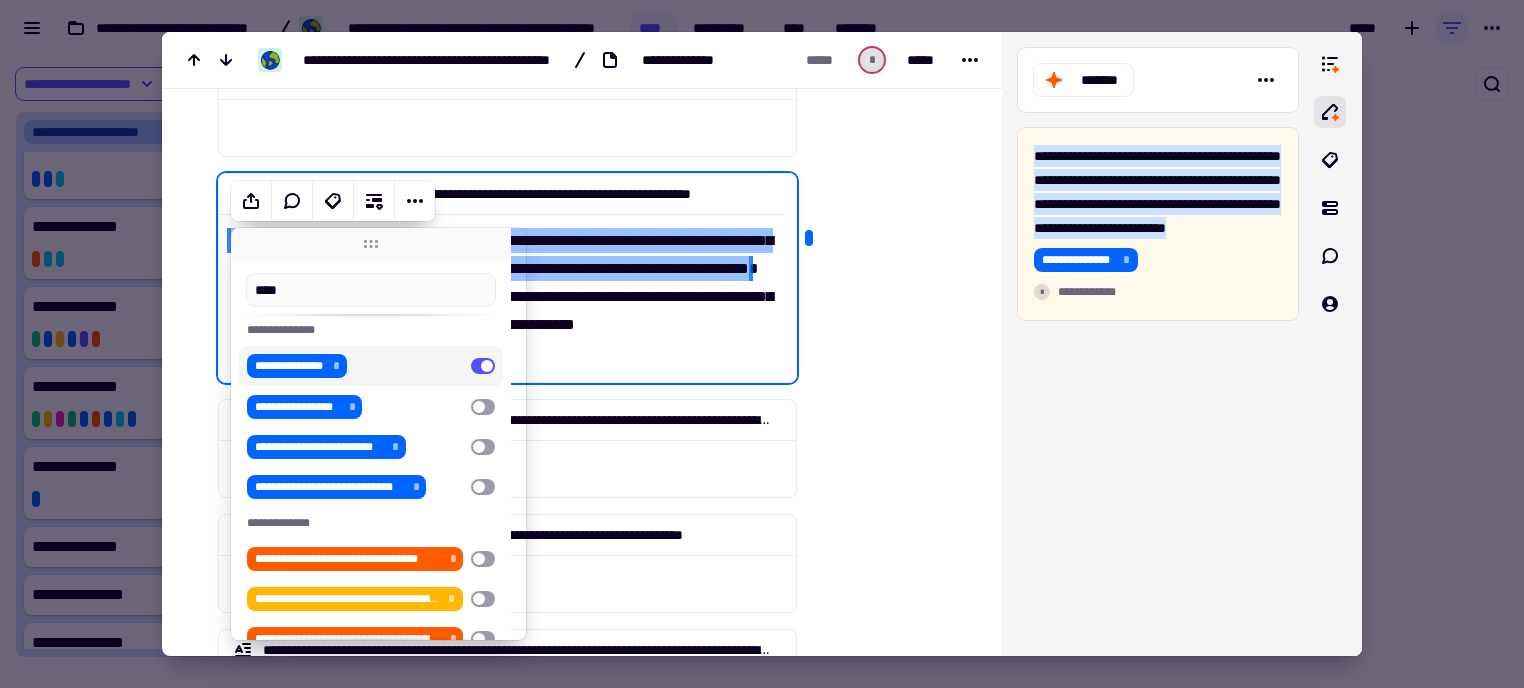 scroll, scrollTop: 0, scrollLeft: 0, axis: both 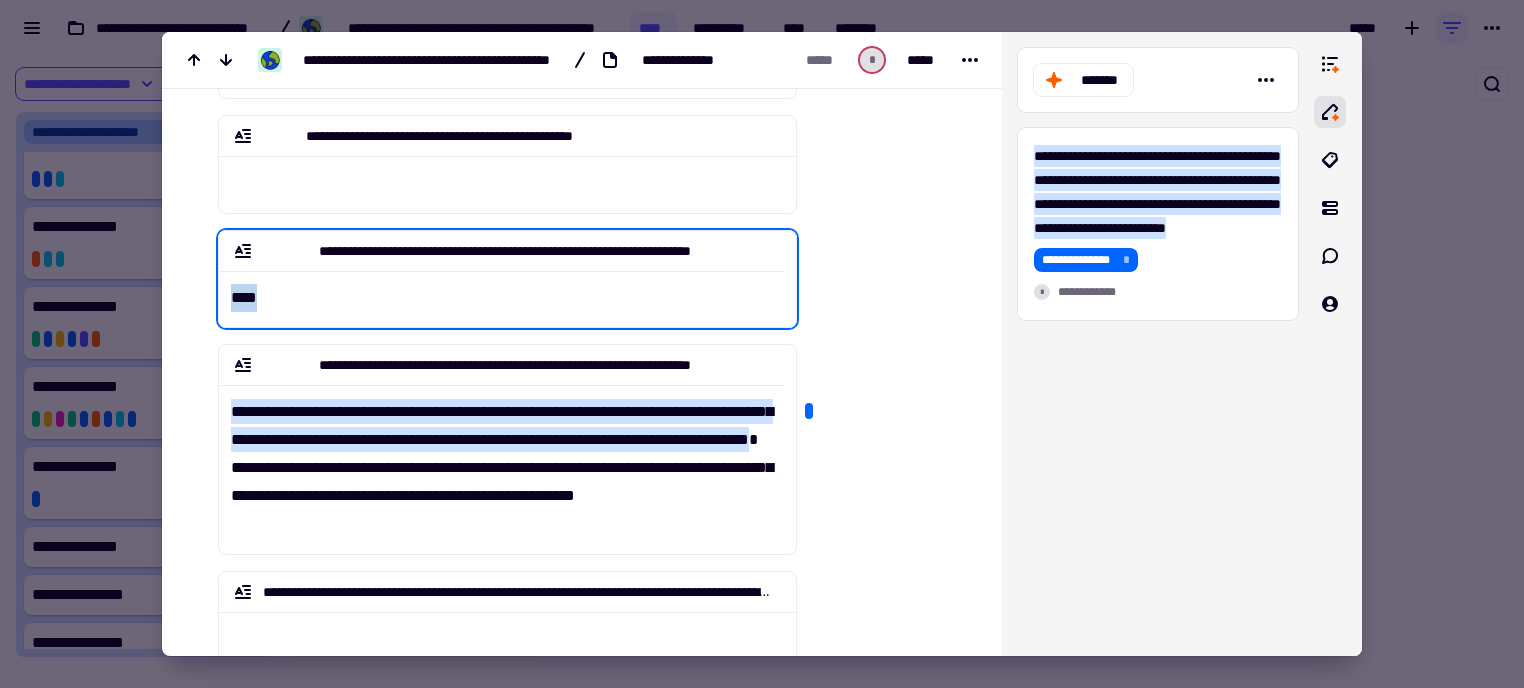 click on "****" at bounding box center (502, 291) 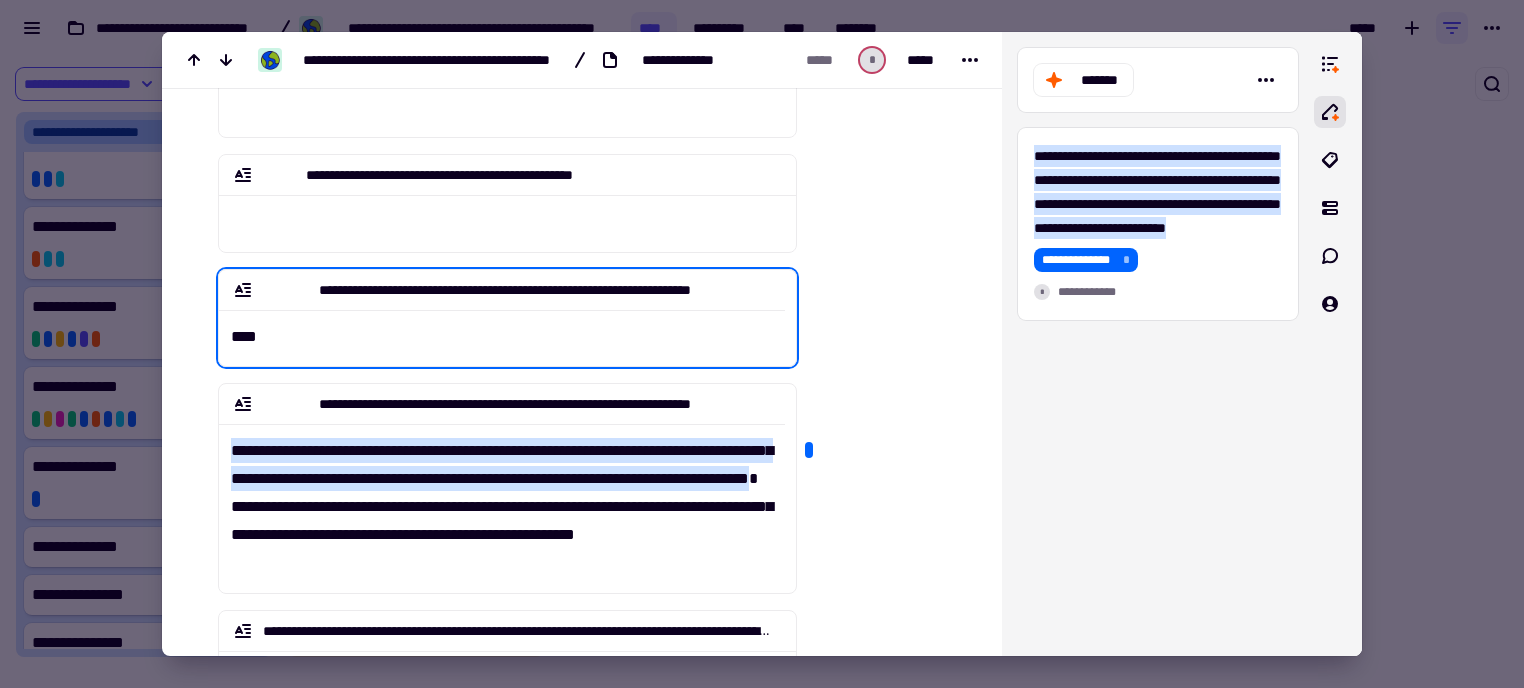 click at bounding box center (887, 110) 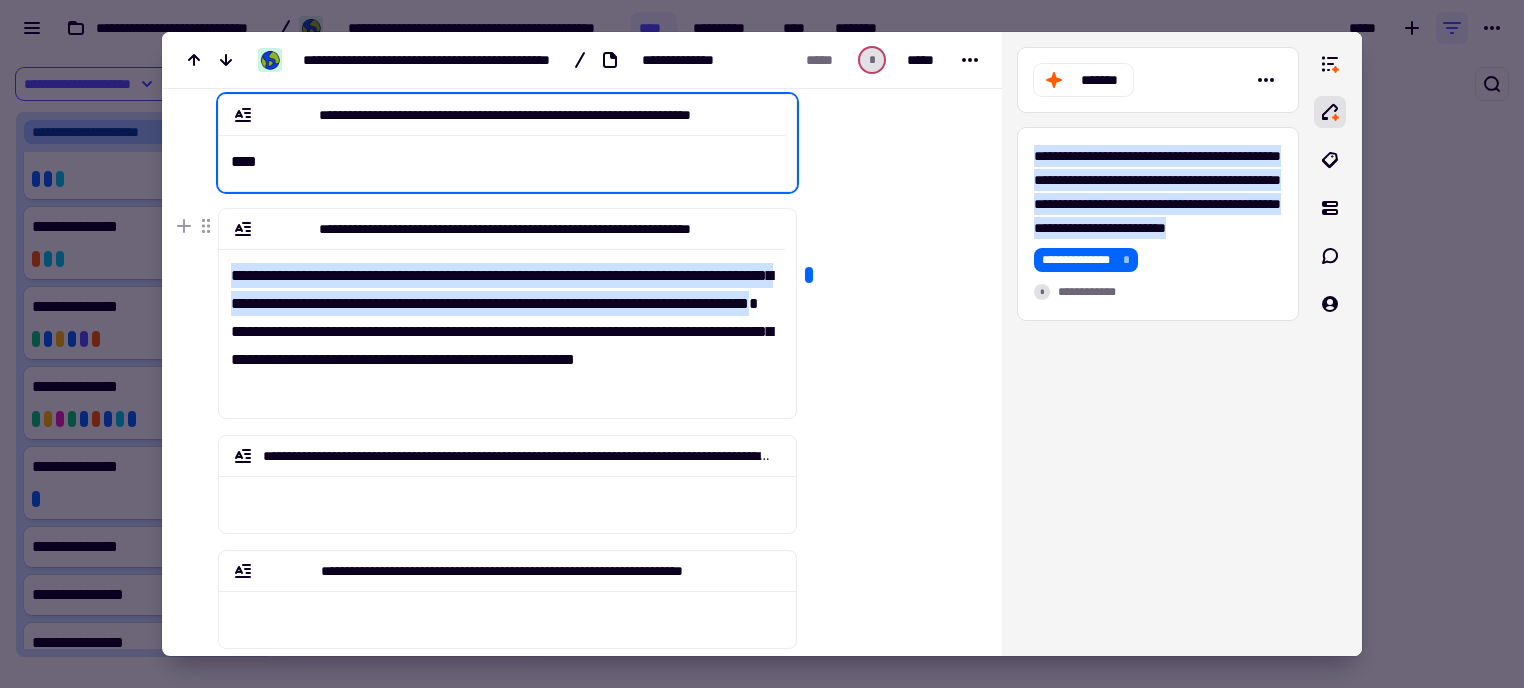 scroll, scrollTop: 579, scrollLeft: 0, axis: vertical 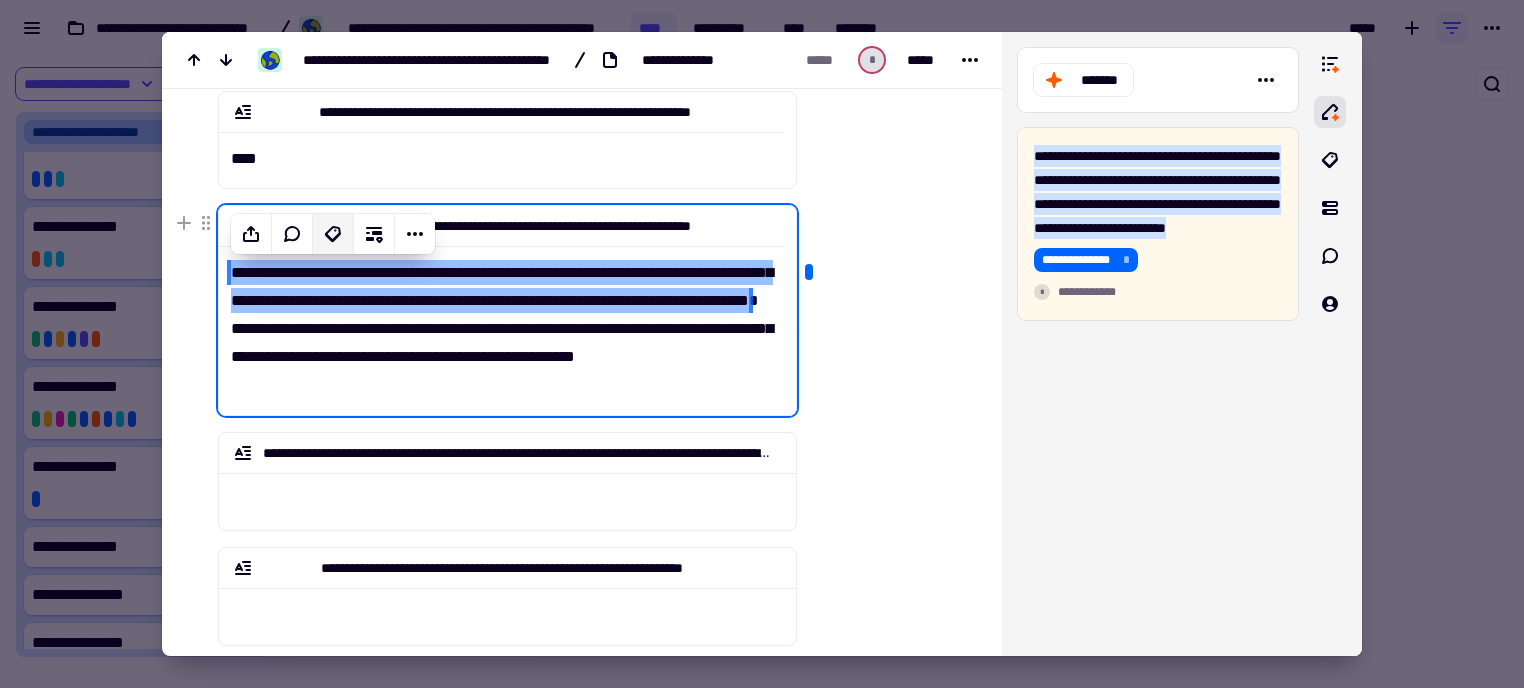 click 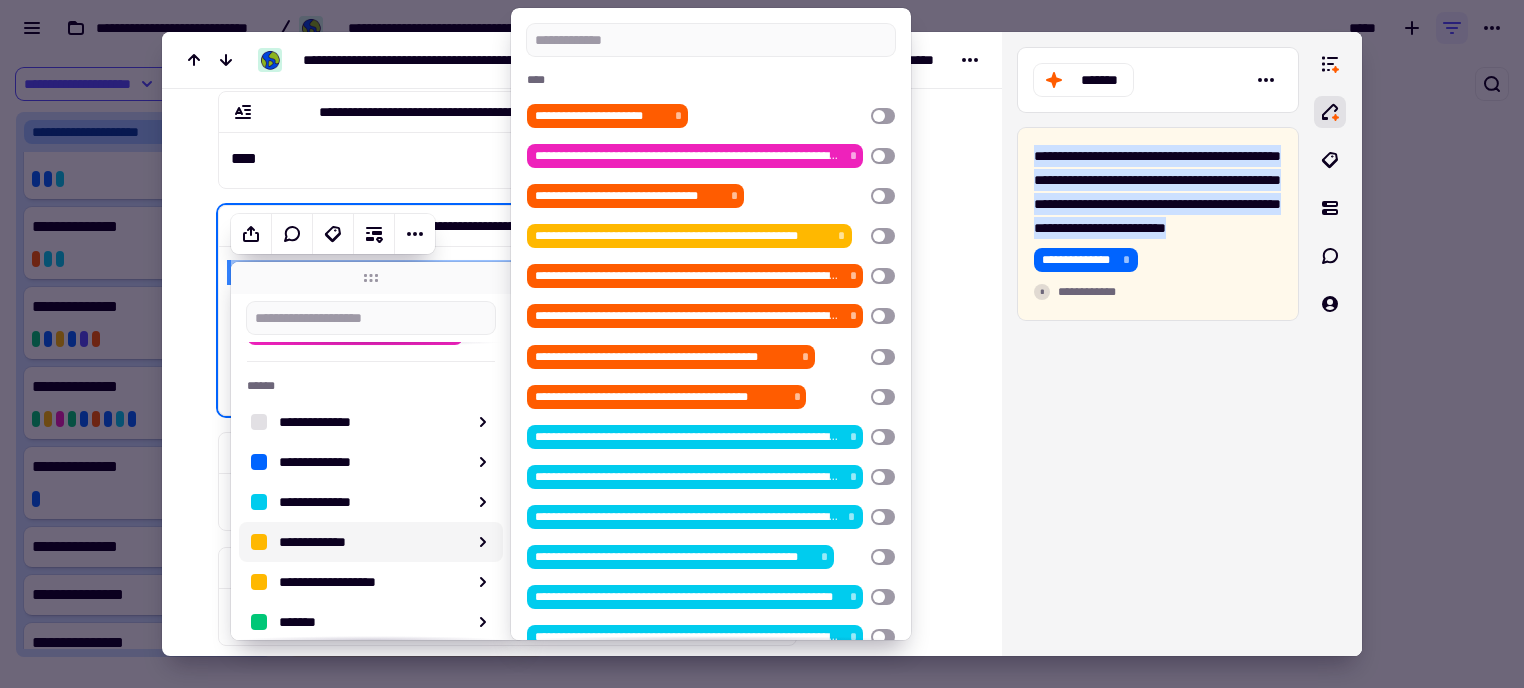 scroll, scrollTop: 237, scrollLeft: 0, axis: vertical 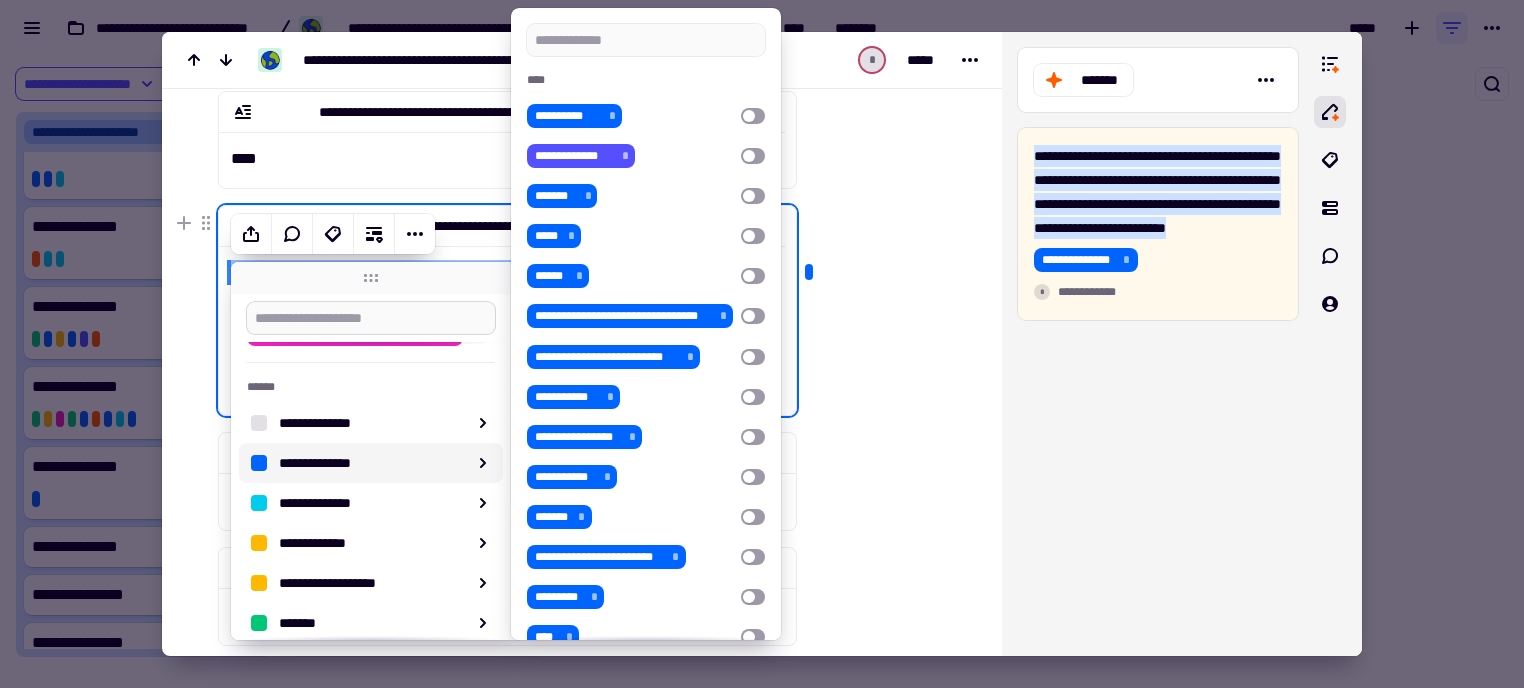 click at bounding box center (371, 318) 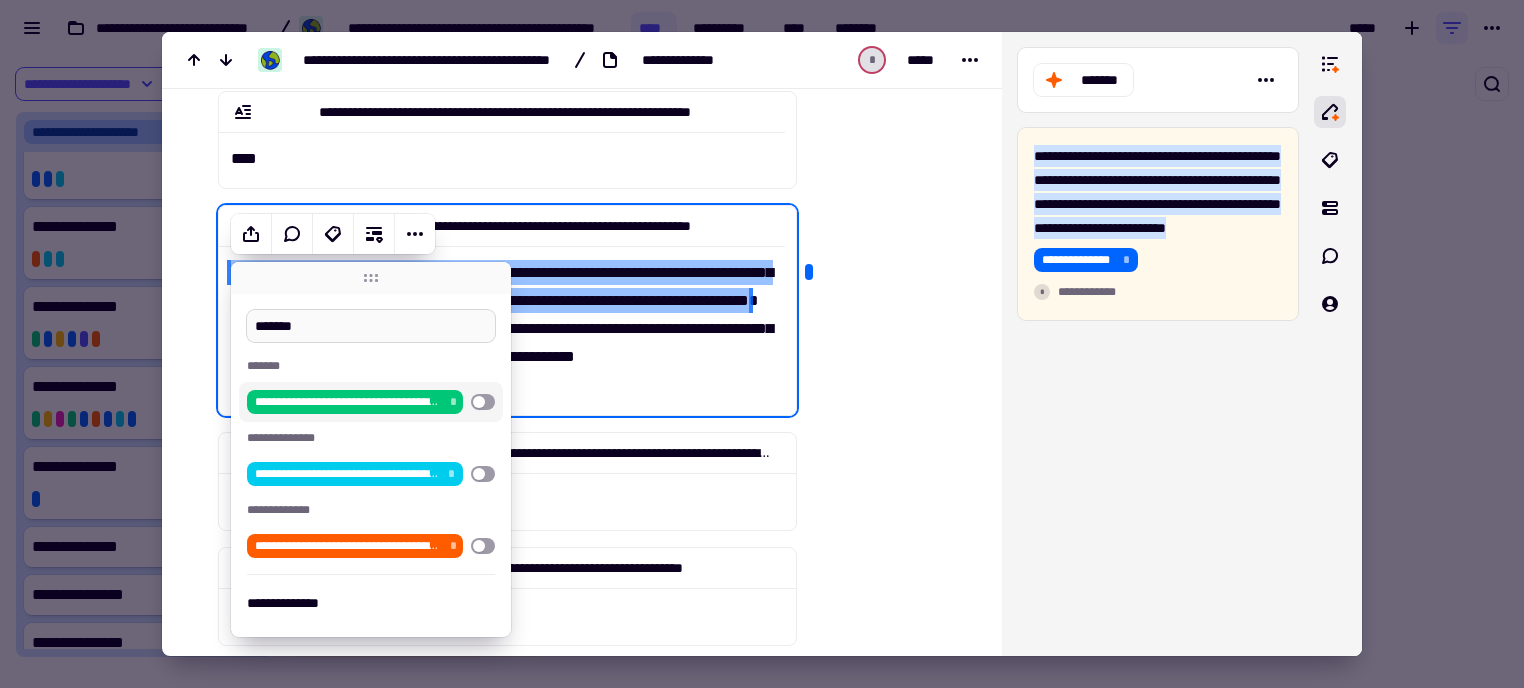 scroll, scrollTop: 0, scrollLeft: 0, axis: both 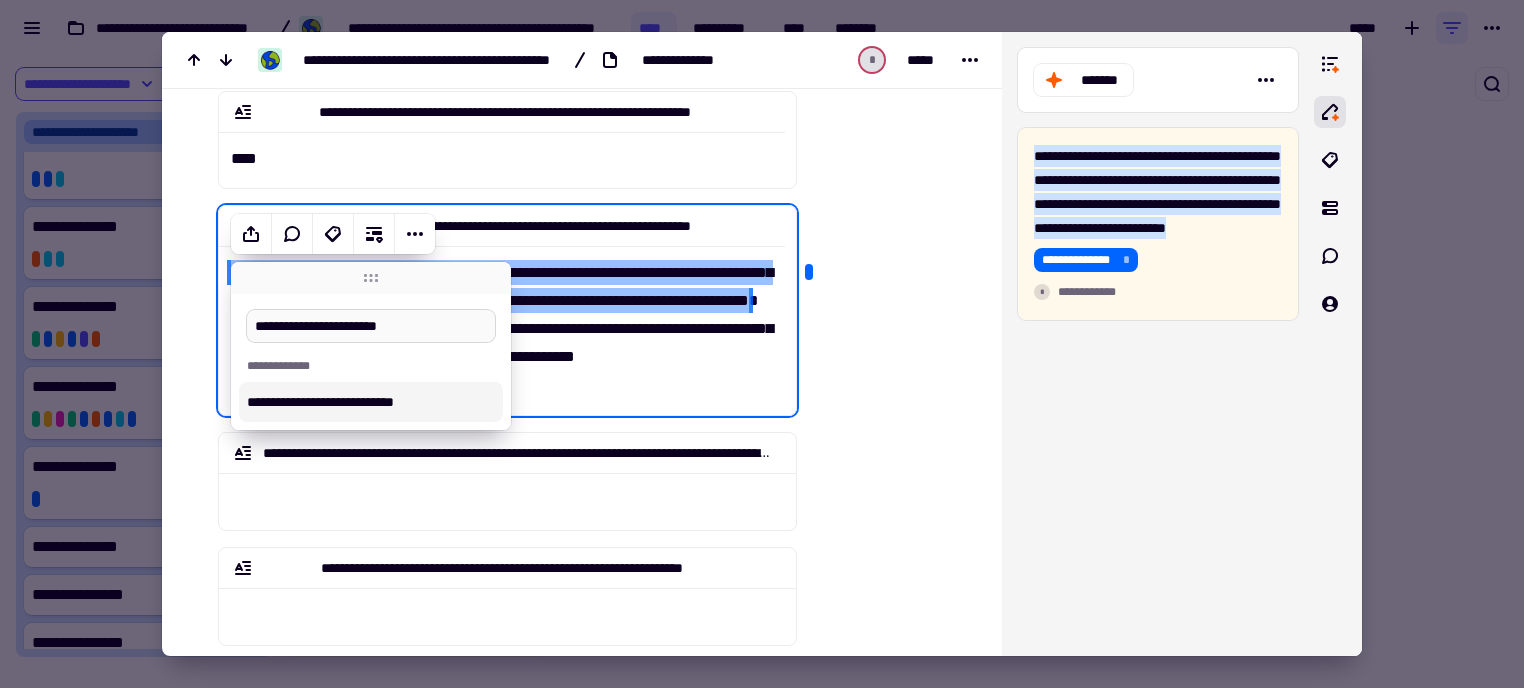 type on "**********" 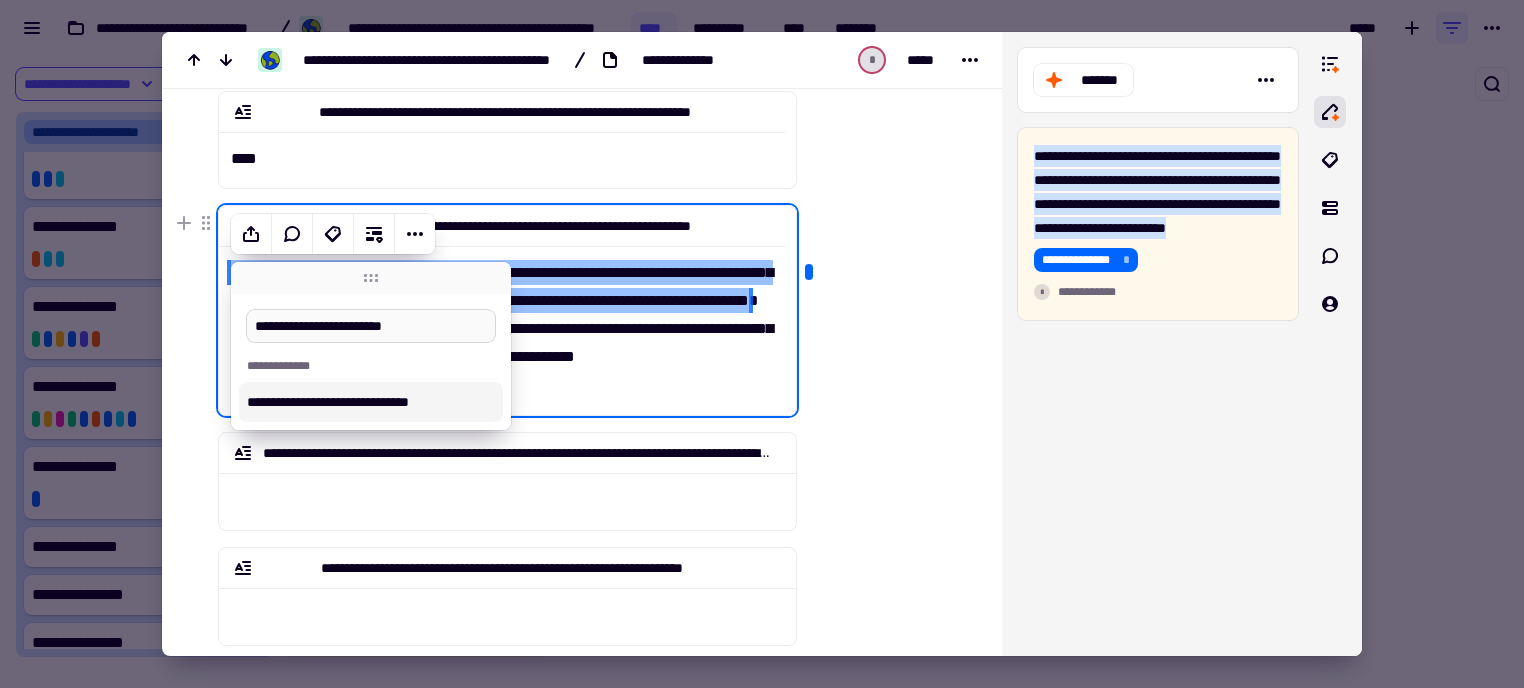type 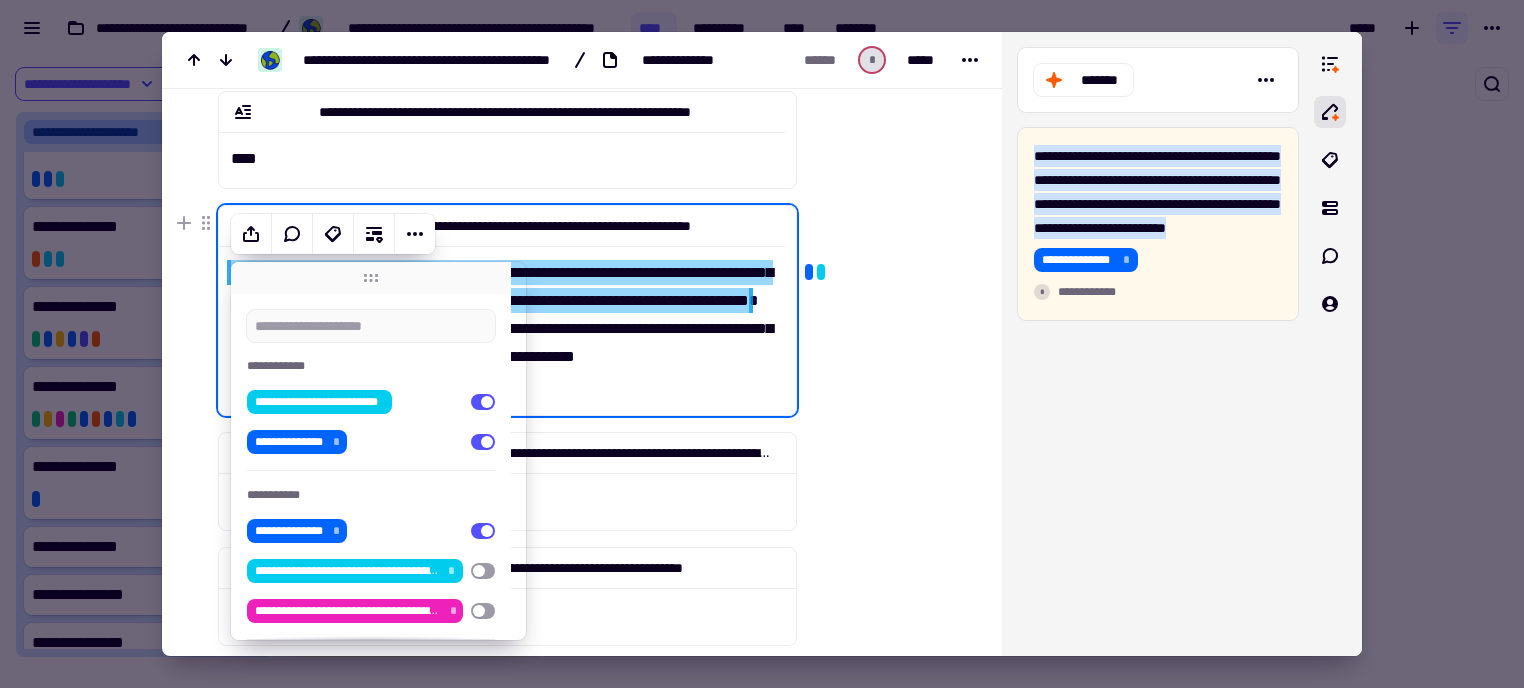 click at bounding box center (885, 921) 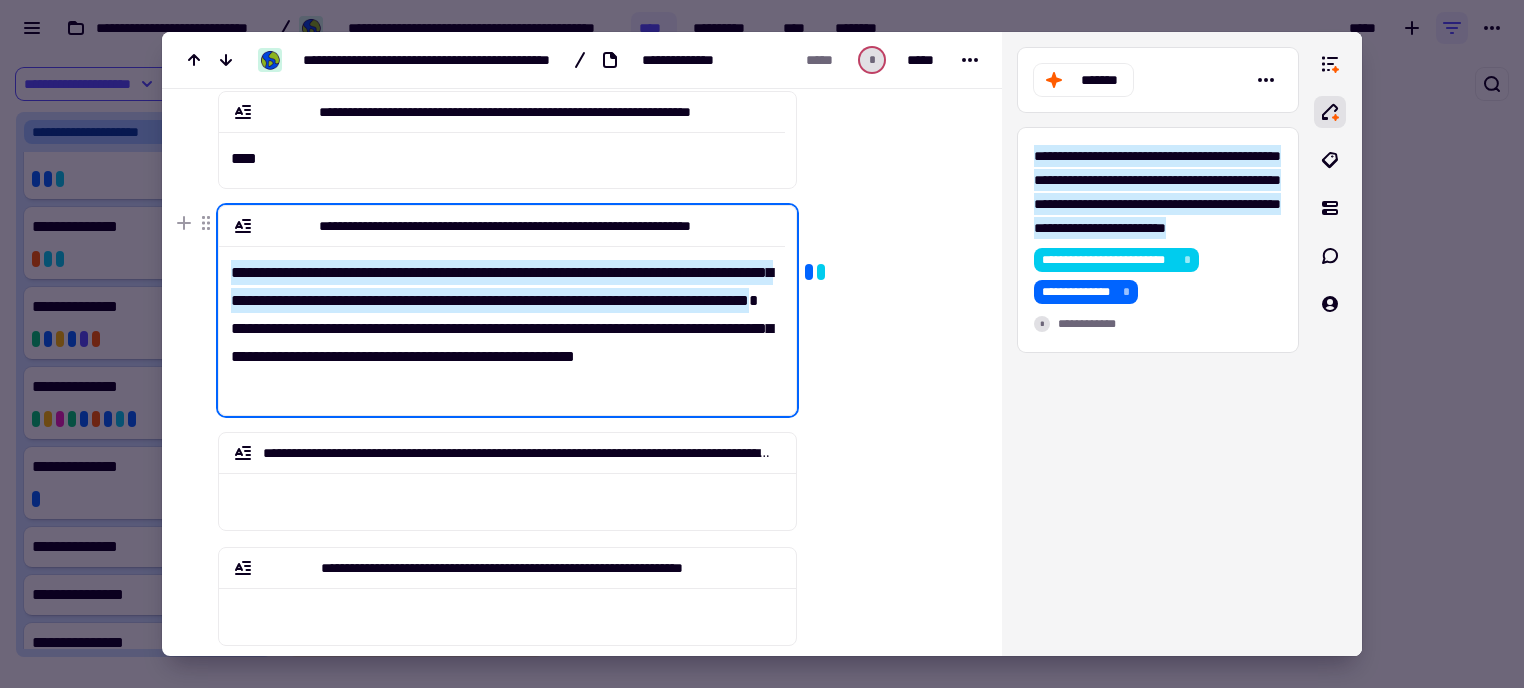click on "**********" at bounding box center (502, 322) 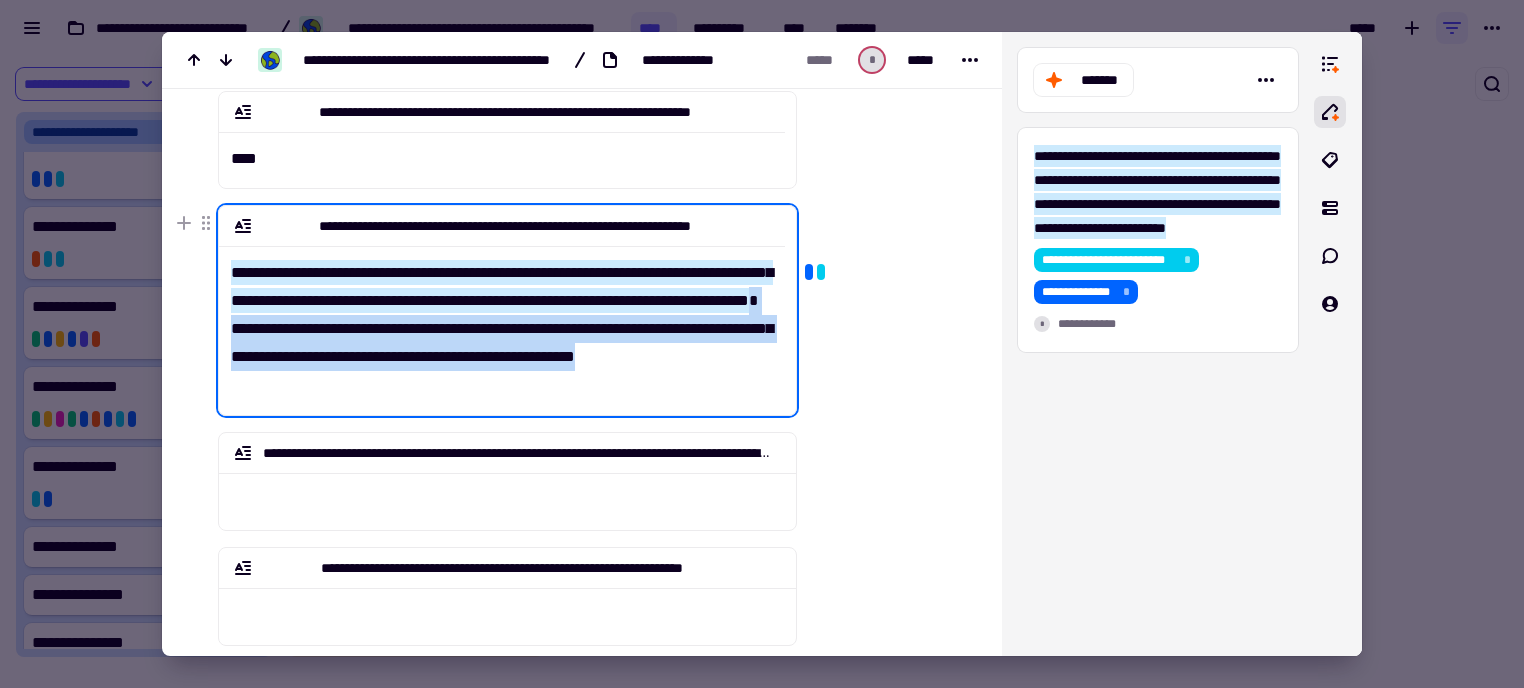 drag, startPoint x: 396, startPoint y: 330, endPoint x: 730, endPoint y: 383, distance: 338.17896 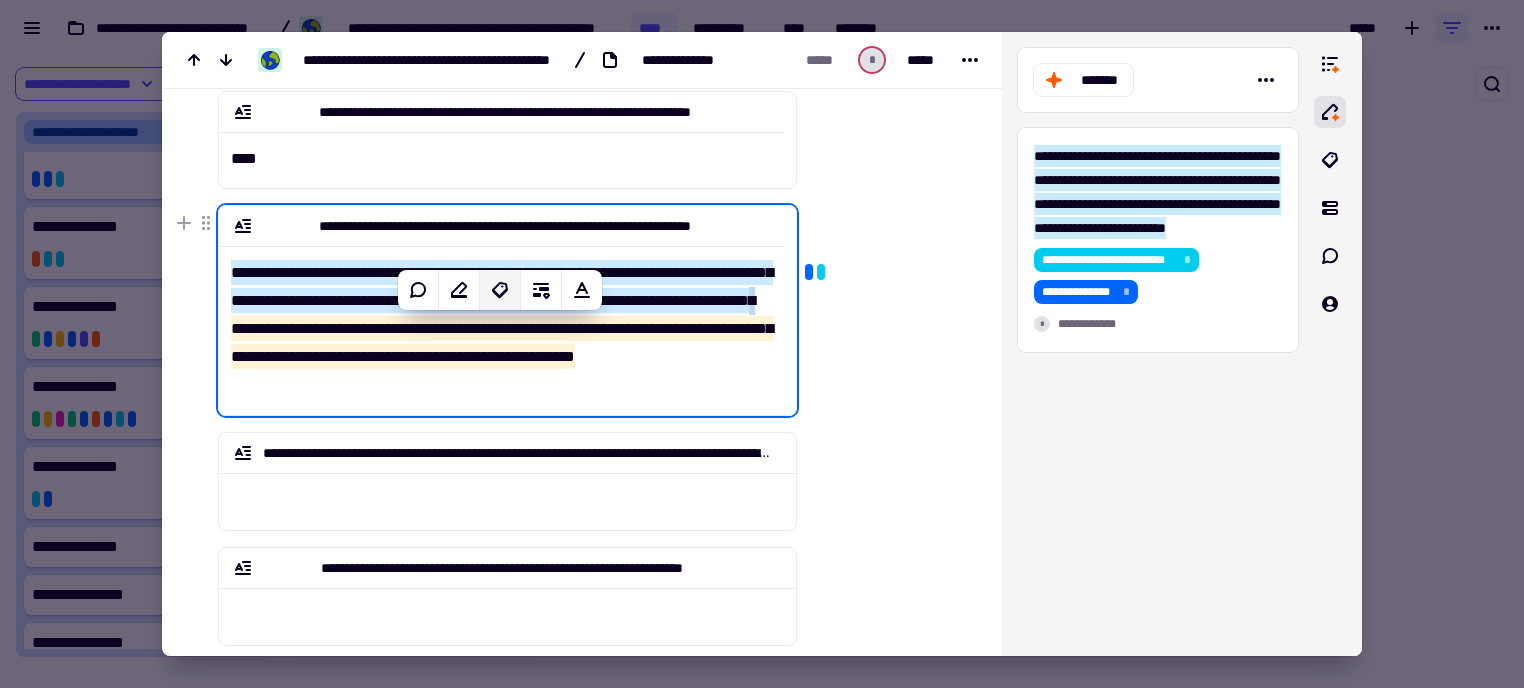 click 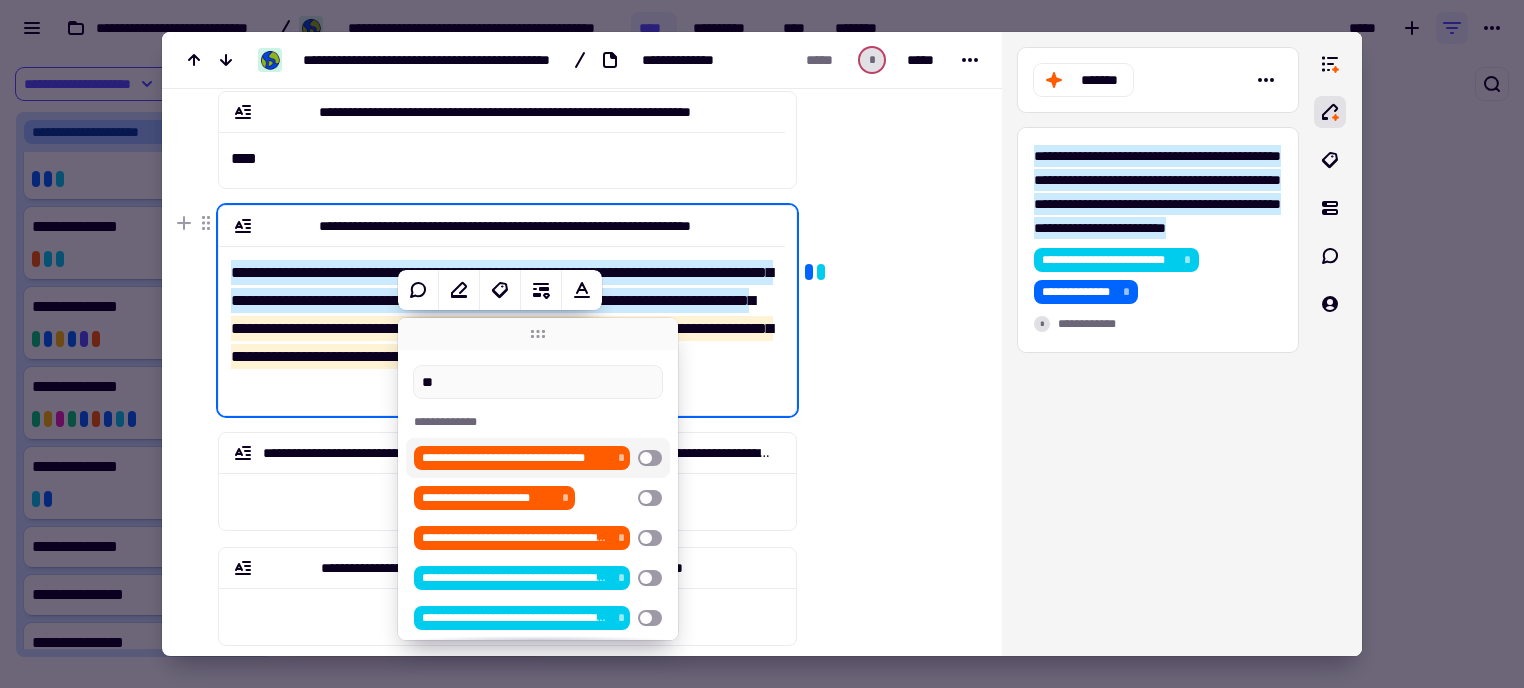 type on "*" 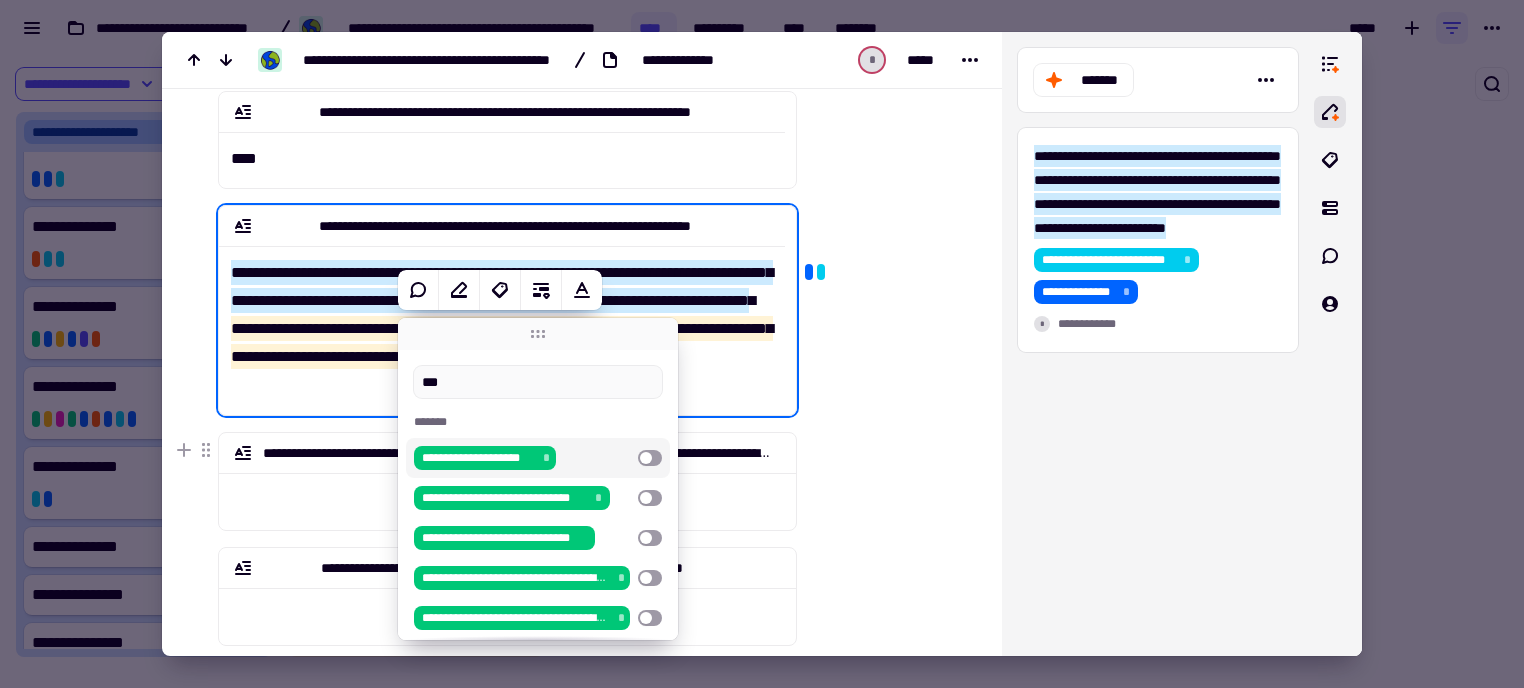 type on "***" 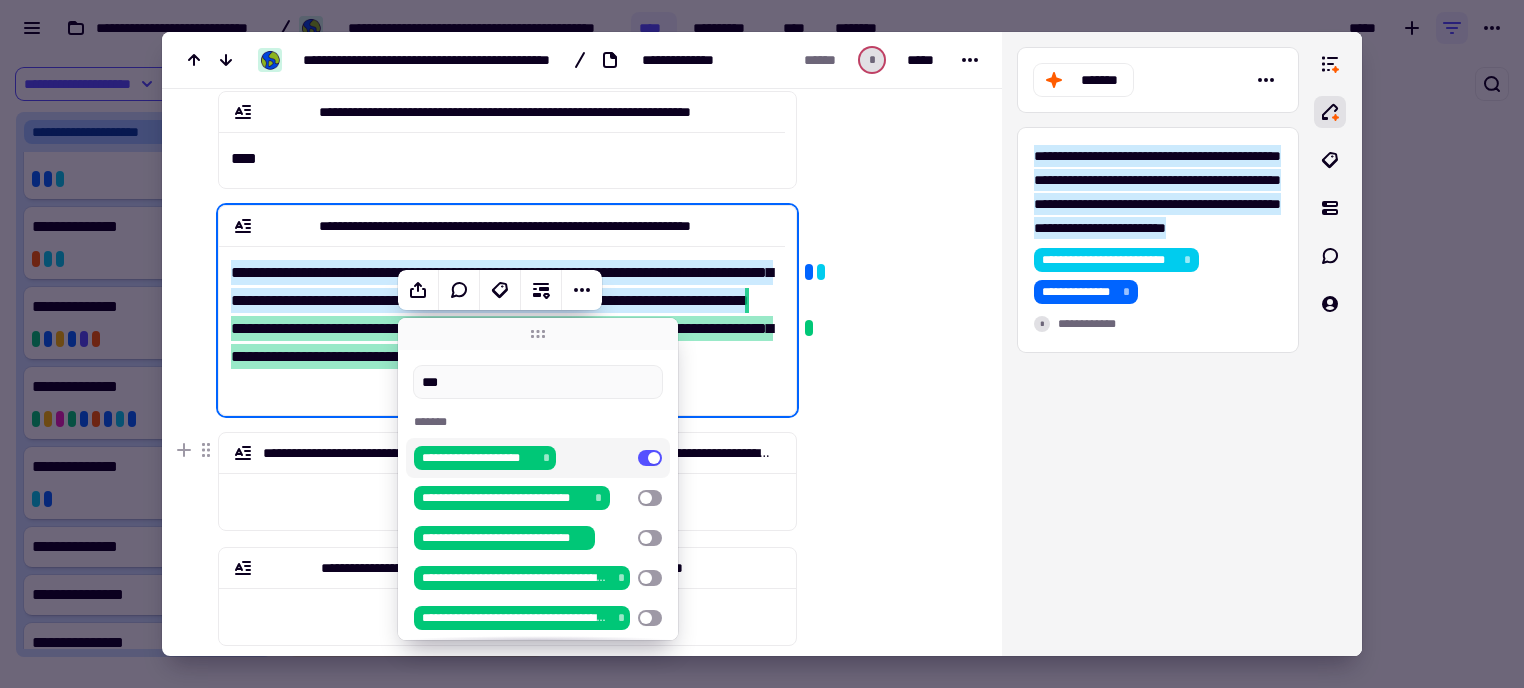 click at bounding box center (885, 921) 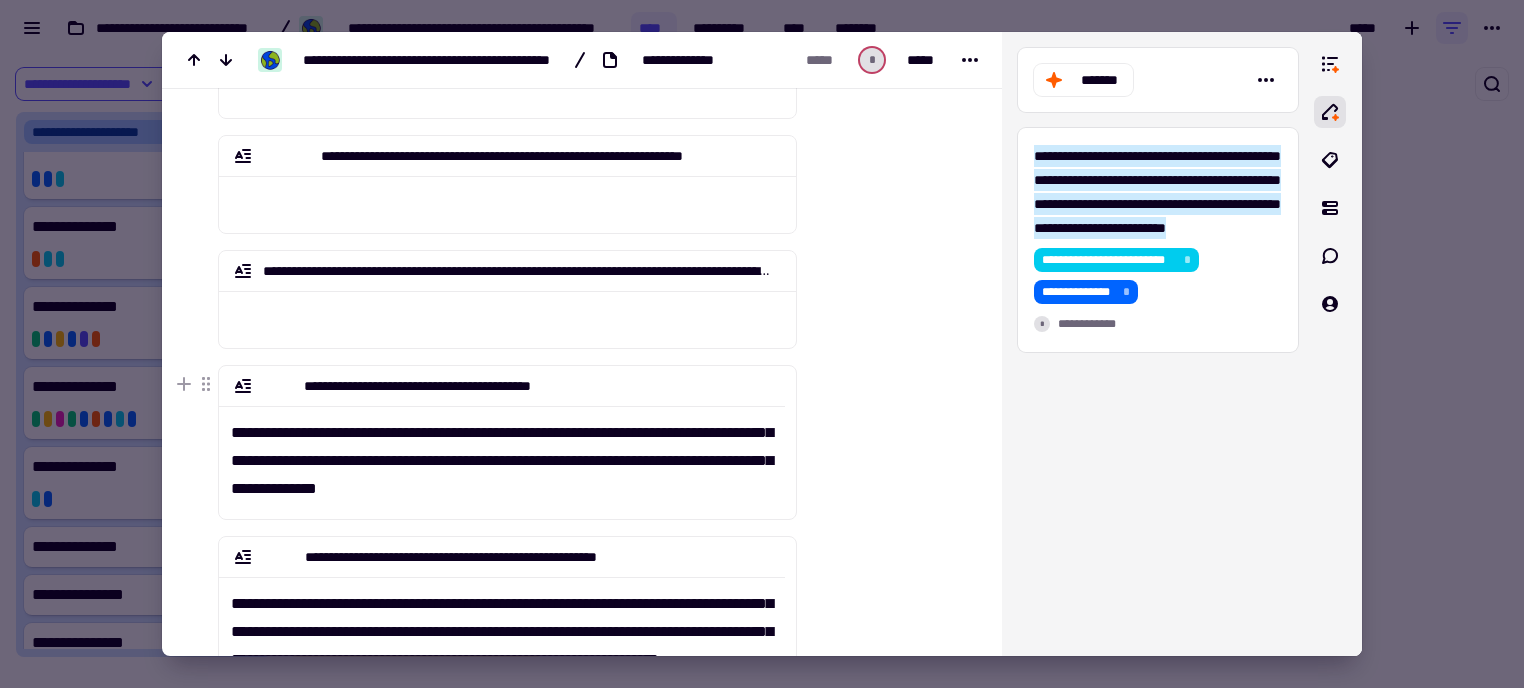 scroll, scrollTop: 992, scrollLeft: 0, axis: vertical 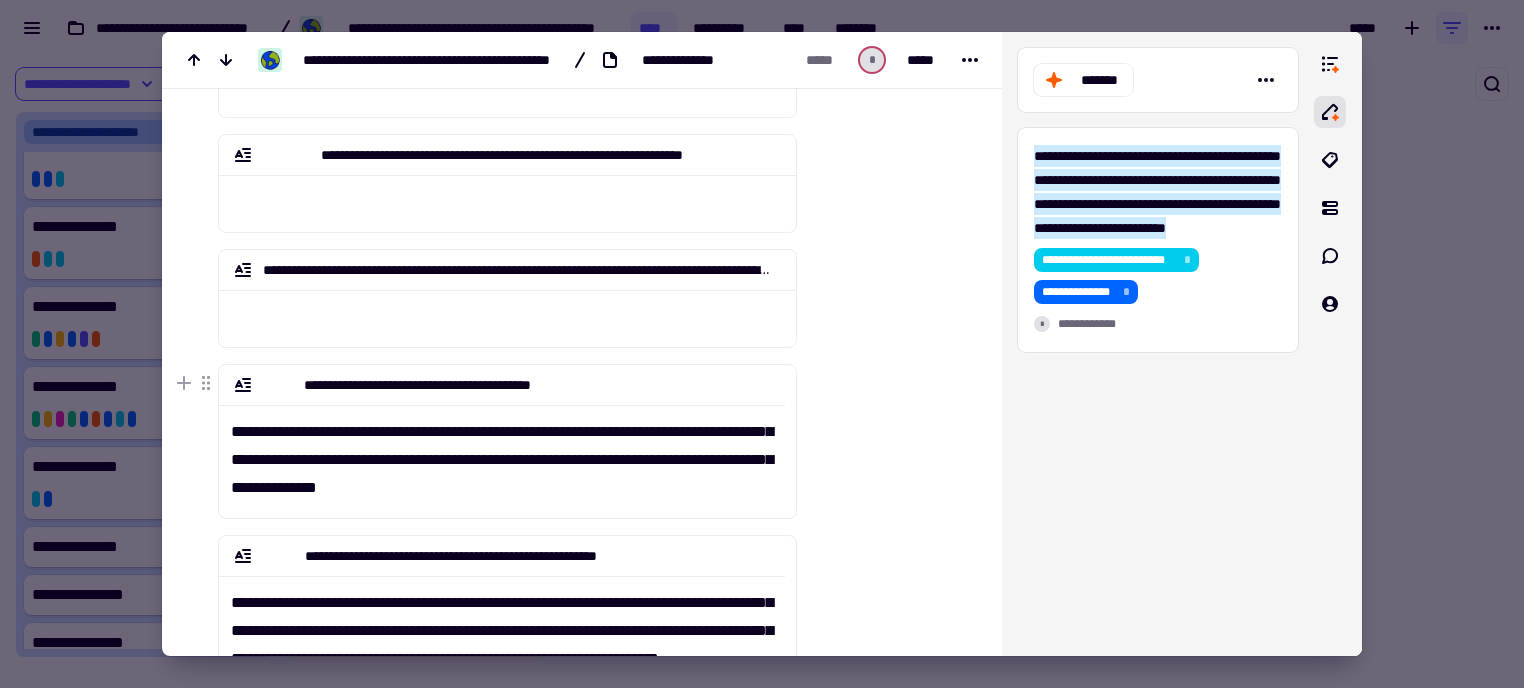 click on "**********" at bounding box center [502, 453] 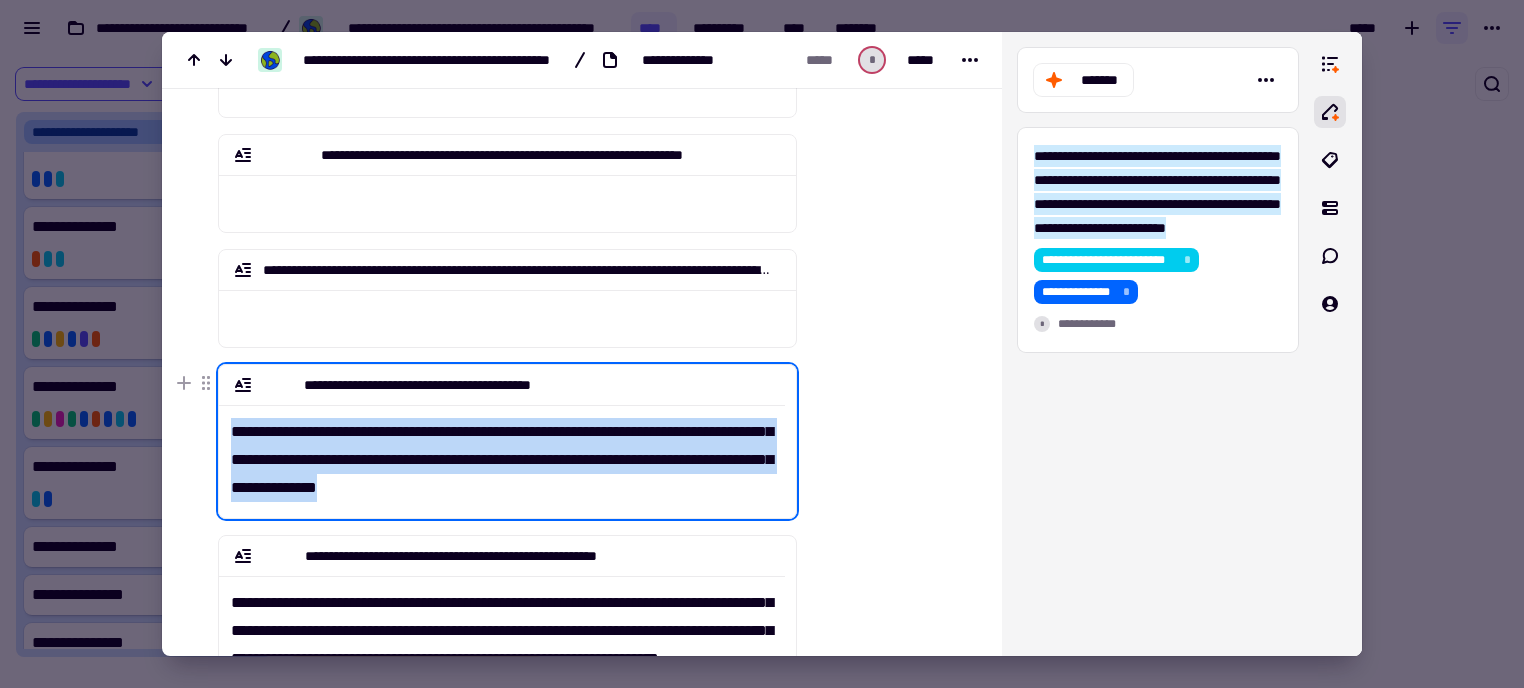 drag, startPoint x: 584, startPoint y: 496, endPoint x: 228, endPoint y: 441, distance: 360.22354 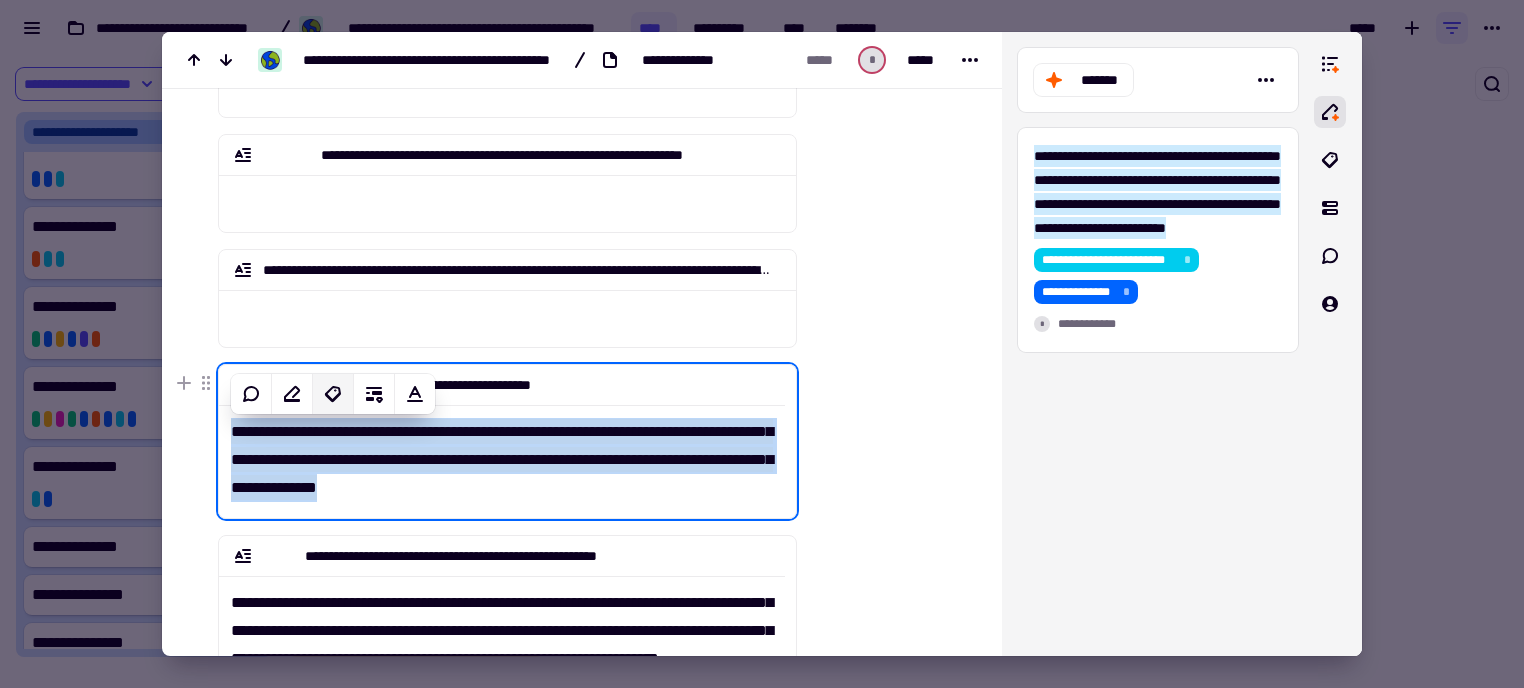 click 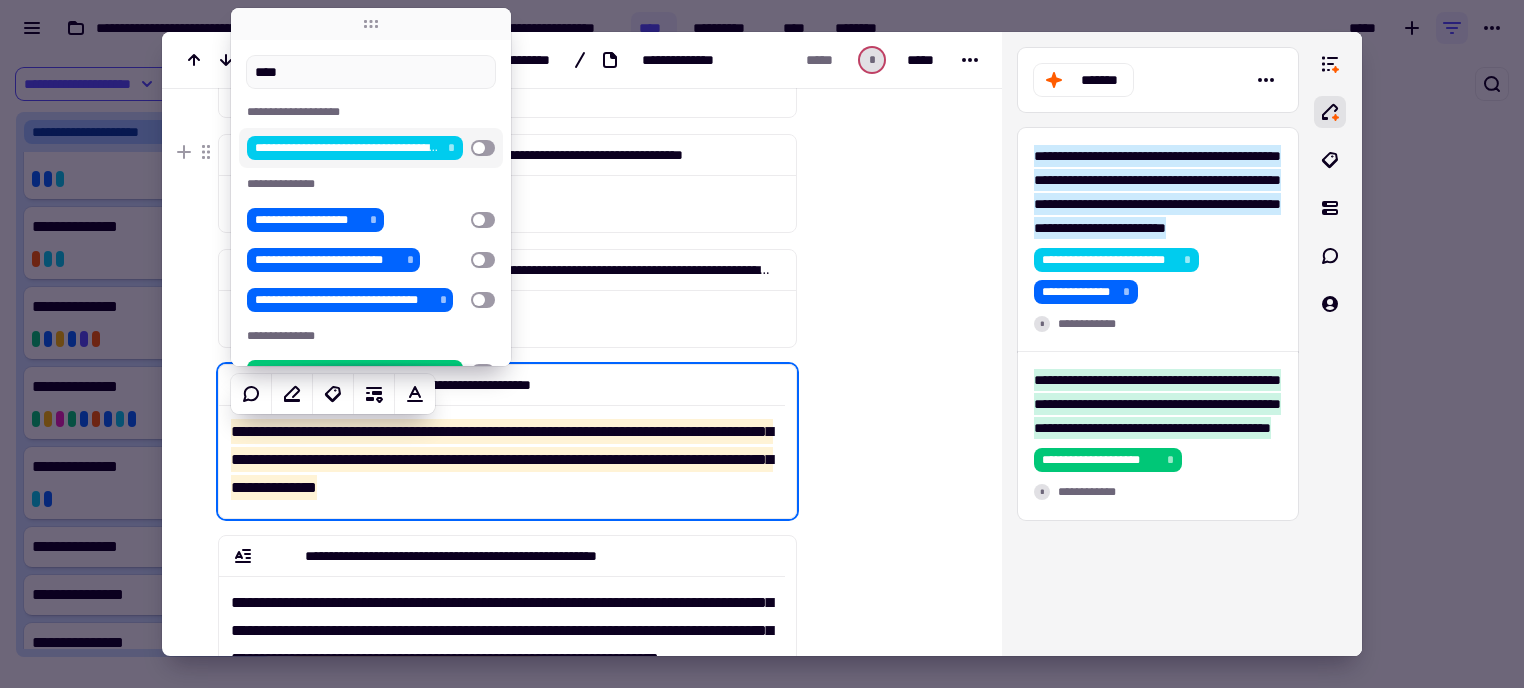 type on "****" 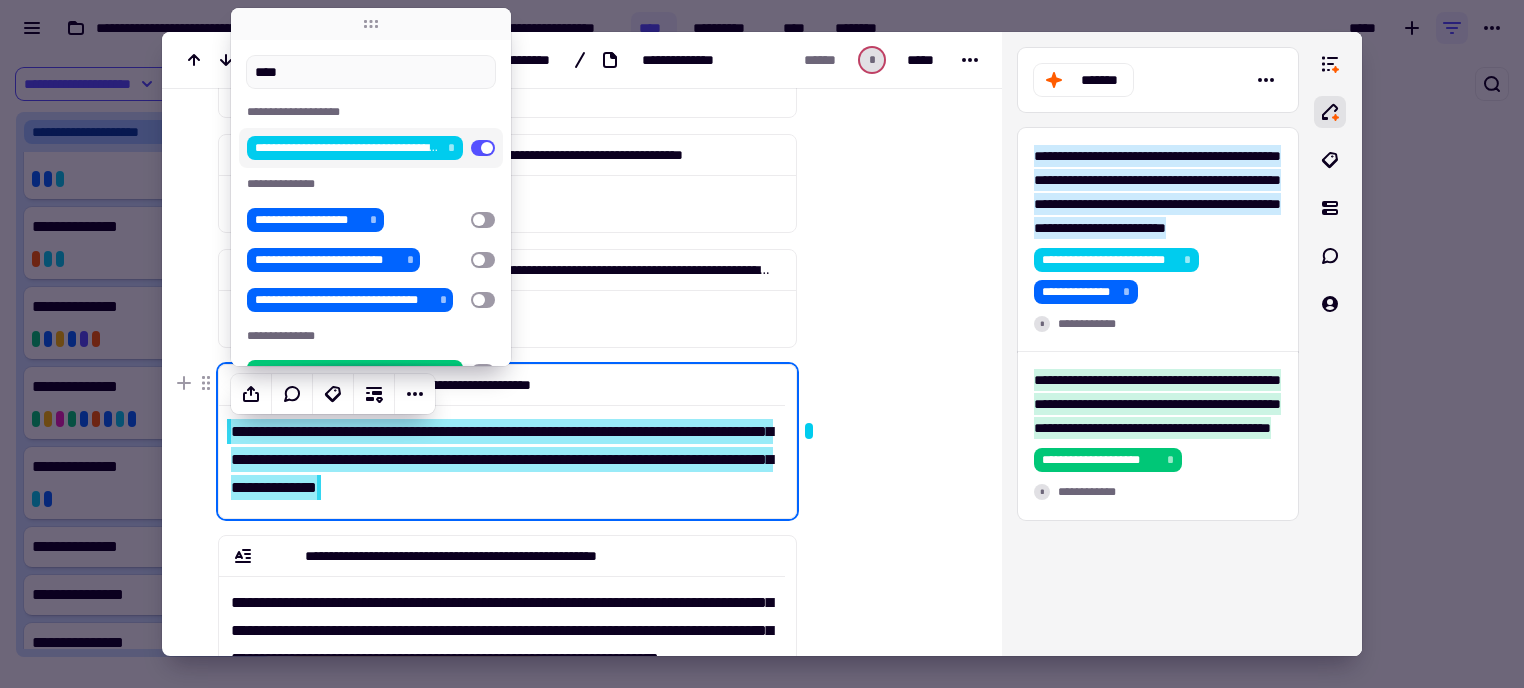 click at bounding box center (887, -179) 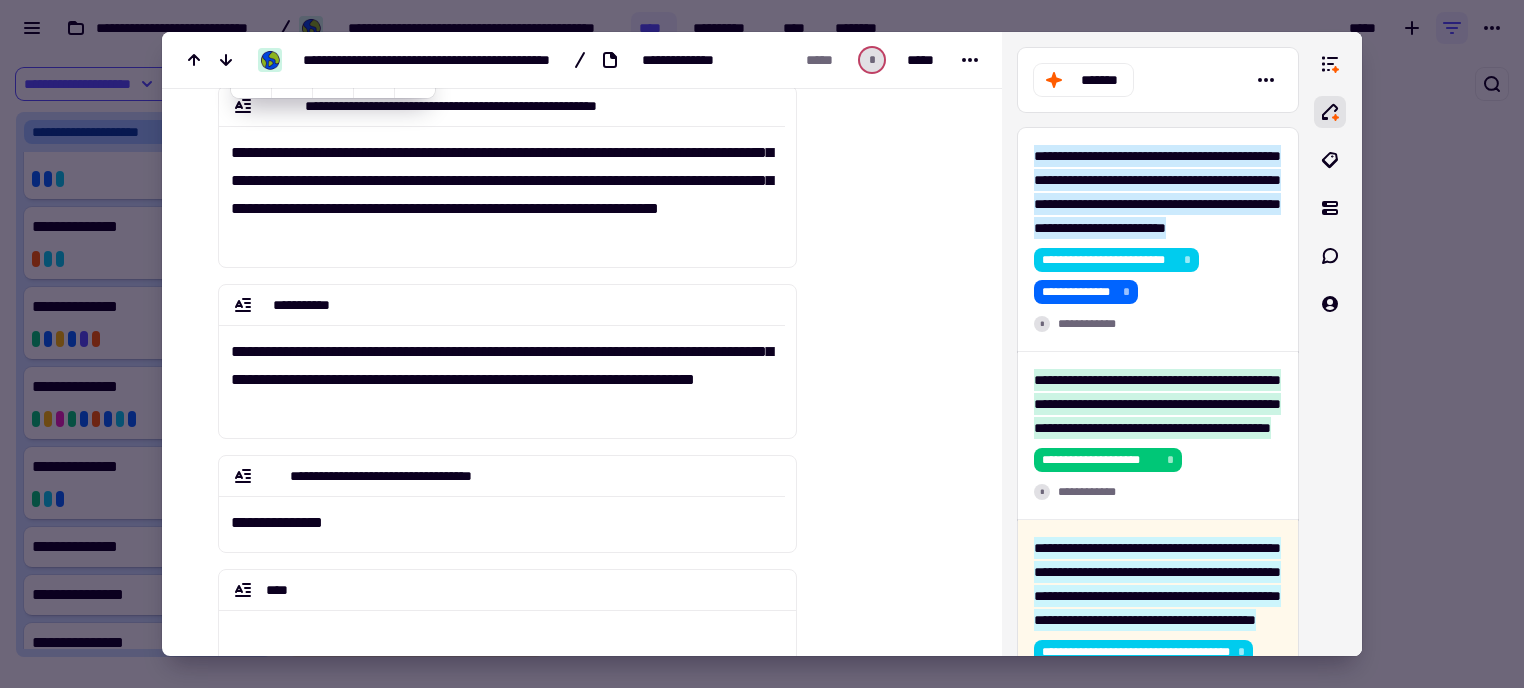 scroll, scrollTop: 1388, scrollLeft: 0, axis: vertical 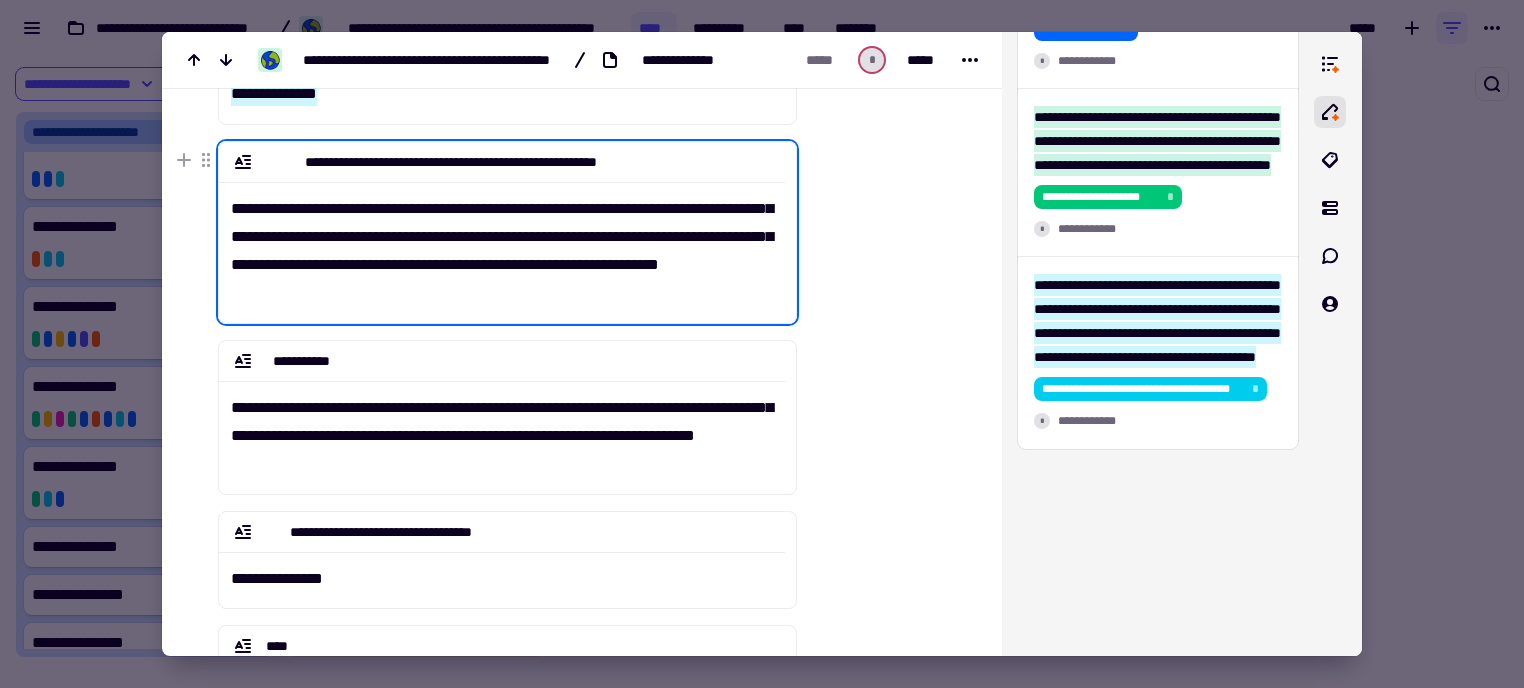 click on "**********" at bounding box center (502, 244) 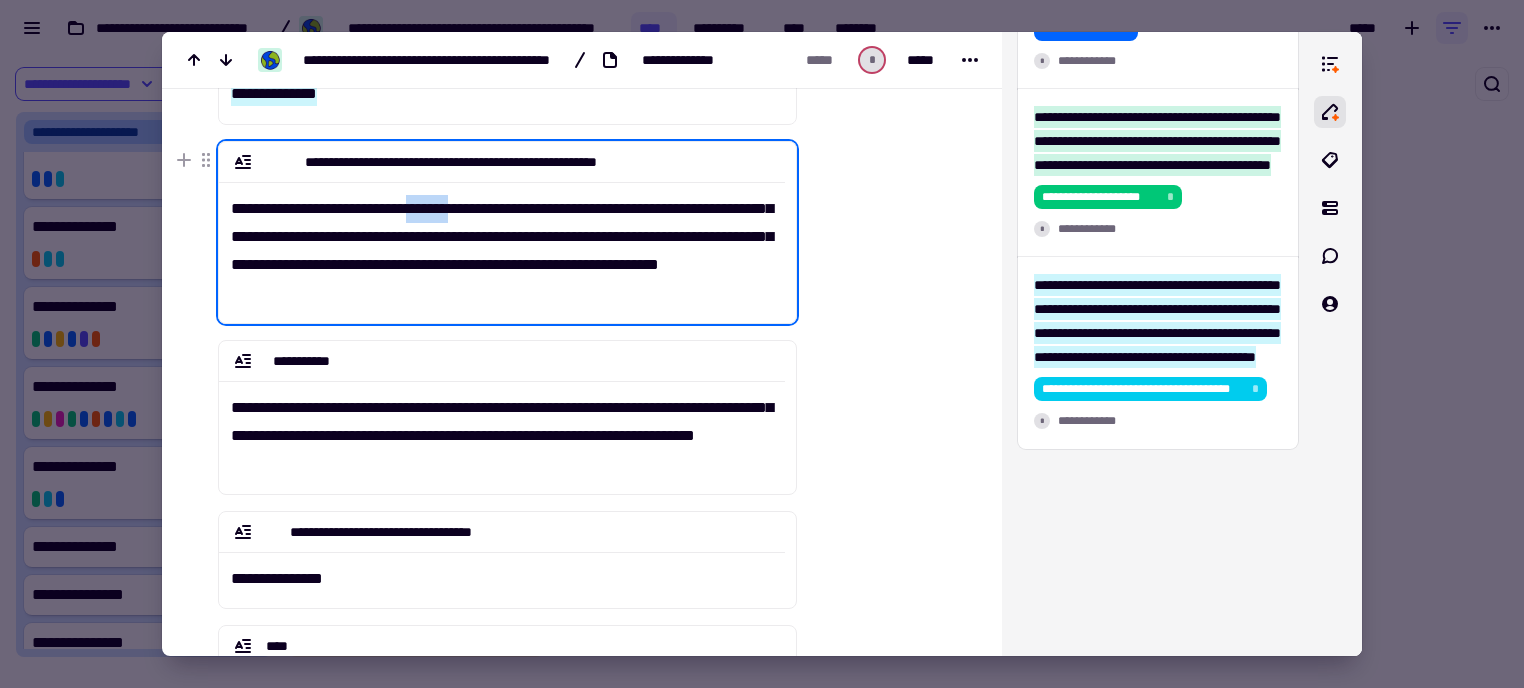 drag, startPoint x: 484, startPoint y: 210, endPoint x: 443, endPoint y: 209, distance: 41.01219 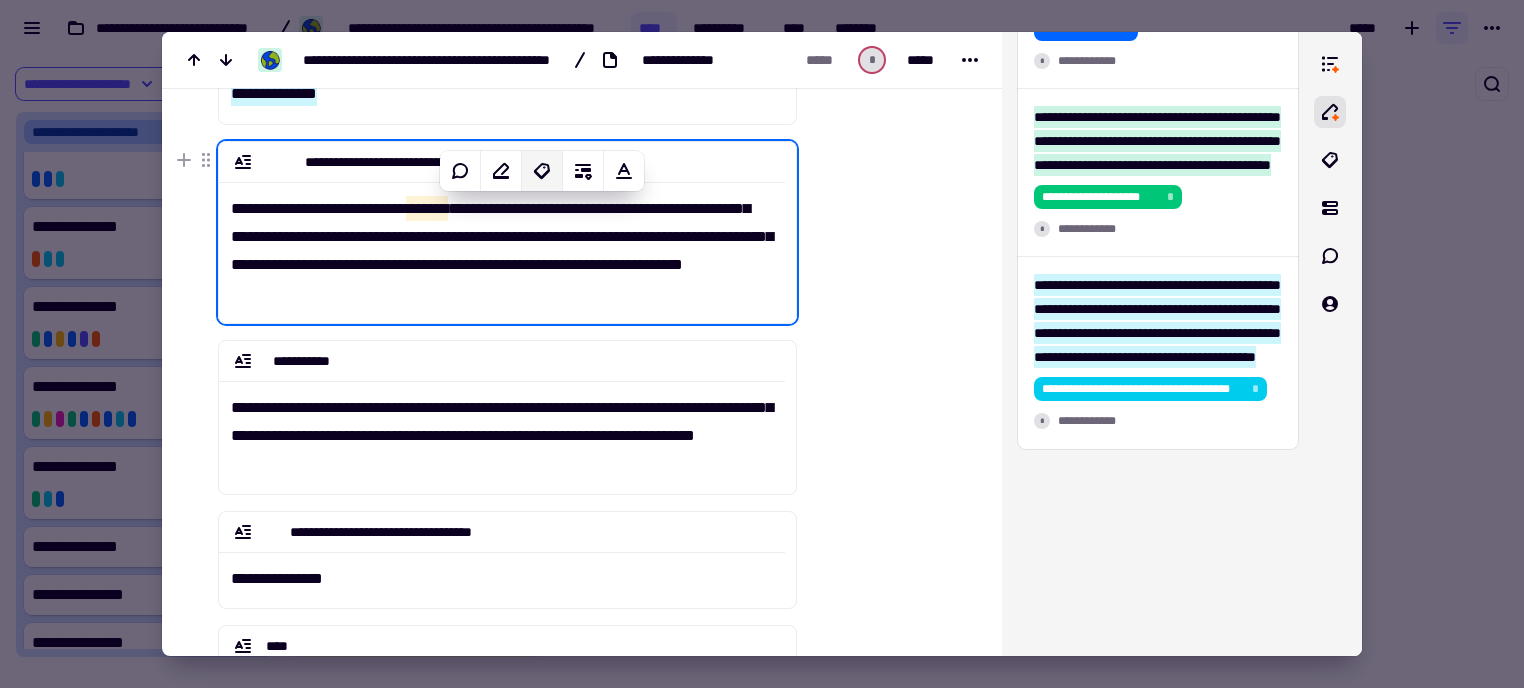 click 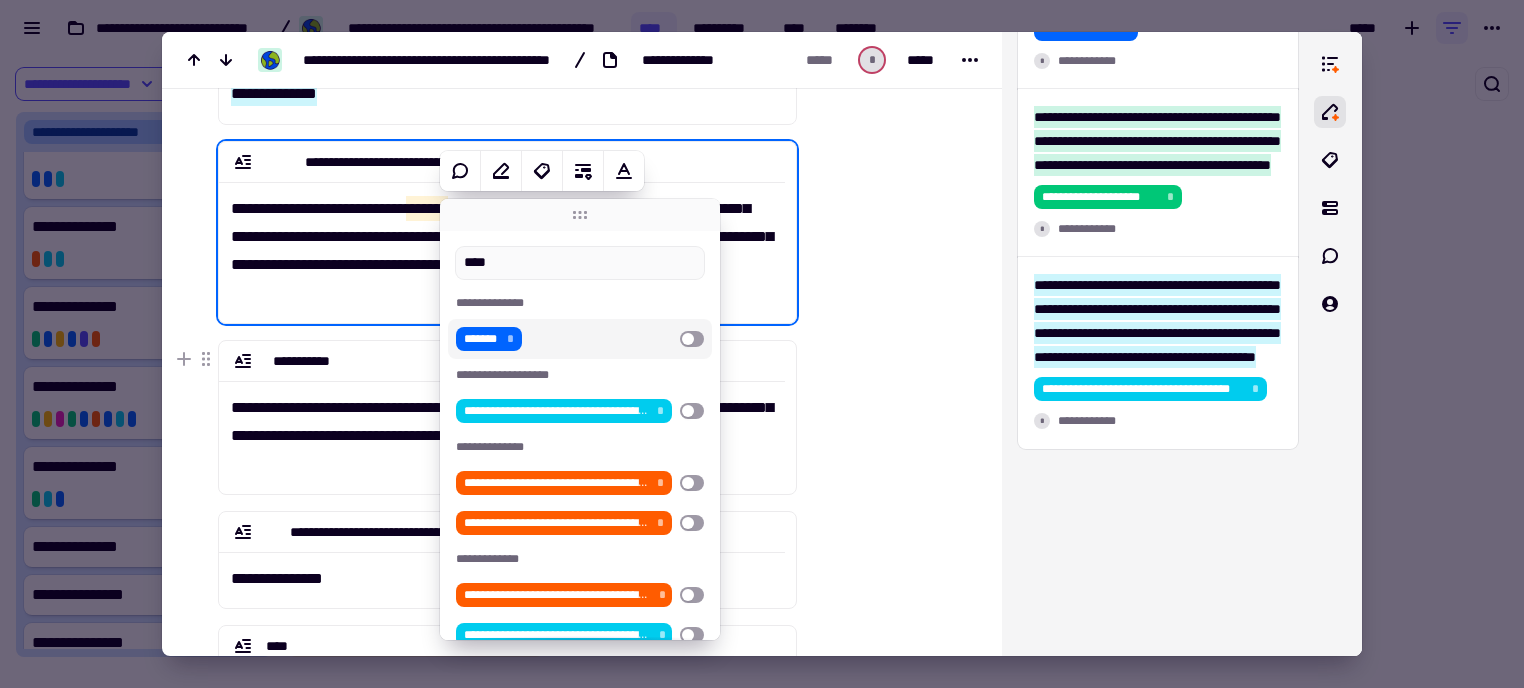 type on "****" 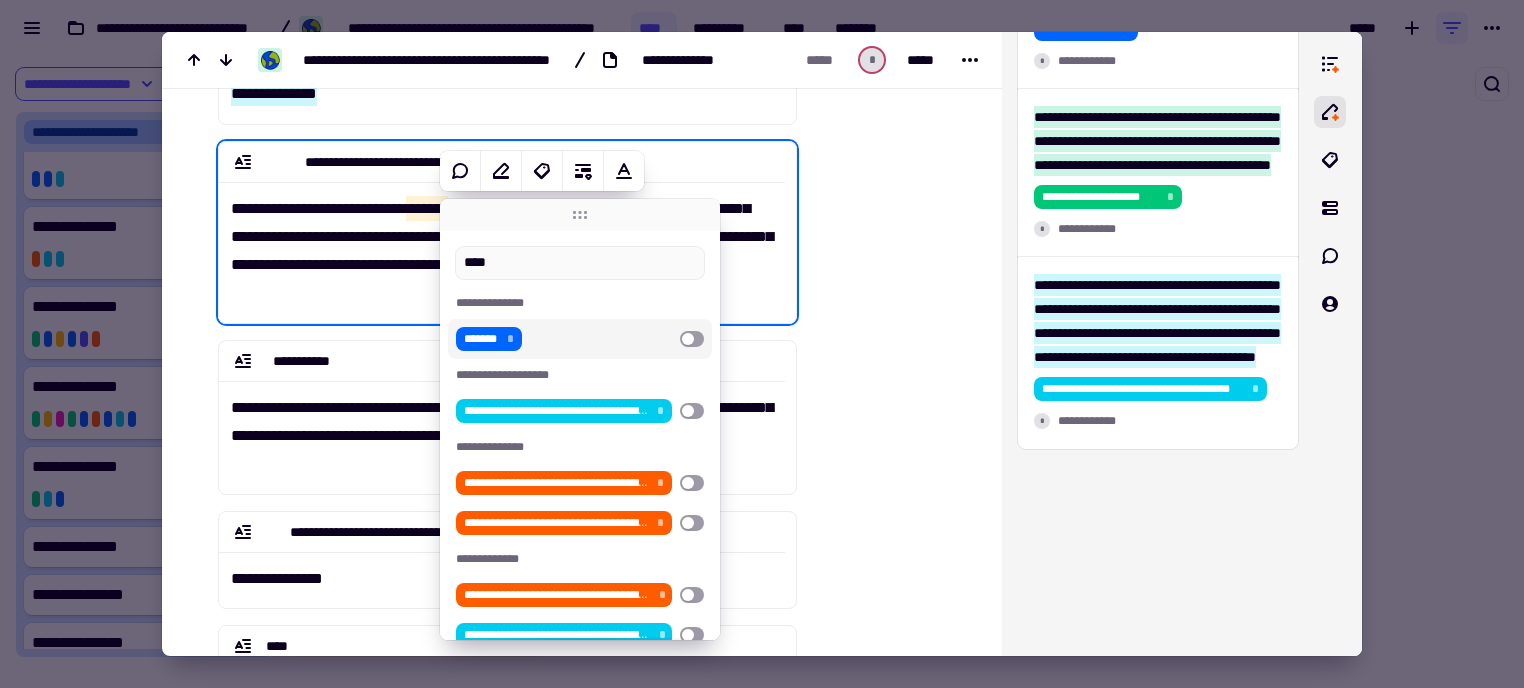 click at bounding box center (692, 339) 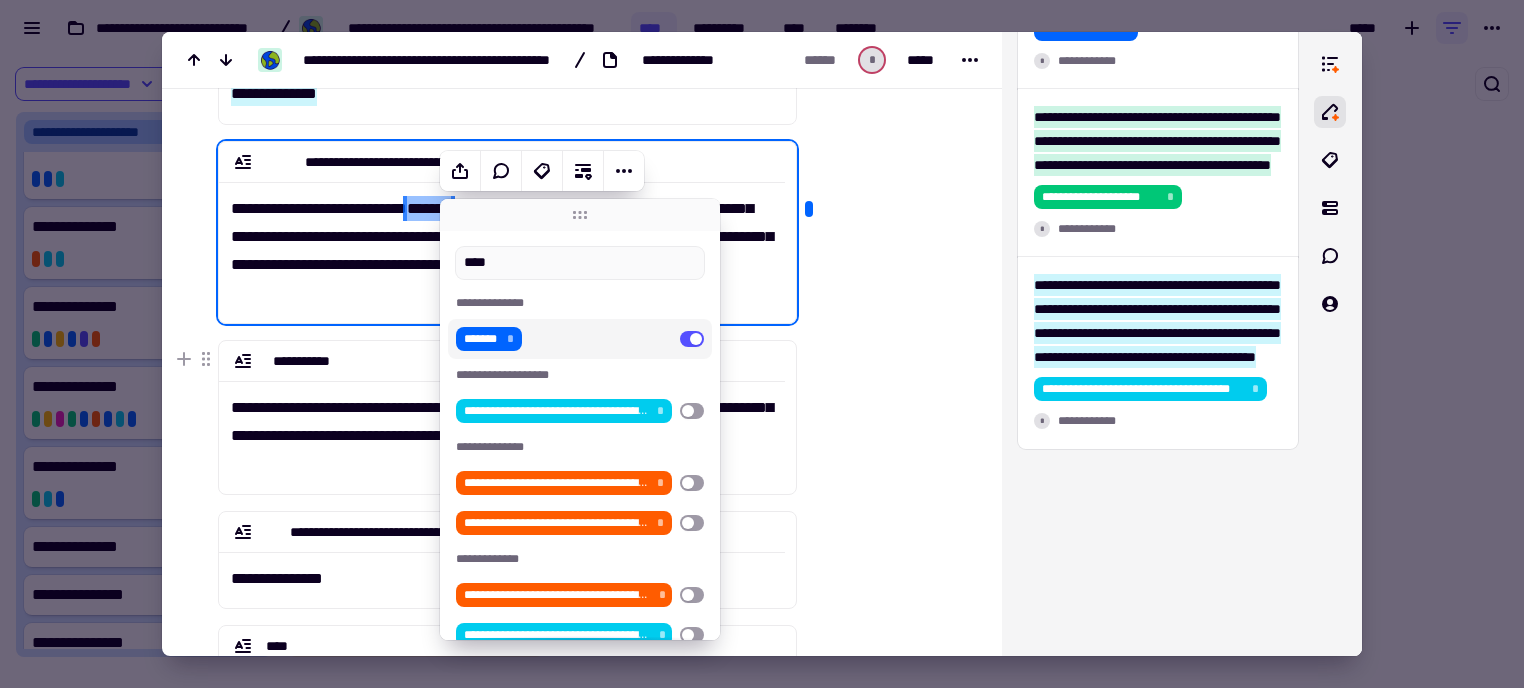 click at bounding box center (885, 114) 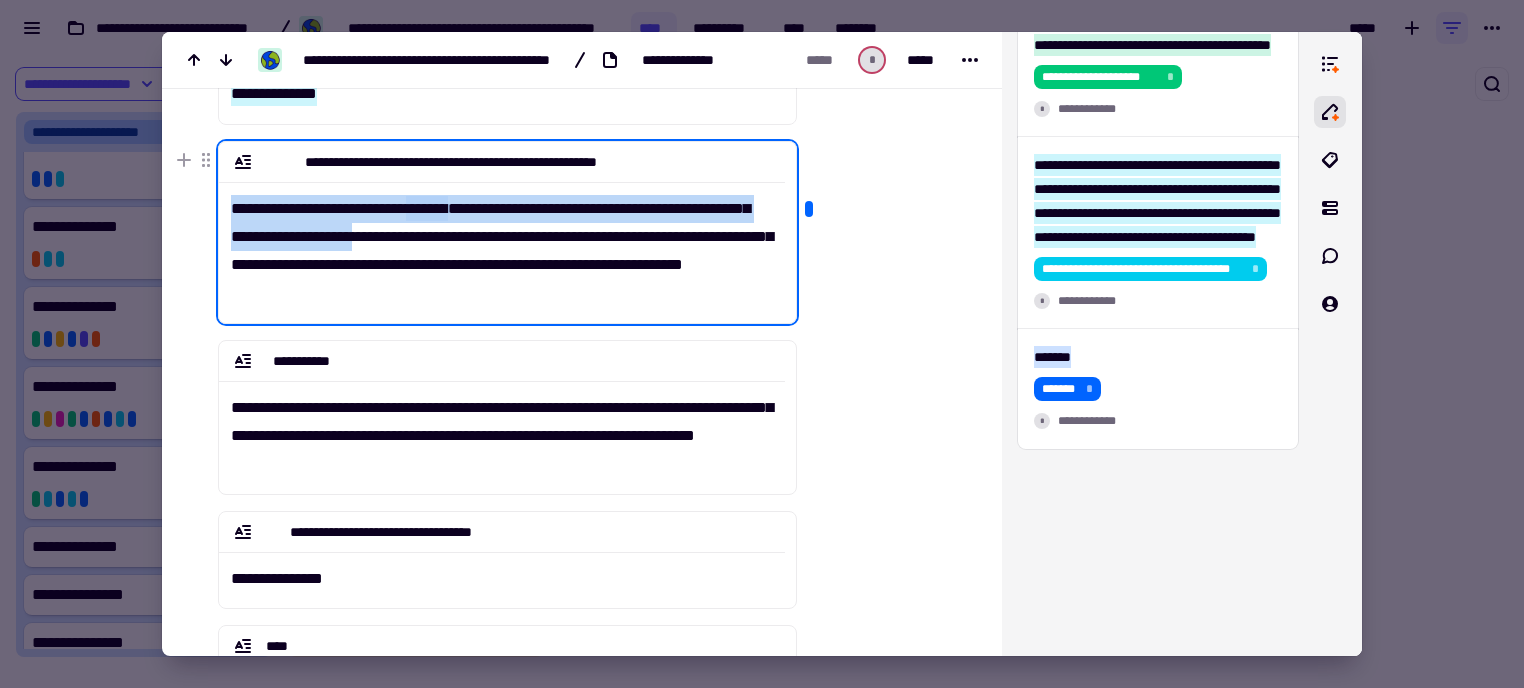 drag, startPoint x: 472, startPoint y: 230, endPoint x: 210, endPoint y: 218, distance: 262.27466 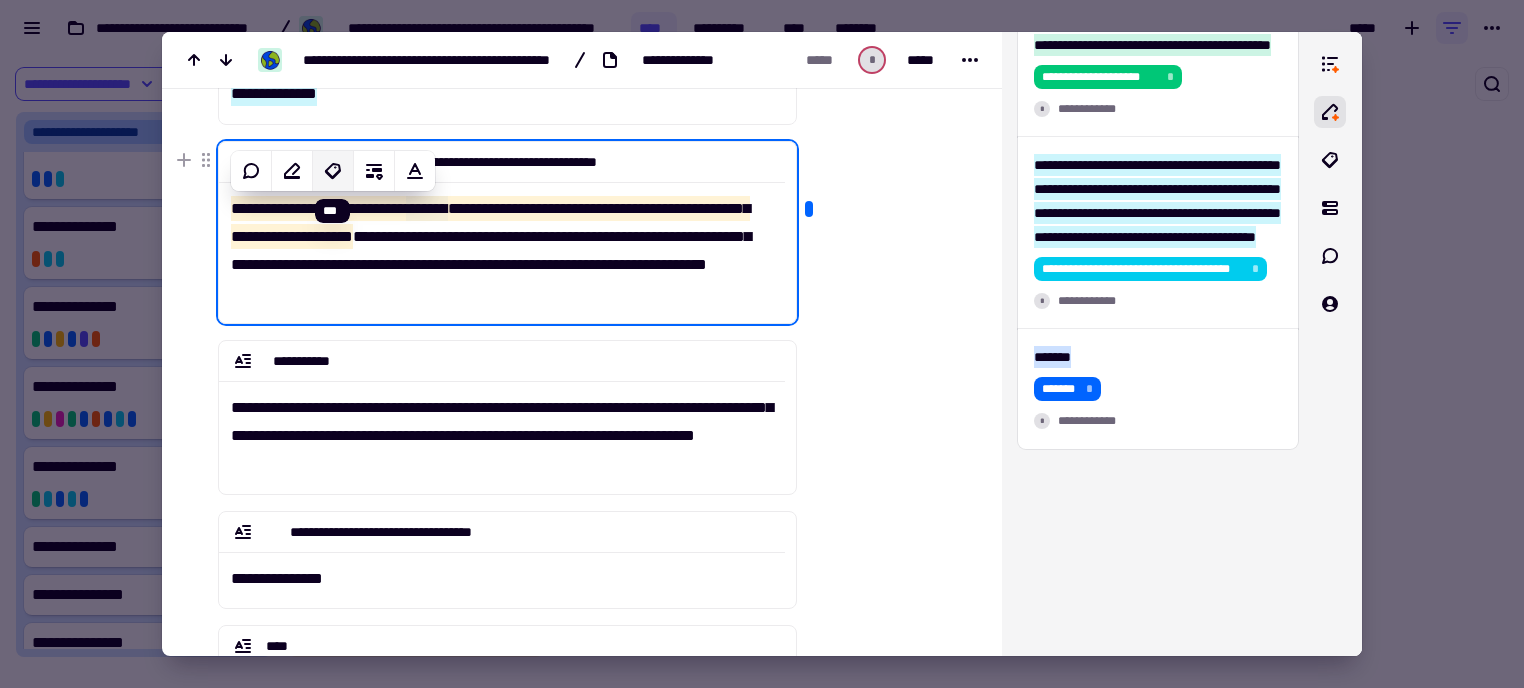 click 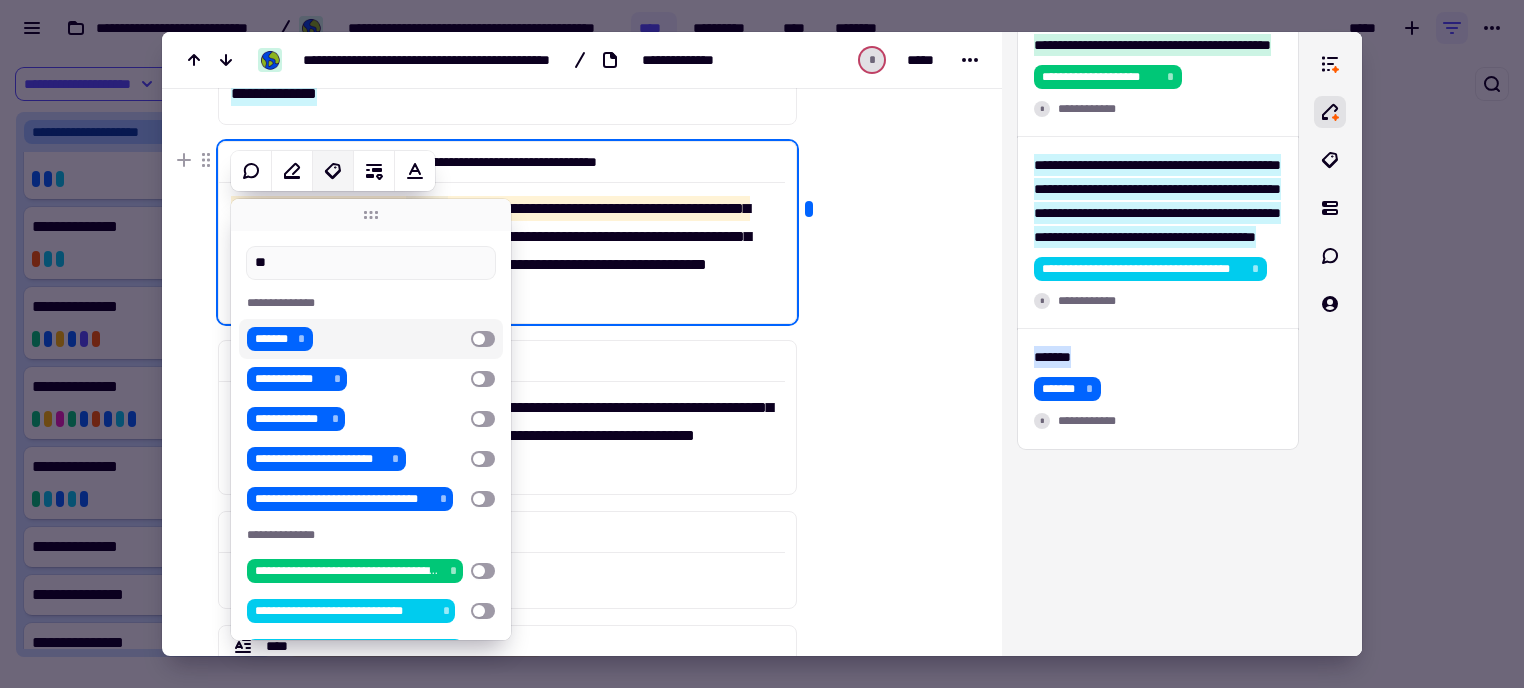 type on "*" 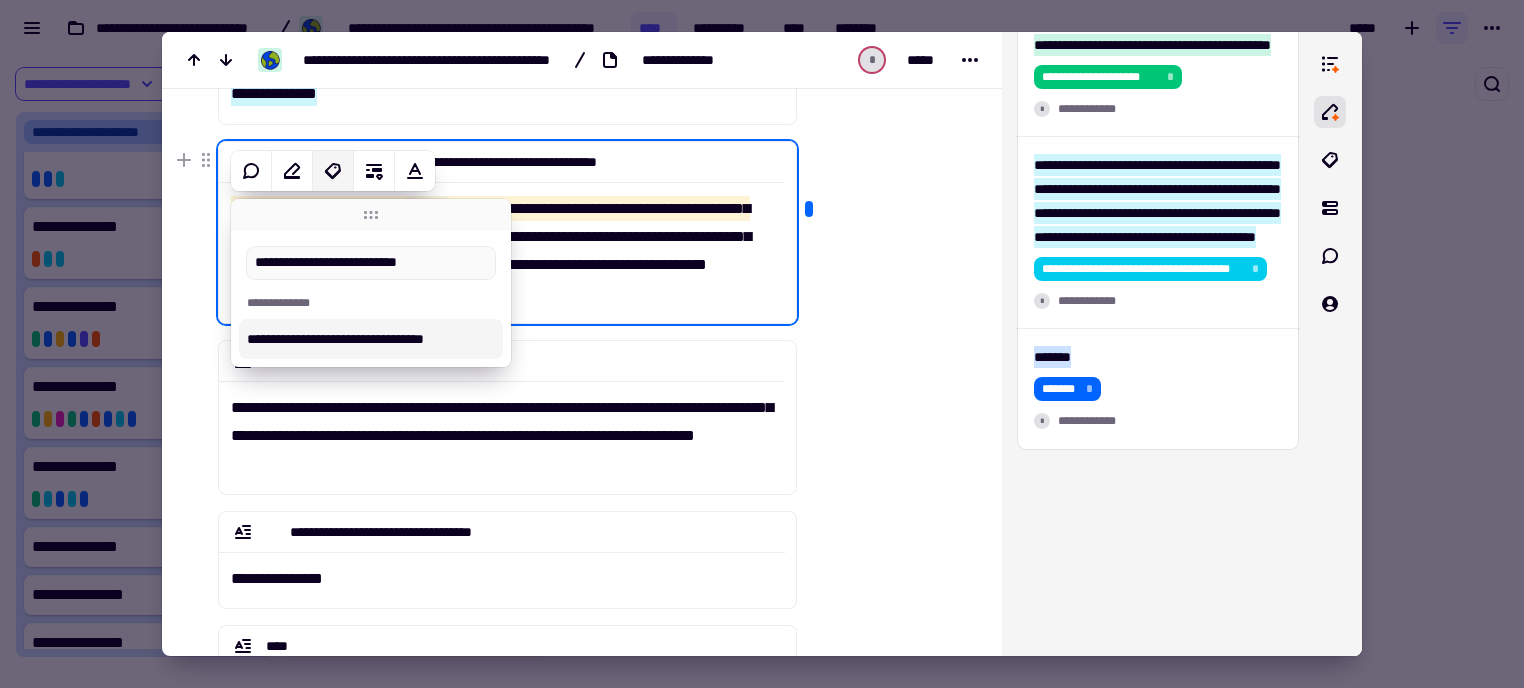 type on "**********" 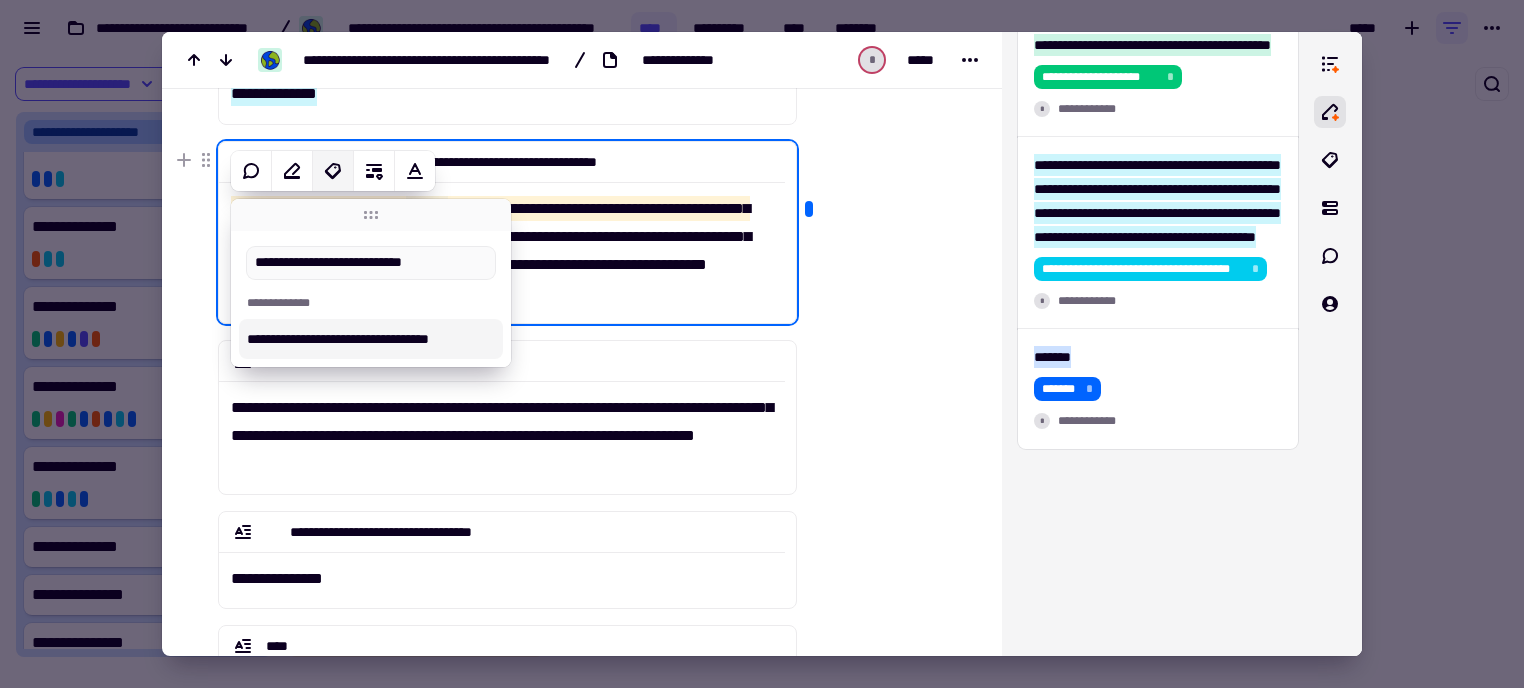 type 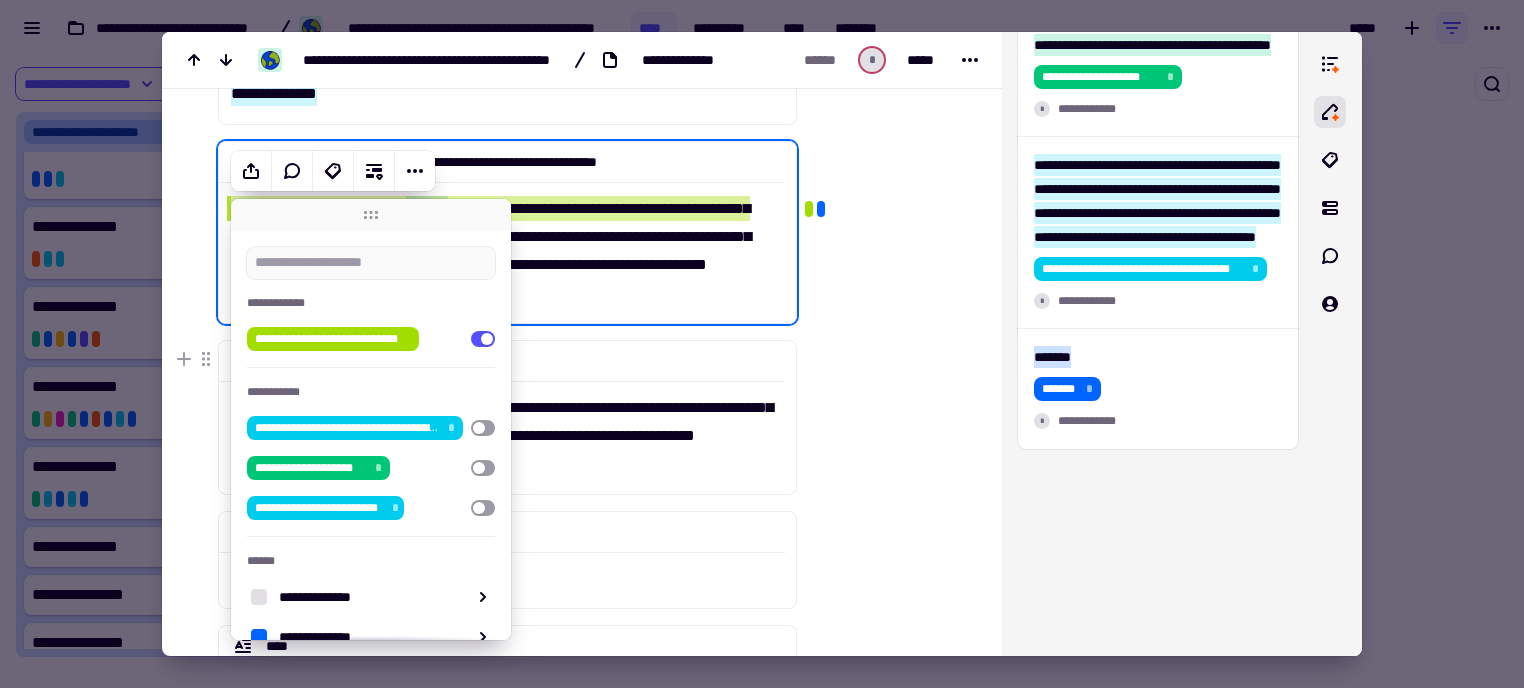 click at bounding box center (885, 114) 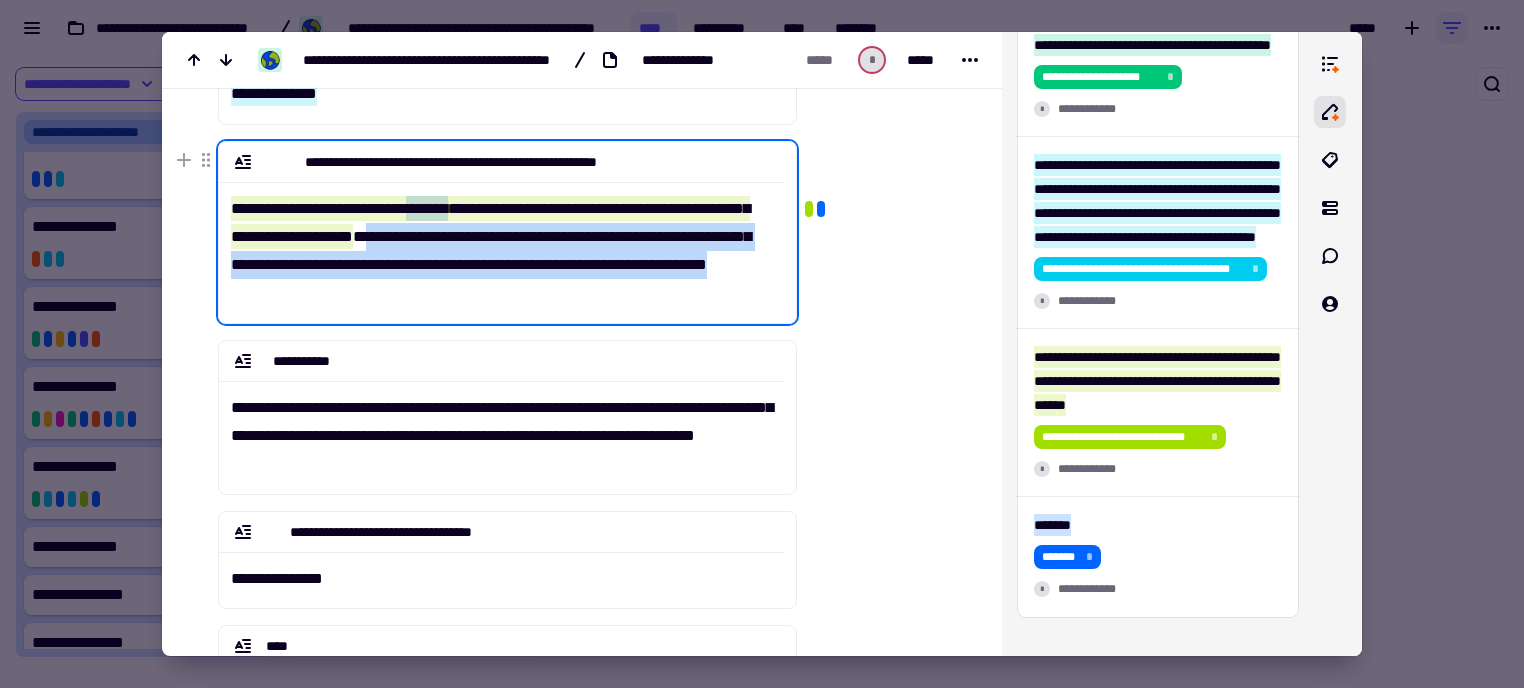 drag, startPoint x: 479, startPoint y: 239, endPoint x: 504, endPoint y: 284, distance: 51.47815 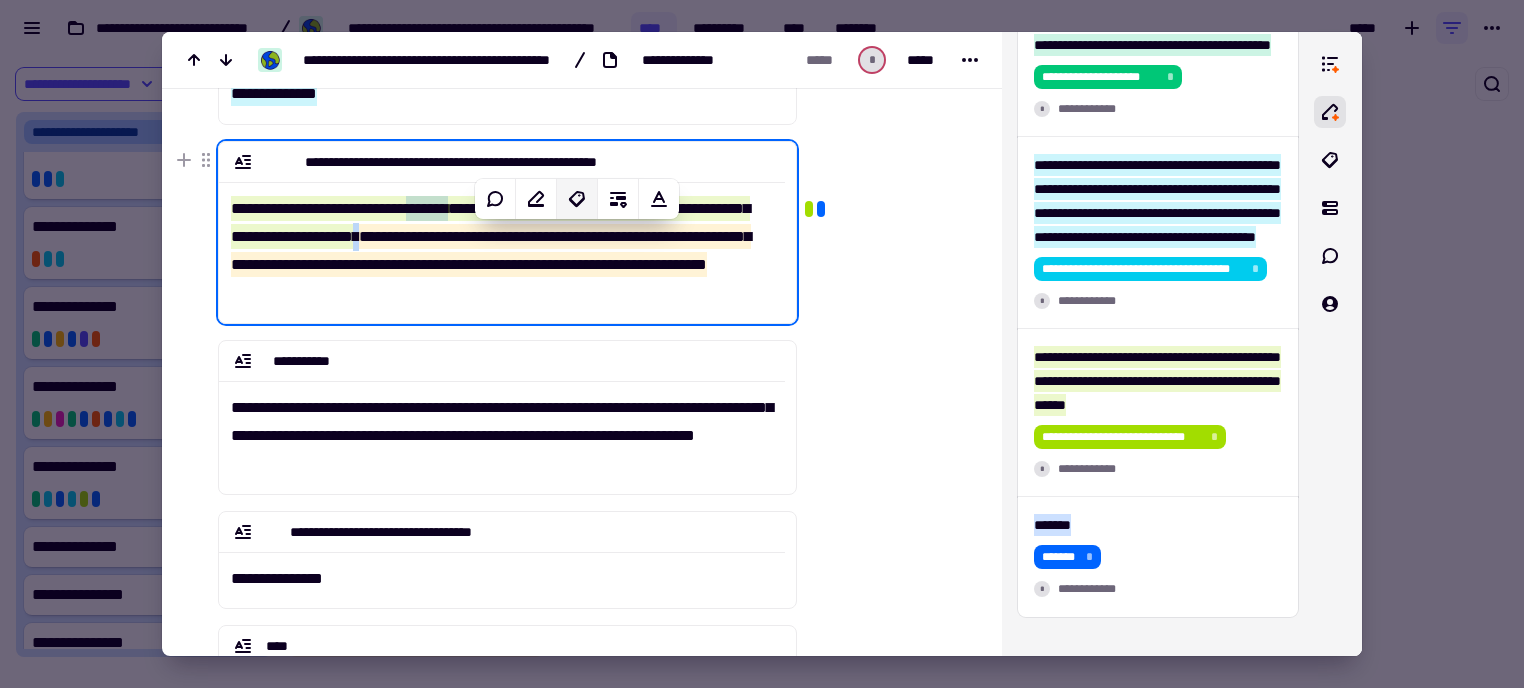 click 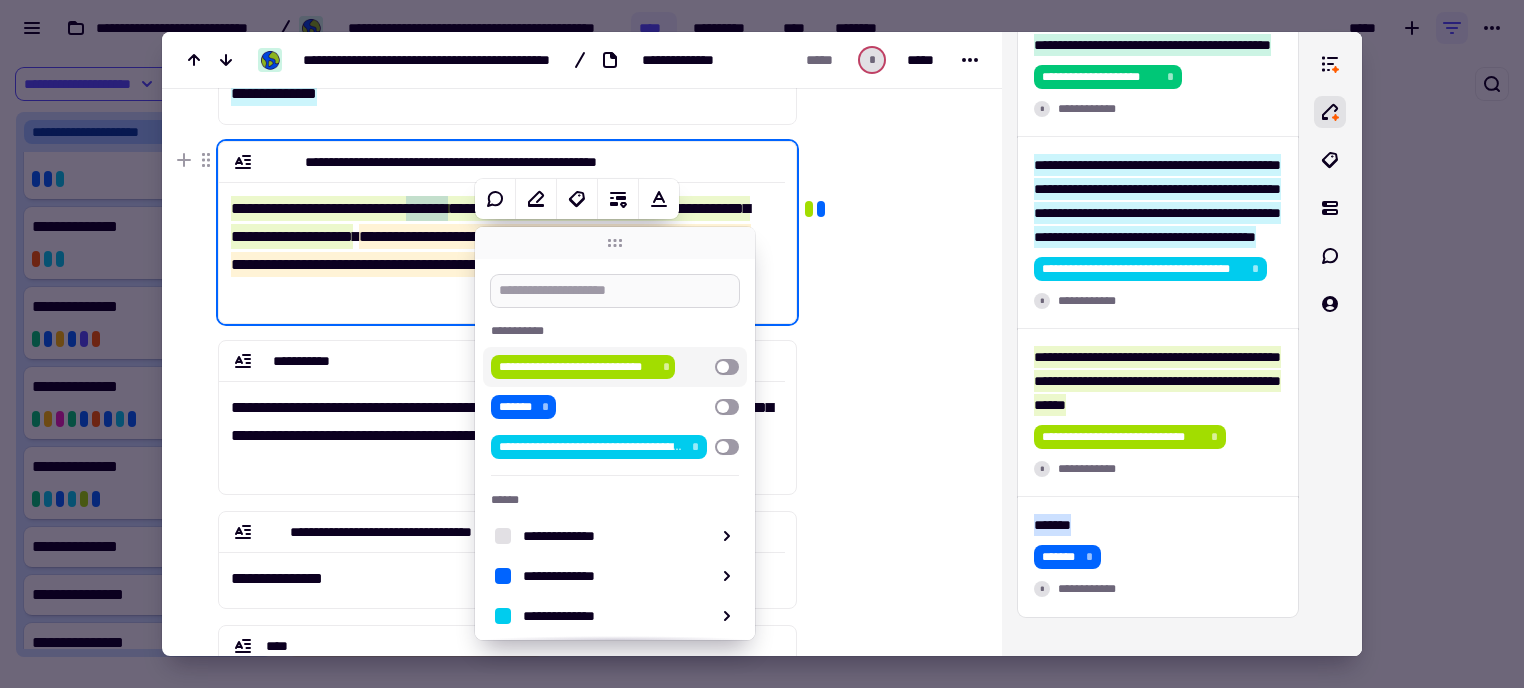 click at bounding box center [615, 291] 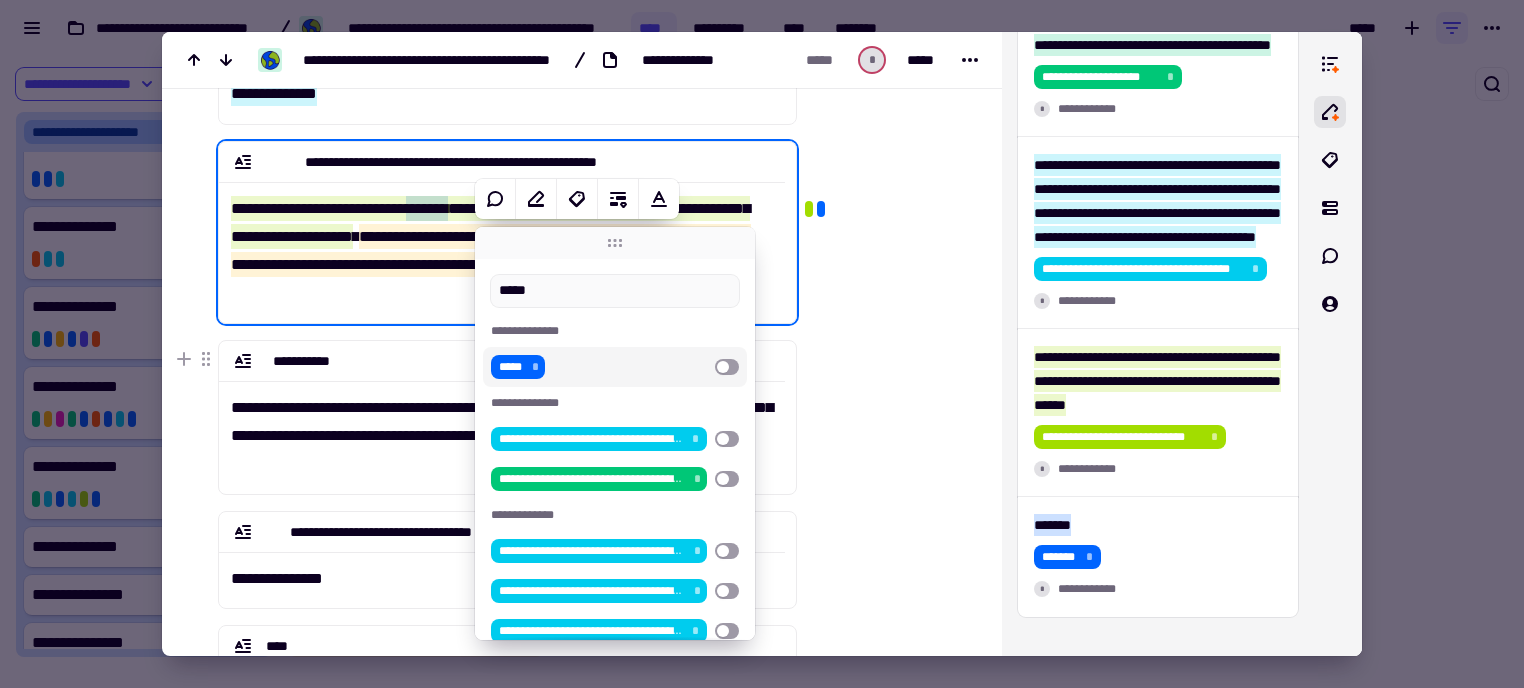 type on "*****" 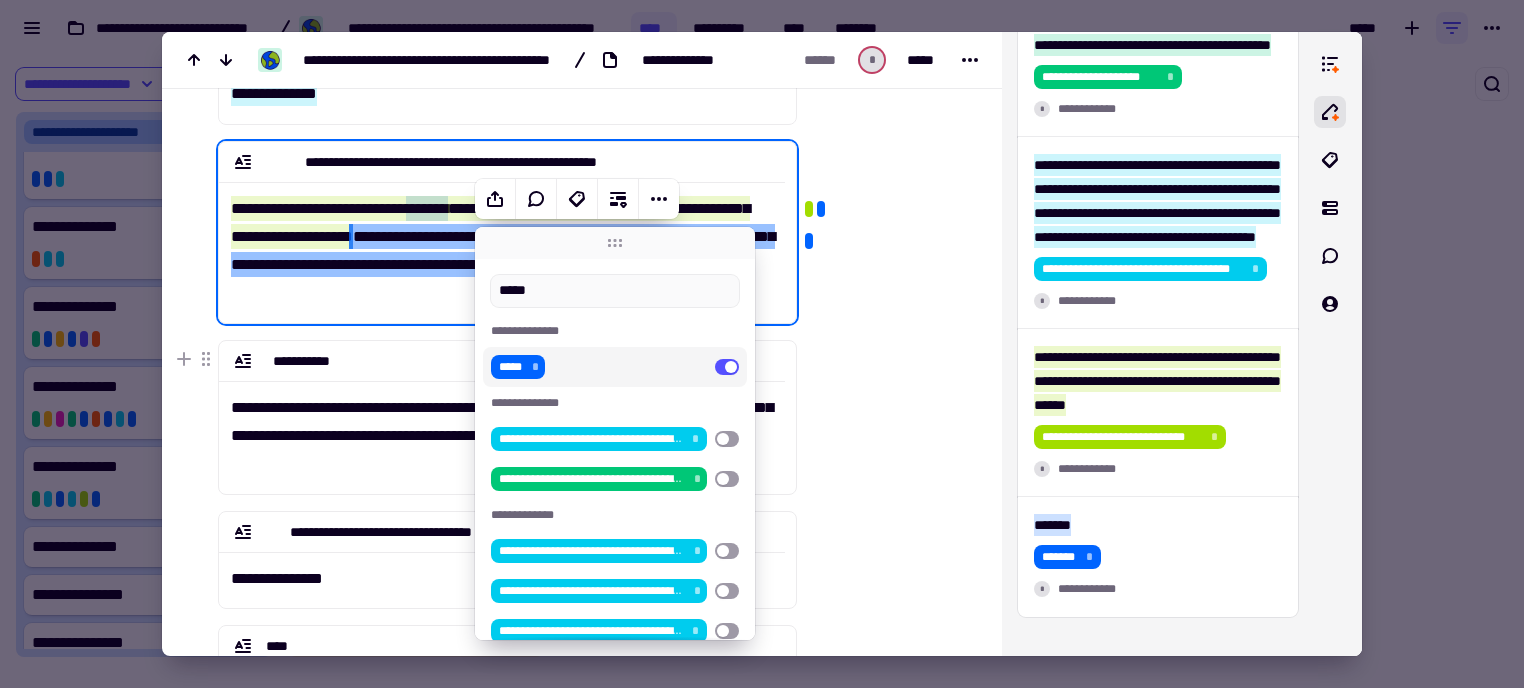 click at bounding box center [885, 114] 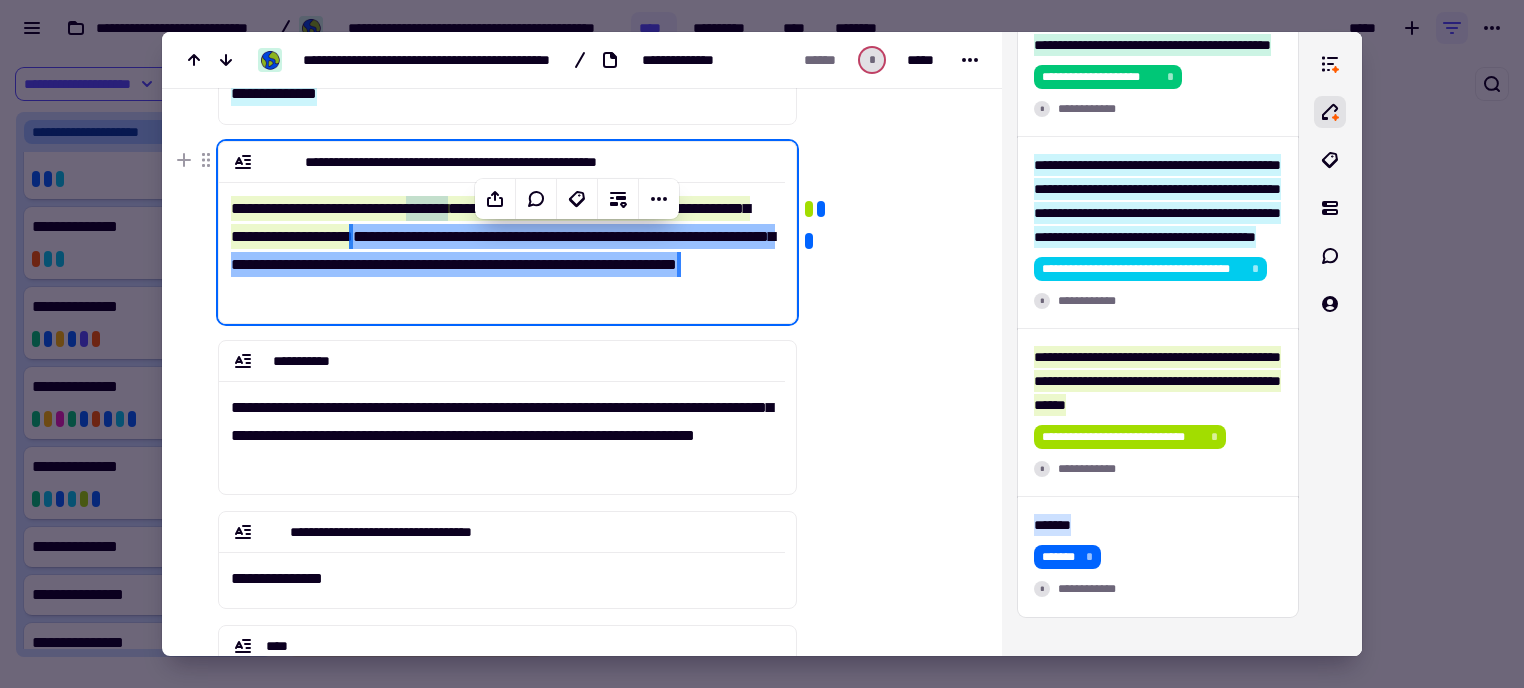 click on "**********" 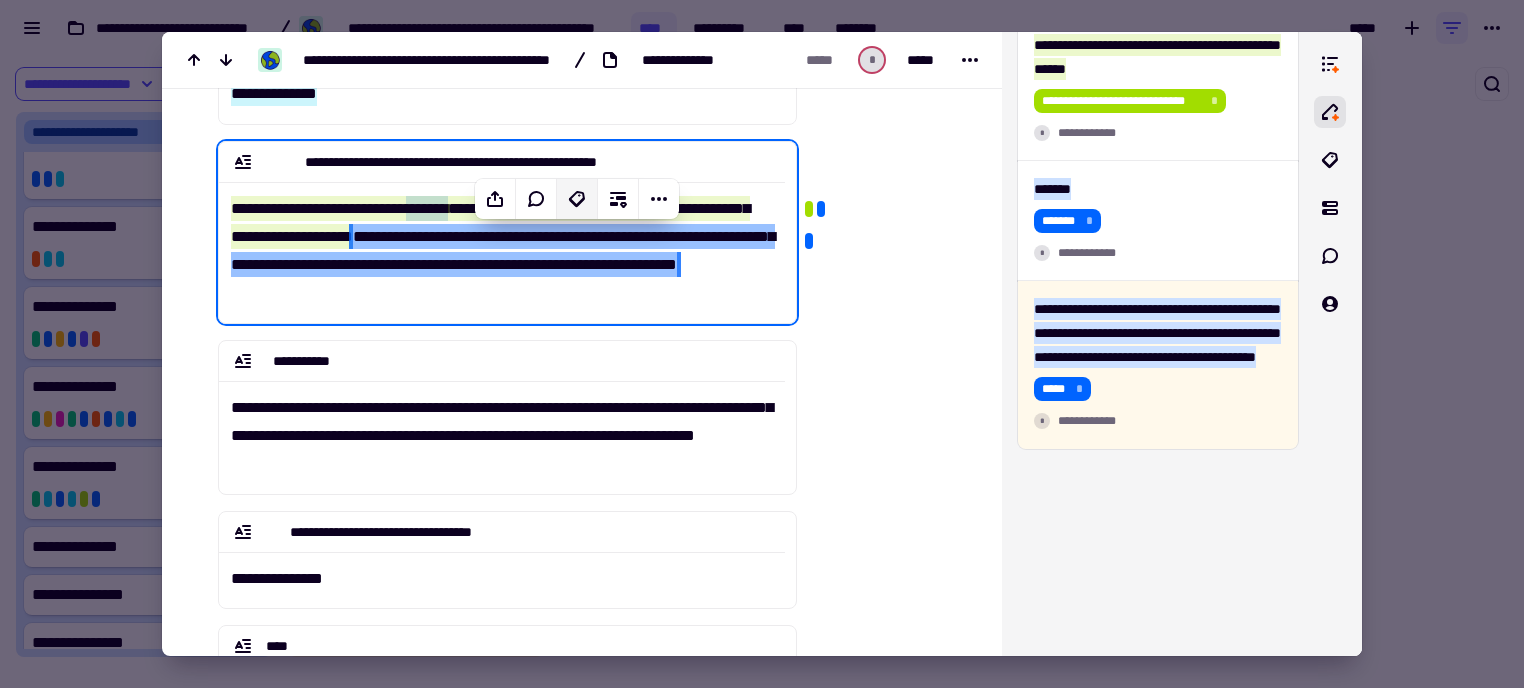 scroll, scrollTop: 887, scrollLeft: 0, axis: vertical 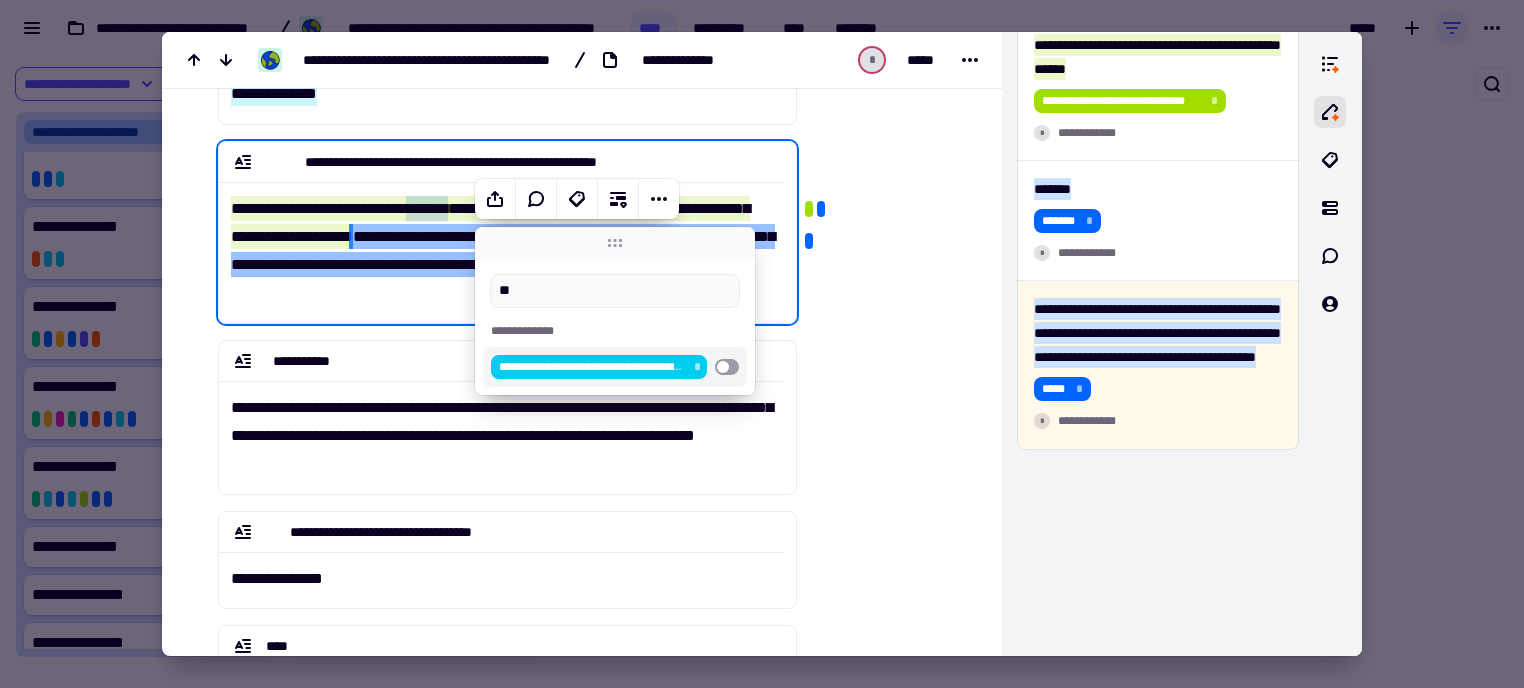 type on "*" 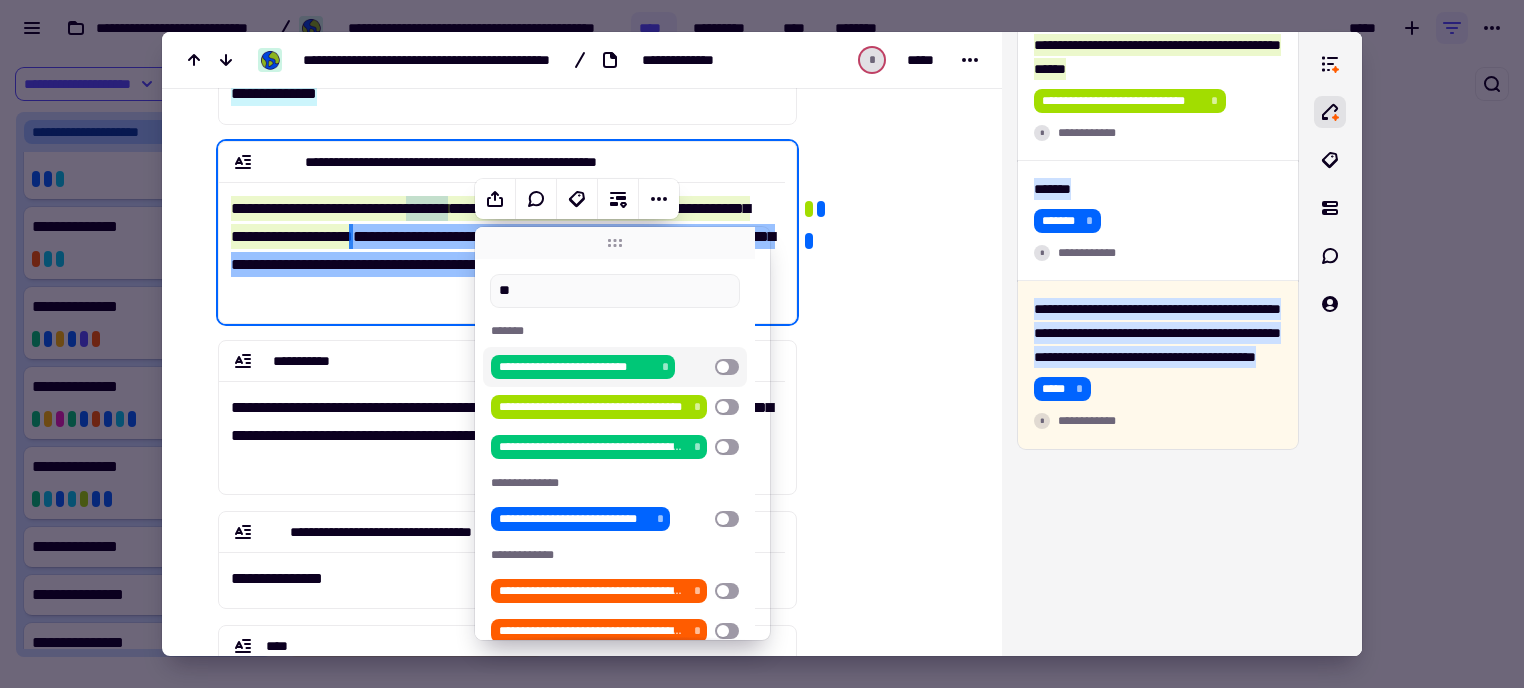 type on "*" 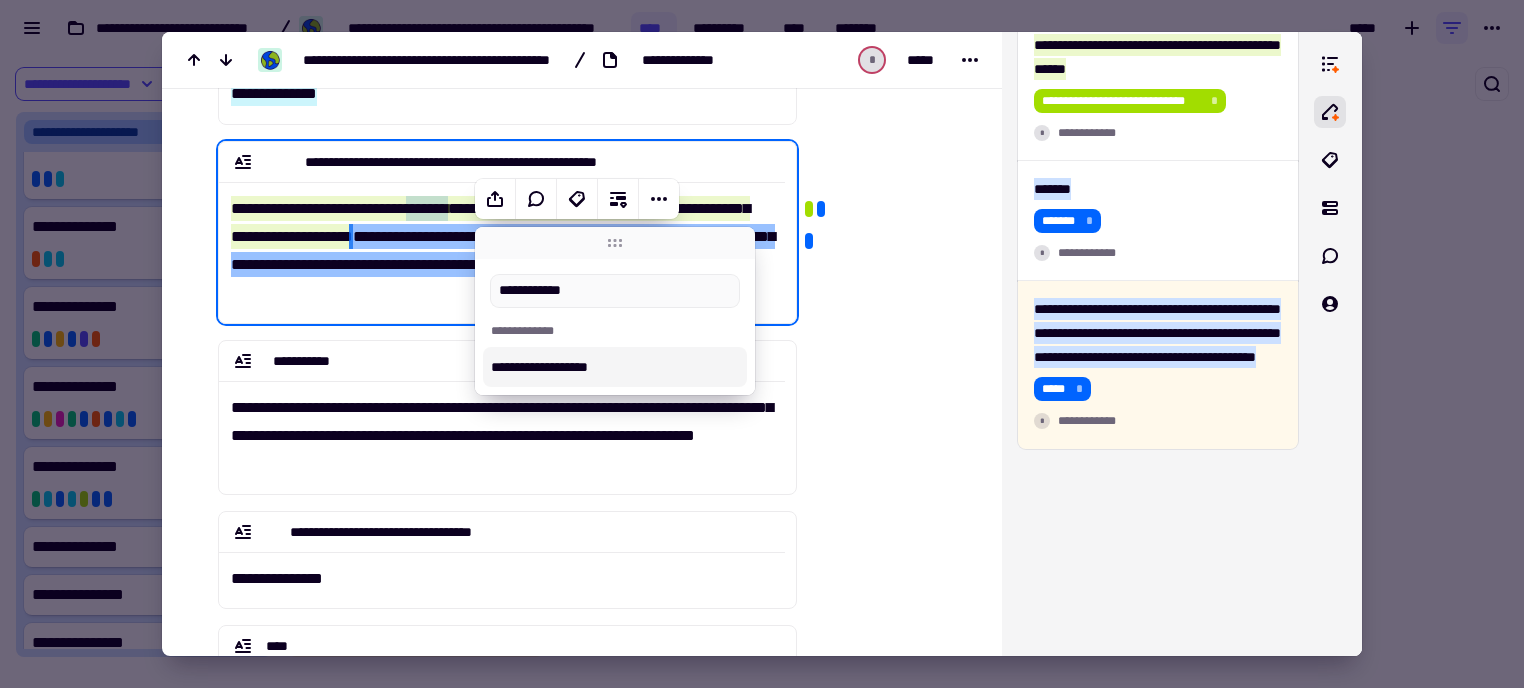 type on "**********" 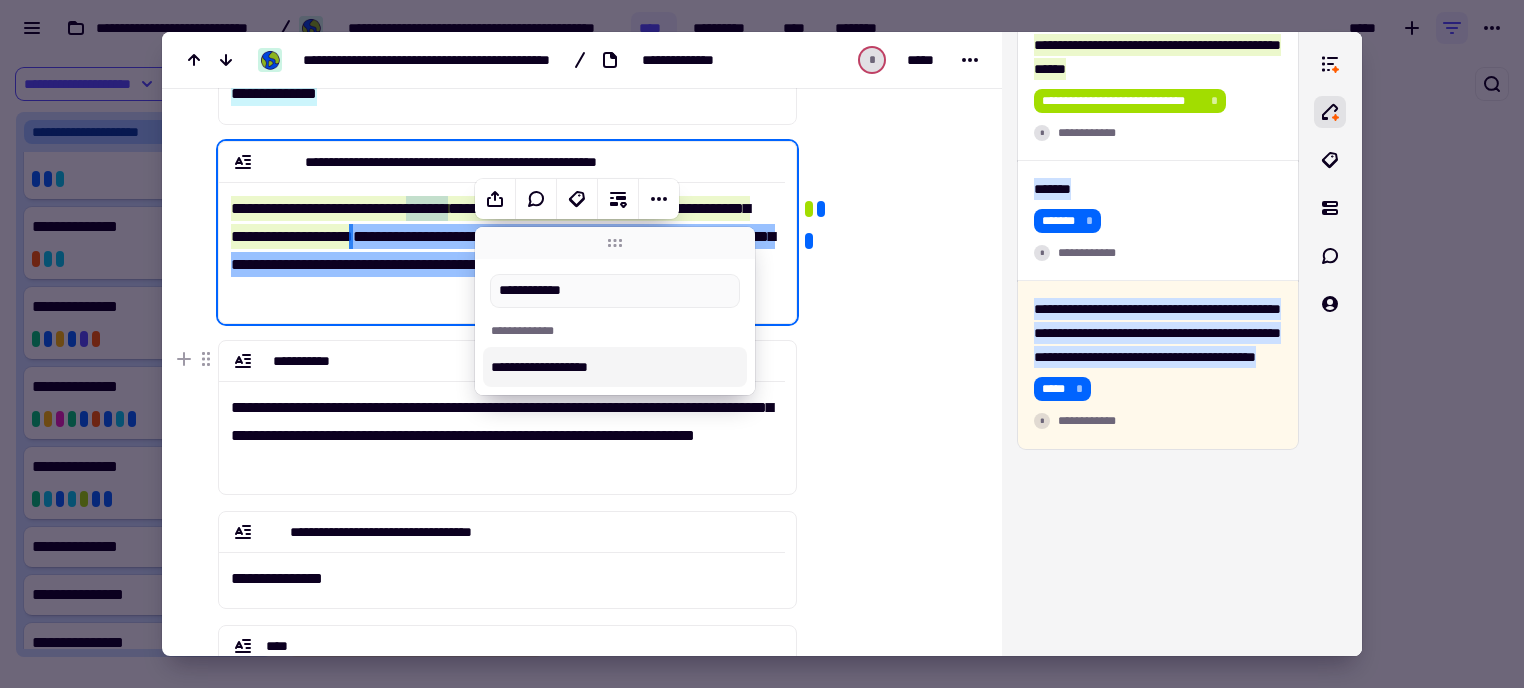 click on "**********" at bounding box center [615, 367] 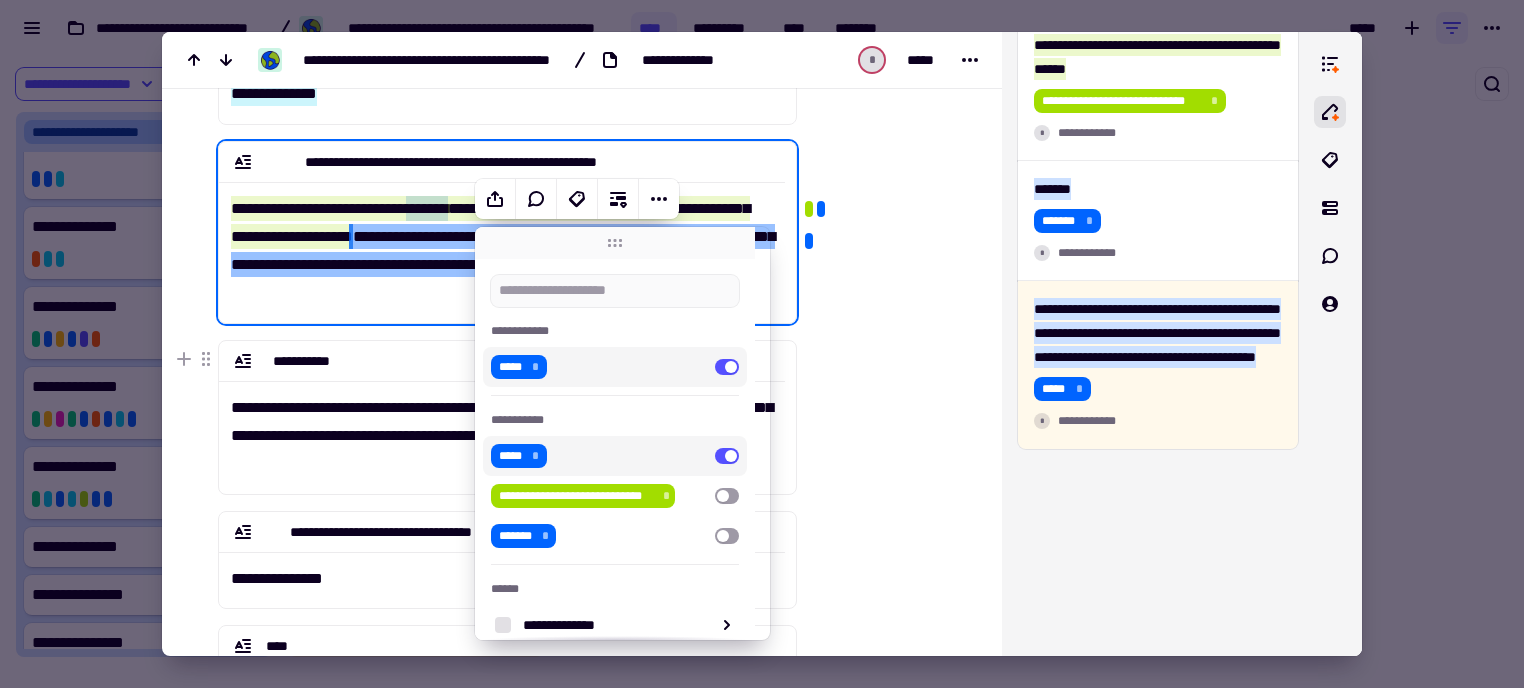 click at bounding box center (885, 114) 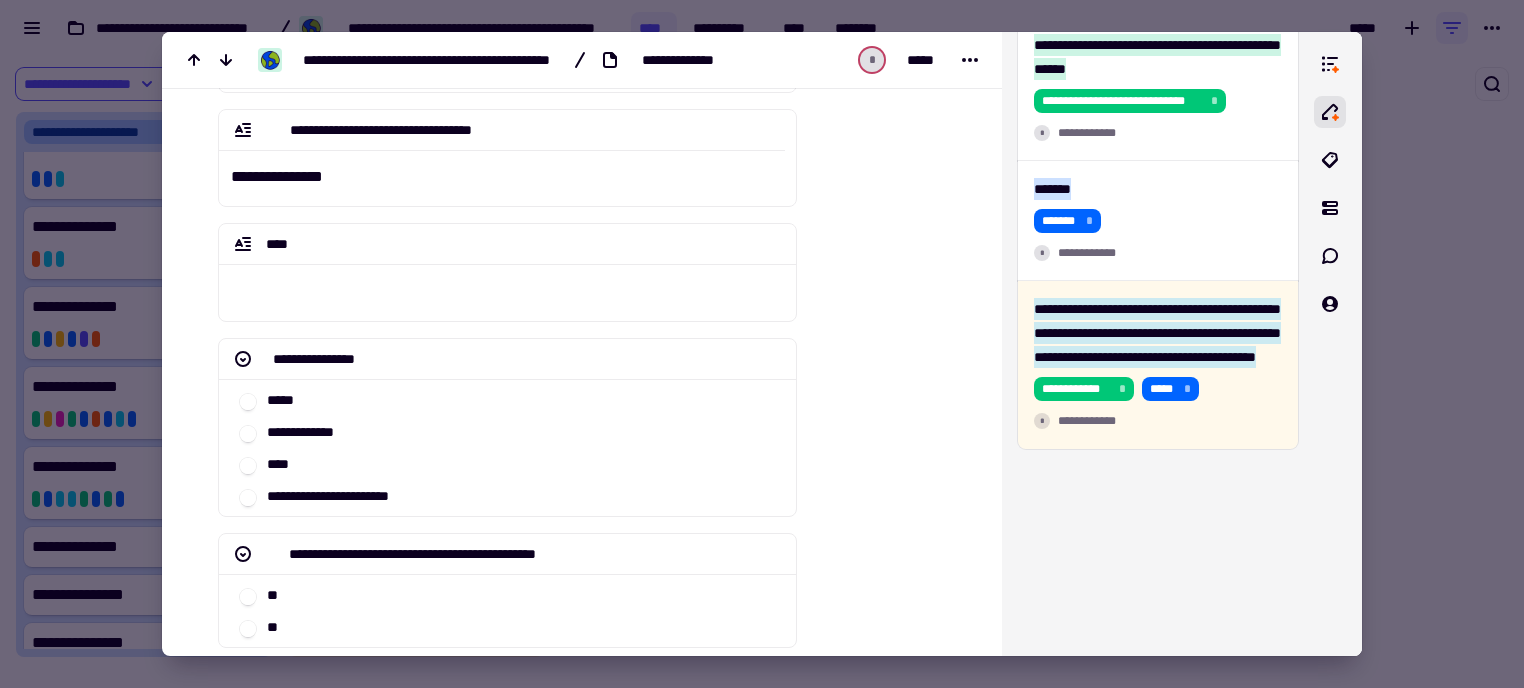 scroll, scrollTop: 1788, scrollLeft: 0, axis: vertical 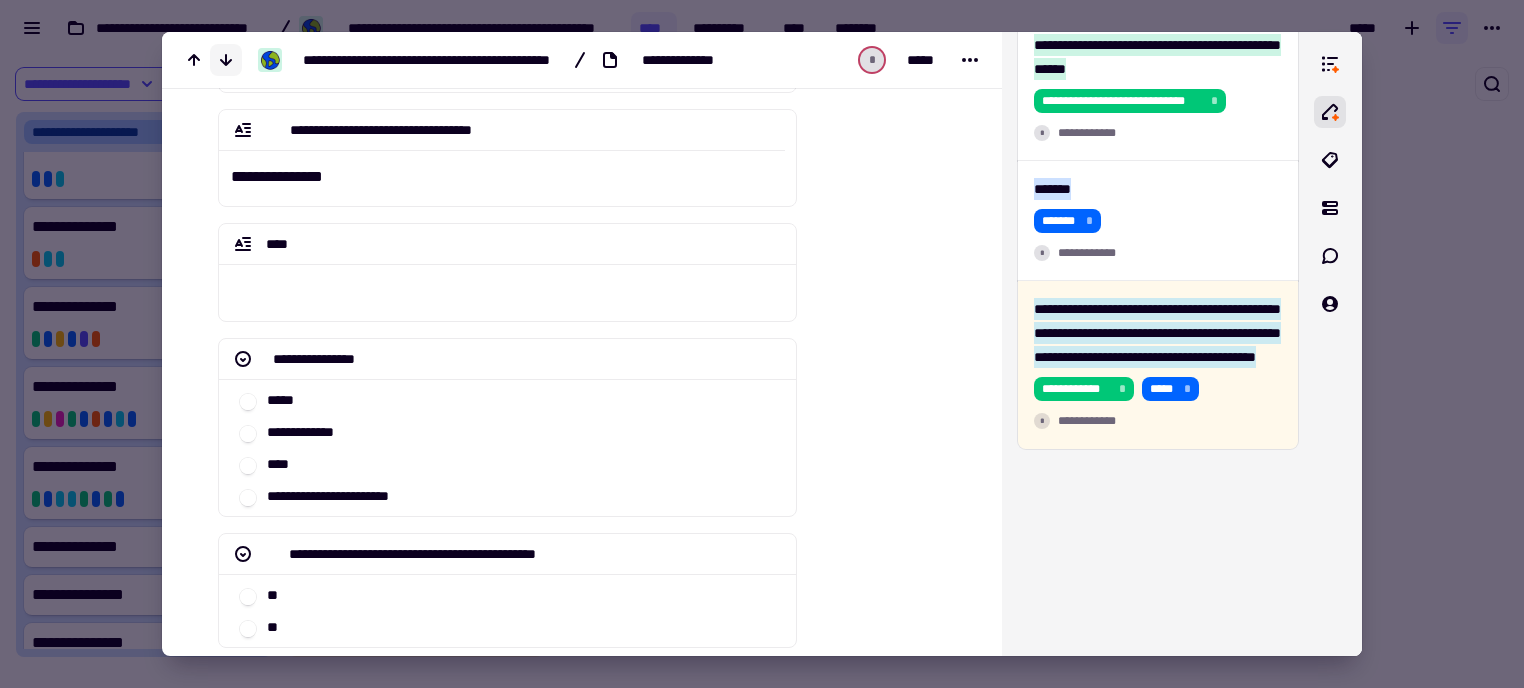 click 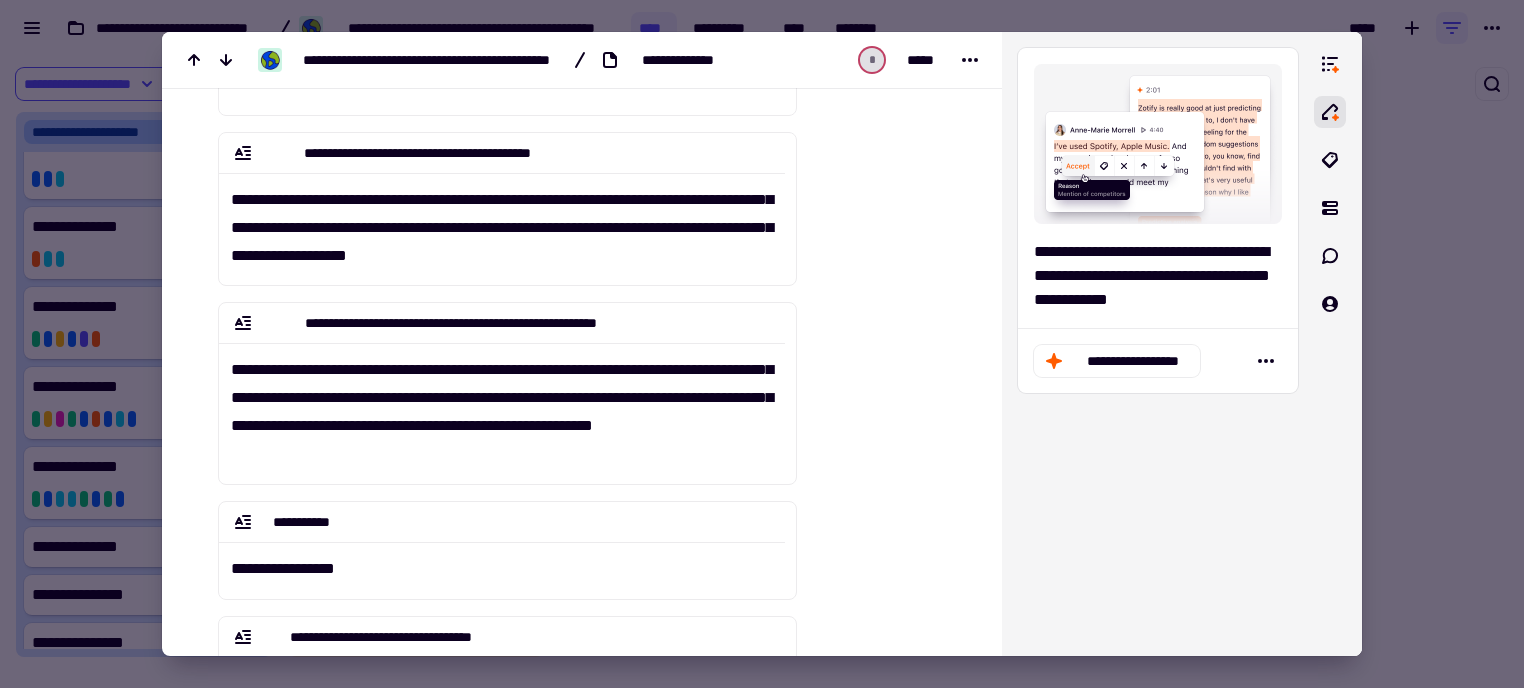 scroll, scrollTop: 1000, scrollLeft: 0, axis: vertical 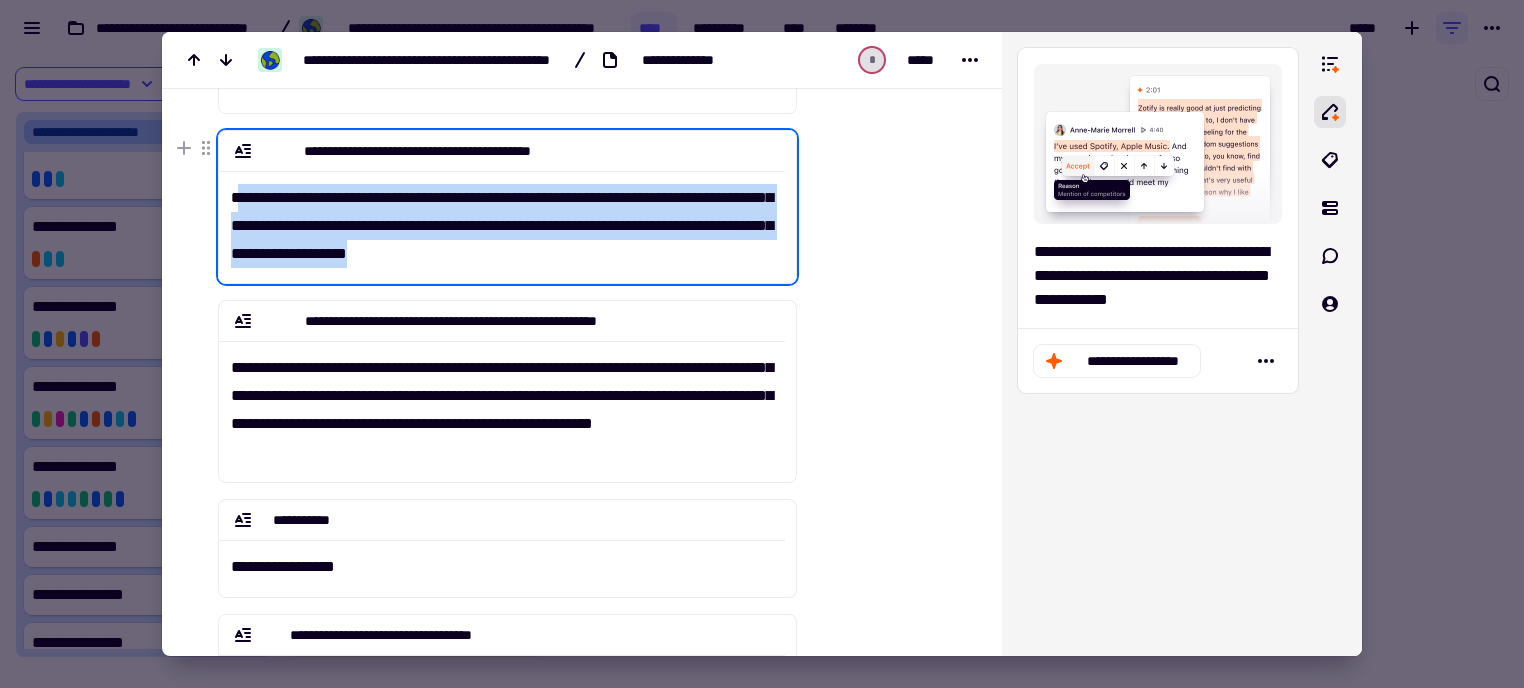 drag, startPoint x: 708, startPoint y: 263, endPoint x: 238, endPoint y: 203, distance: 473.8143 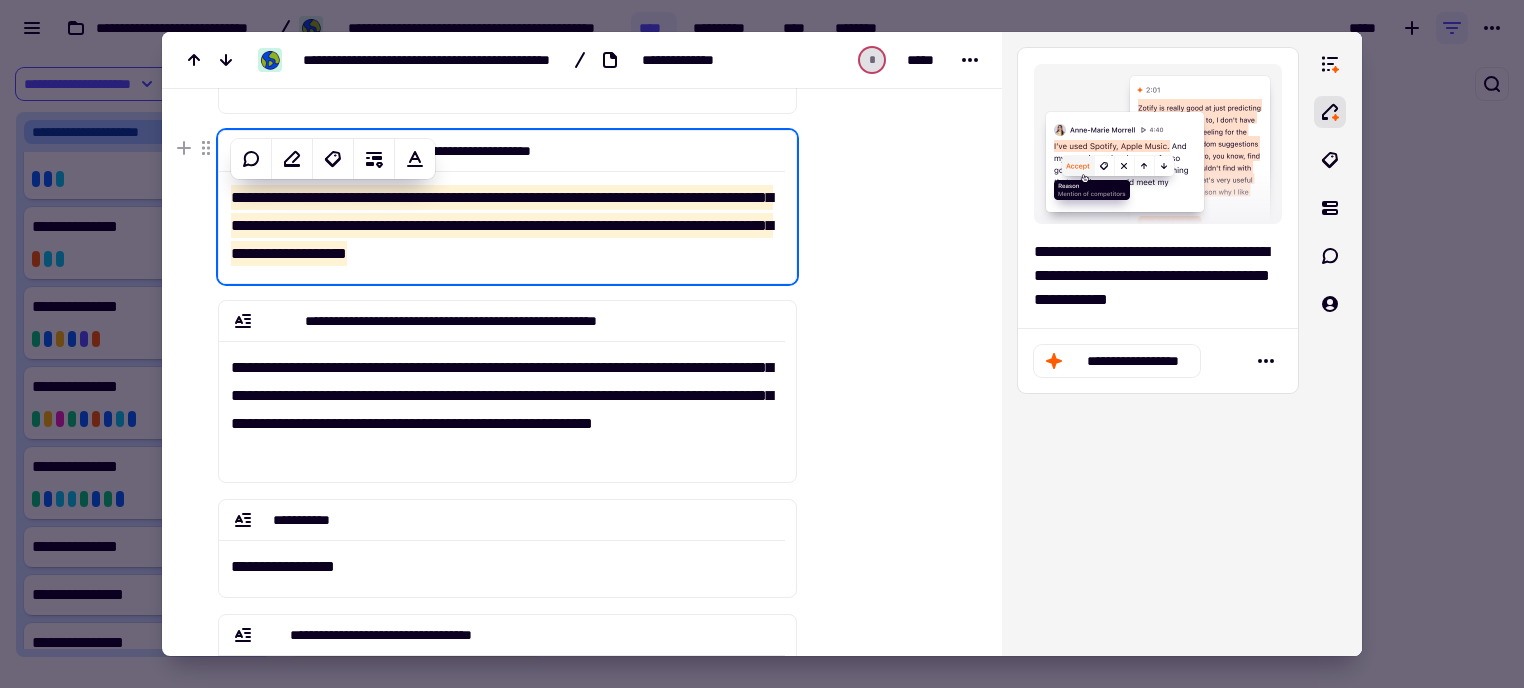 click on "**********" at bounding box center [502, 219] 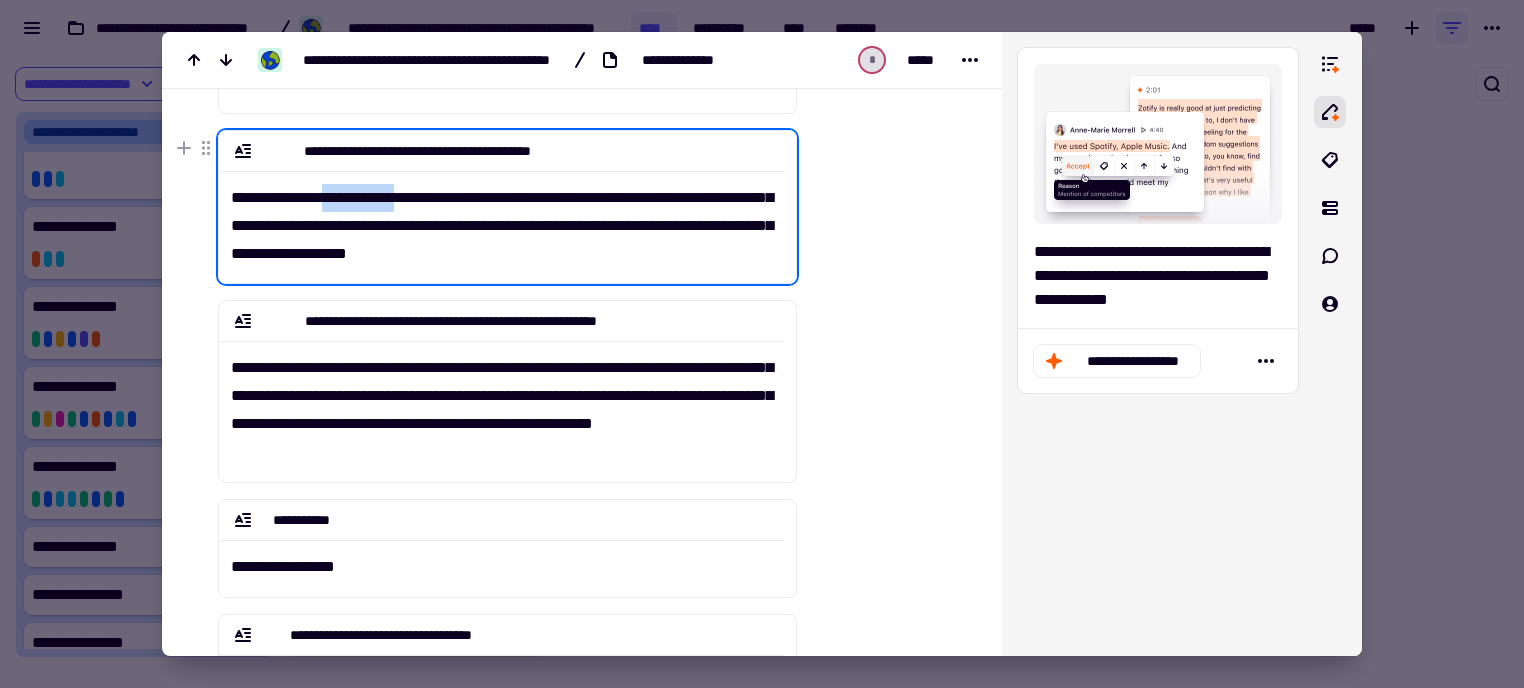 drag, startPoint x: 440, startPoint y: 199, endPoint x: 354, endPoint y: 193, distance: 86.209045 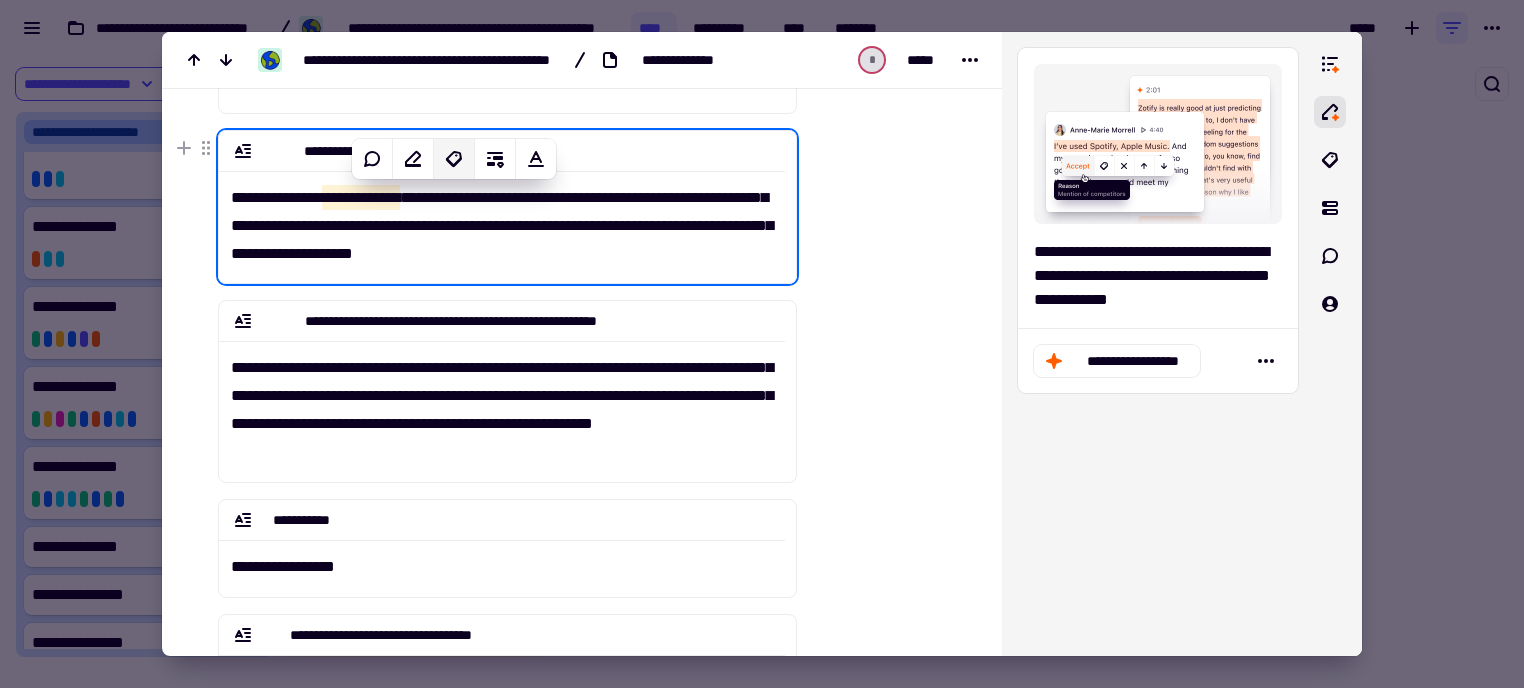click 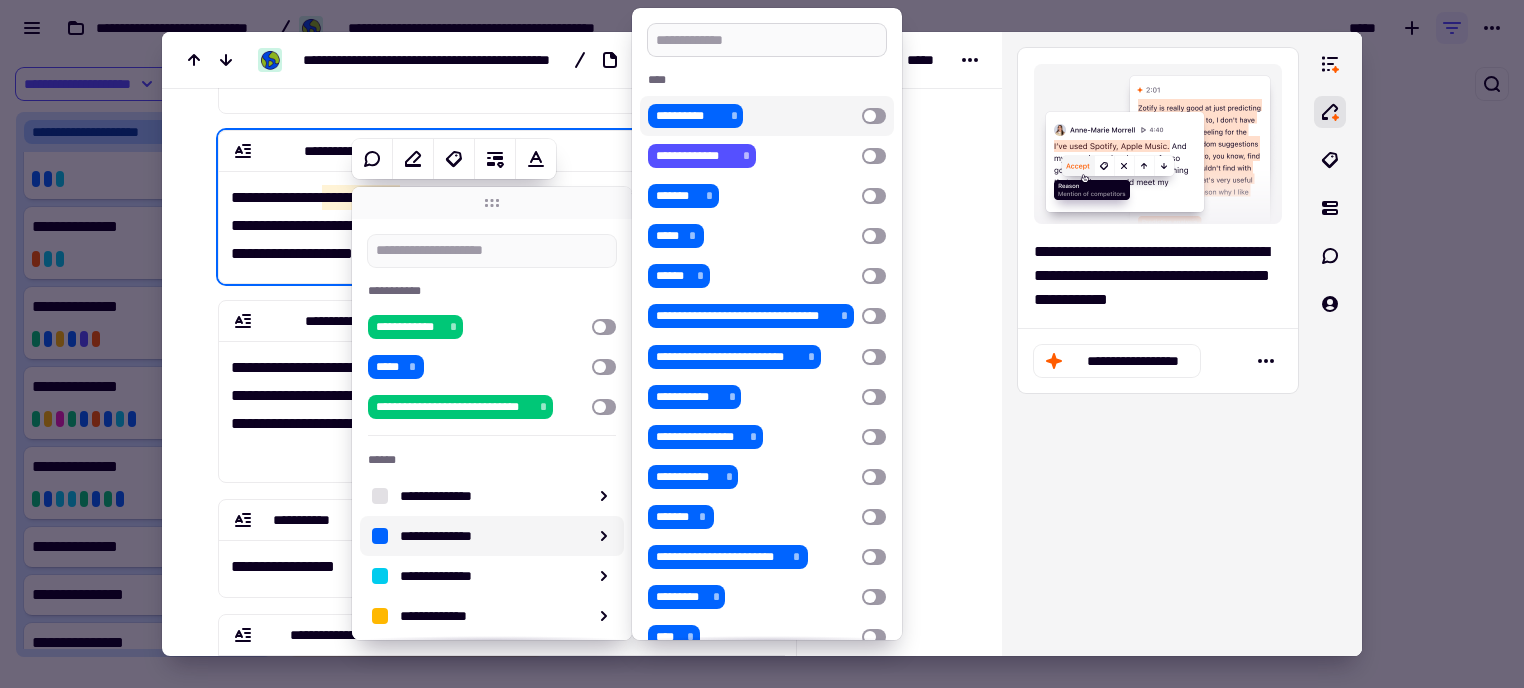 click at bounding box center (767, 40) 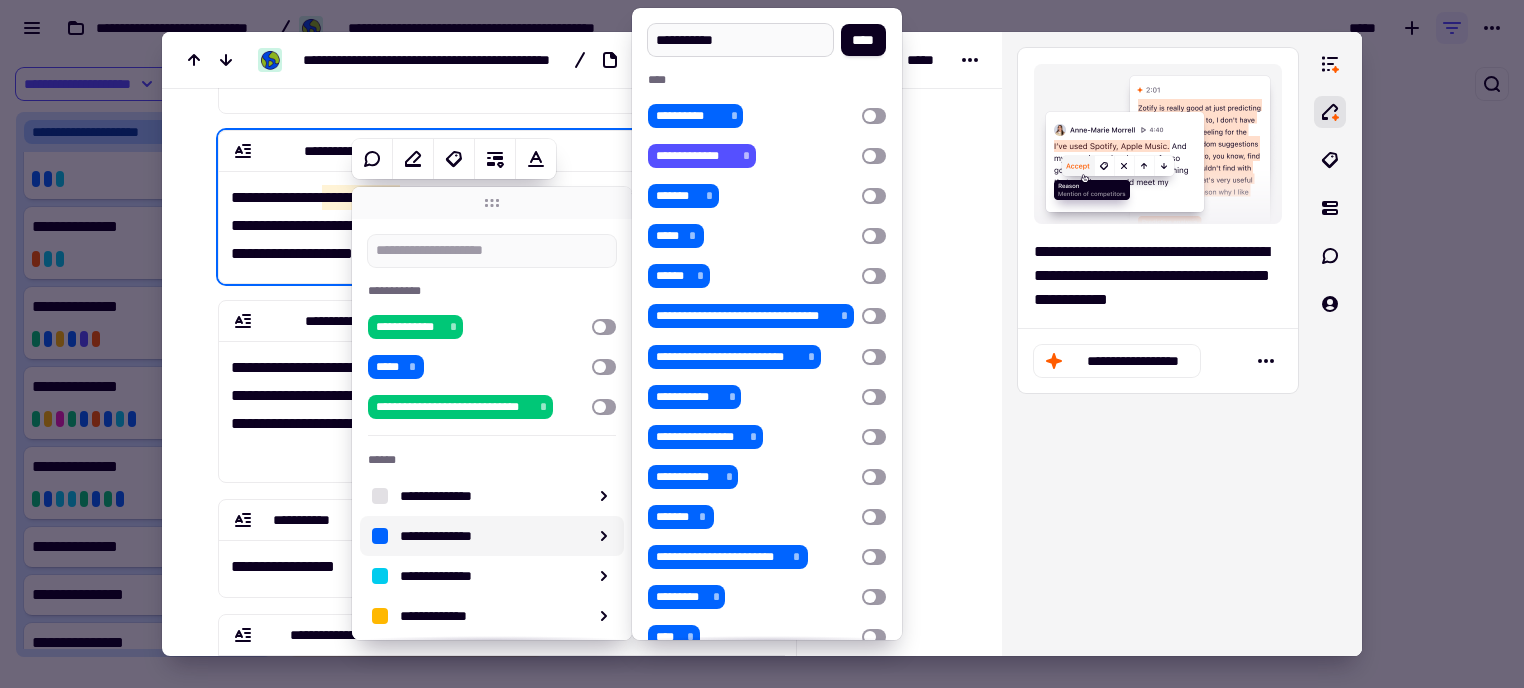 type on "**********" 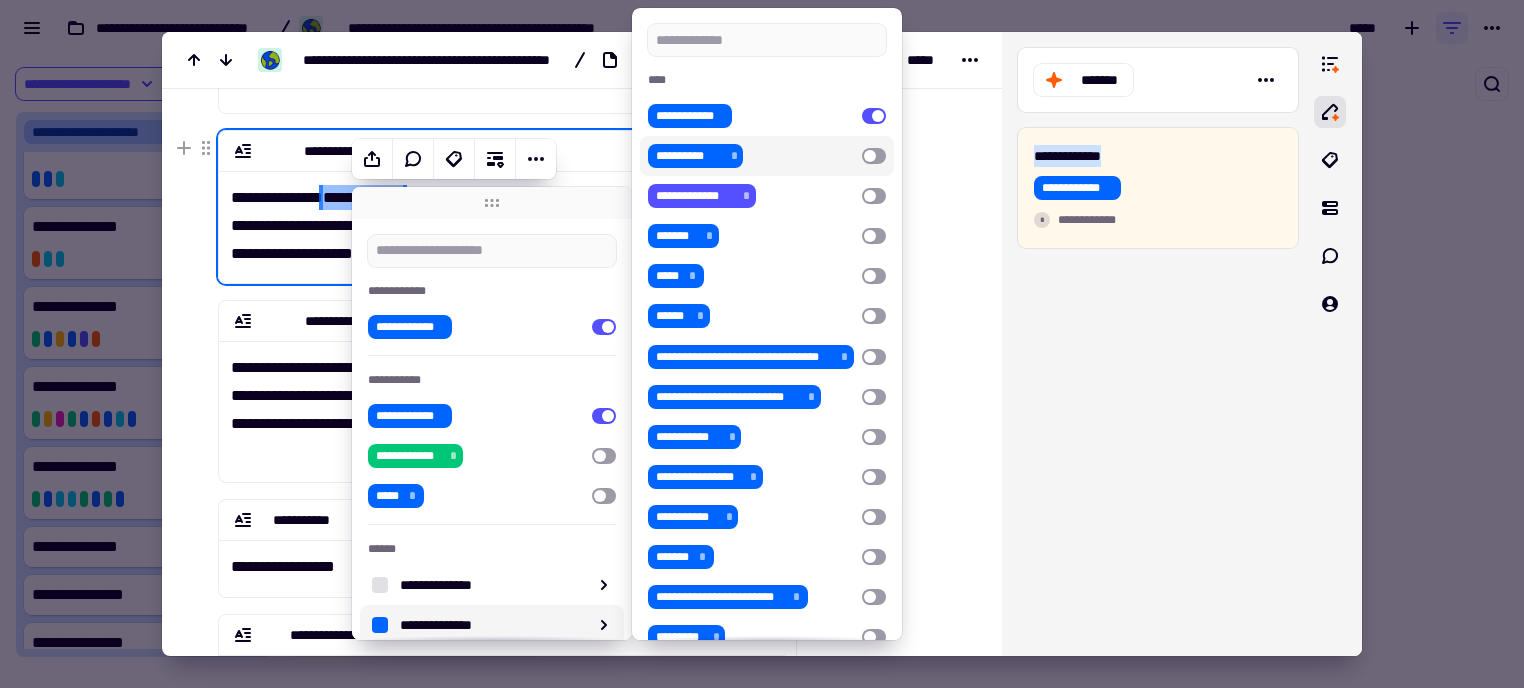 click on "**********" at bounding box center [502, 219] 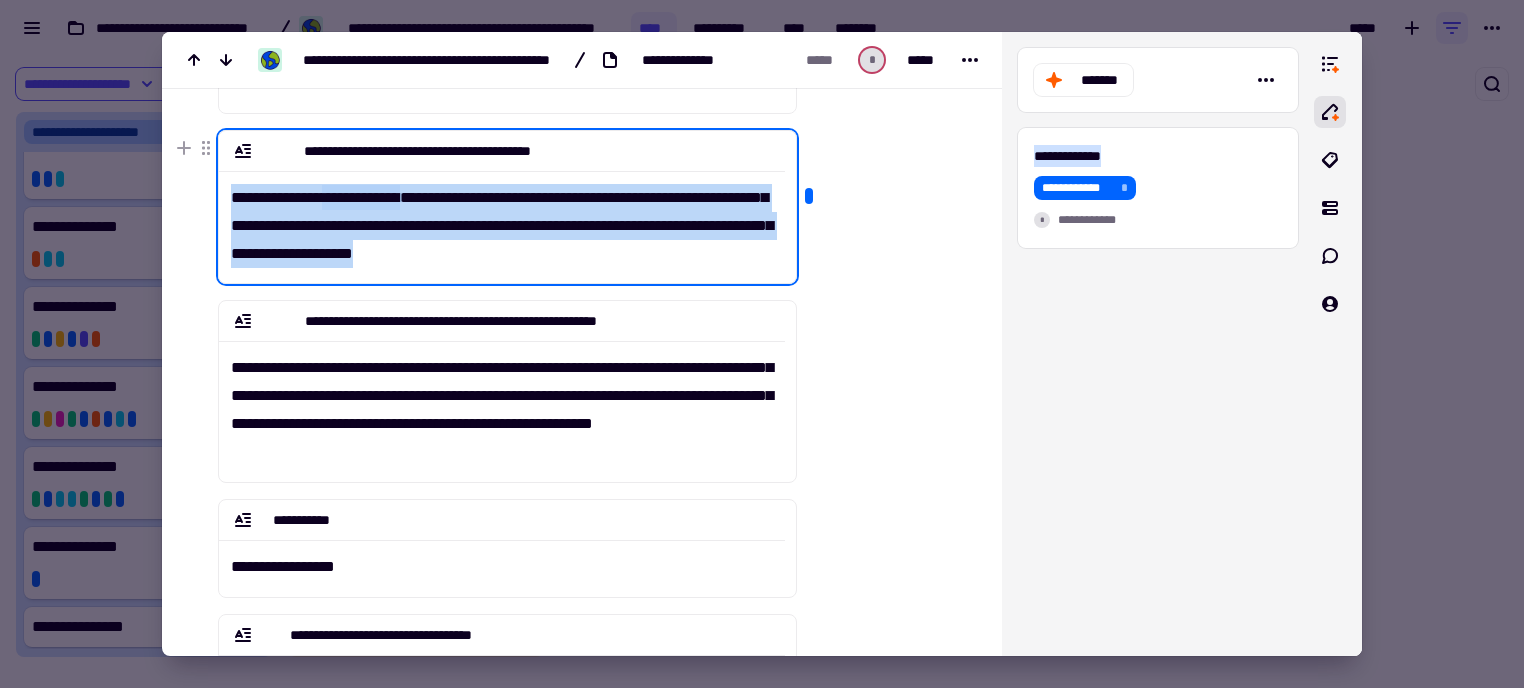 drag, startPoint x: 605, startPoint y: 263, endPoint x: 235, endPoint y: 205, distance: 374.51837 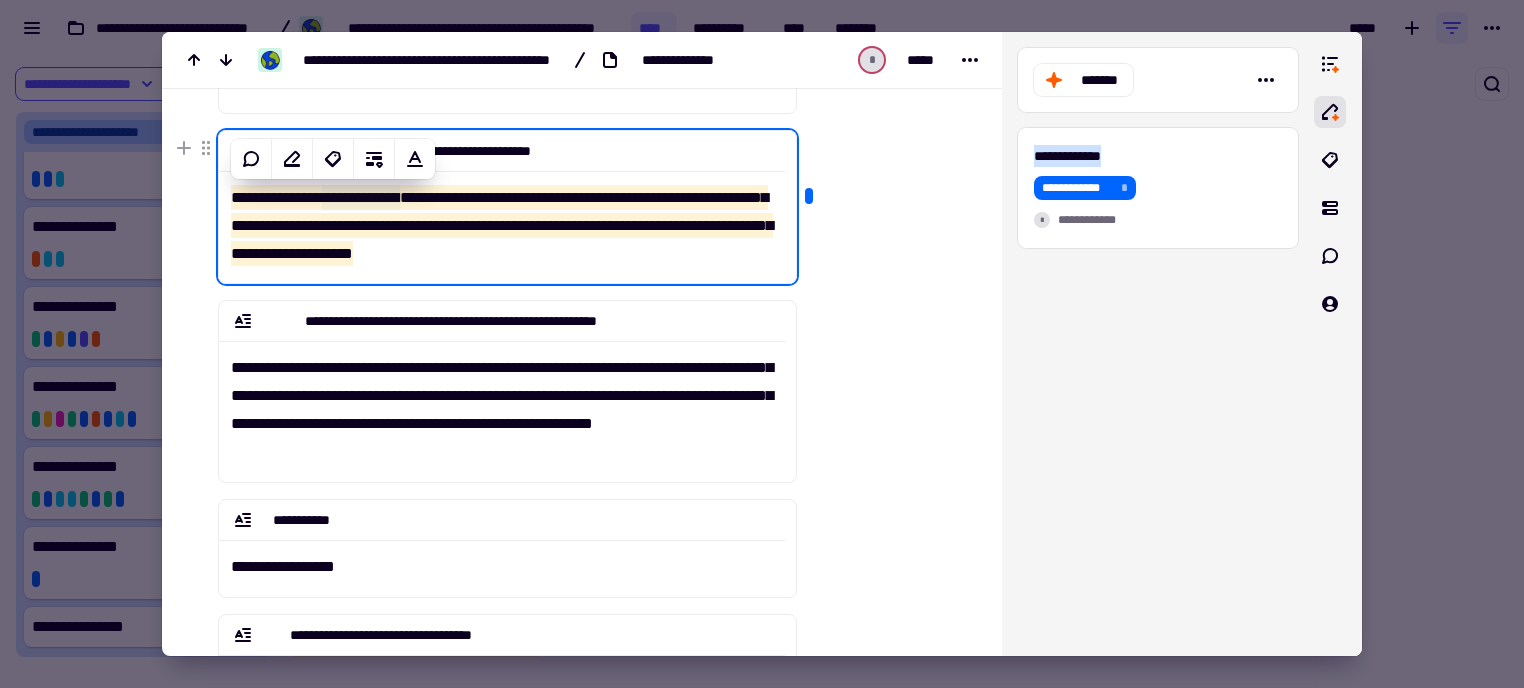 click on "**********" 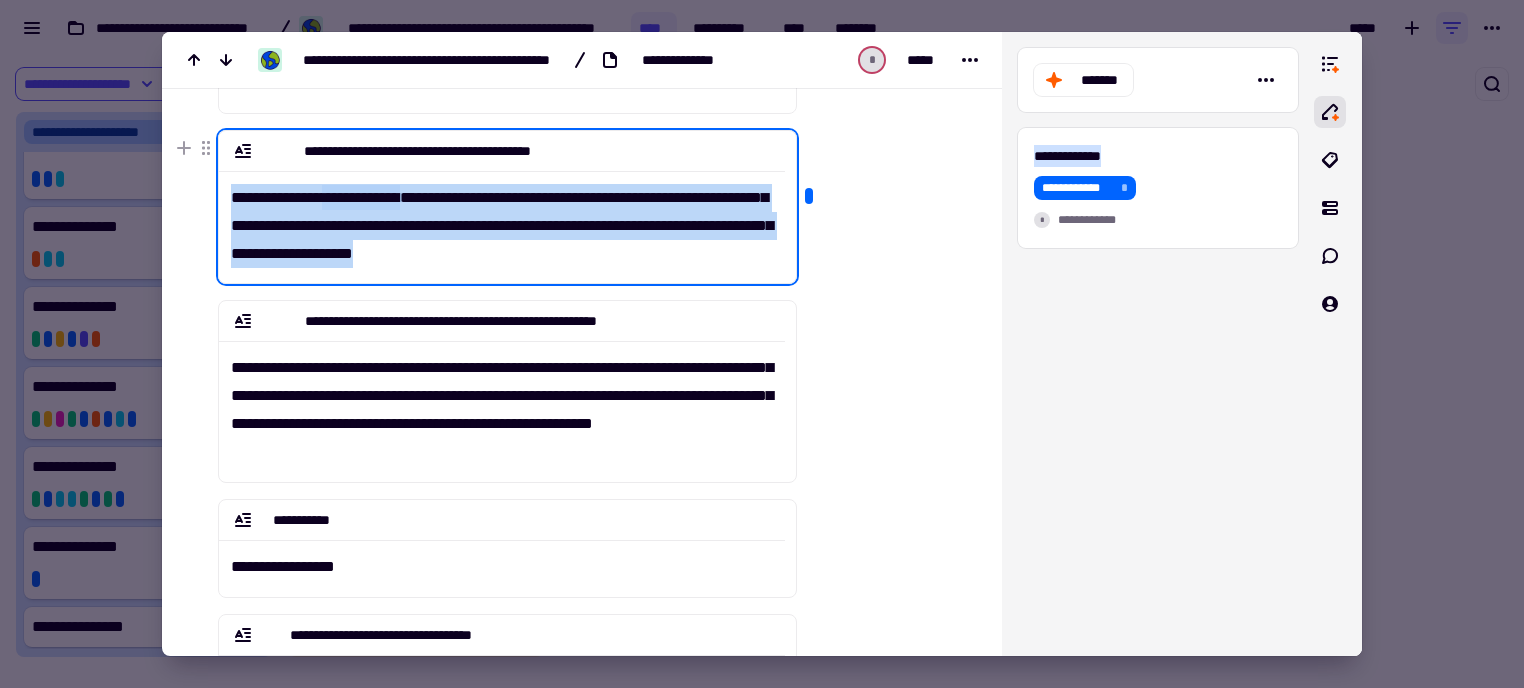drag, startPoint x: 608, startPoint y: 256, endPoint x: 235, endPoint y: 197, distance: 377.6374 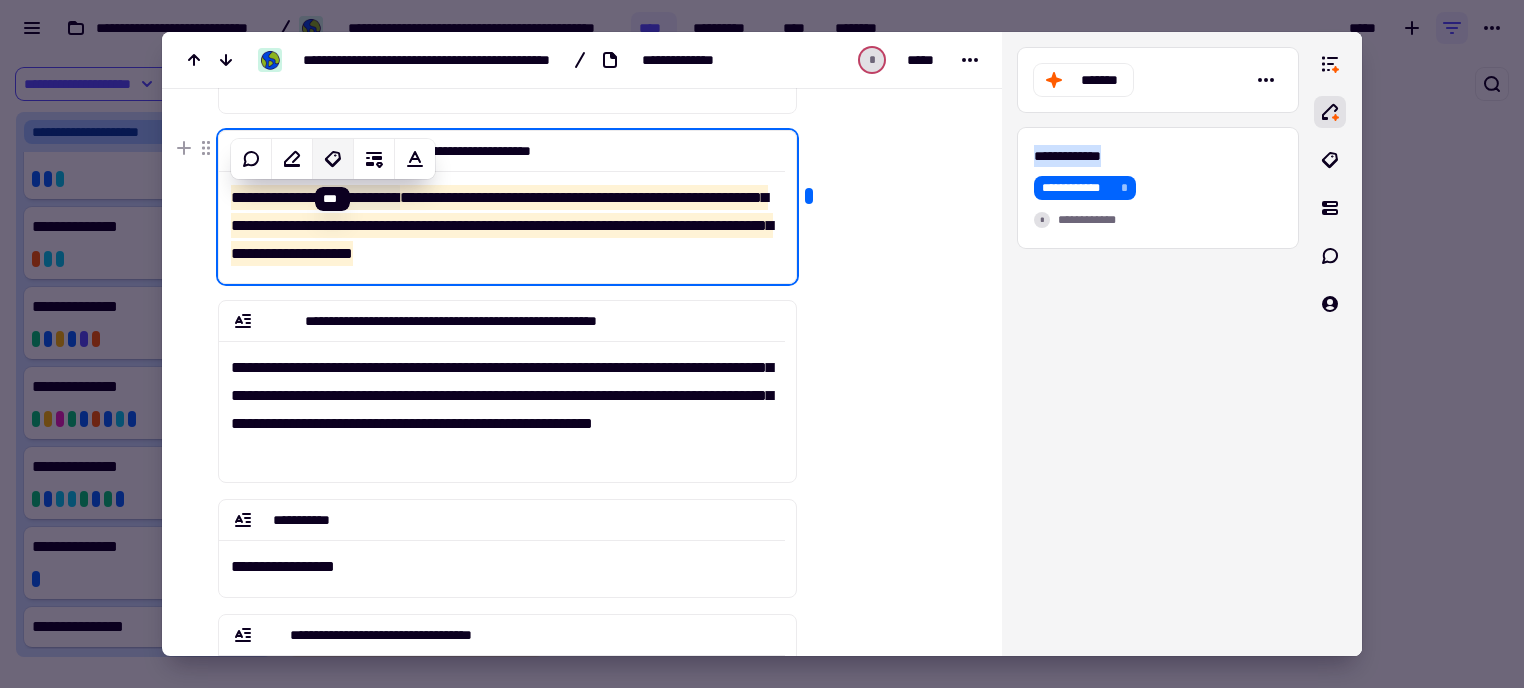 click 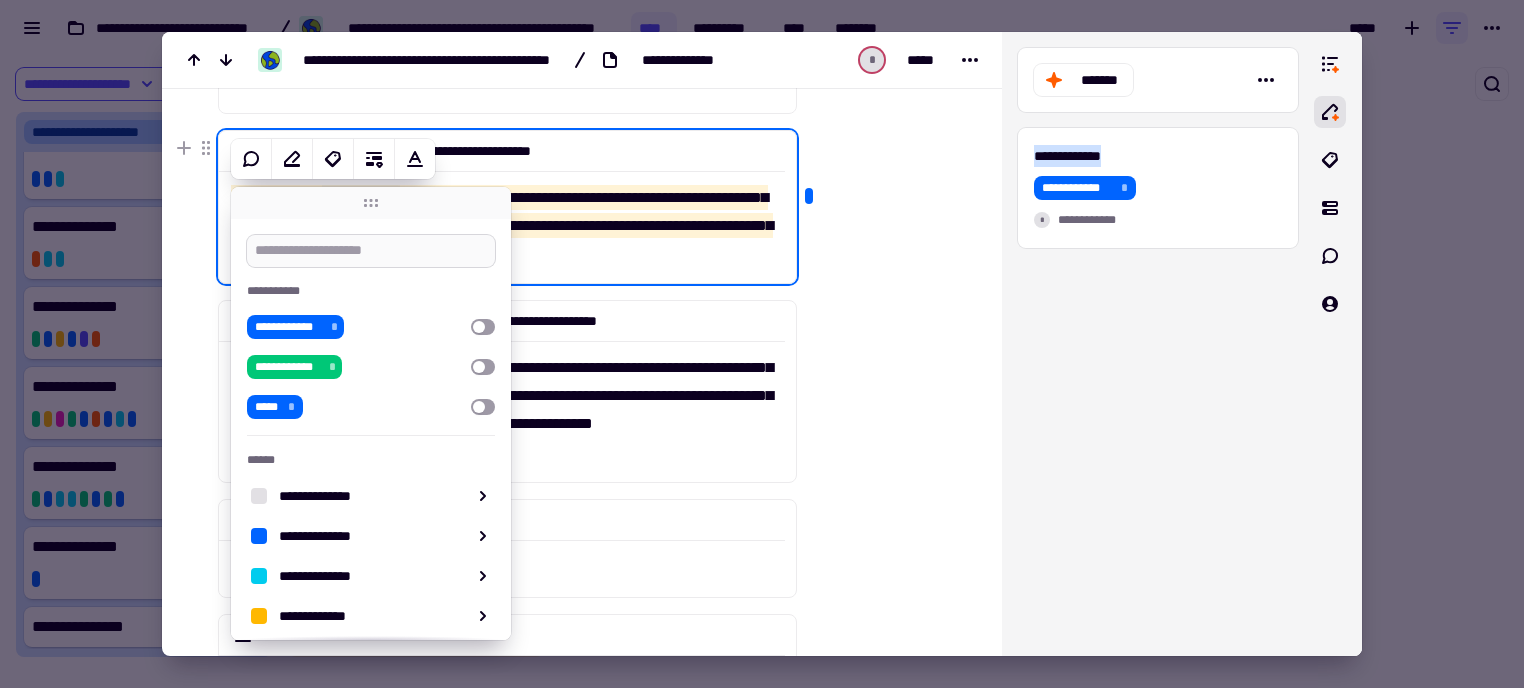 click at bounding box center [371, 251] 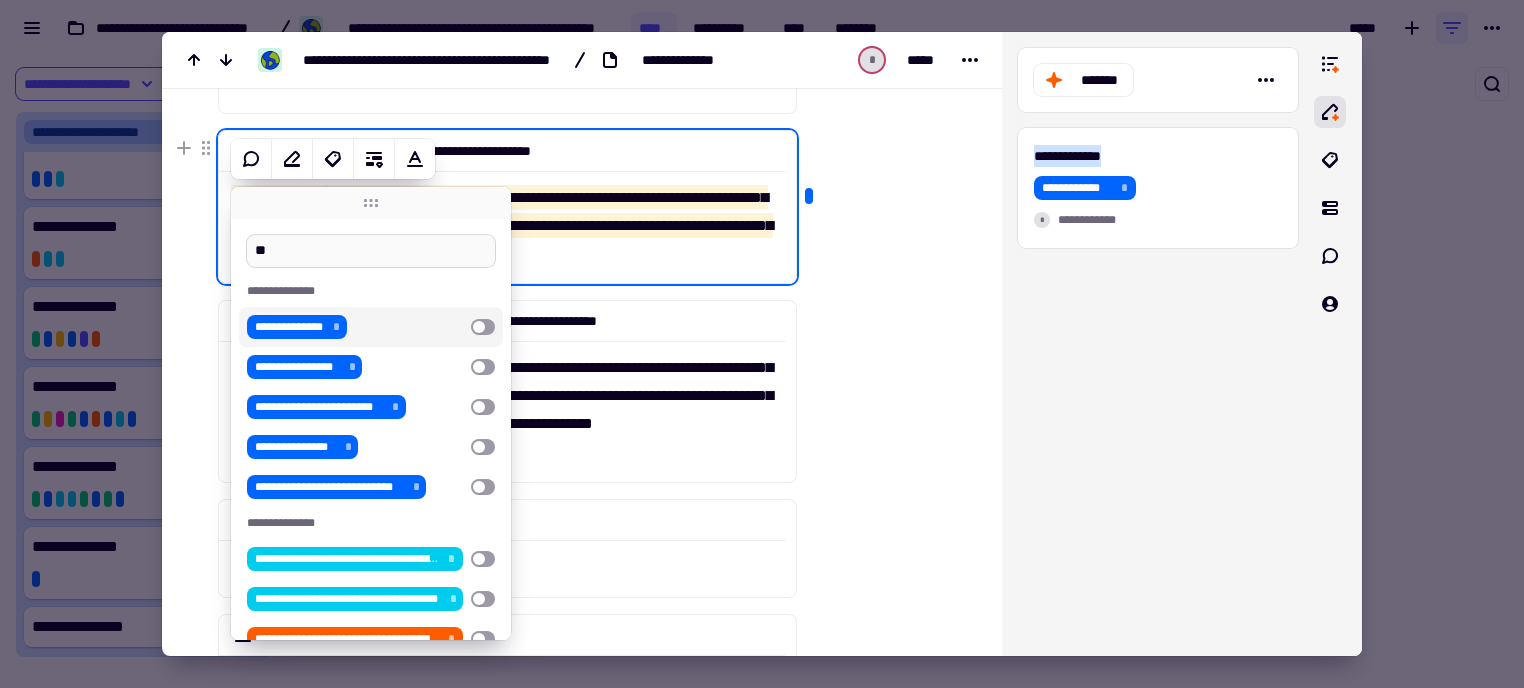 type on "*" 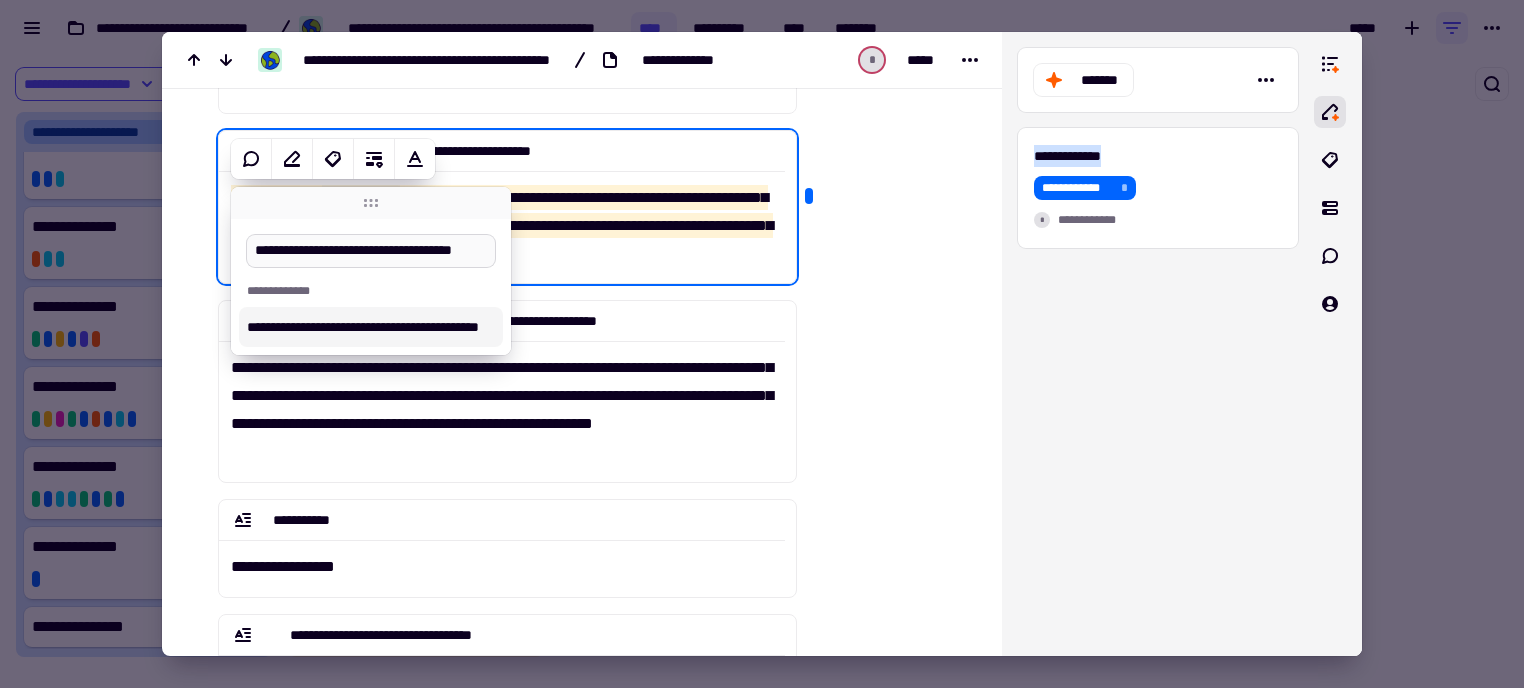 type on "**********" 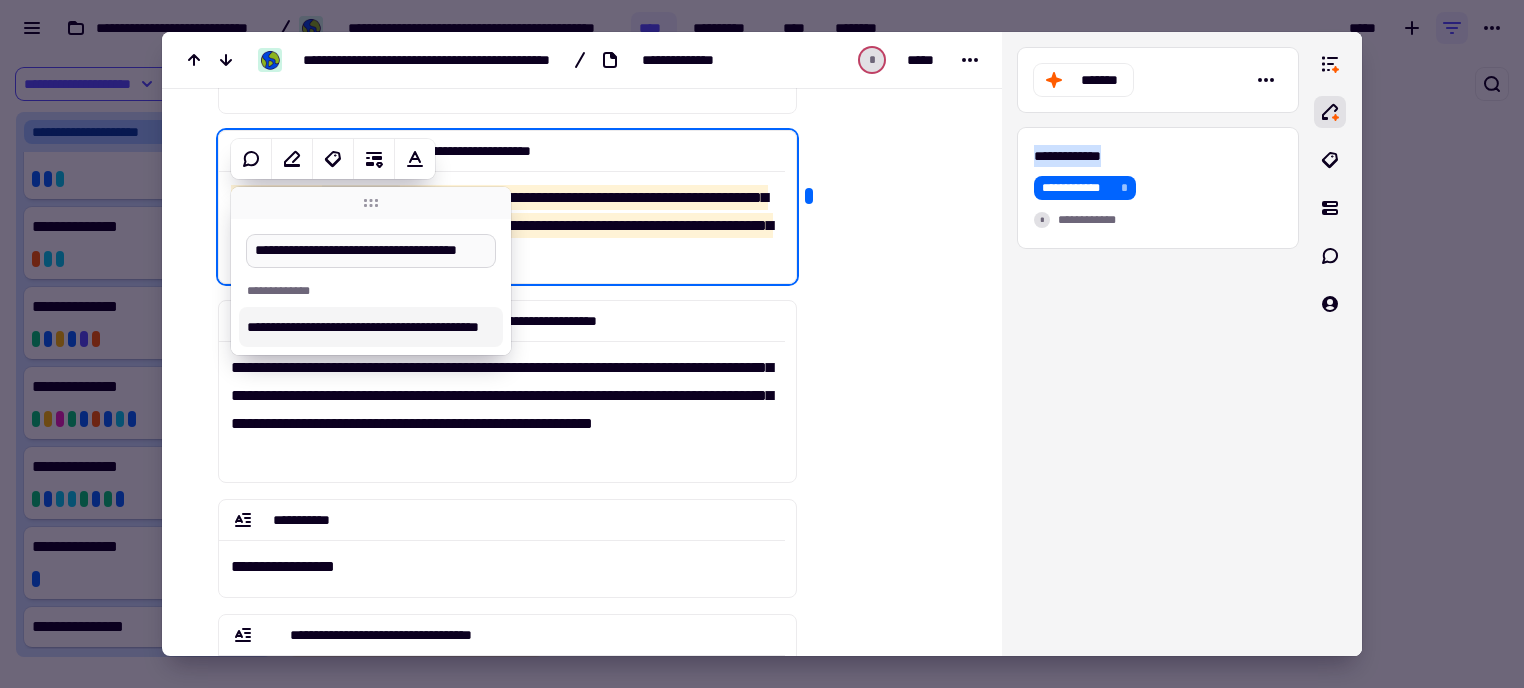 scroll, scrollTop: 0, scrollLeft: 19, axis: horizontal 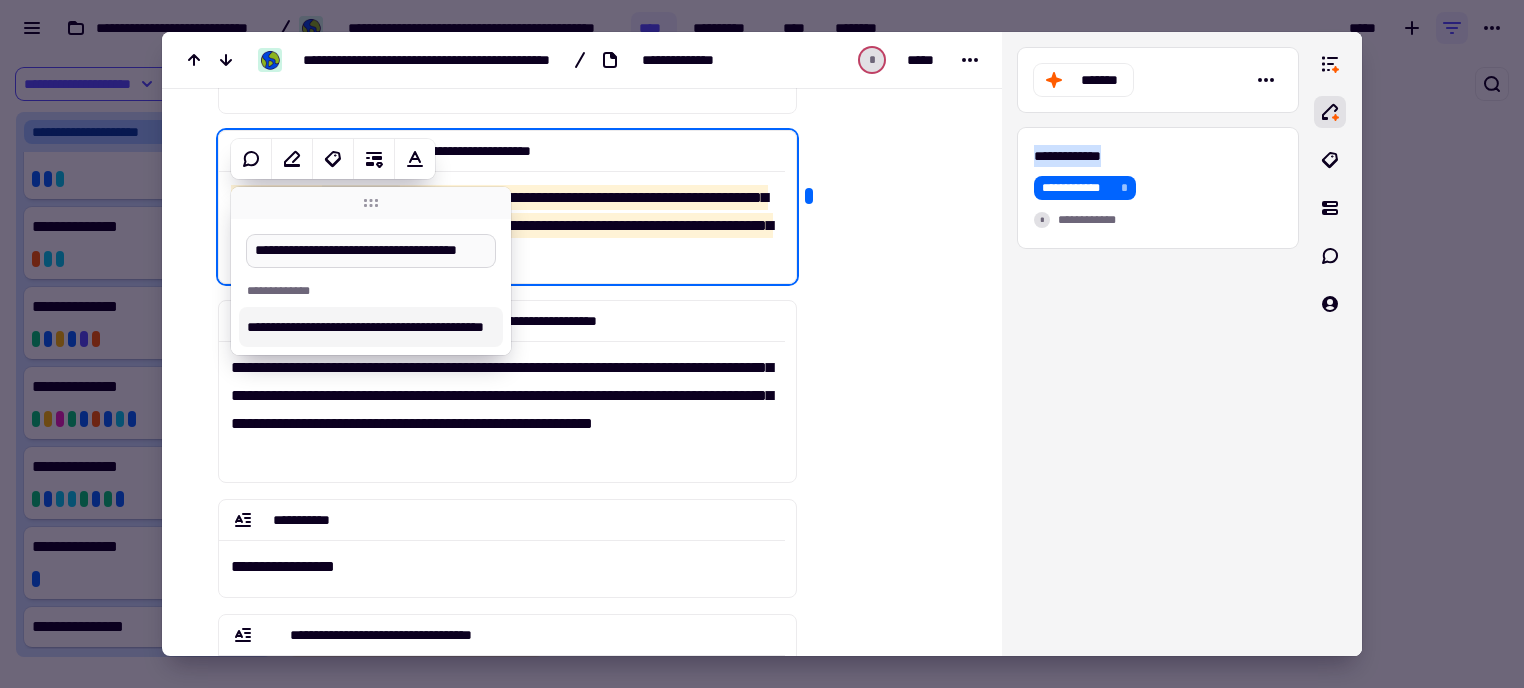 type 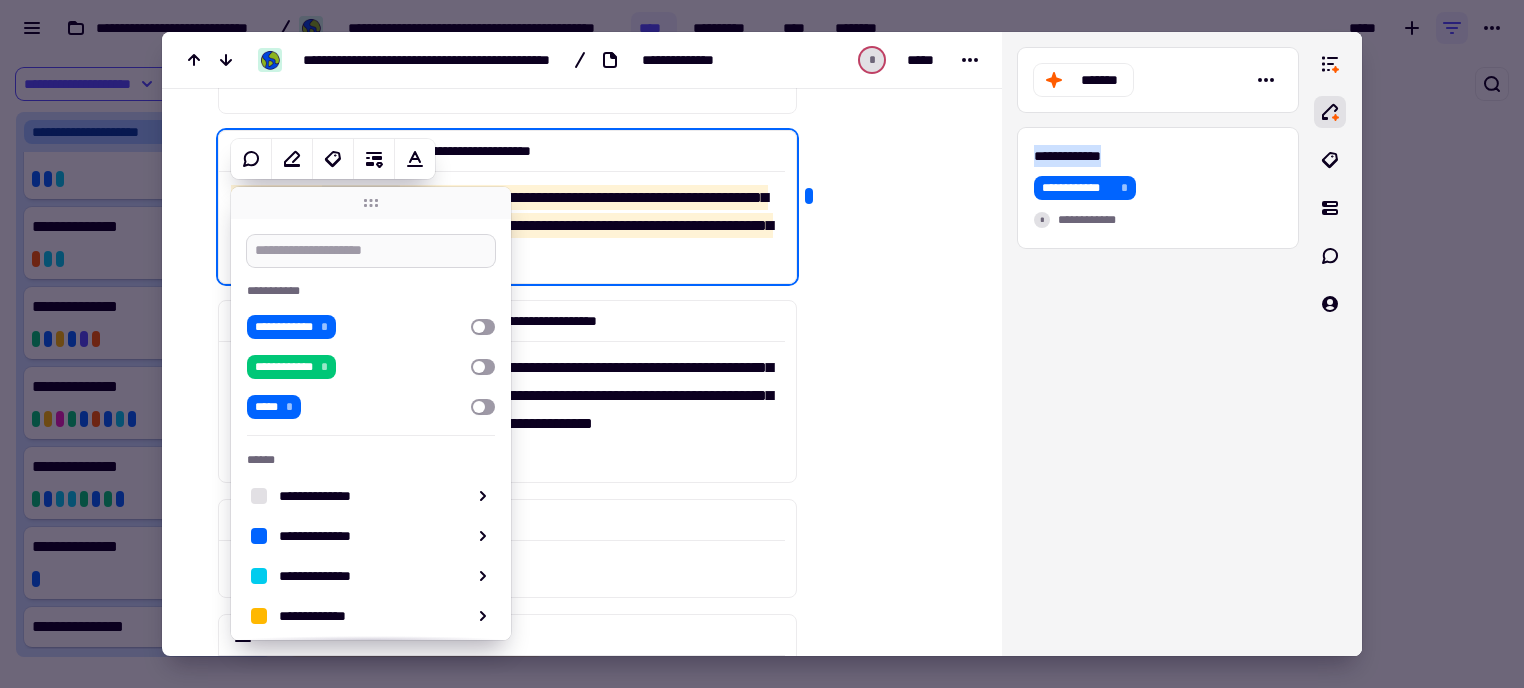 scroll, scrollTop: 0, scrollLeft: 0, axis: both 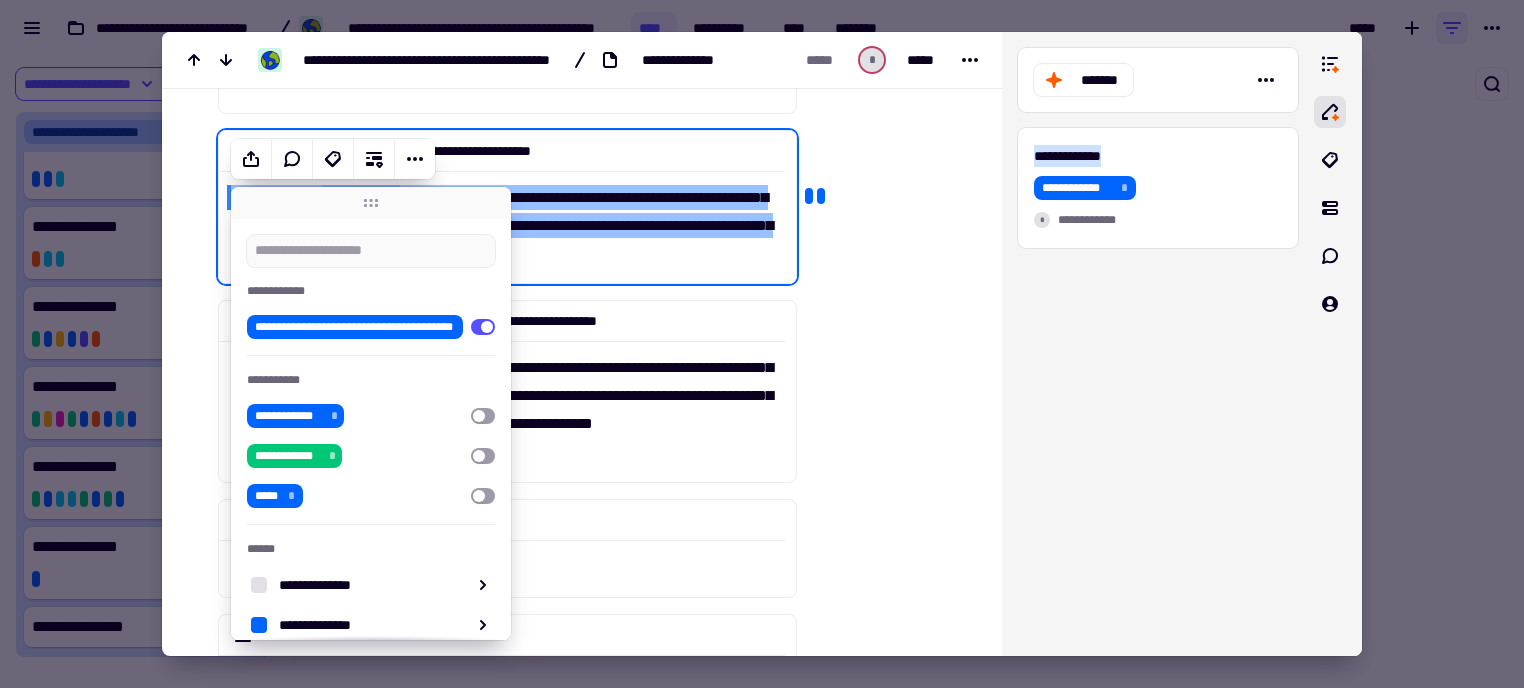 click at bounding box center [885, 358] 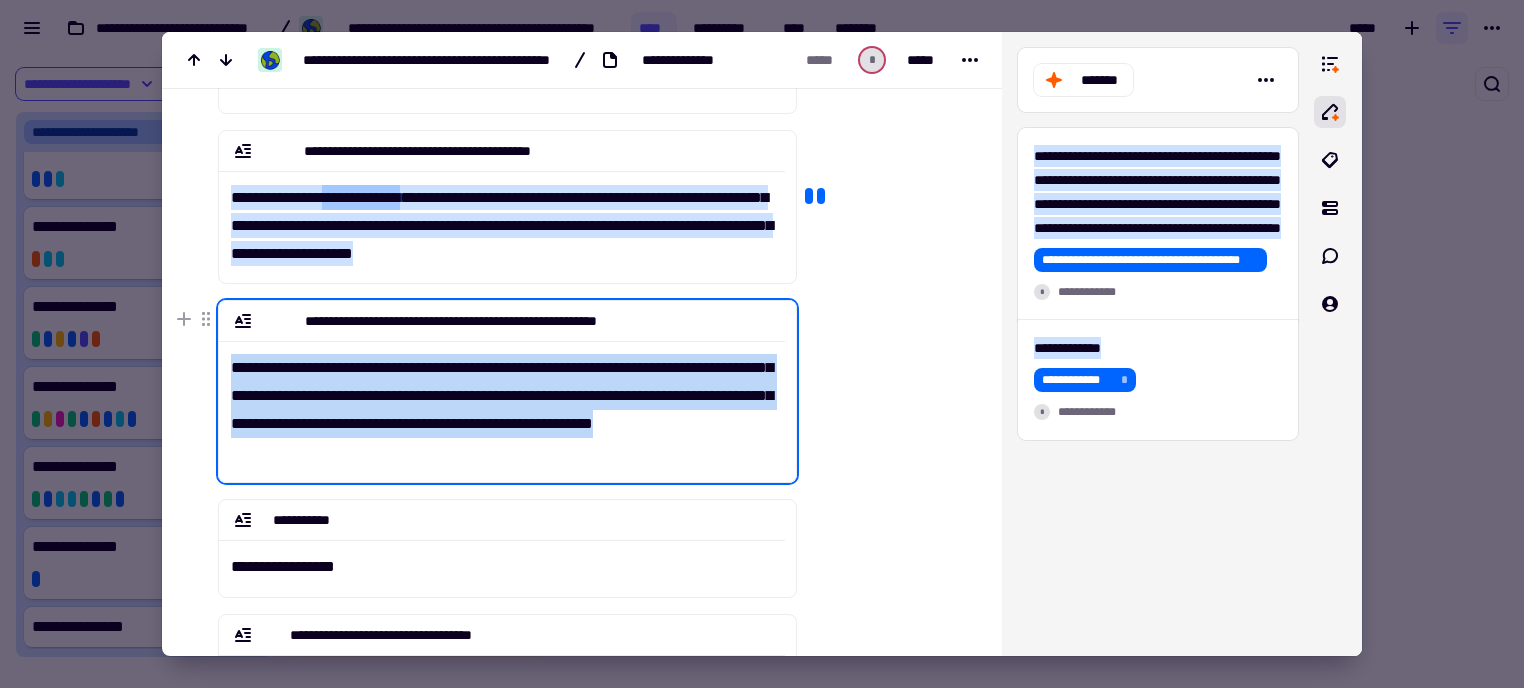 drag, startPoint x: 234, startPoint y: 371, endPoint x: 670, endPoint y: 443, distance: 441.90497 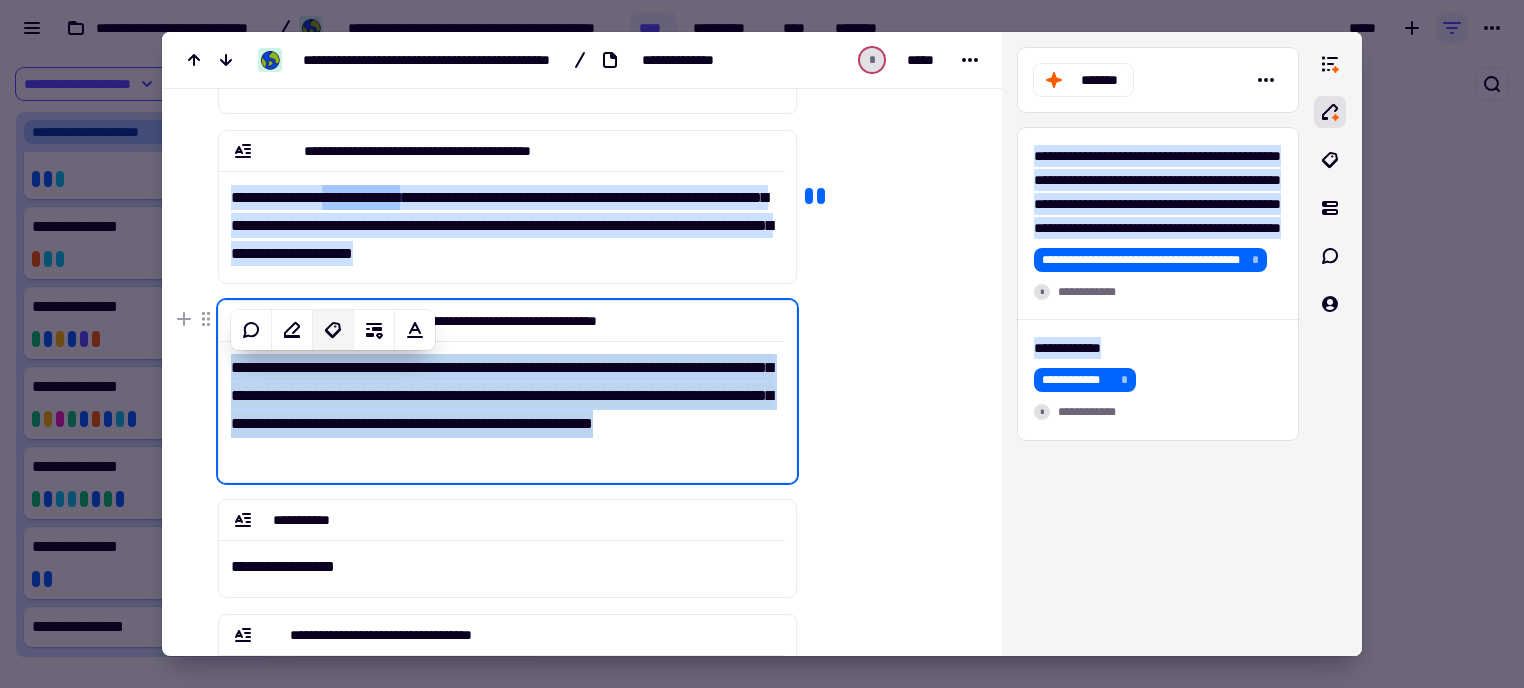 click 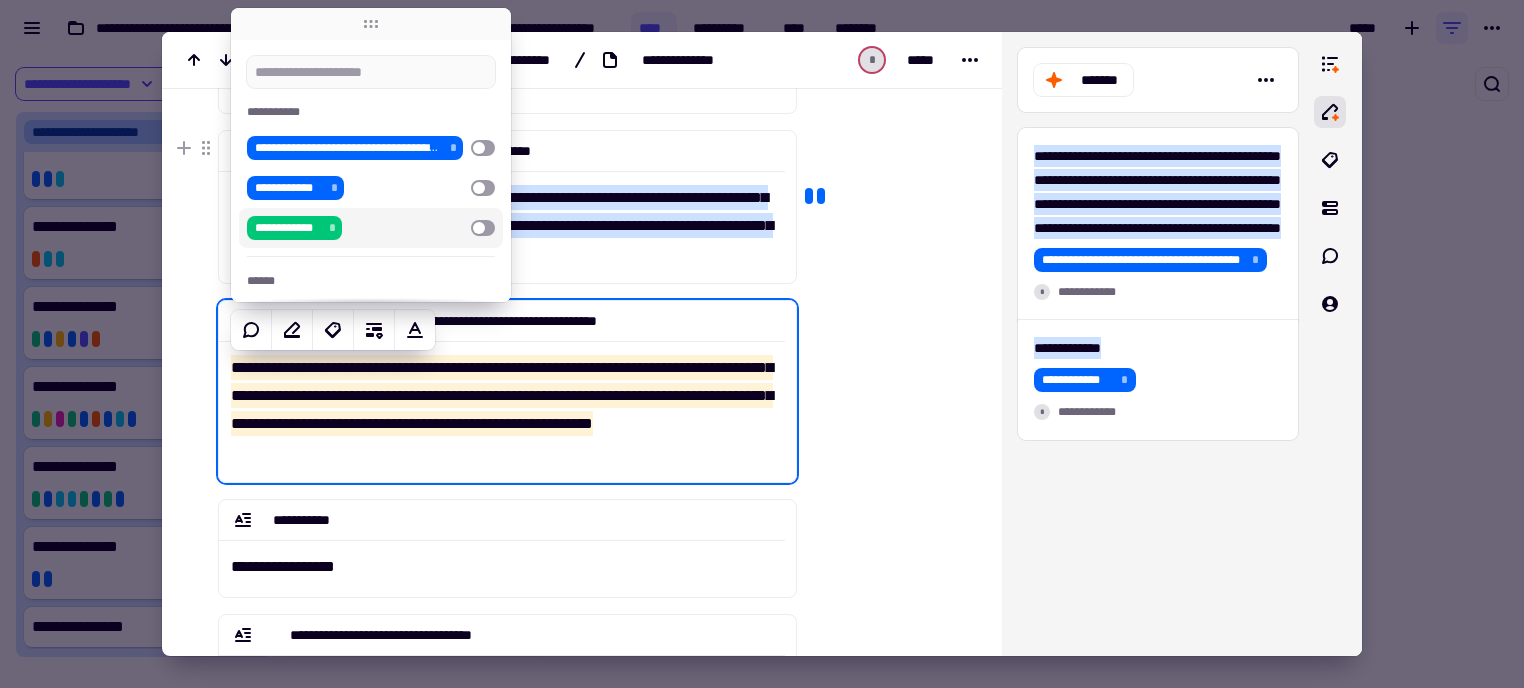 click on "**********" at bounding box center (371, 228) 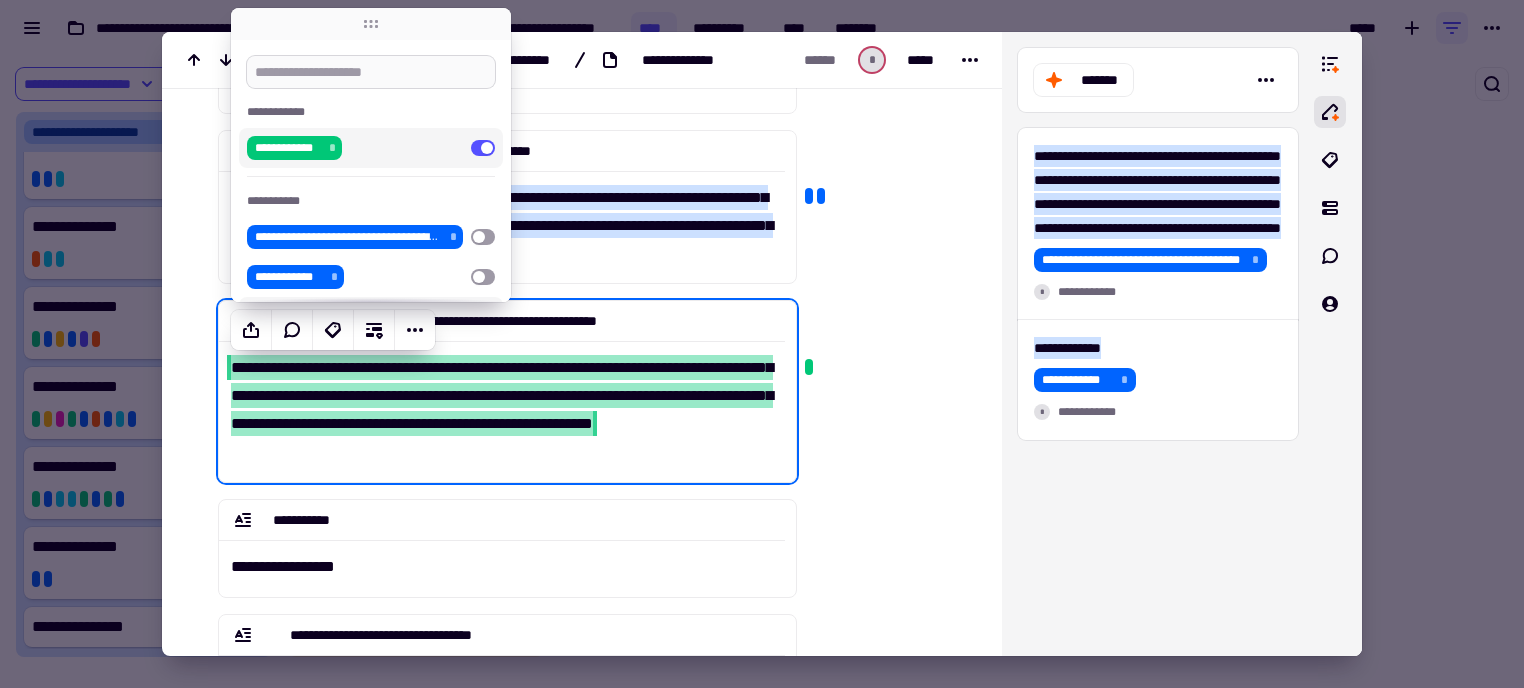 click at bounding box center [371, 72] 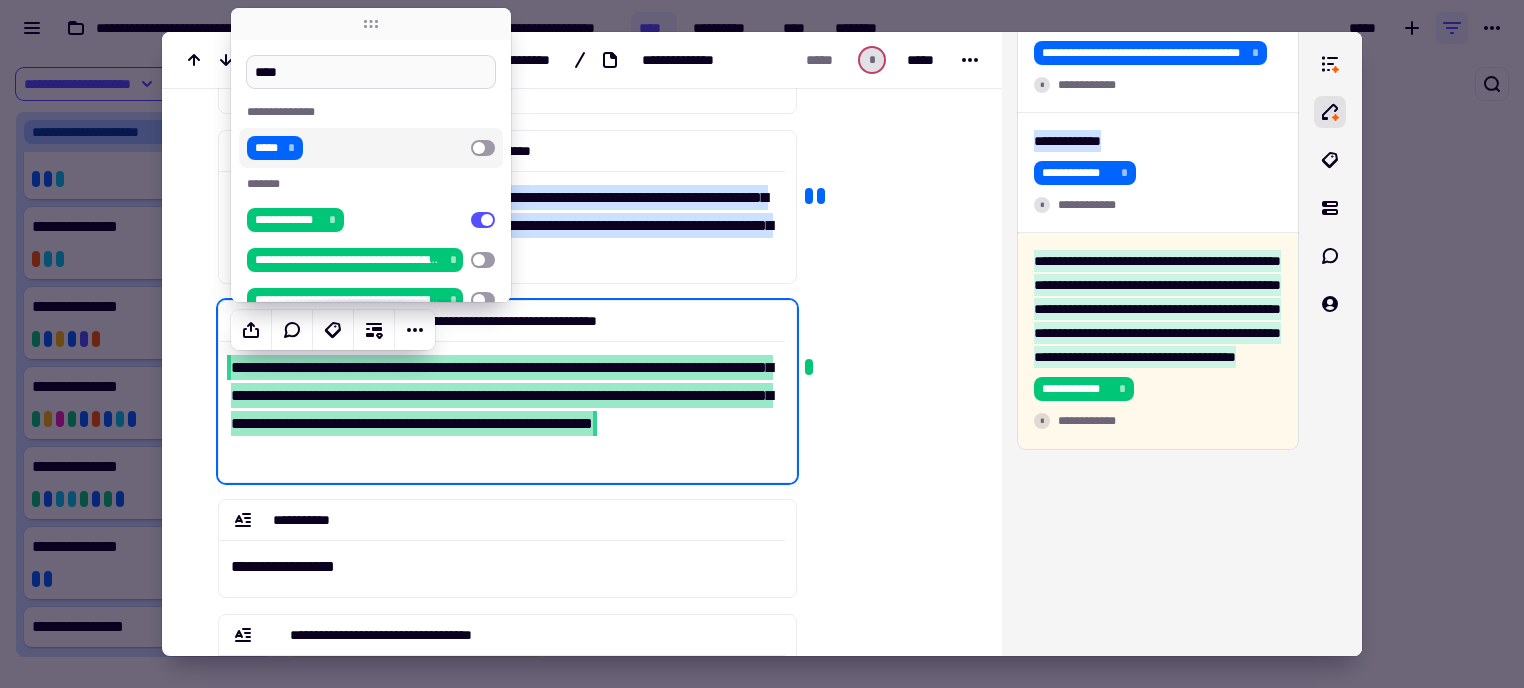 scroll, scrollTop: 303, scrollLeft: 0, axis: vertical 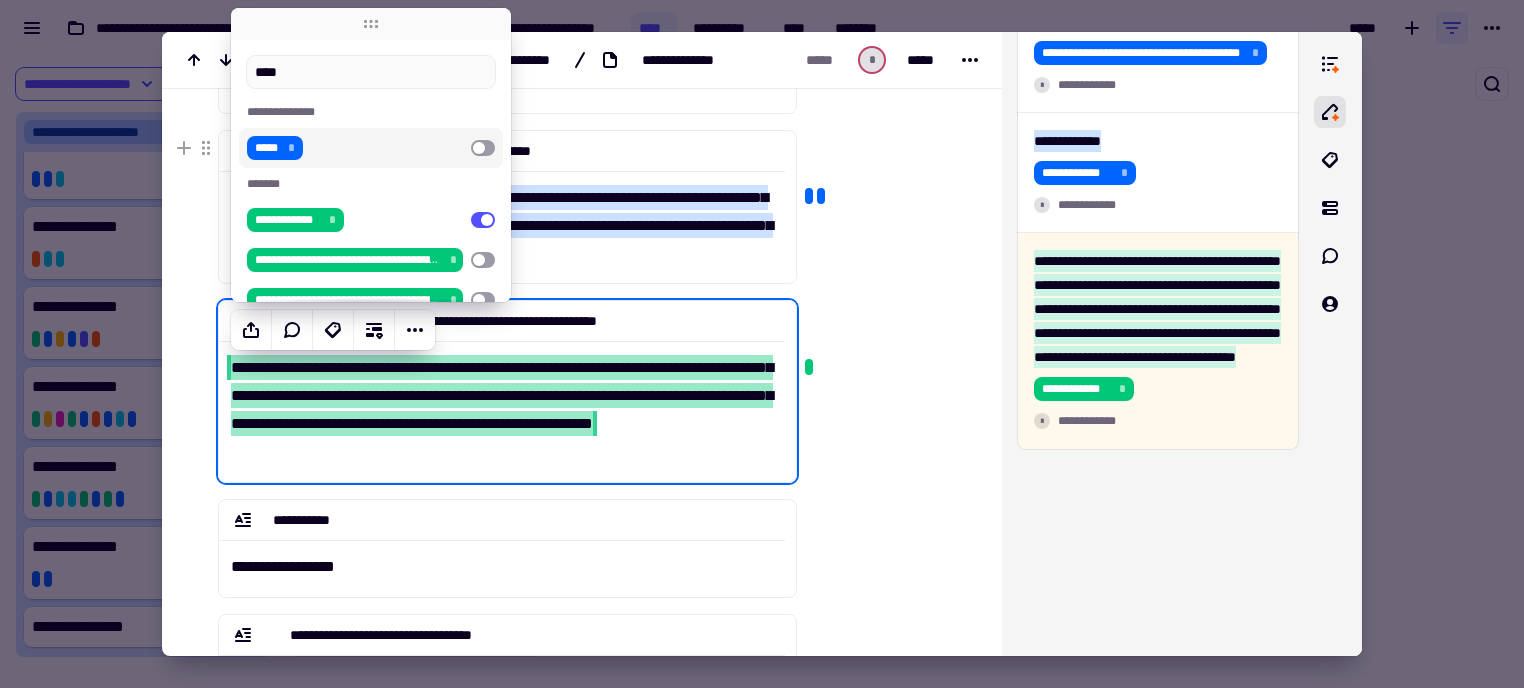 type on "****" 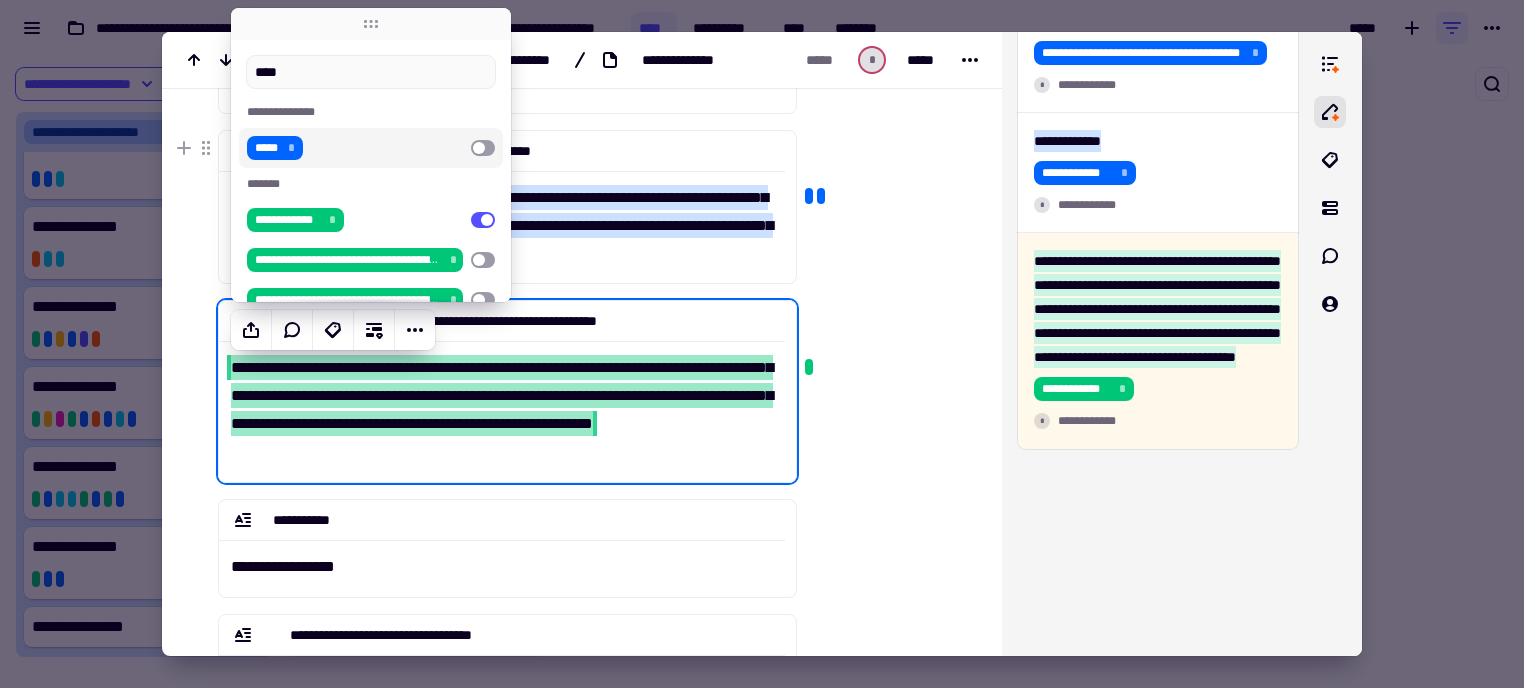click at bounding box center (483, 148) 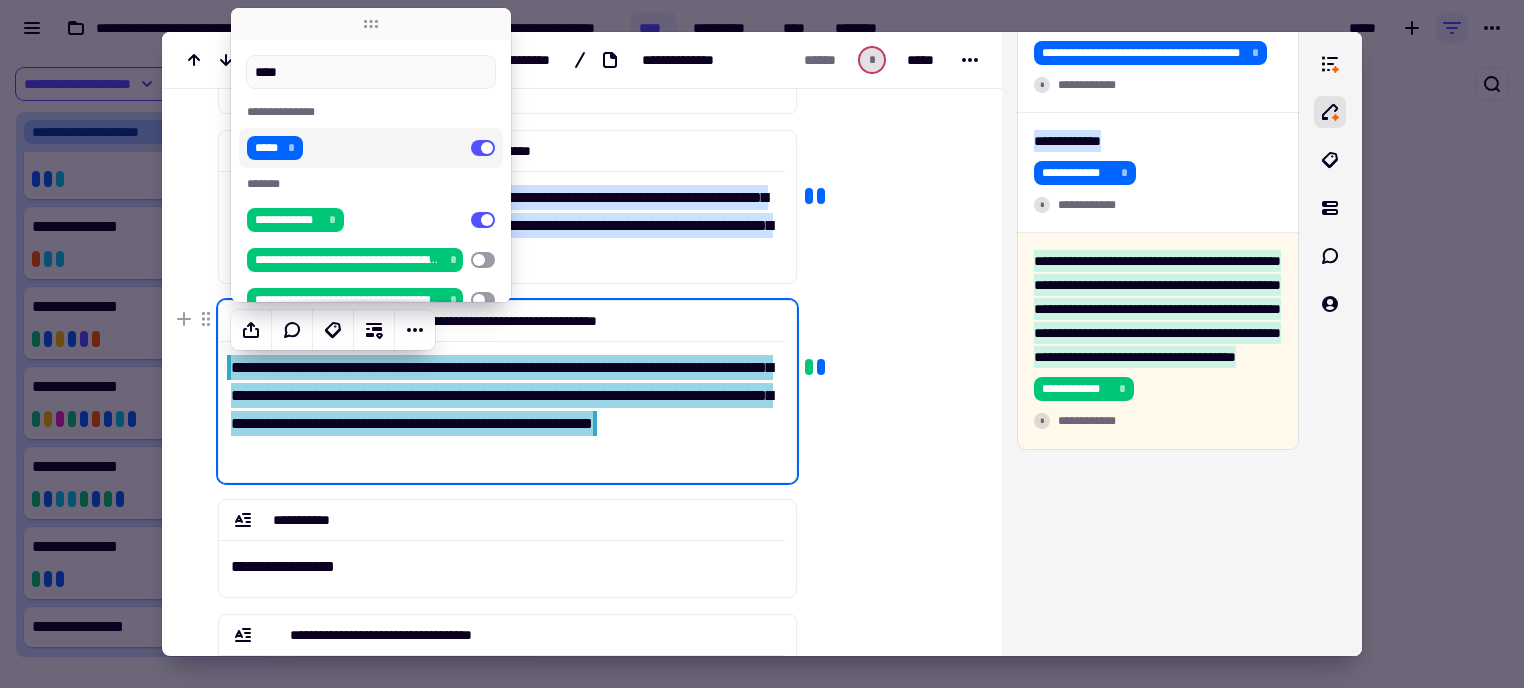 click at bounding box center [885, 358] 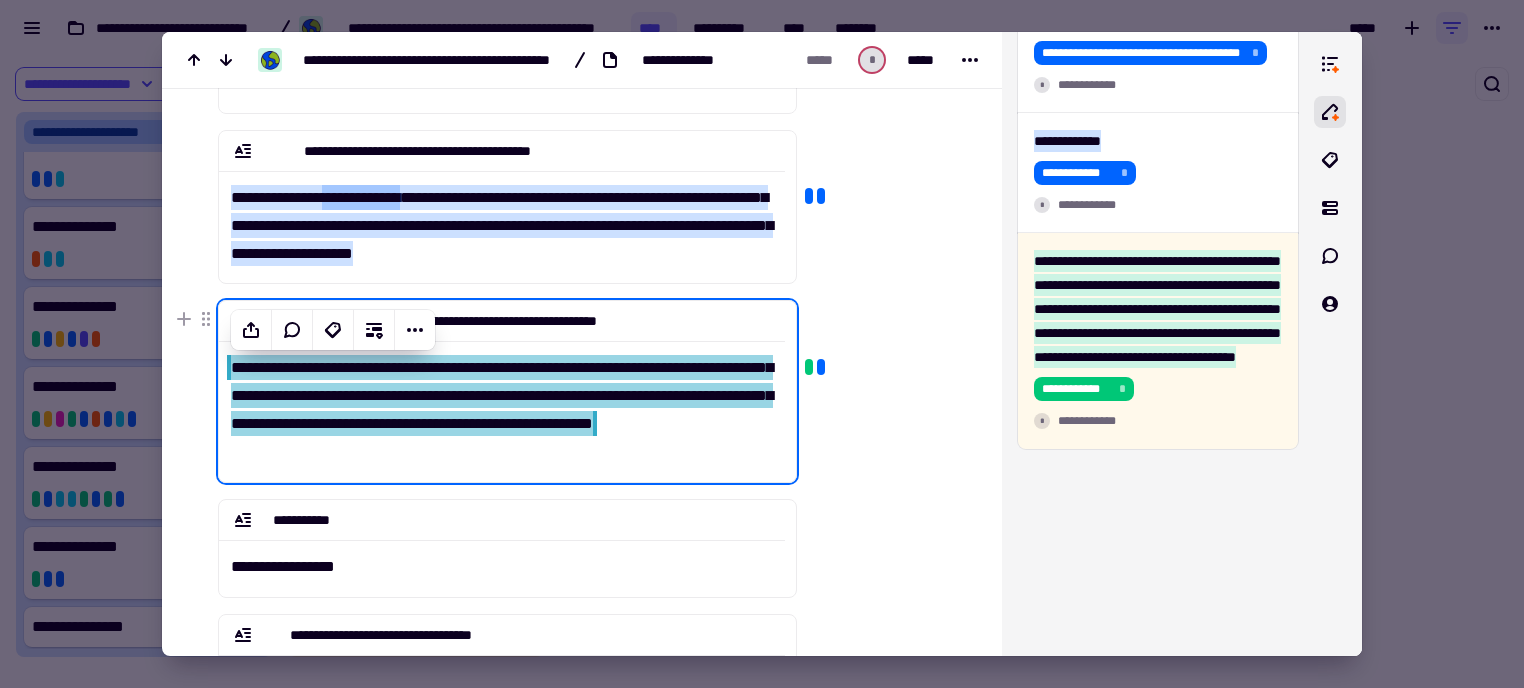 click at bounding box center (885, 358) 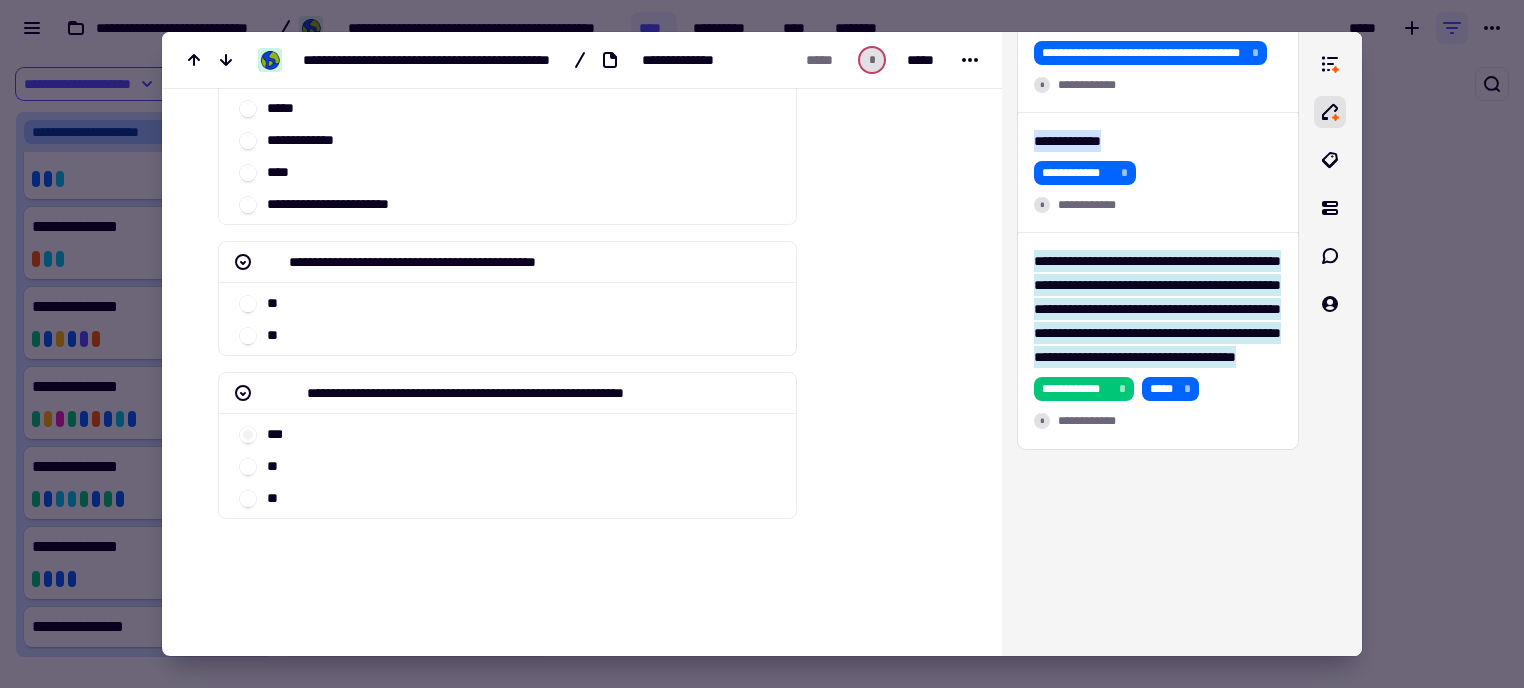 scroll, scrollTop: 1799, scrollLeft: 0, axis: vertical 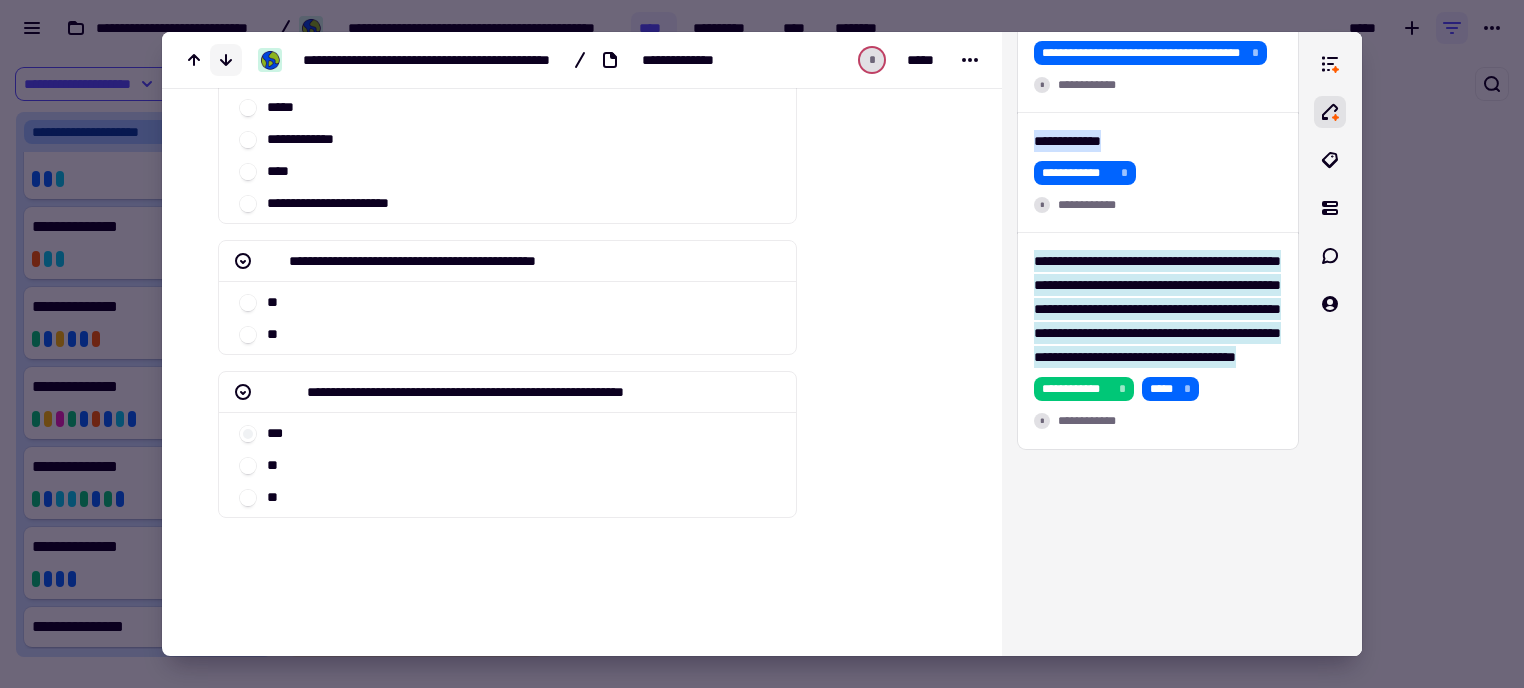 click 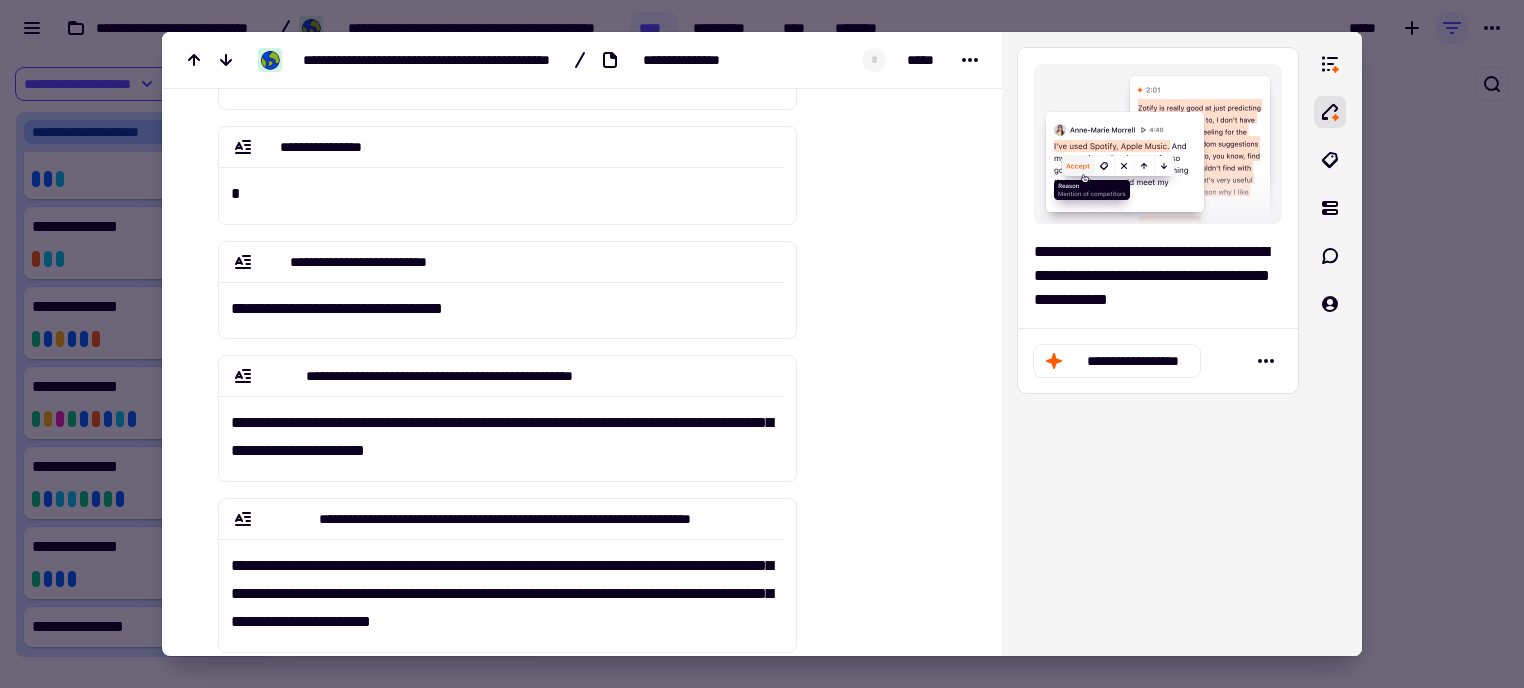 scroll, scrollTop: 200, scrollLeft: 0, axis: vertical 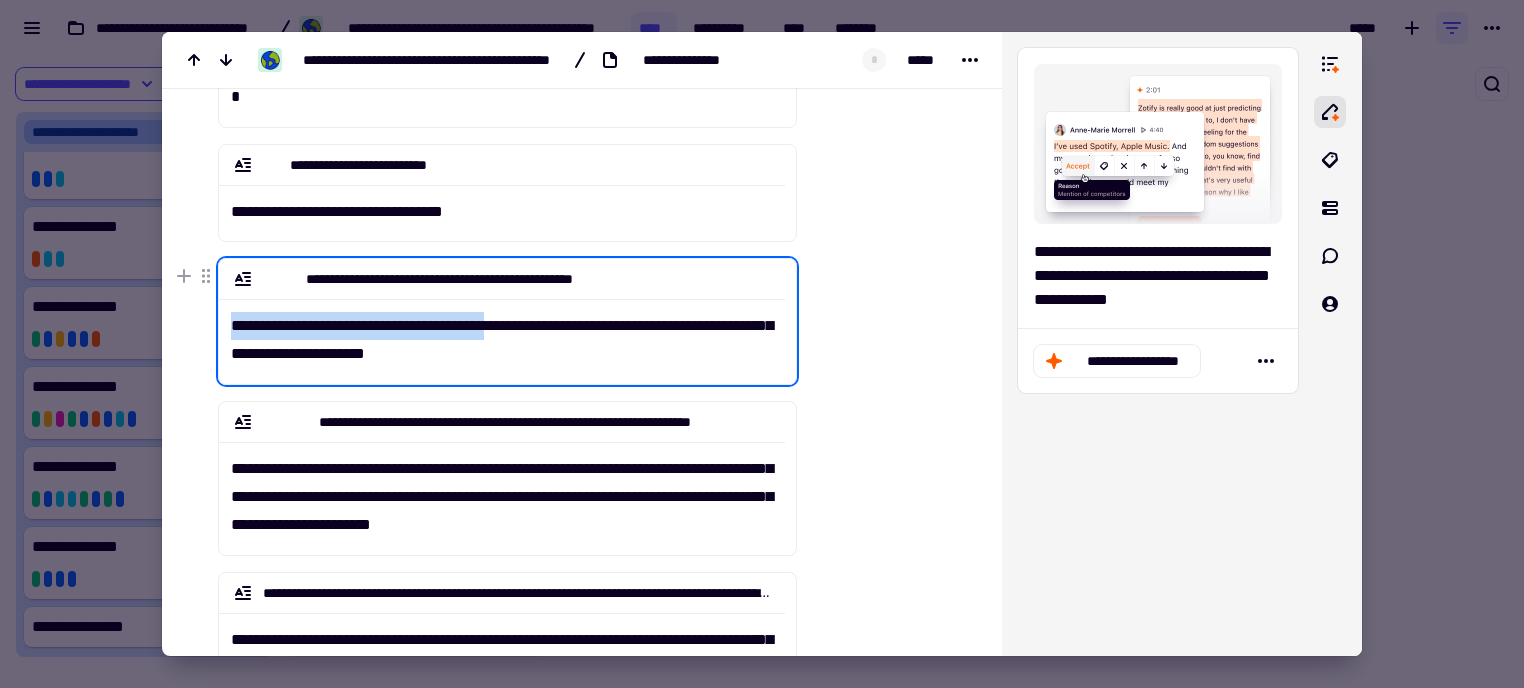 drag, startPoint x: 526, startPoint y: 331, endPoint x: 232, endPoint y: 330, distance: 294.0017 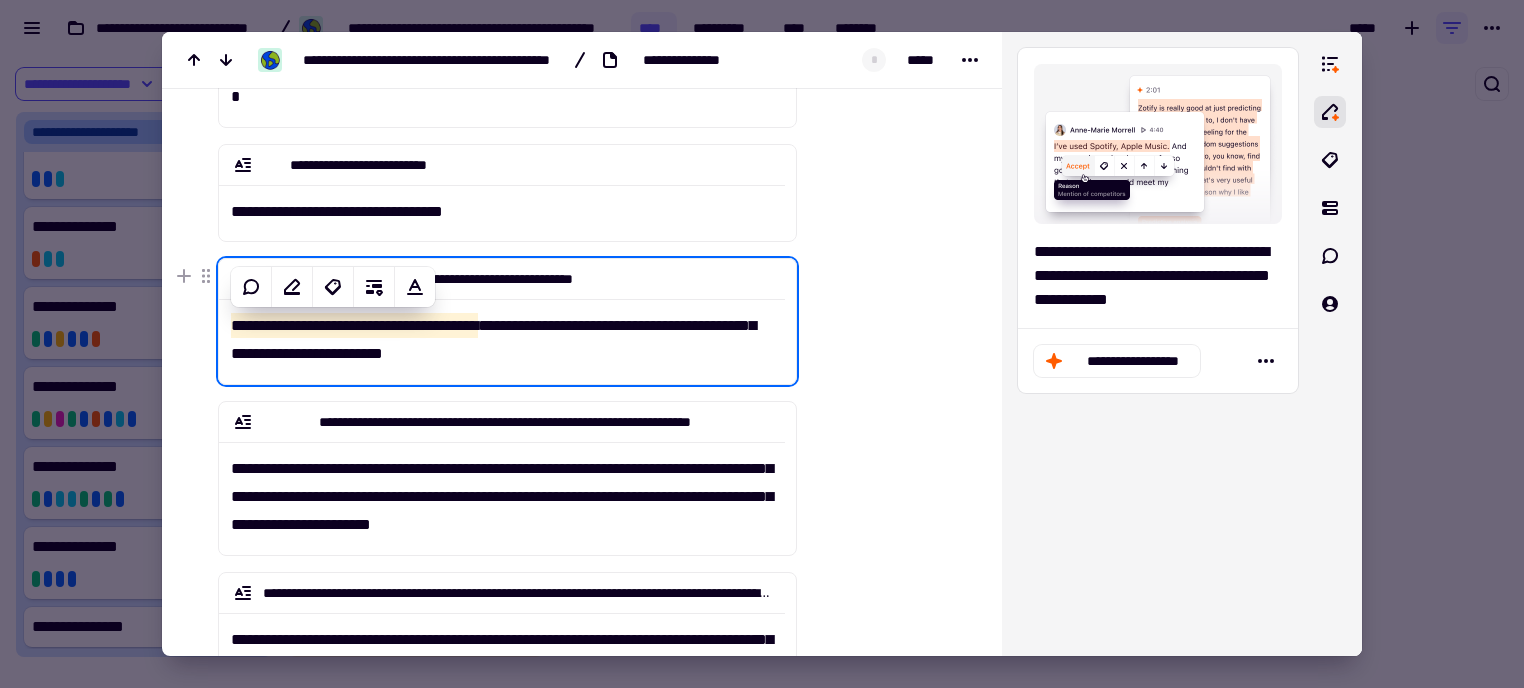 click on "**********" at bounding box center (354, 325) 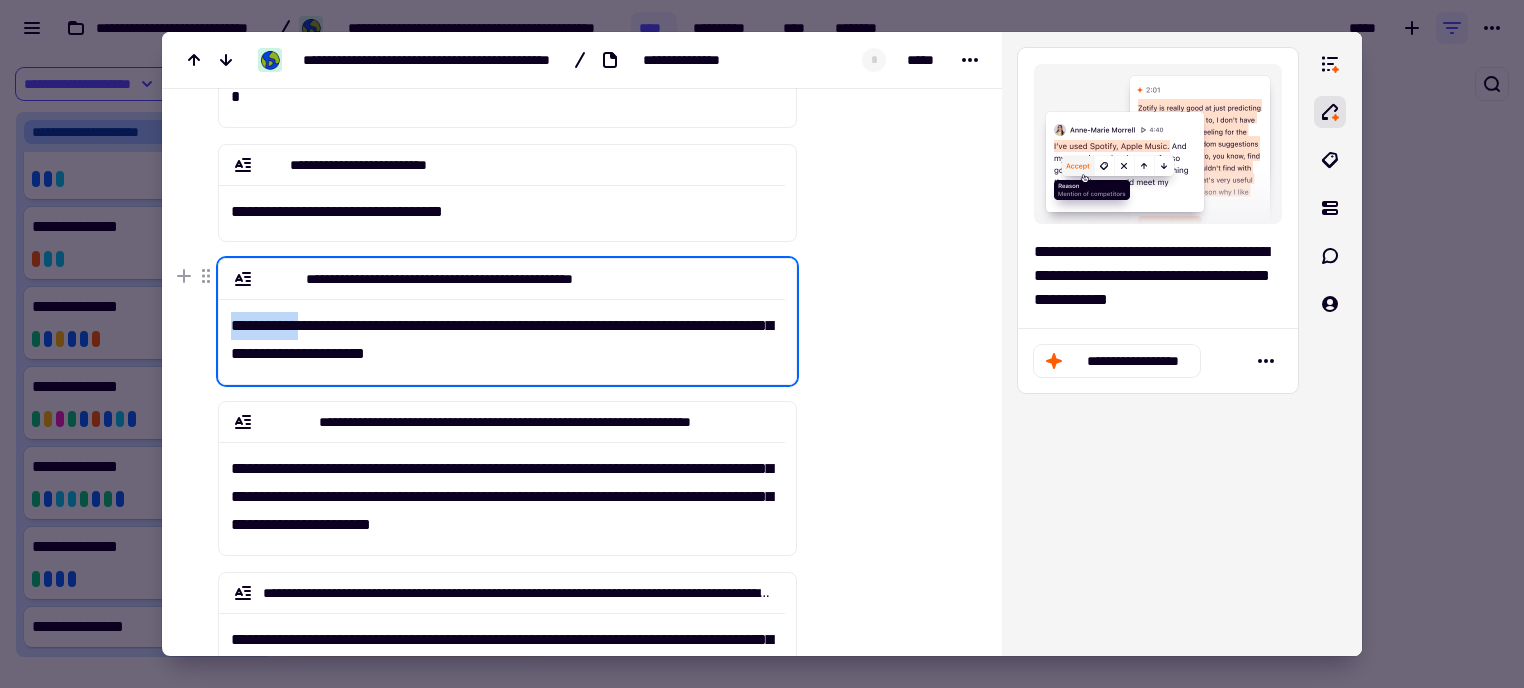 drag, startPoint x: 312, startPoint y: 327, endPoint x: 236, endPoint y: 325, distance: 76.02631 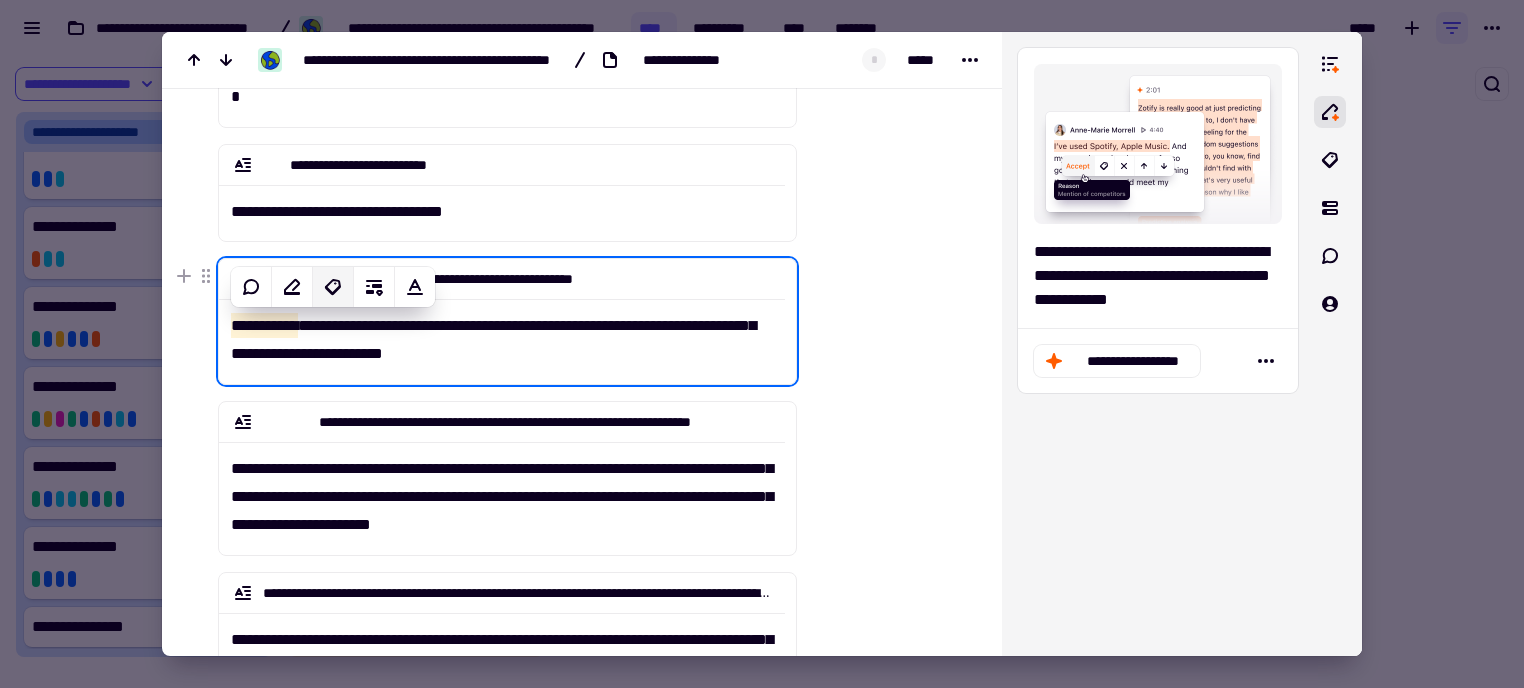 click 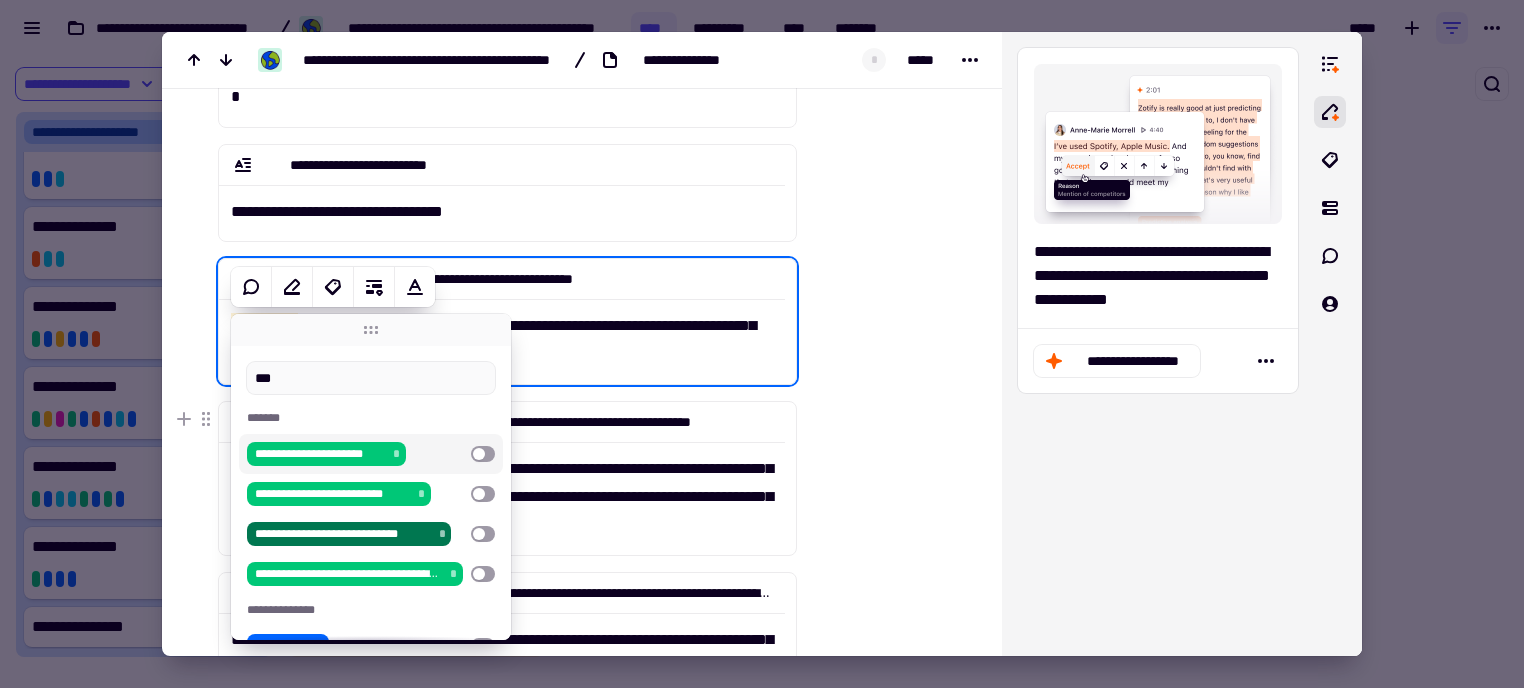 type on "***" 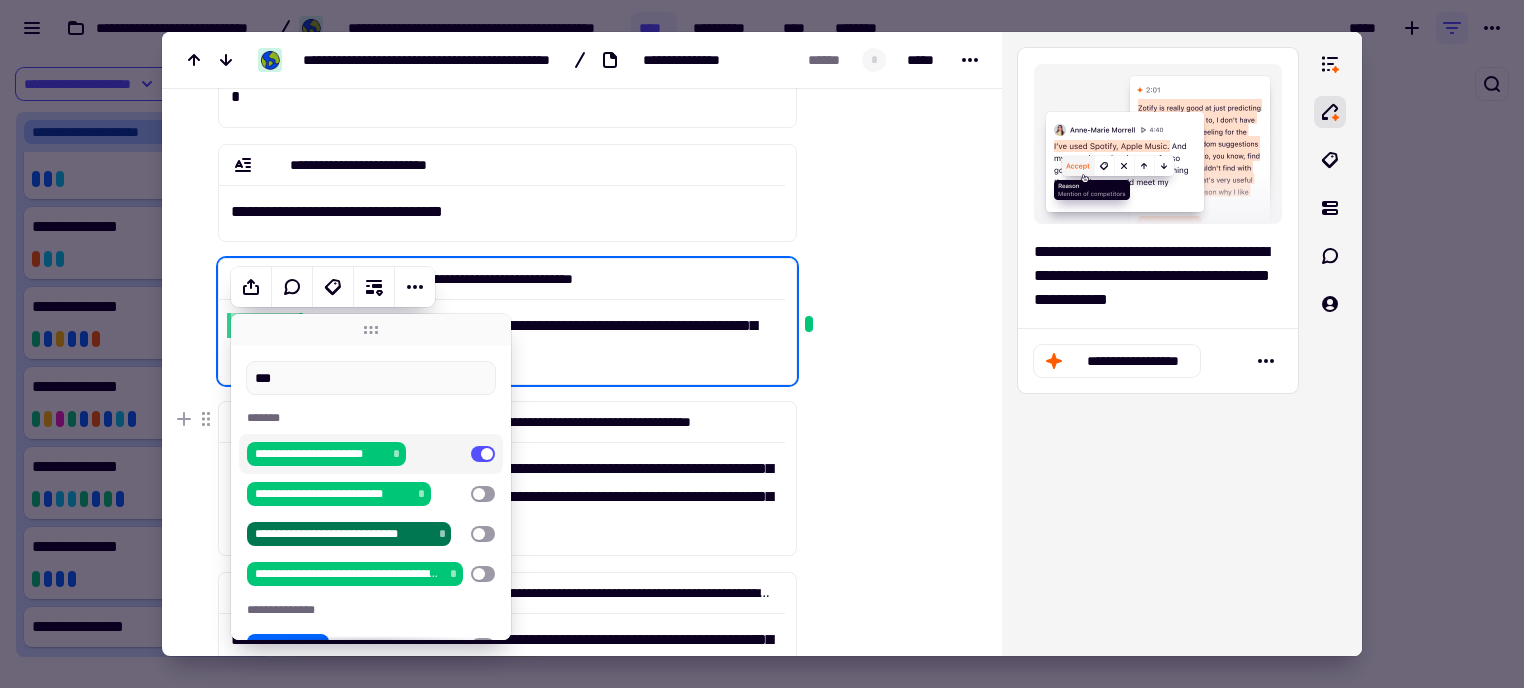 click at bounding box center [885, 1076] 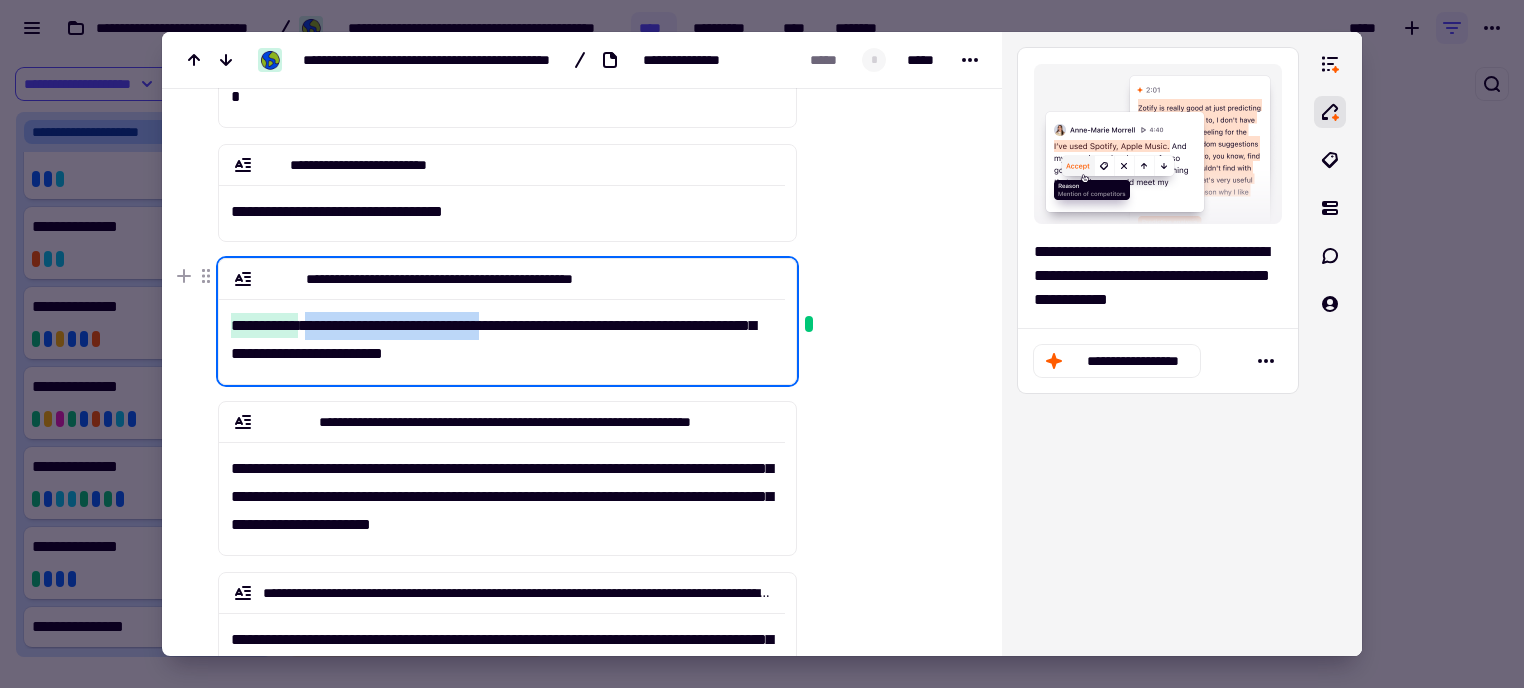 drag, startPoint x: 523, startPoint y: 322, endPoint x: 317, endPoint y: 323, distance: 206.00243 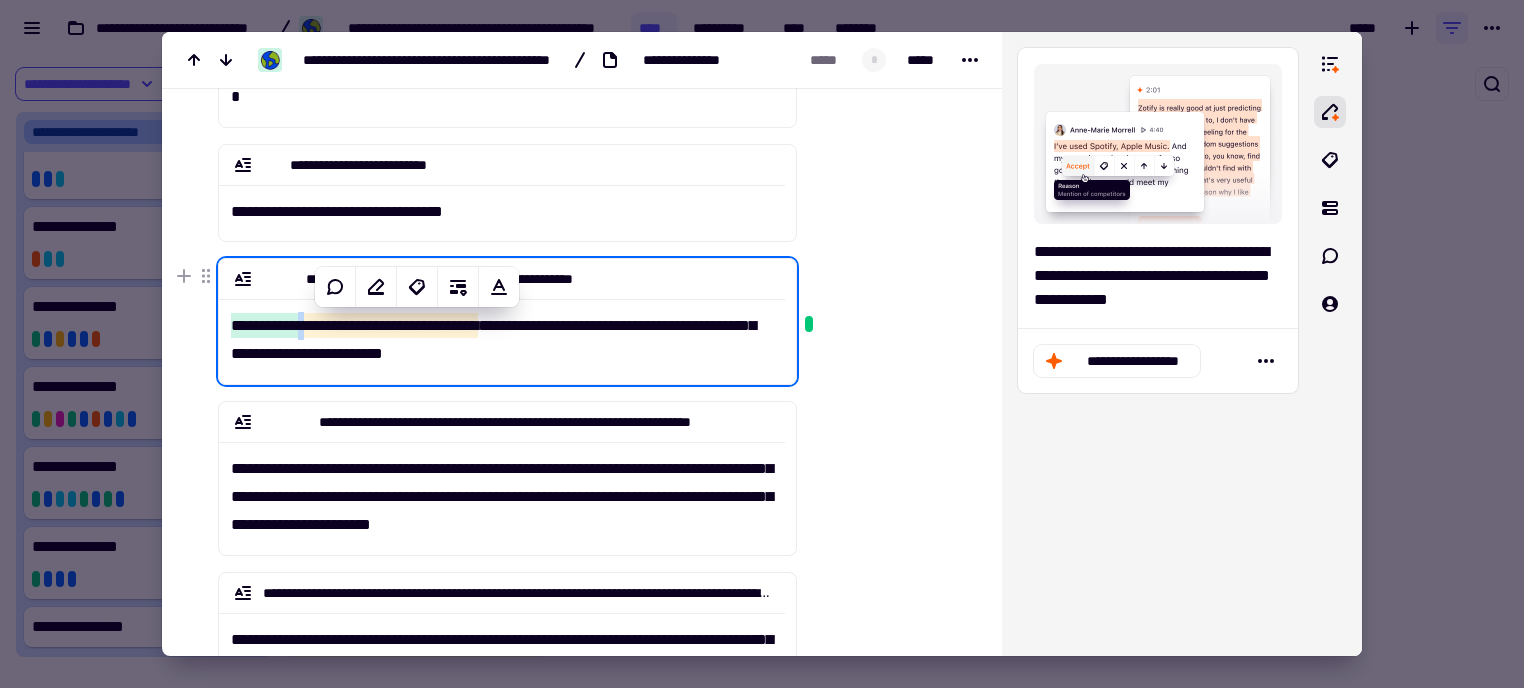 click on "**********" 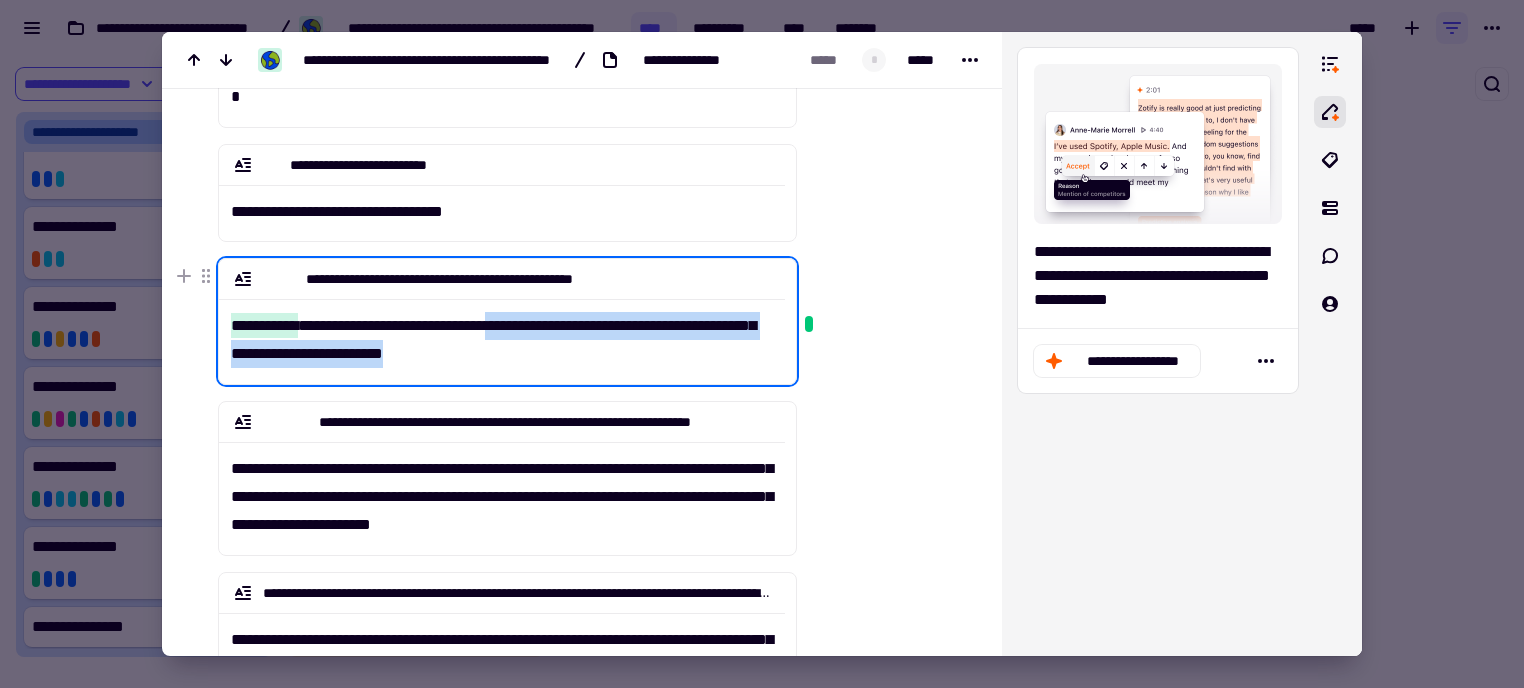 drag, startPoint x: 531, startPoint y: 354, endPoint x: 530, endPoint y: 321, distance: 33.01515 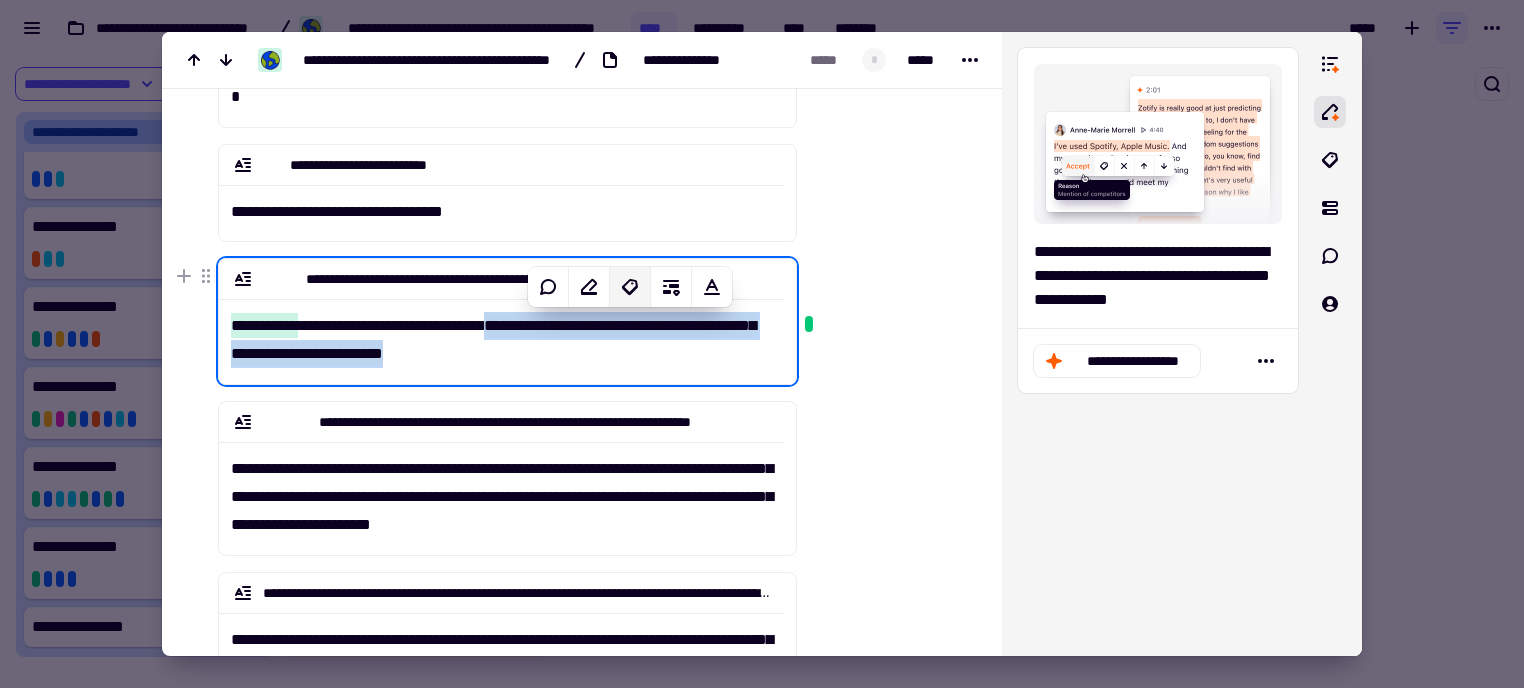 click 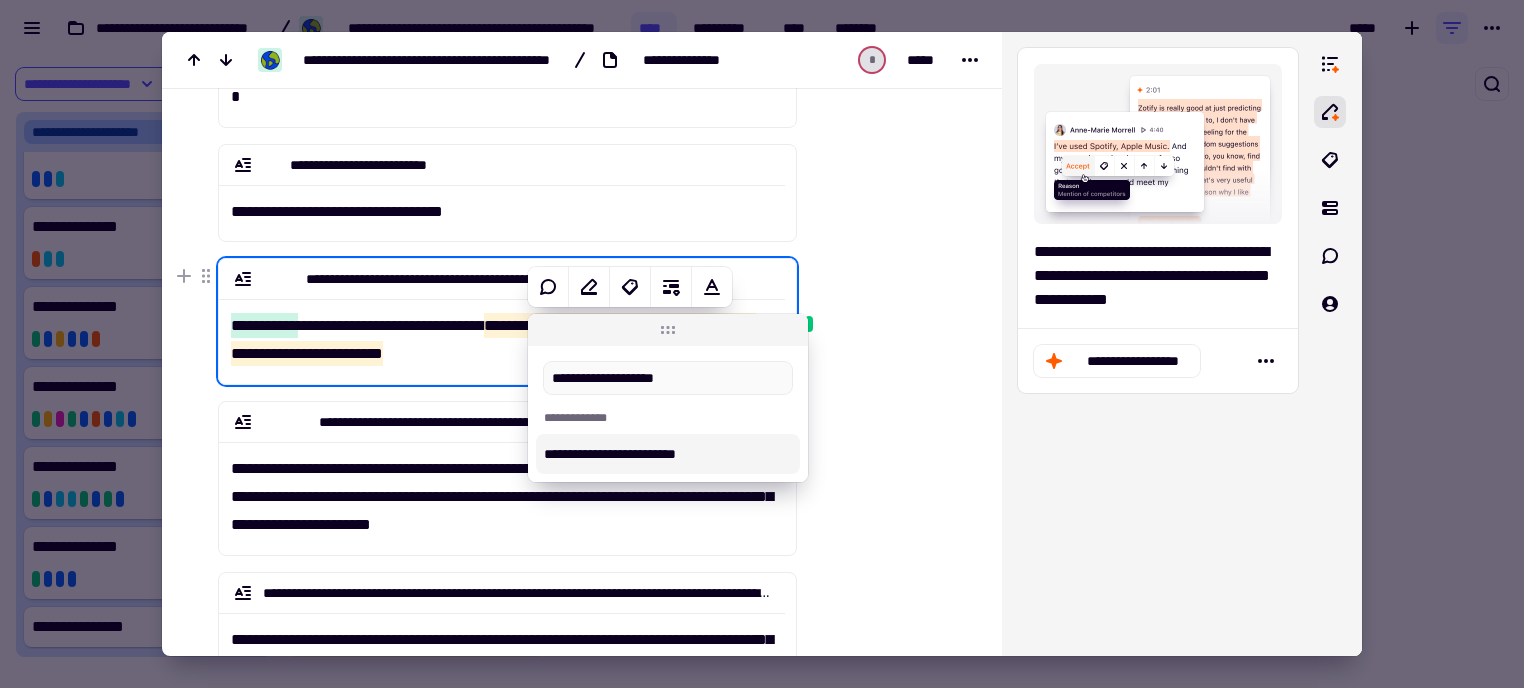 type on "**********" 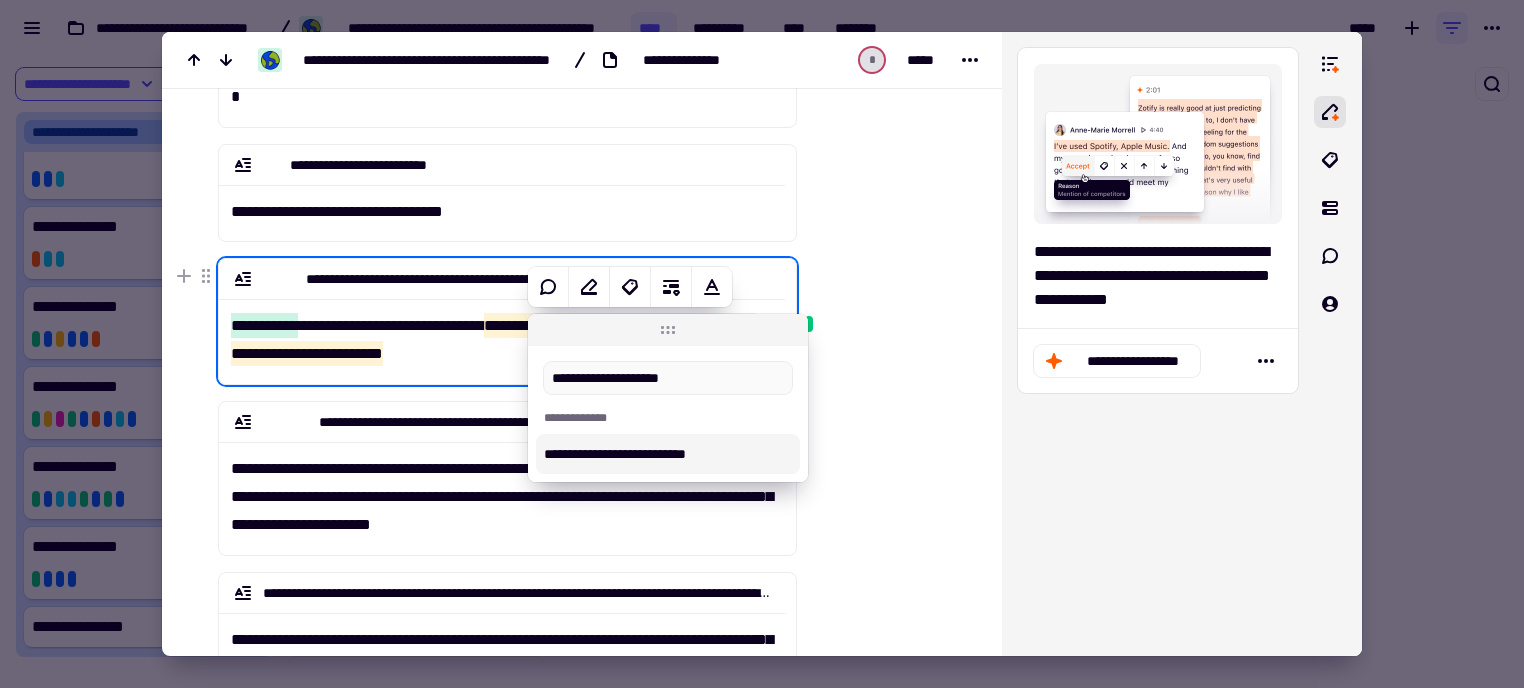 type 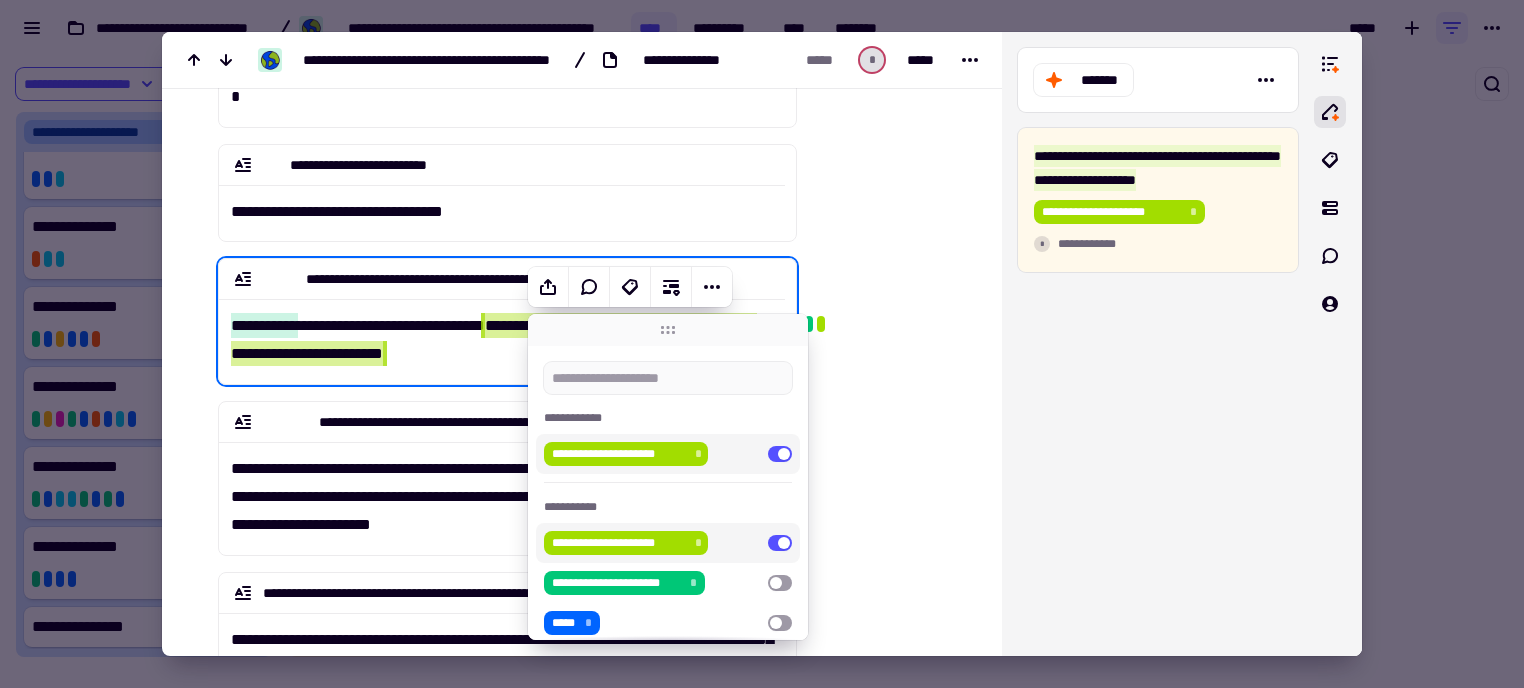 click at bounding box center [885, 1076] 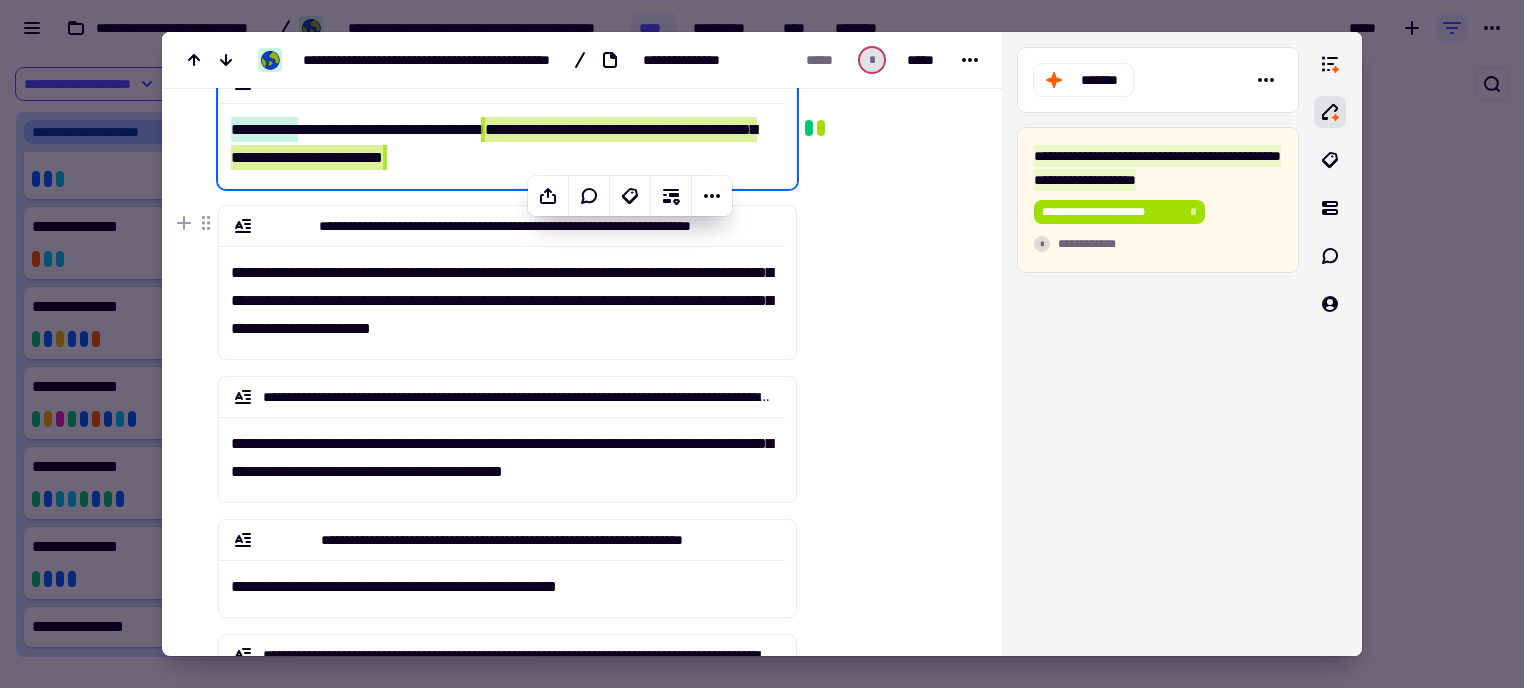 scroll, scrollTop: 493, scrollLeft: 0, axis: vertical 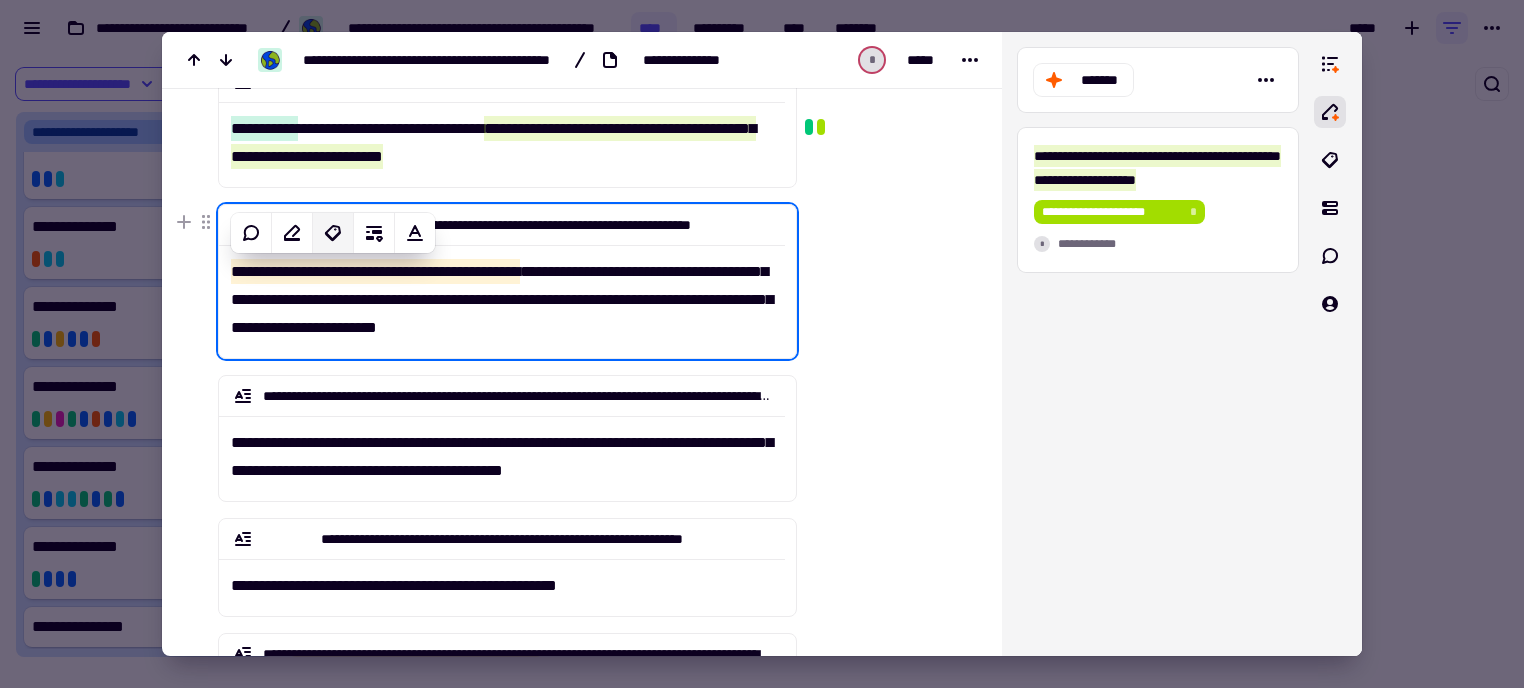 drag, startPoint x: 553, startPoint y: 279, endPoint x: 327, endPoint y: 235, distance: 230.24335 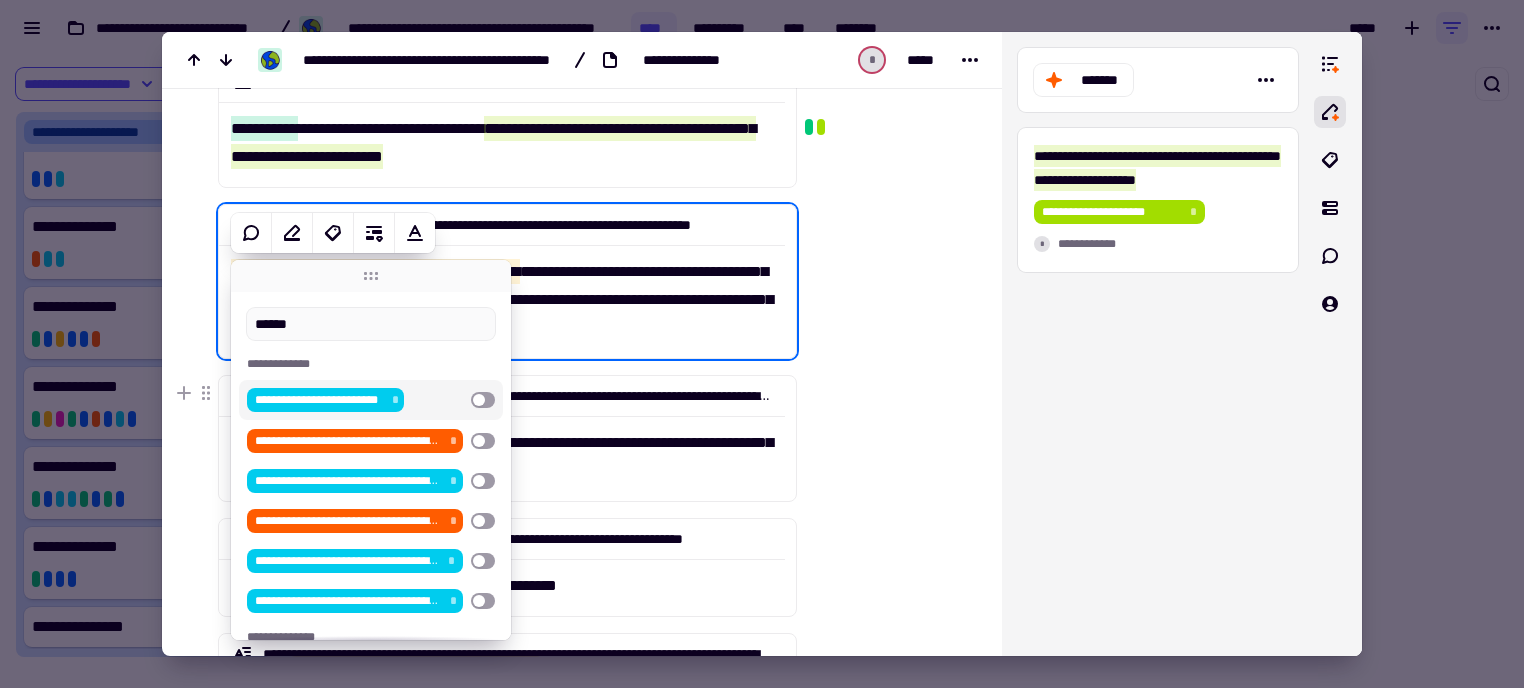 type on "******" 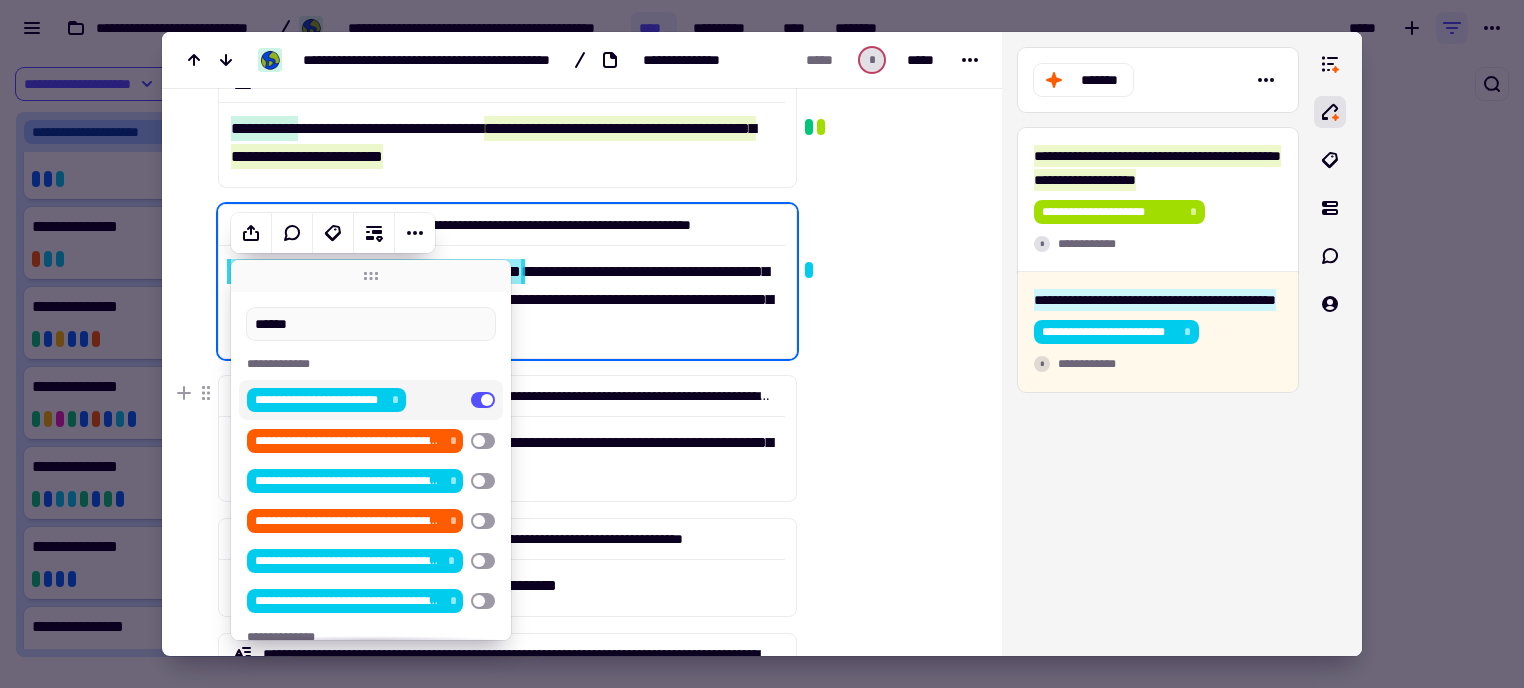 click at bounding box center [885, 879] 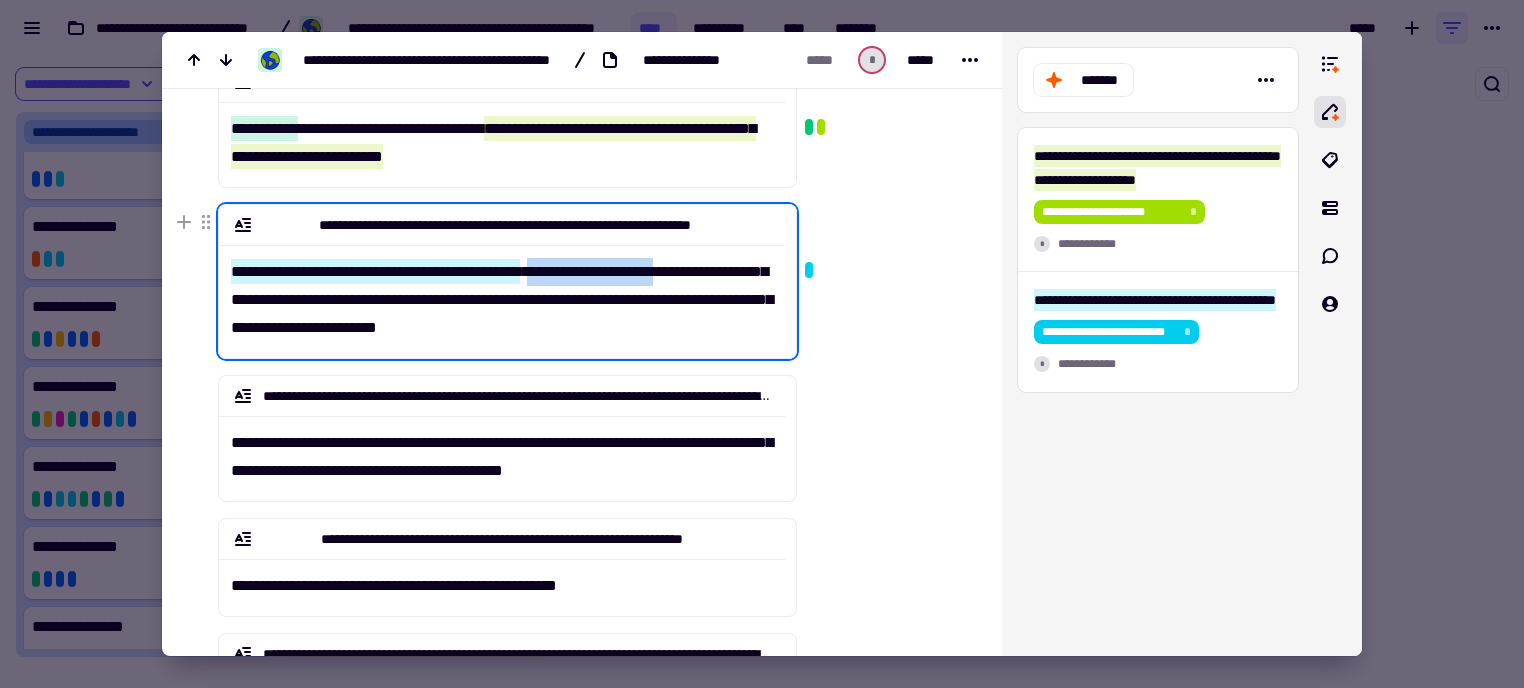 drag, startPoint x: 561, startPoint y: 273, endPoint x: 703, endPoint y: 279, distance: 142.12671 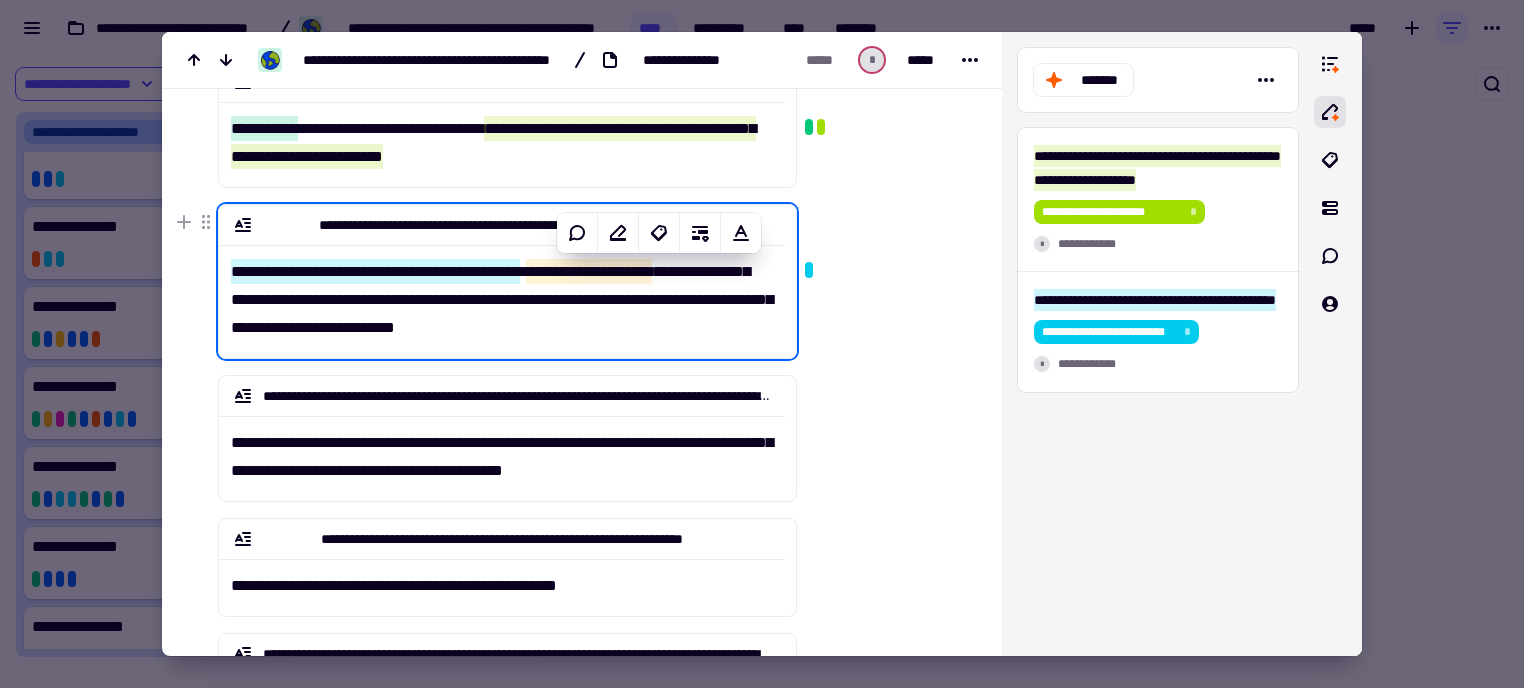 click on "**********" at bounding box center (502, 293) 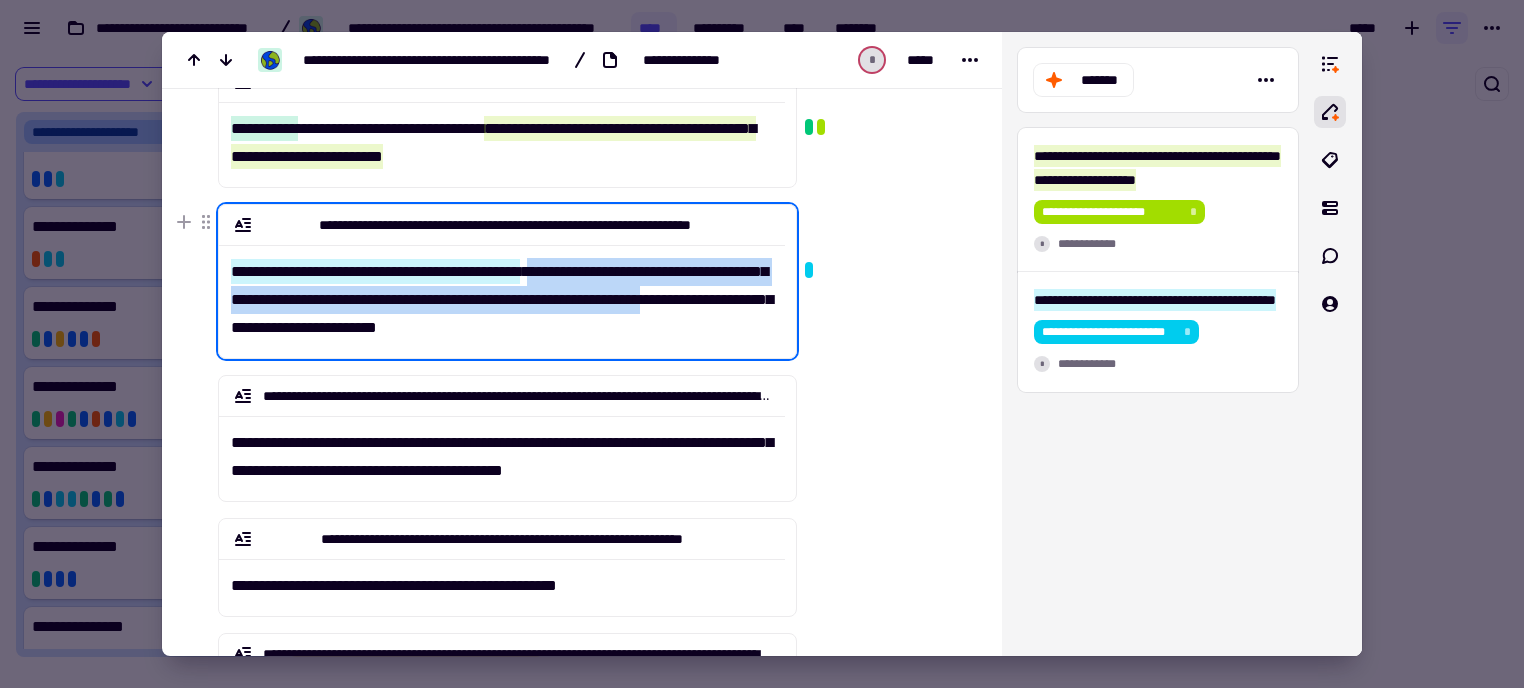 drag, startPoint x: 557, startPoint y: 276, endPoint x: 276, endPoint y: 328, distance: 285.77087 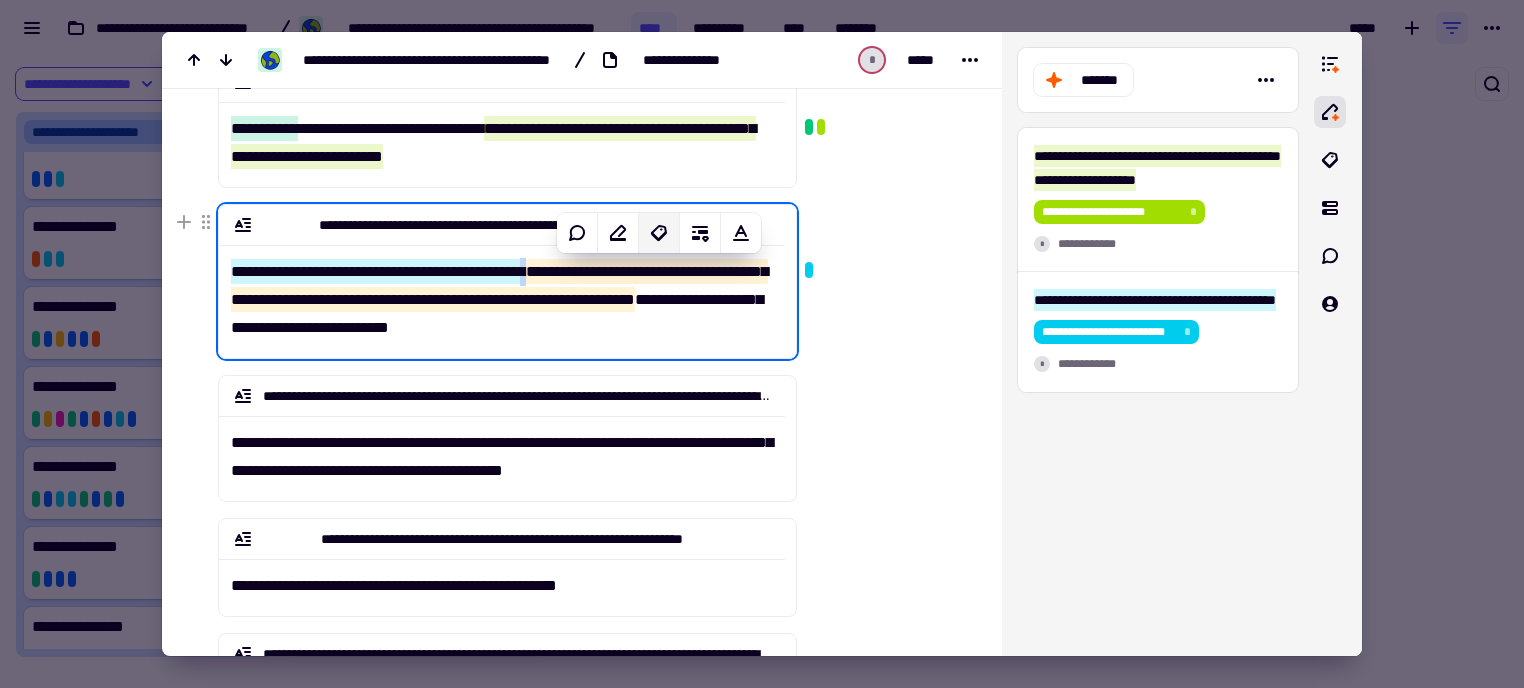 click 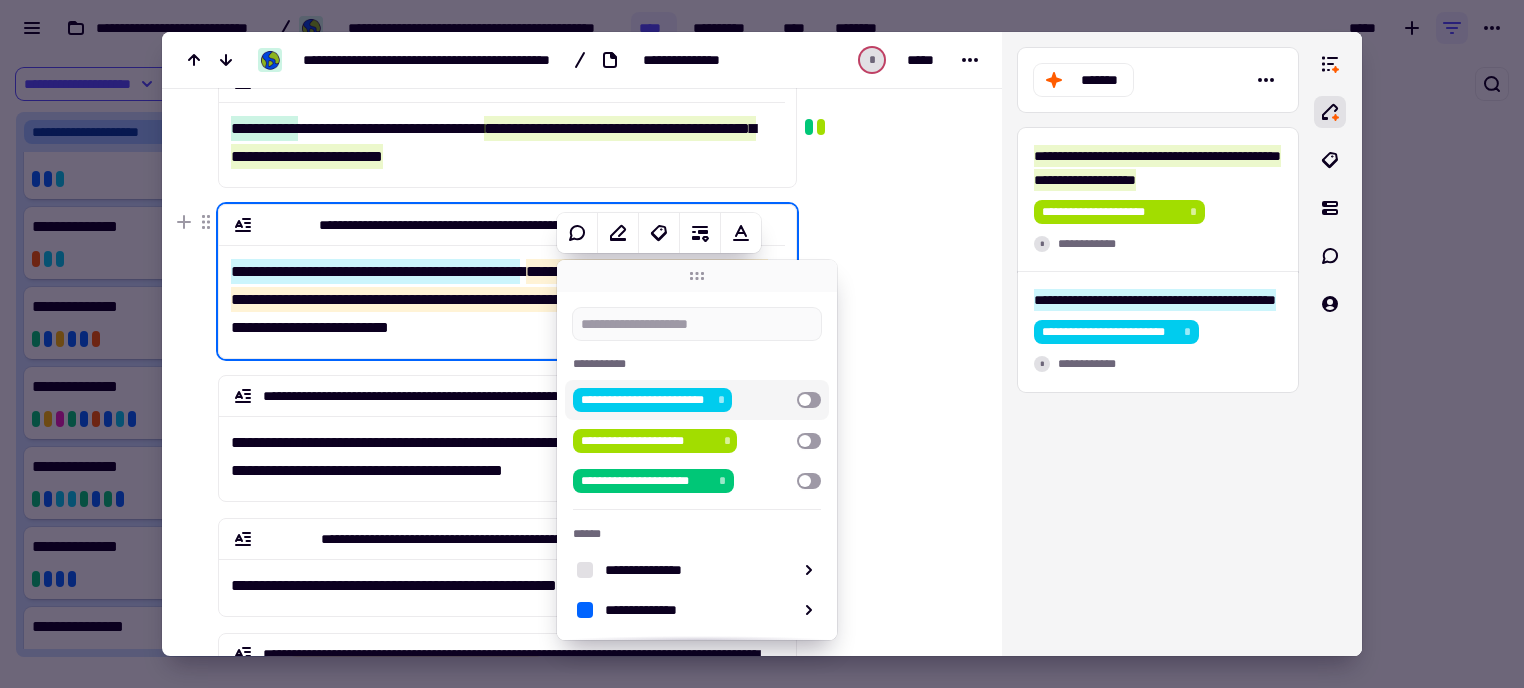 click at bounding box center [887, -10] 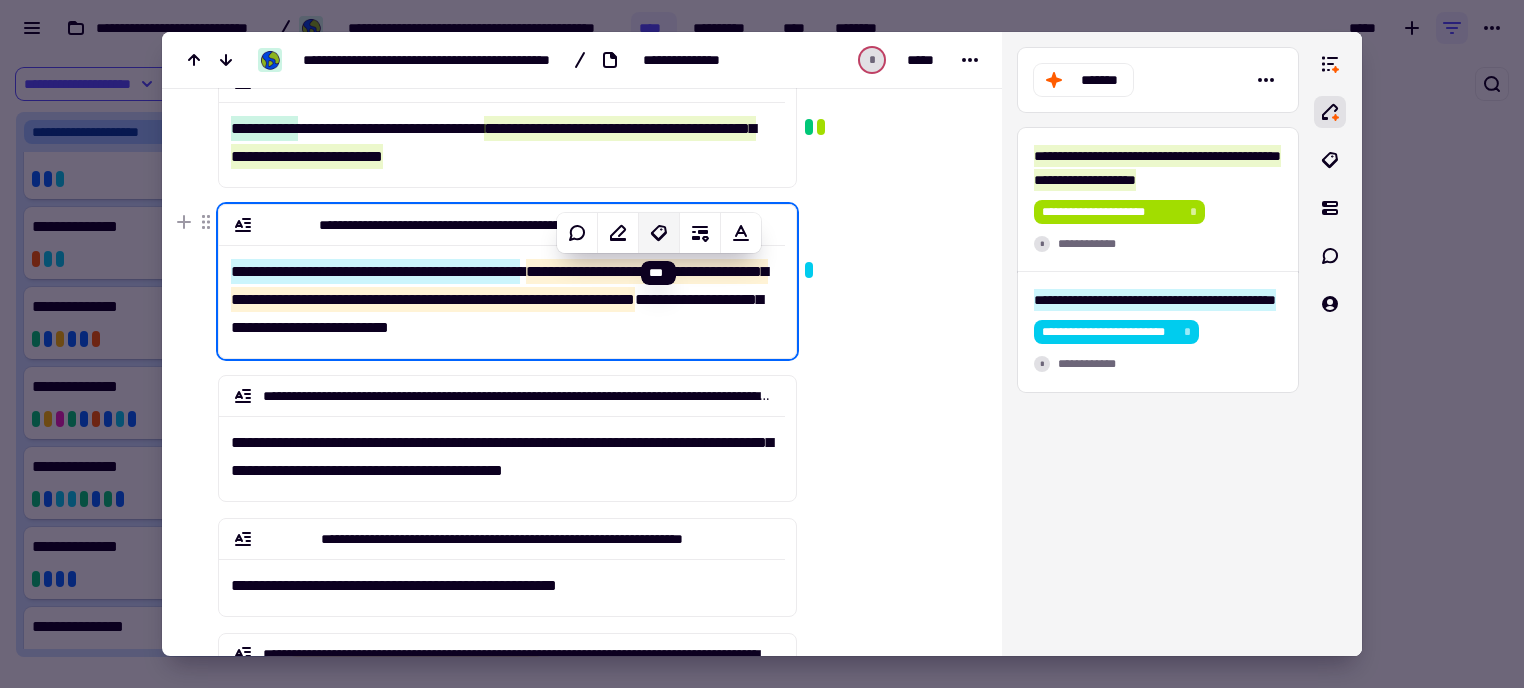 click 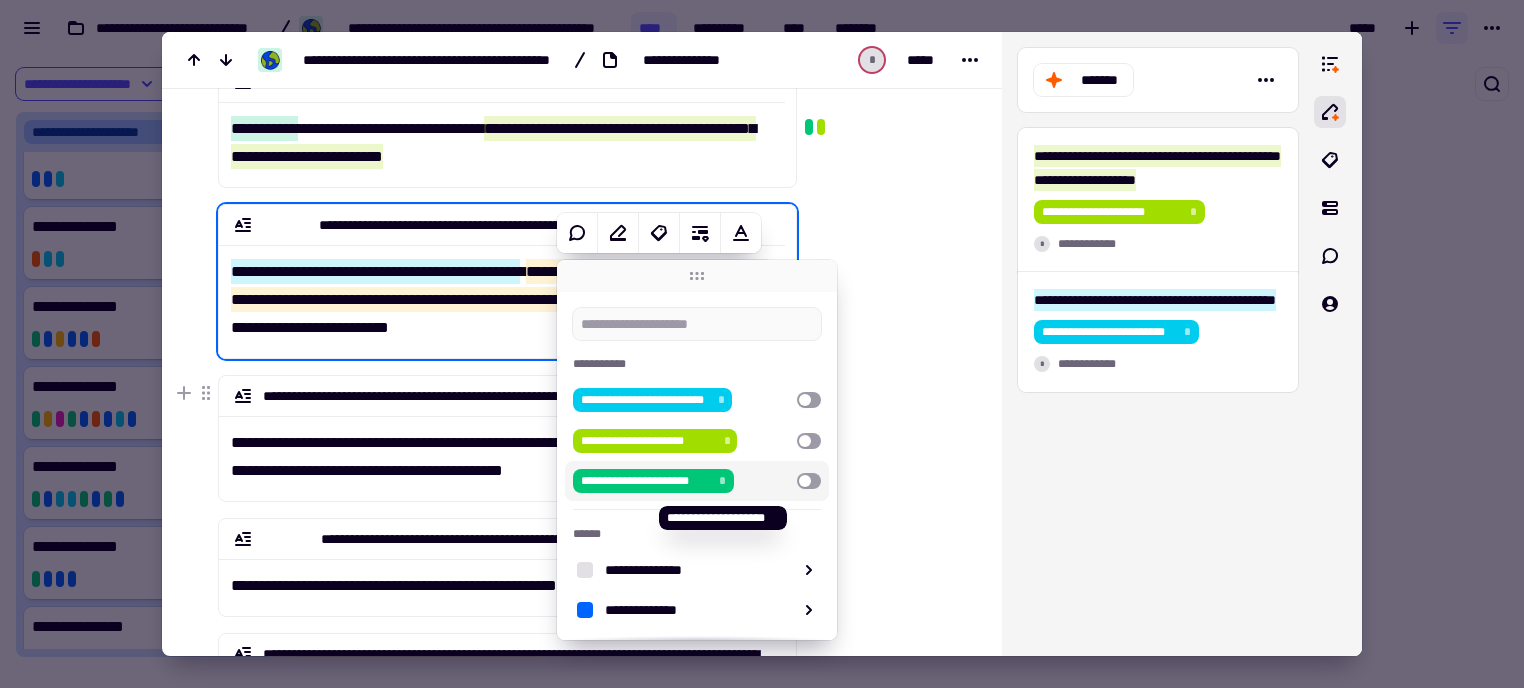 scroll, scrollTop: 340, scrollLeft: 0, axis: vertical 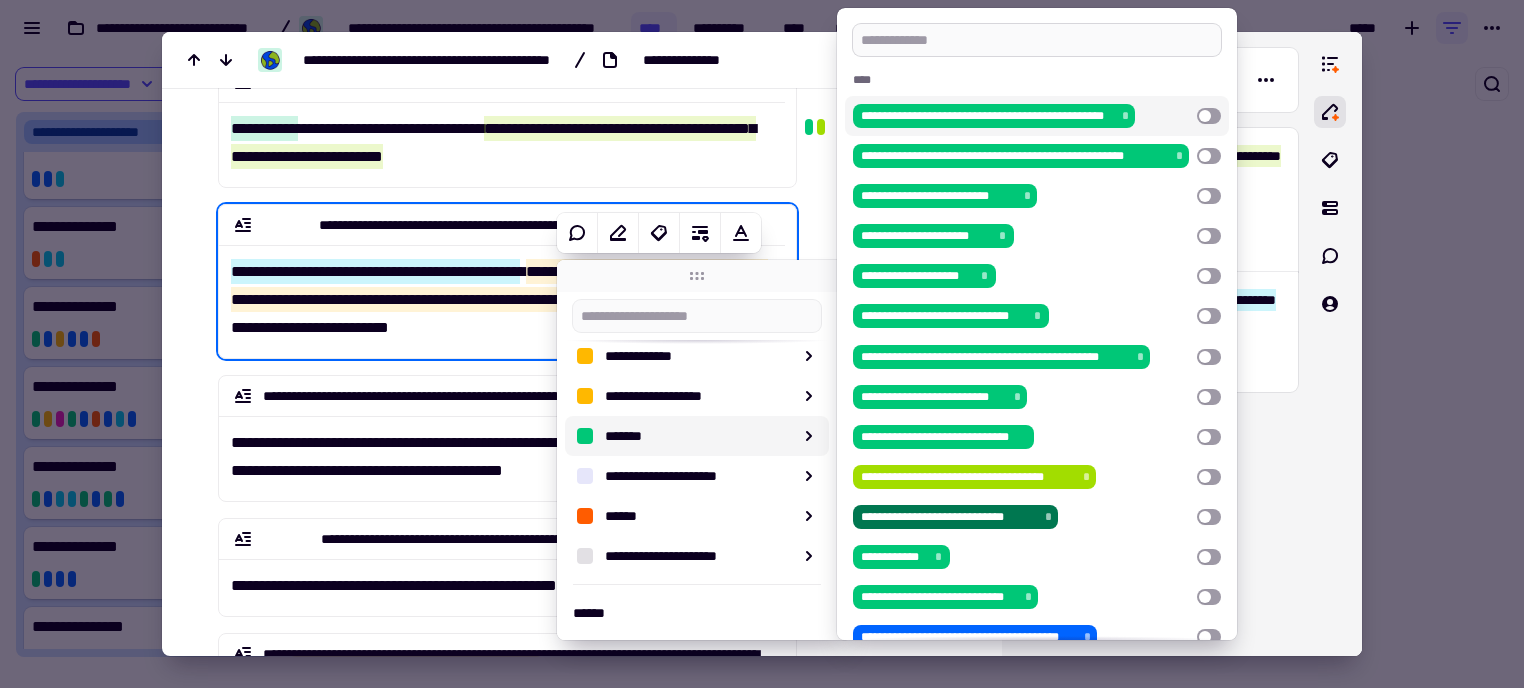 click at bounding box center (1037, 40) 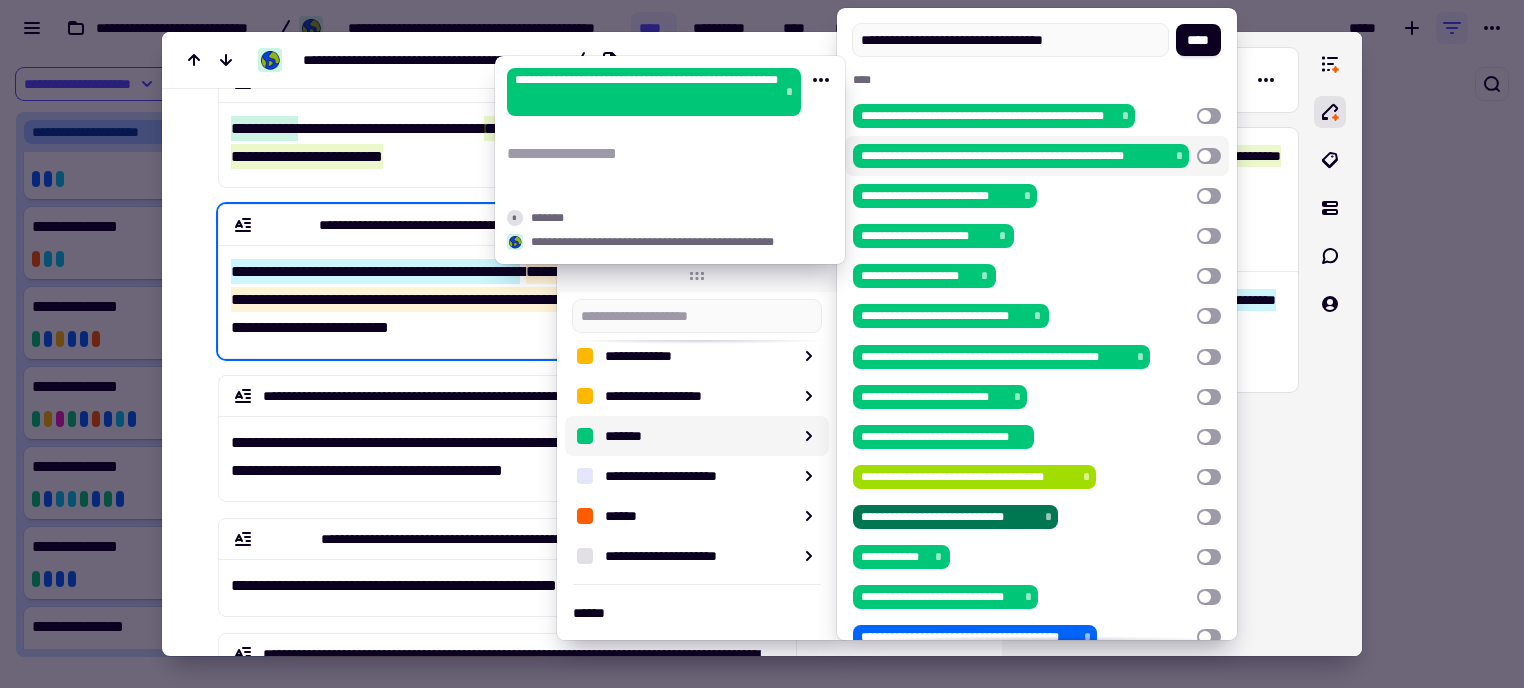 type on "**********" 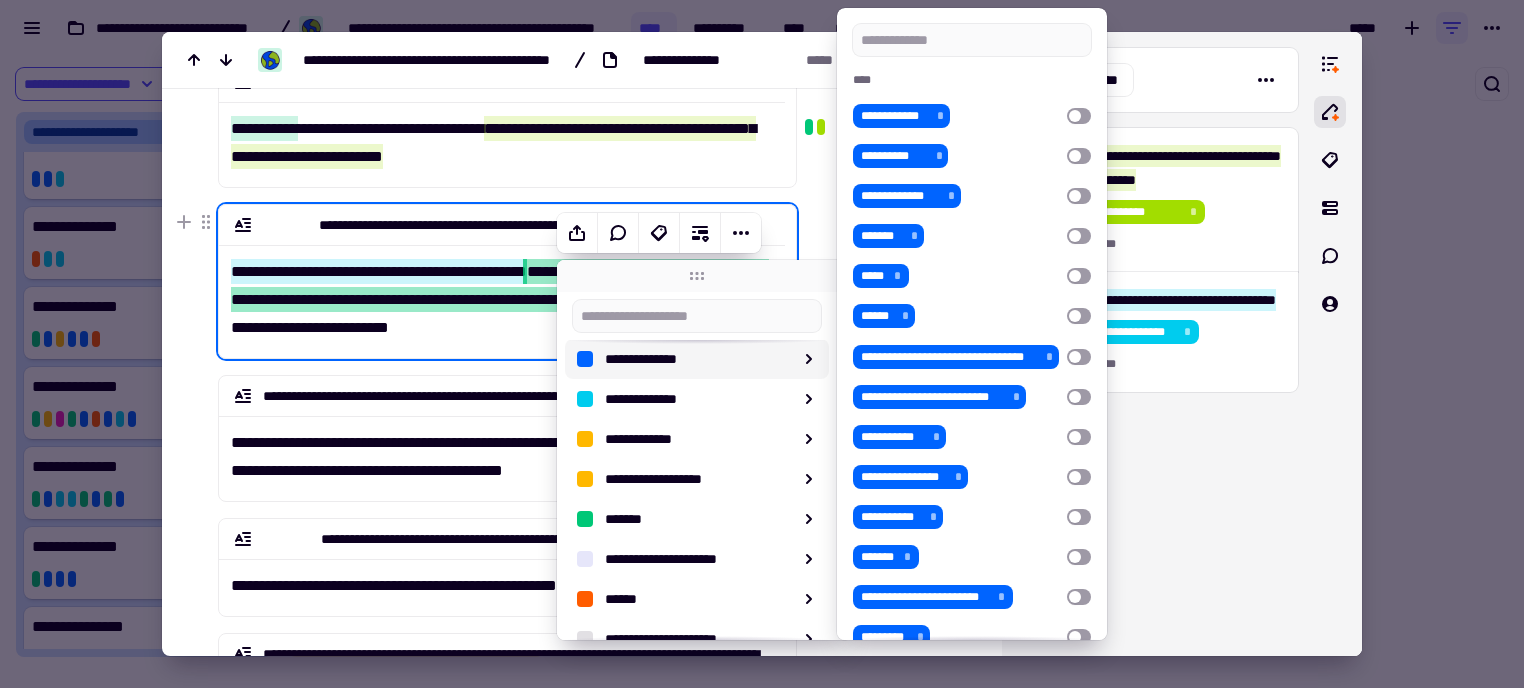 click on "**********" at bounding box center (507, 281) 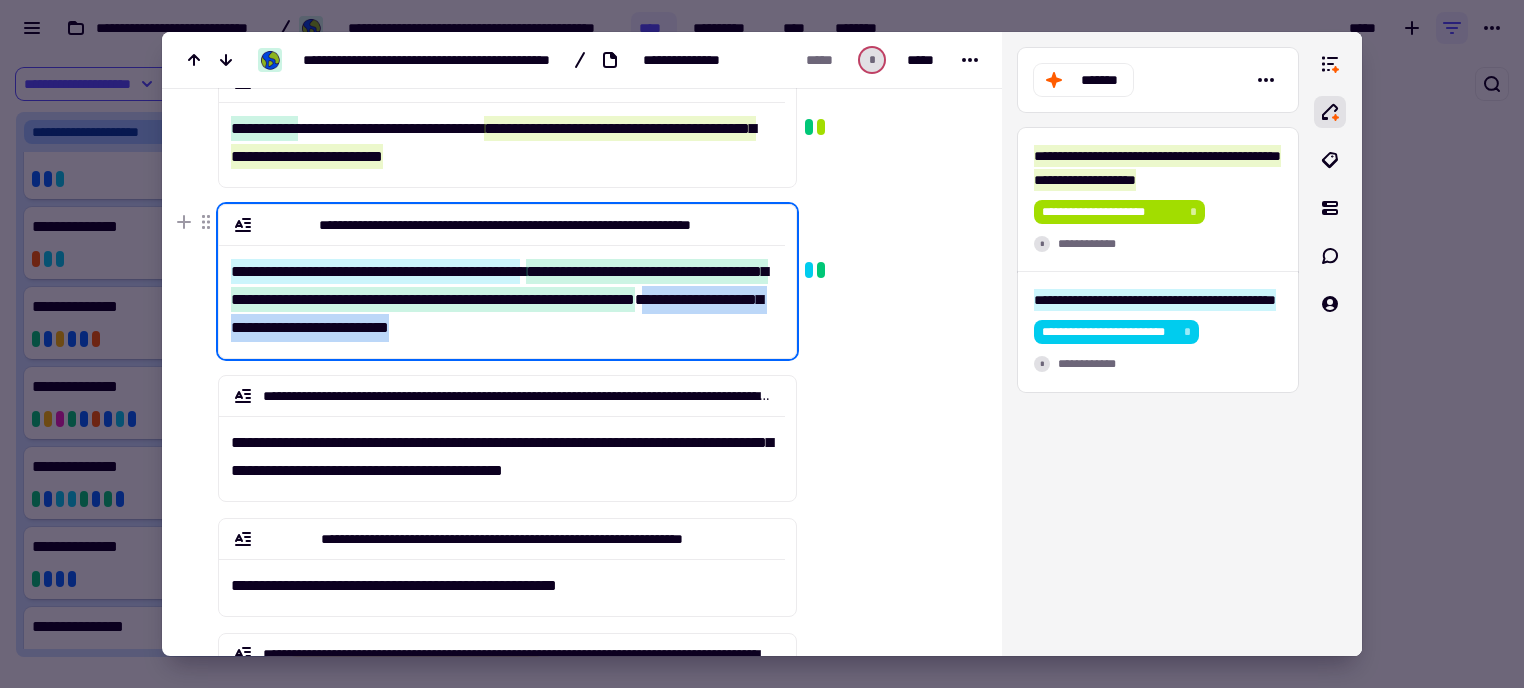 drag, startPoint x: 611, startPoint y: 331, endPoint x: 275, endPoint y: 331, distance: 336 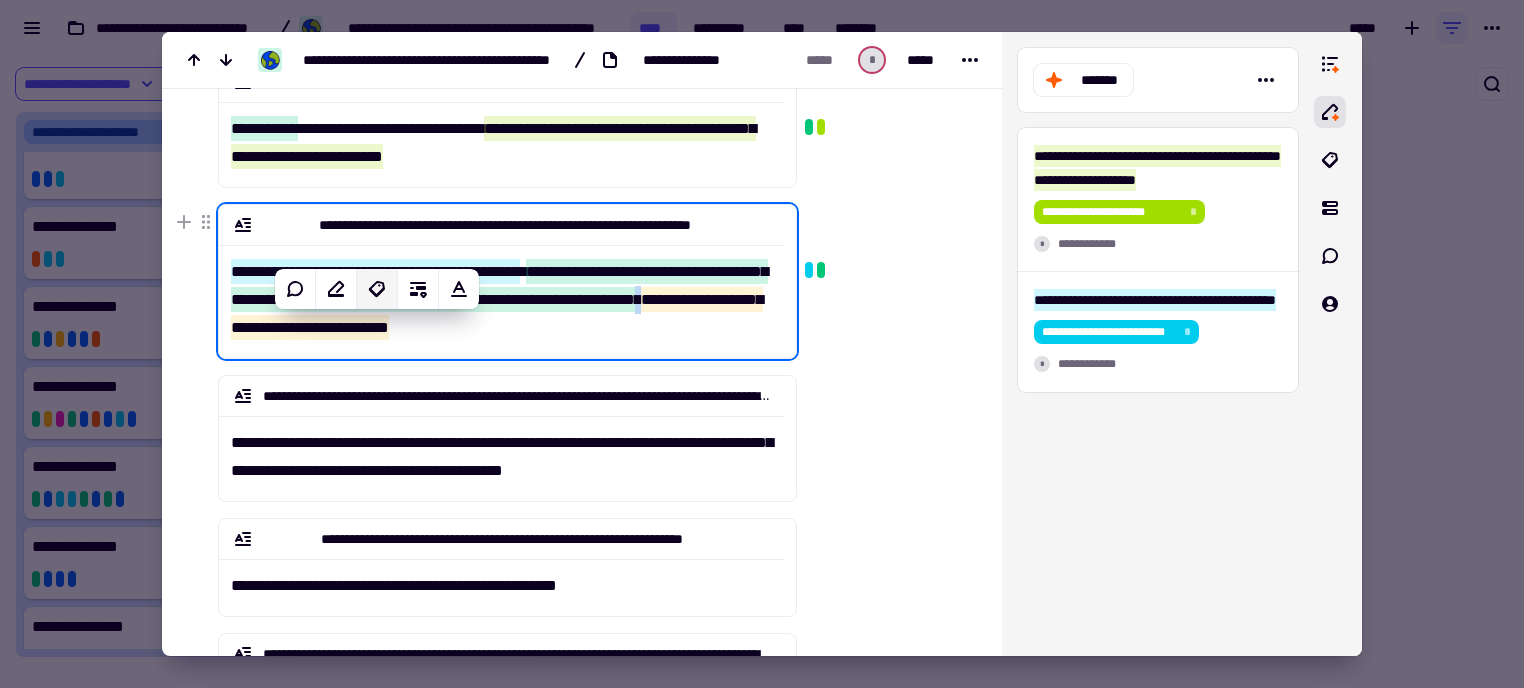 click 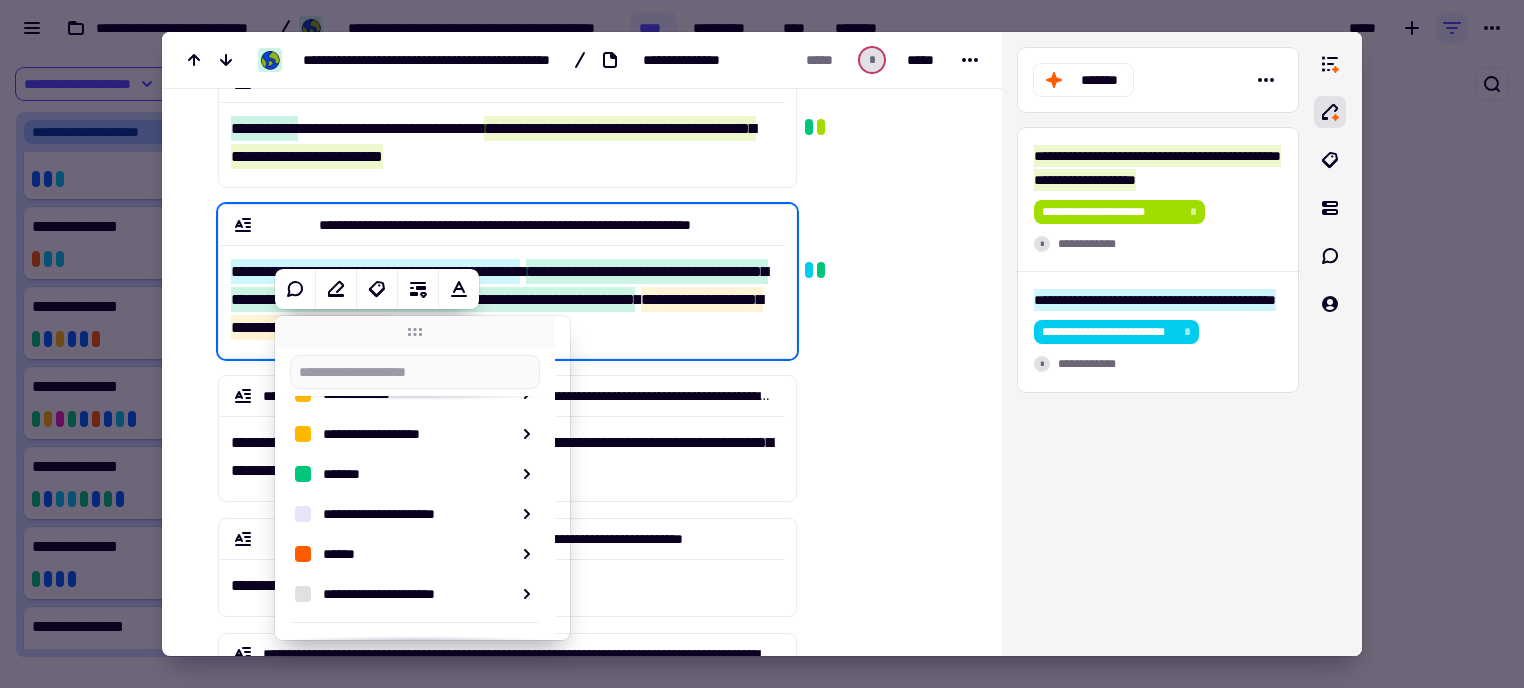 scroll, scrollTop: 396, scrollLeft: 0, axis: vertical 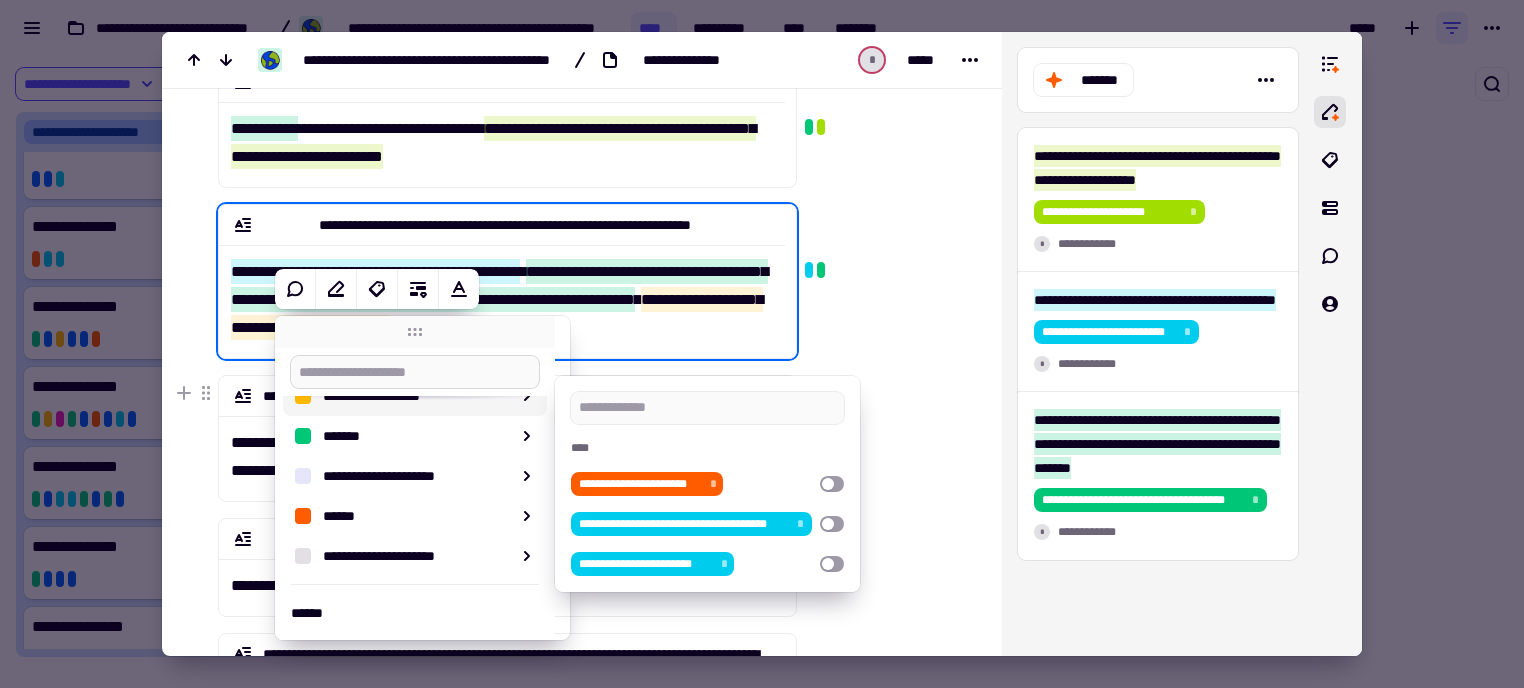 click at bounding box center (415, 372) 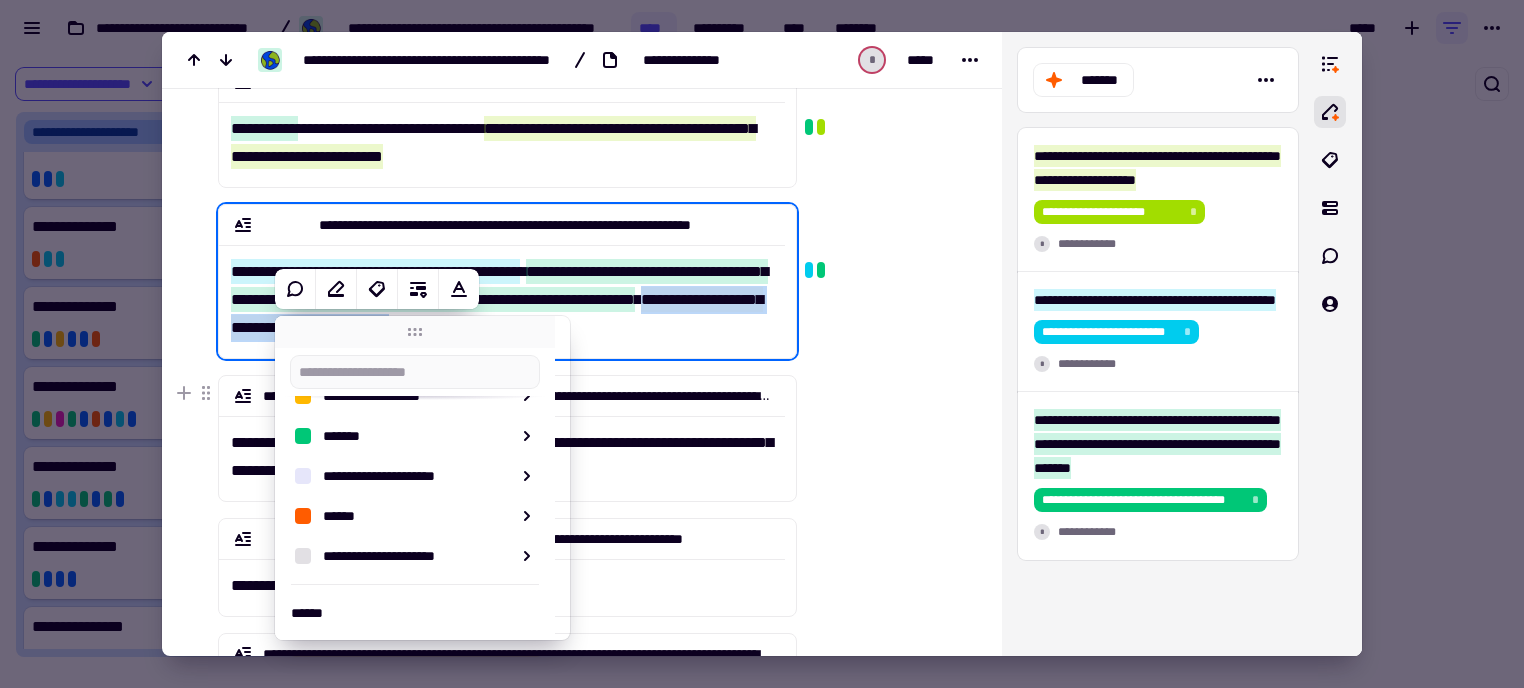 click on "**********" at bounding box center (507, 396) 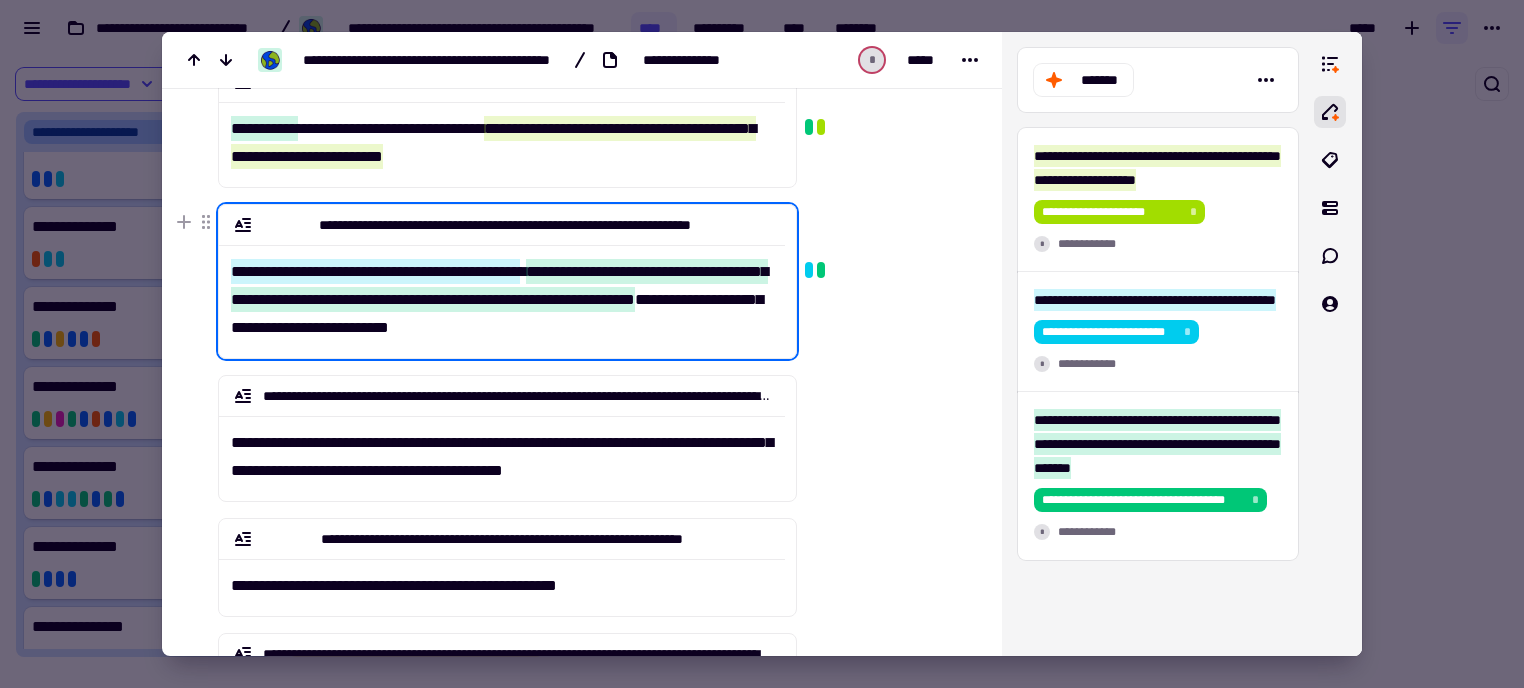 click on "**********" at bounding box center (507, 281) 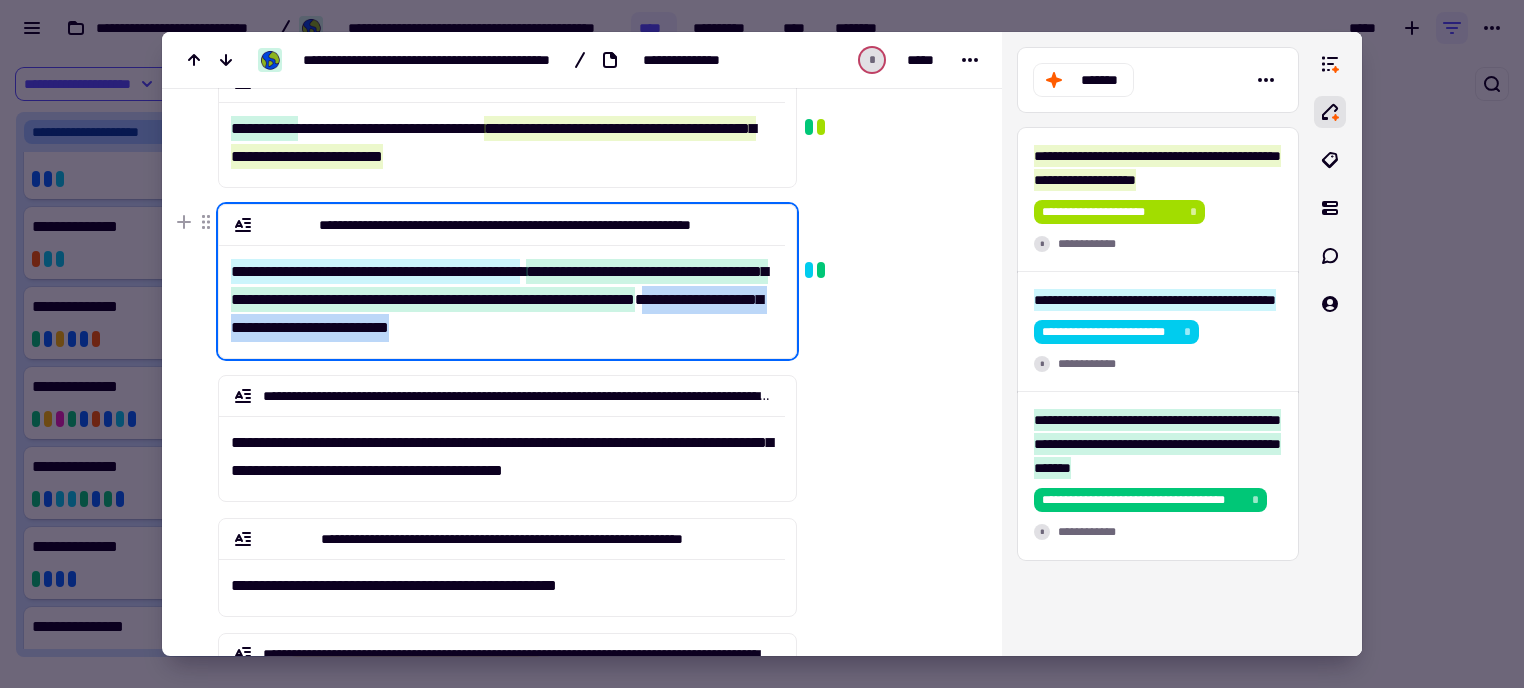 drag, startPoint x: 638, startPoint y: 331, endPoint x: 276, endPoint y: 333, distance: 362.00552 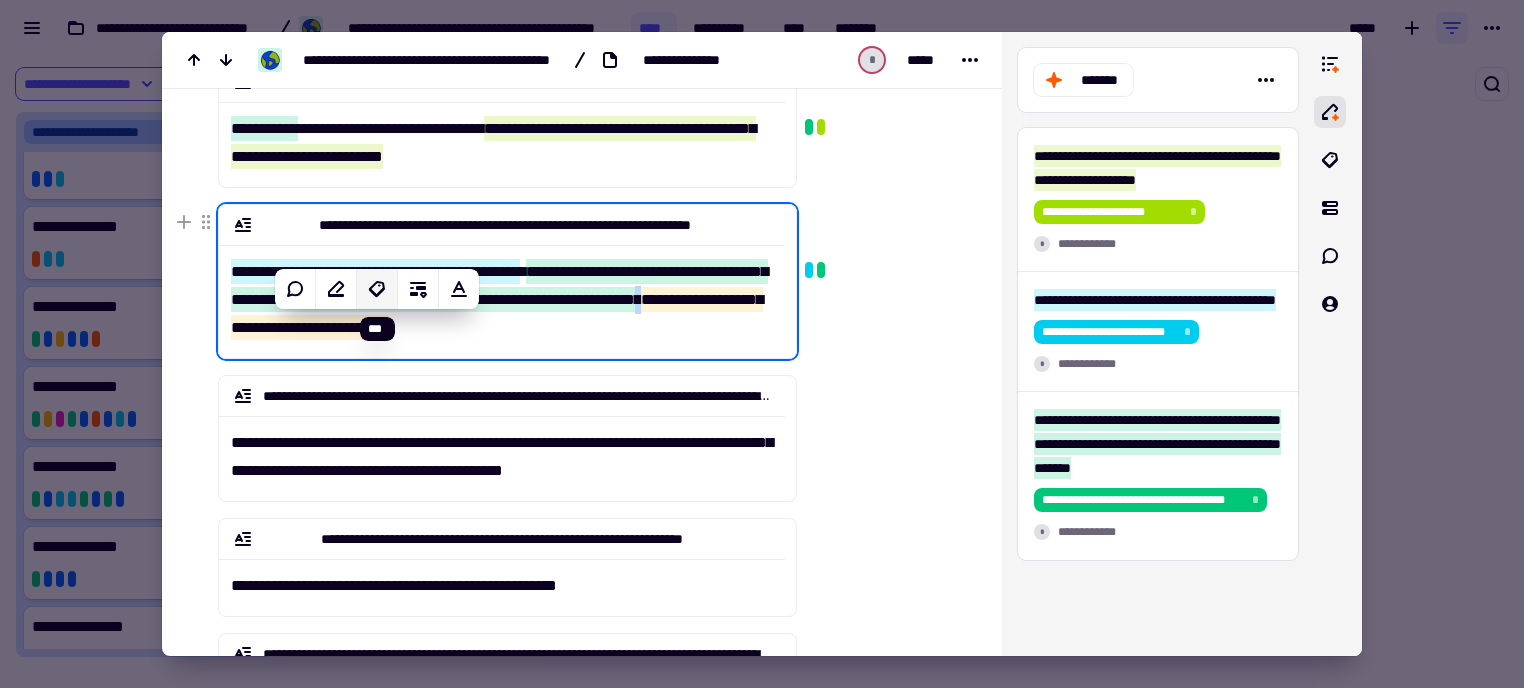 click 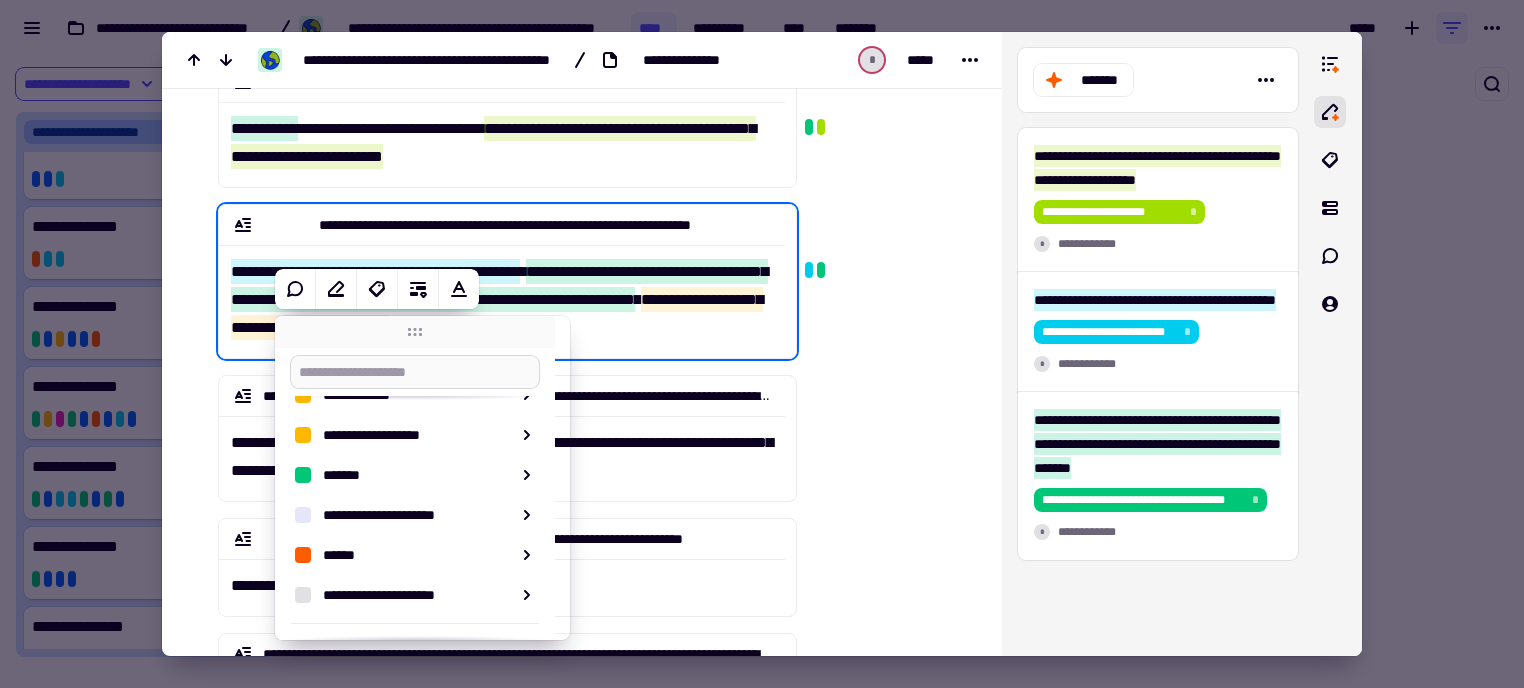 scroll, scrollTop: 396, scrollLeft: 0, axis: vertical 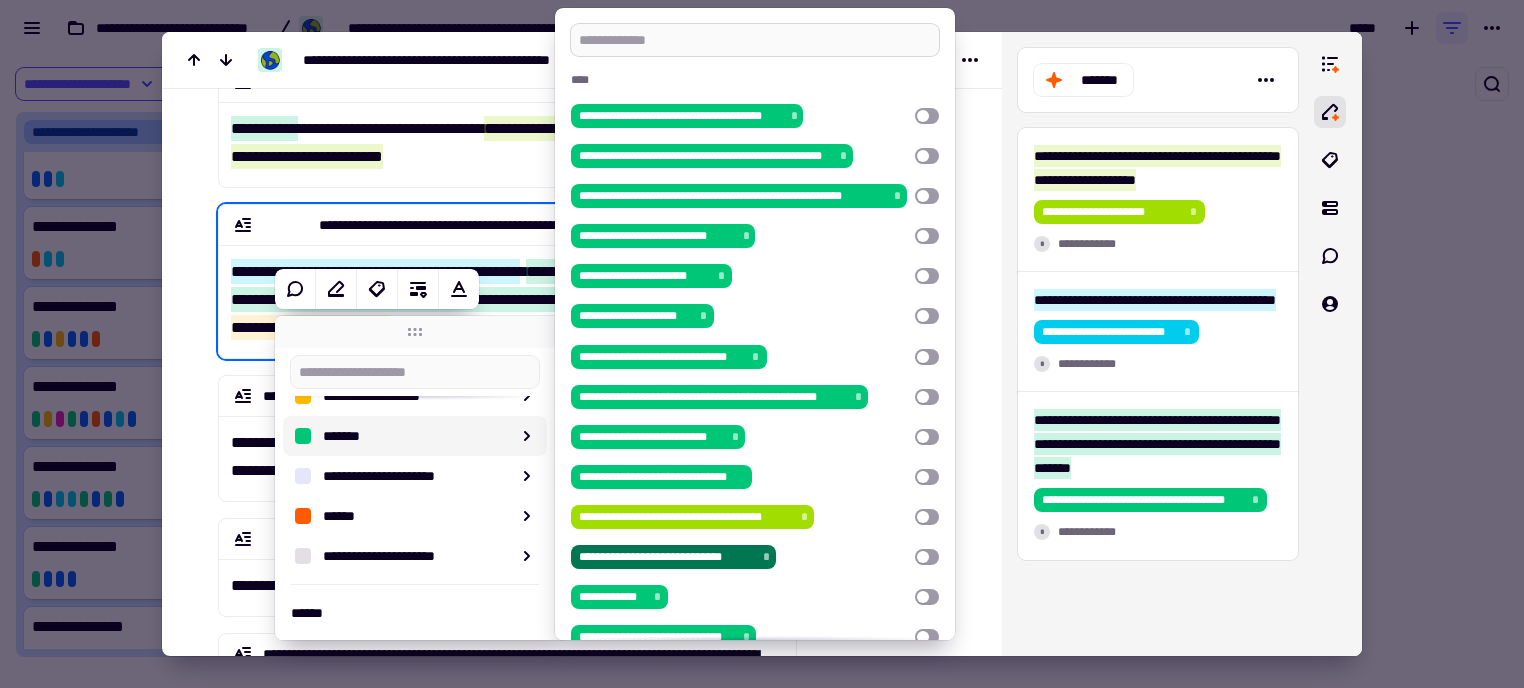 click at bounding box center (755, 40) 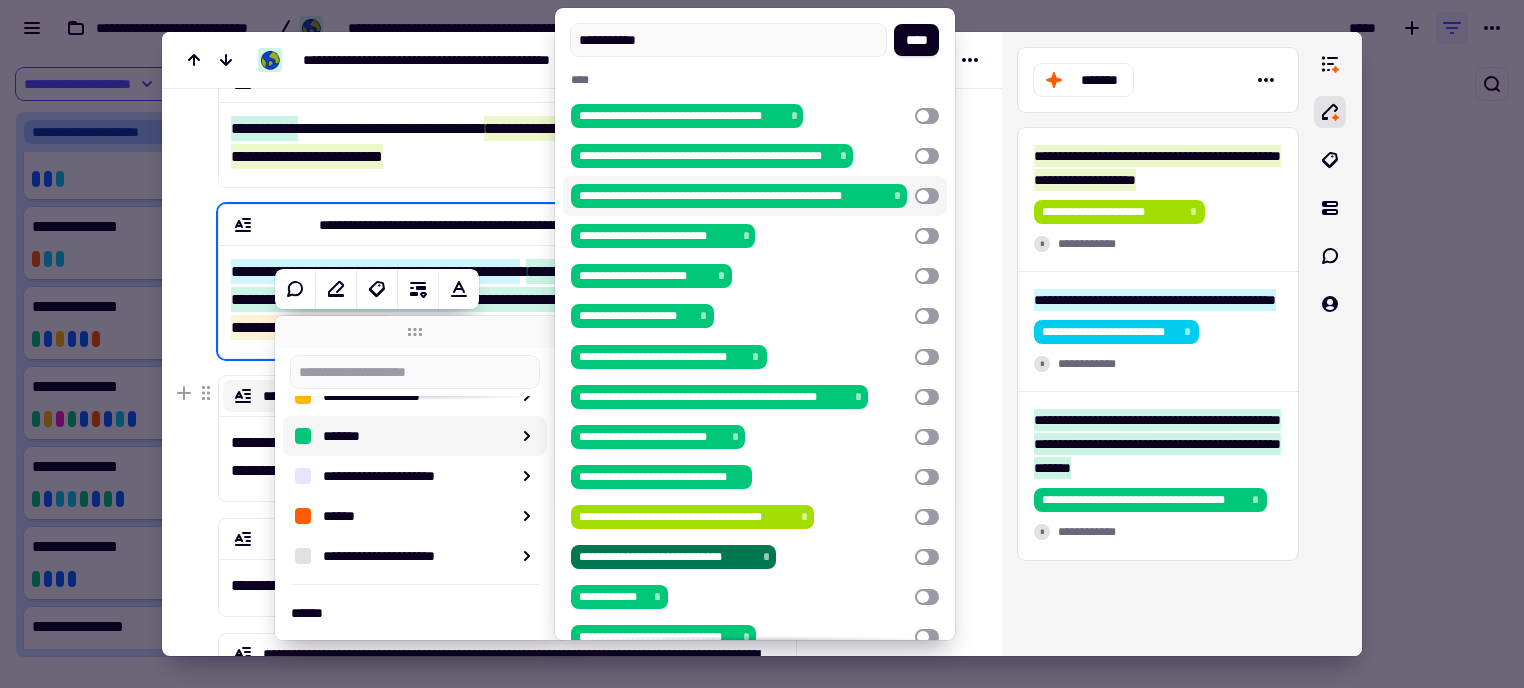 type on "**********" 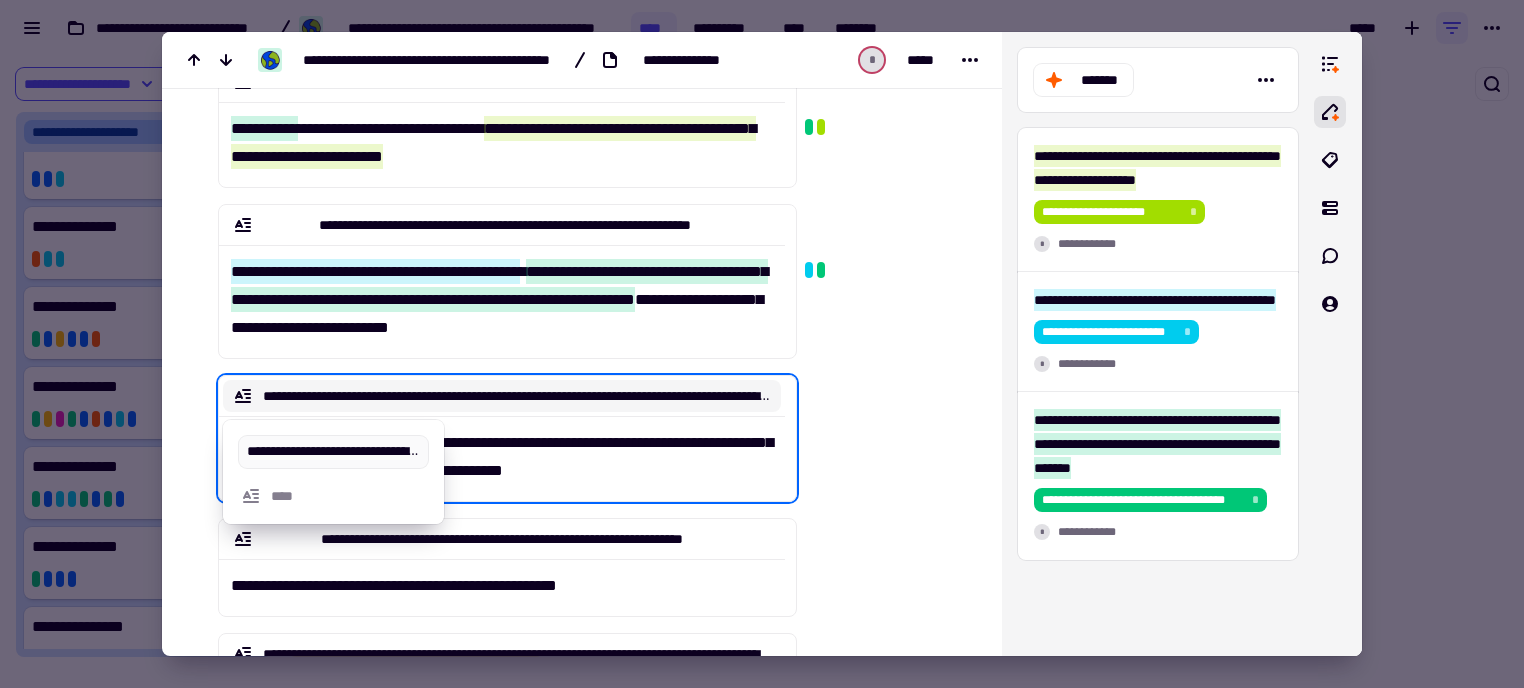 scroll, scrollTop: 0, scrollLeft: 909, axis: horizontal 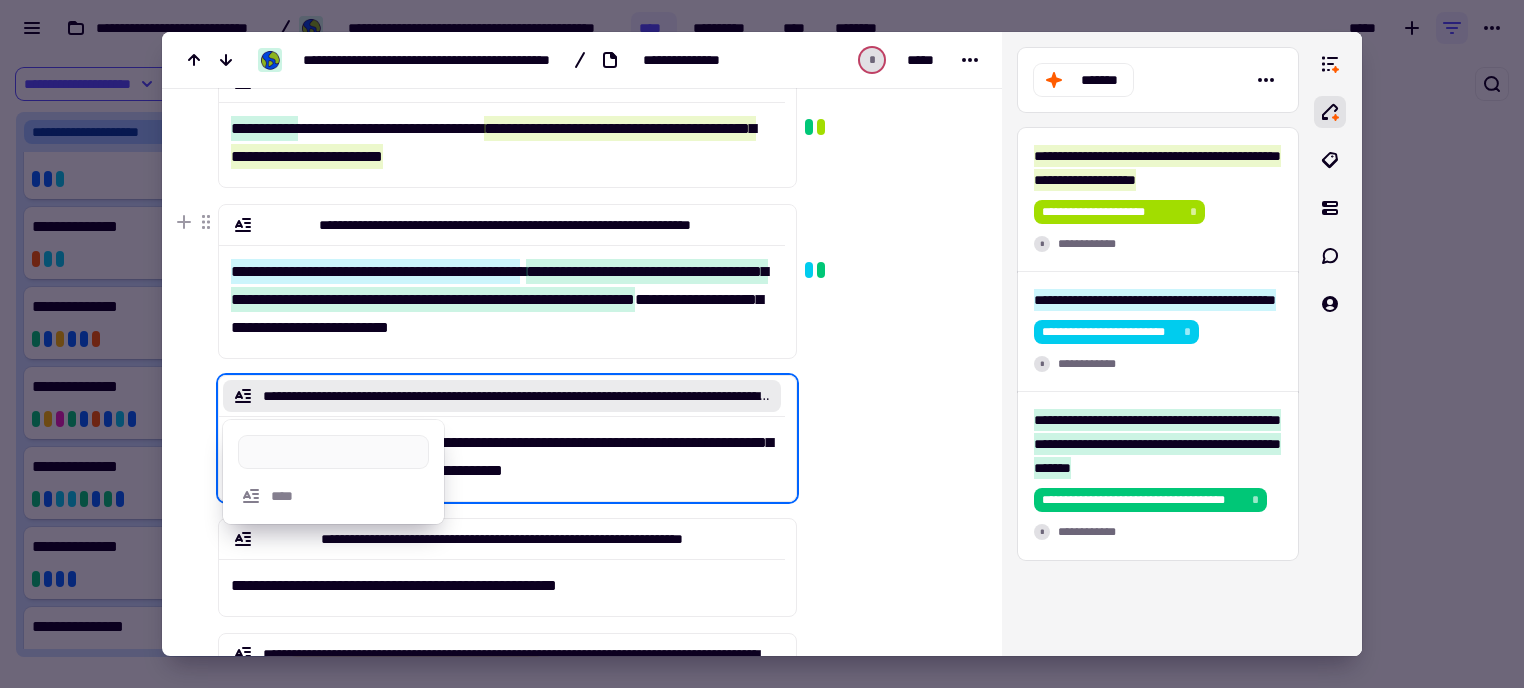 click on "**********" at bounding box center (502, 293) 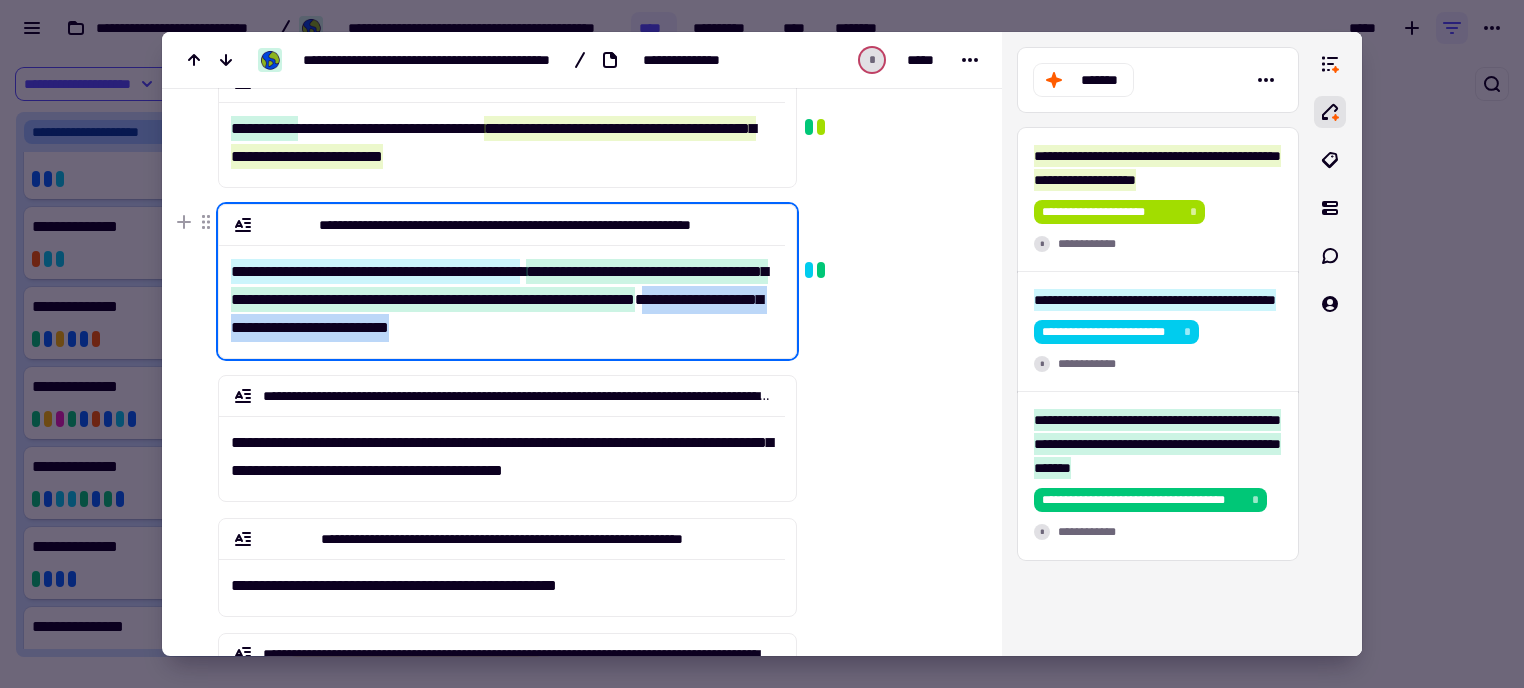 drag, startPoint x: 611, startPoint y: 334, endPoint x: 280, endPoint y: 331, distance: 331.01358 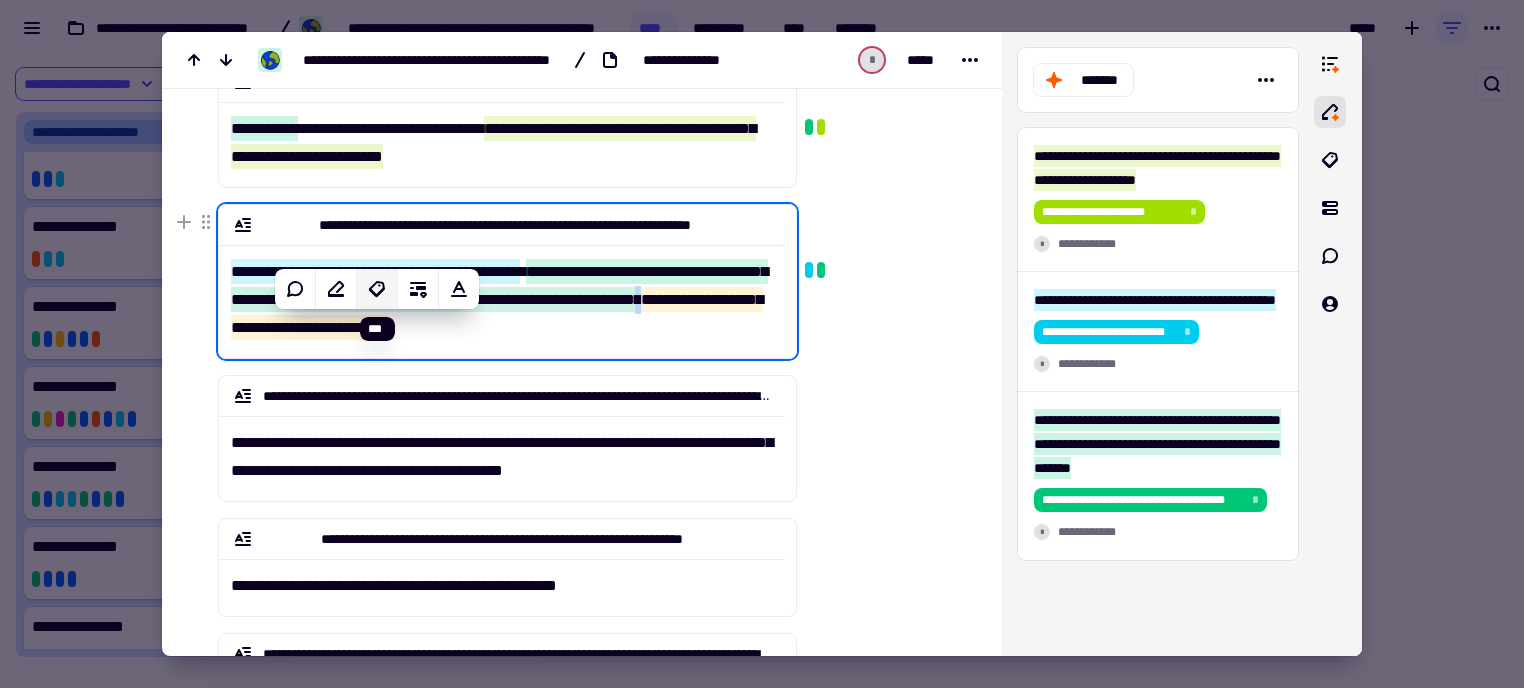 click 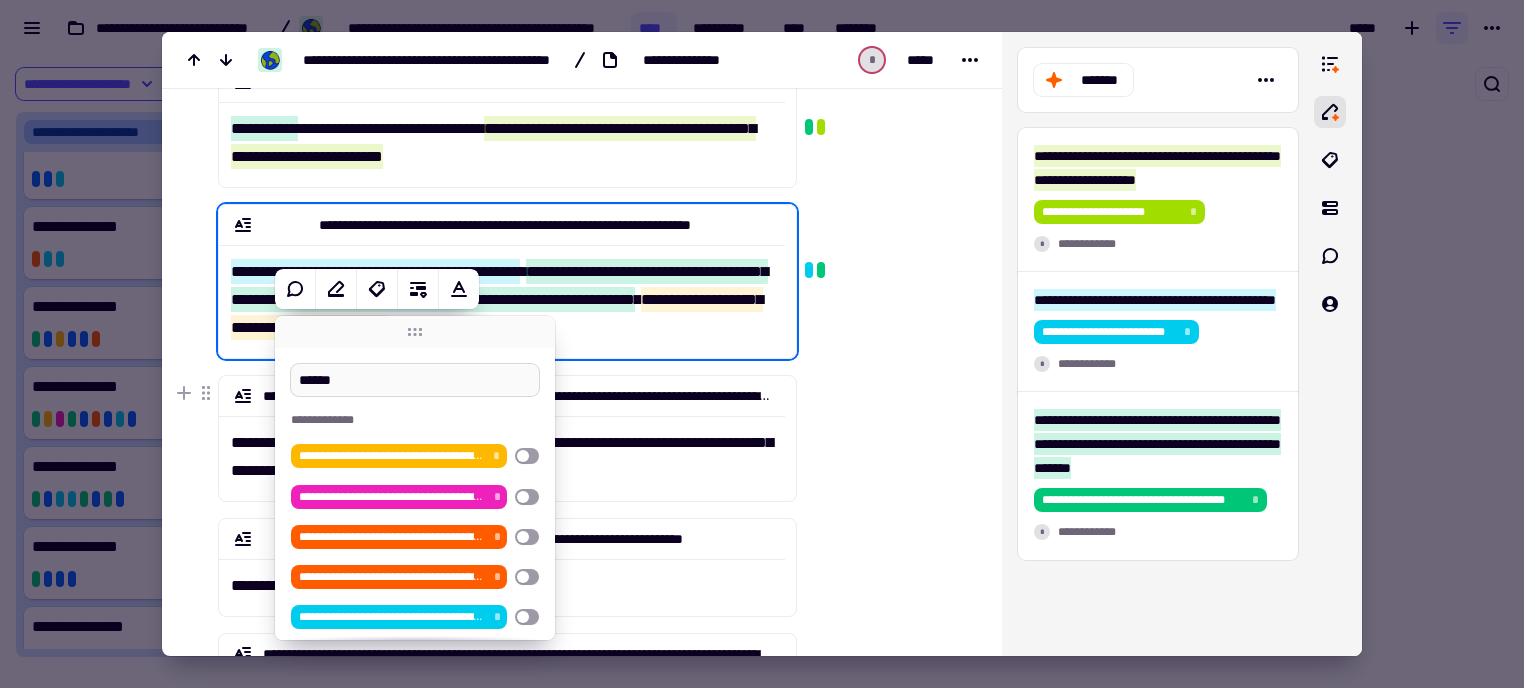 click on "******" at bounding box center [415, 380] 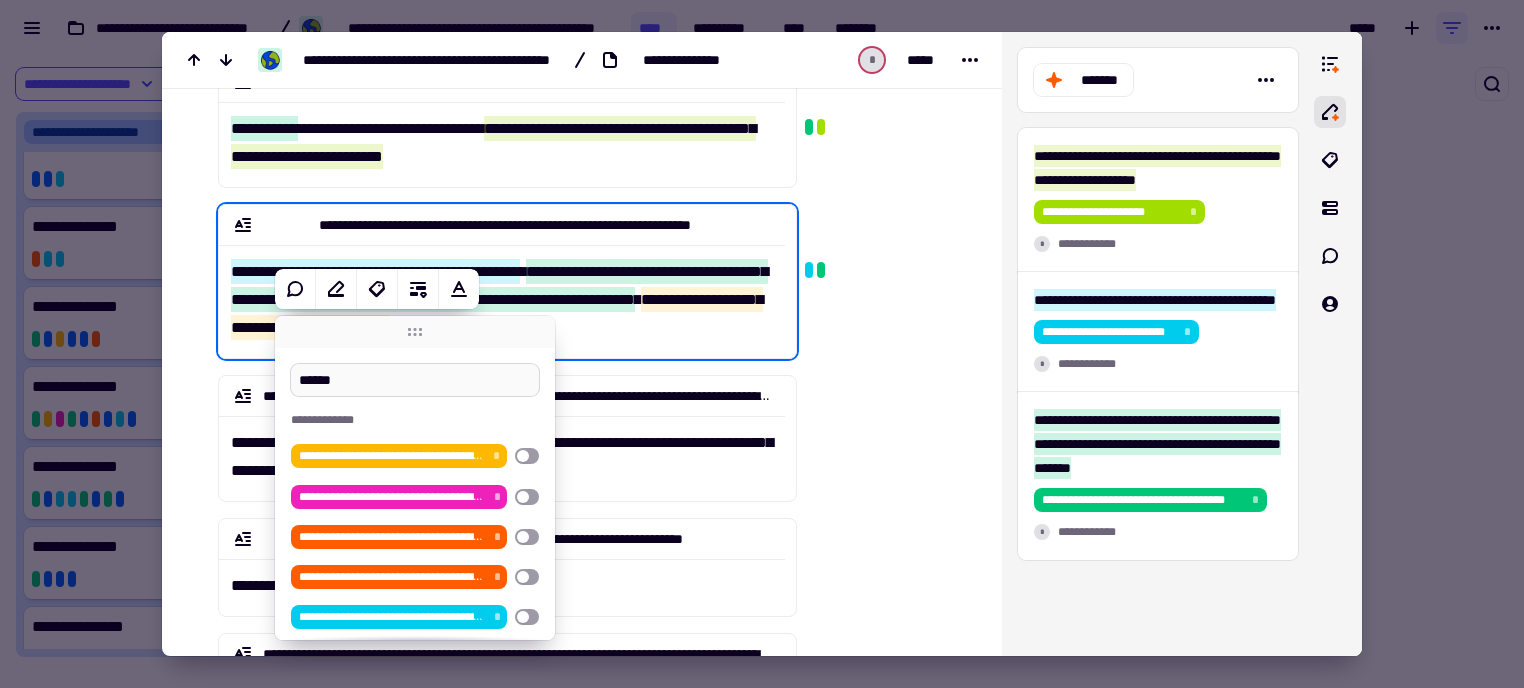drag, startPoint x: 415, startPoint y: 382, endPoint x: 310, endPoint y: 371, distance: 105.574615 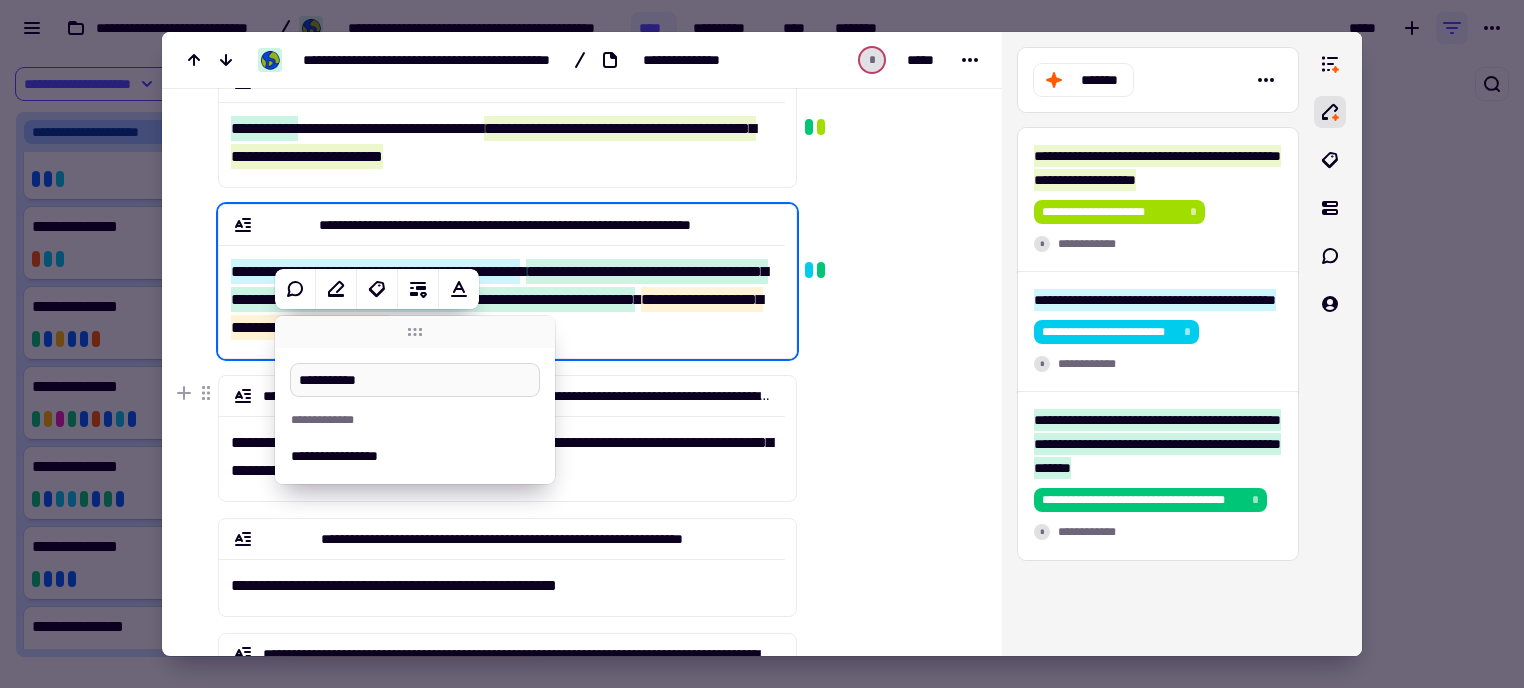 click on "**********" at bounding box center [415, 380] 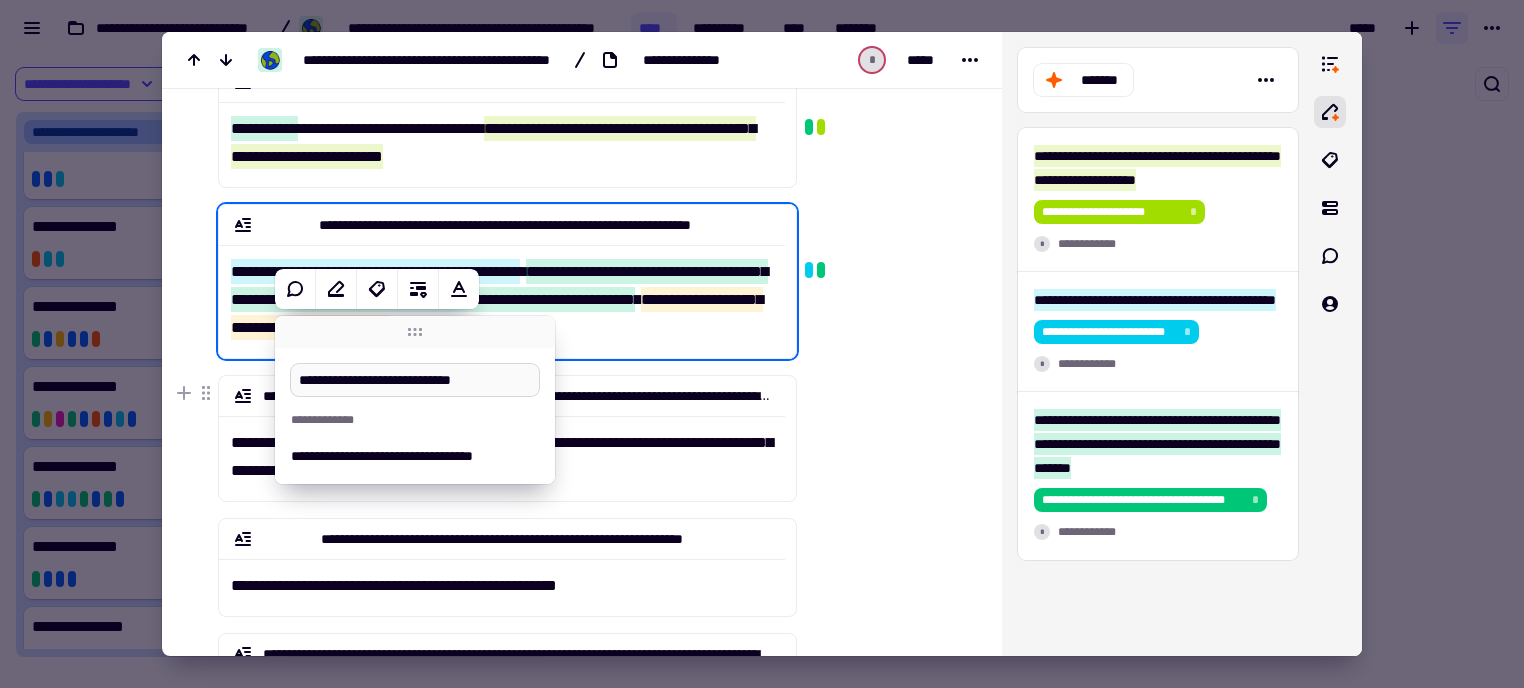 click on "**********" at bounding box center [415, 380] 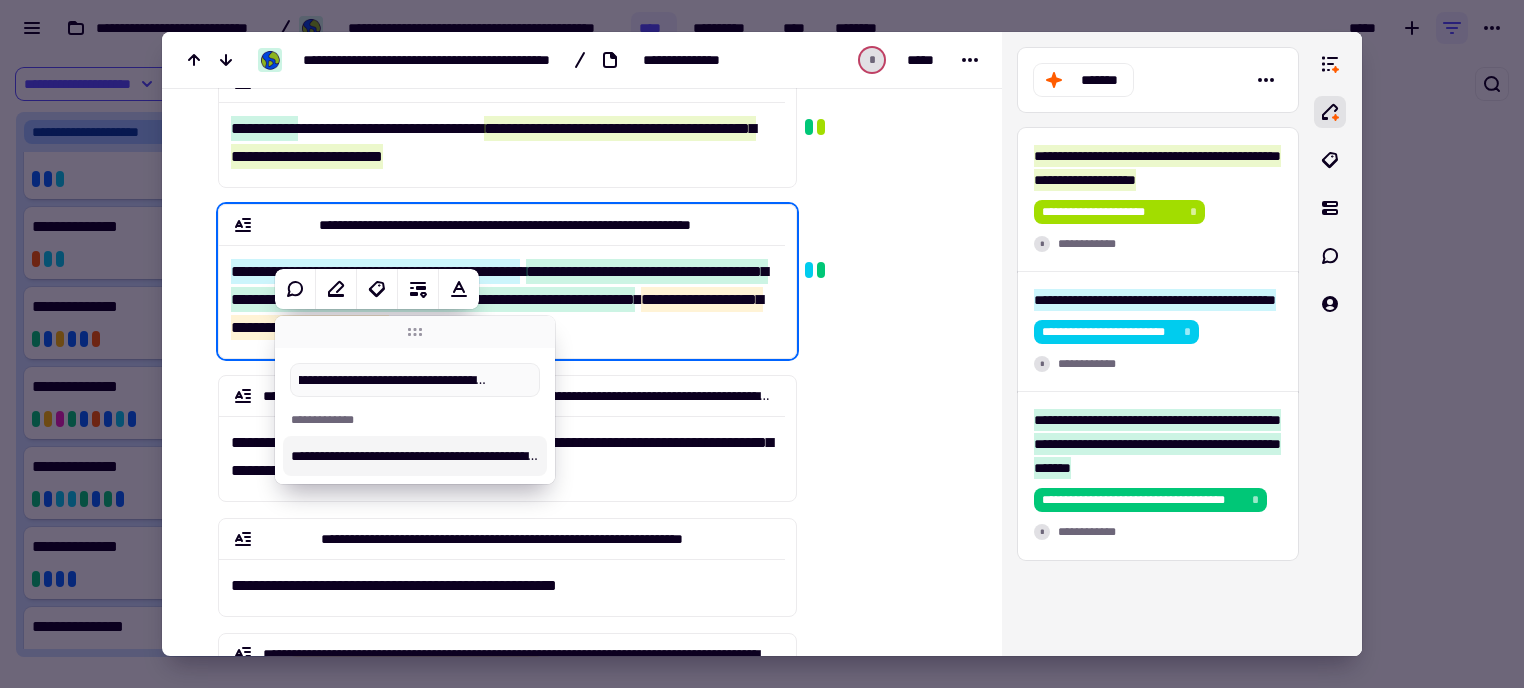 scroll, scrollTop: 0, scrollLeft: 115, axis: horizontal 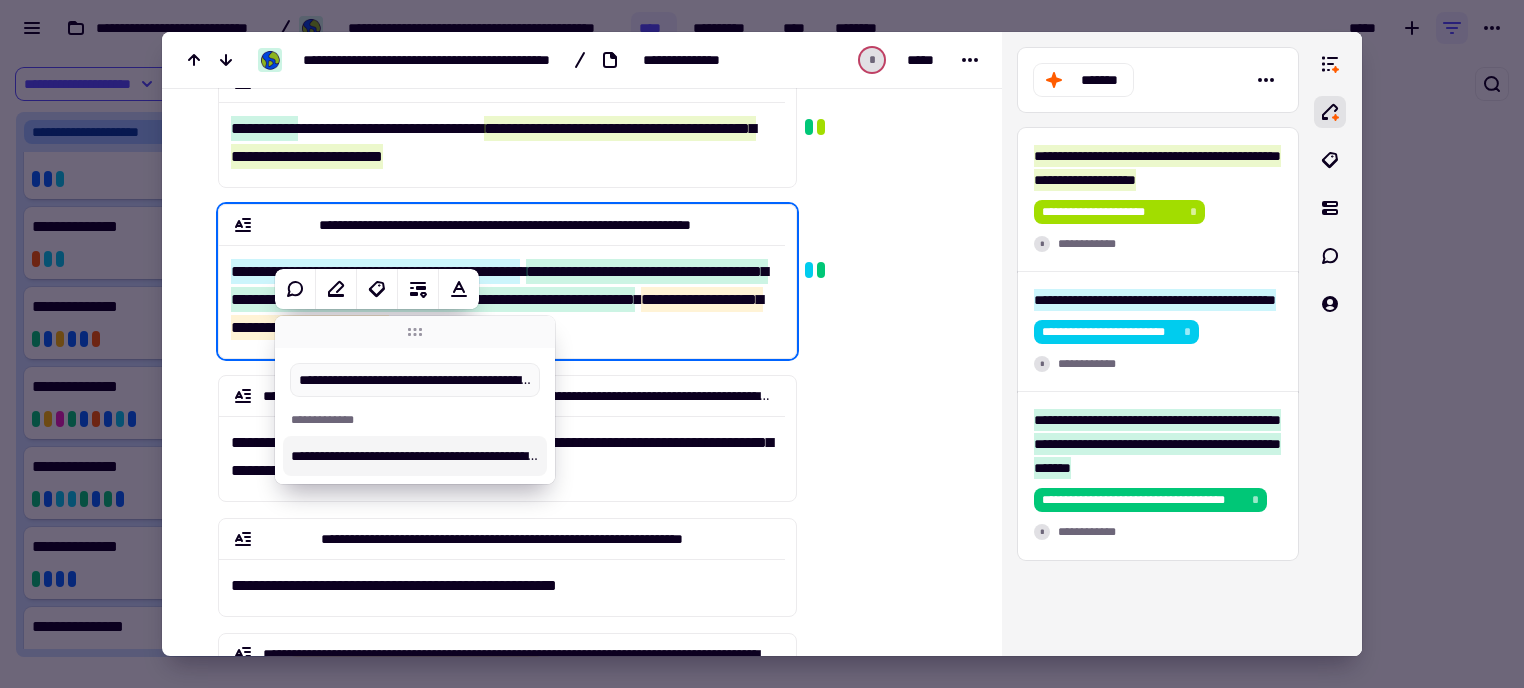 drag, startPoint x: 383, startPoint y: 375, endPoint x: 284, endPoint y: 373, distance: 99.0202 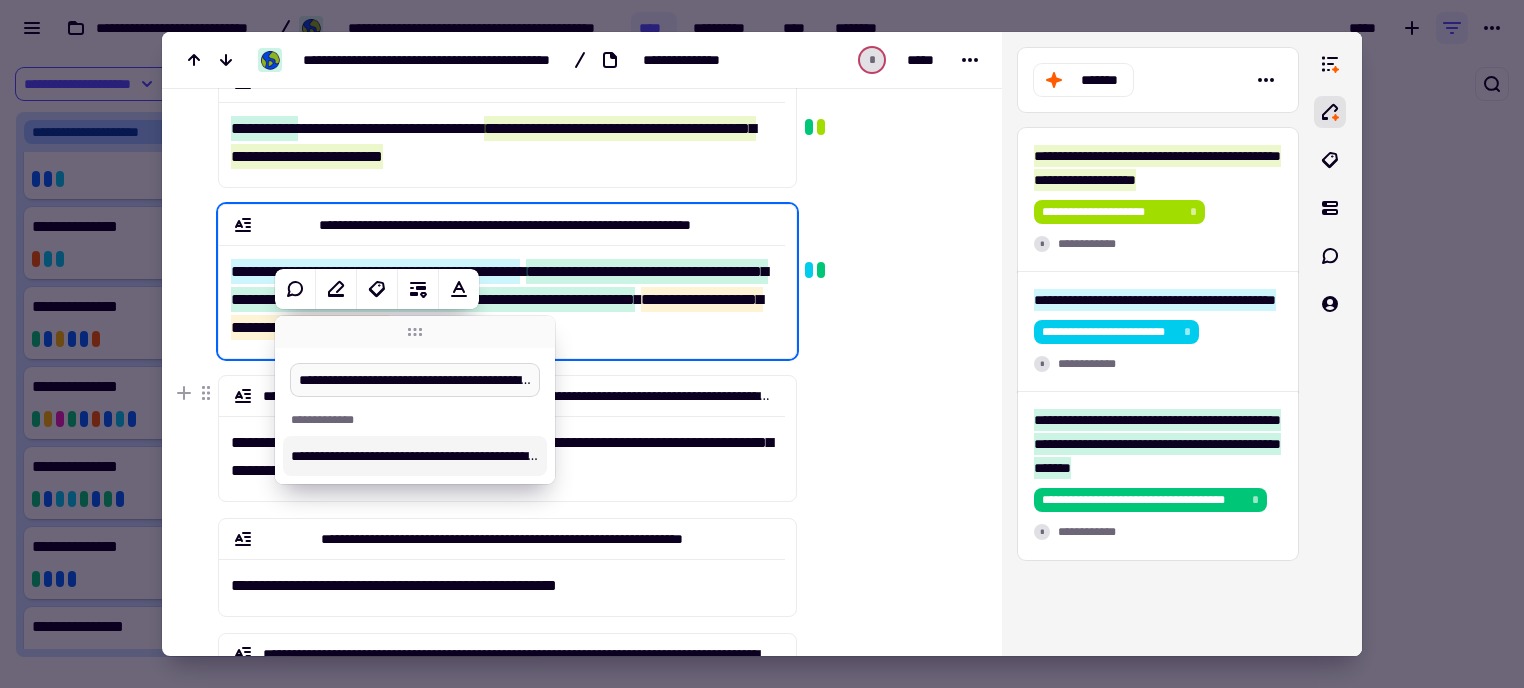 click on "**********" at bounding box center [415, 380] 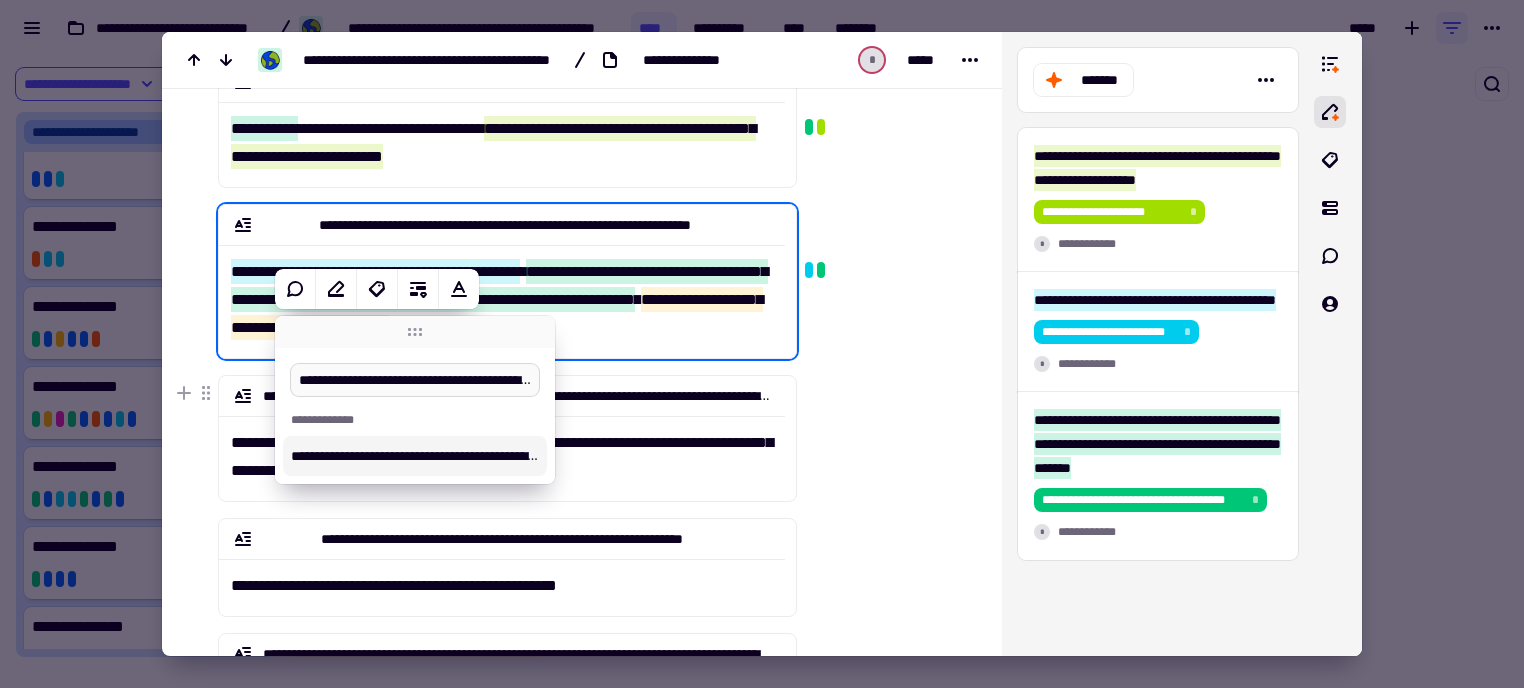 click on "**********" at bounding box center (415, 380) 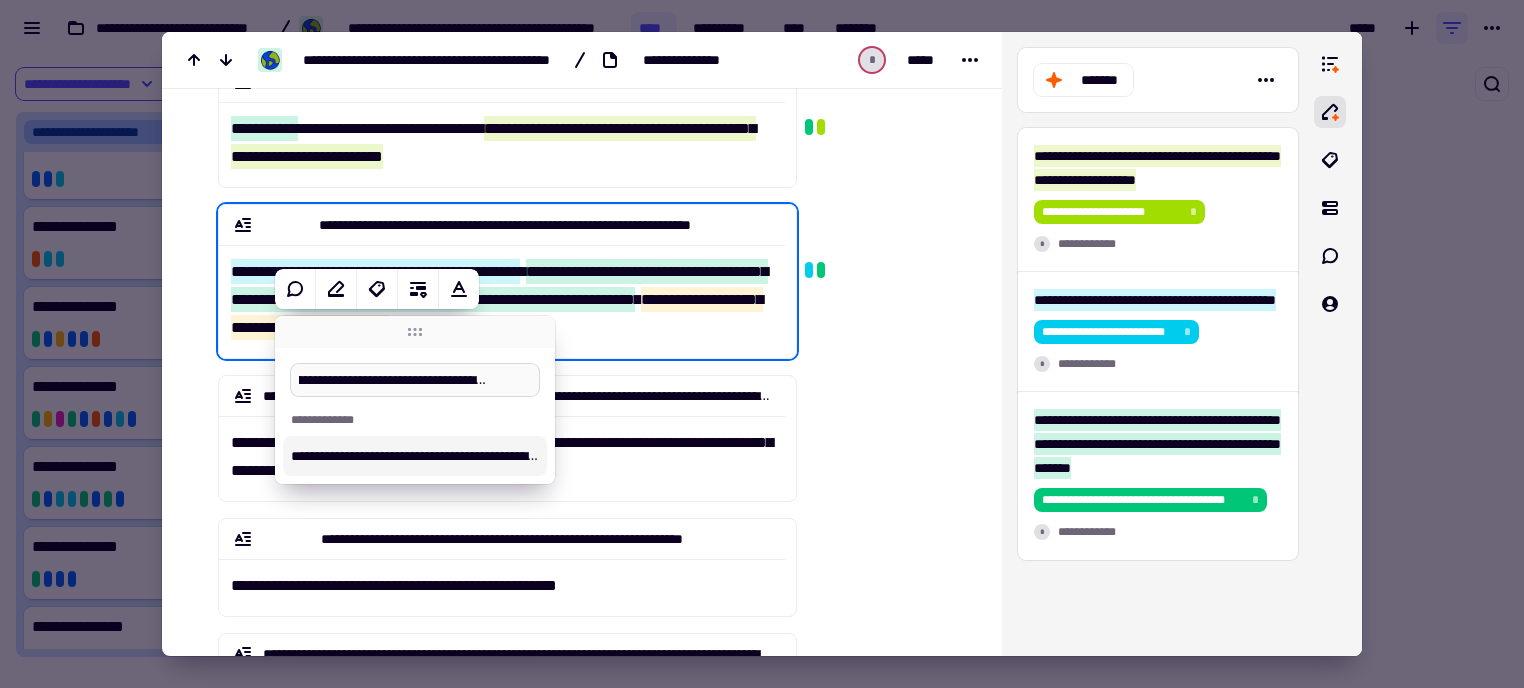 scroll, scrollTop: 0, scrollLeft: 115, axis: horizontal 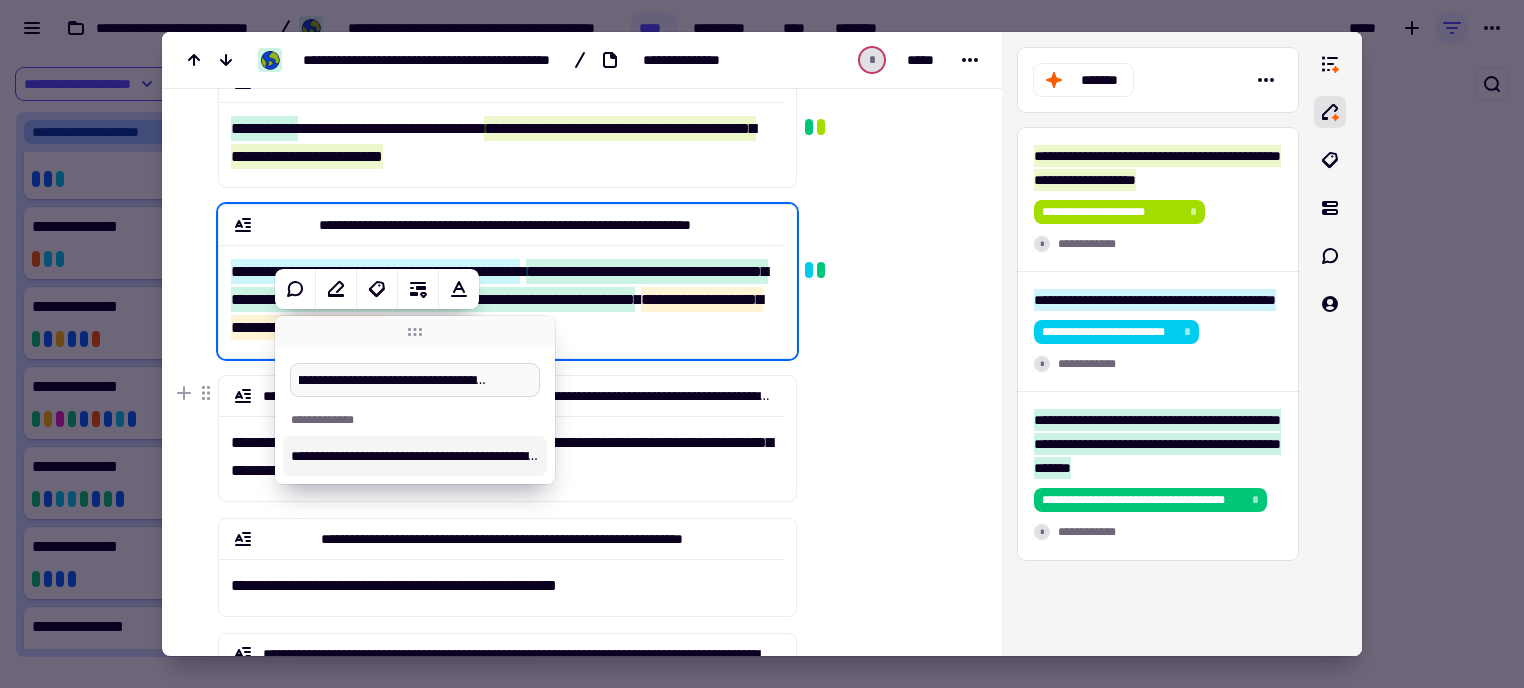 drag, startPoint x: 492, startPoint y: 386, endPoint x: 536, endPoint y: 386, distance: 44 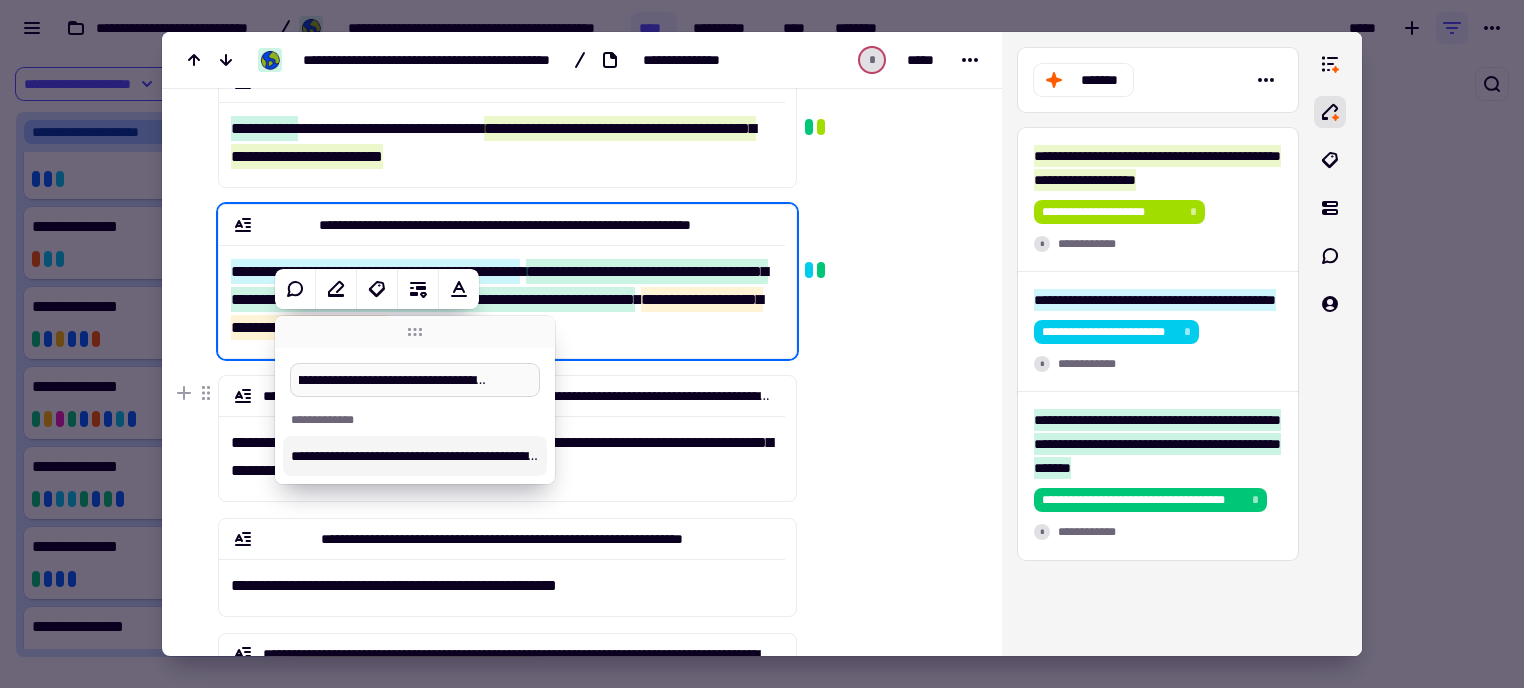 click on "**********" at bounding box center (415, 380) 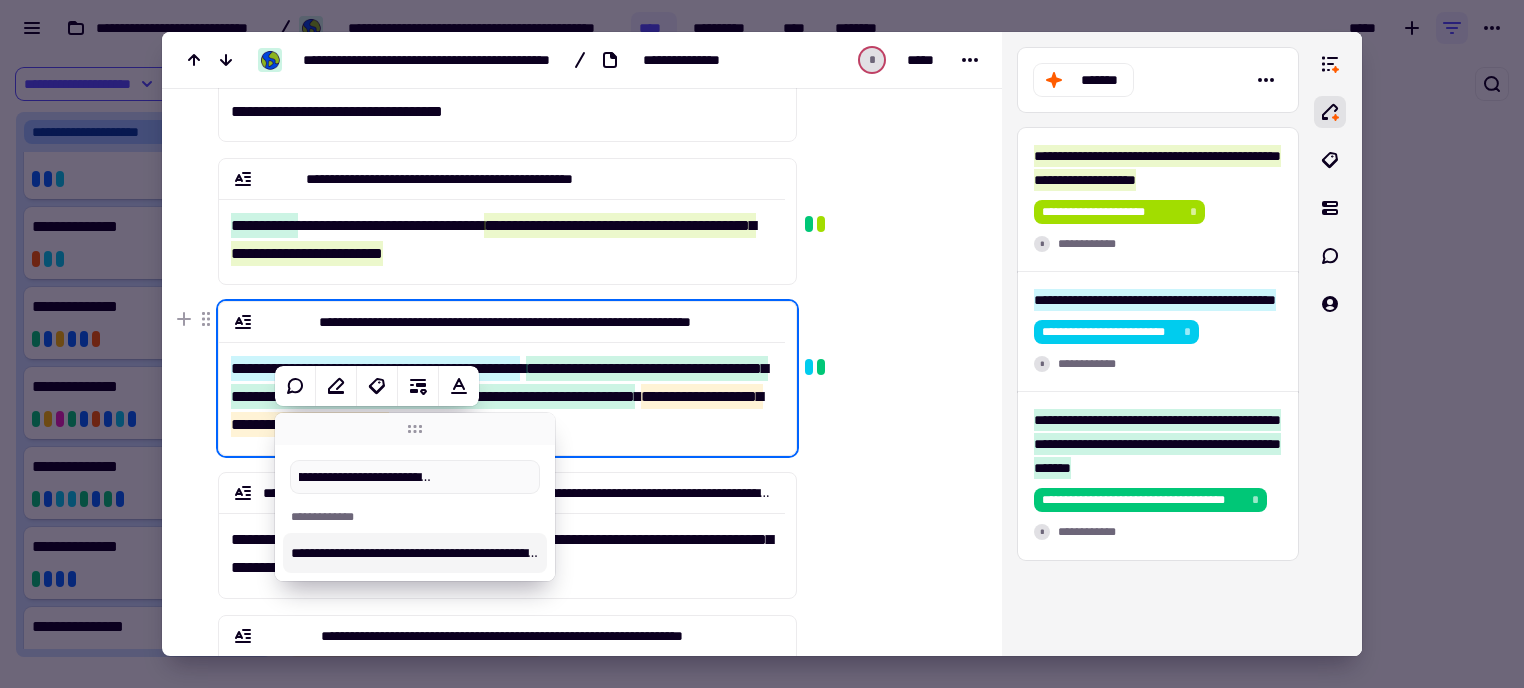 scroll, scrollTop: 395, scrollLeft: 0, axis: vertical 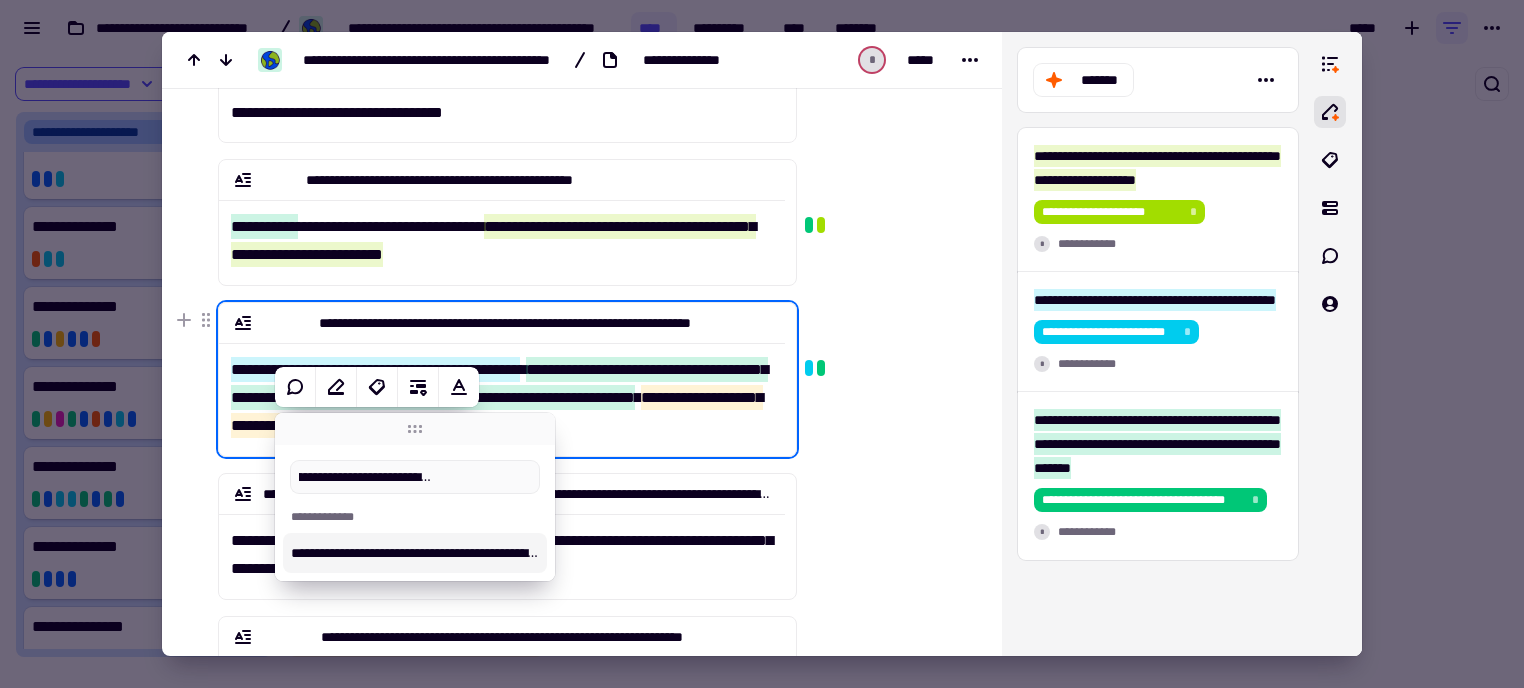 type on "**********" 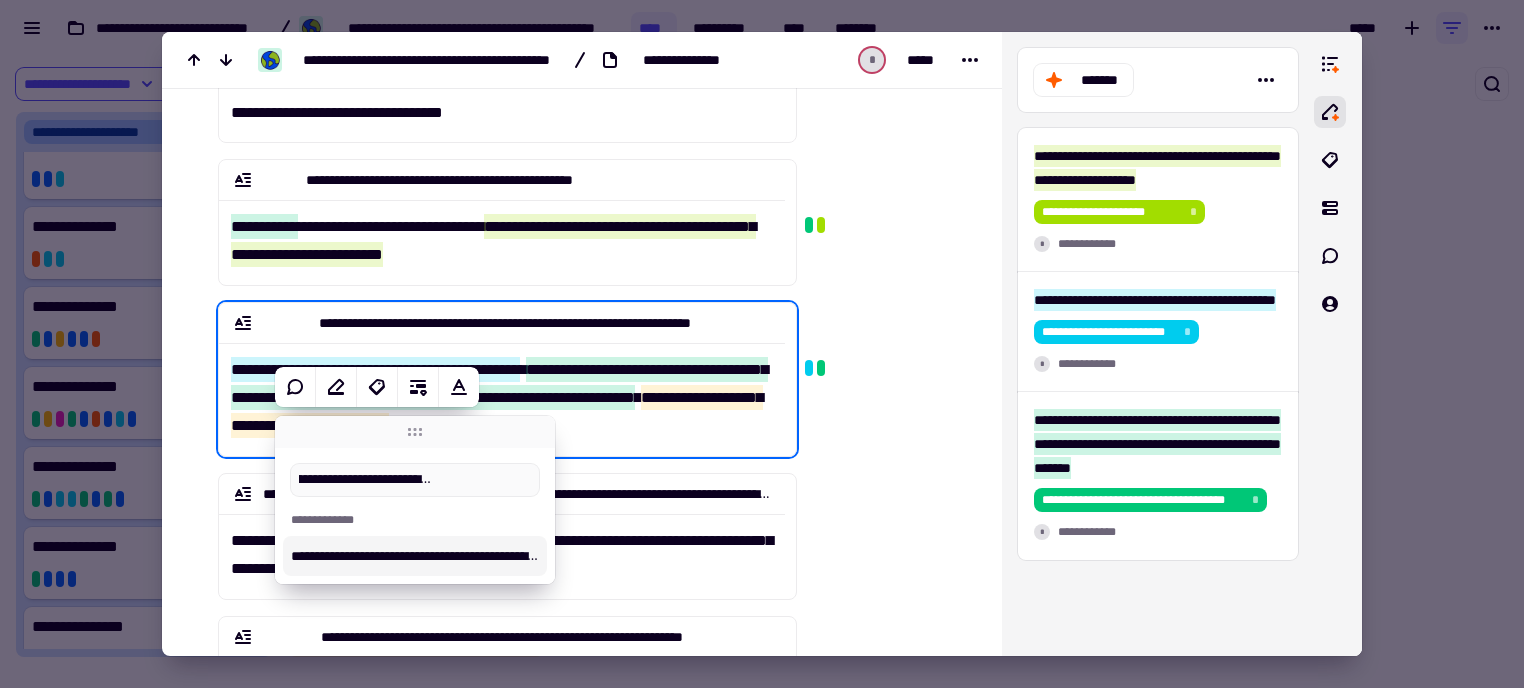 click at bounding box center (885, 977) 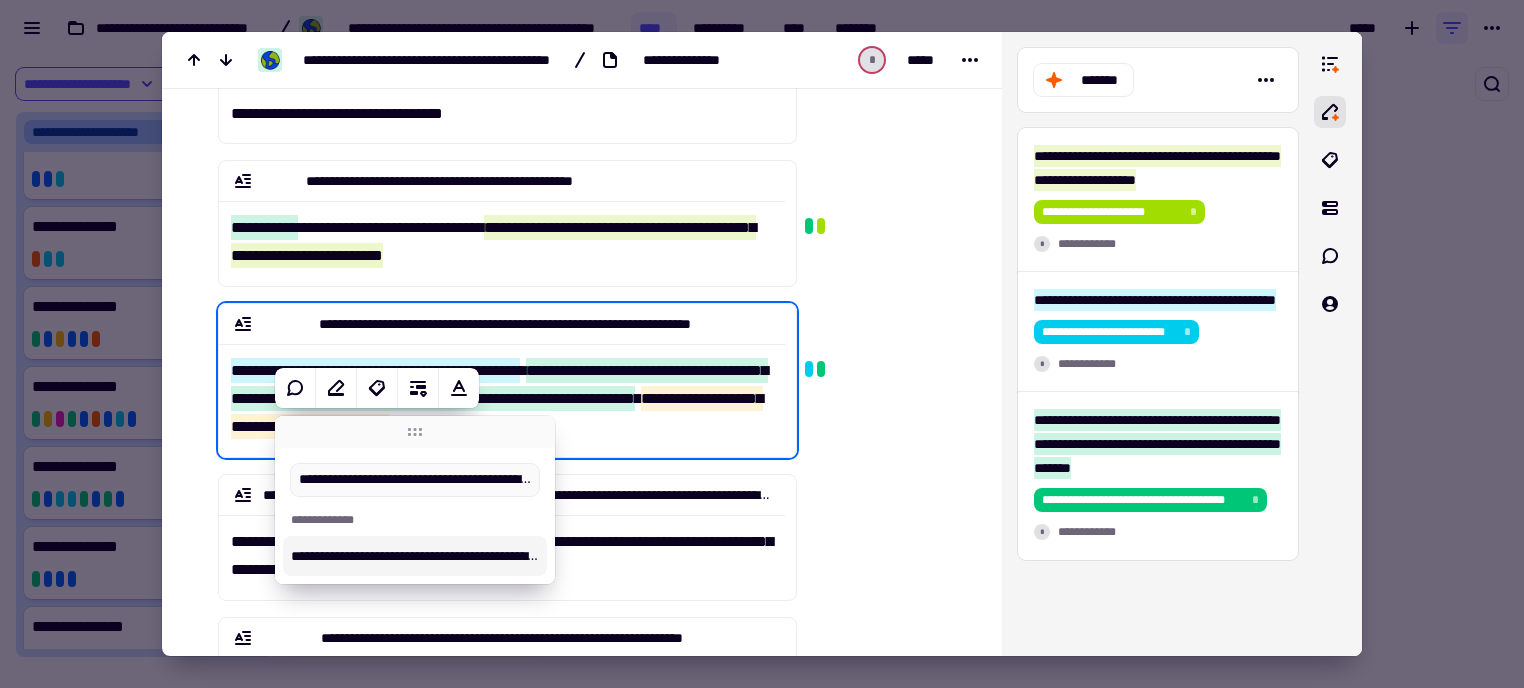 scroll, scrollTop: 393, scrollLeft: 0, axis: vertical 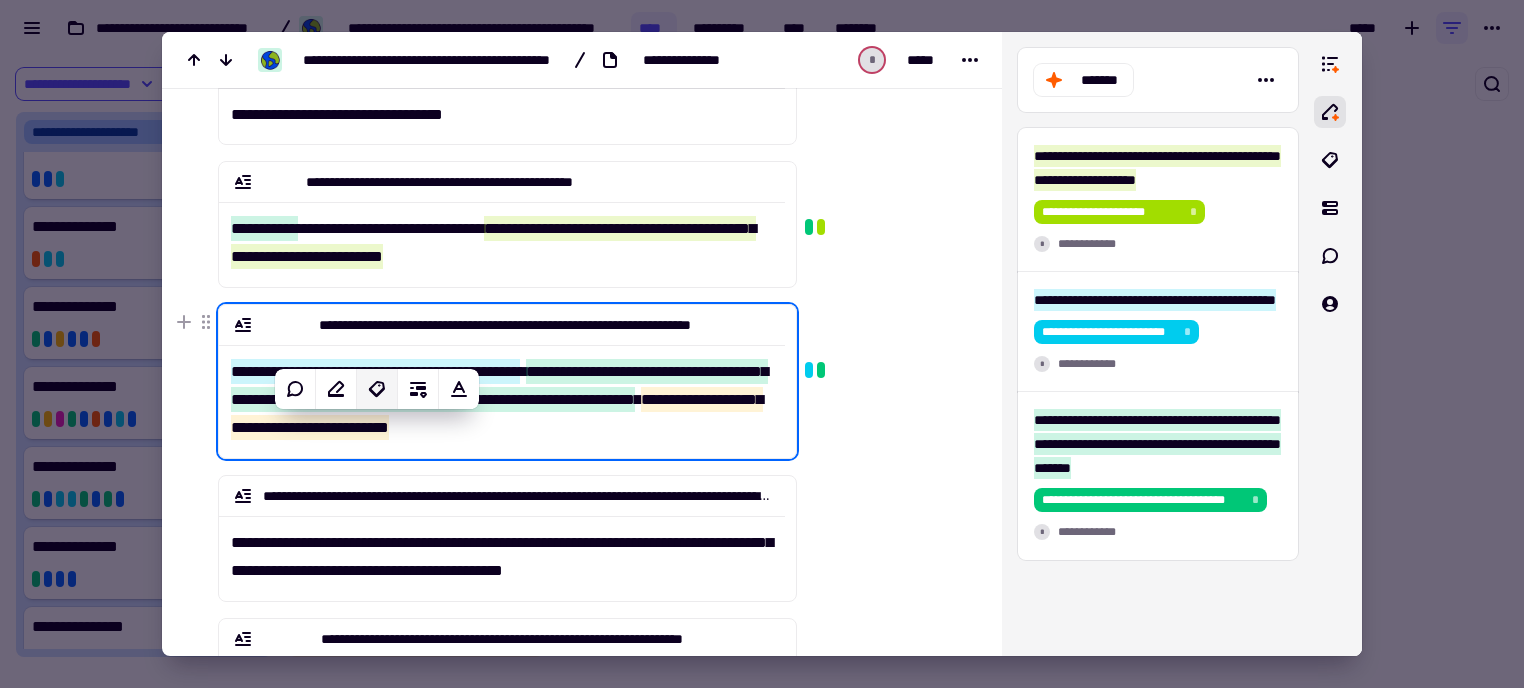 click 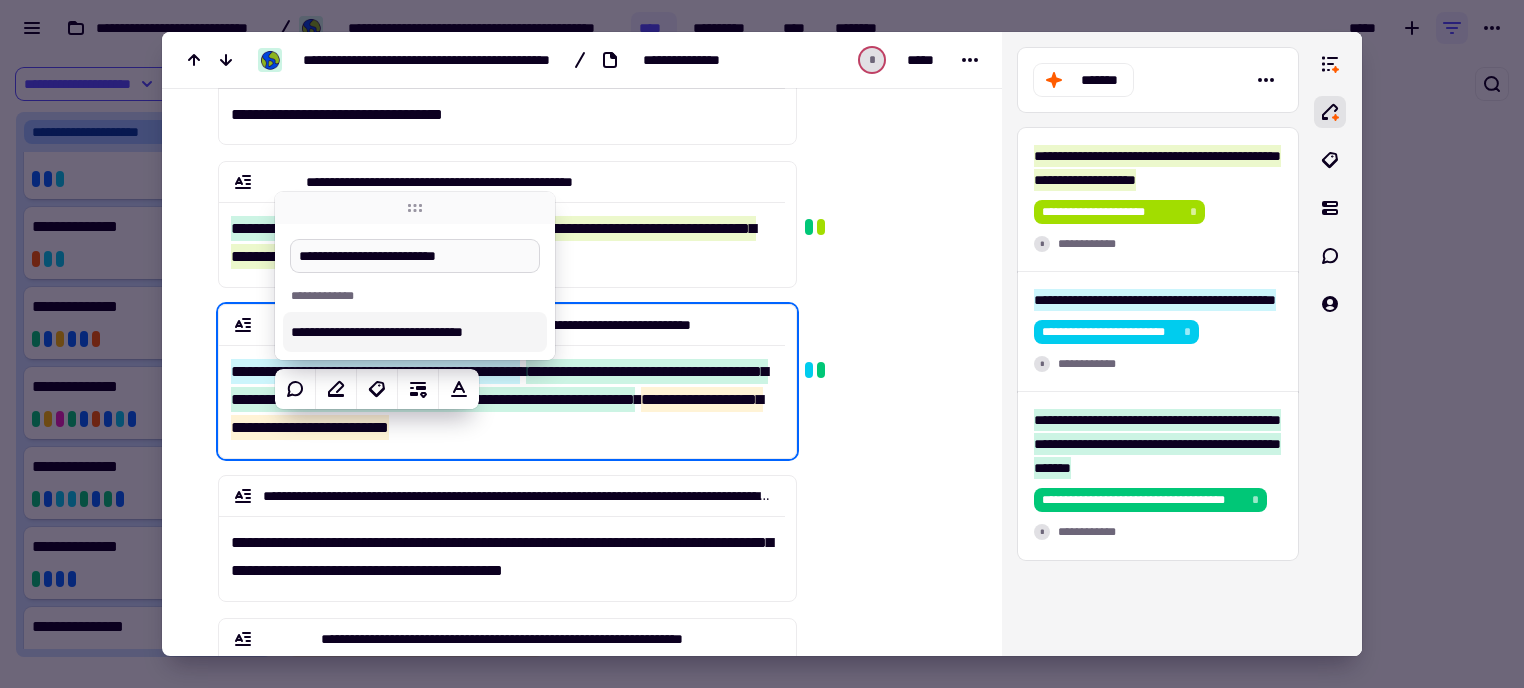type on "**********" 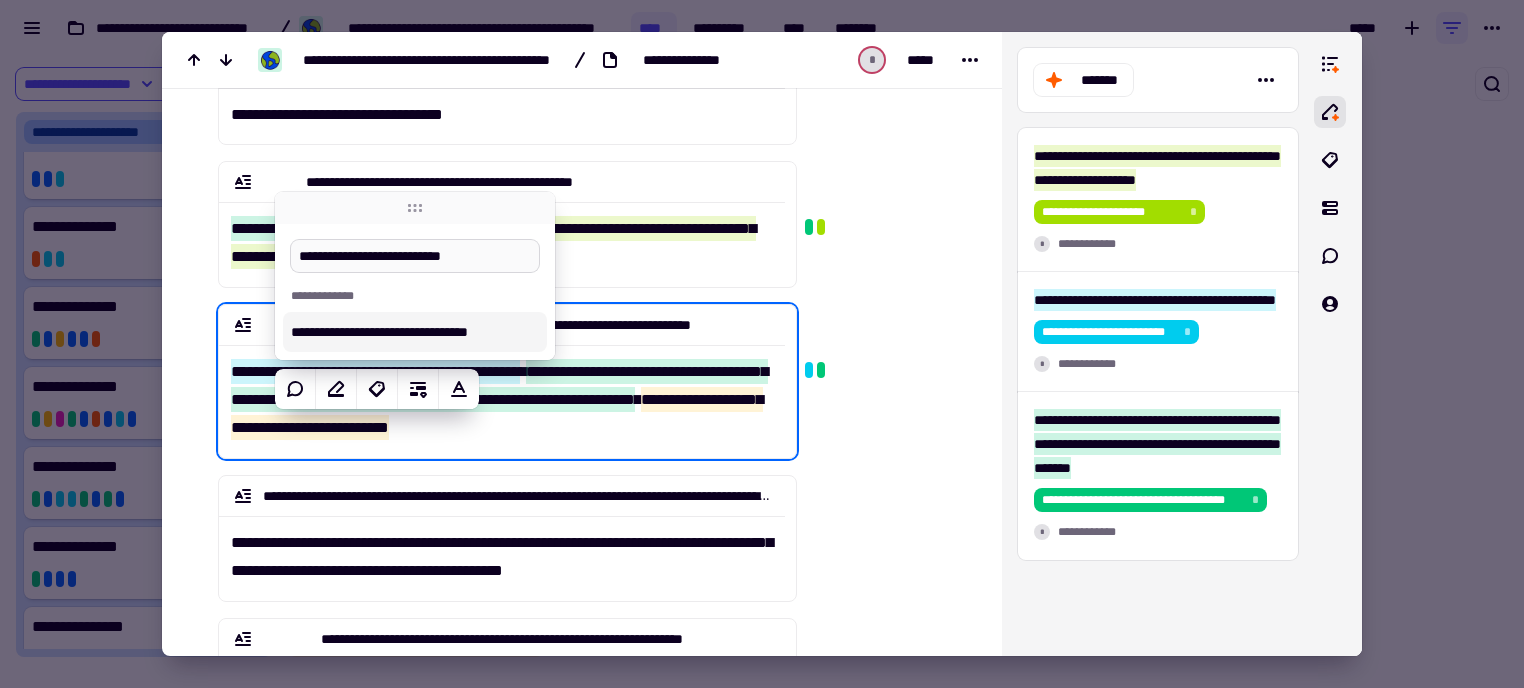type 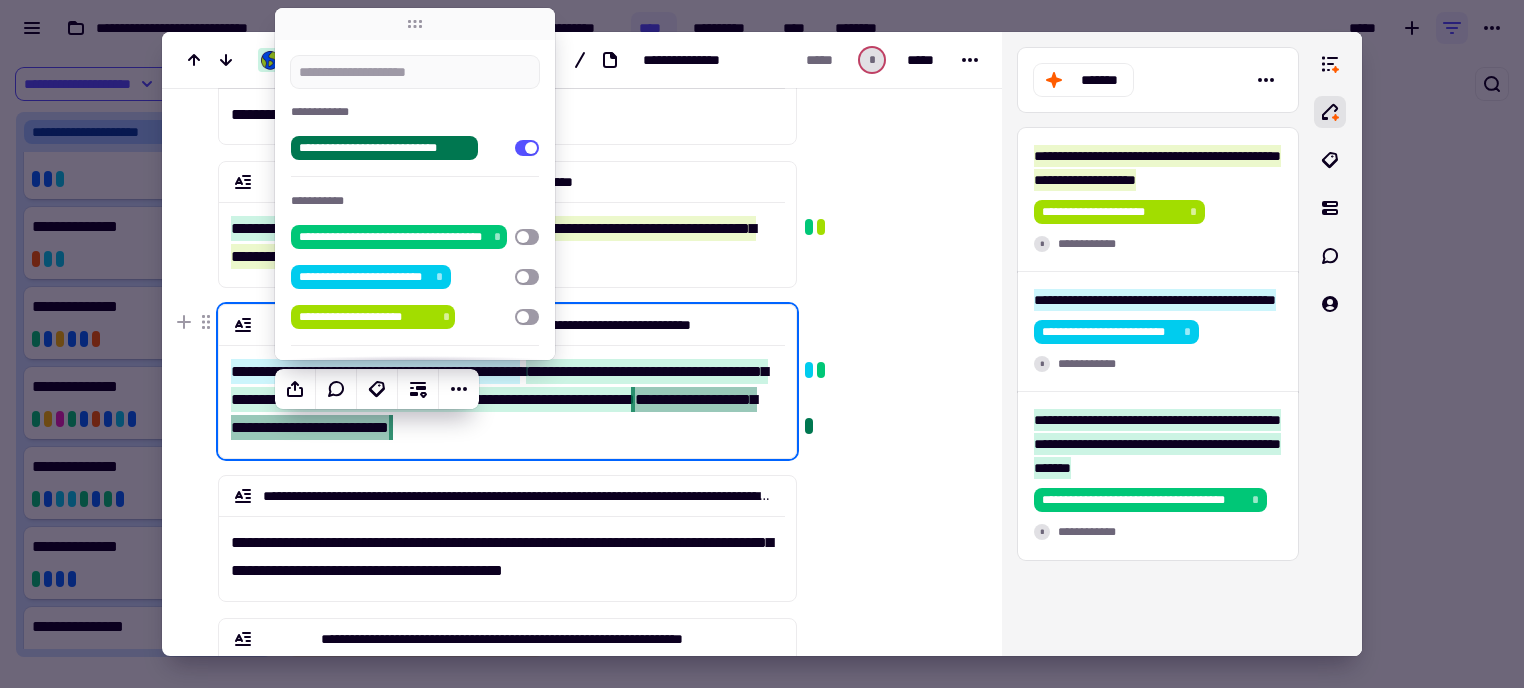 click on "**********" 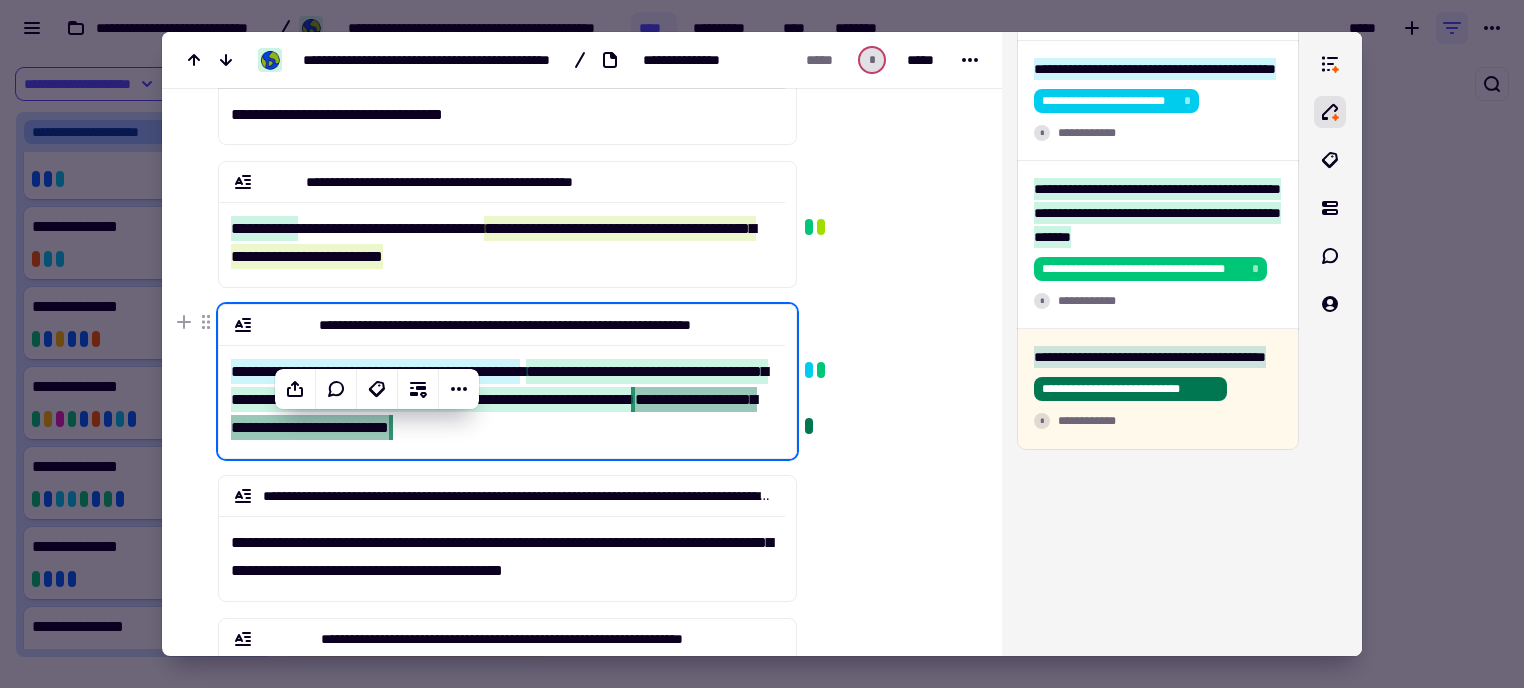 scroll, scrollTop: 303, scrollLeft: 0, axis: vertical 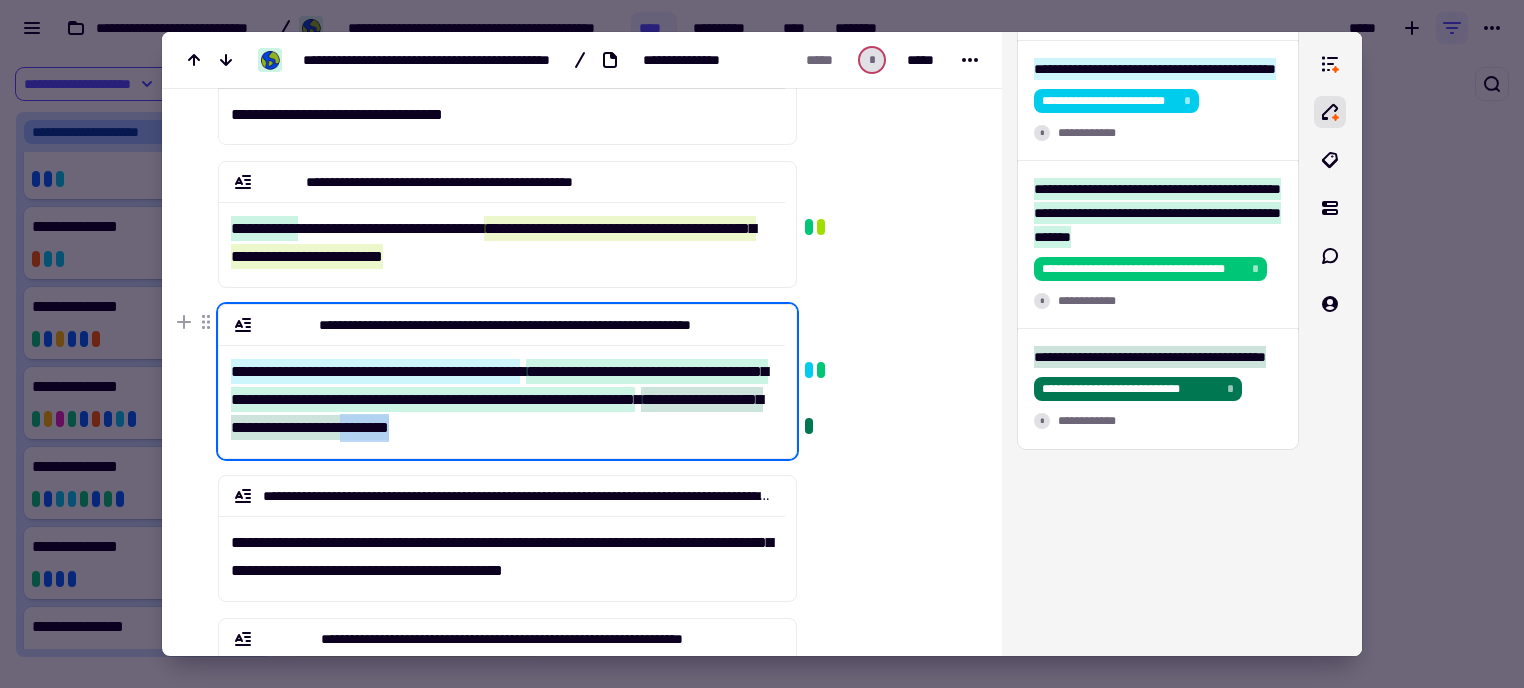 drag, startPoint x: 550, startPoint y: 427, endPoint x: 602, endPoint y: 429, distance: 52.03845 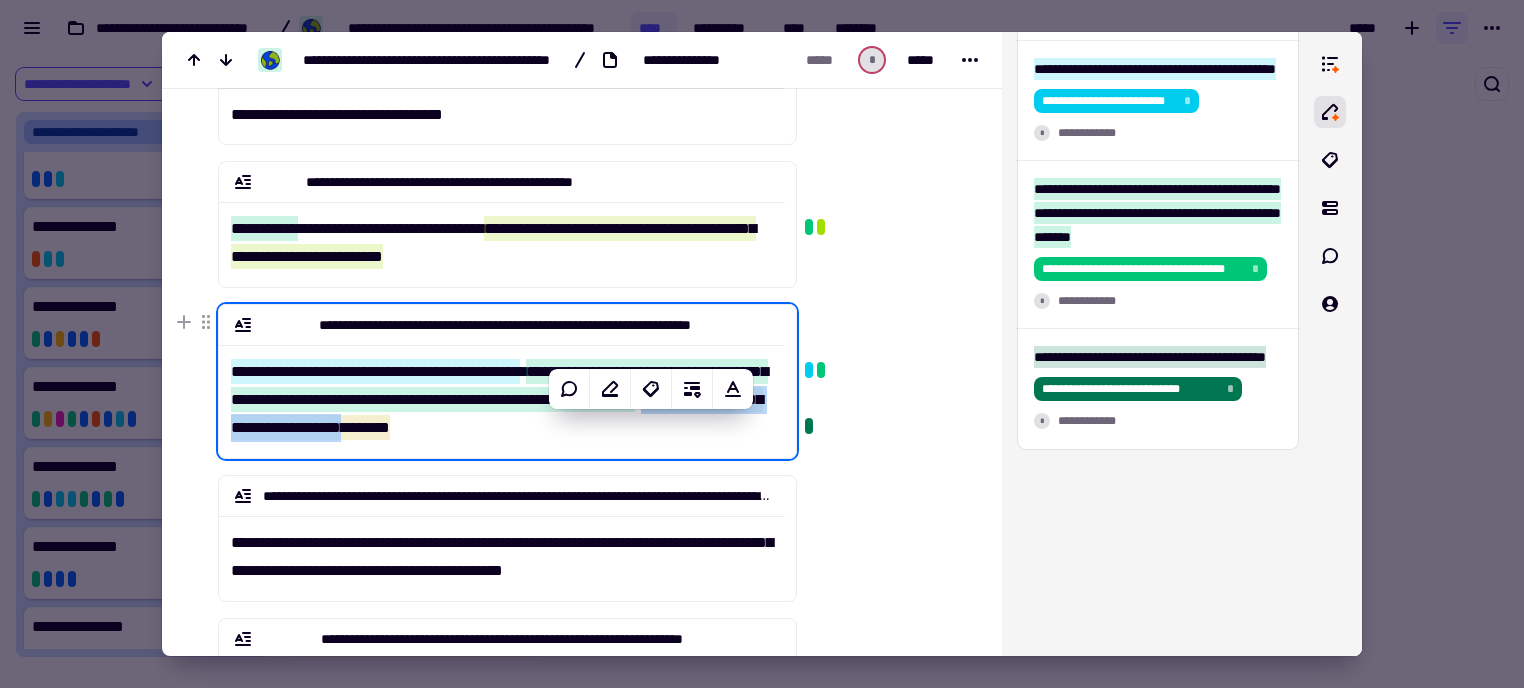 click on "**********" at bounding box center (502, 393) 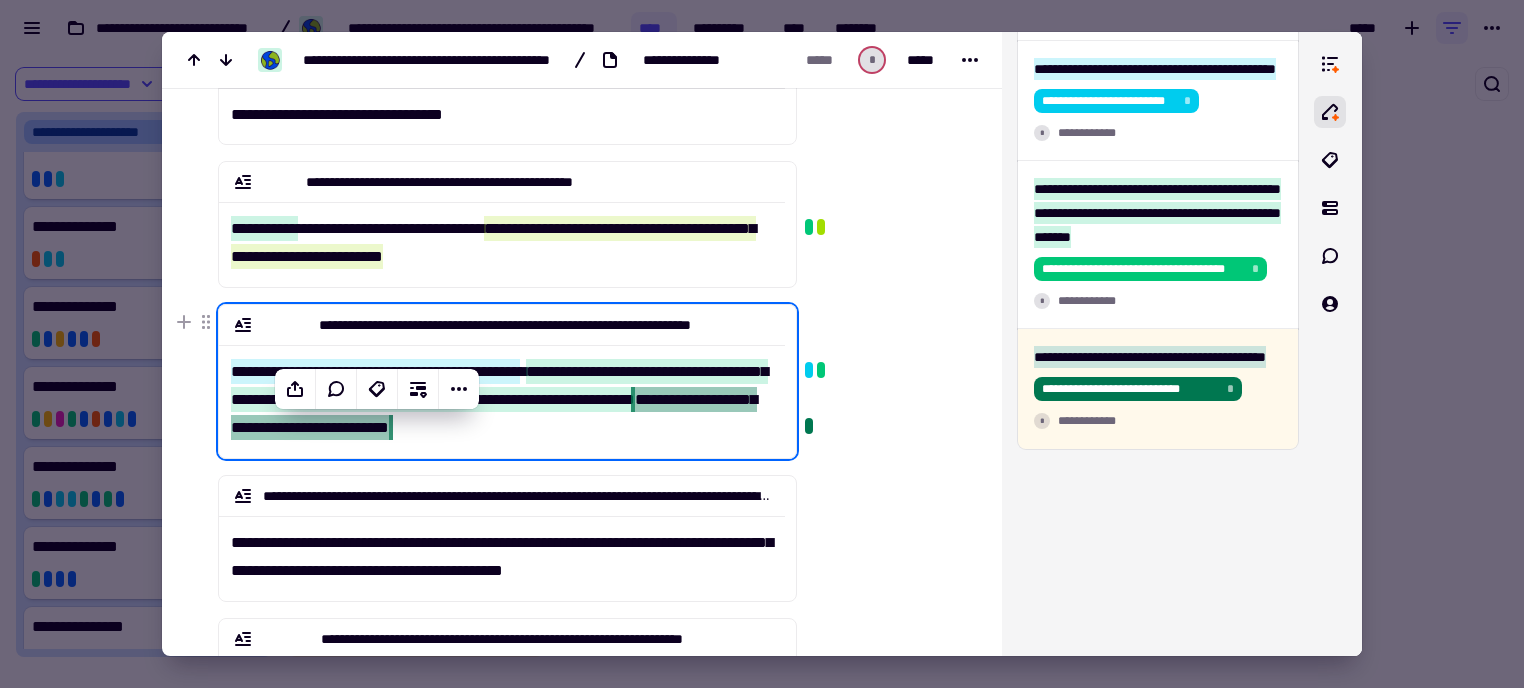 click on "**********" 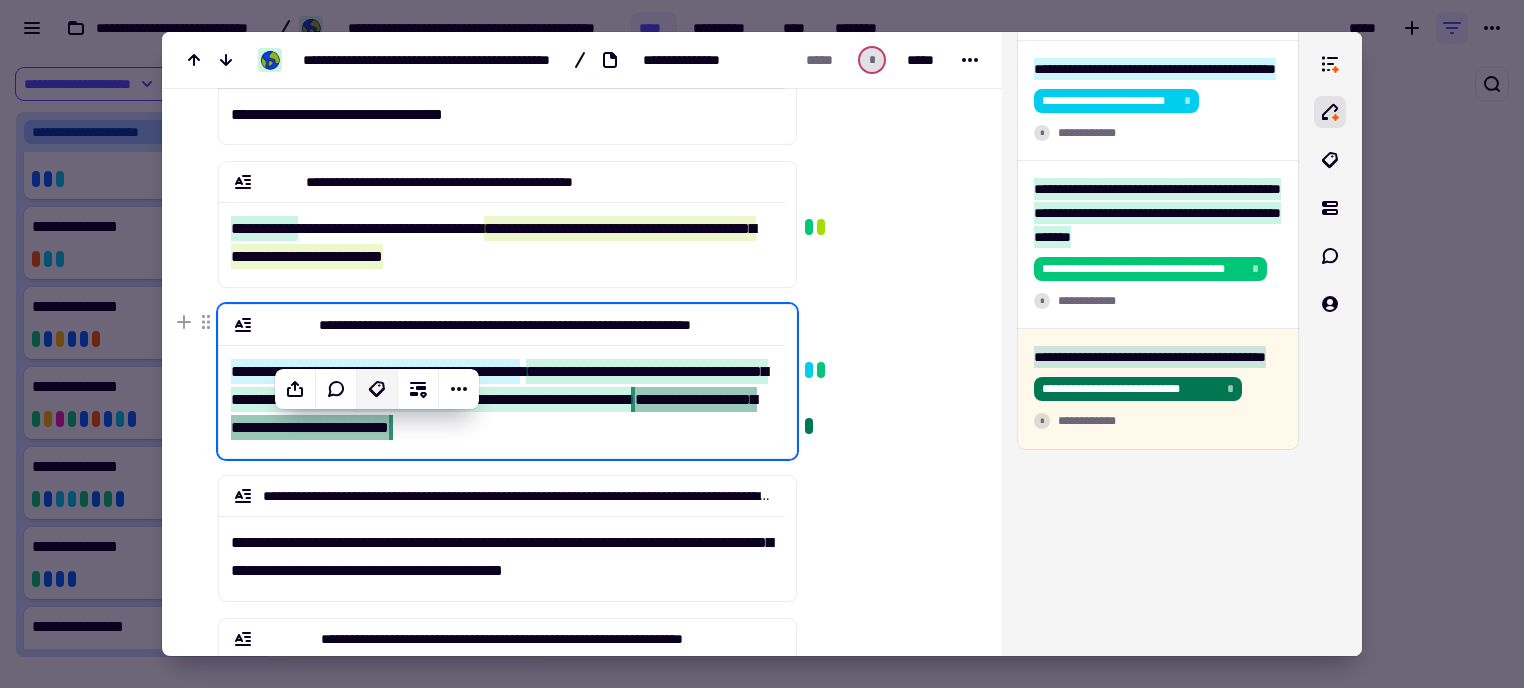 click 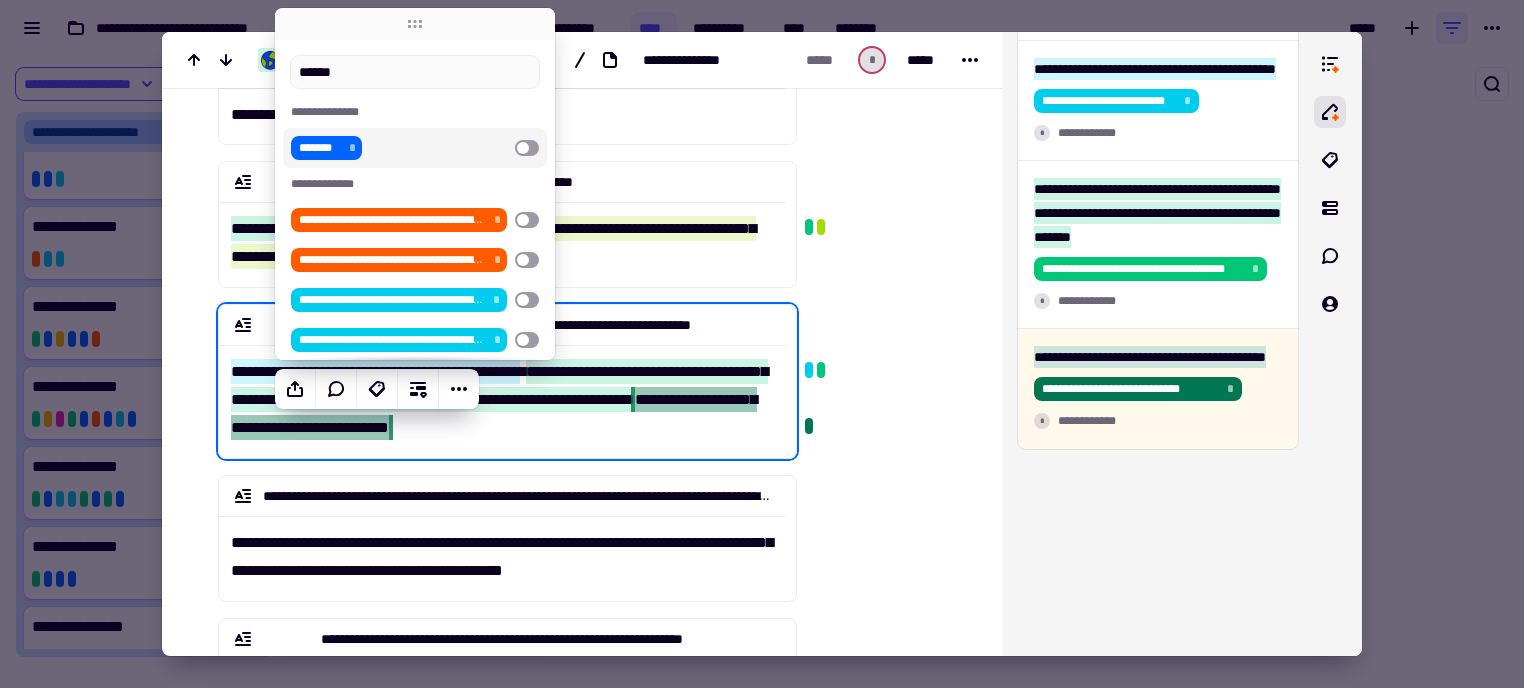 type on "******" 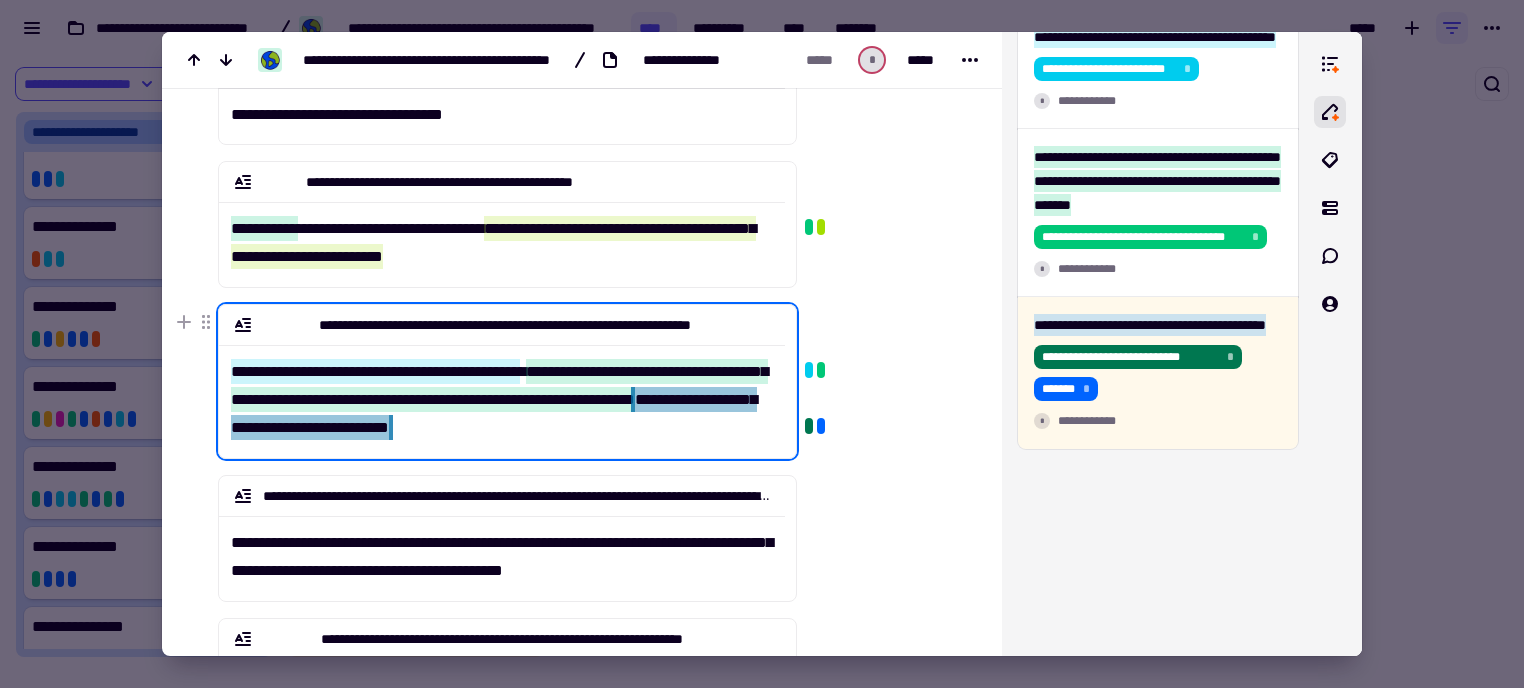 click on "**********" 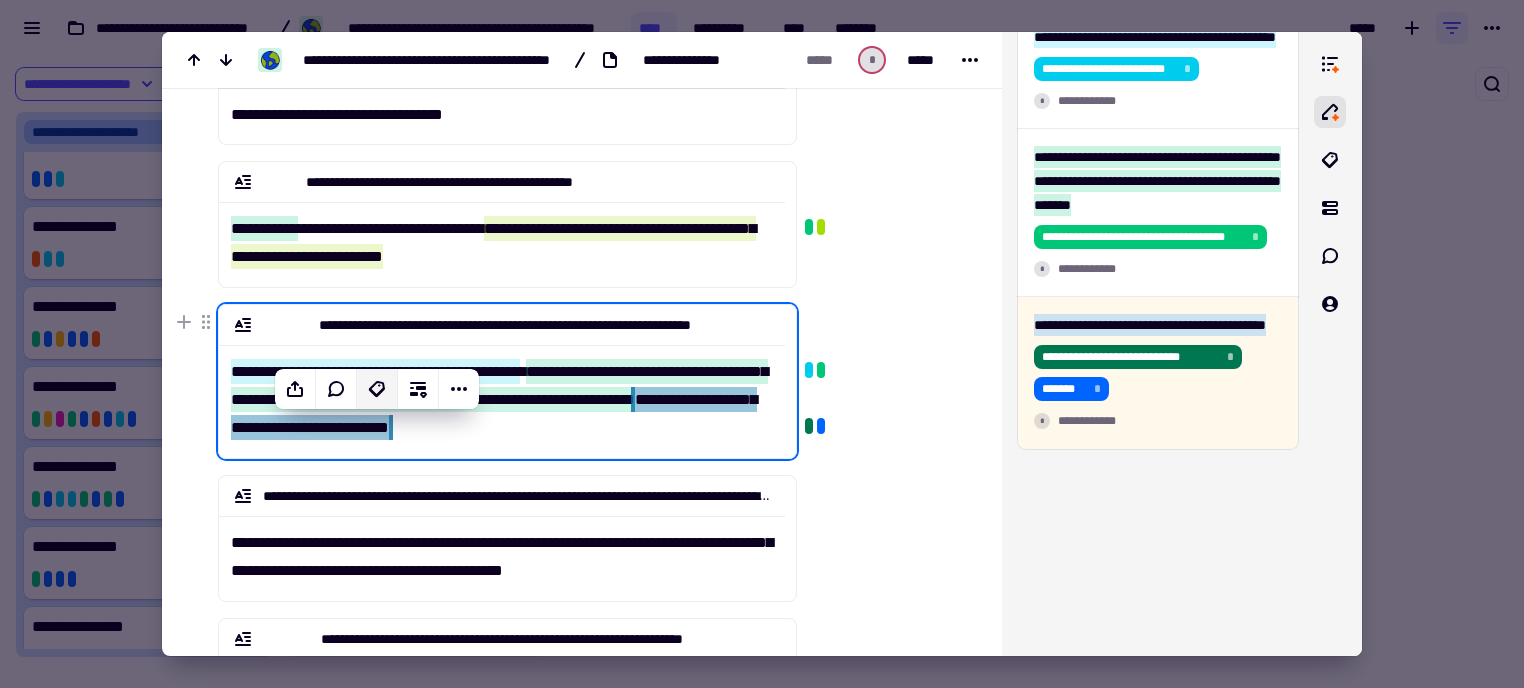 click 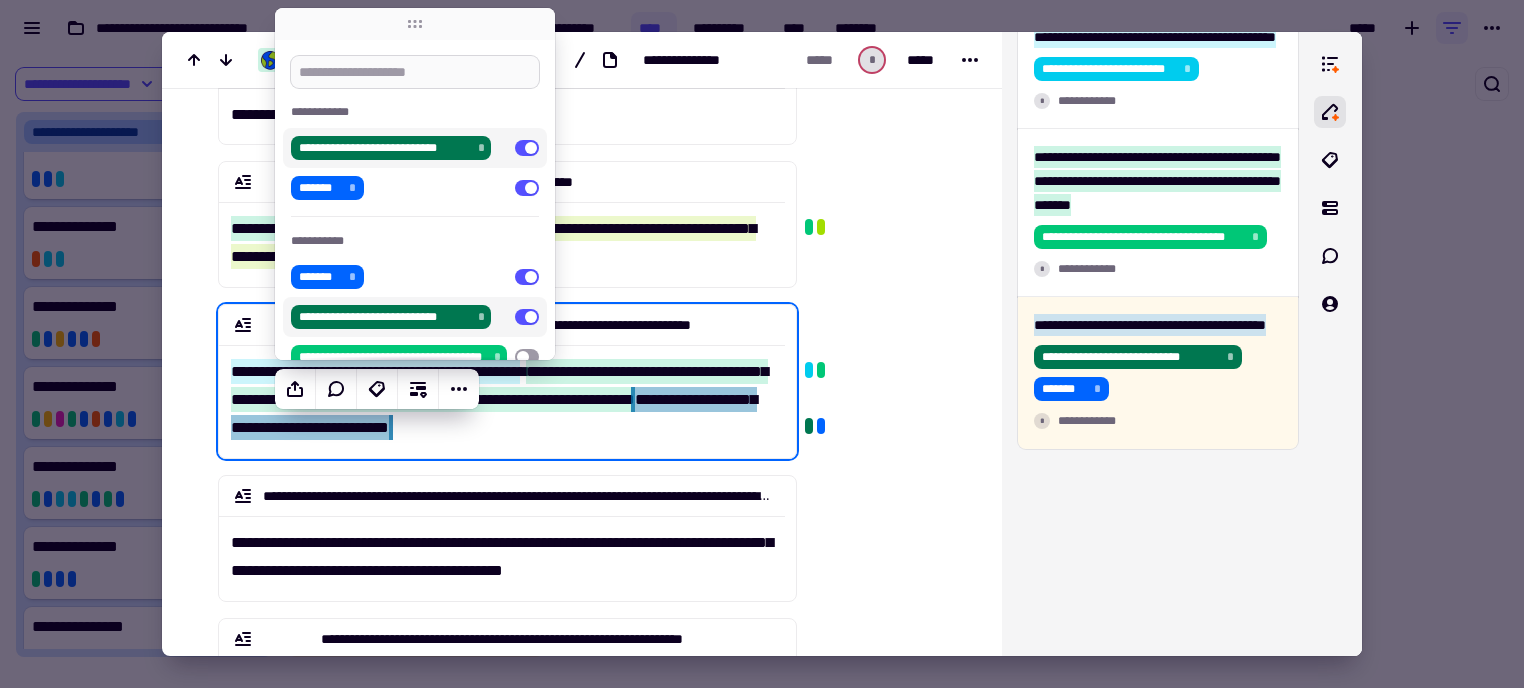 click at bounding box center [415, 72] 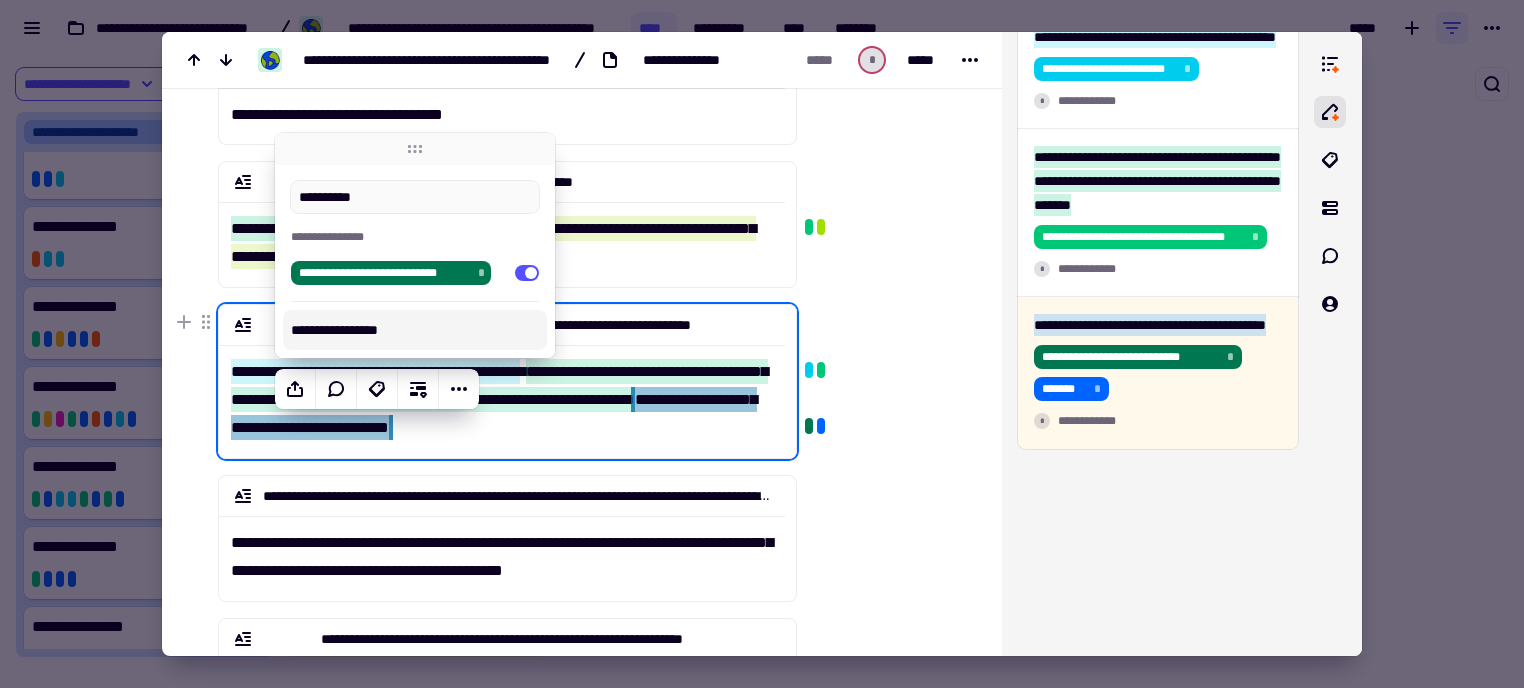 type on "**********" 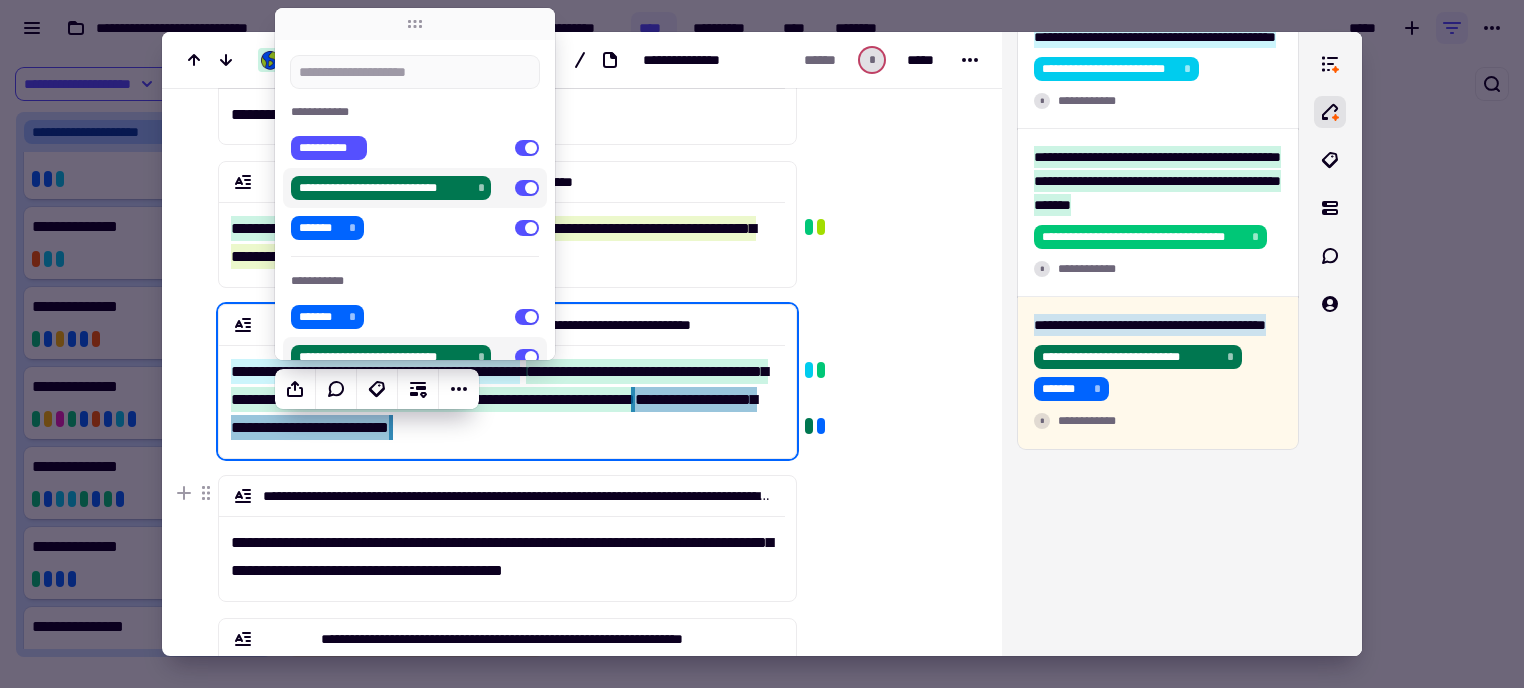 click at bounding box center [885, 979] 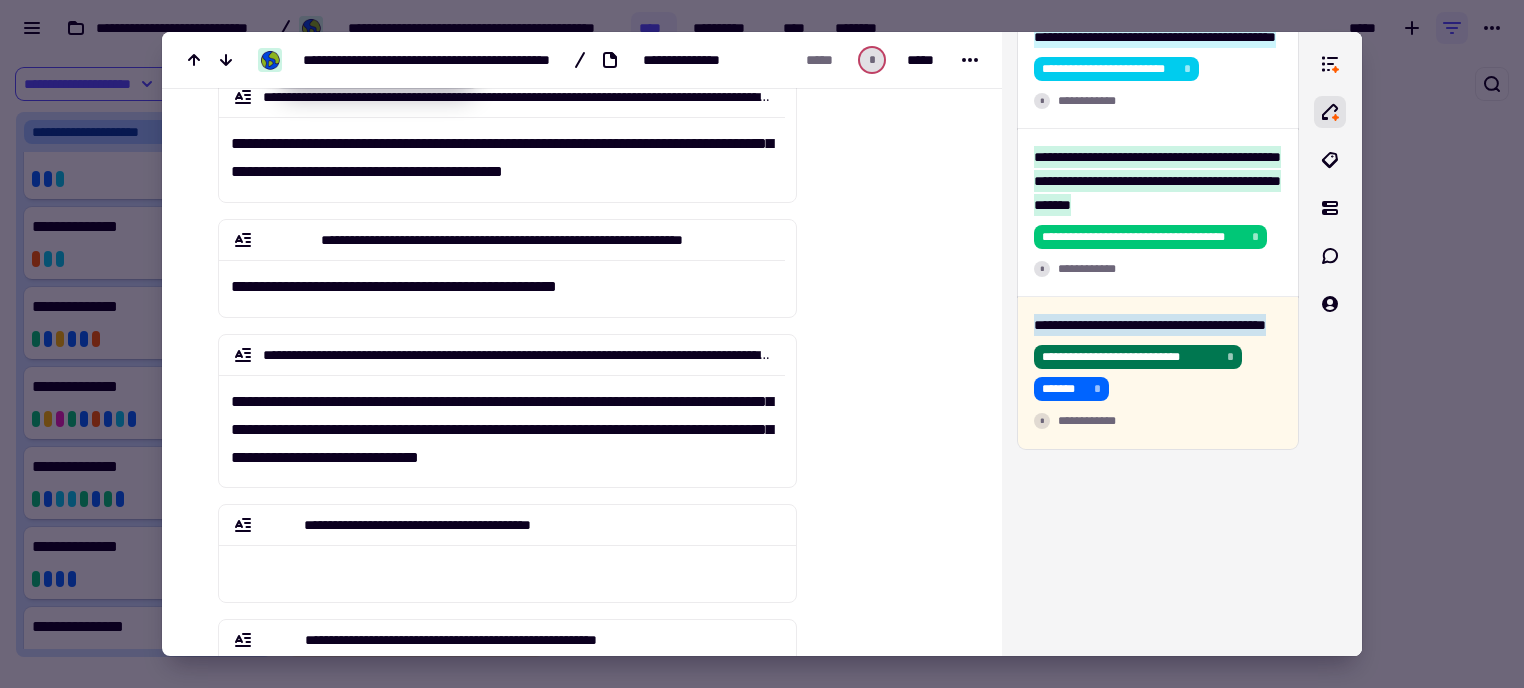 scroll, scrollTop: 793, scrollLeft: 0, axis: vertical 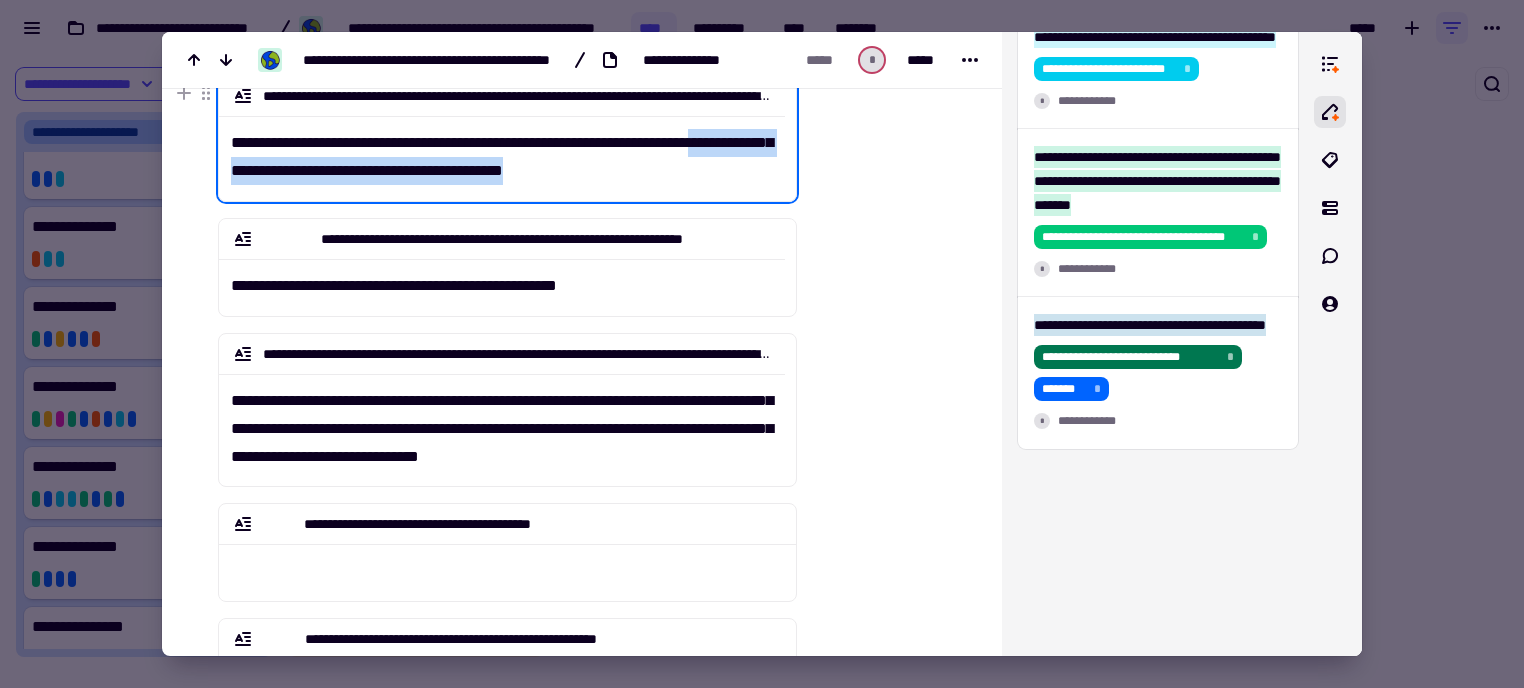 drag, startPoint x: 714, startPoint y: 181, endPoint x: 232, endPoint y: 179, distance: 482.00415 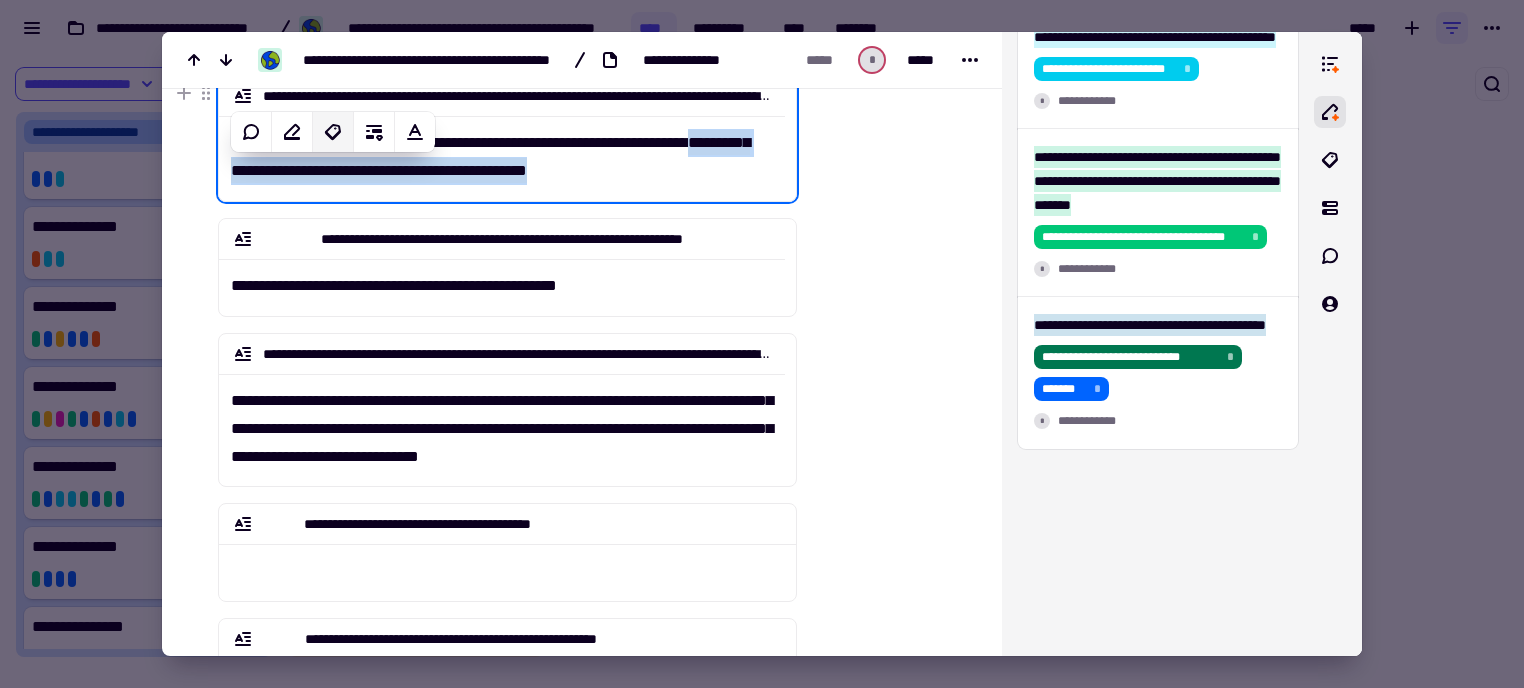 click 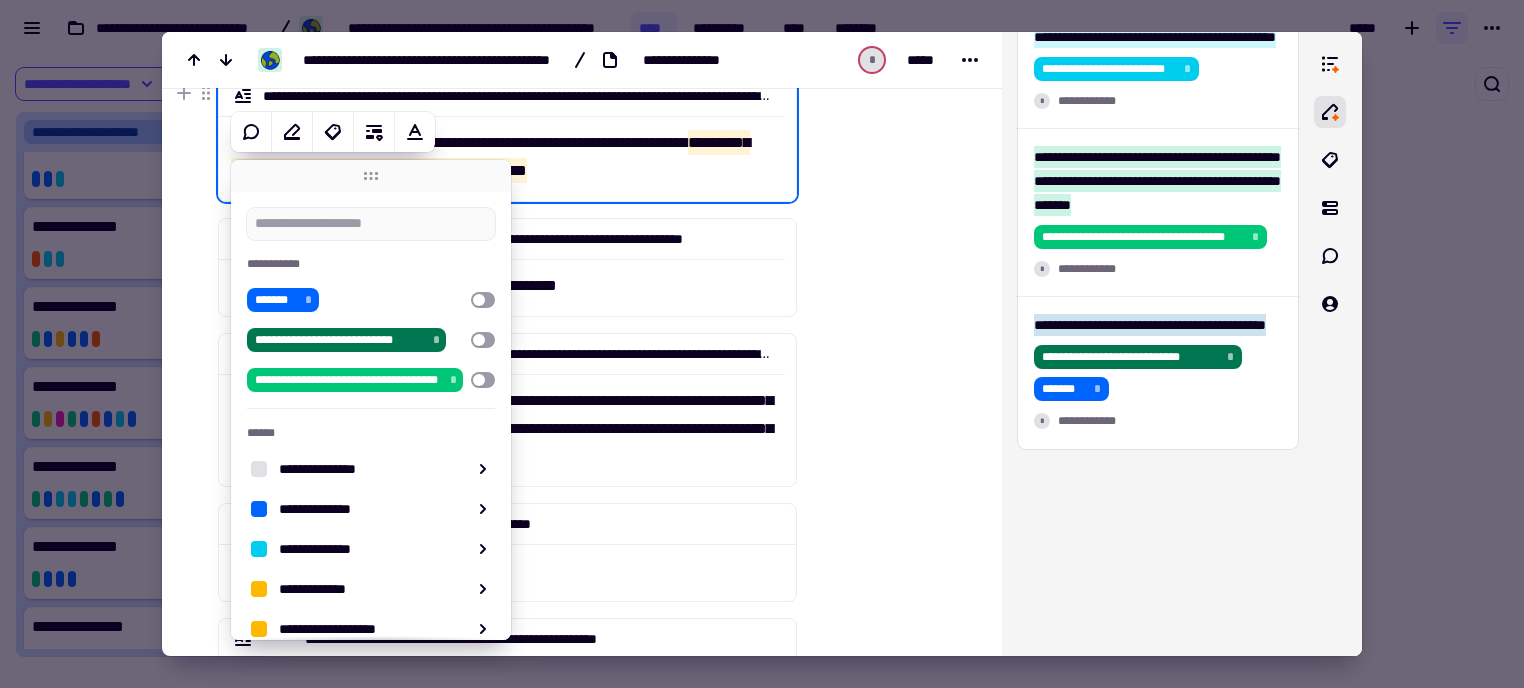click on "**********" at bounding box center (502, 150) 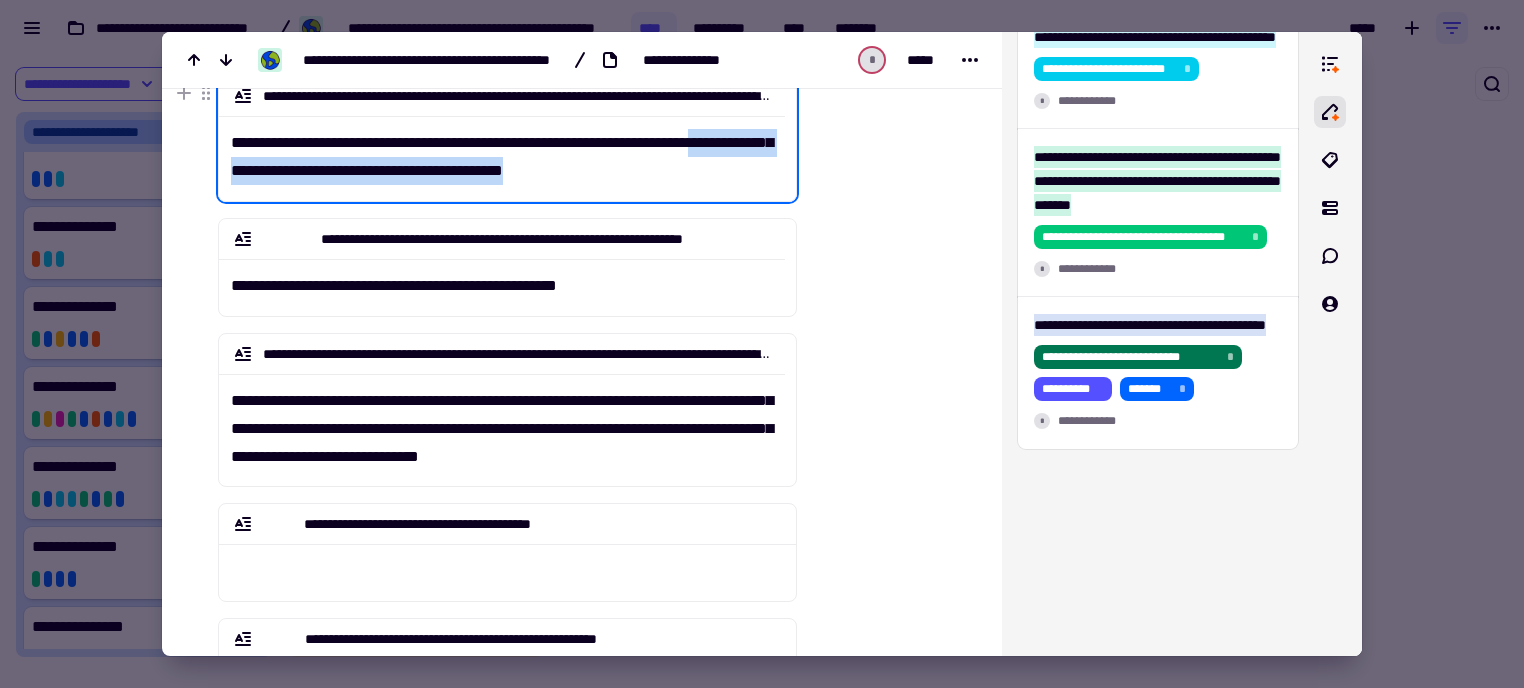 drag, startPoint x: 677, startPoint y: 172, endPoint x: 217, endPoint y: 176, distance: 460.0174 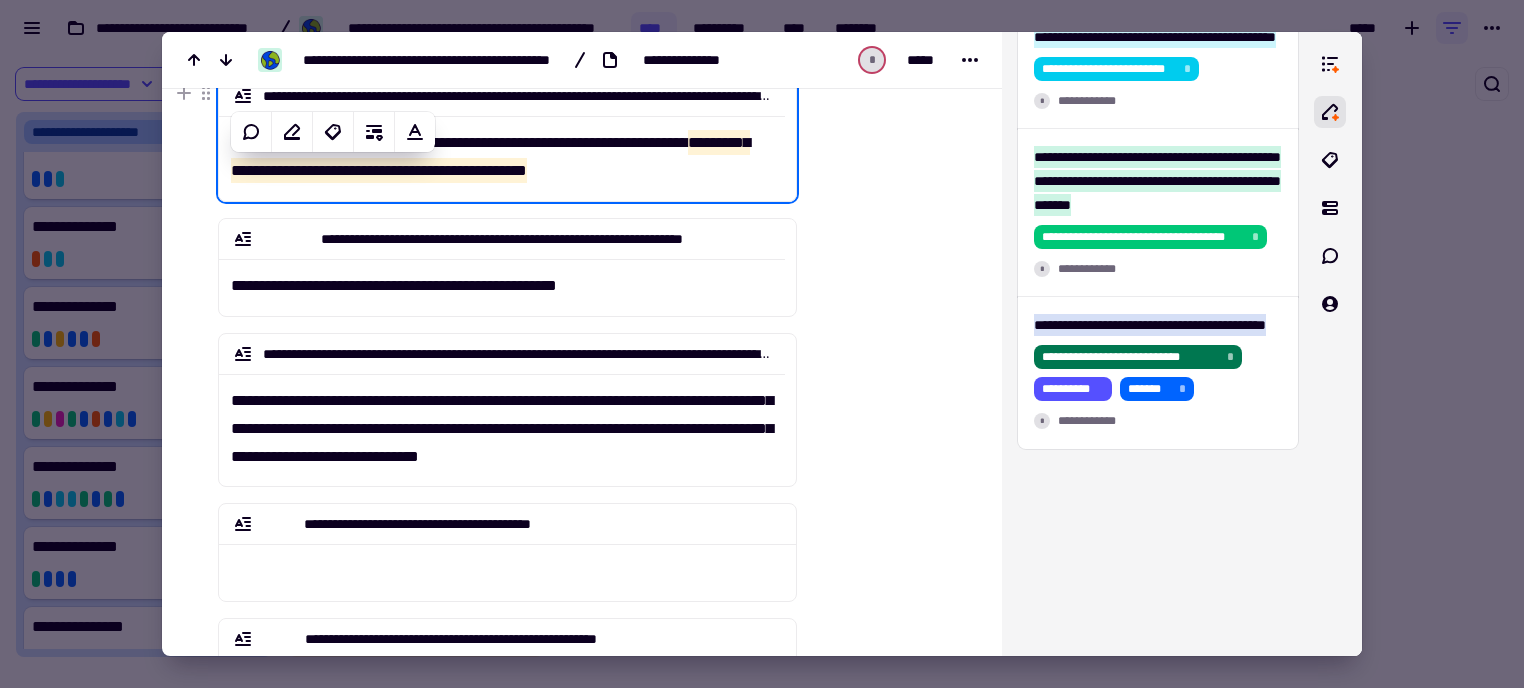 click on "**********" at bounding box center [490, 156] 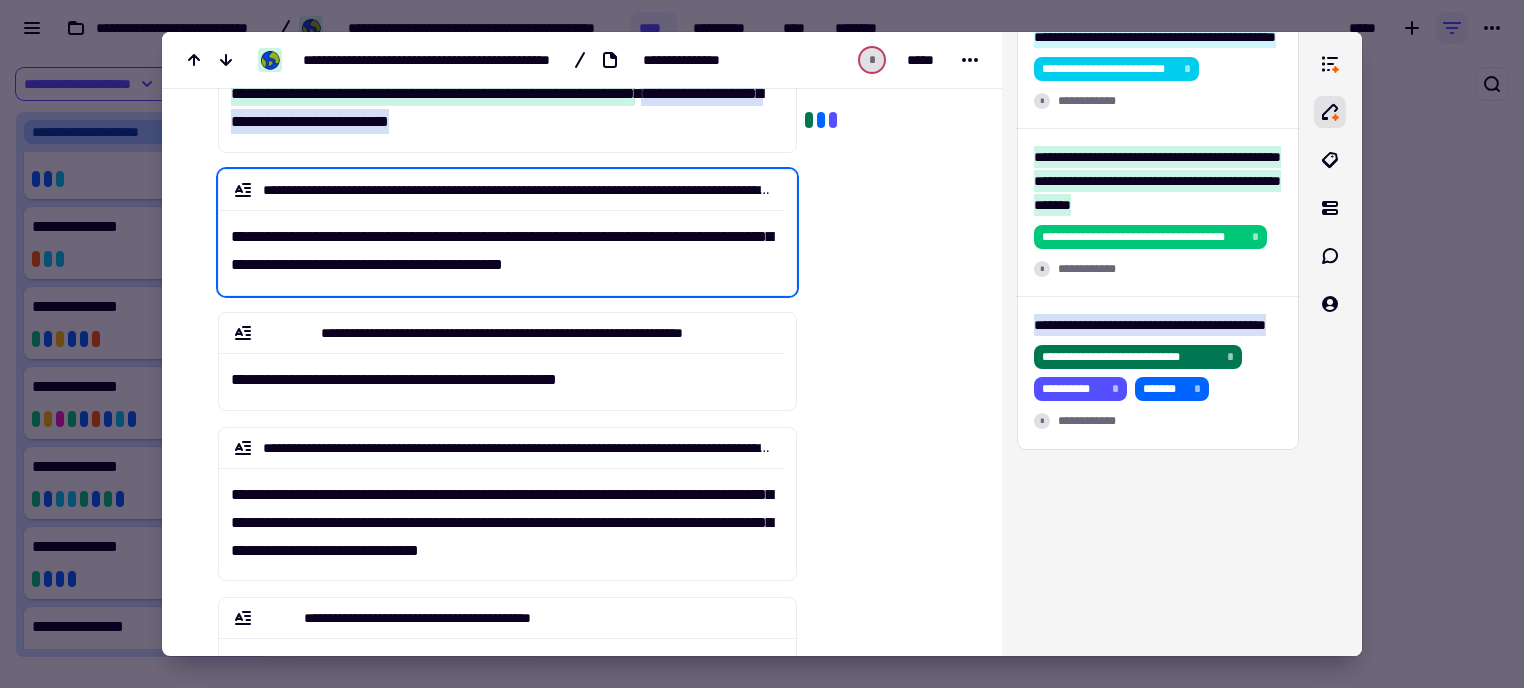 scroll, scrollTop: 698, scrollLeft: 0, axis: vertical 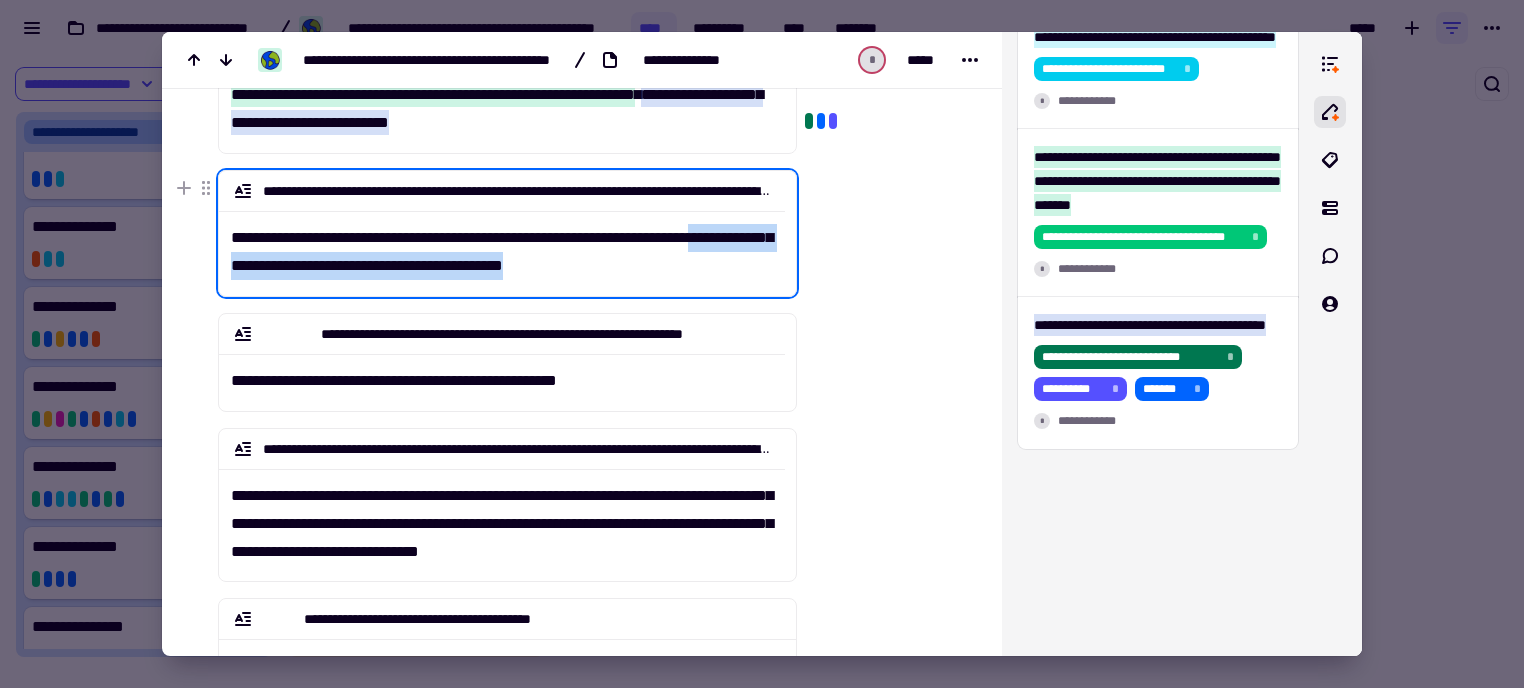 drag, startPoint x: 680, startPoint y: 278, endPoint x: 206, endPoint y: 277, distance: 474.00107 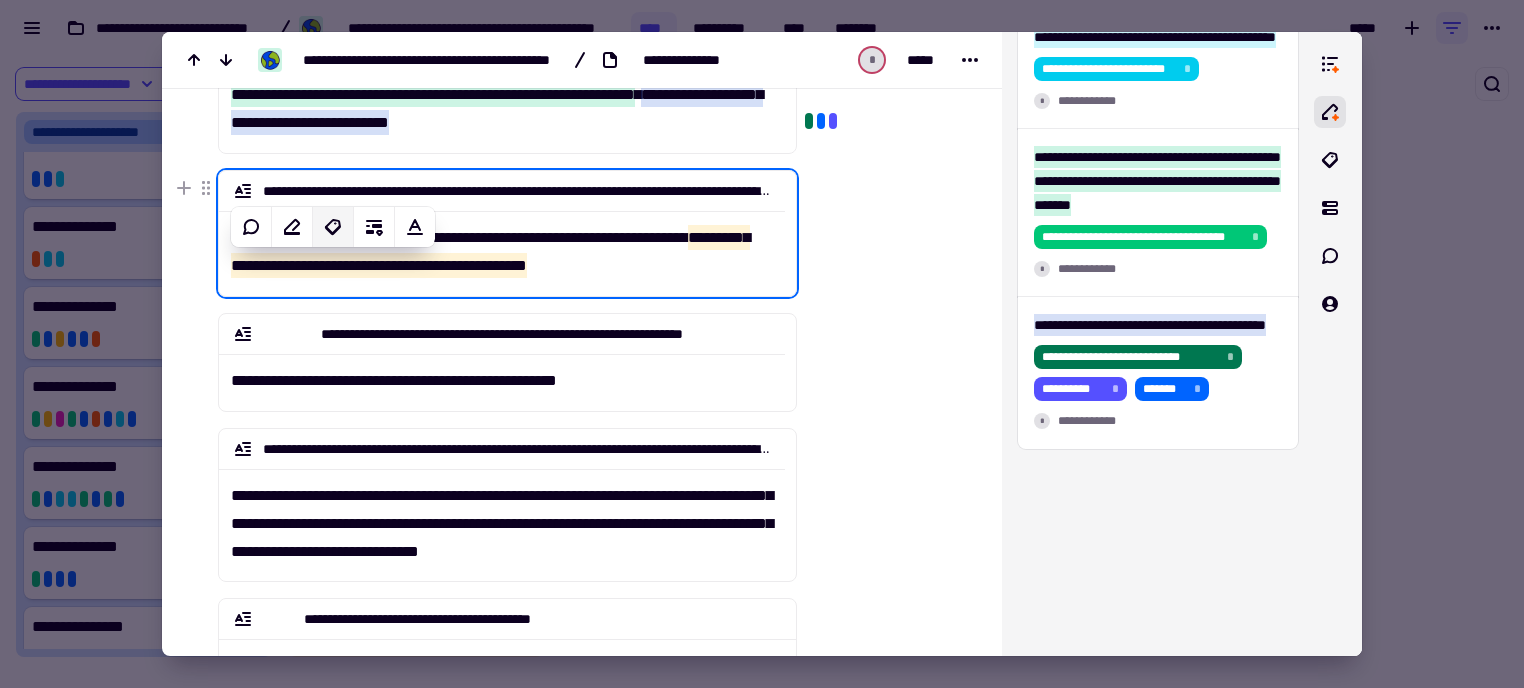 click 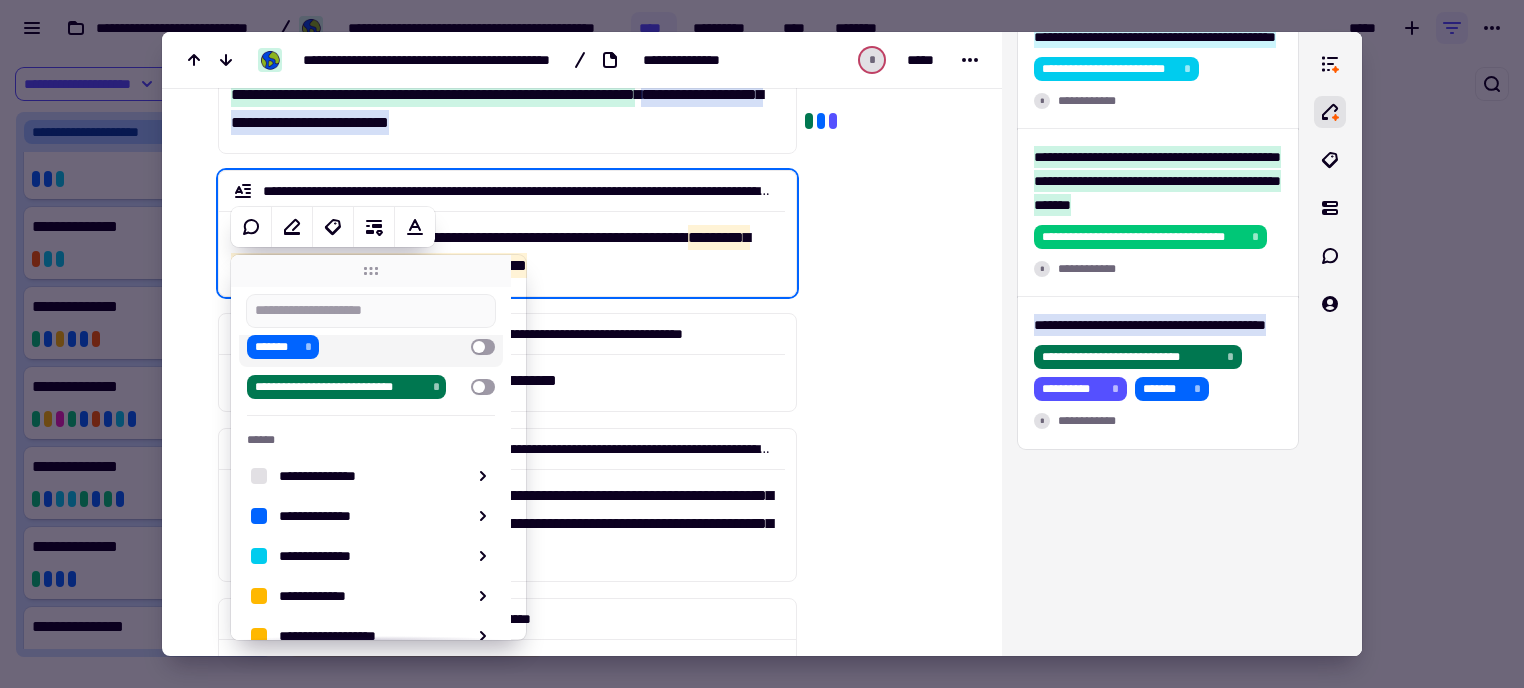 scroll, scrollTop: 334, scrollLeft: 0, axis: vertical 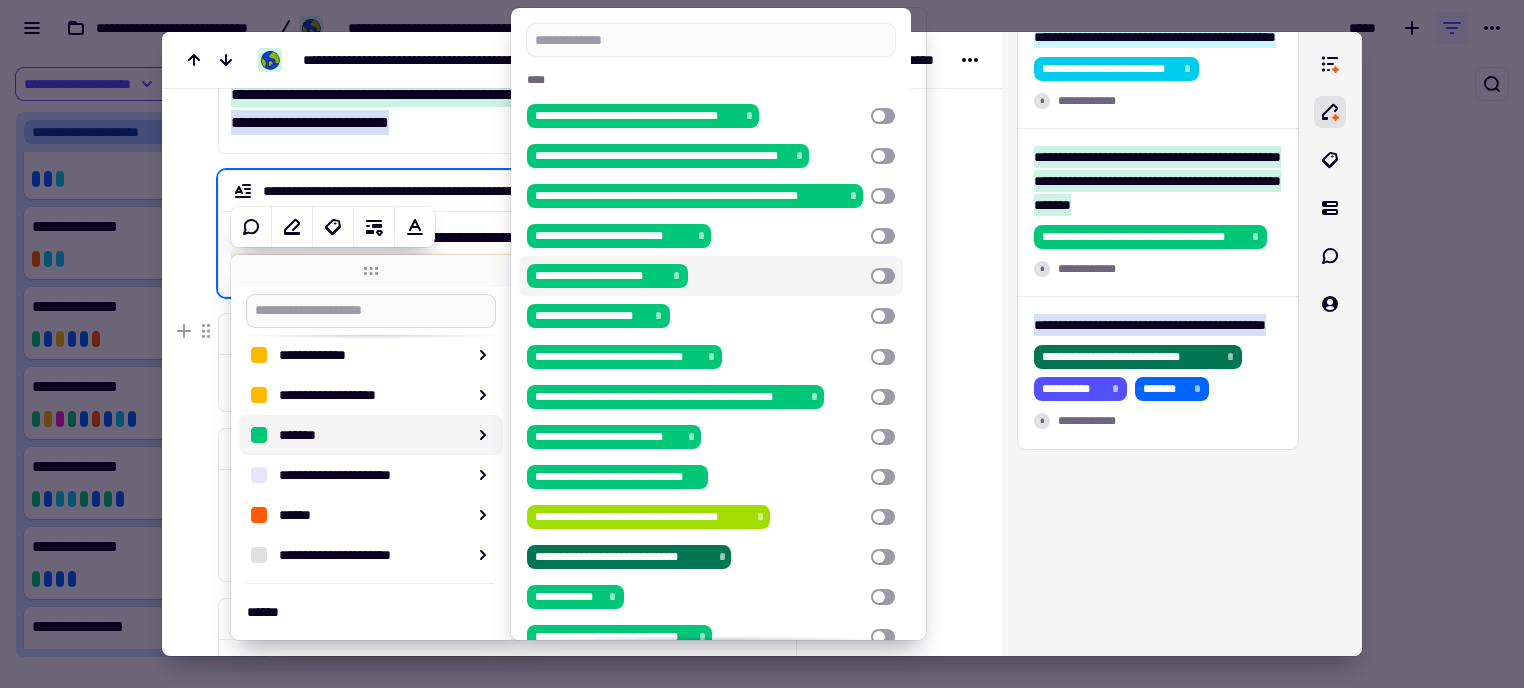 click at bounding box center [371, 311] 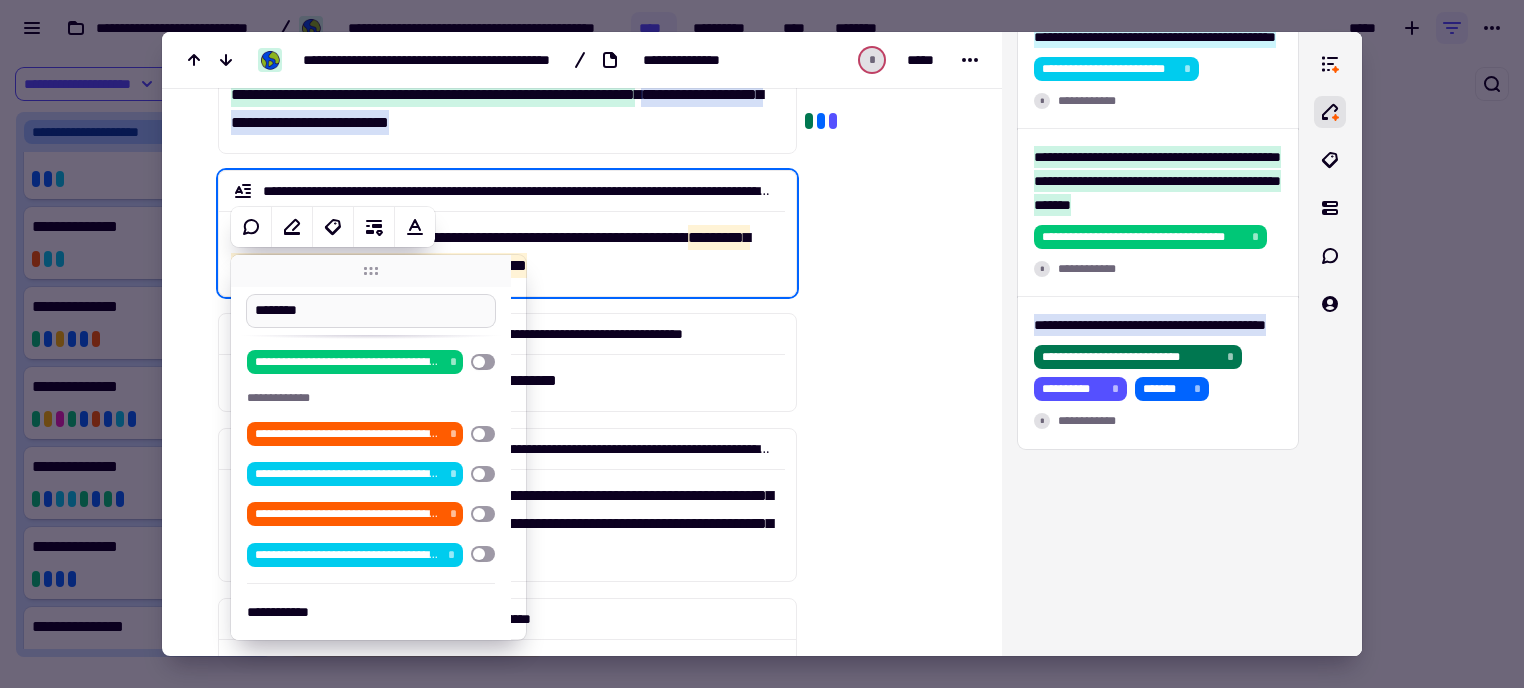 scroll, scrollTop: 0, scrollLeft: 0, axis: both 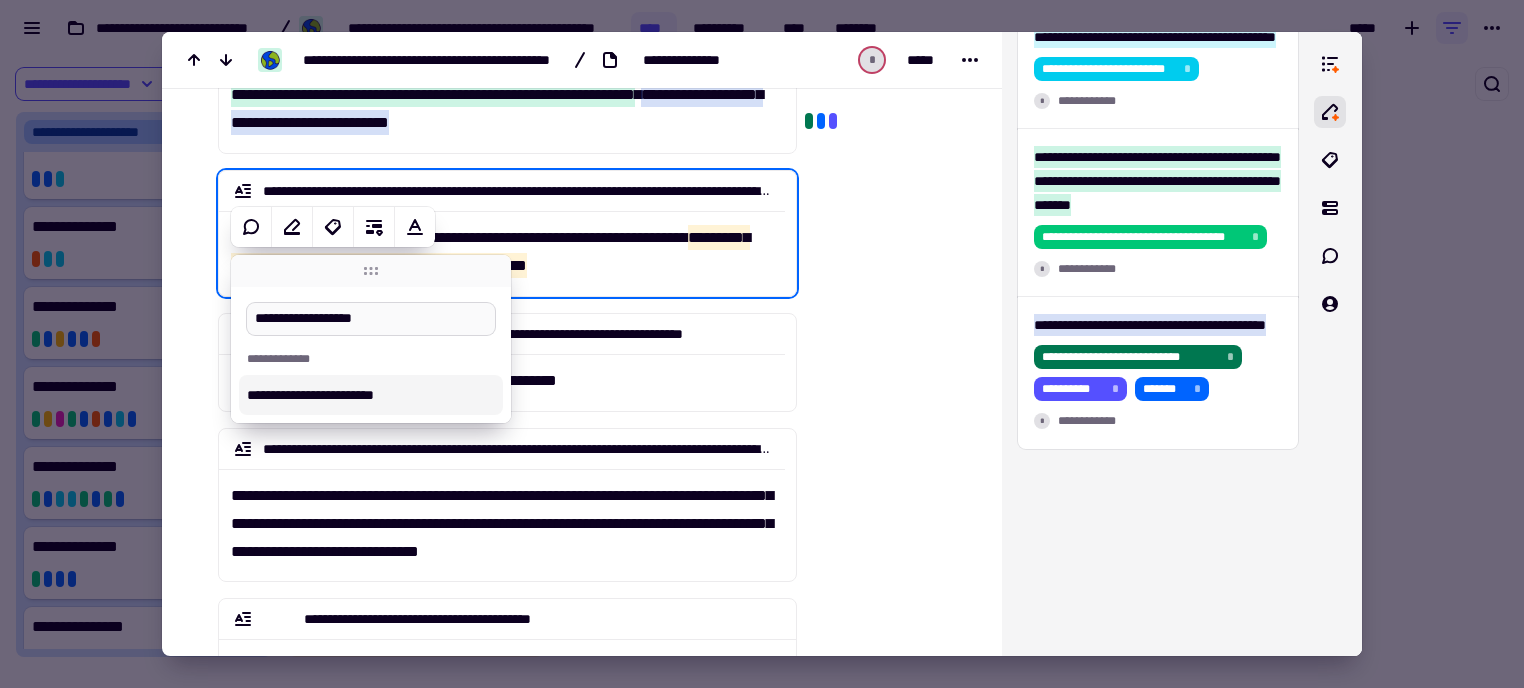 type on "**********" 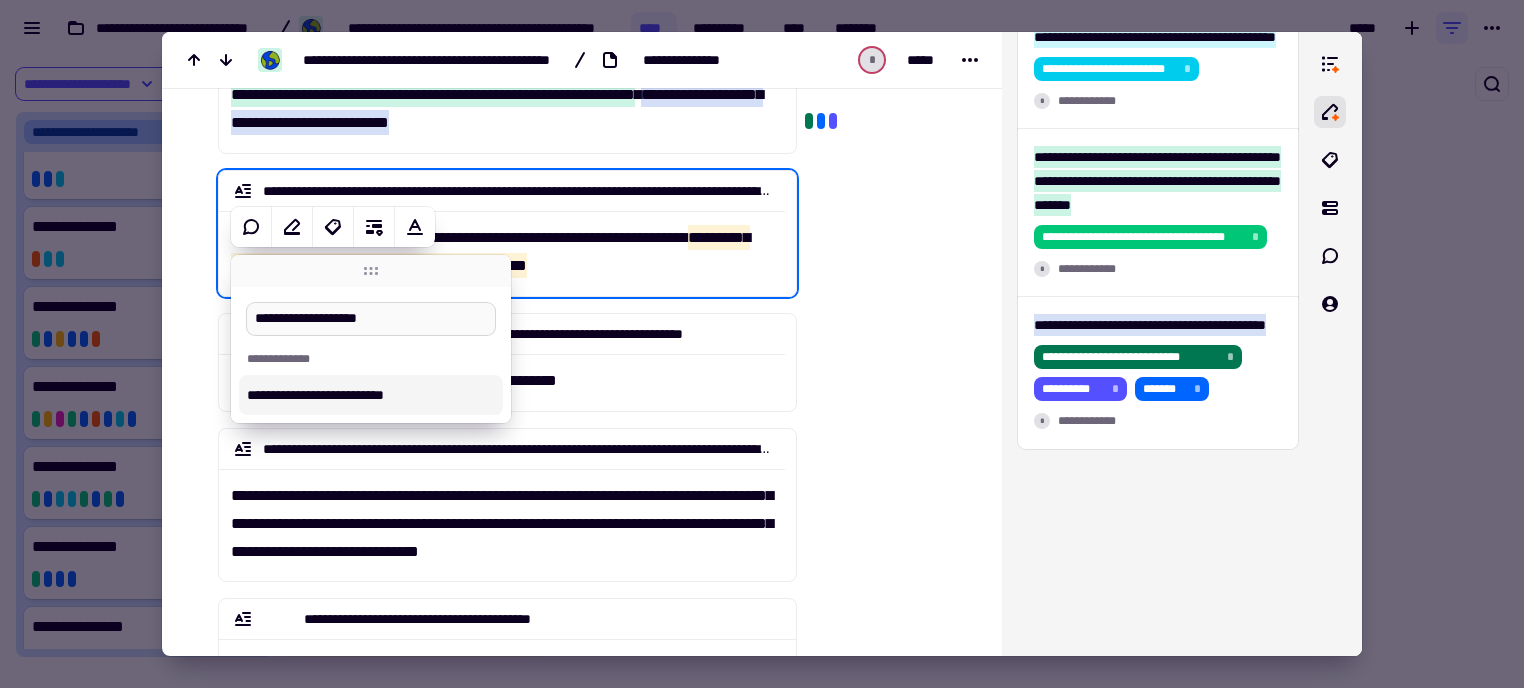 type 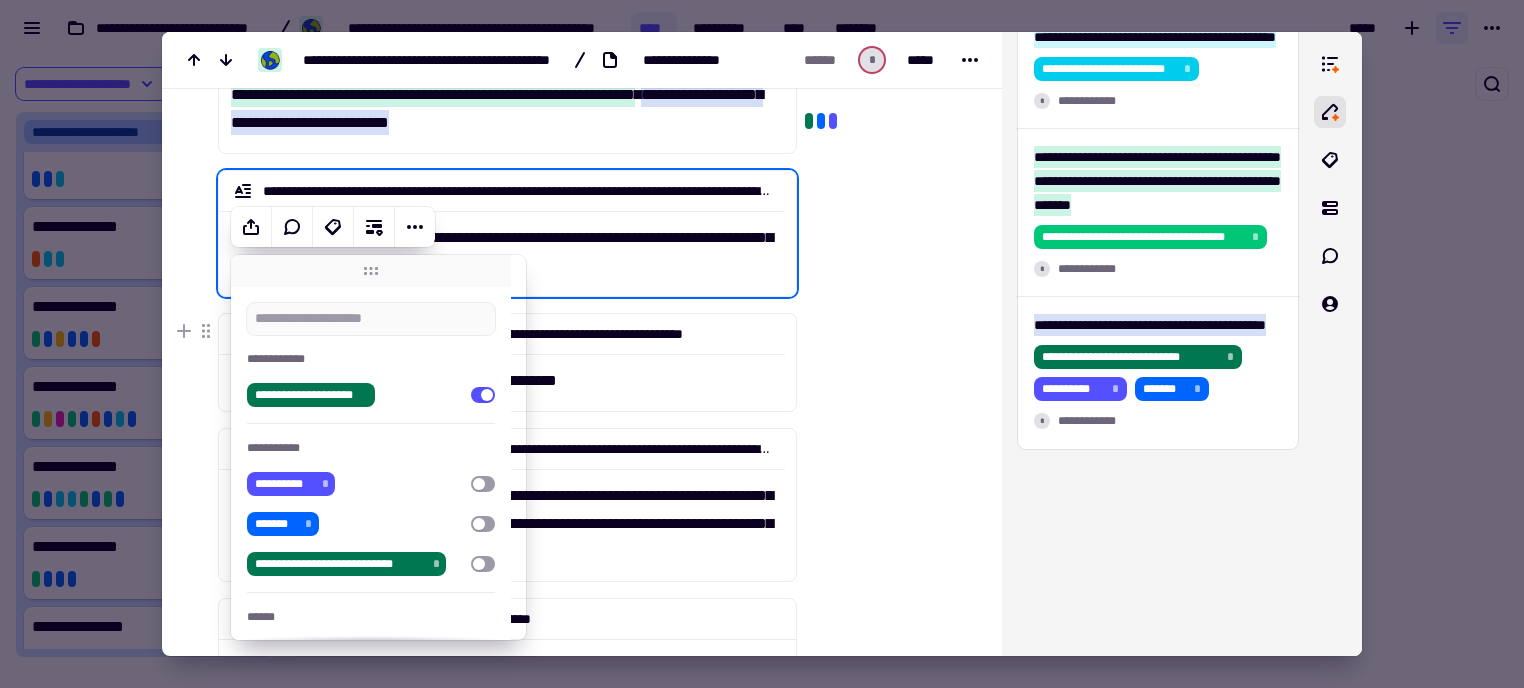 click at bounding box center (885, 674) 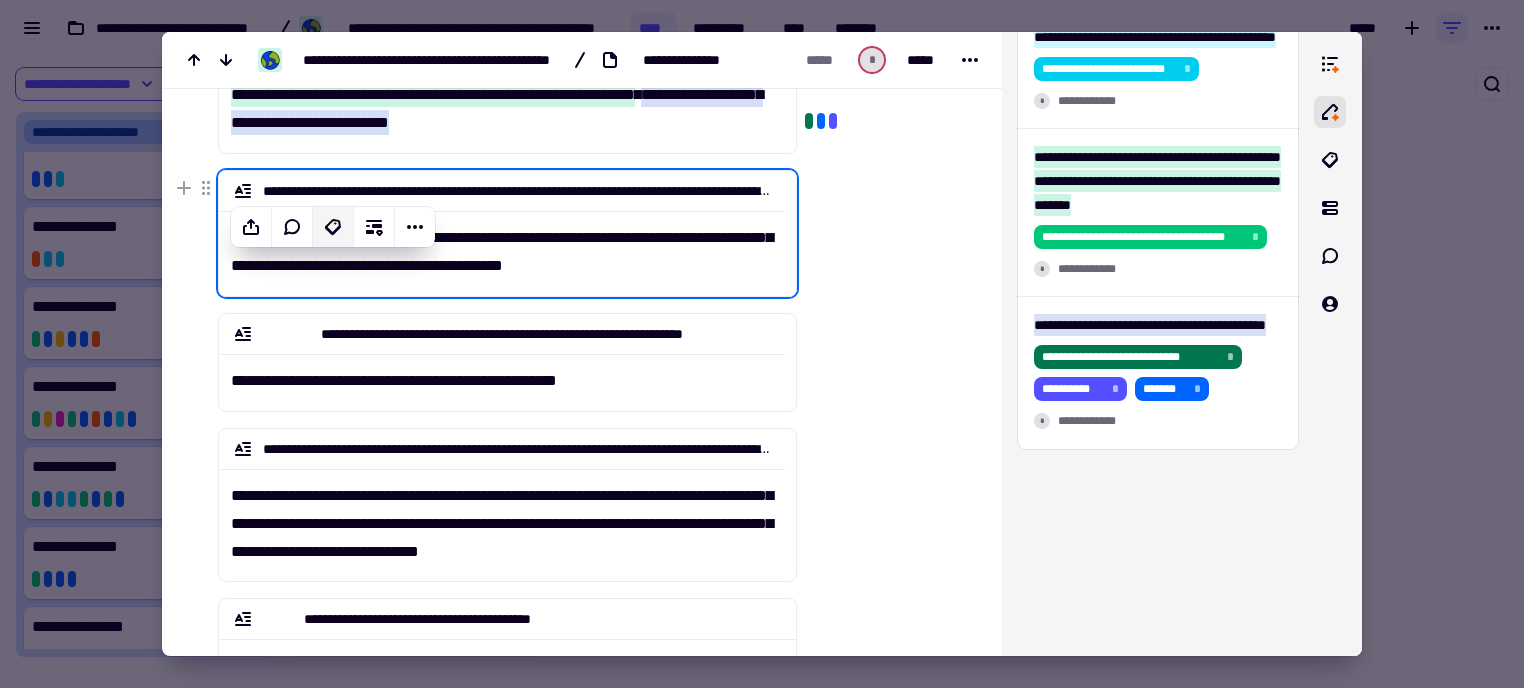 click 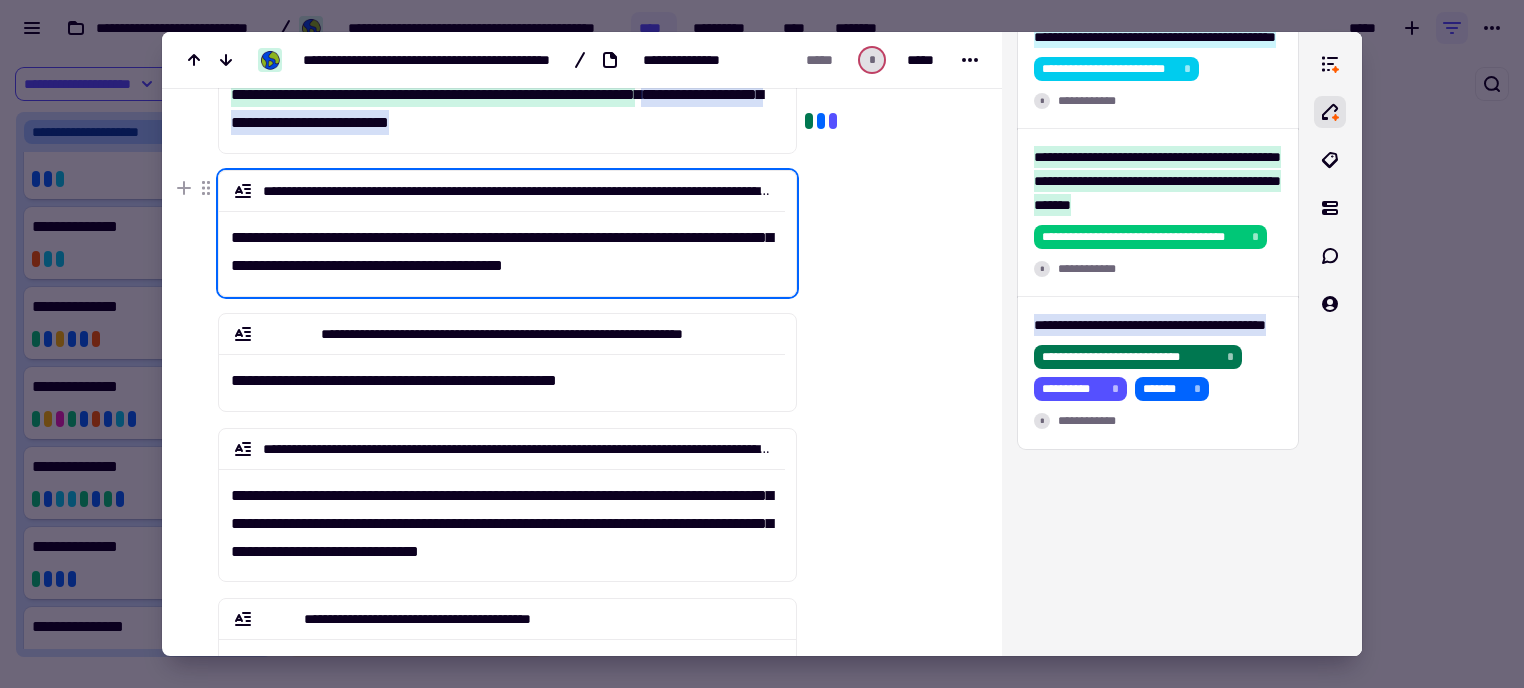 click on "**********" at bounding box center (502, 245) 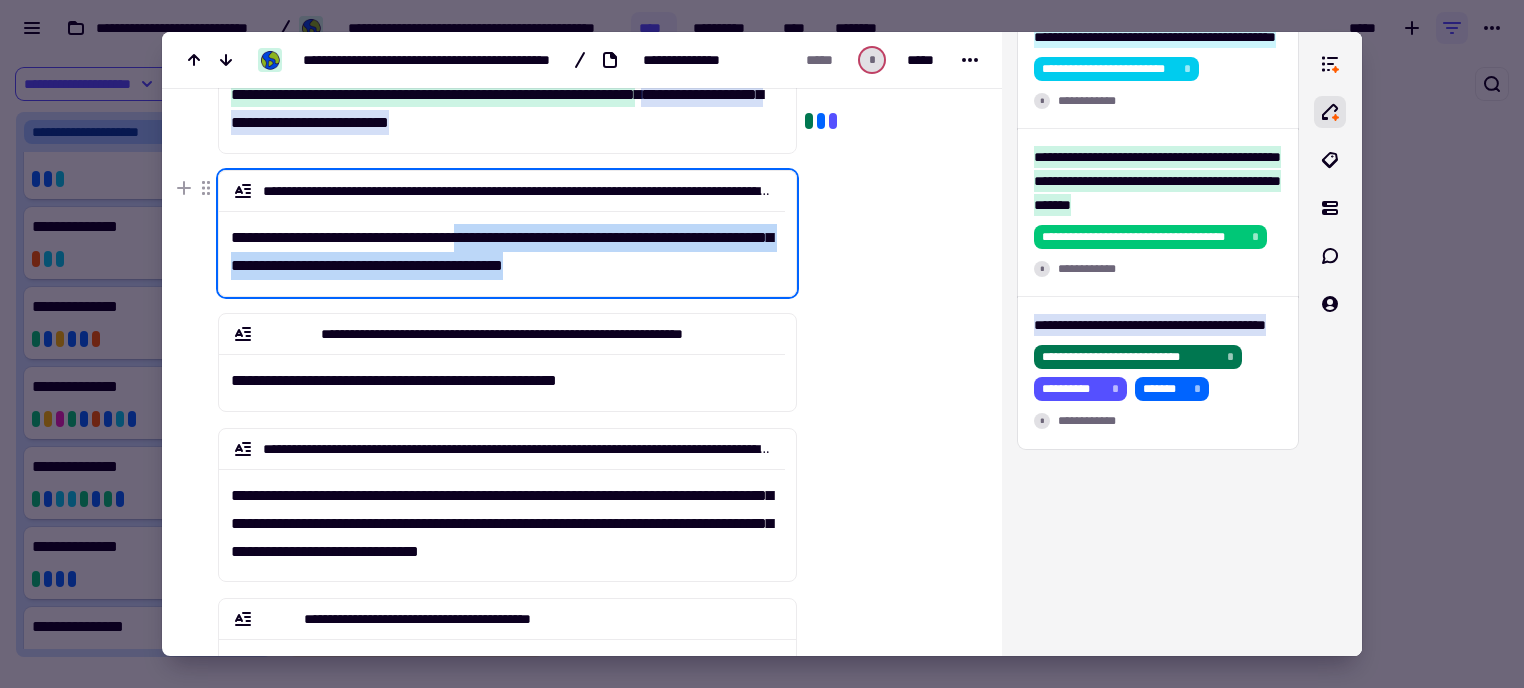 drag, startPoint x: 670, startPoint y: 275, endPoint x: 483, endPoint y: 238, distance: 190.62529 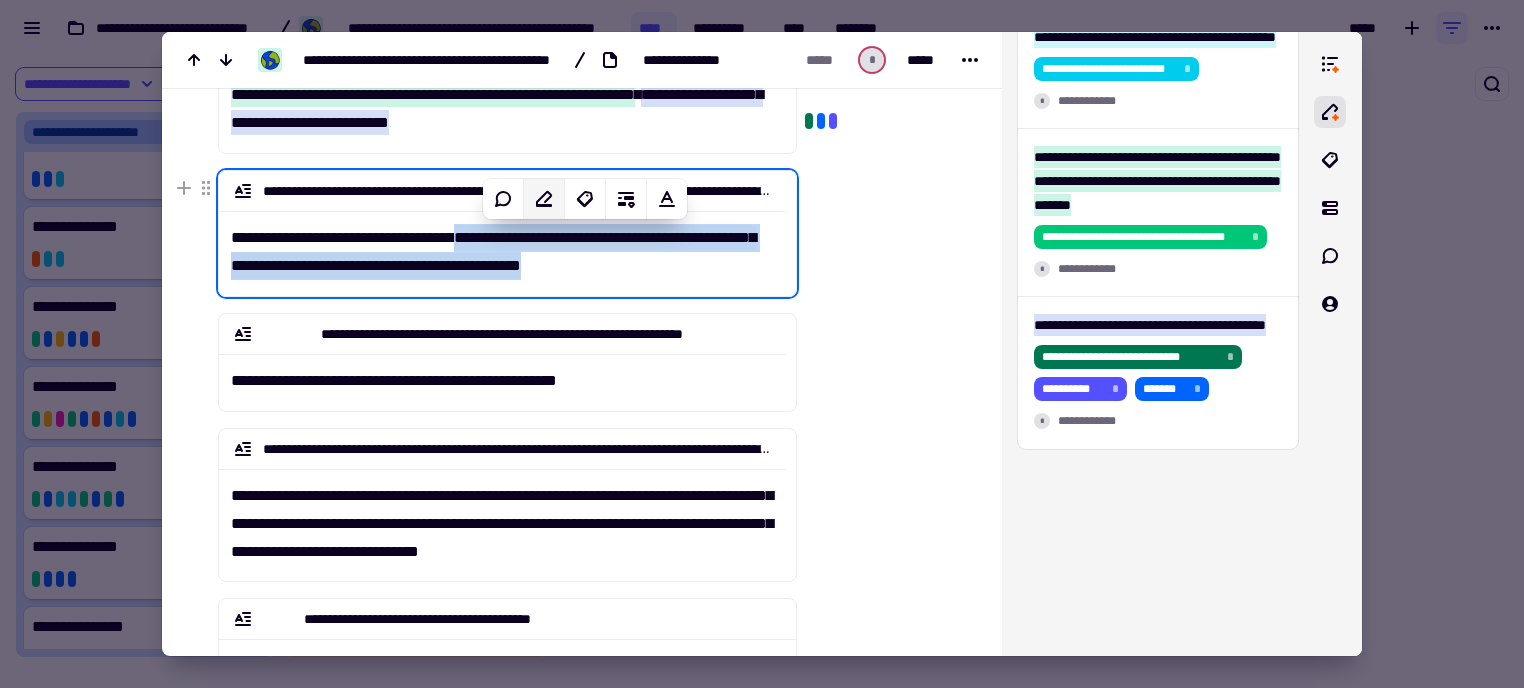 click 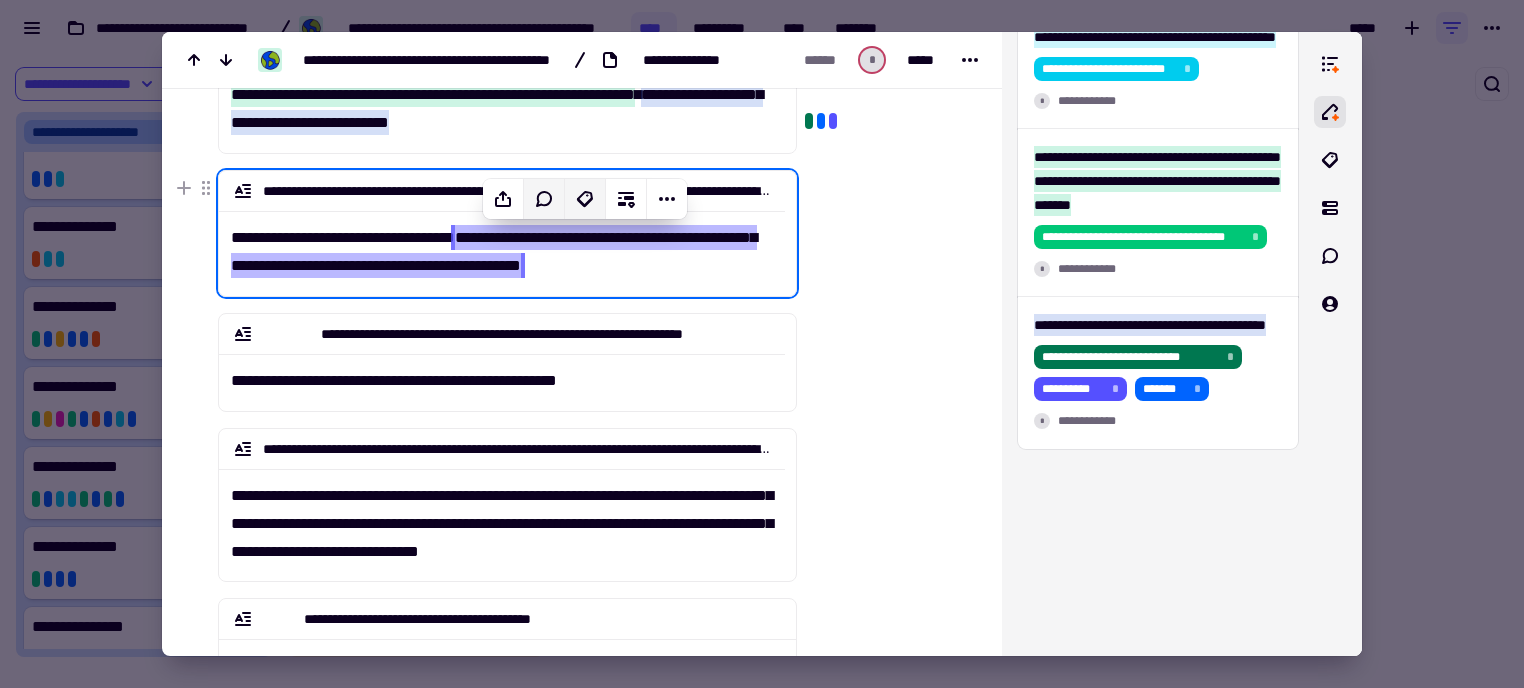 click 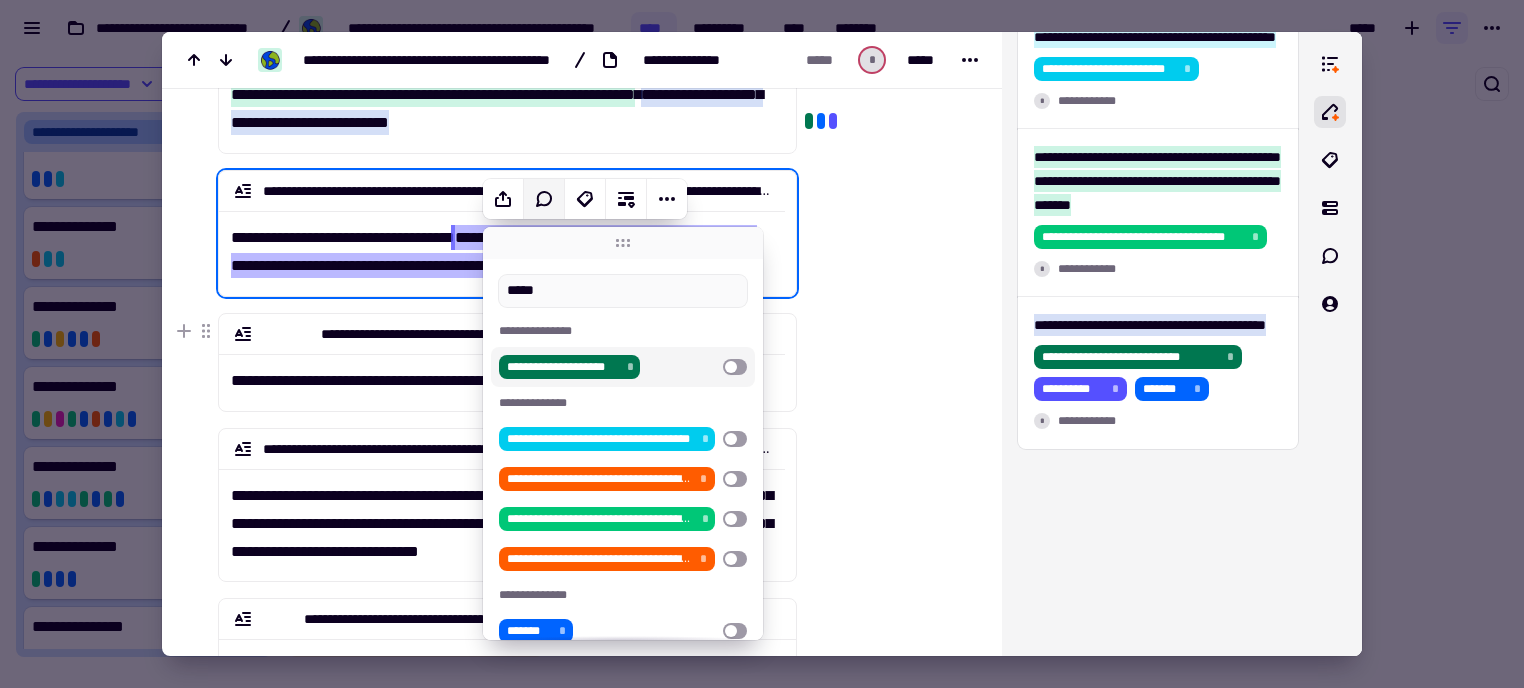 type on "*****" 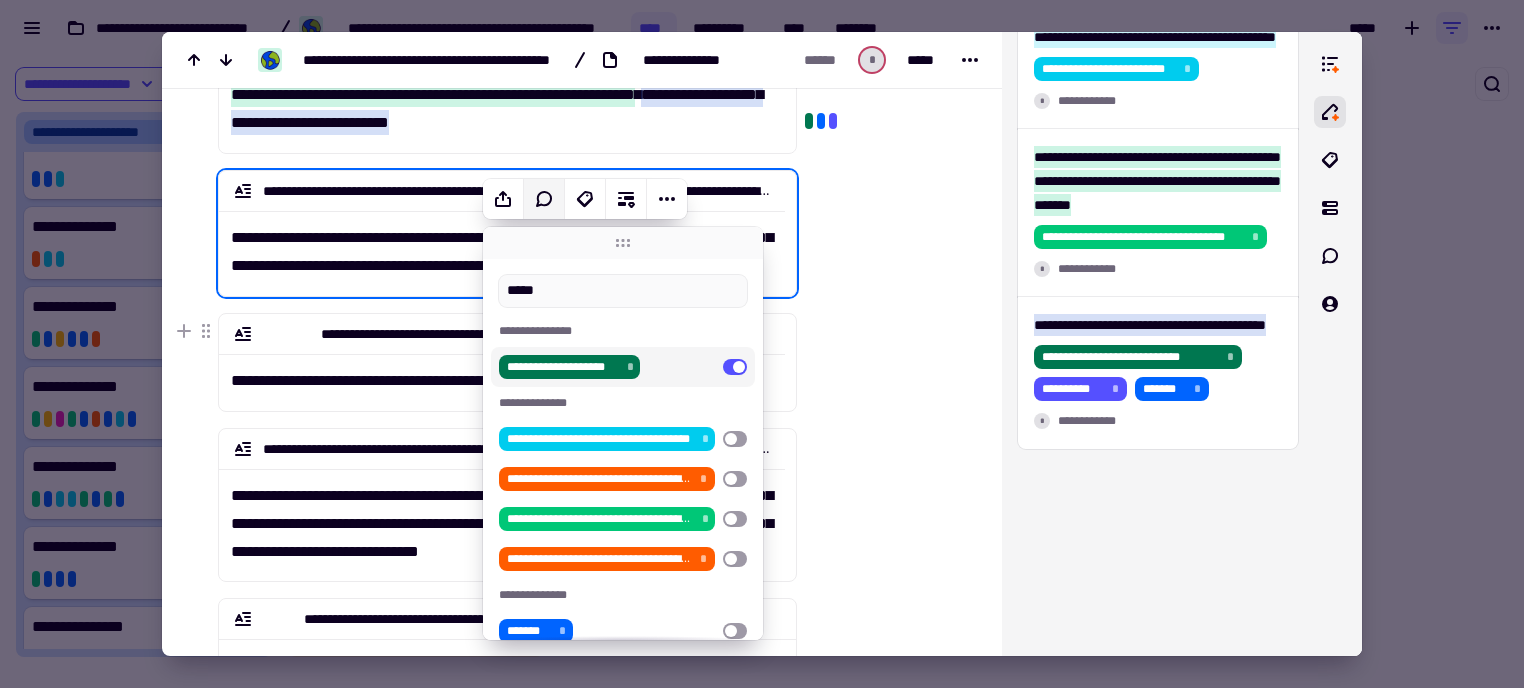 click at bounding box center [885, 674] 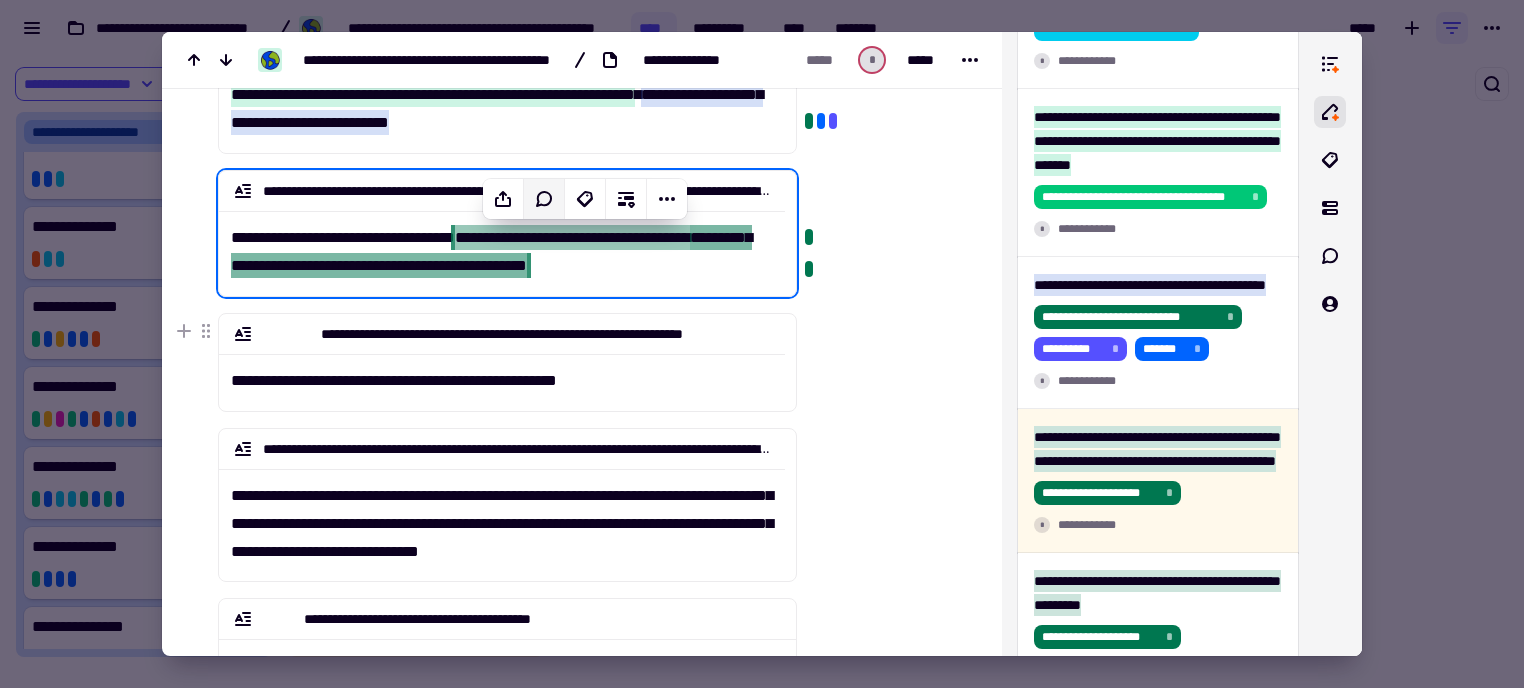 click on "**********" at bounding box center (502, 374) 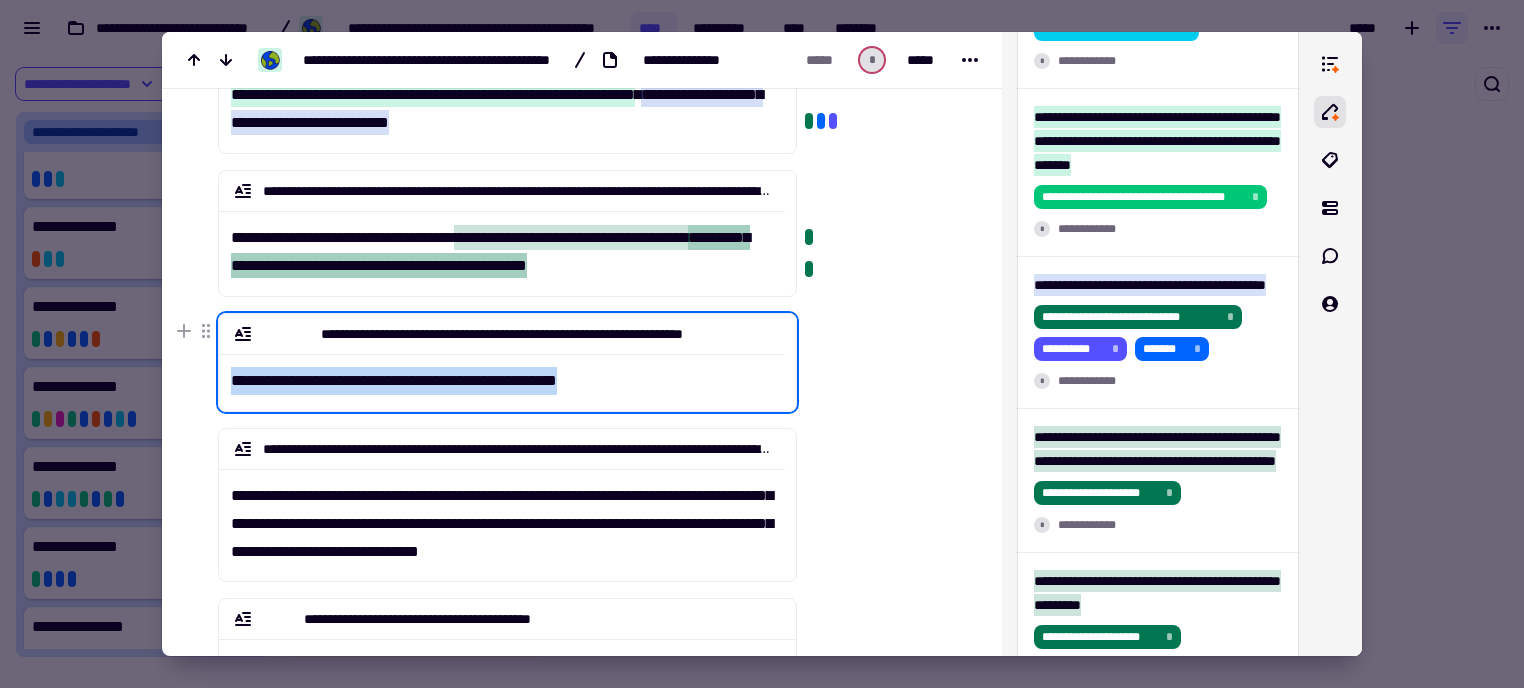 drag, startPoint x: 227, startPoint y: 383, endPoint x: 685, endPoint y: 397, distance: 458.21393 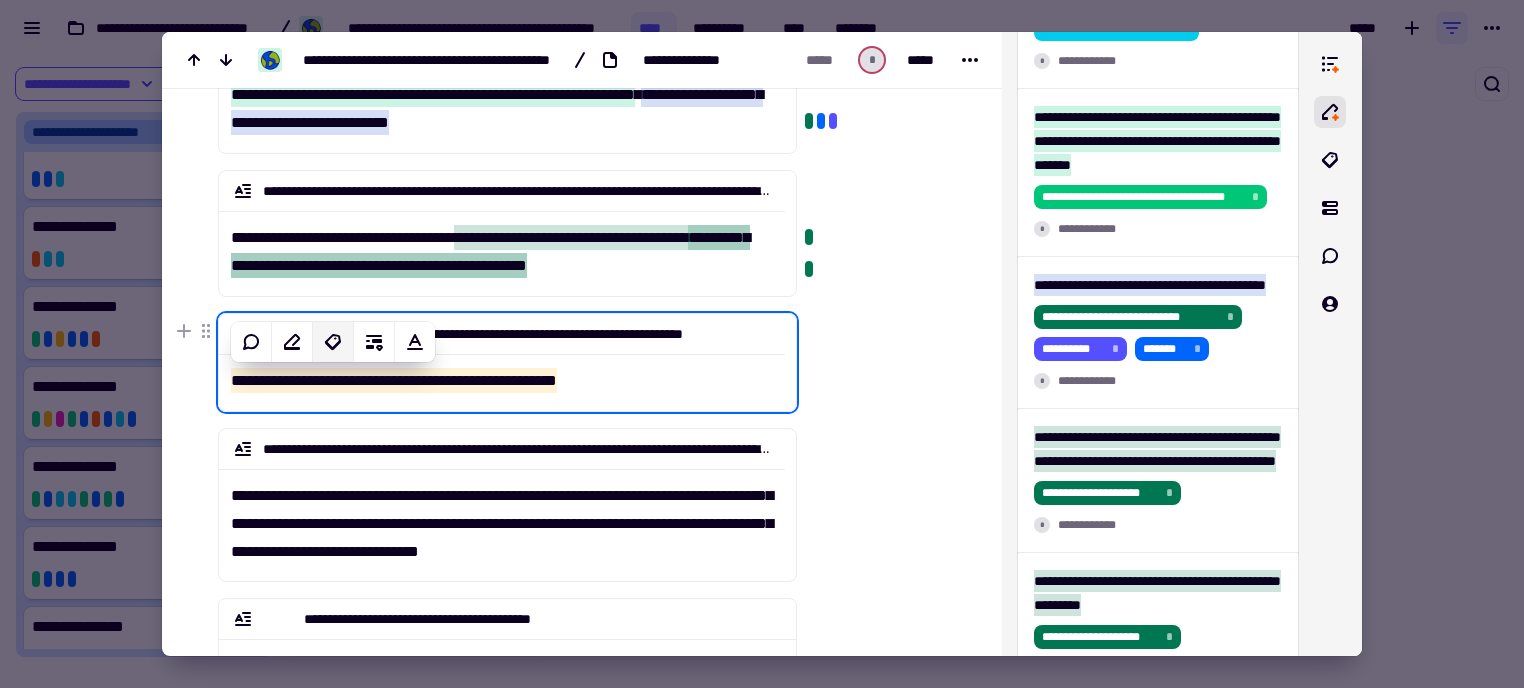 drag, startPoint x: 329, startPoint y: 343, endPoint x: 338, endPoint y: 360, distance: 19.235384 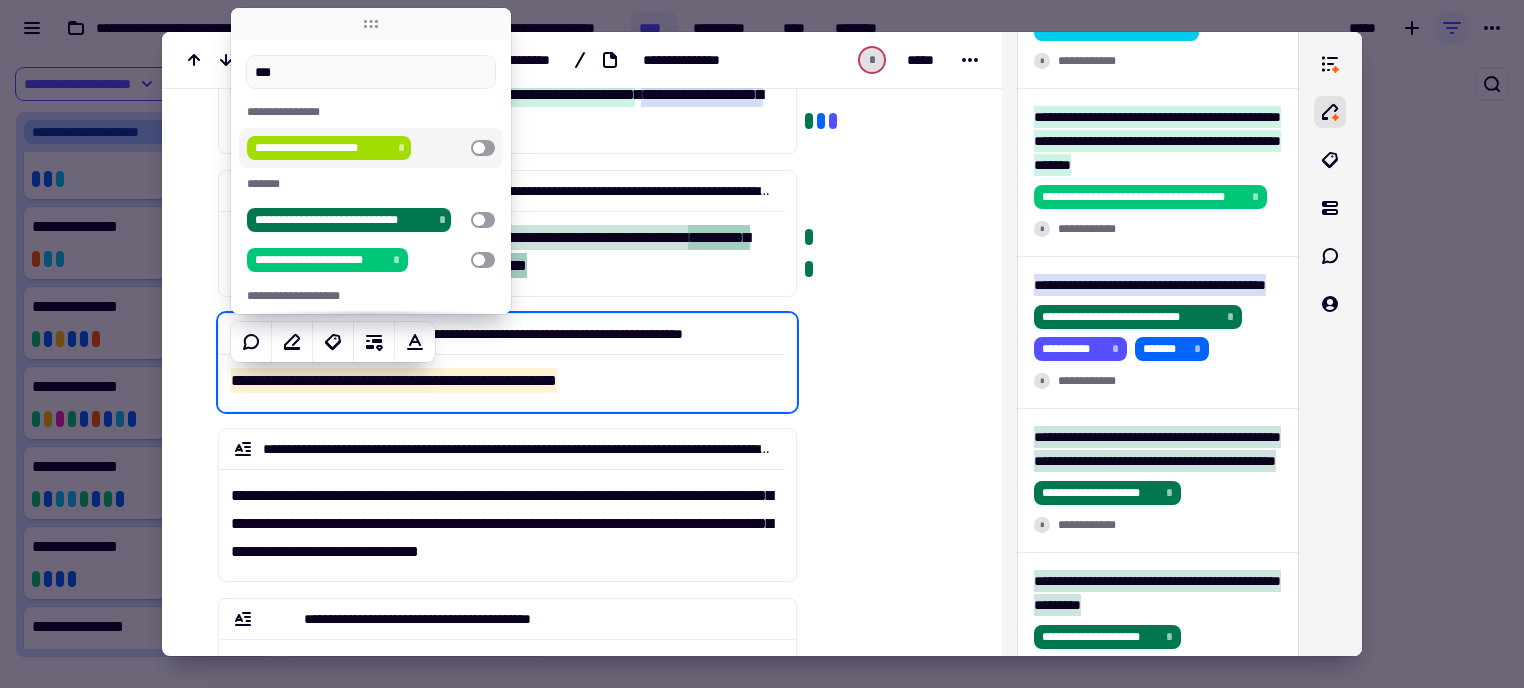 type on "***" 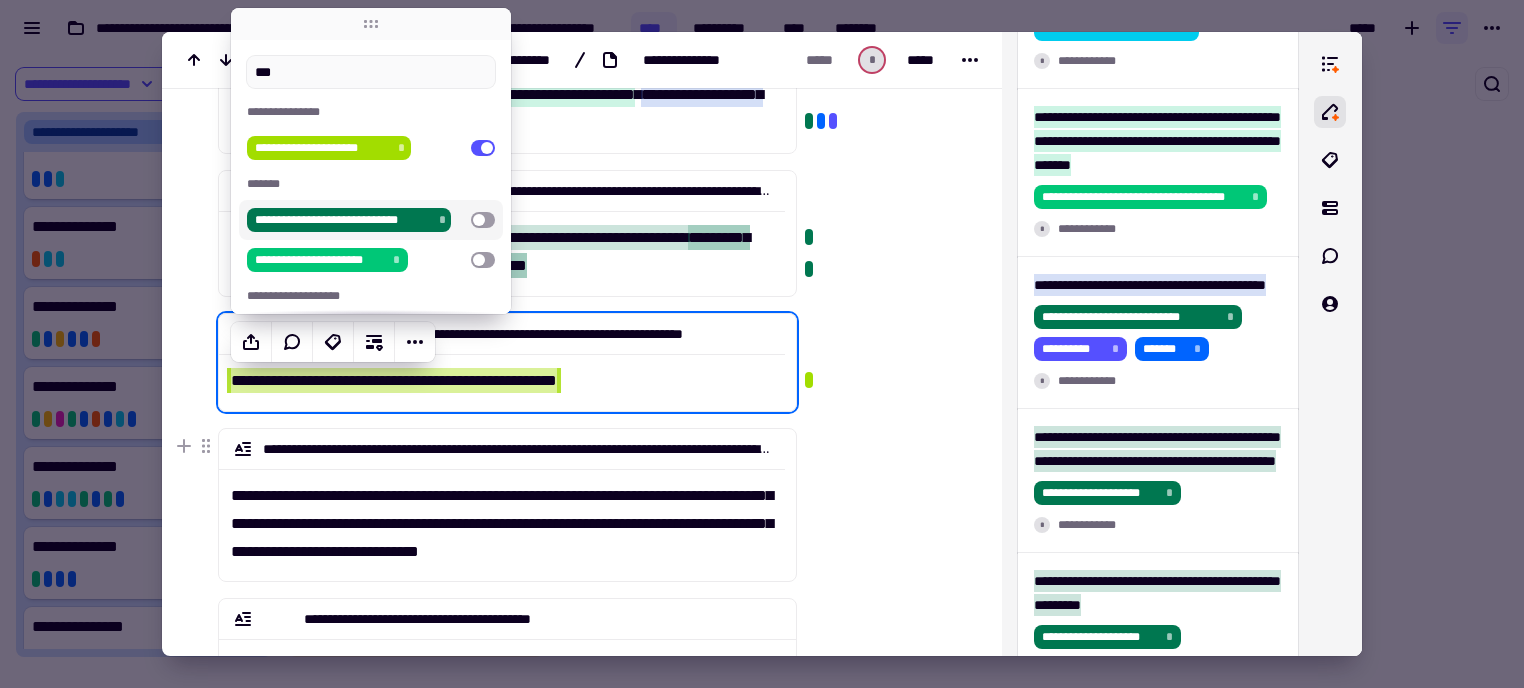 click at bounding box center [885, 674] 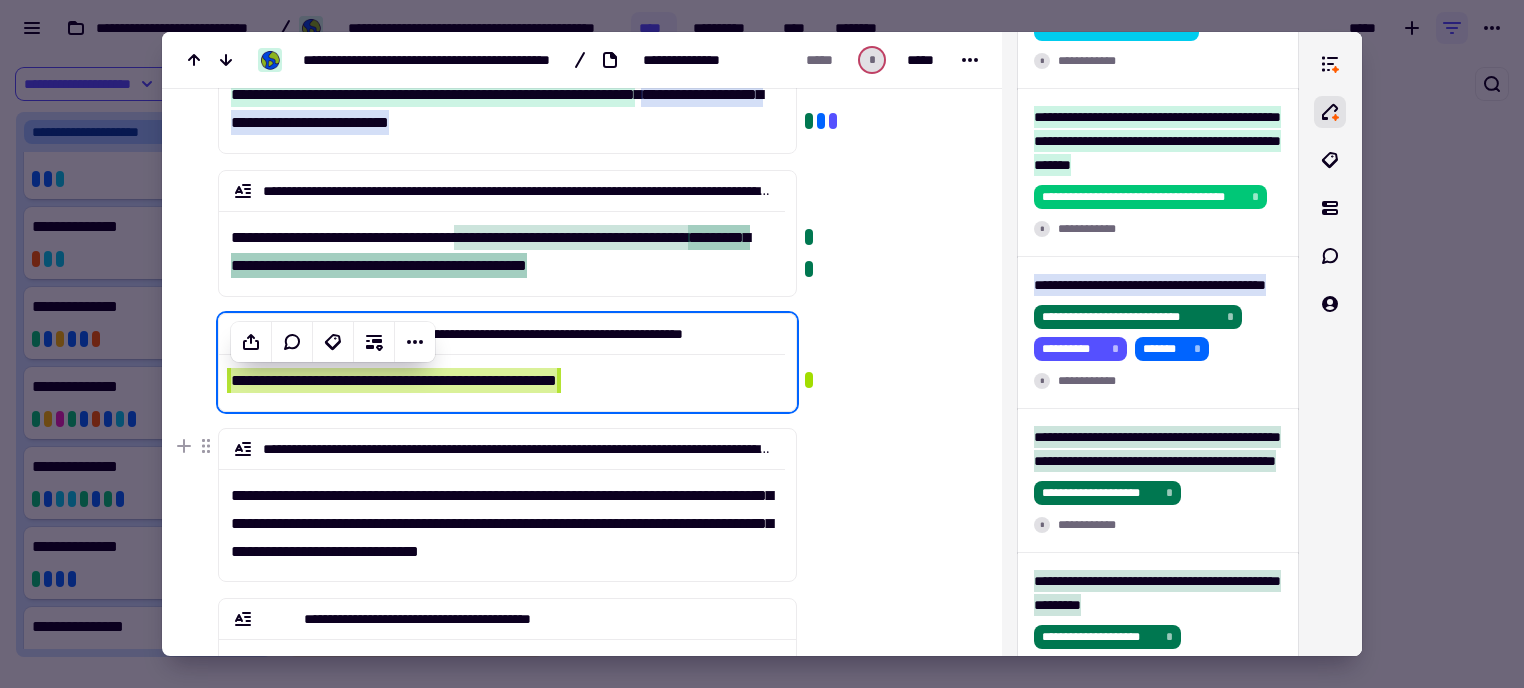 click on "**********" at bounding box center [502, 517] 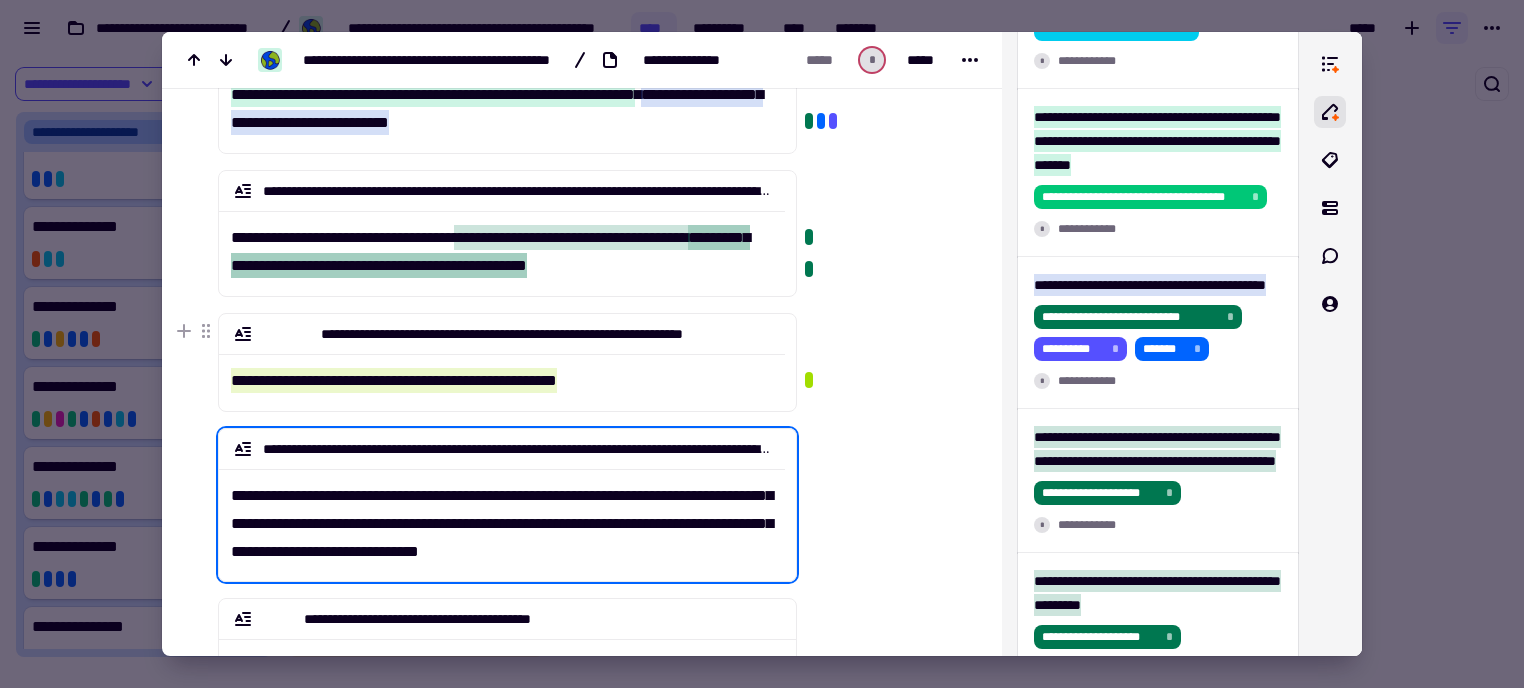 click at bounding box center [885, 674] 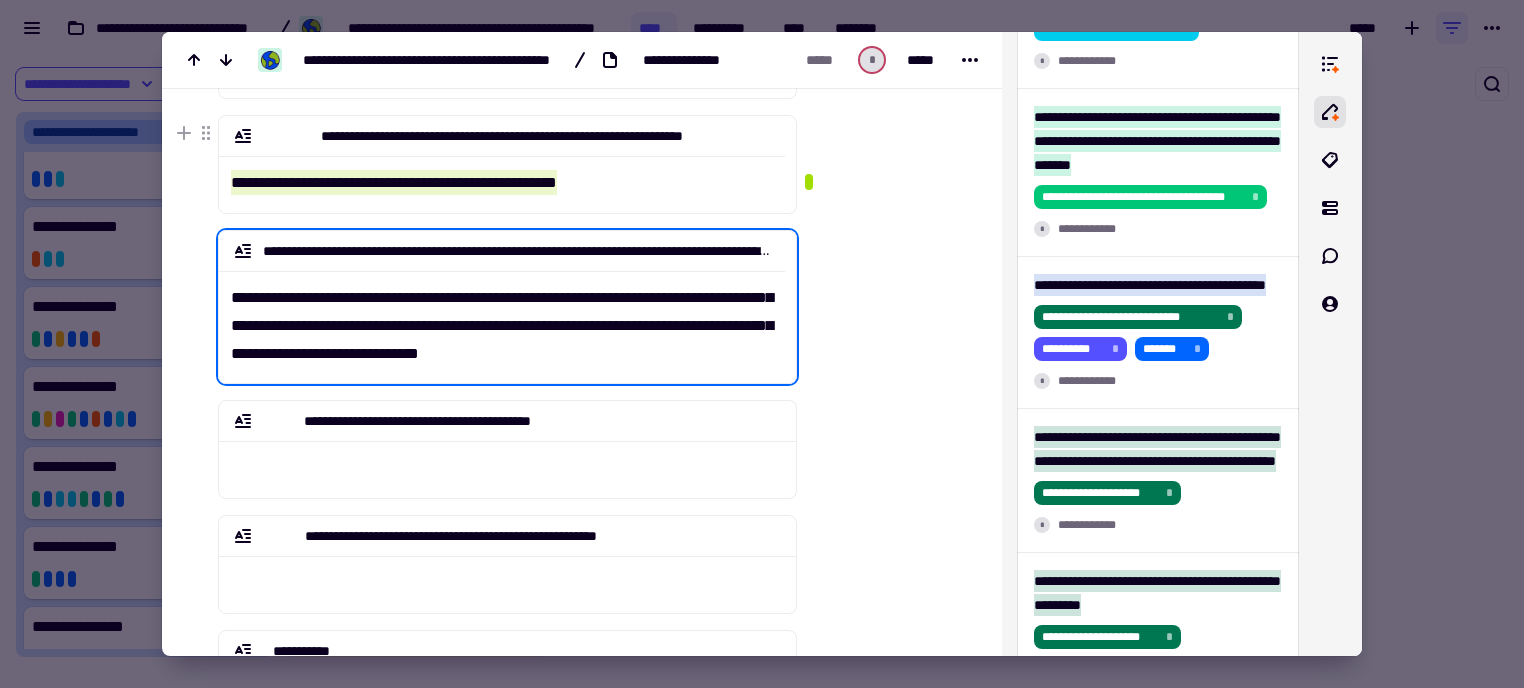 scroll, scrollTop: 896, scrollLeft: 0, axis: vertical 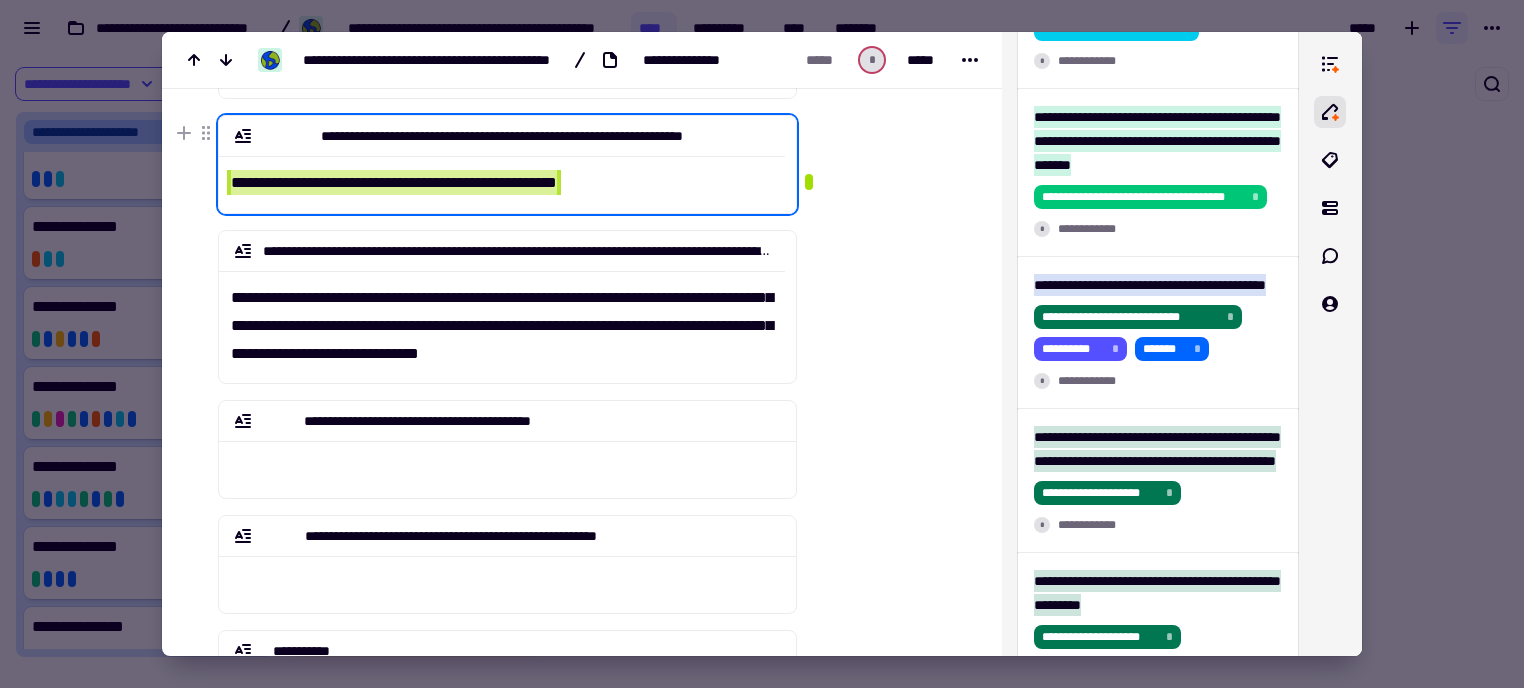 click on "**********" at bounding box center (502, 176) 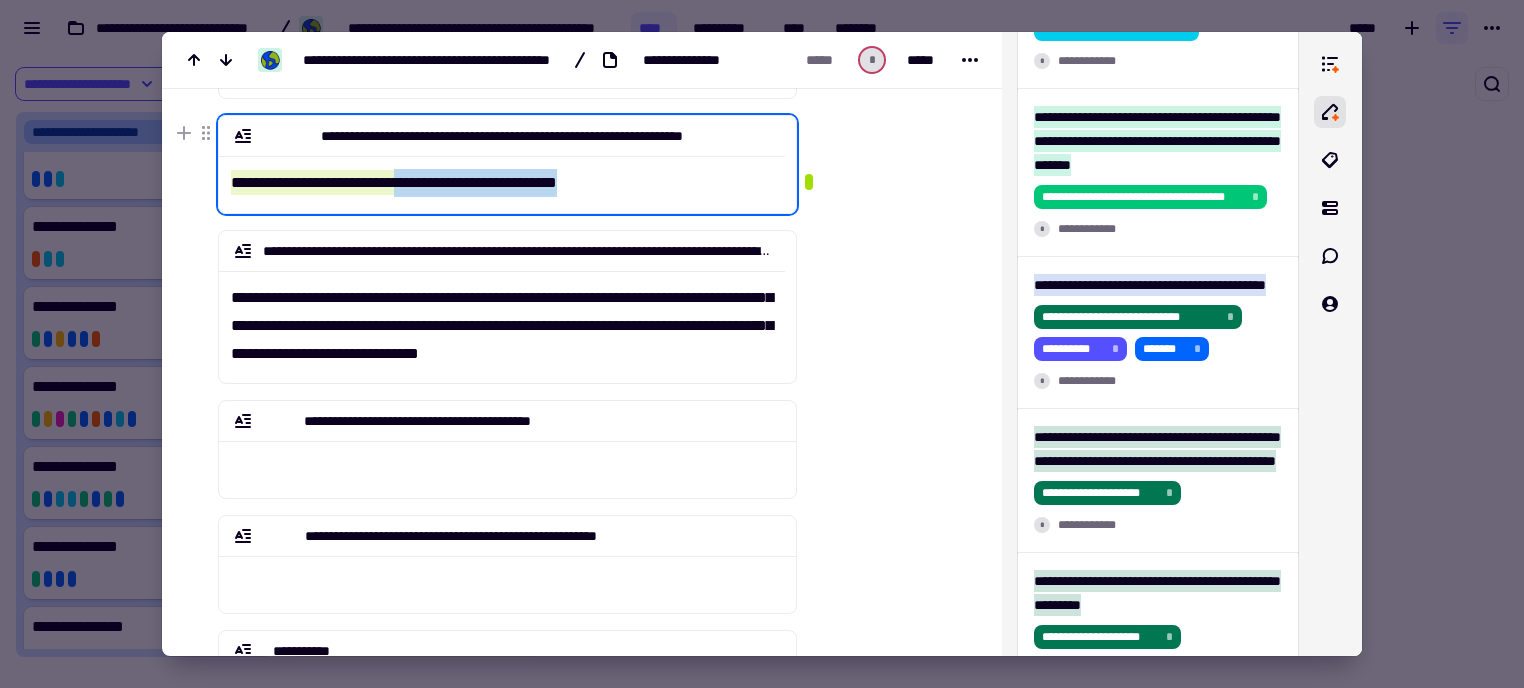 drag, startPoint x: 612, startPoint y: 185, endPoint x: 414, endPoint y: 179, distance: 198.09088 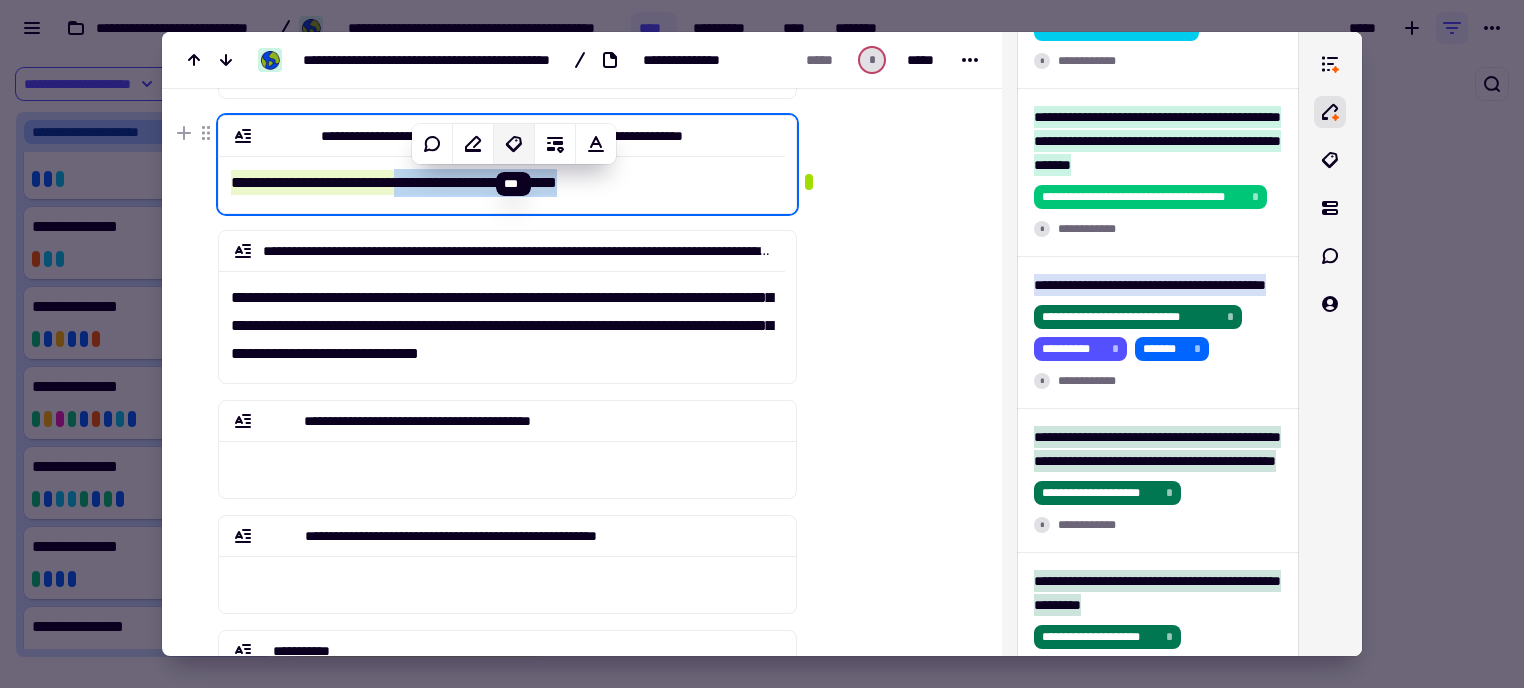 click 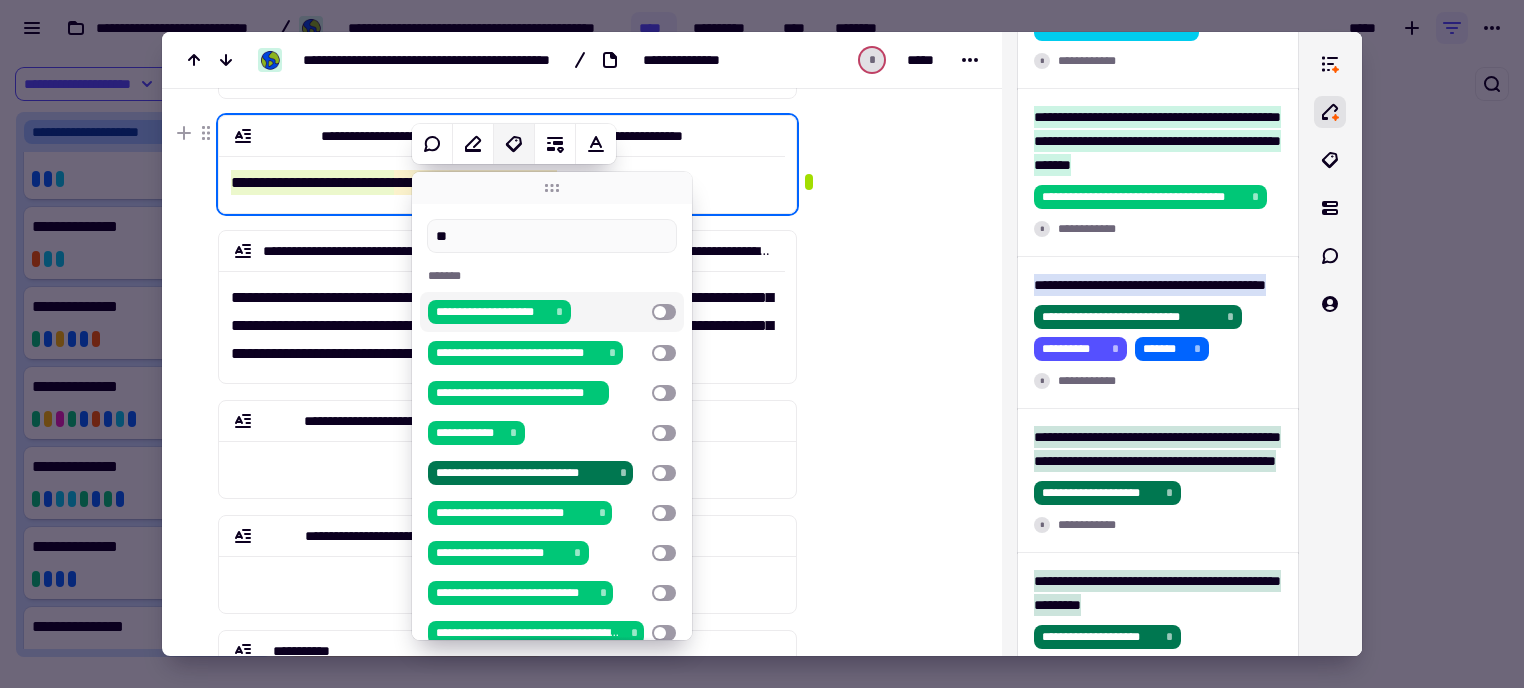 type on "*" 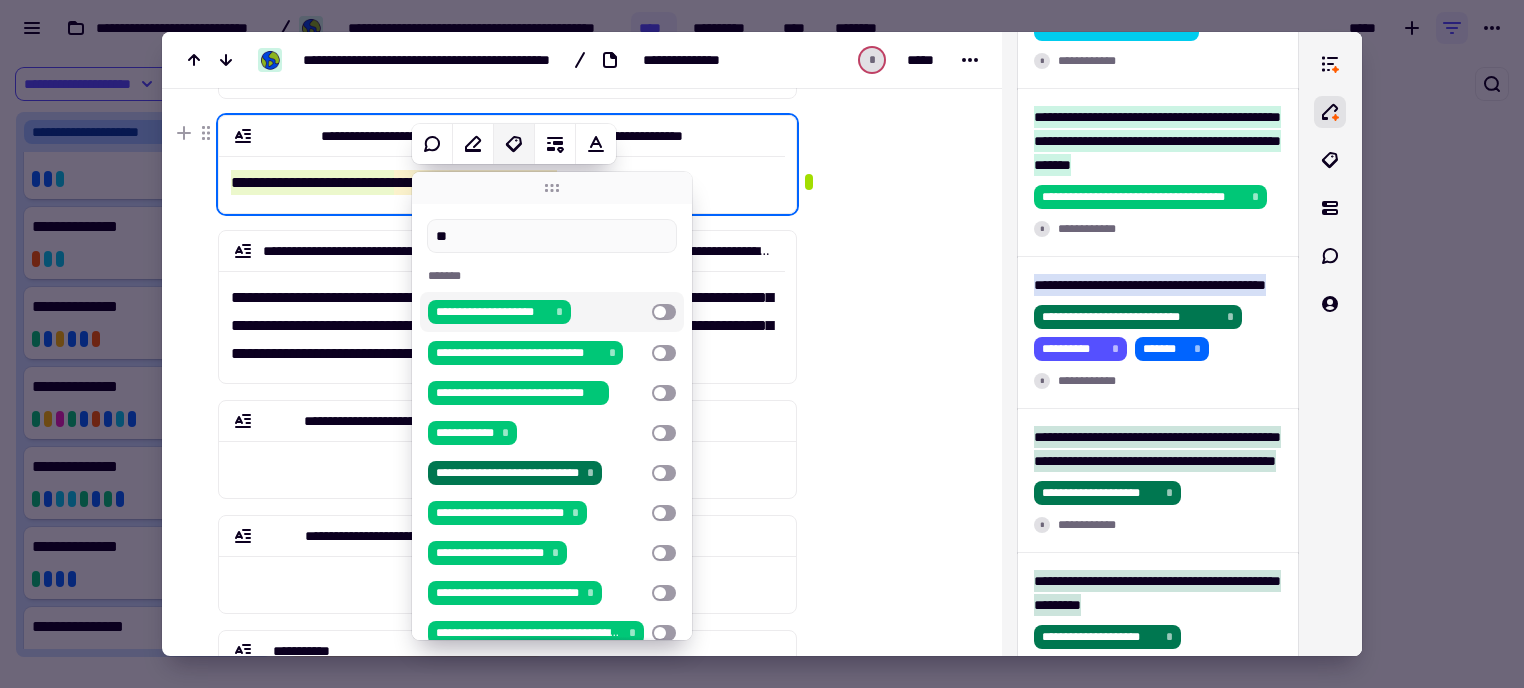 type on "*" 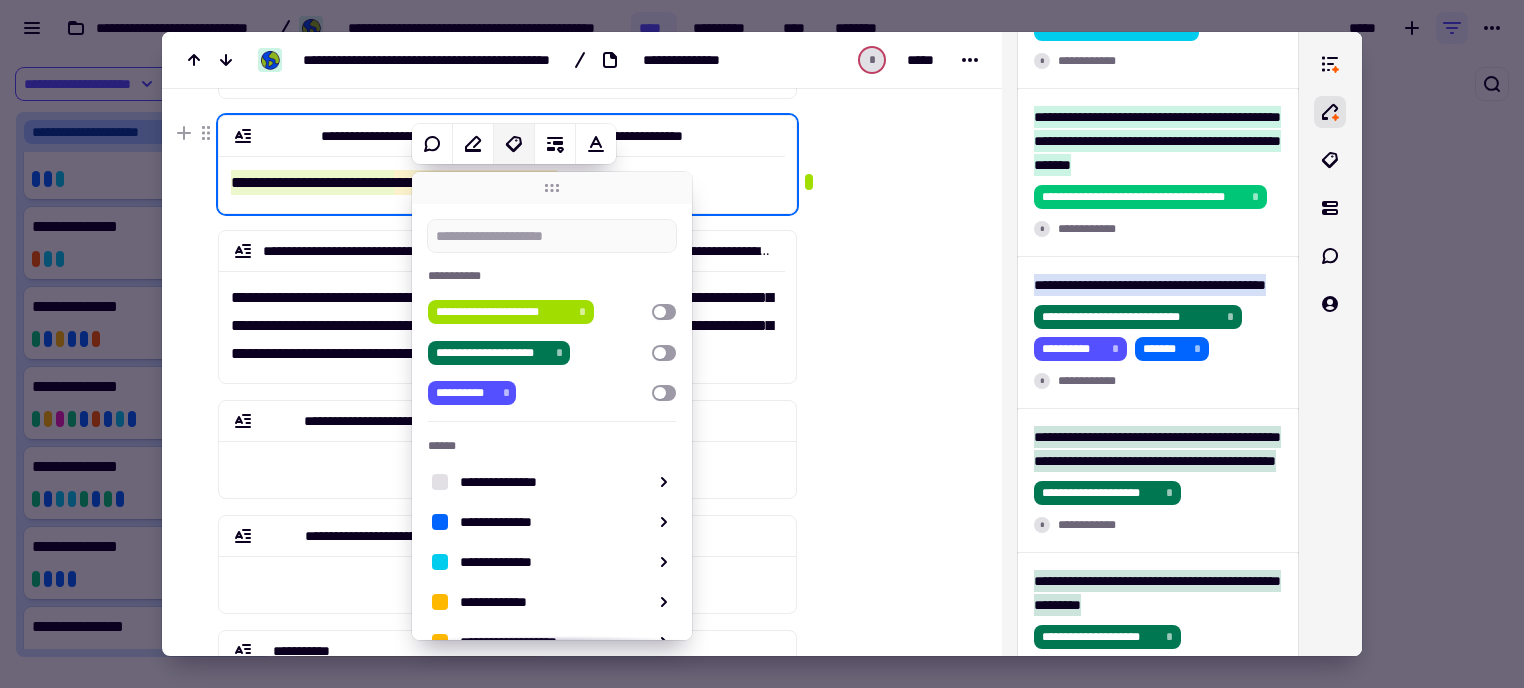 type on "*" 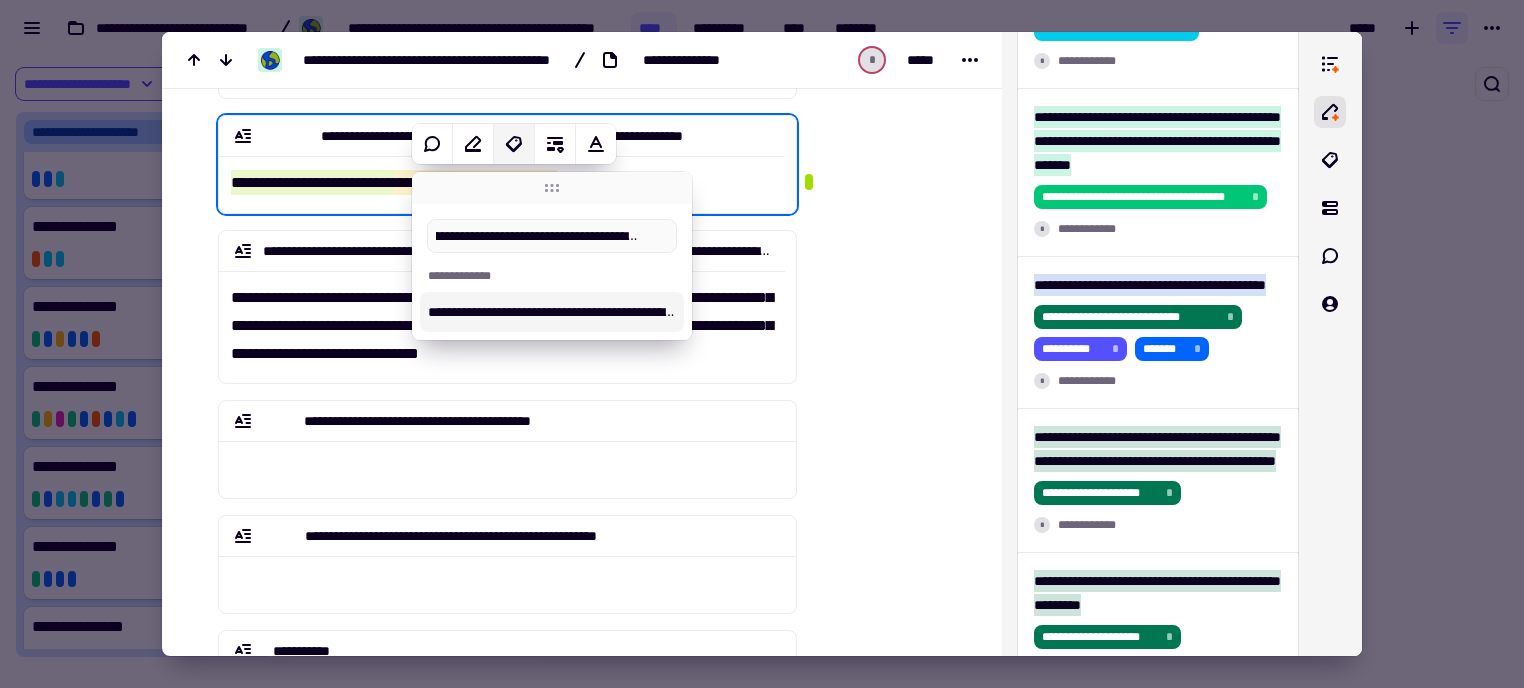 scroll, scrollTop: 0, scrollLeft: 108, axis: horizontal 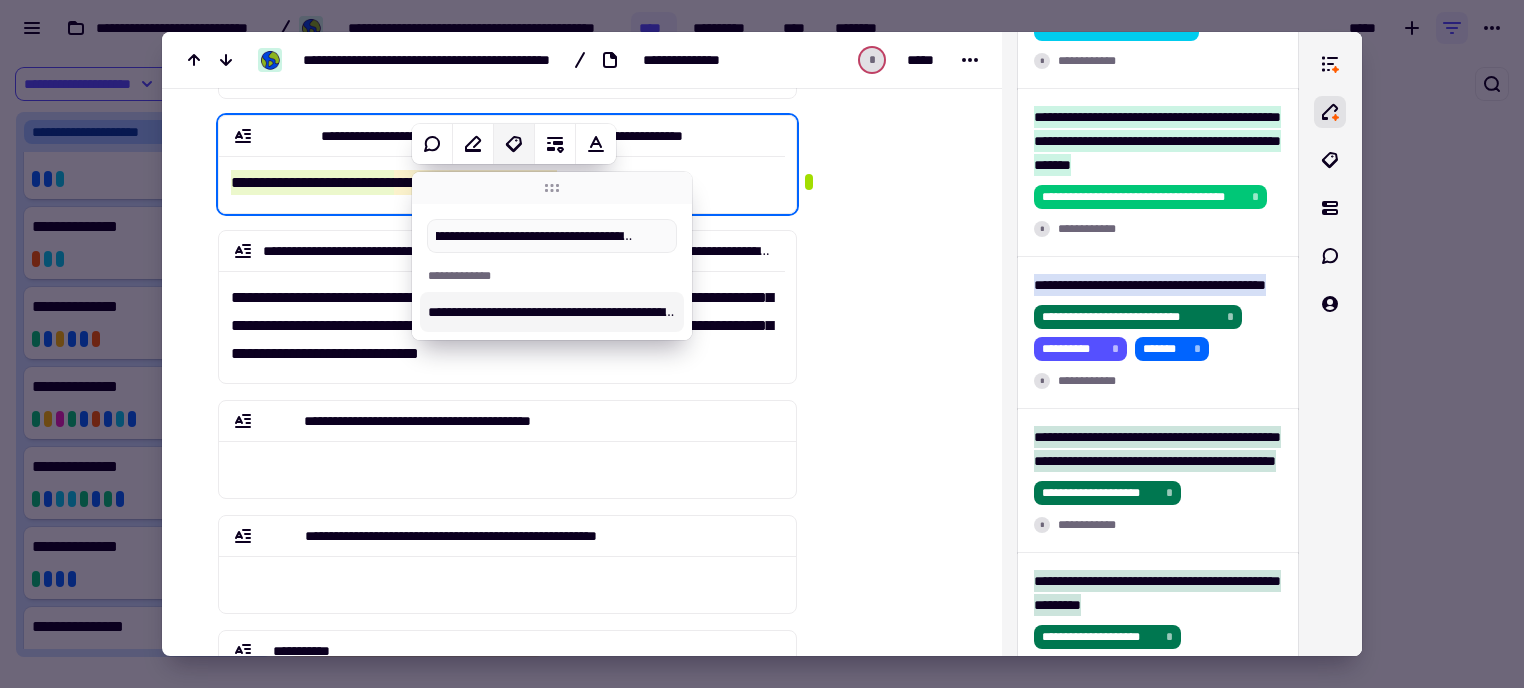 type 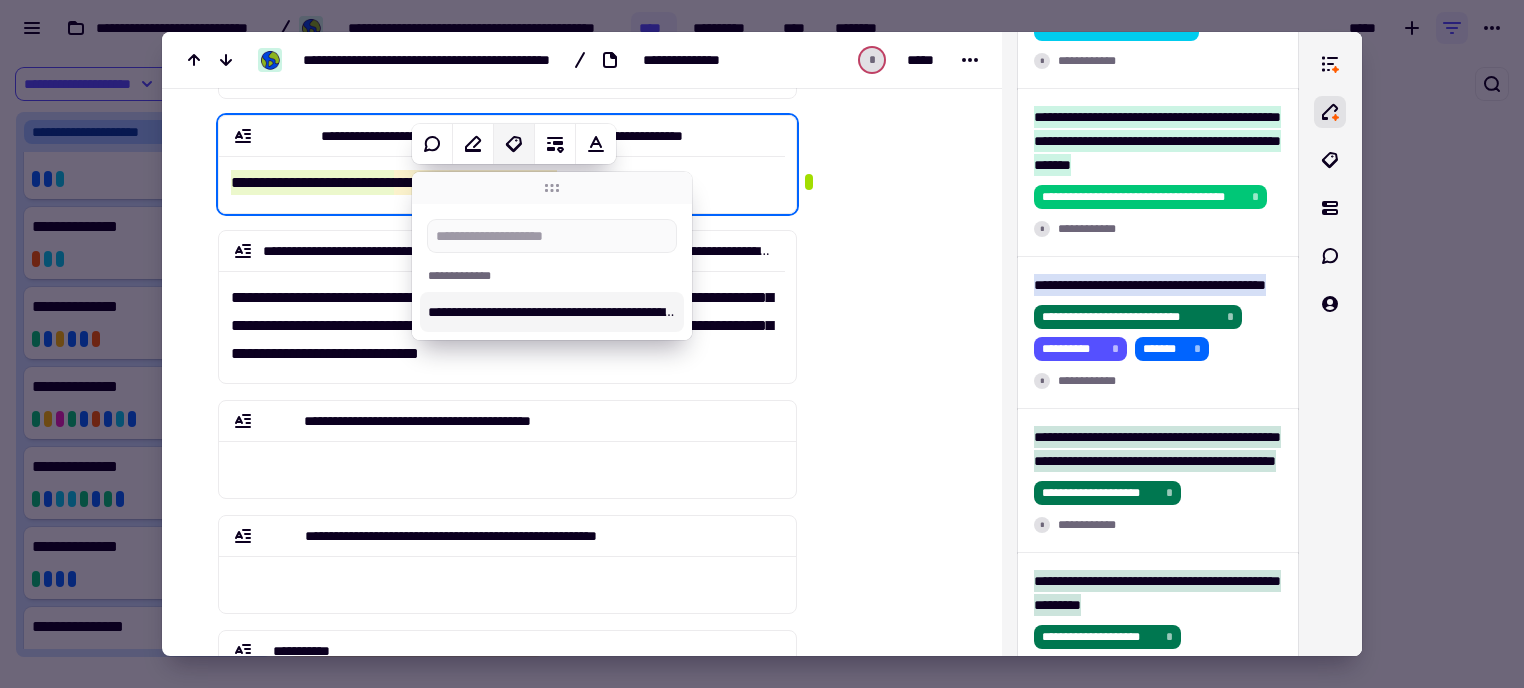 scroll, scrollTop: 0, scrollLeft: 0, axis: both 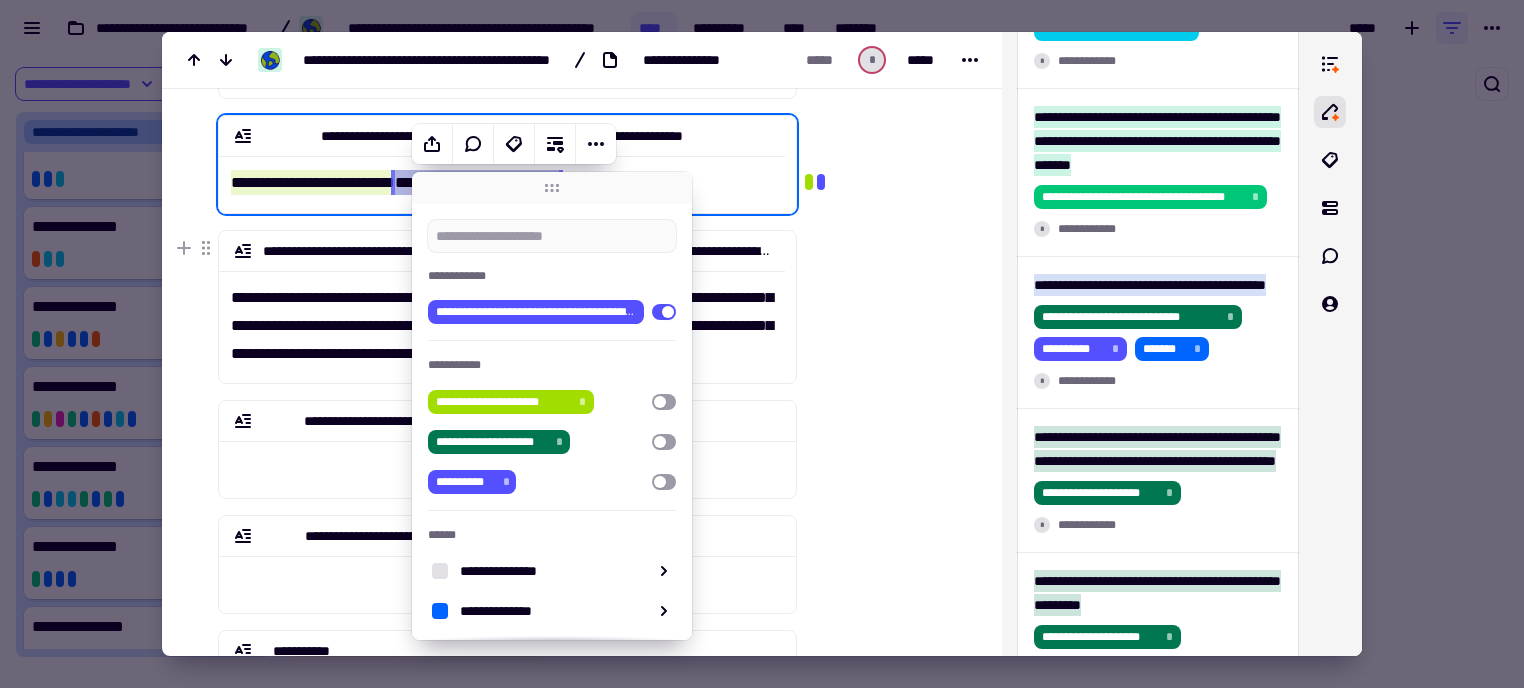 click on "**********" at bounding box center (502, 319) 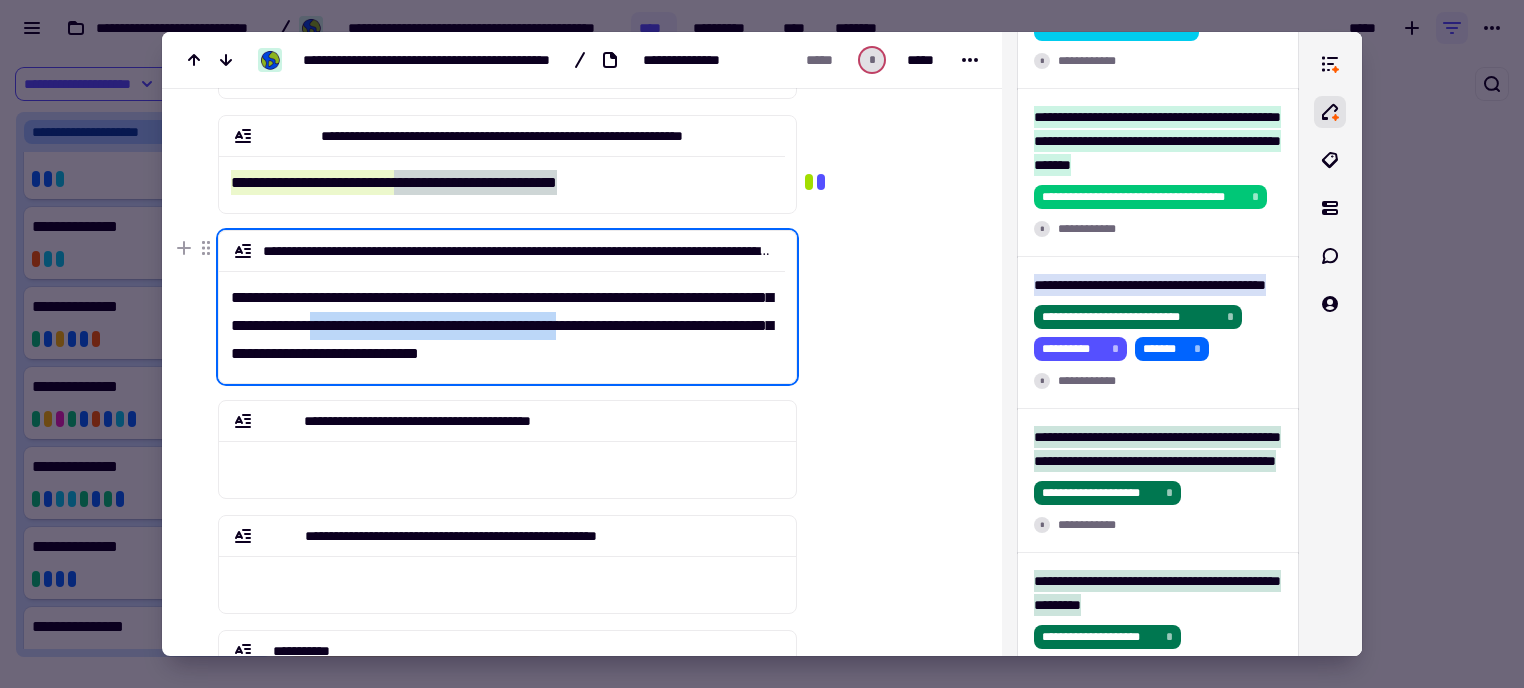 drag, startPoint x: 670, startPoint y: 327, endPoint x: 398, endPoint y: 330, distance: 272.01654 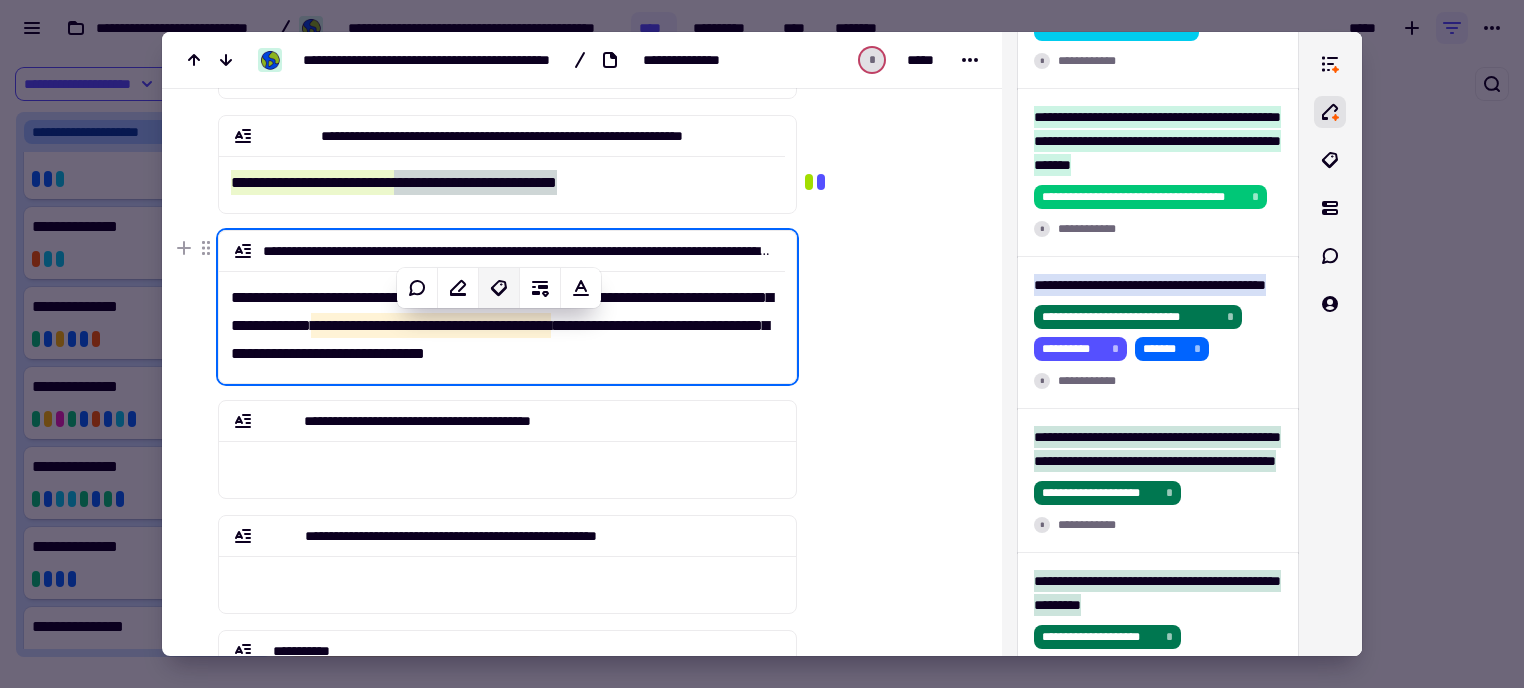 click 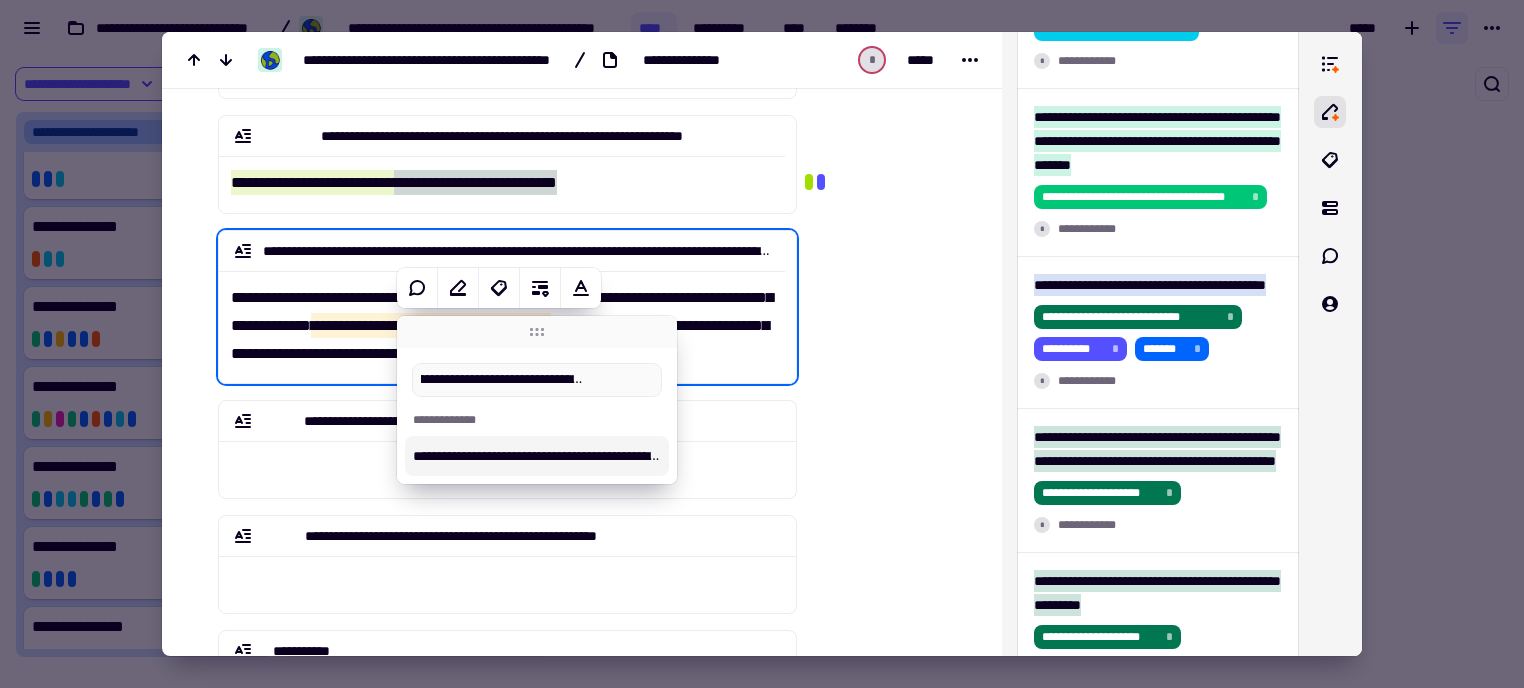 type on "**********" 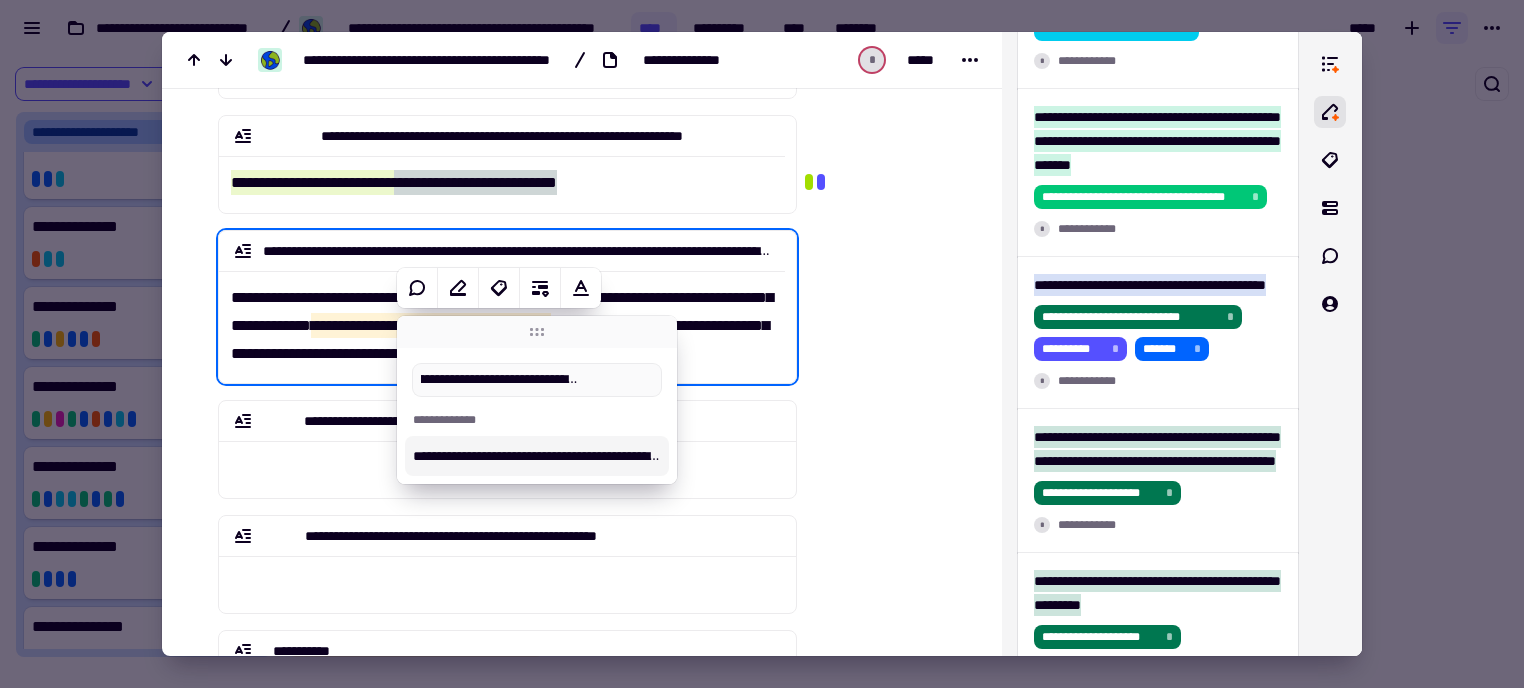 scroll, scrollTop: 0, scrollLeft: 167, axis: horizontal 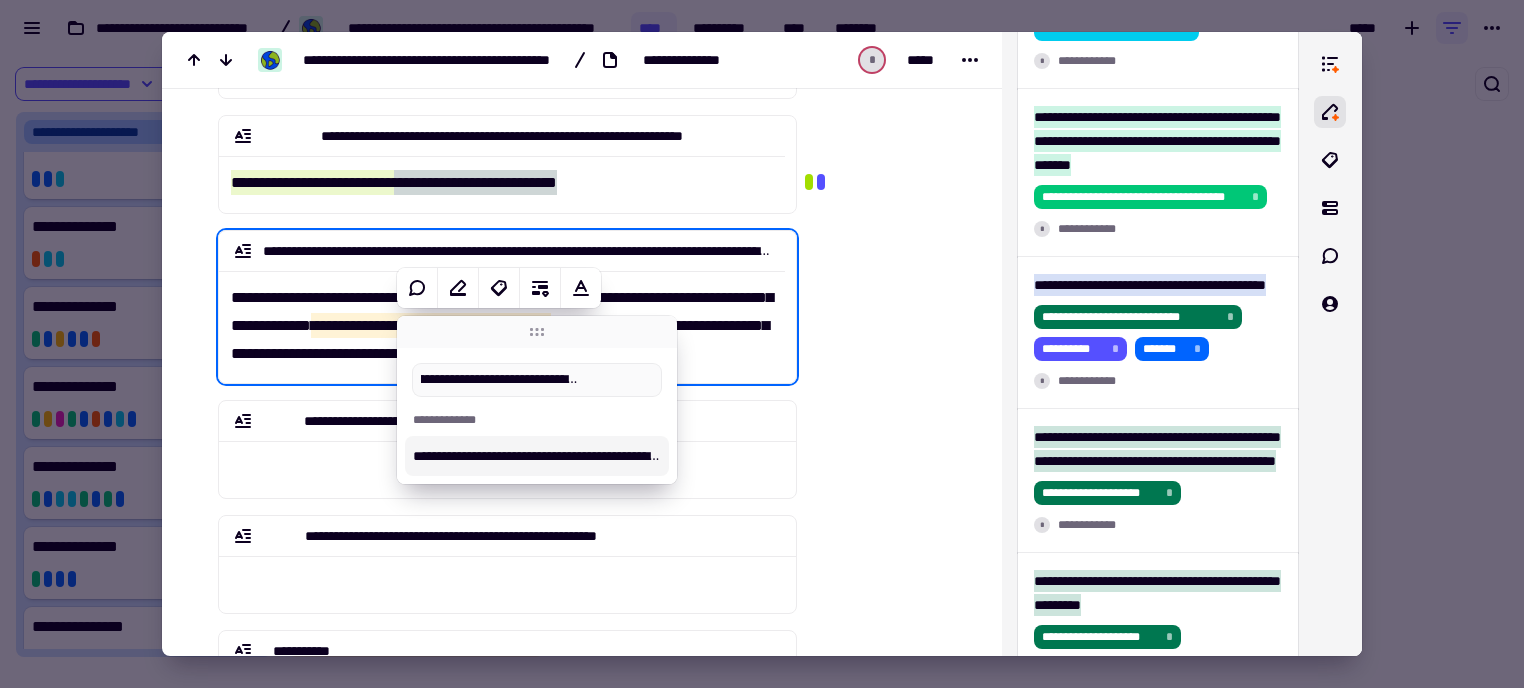 type 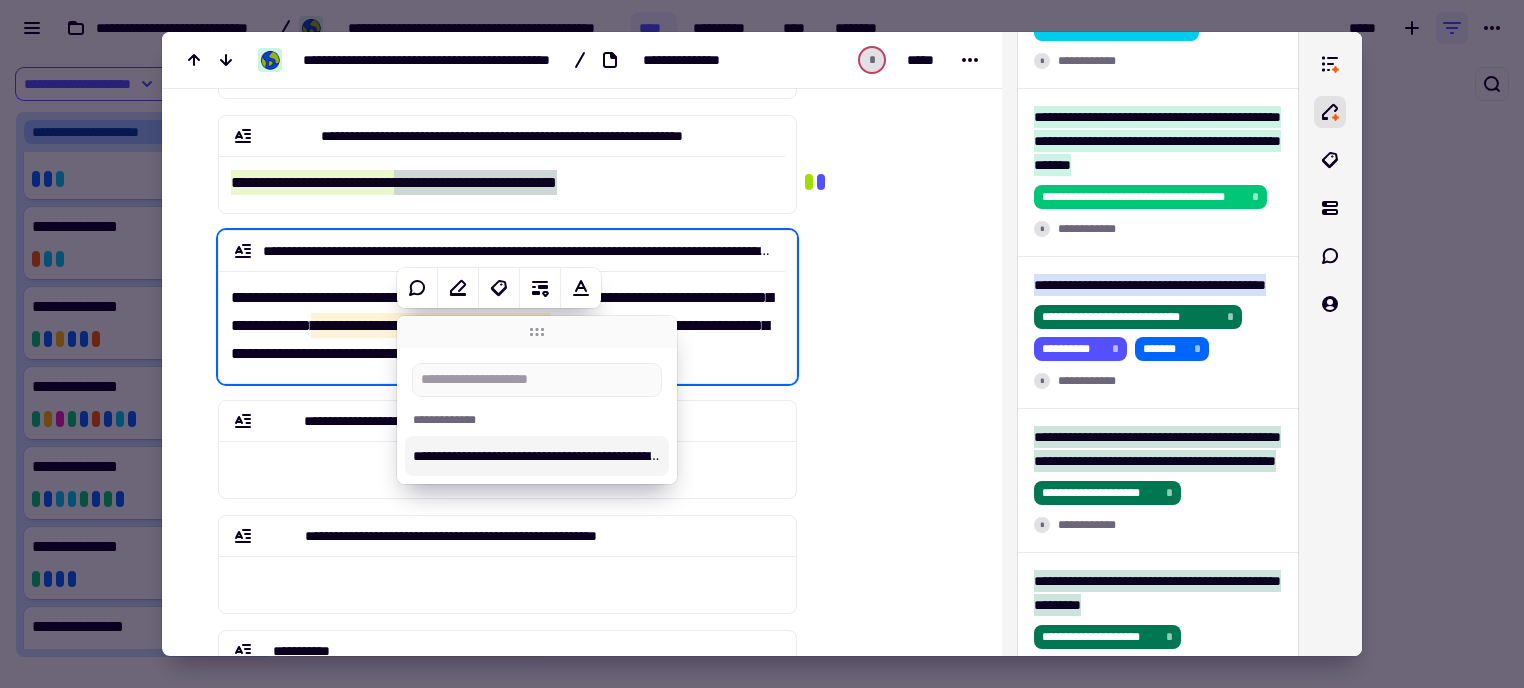 scroll, scrollTop: 0, scrollLeft: 0, axis: both 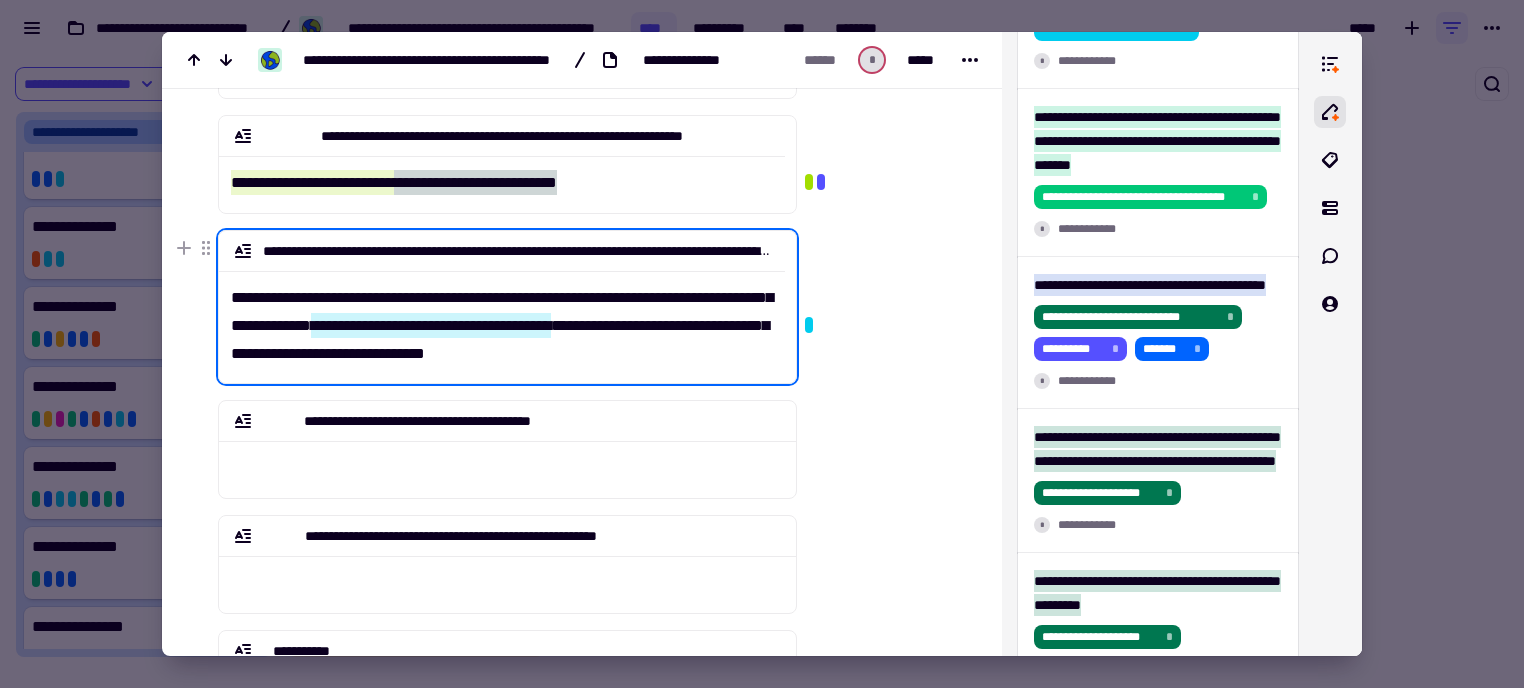 click on "**********" at bounding box center (502, 319) 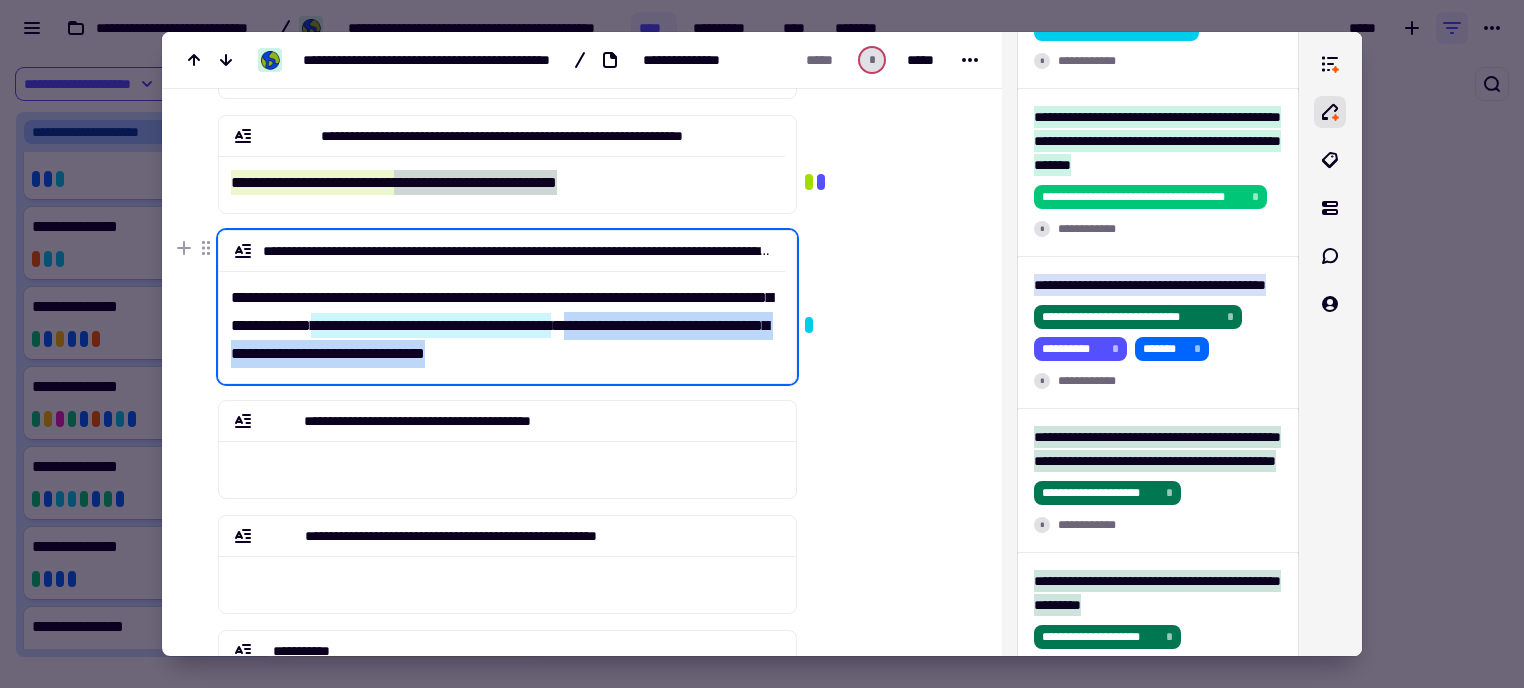 drag, startPoint x: 630, startPoint y: 353, endPoint x: 676, endPoint y: 324, distance: 54.378304 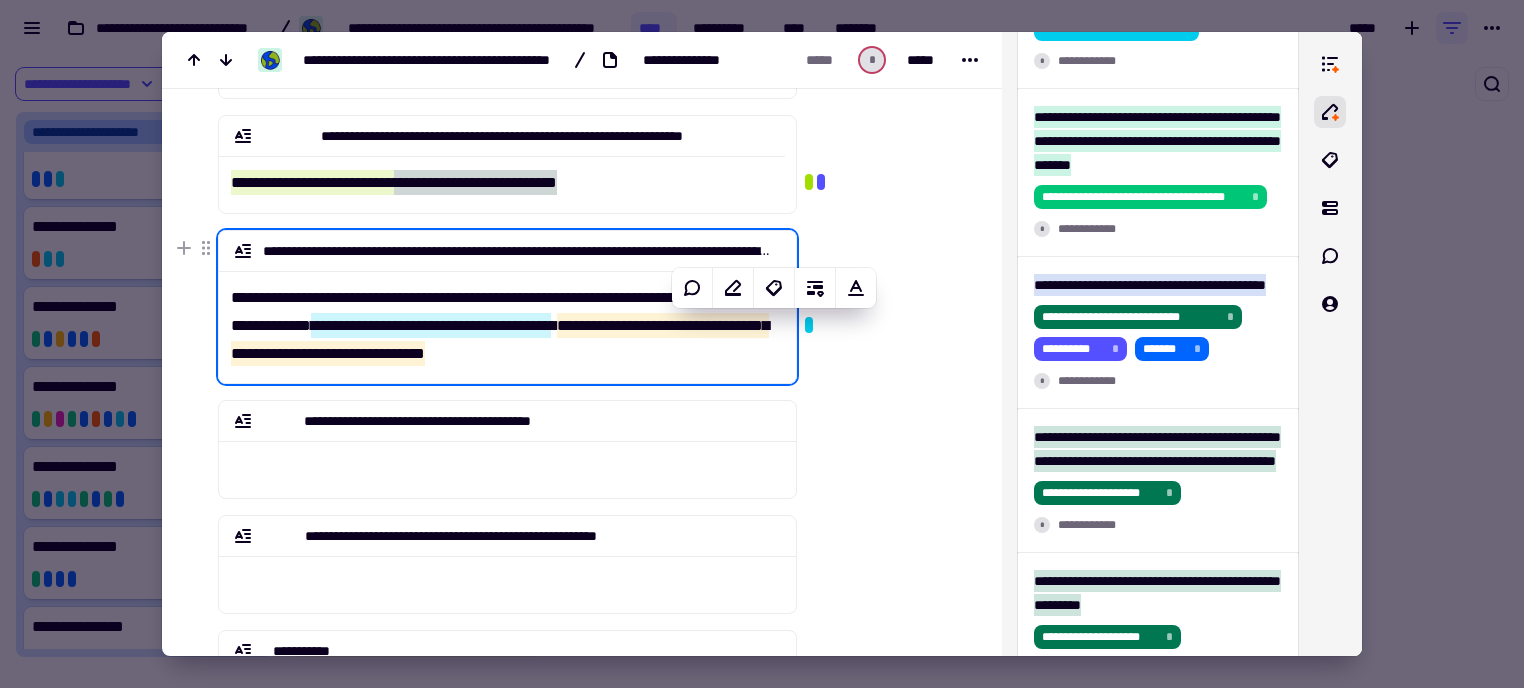 click on "**********" at bounding box center (431, 325) 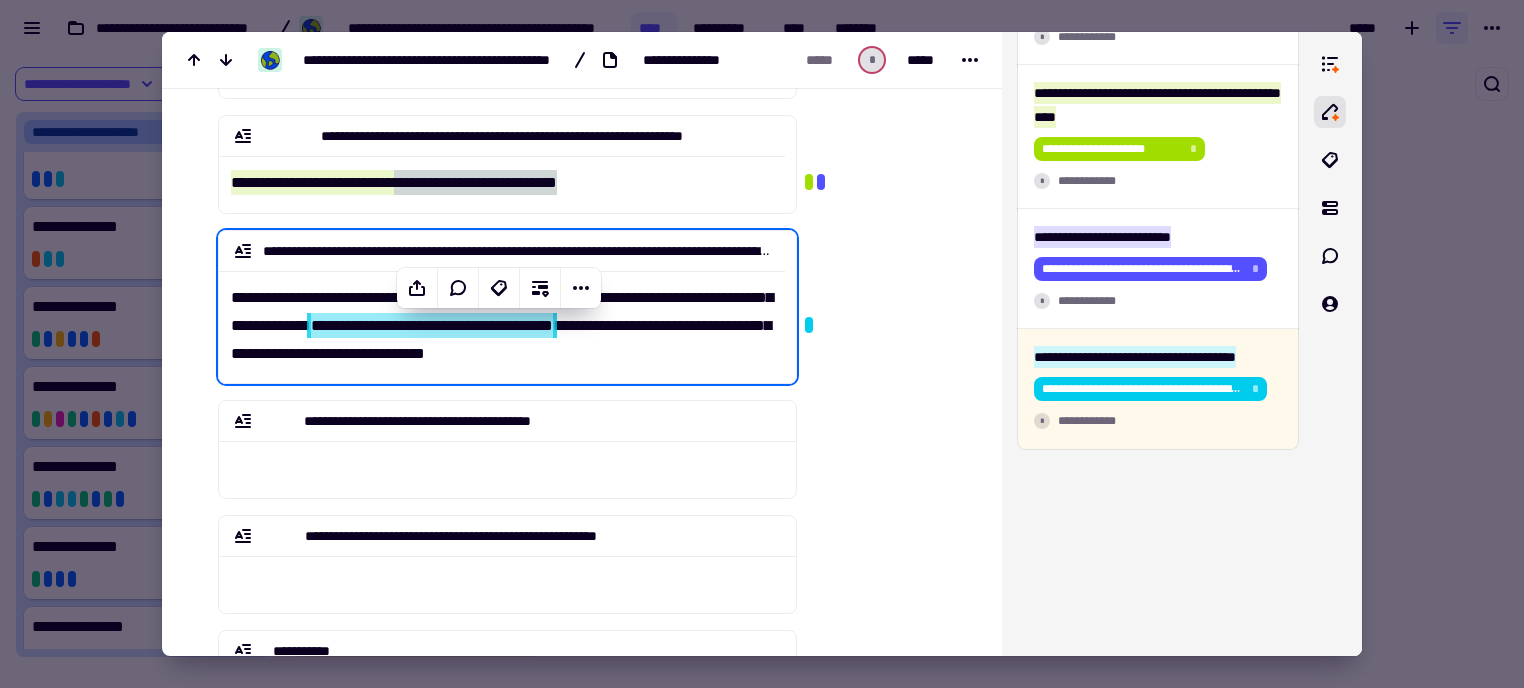 scroll, scrollTop: 1055, scrollLeft: 0, axis: vertical 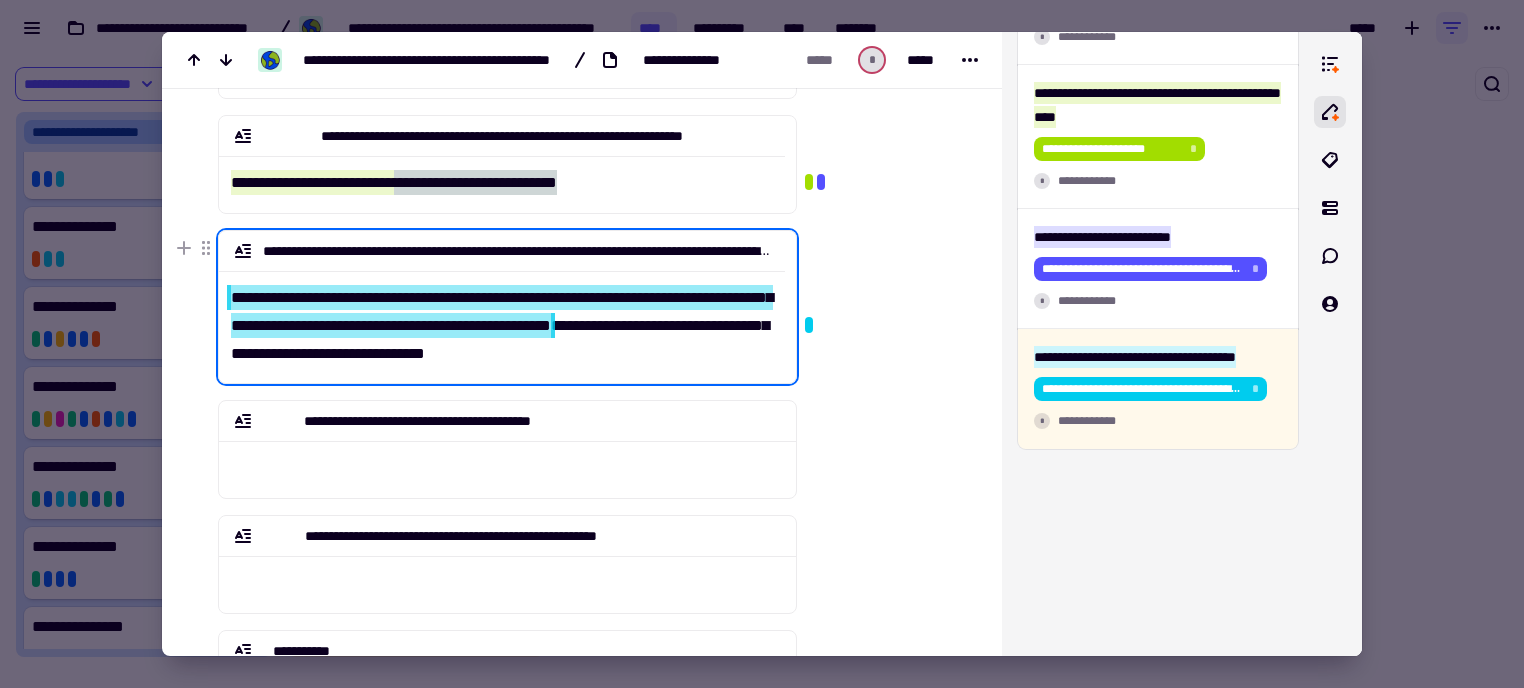 drag, startPoint x: 395, startPoint y: 327, endPoint x: 203, endPoint y: 316, distance: 192.31485 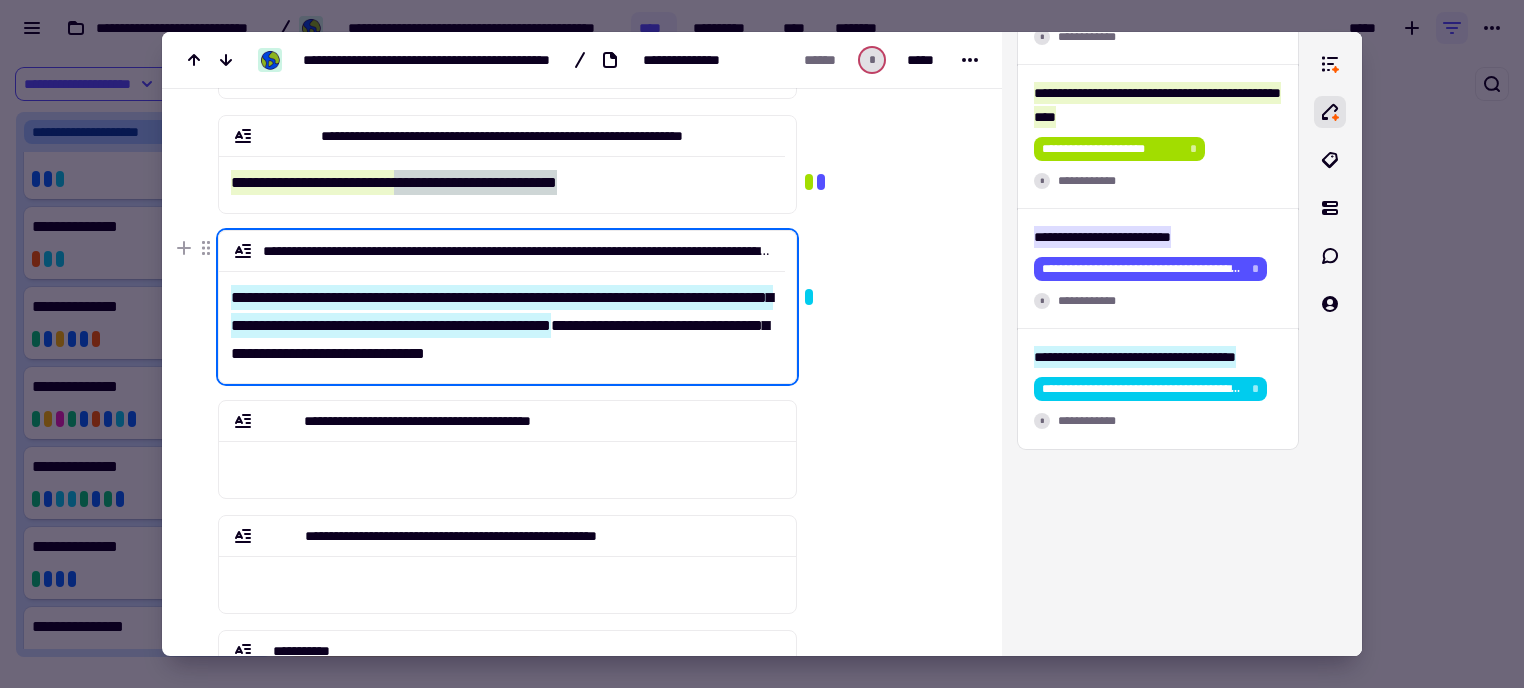 click on "**********" at bounding box center [502, 319] 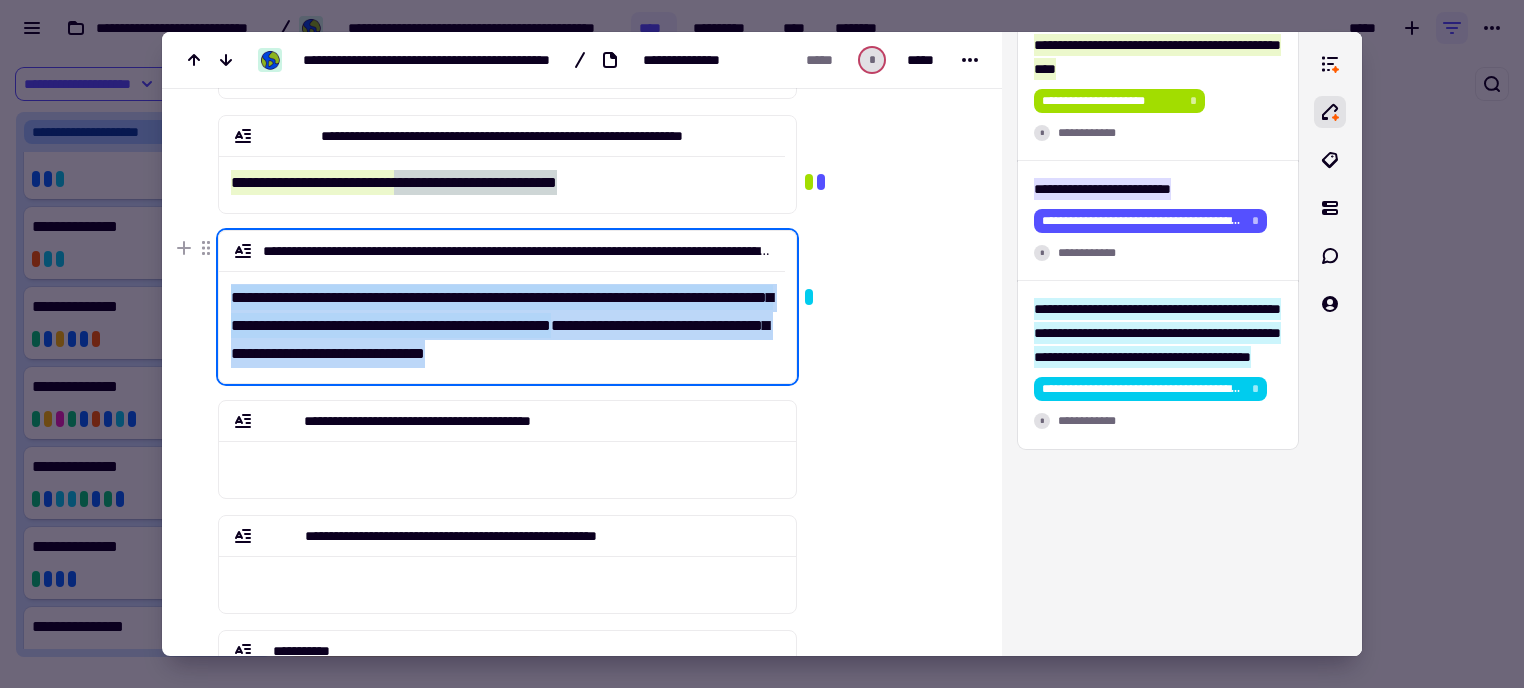 drag, startPoint x: 653, startPoint y: 359, endPoint x: 215, endPoint y: 299, distance: 442.09048 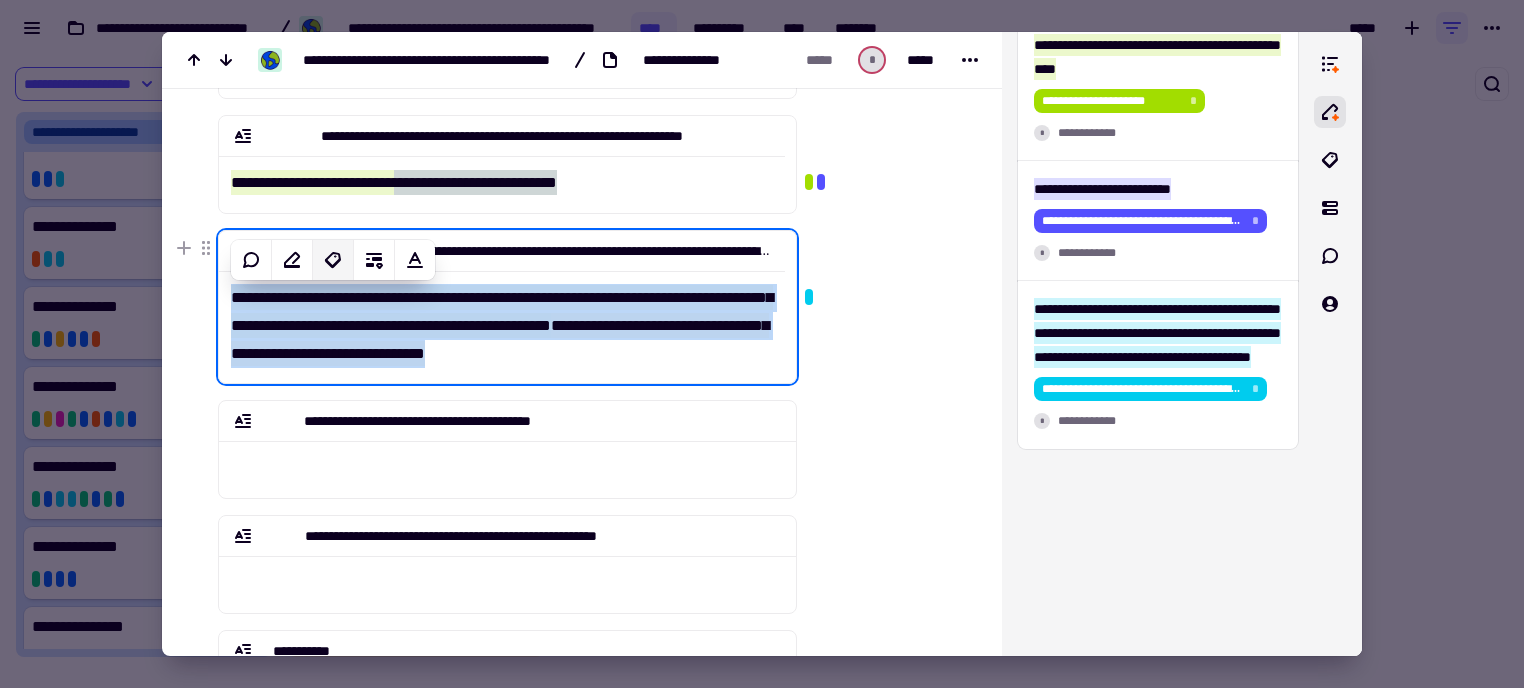 click 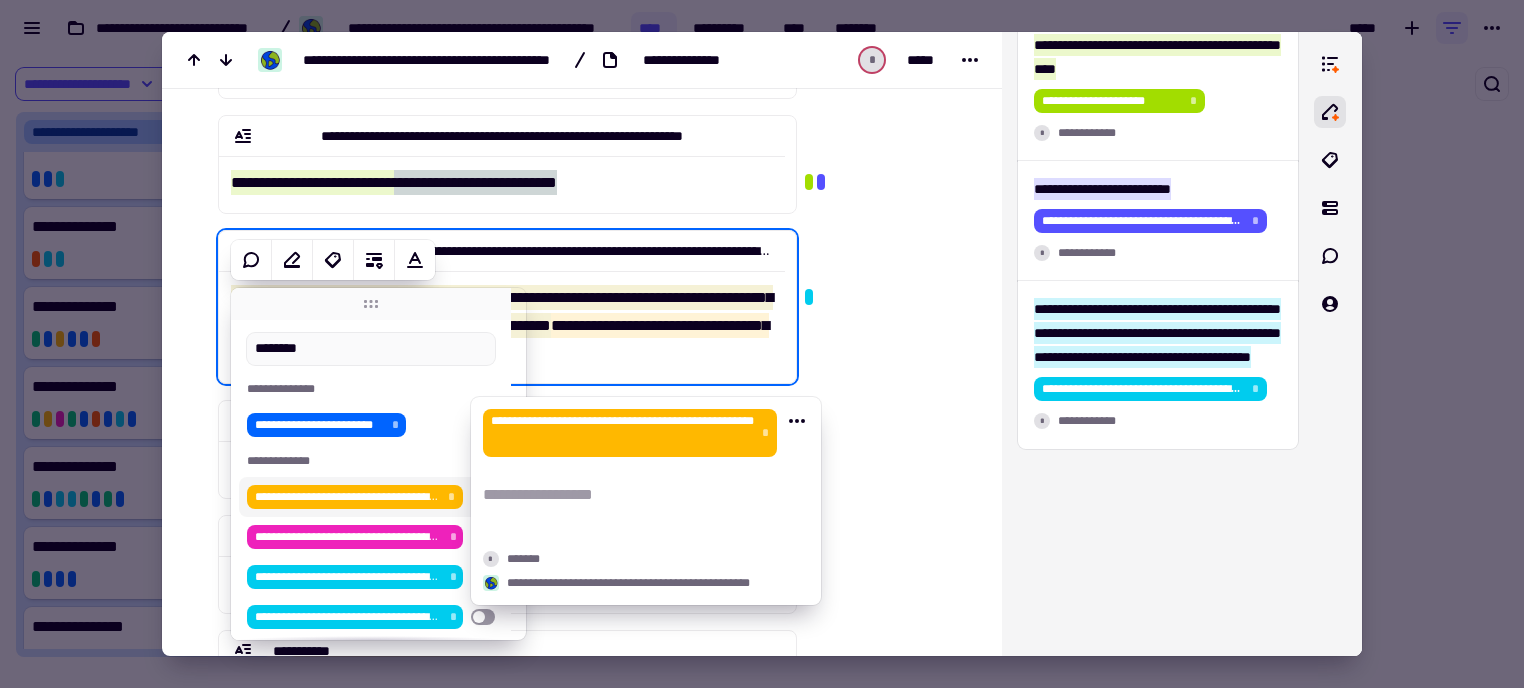 scroll, scrollTop: 2, scrollLeft: 0, axis: vertical 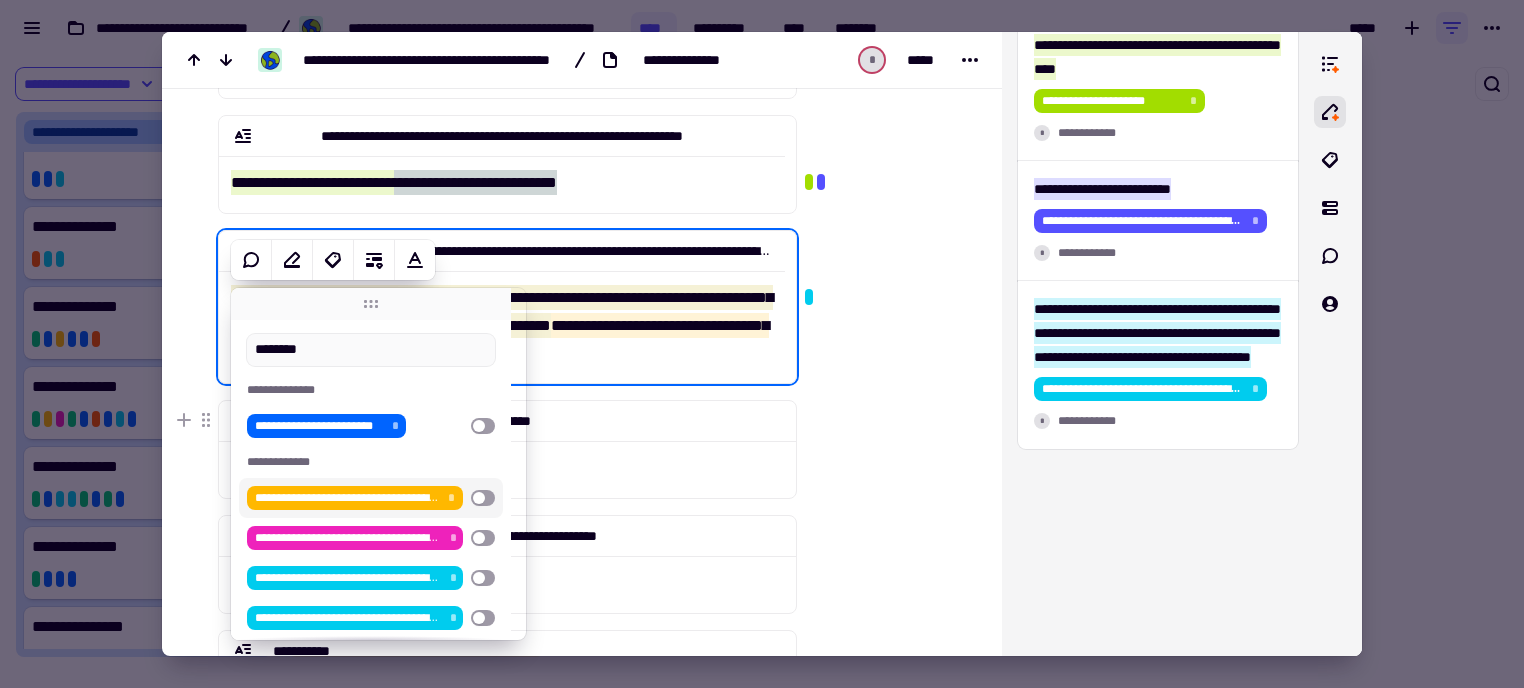 type on "********" 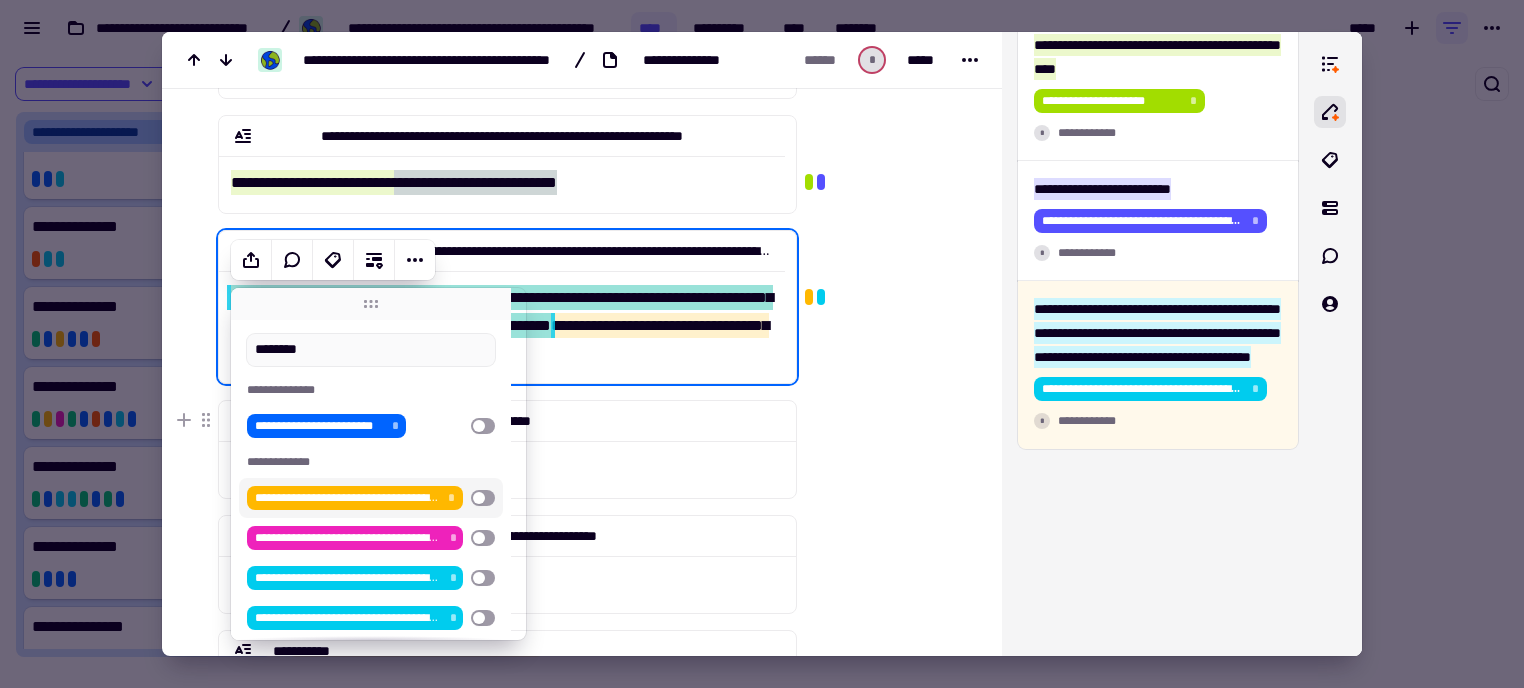 click at bounding box center (483, 498) 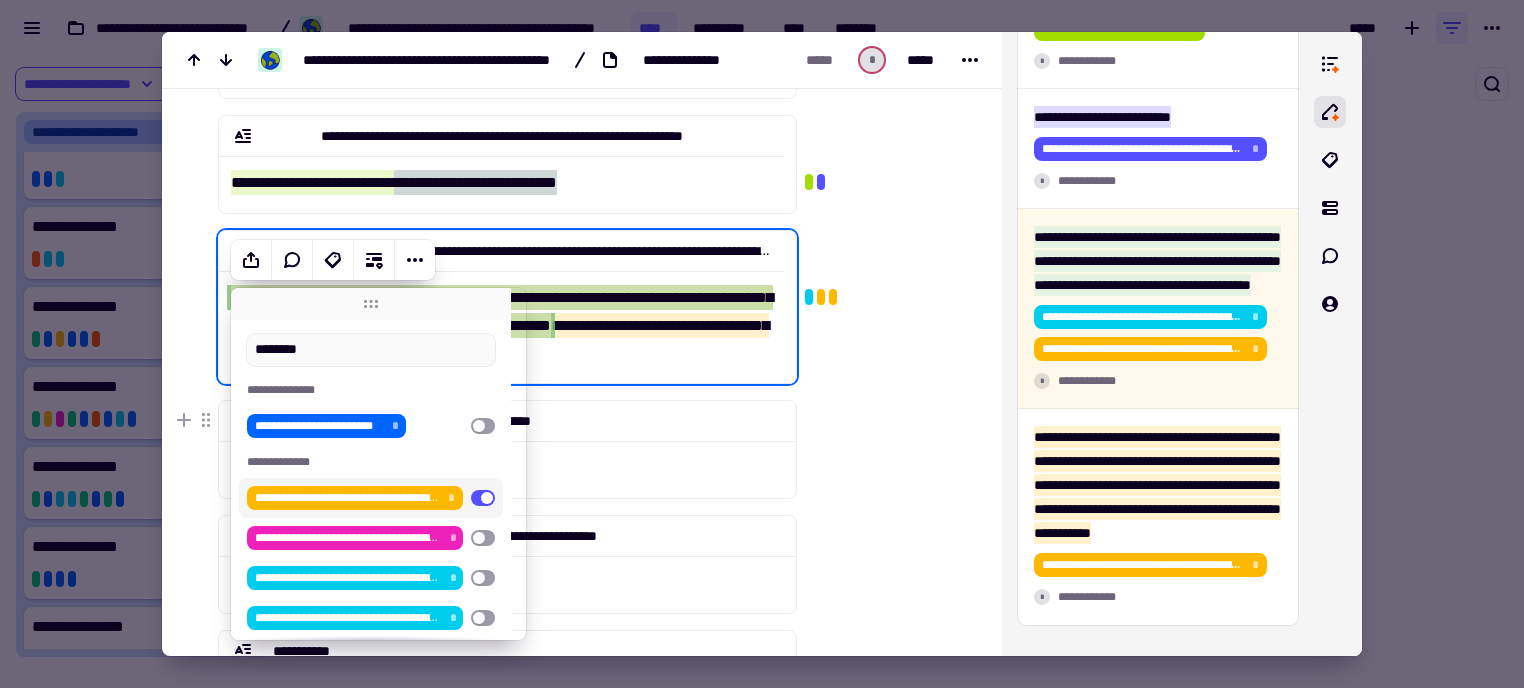 click at bounding box center [885, 476] 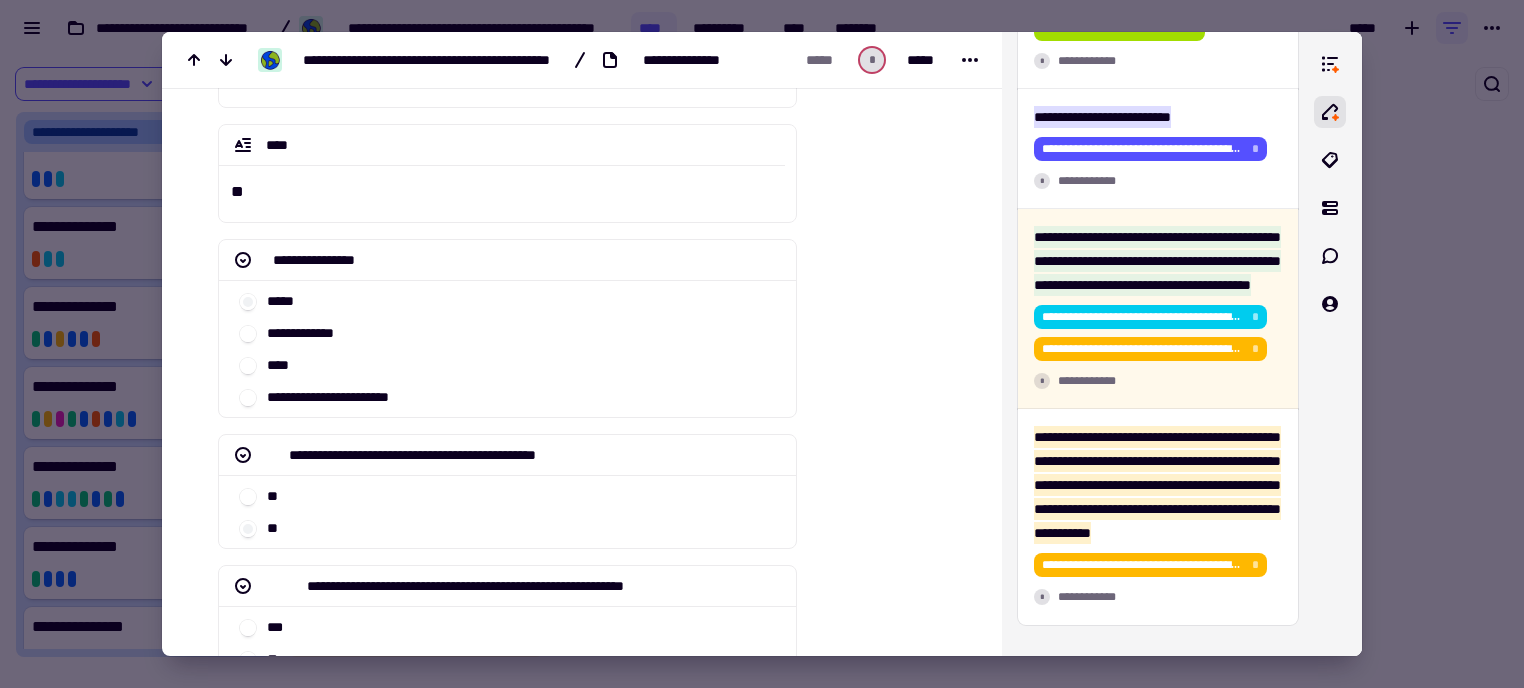 scroll, scrollTop: 1985, scrollLeft: 0, axis: vertical 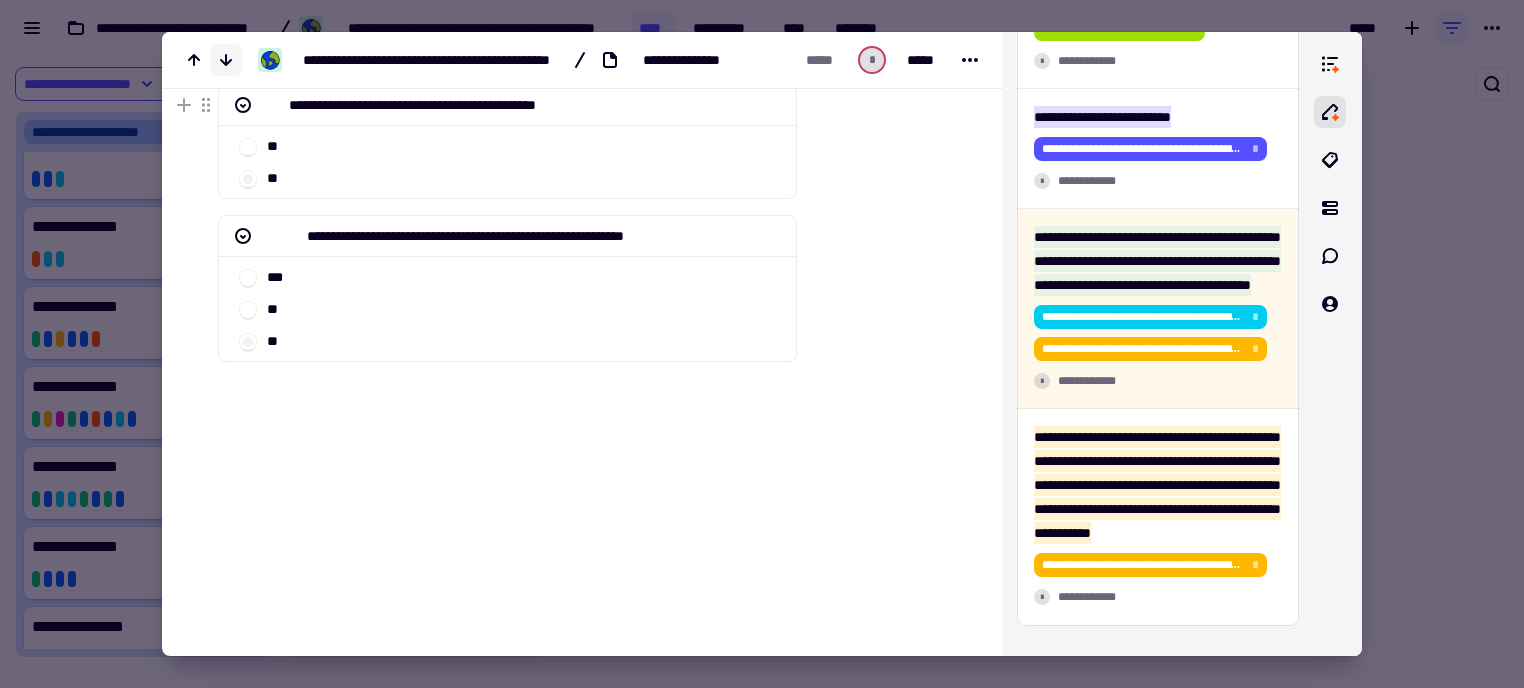 click 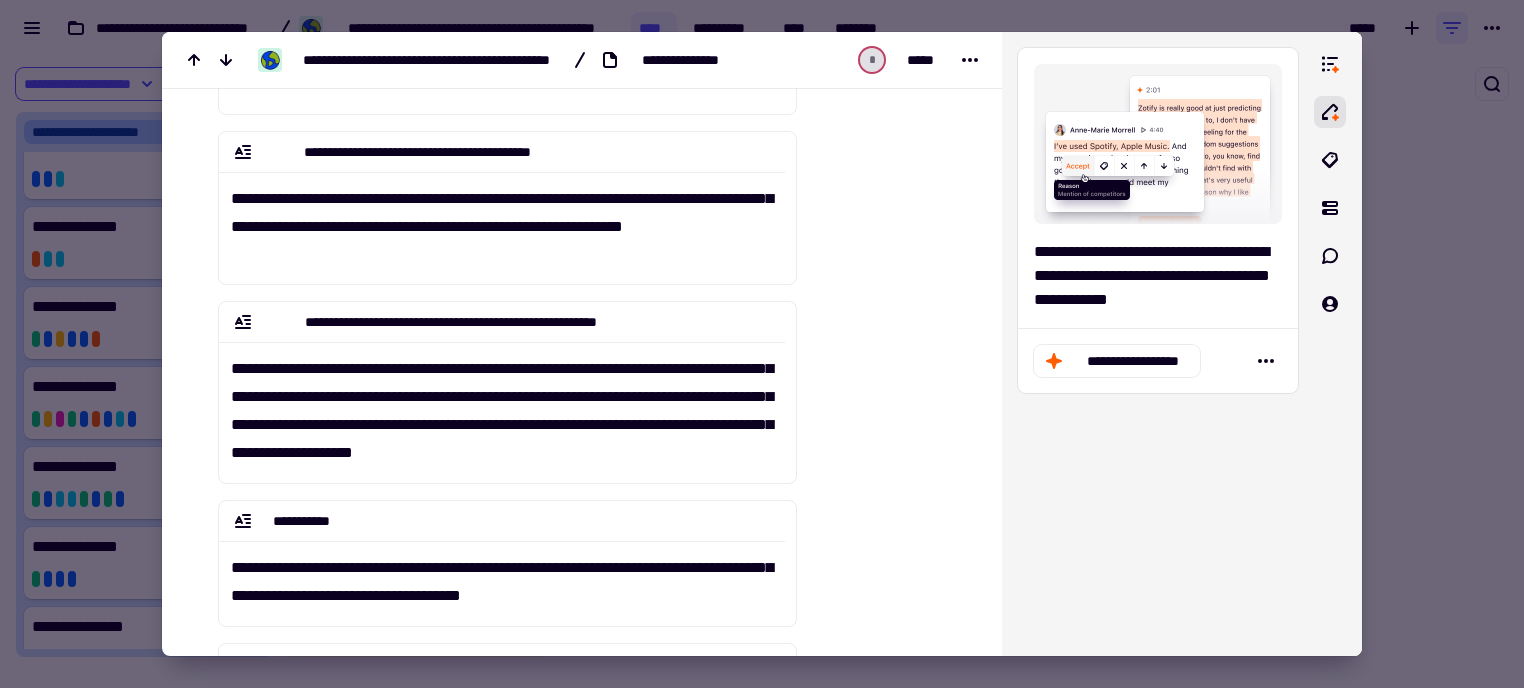 scroll, scrollTop: 1000, scrollLeft: 0, axis: vertical 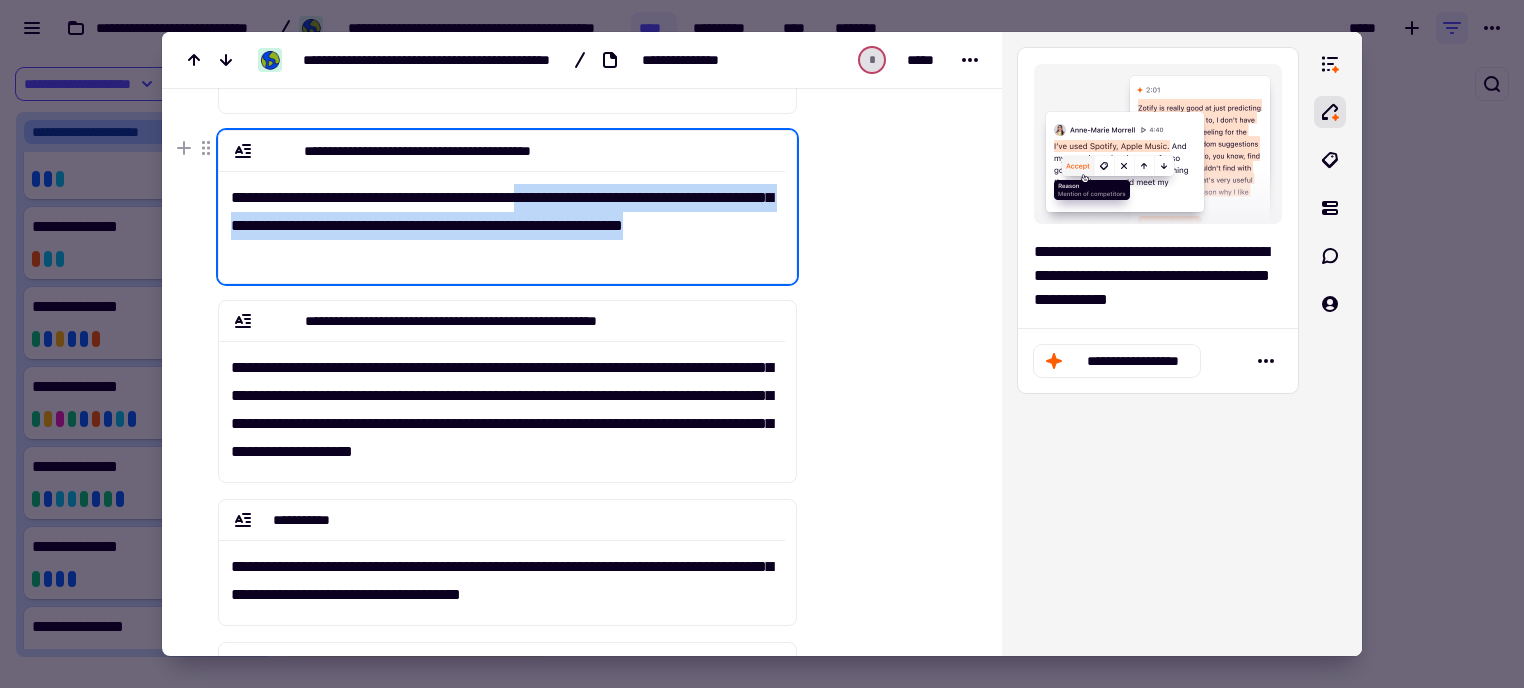drag, startPoint x: 568, startPoint y: 196, endPoint x: 588, endPoint y: 258, distance: 65.14599 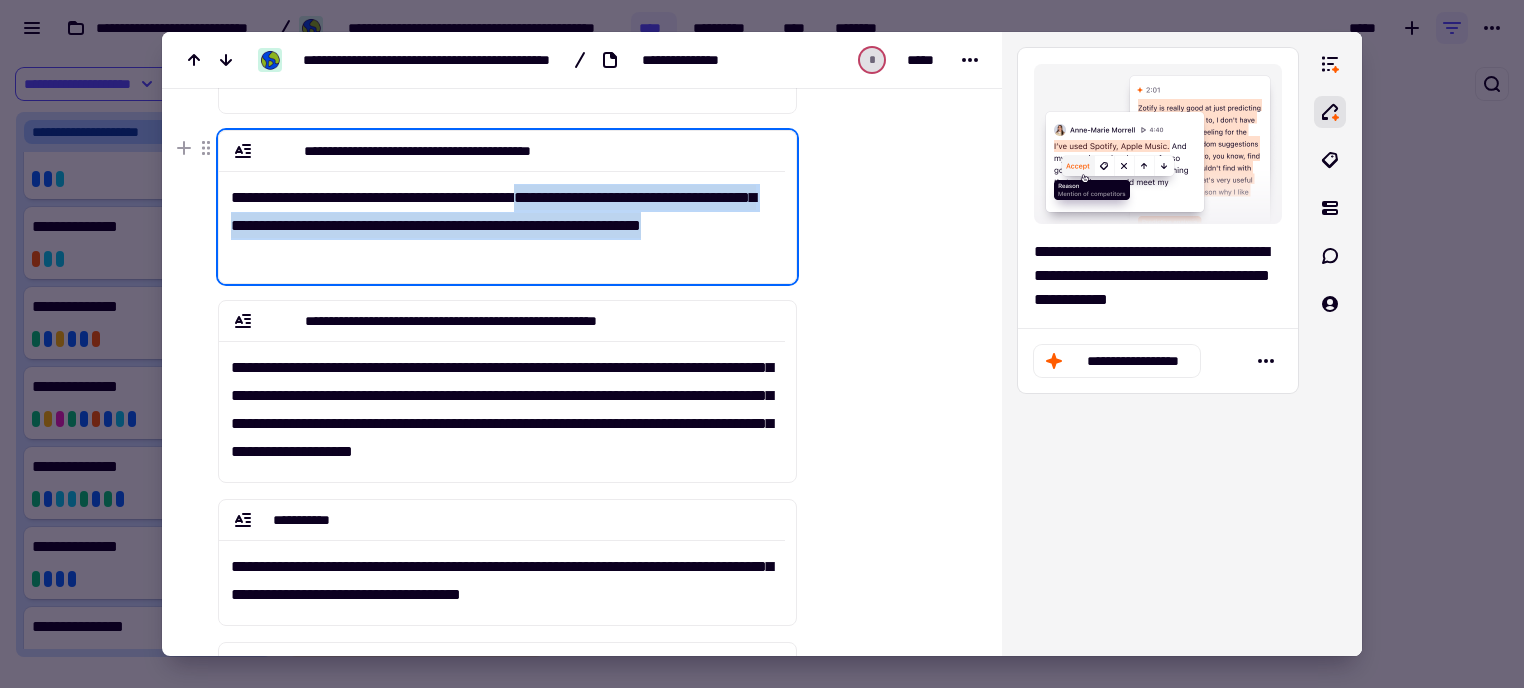 click on "**********" at bounding box center (502, 219) 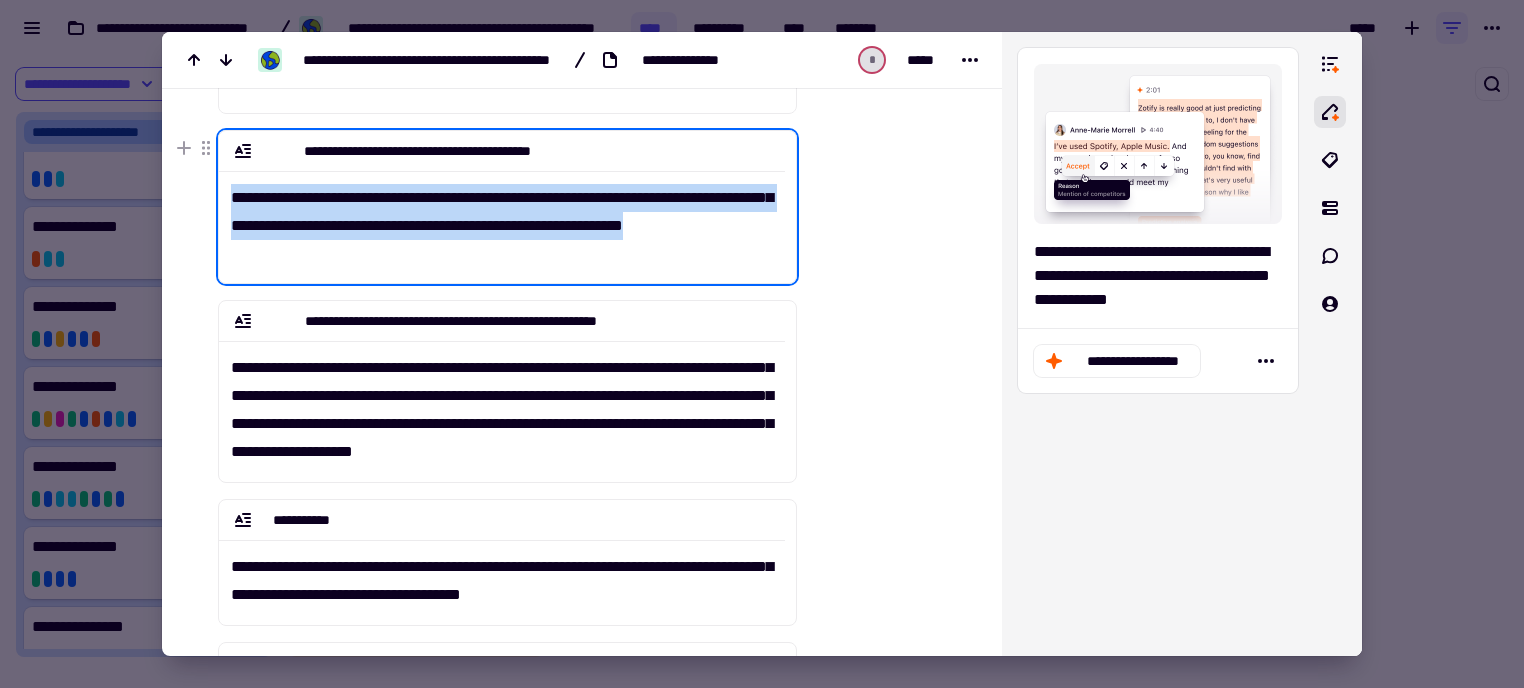 drag, startPoint x: 568, startPoint y: 259, endPoint x: 233, endPoint y: 192, distance: 341.6343 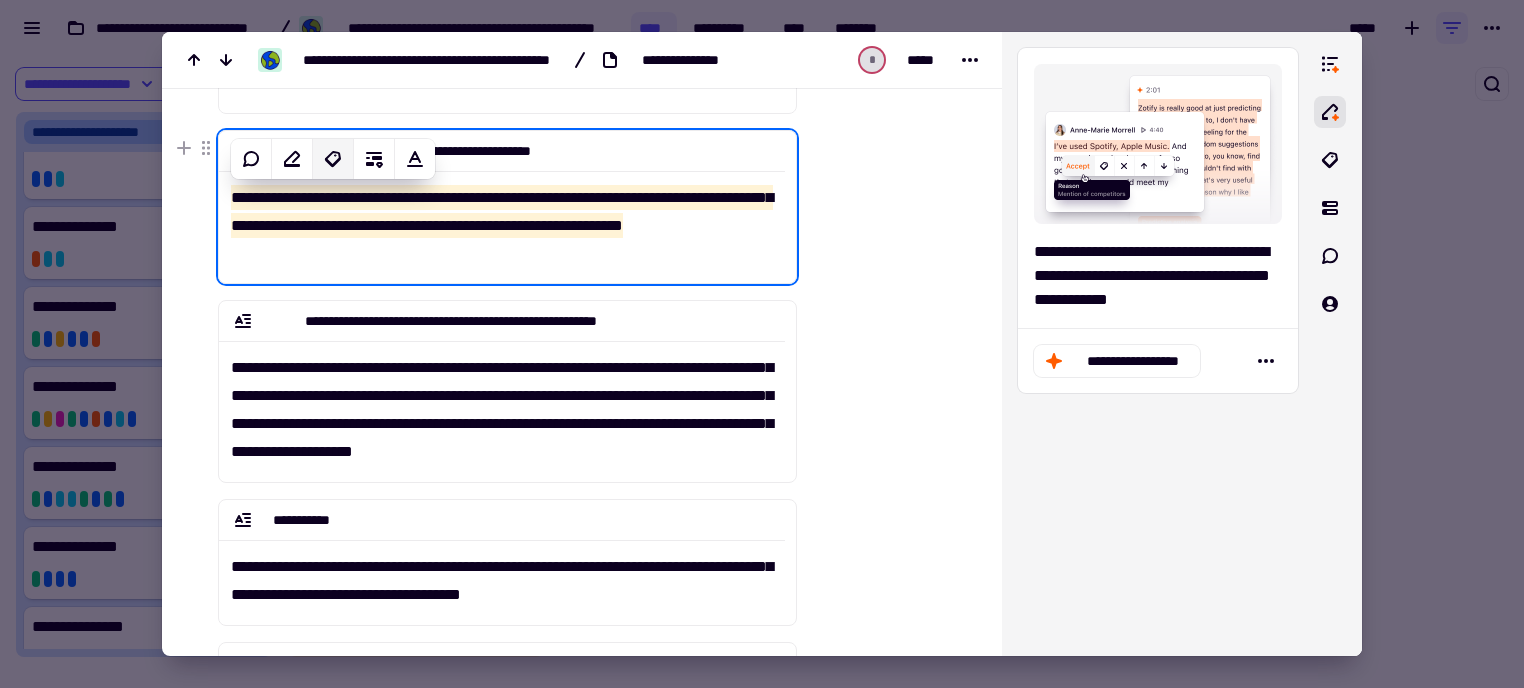click 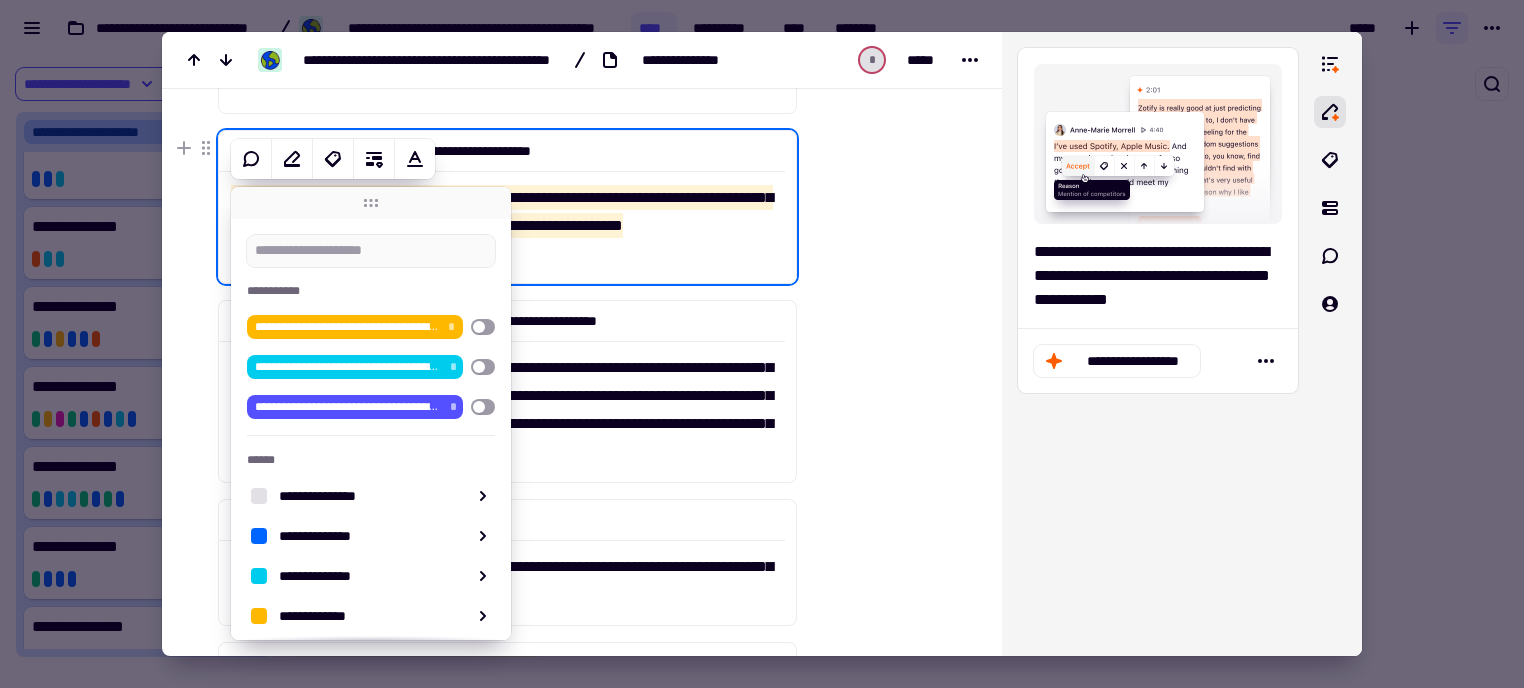 click at bounding box center (371, 251) 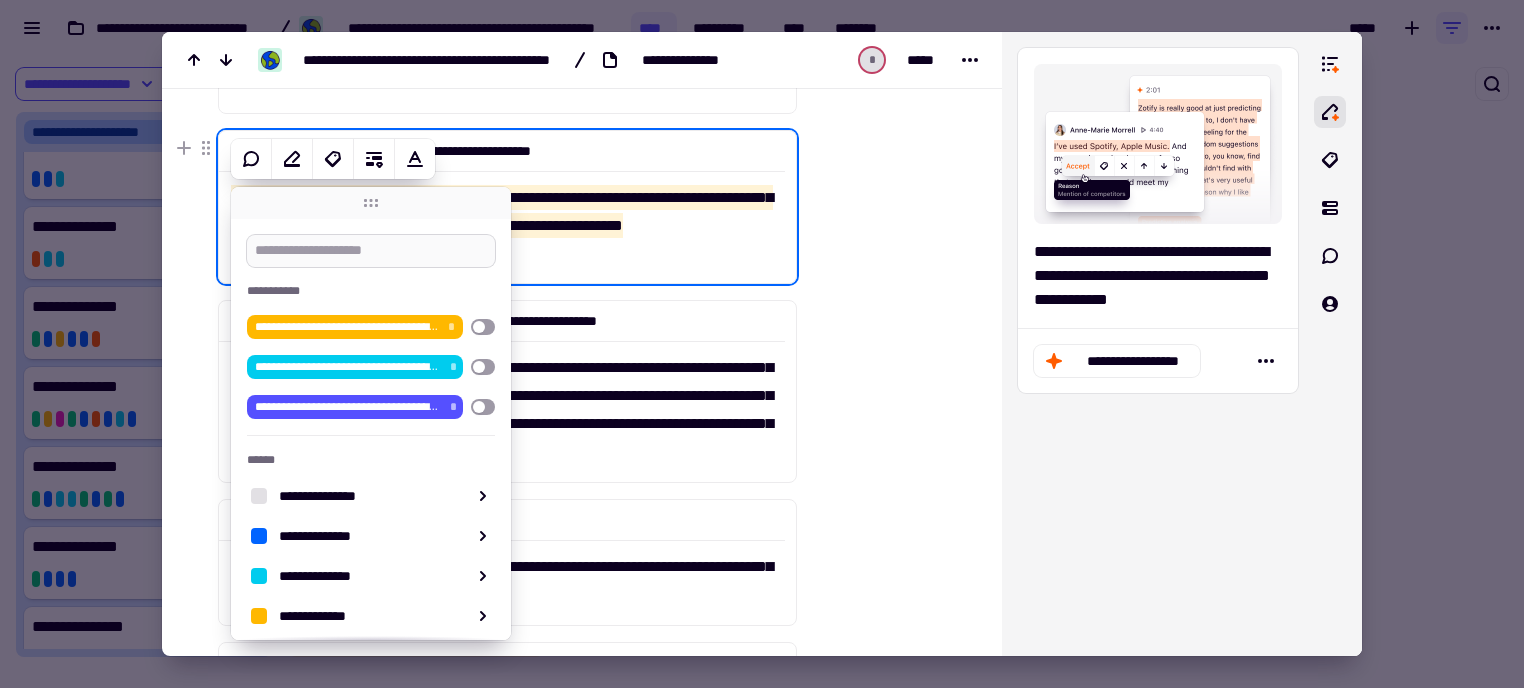 click at bounding box center (371, 251) 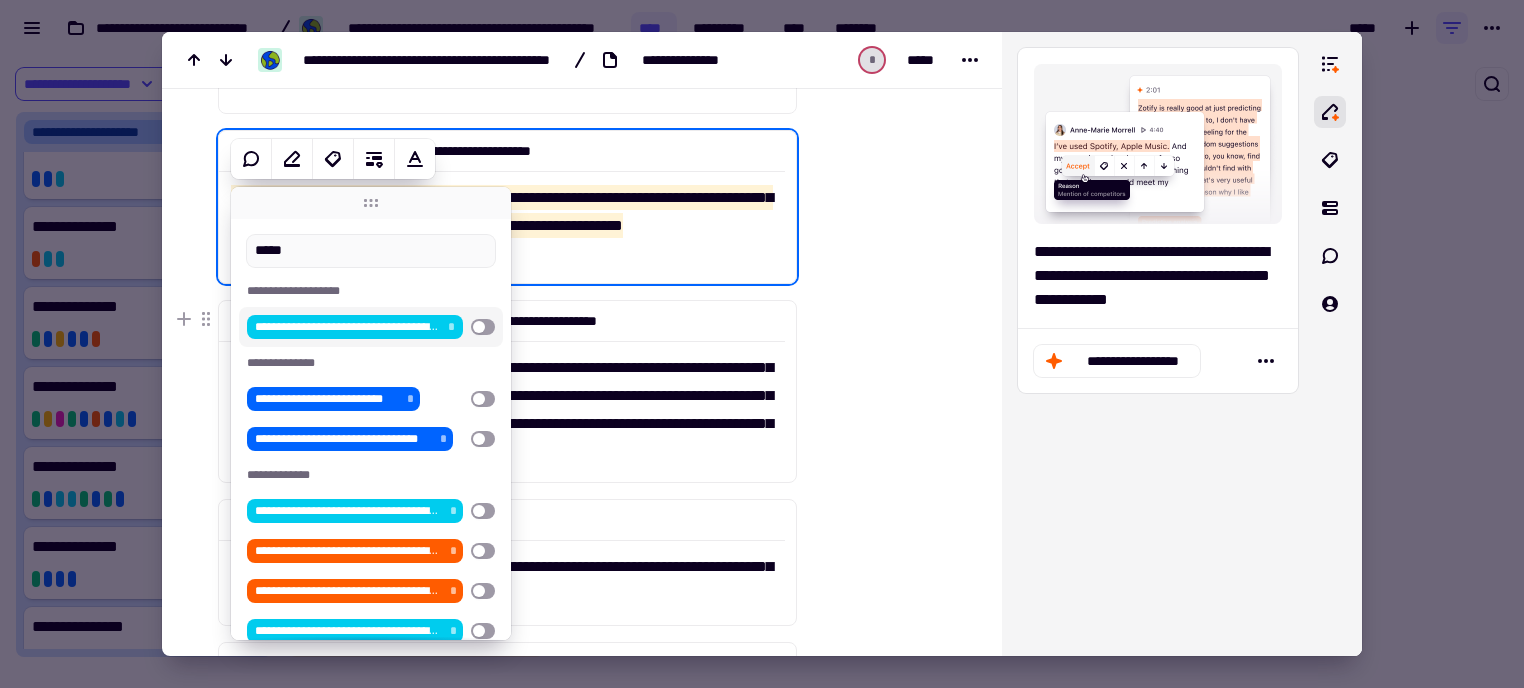 type on "*****" 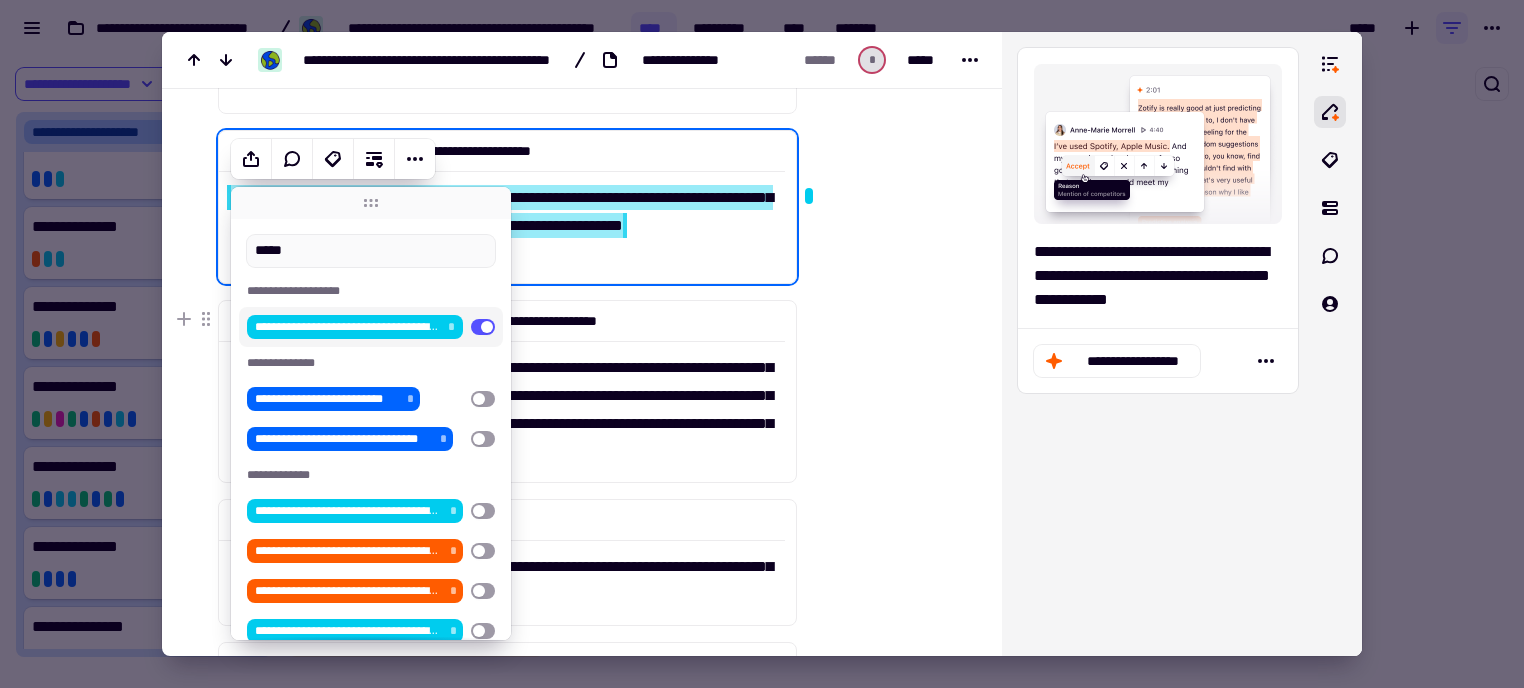 click at bounding box center [885, 372] 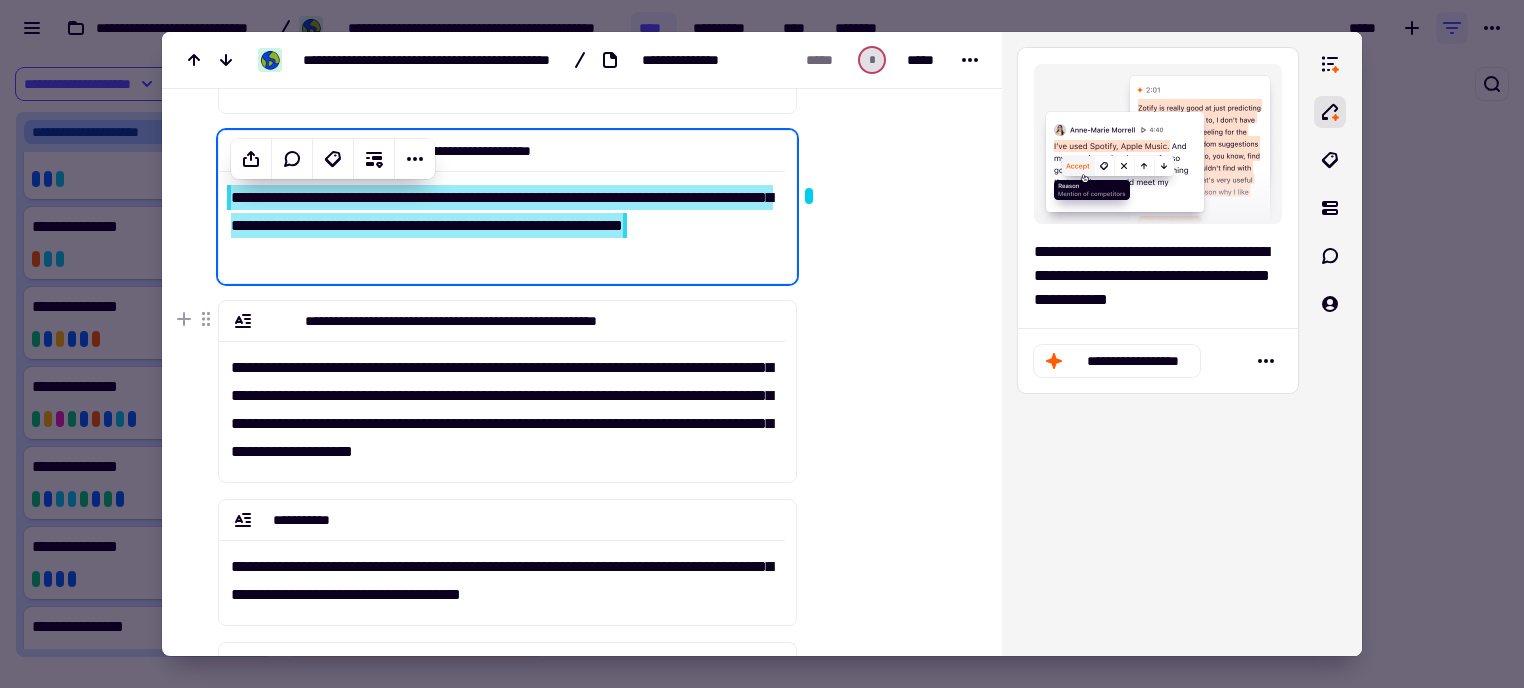 click at bounding box center (885, 372) 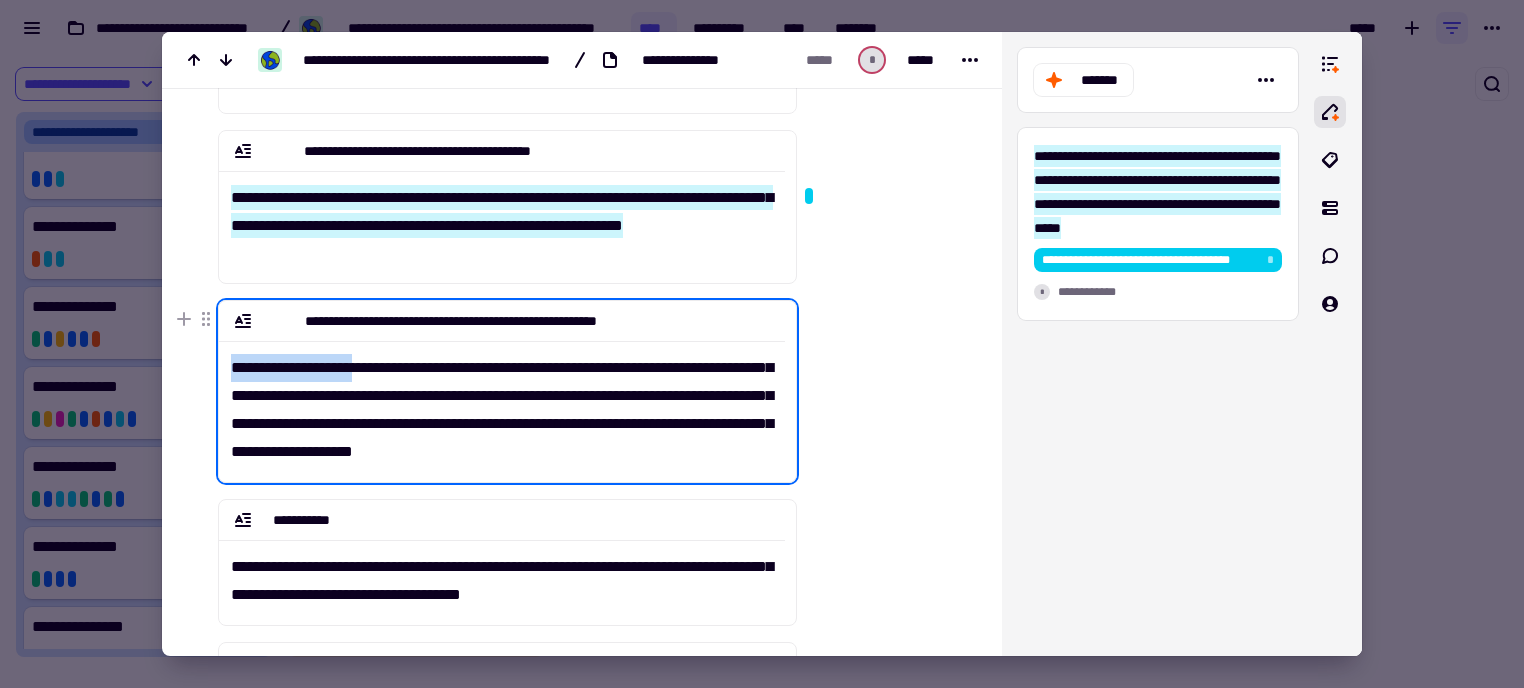 drag, startPoint x: 232, startPoint y: 367, endPoint x: 377, endPoint y: 382, distance: 145.7738 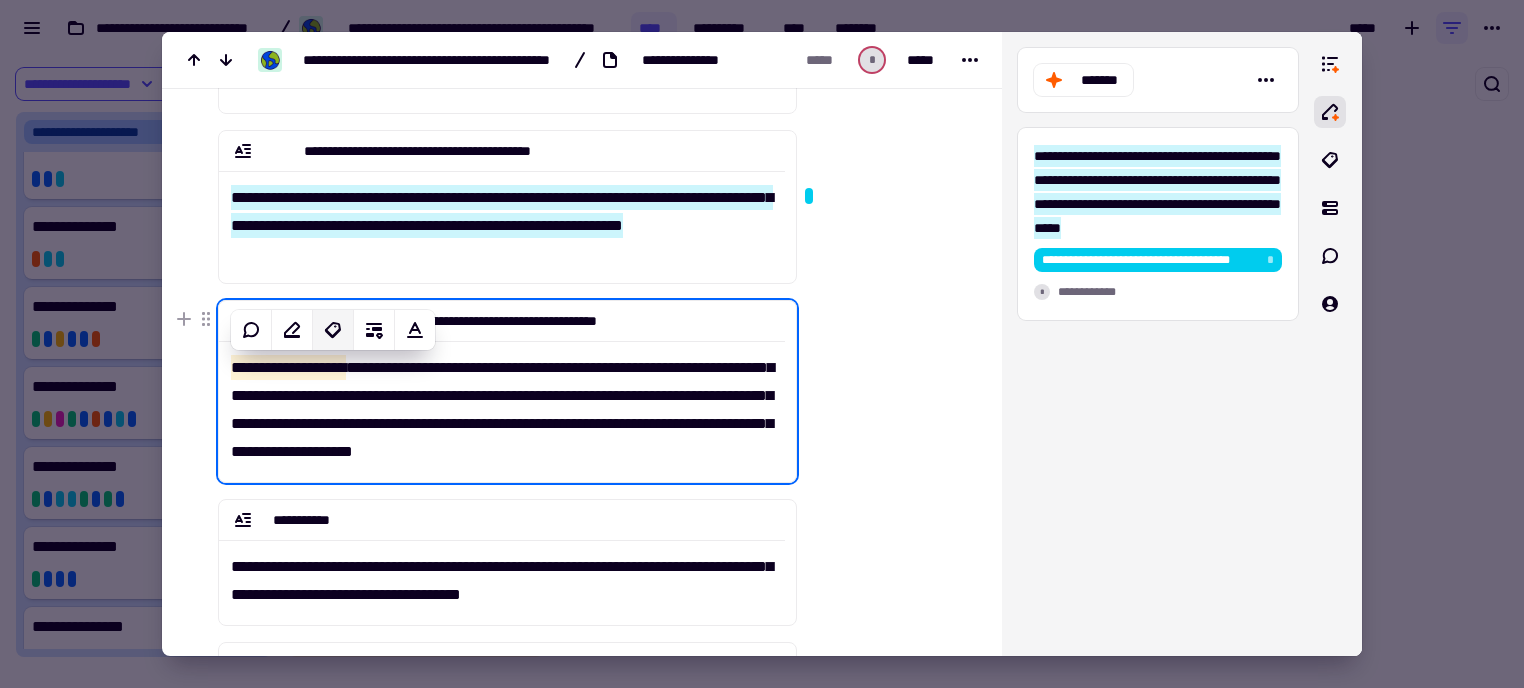 click 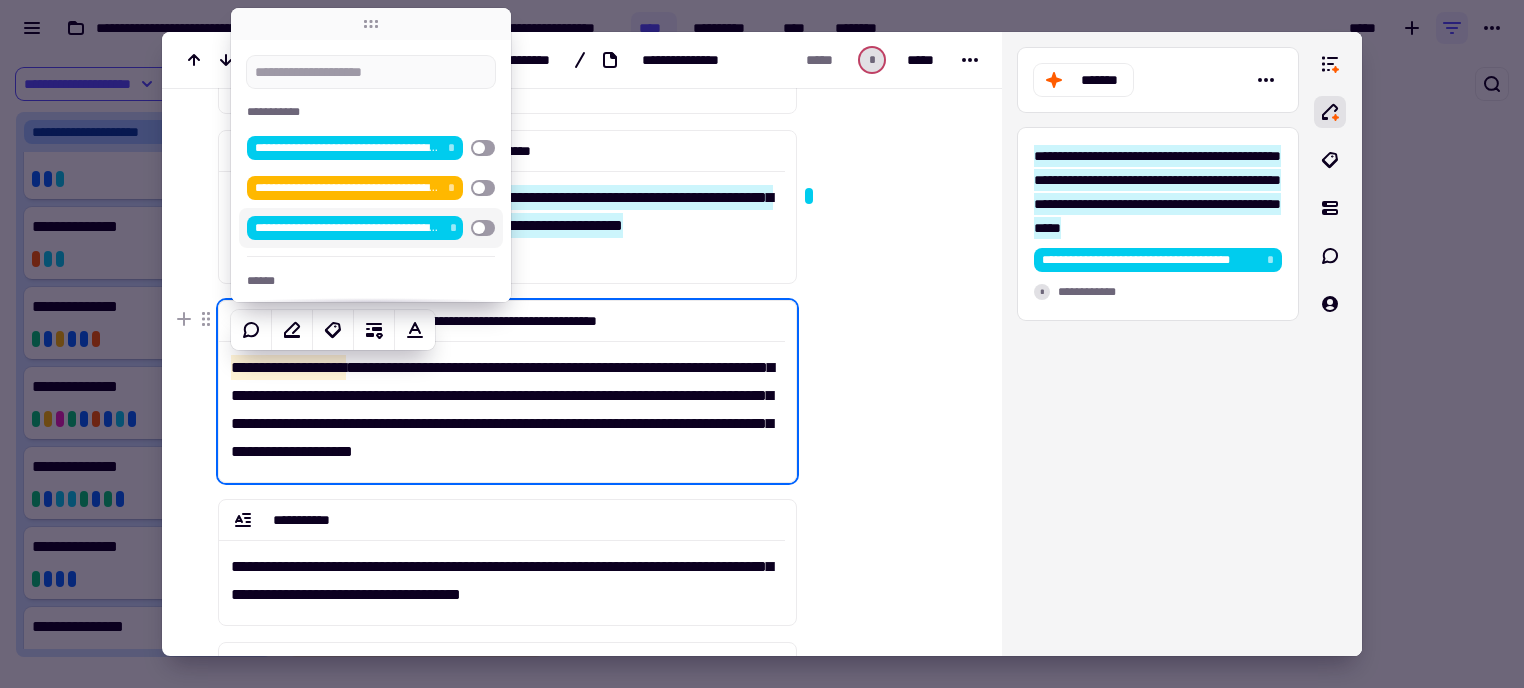 click on "**********" at bounding box center (502, 403) 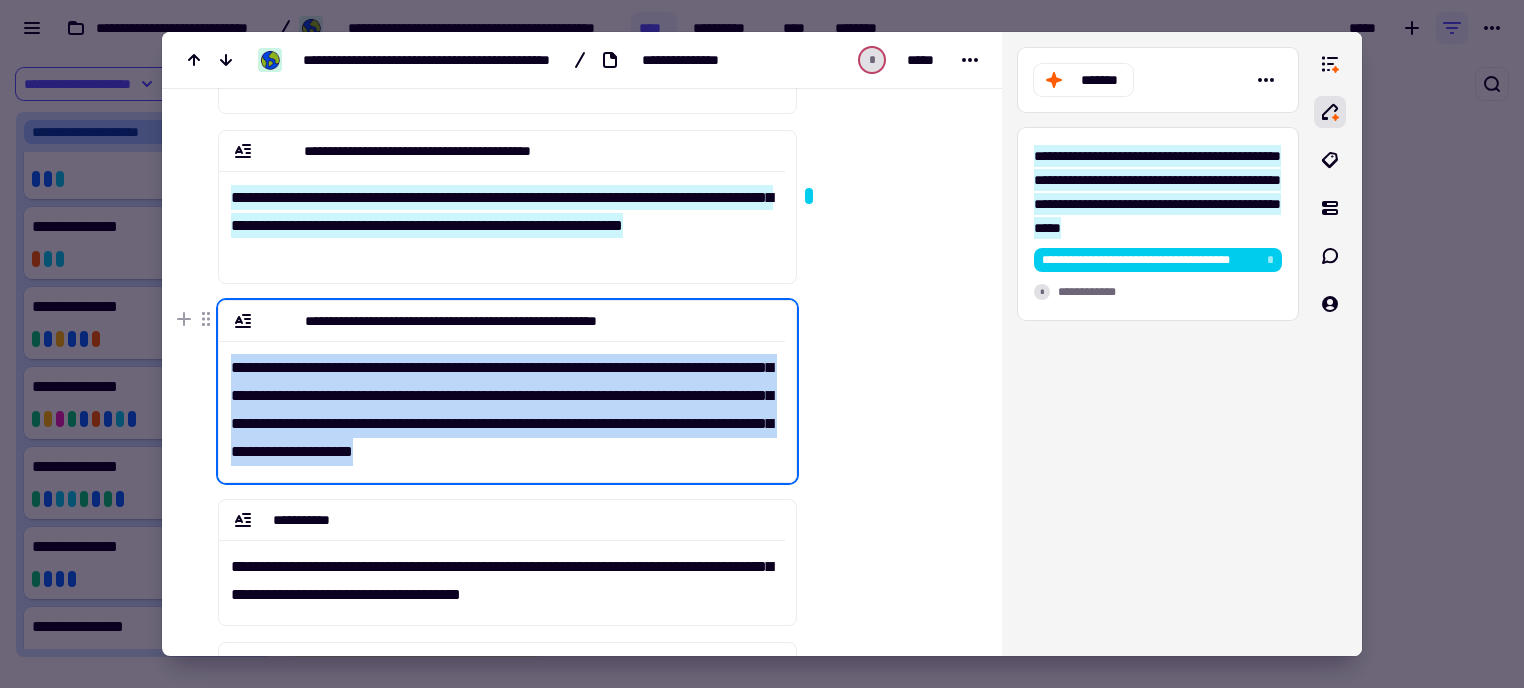 drag, startPoint x: 744, startPoint y: 450, endPoint x: 197, endPoint y: 368, distance: 553.1121 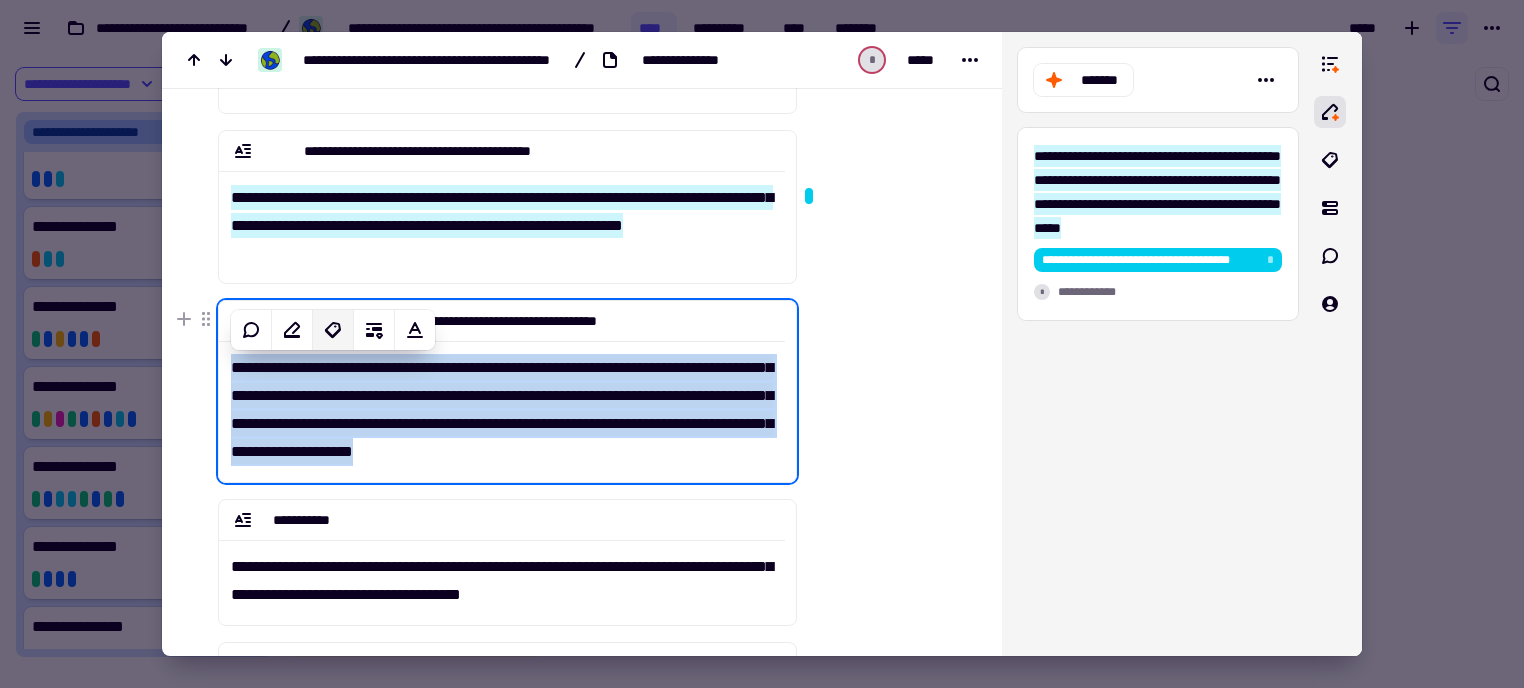 click 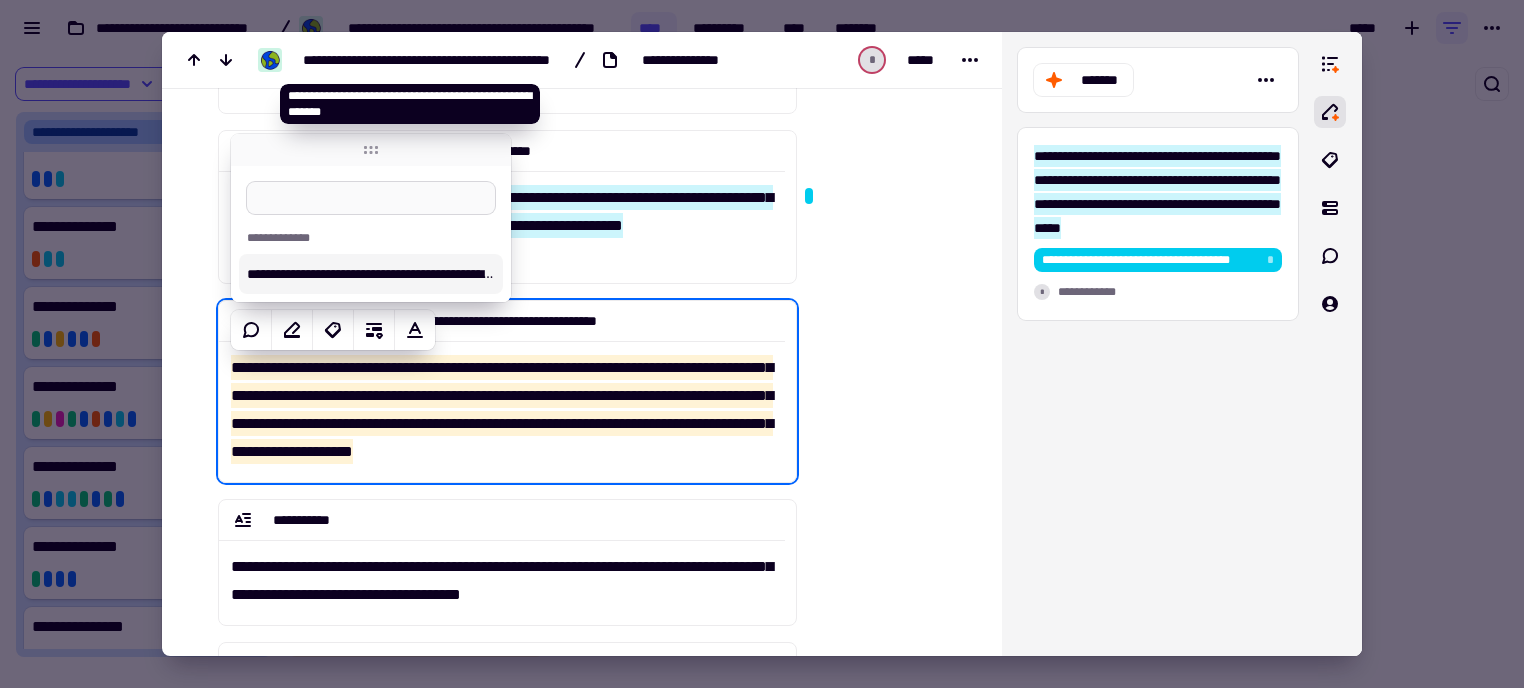 scroll, scrollTop: 0, scrollLeft: 368, axis: horizontal 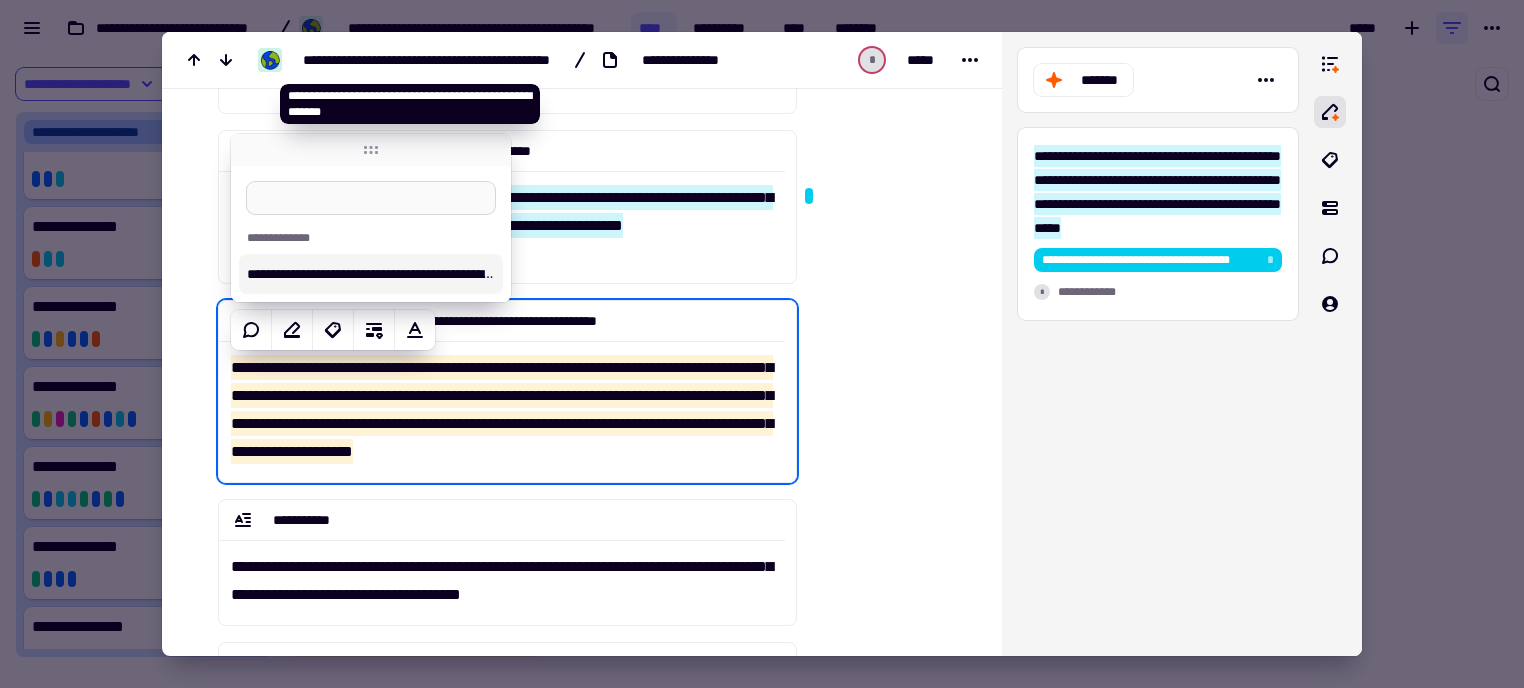 type 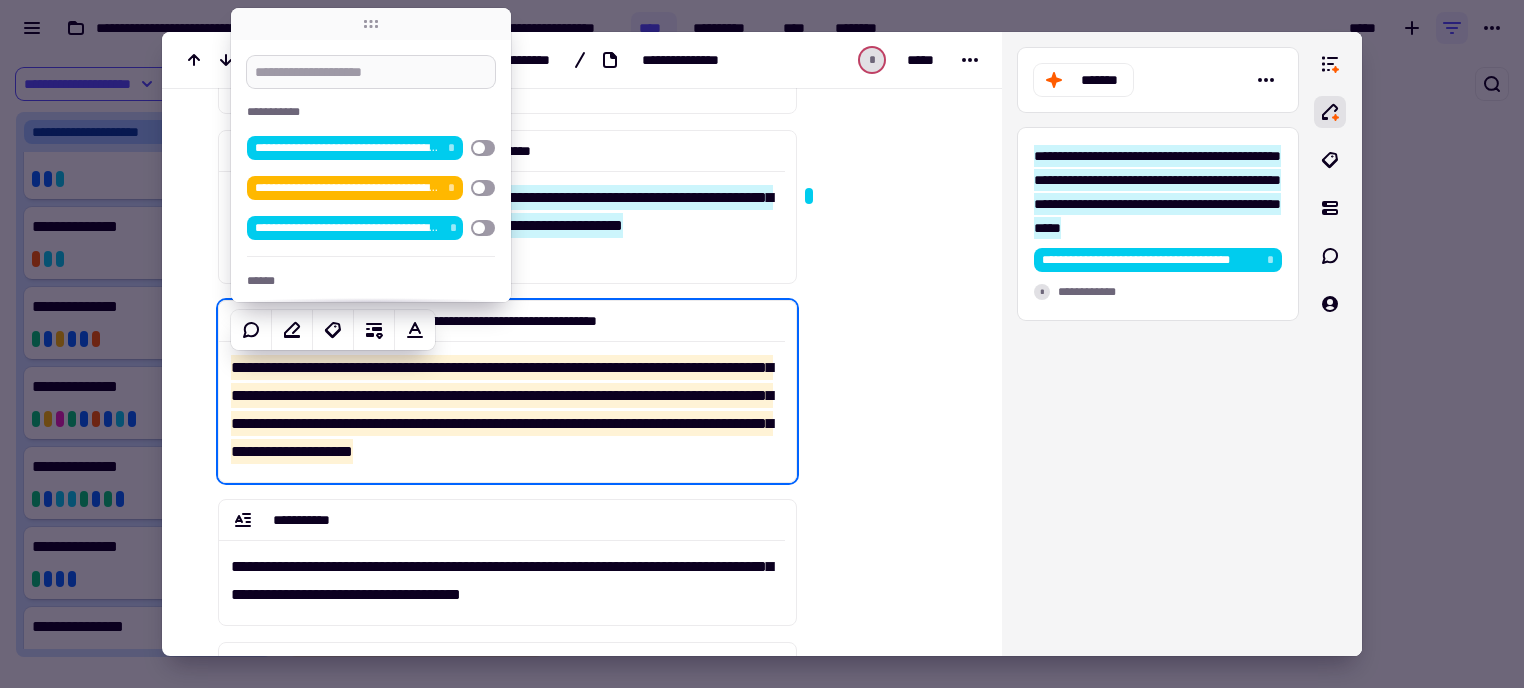 scroll, scrollTop: 0, scrollLeft: 0, axis: both 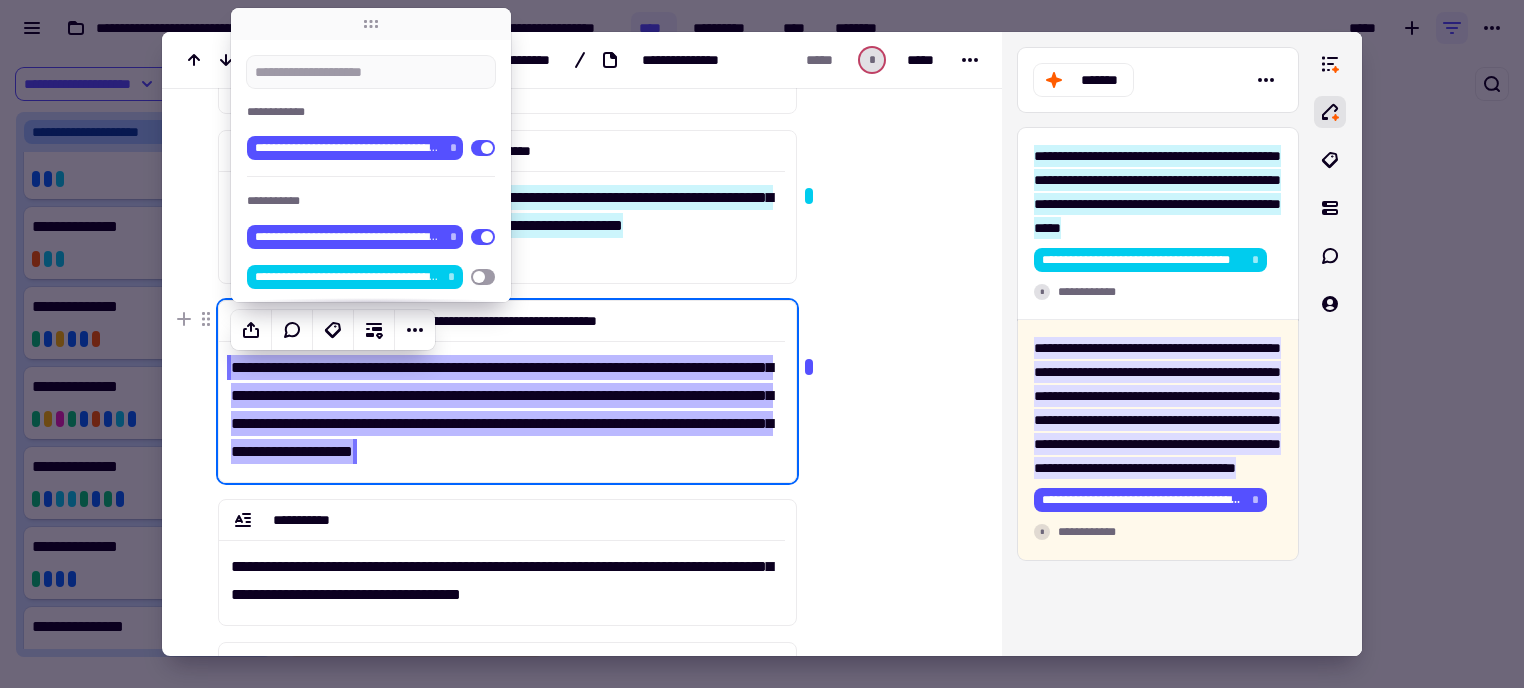 click at bounding box center [885, 372] 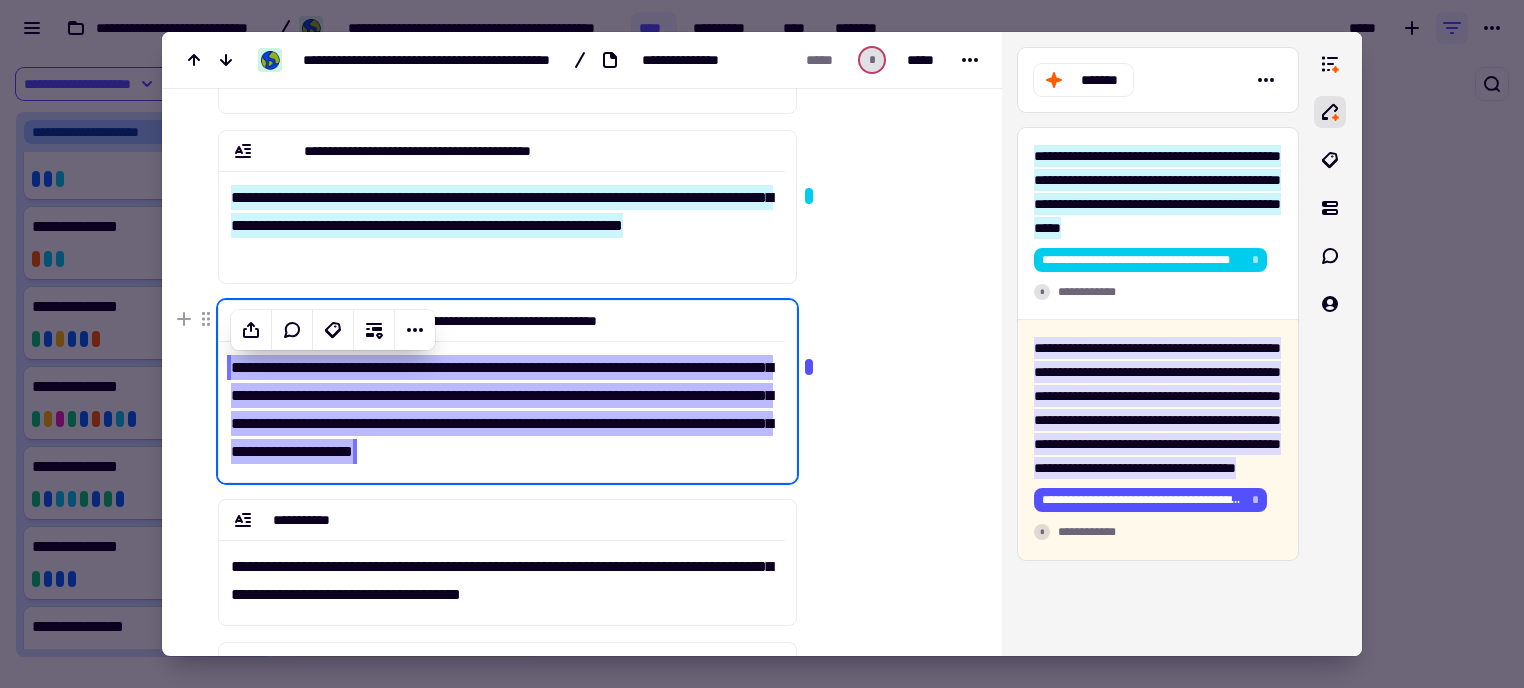click on "**********" at bounding box center [502, 409] 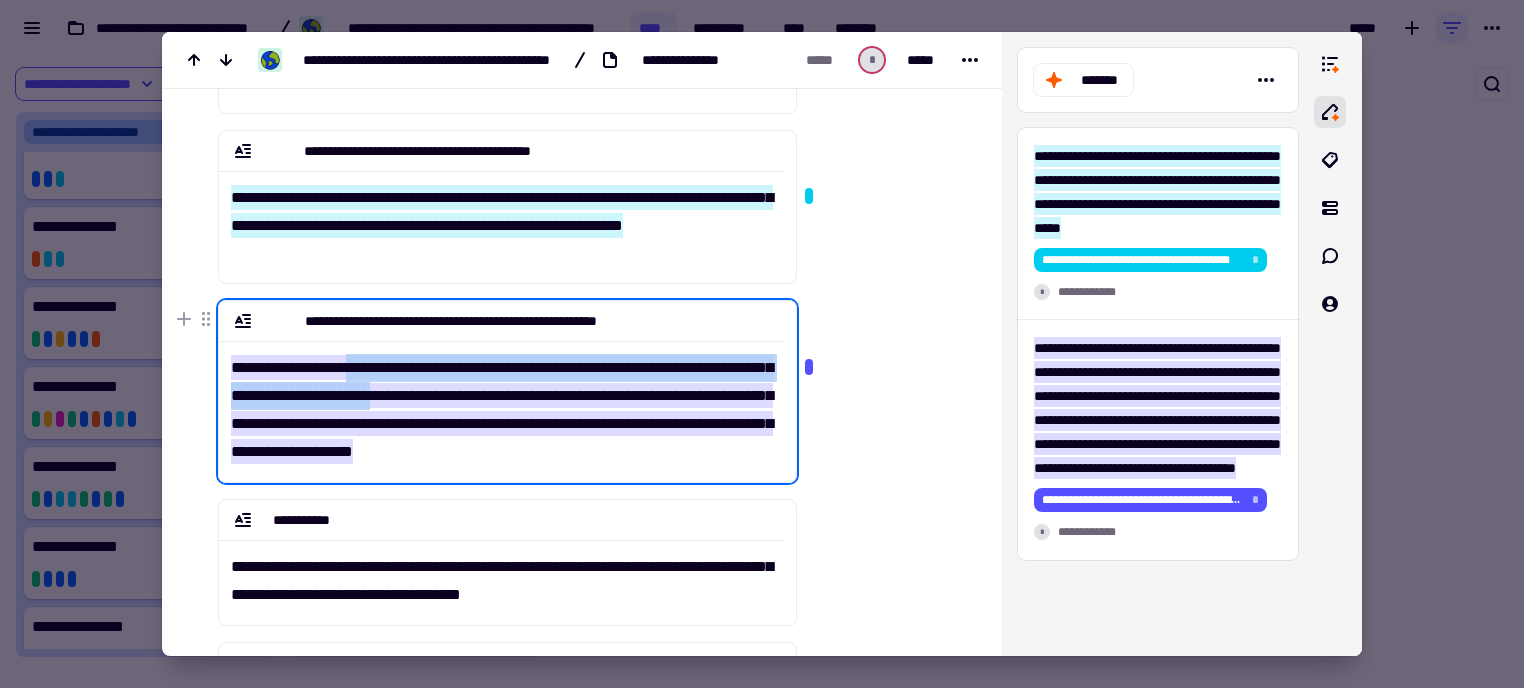 drag, startPoint x: 372, startPoint y: 363, endPoint x: 496, endPoint y: 395, distance: 128.06248 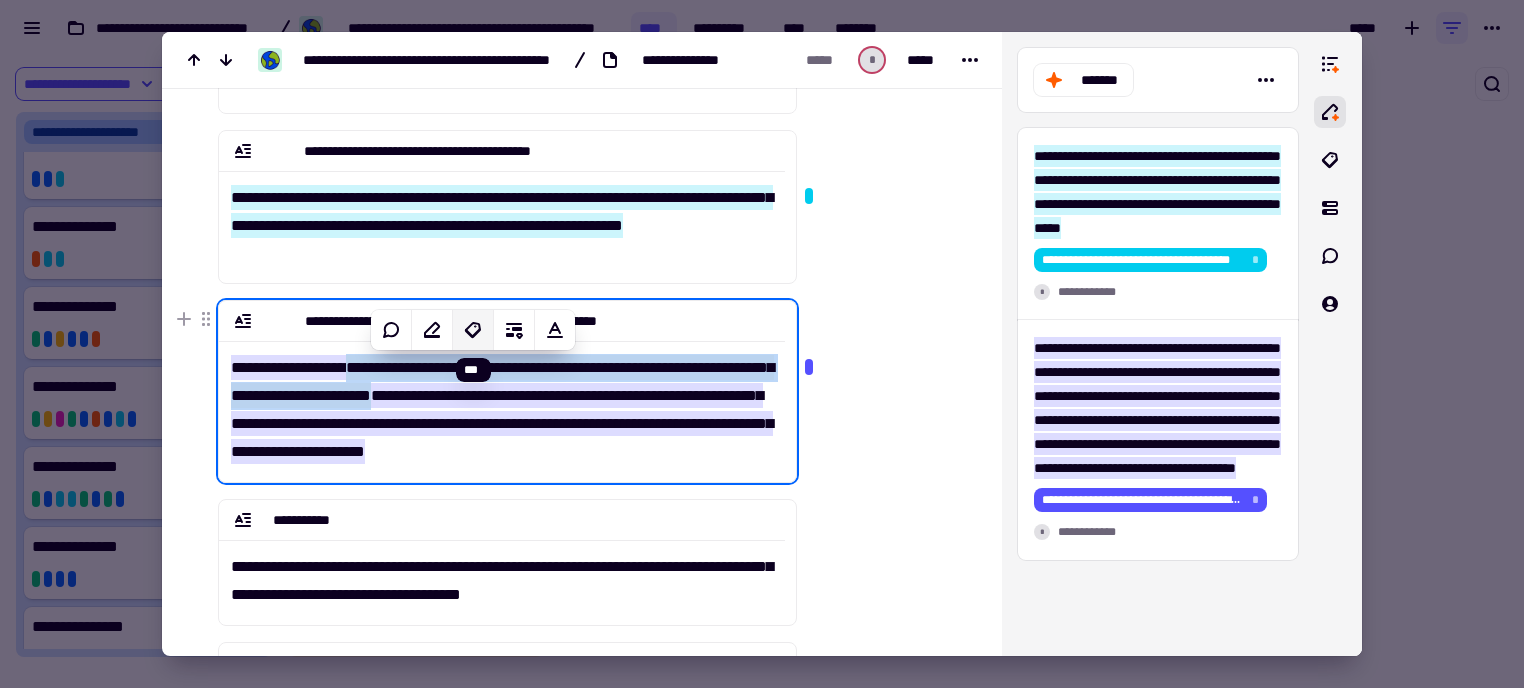click 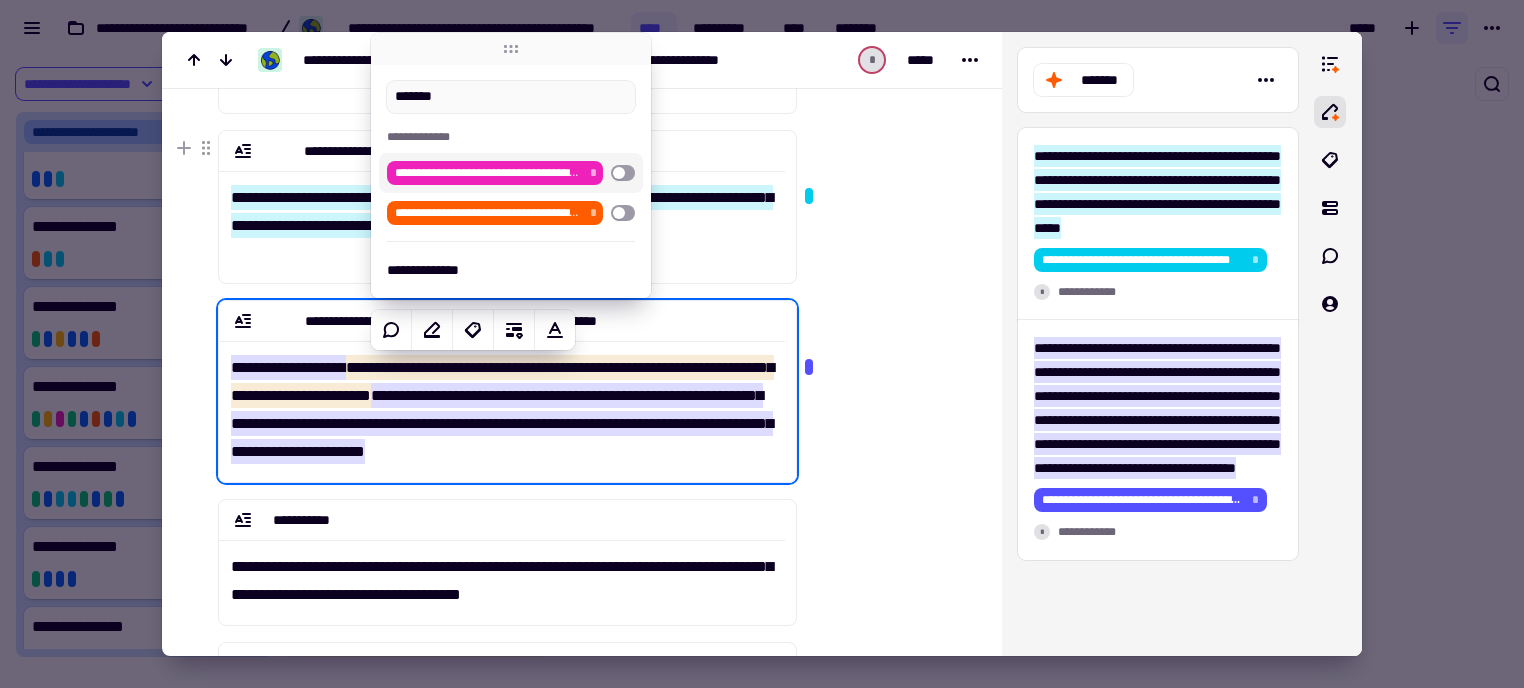 type on "*******" 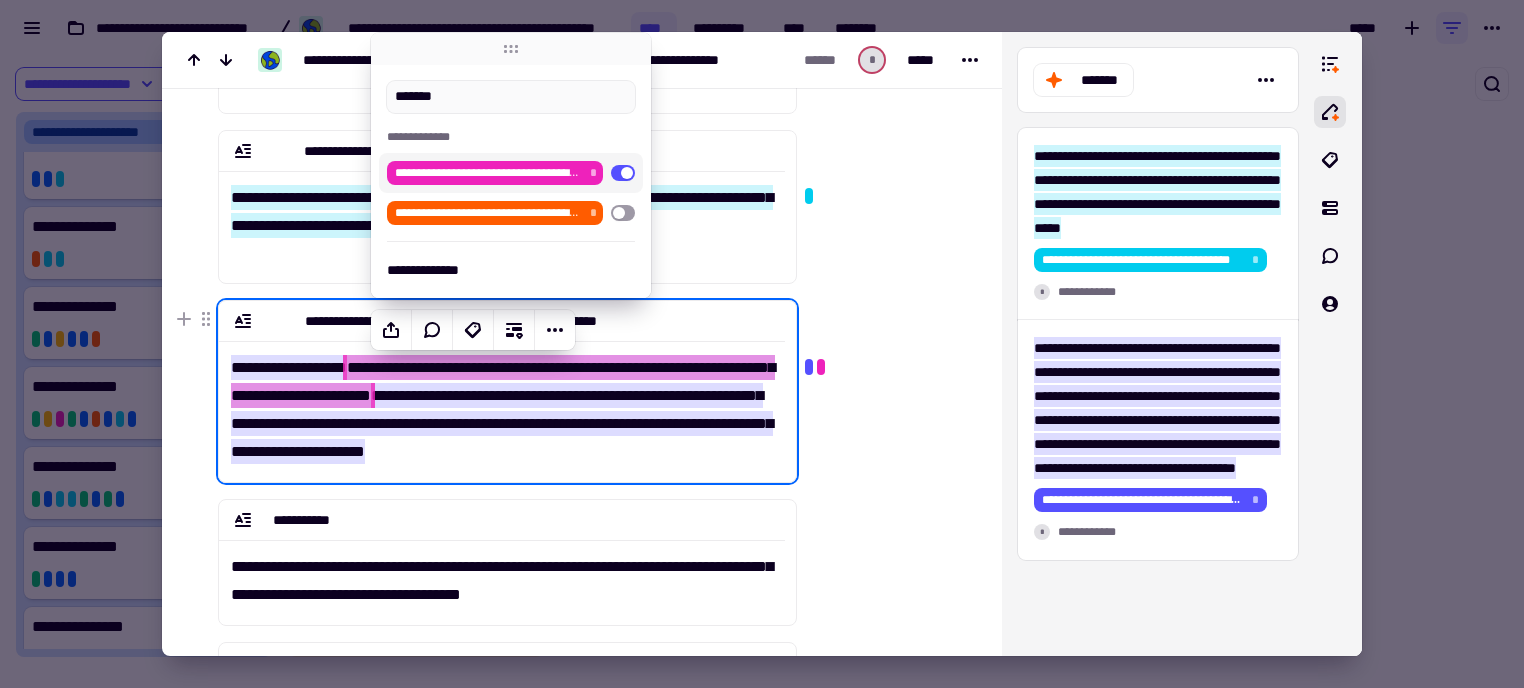 click at bounding box center [885, 372] 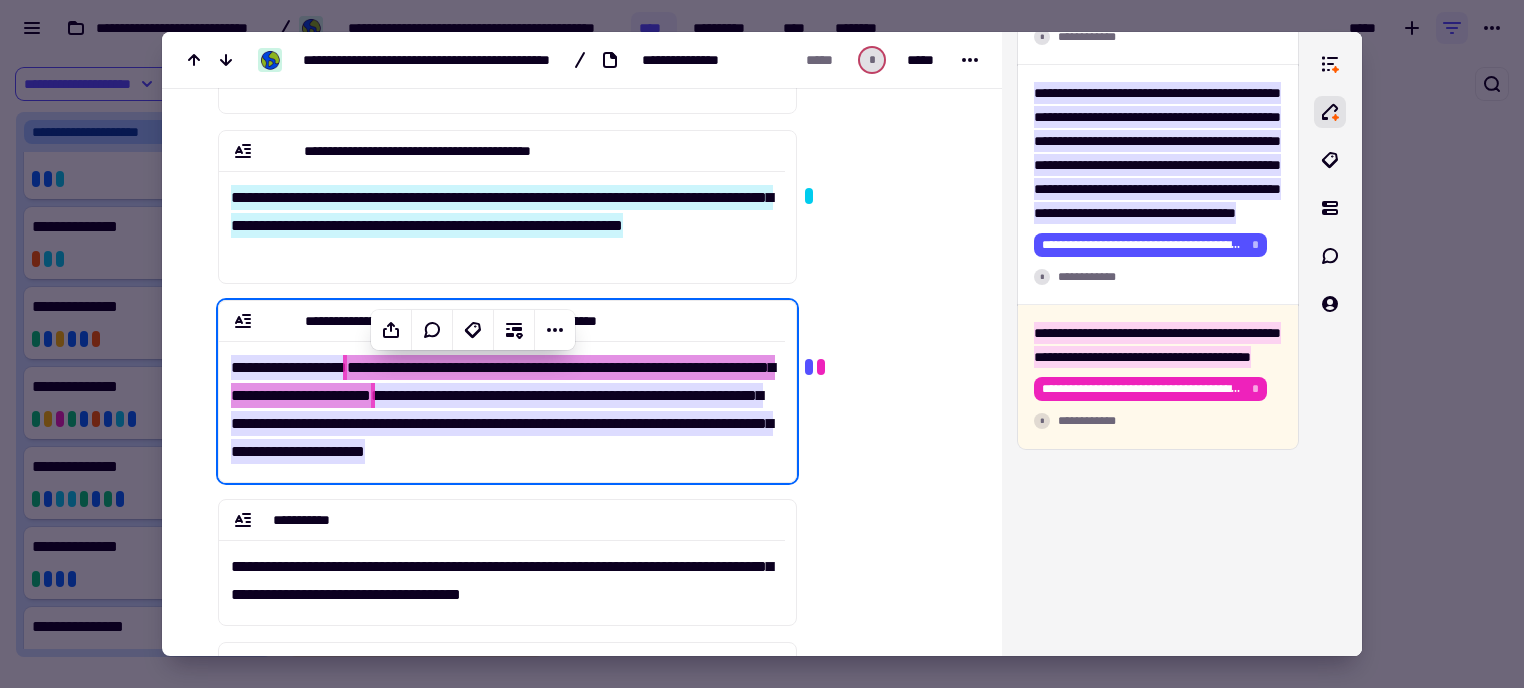 scroll, scrollTop: 375, scrollLeft: 0, axis: vertical 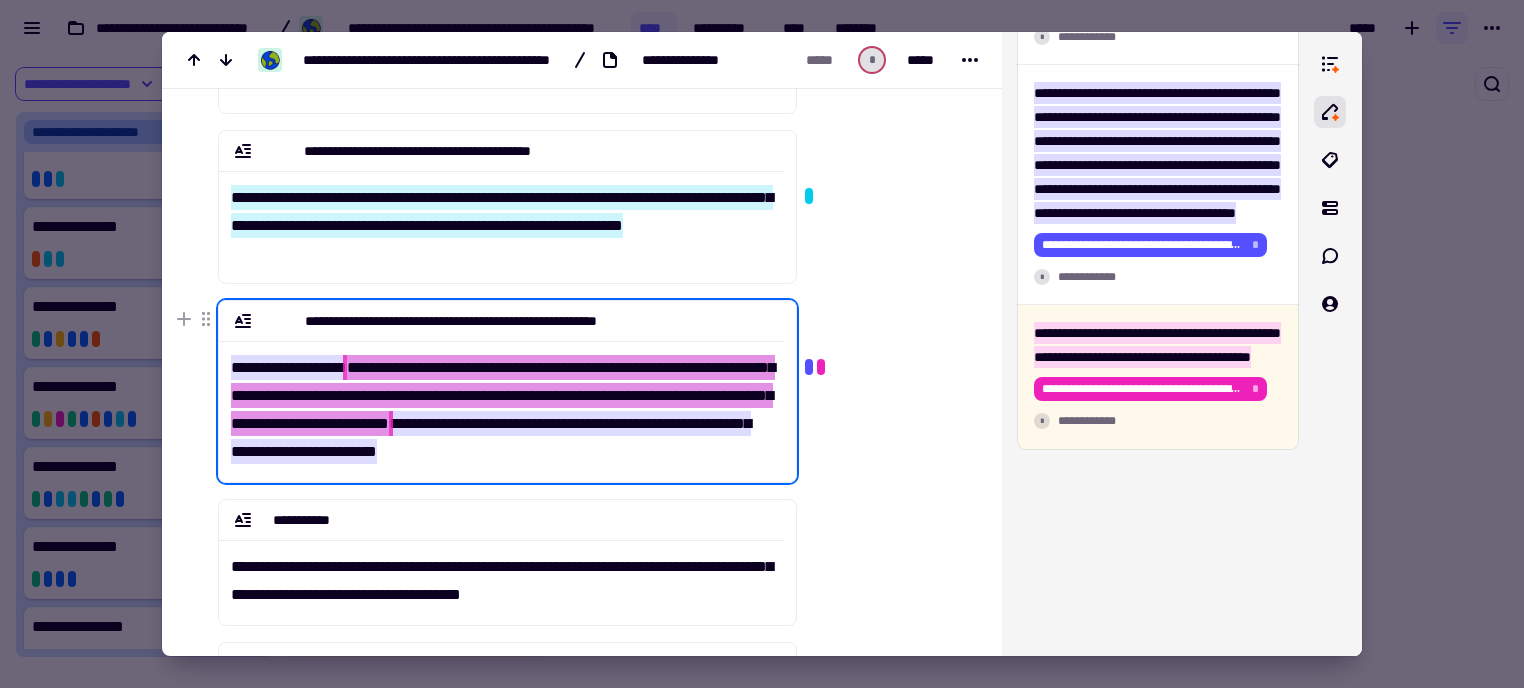 drag, startPoint x: 499, startPoint y: 399, endPoint x: 615, endPoint y: 428, distance: 119.57006 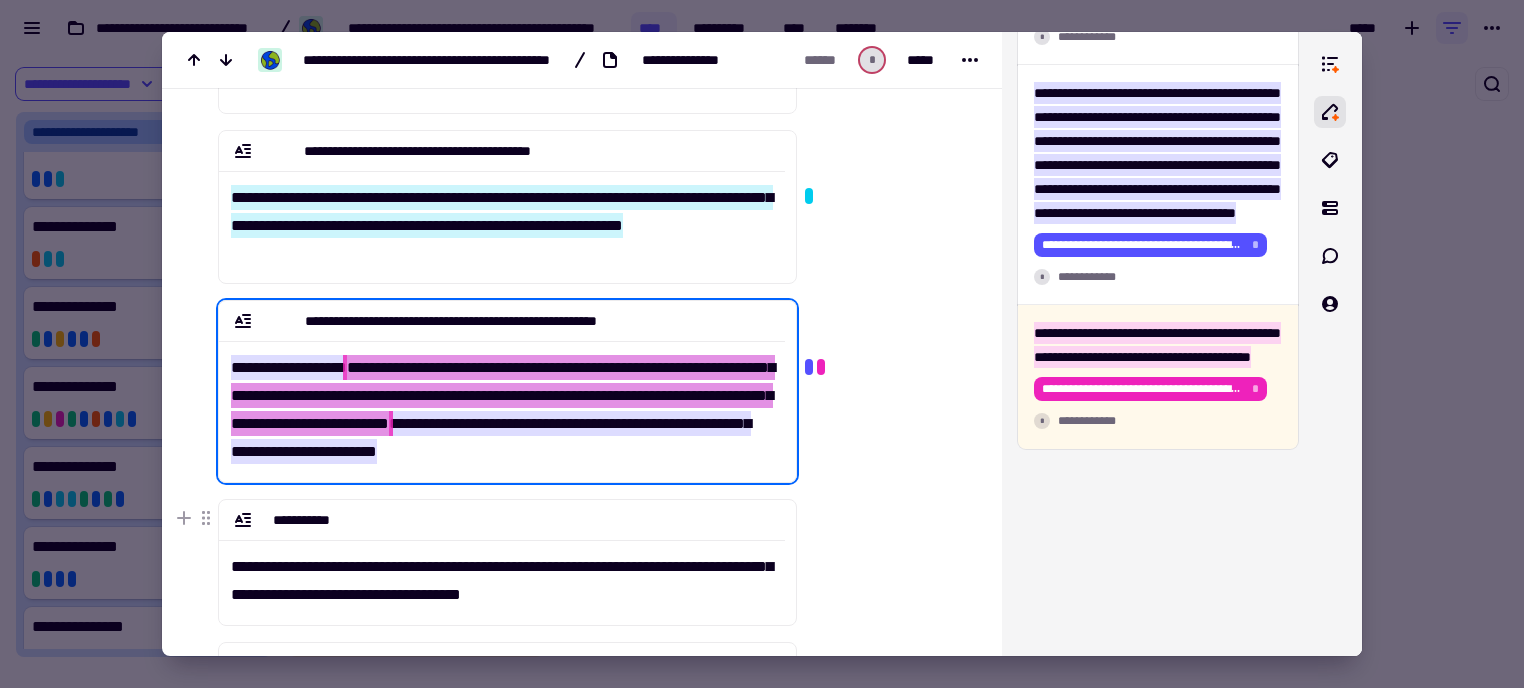 click at bounding box center [885, 372] 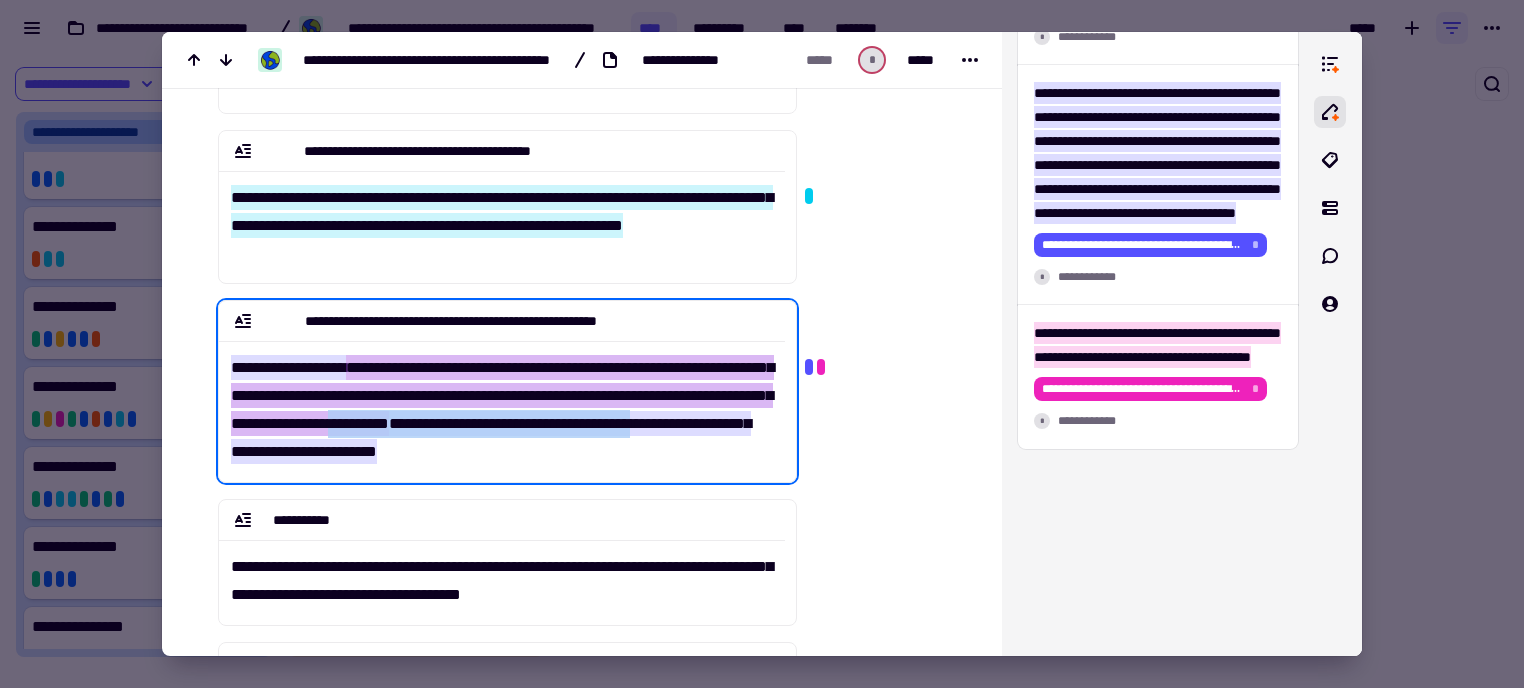 scroll, scrollTop: 312, scrollLeft: 0, axis: vertical 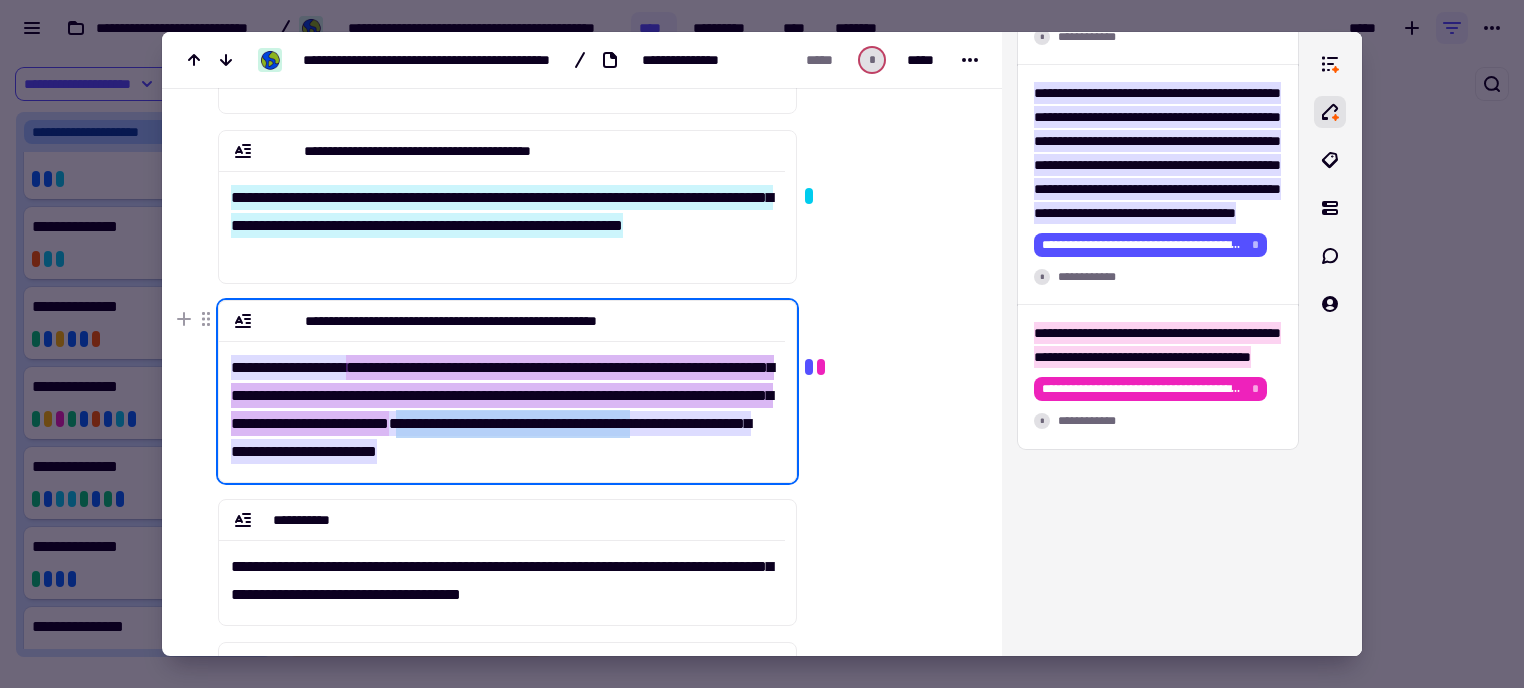 drag, startPoint x: 415, startPoint y: 454, endPoint x: 617, endPoint y: 427, distance: 203.79646 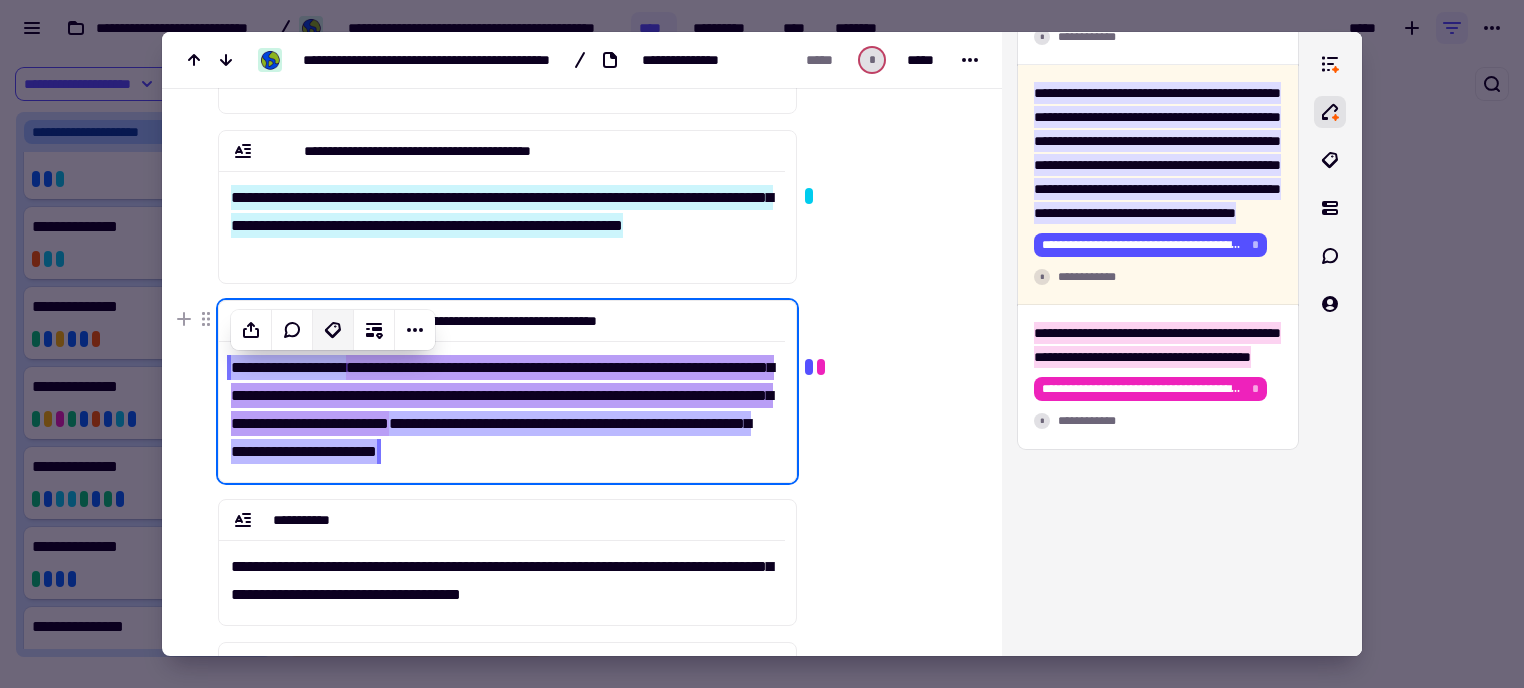 click 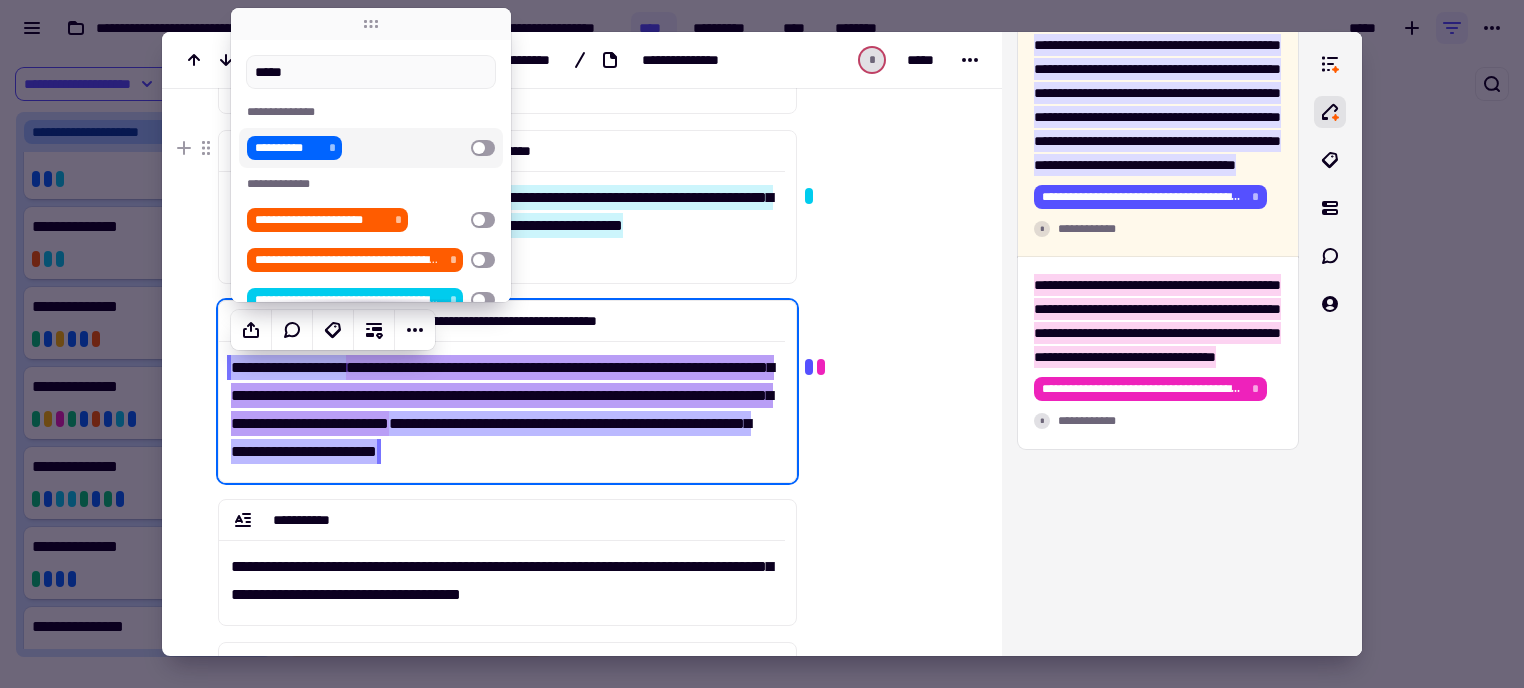 type on "*****" 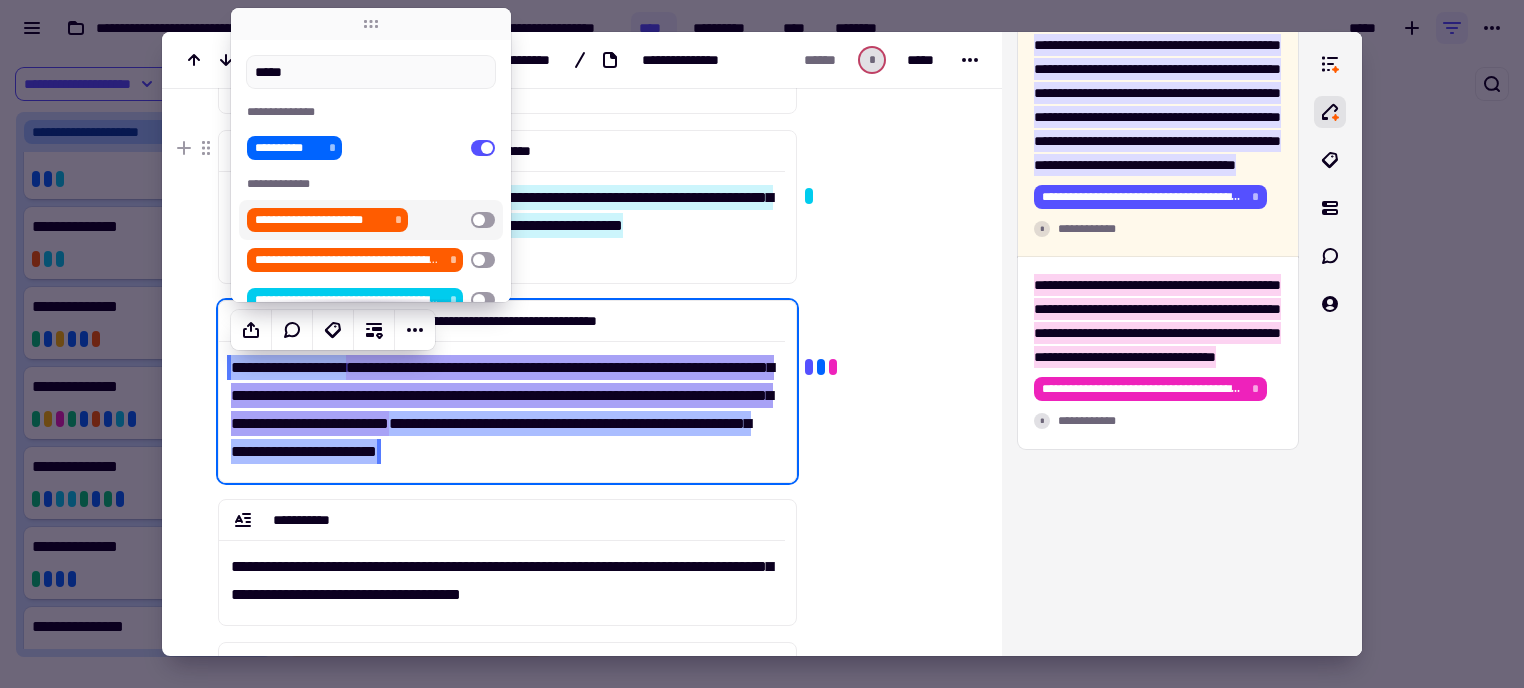 click at bounding box center (483, 220) 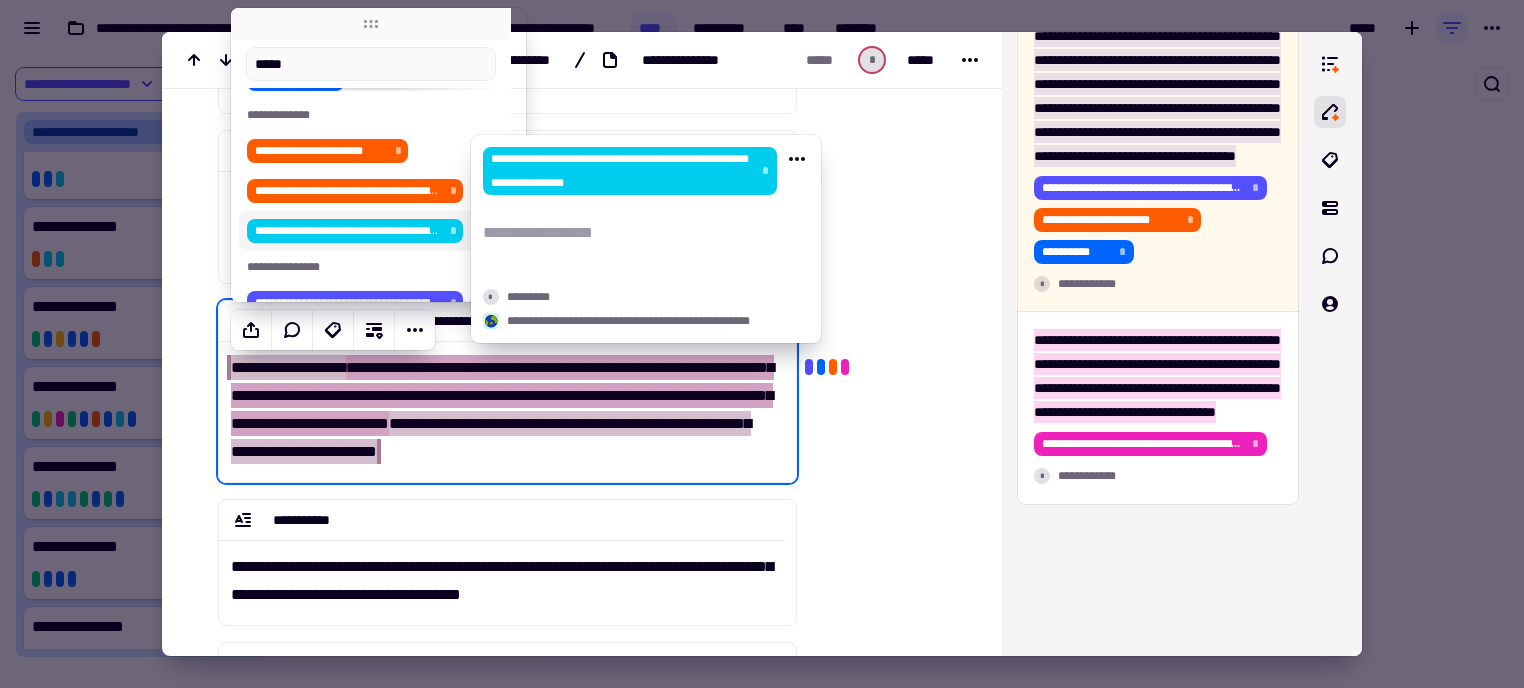 scroll, scrollTop: 67, scrollLeft: 0, axis: vertical 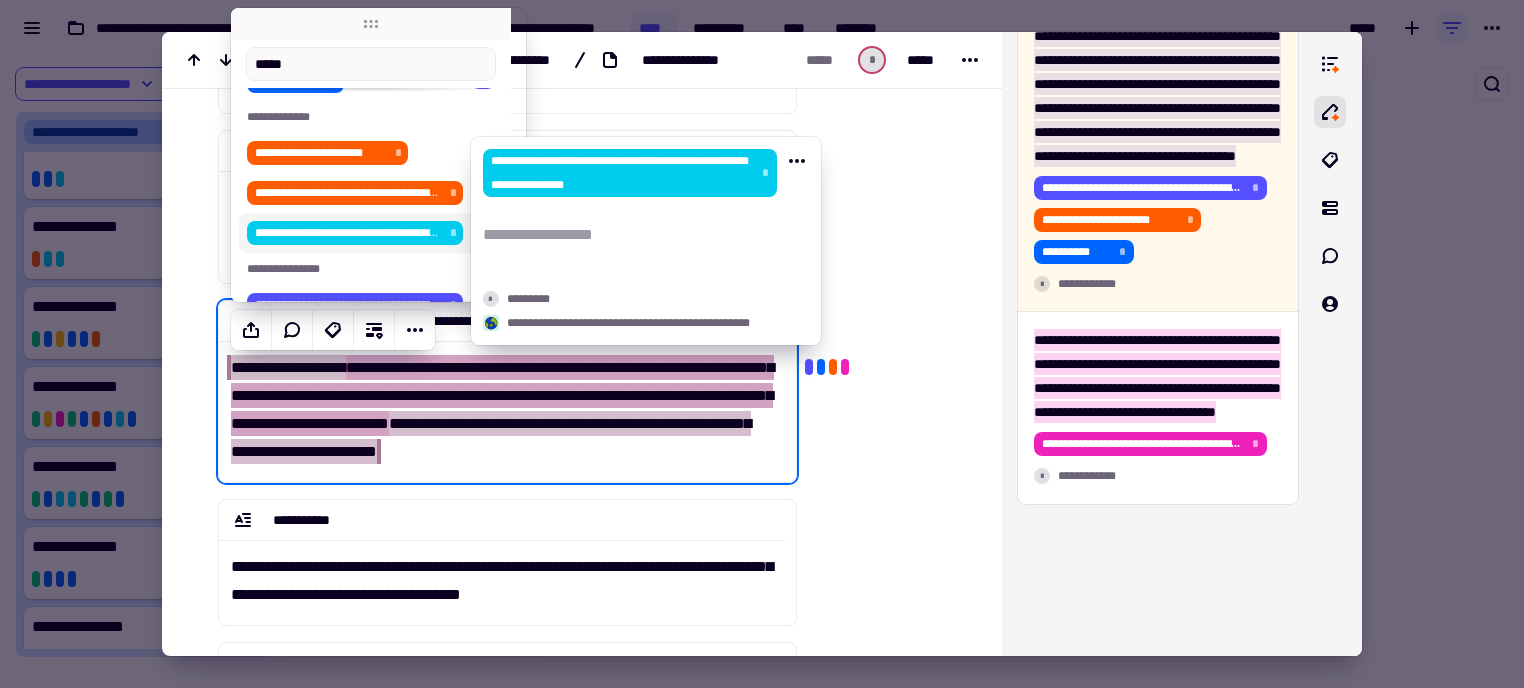 click on "**********" at bounding box center (371, 269) 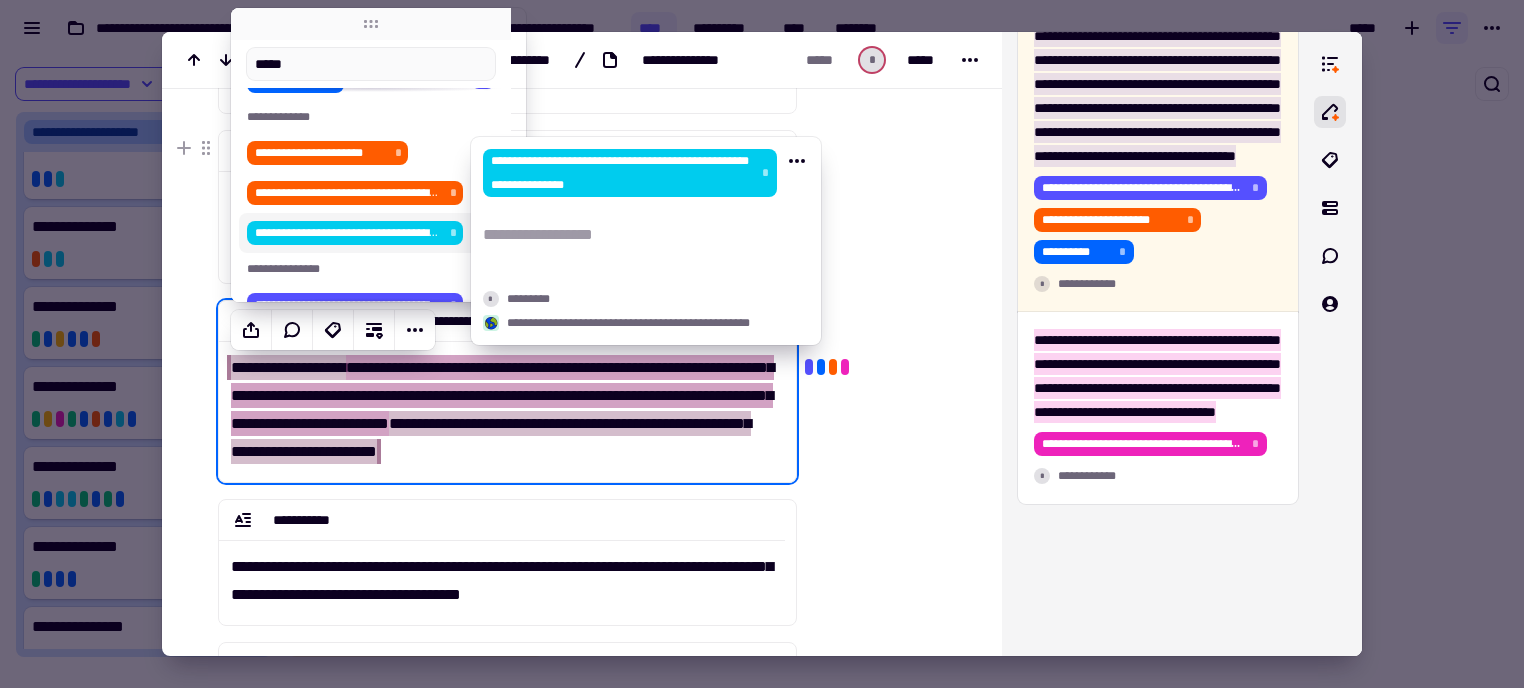 click on "**********" at bounding box center (371, 233) 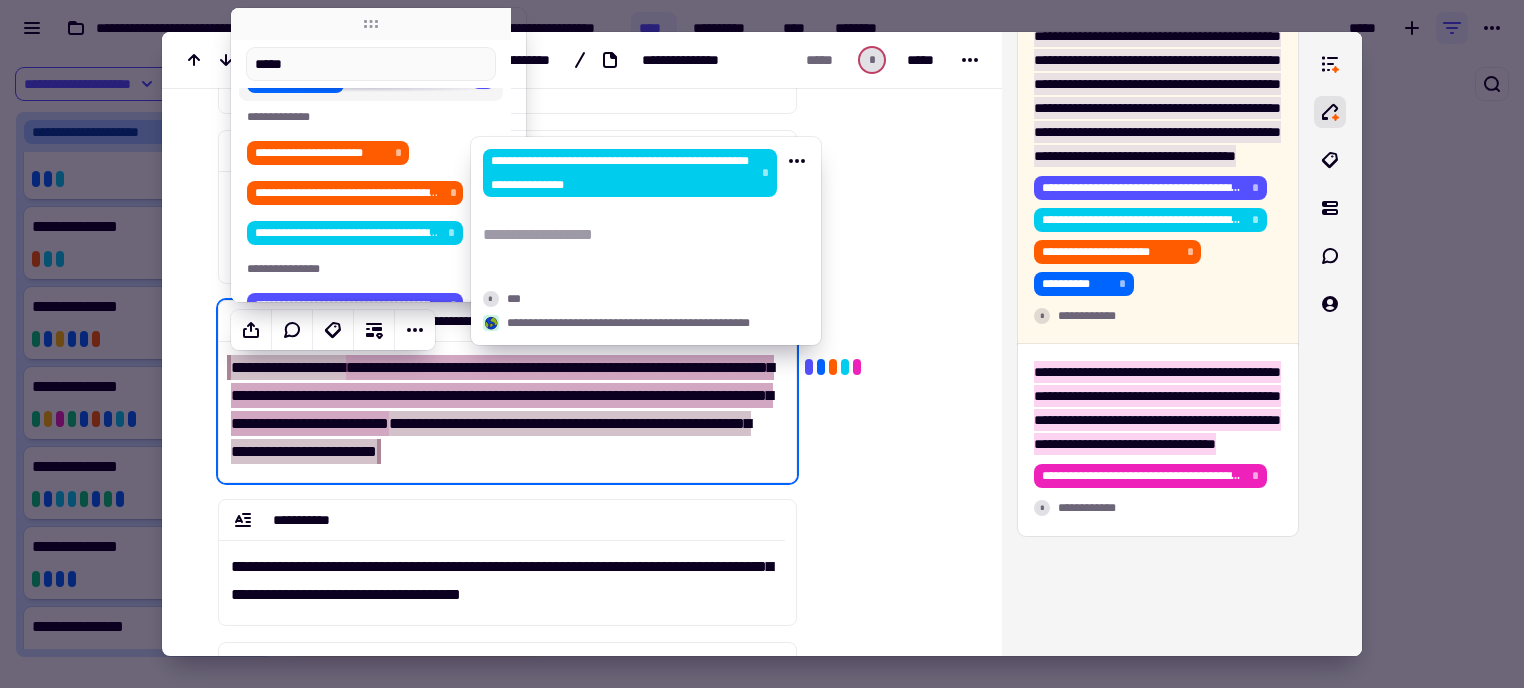 click on "**********" at bounding box center (371, 117) 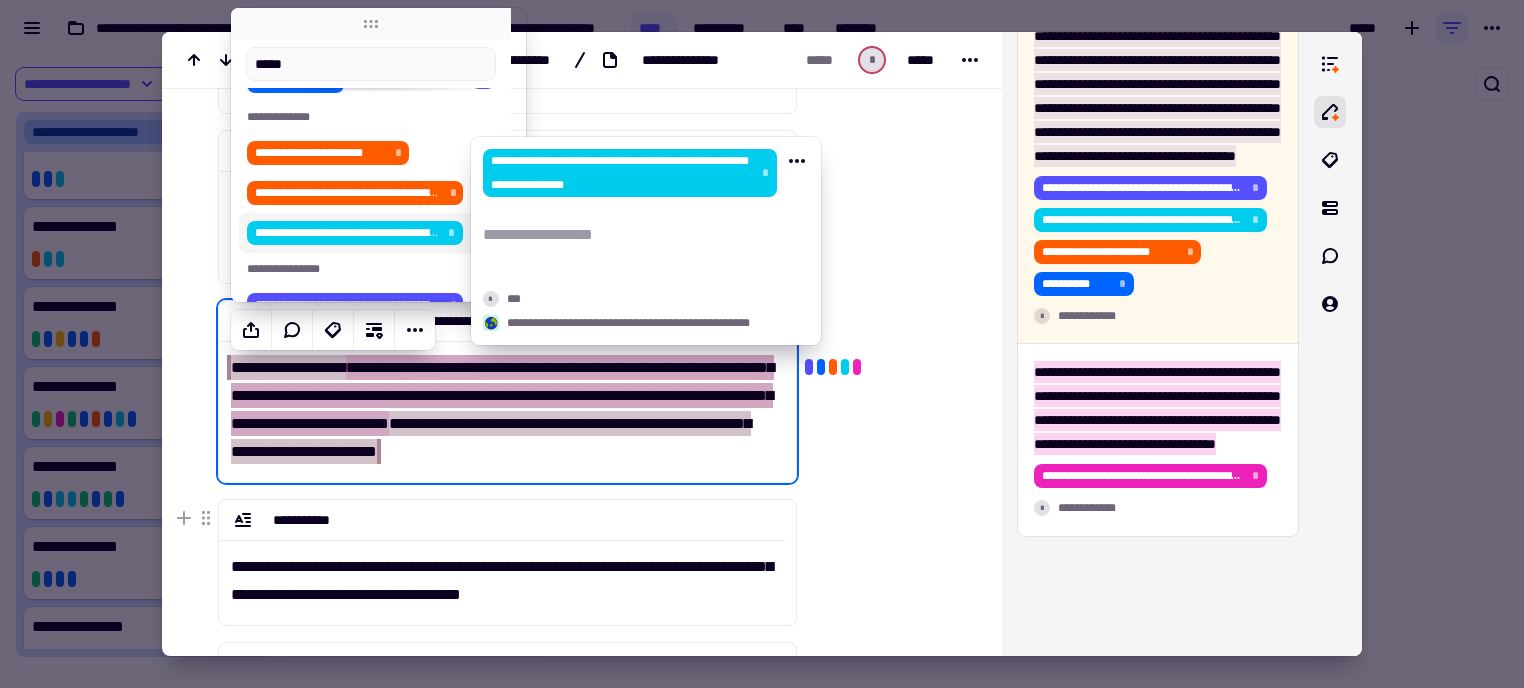 click at bounding box center [885, 372] 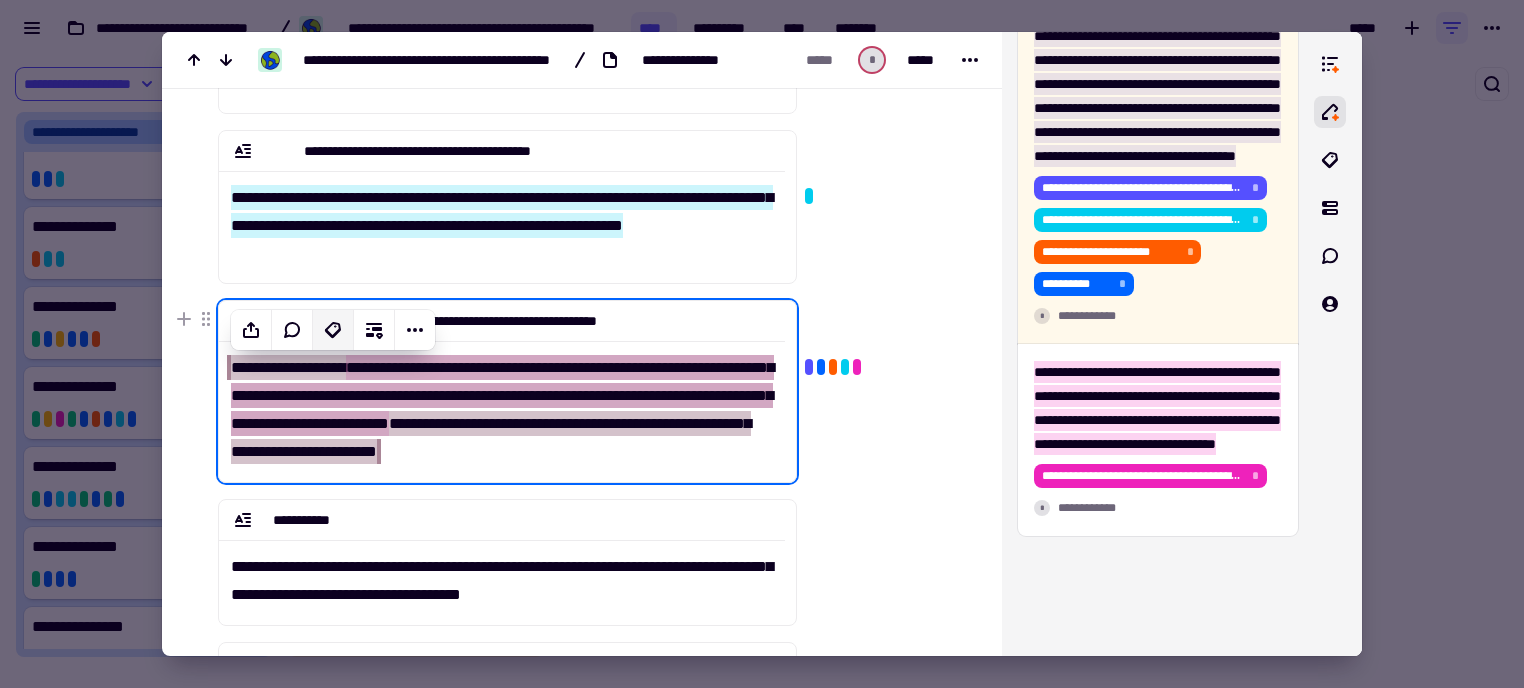 click 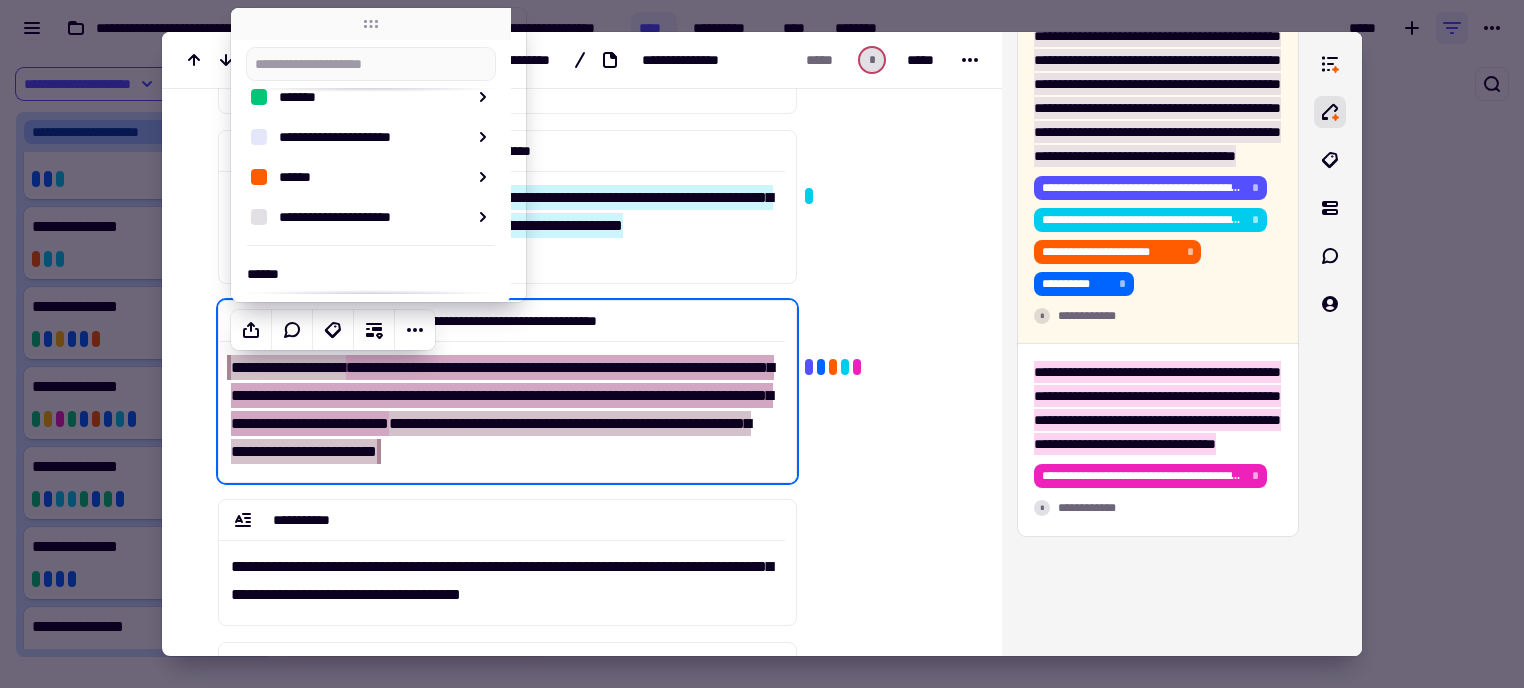 scroll, scrollTop: 643, scrollLeft: 0, axis: vertical 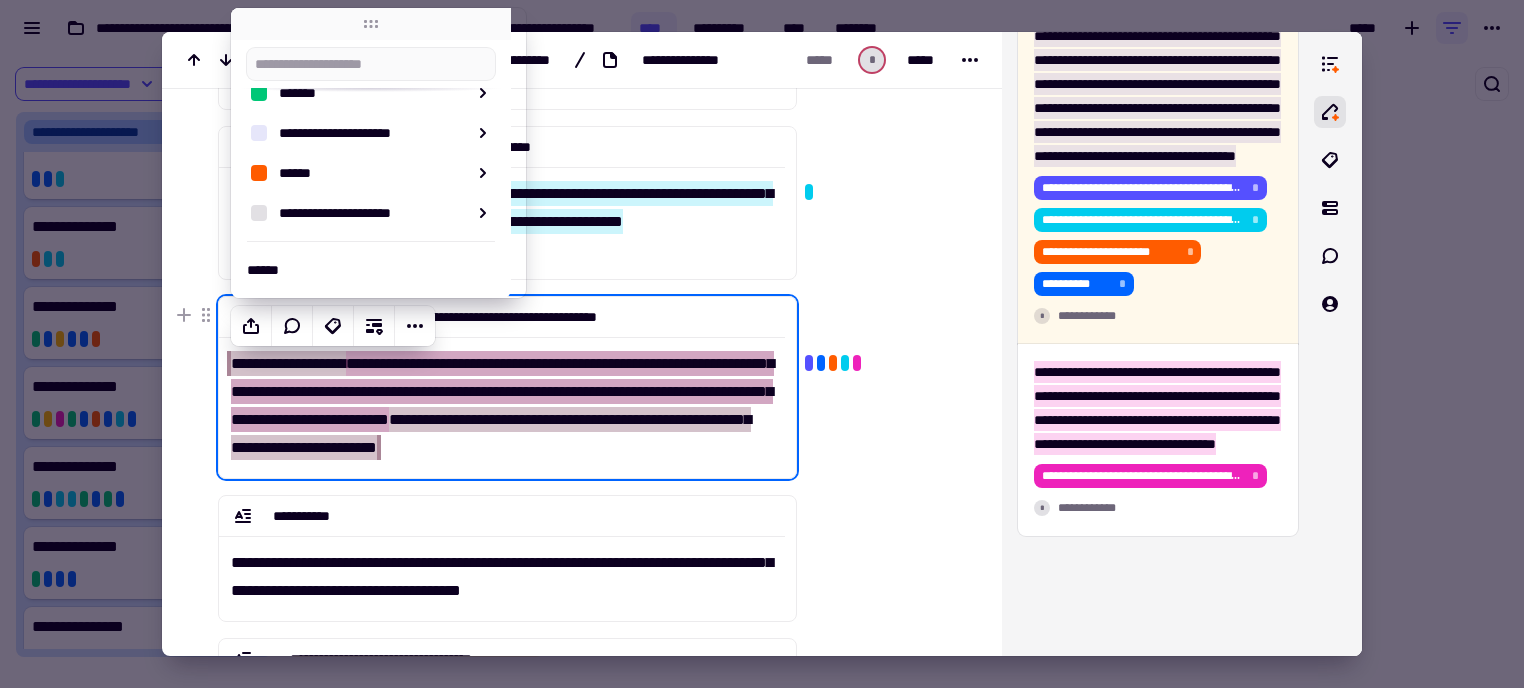 click at bounding box center (885, 368) 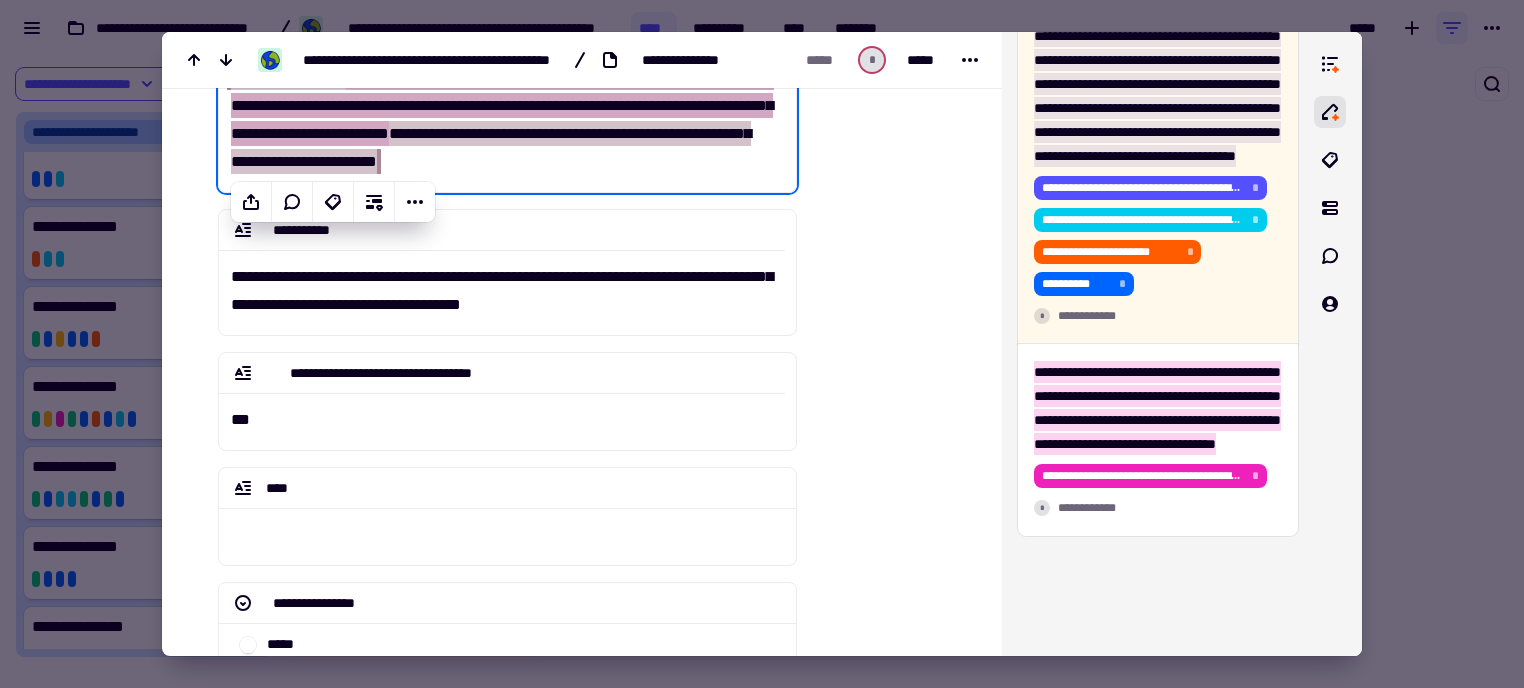 scroll, scrollTop: 1288, scrollLeft: 0, axis: vertical 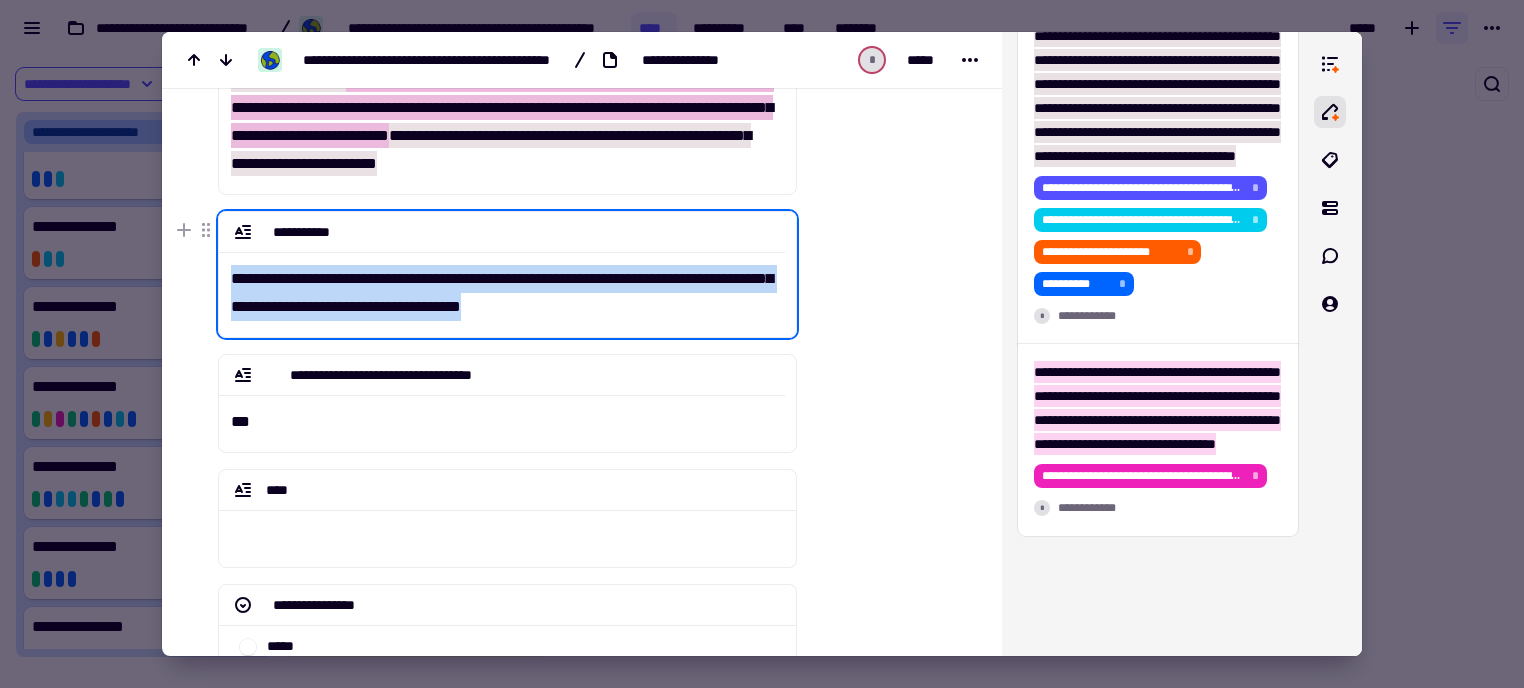 drag, startPoint x: 641, startPoint y: 303, endPoint x: 203, endPoint y: 288, distance: 438.25677 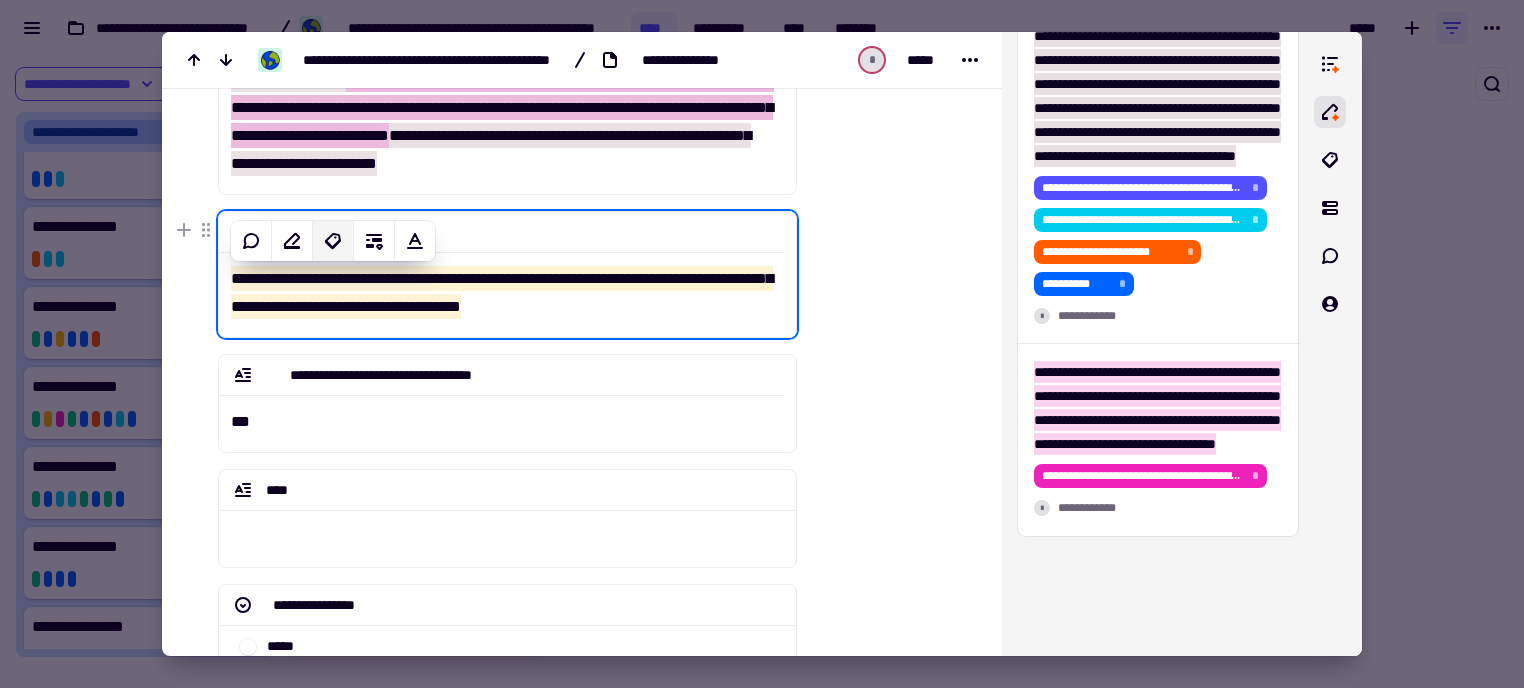 click 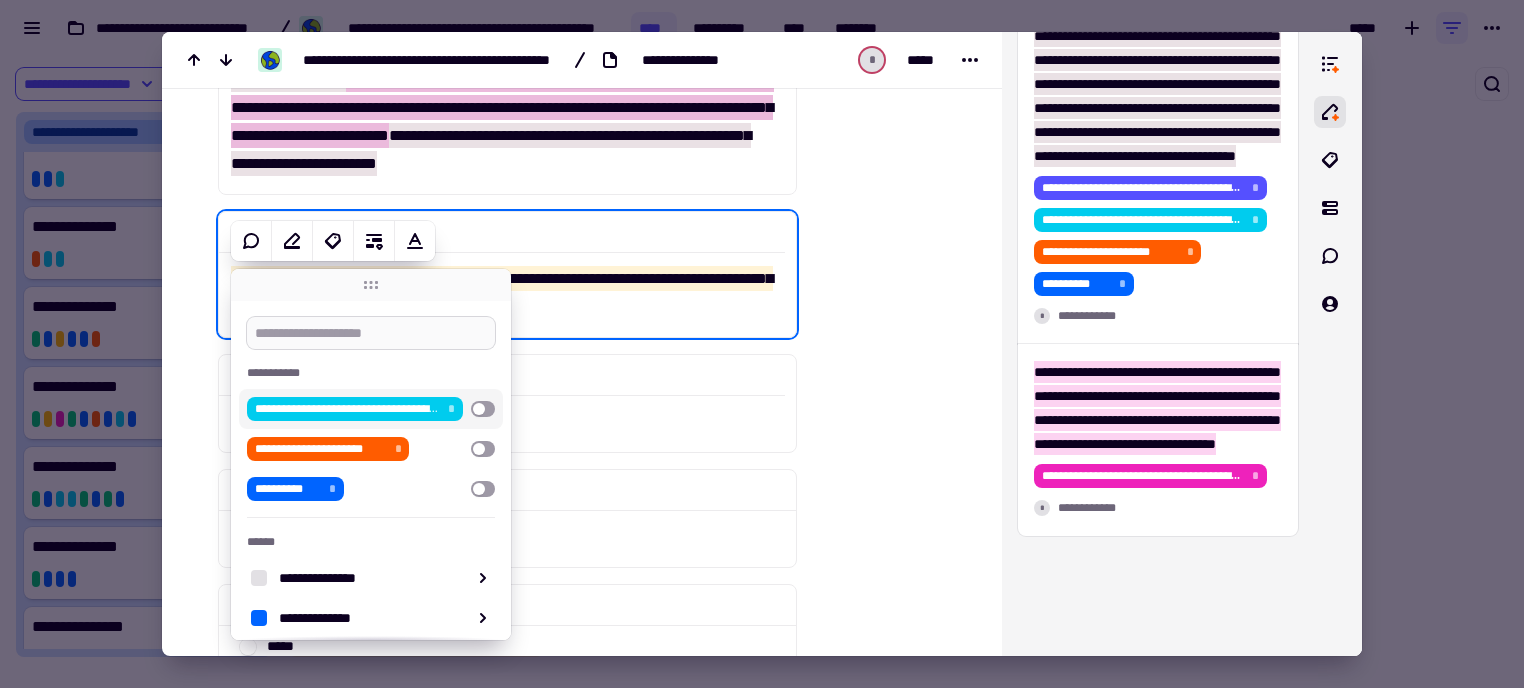 click at bounding box center (371, 333) 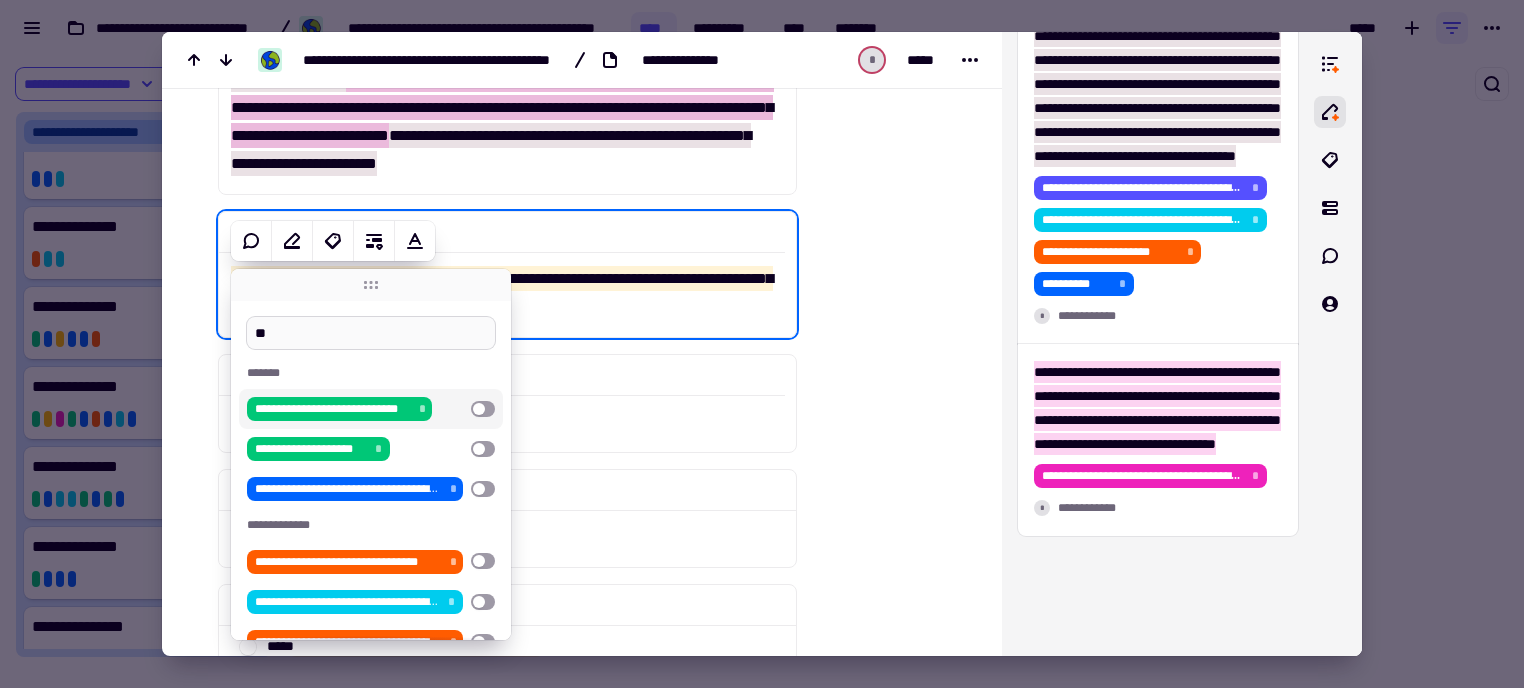 type on "*" 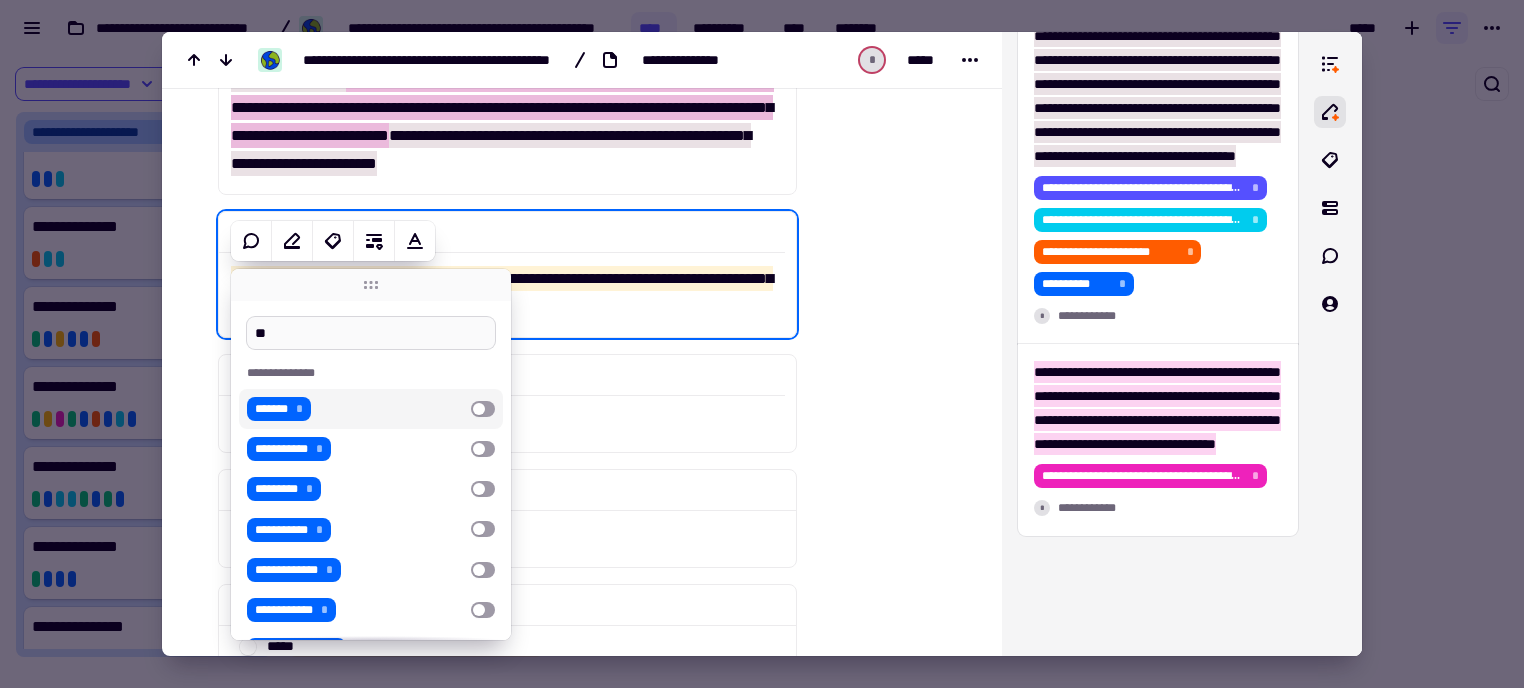 type on "*" 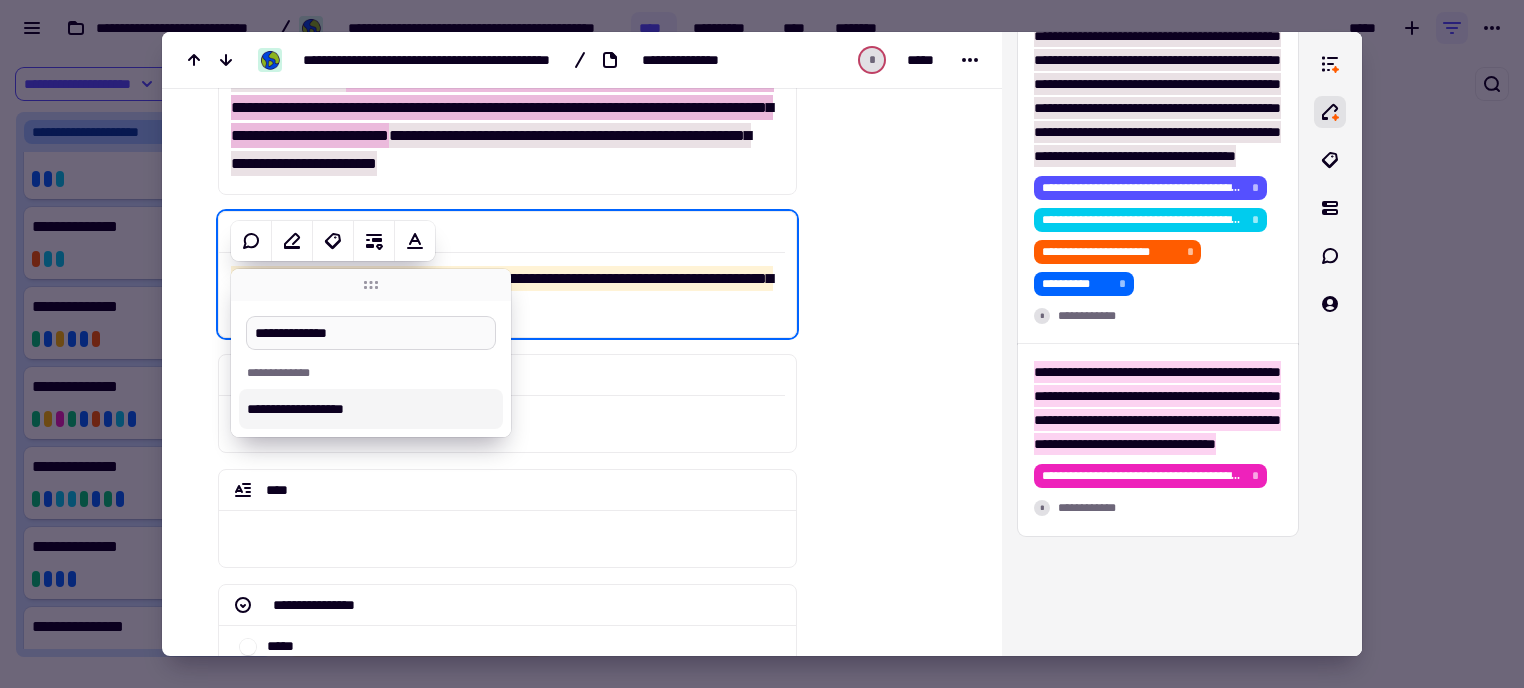 type on "**********" 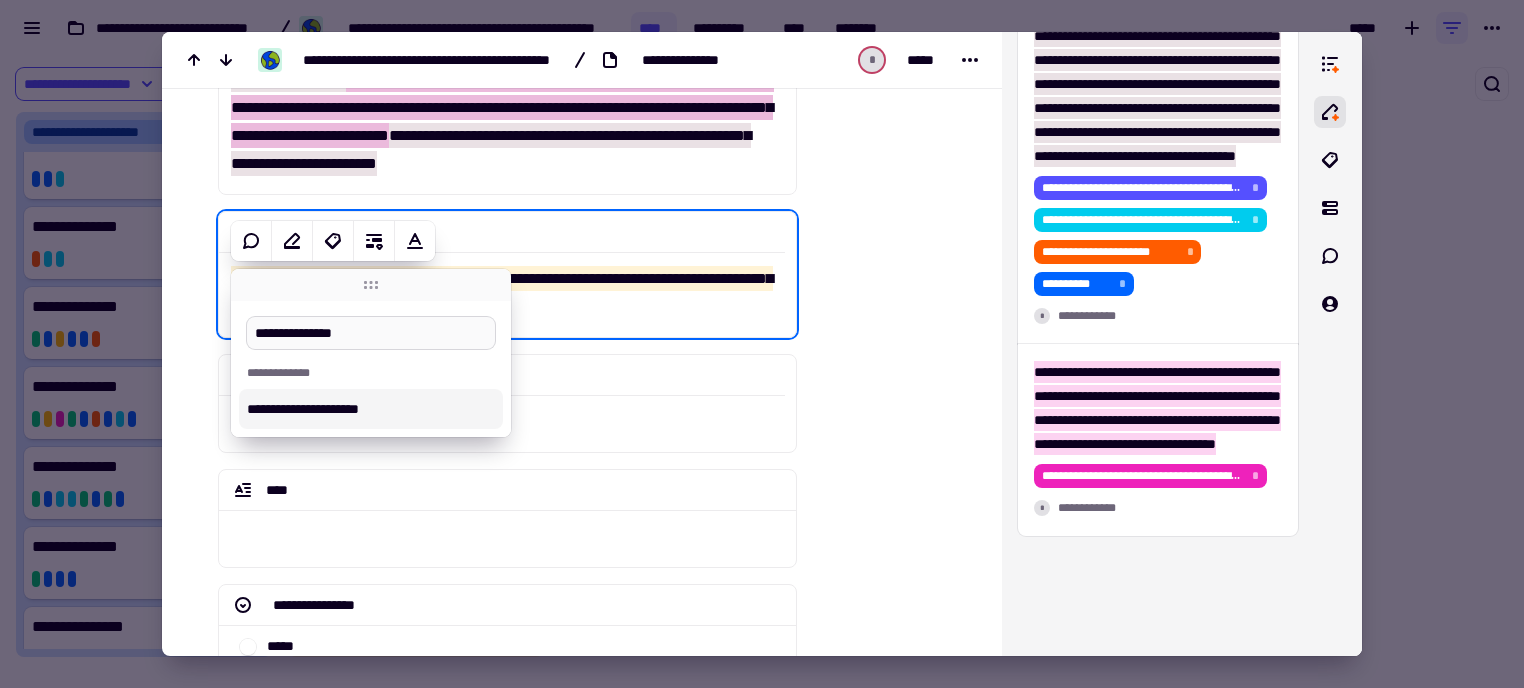 type 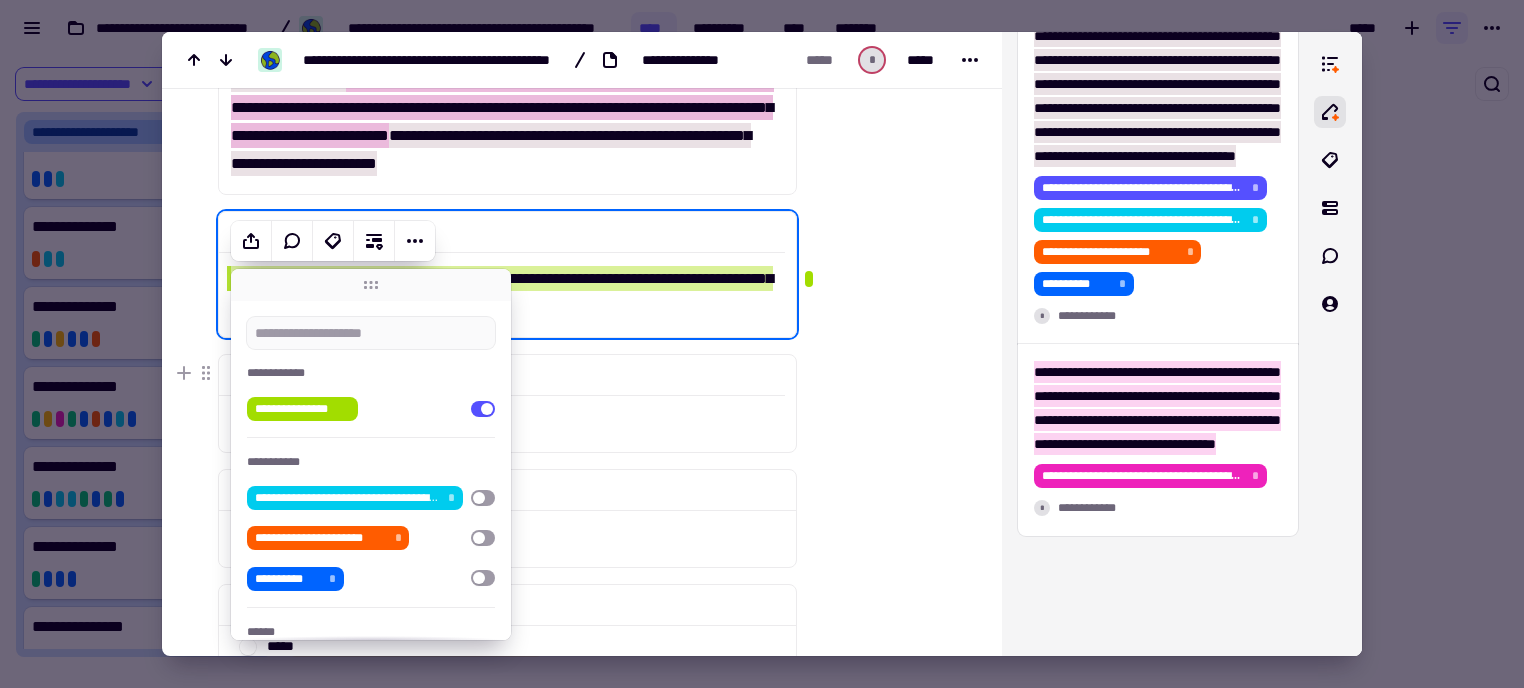 click at bounding box center (885, 84) 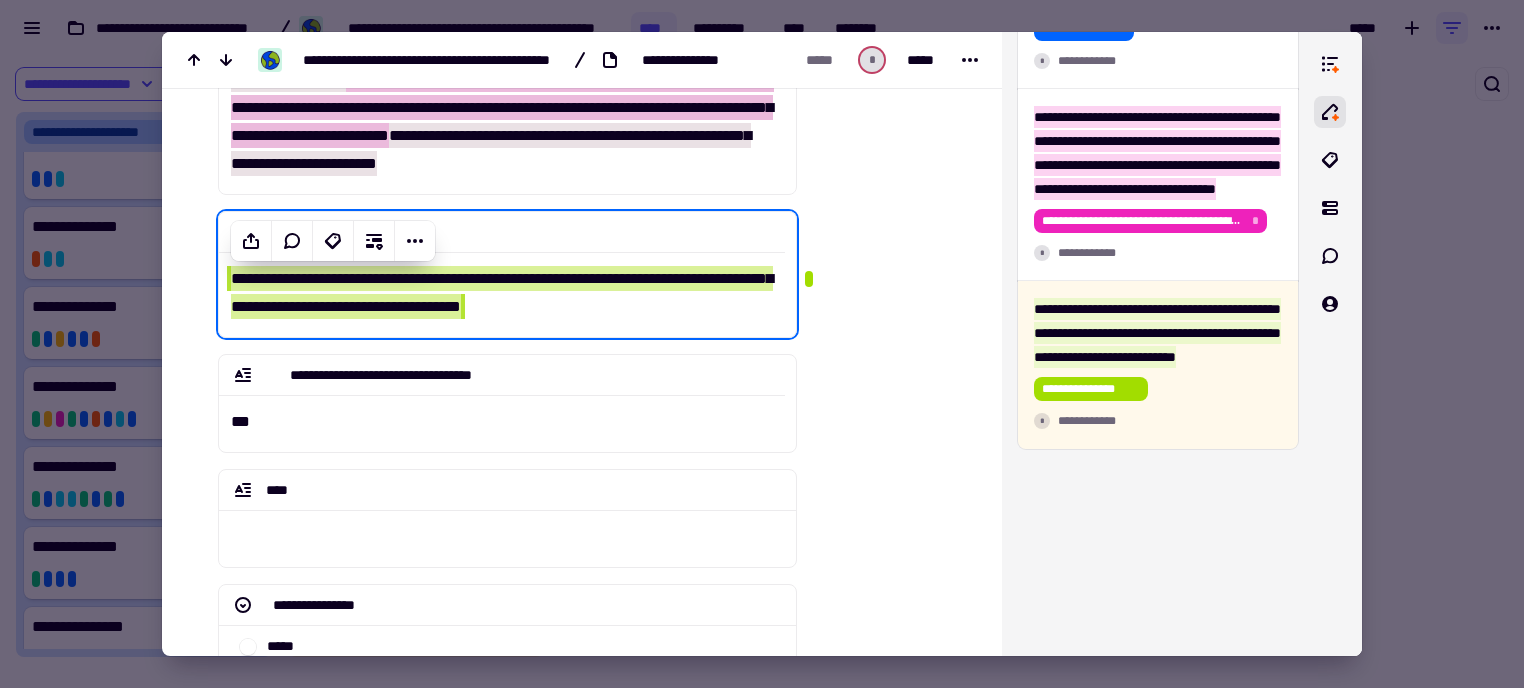scroll, scrollTop: 711, scrollLeft: 0, axis: vertical 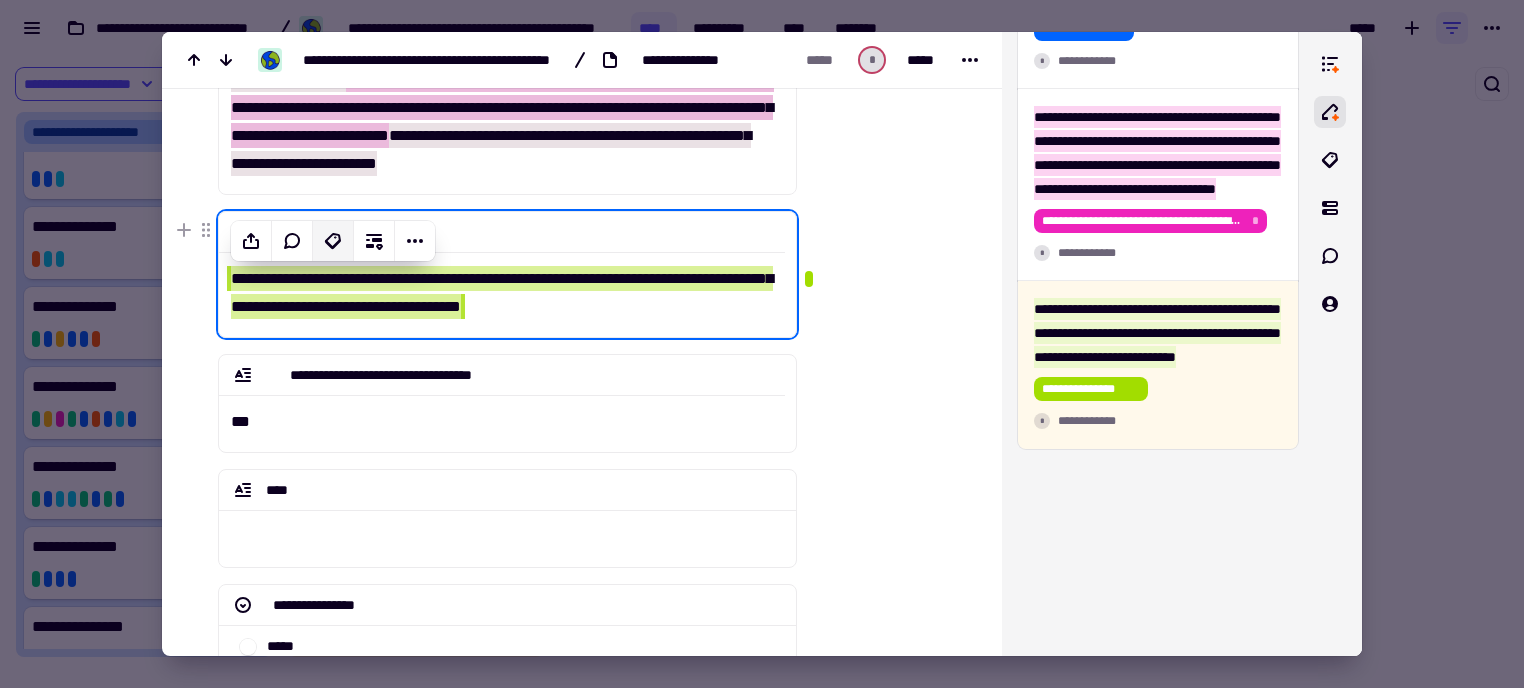 click 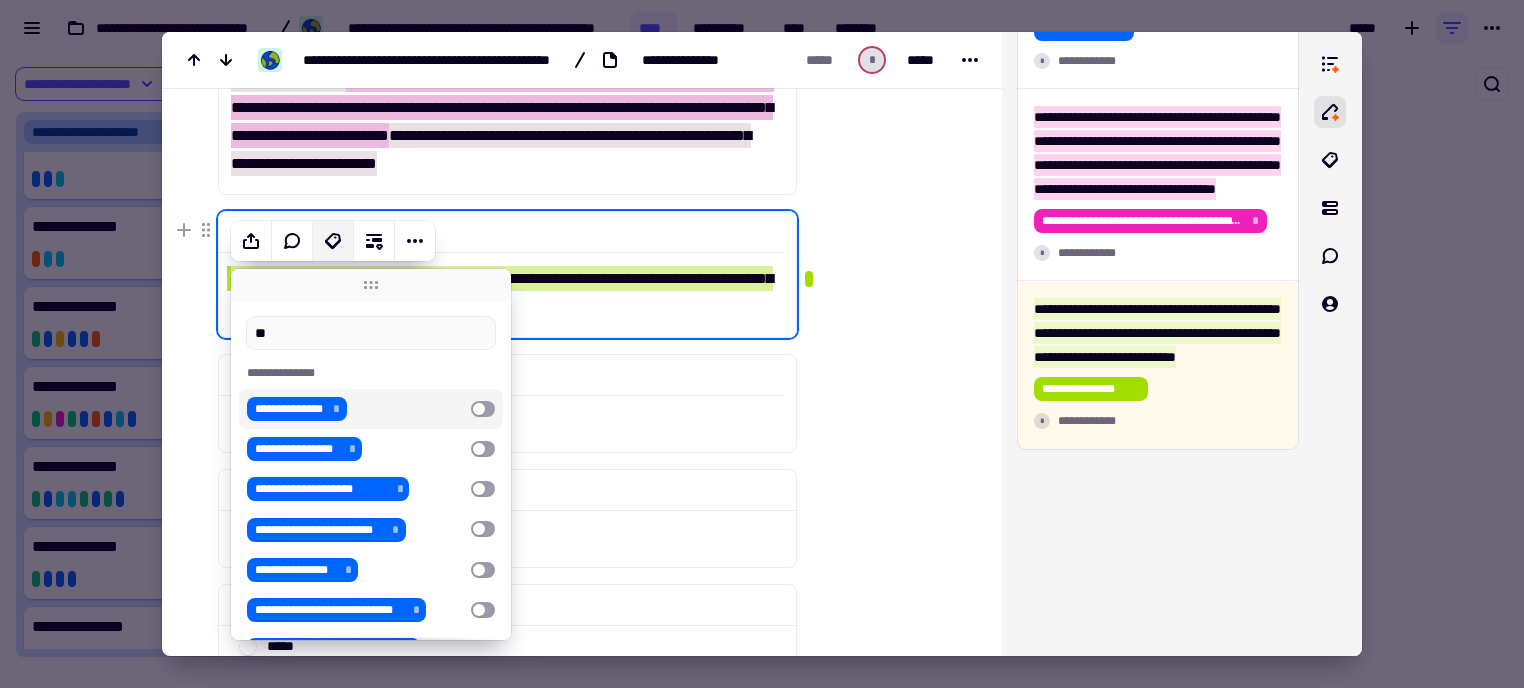 type on "*" 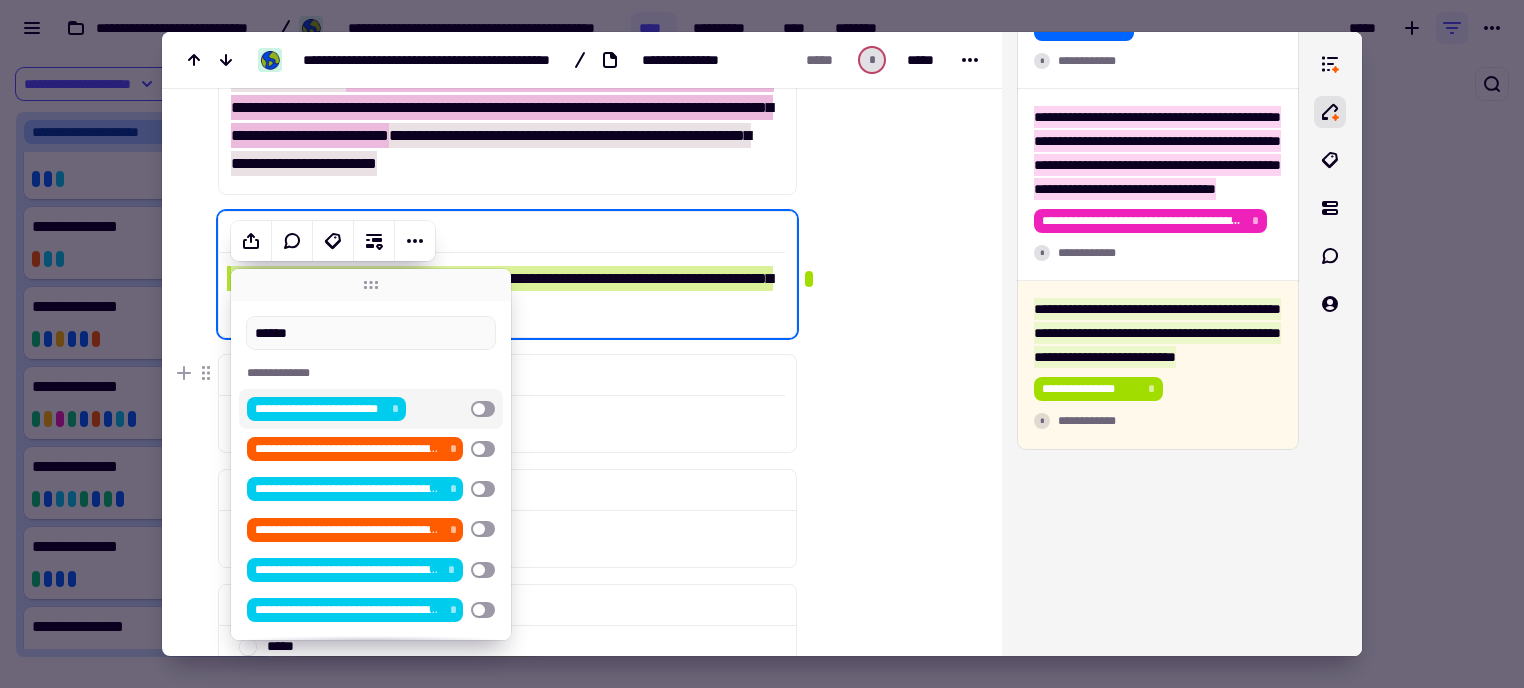 type on "******" 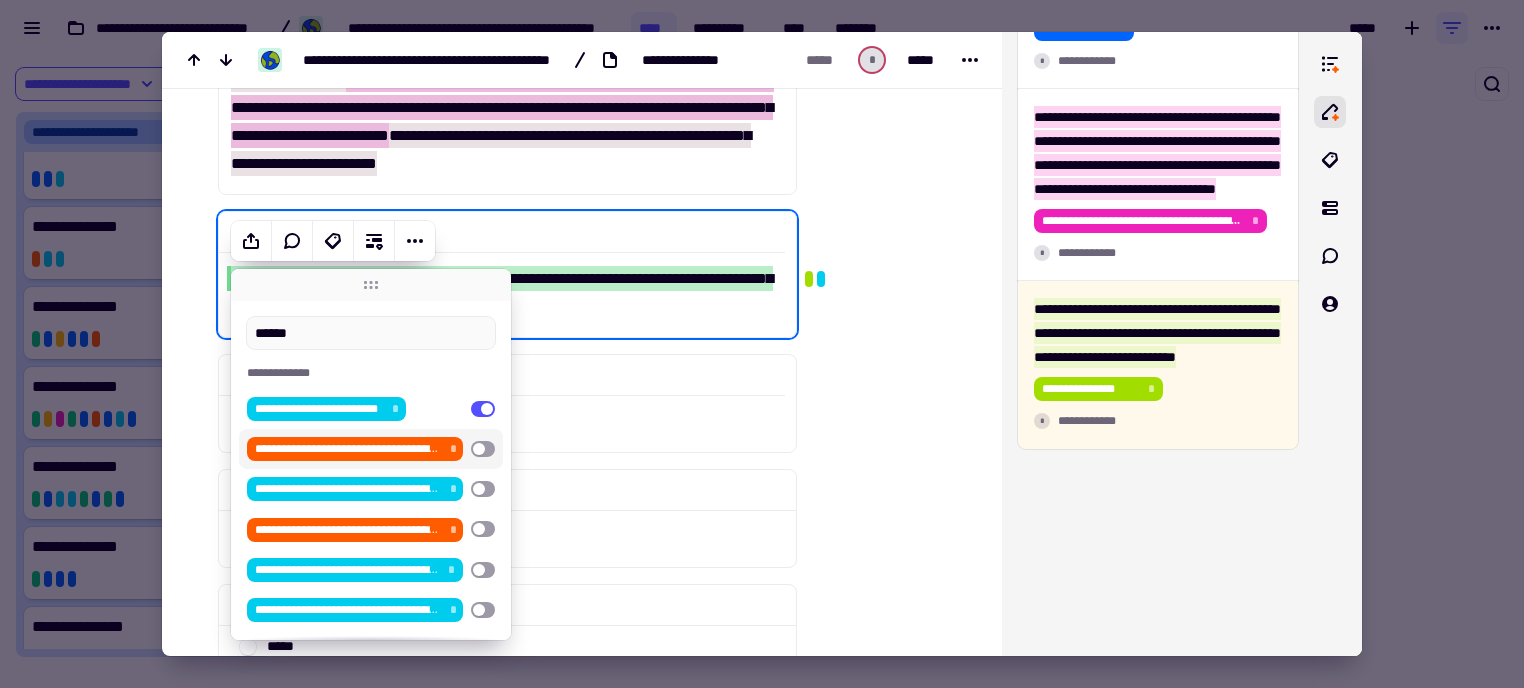 click at bounding box center [483, 449] 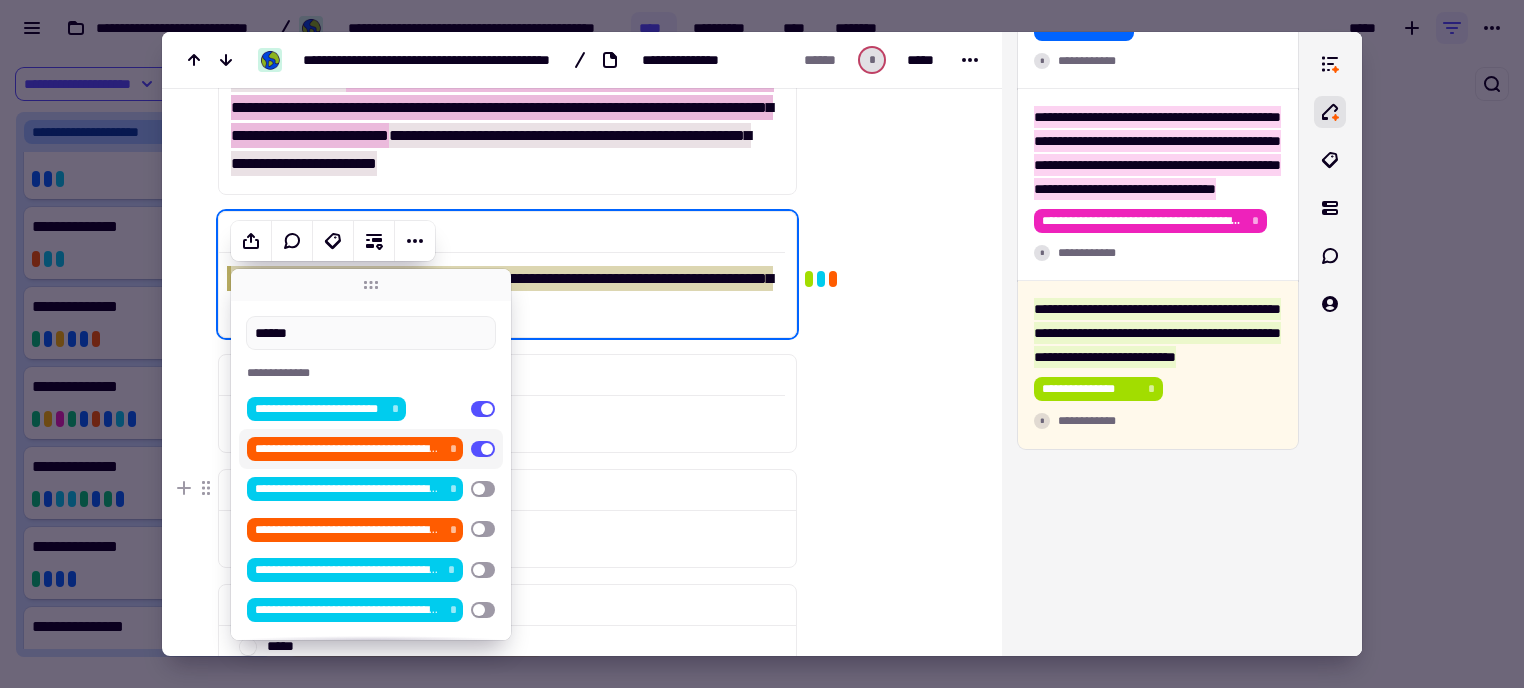 click at bounding box center [885, 84] 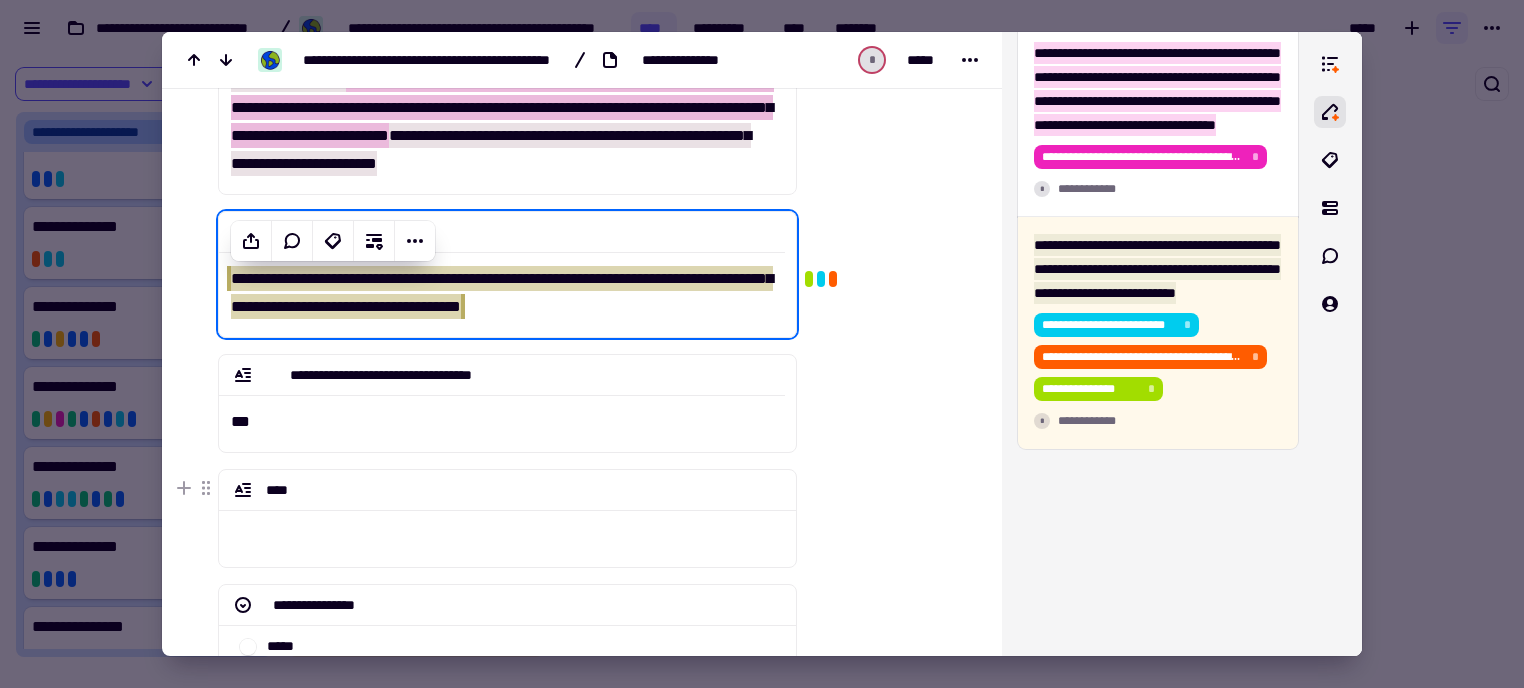 click at bounding box center [885, 84] 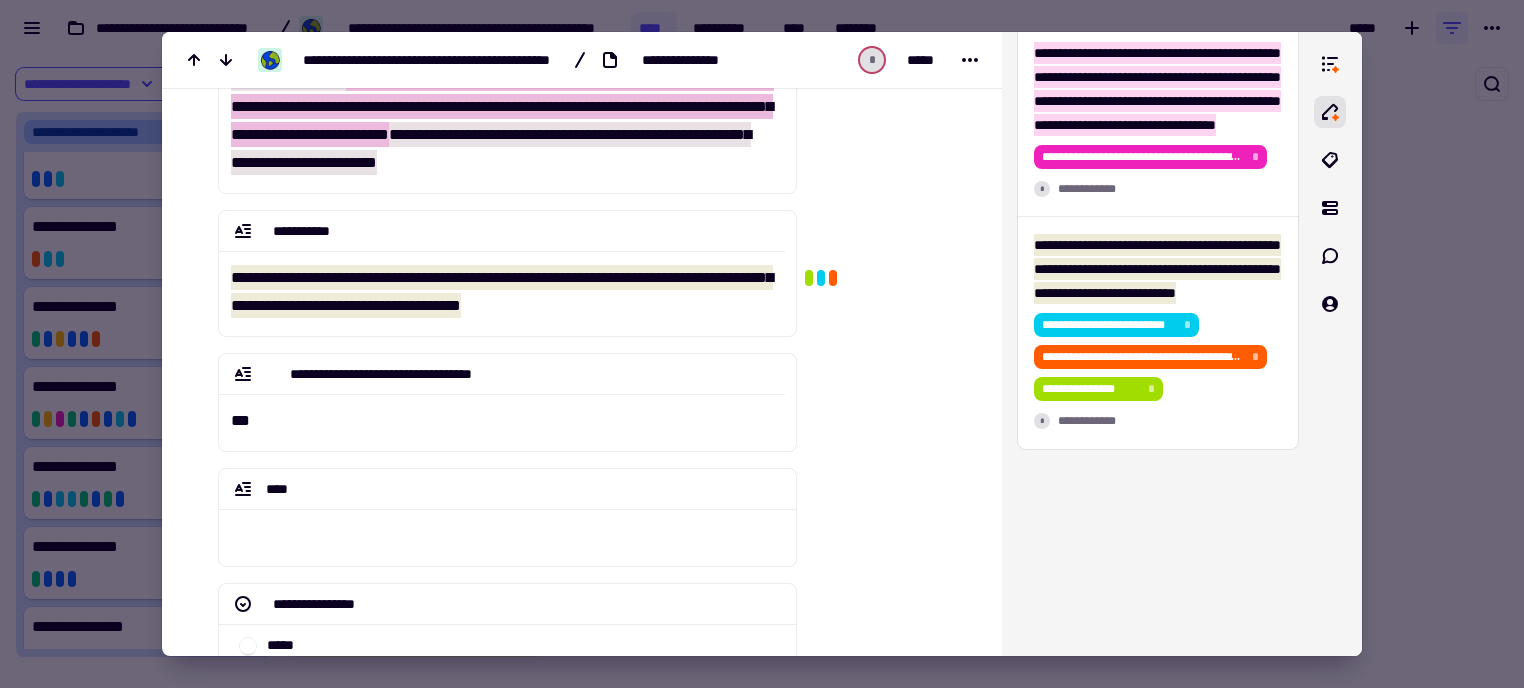 scroll, scrollTop: 1287, scrollLeft: 0, axis: vertical 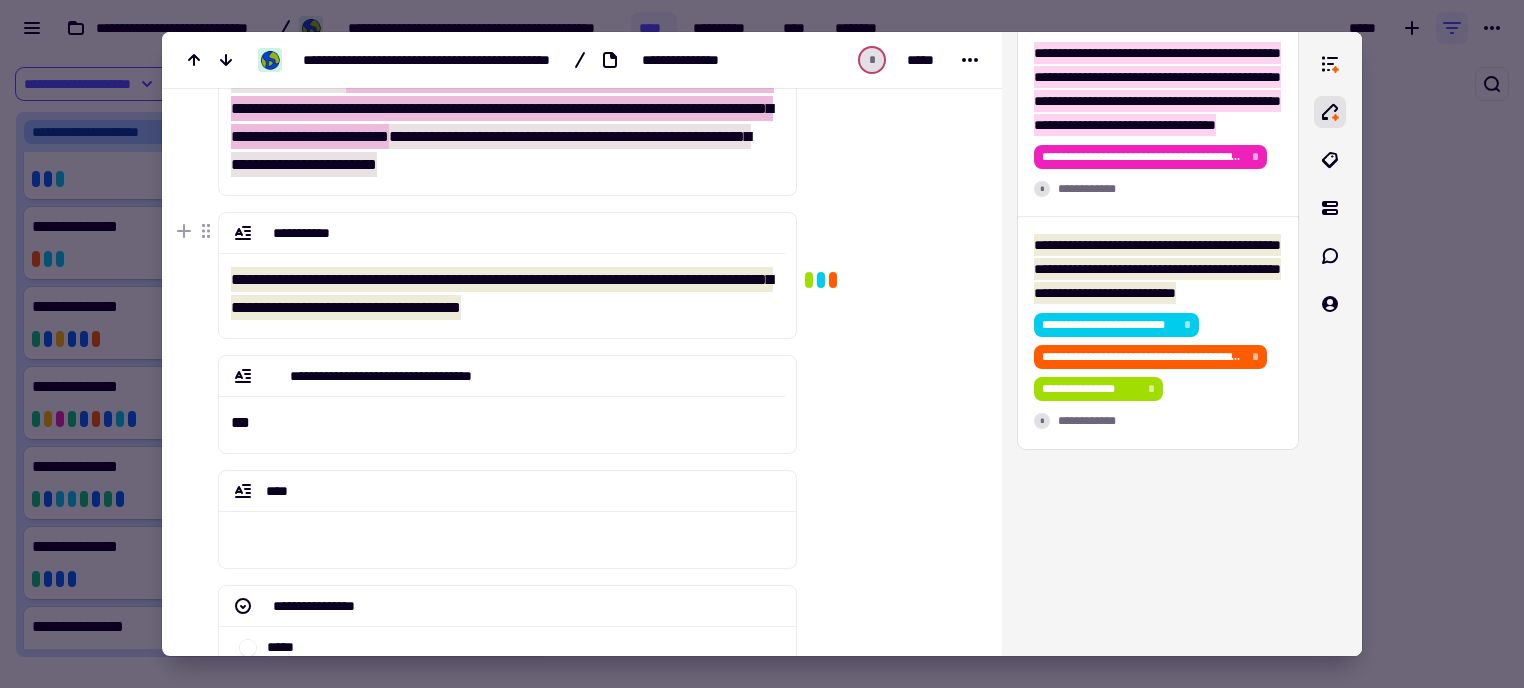 click at bounding box center [762, 344] 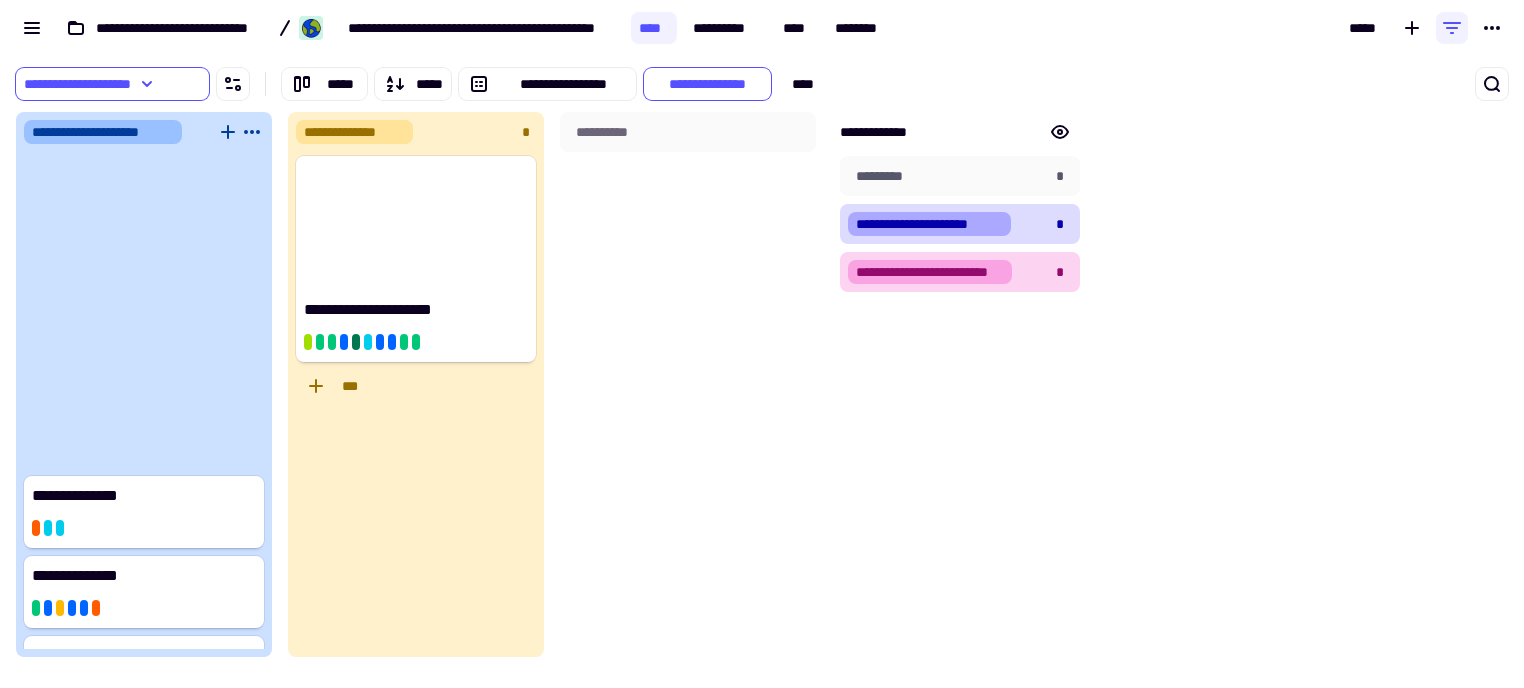 scroll, scrollTop: 629, scrollLeft: 0, axis: vertical 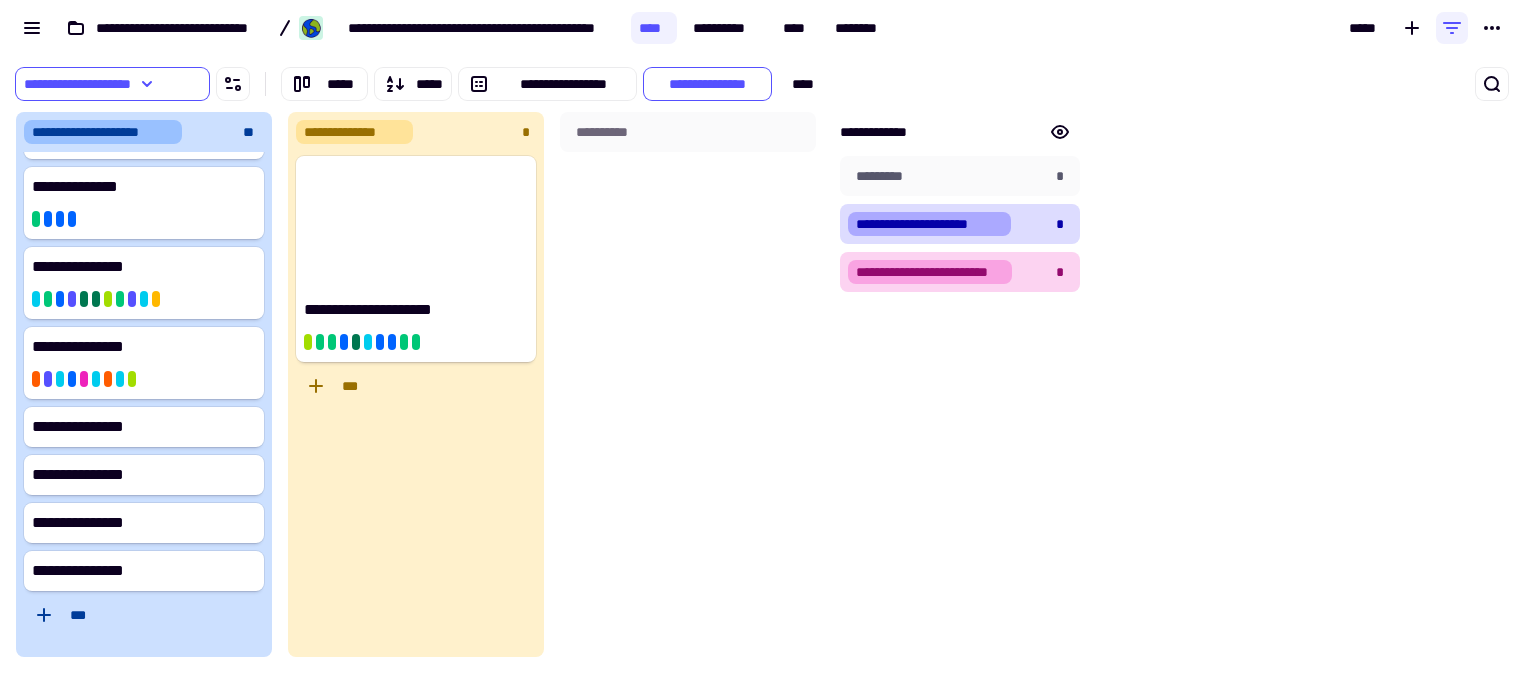 drag, startPoint x: 1148, startPoint y: 559, endPoint x: 1162, endPoint y: 502, distance: 58.694122 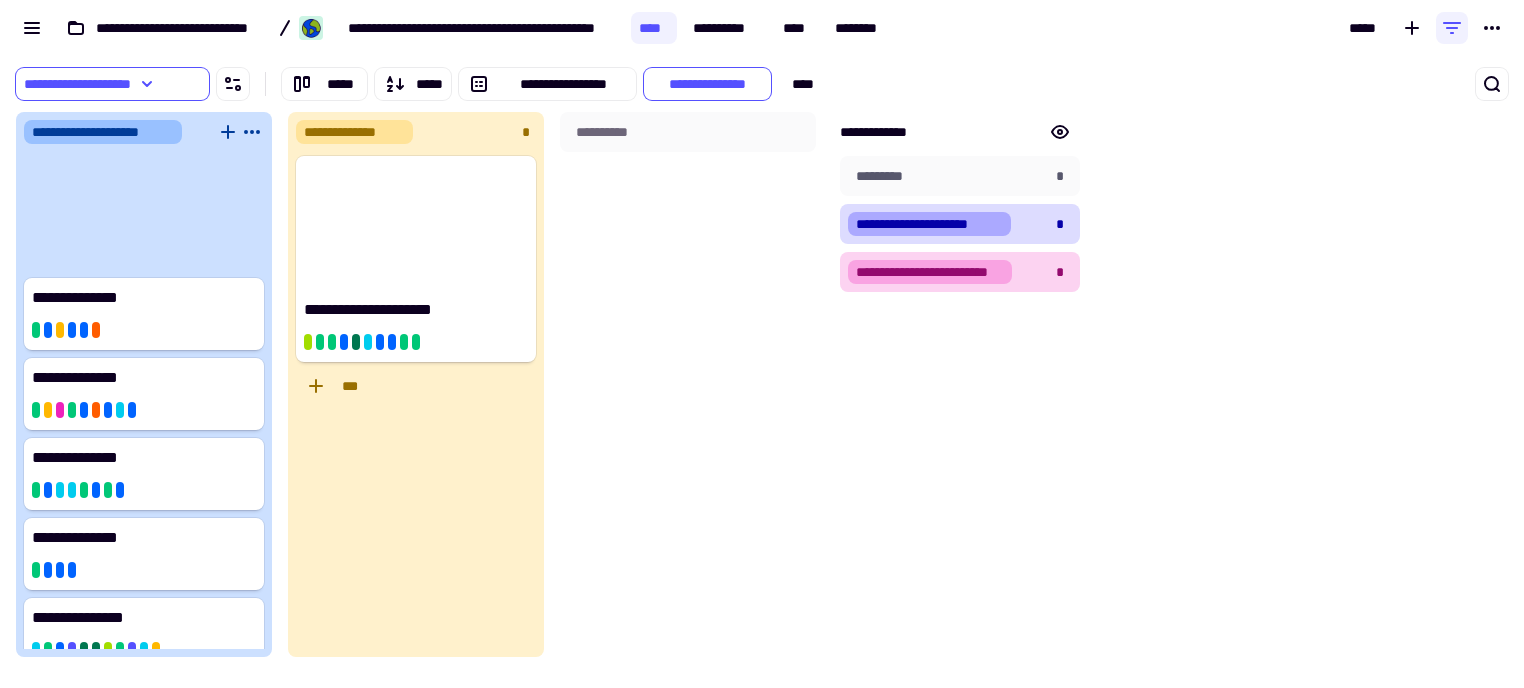 scroll, scrollTop: 629, scrollLeft: 0, axis: vertical 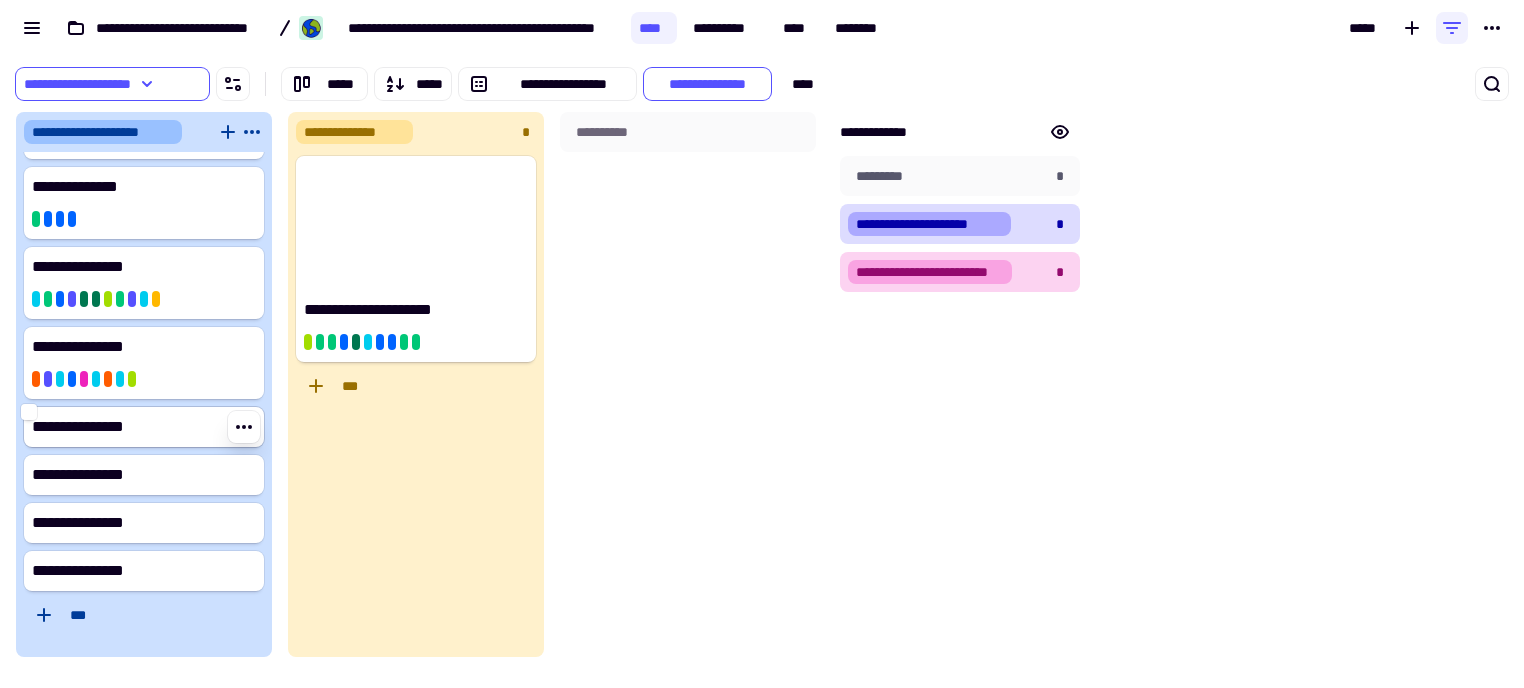 click on "**********" 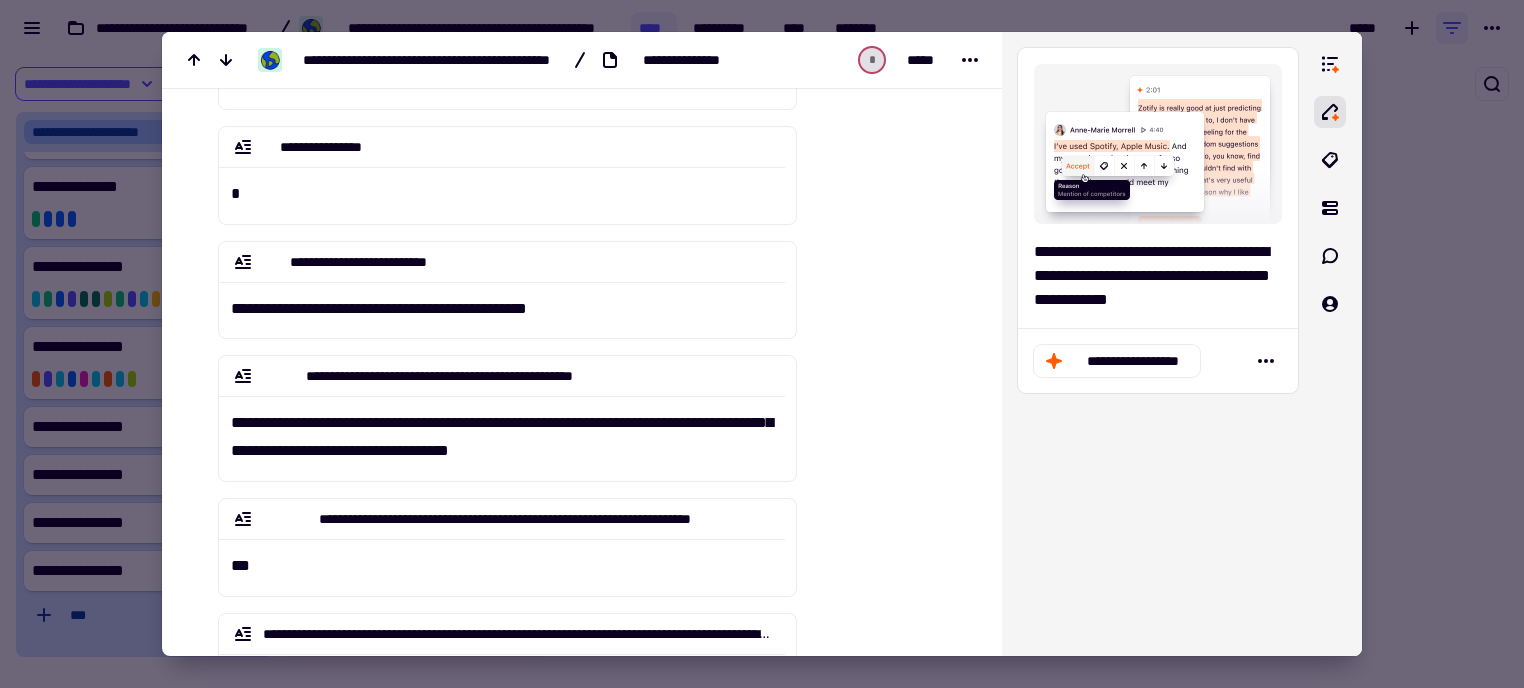 scroll, scrollTop: 200, scrollLeft: 0, axis: vertical 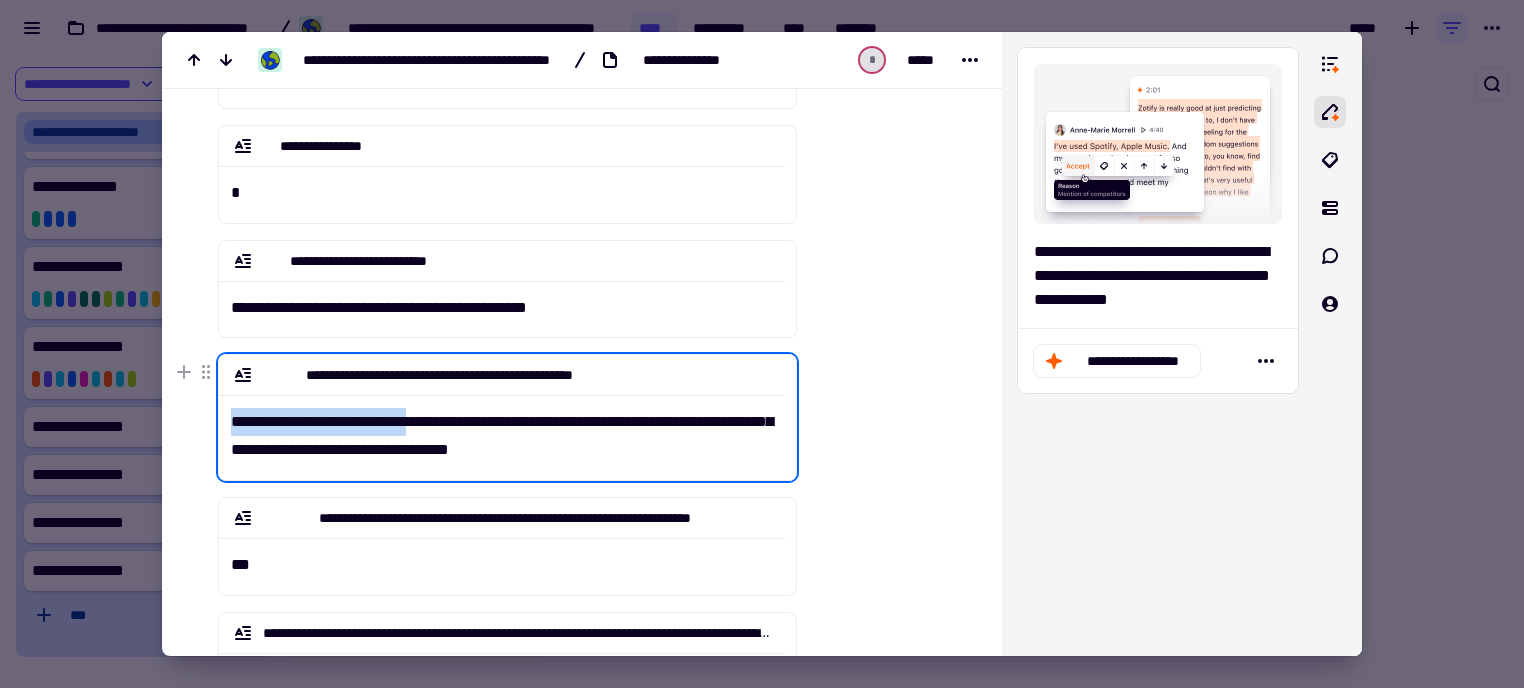 drag, startPoint x: 432, startPoint y: 418, endPoint x: 222, endPoint y: 415, distance: 210.02142 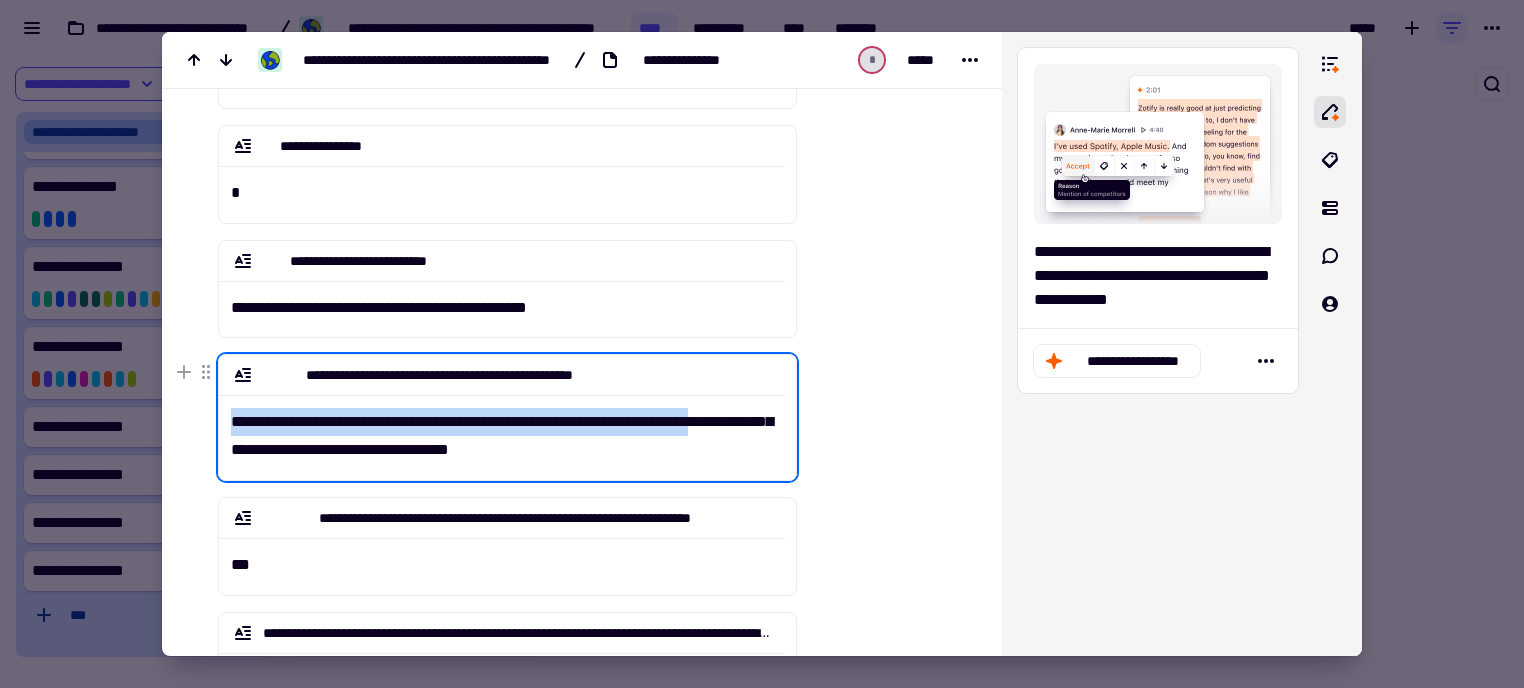 drag, startPoint x: 761, startPoint y: 421, endPoint x: 222, endPoint y: 408, distance: 539.15674 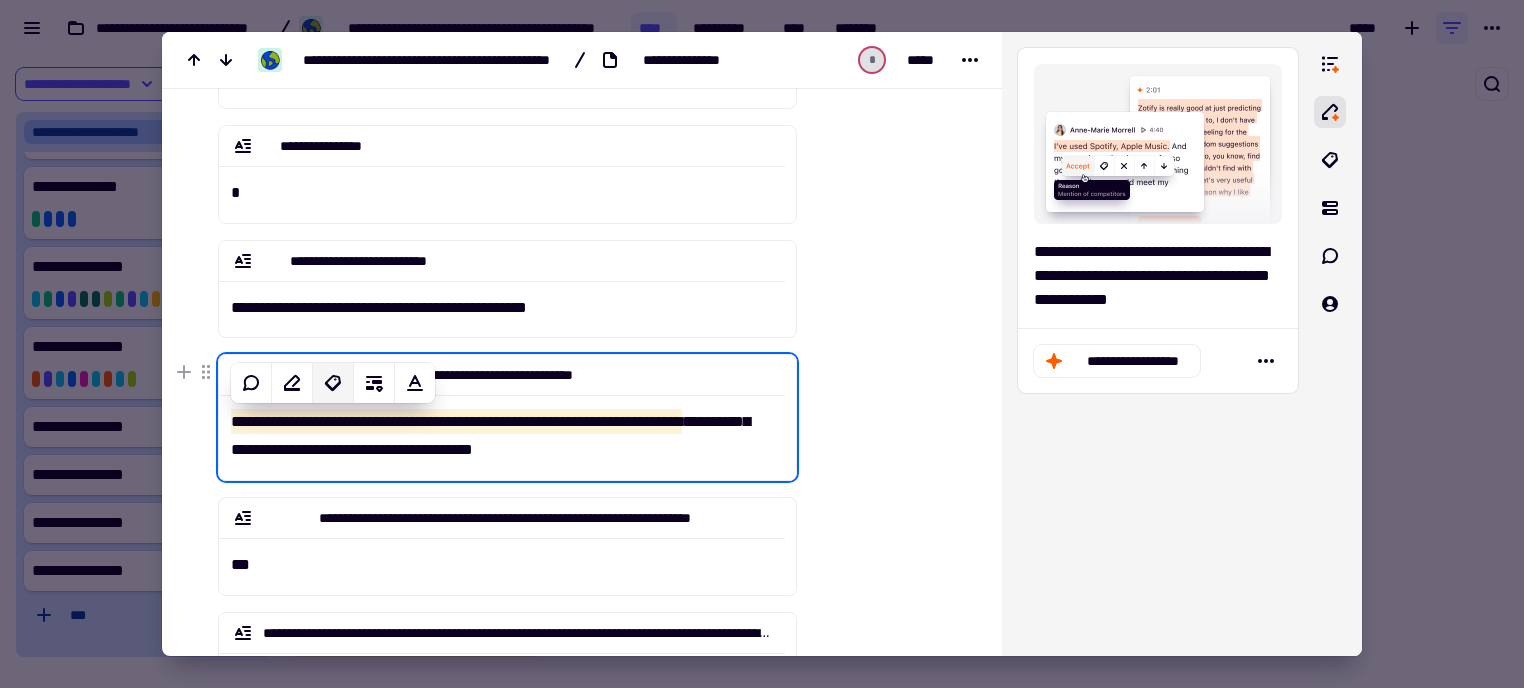 click 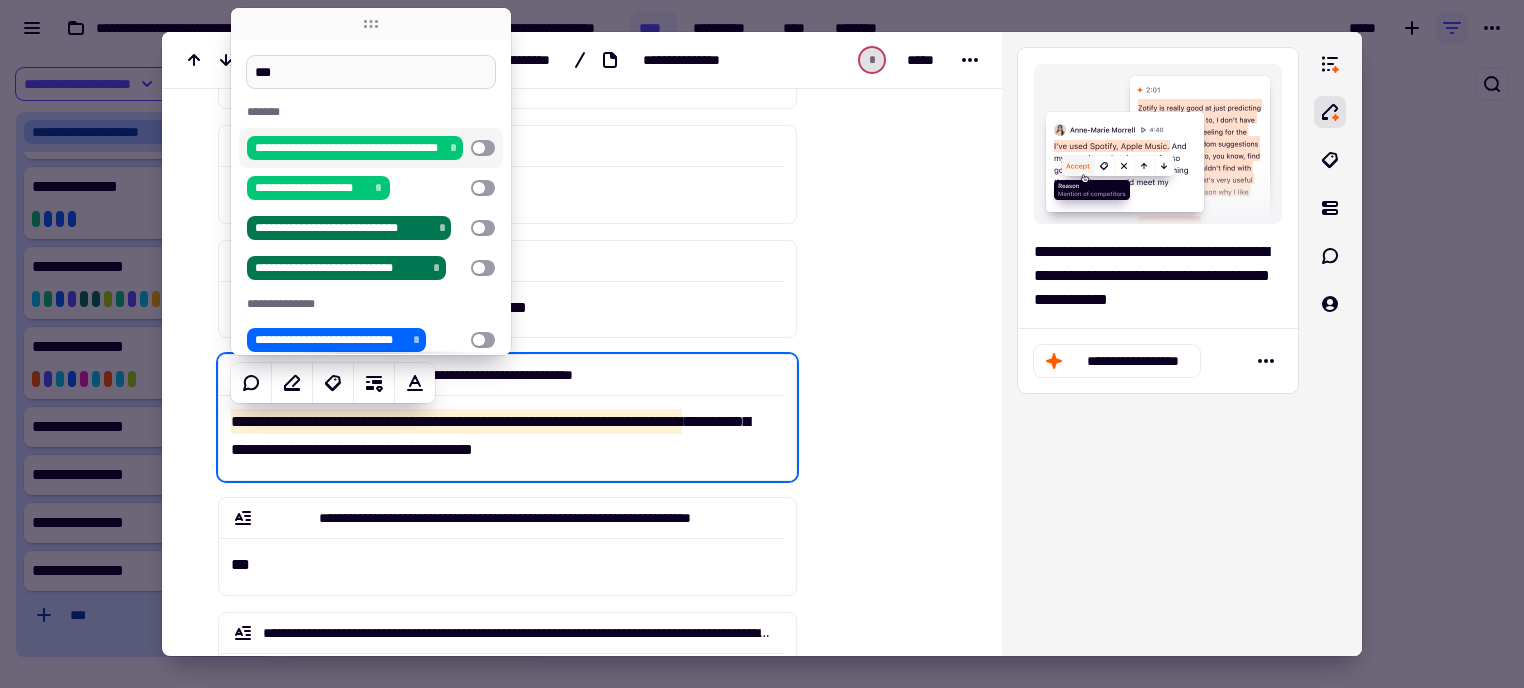 drag, startPoint x: 305, startPoint y: 79, endPoint x: 252, endPoint y: 71, distance: 53.600372 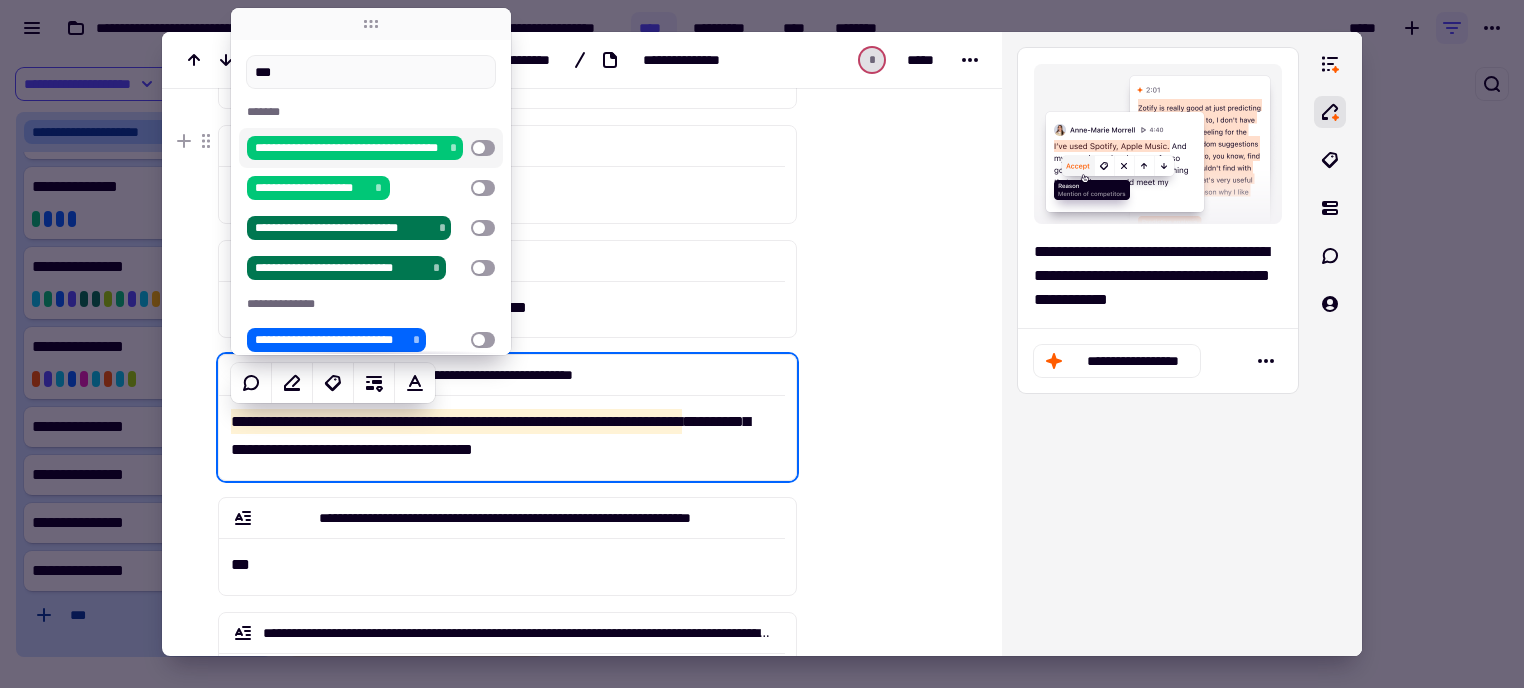 type on "***" 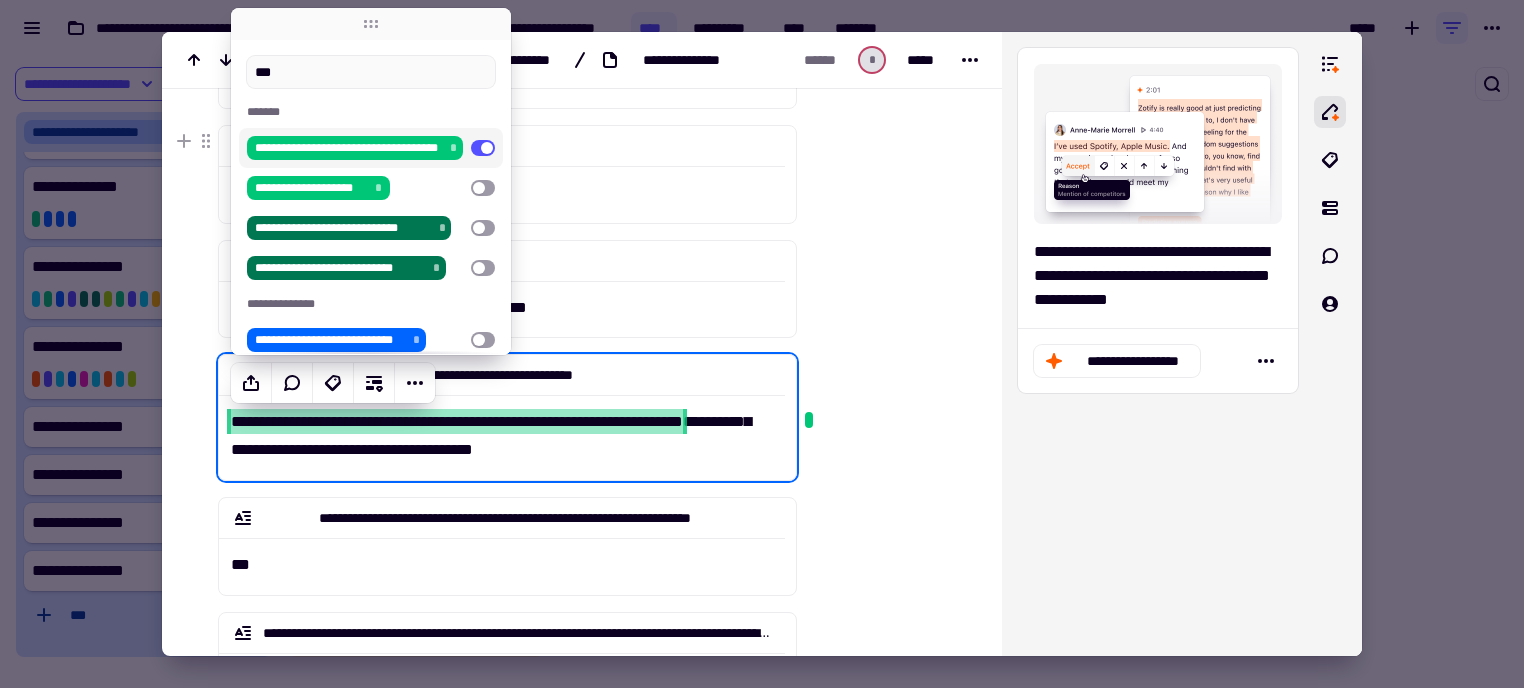 click on "**********" at bounding box center [348, 148] 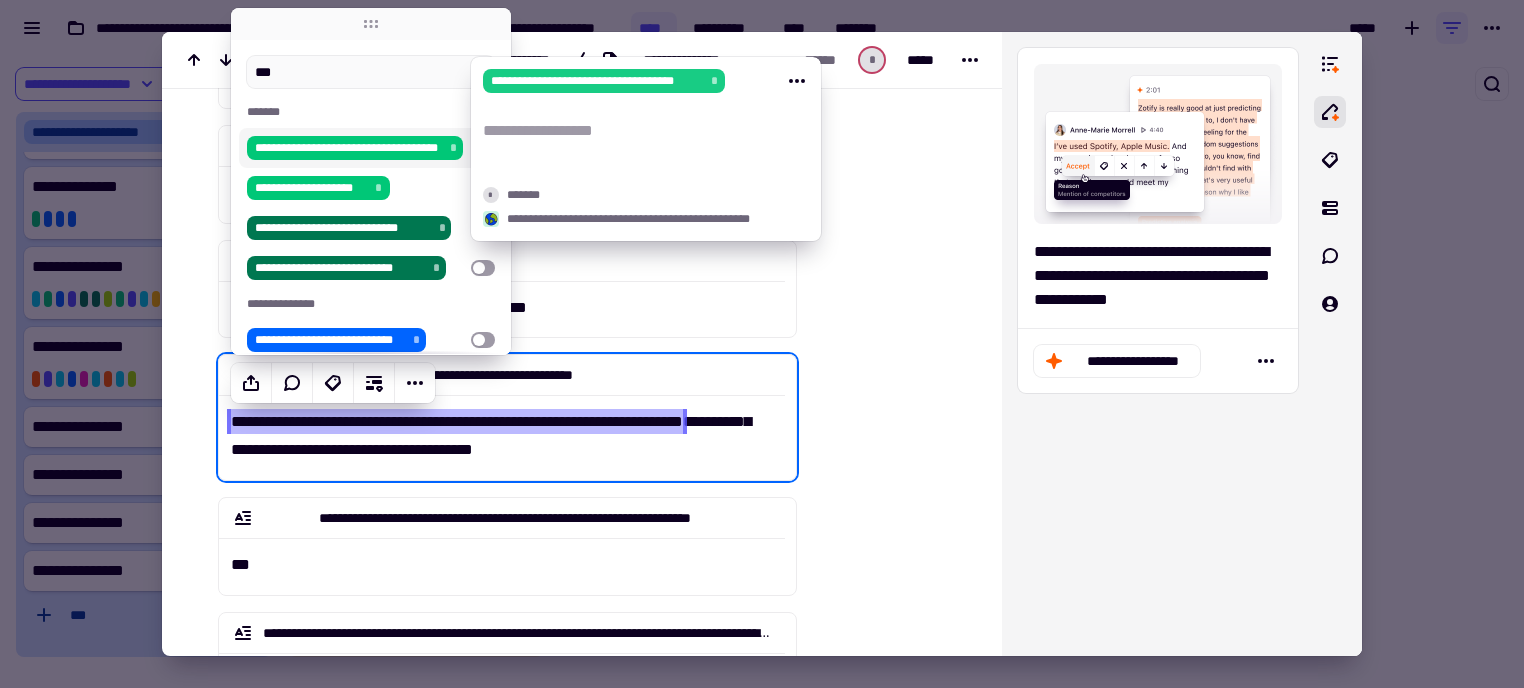 click on "**********" at bounding box center (597, 81) 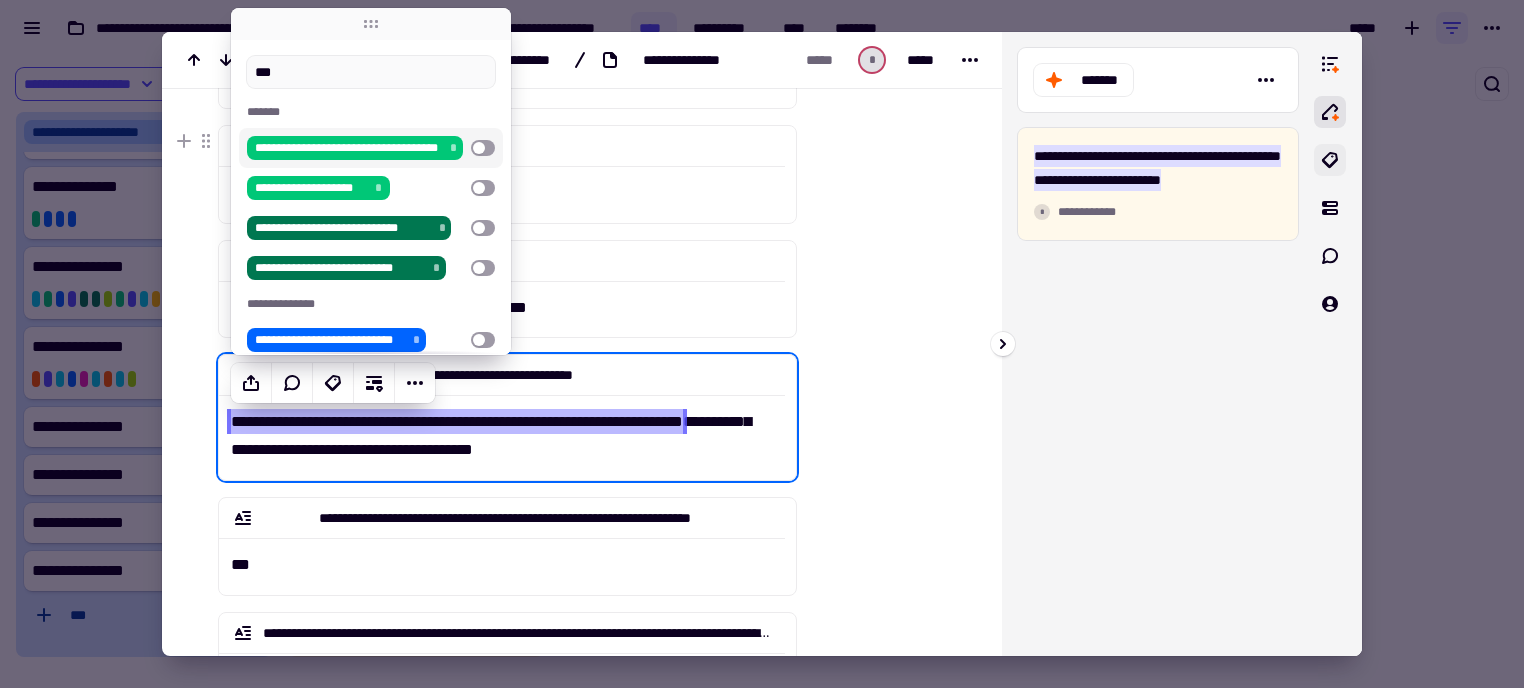 click 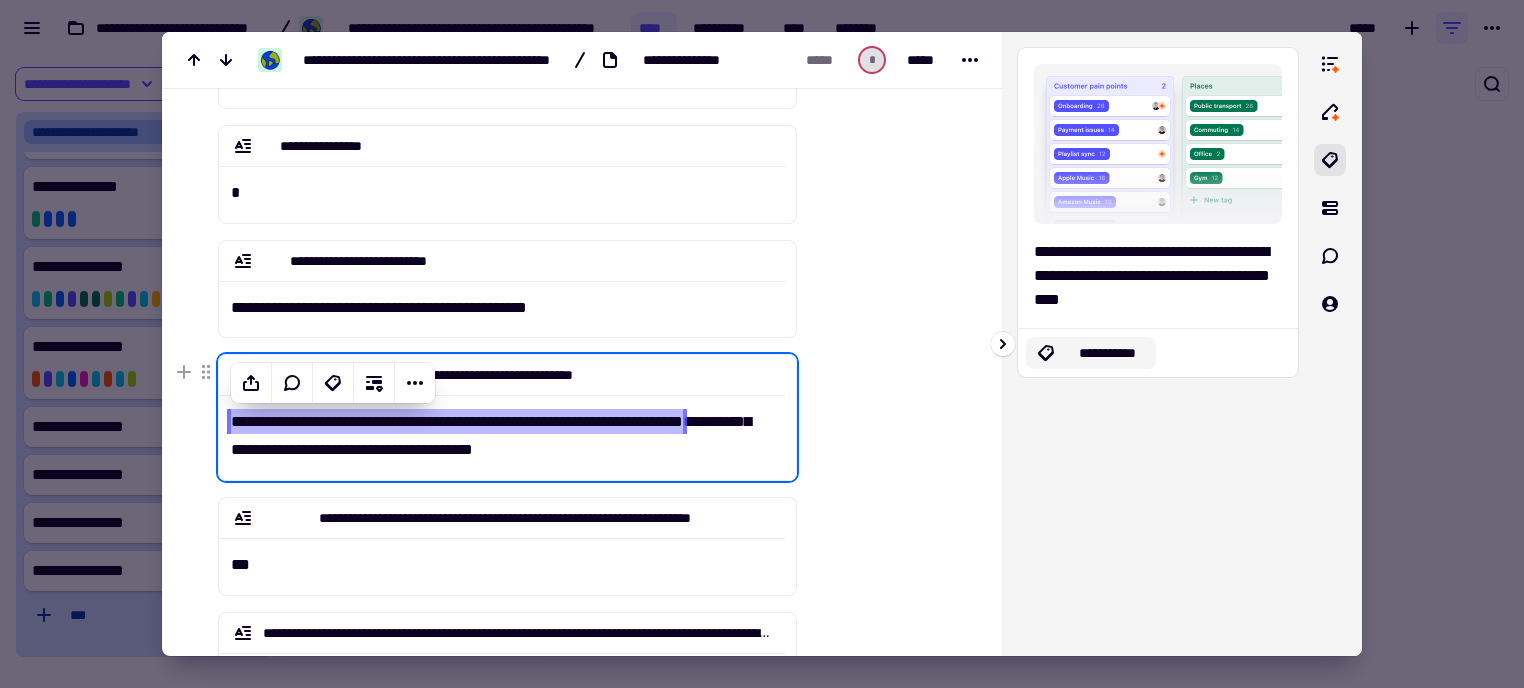 click on "**********" 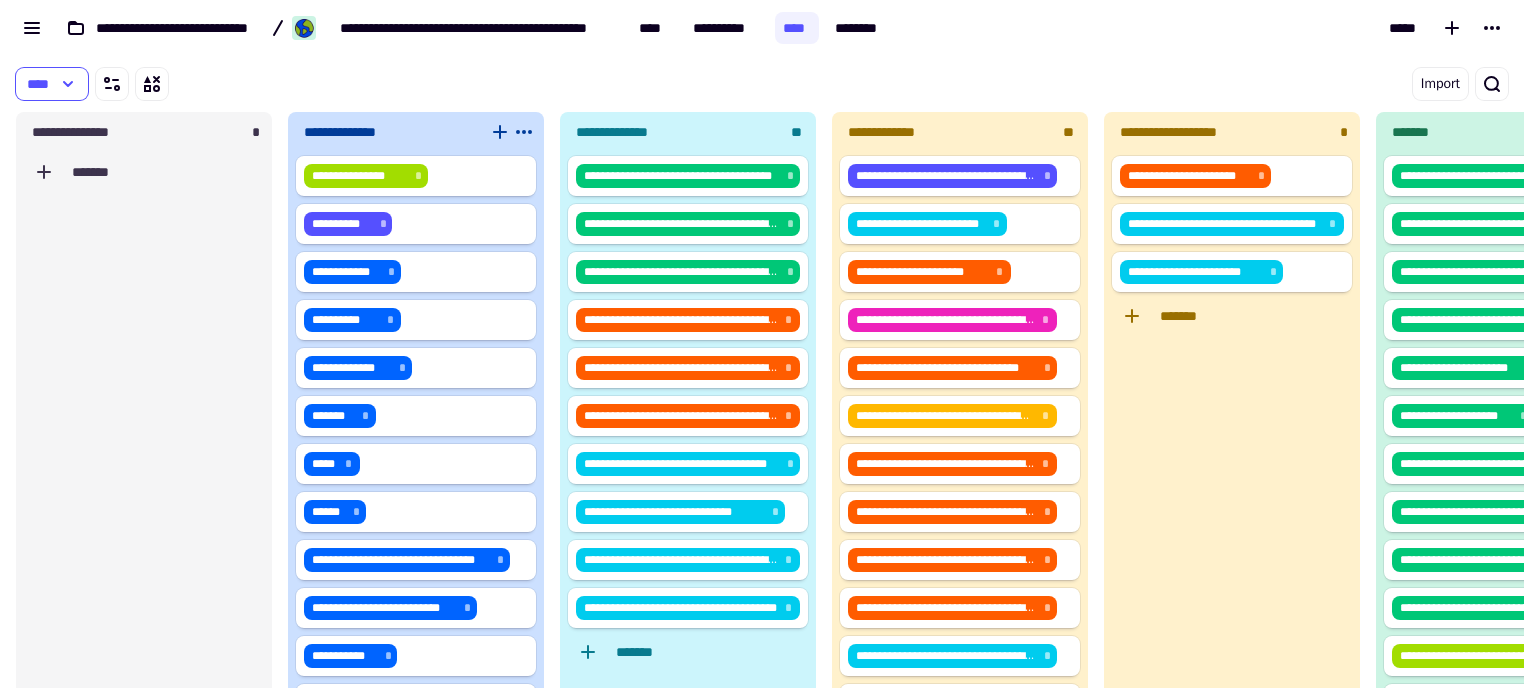 scroll, scrollTop: 16, scrollLeft: 16, axis: both 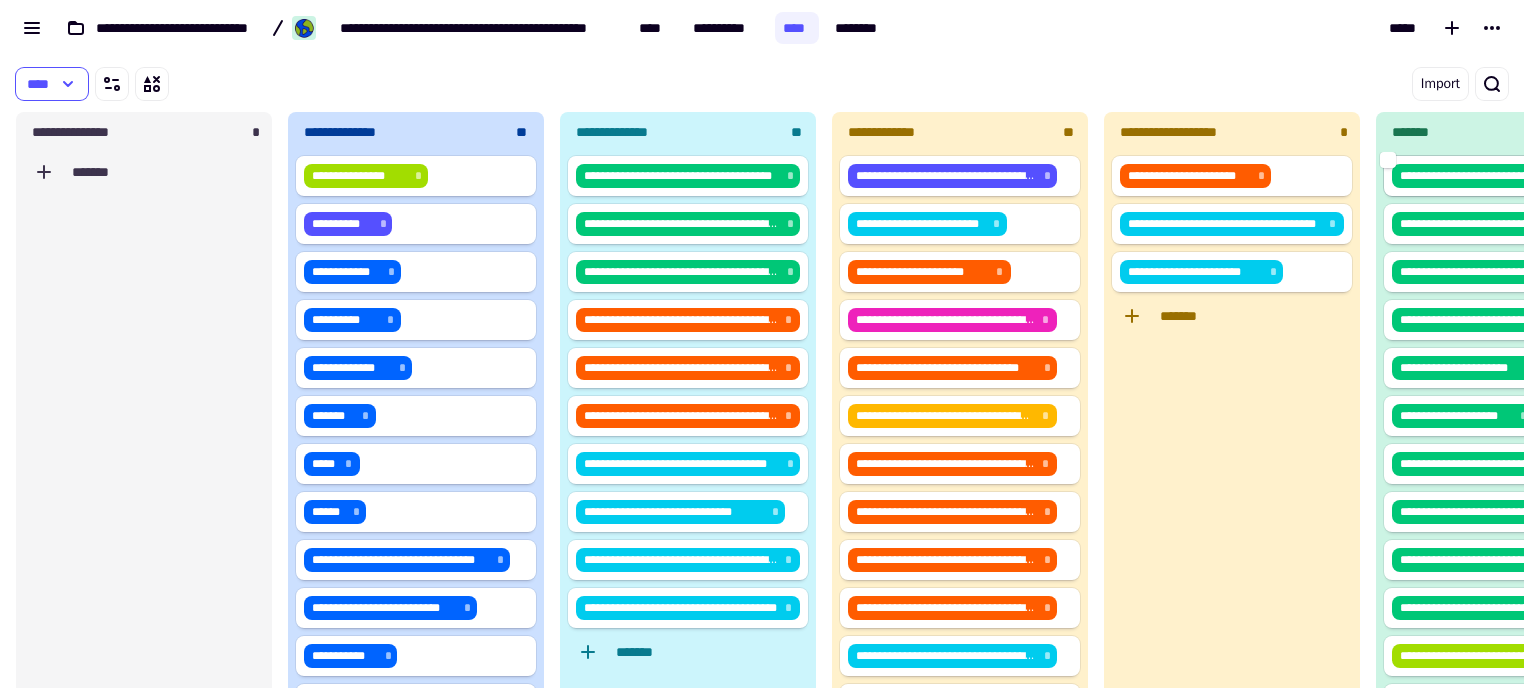 click on "**********" 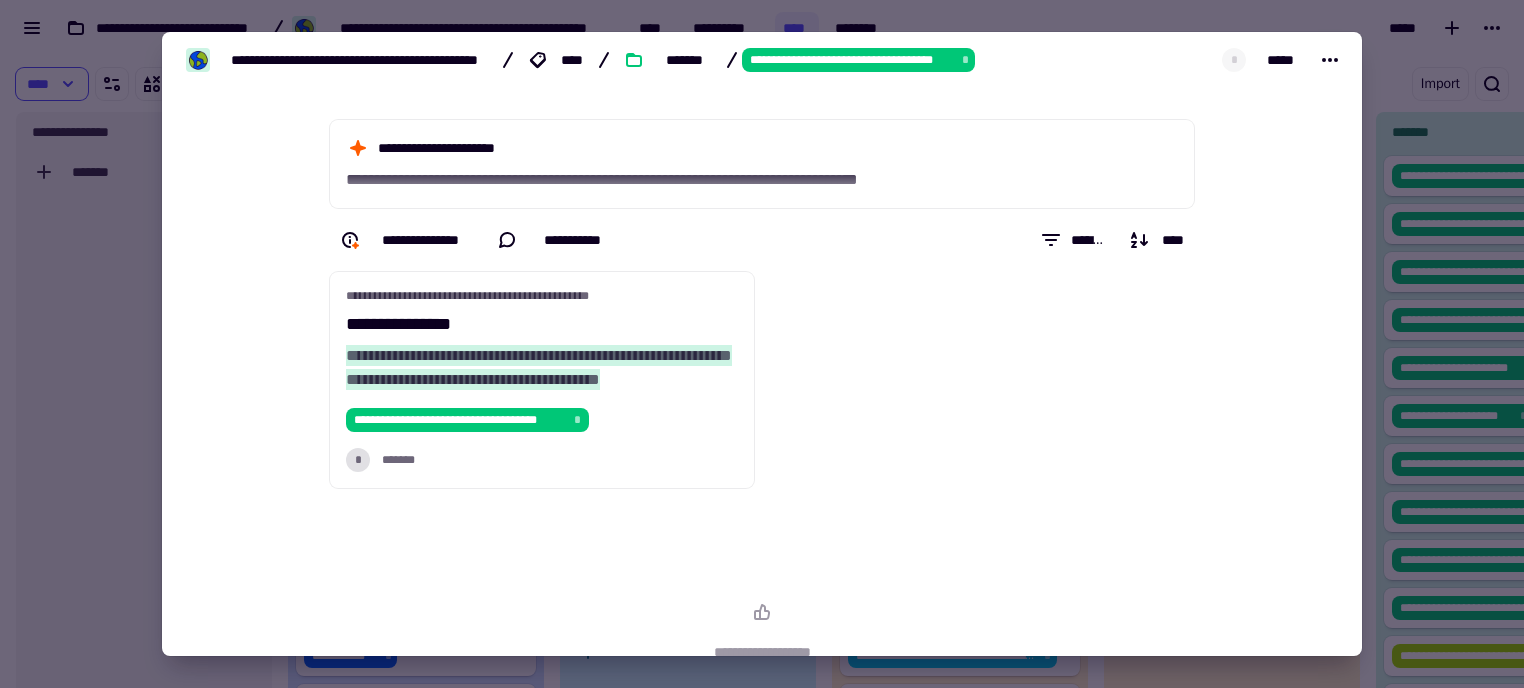 click on "**********" at bounding box center [851, 60] 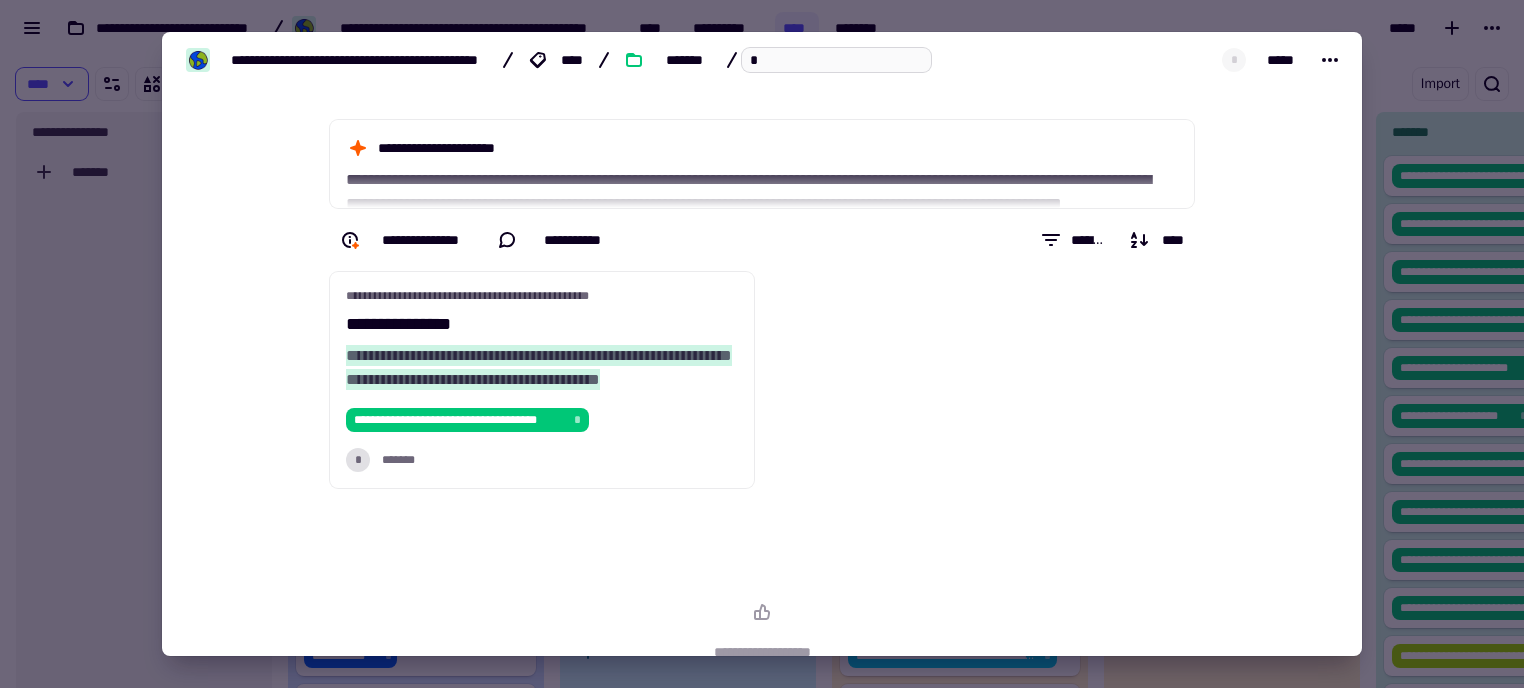 scroll, scrollTop: 0, scrollLeft: 0, axis: both 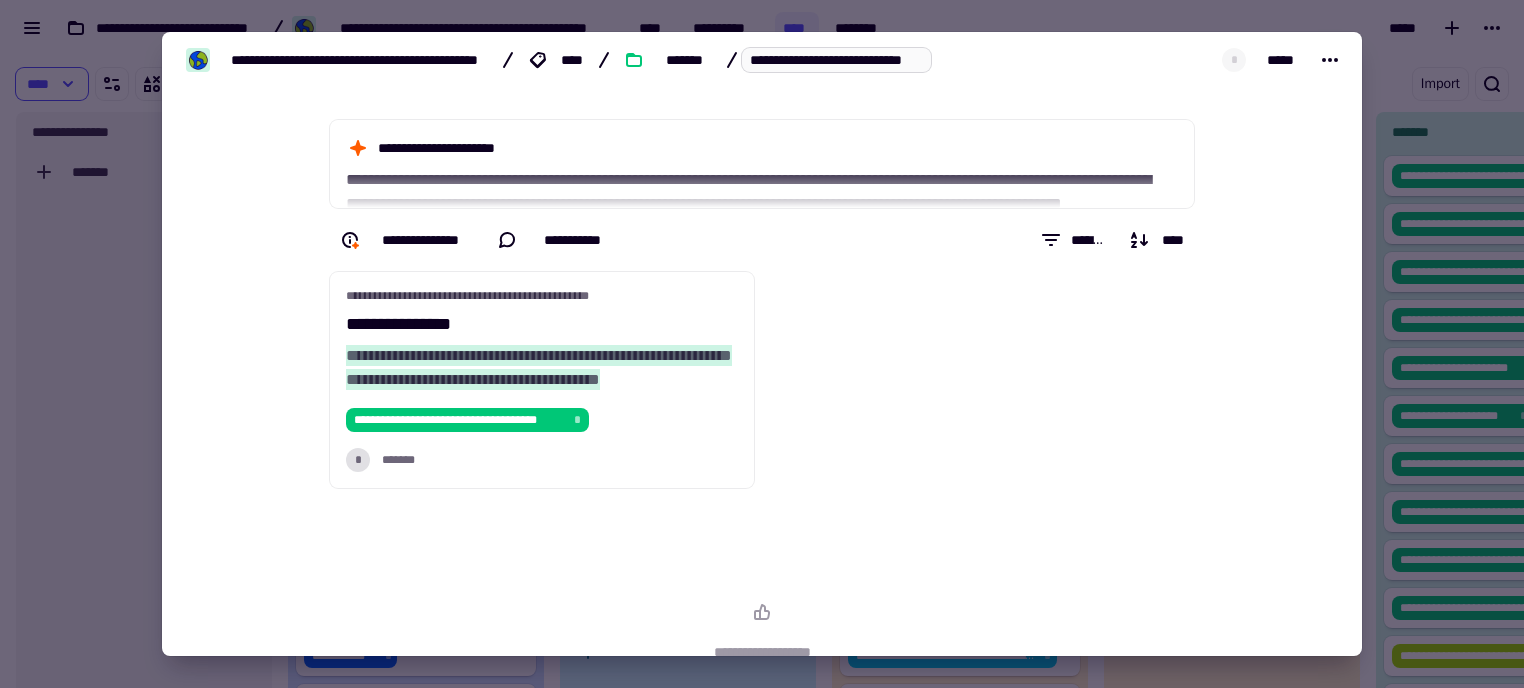 type on "**********" 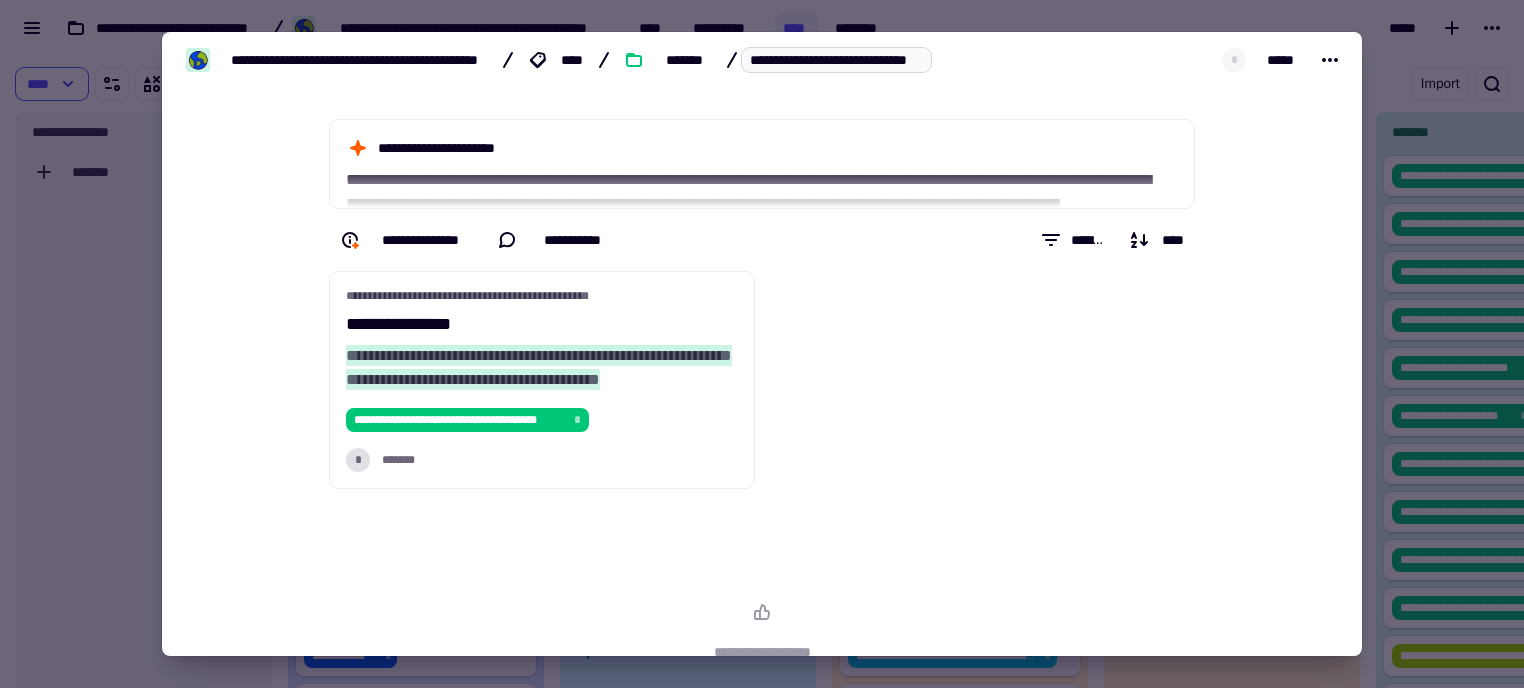 scroll, scrollTop: 0, scrollLeft: 27, axis: horizontal 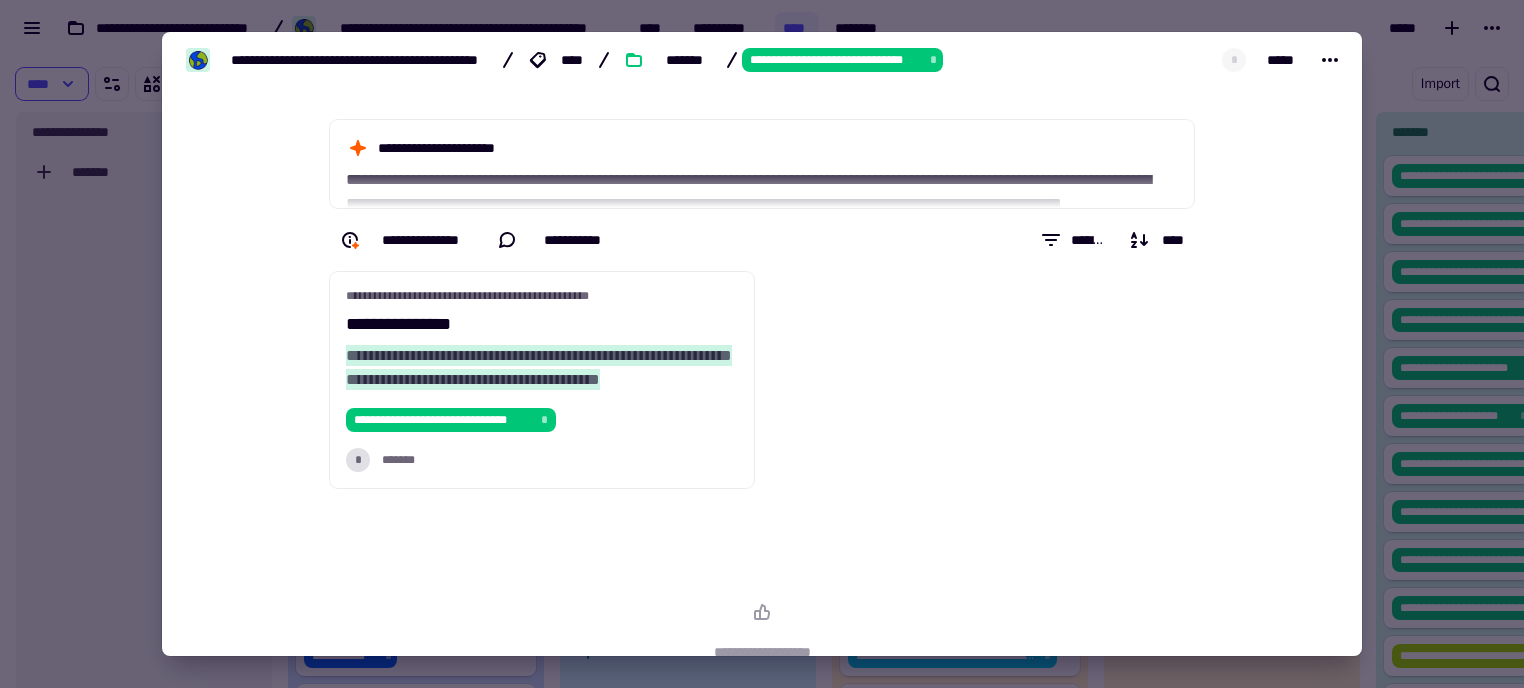 click at bounding box center (762, 344) 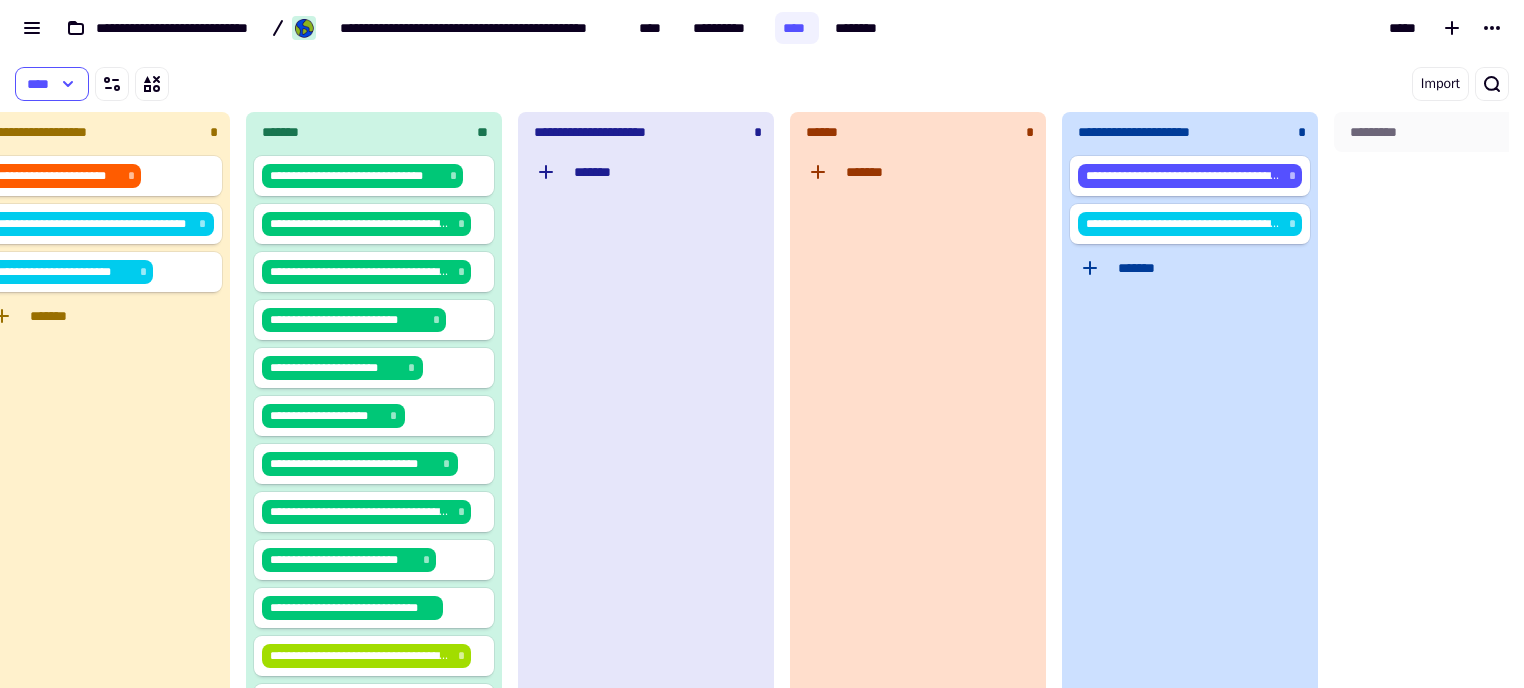 drag, startPoint x: 522, startPoint y: 348, endPoint x: 596, endPoint y: 350, distance: 74.02702 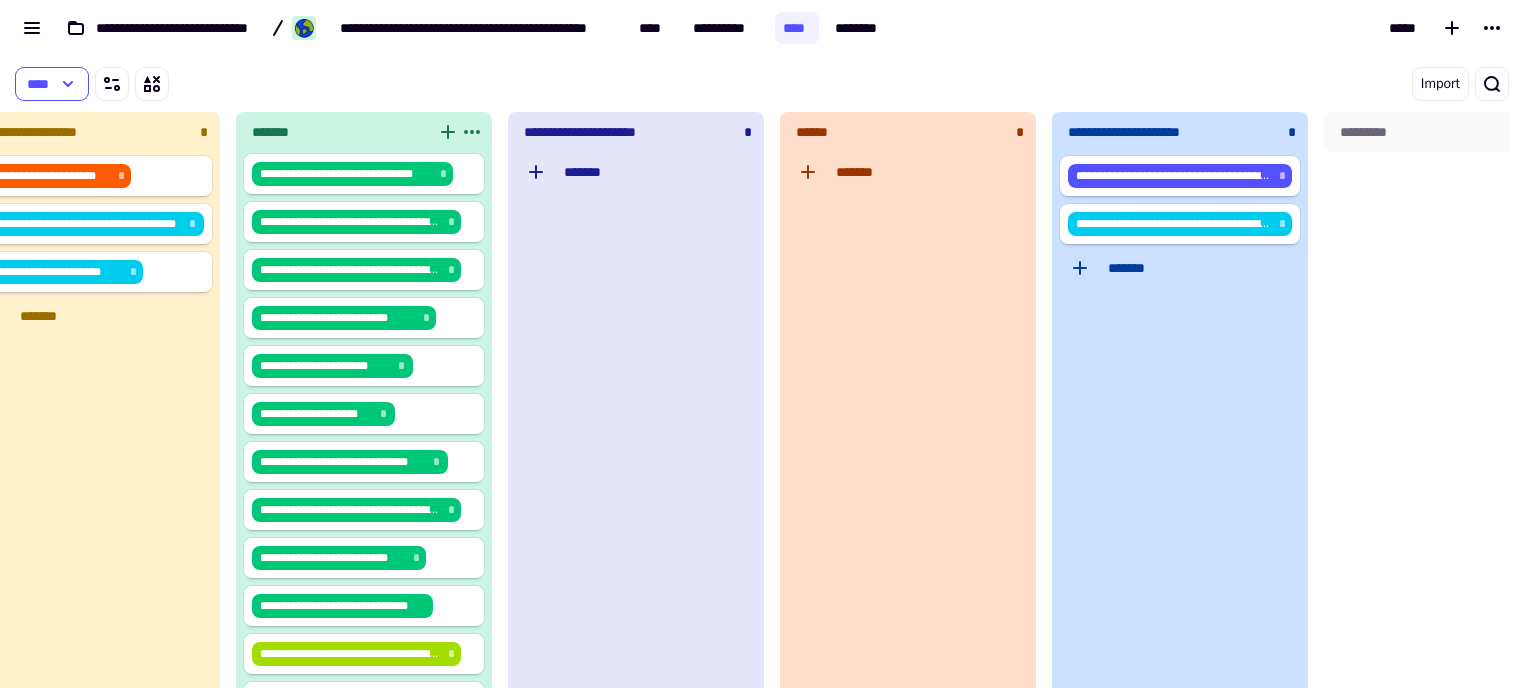 scroll, scrollTop: 0, scrollLeft: 0, axis: both 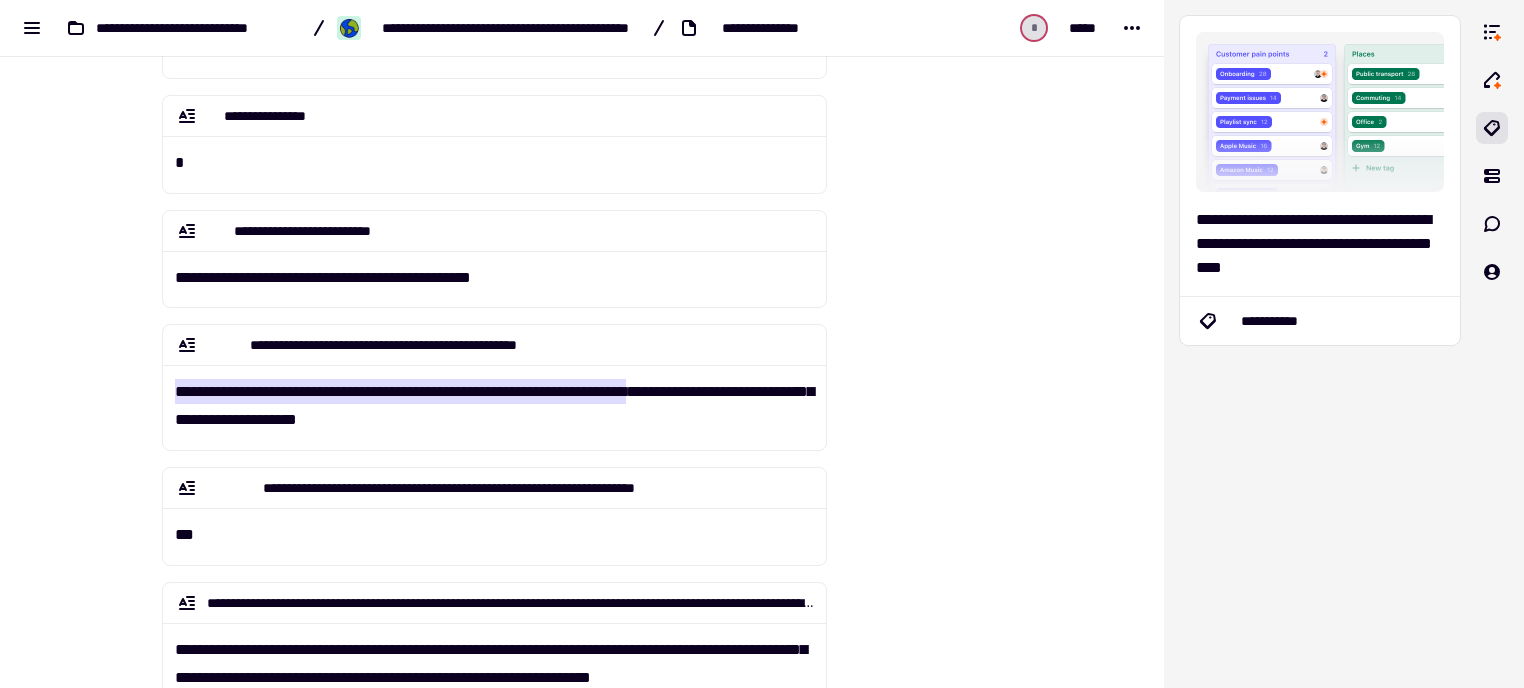 click on "**********" at bounding box center [400, 391] 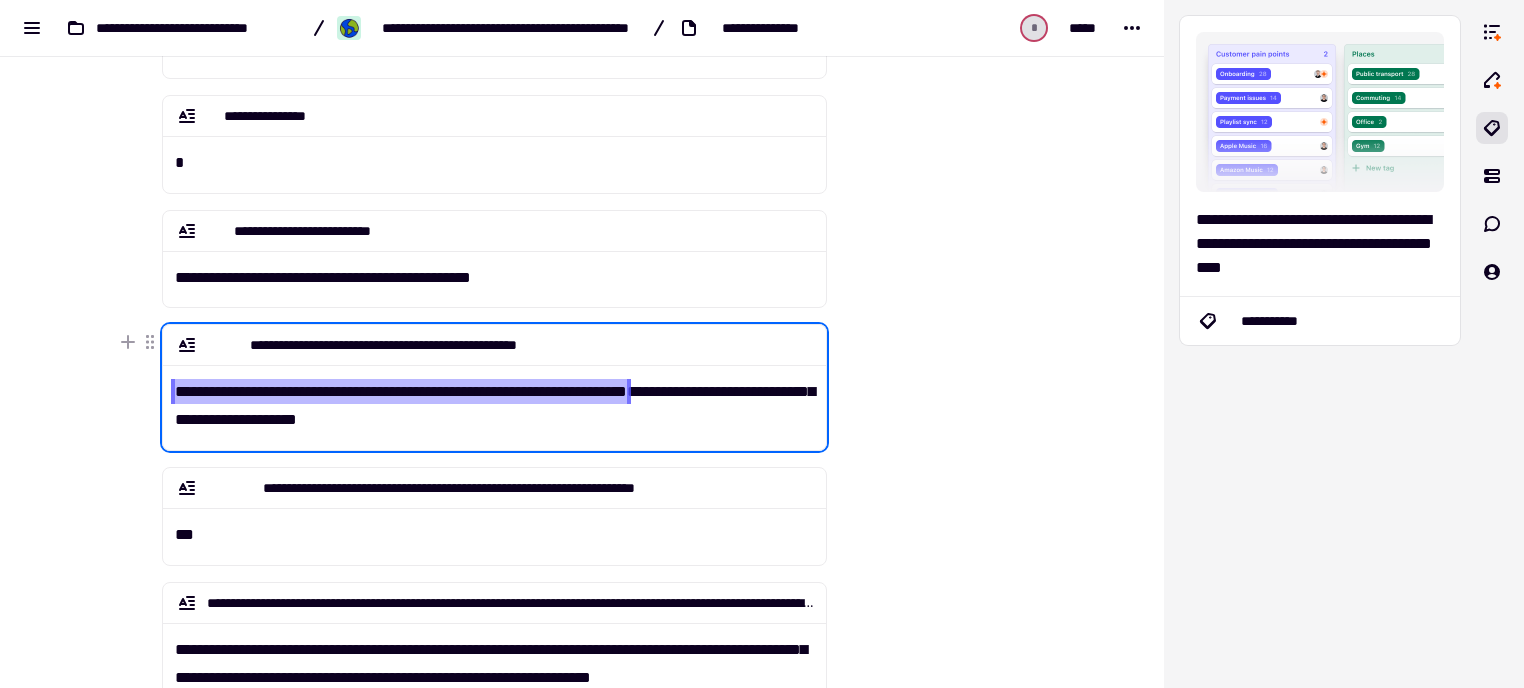 scroll, scrollTop: 199, scrollLeft: 0, axis: vertical 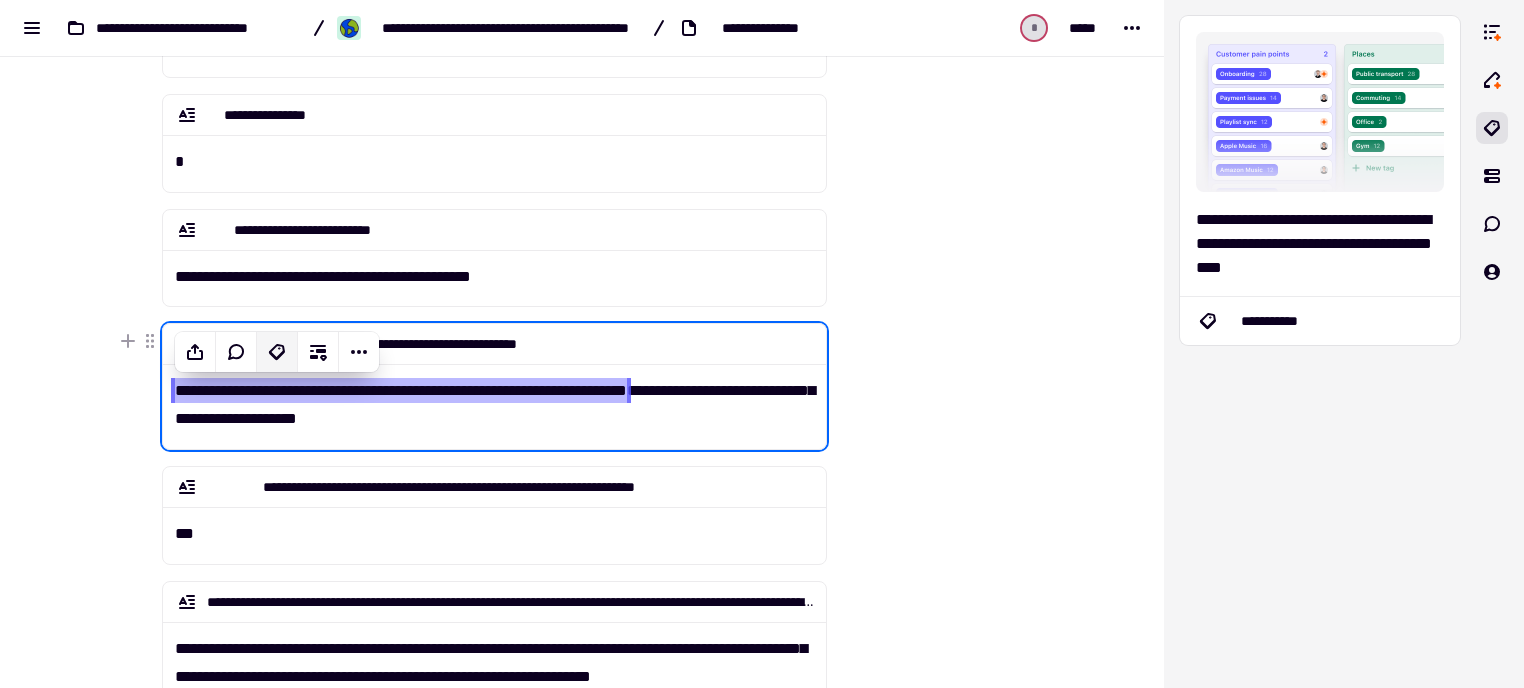 click 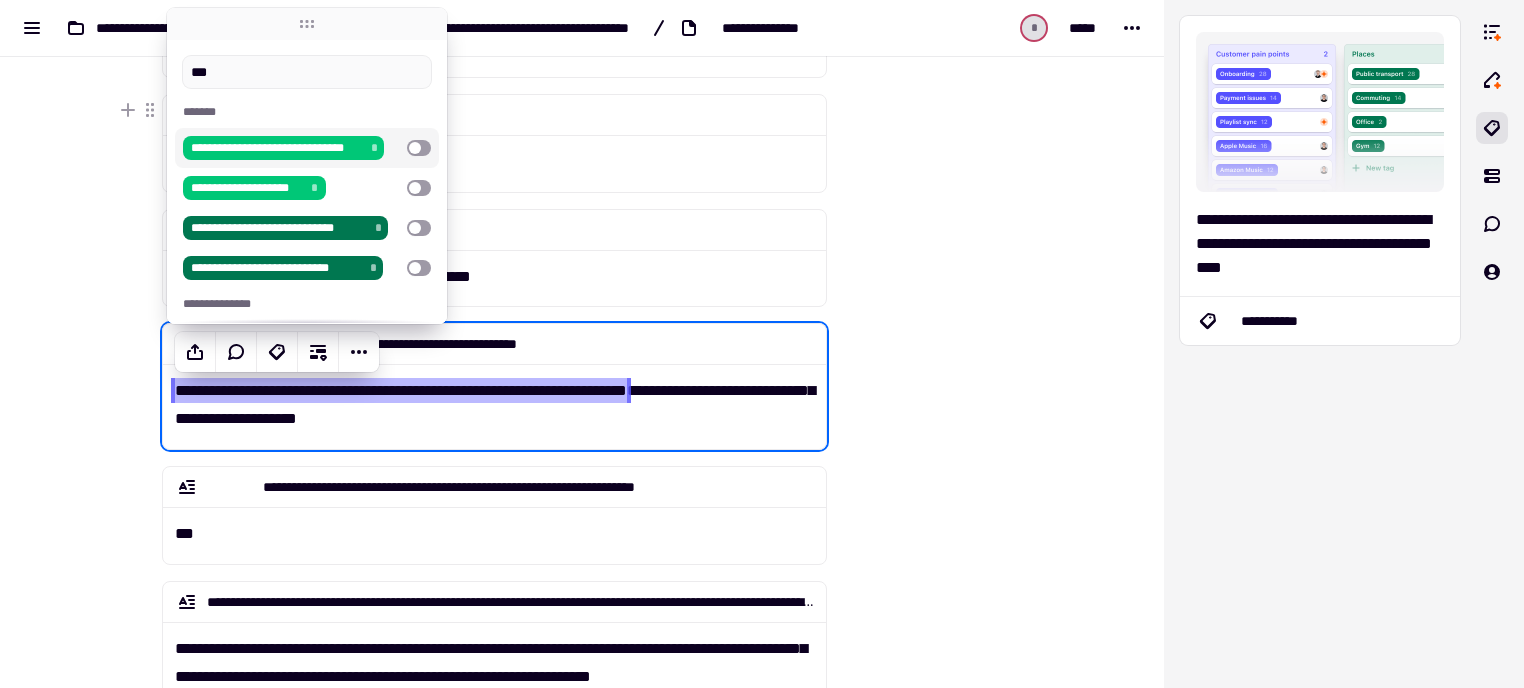 type on "***" 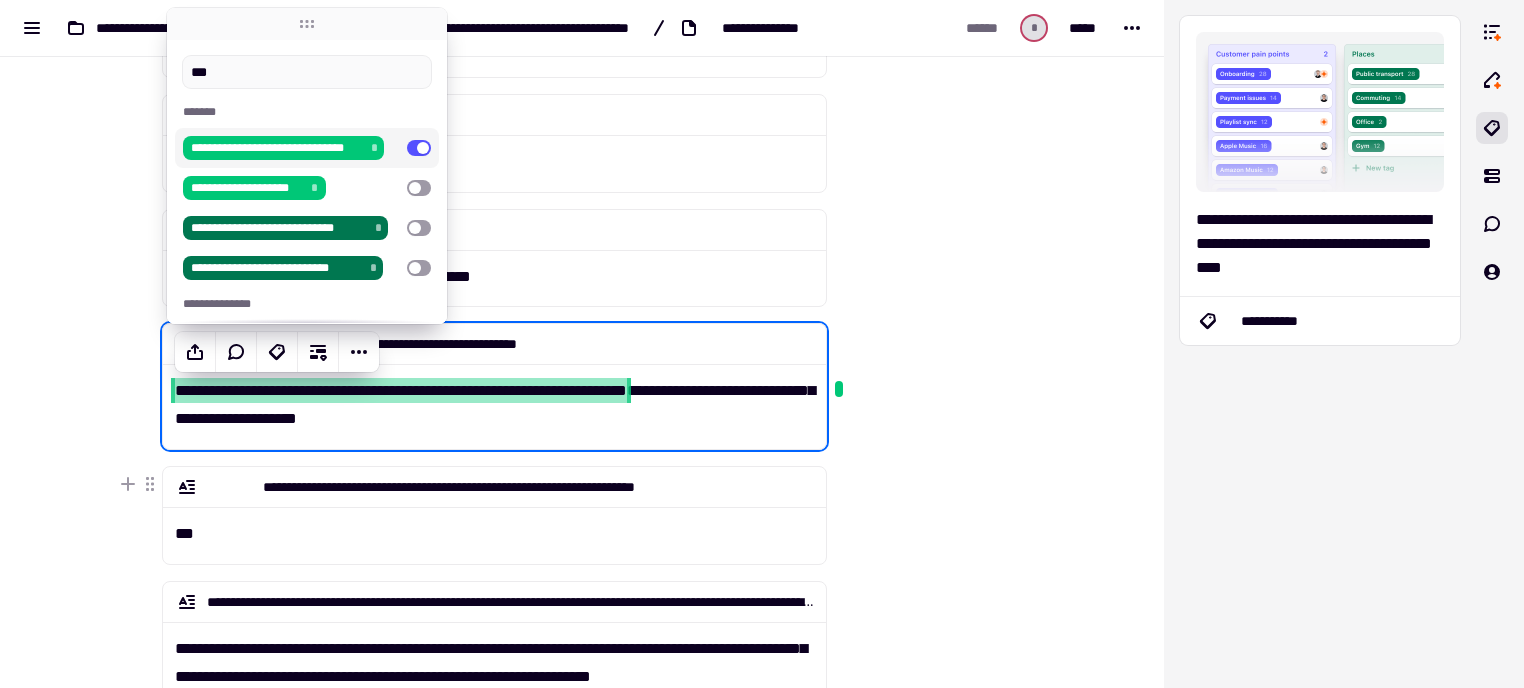 click at bounding box center (928, 1127) 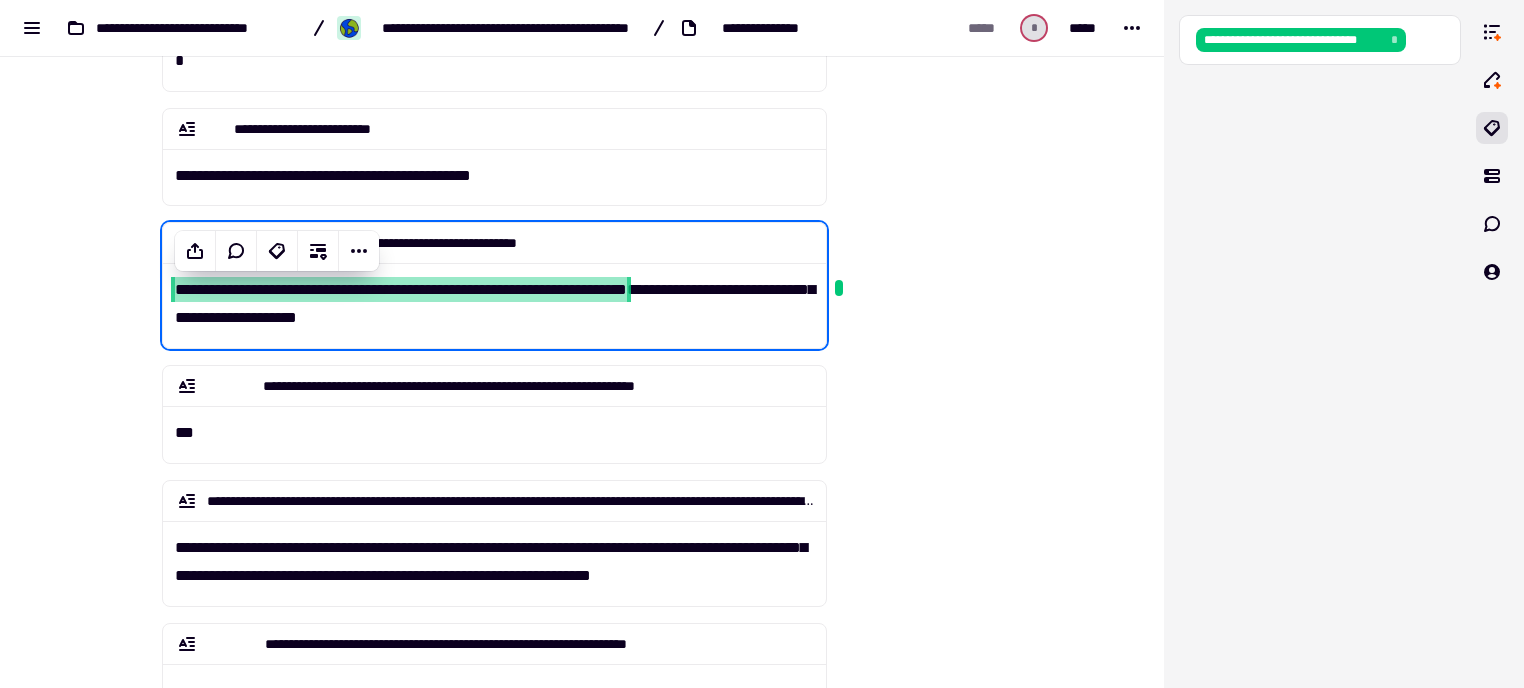scroll, scrollTop: 396, scrollLeft: 0, axis: vertical 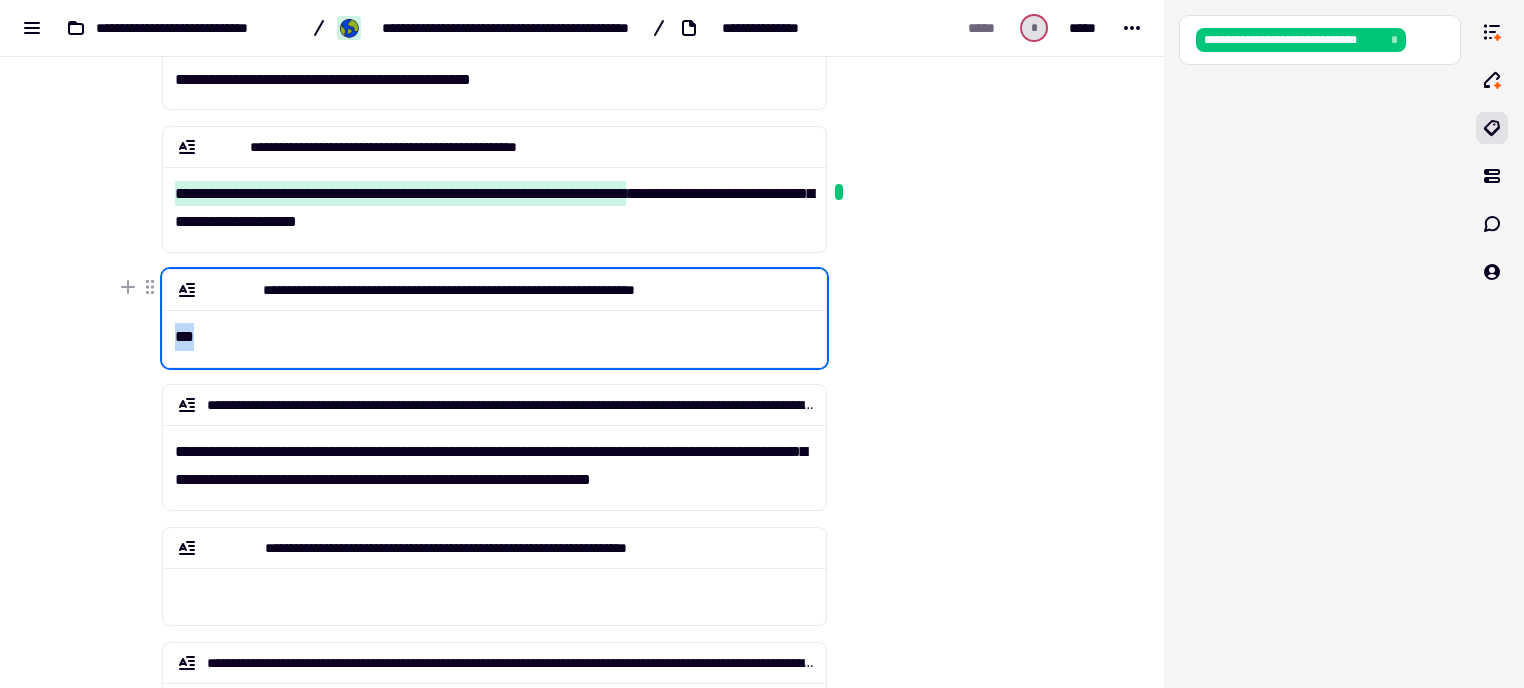 drag, startPoint x: 201, startPoint y: 343, endPoint x: 216, endPoint y: 345, distance: 15.132746 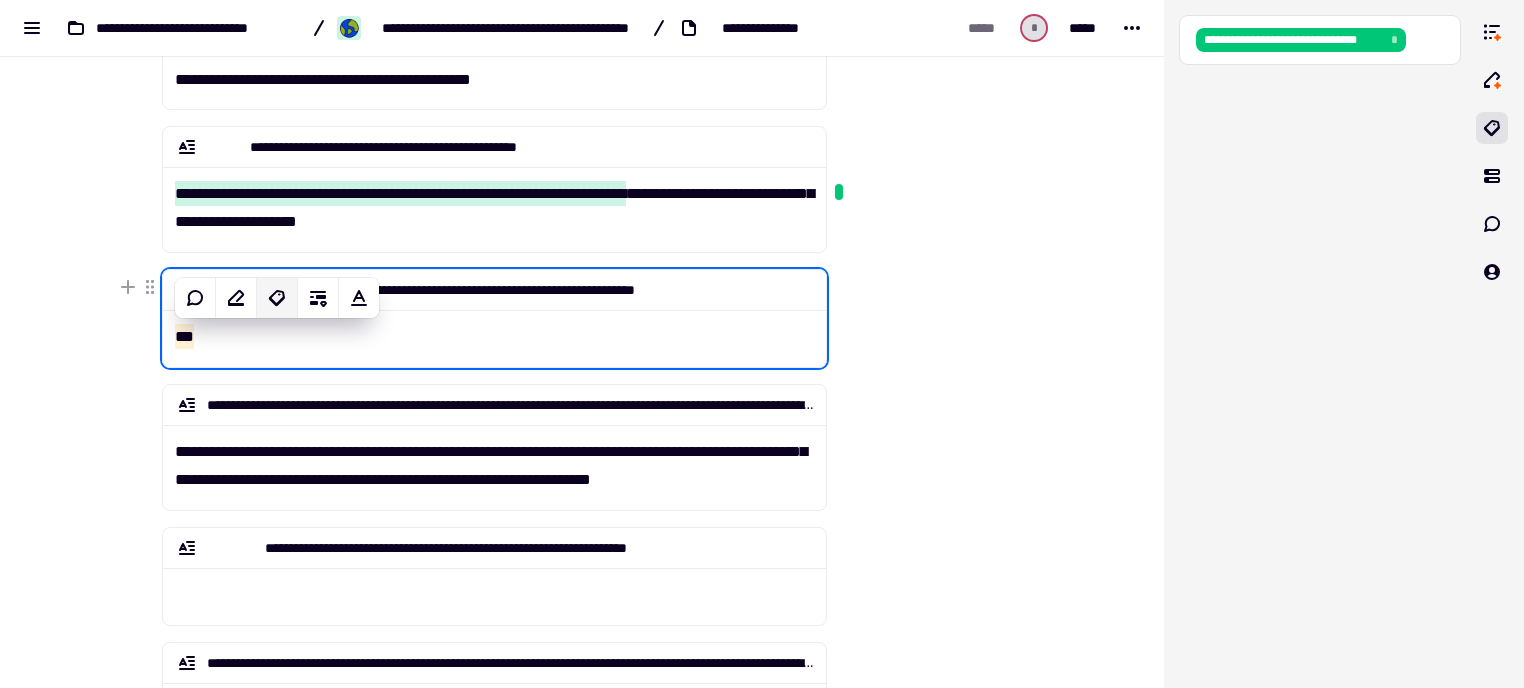 click 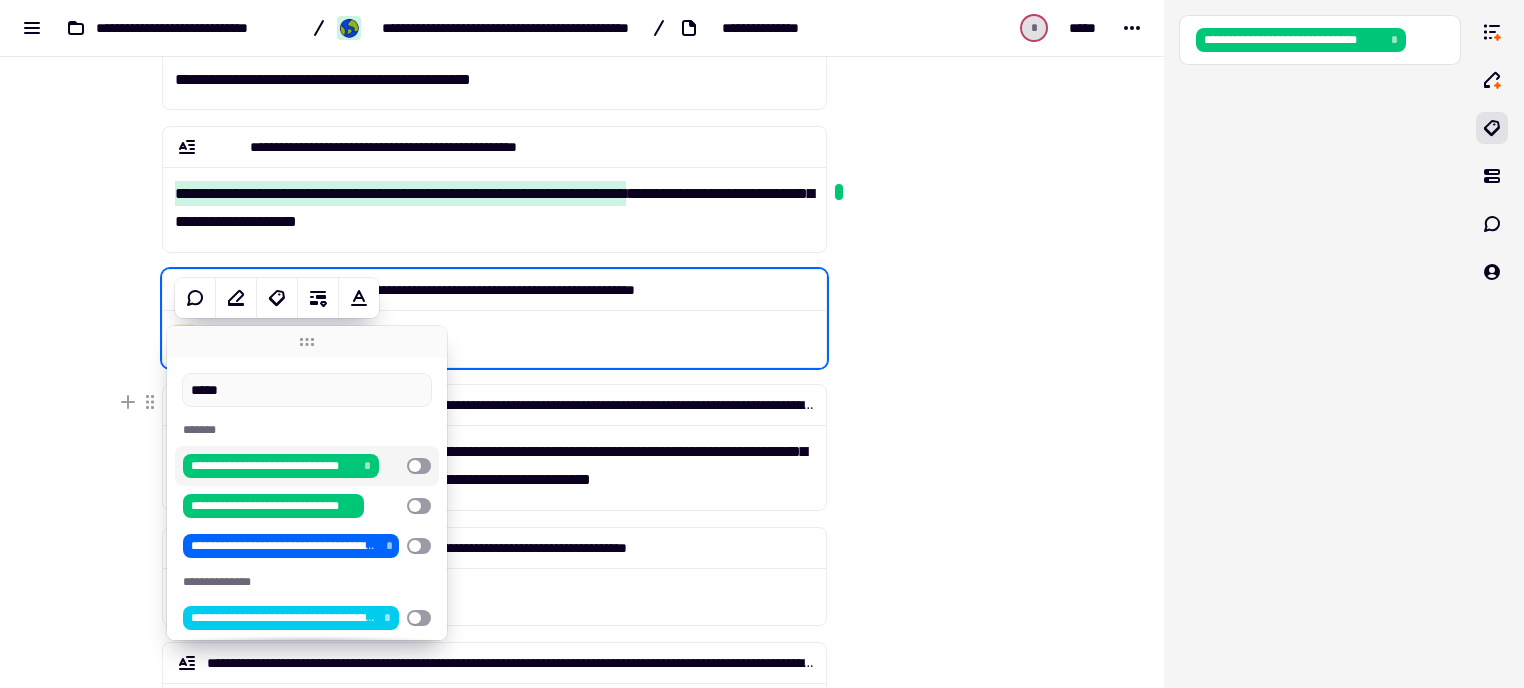 type on "*****" 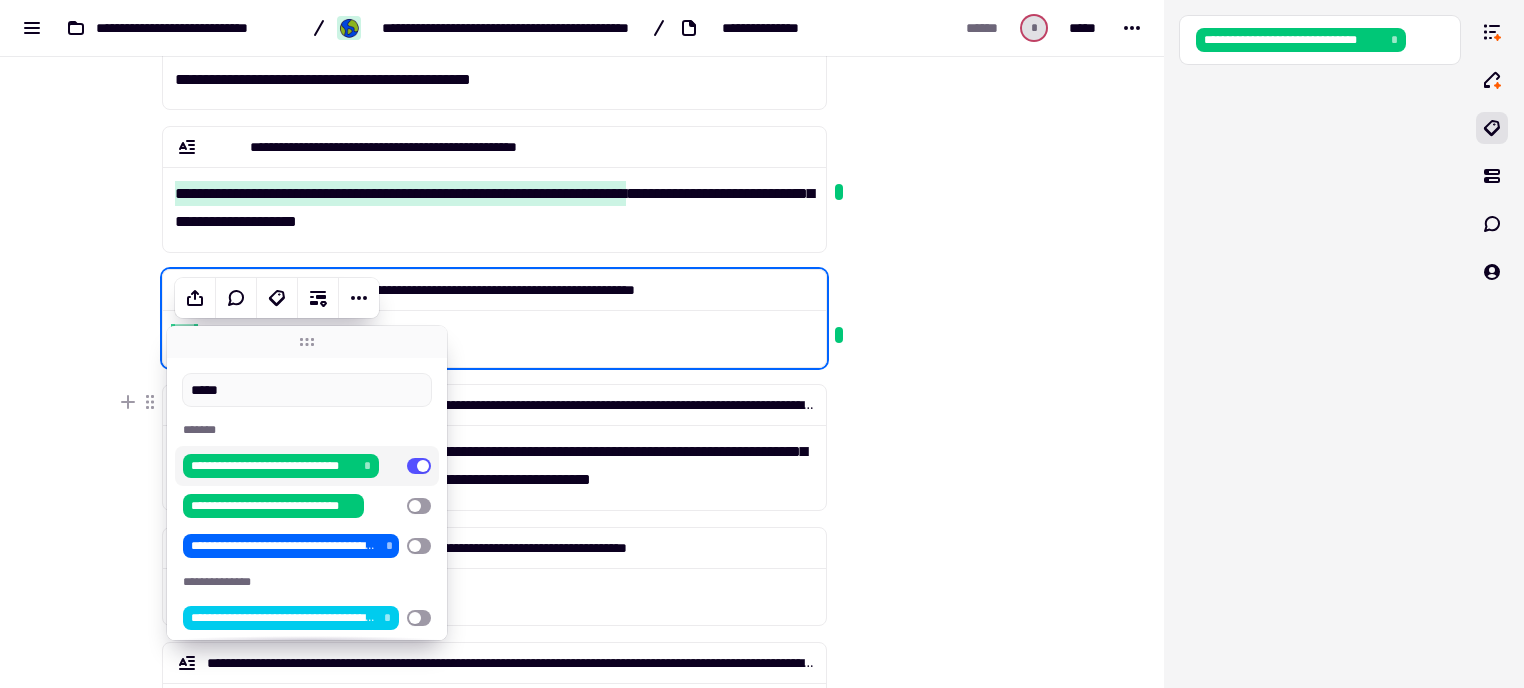 click at bounding box center [928, 930] 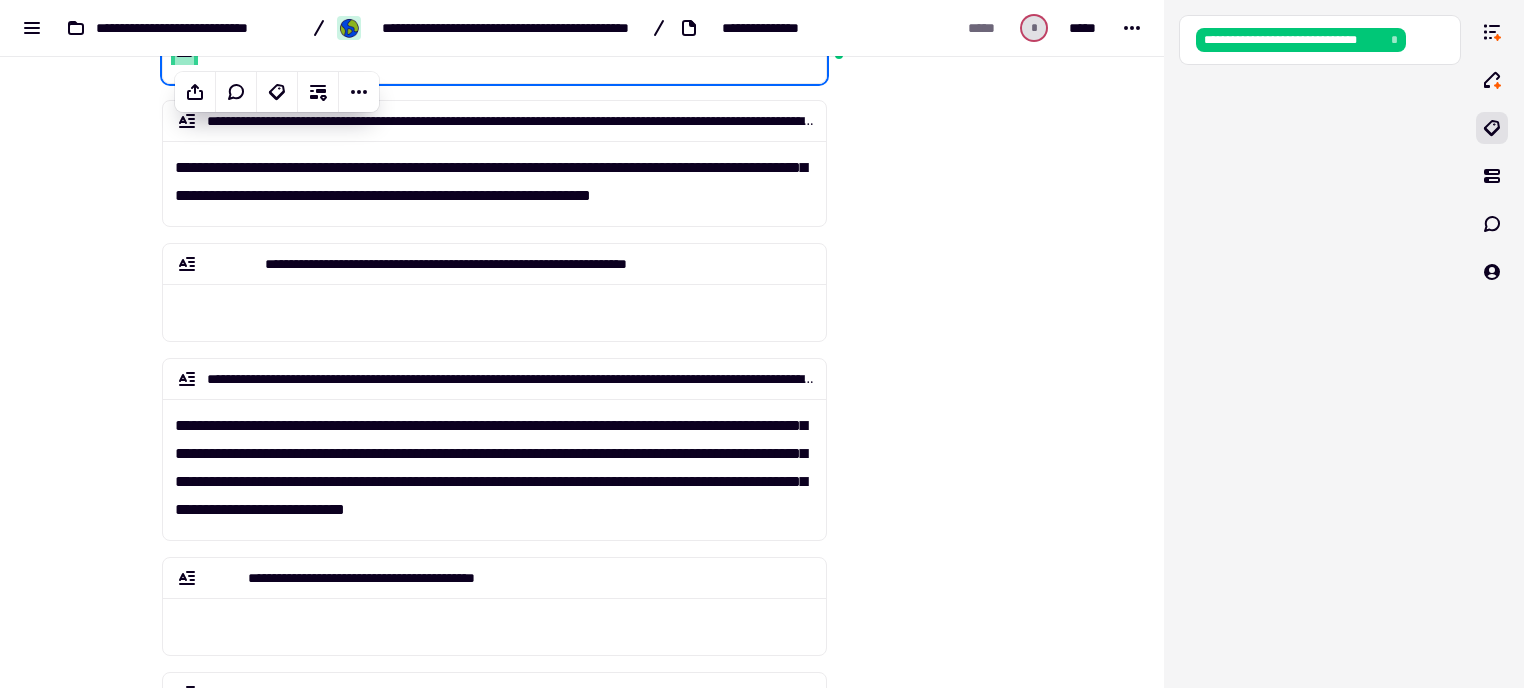 scroll, scrollTop: 681, scrollLeft: 0, axis: vertical 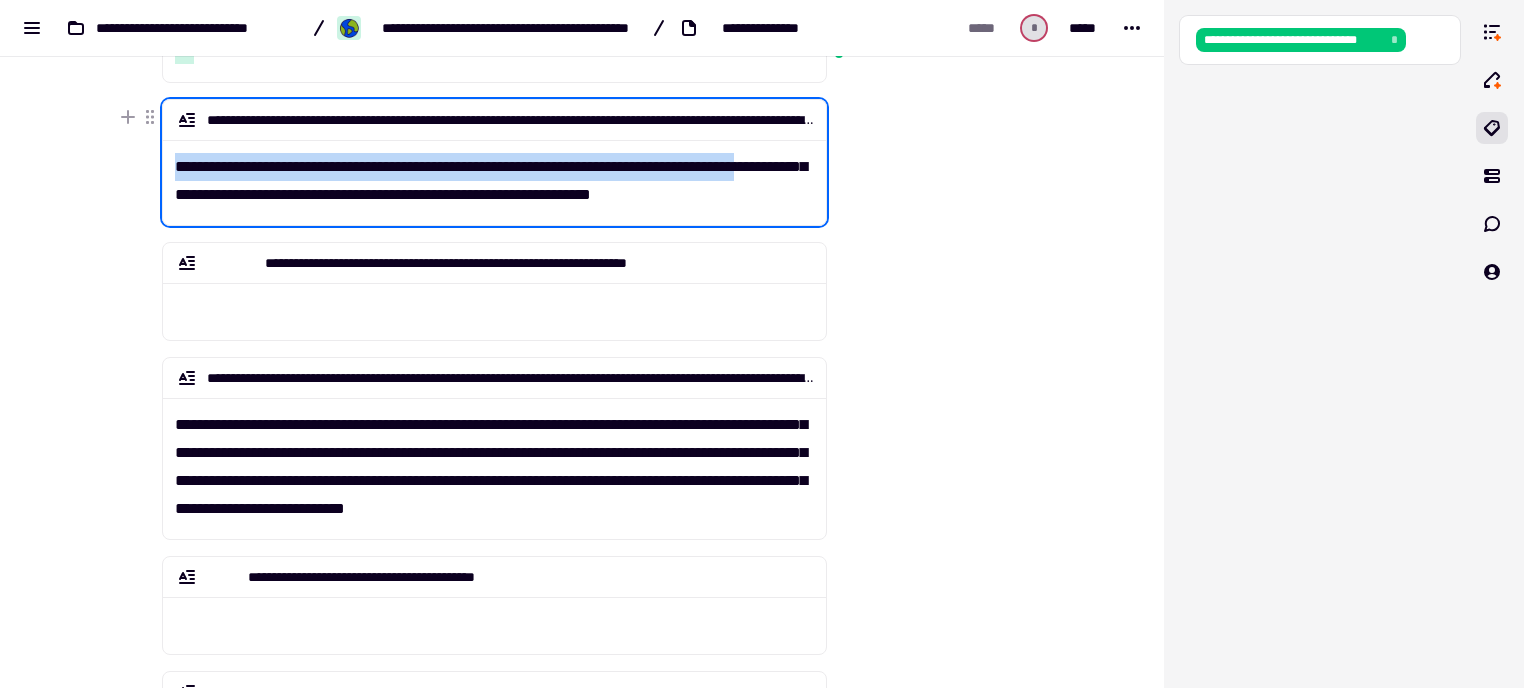 drag, startPoint x: 164, startPoint y: 169, endPoint x: 177, endPoint y: 191, distance: 25.553865 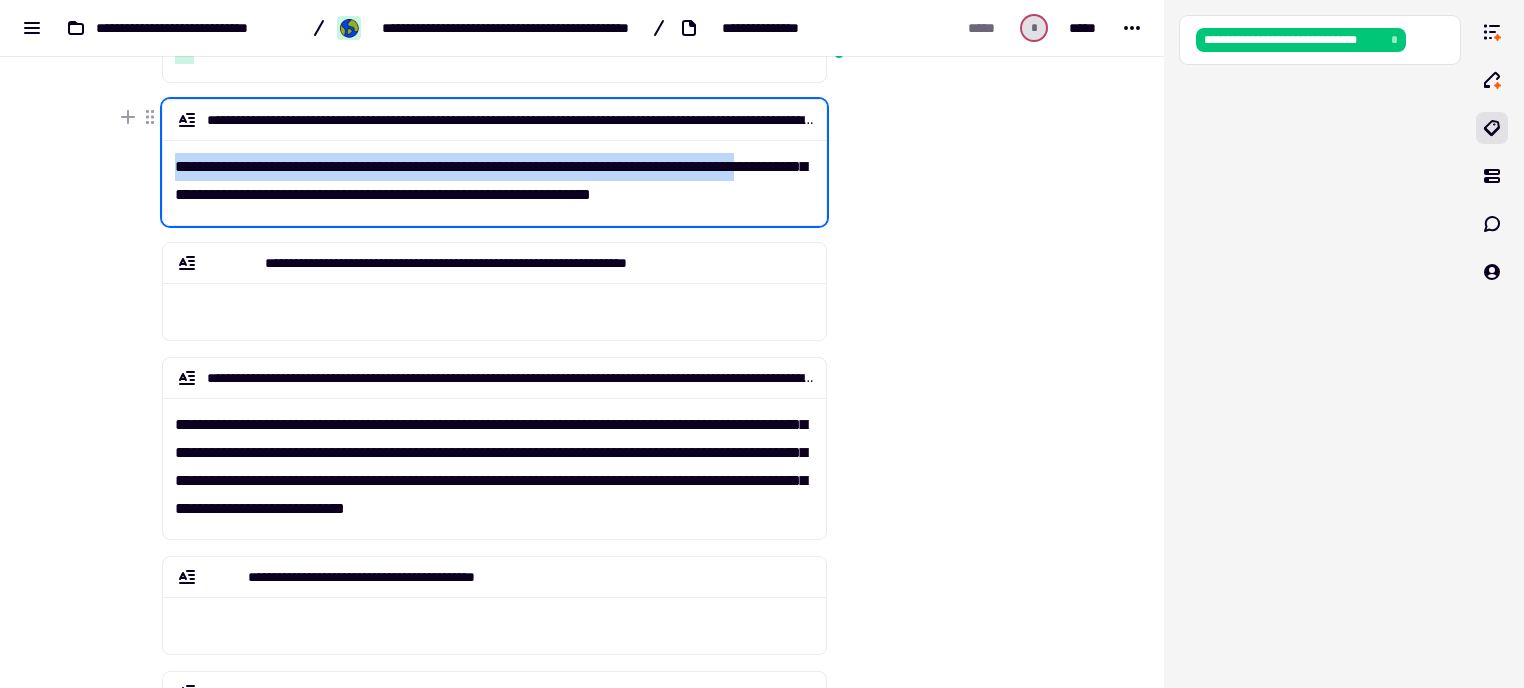click on "**********" at bounding box center [495, 174] 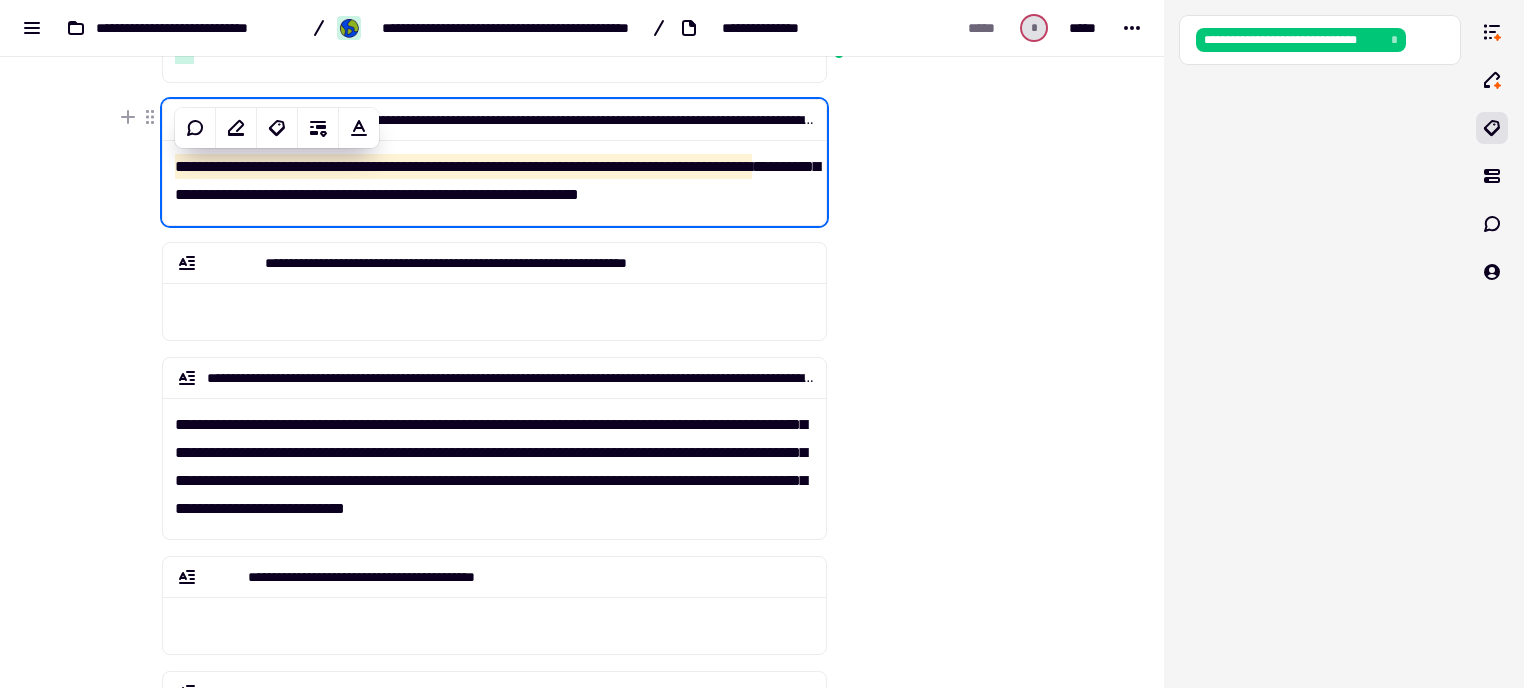 click on "**********" at bounding box center [463, 166] 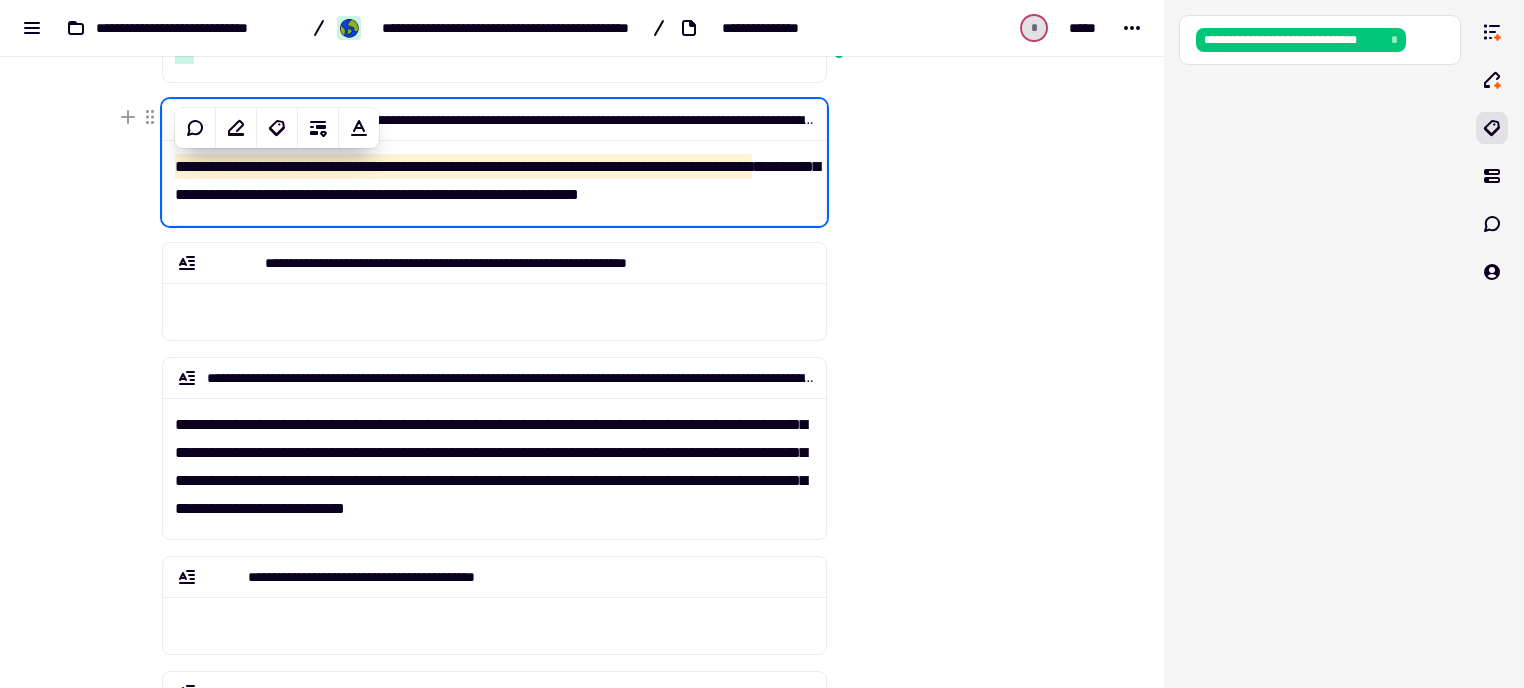 click on "**********" at bounding box center (463, 166) 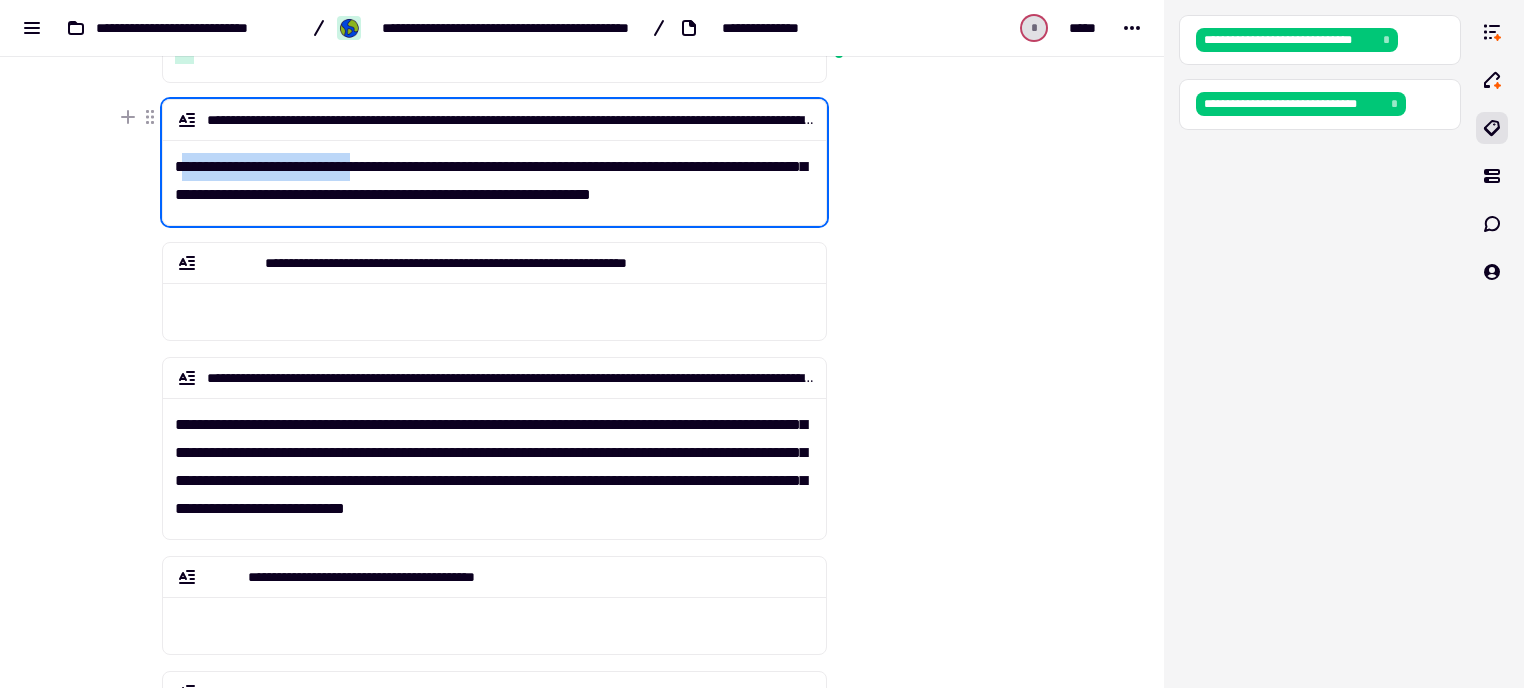 drag, startPoint x: 361, startPoint y: 171, endPoint x: 170, endPoint y: 159, distance: 191.37659 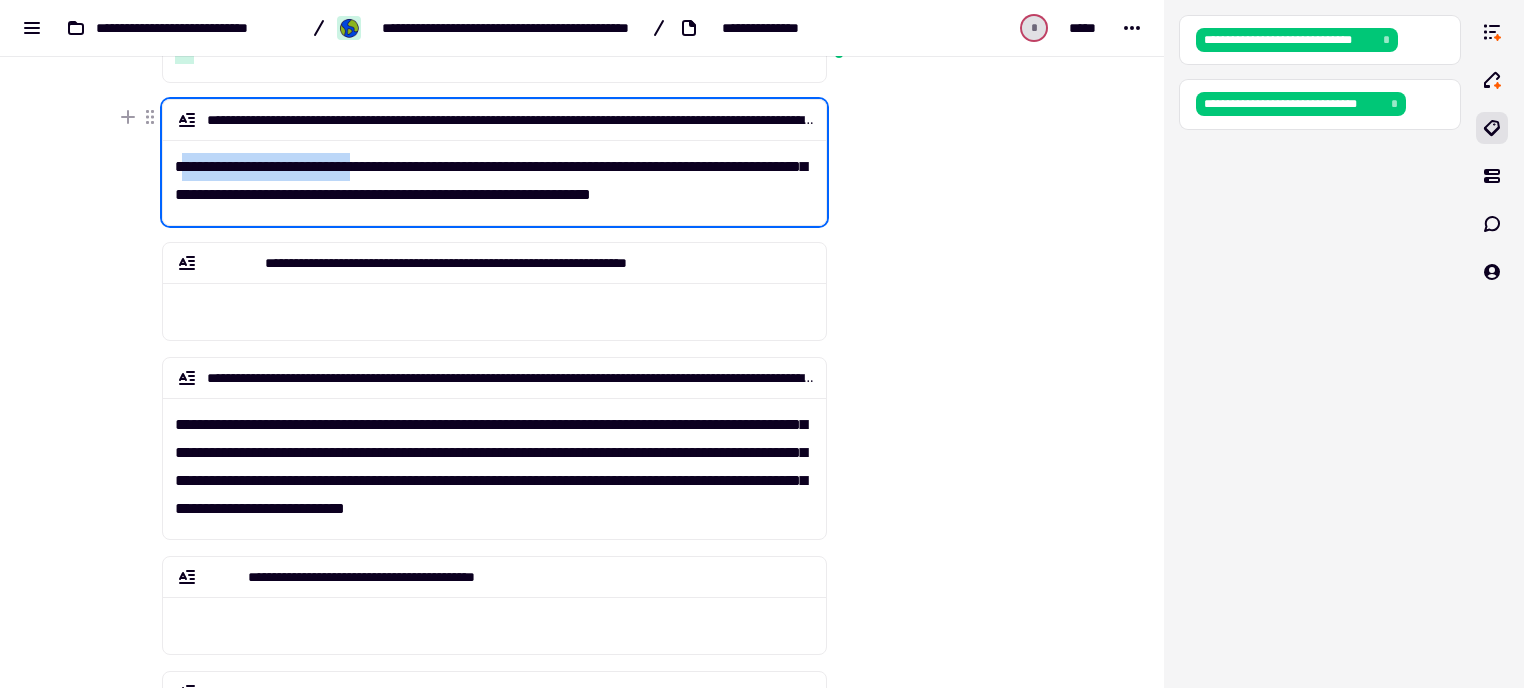 click on "**********" at bounding box center (495, 174) 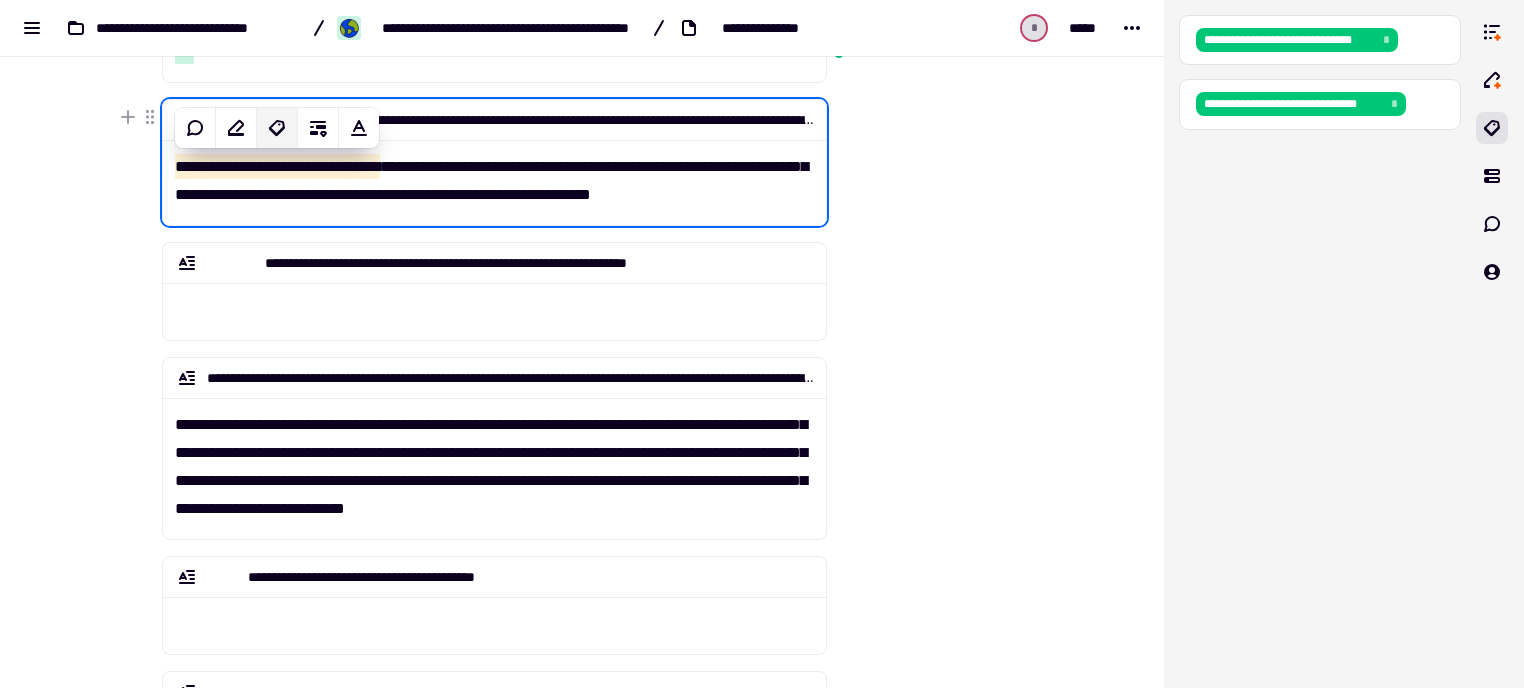 click 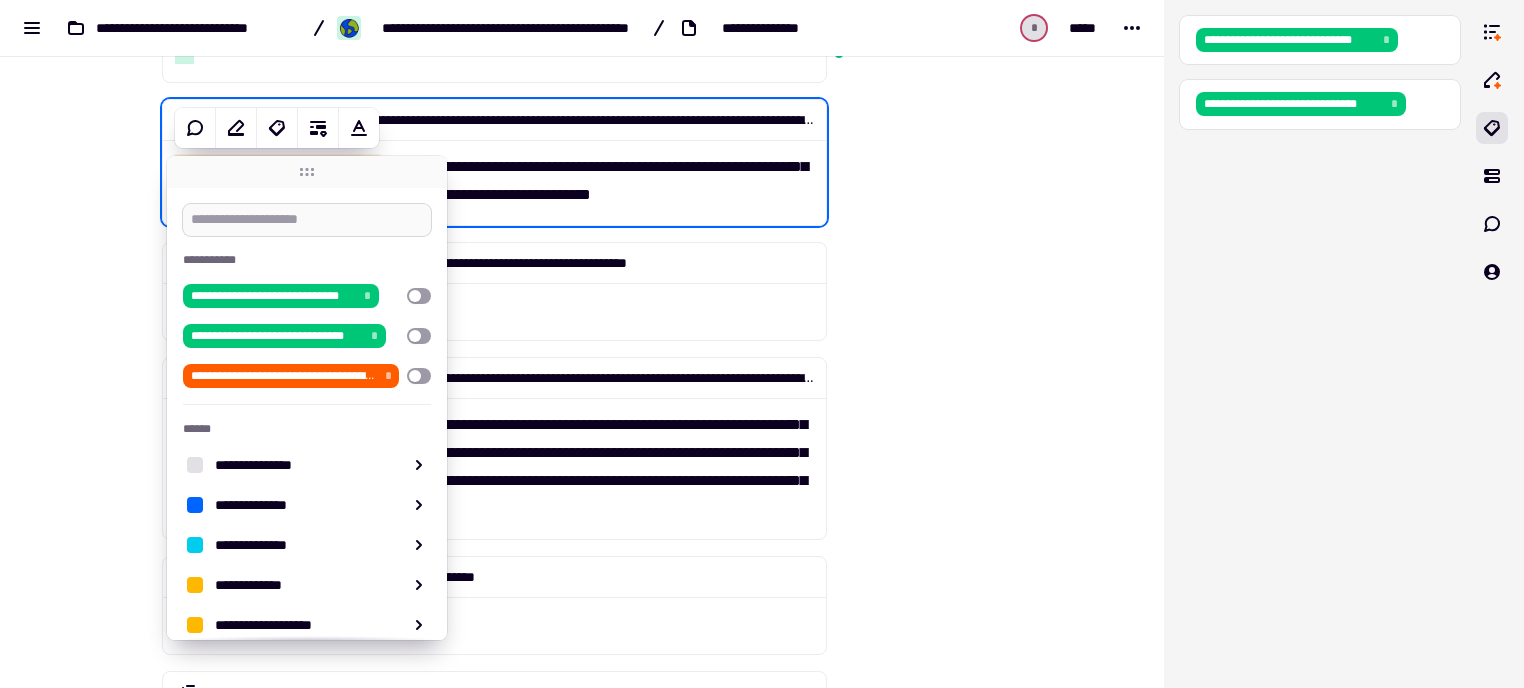 click at bounding box center [307, 220] 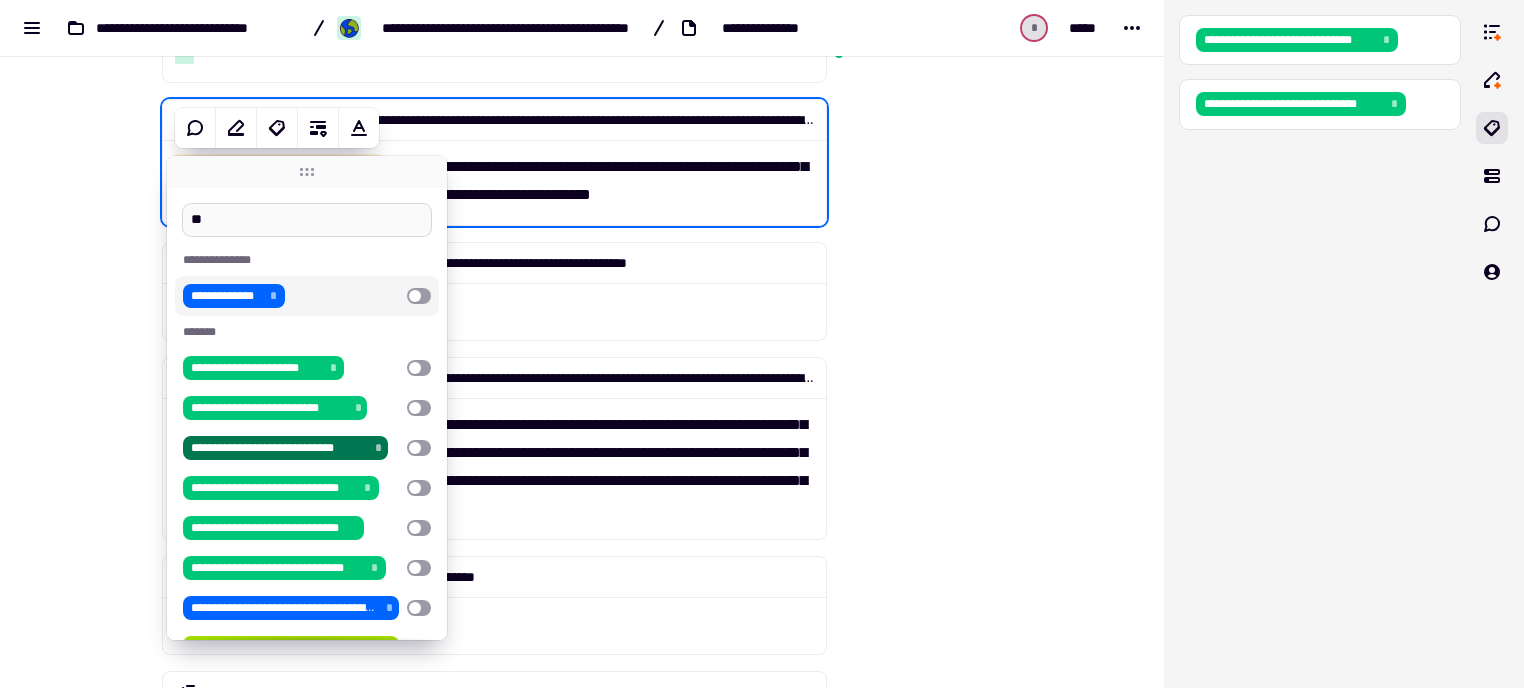 type on "*" 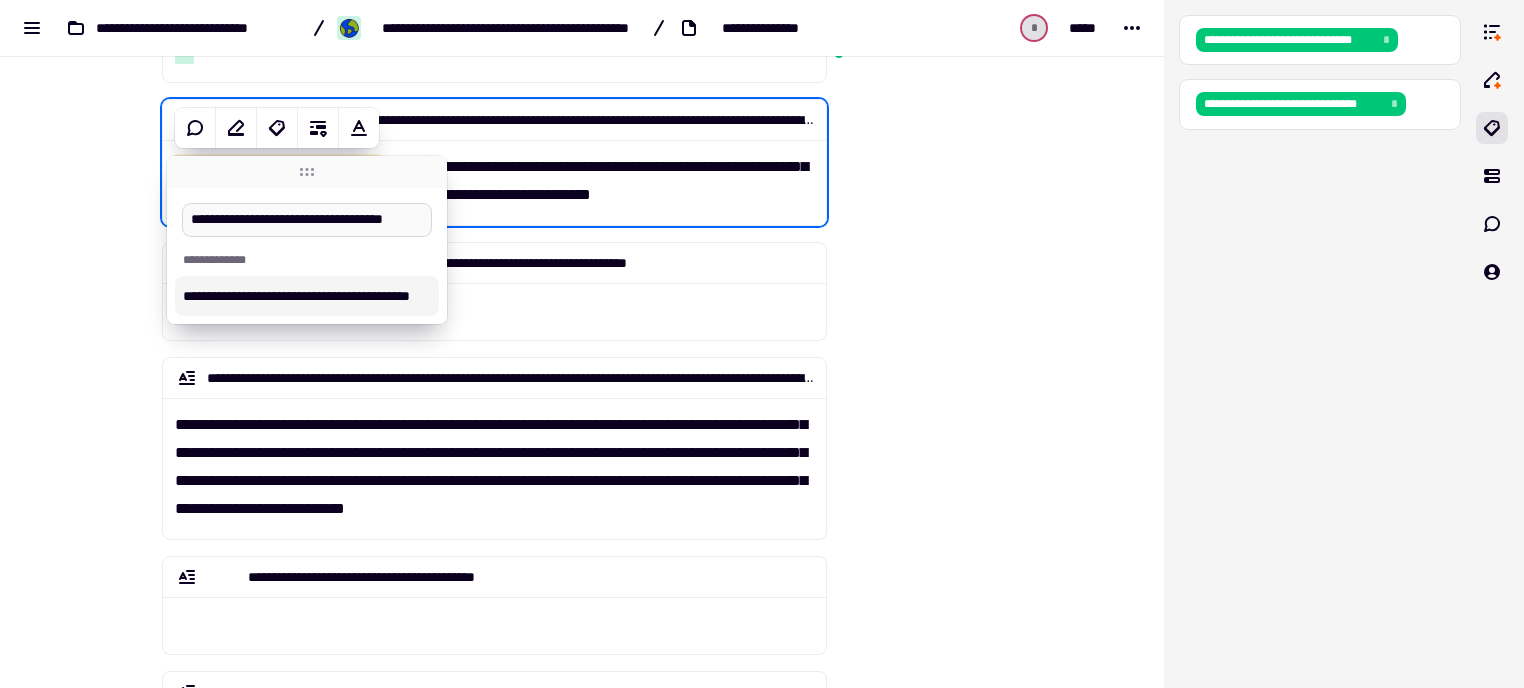 type on "**********" 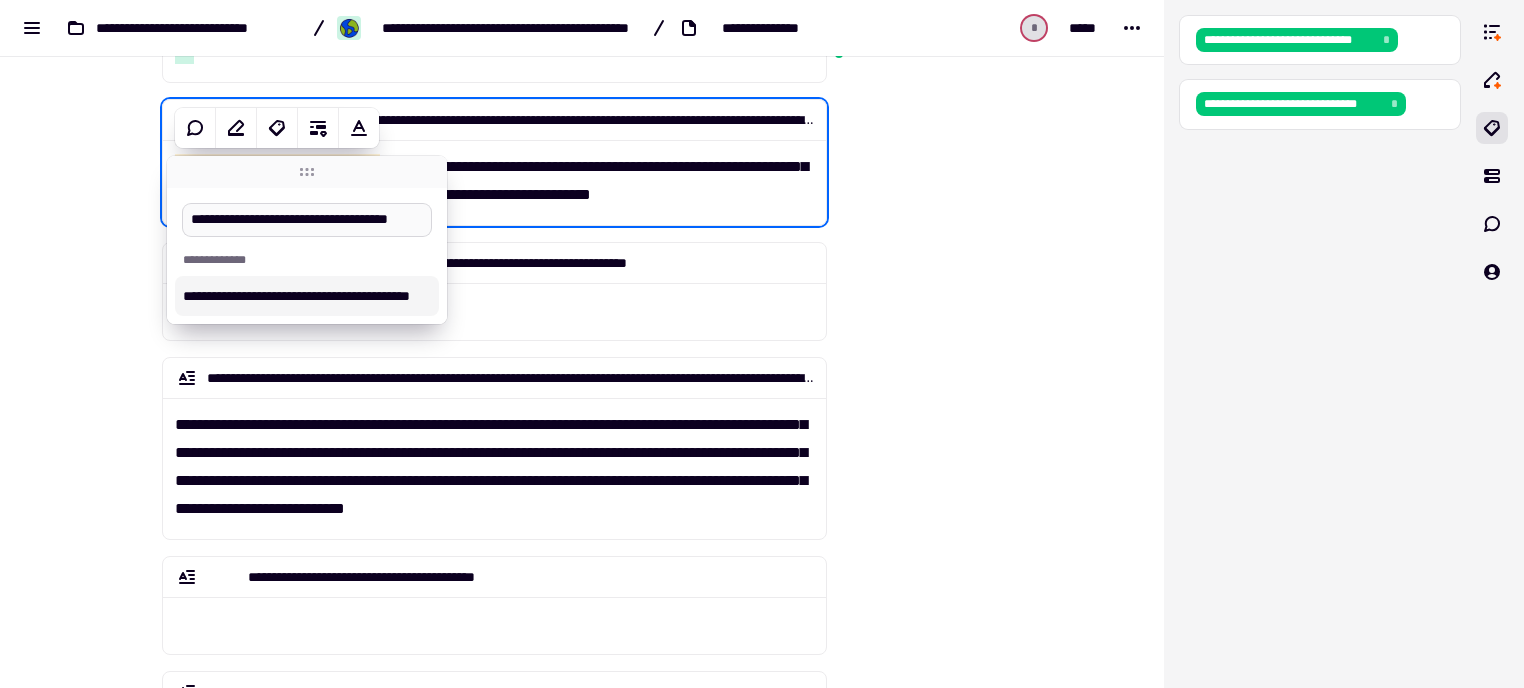 scroll, scrollTop: 0, scrollLeft: 19, axis: horizontal 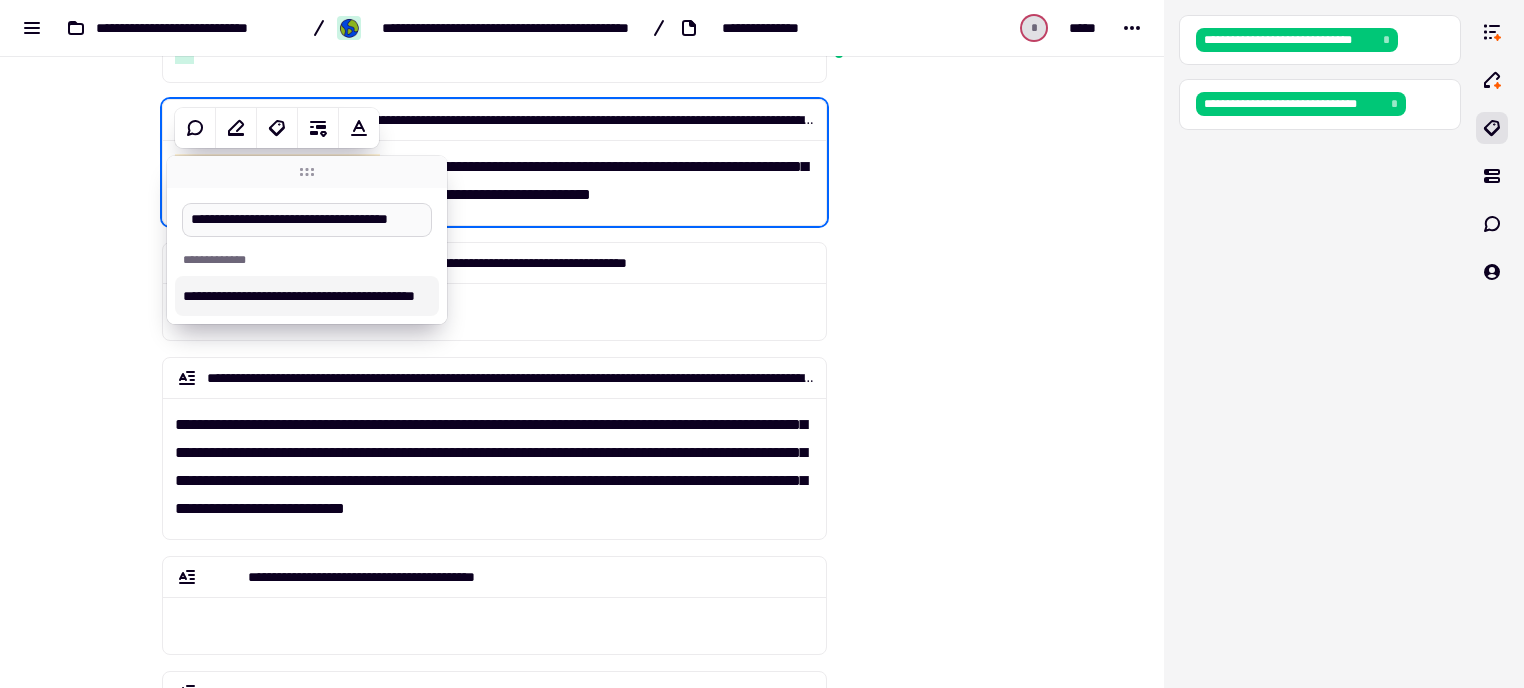 type 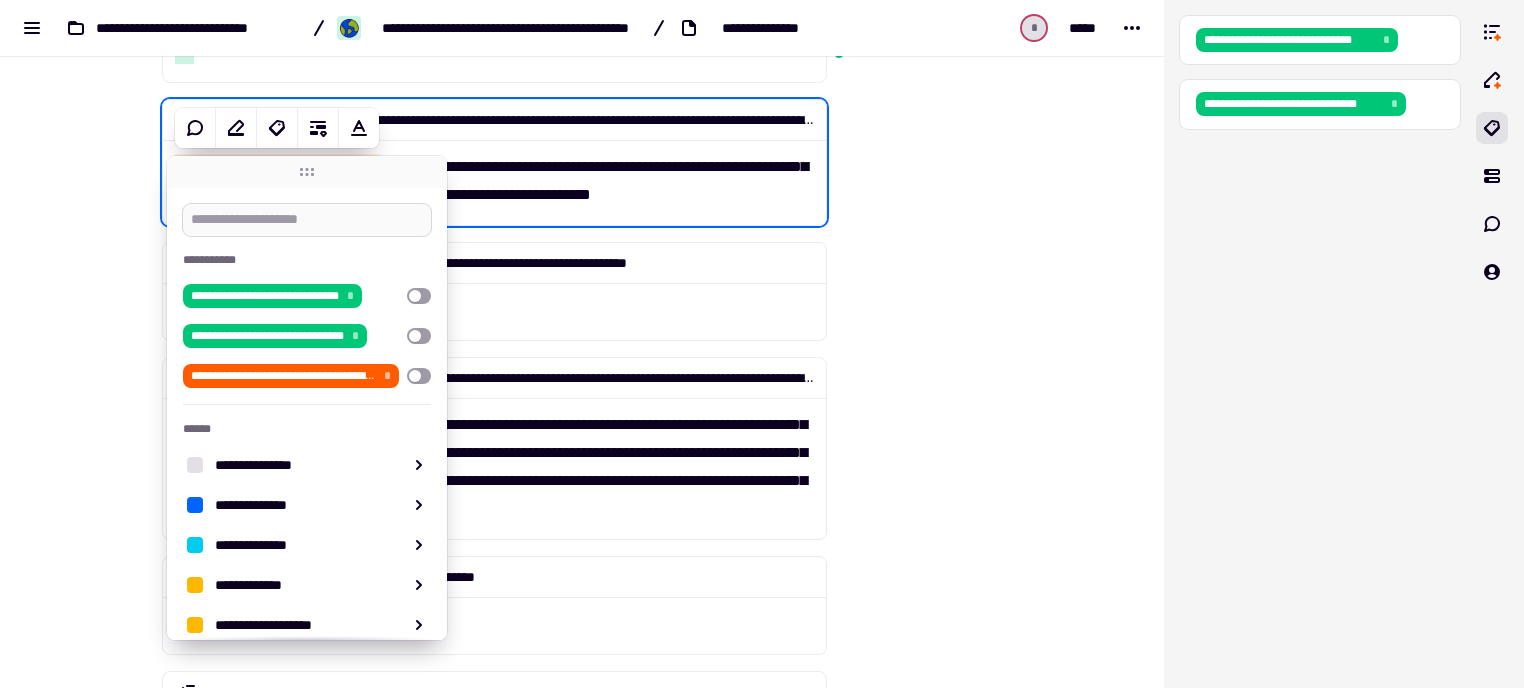 scroll, scrollTop: 0, scrollLeft: 0, axis: both 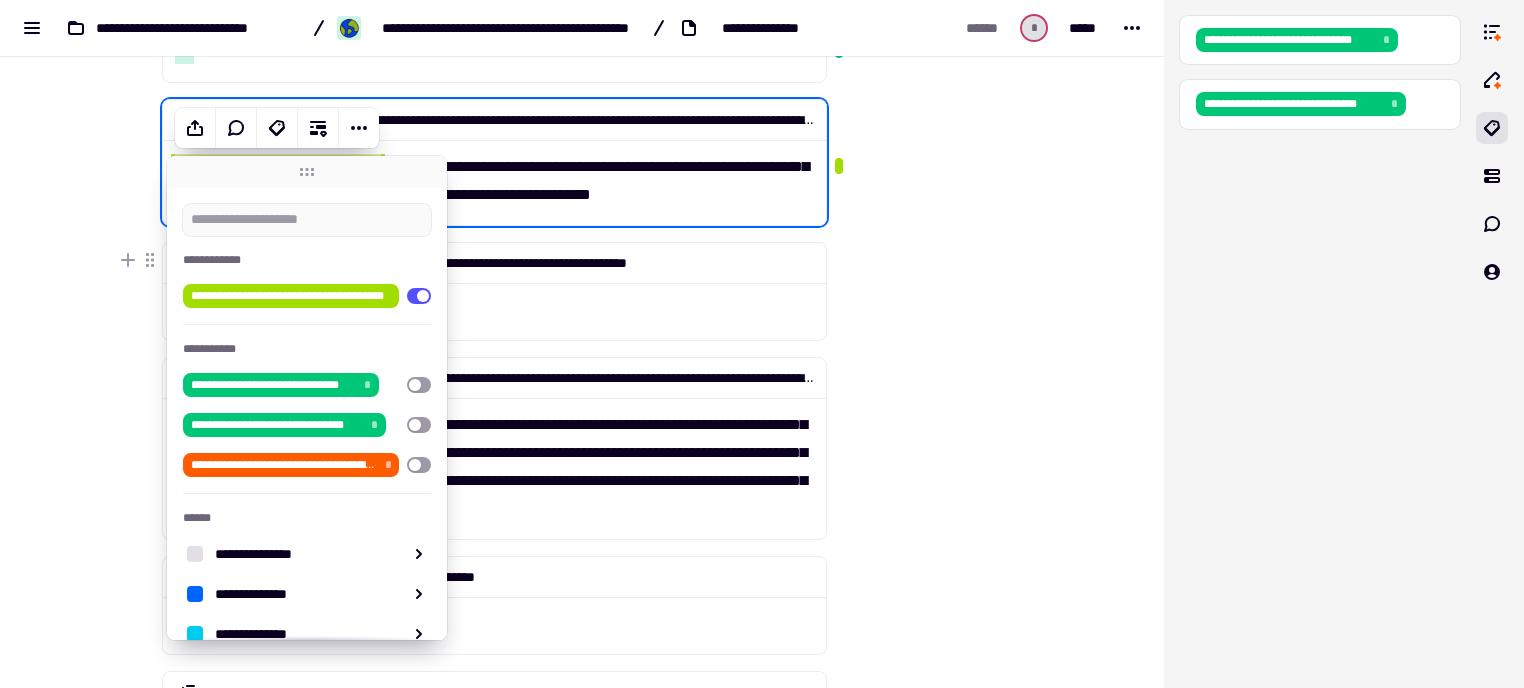 click on "**********" at bounding box center (582, 636) 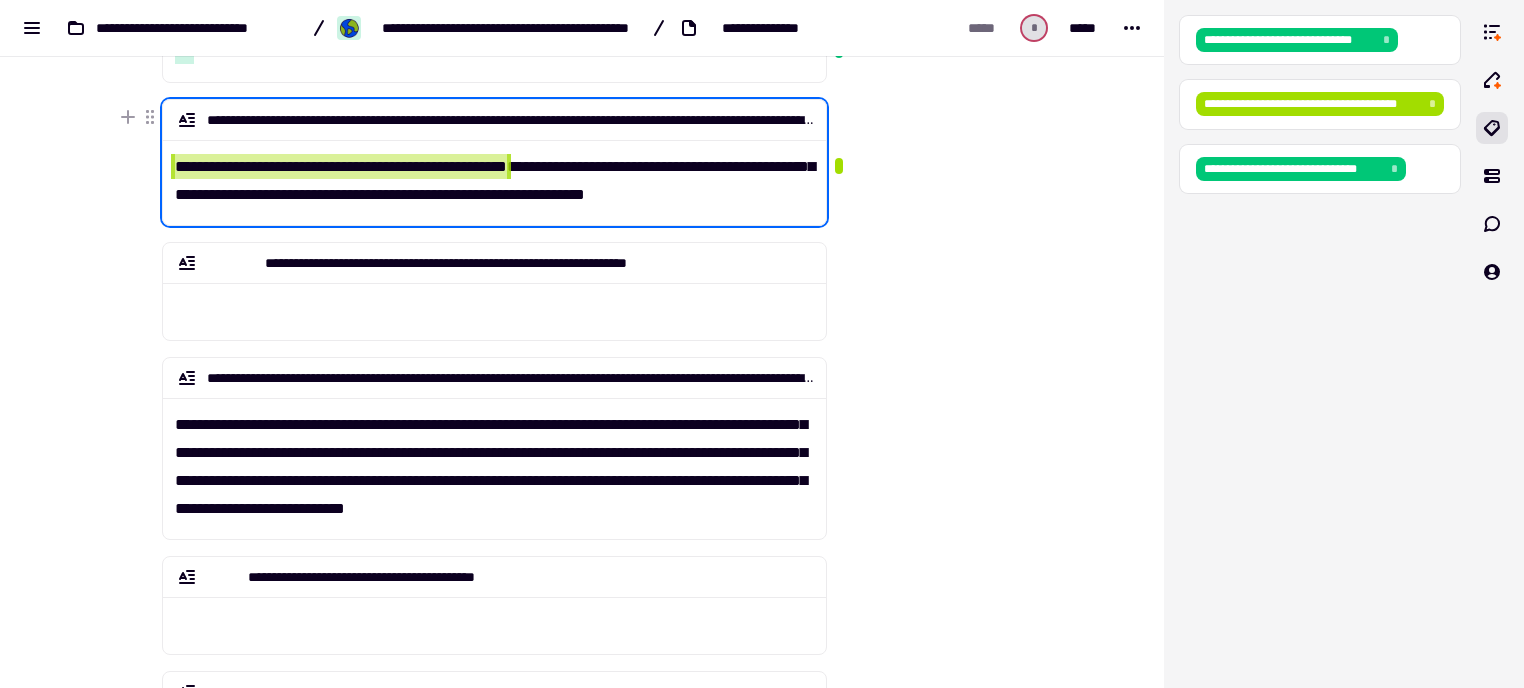 drag, startPoint x: 399, startPoint y: 167, endPoint x: 546, endPoint y: 170, distance: 147.03061 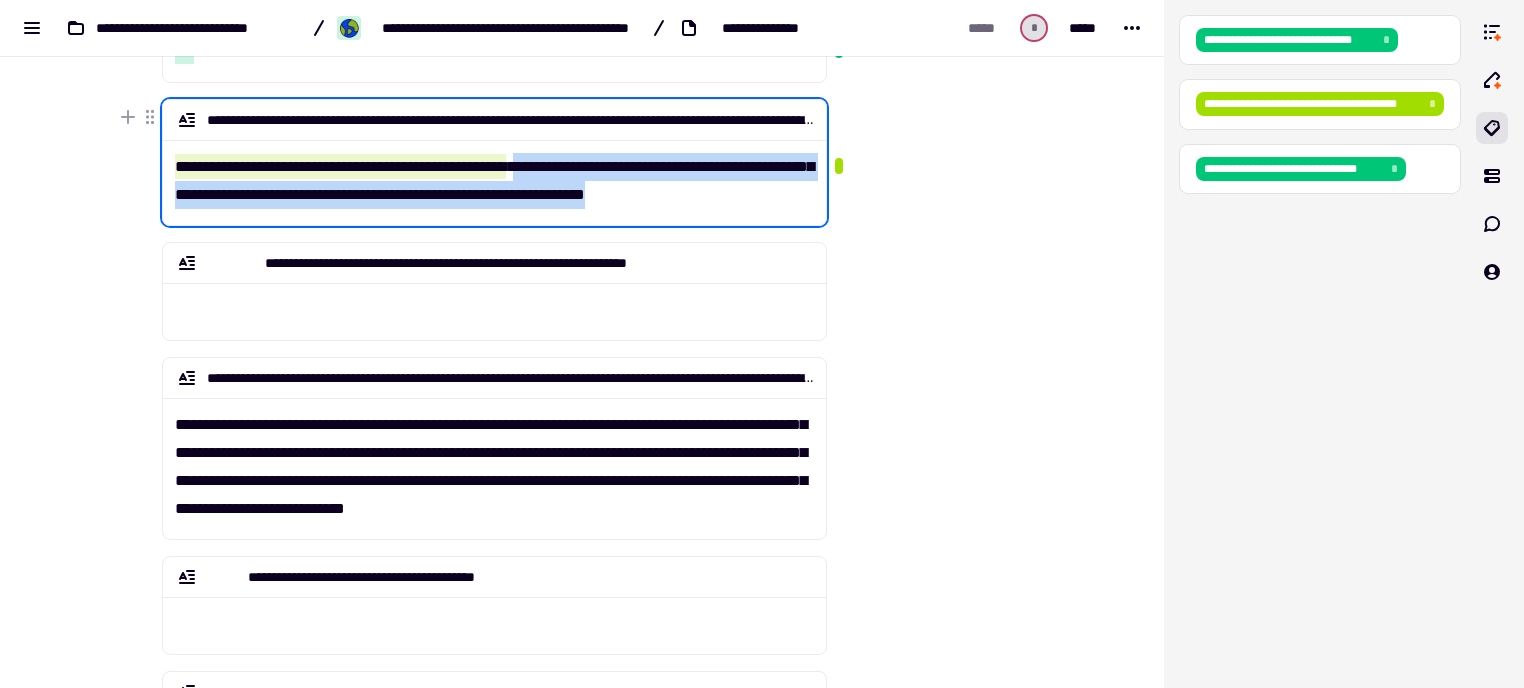 drag, startPoint x: 553, startPoint y: 160, endPoint x: 778, endPoint y: 193, distance: 227.40712 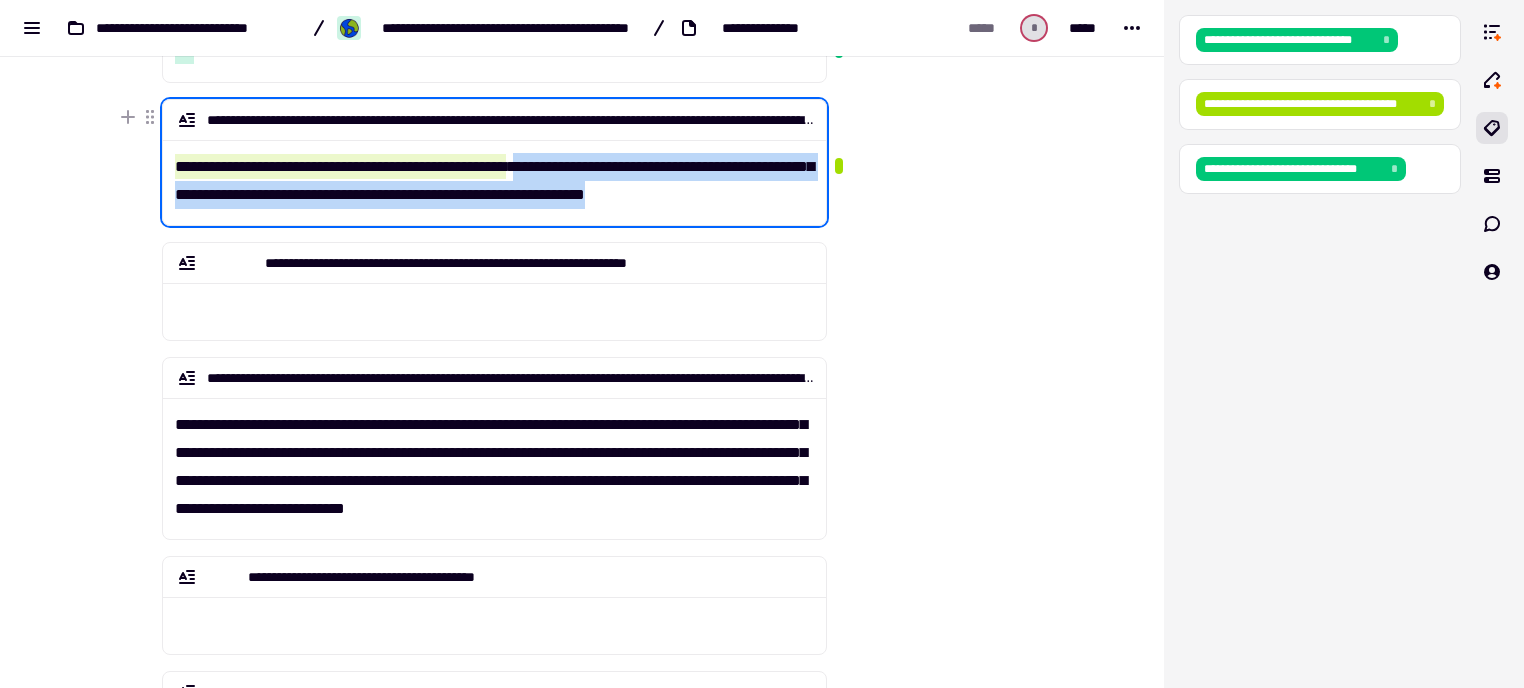 click on "**********" at bounding box center [495, 174] 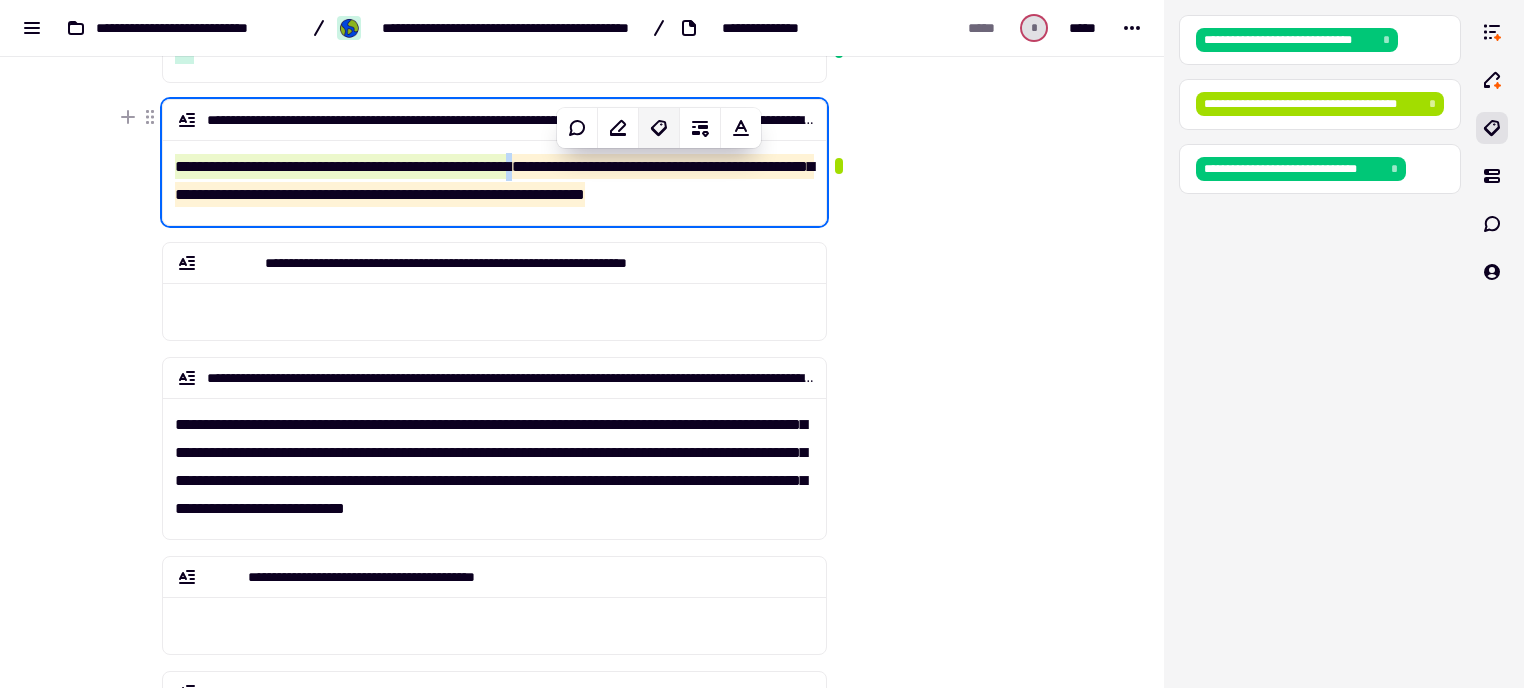 click 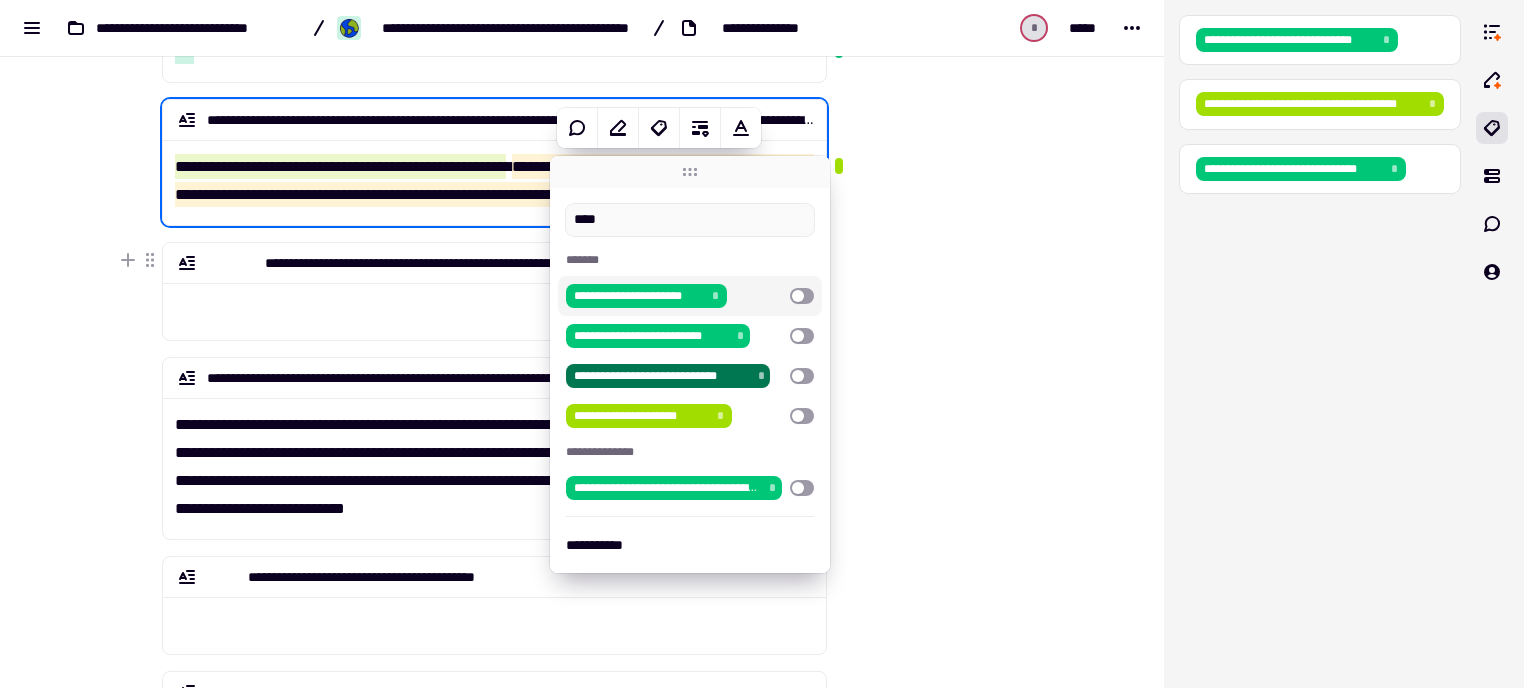 type on "****" 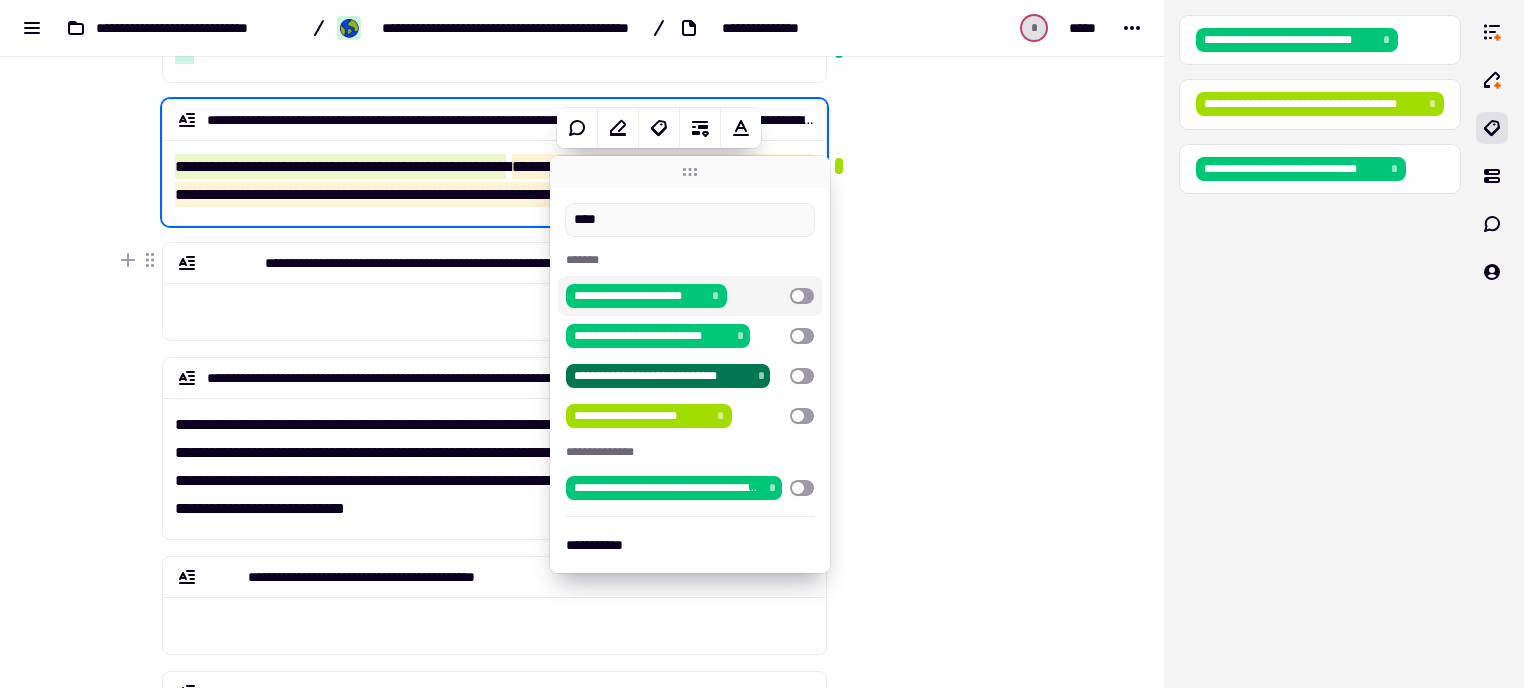 click at bounding box center (802, 296) 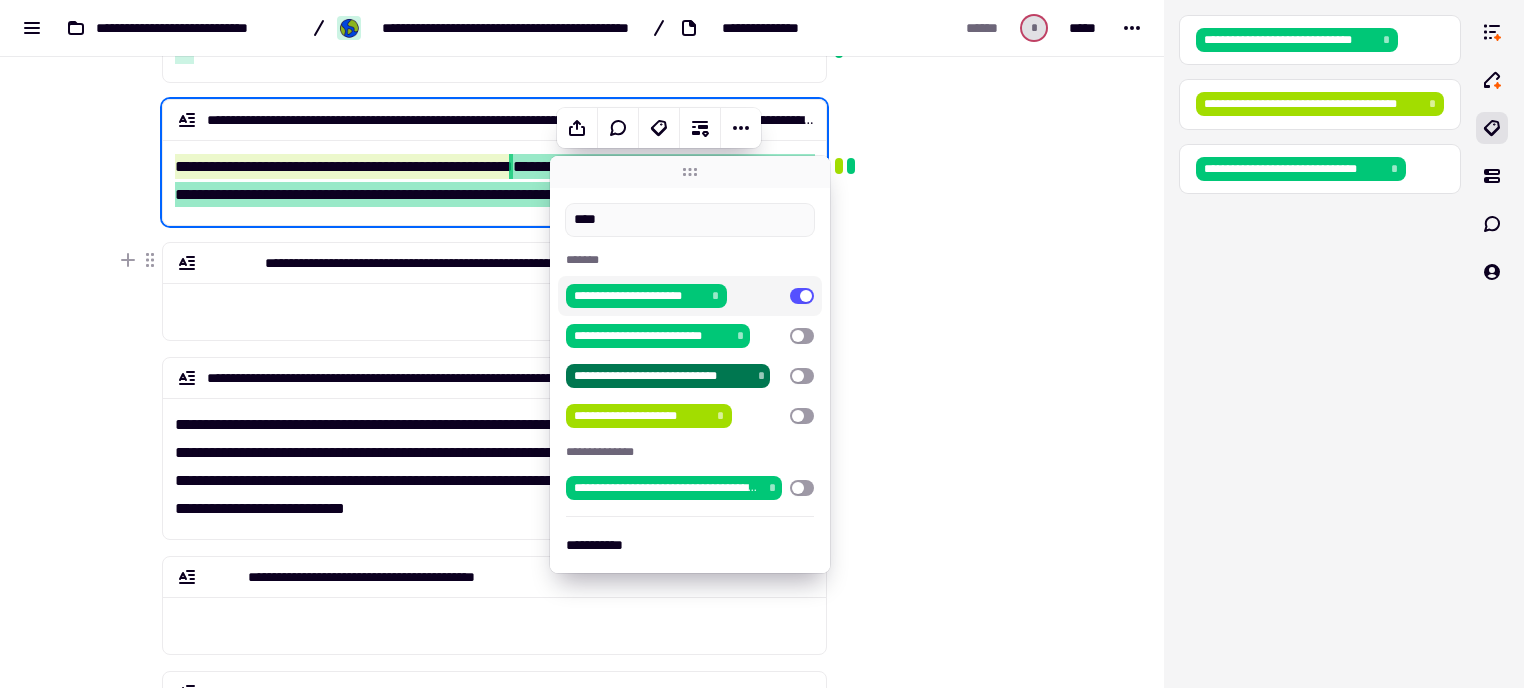 click at bounding box center (928, 645) 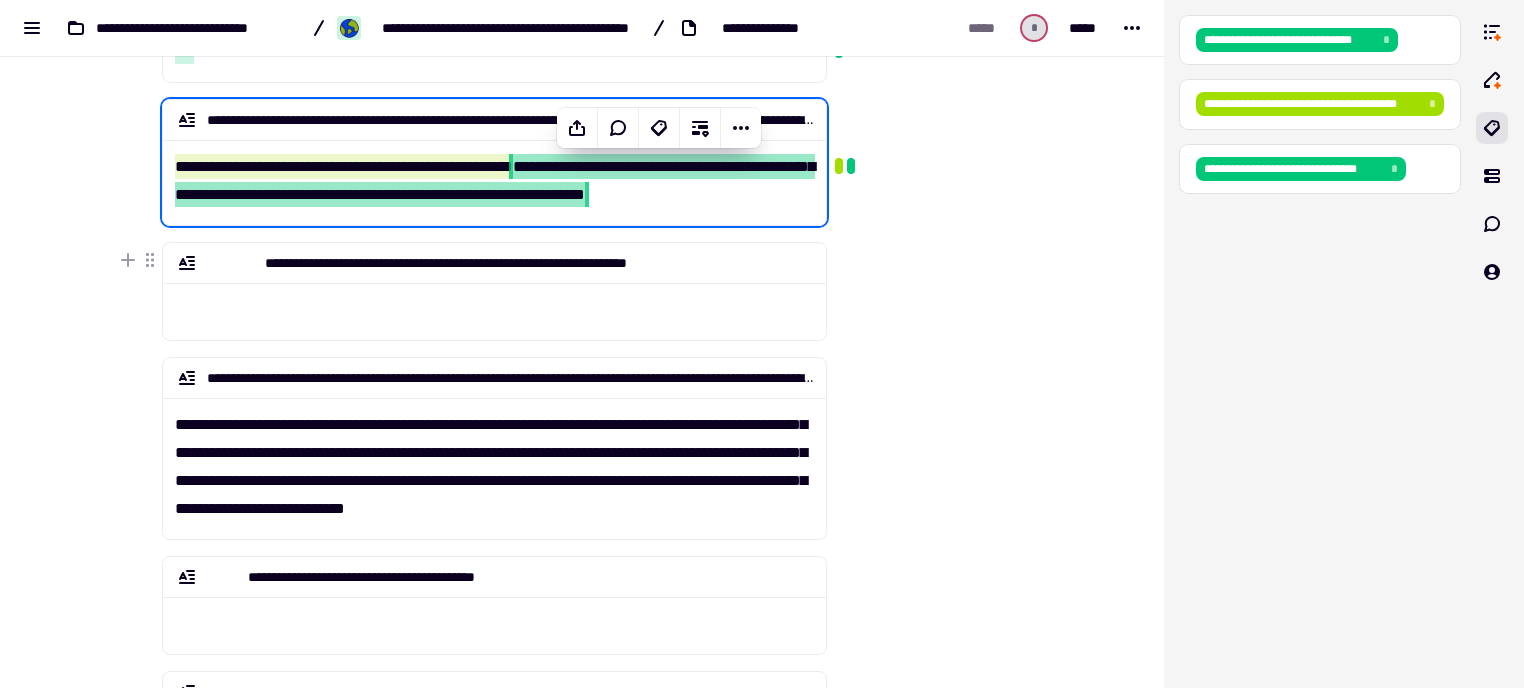 click at bounding box center [928, 645] 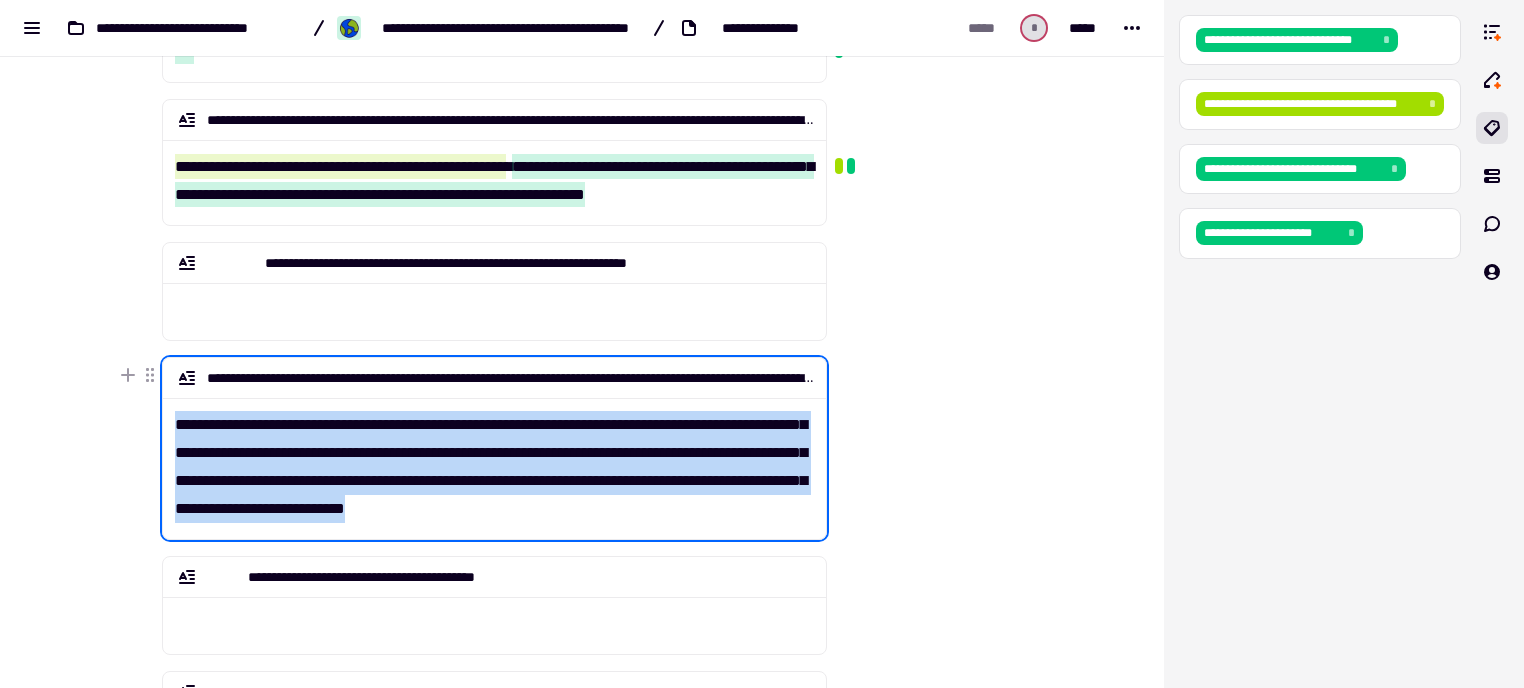 drag, startPoint x: 734, startPoint y: 511, endPoint x: 168, endPoint y: 421, distance: 573.11084 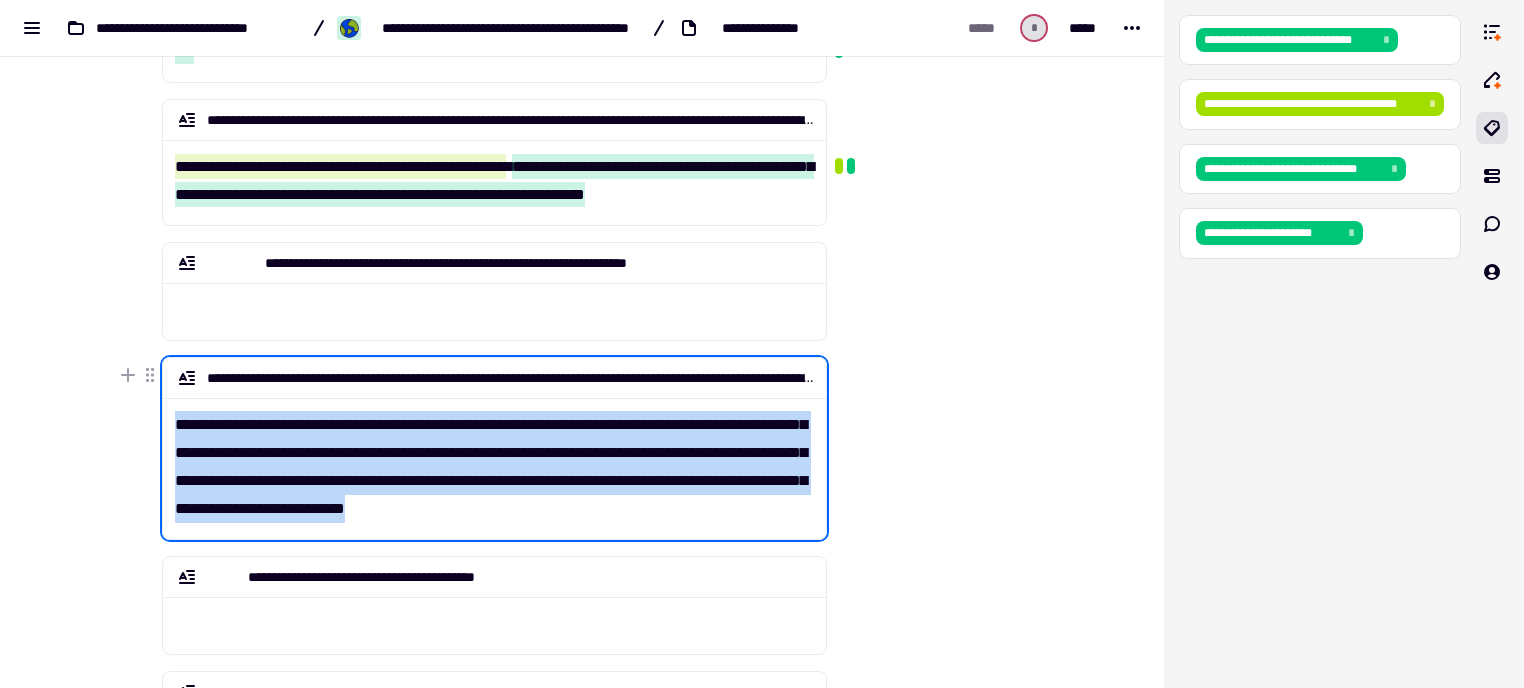 click on "**********" at bounding box center [495, 460] 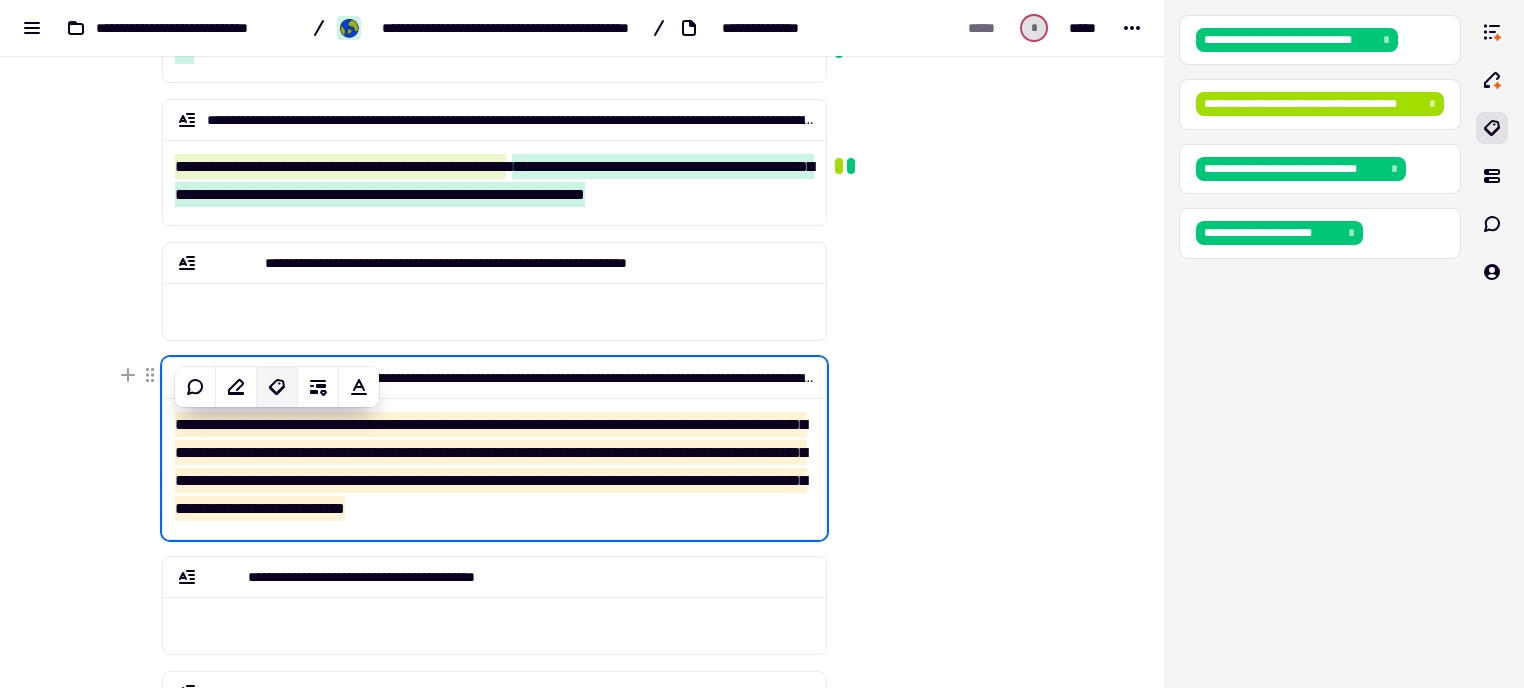 click 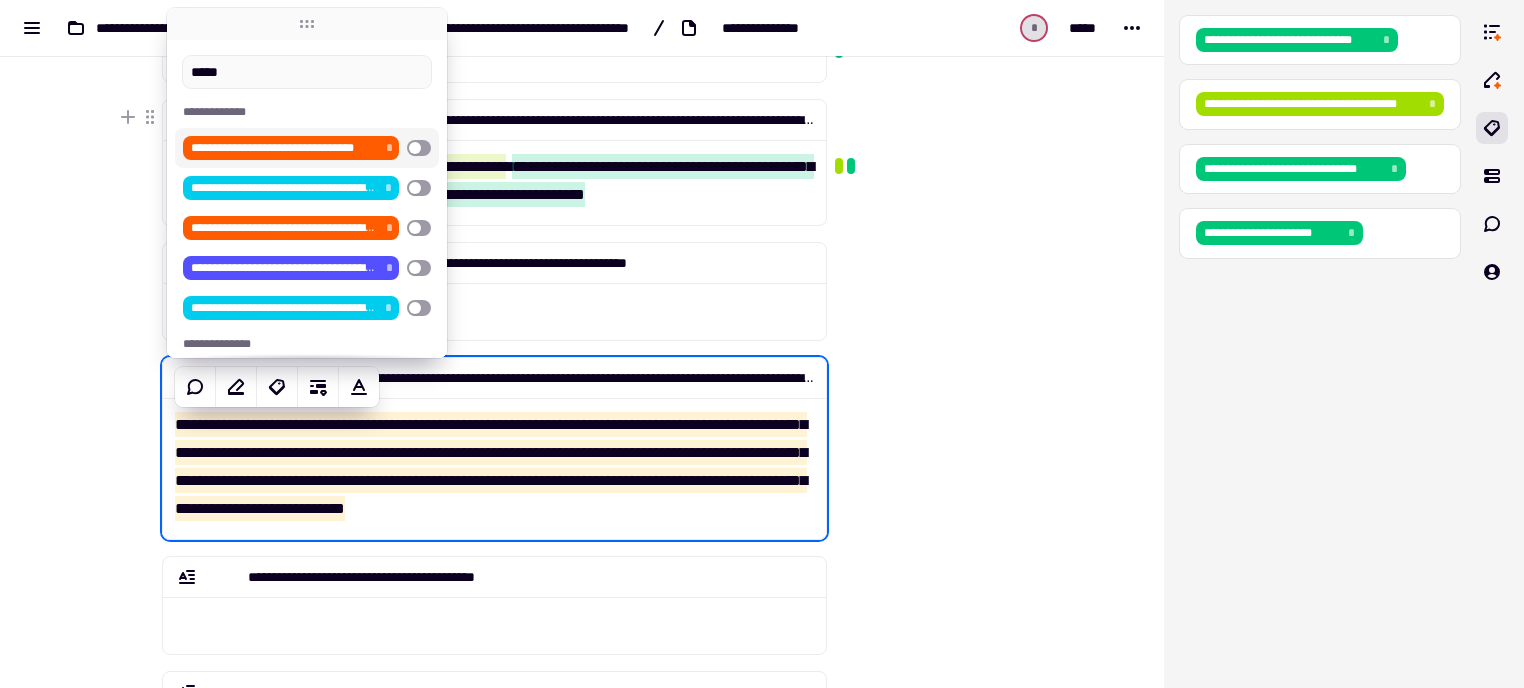 type on "*****" 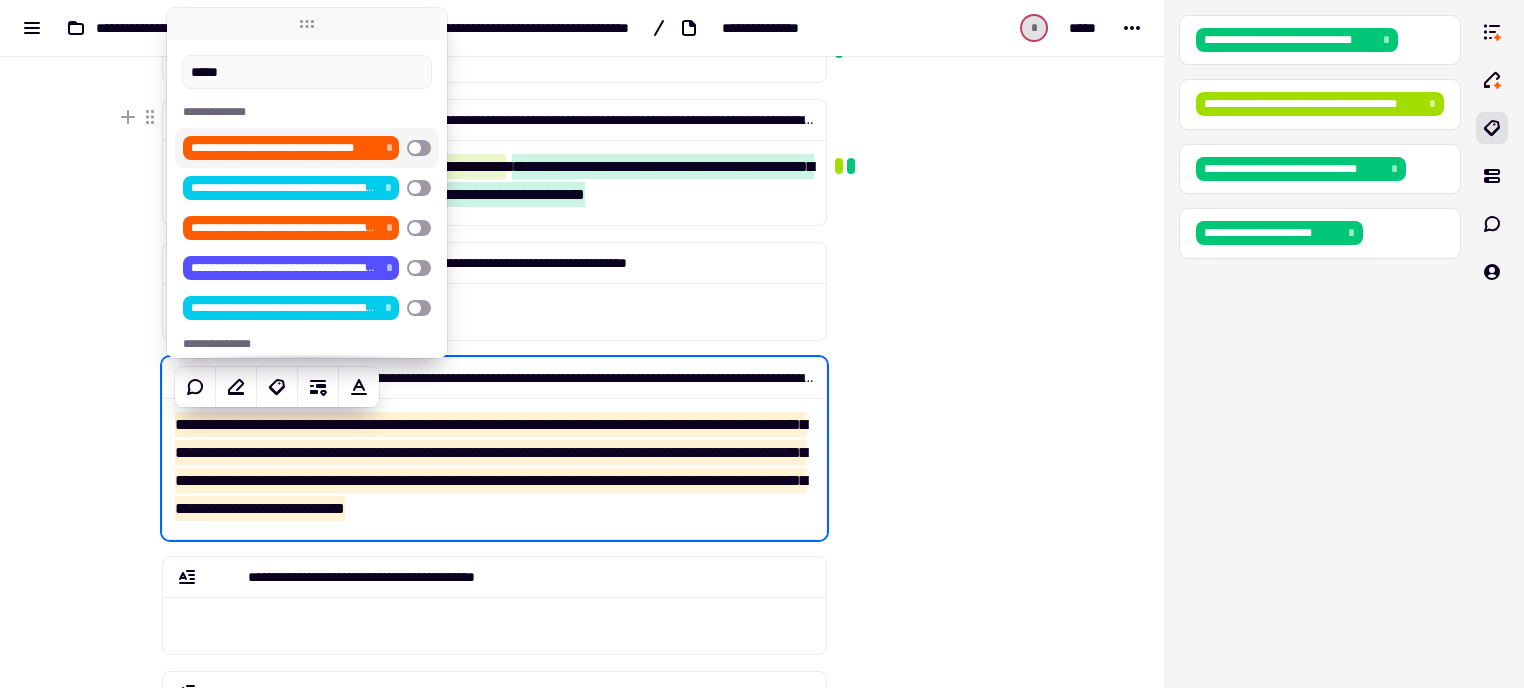 click on "**********" at bounding box center [291, 148] 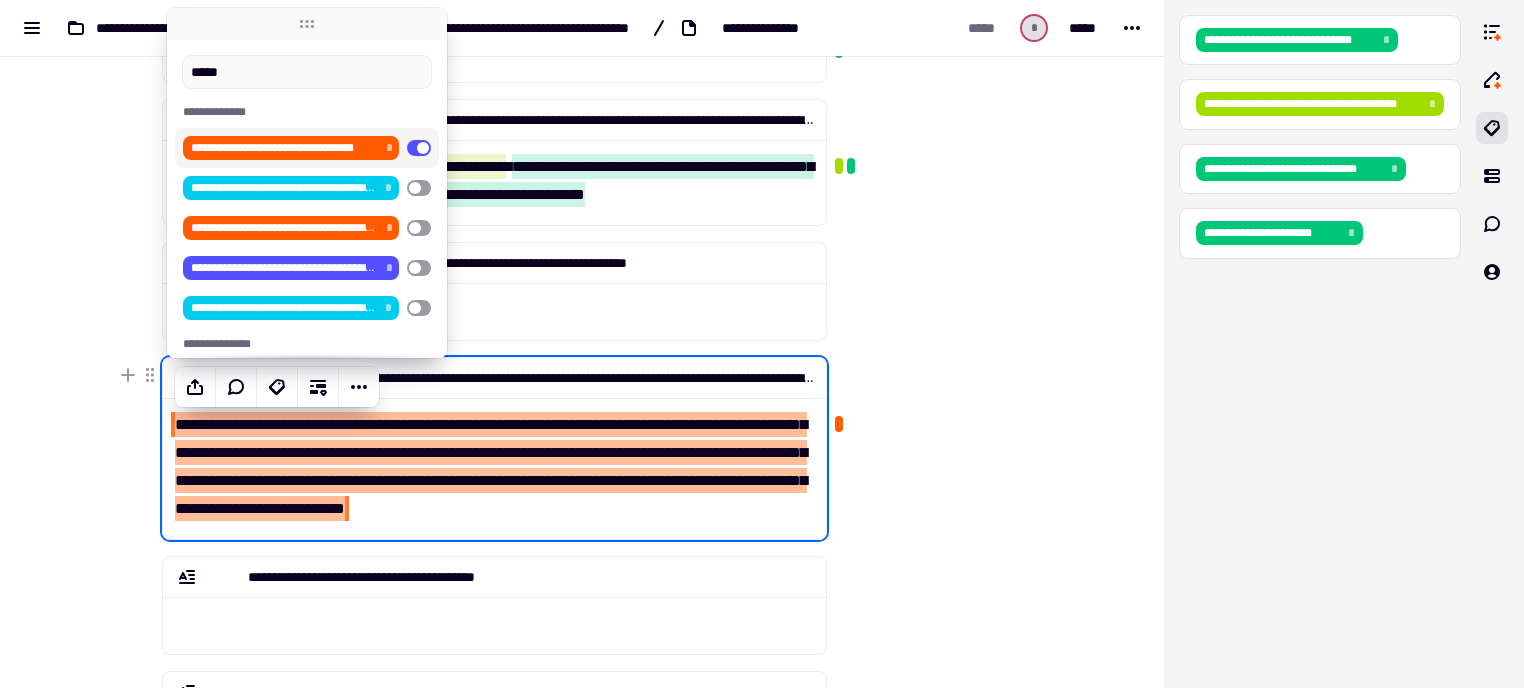 click at bounding box center (928, 645) 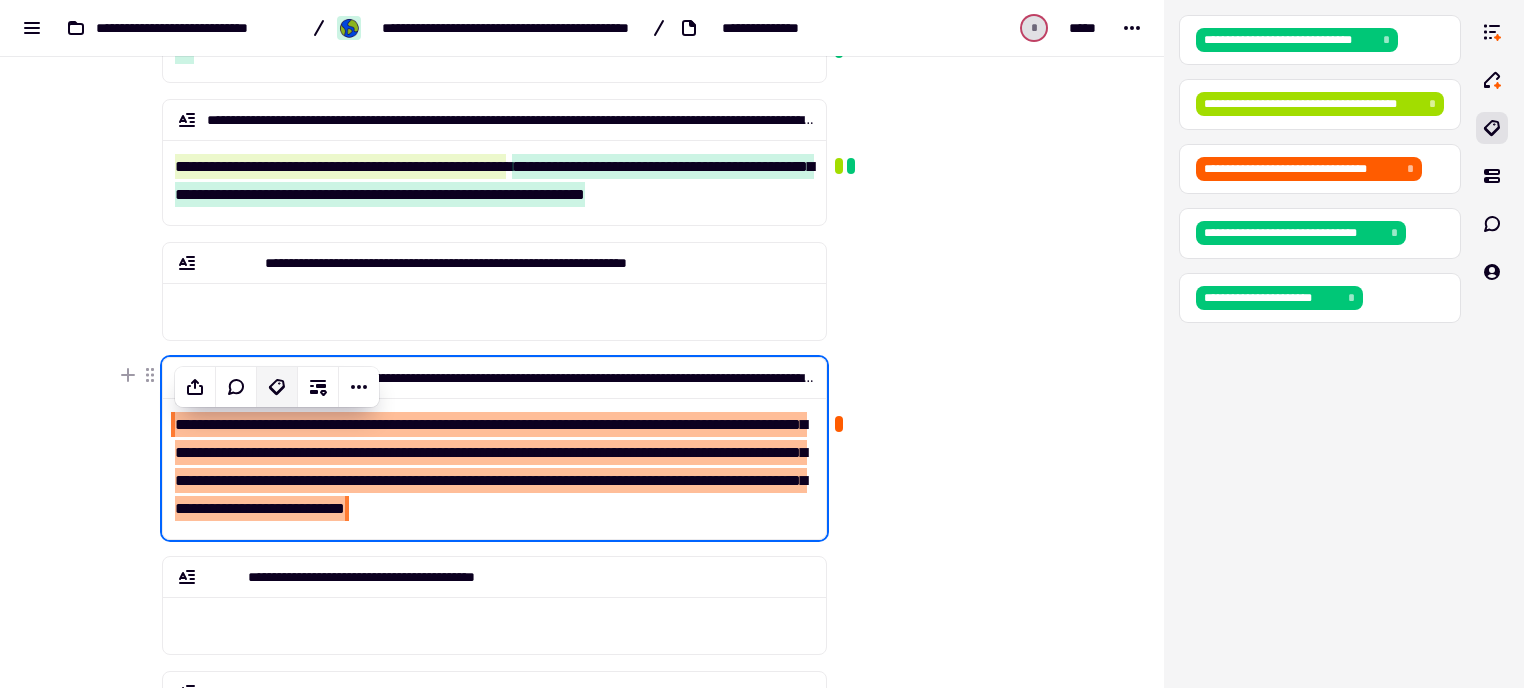 click 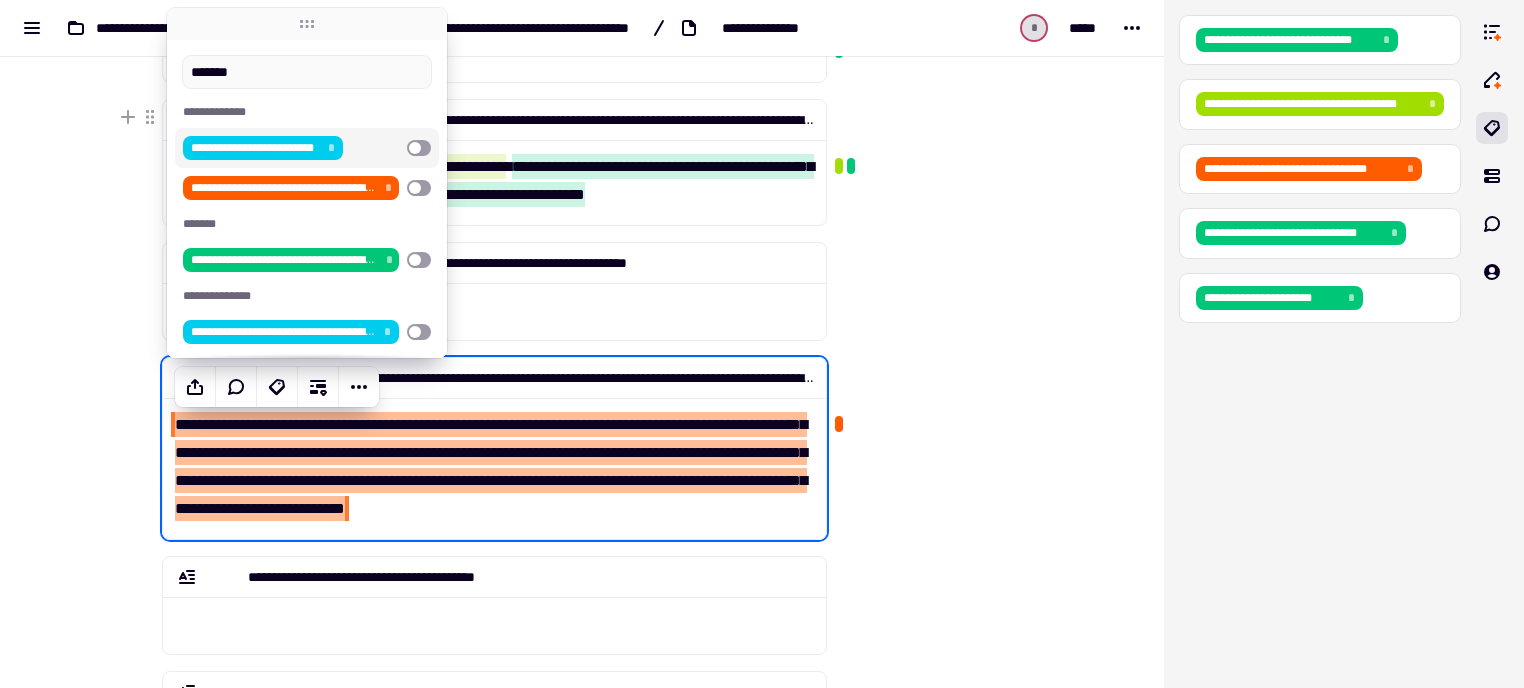 type on "*******" 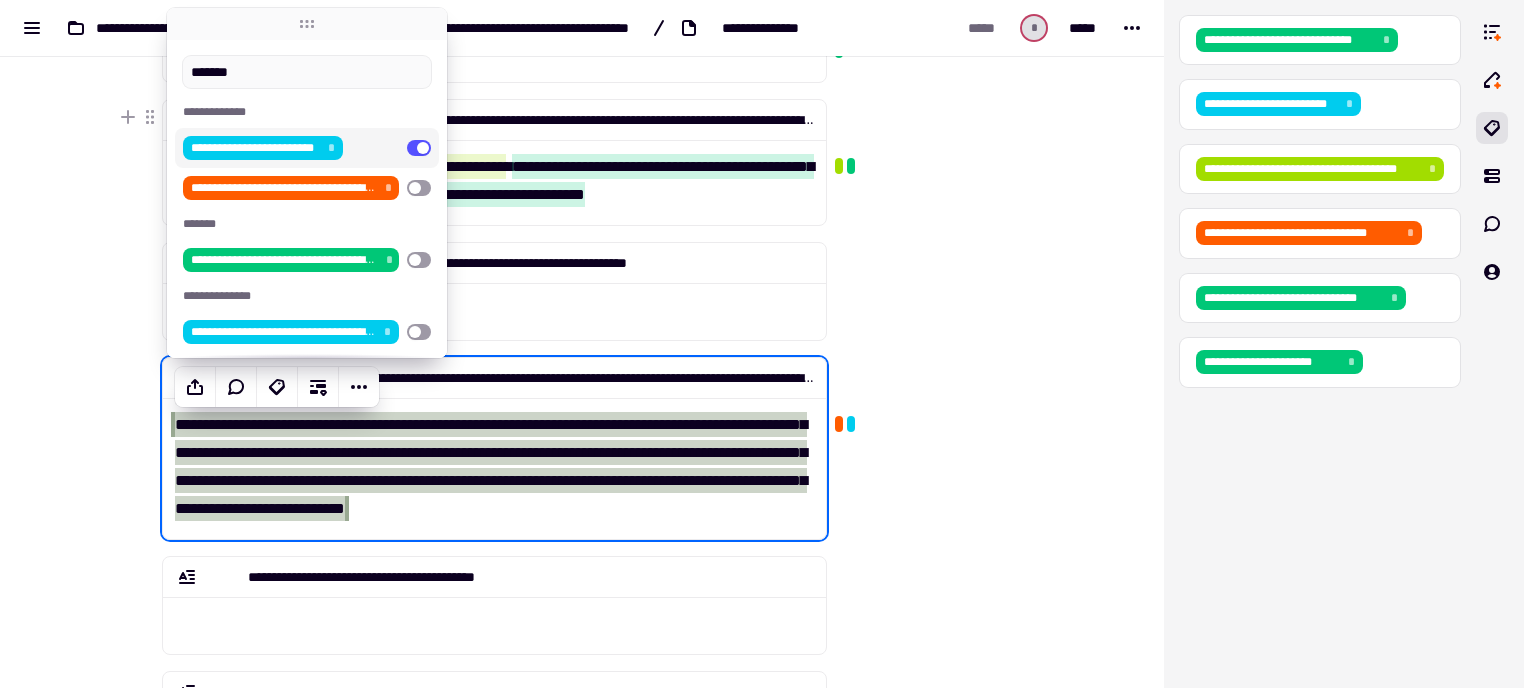 click at bounding box center [419, 148] 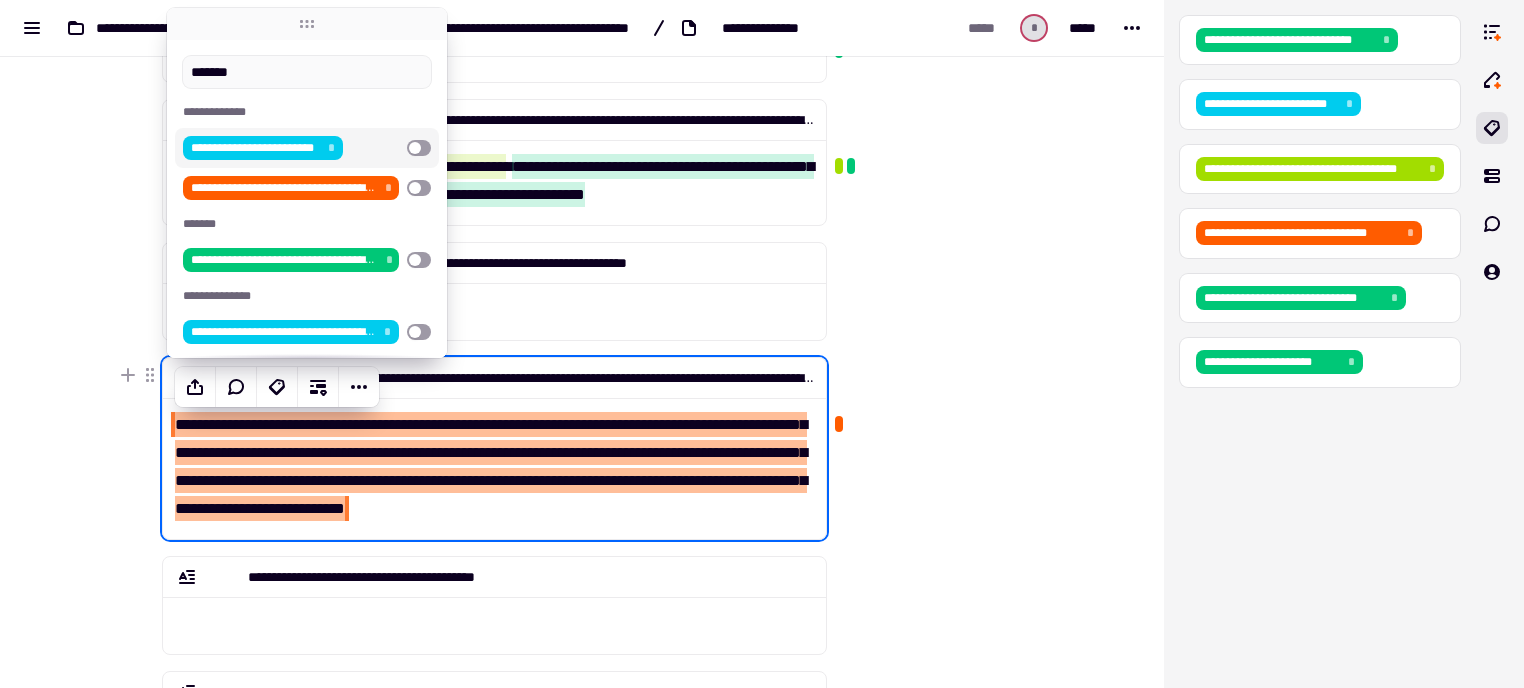 click at bounding box center [928, 645] 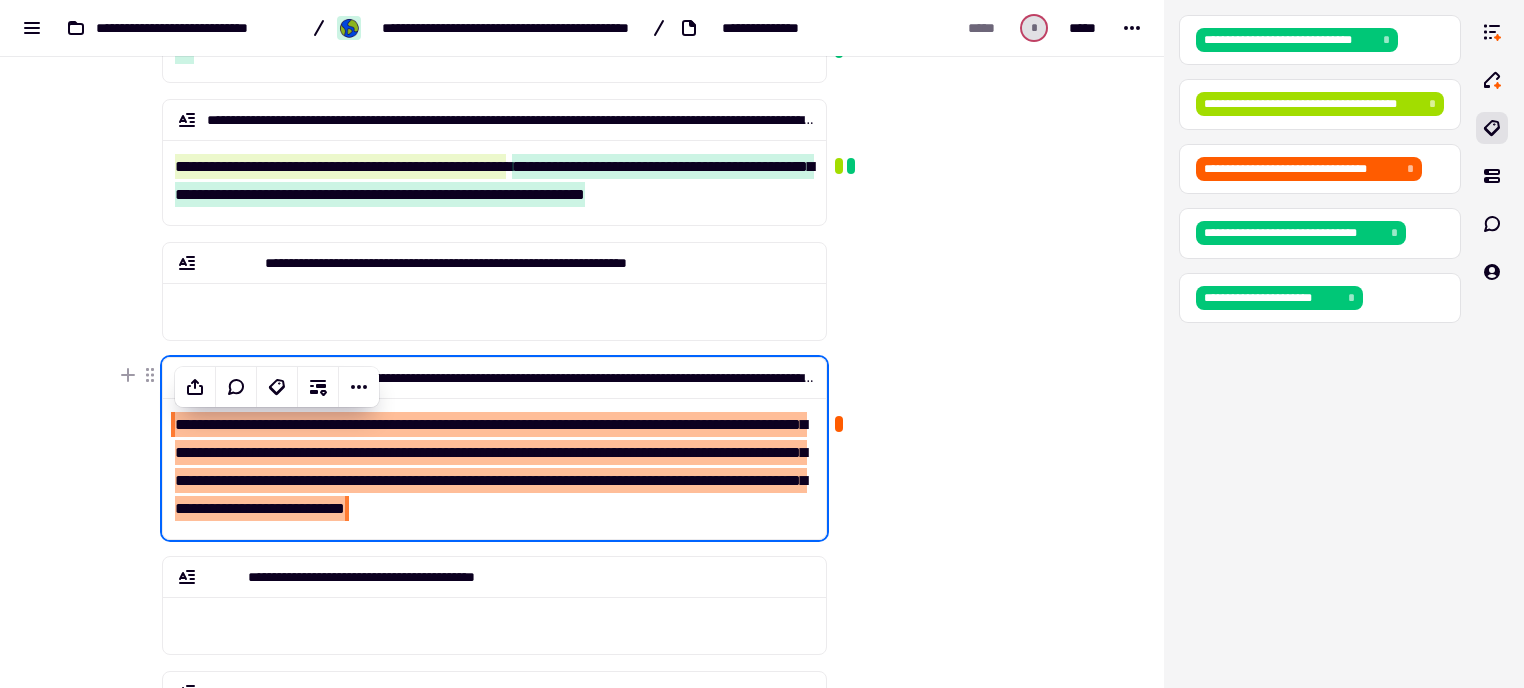 click on "**********" at bounding box center [491, 466] 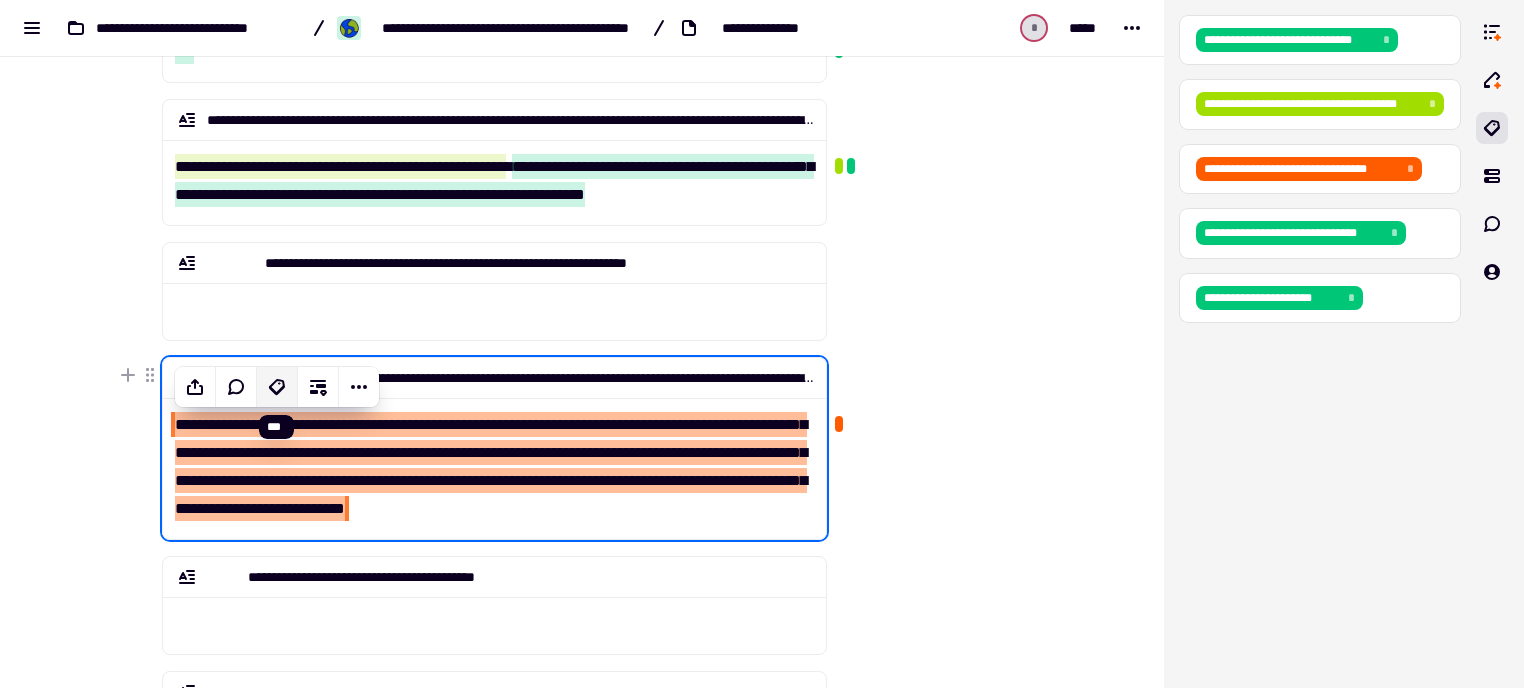 click 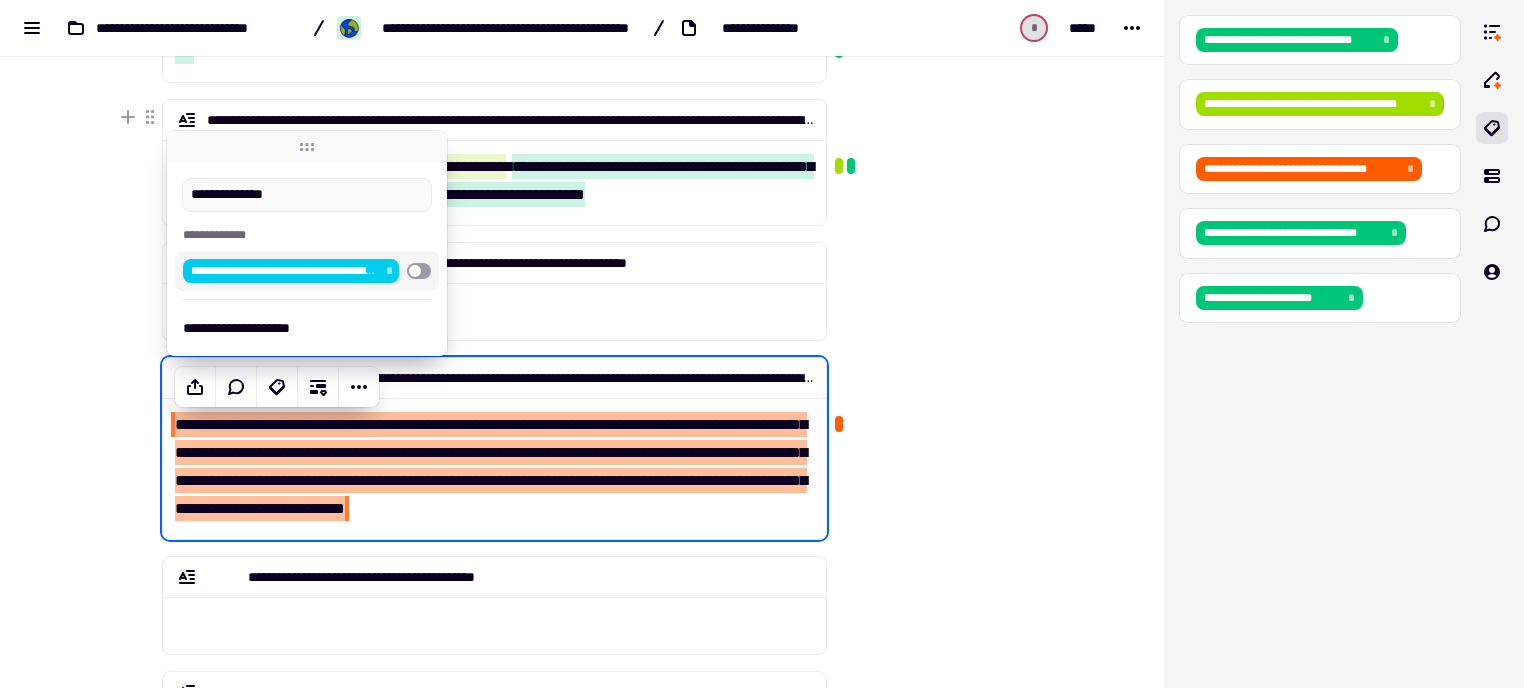 drag, startPoint x: 340, startPoint y: 200, endPoint x: 169, endPoint y: 198, distance: 171.01169 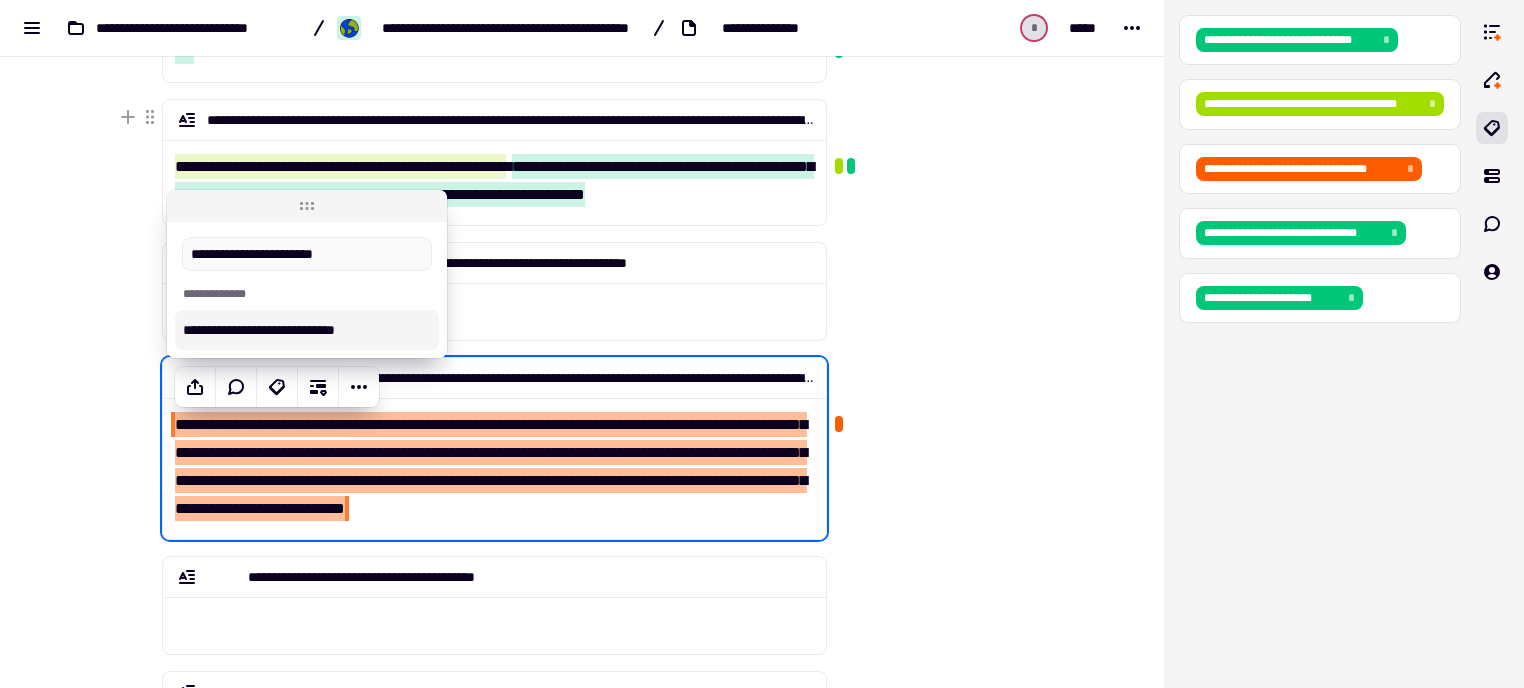 type on "**********" 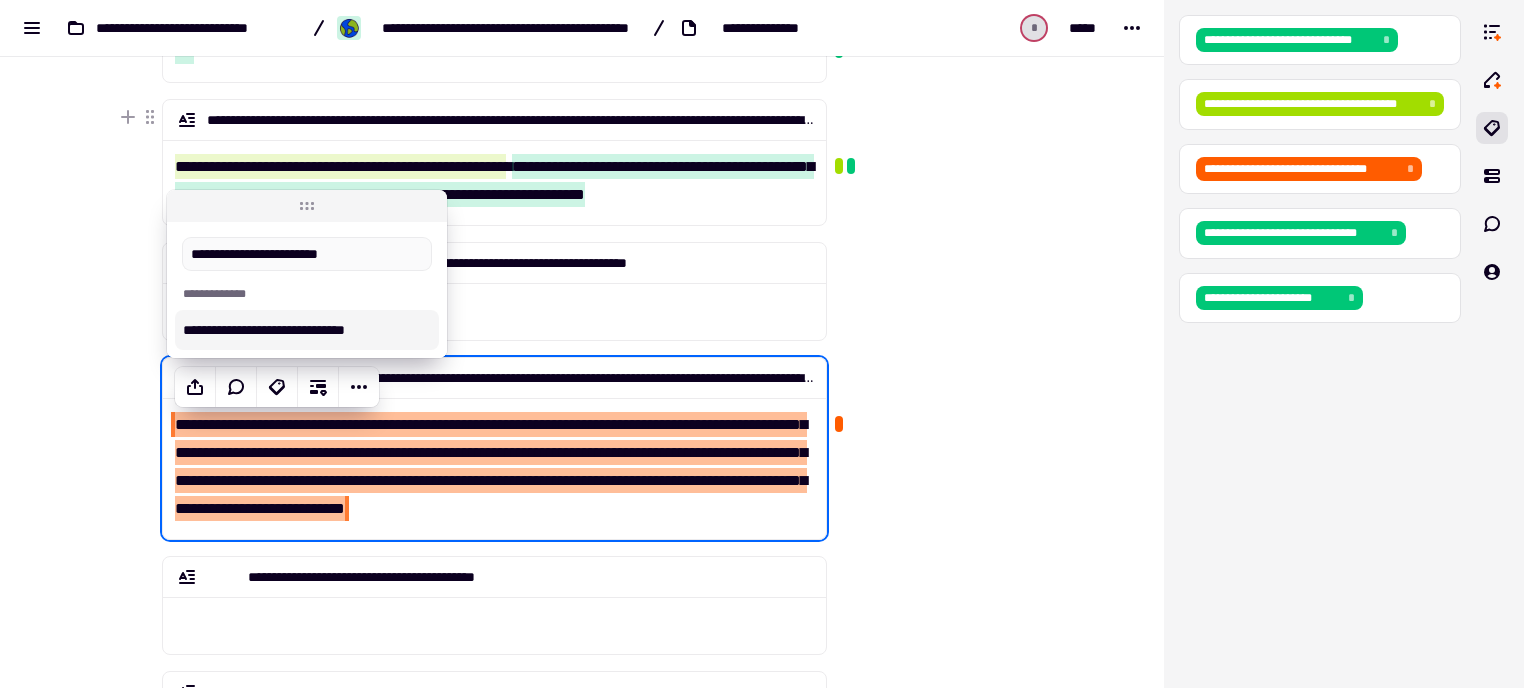 type 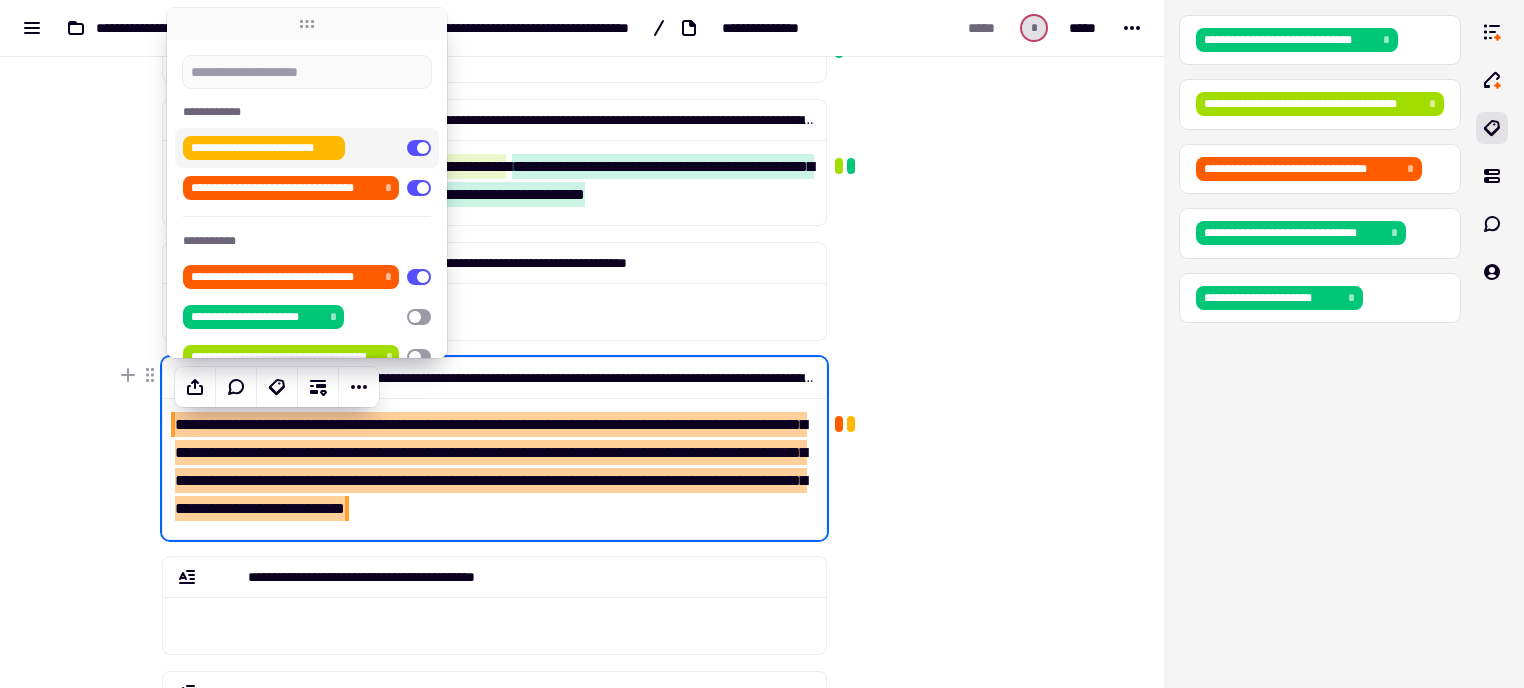 click on "**********" at bounding box center (582, 344) 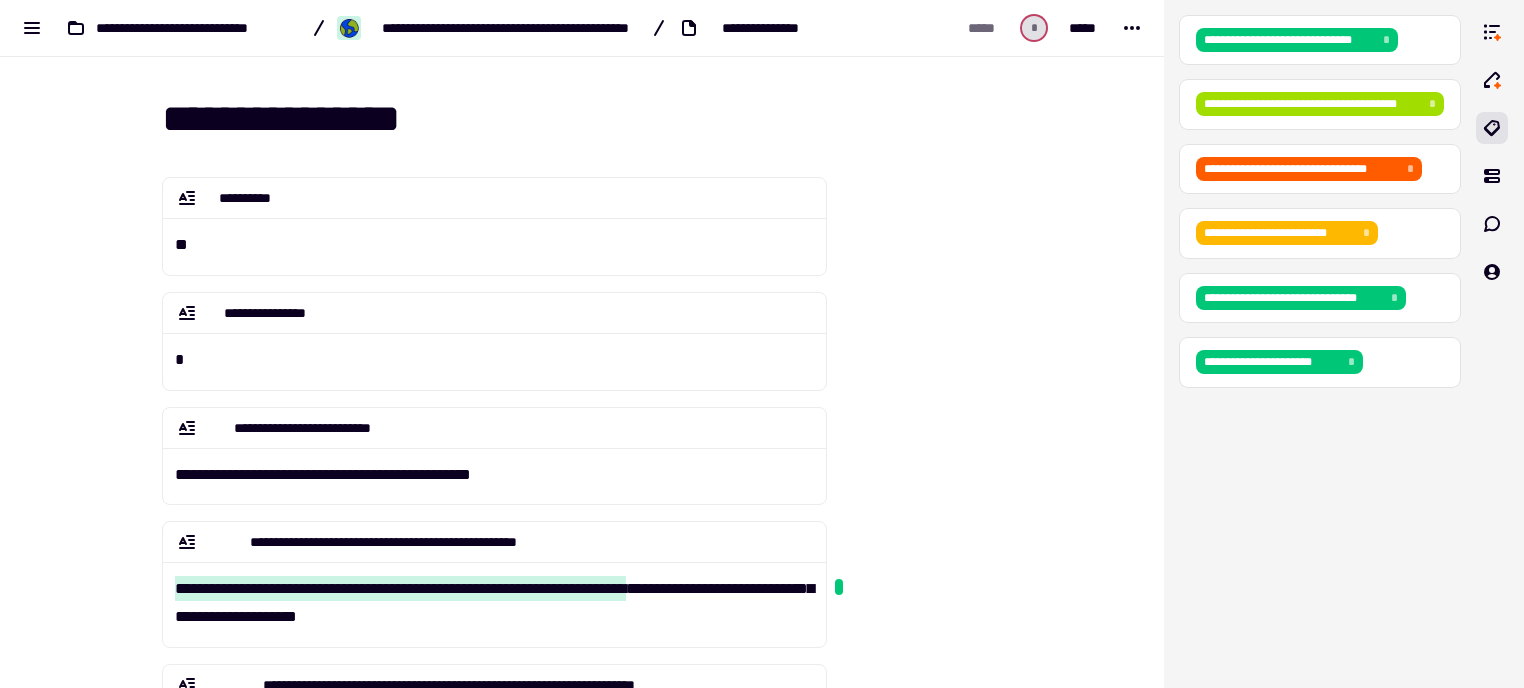 scroll, scrollTop: 0, scrollLeft: 0, axis: both 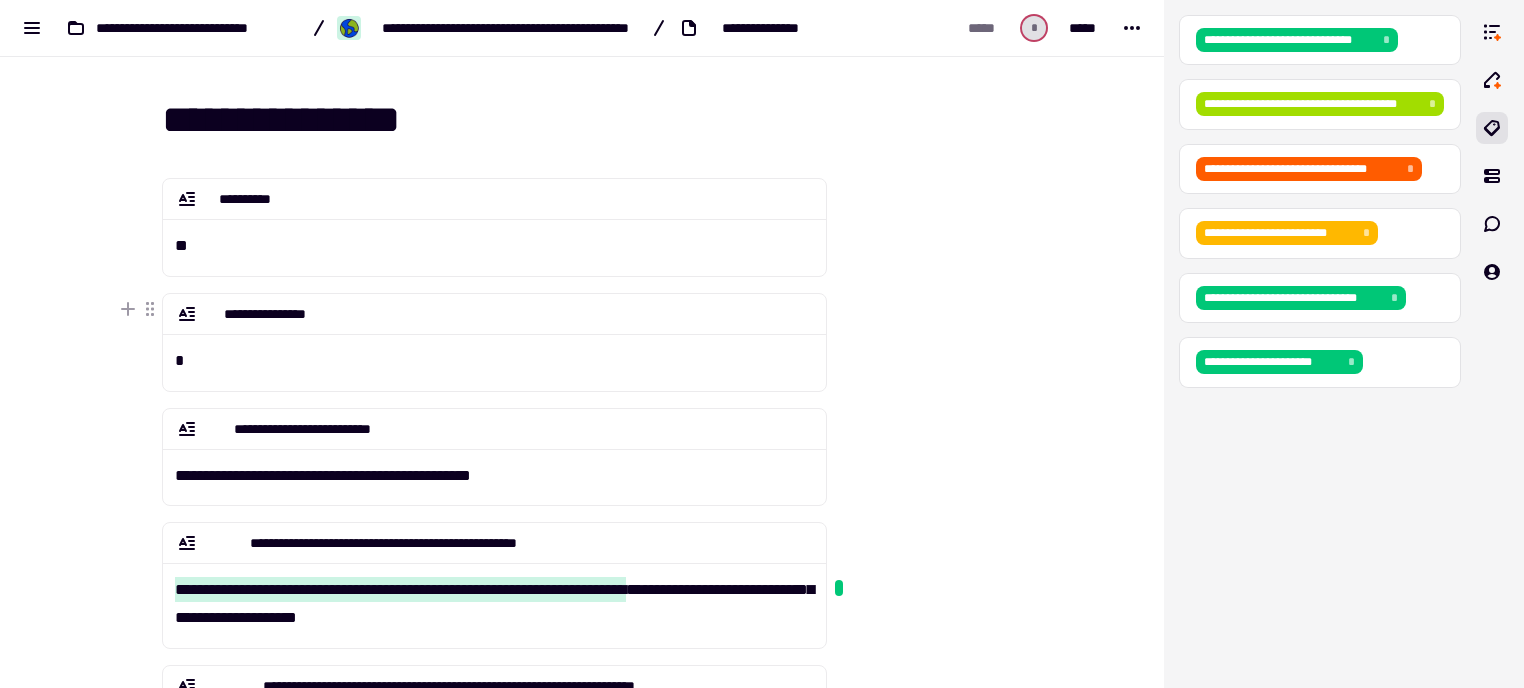 click on "**********" at bounding box center (582, 1317) 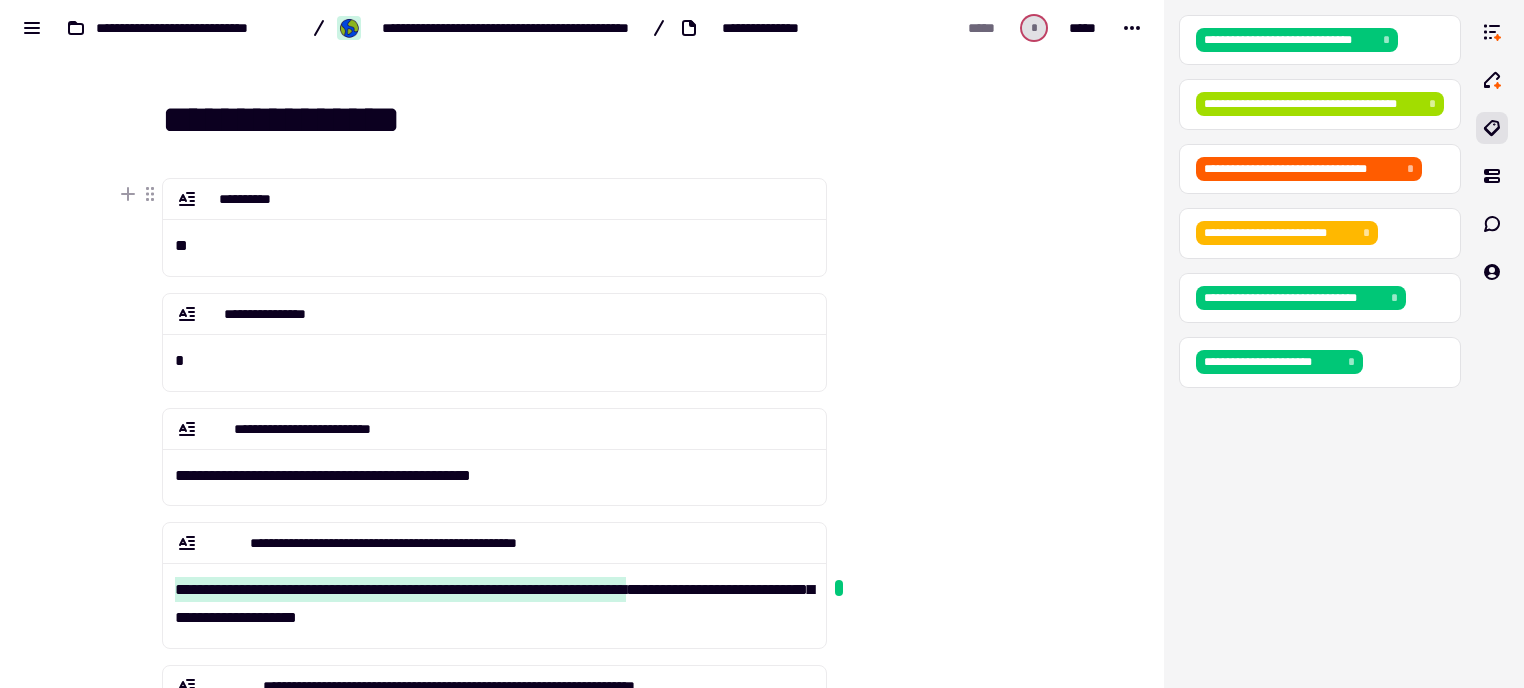 click at bounding box center (930, 364) 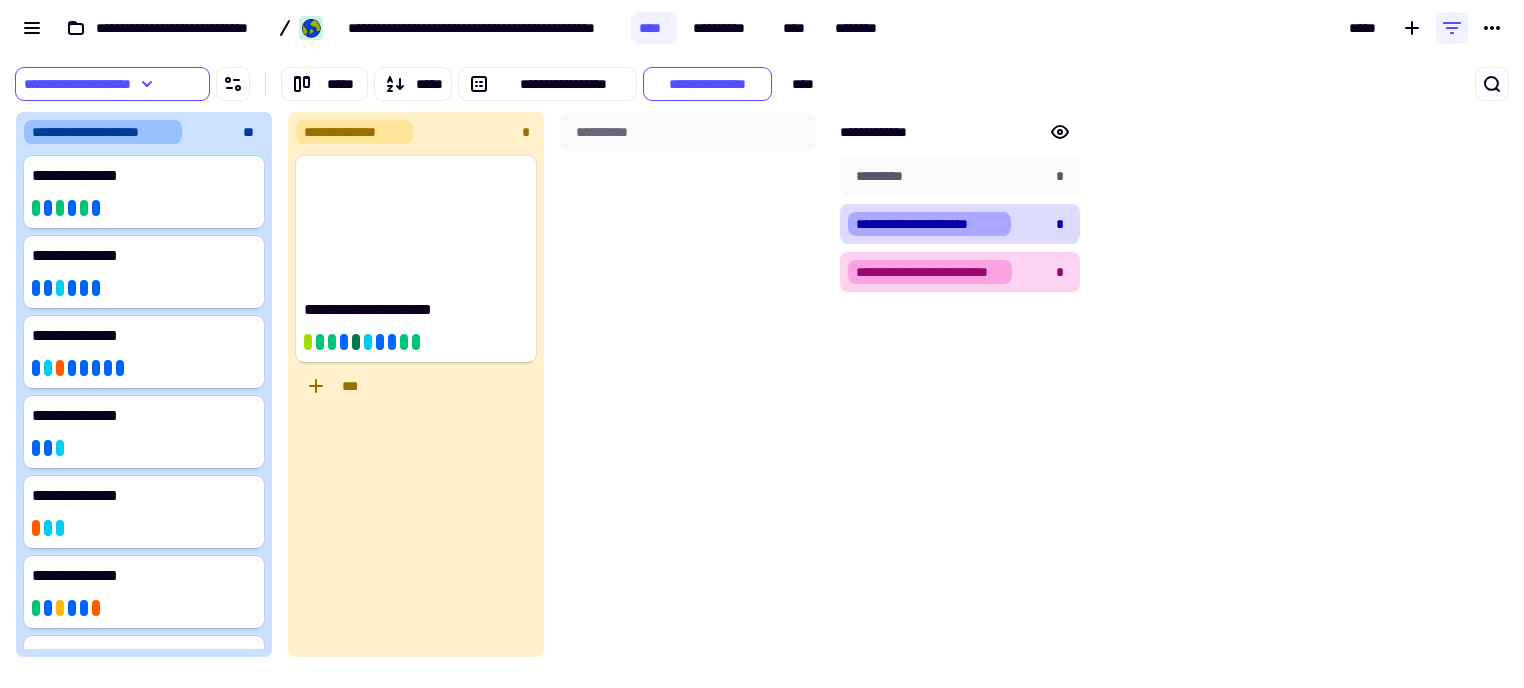 scroll, scrollTop: 16, scrollLeft: 16, axis: both 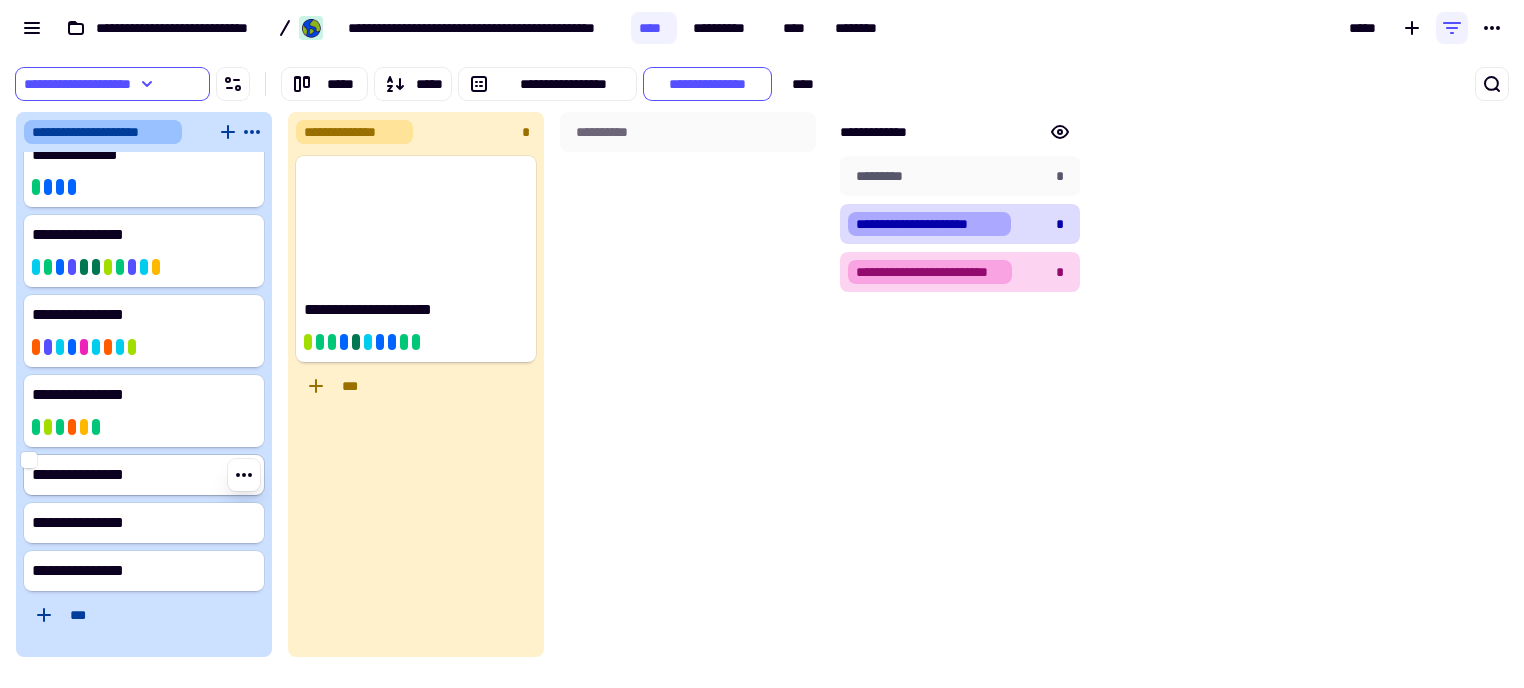 click on "**********" 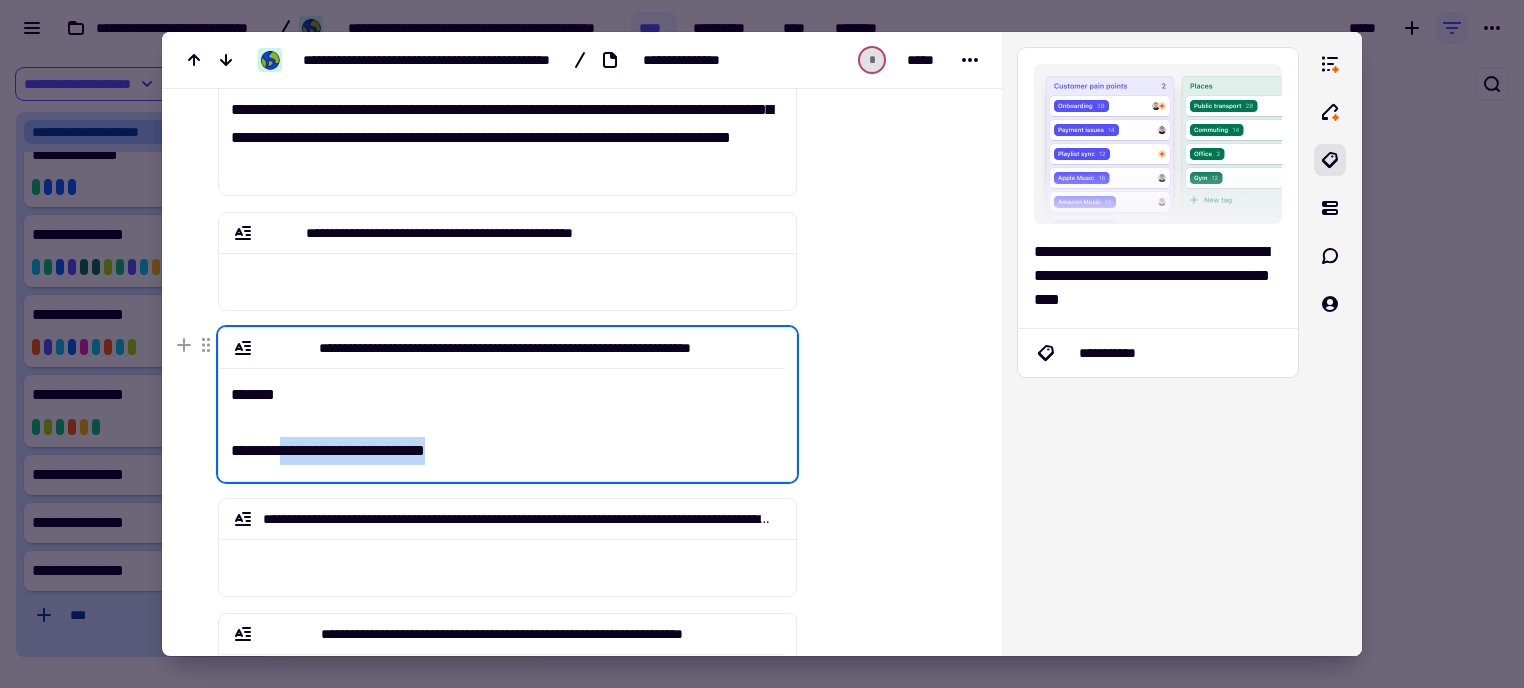 scroll, scrollTop: 399, scrollLeft: 0, axis: vertical 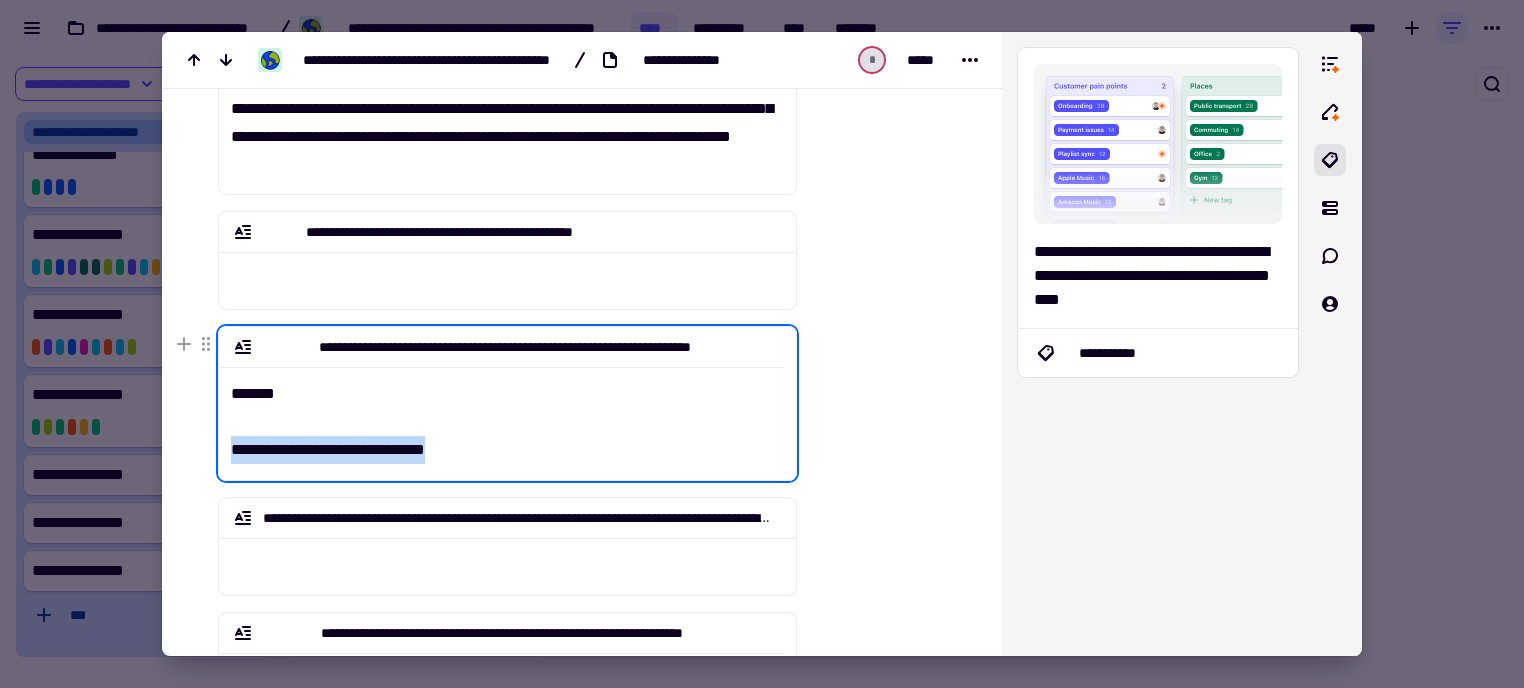 drag, startPoint x: 503, startPoint y: 456, endPoint x: 232, endPoint y: 450, distance: 271.0664 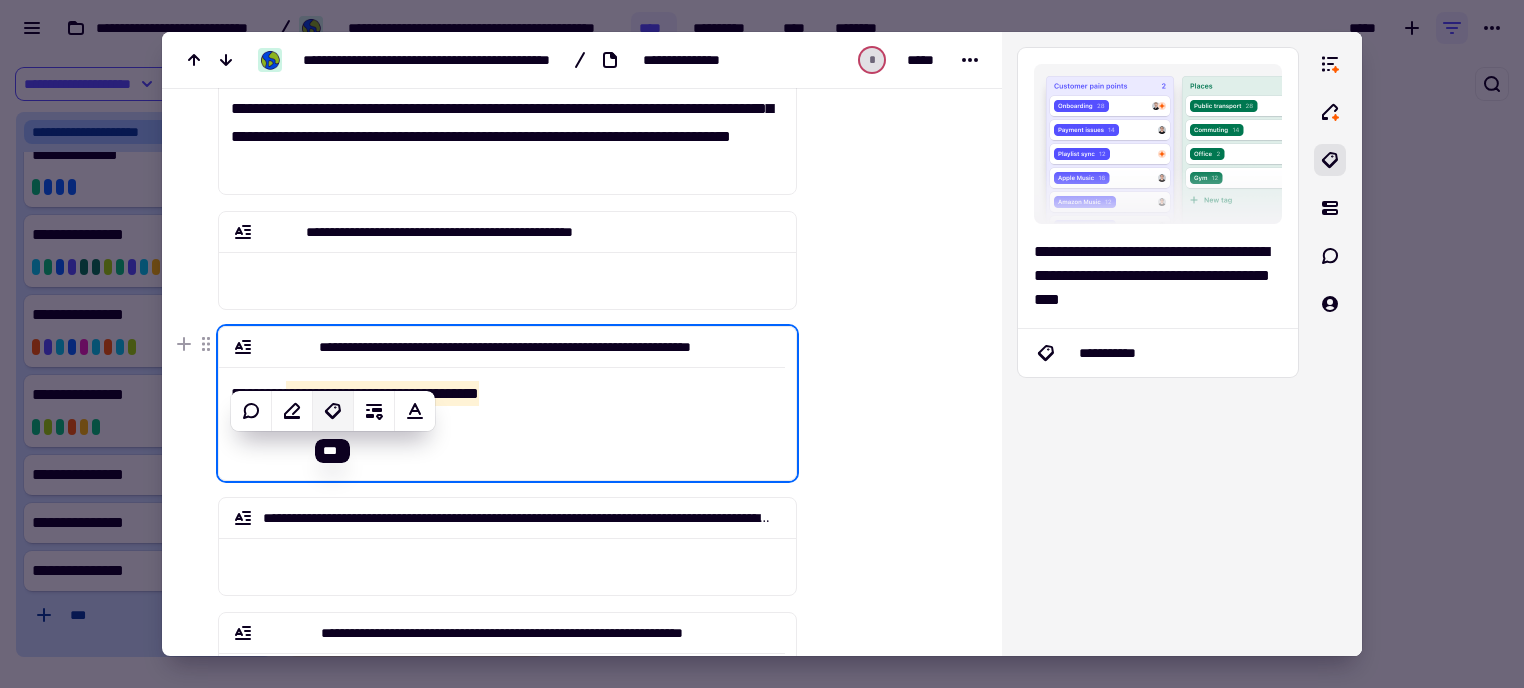 click 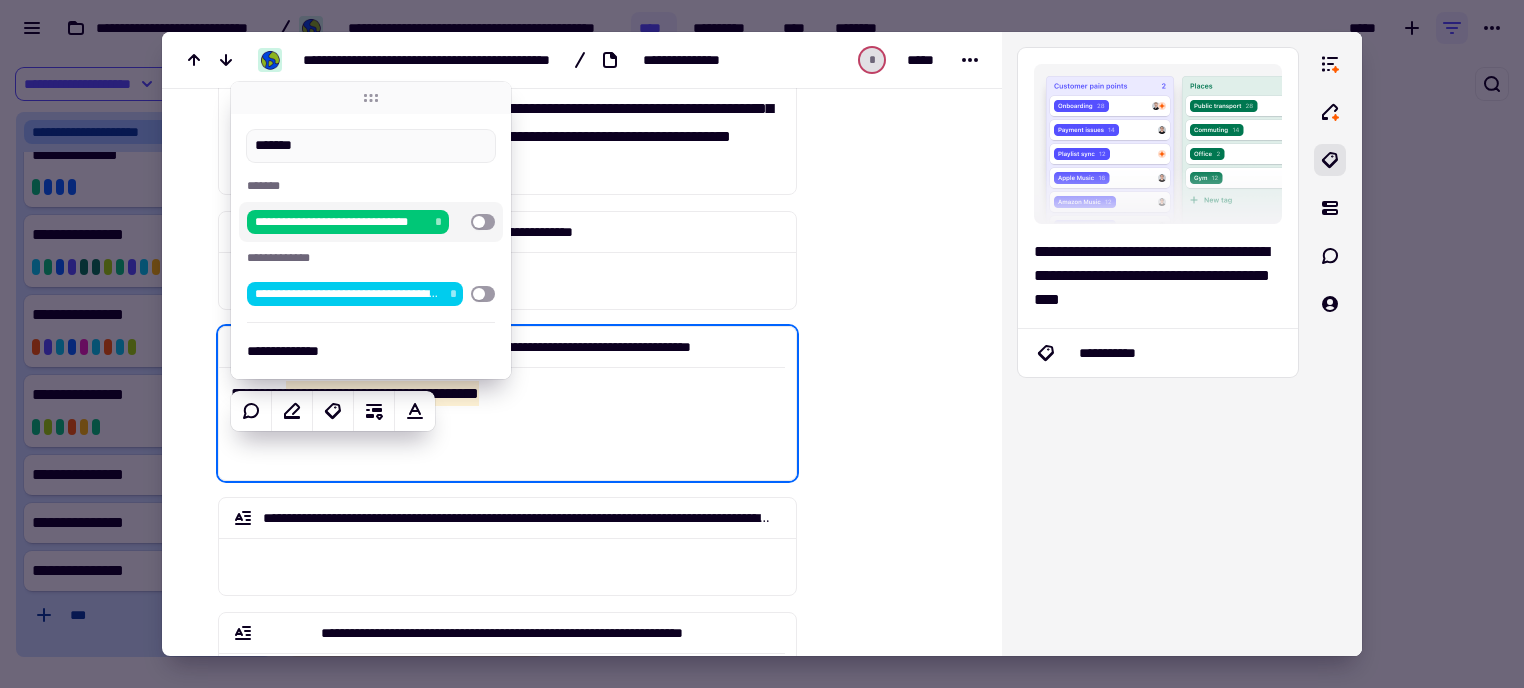 type on "*******" 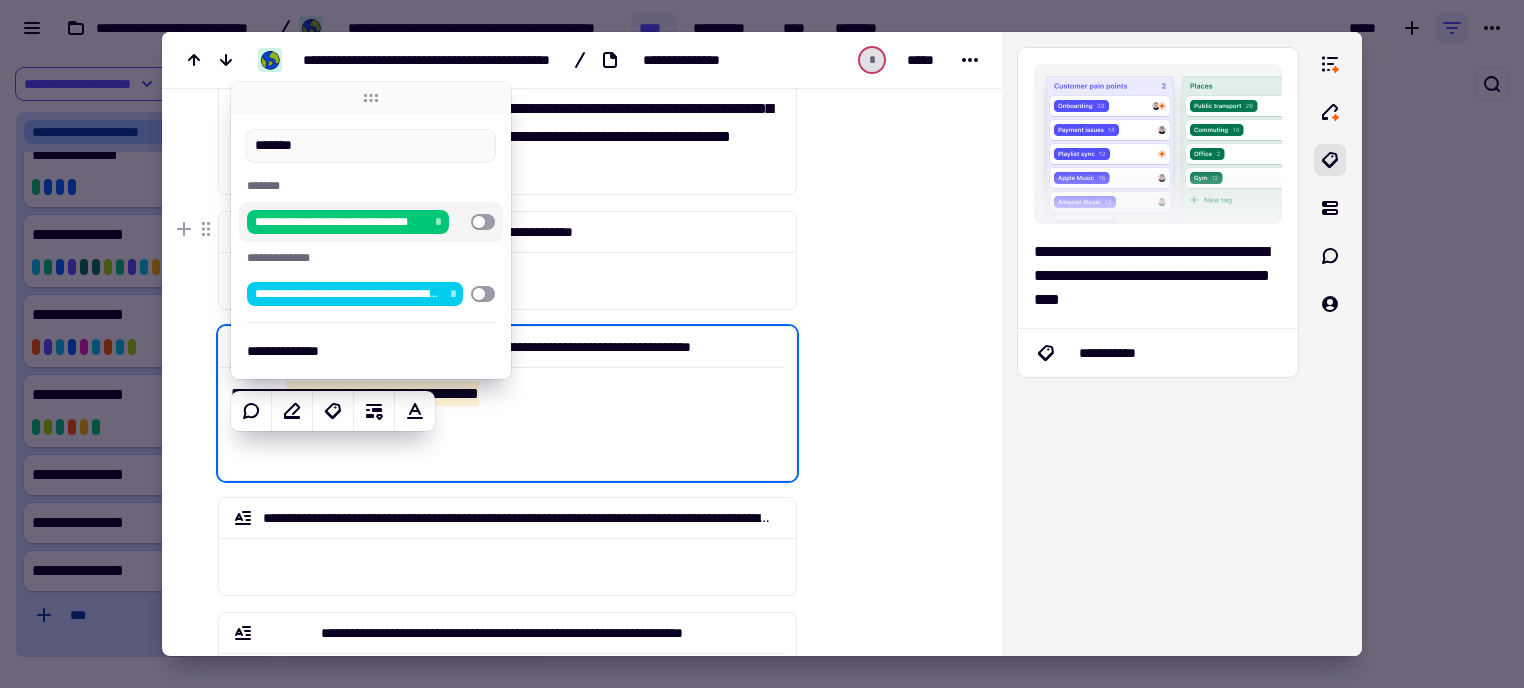 click at bounding box center (483, 222) 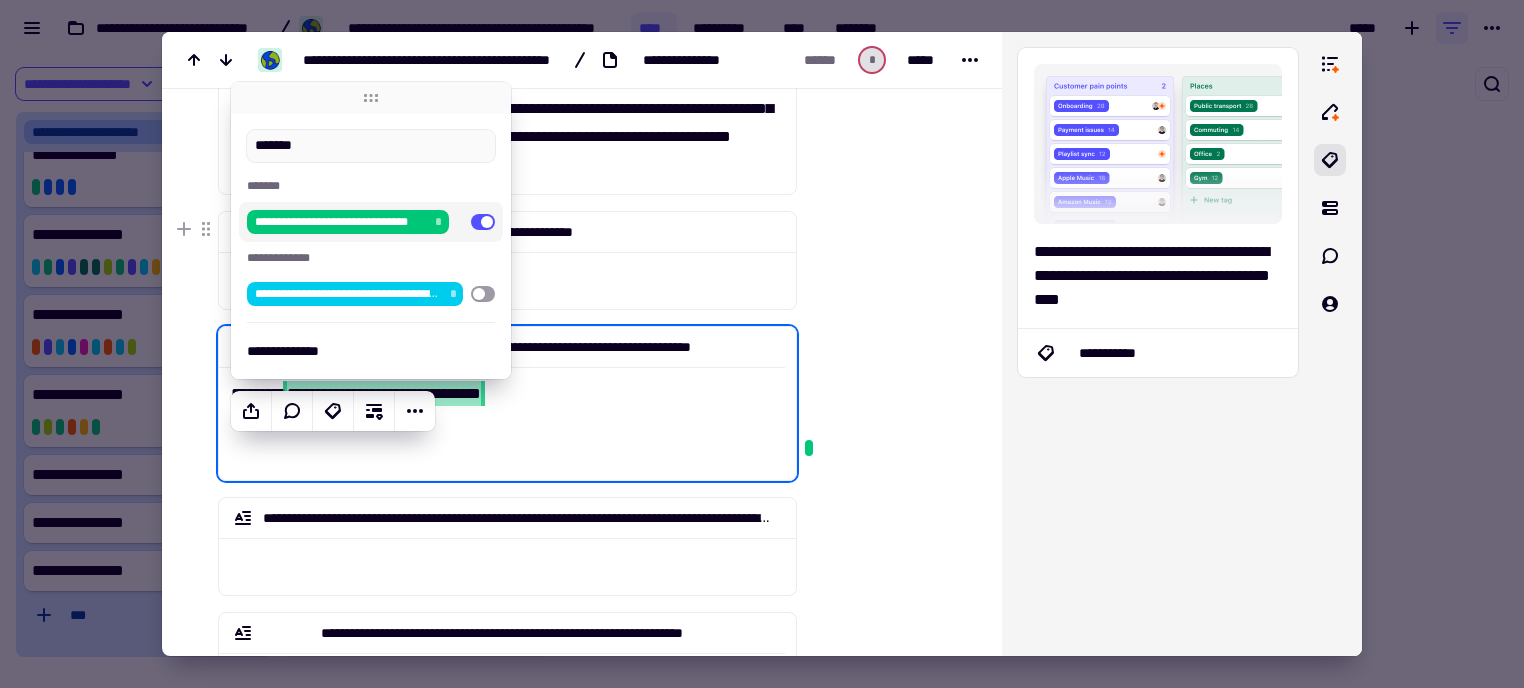 click at bounding box center (887, 110) 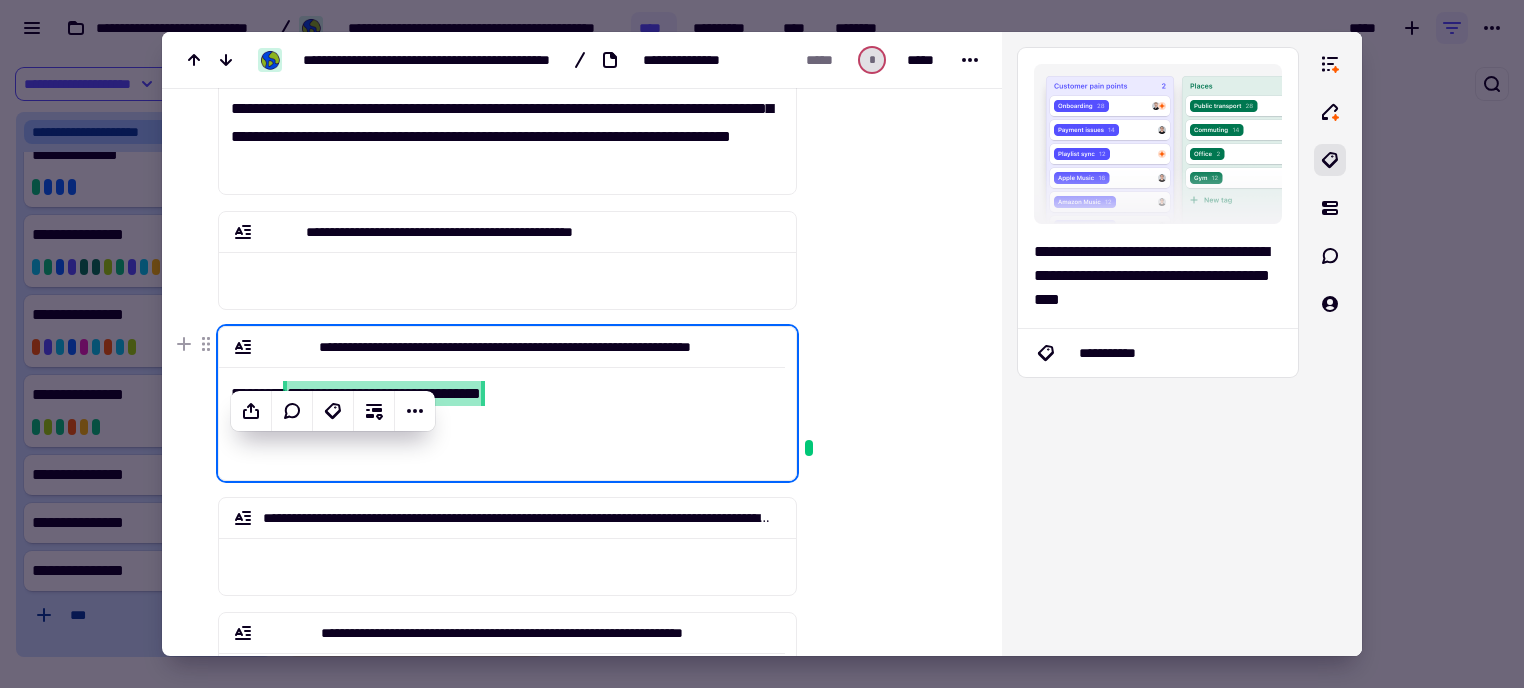 click on "**********" at bounding box center (502, 415) 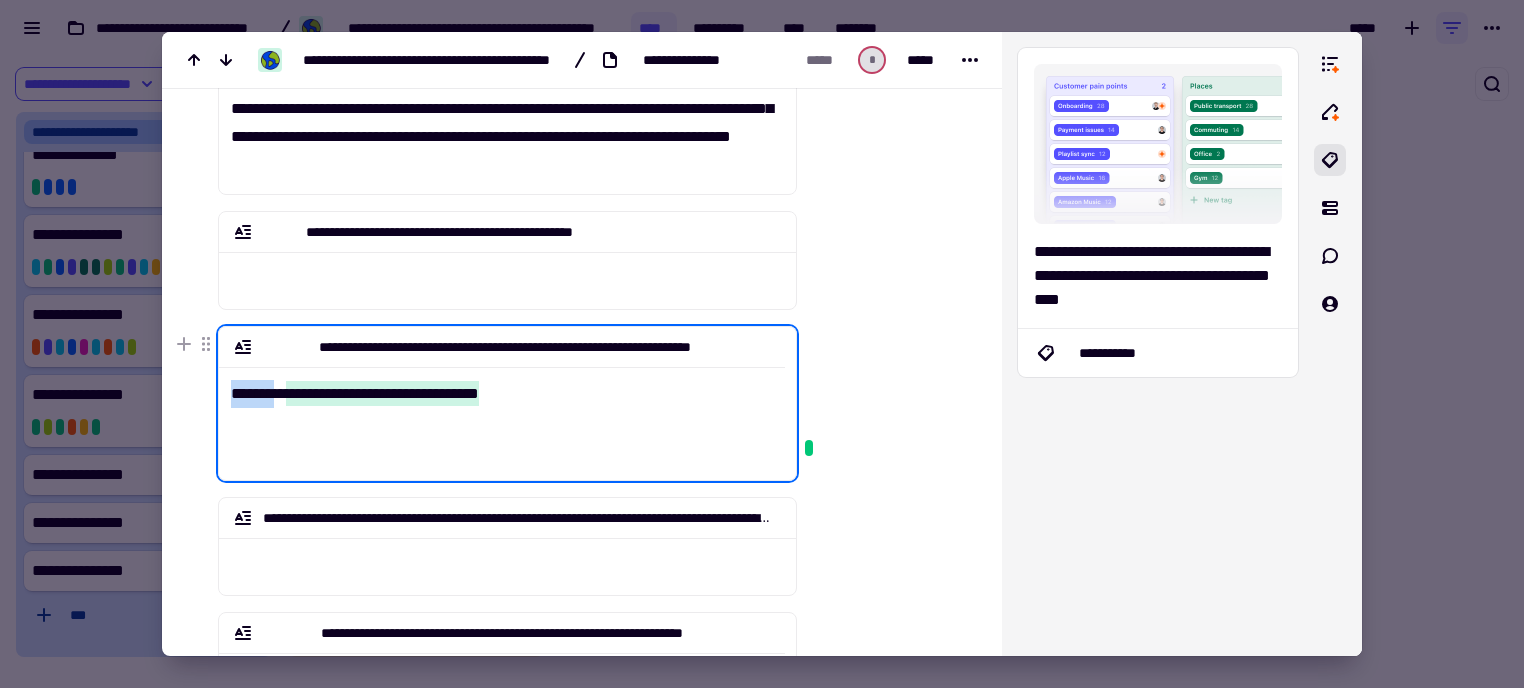 drag, startPoint x: 276, startPoint y: 402, endPoint x: 232, endPoint y: 395, distance: 44.553337 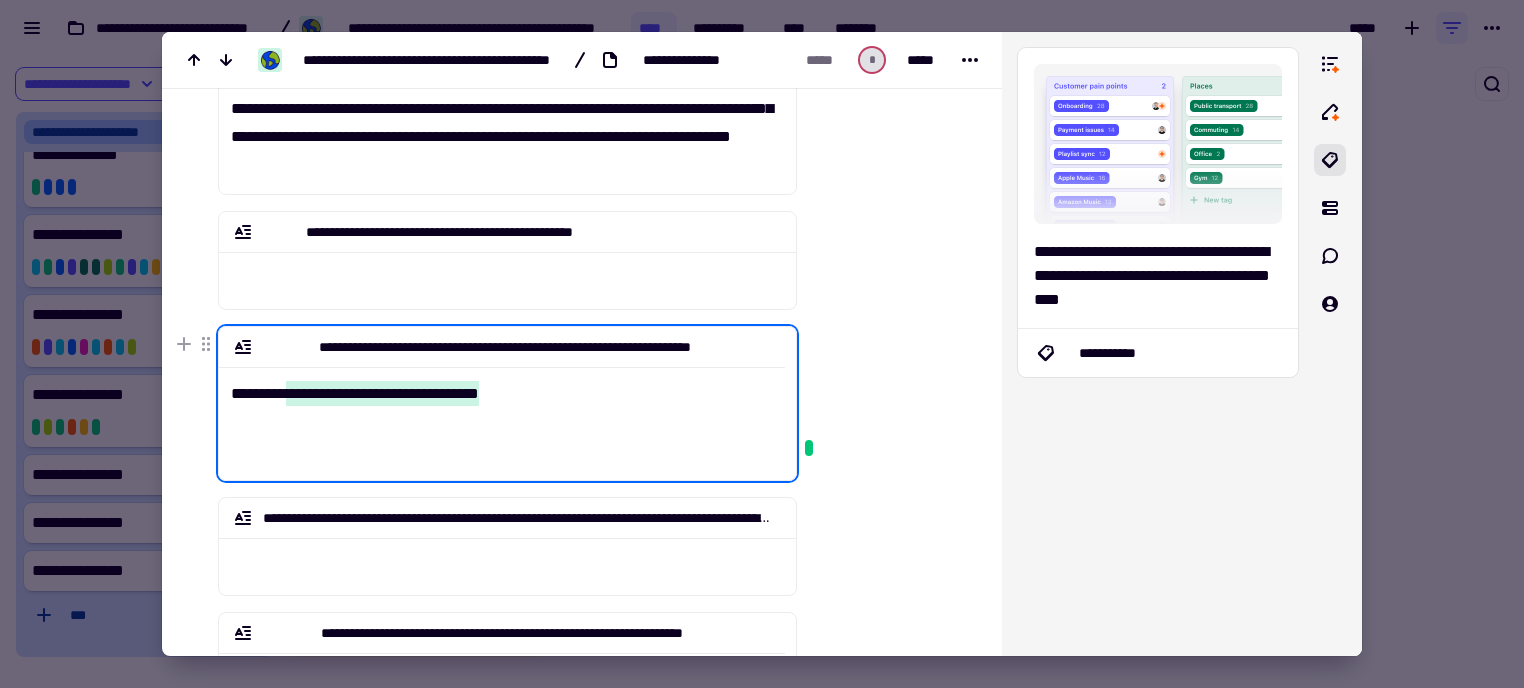 click on "**********" at bounding box center (502, 415) 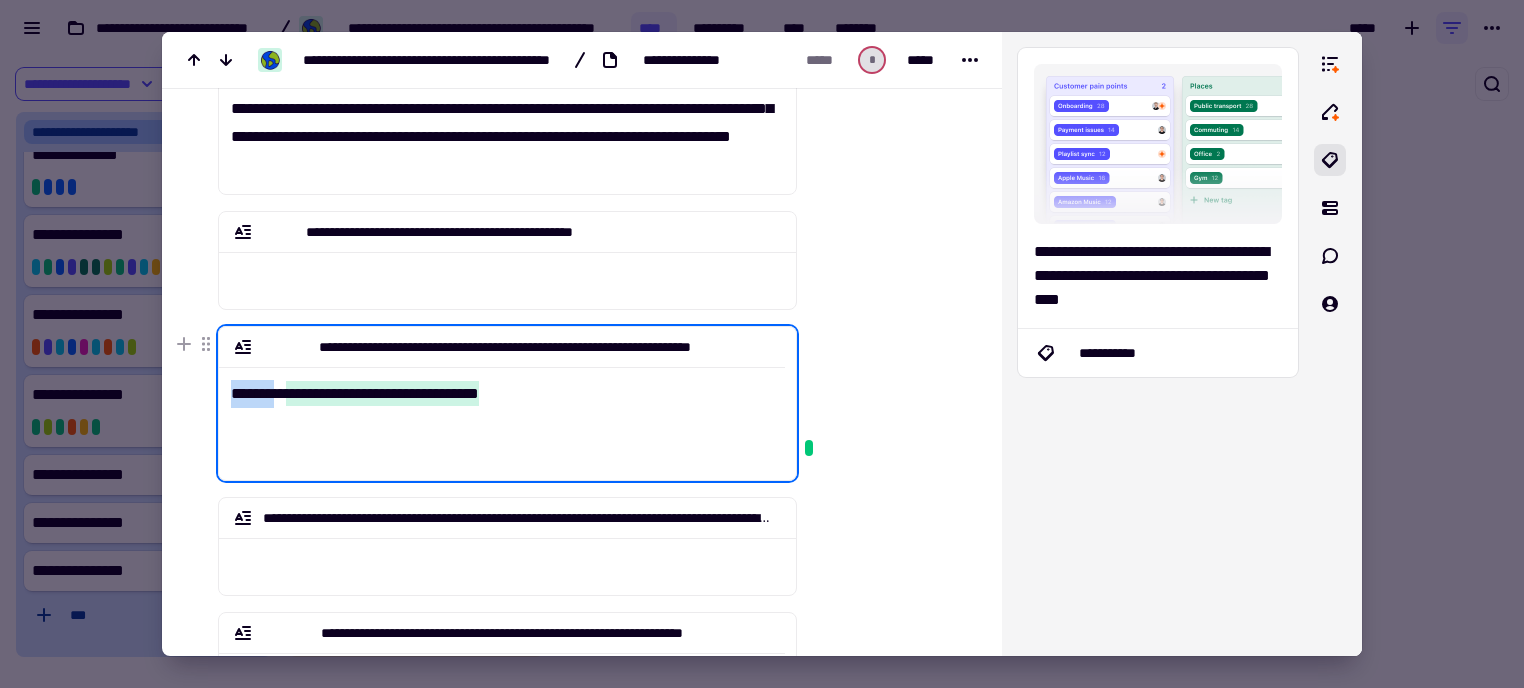 drag, startPoint x: 295, startPoint y: 402, endPoint x: 233, endPoint y: 395, distance: 62.39391 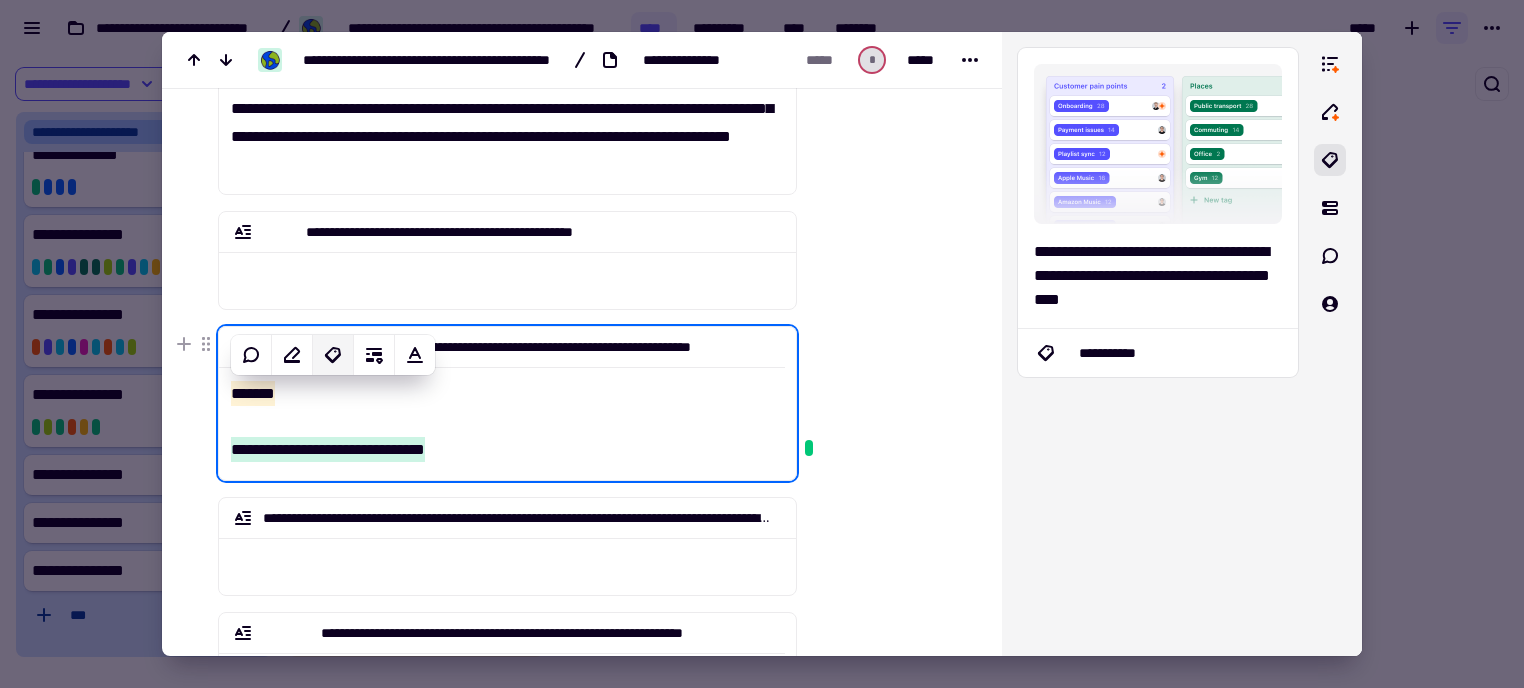 click 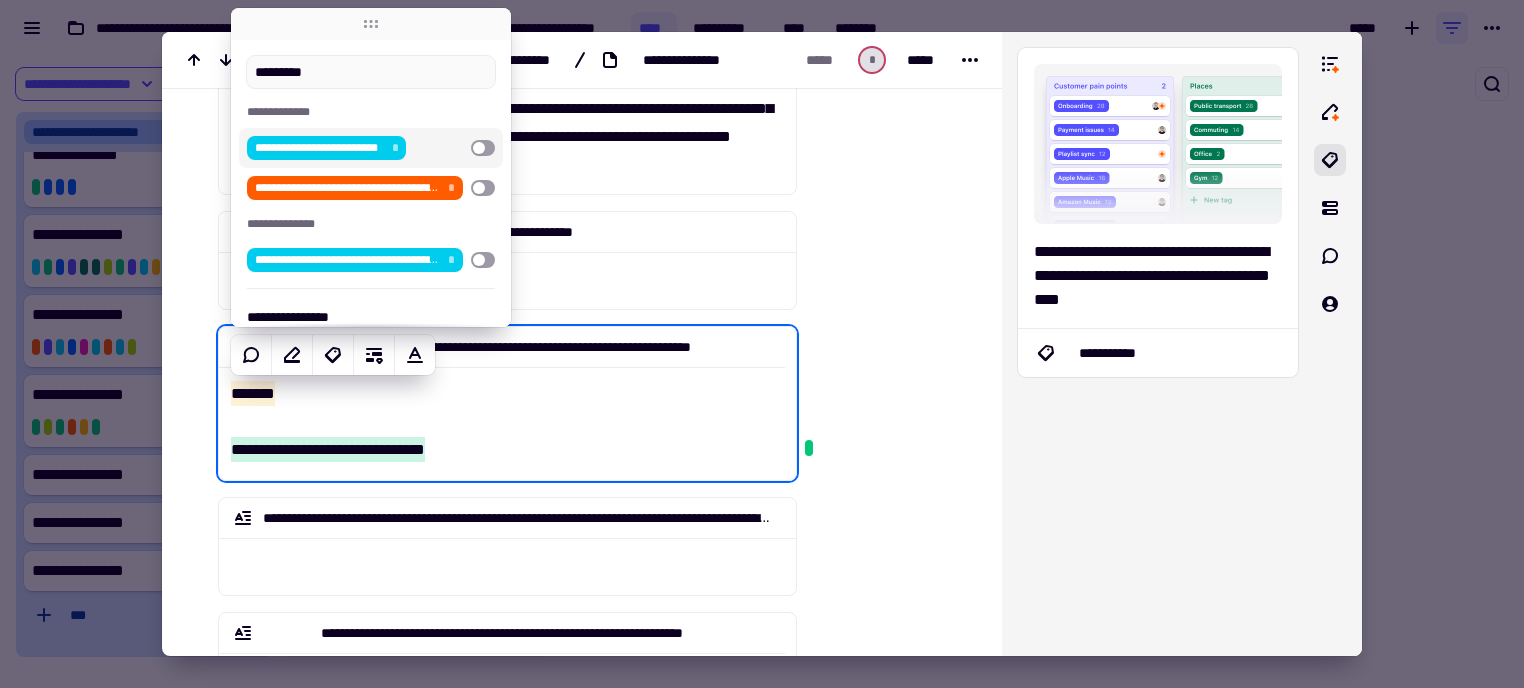 type on "*********" 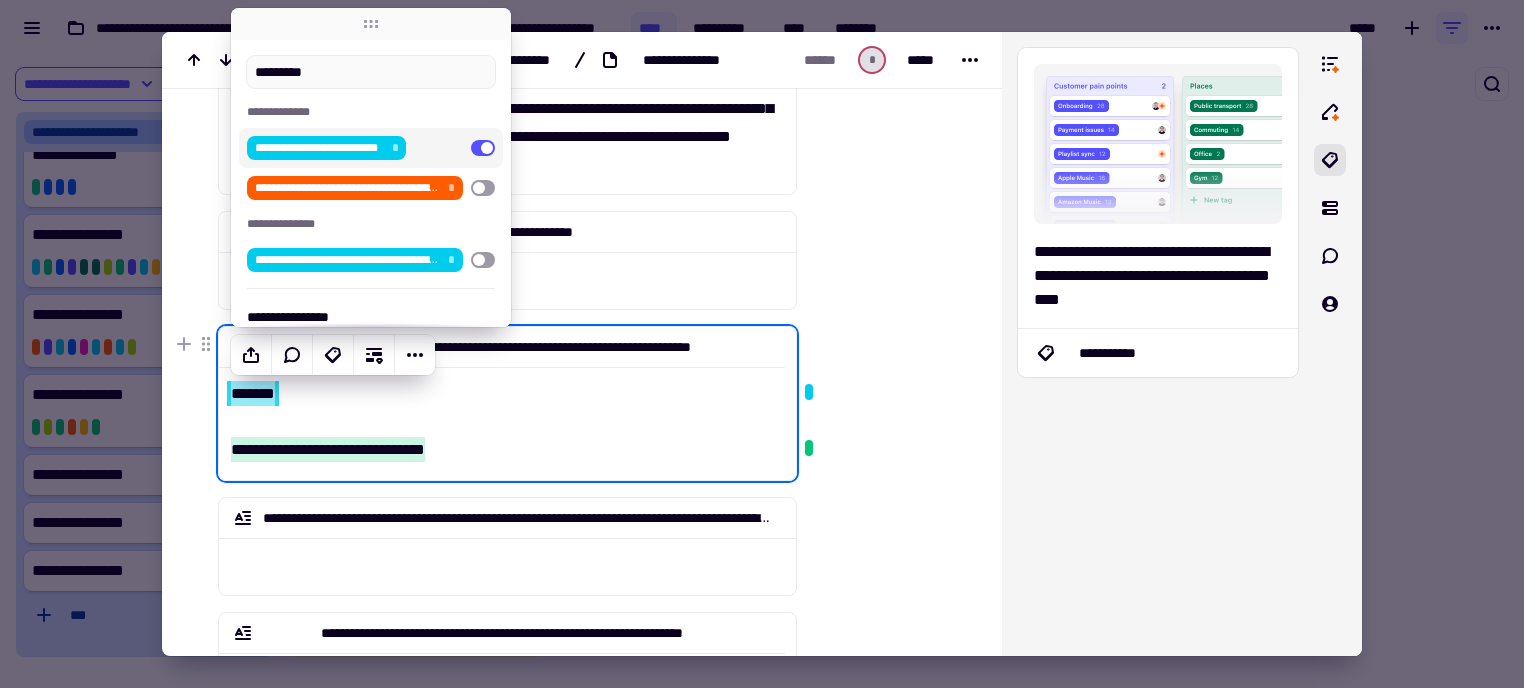 click at bounding box center (887, 110) 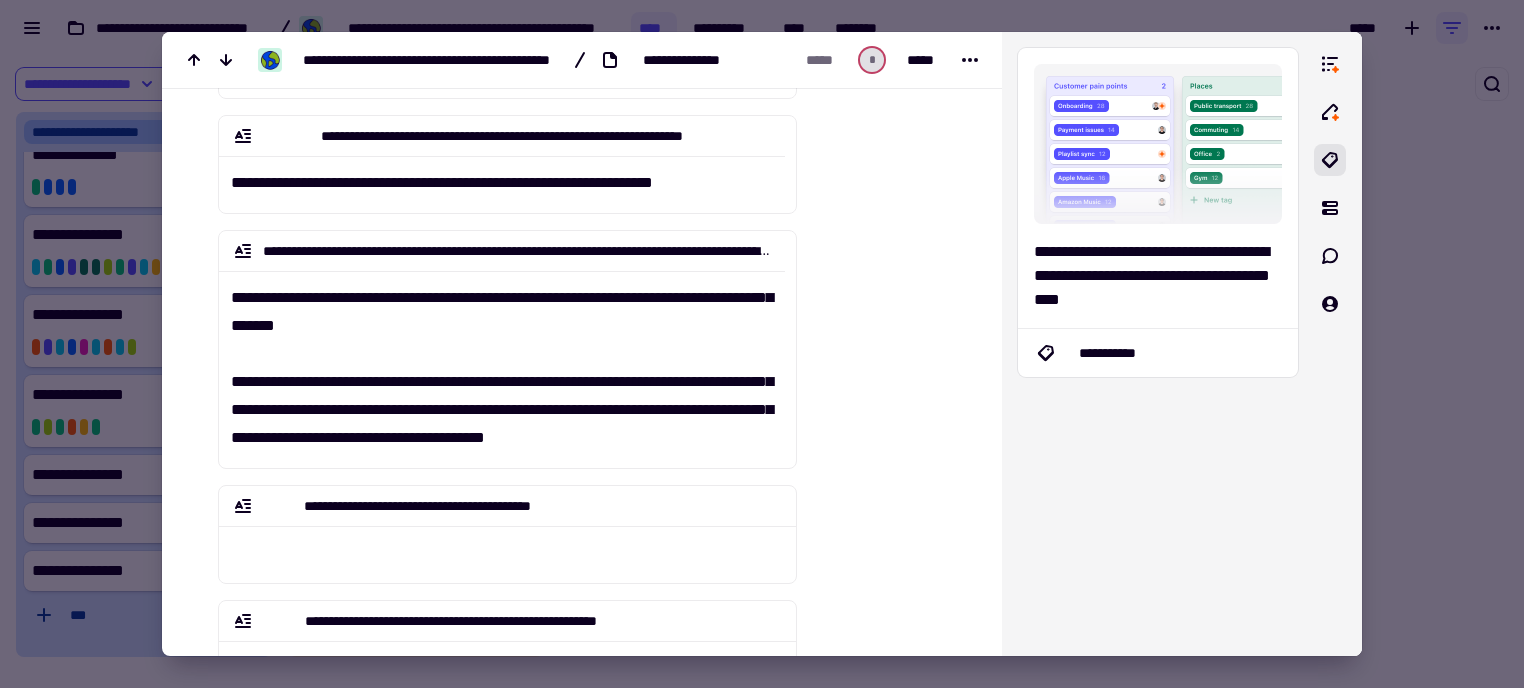 scroll, scrollTop: 898, scrollLeft: 0, axis: vertical 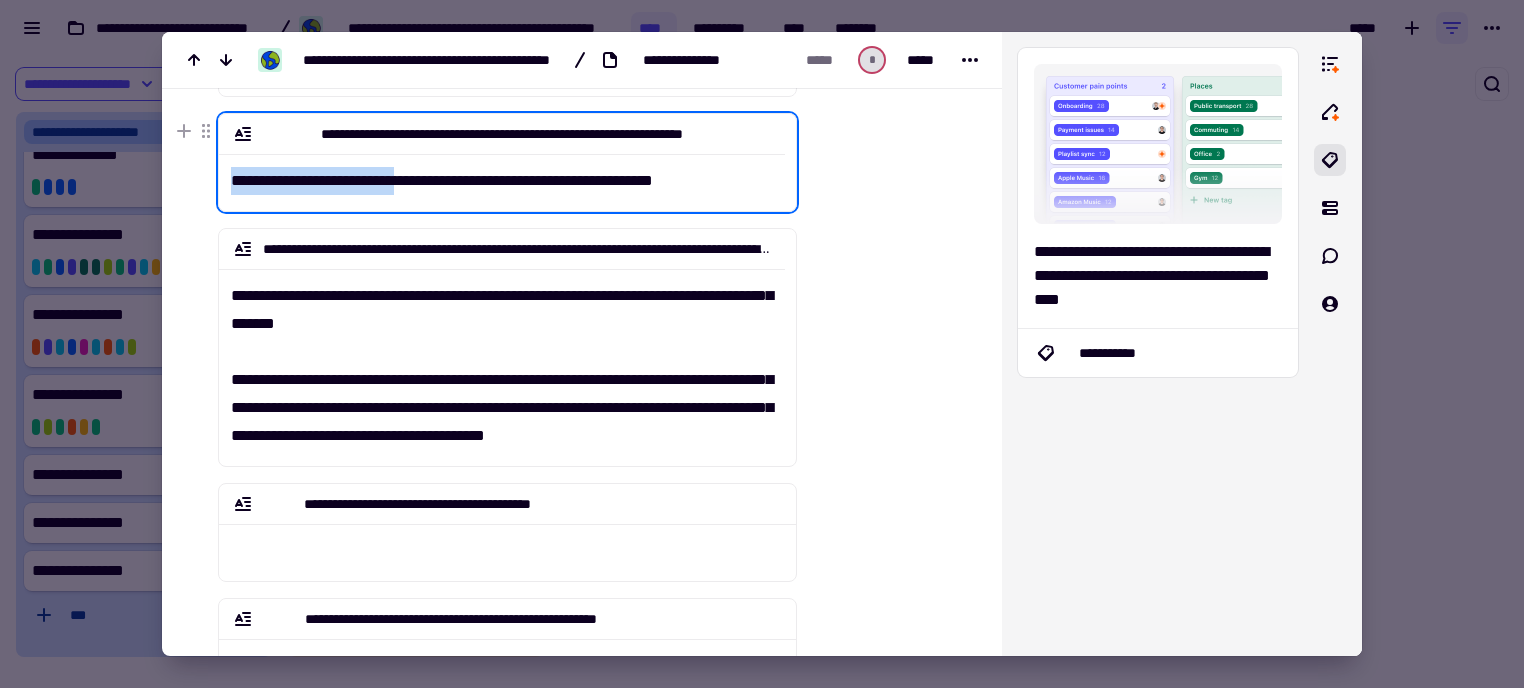 drag, startPoint x: 416, startPoint y: 184, endPoint x: 224, endPoint y: 178, distance: 192.09373 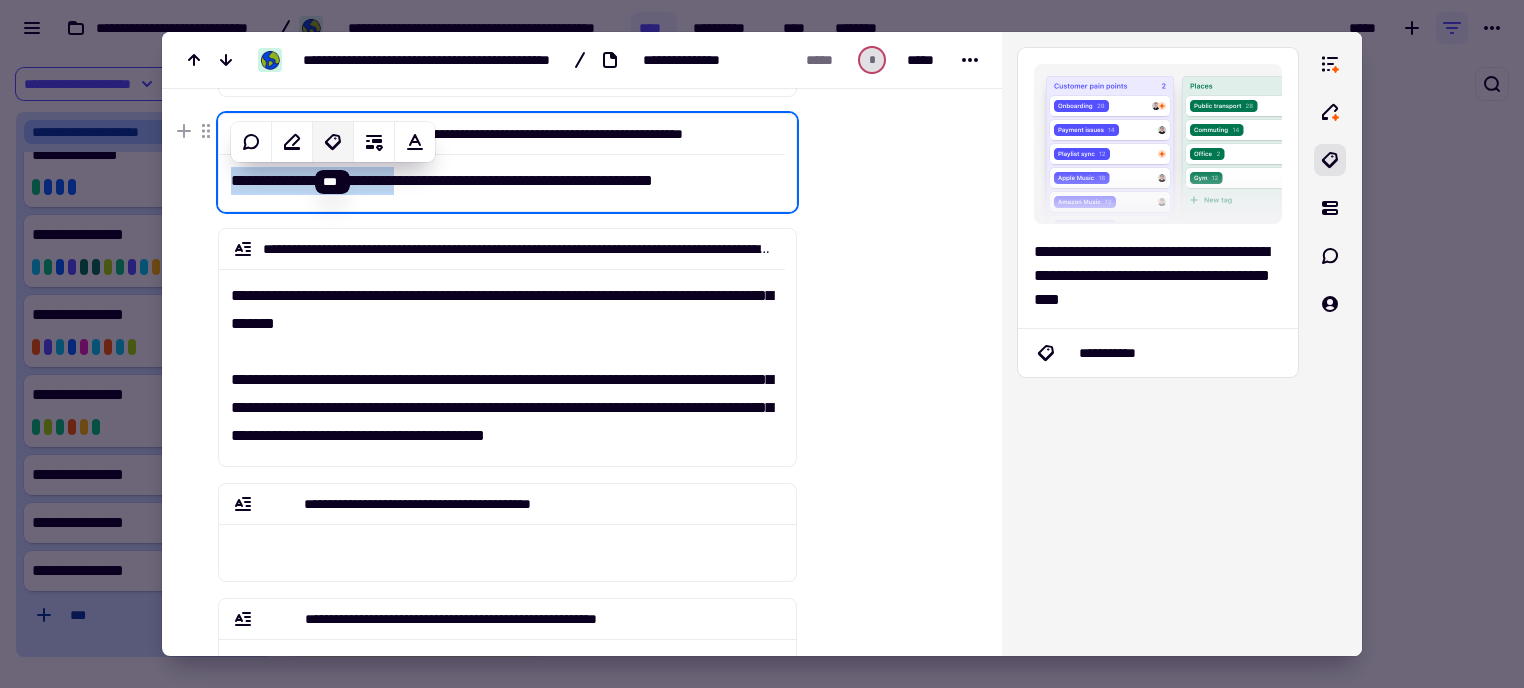 click 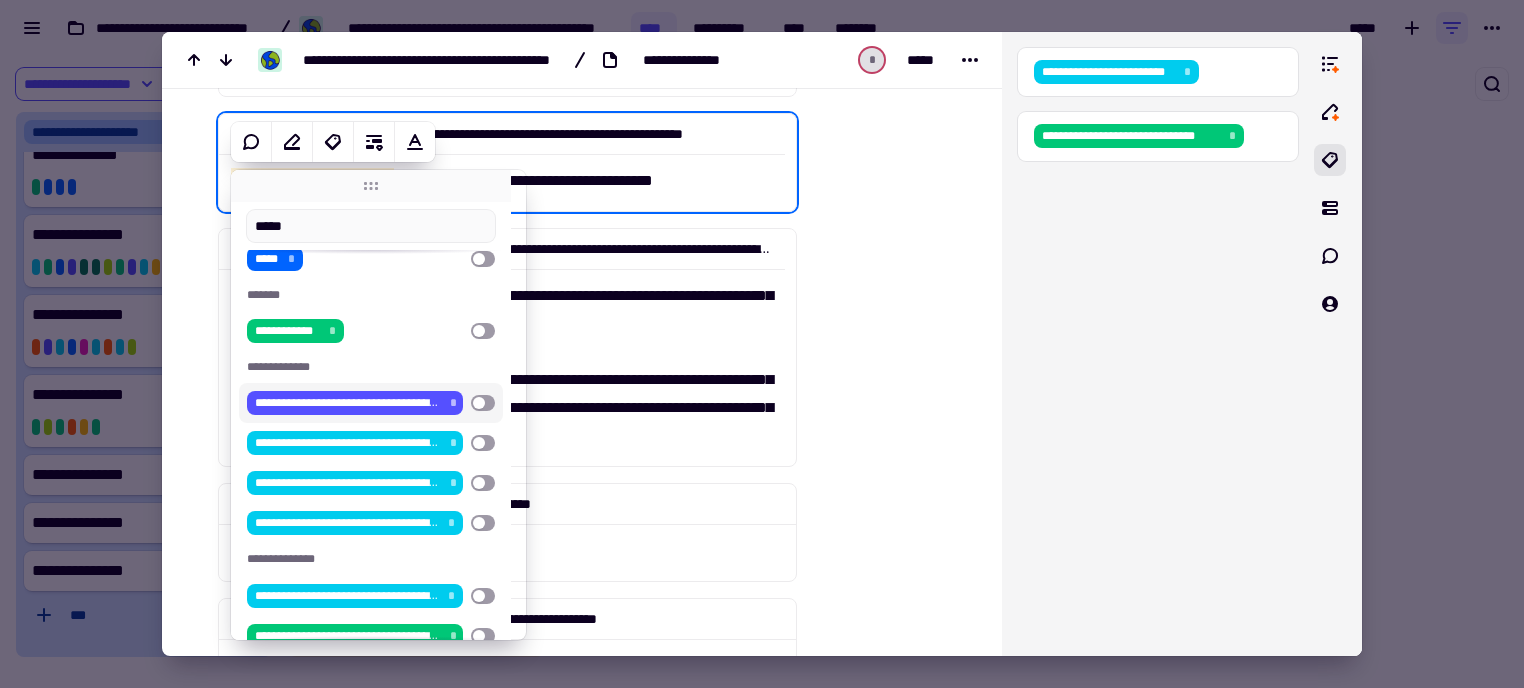 scroll, scrollTop: 0, scrollLeft: 0, axis: both 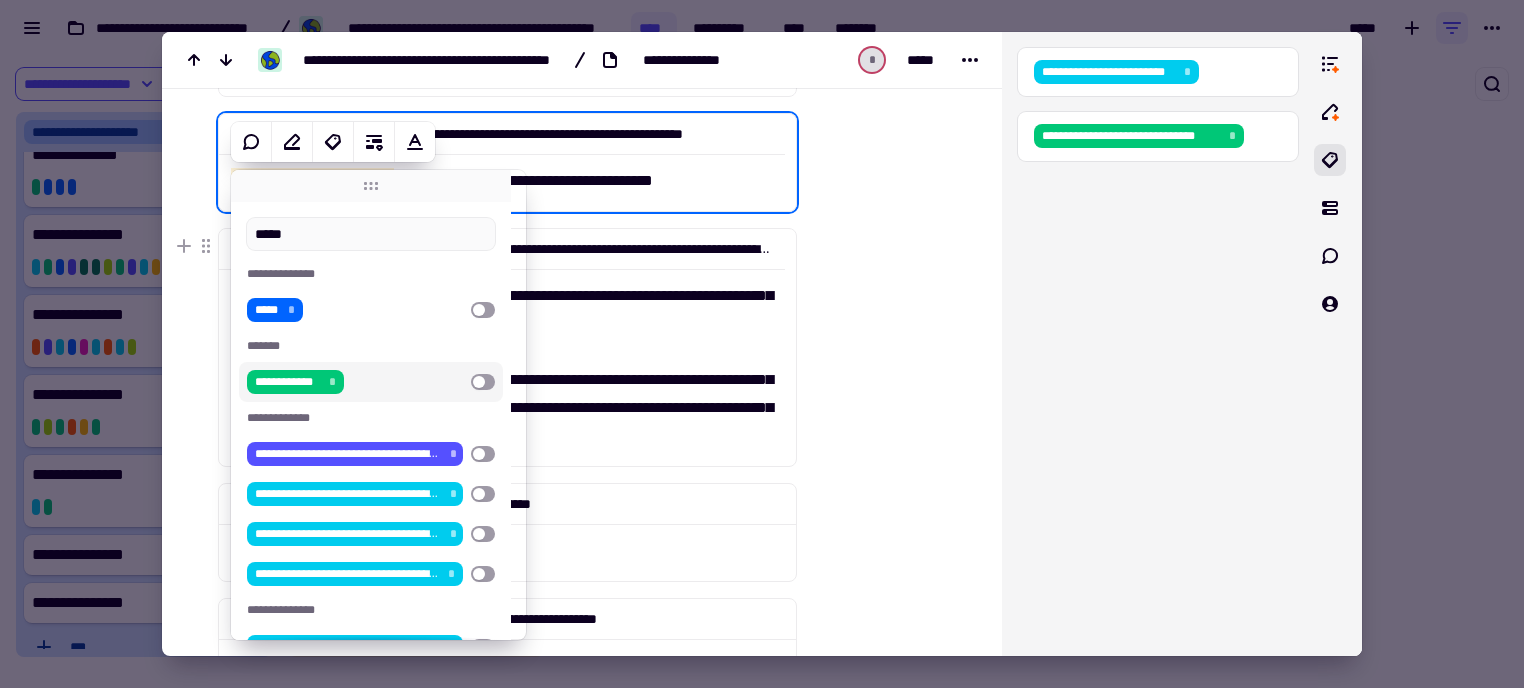 type on "*****" 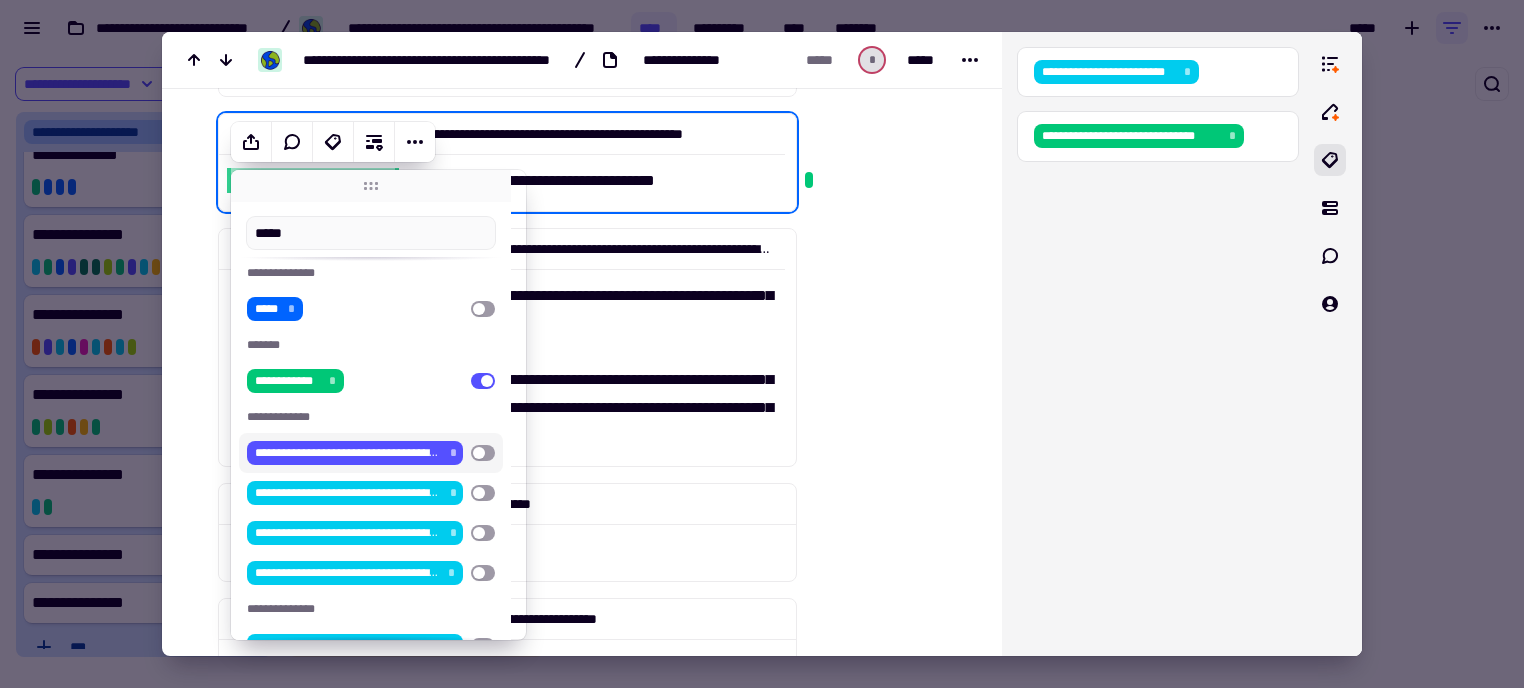 scroll, scrollTop: 0, scrollLeft: 0, axis: both 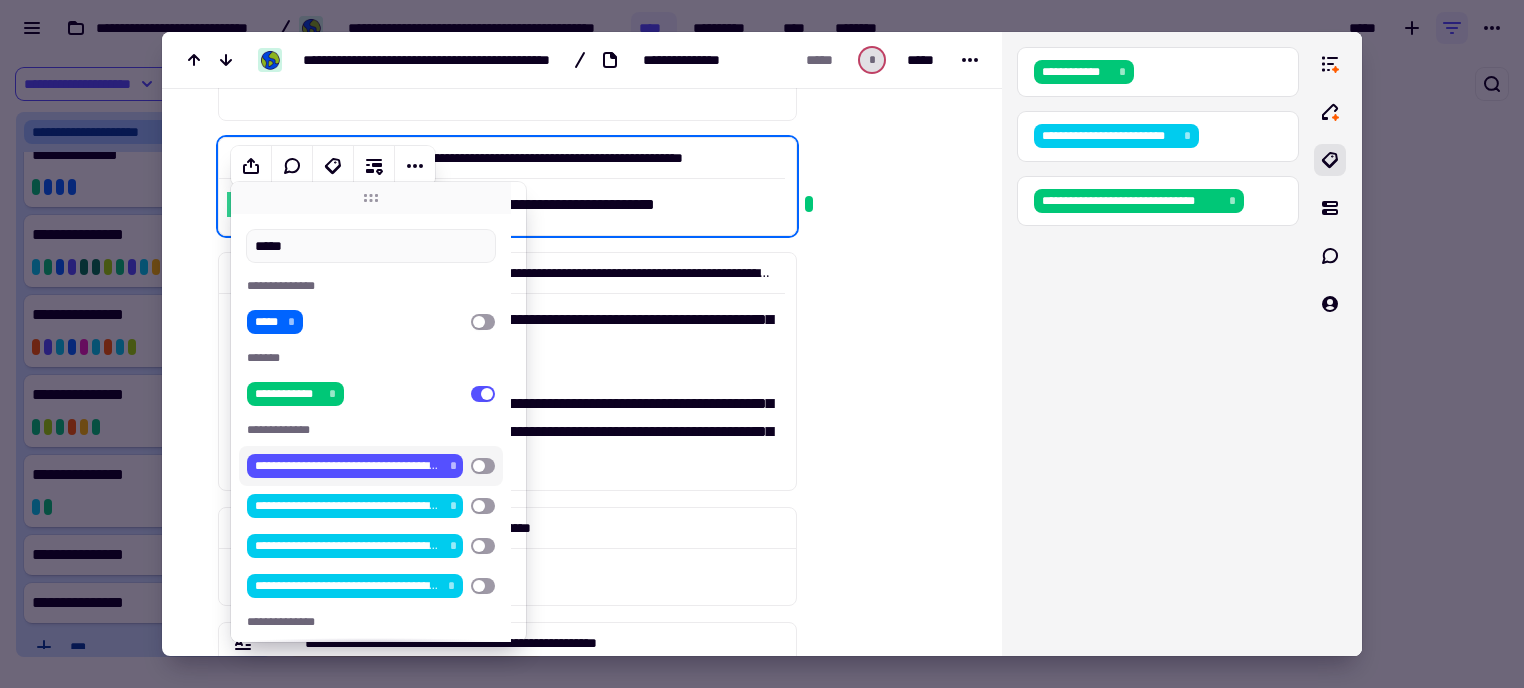 click at bounding box center [885, 540] 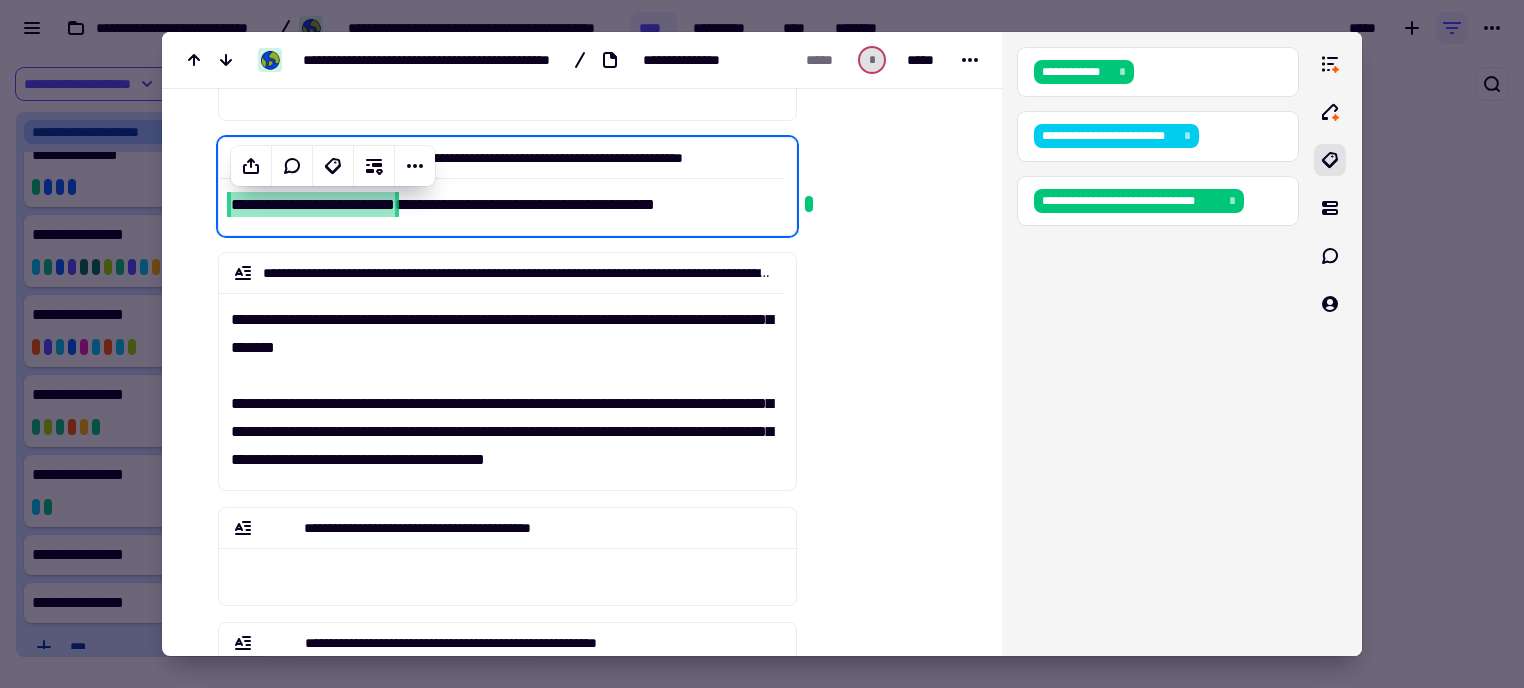 scroll, scrollTop: 872, scrollLeft: 0, axis: vertical 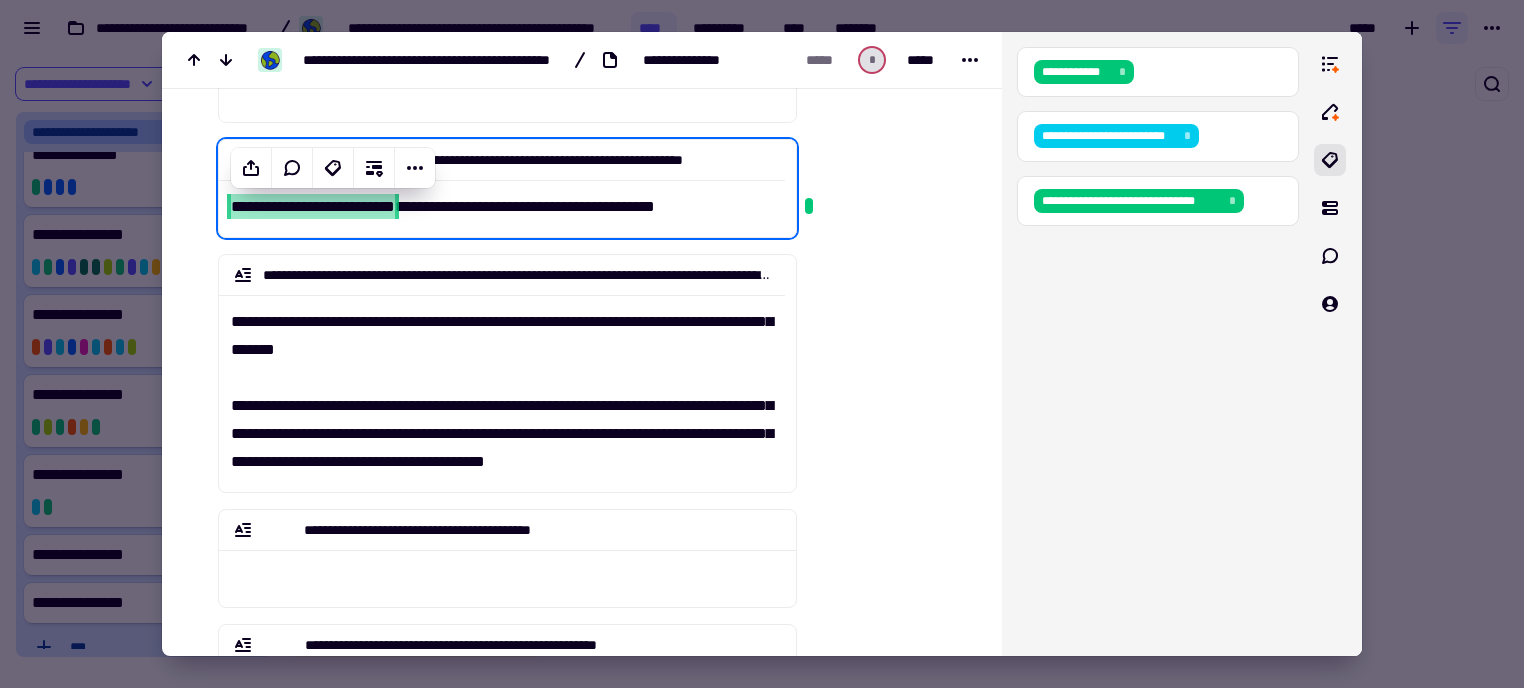 click at bounding box center [885, 542] 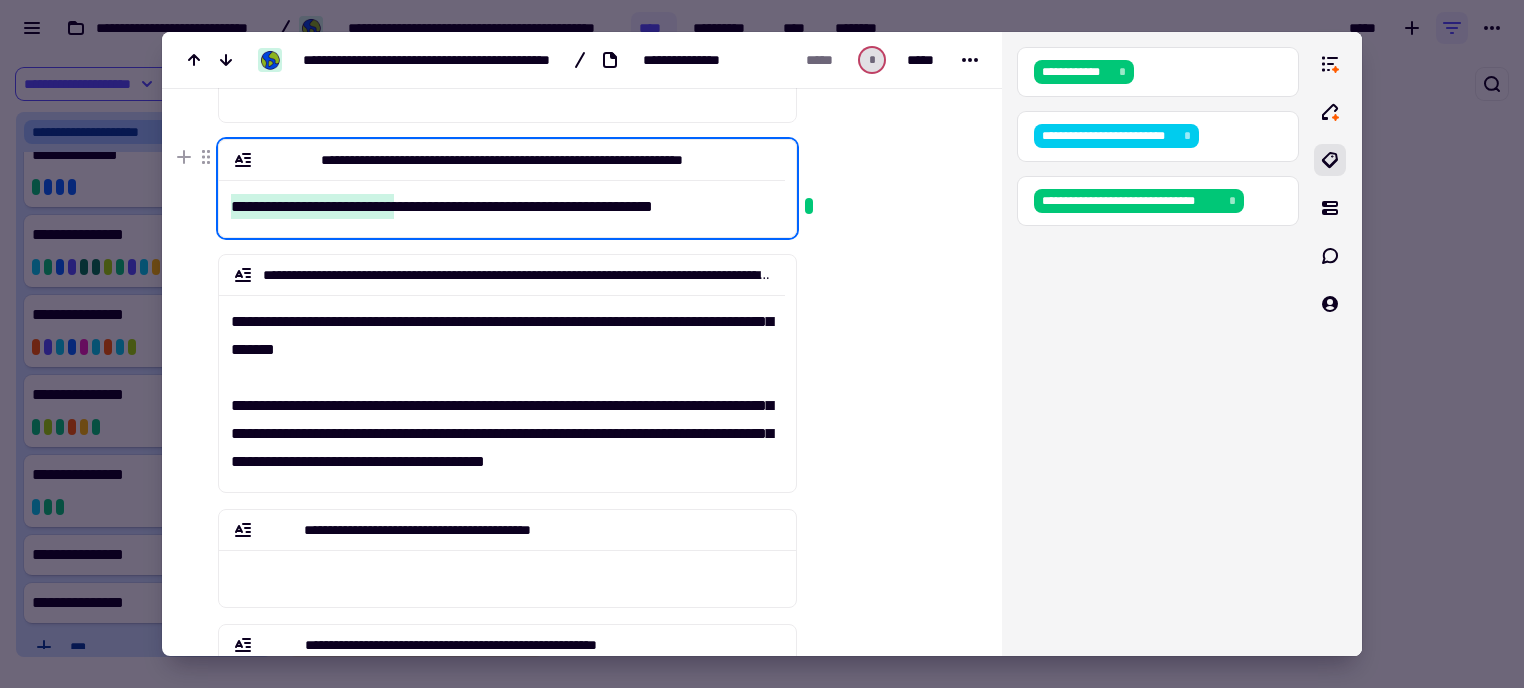 click on "**********" at bounding box center (502, 200) 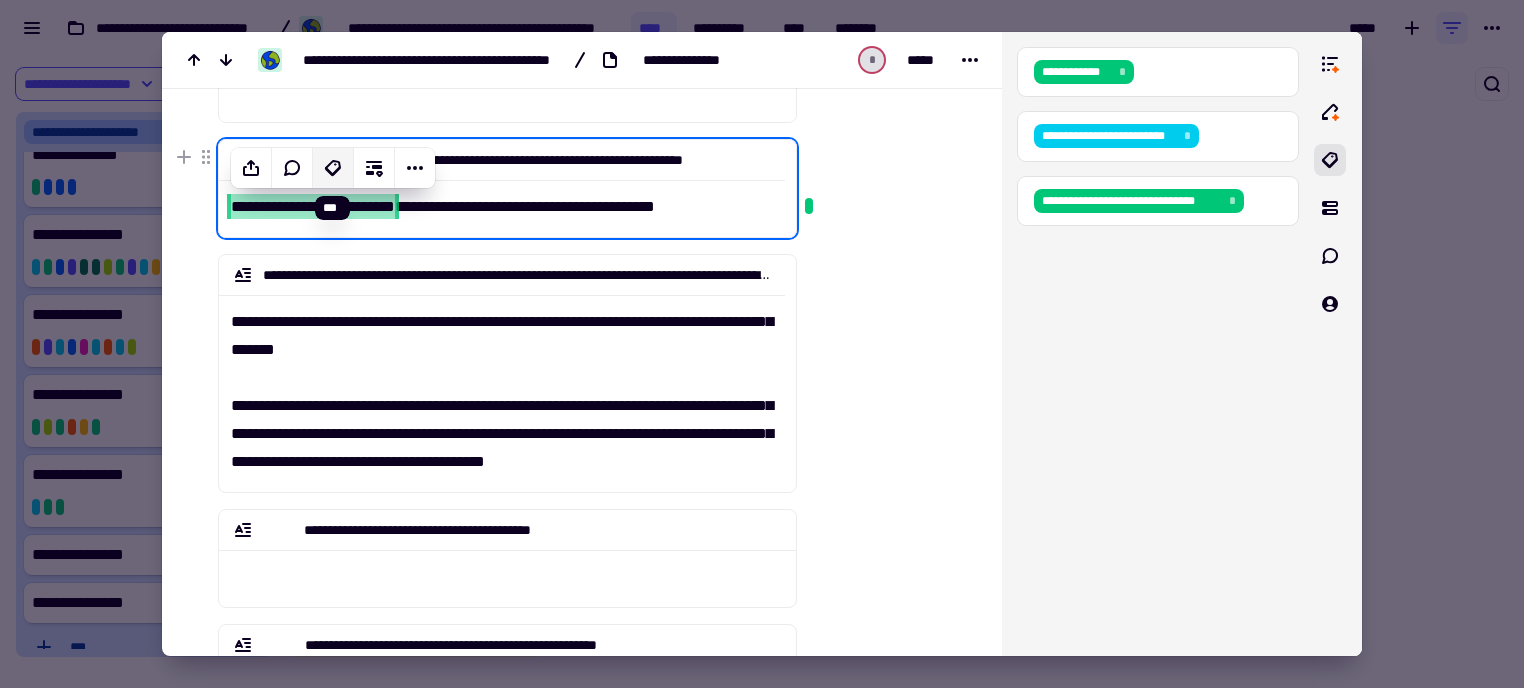 click 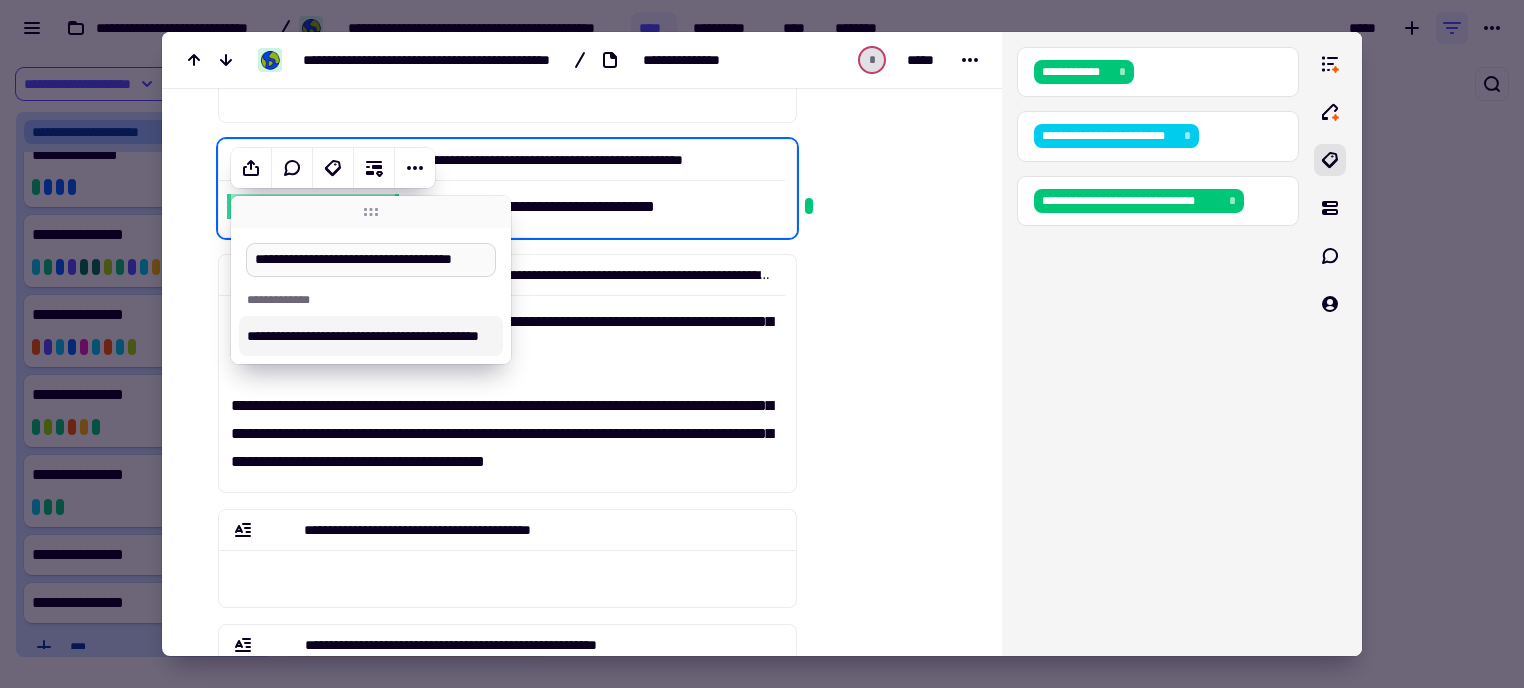 scroll, scrollTop: 0, scrollLeft: 14, axis: horizontal 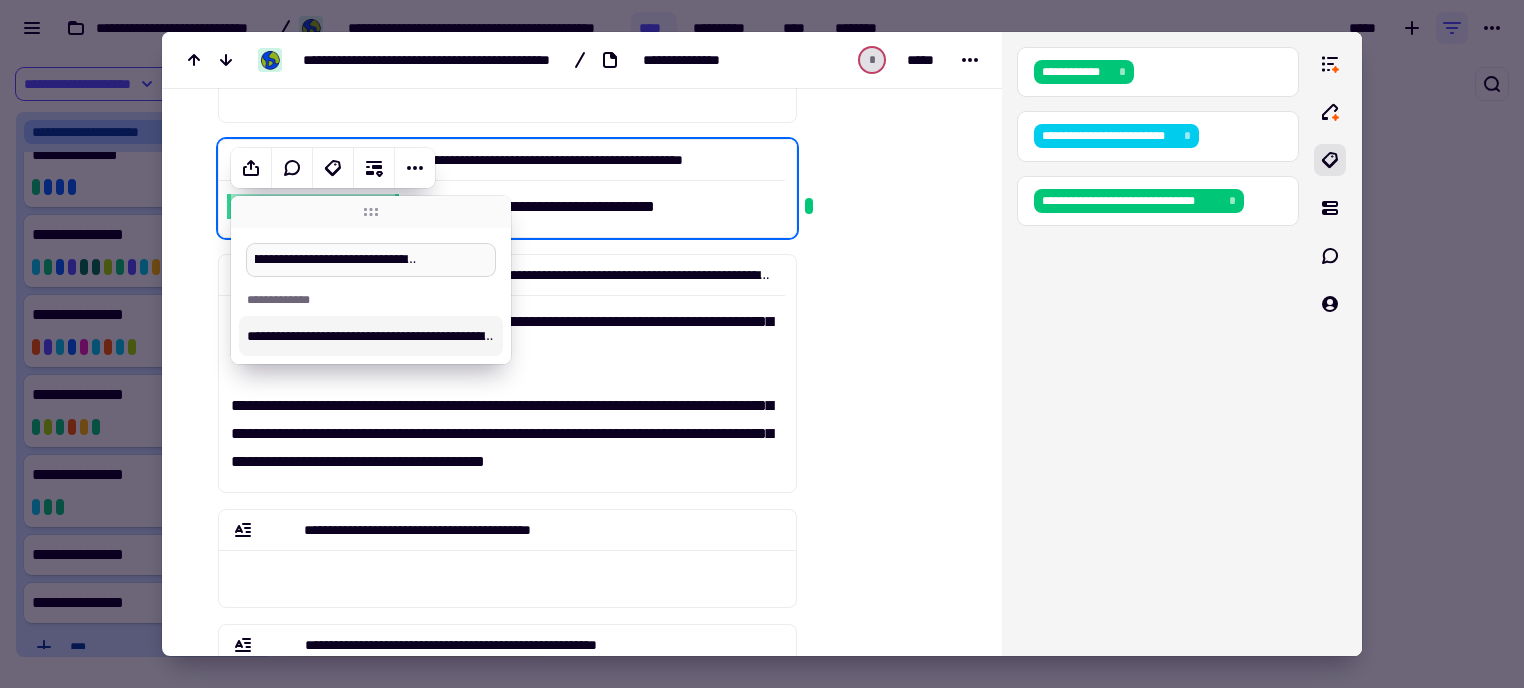 type on "**********" 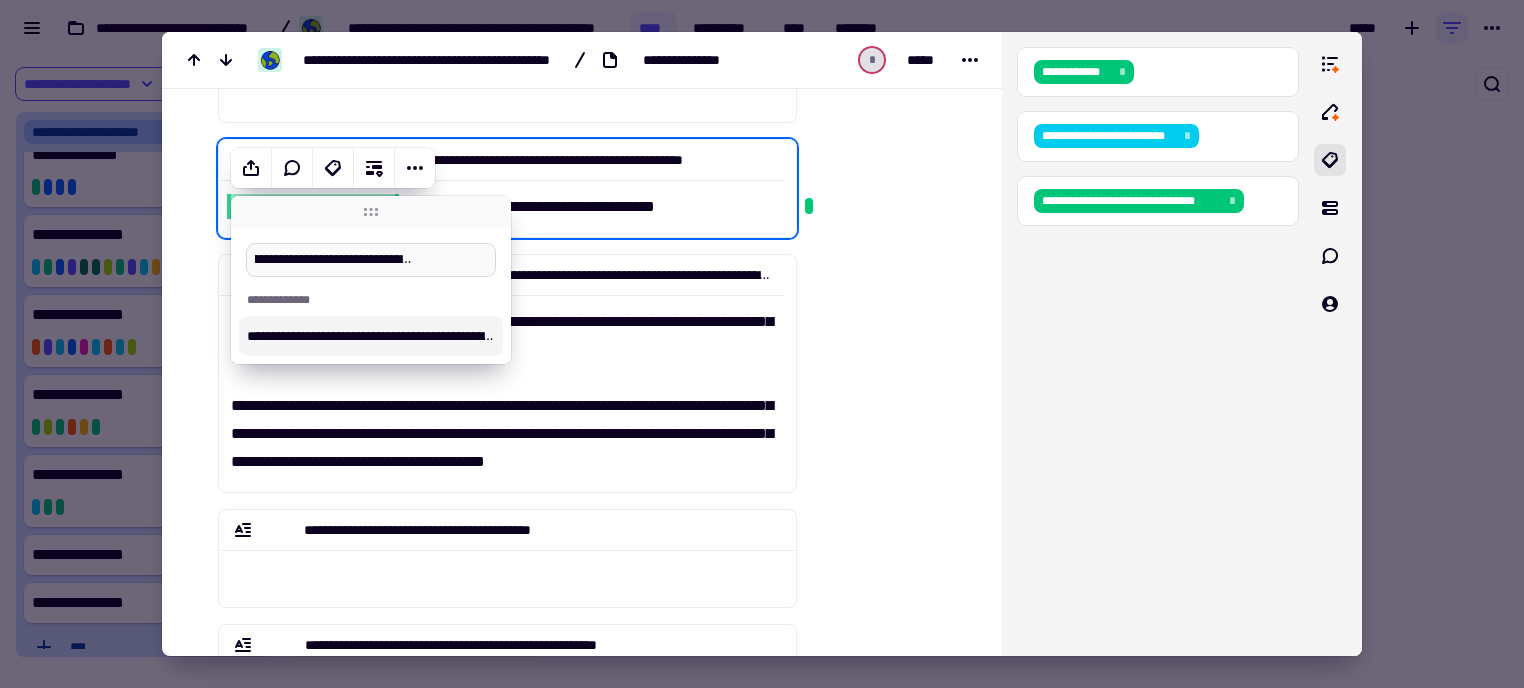 scroll, scrollTop: 0, scrollLeft: 152, axis: horizontal 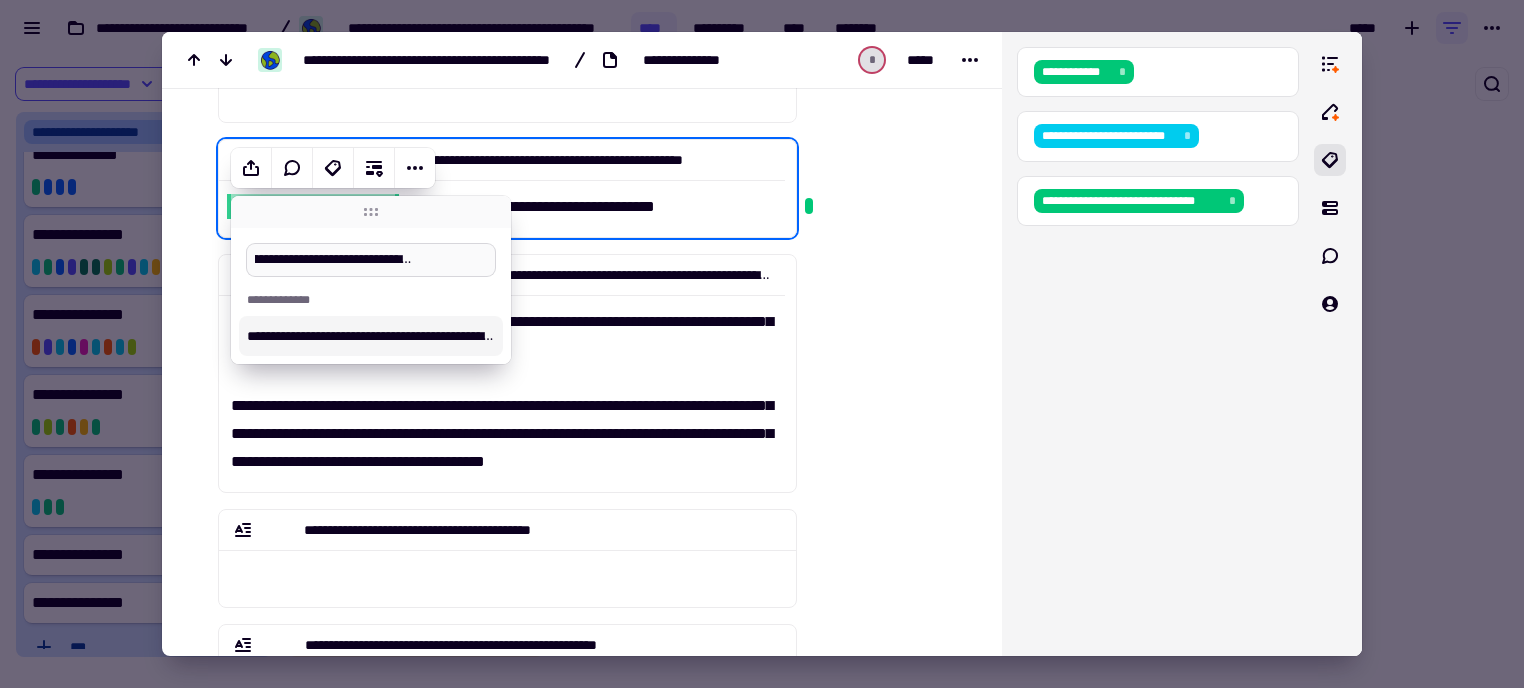 type 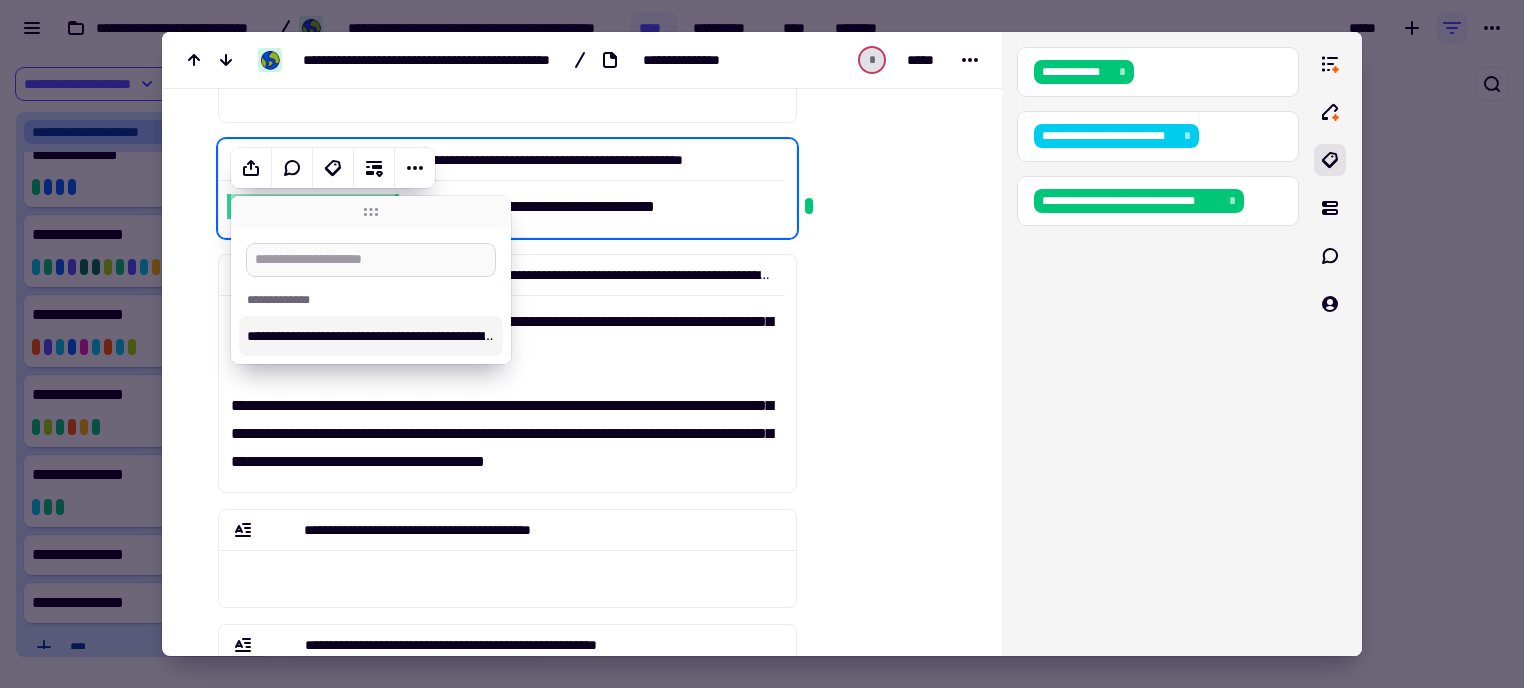 scroll, scrollTop: 0, scrollLeft: 0, axis: both 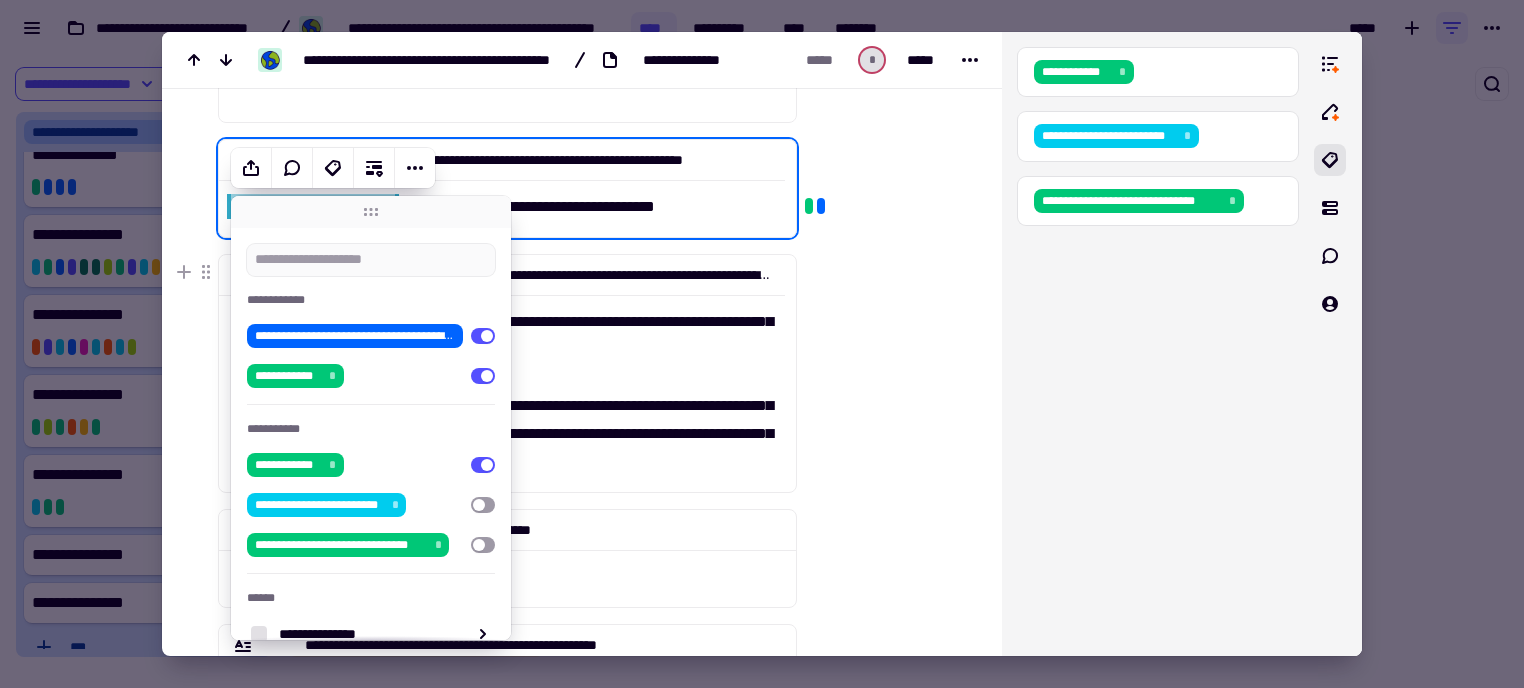 click at bounding box center [885, 542] 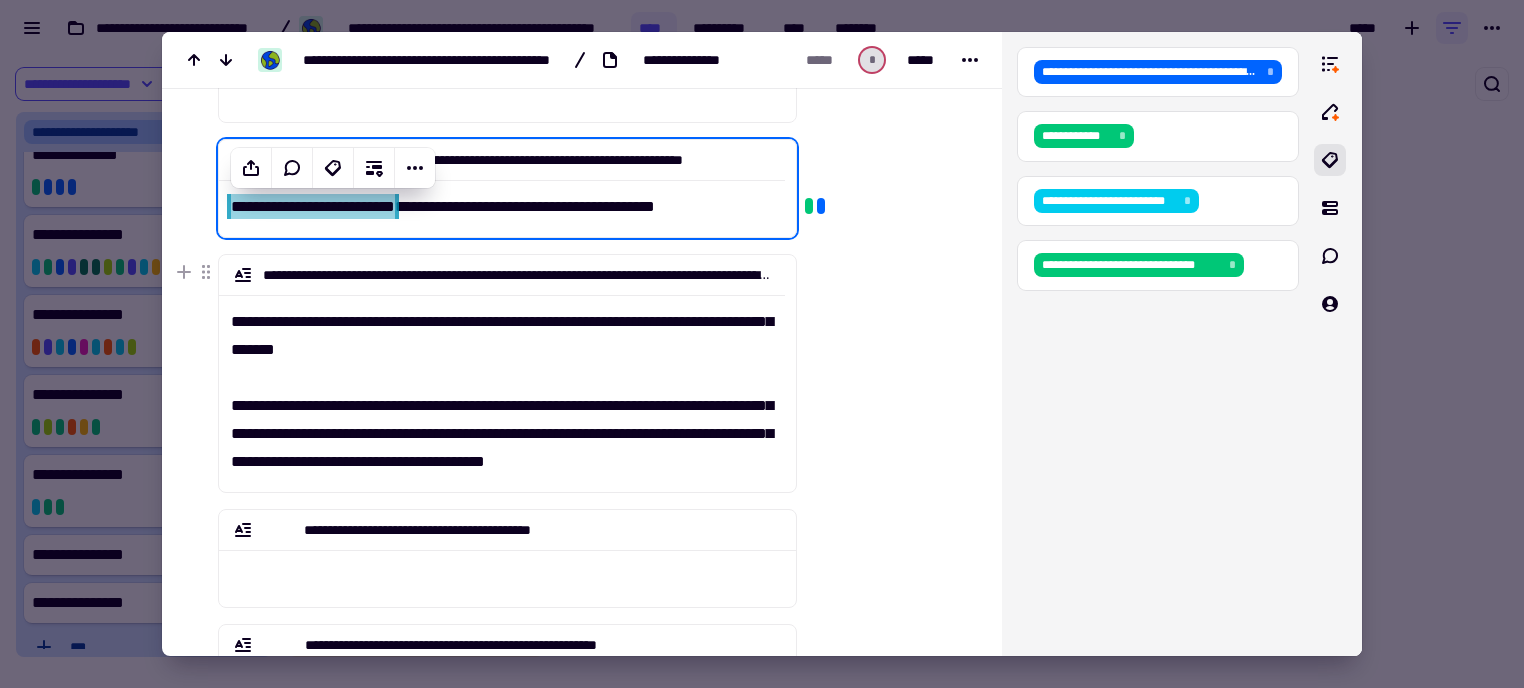 click at bounding box center [885, 542] 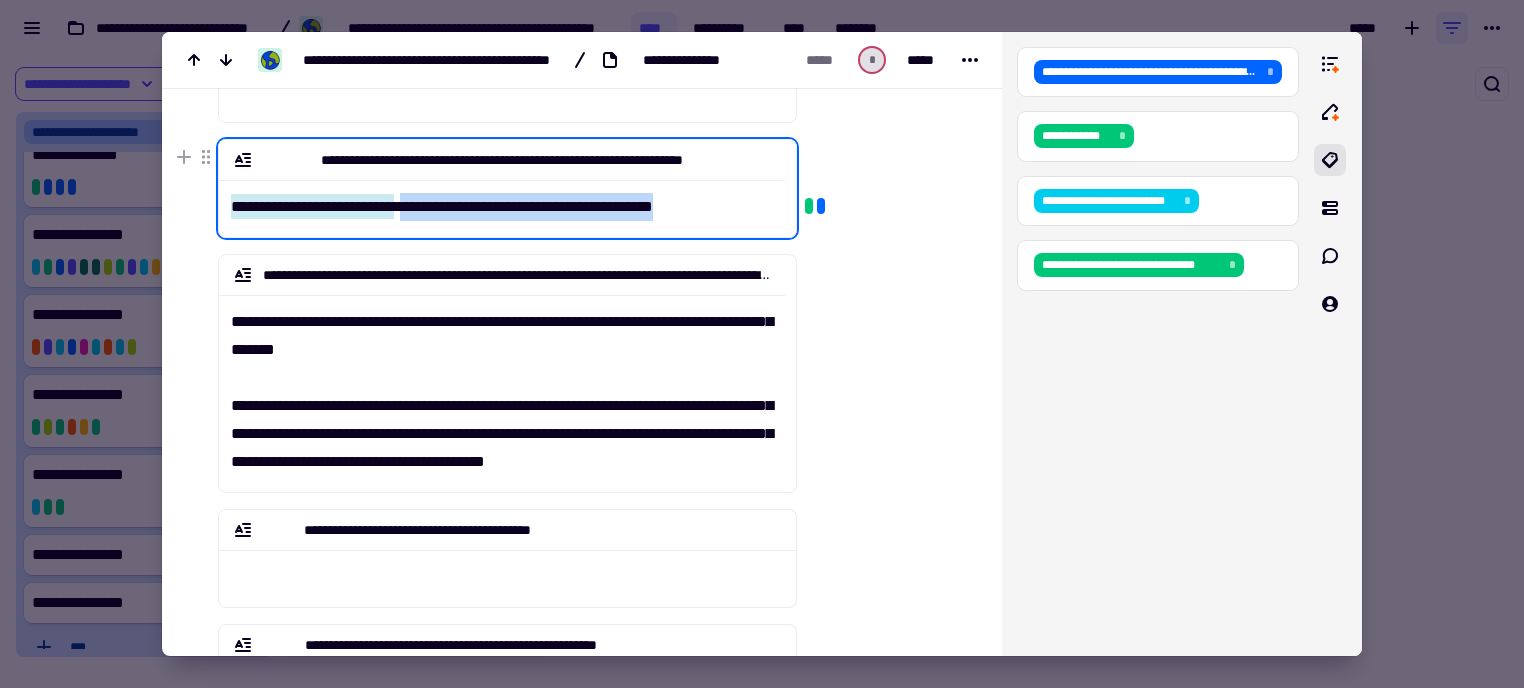 drag, startPoint x: 712, startPoint y: 208, endPoint x: 418, endPoint y: 210, distance: 294.0068 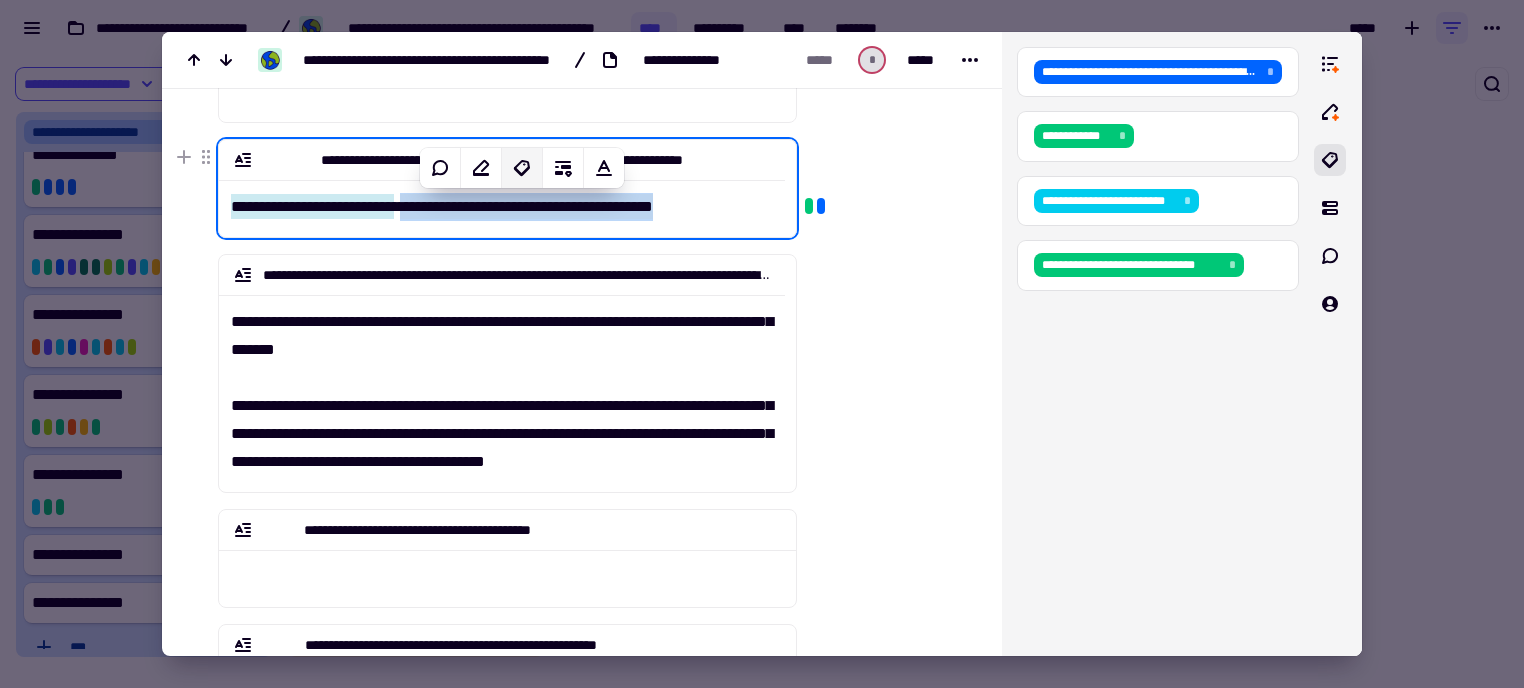 click 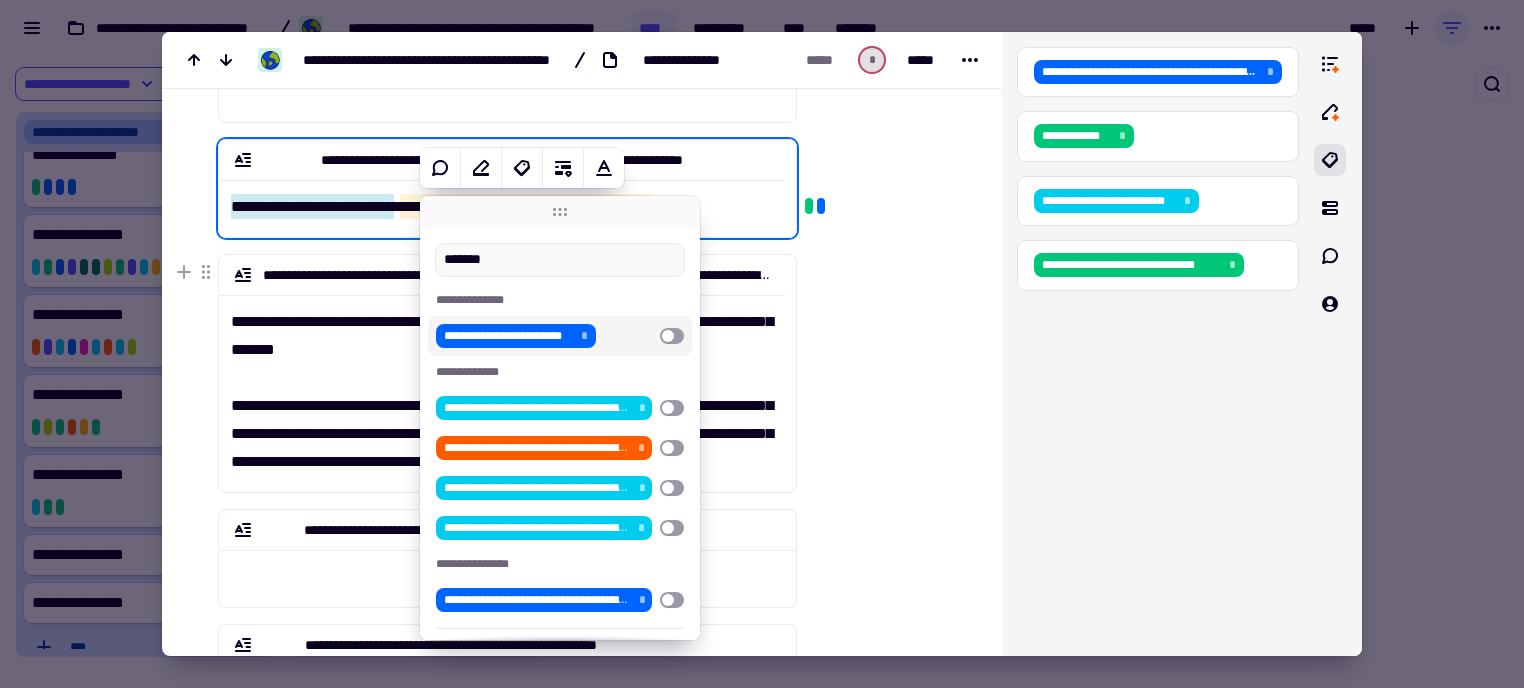 type on "*******" 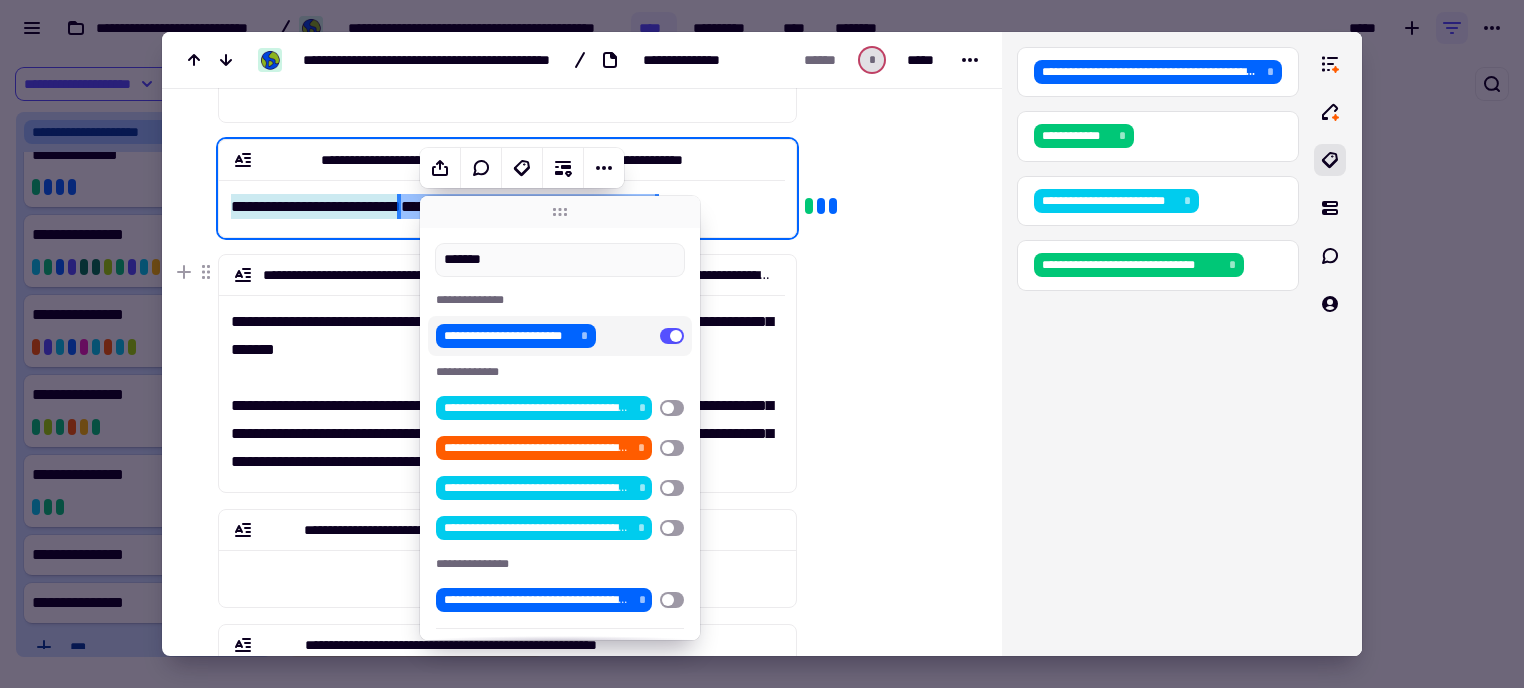 click at bounding box center [885, 542] 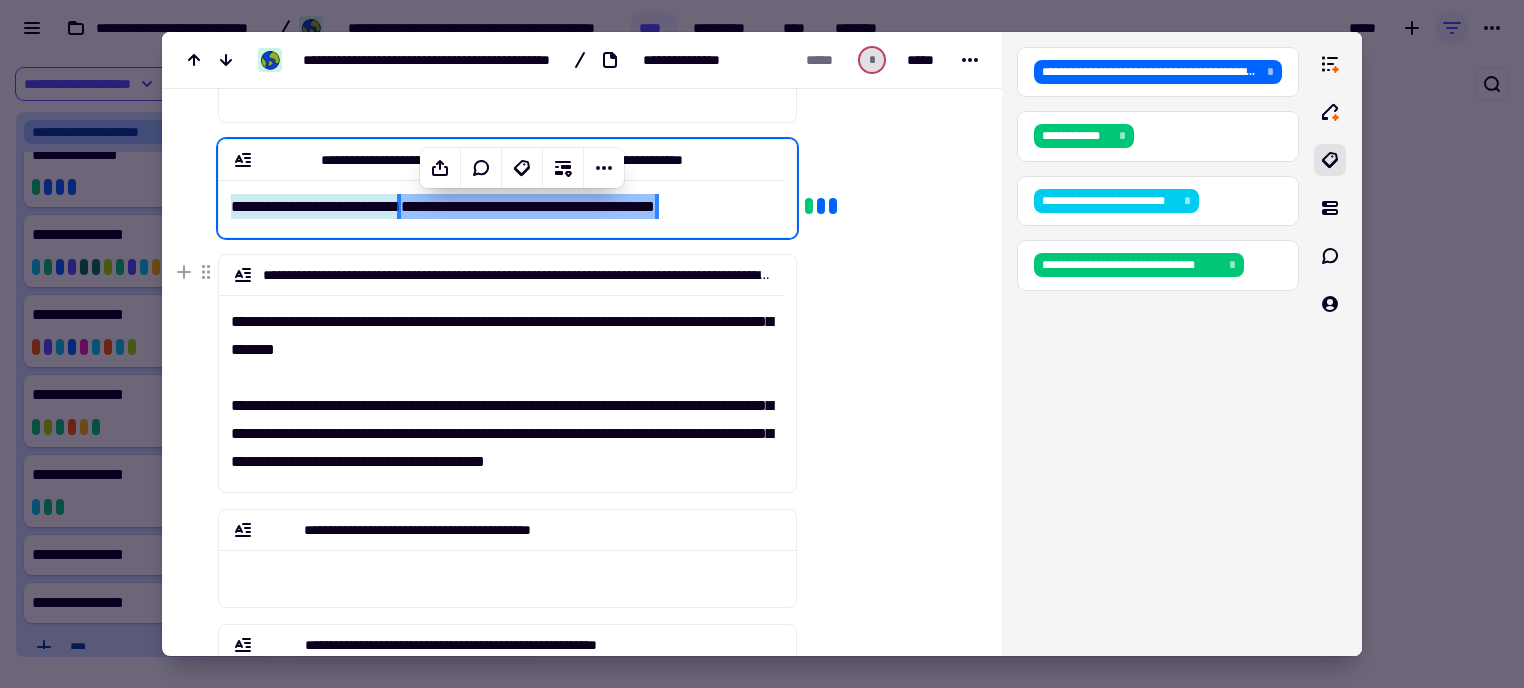 click at bounding box center [885, 542] 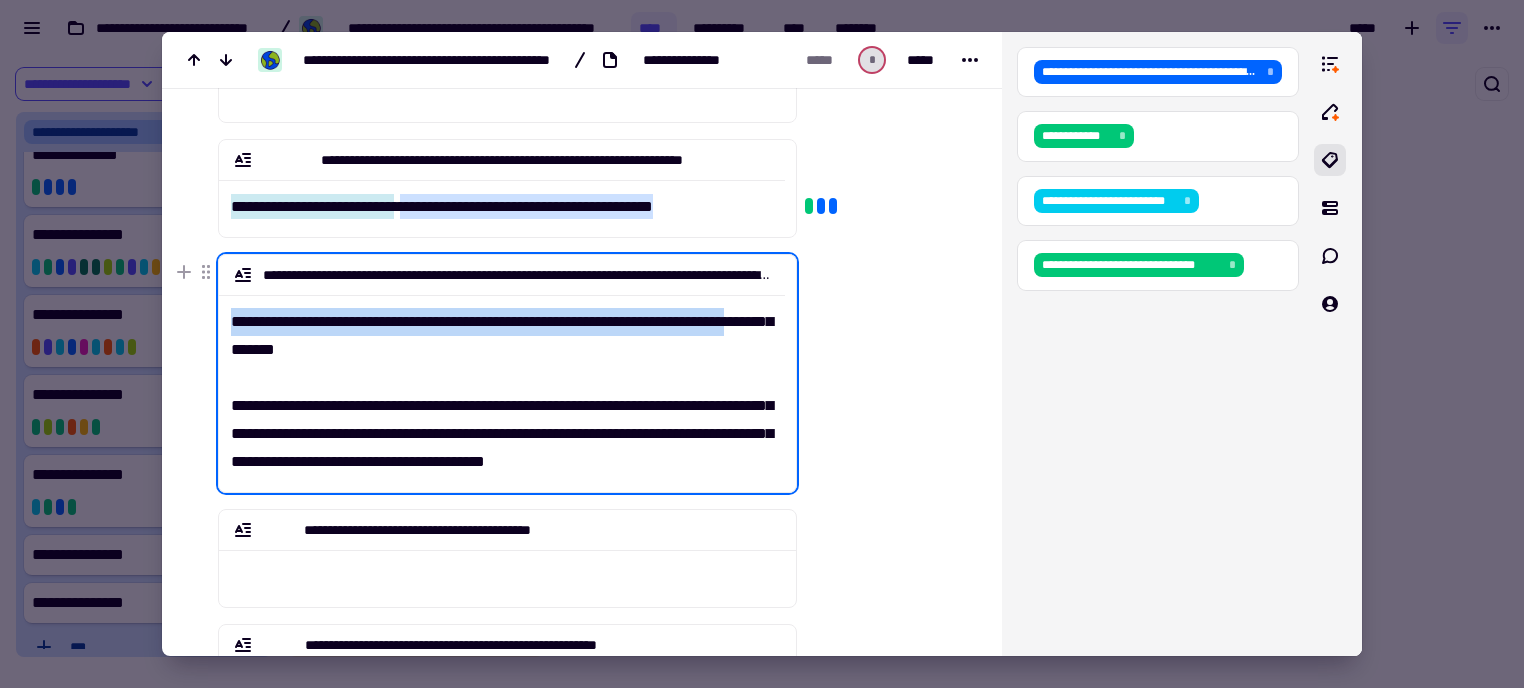 drag, startPoint x: 224, startPoint y: 325, endPoint x: 229, endPoint y: 357, distance: 32.38827 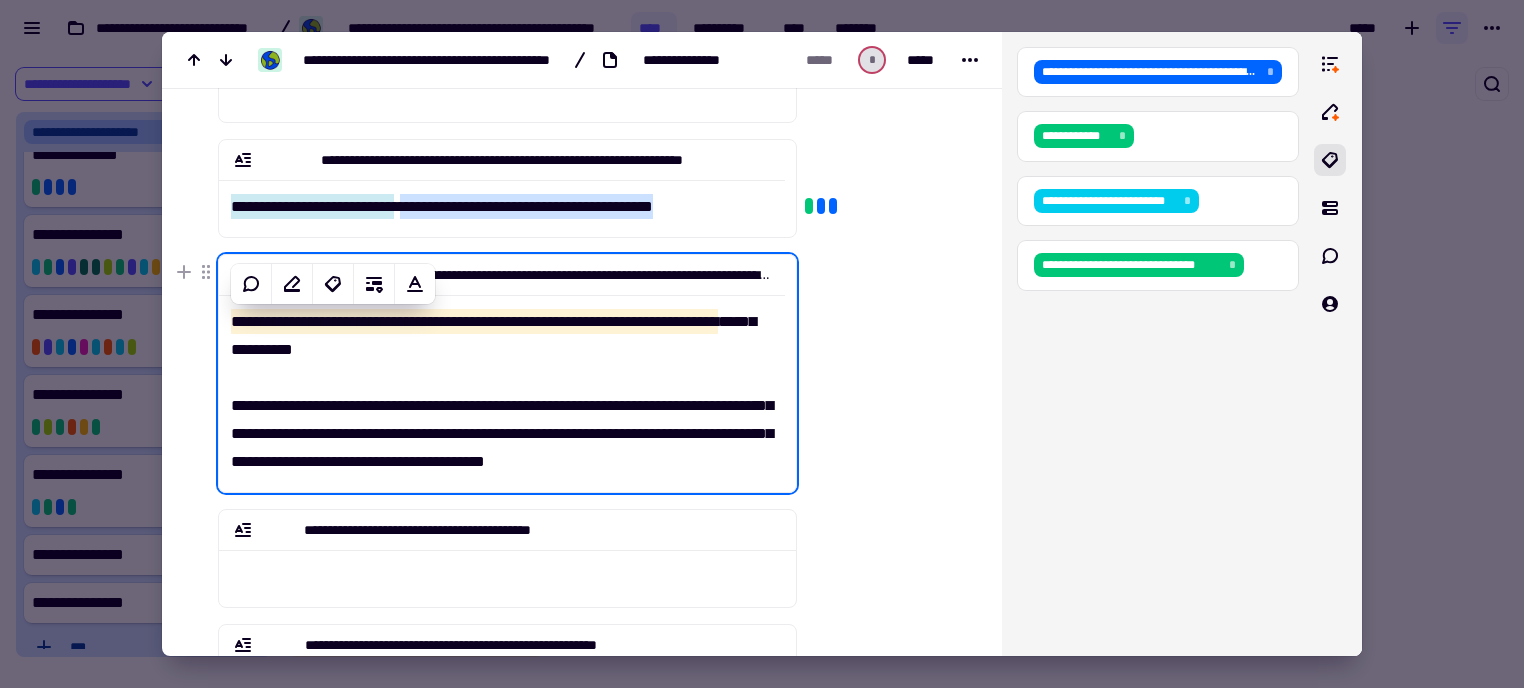 click on "**********" at bounding box center (502, 385) 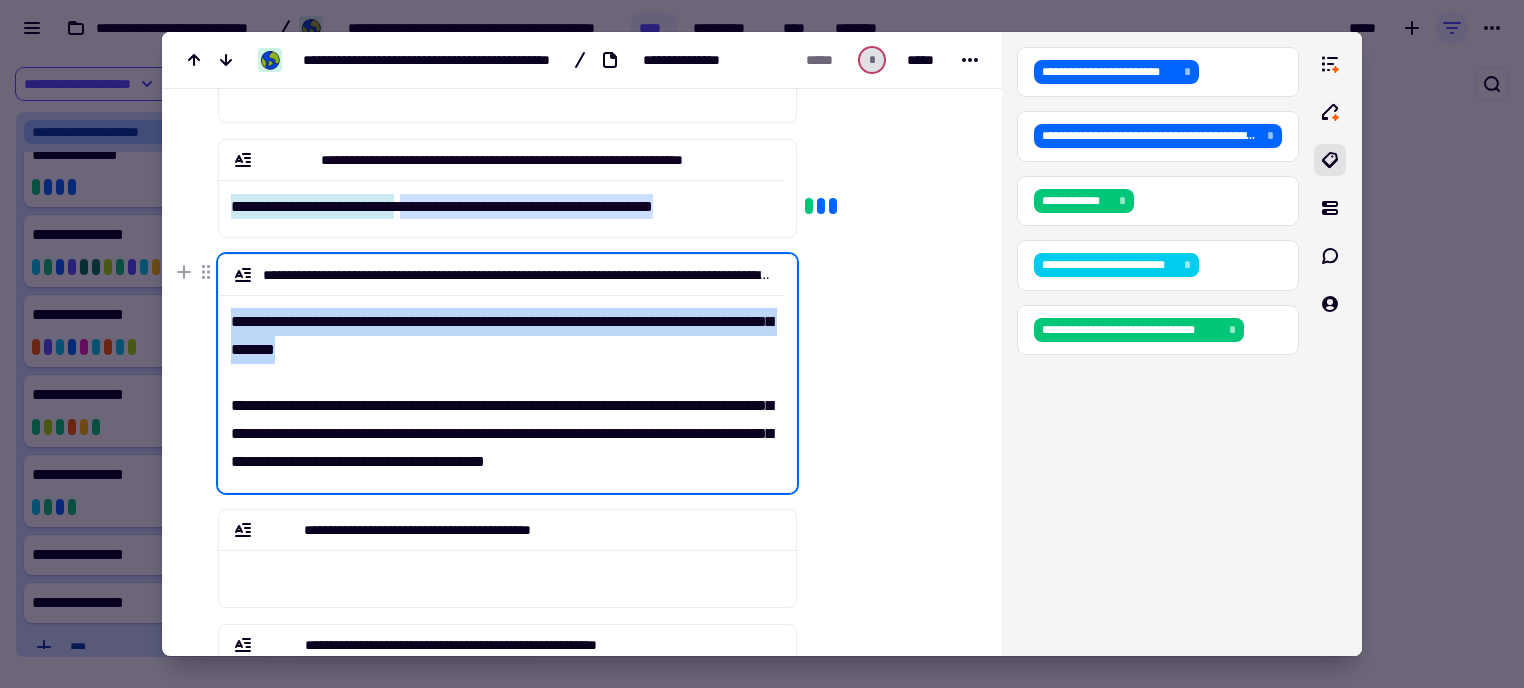drag, startPoint x: 419, startPoint y: 344, endPoint x: 224, endPoint y: 318, distance: 196.7257 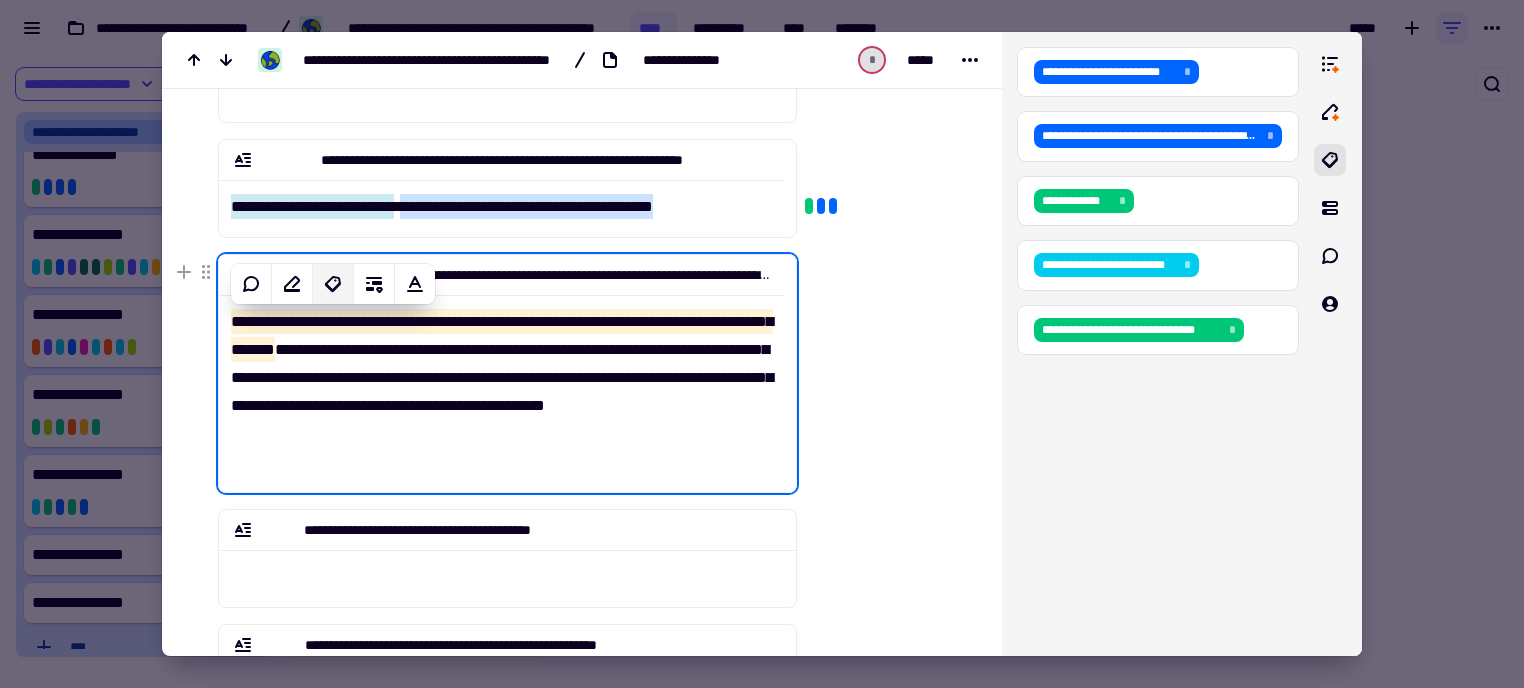 click 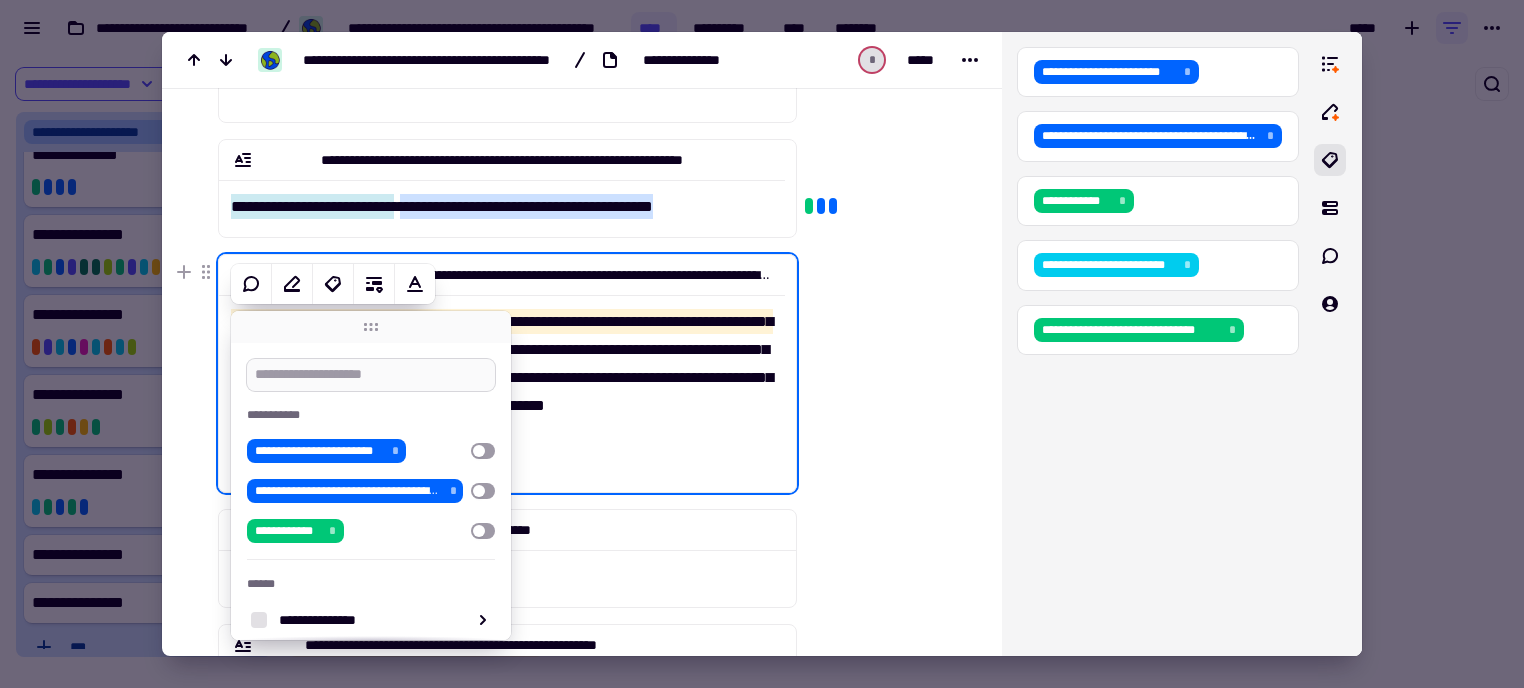 click at bounding box center (371, 375) 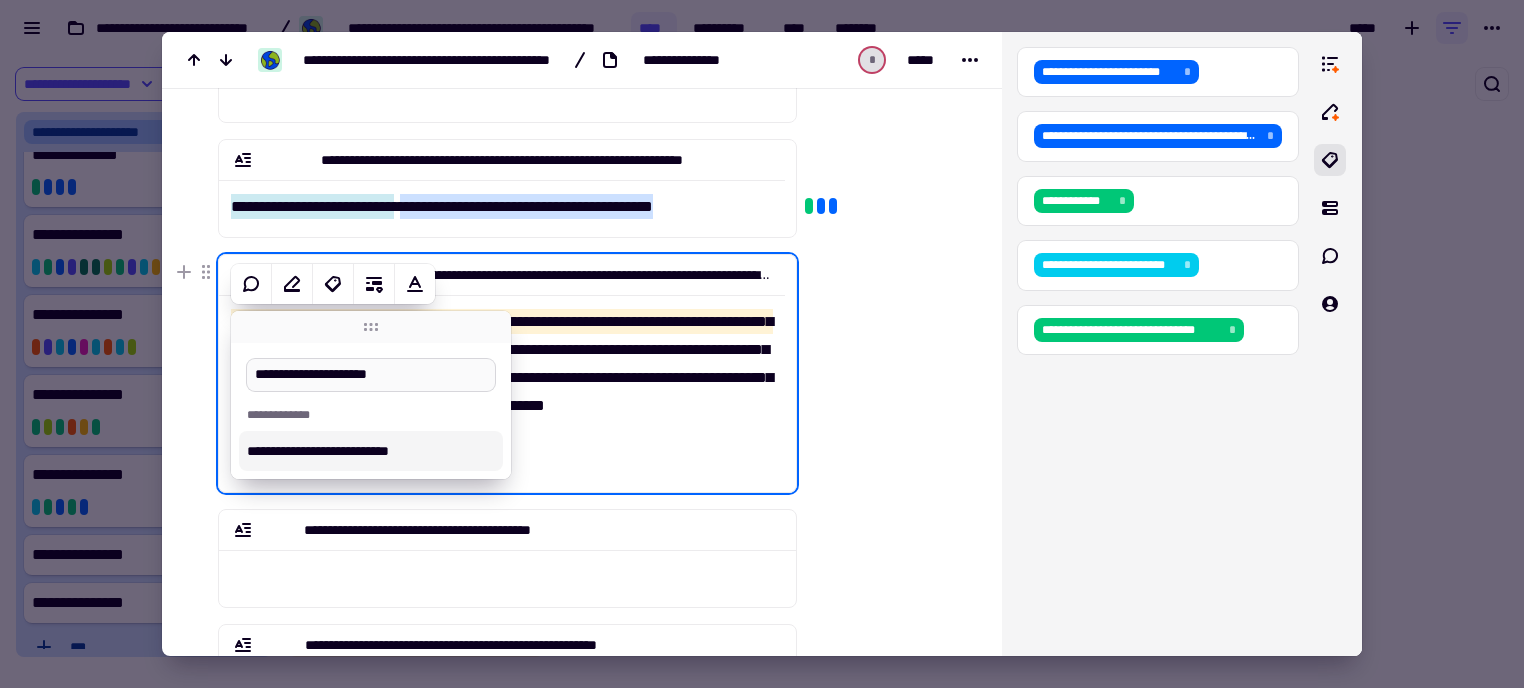 type on "**********" 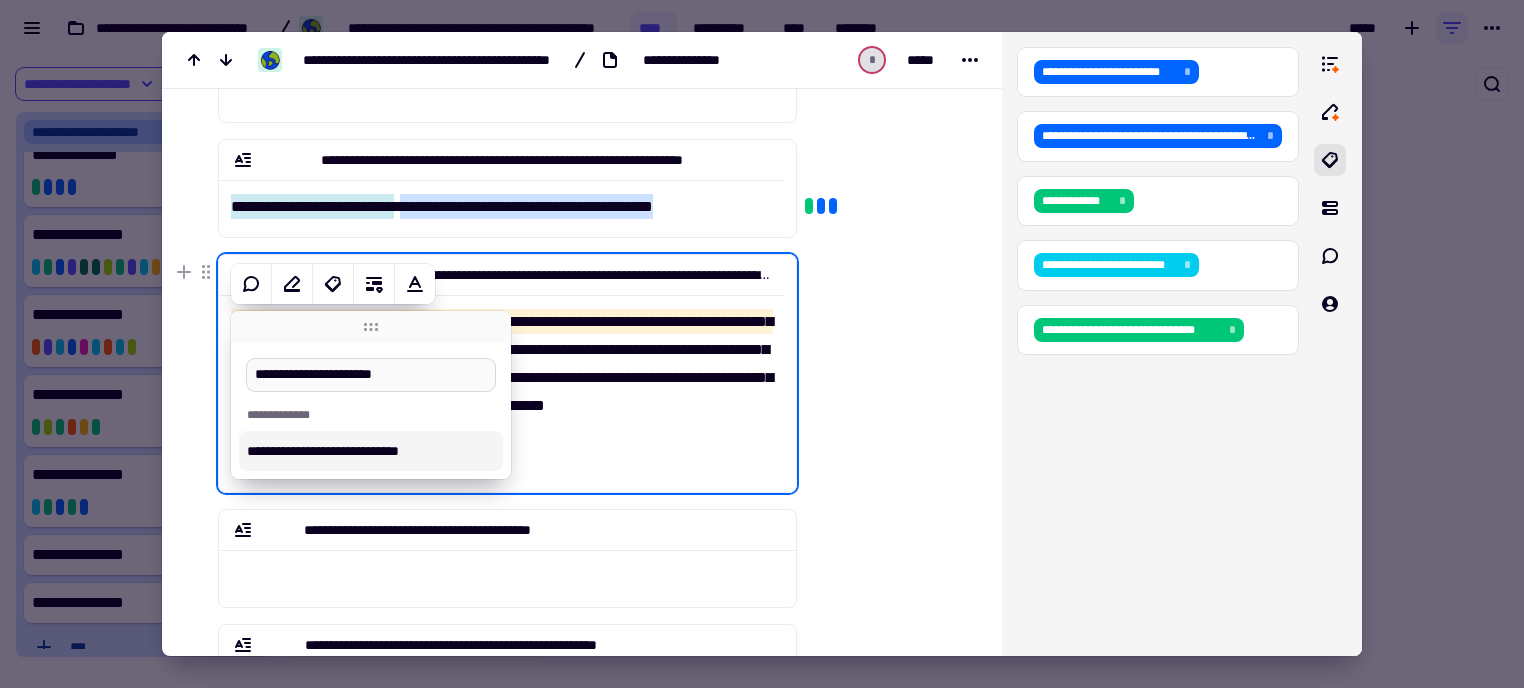 type 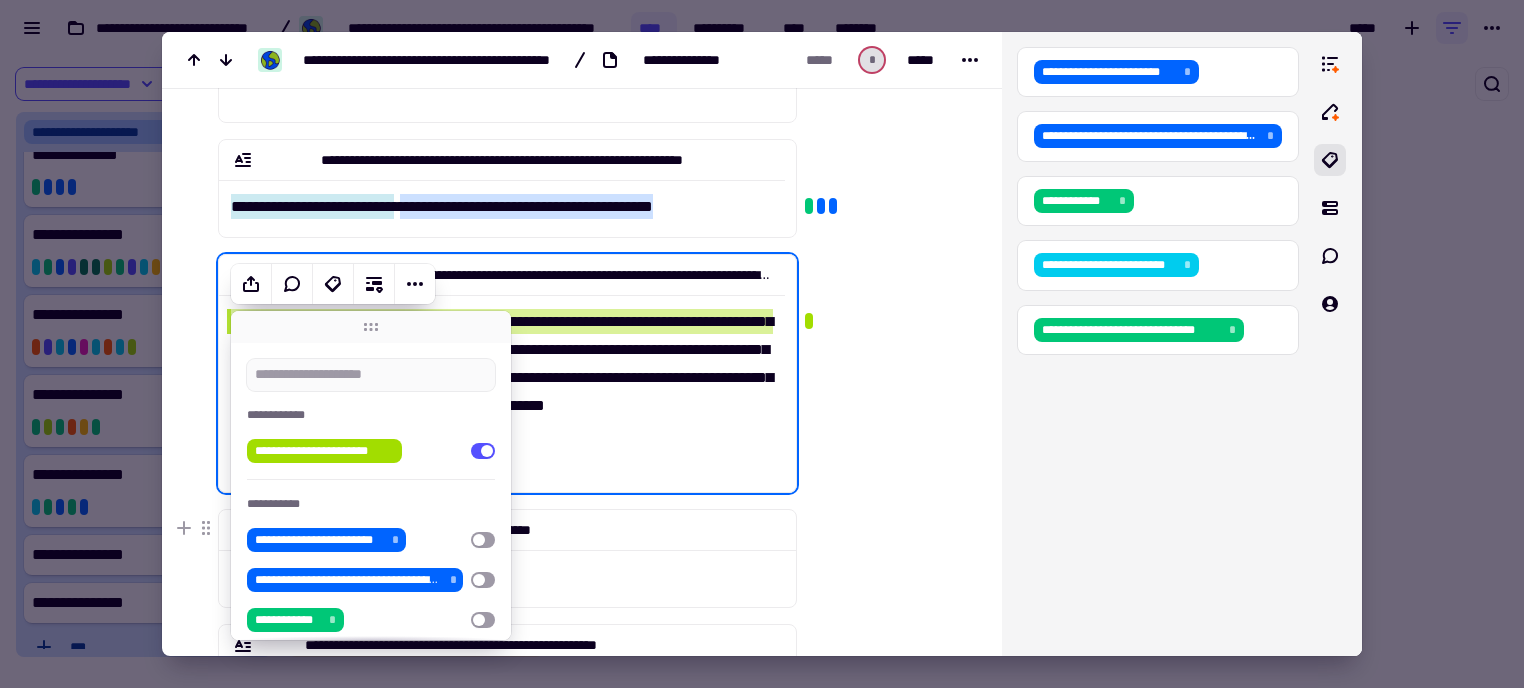 click at bounding box center [885, 542] 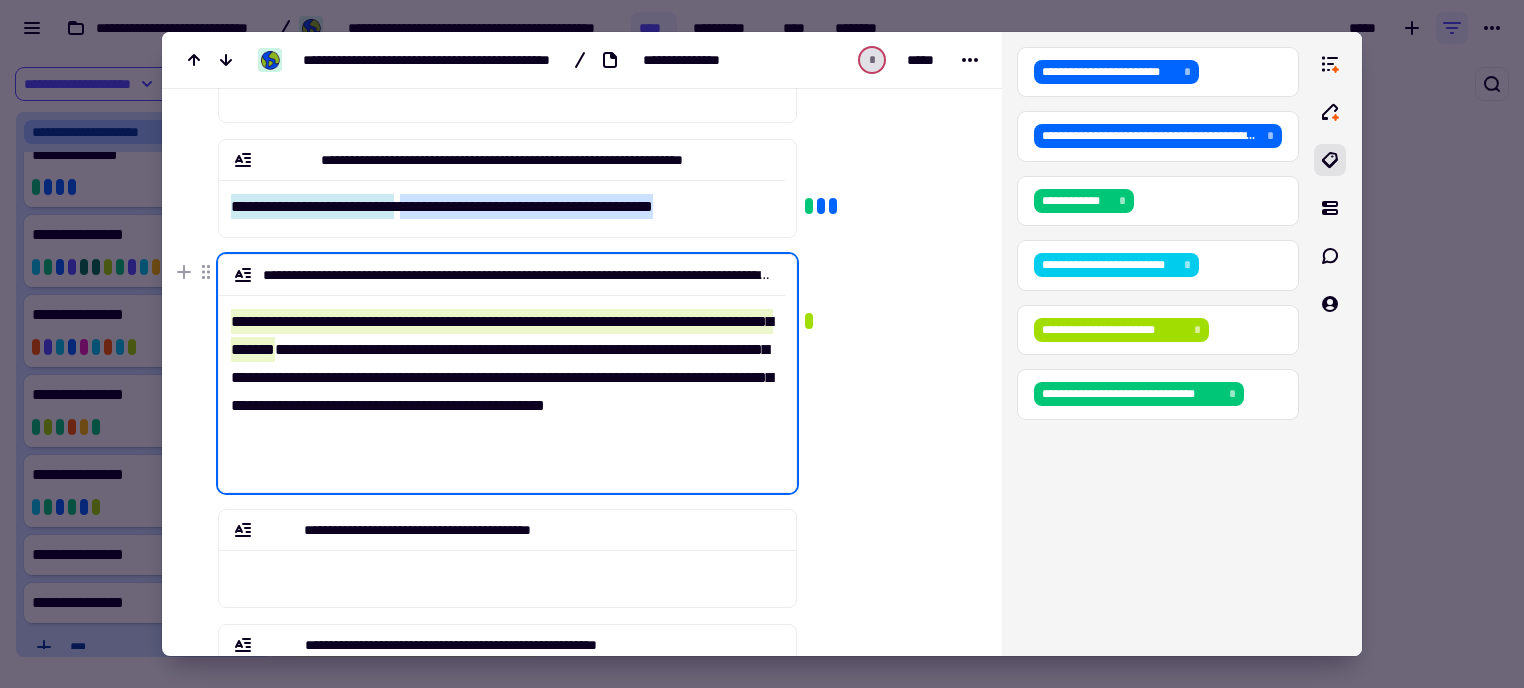 click on "**********" at bounding box center (502, 385) 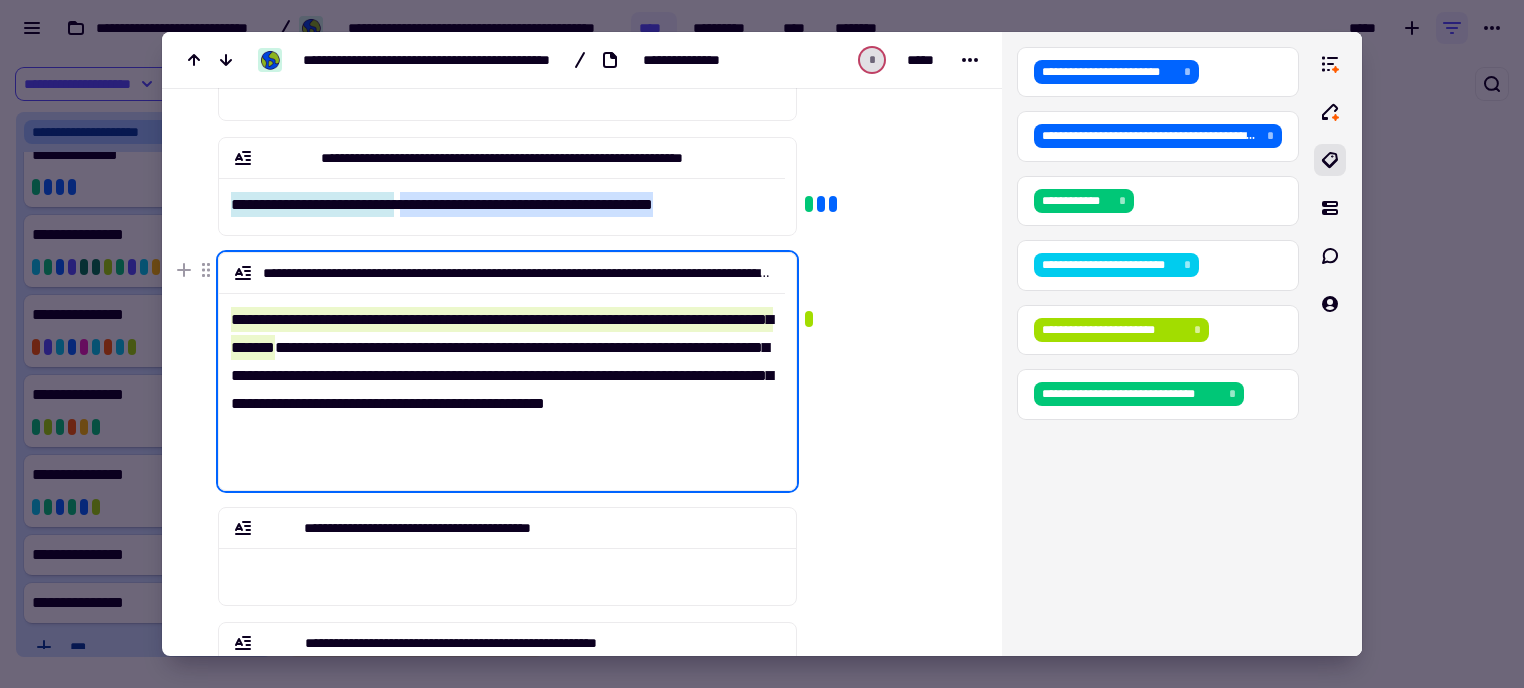 scroll, scrollTop: 873, scrollLeft: 0, axis: vertical 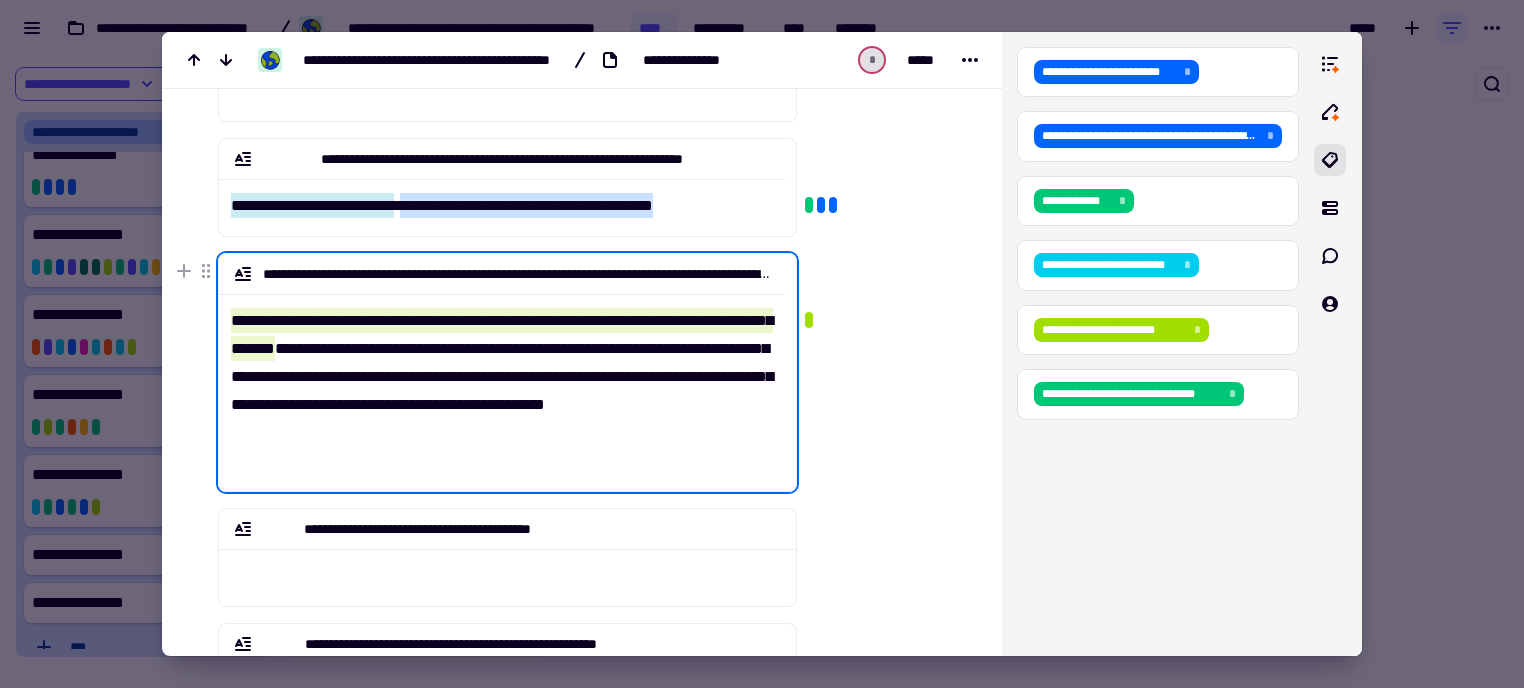 click on "**********" at bounding box center [1139, 394] 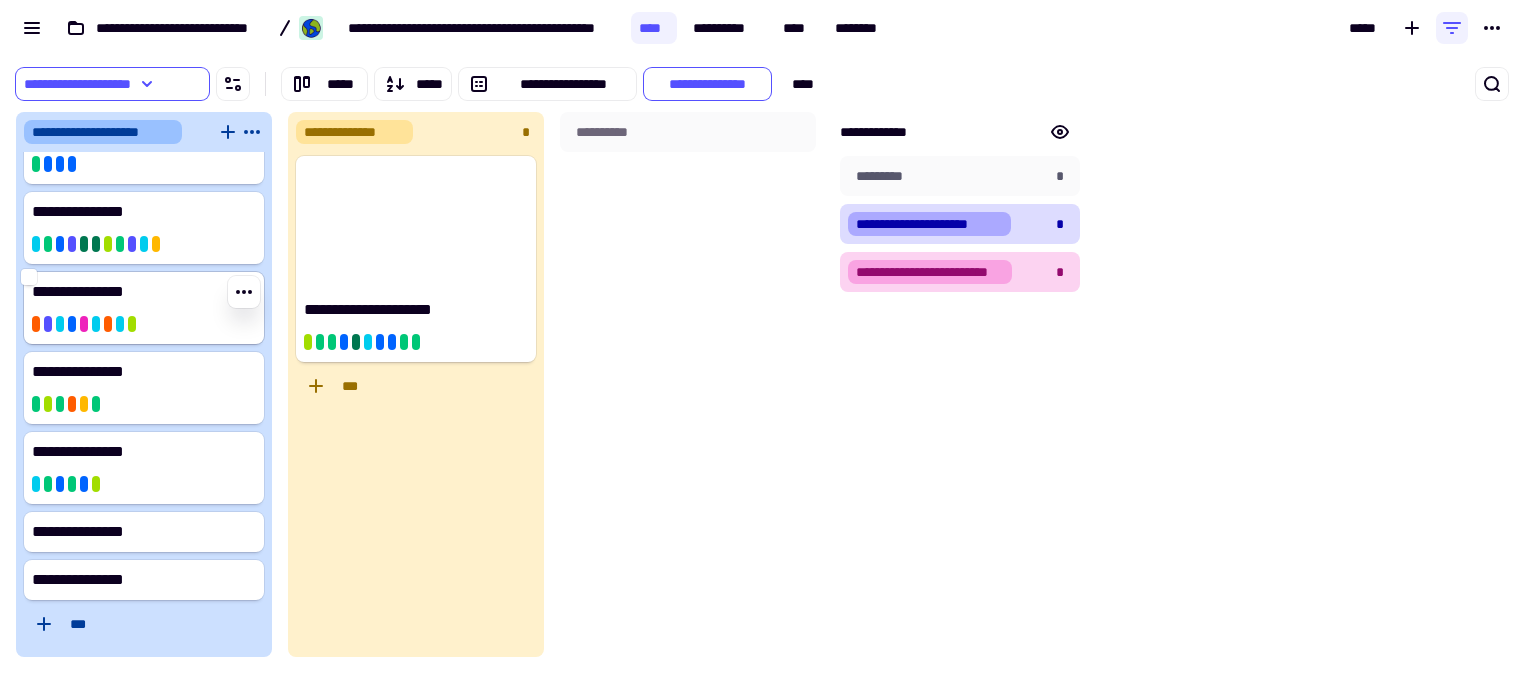 scroll, scrollTop: 693, scrollLeft: 0, axis: vertical 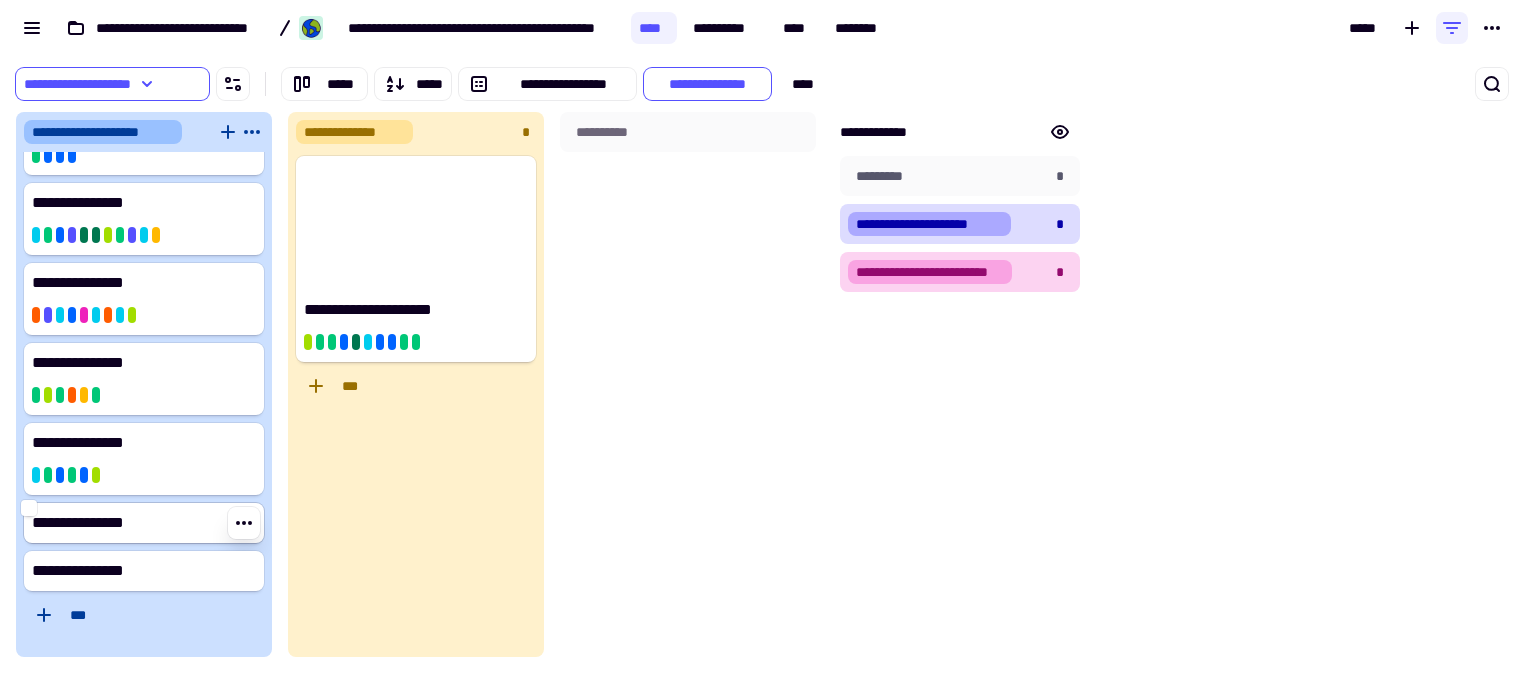 click on "**********" 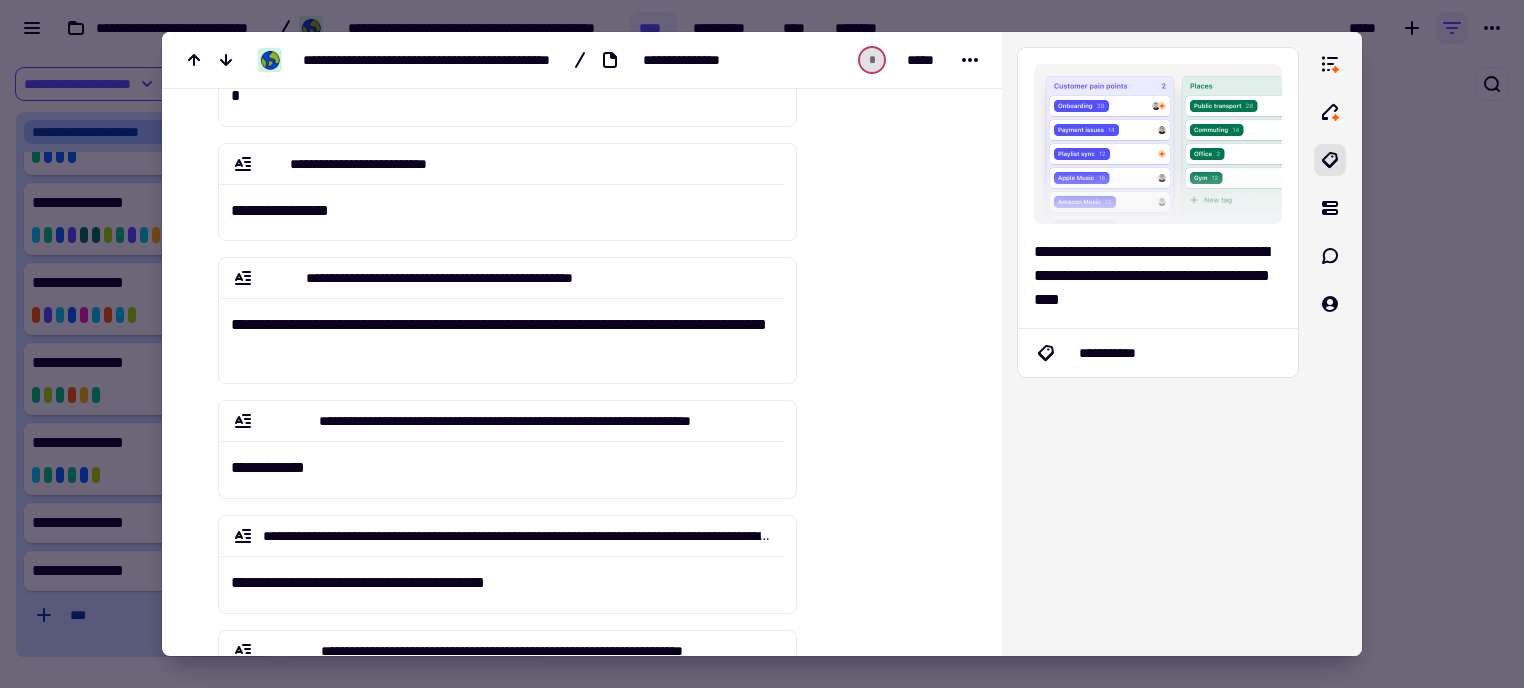 scroll, scrollTop: 299, scrollLeft: 0, axis: vertical 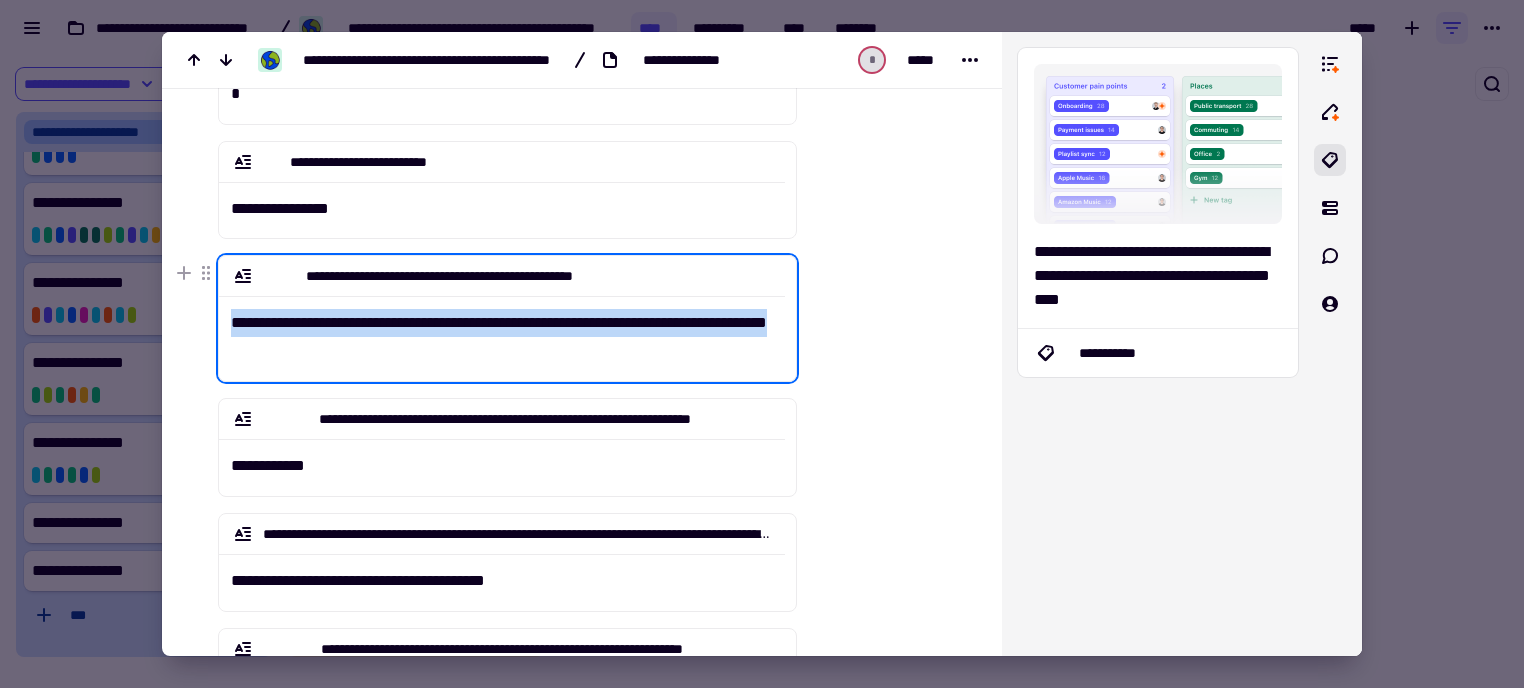 drag, startPoint x: 228, startPoint y: 326, endPoint x: 320, endPoint y: 365, distance: 99.92497 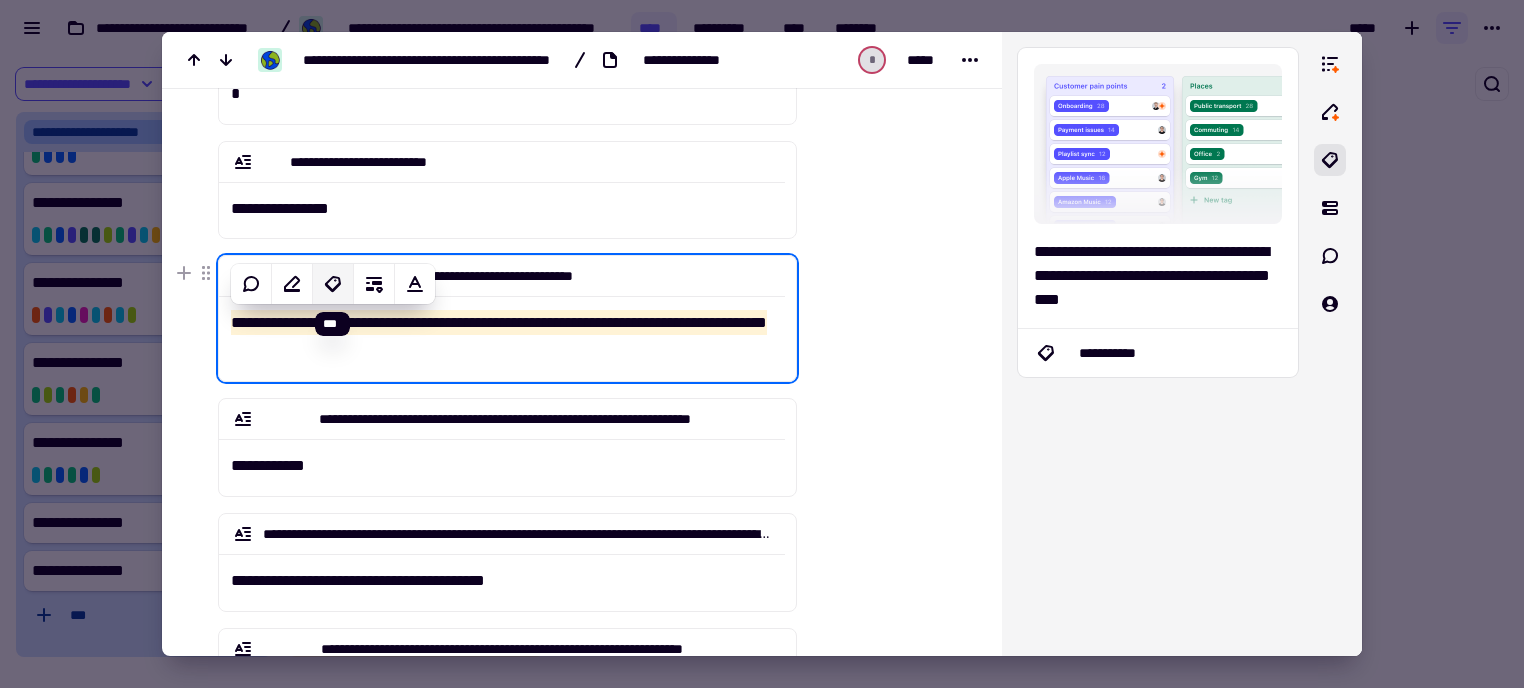 click 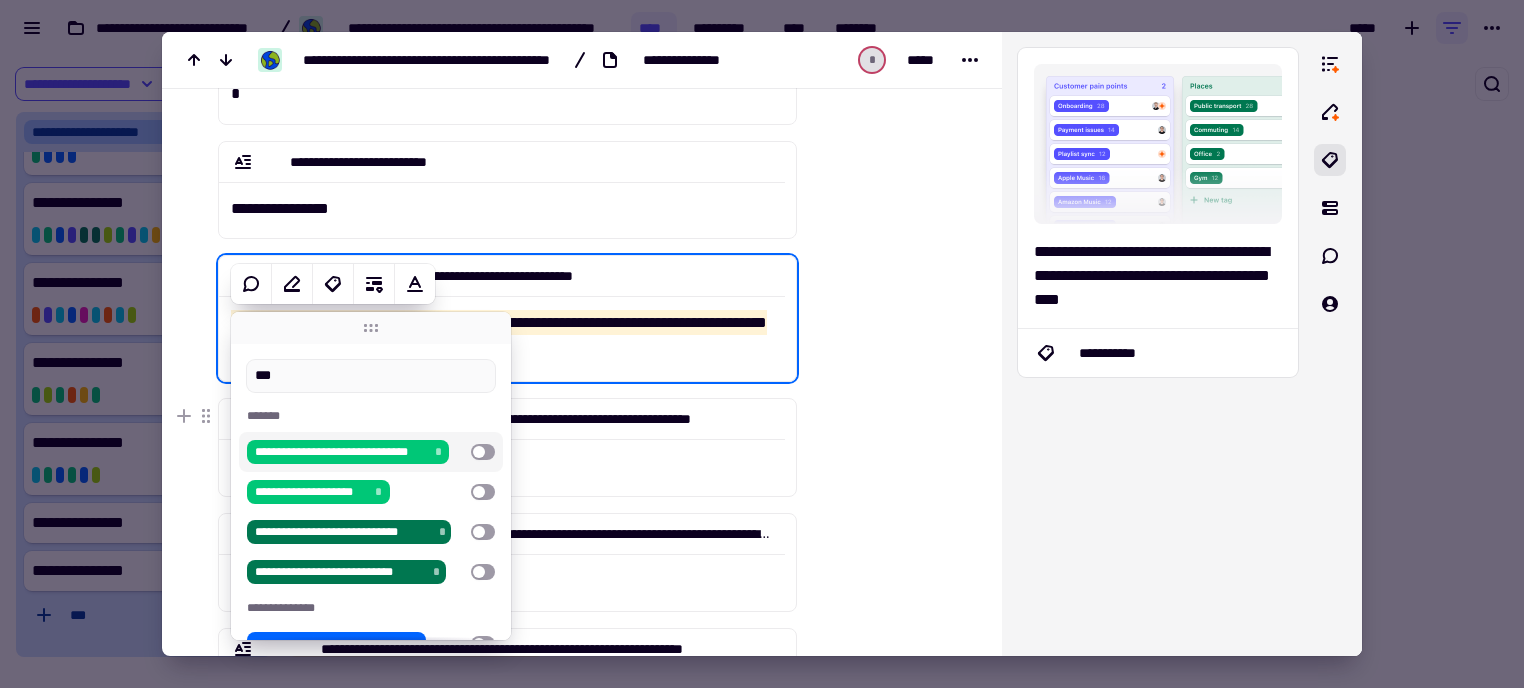 type on "***" 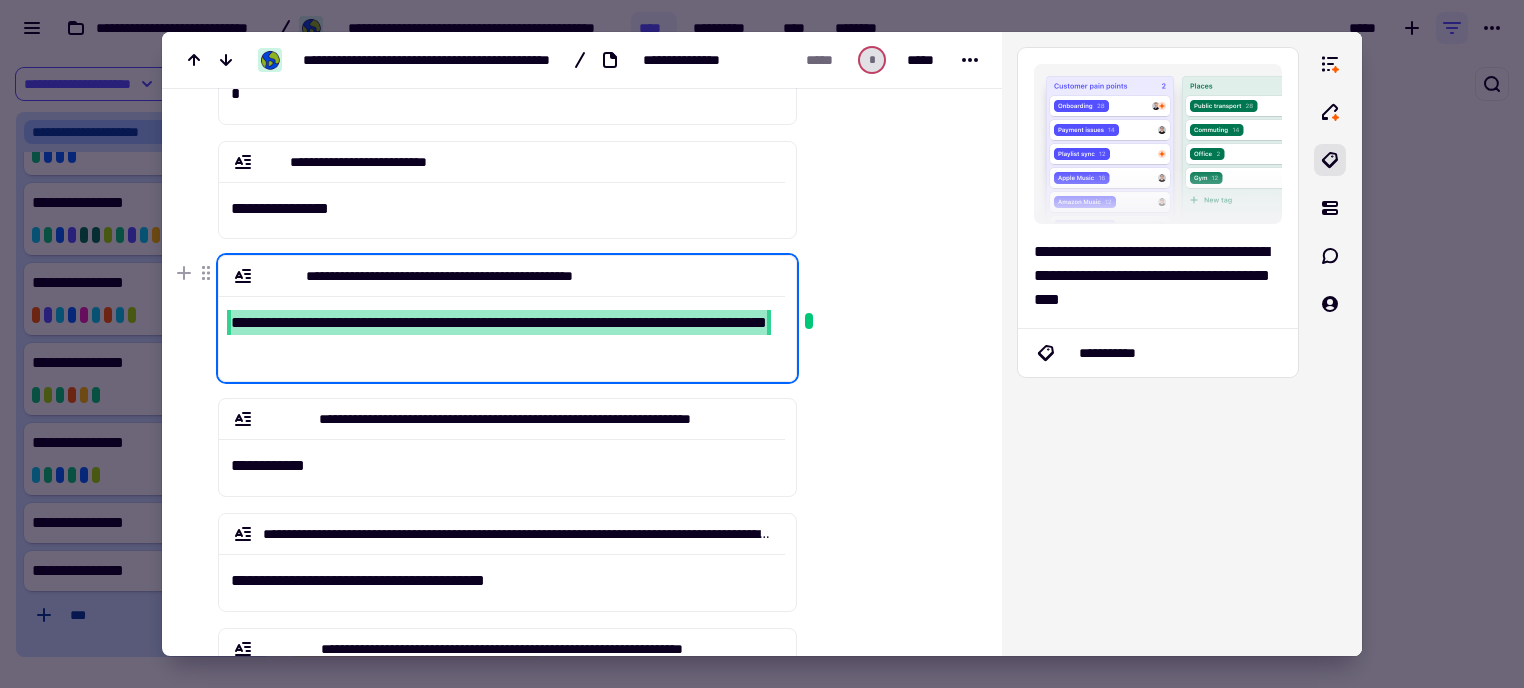 click on "**********" at bounding box center [507, 318] 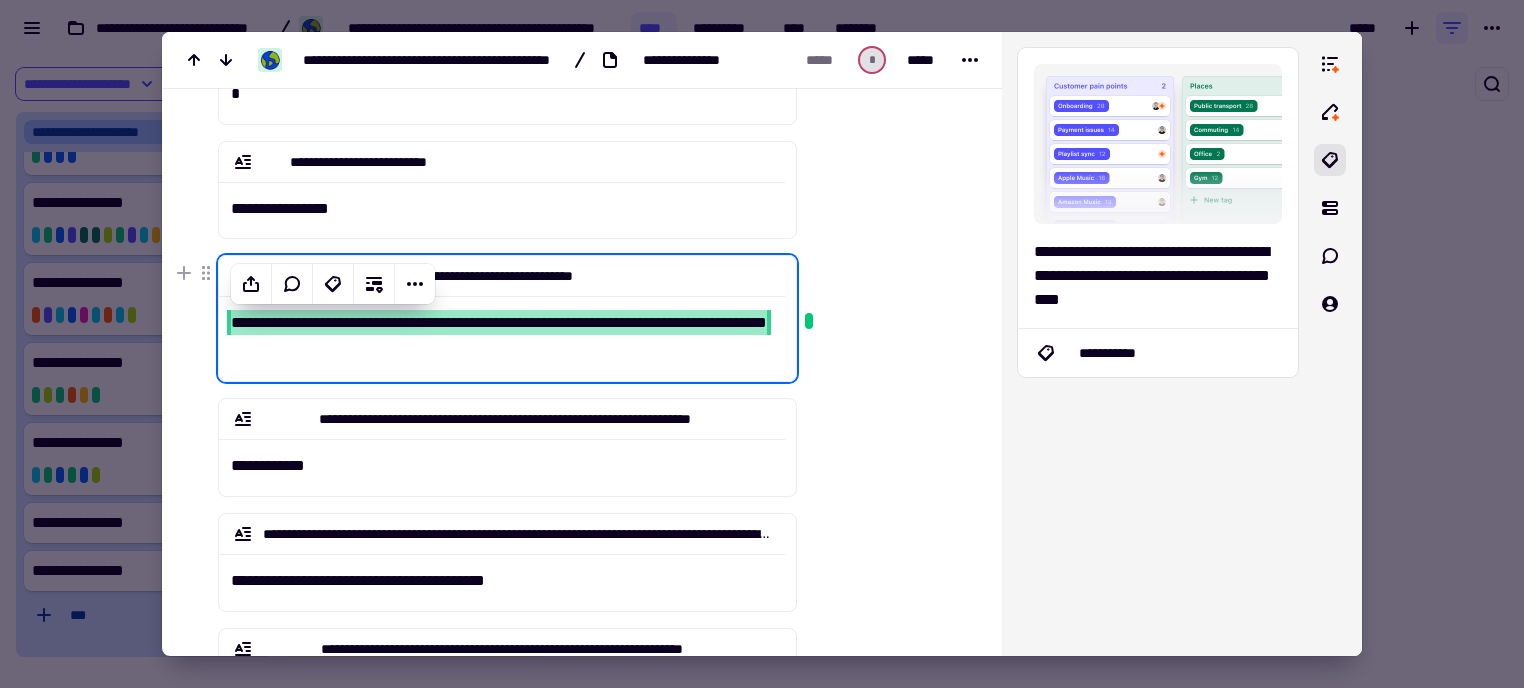 click on "**********" at bounding box center (499, 322) 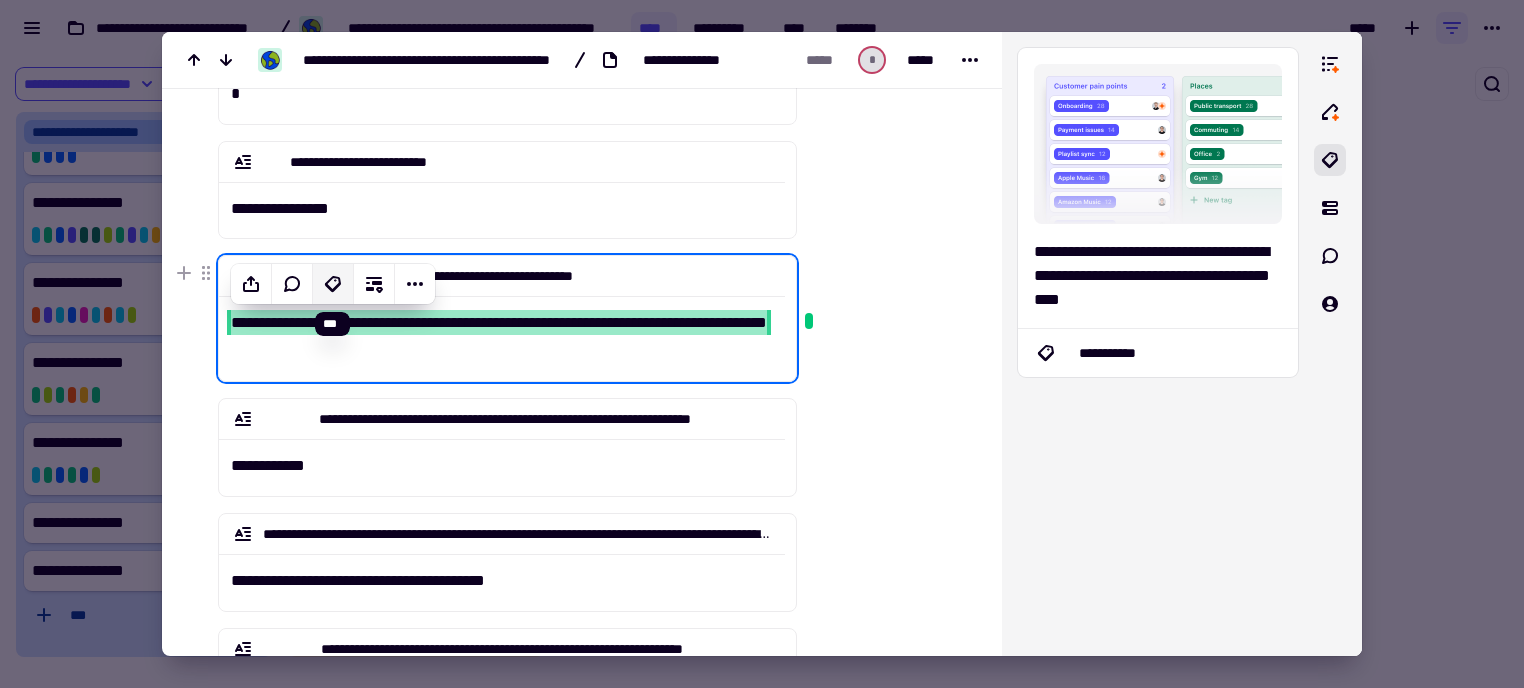 click 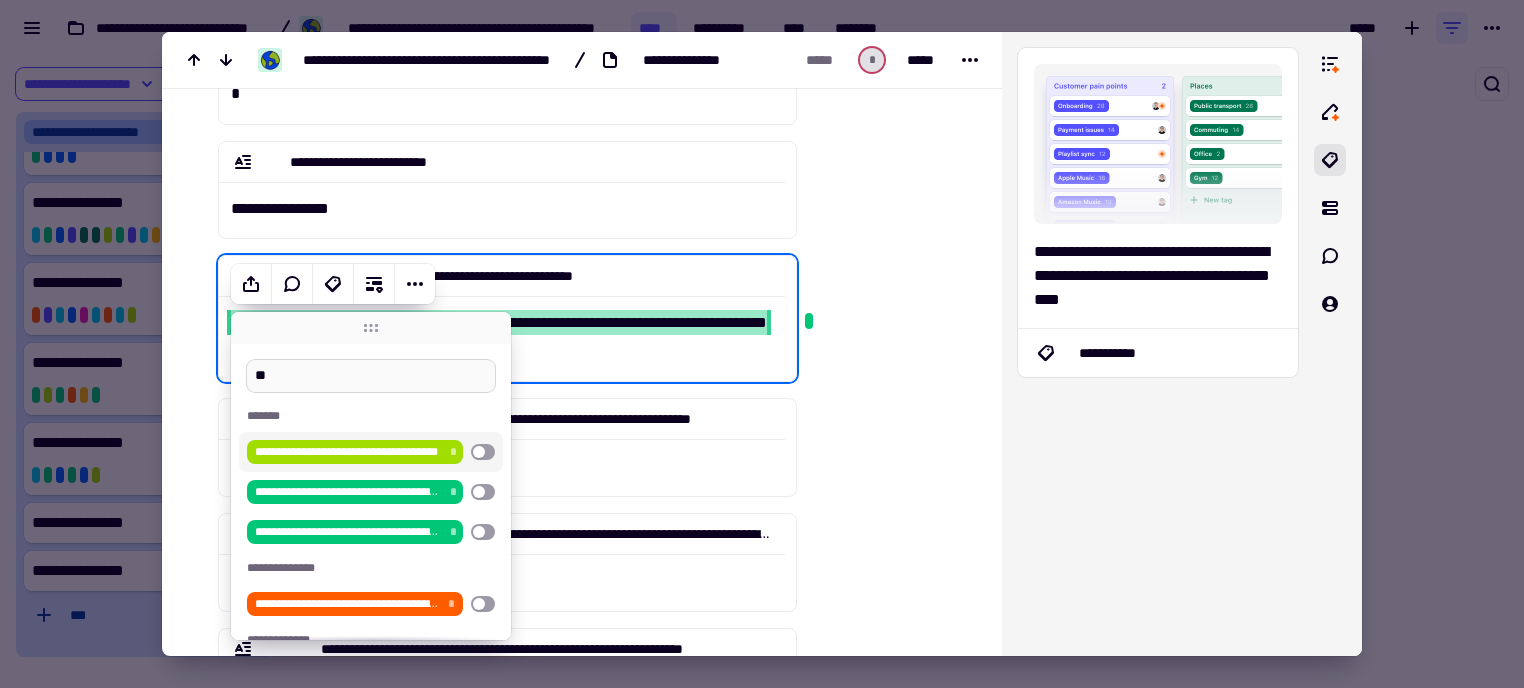 type on "*" 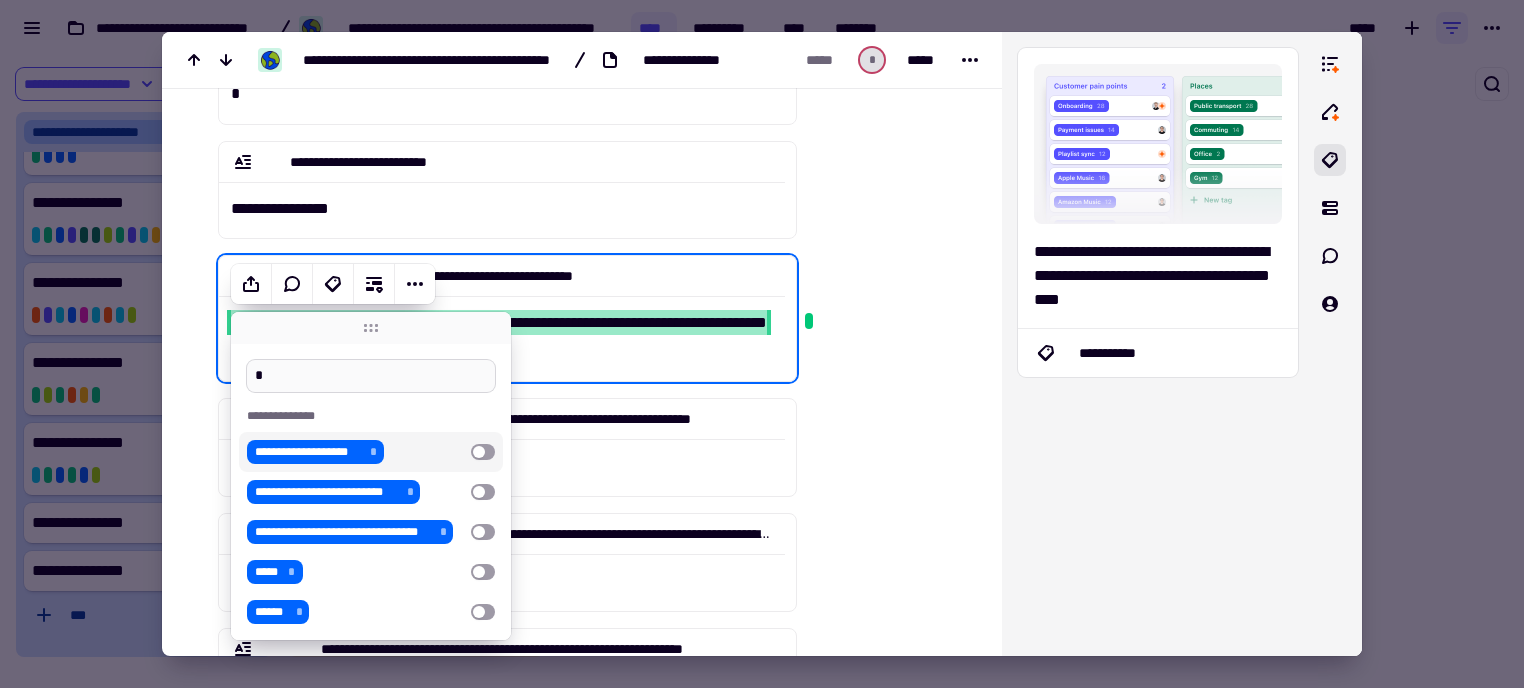 type 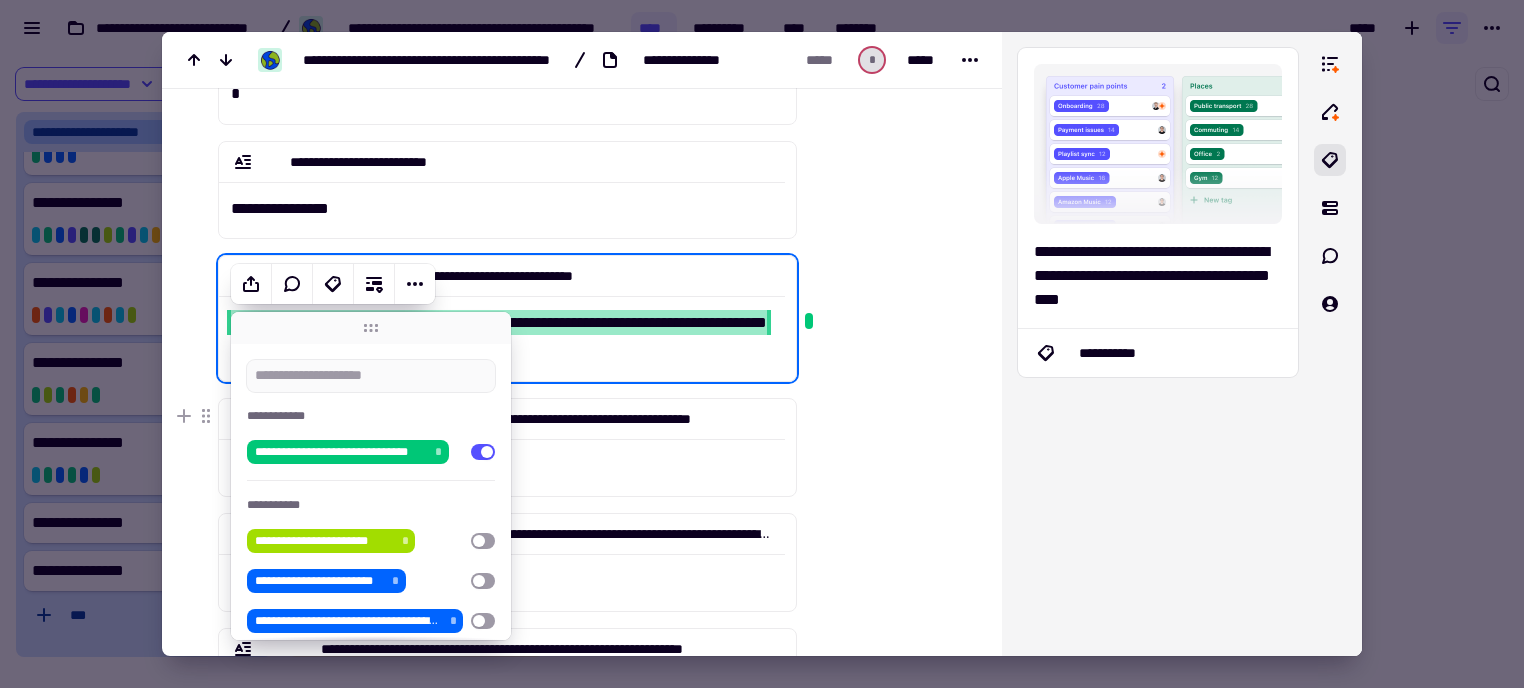 click at bounding box center (885, 1031) 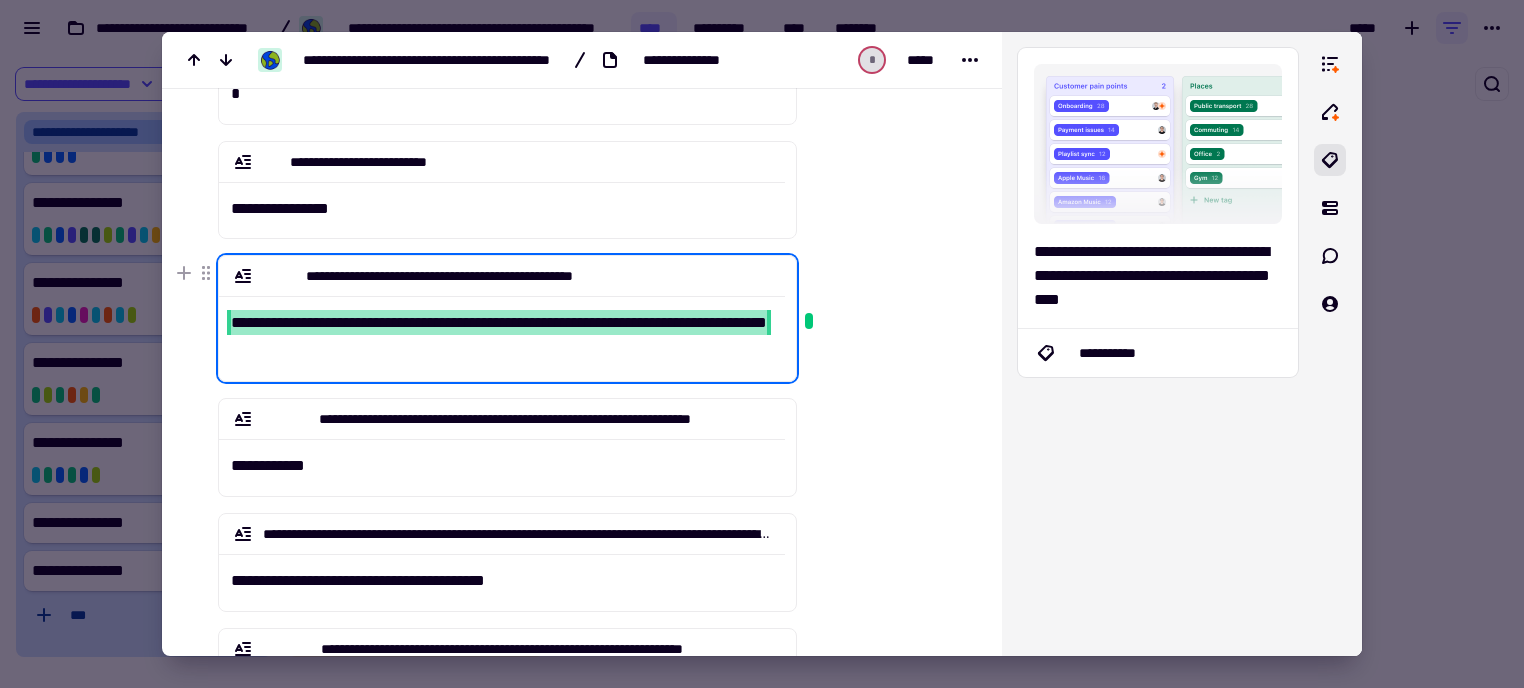 click on "**********" at bounding box center [507, 318] 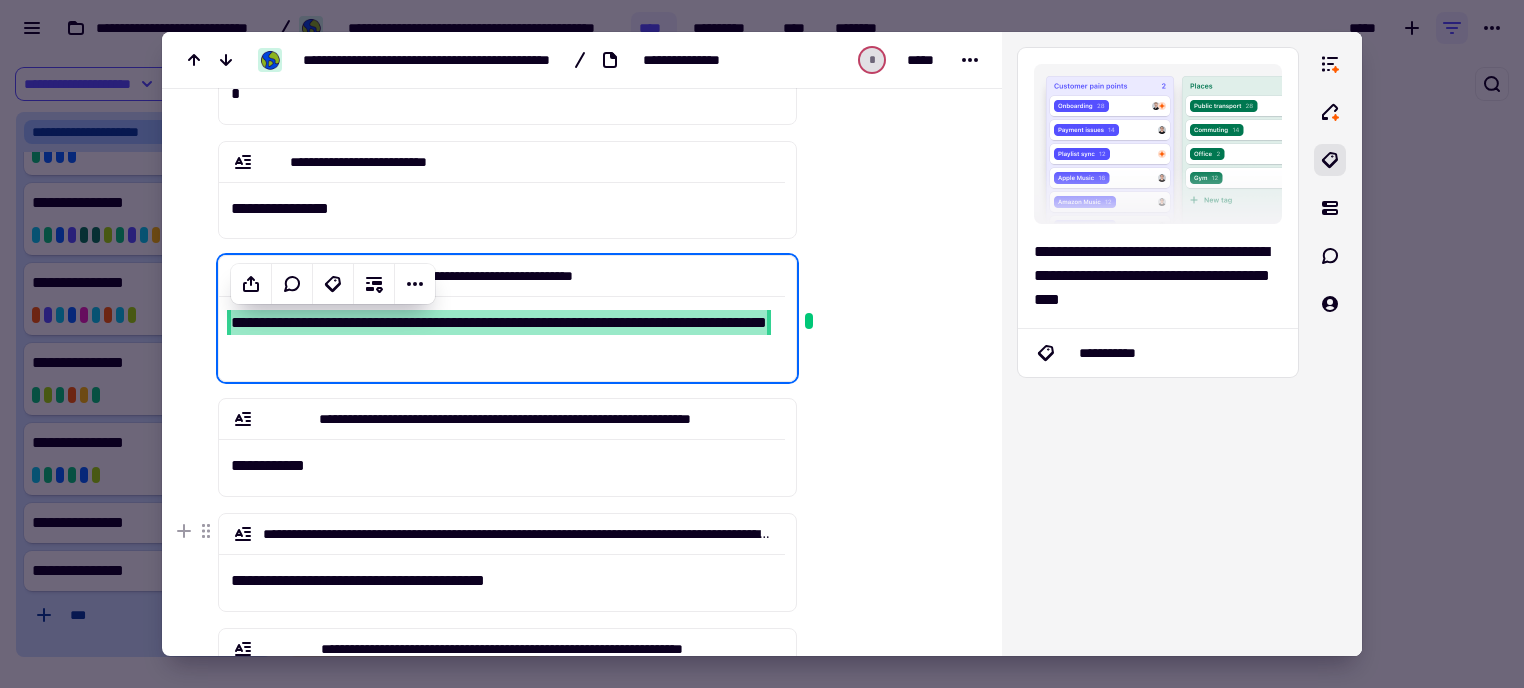 click at bounding box center (885, 1031) 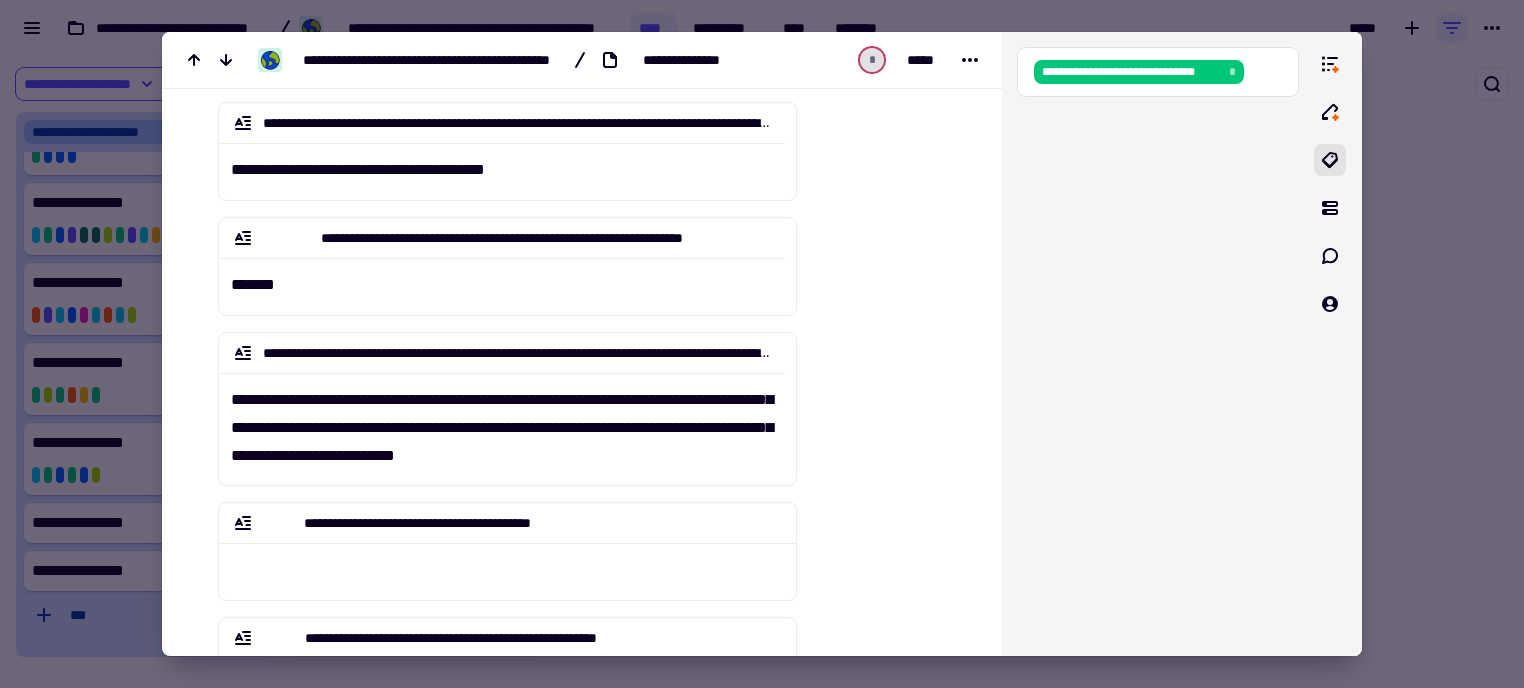 scroll, scrollTop: 711, scrollLeft: 0, axis: vertical 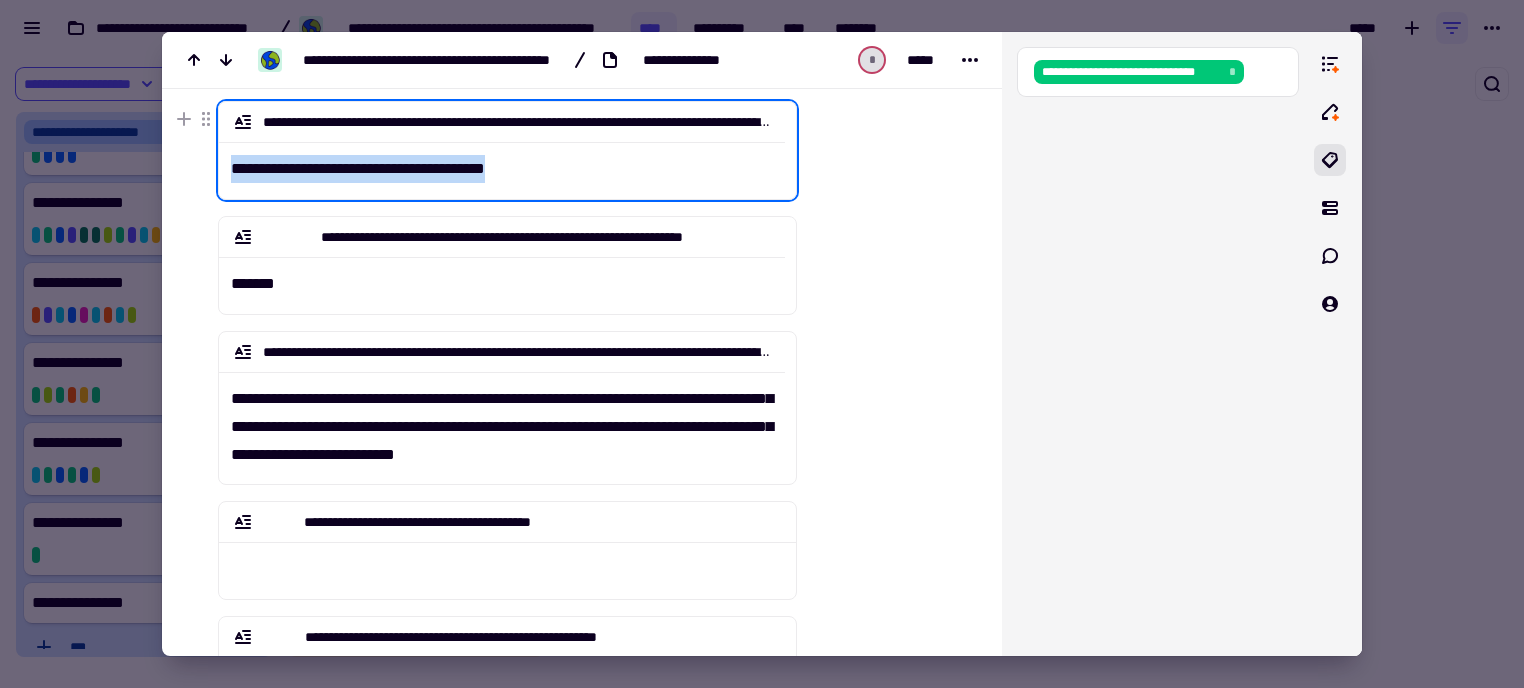 drag, startPoint x: 616, startPoint y: 182, endPoint x: 232, endPoint y: 157, distance: 384.81293 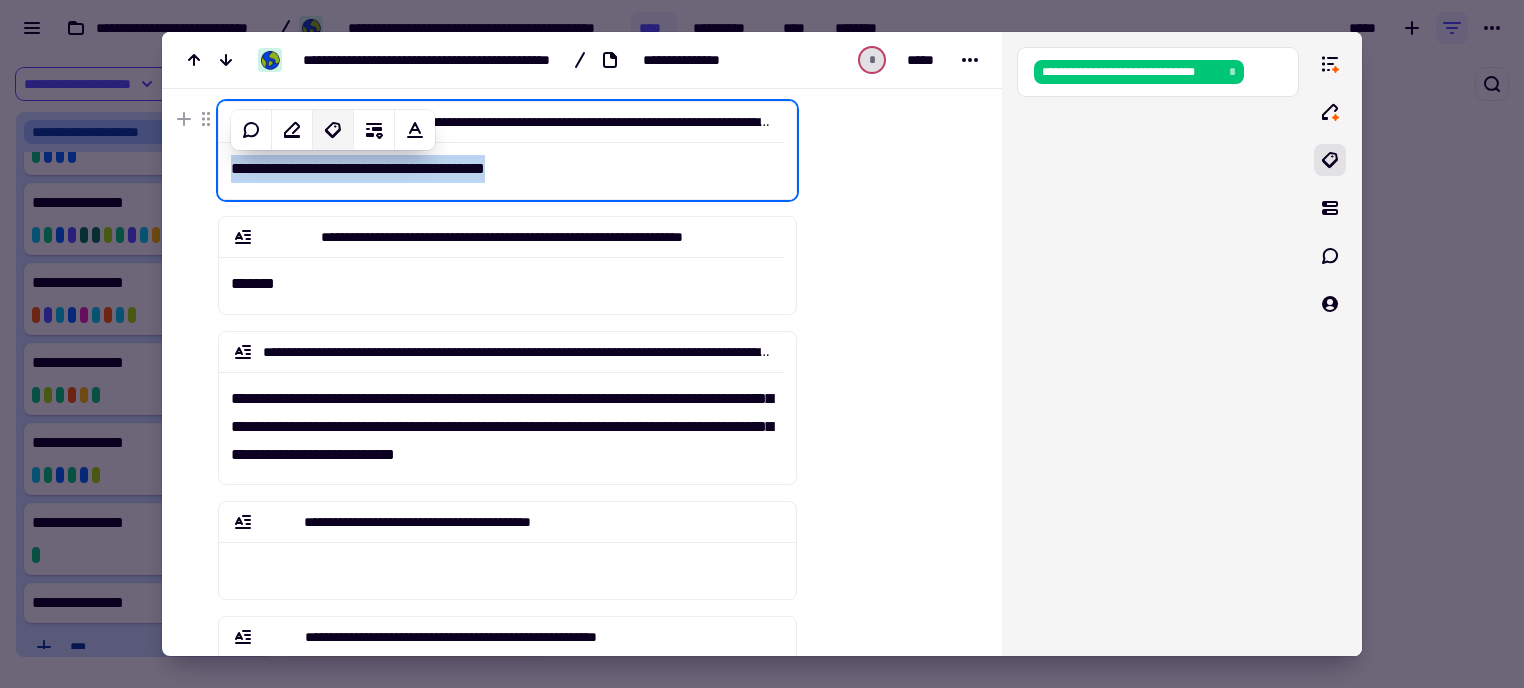 click 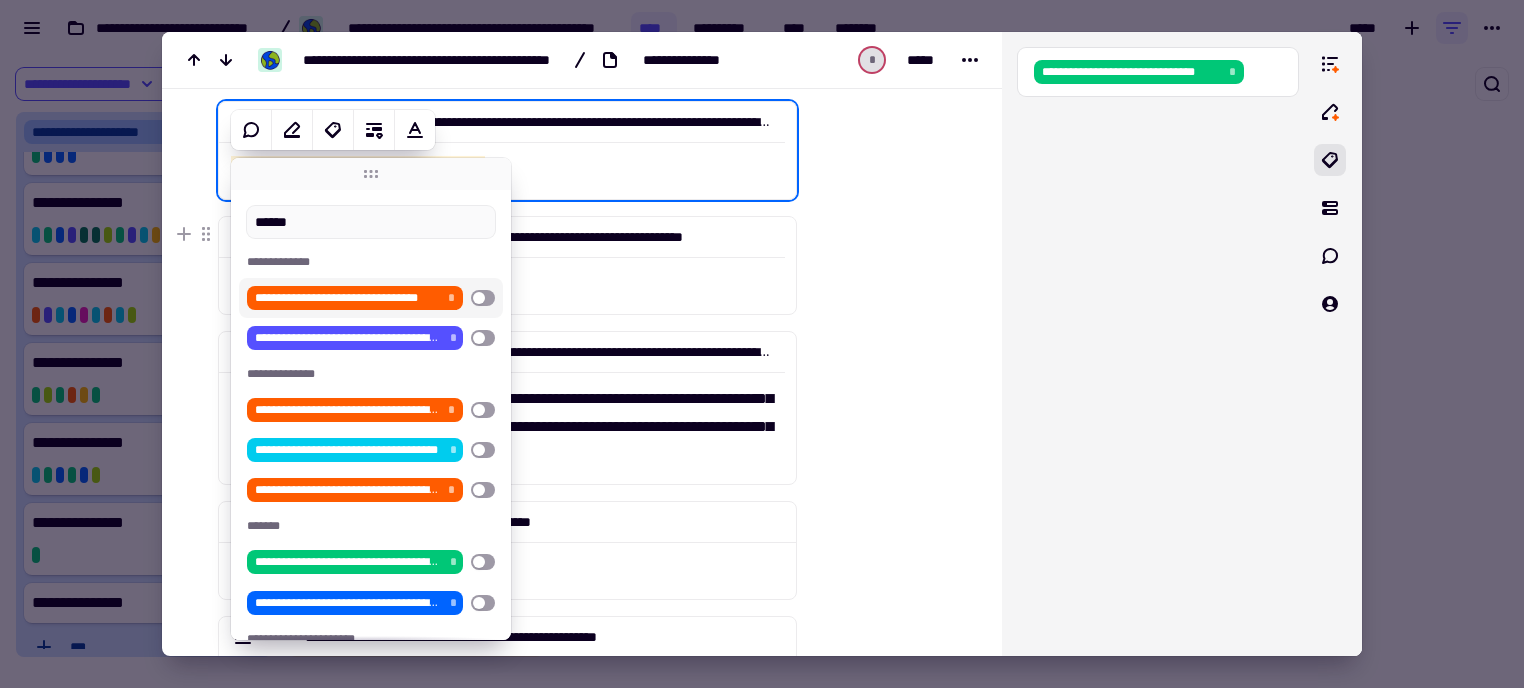 type on "******" 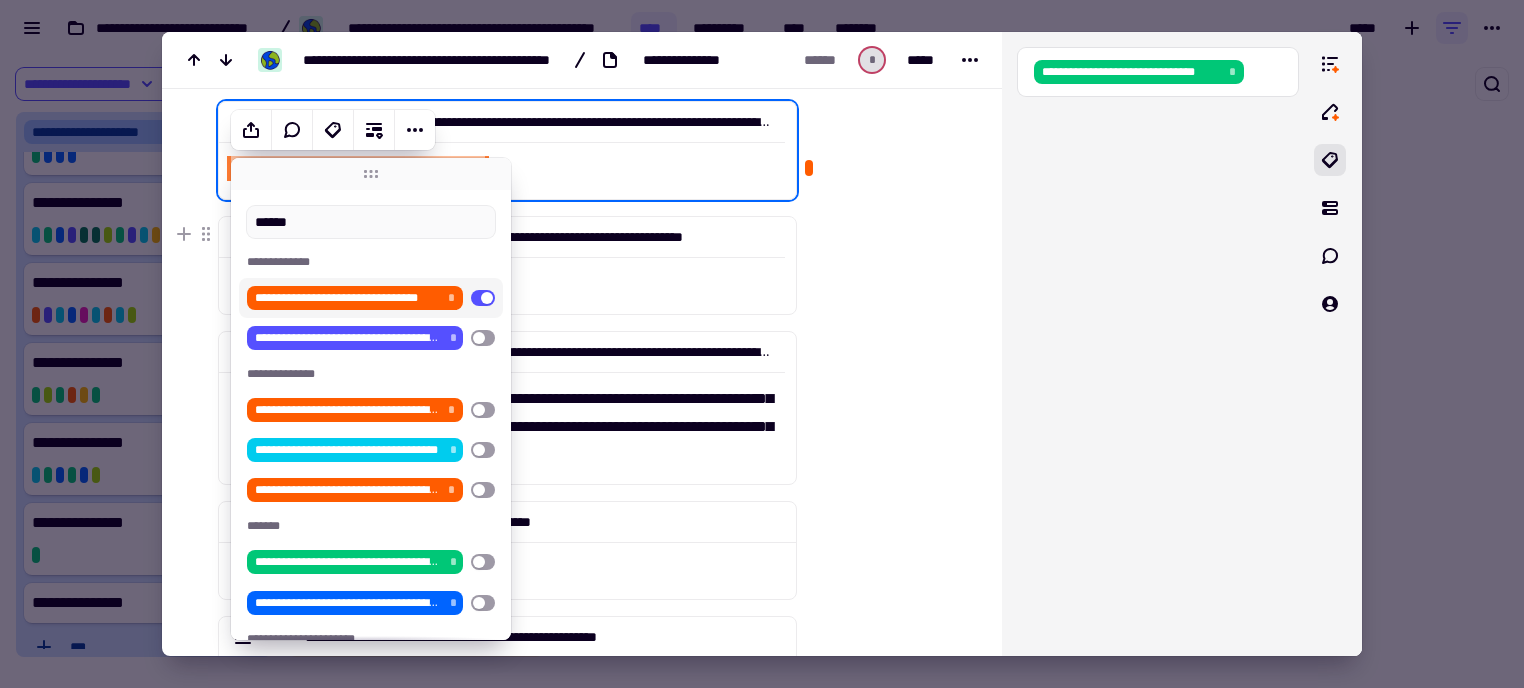 click at bounding box center [885, 619] 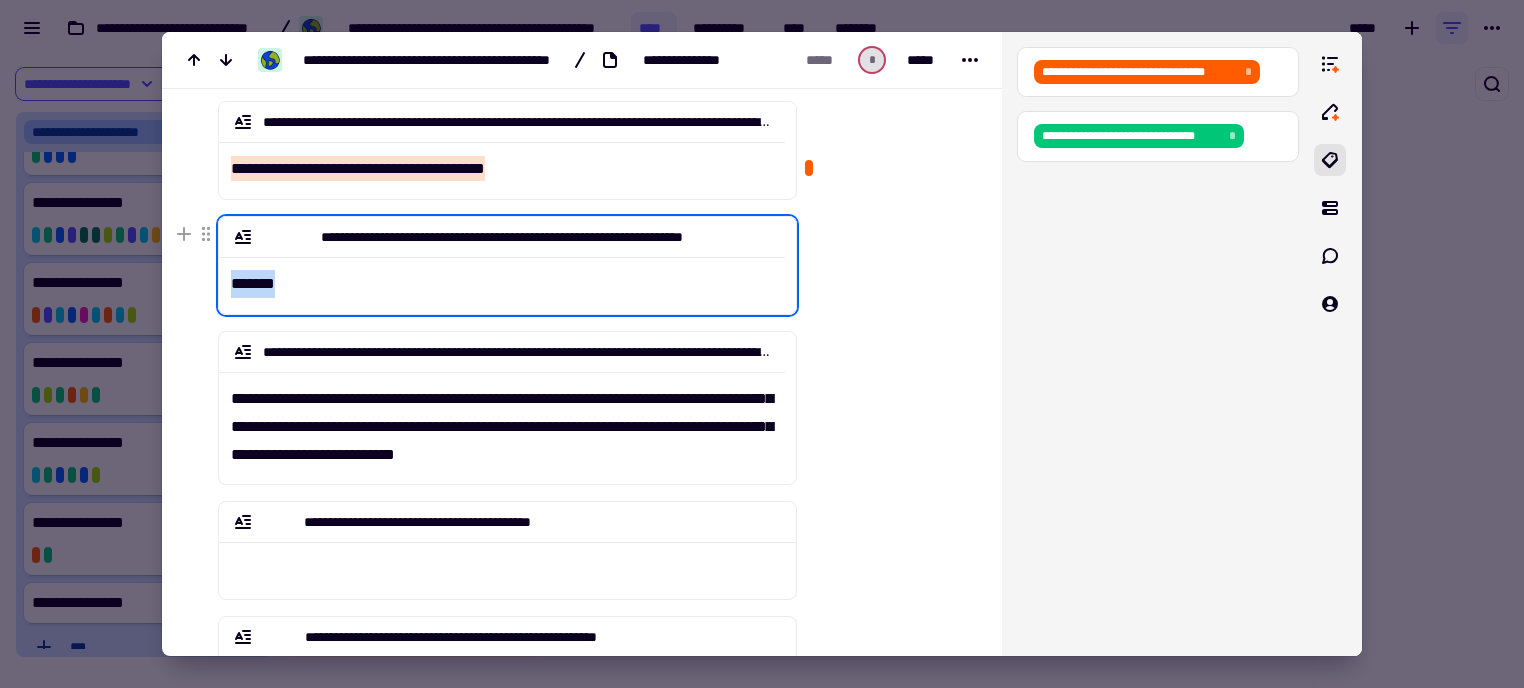 drag, startPoint x: 291, startPoint y: 288, endPoint x: 192, endPoint y: 281, distance: 99.24717 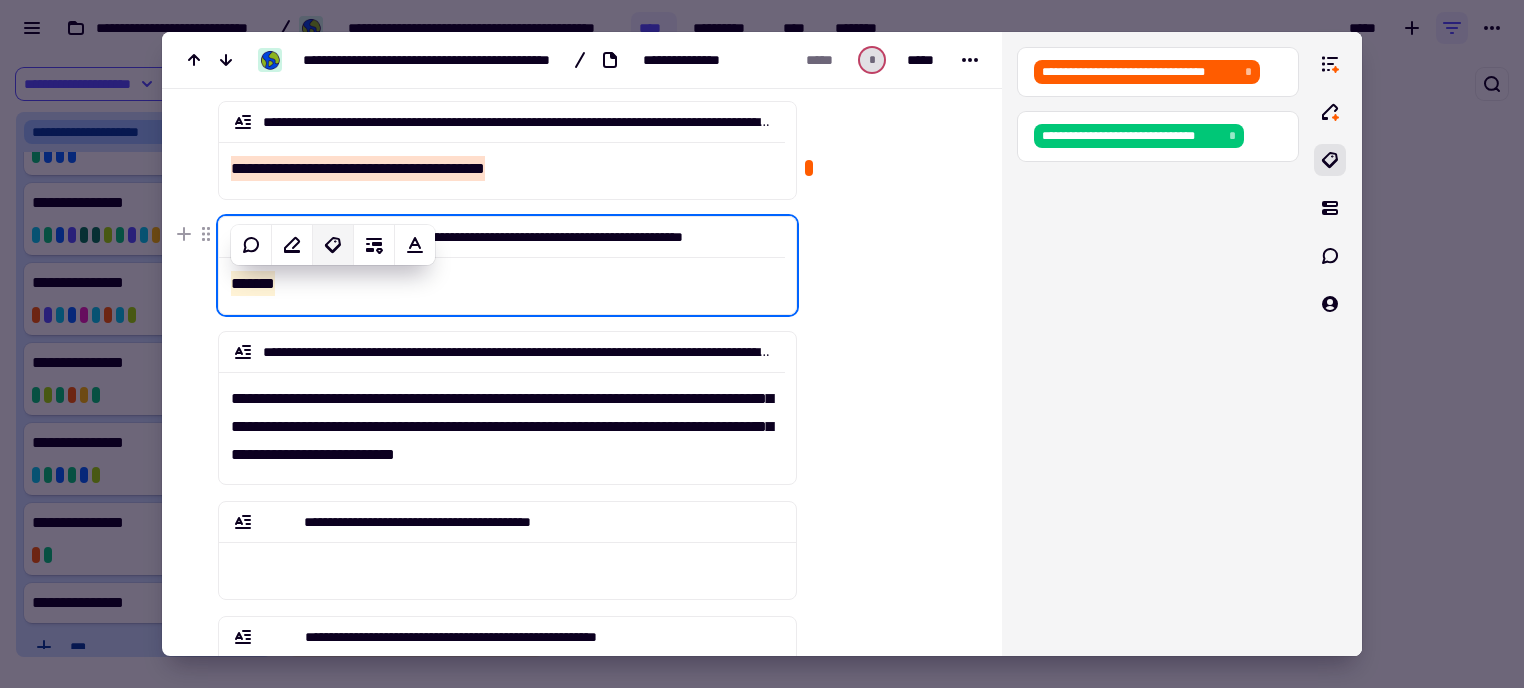 click 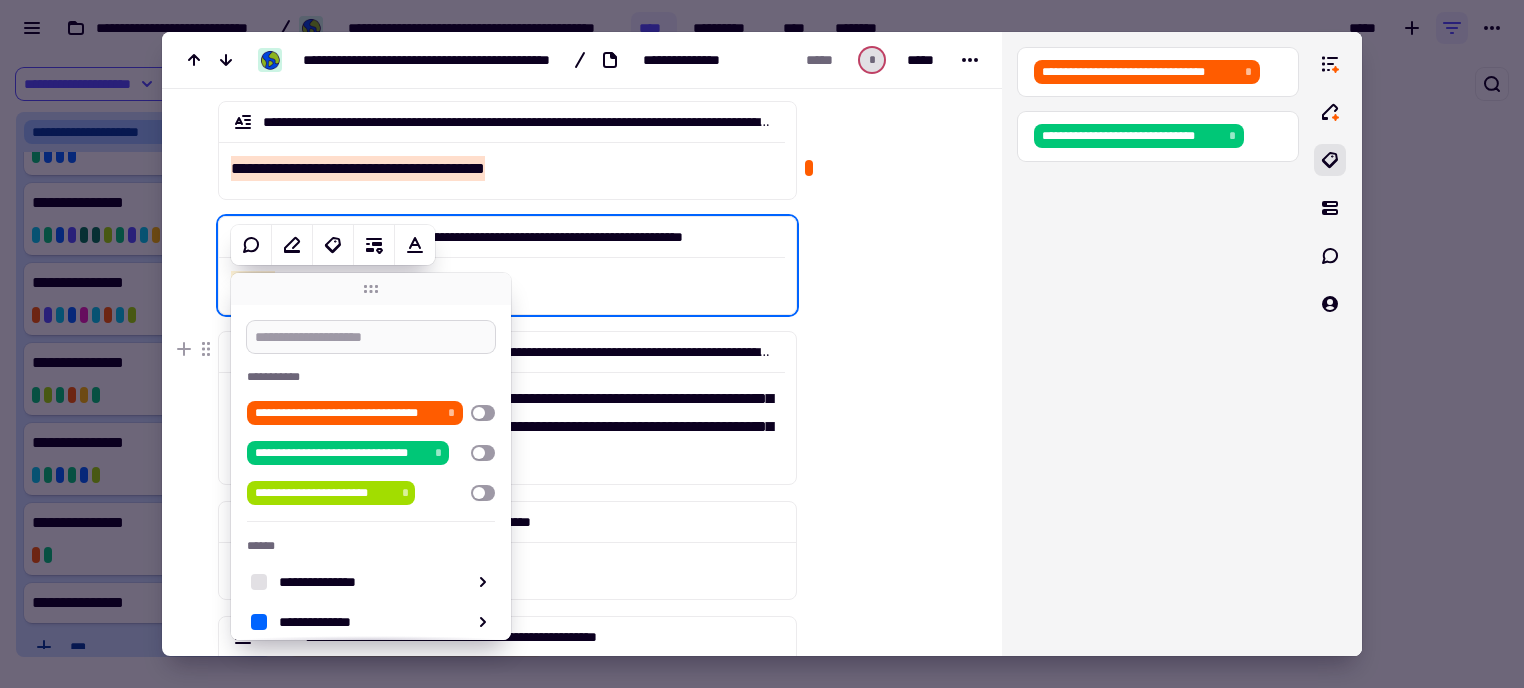 click at bounding box center (371, 337) 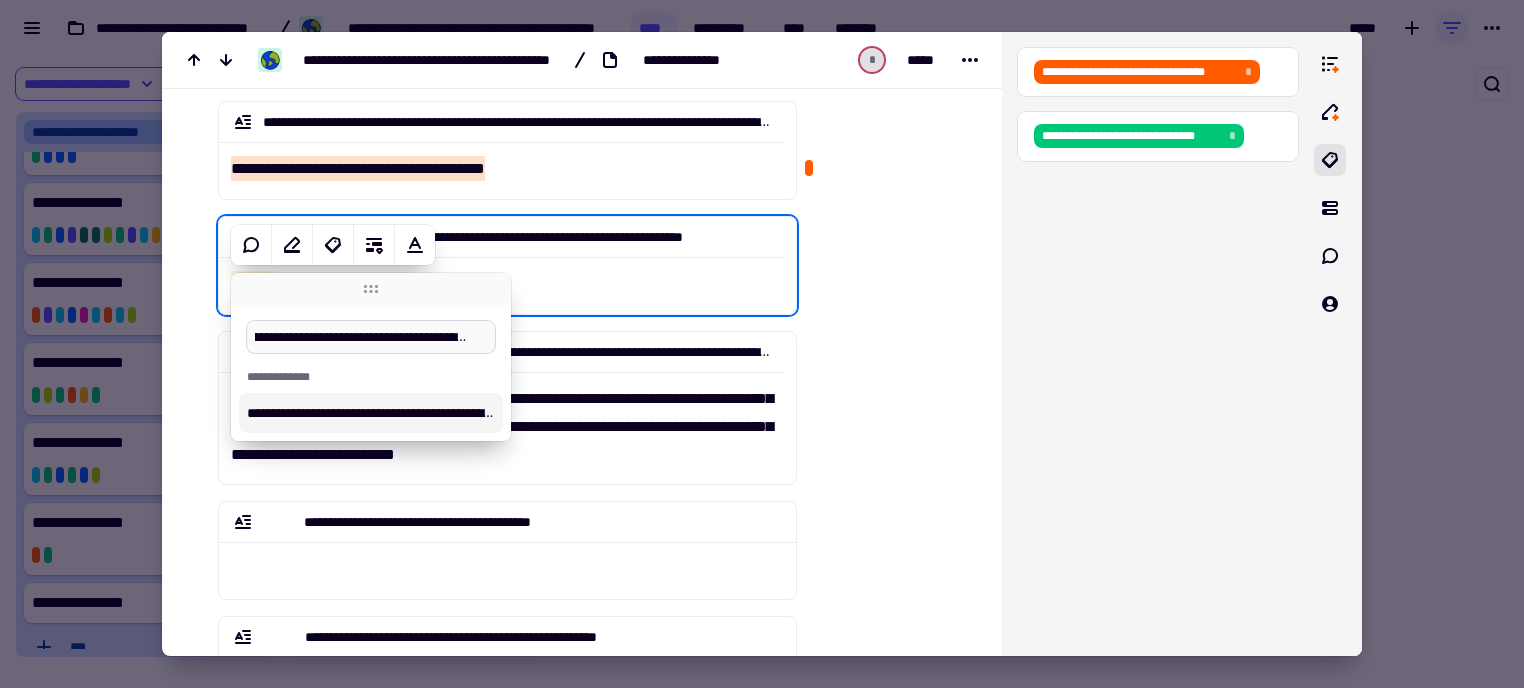 type on "**********" 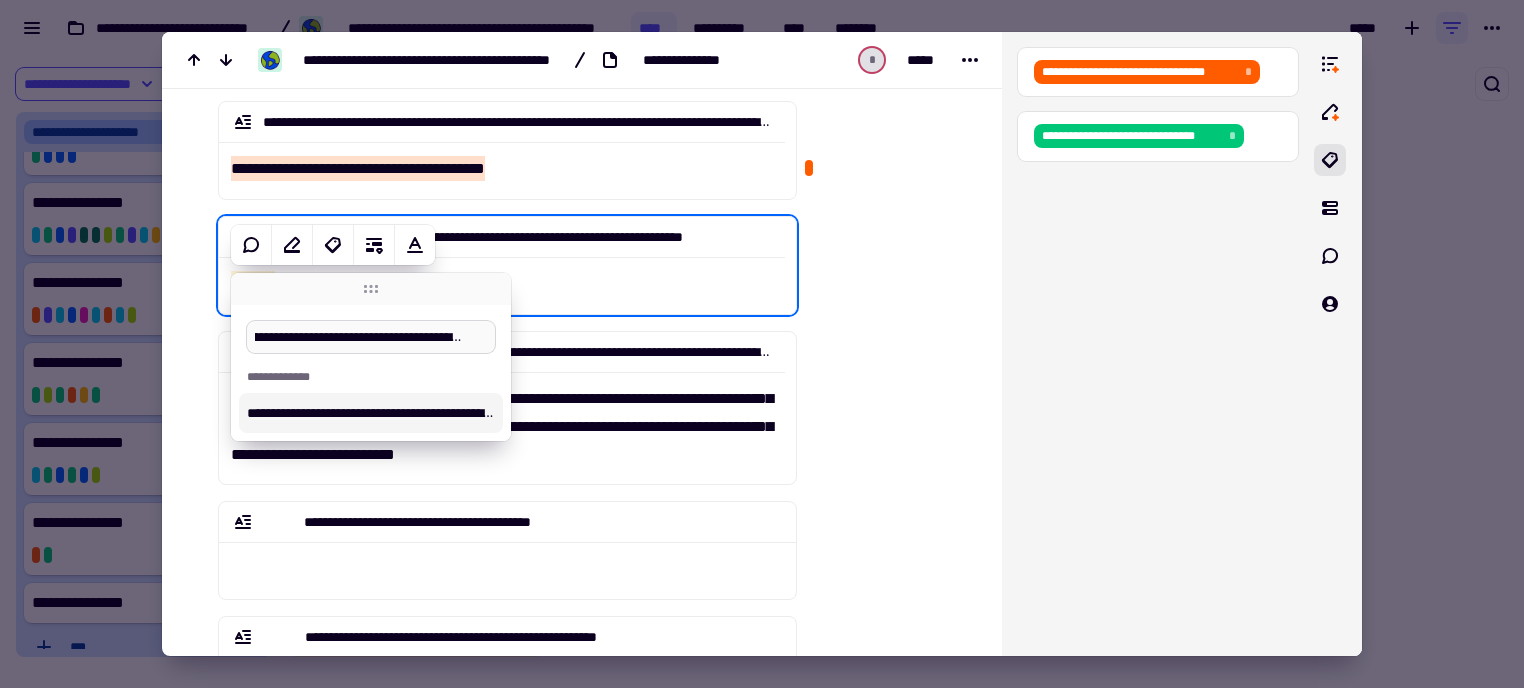 scroll, scrollTop: 0, scrollLeft: 96, axis: horizontal 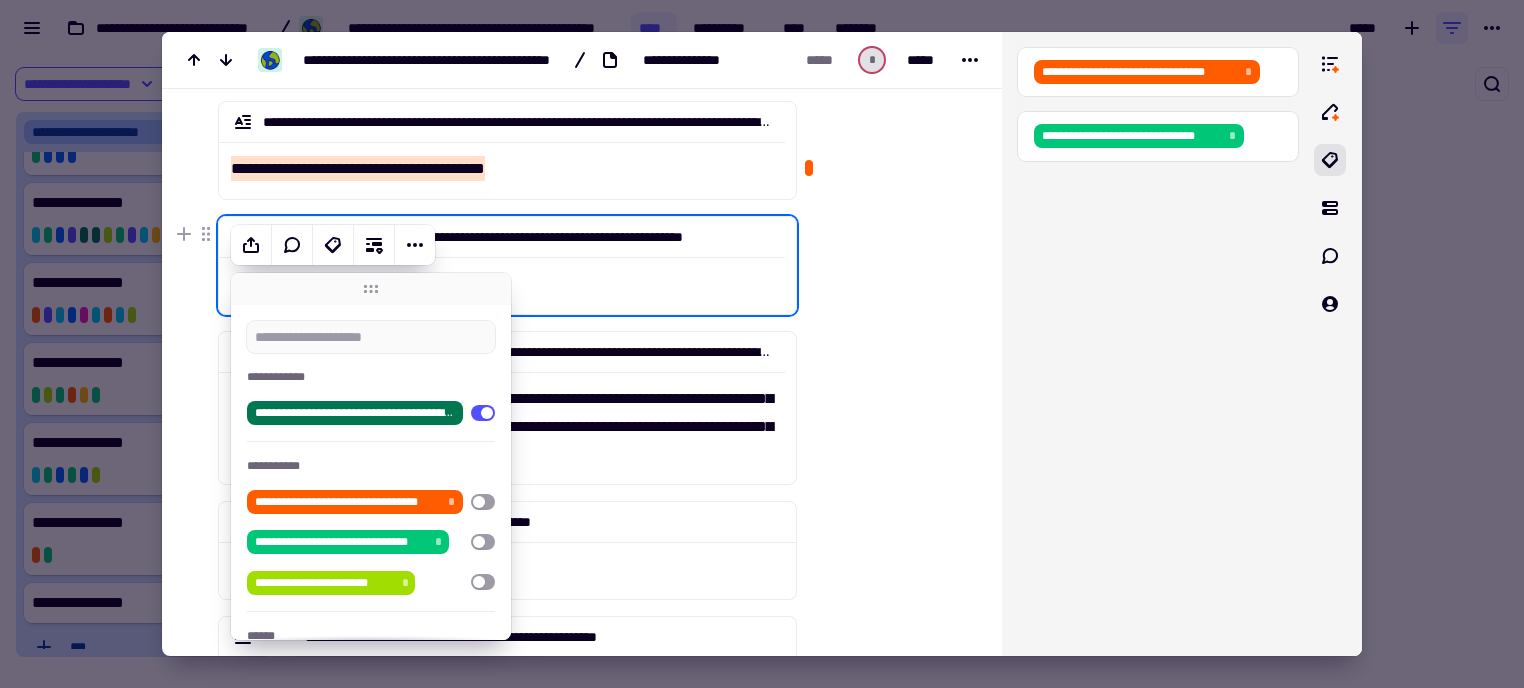 click at bounding box center [885, 619] 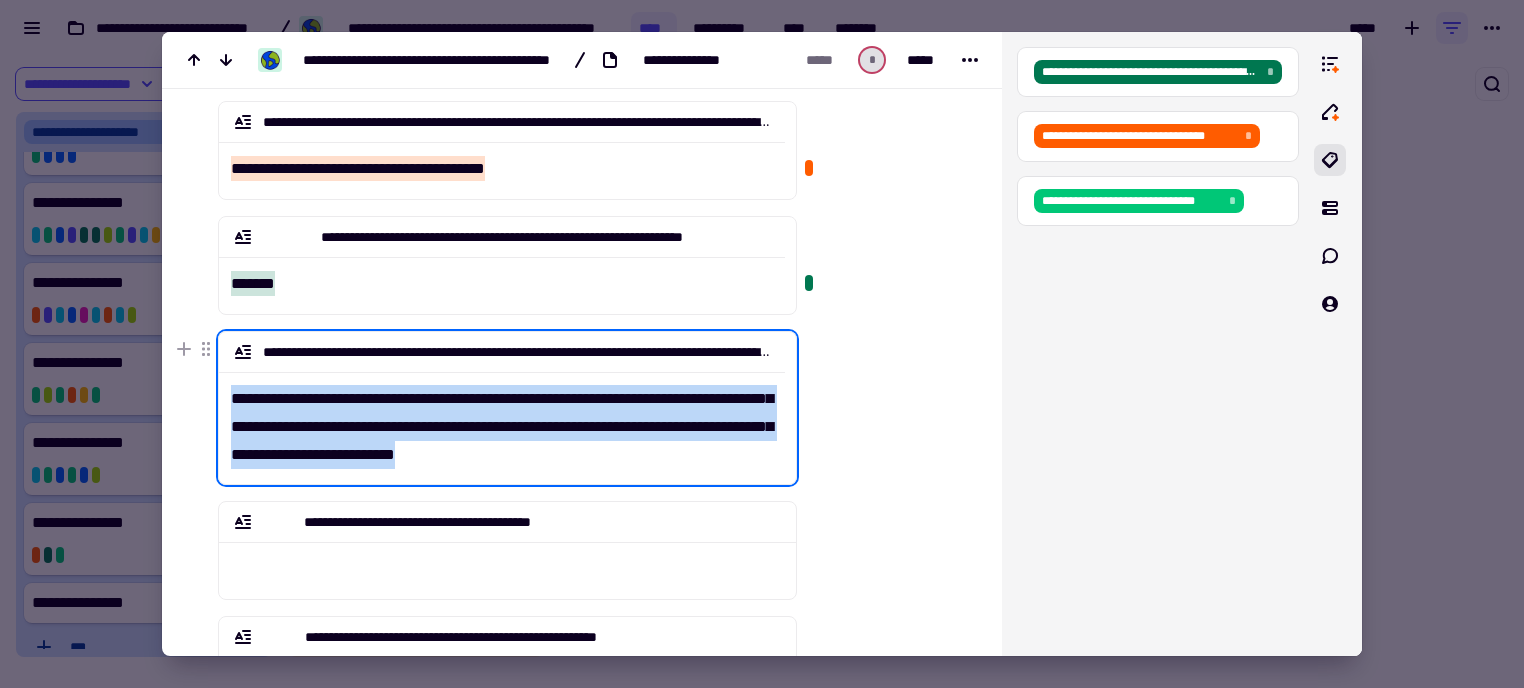drag, startPoint x: 233, startPoint y: 399, endPoint x: 686, endPoint y: 451, distance: 455.9748 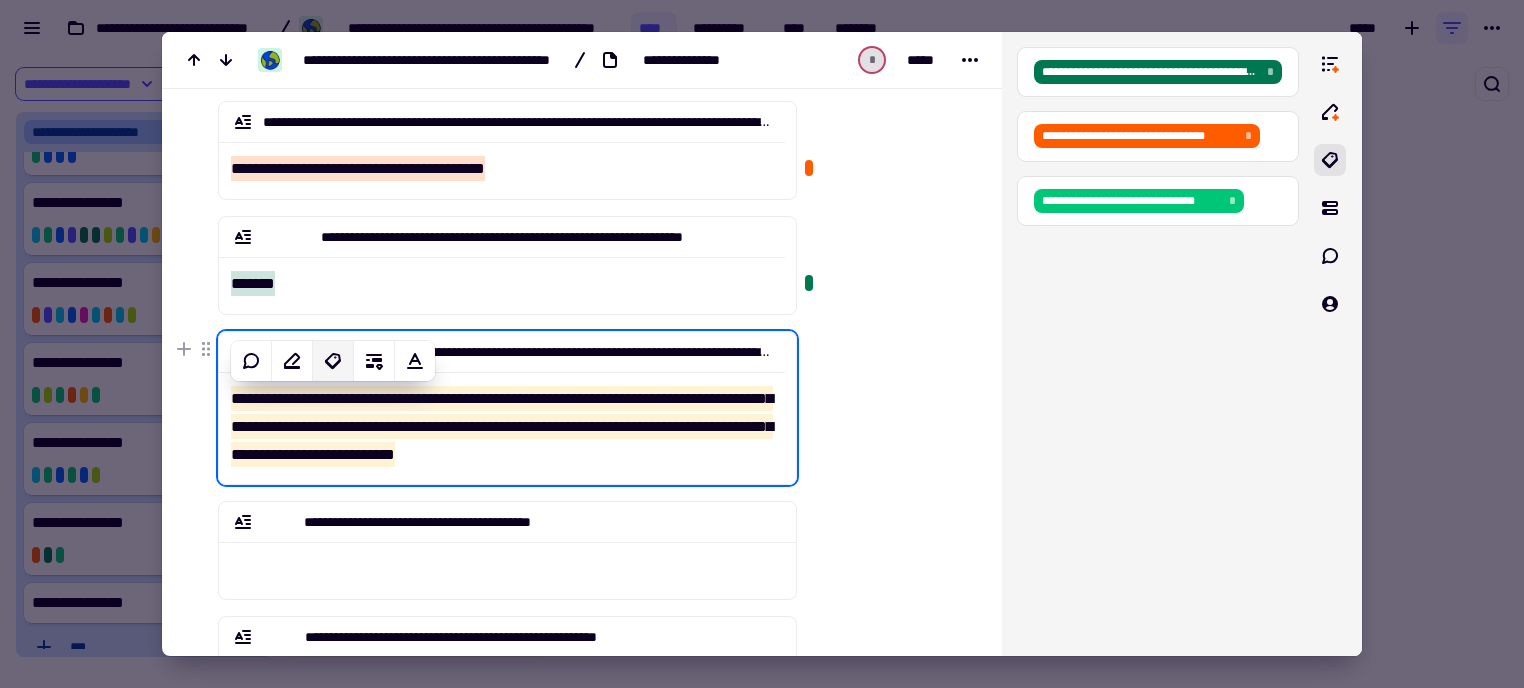 click 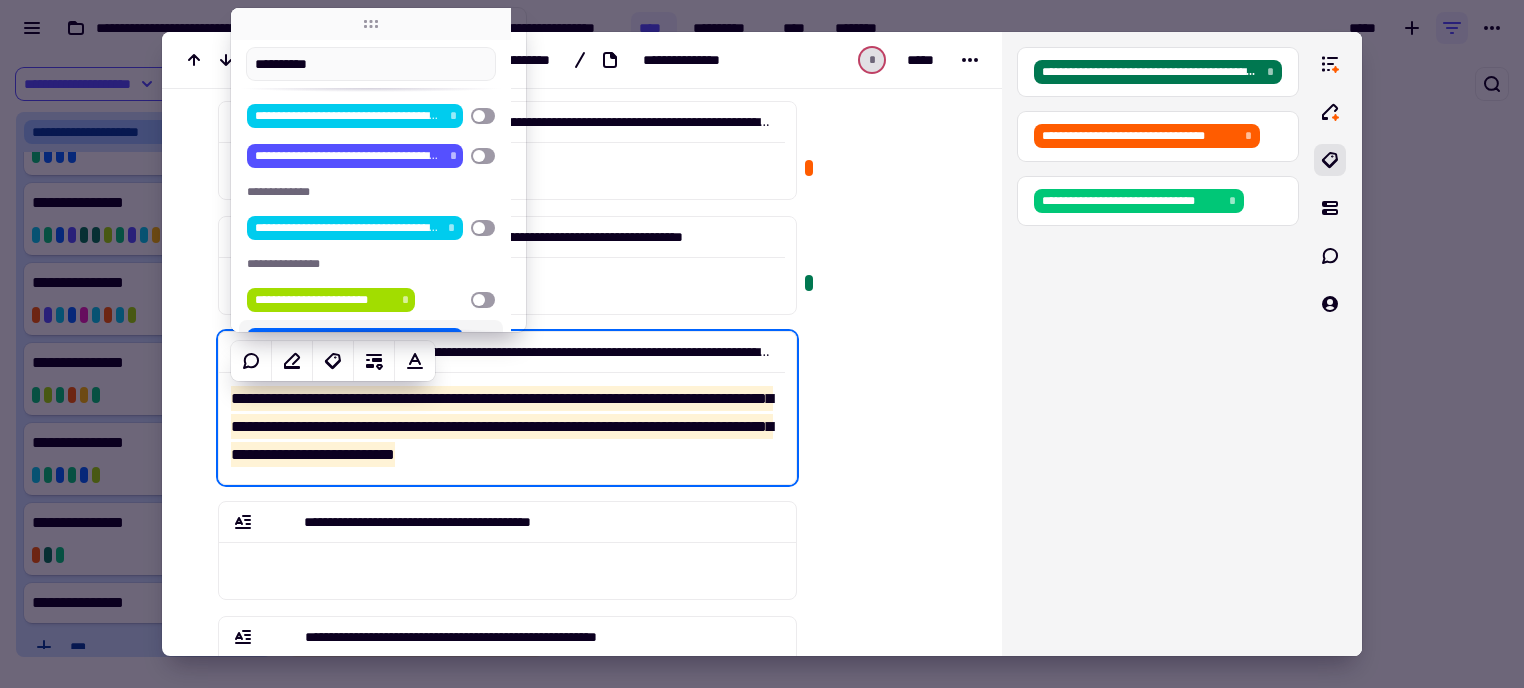 scroll, scrollTop: 0, scrollLeft: 0, axis: both 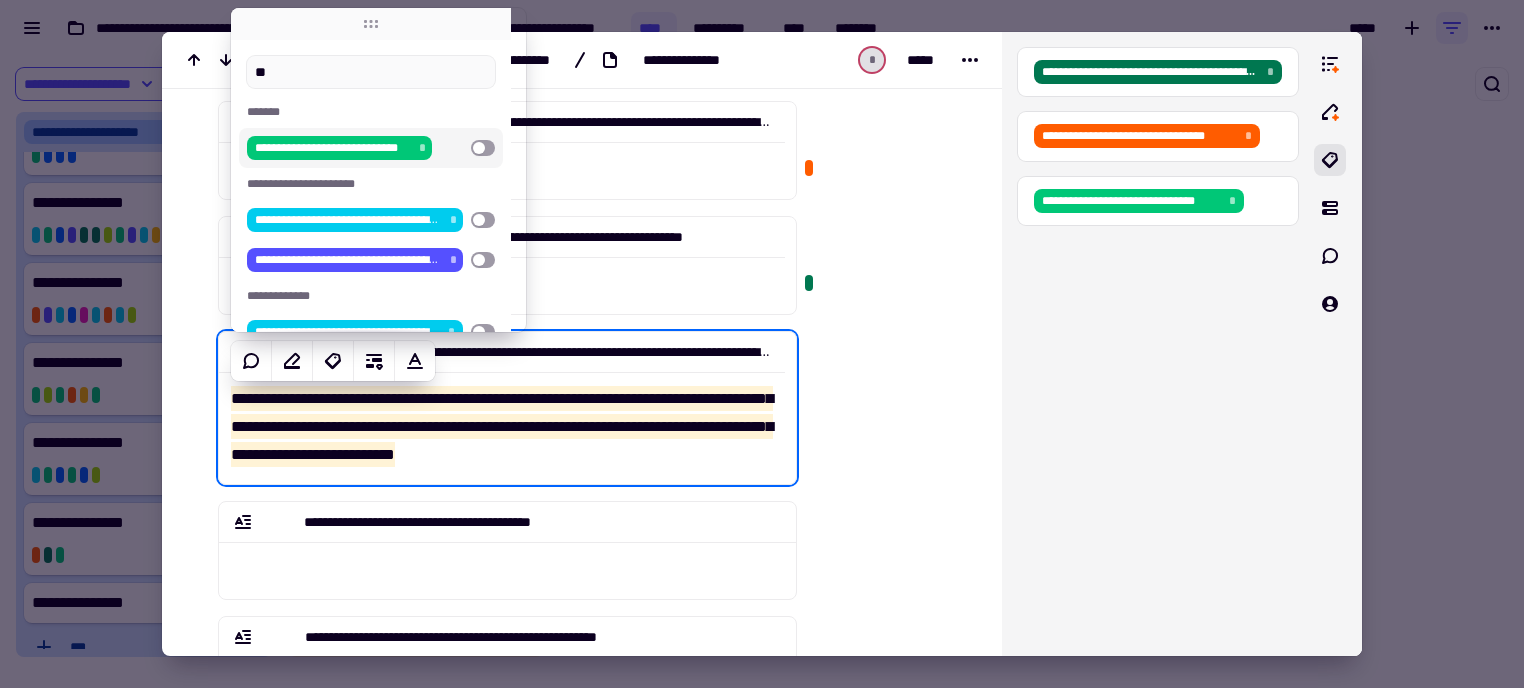 type on "*" 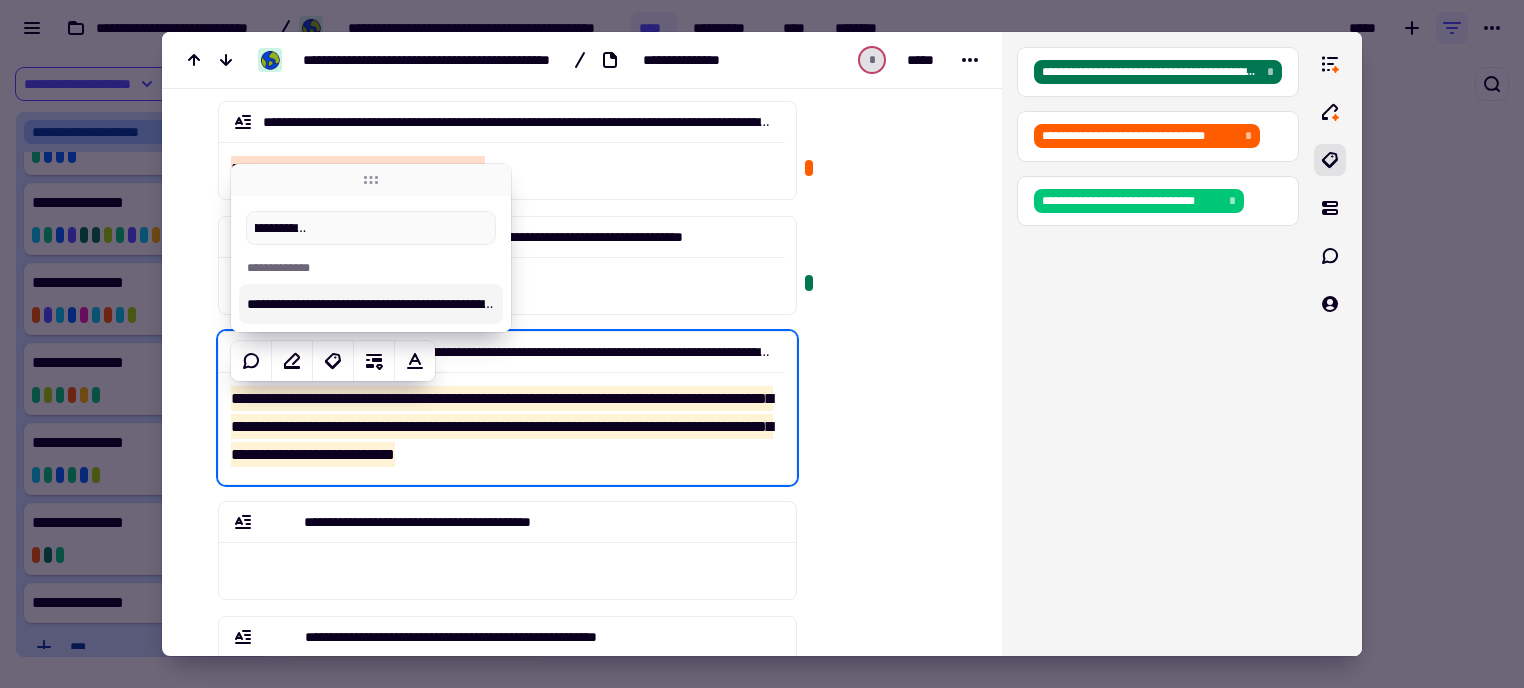 type on "**********" 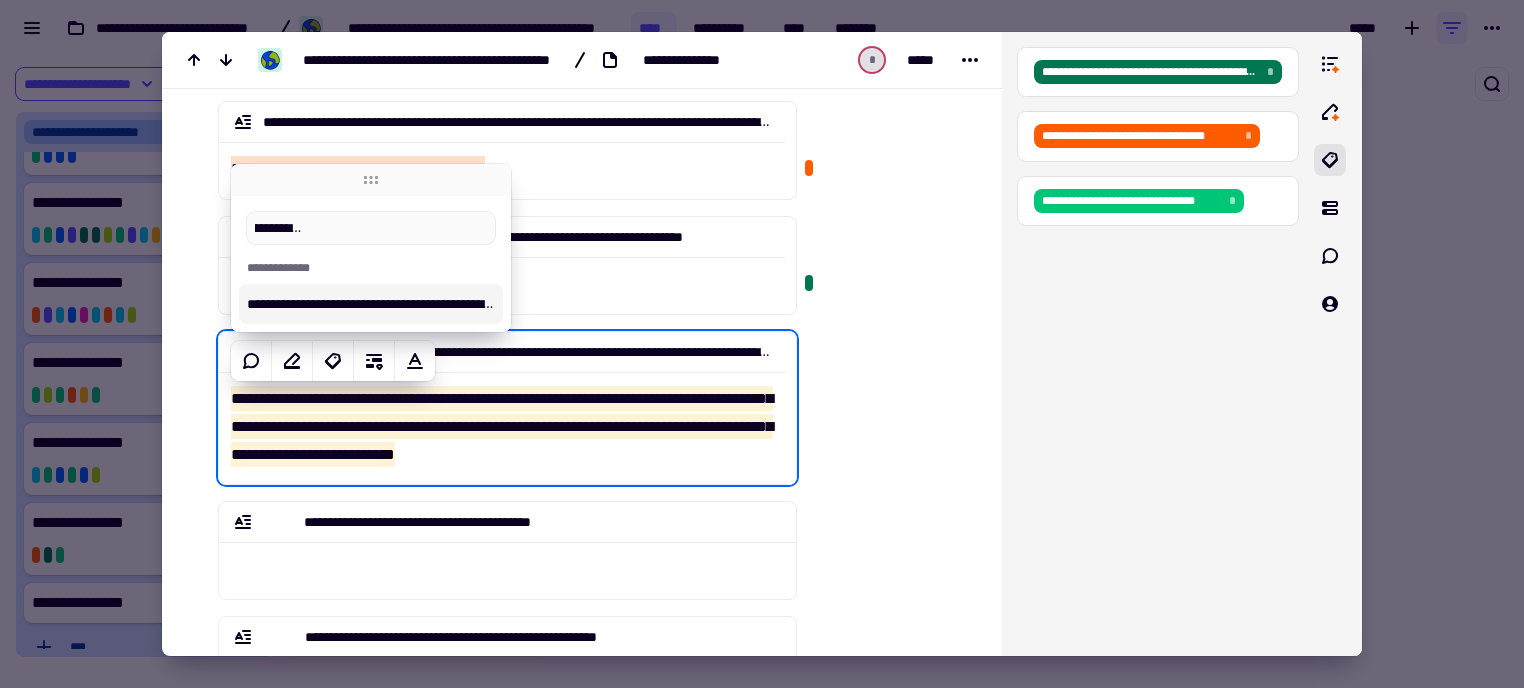 scroll, scrollTop: 0, scrollLeft: 277, axis: horizontal 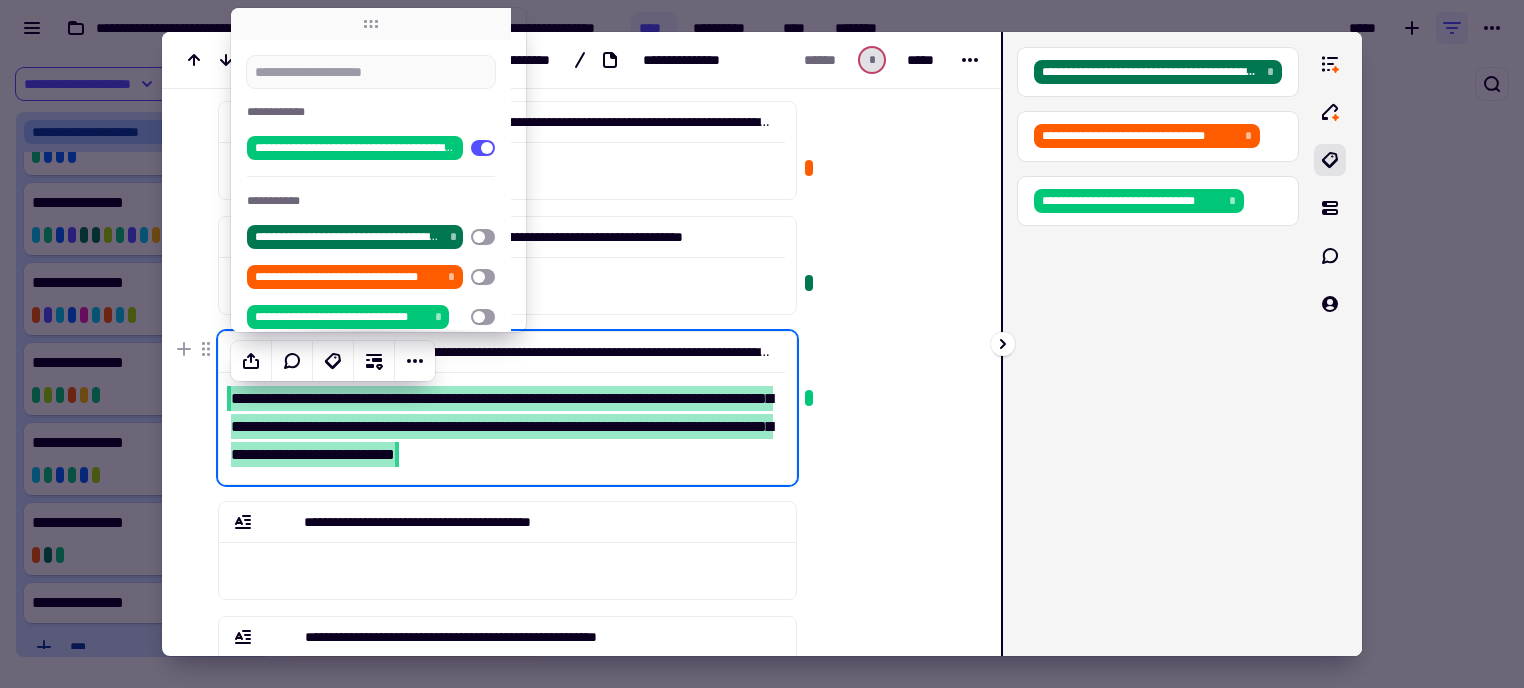 click at bounding box center [885, 619] 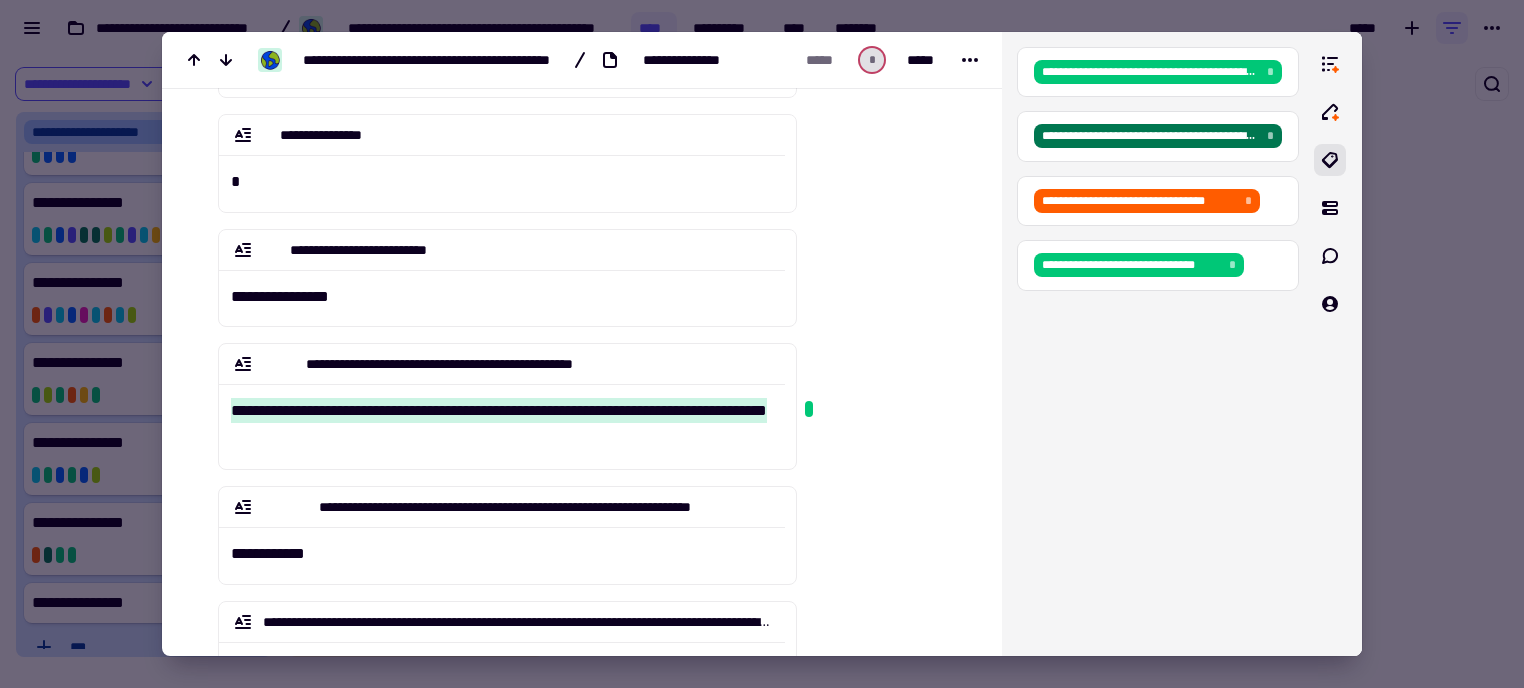 scroll, scrollTop: 0, scrollLeft: 0, axis: both 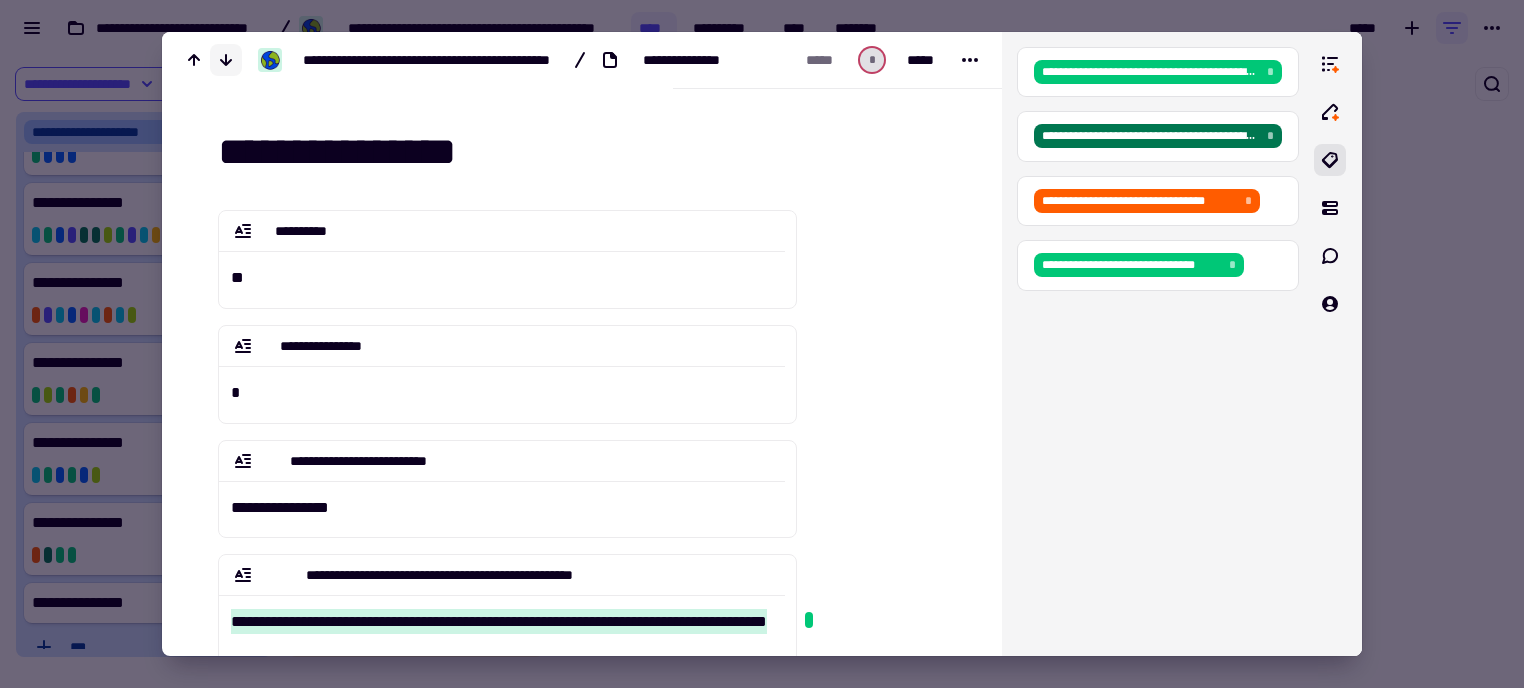 click 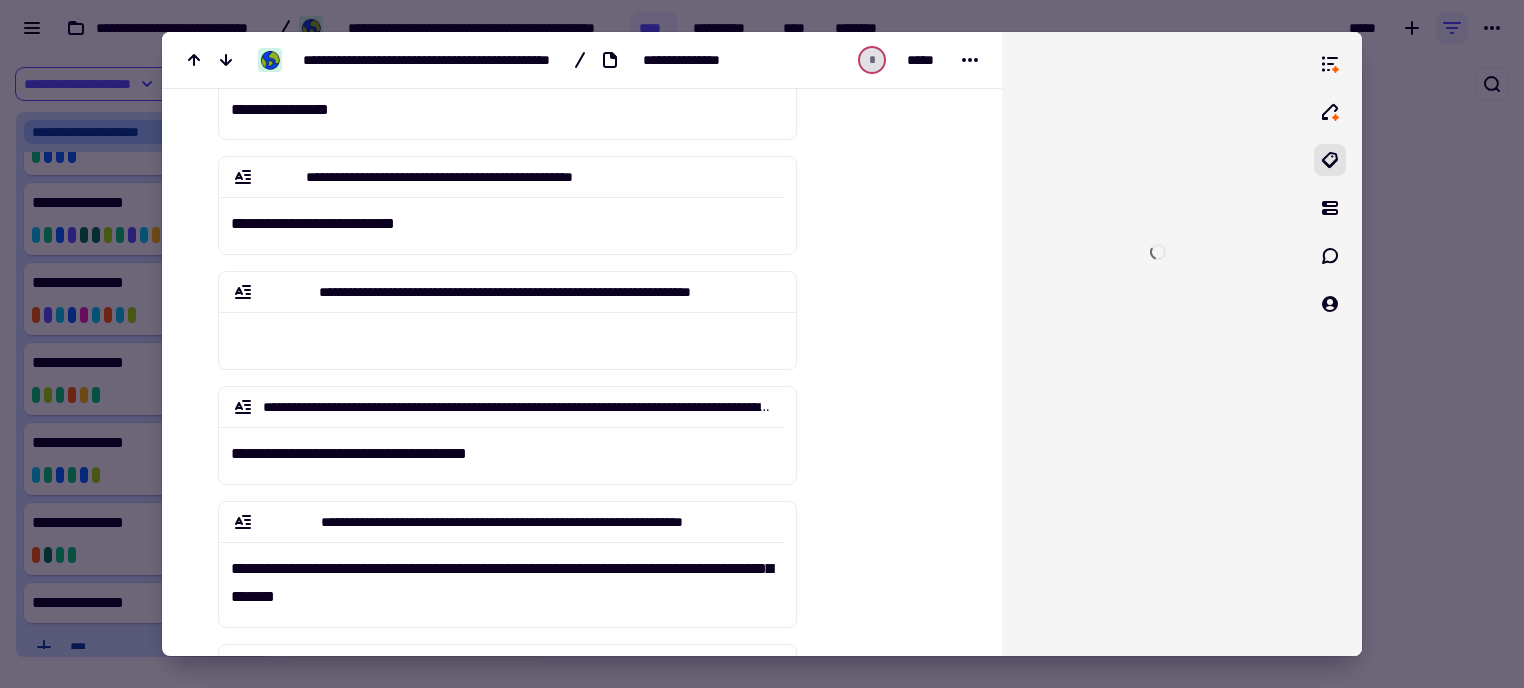 scroll, scrollTop: 399, scrollLeft: 0, axis: vertical 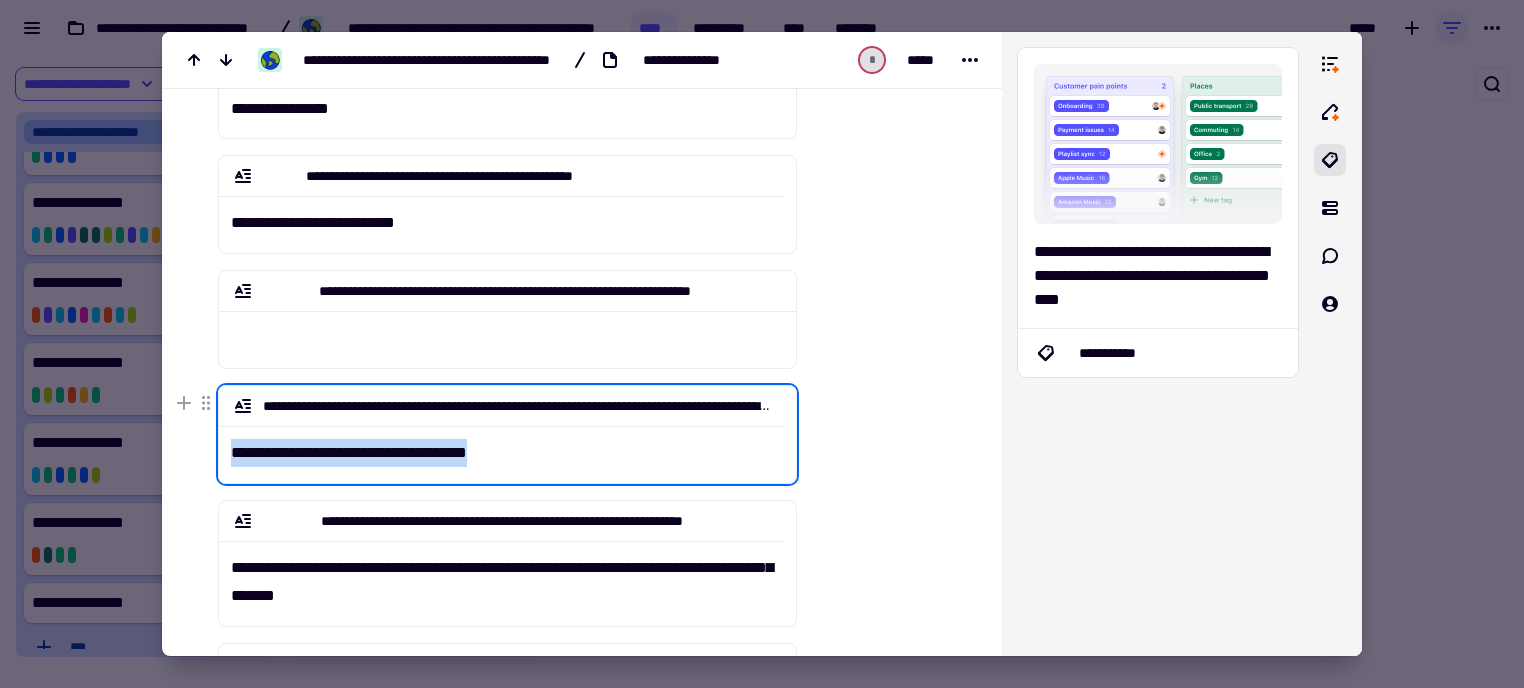 drag, startPoint x: 628, startPoint y: 455, endPoint x: 223, endPoint y: 451, distance: 405.01974 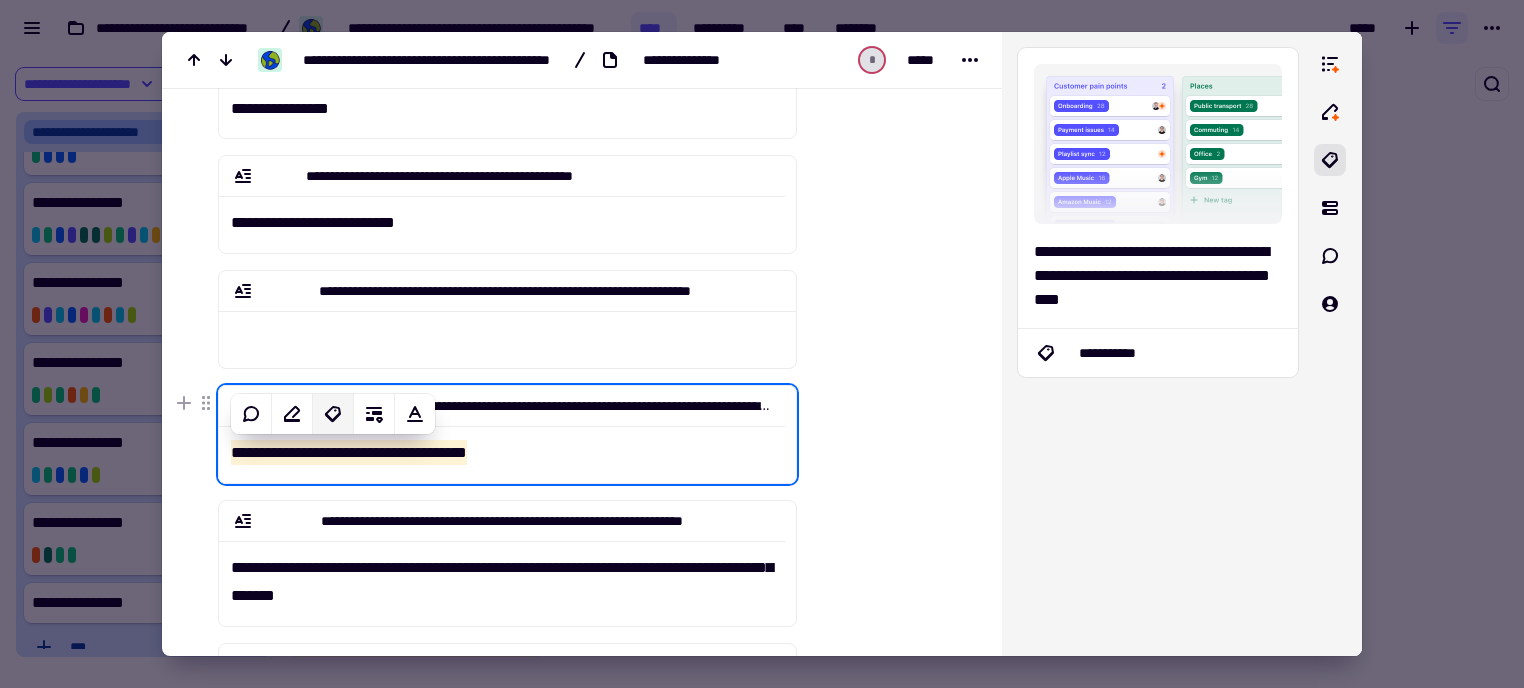 click 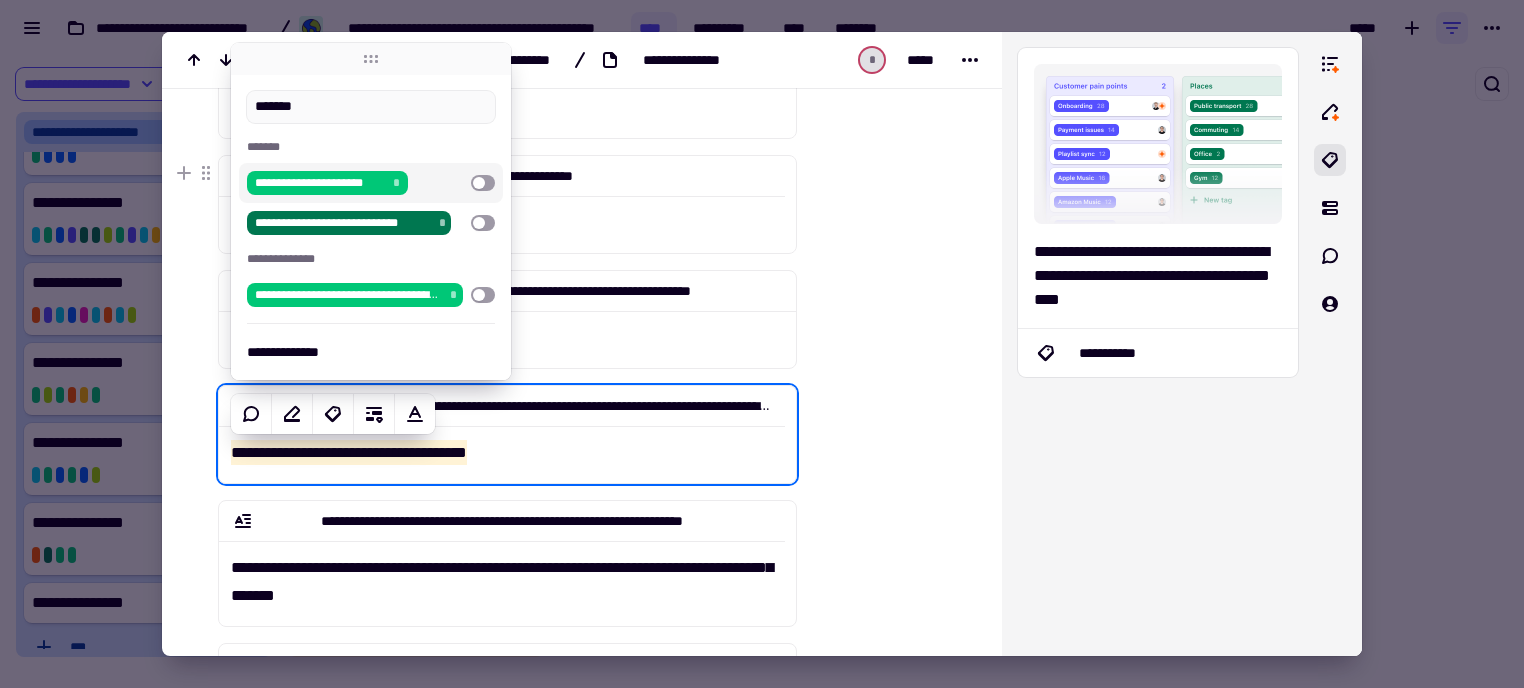 type on "*******" 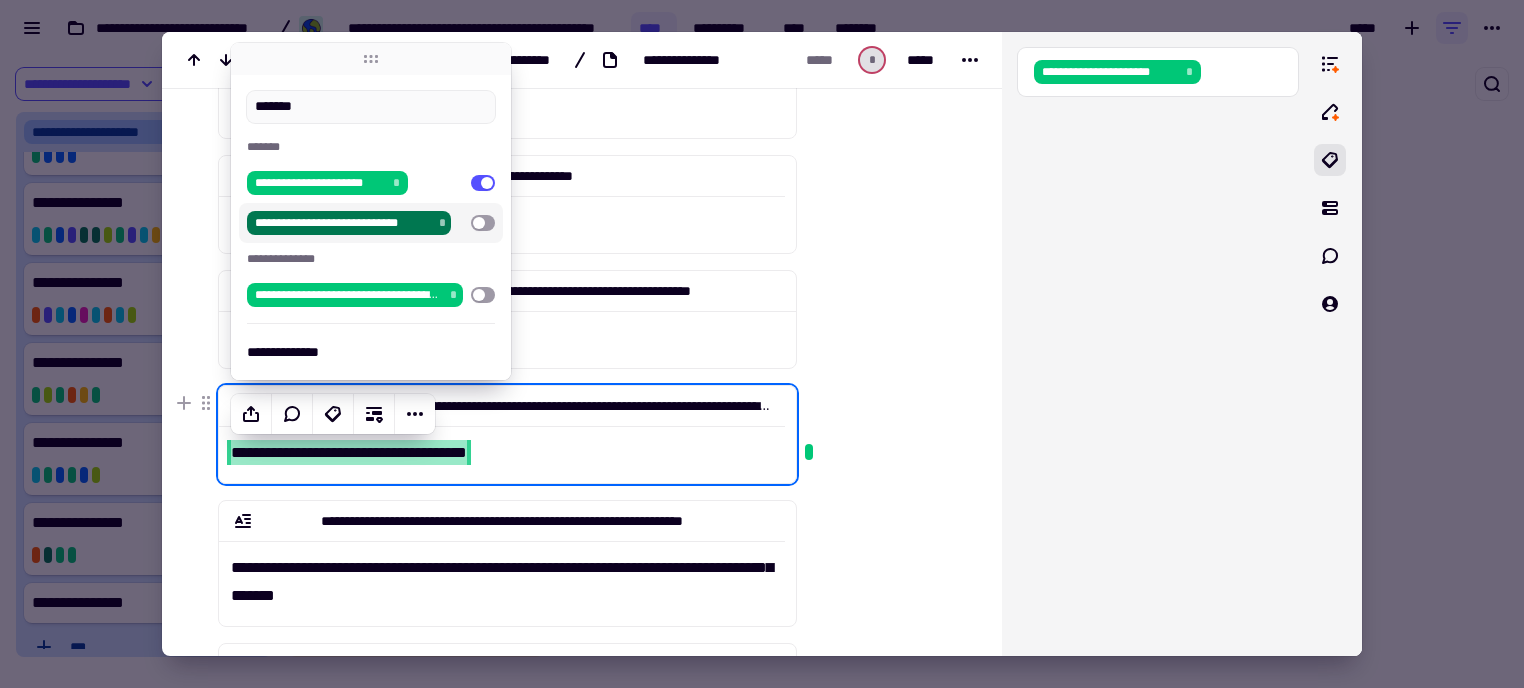 click at bounding box center (885, 945) 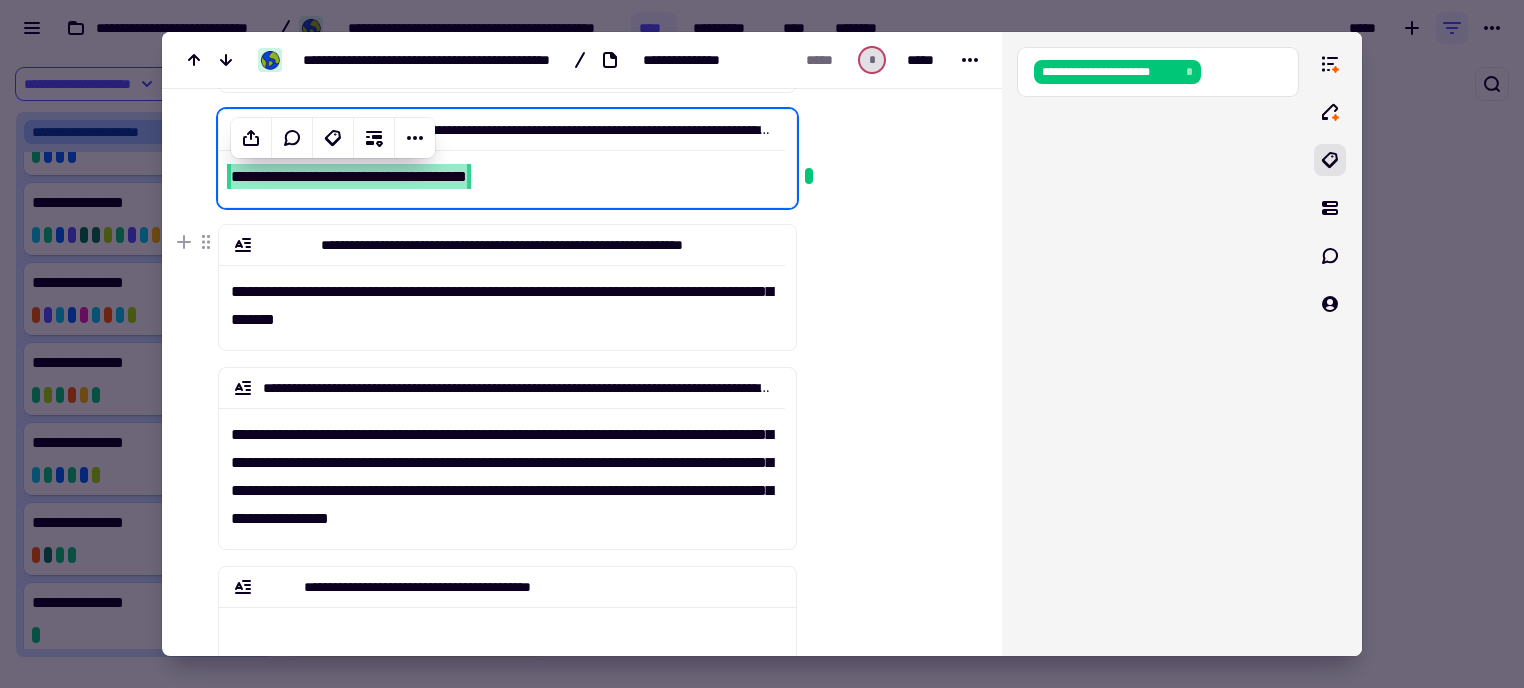 scroll, scrollTop: 676, scrollLeft: 0, axis: vertical 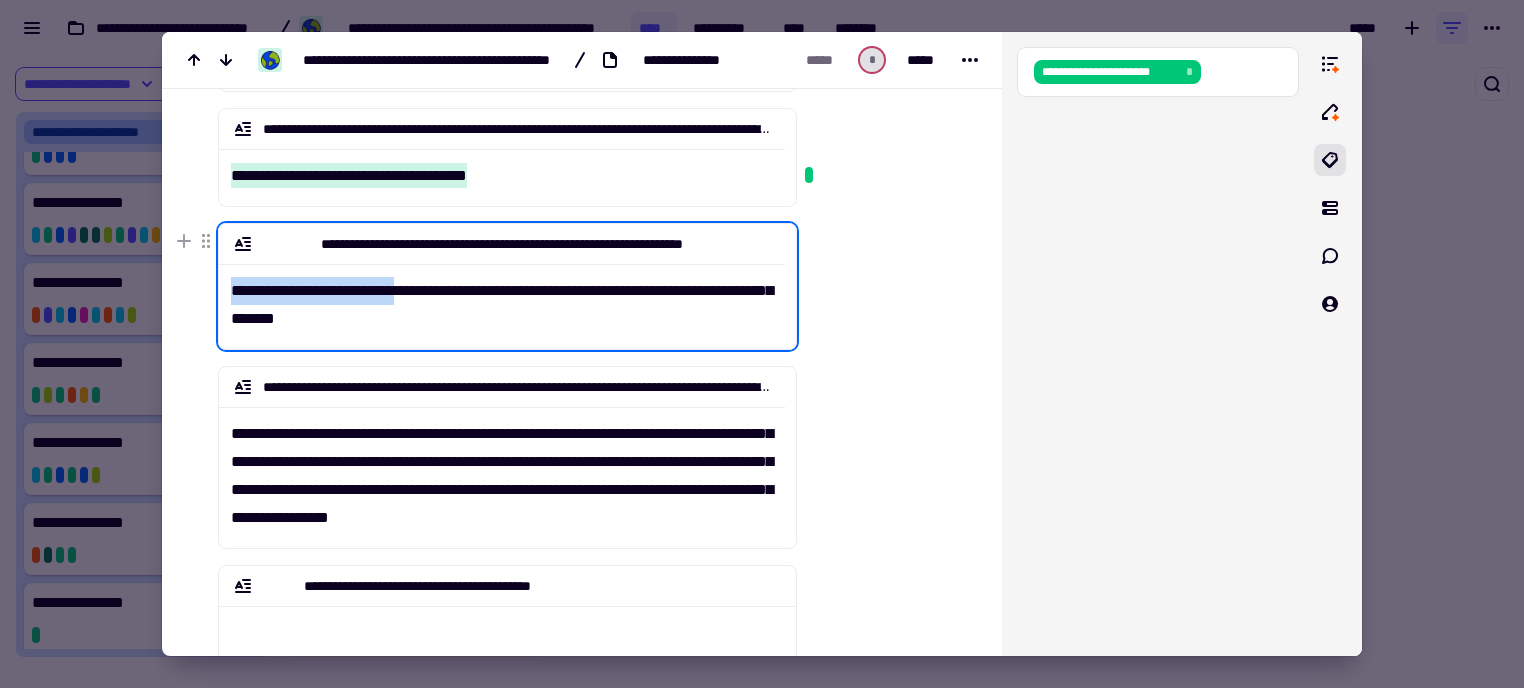 drag, startPoint x: 232, startPoint y: 287, endPoint x: 418, endPoint y: 297, distance: 186.26862 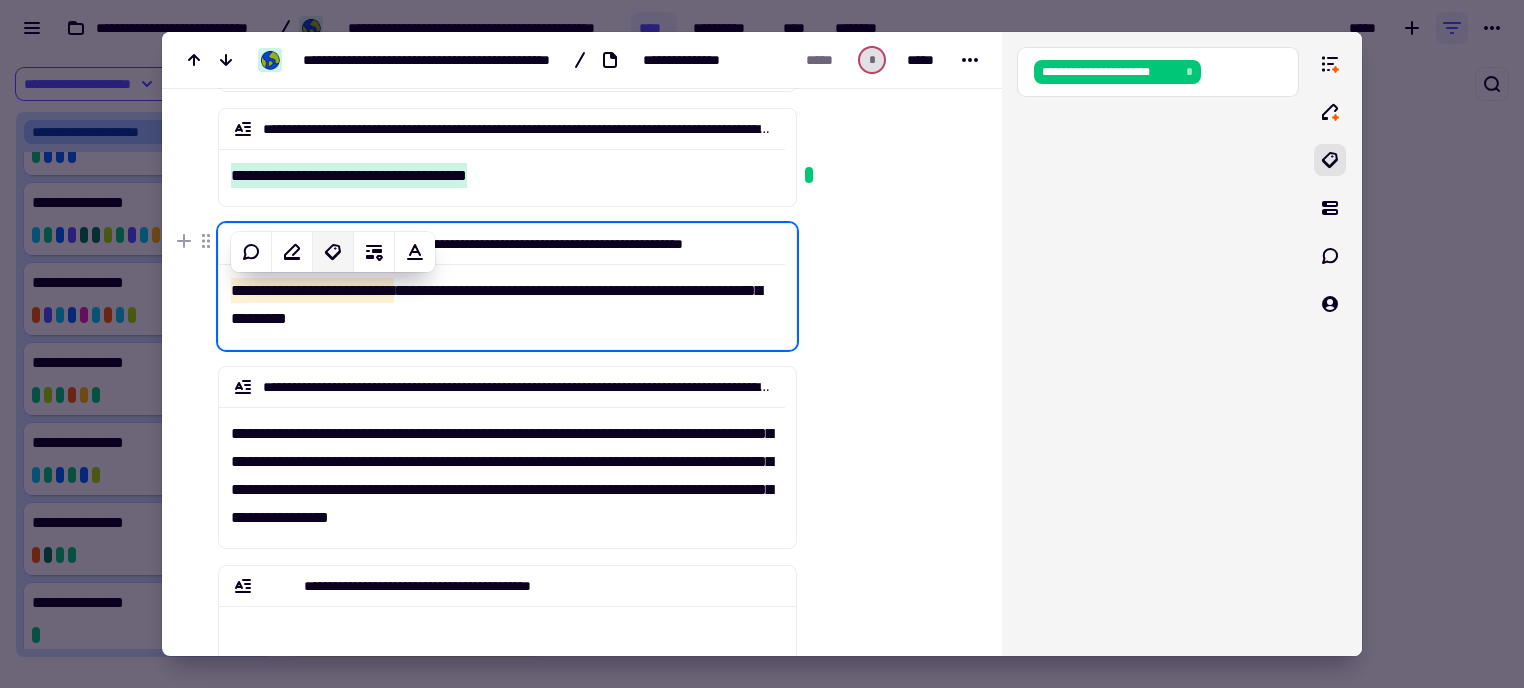 click 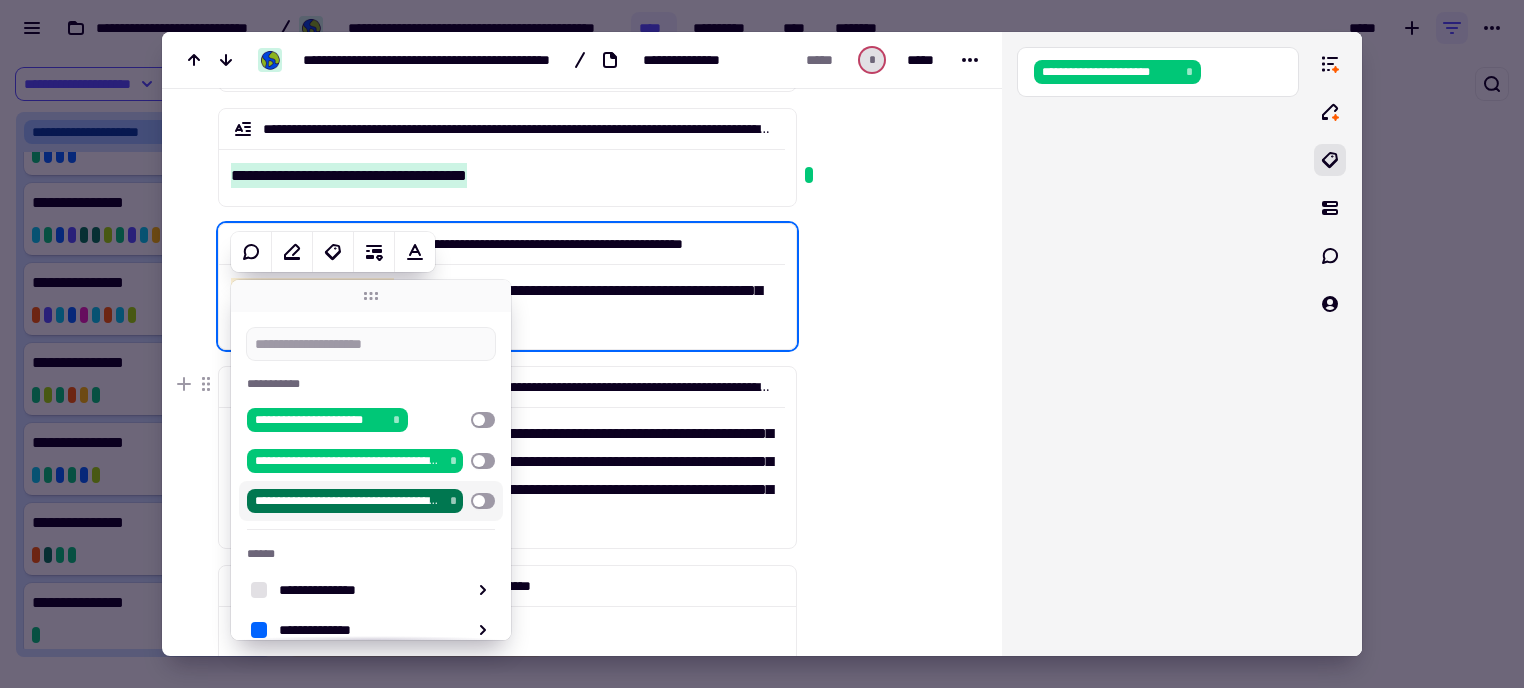 click at bounding box center [483, 501] 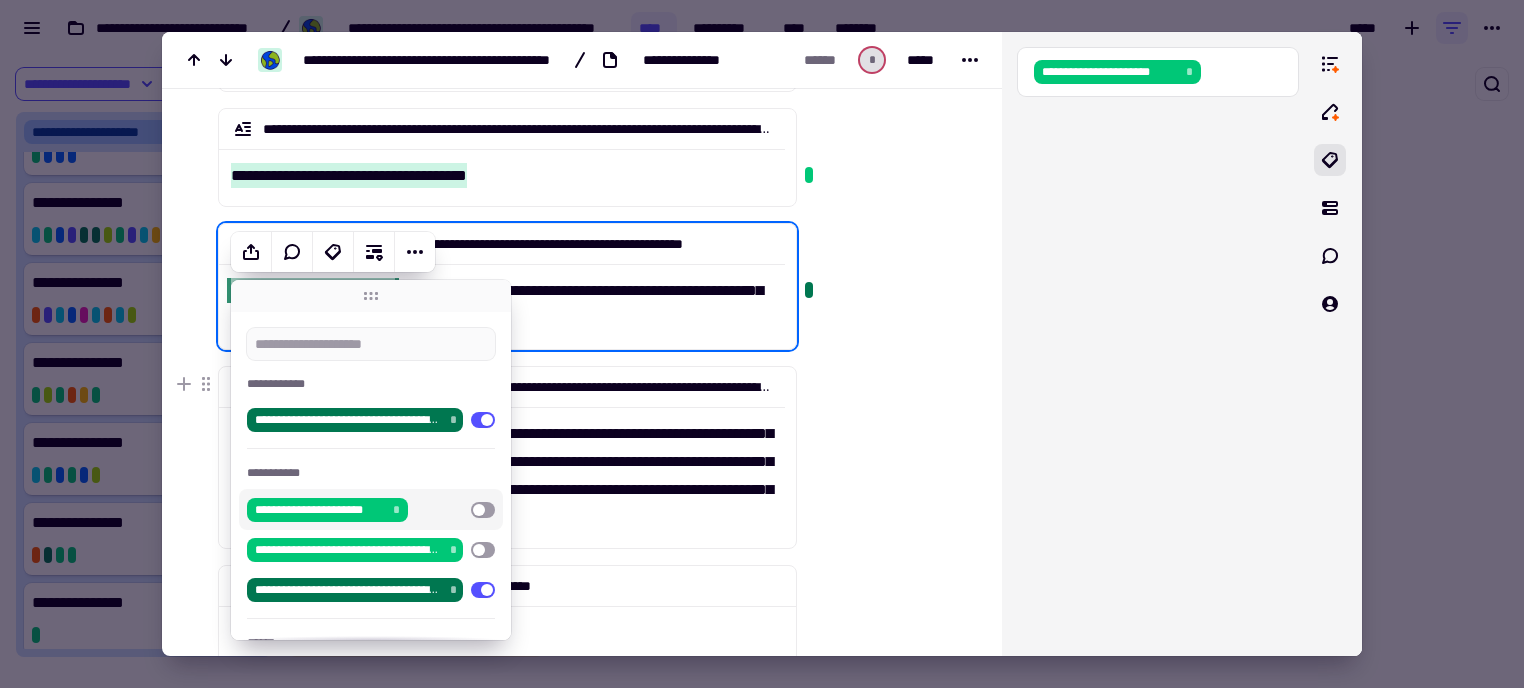 click at bounding box center (885, 668) 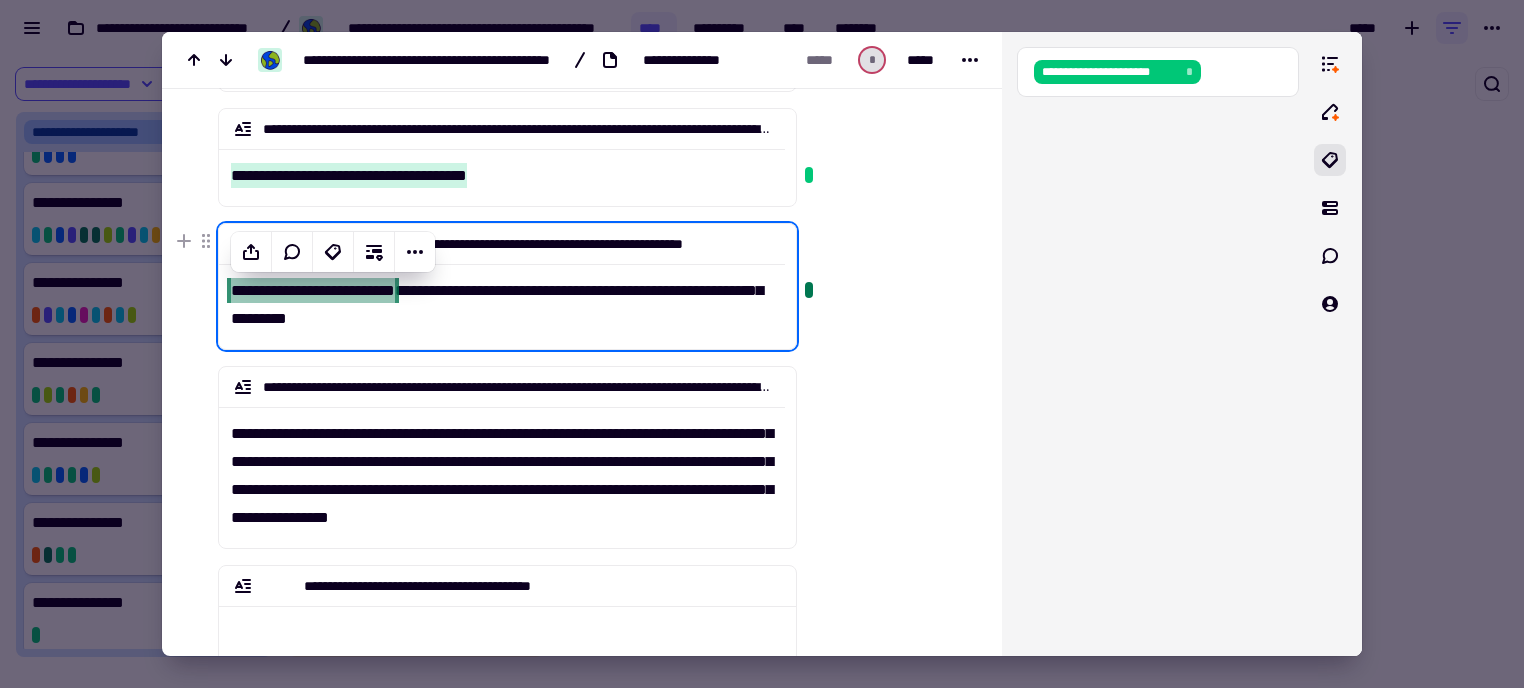 click on "**********" at bounding box center [502, 298] 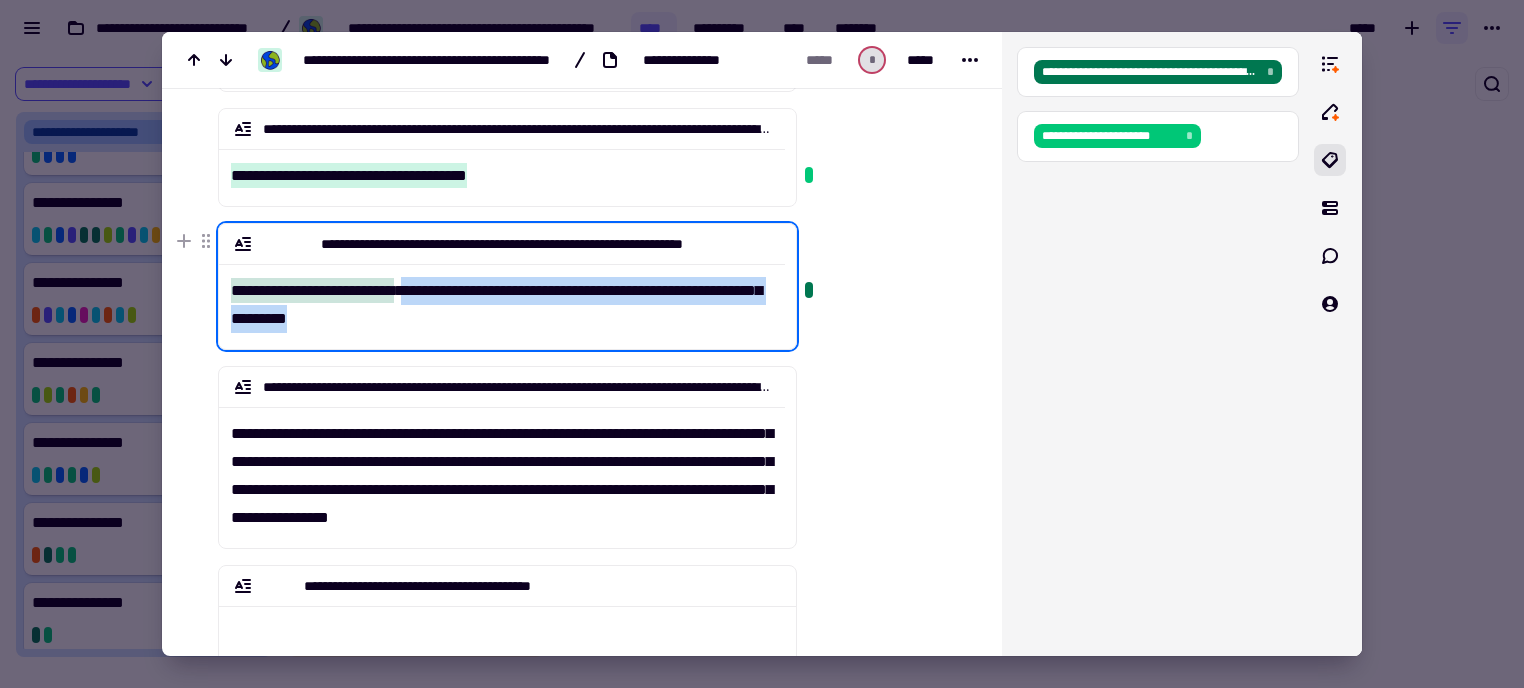 drag, startPoint x: 492, startPoint y: 319, endPoint x: 431, endPoint y: 287, distance: 68.88396 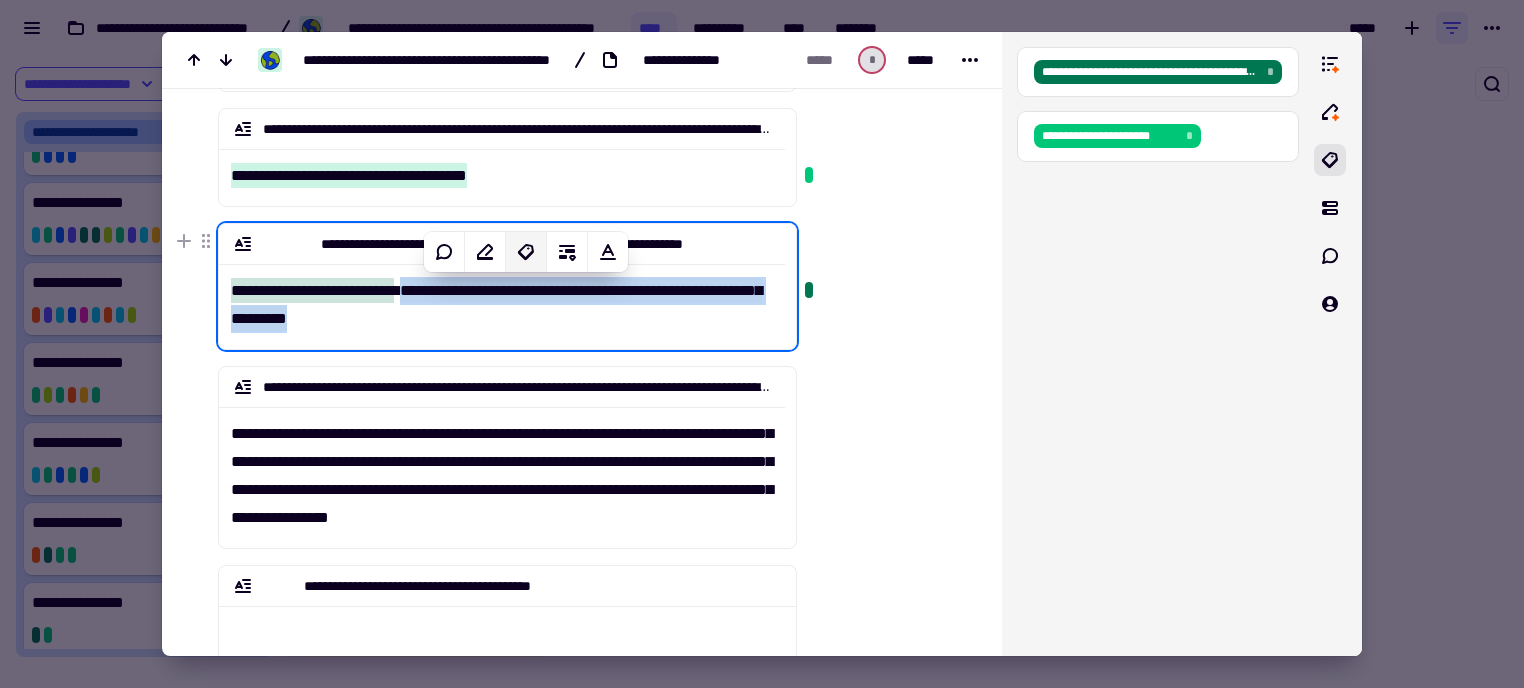 click 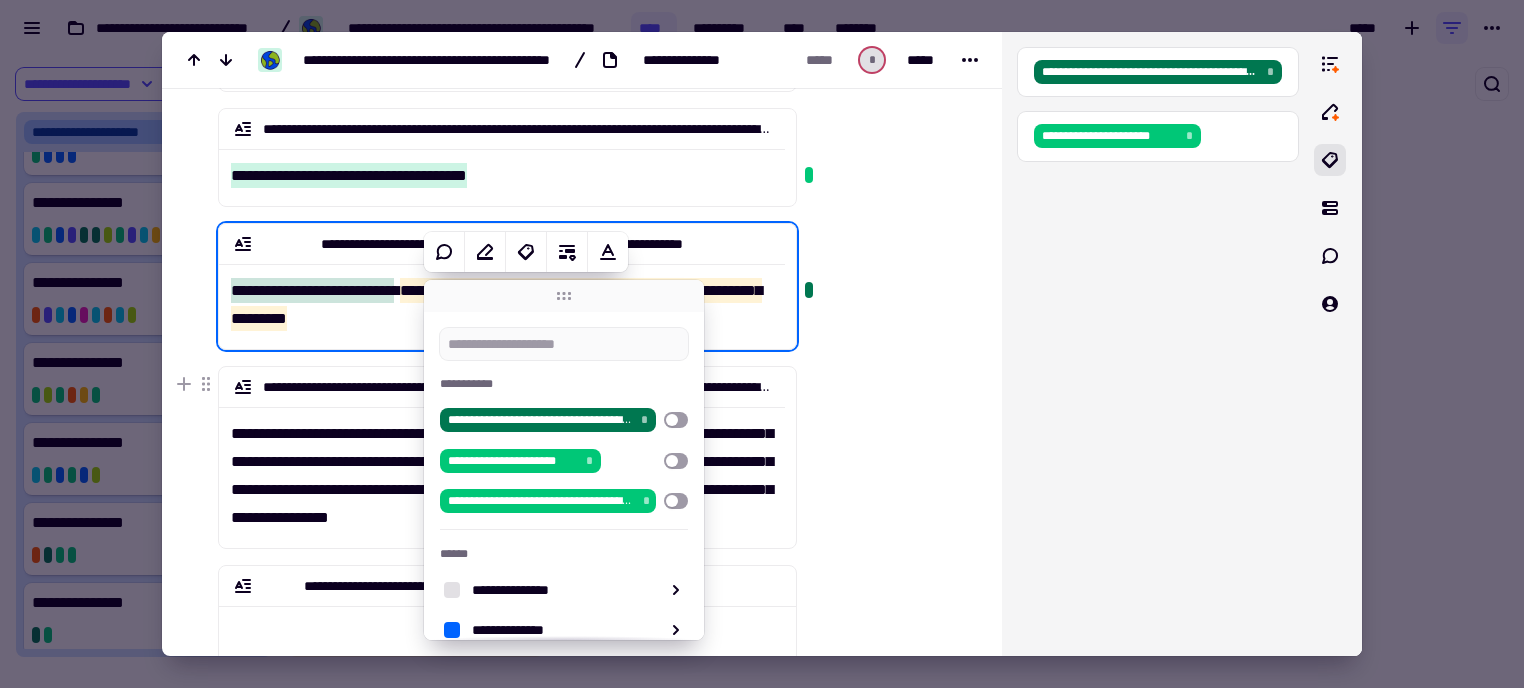 click at bounding box center [885, 668] 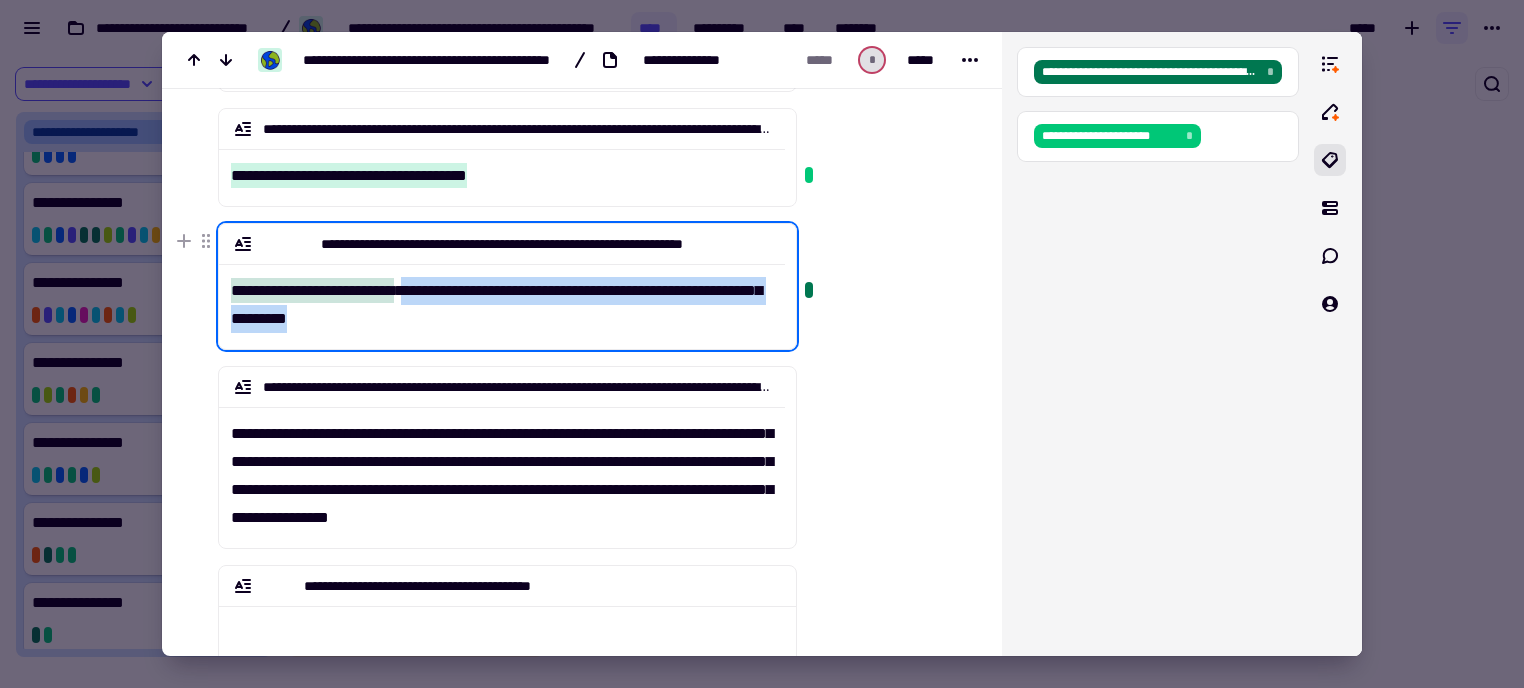 click on "**********" at bounding box center [502, 298] 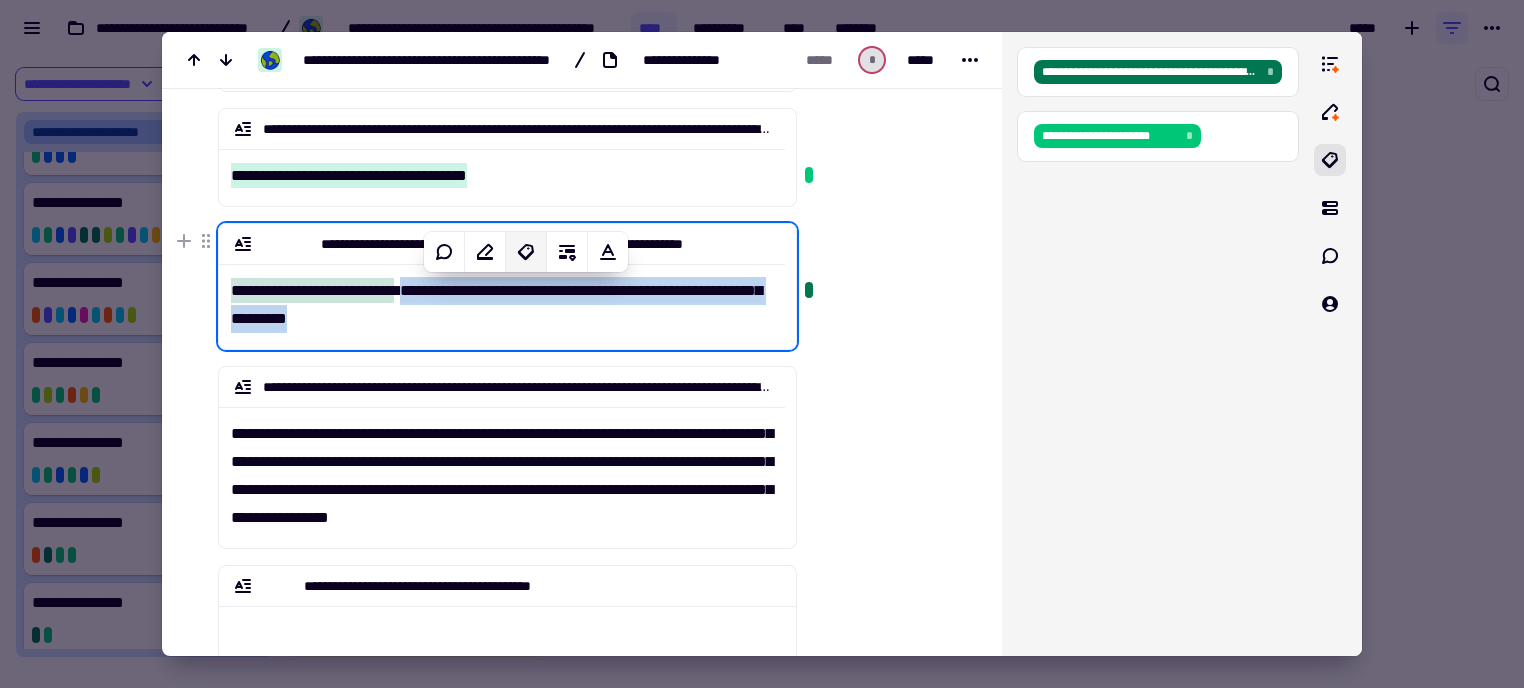 click 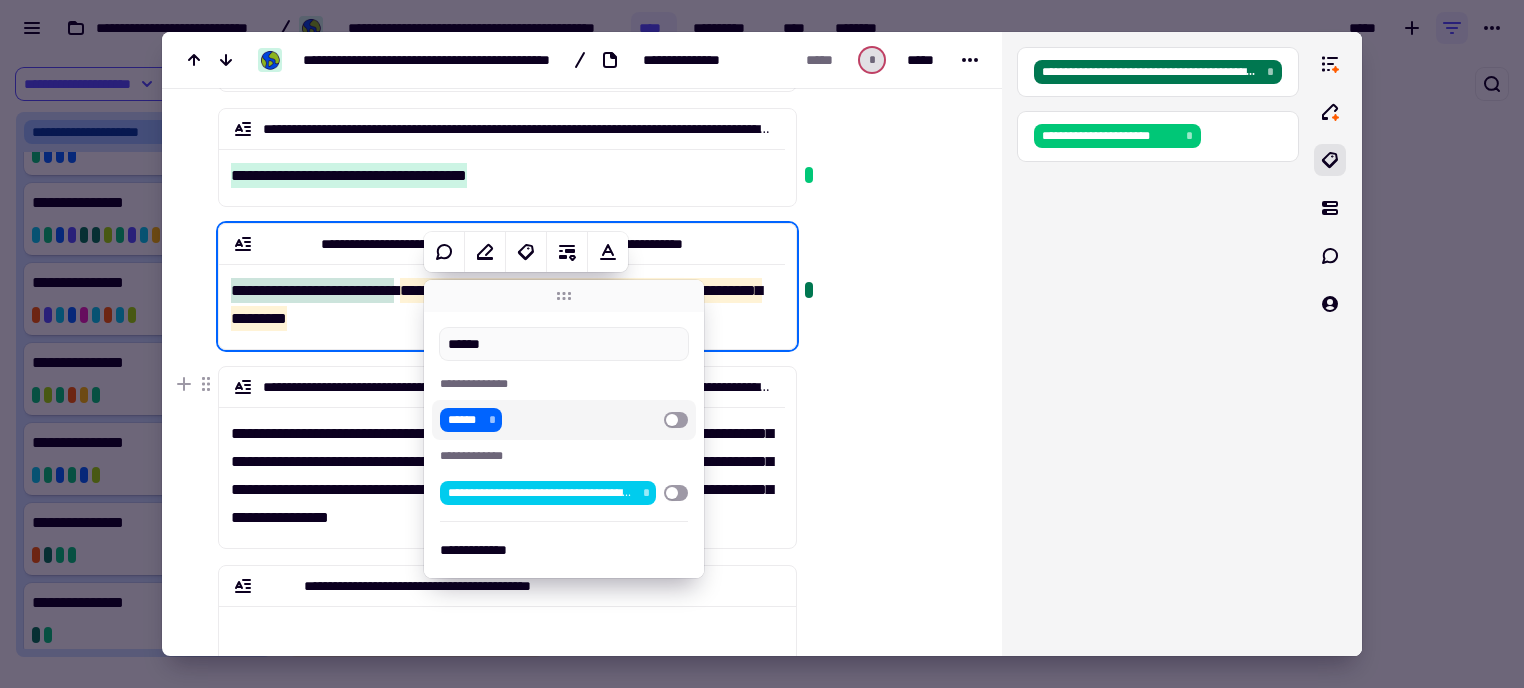 type on "******" 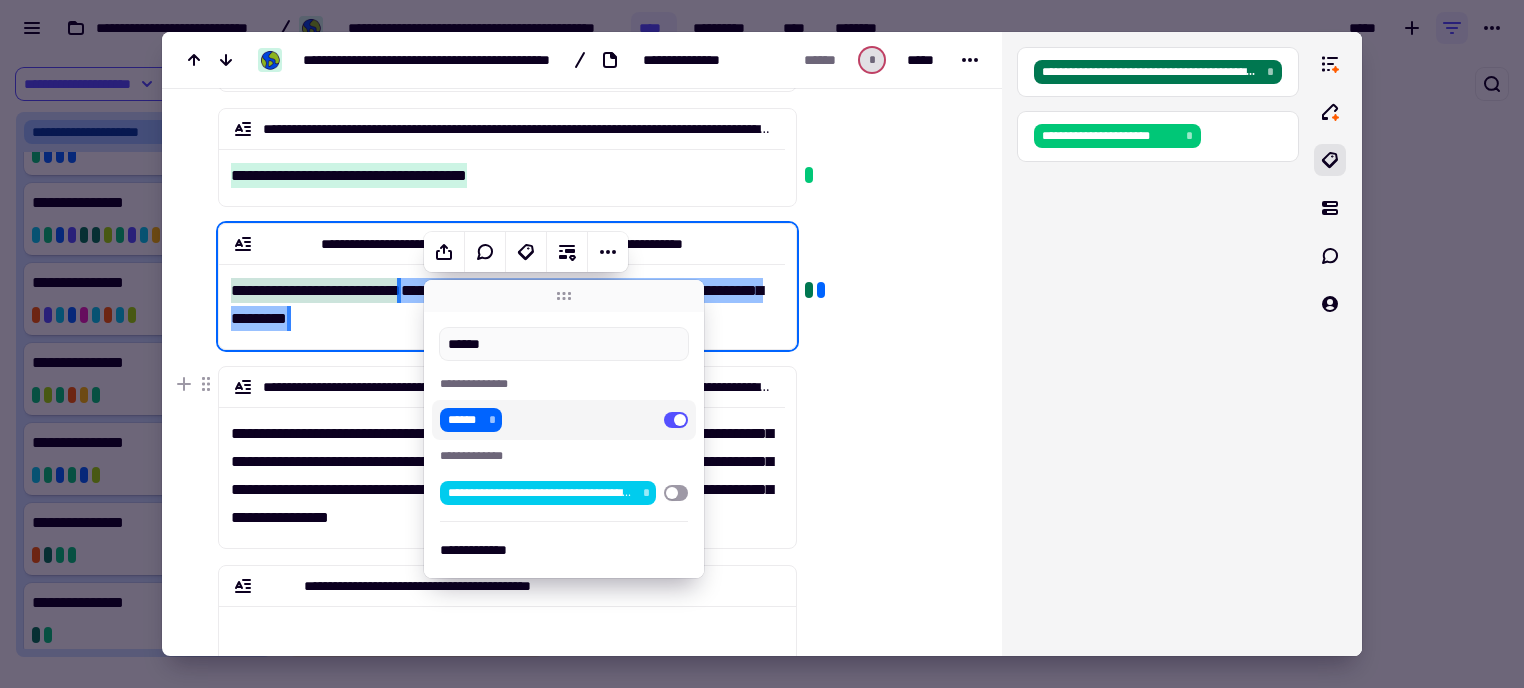 click at bounding box center (885, 668) 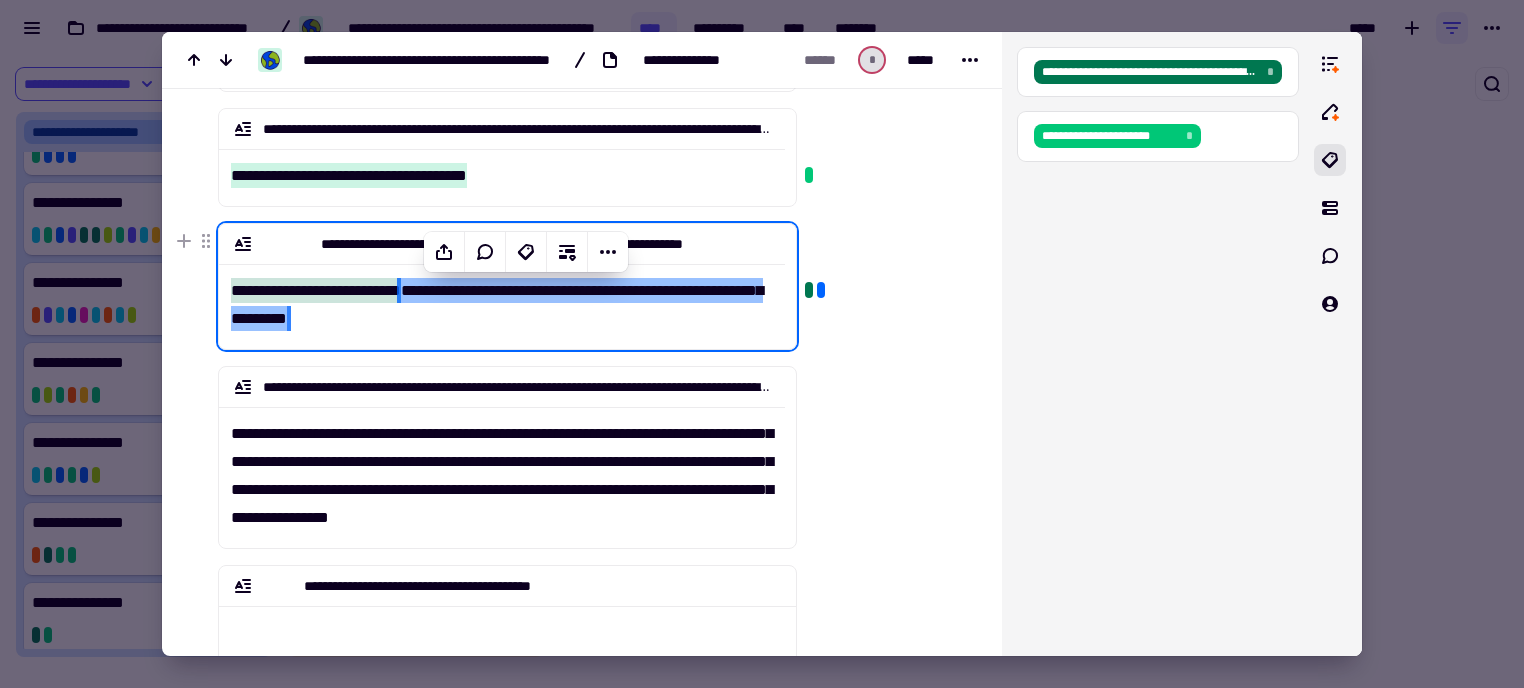 click on "**********" 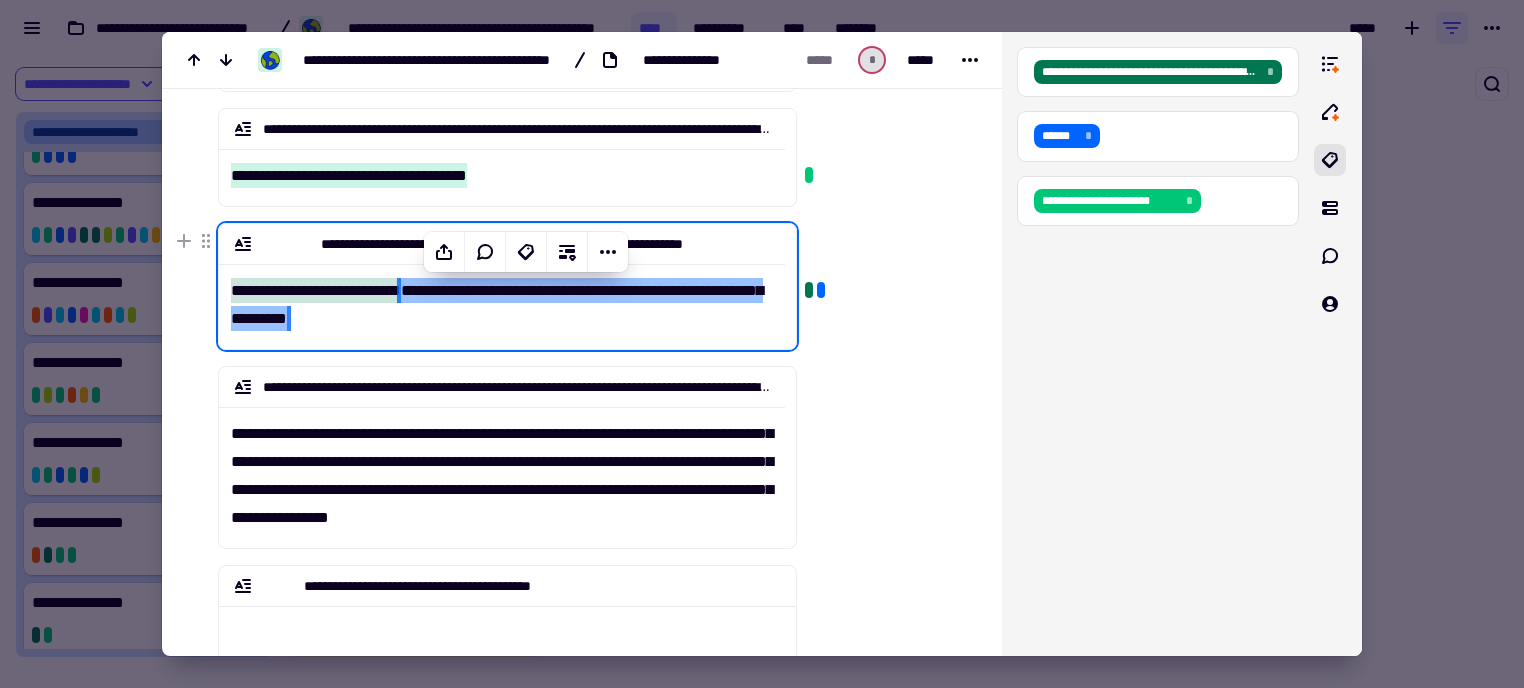 click on "**********" at bounding box center (502, 298) 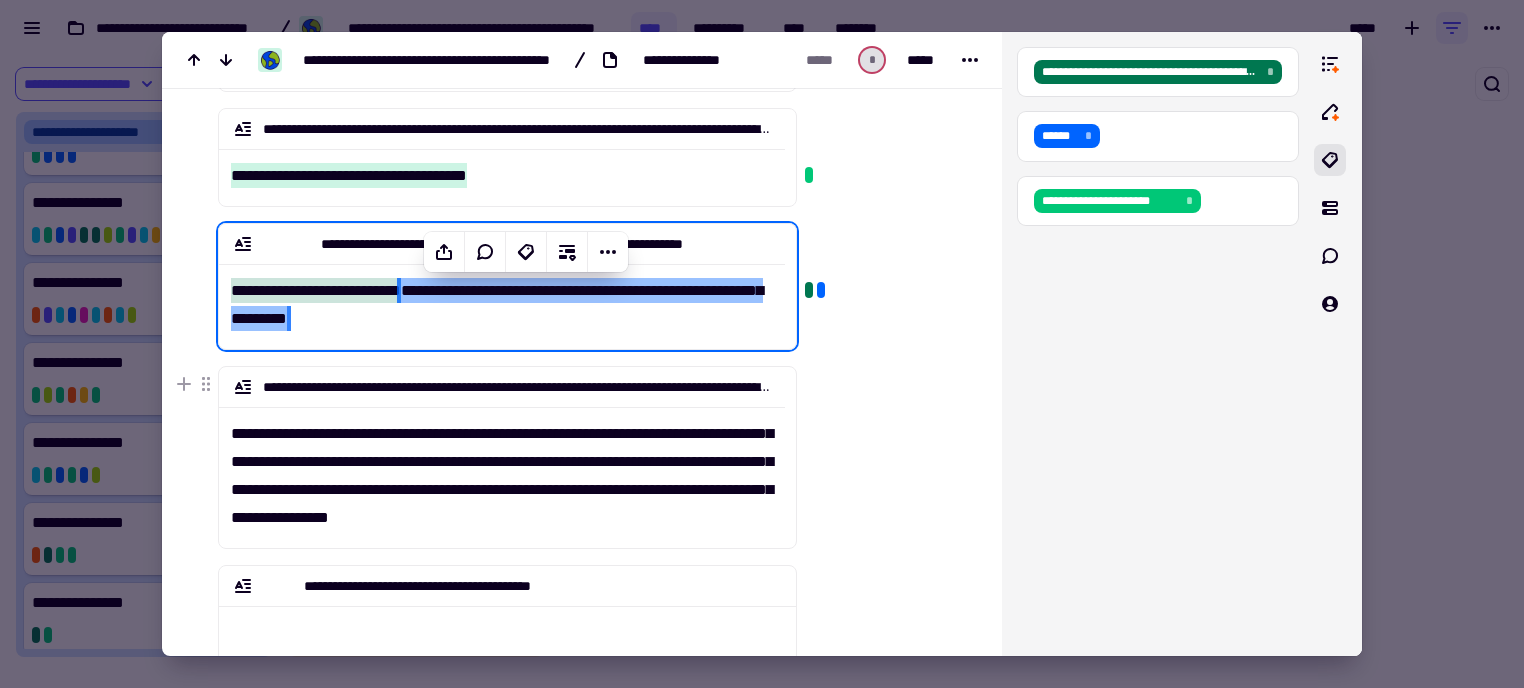 click at bounding box center (885, 668) 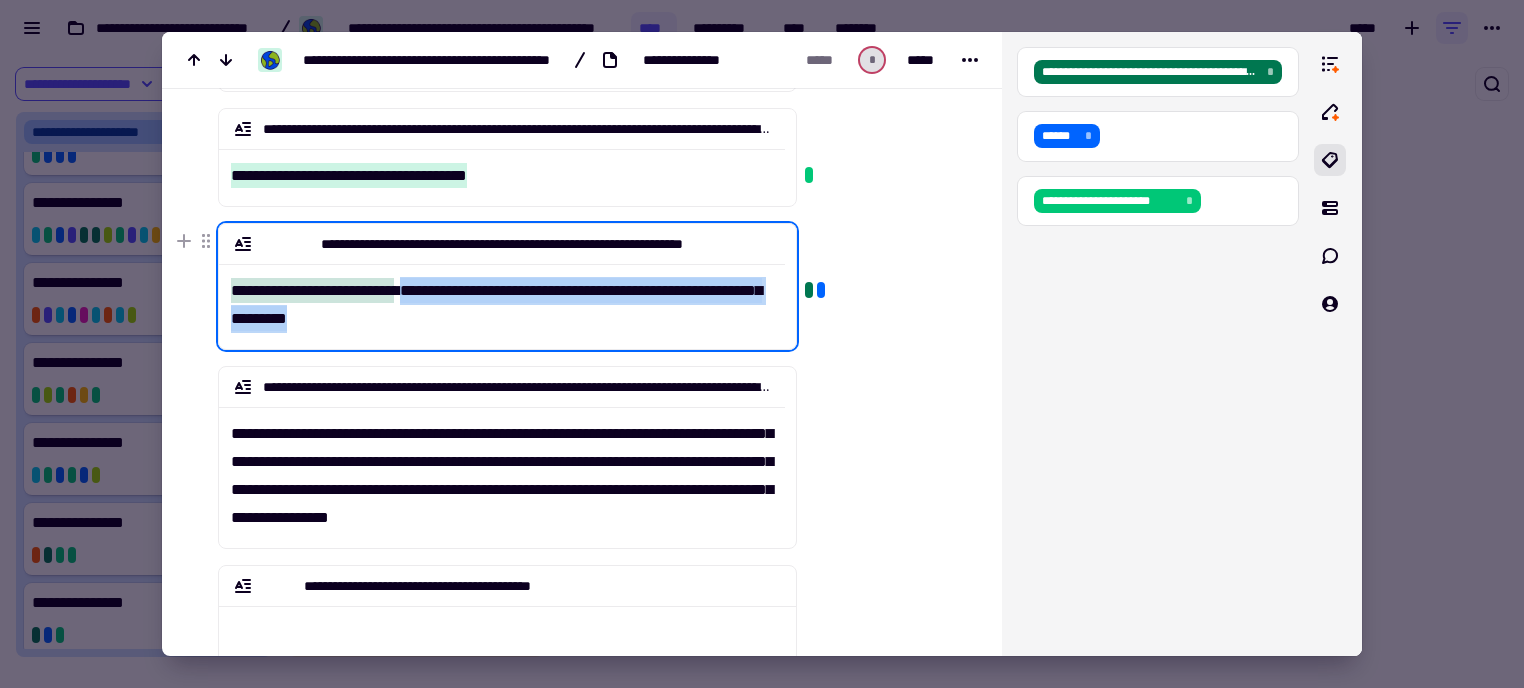 drag, startPoint x: 464, startPoint y: 323, endPoint x: 428, endPoint y: 301, distance: 42.190044 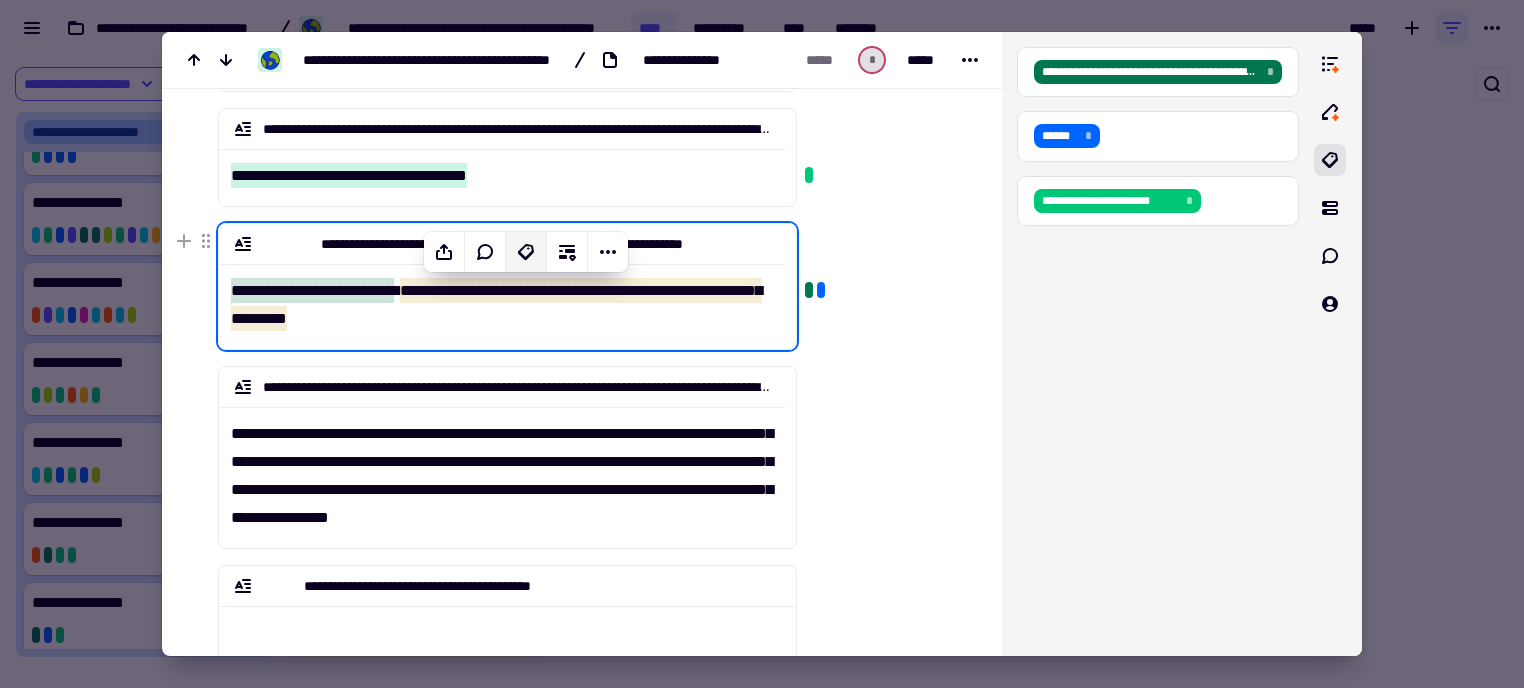 click 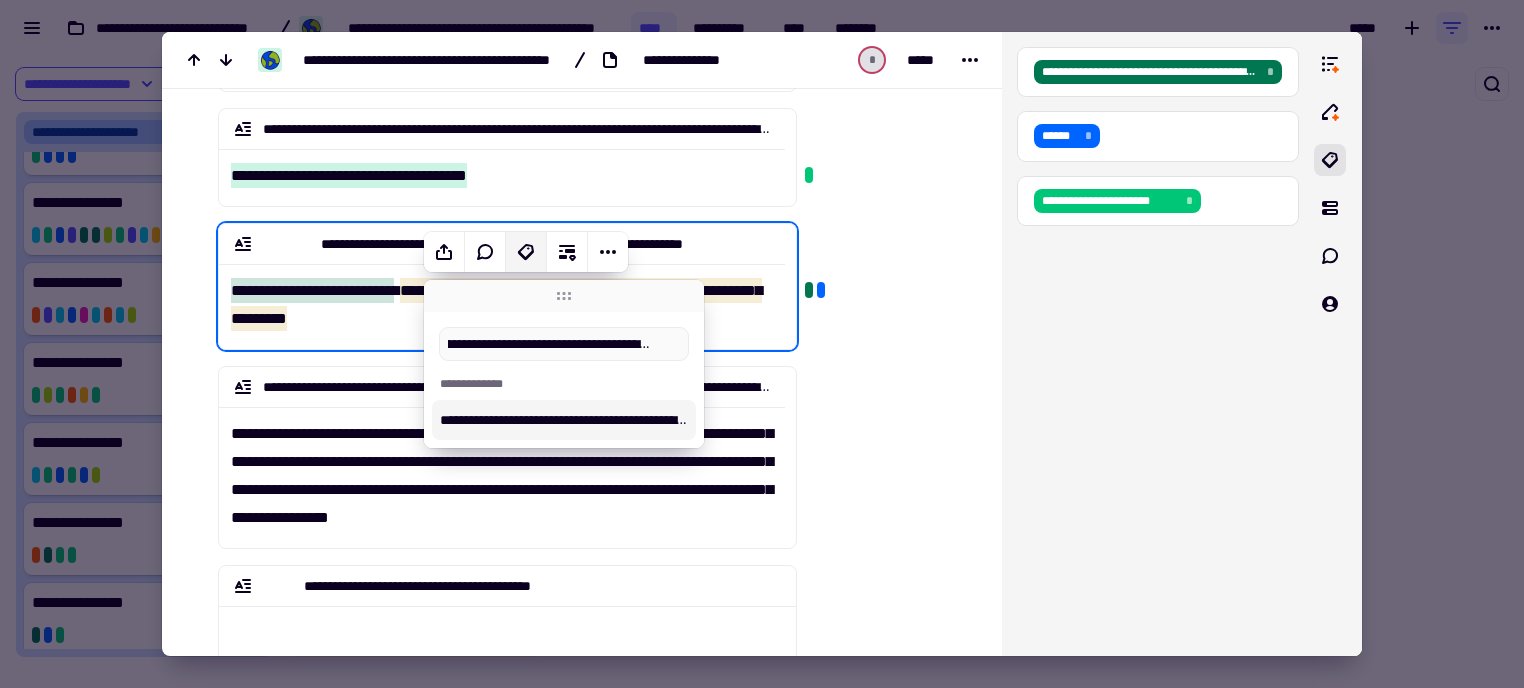 type on "**********" 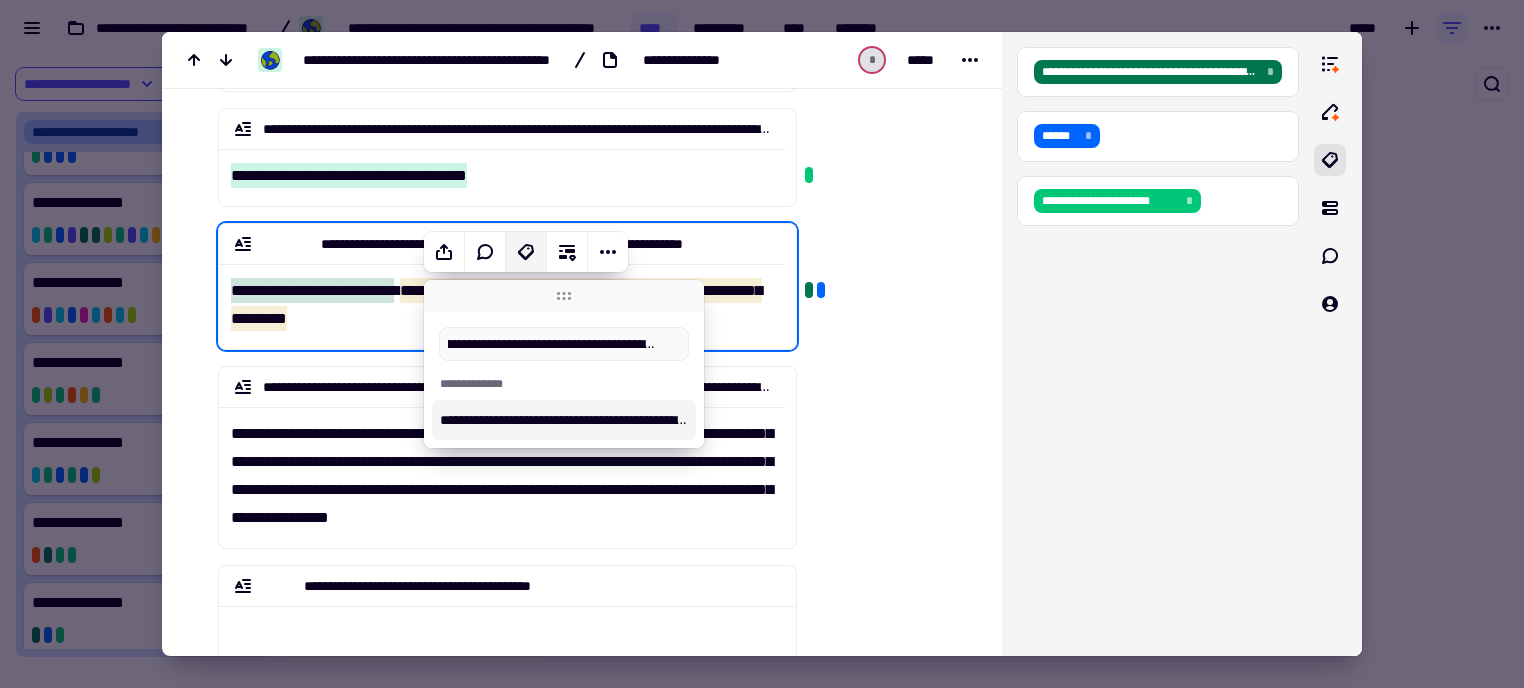 scroll, scrollTop: 0, scrollLeft: 90, axis: horizontal 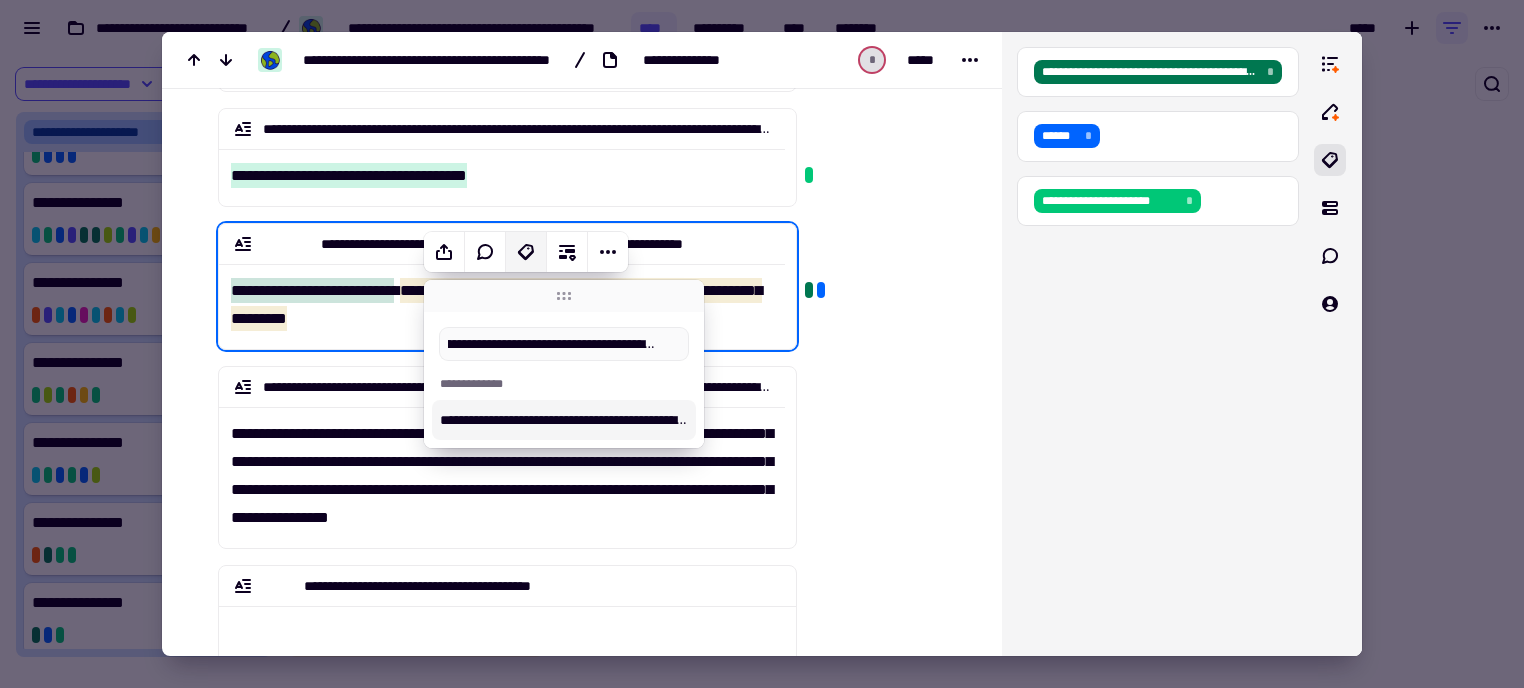 type 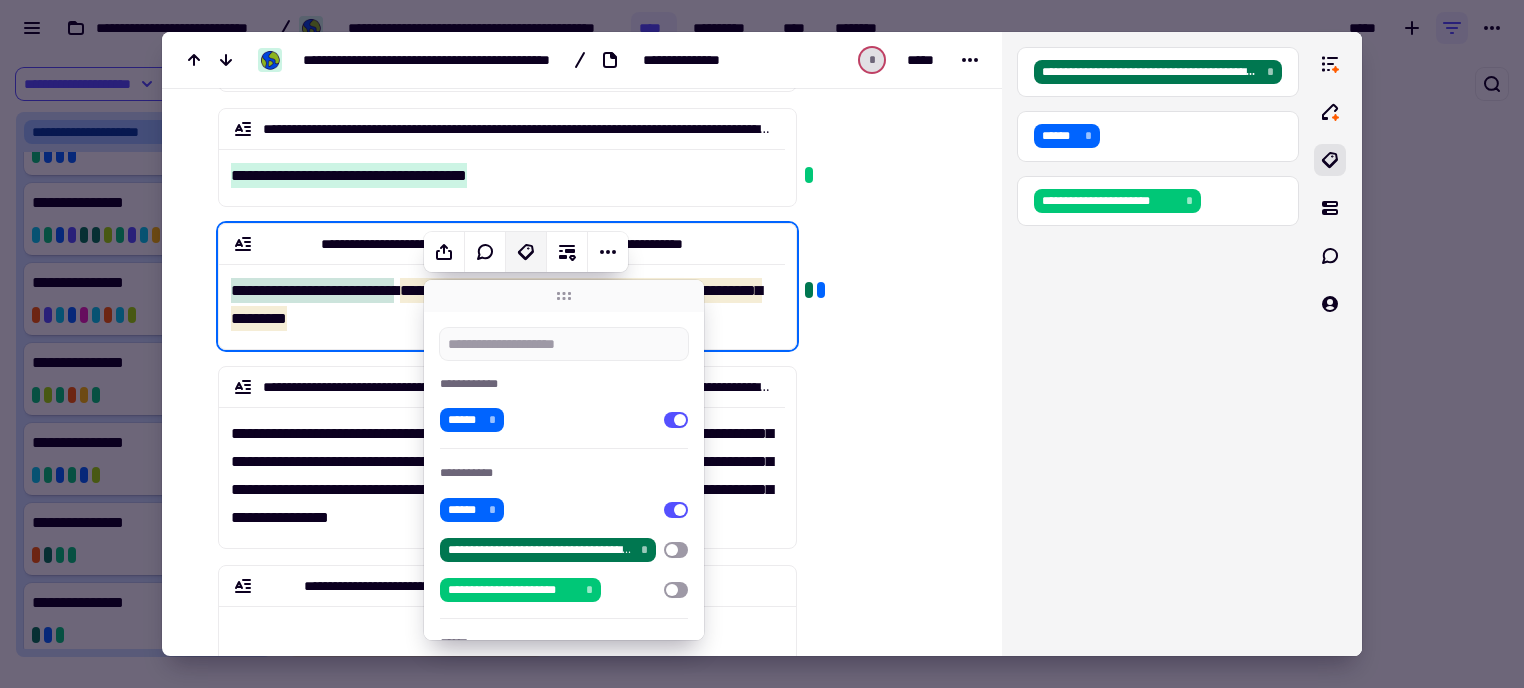 scroll, scrollTop: 0, scrollLeft: 0, axis: both 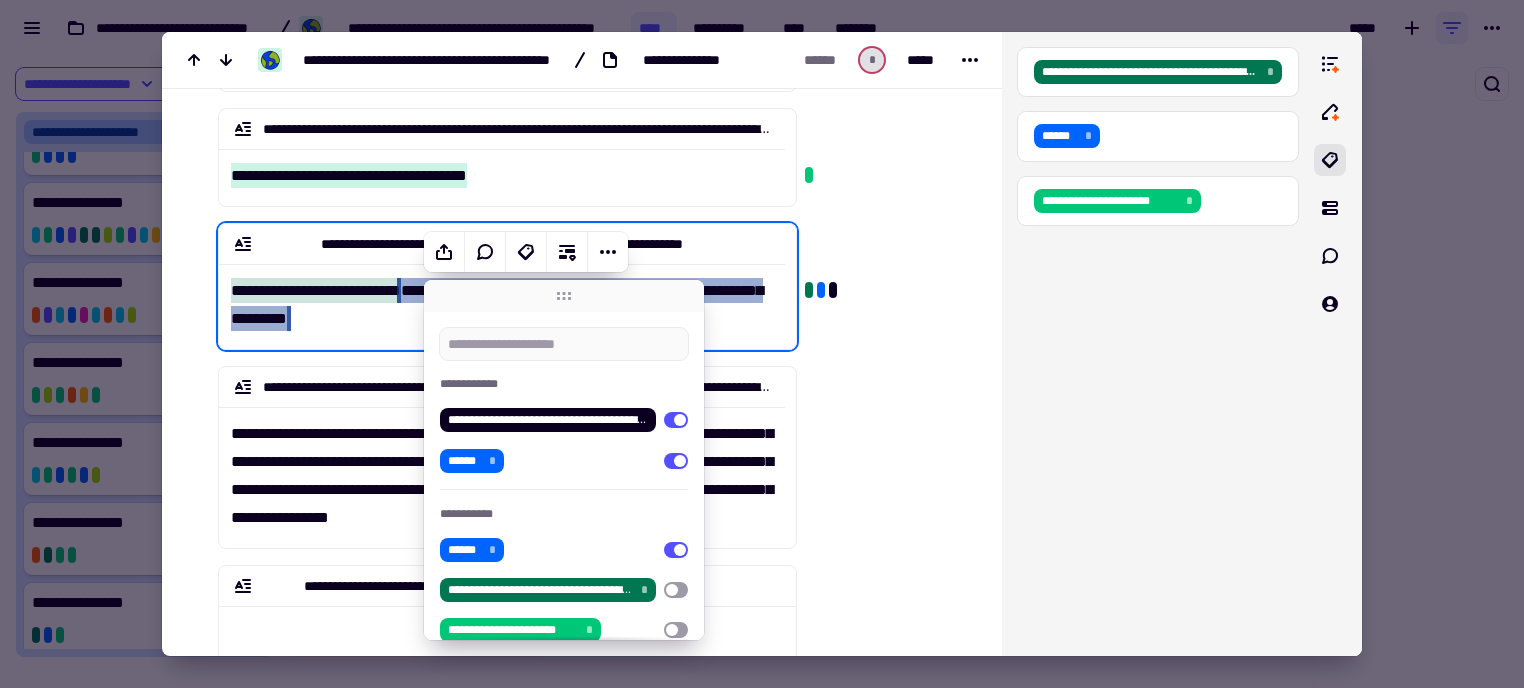 click at bounding box center (885, 668) 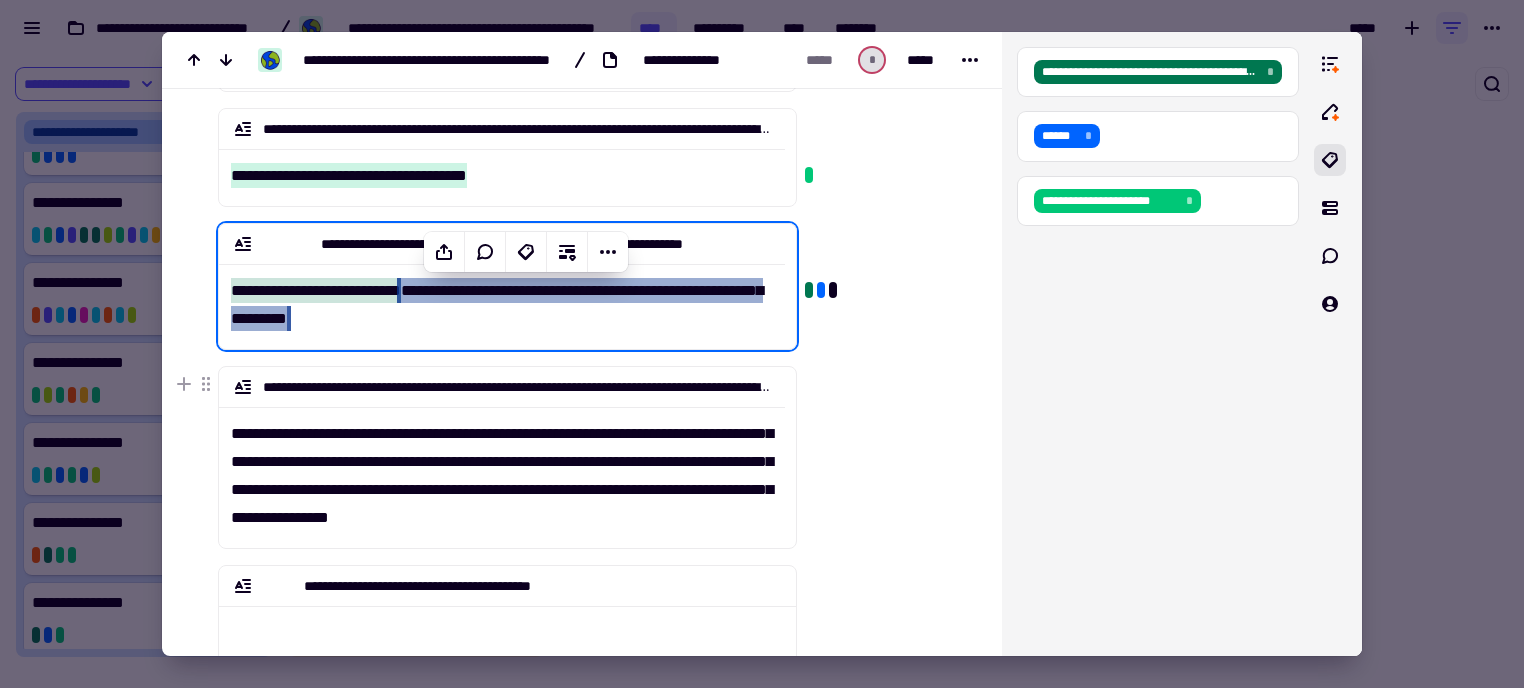 click at bounding box center (885, 668) 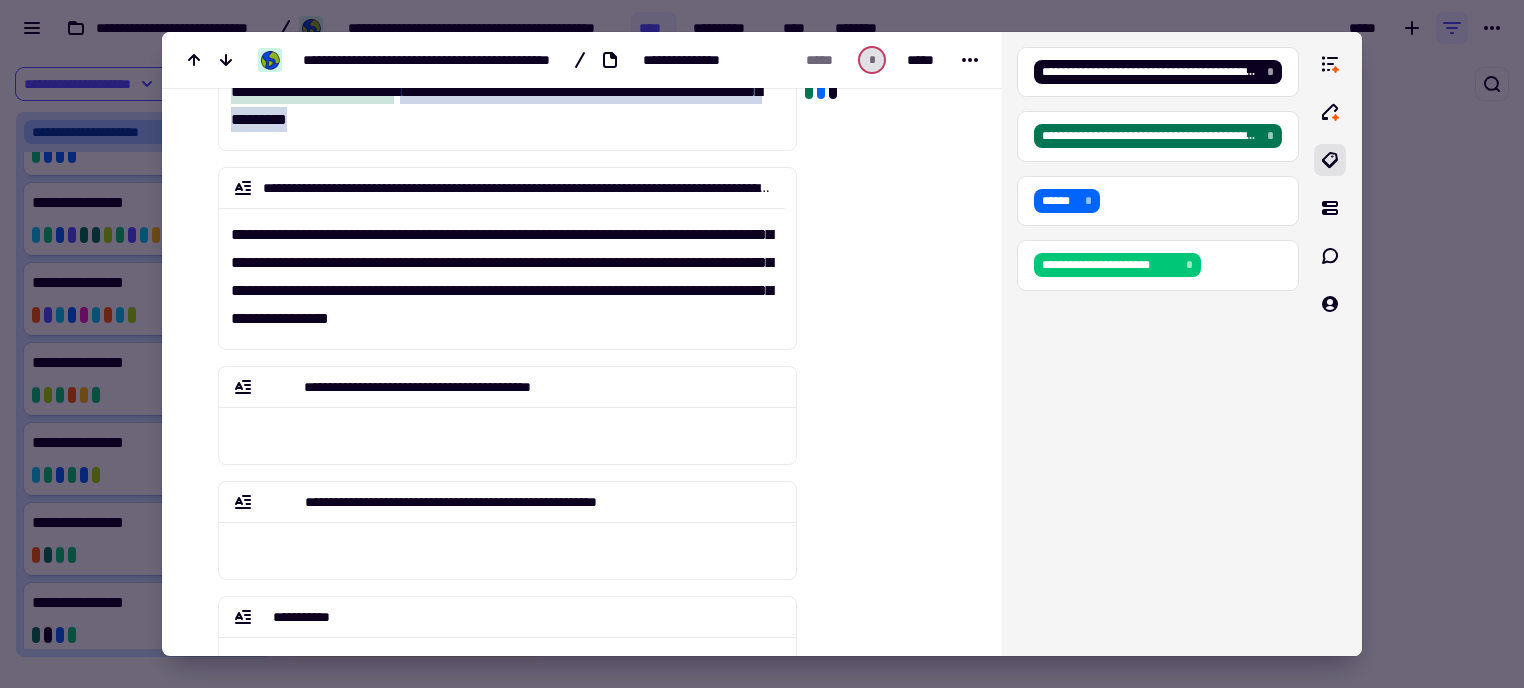 scroll, scrollTop: 876, scrollLeft: 0, axis: vertical 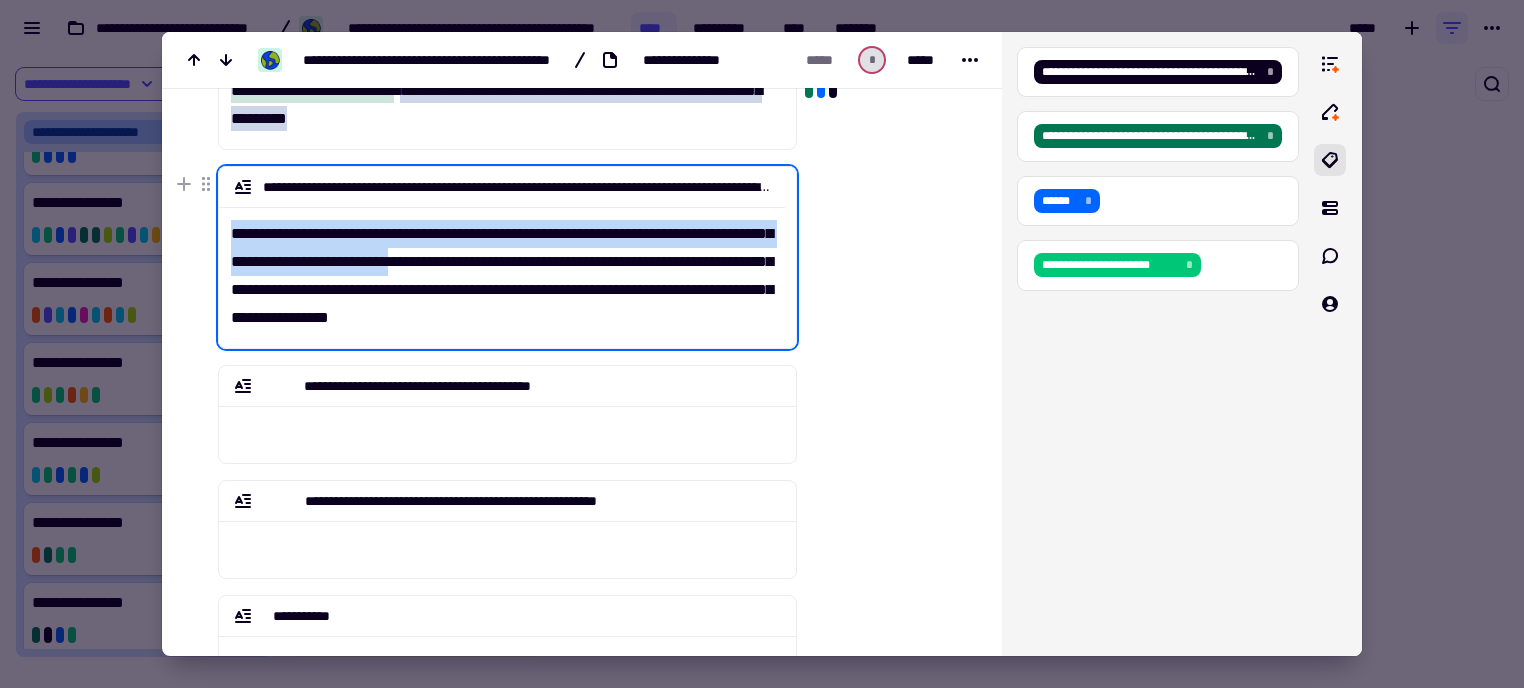 drag, startPoint x: 536, startPoint y: 256, endPoint x: 192, endPoint y: 227, distance: 345.2202 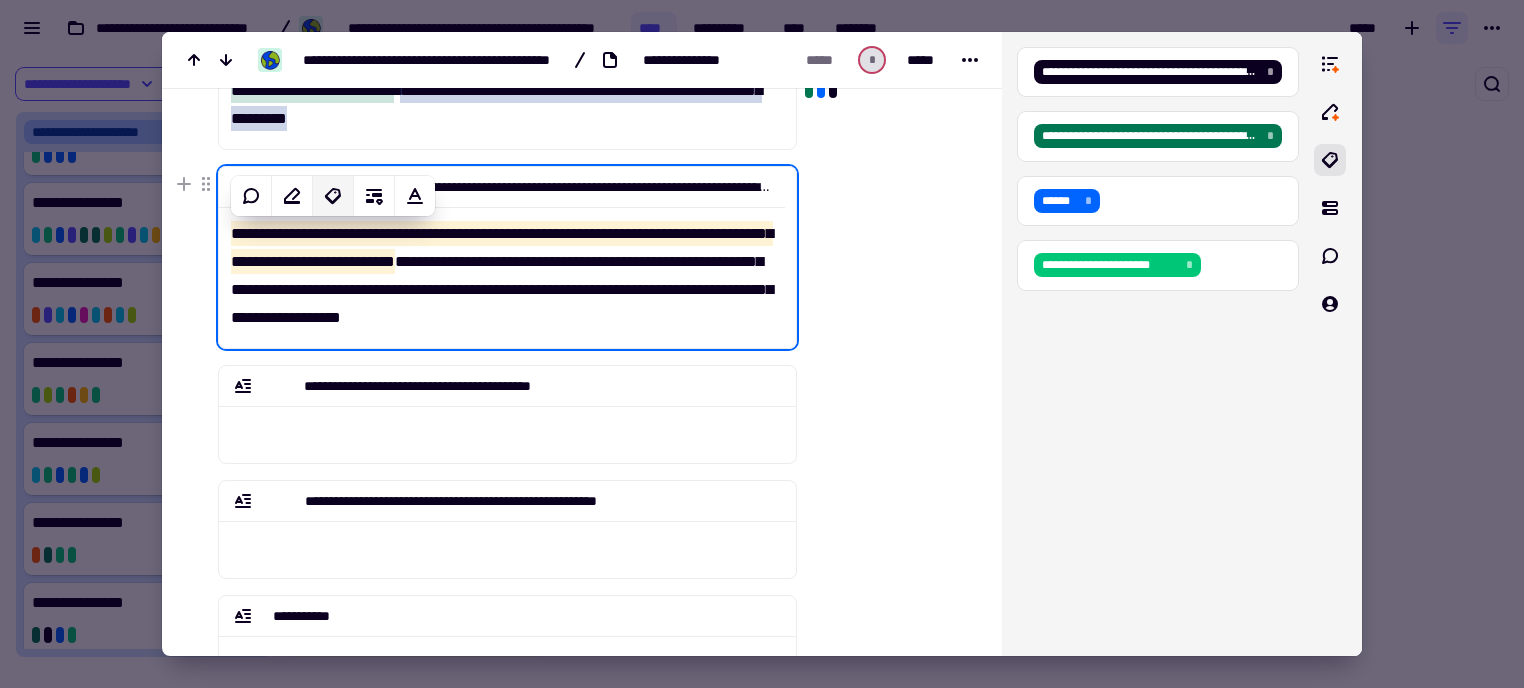 click 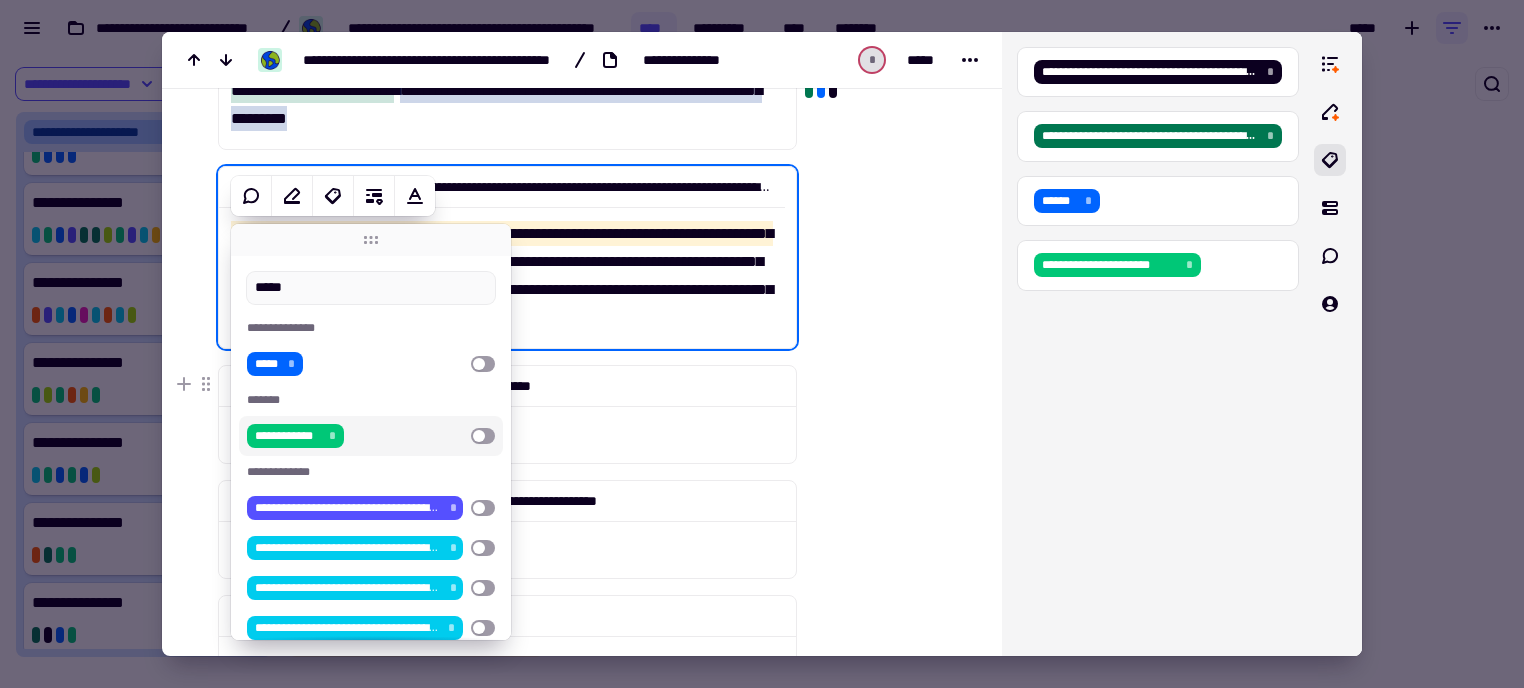 type on "*****" 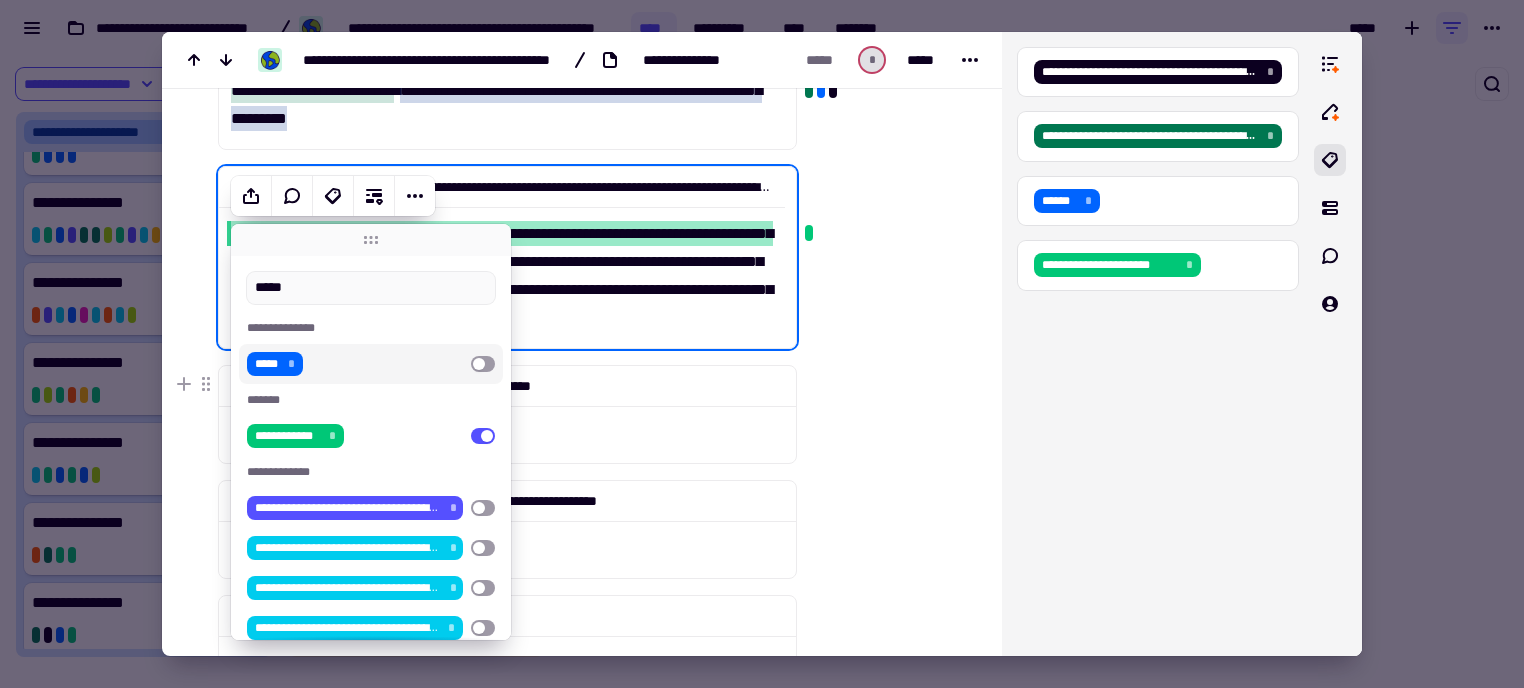 click at bounding box center (483, 364) 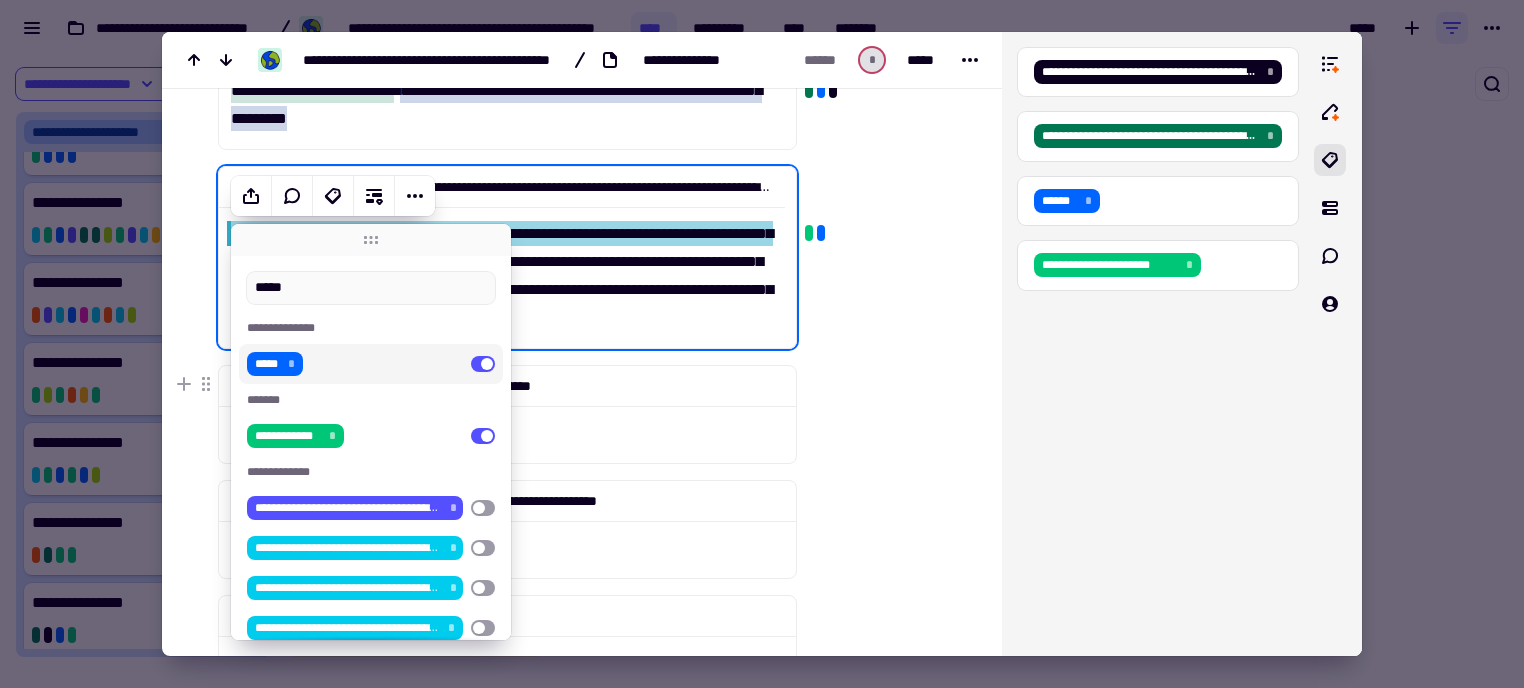 click at bounding box center [885, 468] 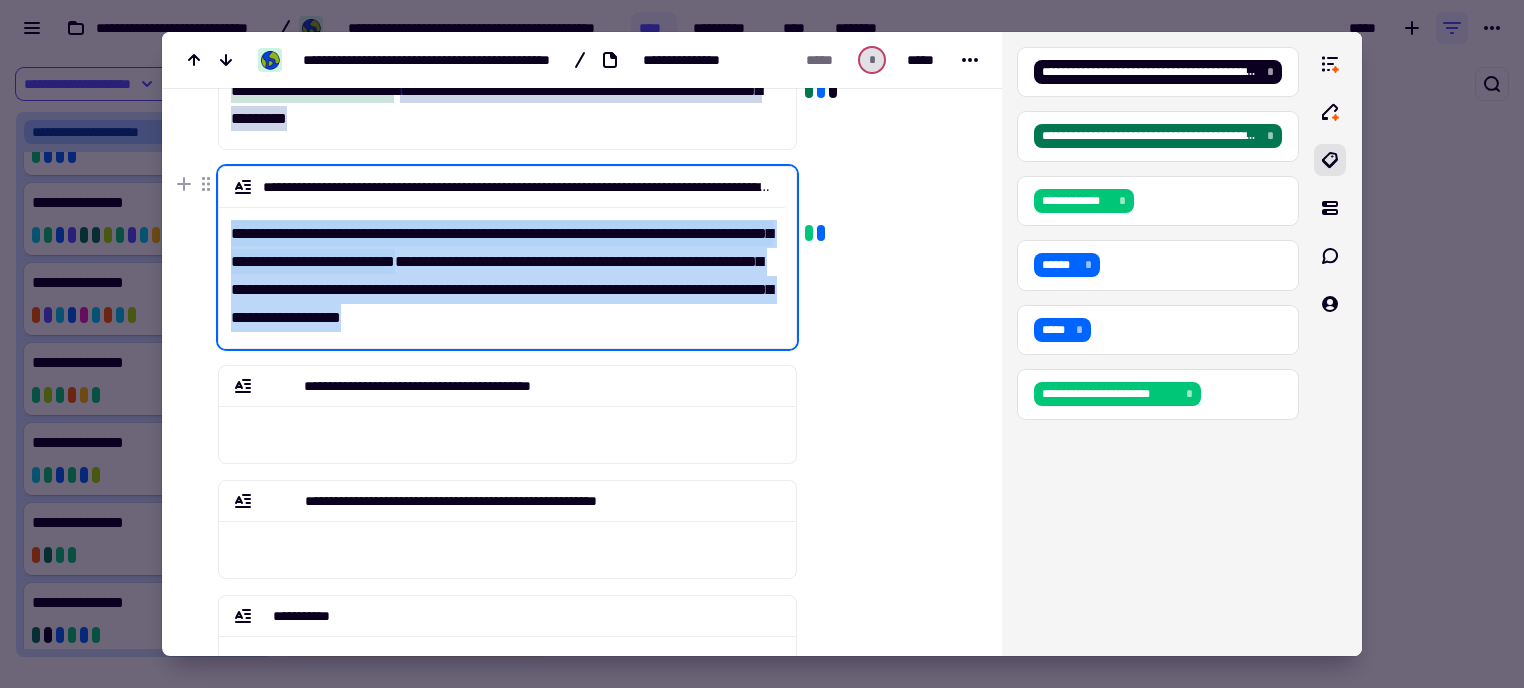 drag, startPoint x: 670, startPoint y: 323, endPoint x: 232, endPoint y: 230, distance: 447.76443 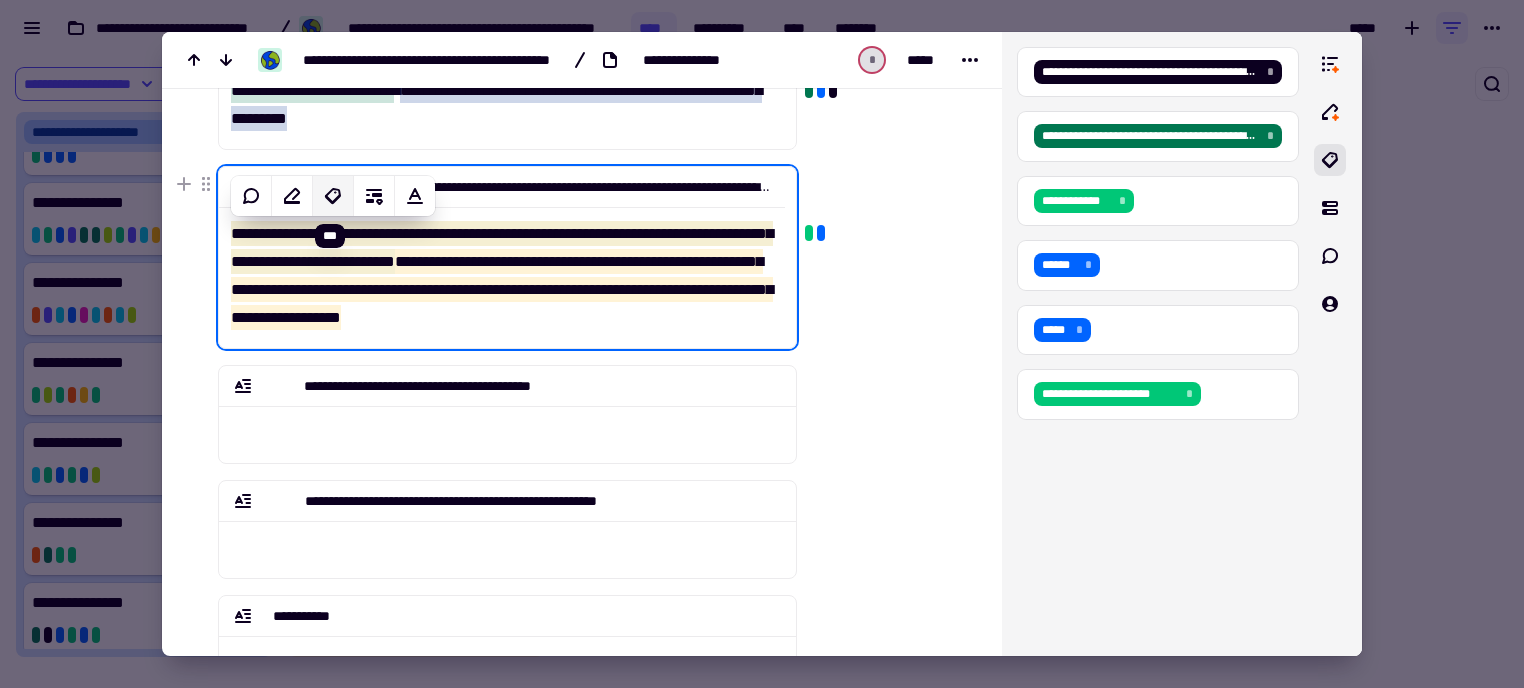 click 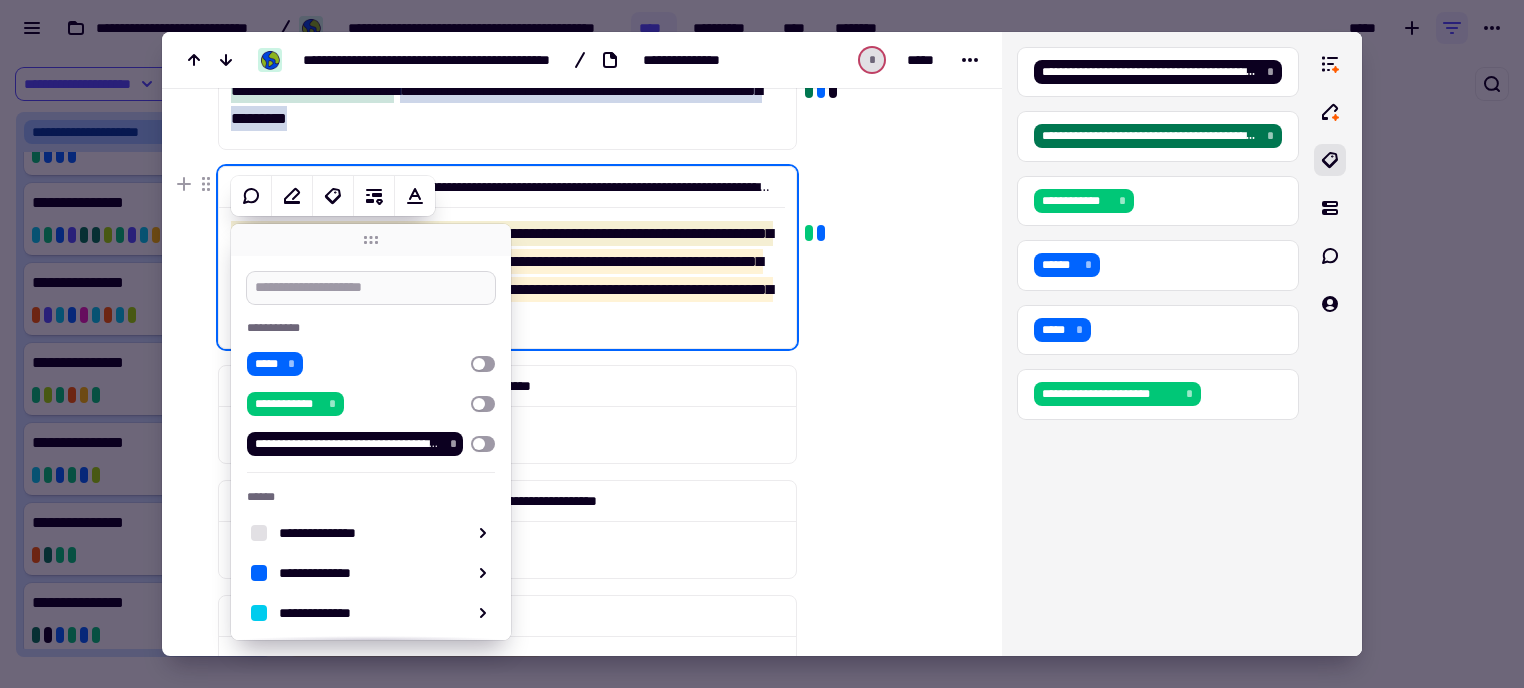 click at bounding box center (371, 288) 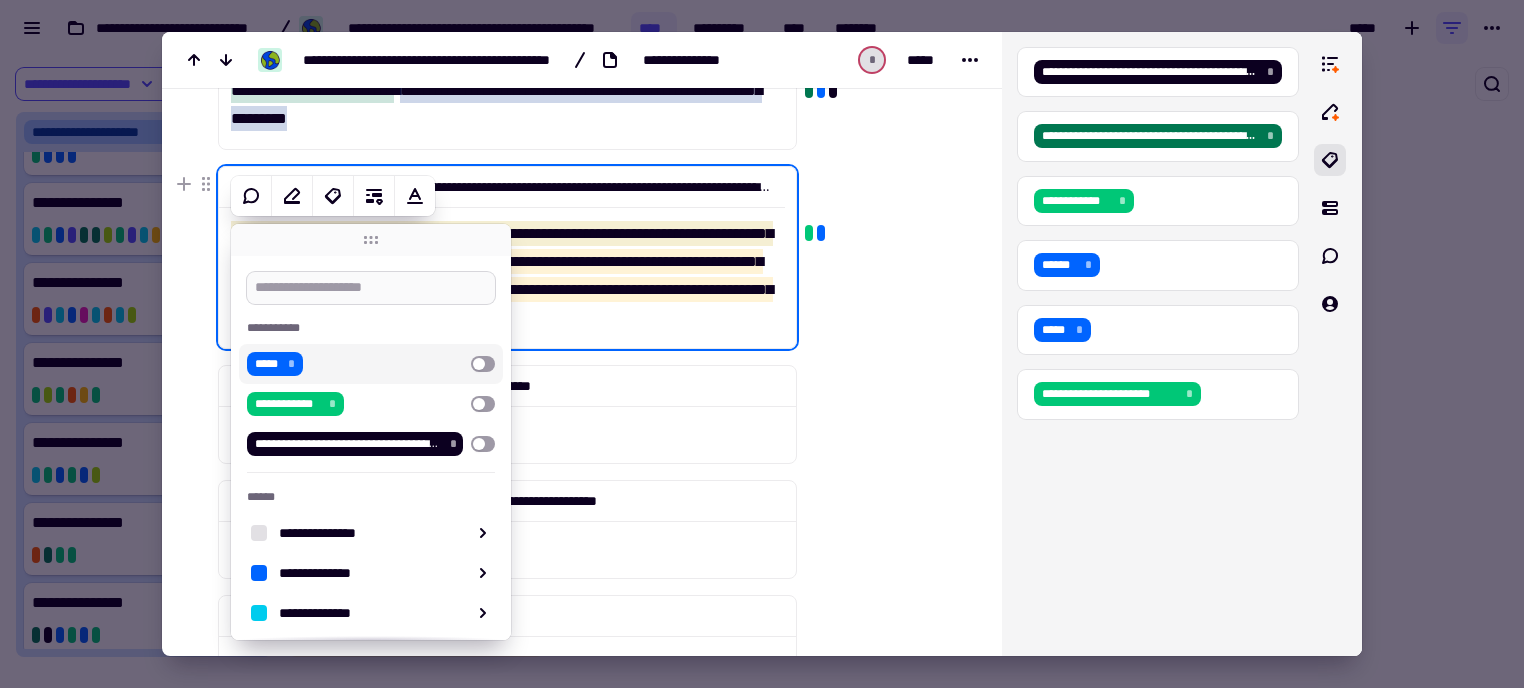 click at bounding box center [371, 288] 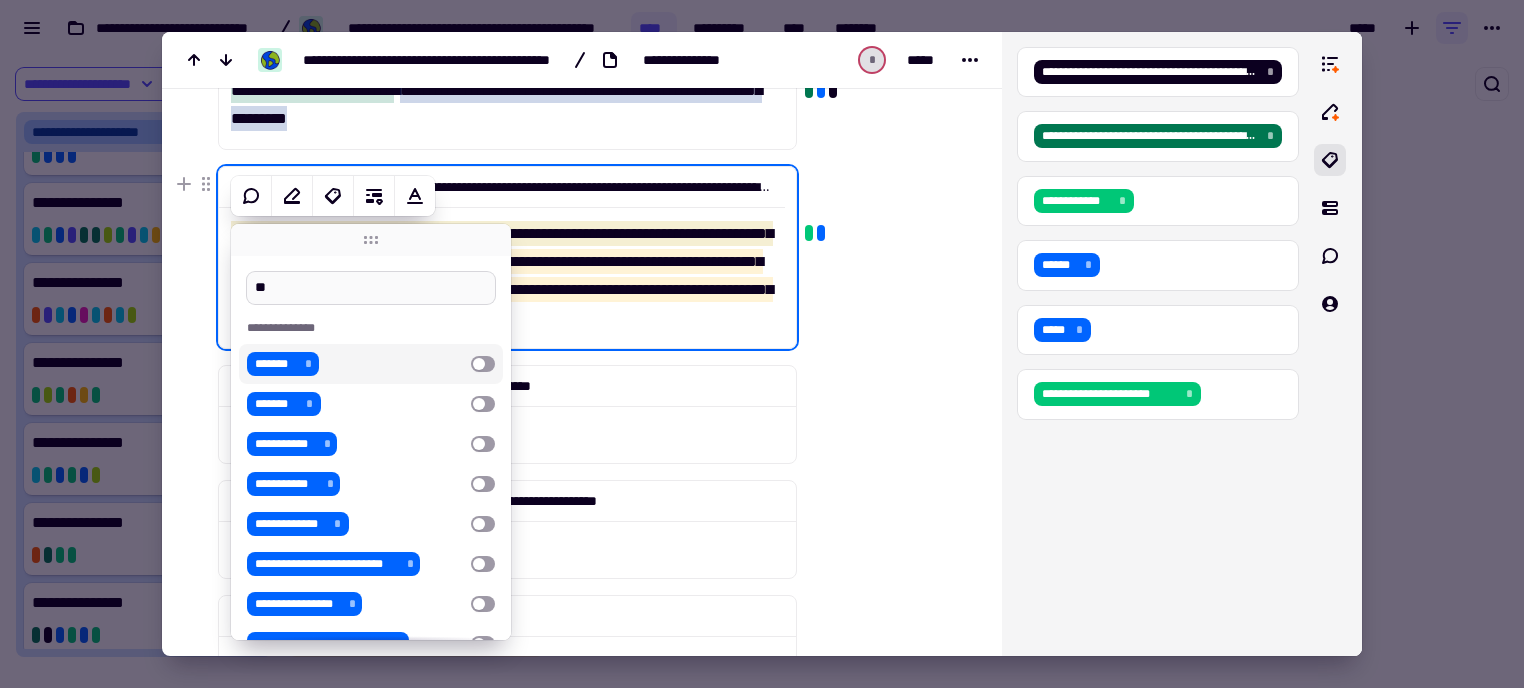 type on "*" 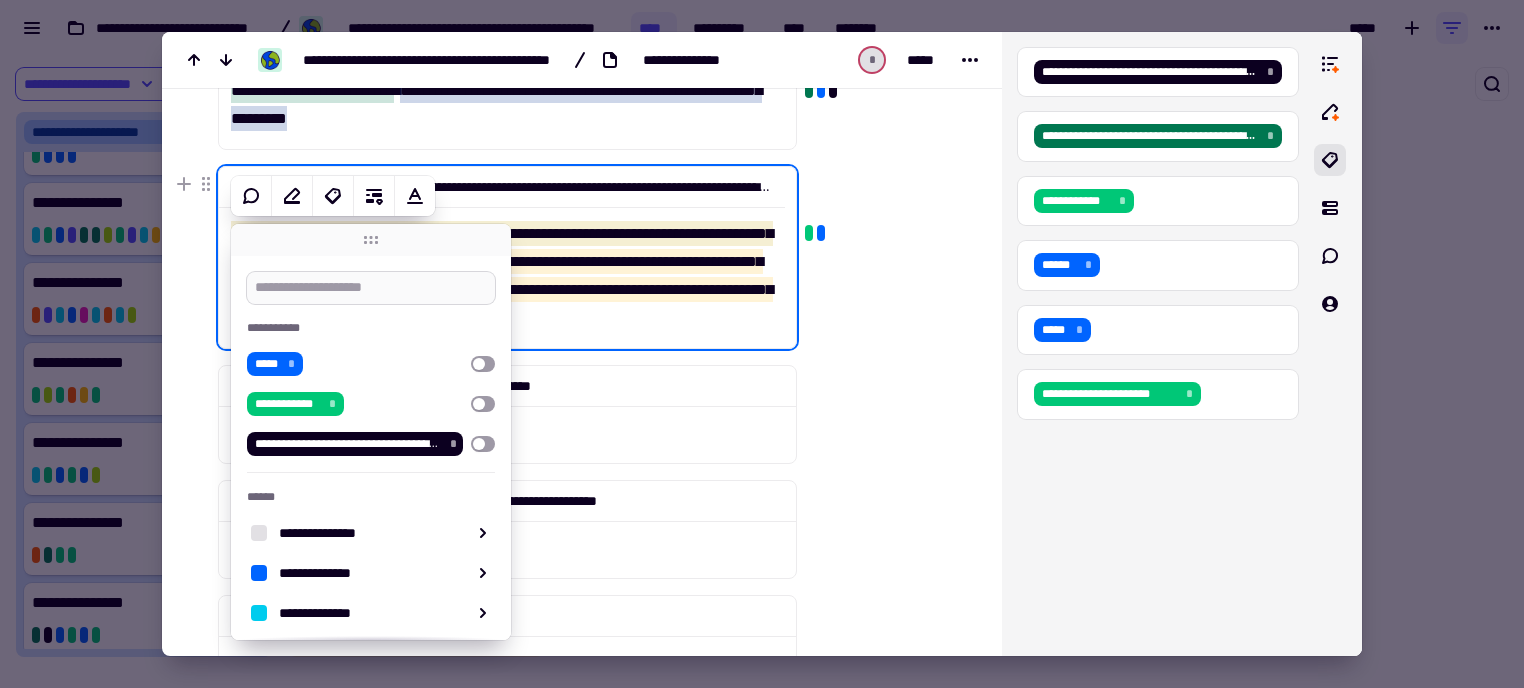 type on "*" 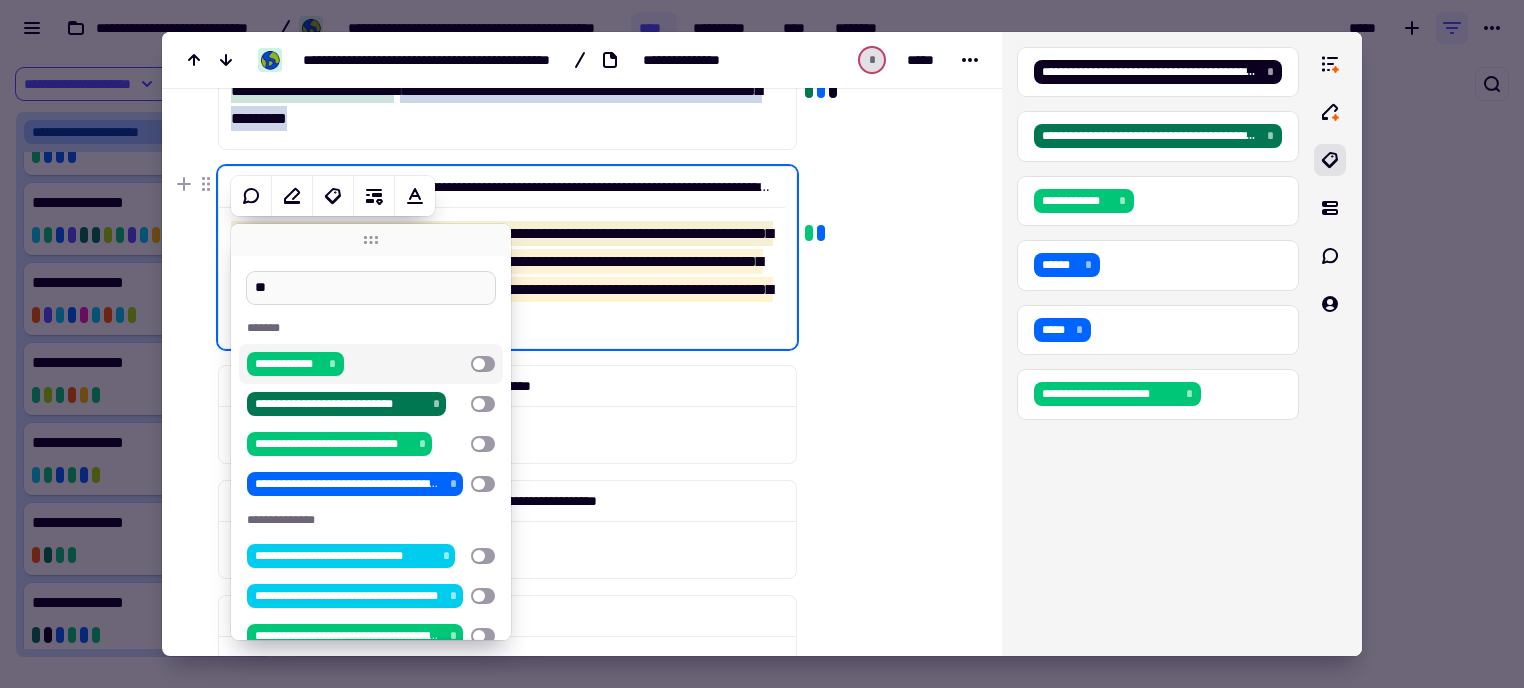 type on "*" 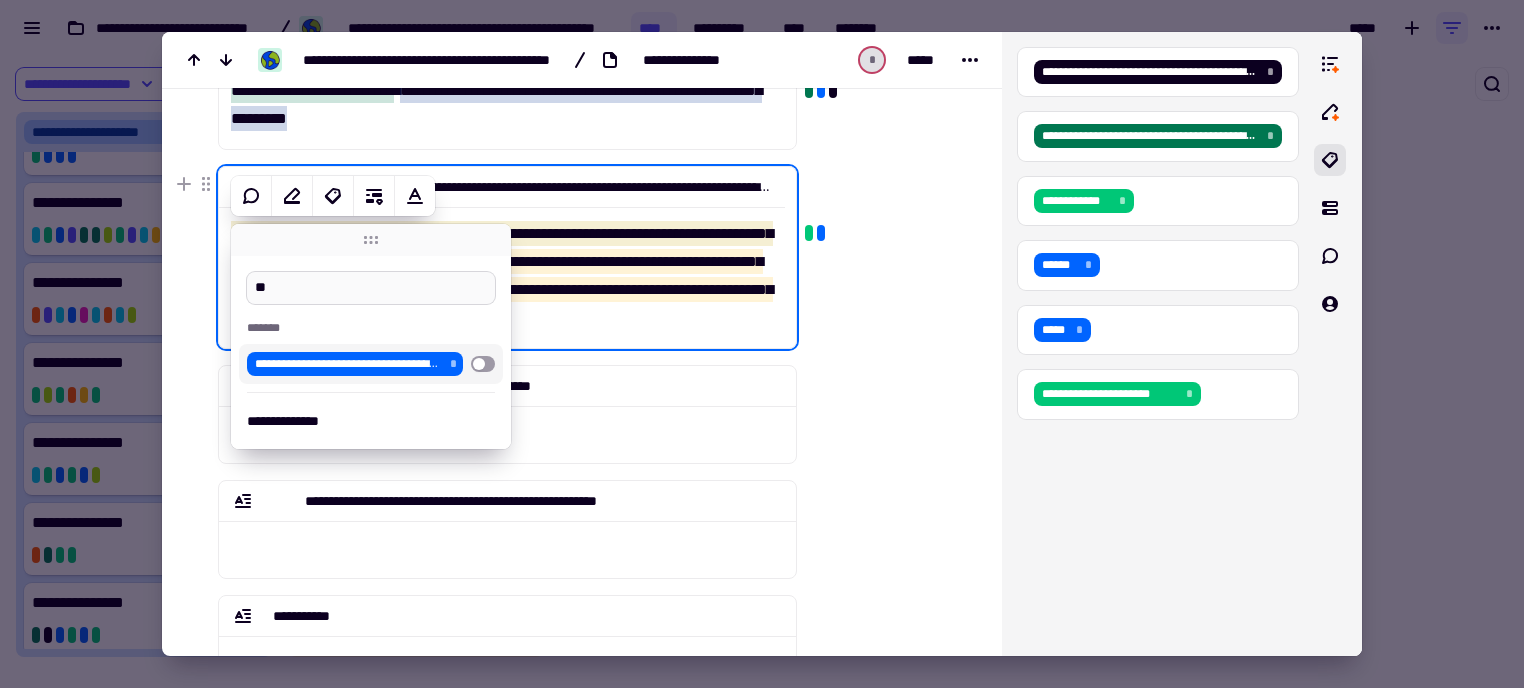 type on "*" 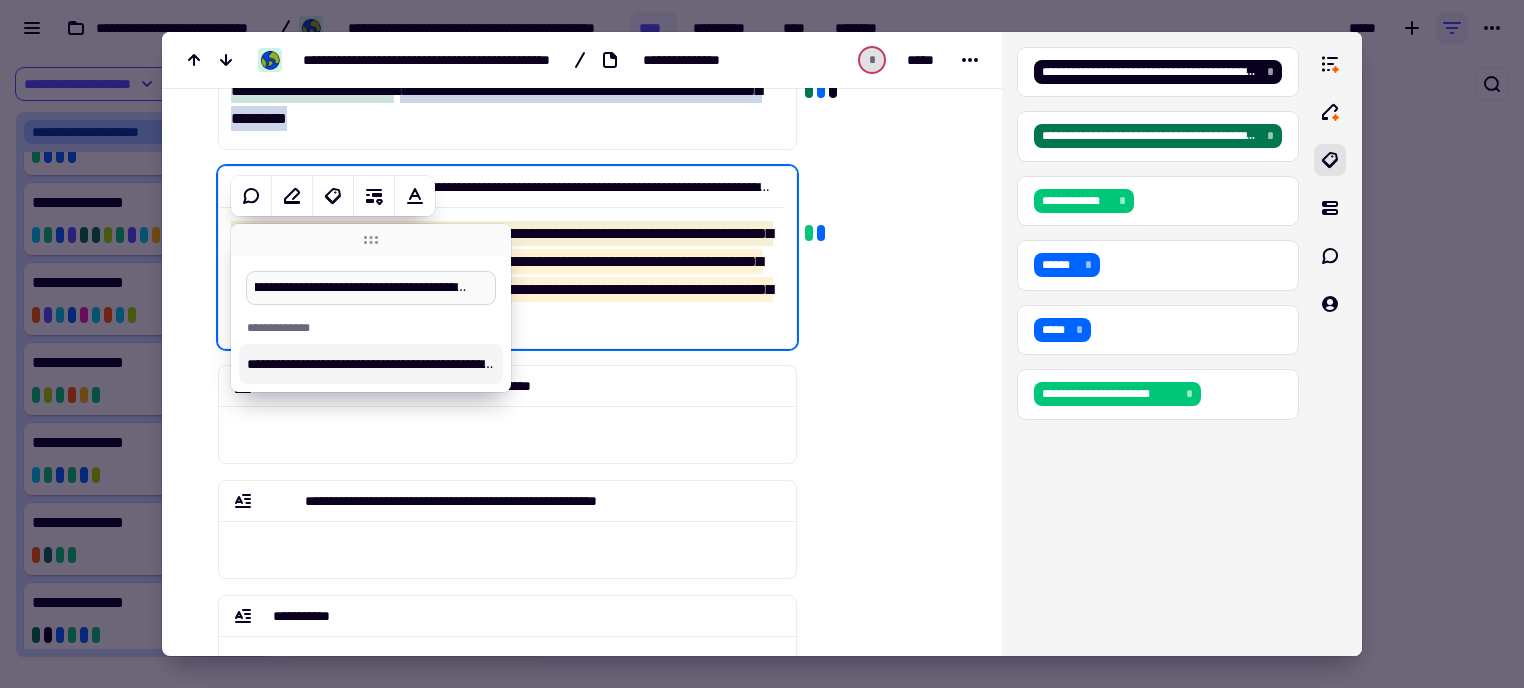 scroll, scrollTop: 0, scrollLeft: 108, axis: horizontal 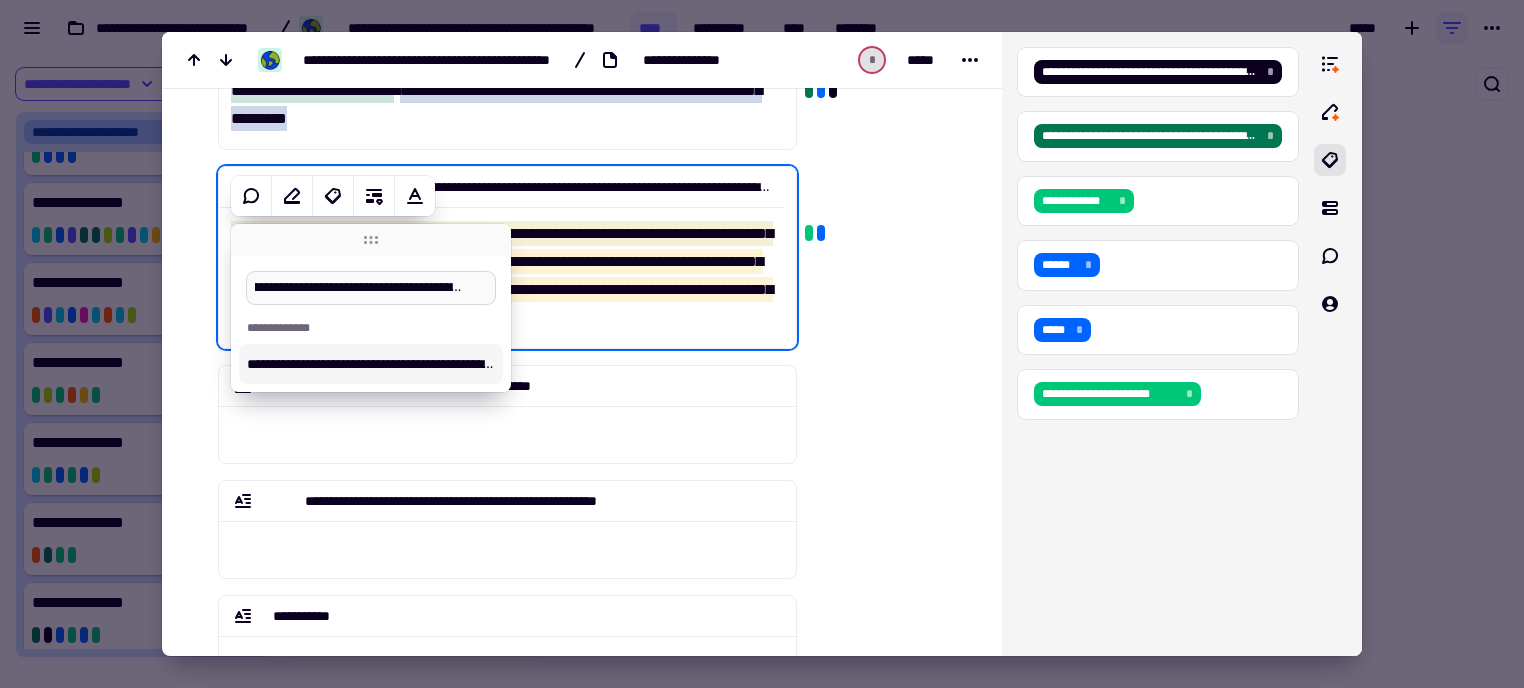 type 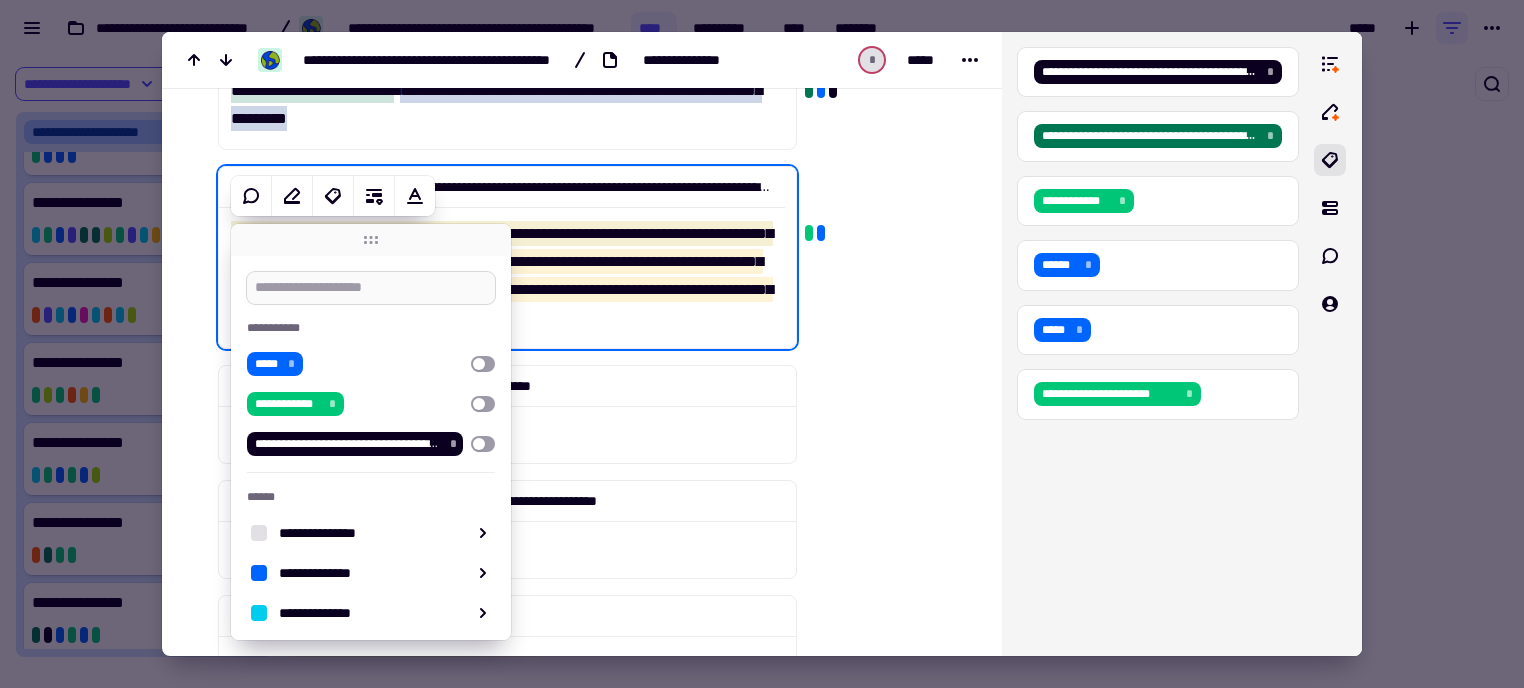 scroll, scrollTop: 0, scrollLeft: 0, axis: both 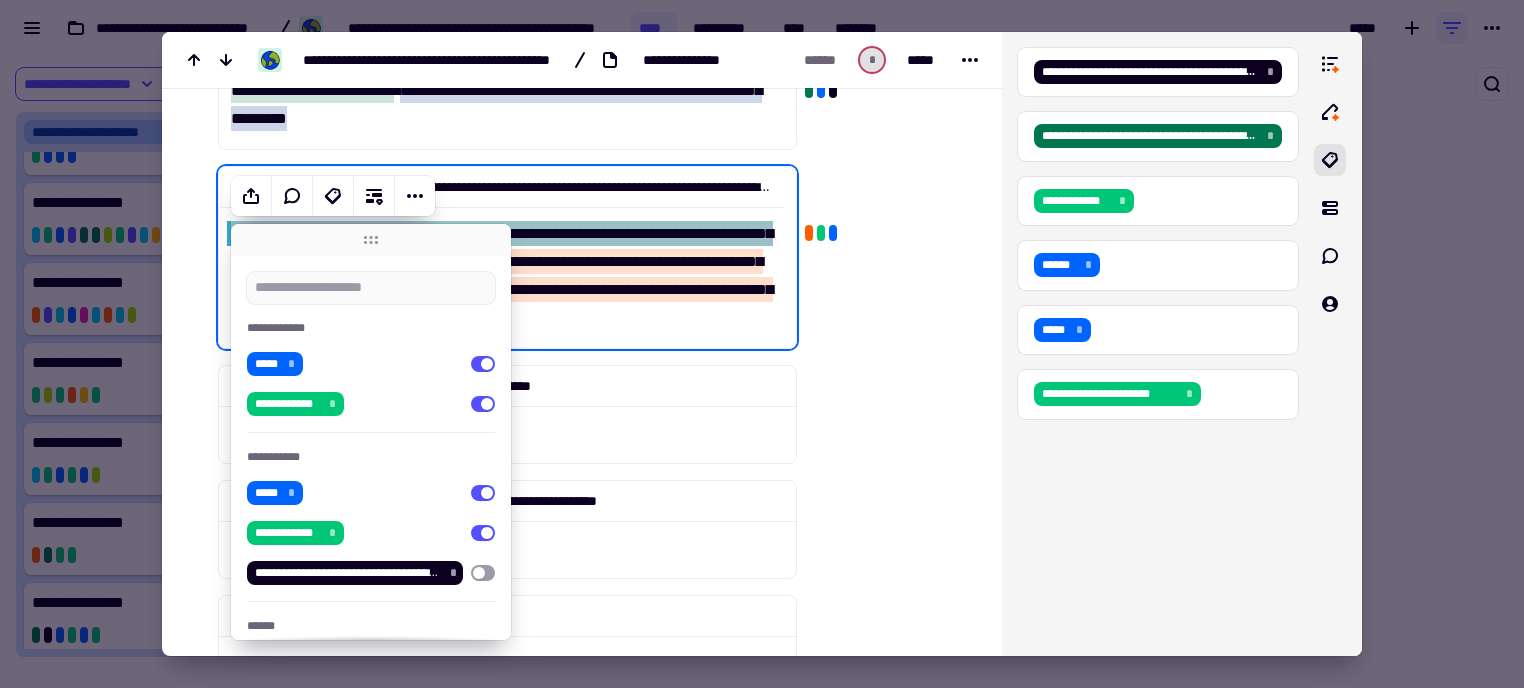 click at bounding box center (885, 468) 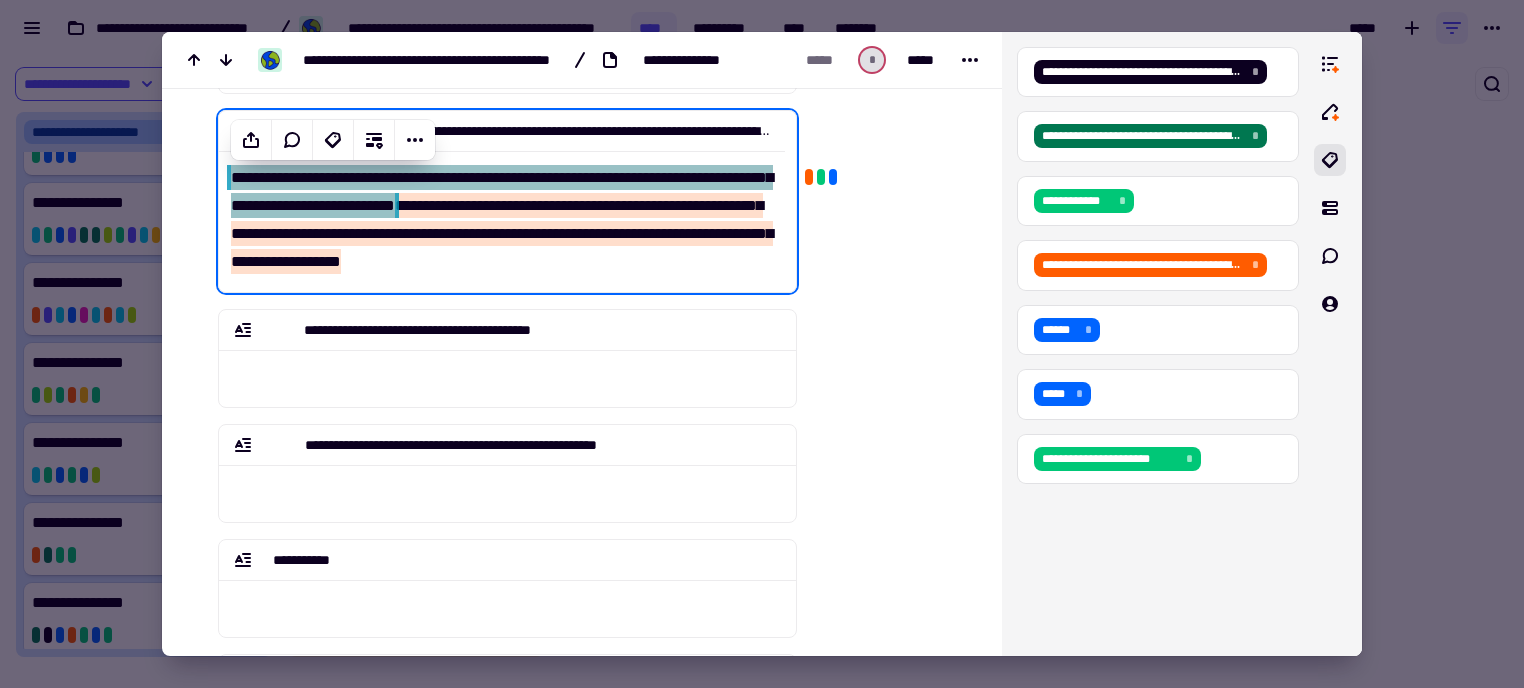 scroll, scrollTop: 931, scrollLeft: 0, axis: vertical 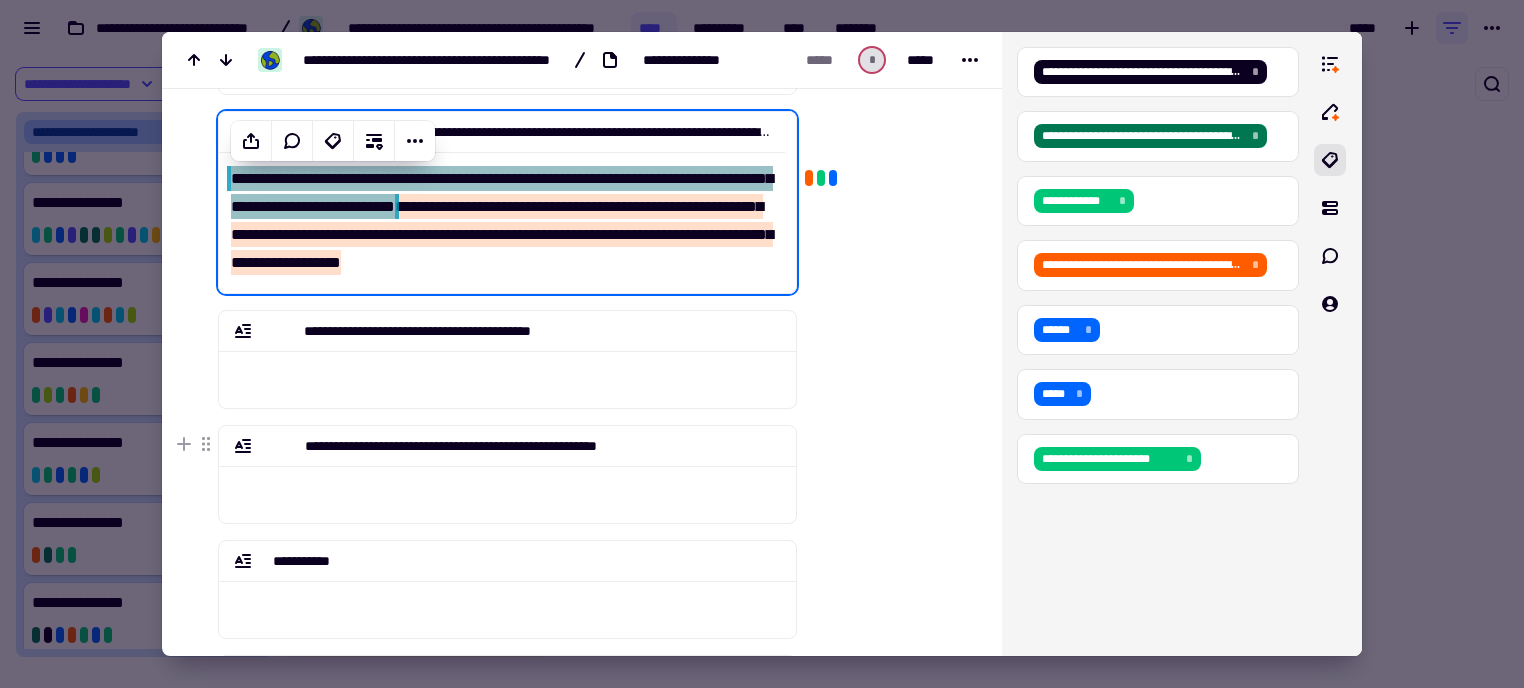 click at bounding box center [762, 344] 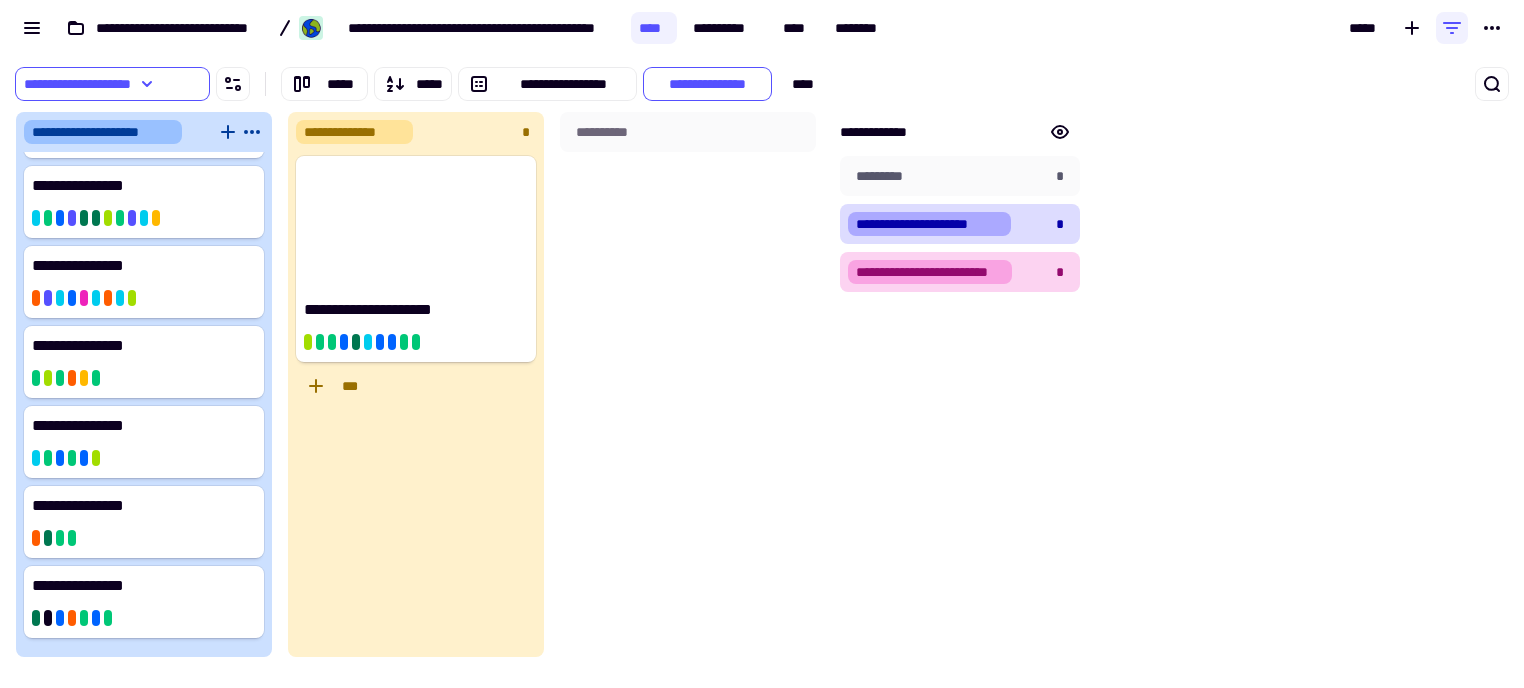 scroll, scrollTop: 757, scrollLeft: 0, axis: vertical 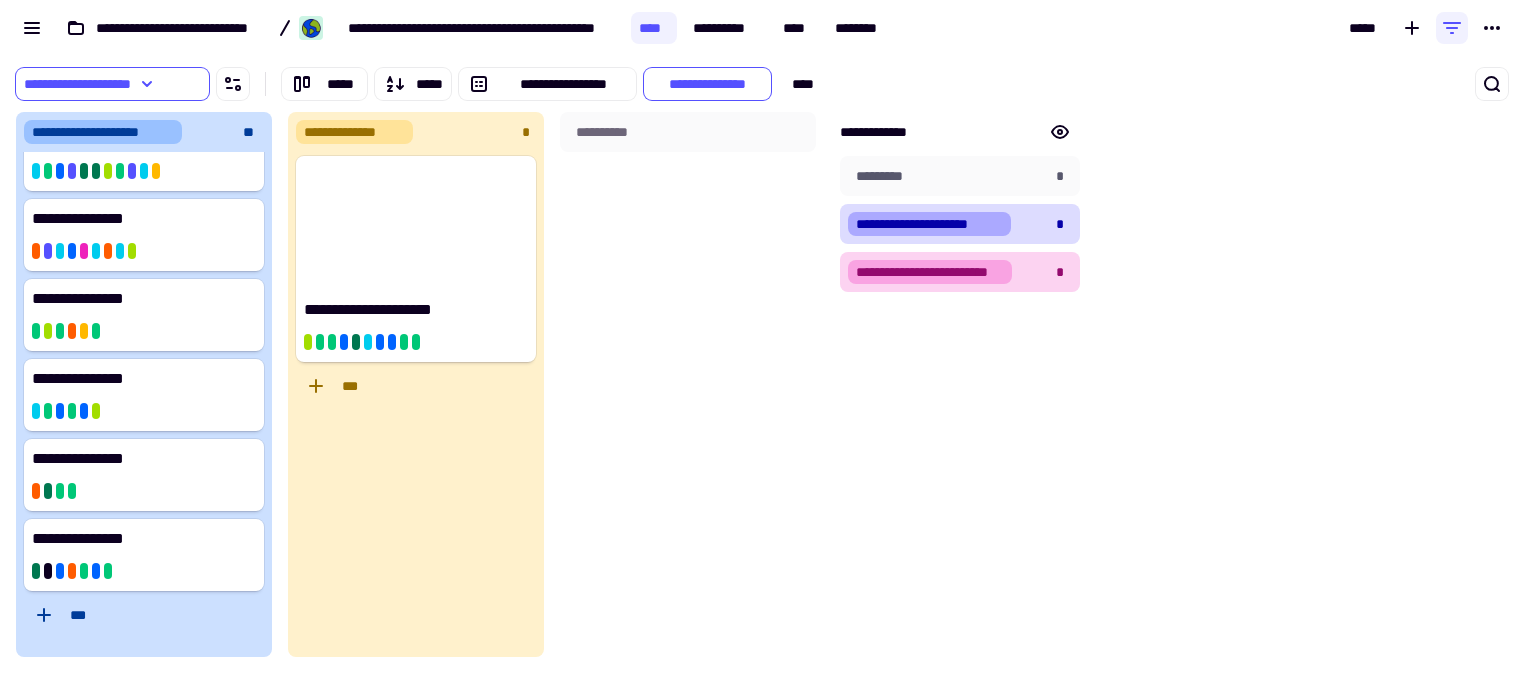 click on "**********" 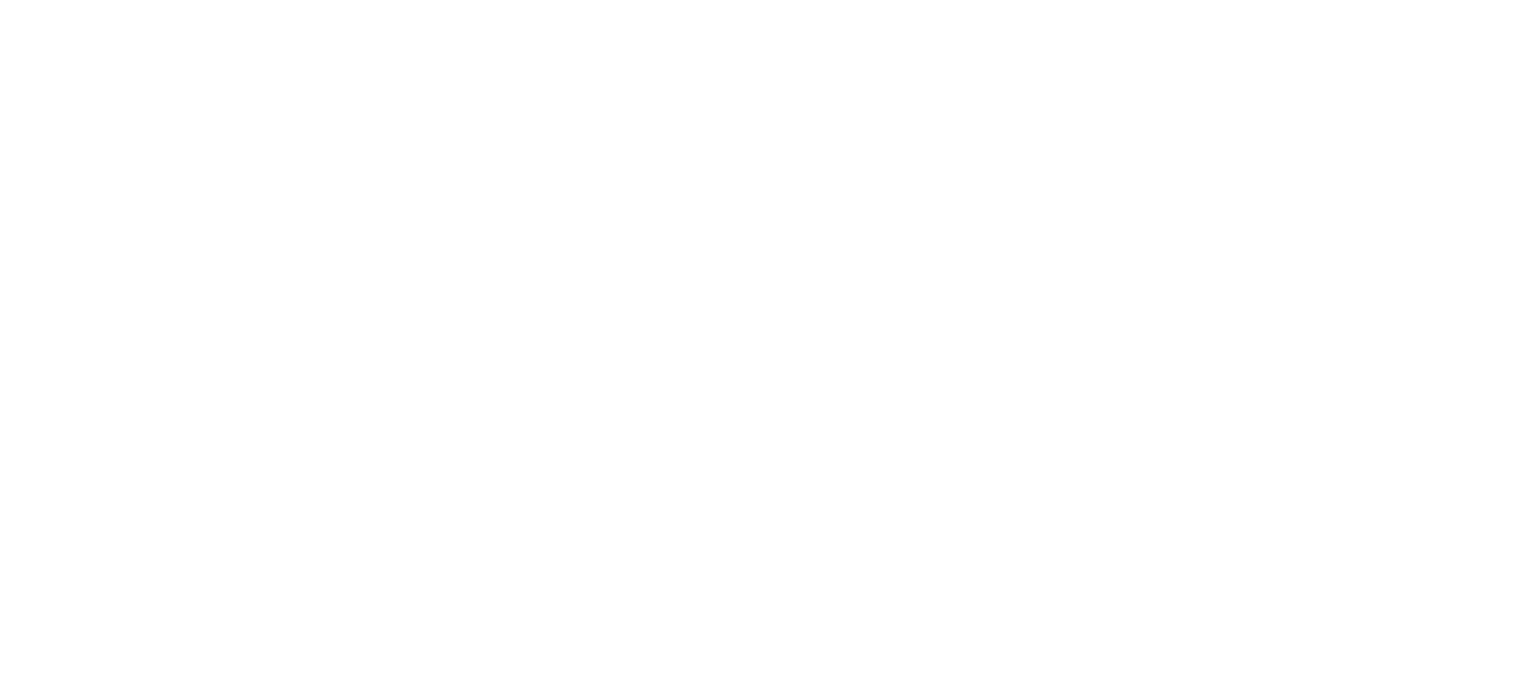 scroll, scrollTop: 0, scrollLeft: 0, axis: both 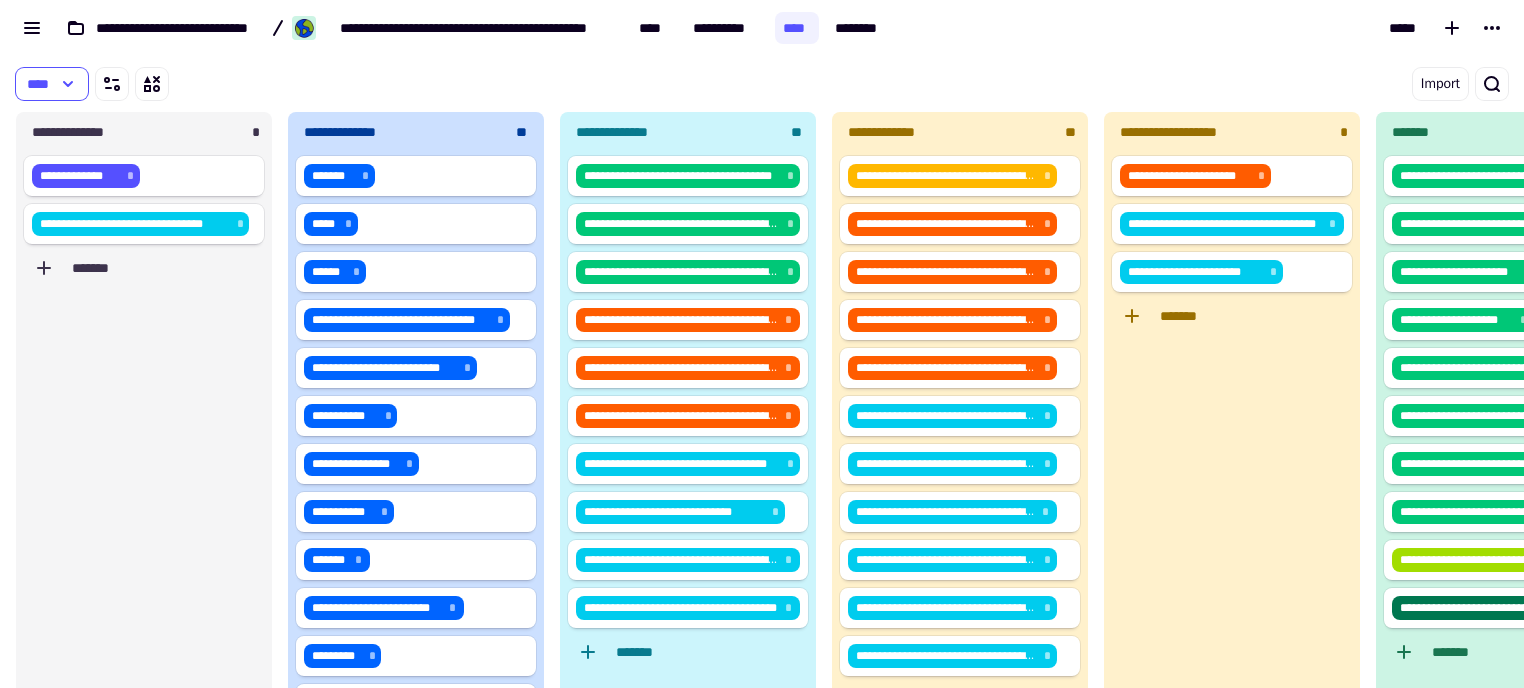 click on "****" at bounding box center (405, 84) 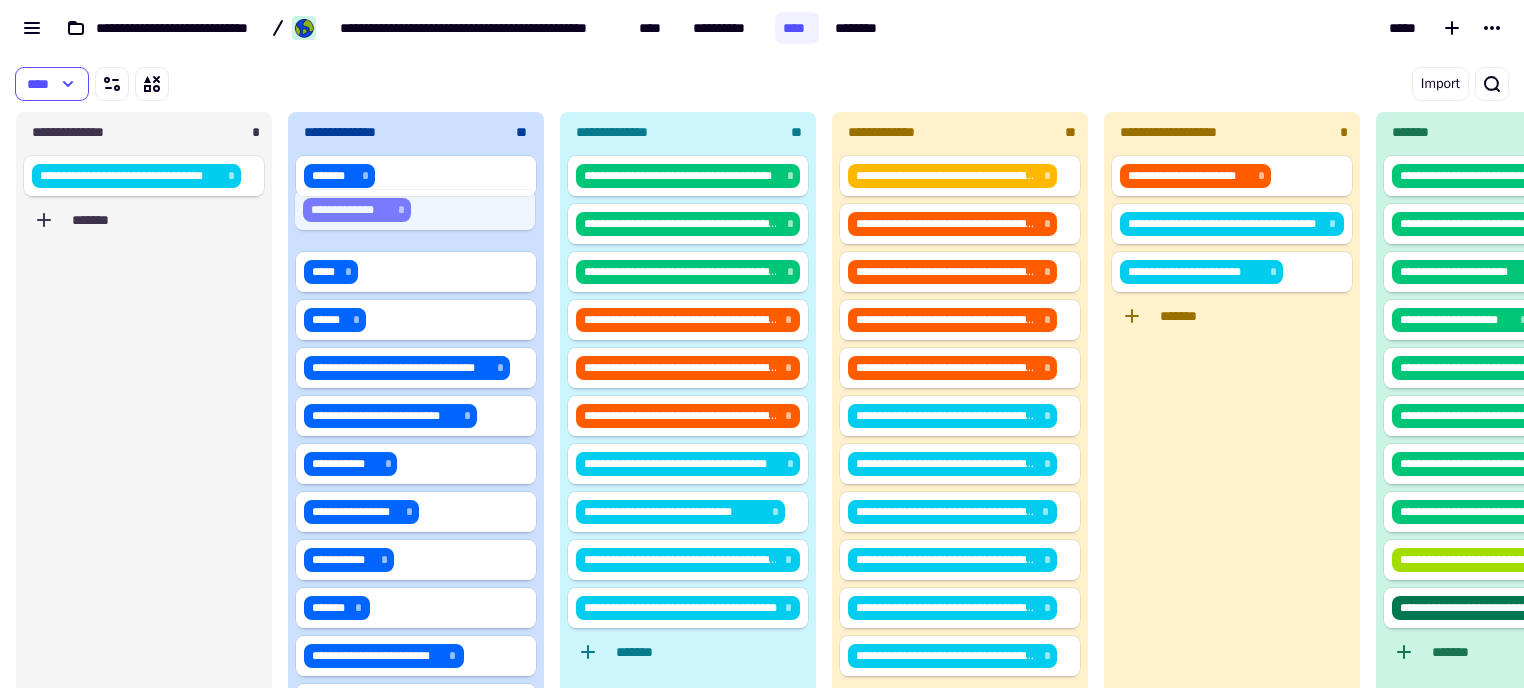 drag, startPoint x: 128, startPoint y: 176, endPoint x: 411, endPoint y: 213, distance: 285.40848 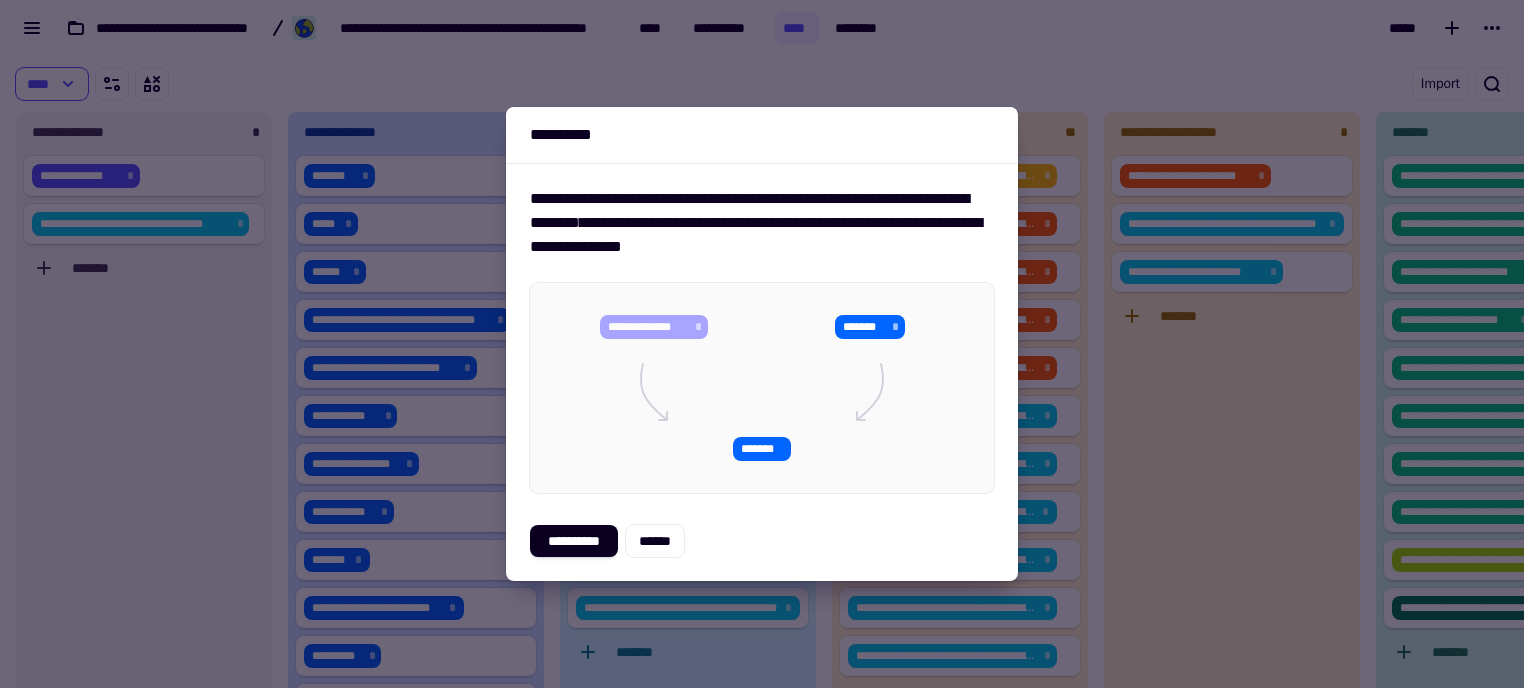 click on "******" 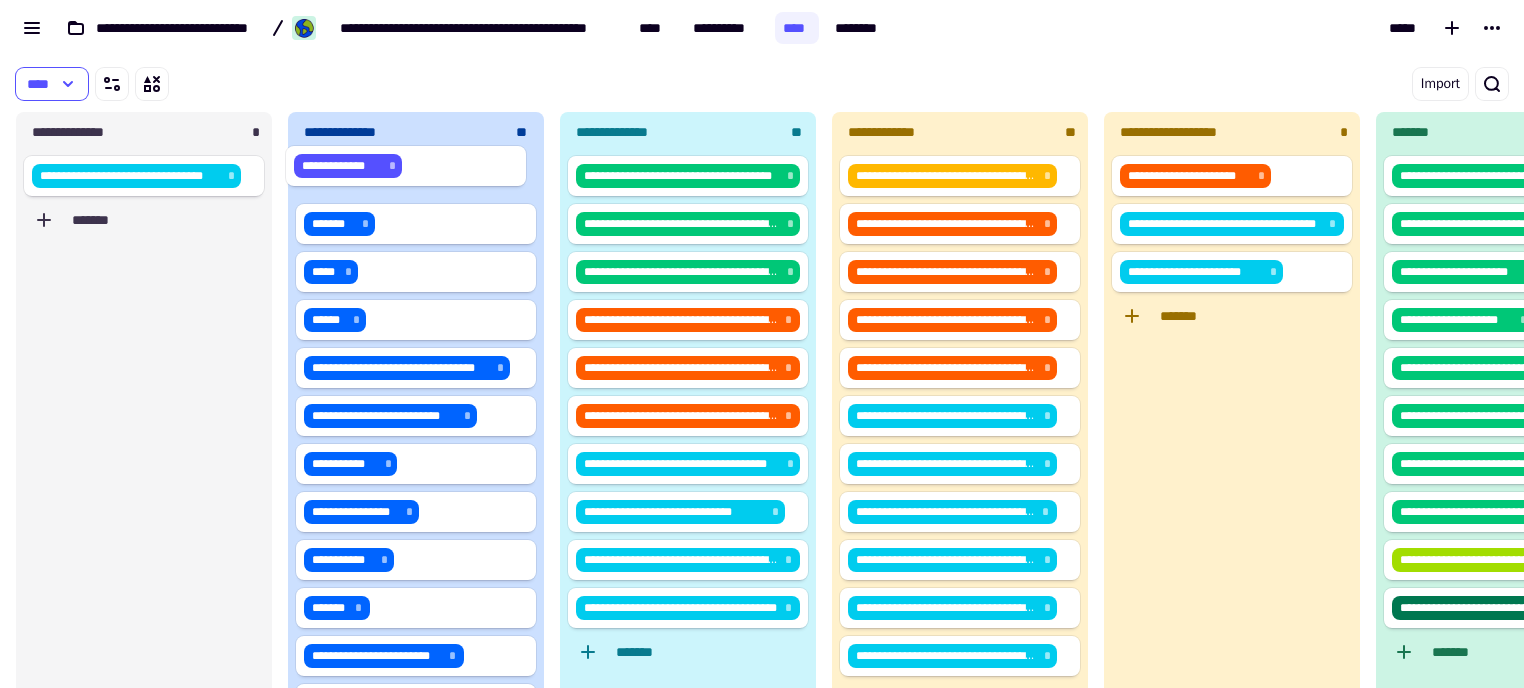 drag, startPoint x: 195, startPoint y: 182, endPoint x: 465, endPoint y: 172, distance: 270.18512 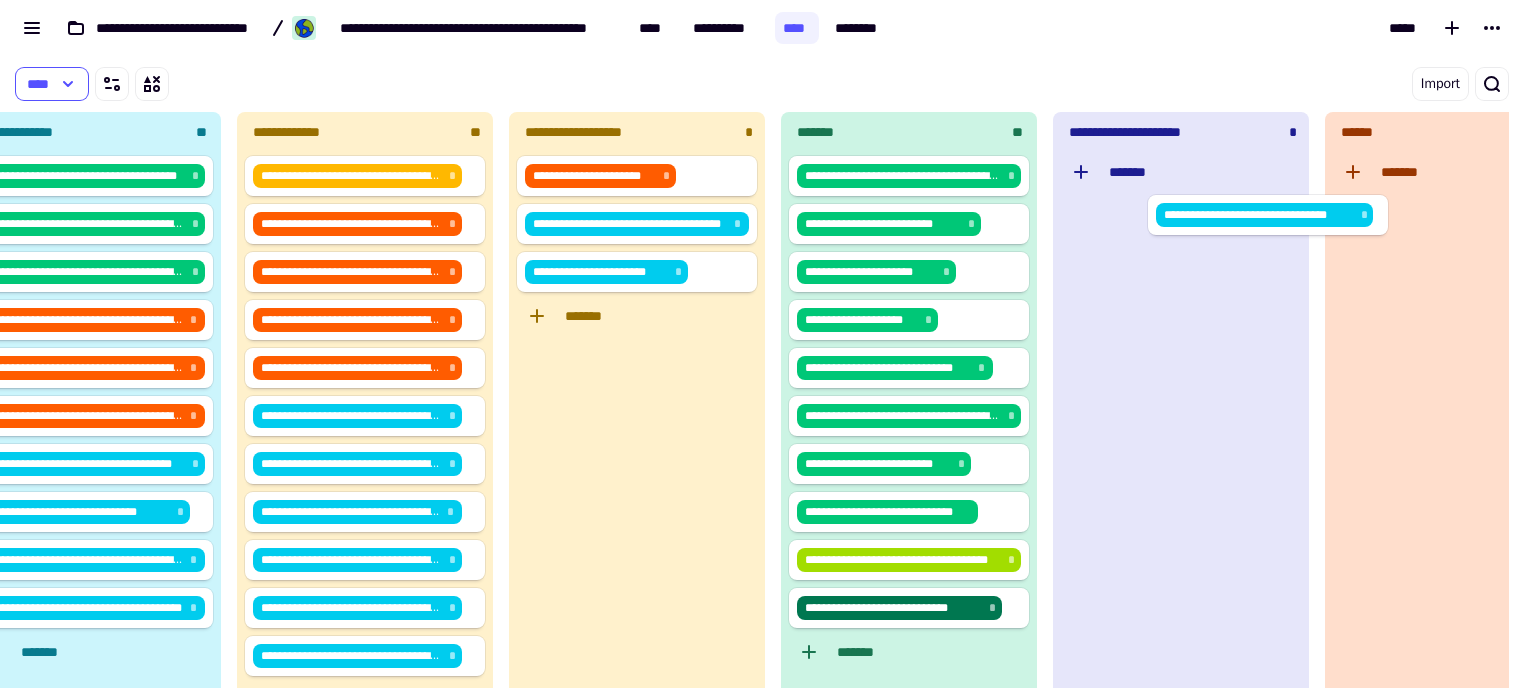 scroll, scrollTop: 0, scrollLeft: 616, axis: horizontal 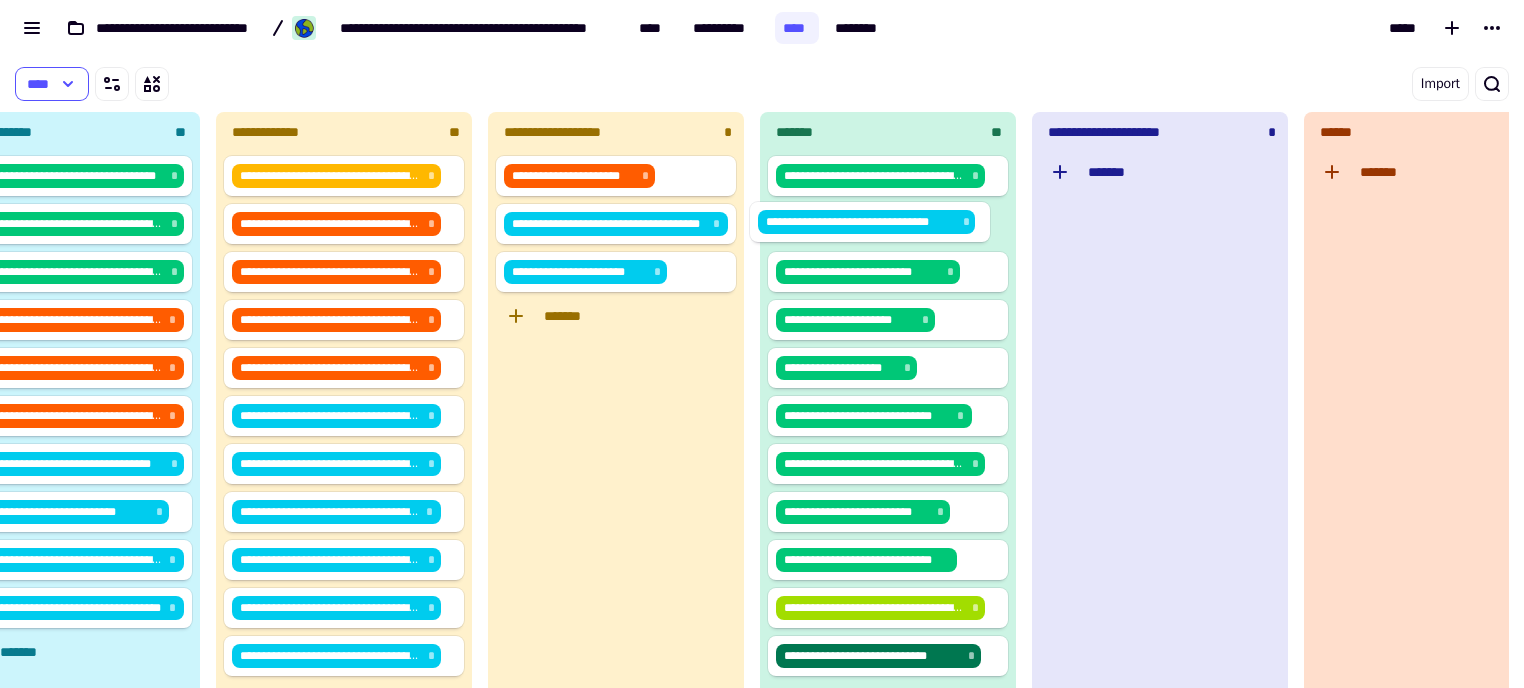 drag, startPoint x: 106, startPoint y: 172, endPoint x: 844, endPoint y: 218, distance: 739.4322 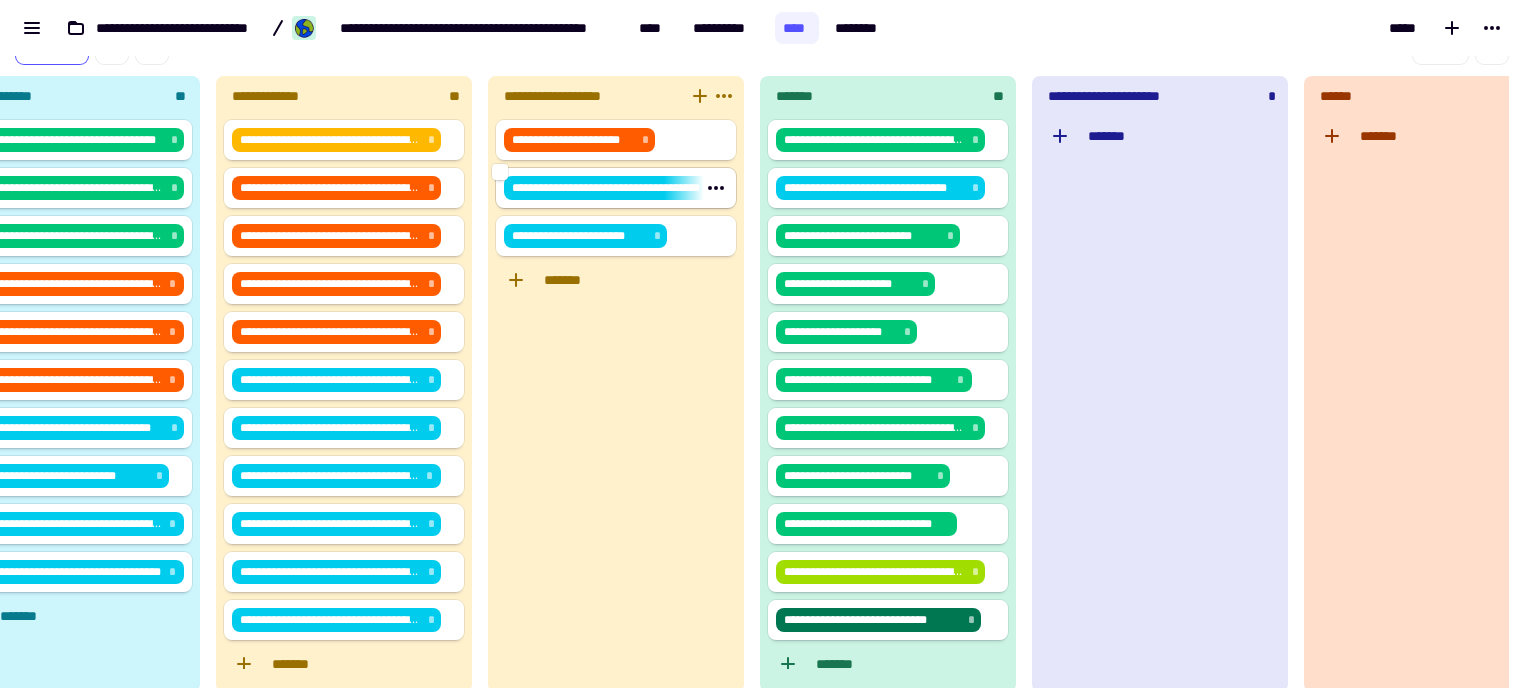 scroll, scrollTop: 56, scrollLeft: 0, axis: vertical 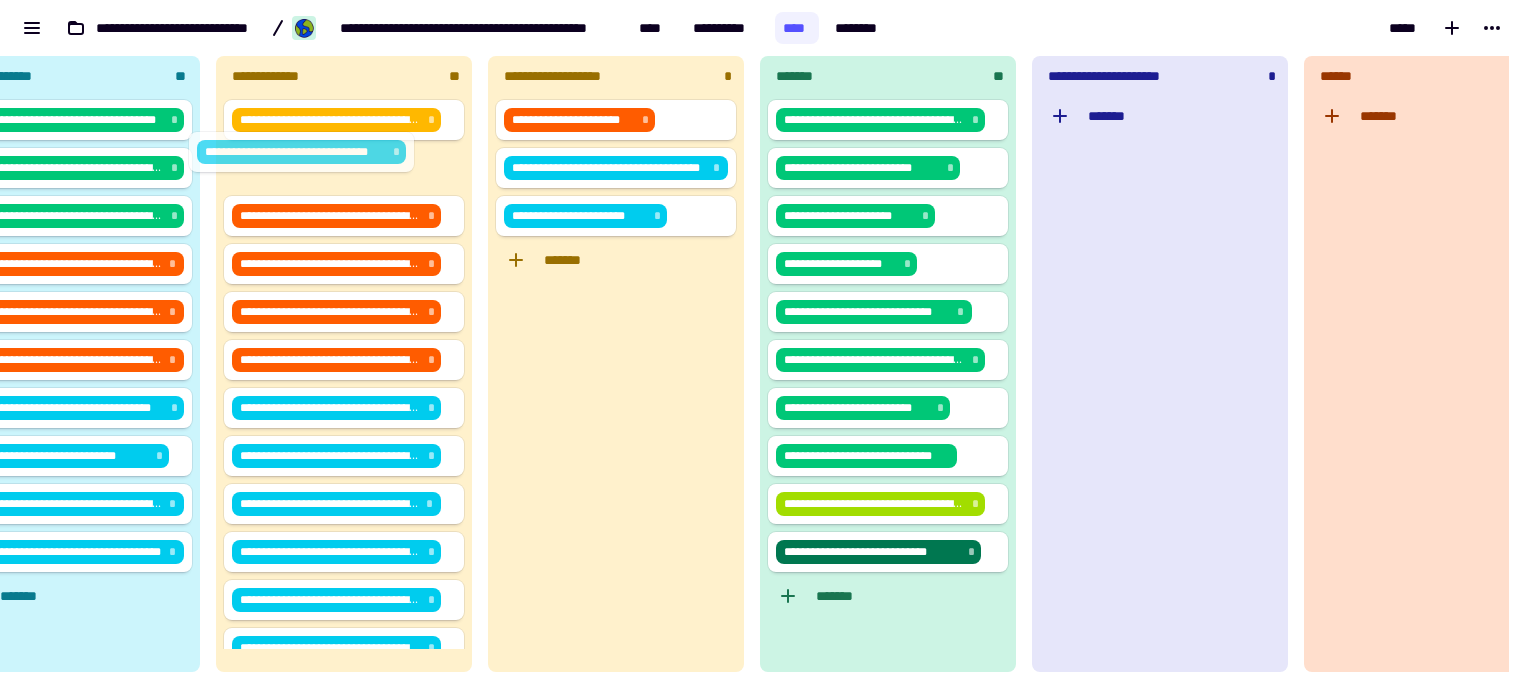 drag, startPoint x: 936, startPoint y: 172, endPoint x: 351, endPoint y: 156, distance: 585.21875 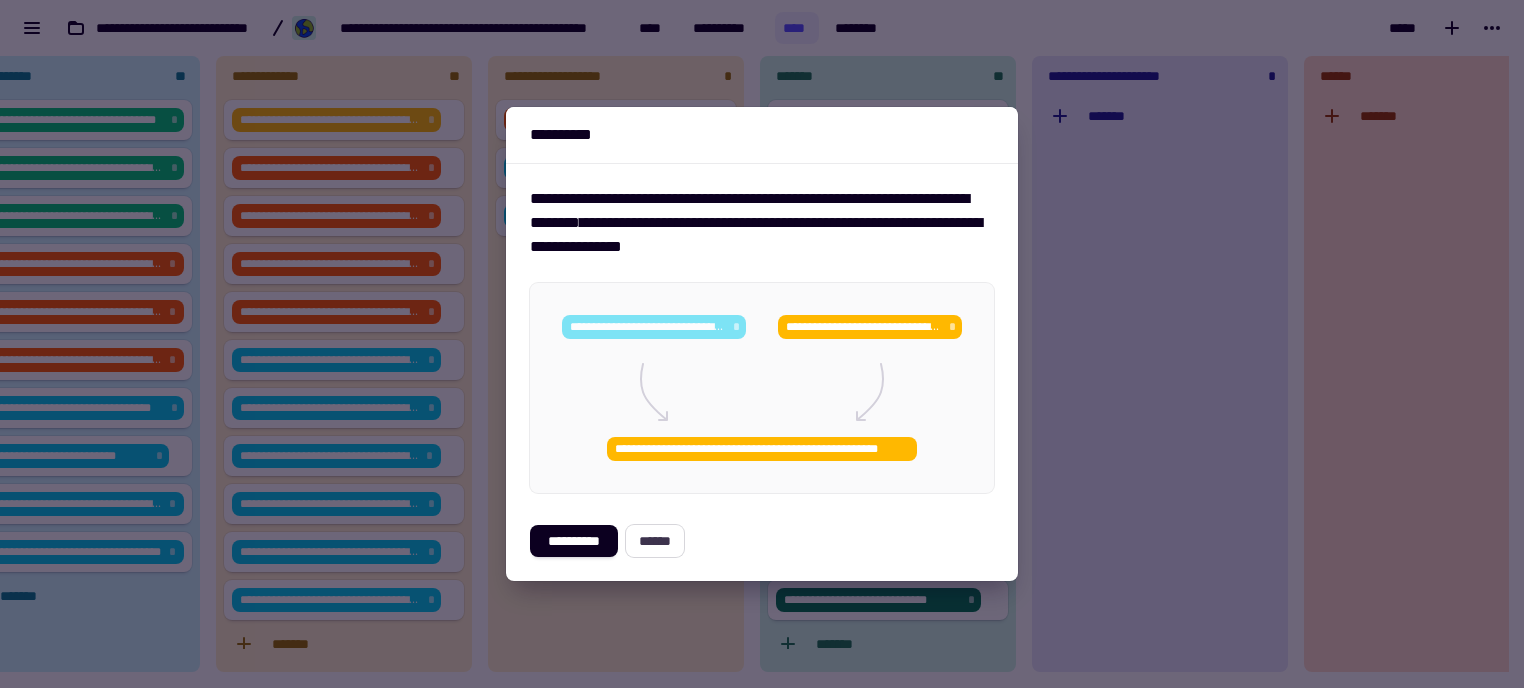 click on "******" 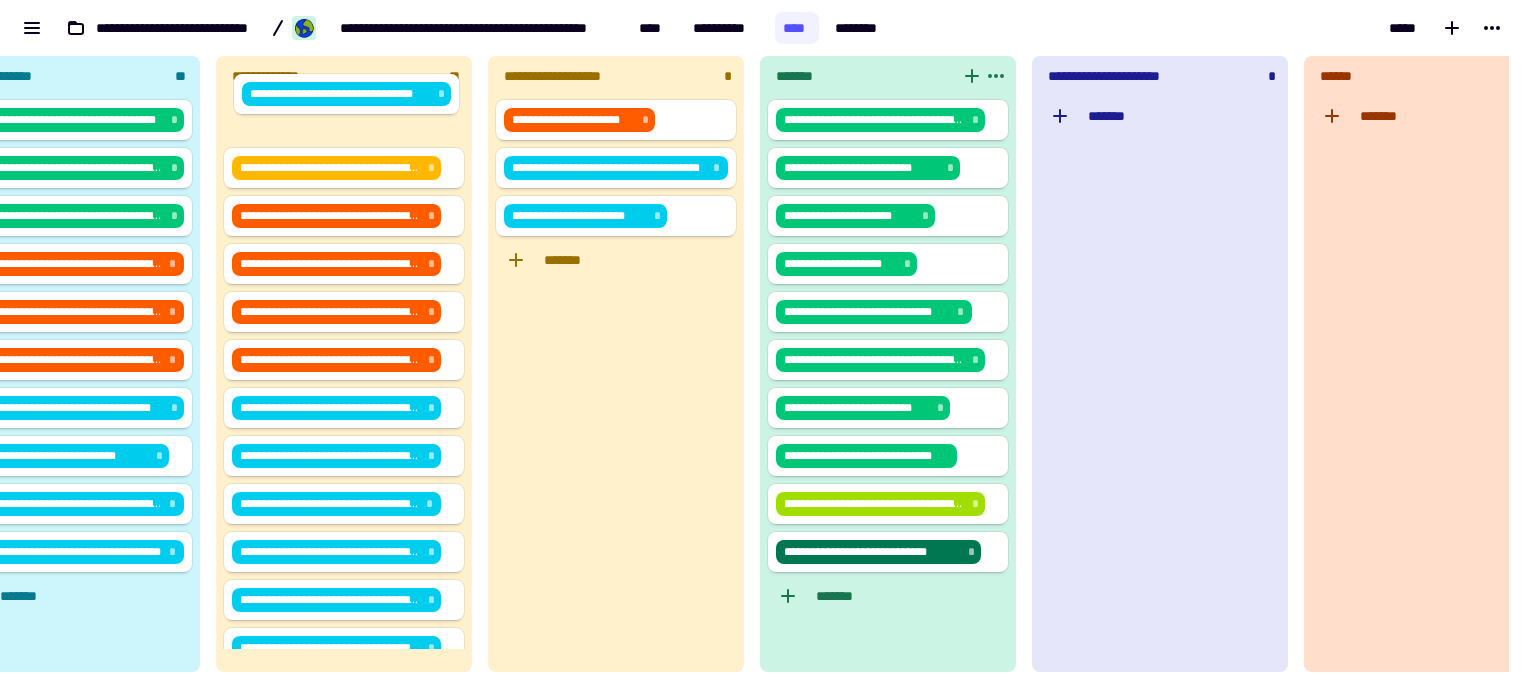 drag, startPoint x: 908, startPoint y: 172, endPoint x: 361, endPoint y: 115, distance: 549.9618 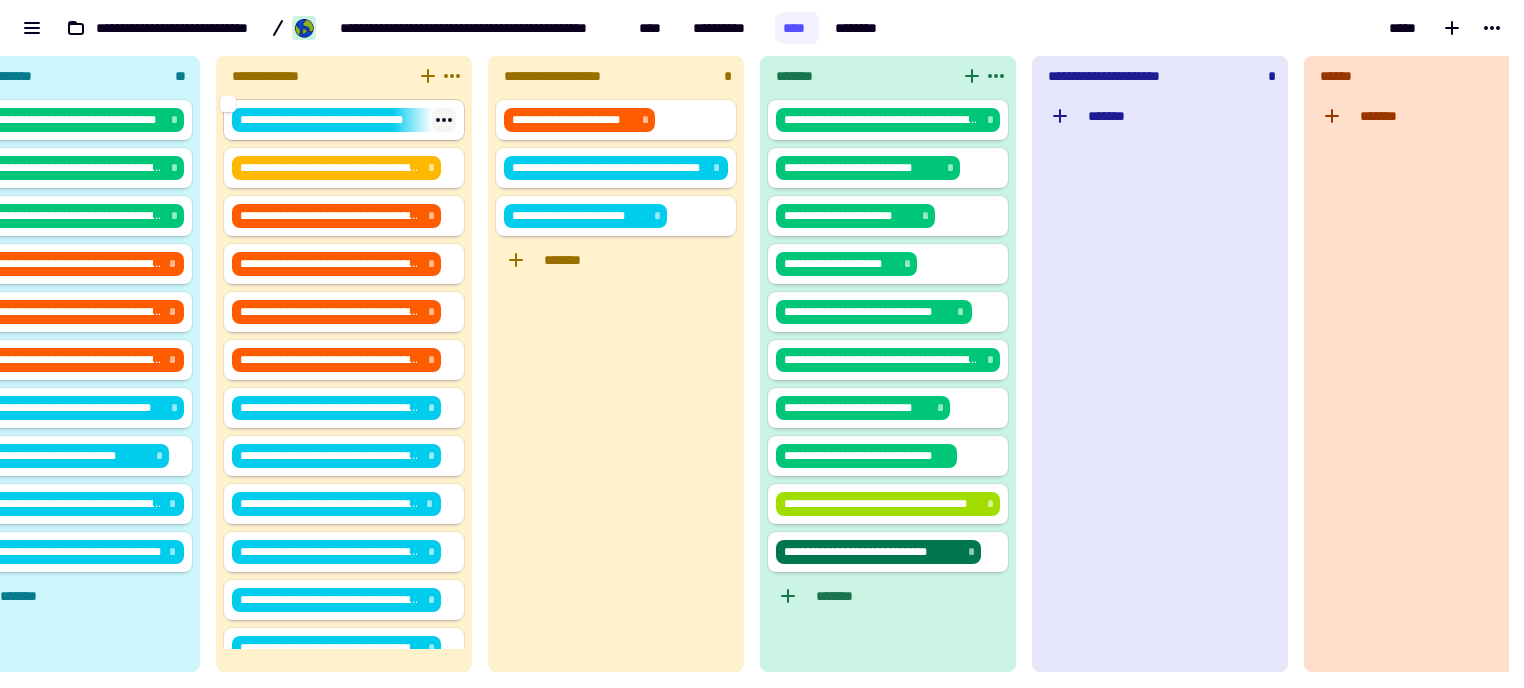 click 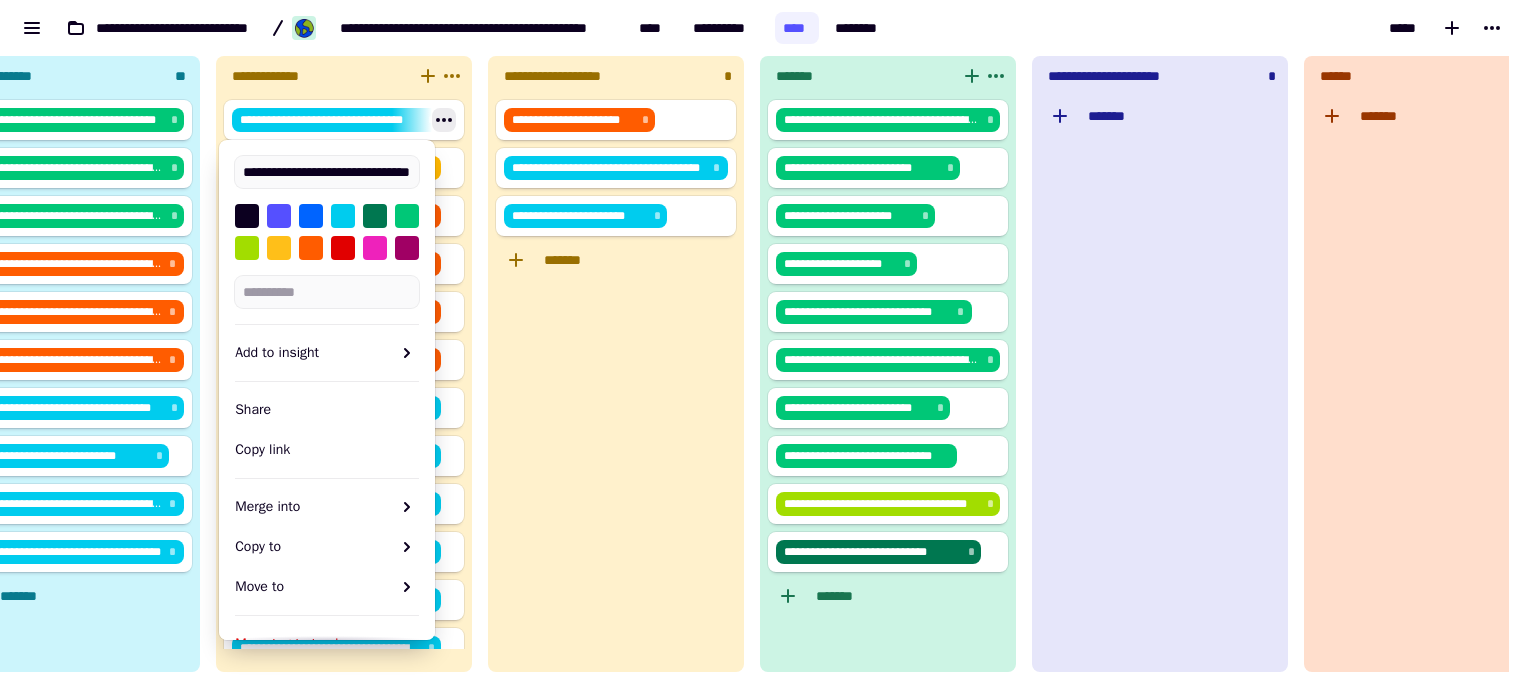 scroll, scrollTop: 0, scrollLeft: 47, axis: horizontal 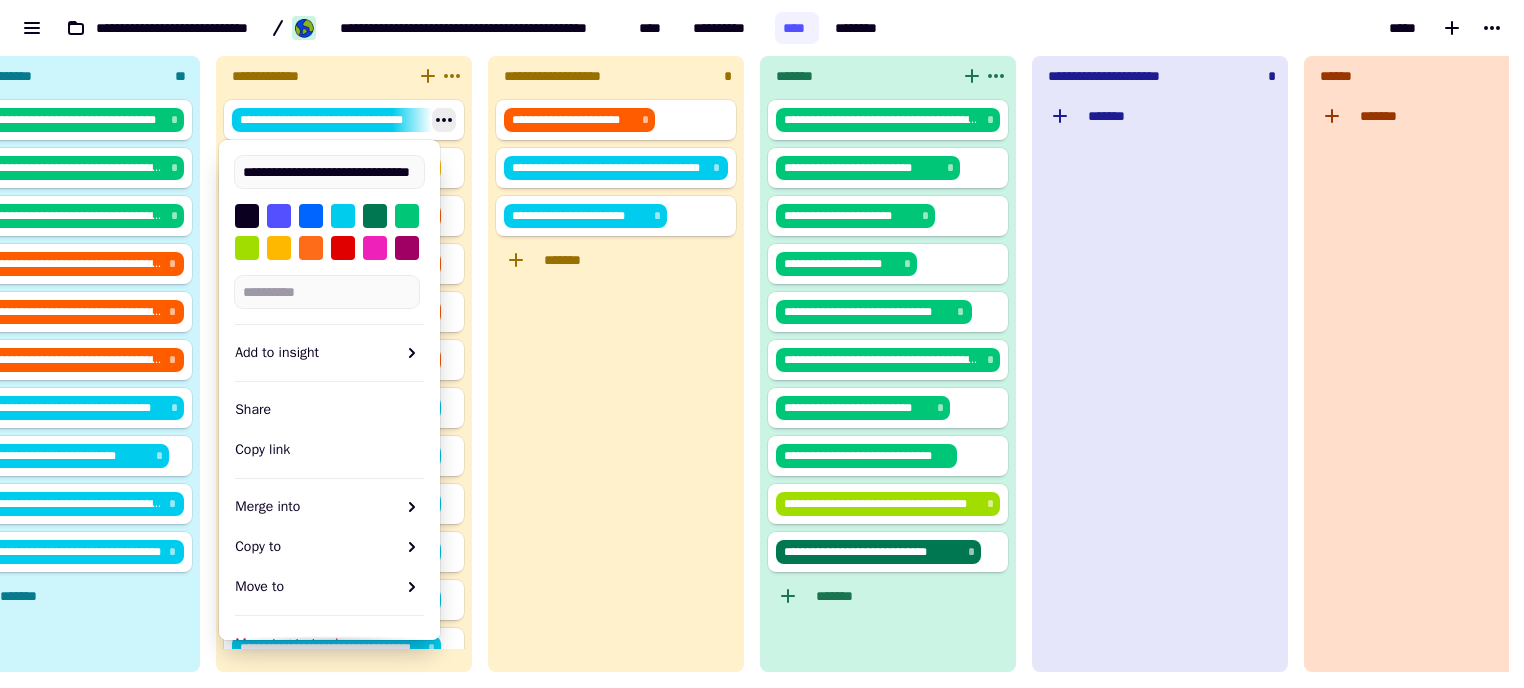 click at bounding box center [311, 248] 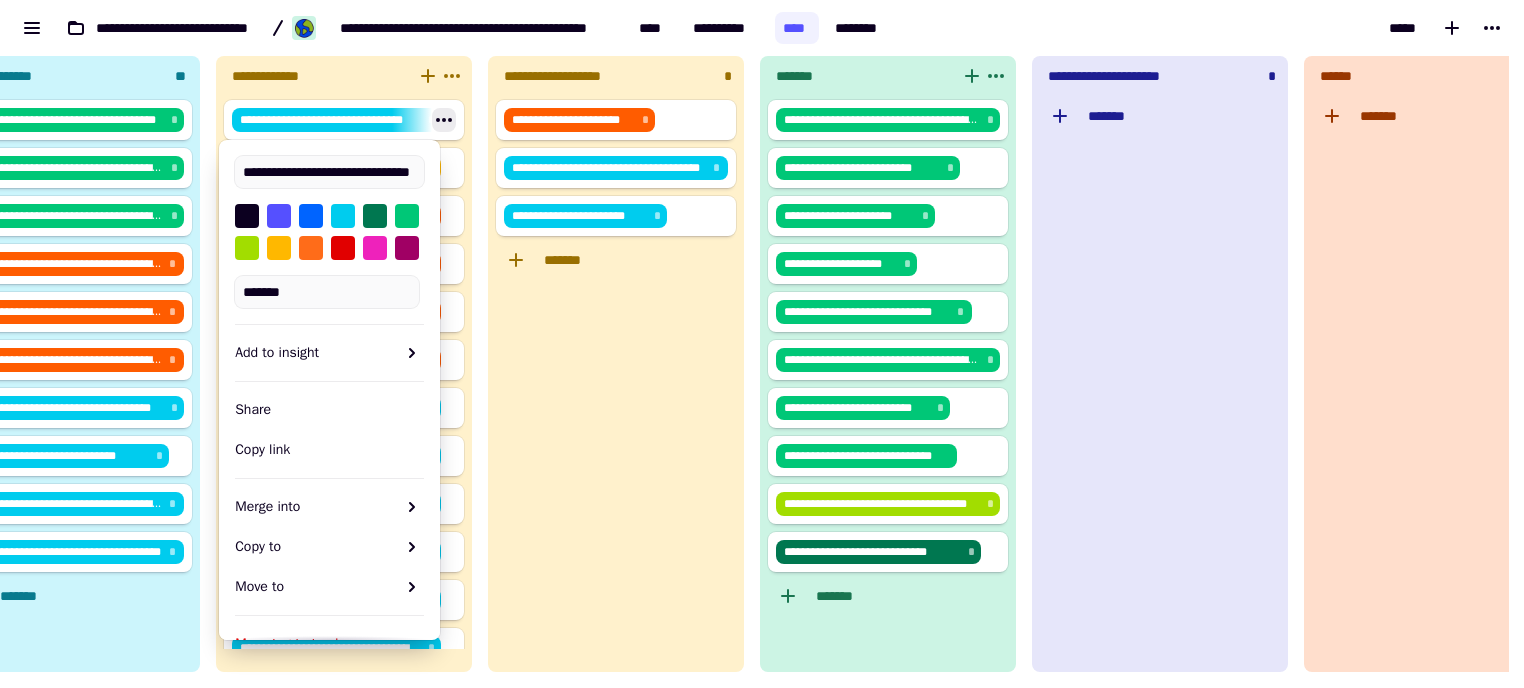 scroll, scrollTop: 0, scrollLeft: 0, axis: both 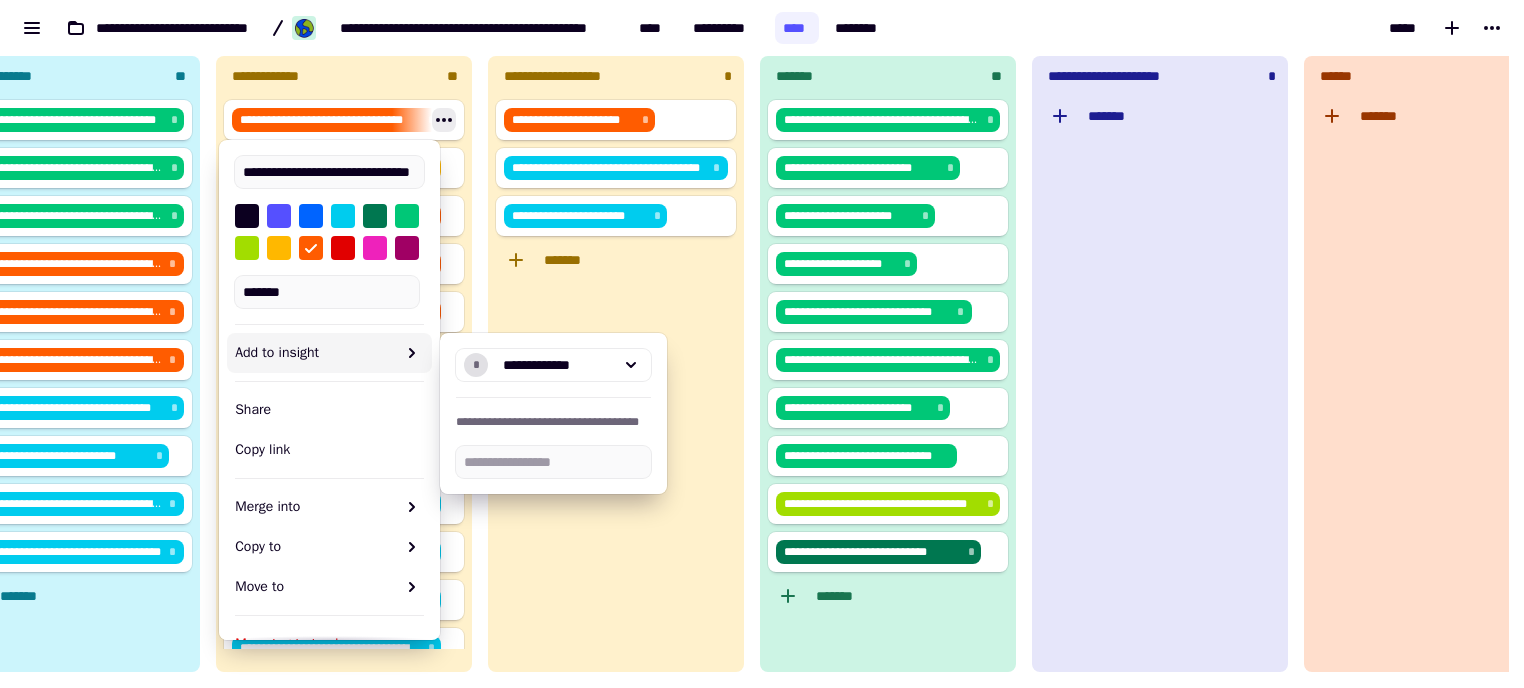 click on "*****" at bounding box center [1208, 28] 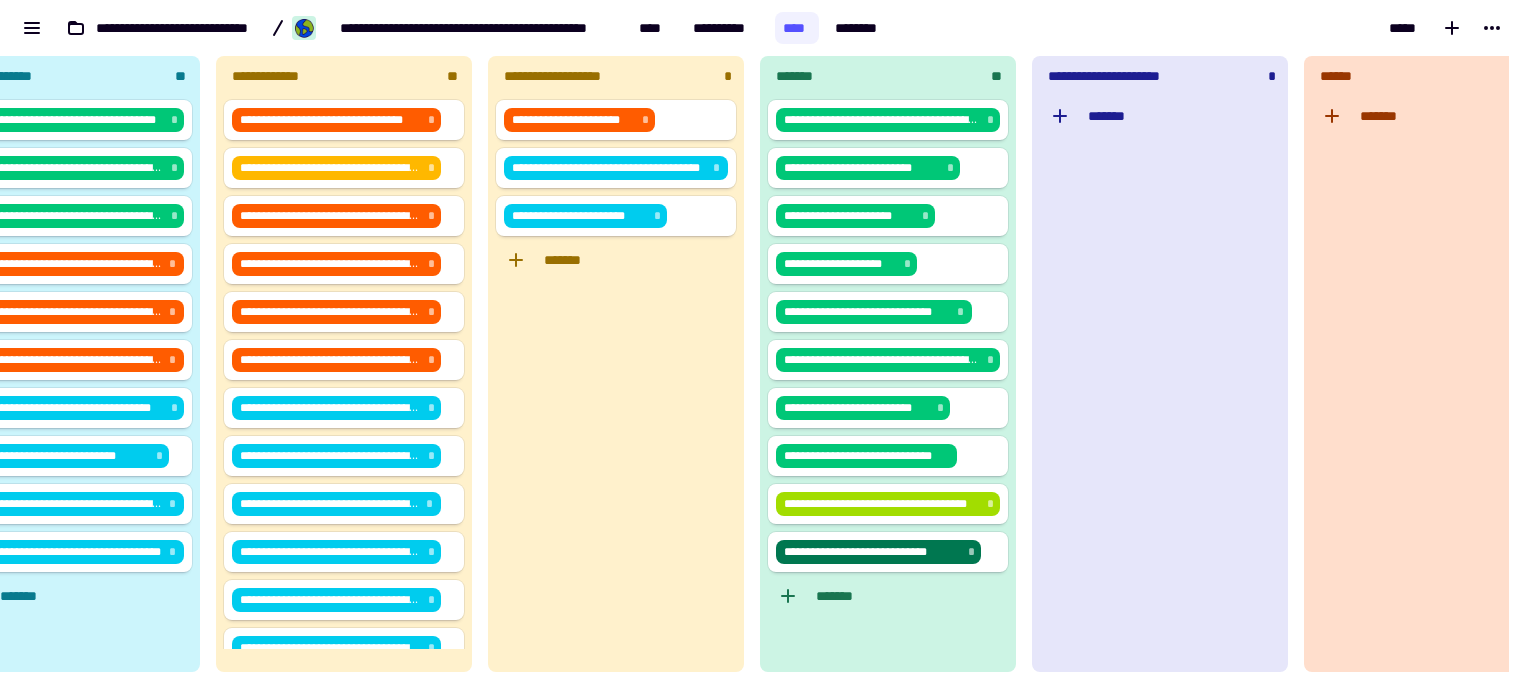 scroll, scrollTop: 0, scrollLeft: 506, axis: horizontal 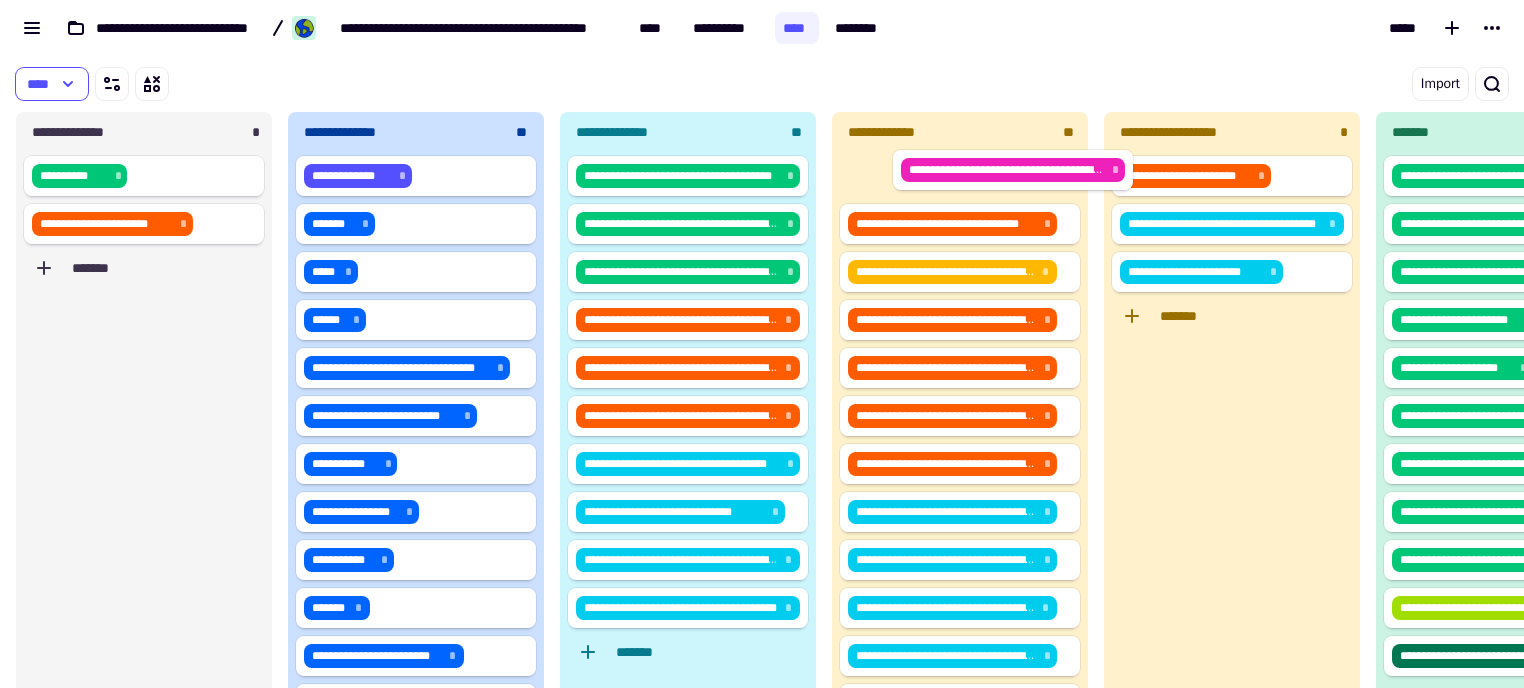 drag, startPoint x: 128, startPoint y: 173, endPoint x: 1004, endPoint y: 167, distance: 876.02057 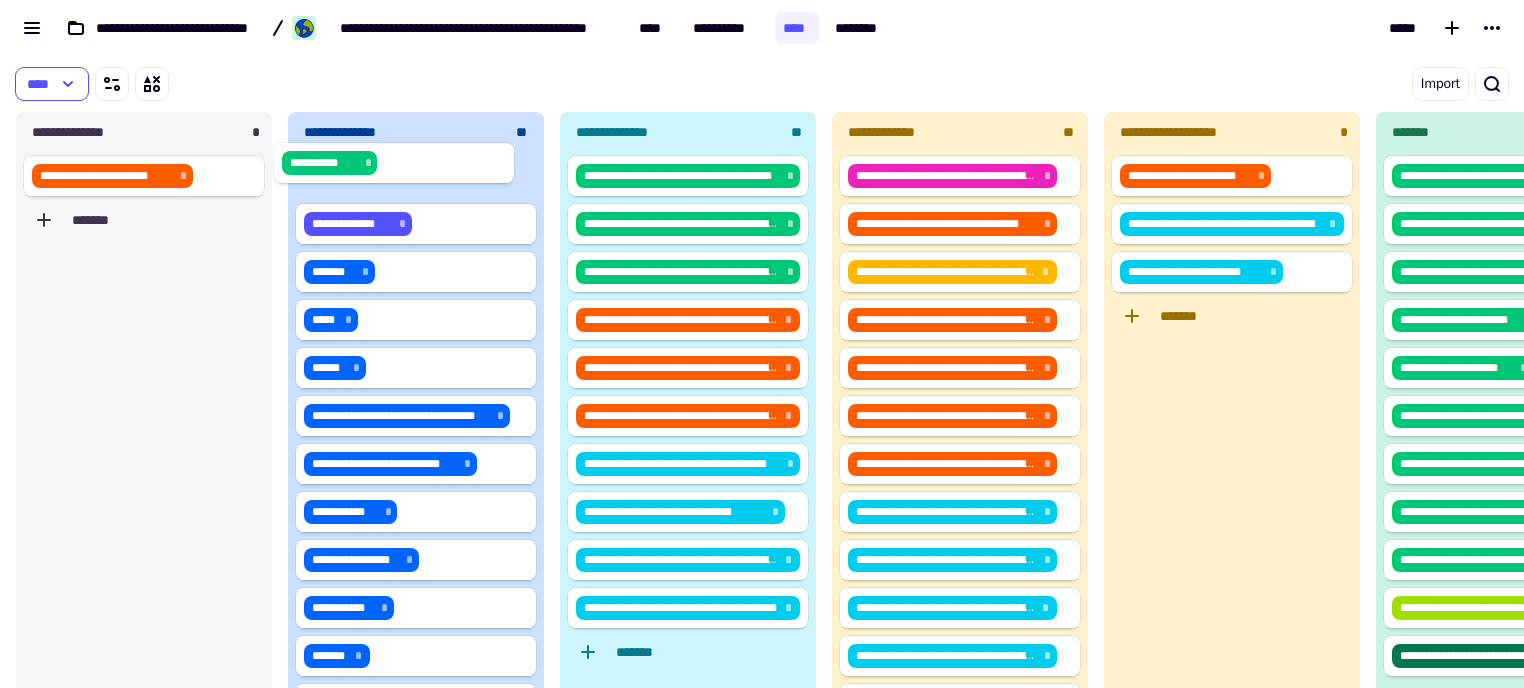 drag, startPoint x: 112, startPoint y: 174, endPoint x: 387, endPoint y: 171, distance: 275.01636 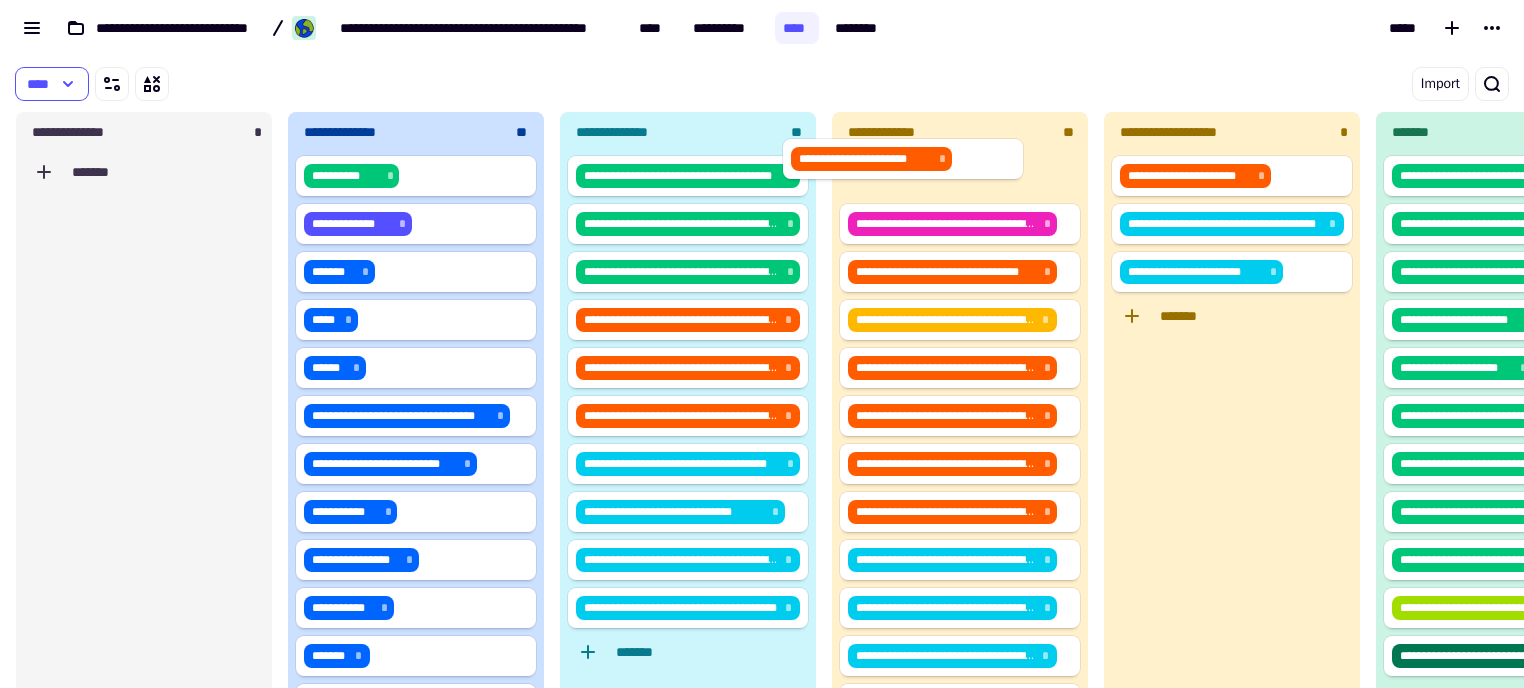 drag, startPoint x: 104, startPoint y: 181, endPoint x: 872, endPoint y: 154, distance: 768.4745 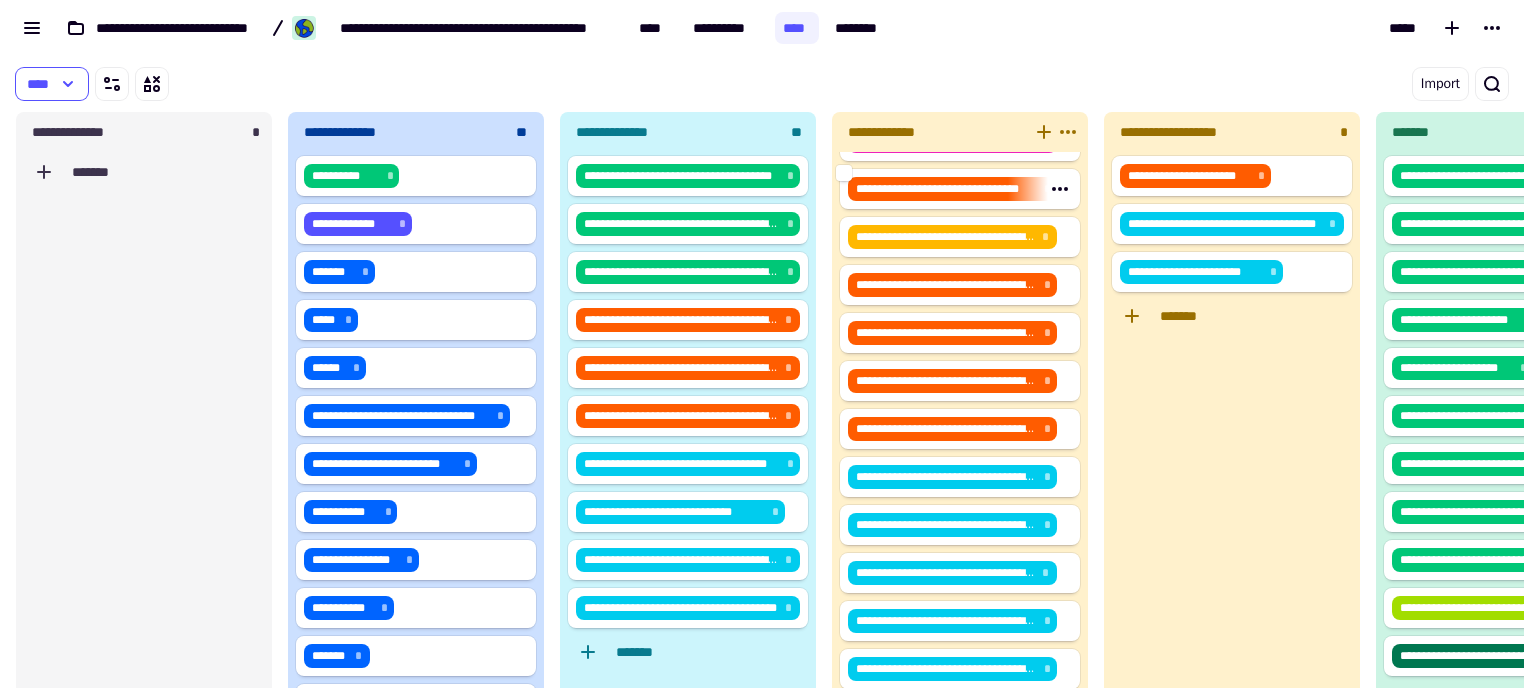 scroll, scrollTop: 173, scrollLeft: 0, axis: vertical 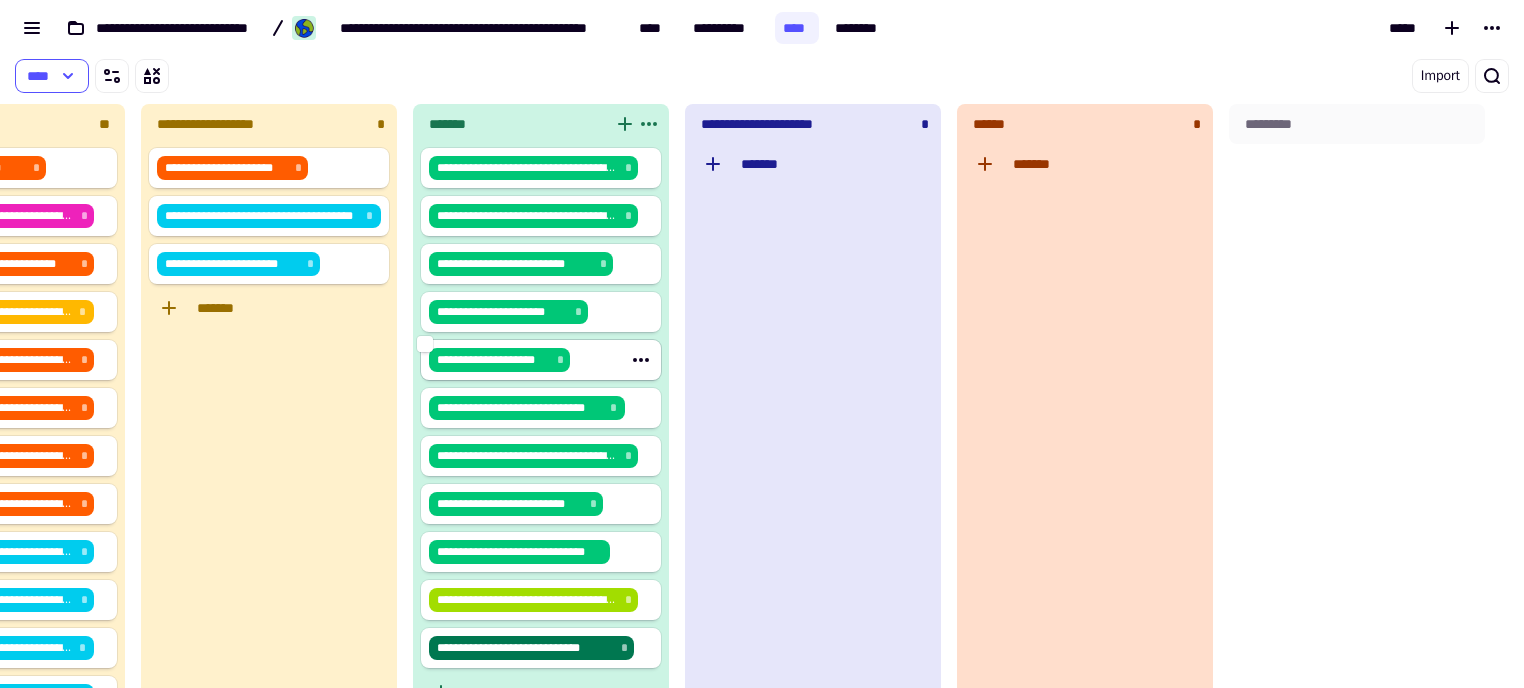 drag, startPoint x: 1260, startPoint y: 355, endPoint x: 1415, endPoint y: 343, distance: 155.46382 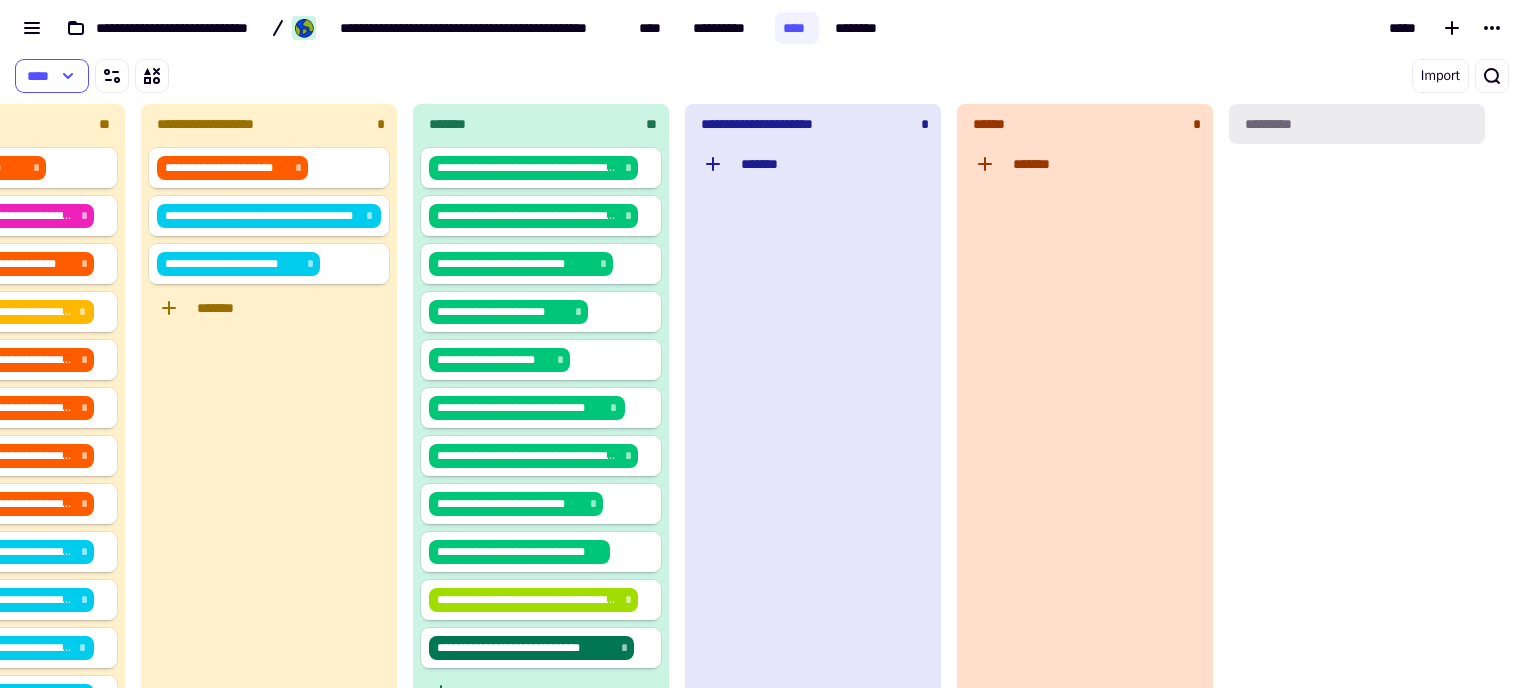 click on "*********" at bounding box center [1357, 124] 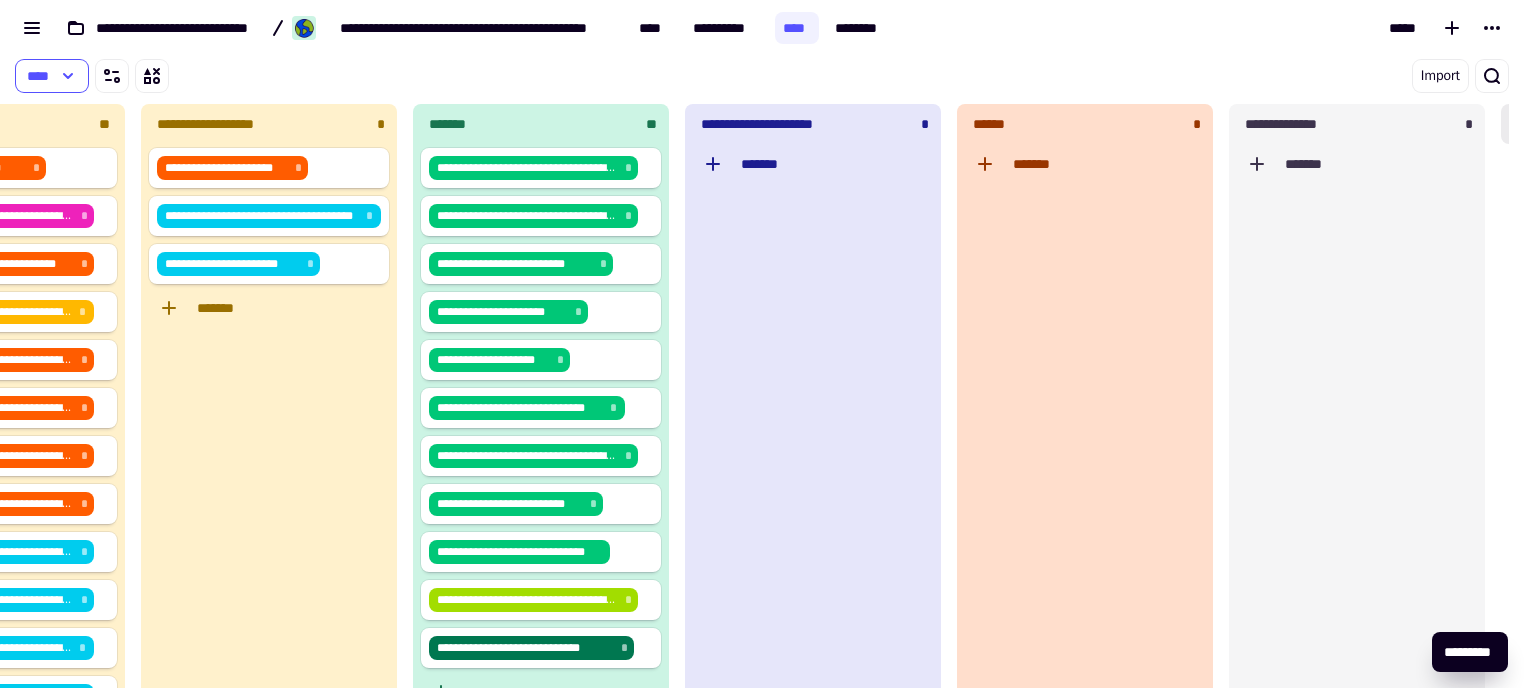 scroll, scrollTop: 16, scrollLeft: 16, axis: both 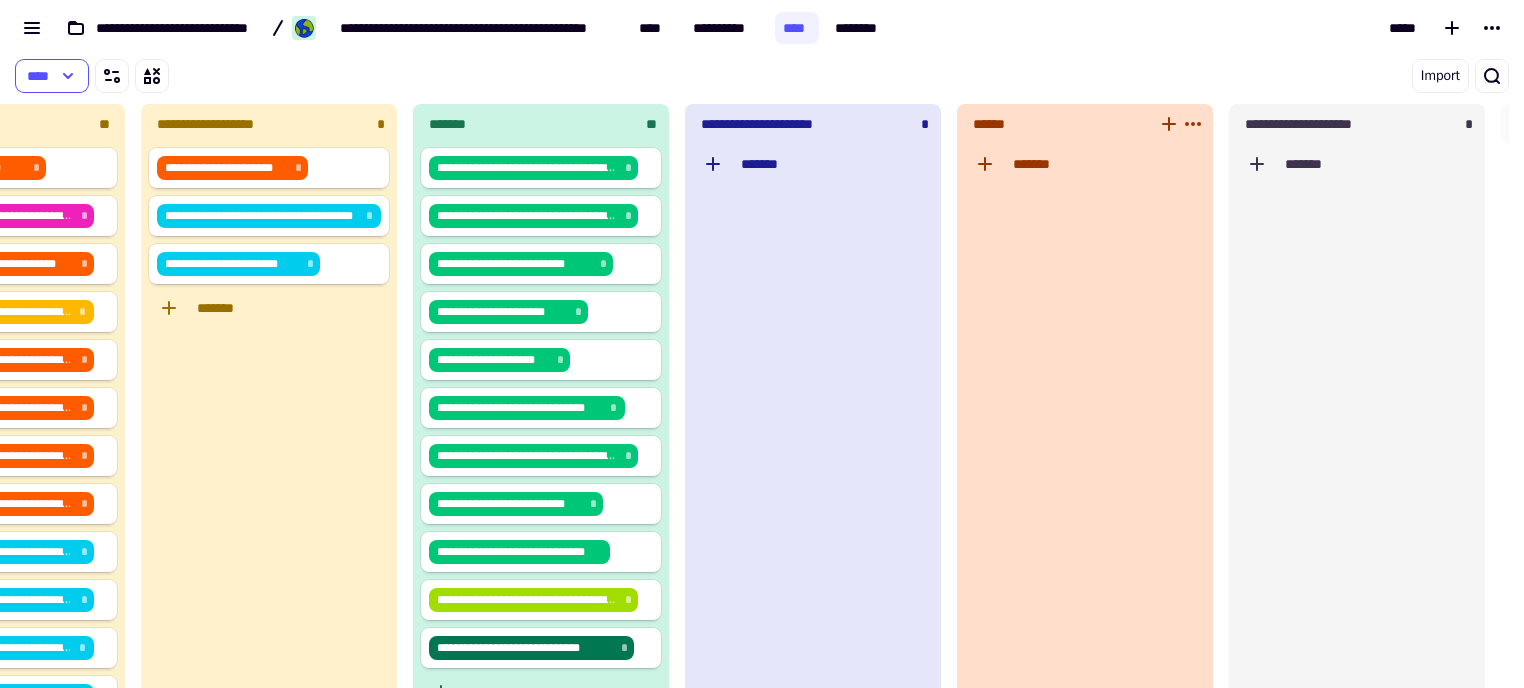 type on "**********" 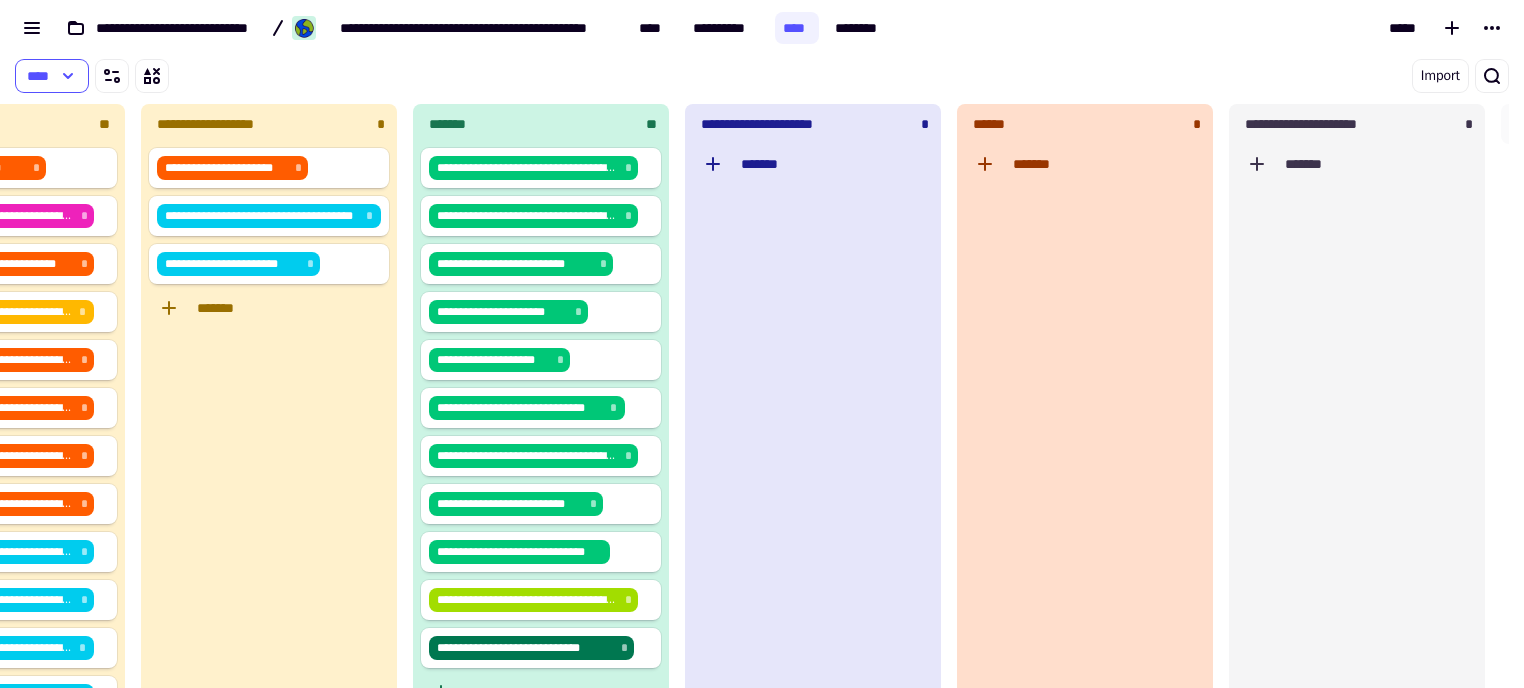 click on "*****" at bounding box center [1208, 28] 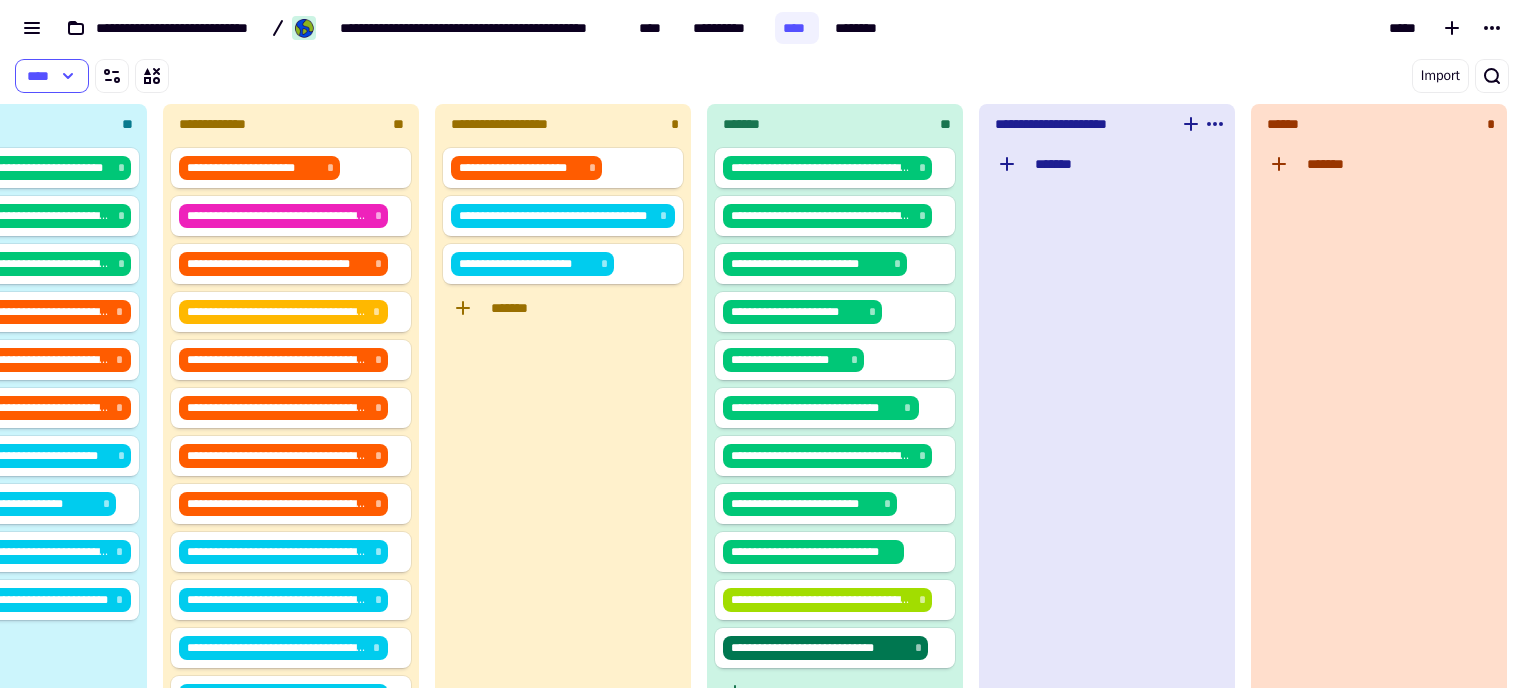scroll, scrollTop: 0, scrollLeft: 0, axis: both 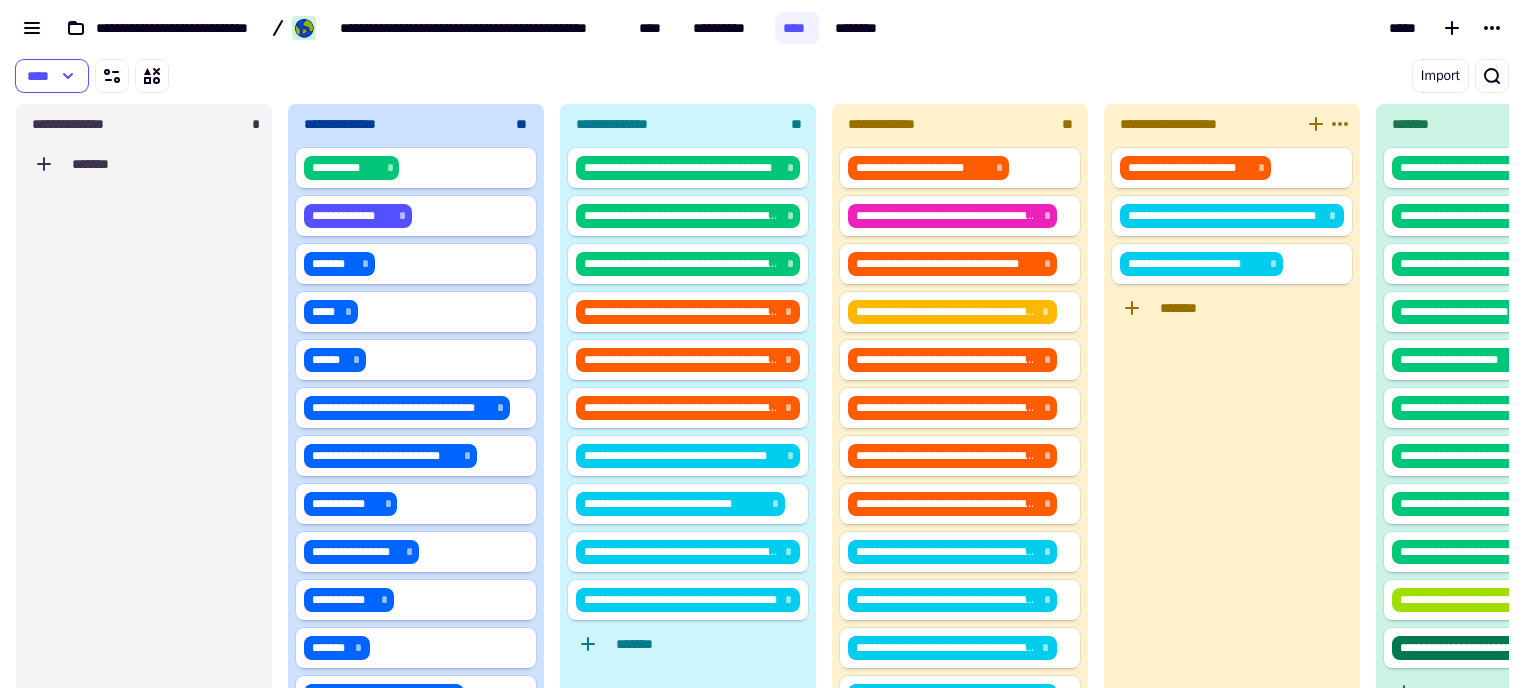 drag, startPoint x: 1278, startPoint y: 316, endPoint x: 934, endPoint y: 344, distance: 345.13766 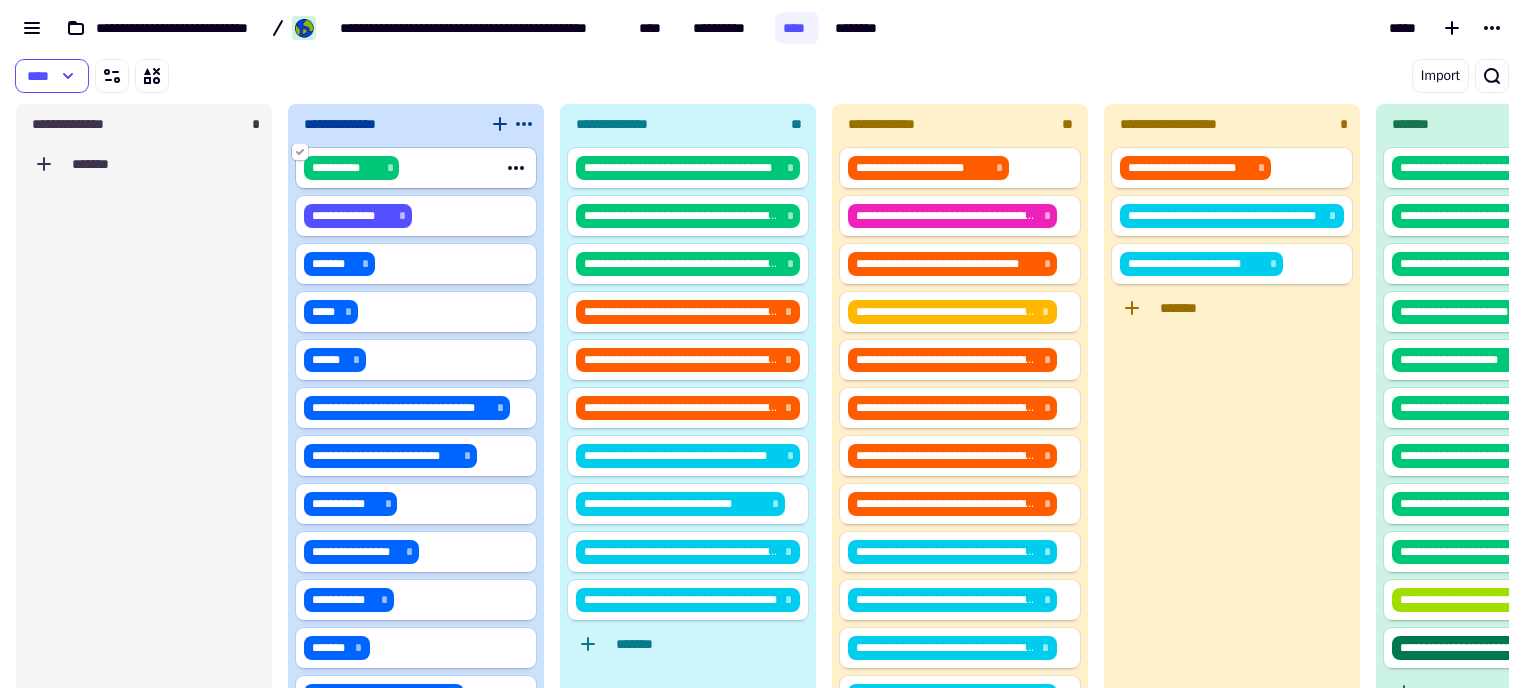 click 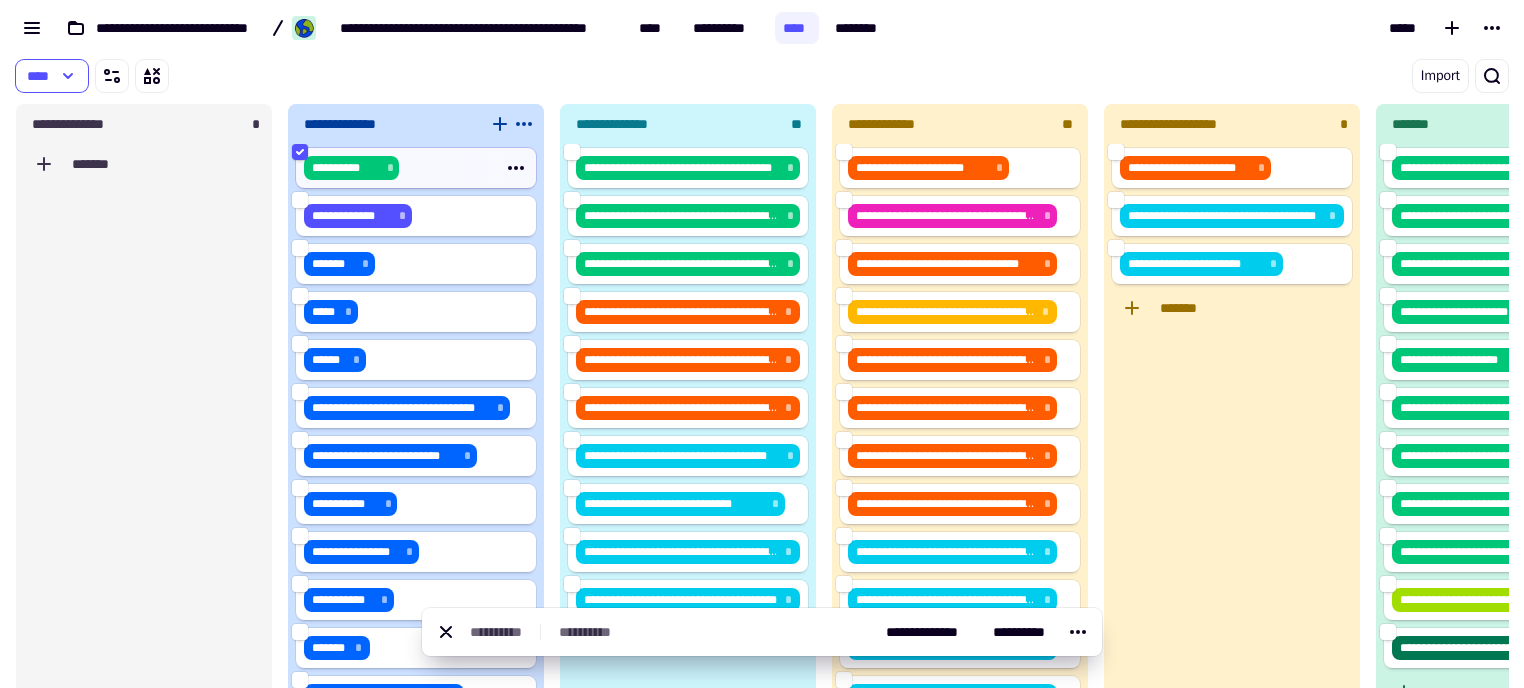 click 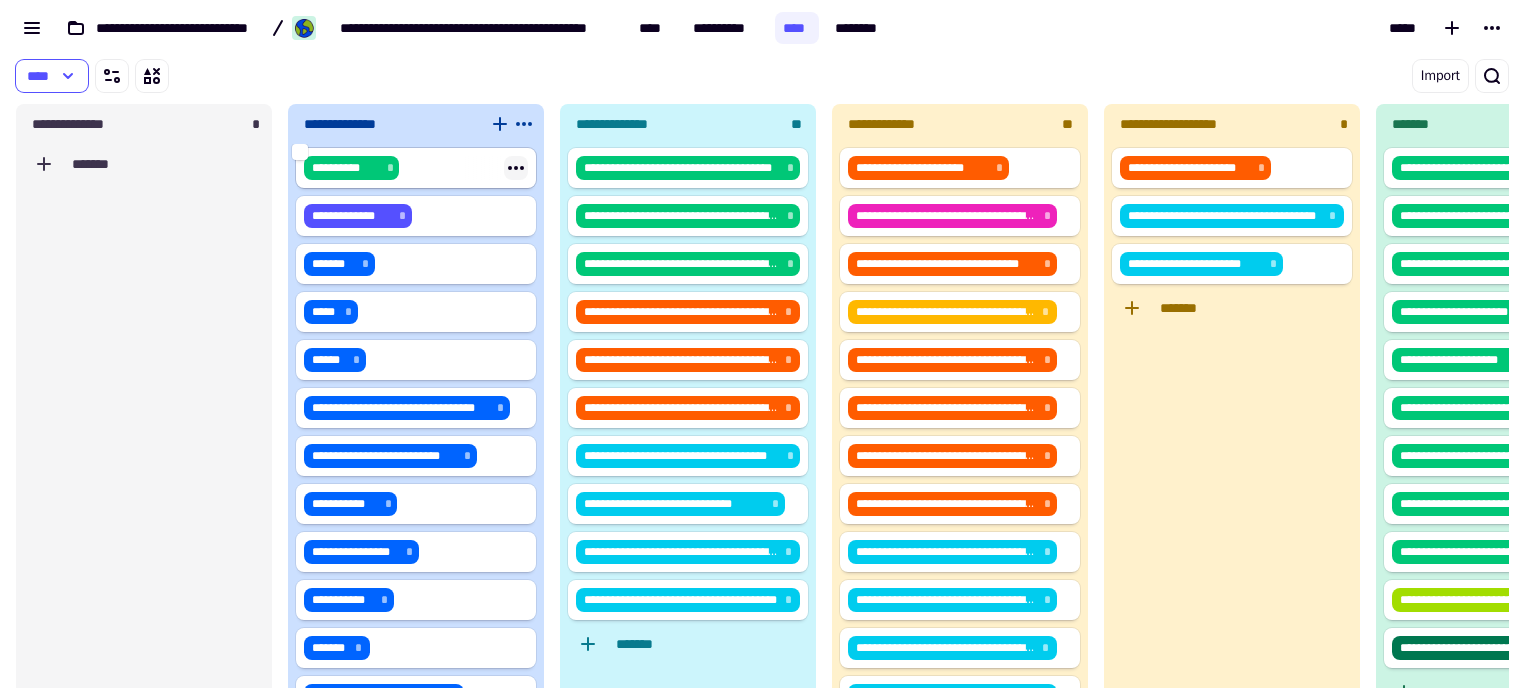 click 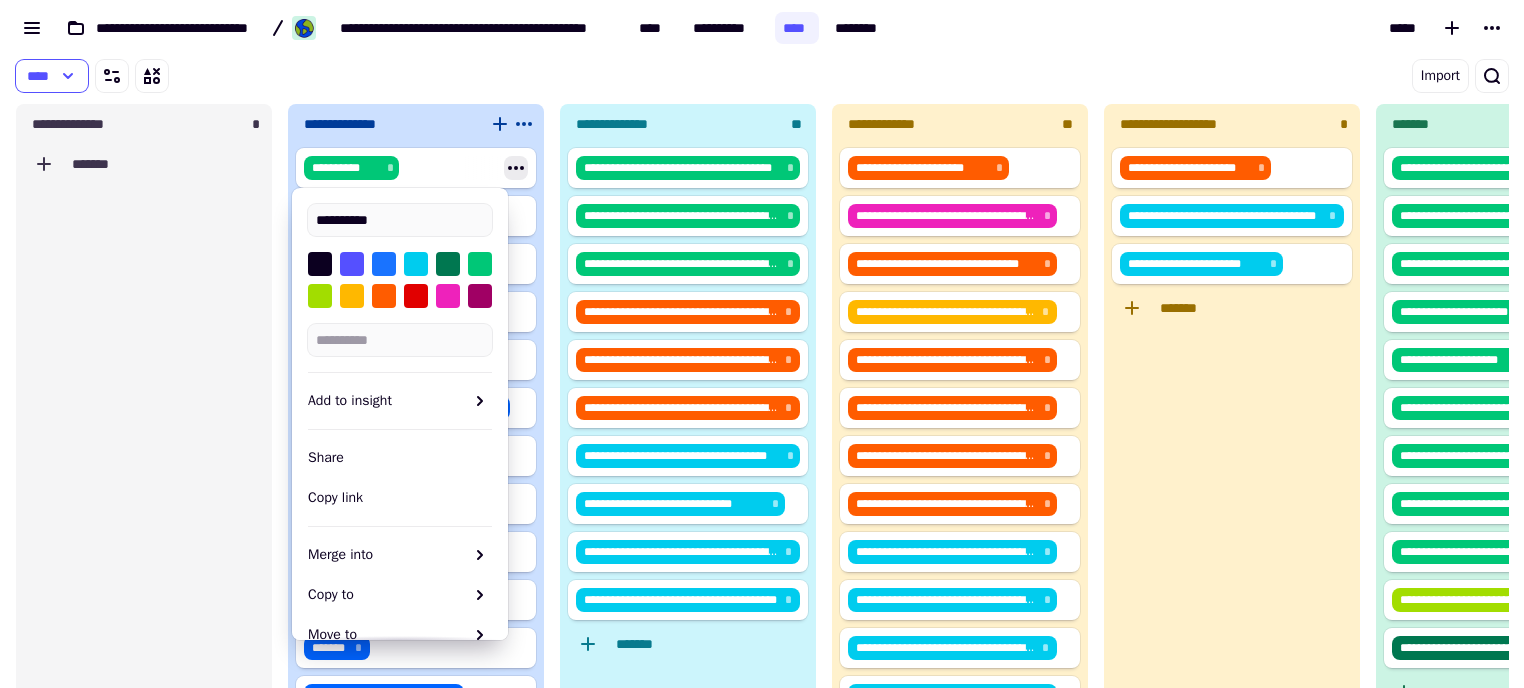 click at bounding box center [384, 264] 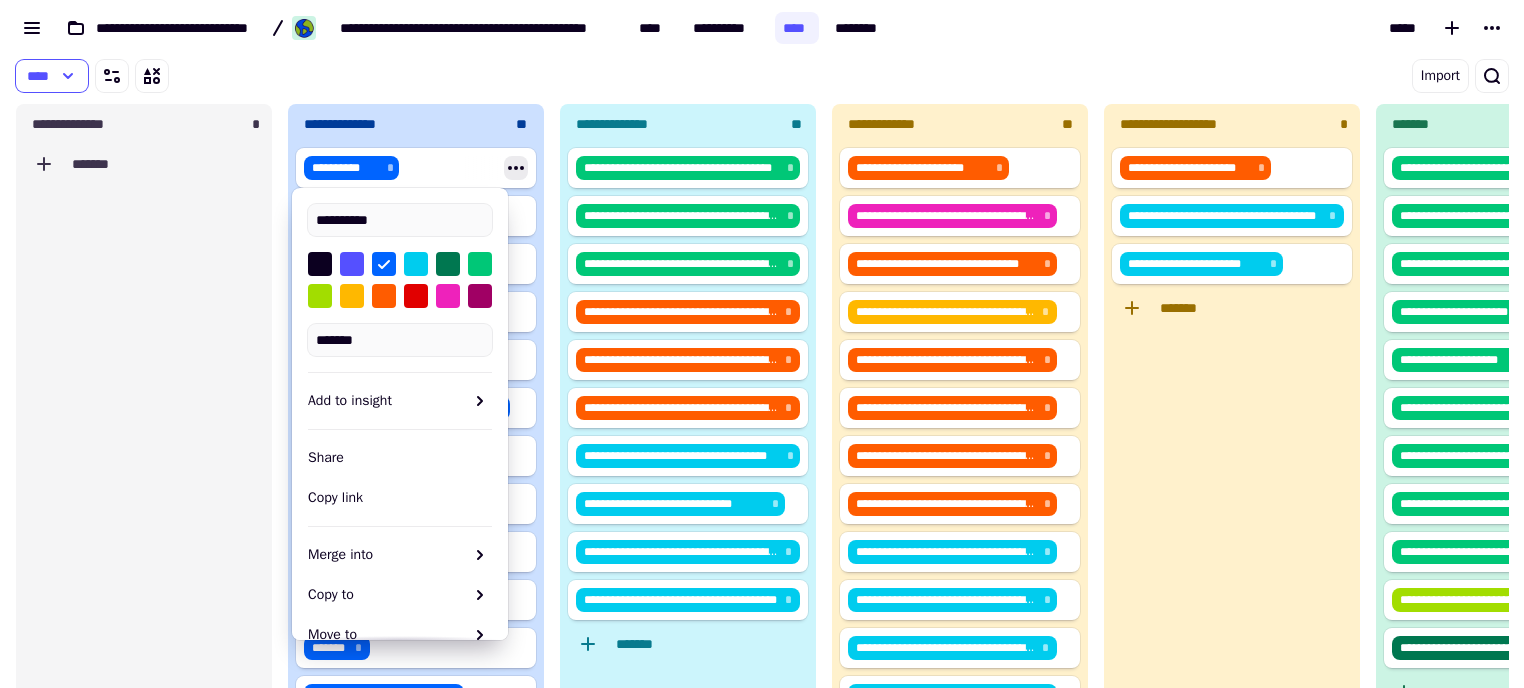 click on "****" at bounding box center [405, 76] 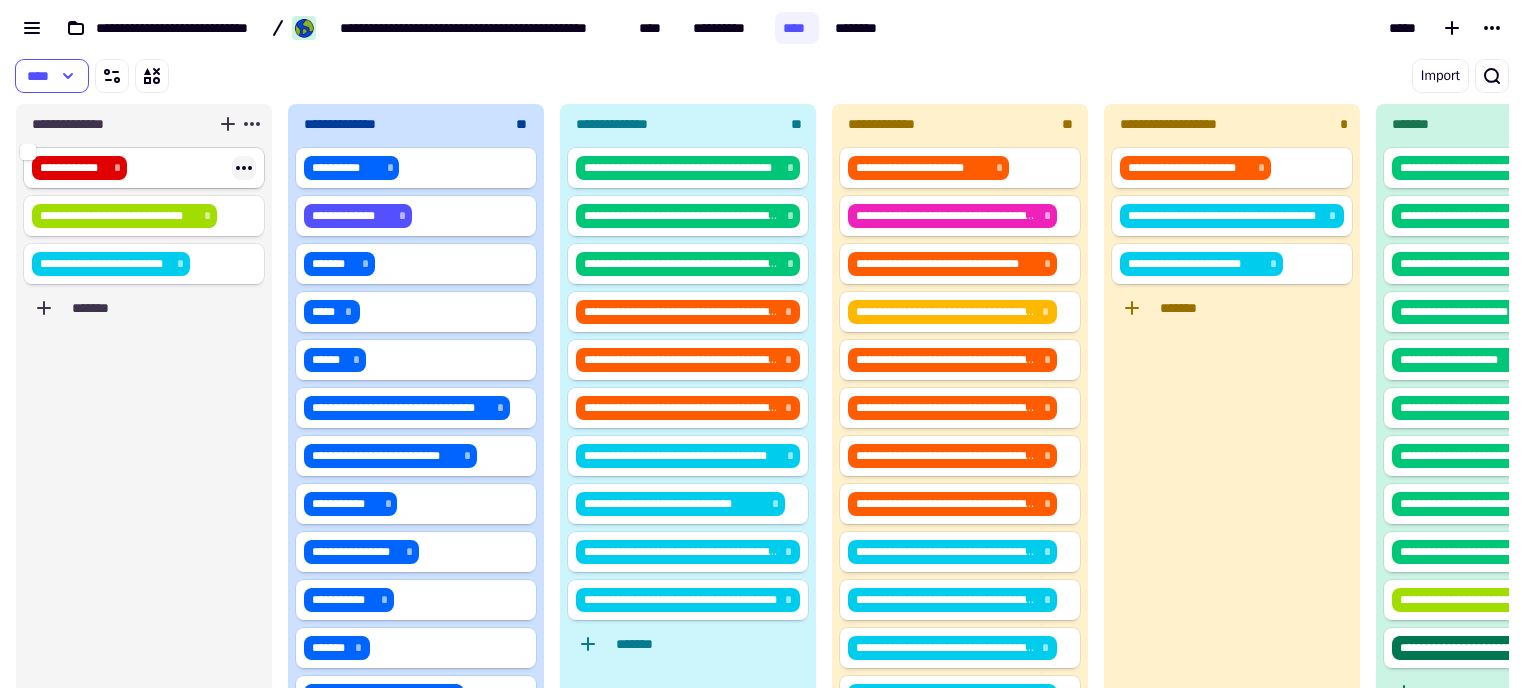 click 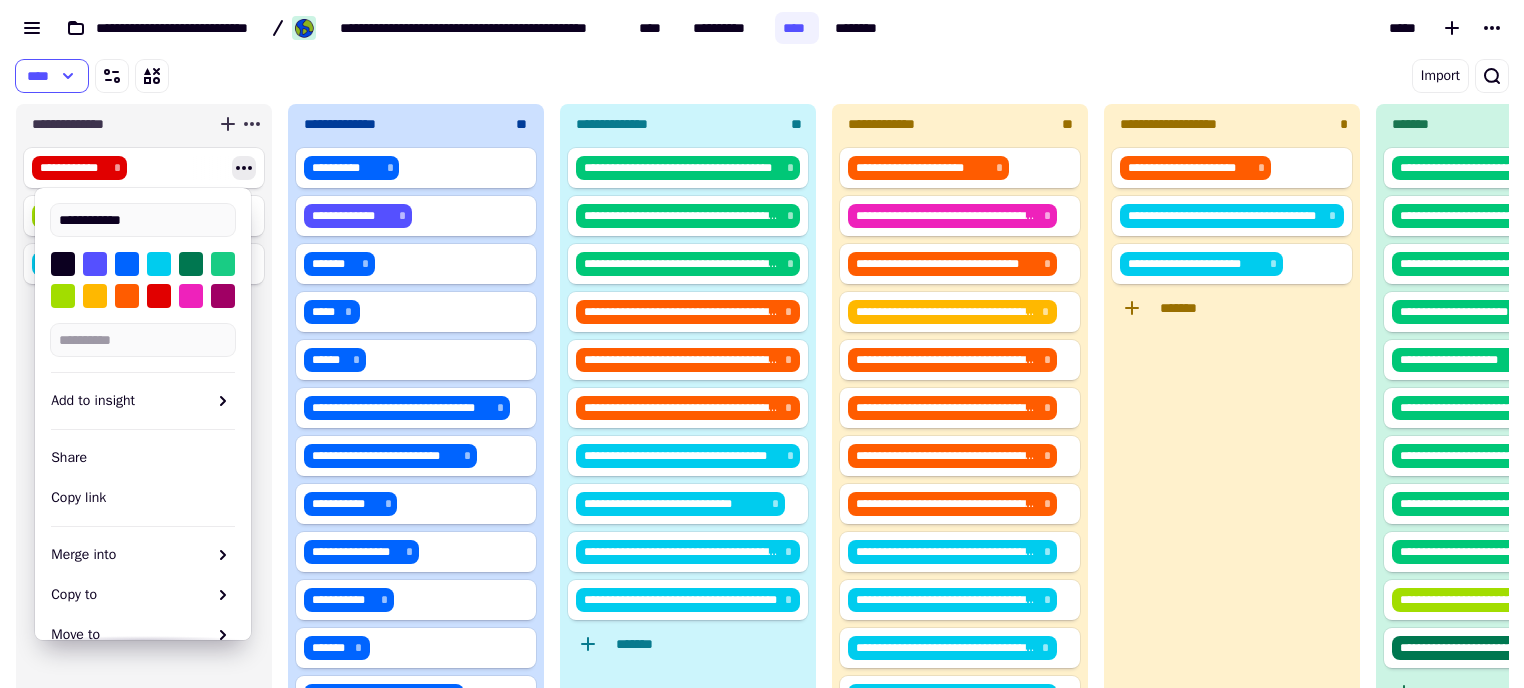 click at bounding box center (223, 264) 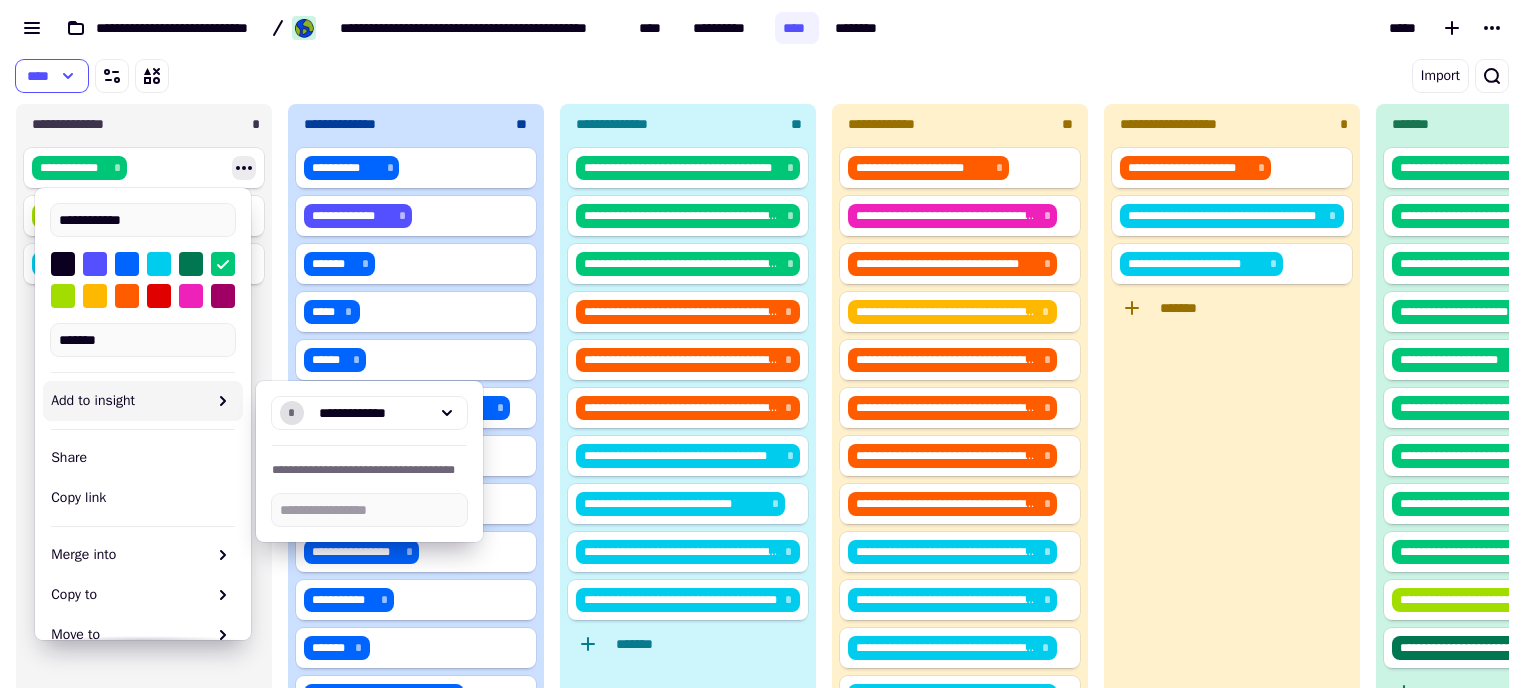 click on "**********" at bounding box center [1232, 412] 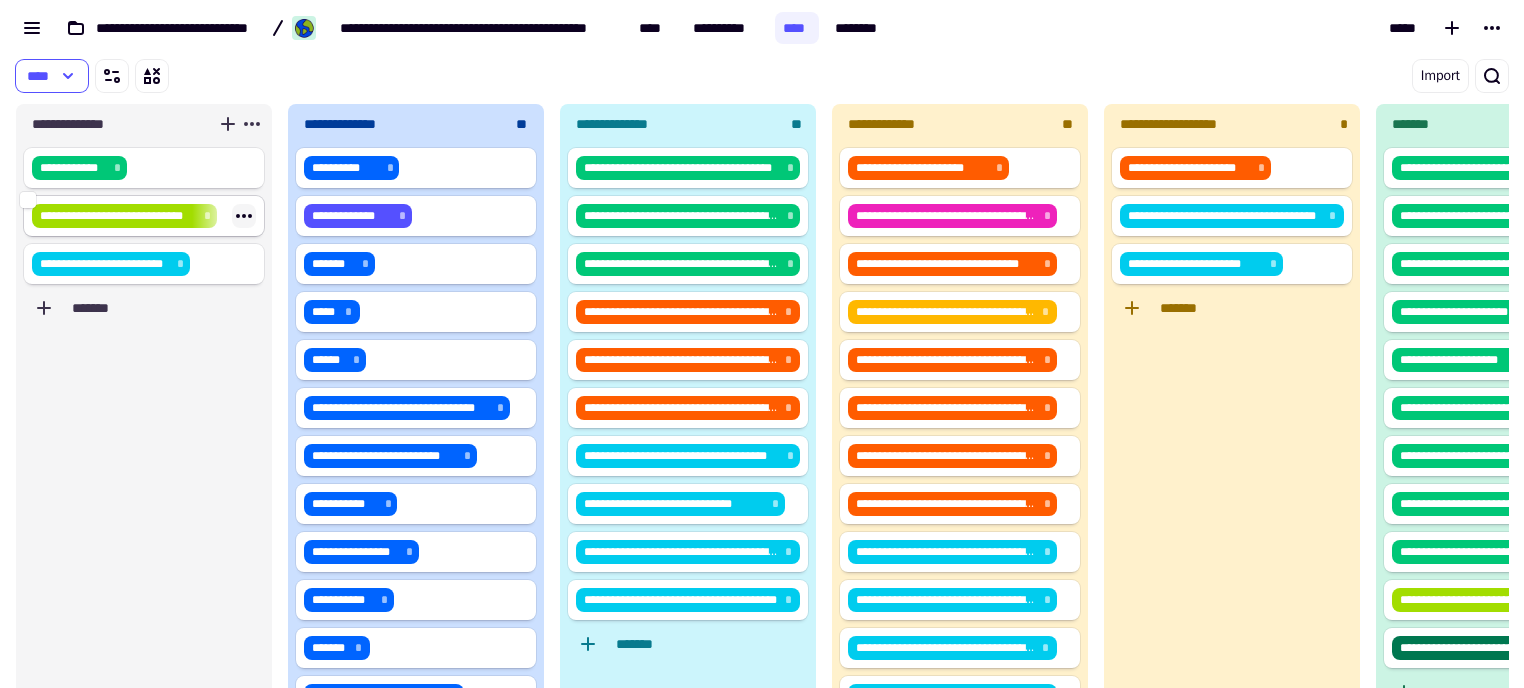 click 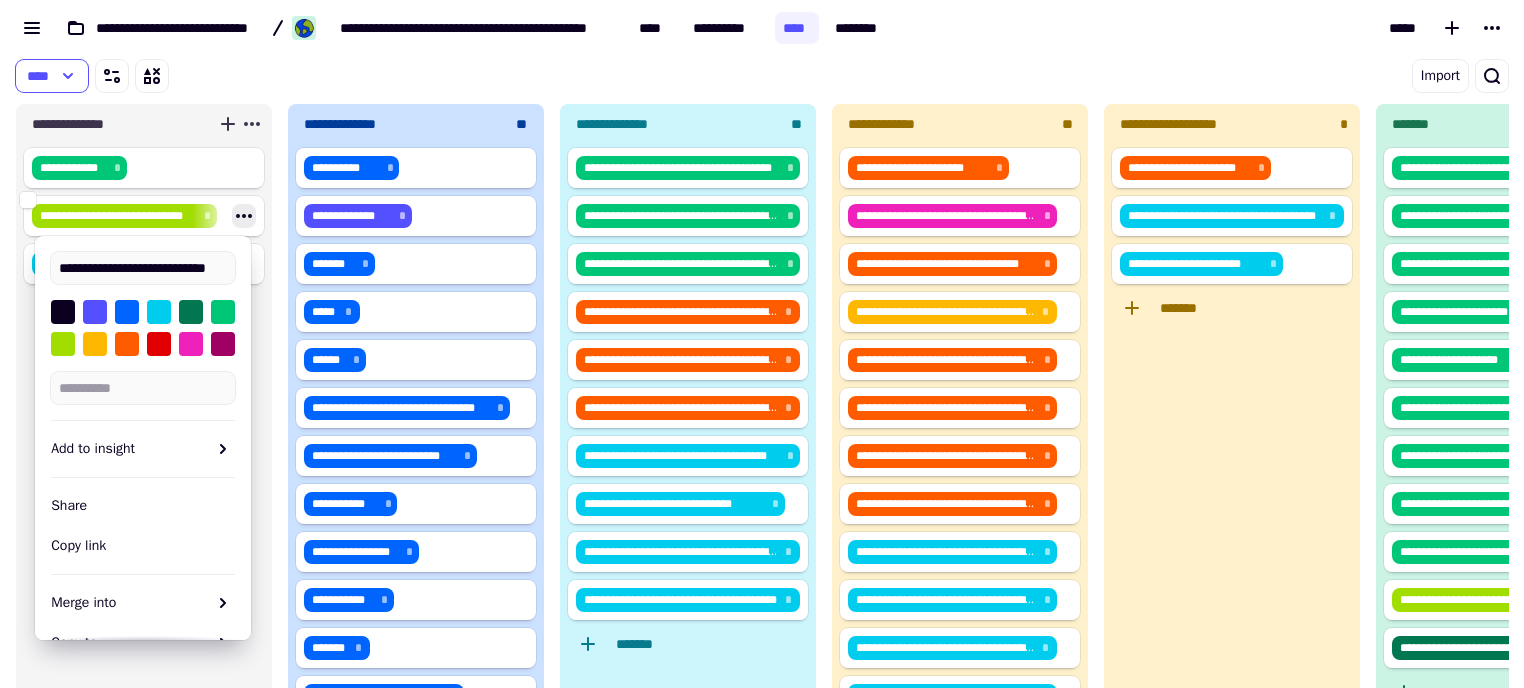 scroll, scrollTop: 0, scrollLeft: 9, axis: horizontal 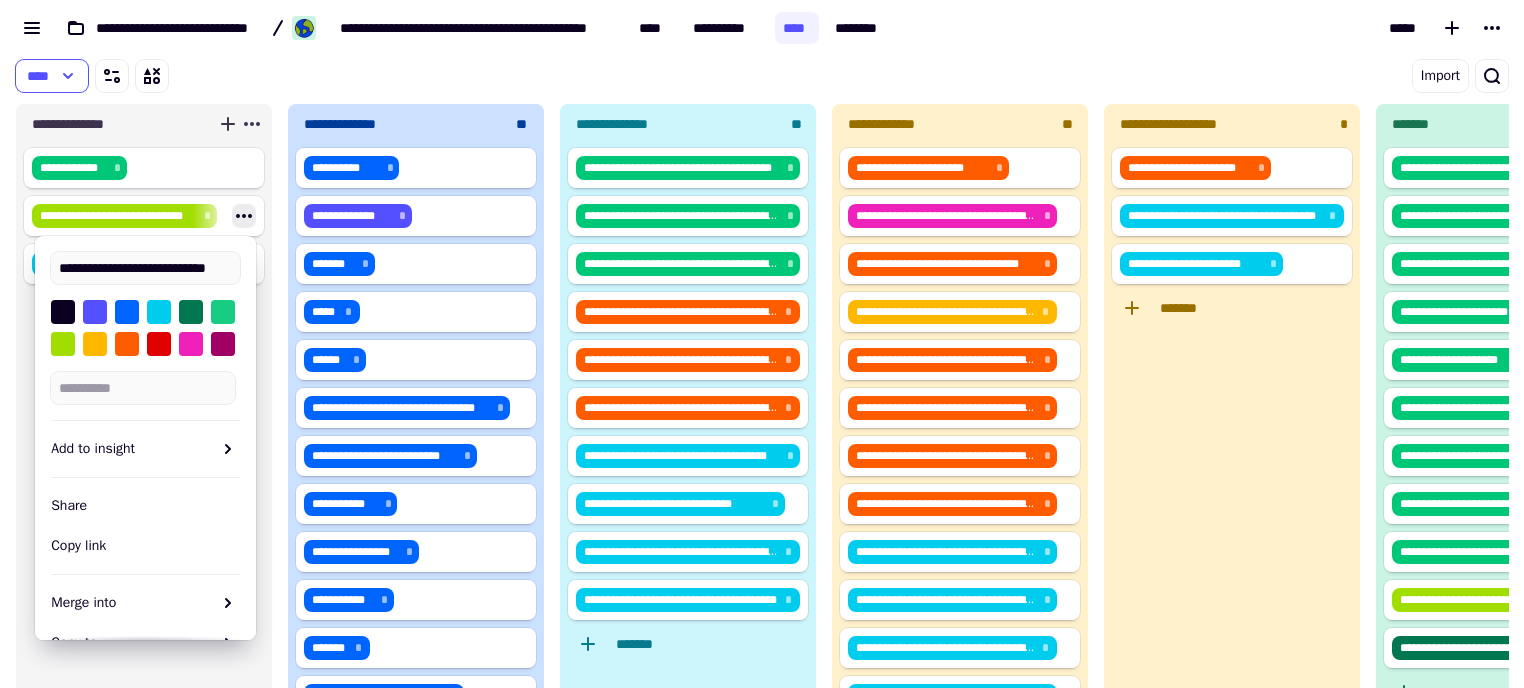 click at bounding box center (223, 312) 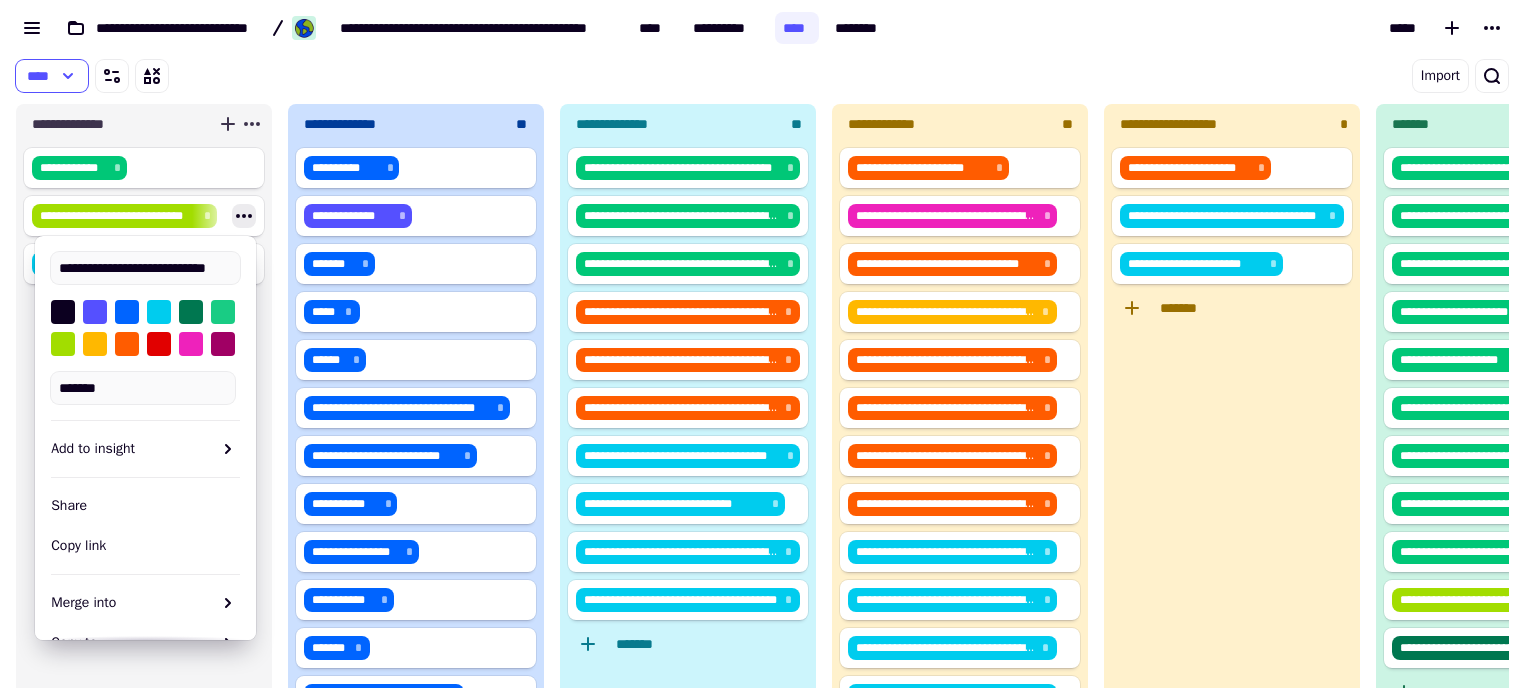 scroll, scrollTop: 0, scrollLeft: 0, axis: both 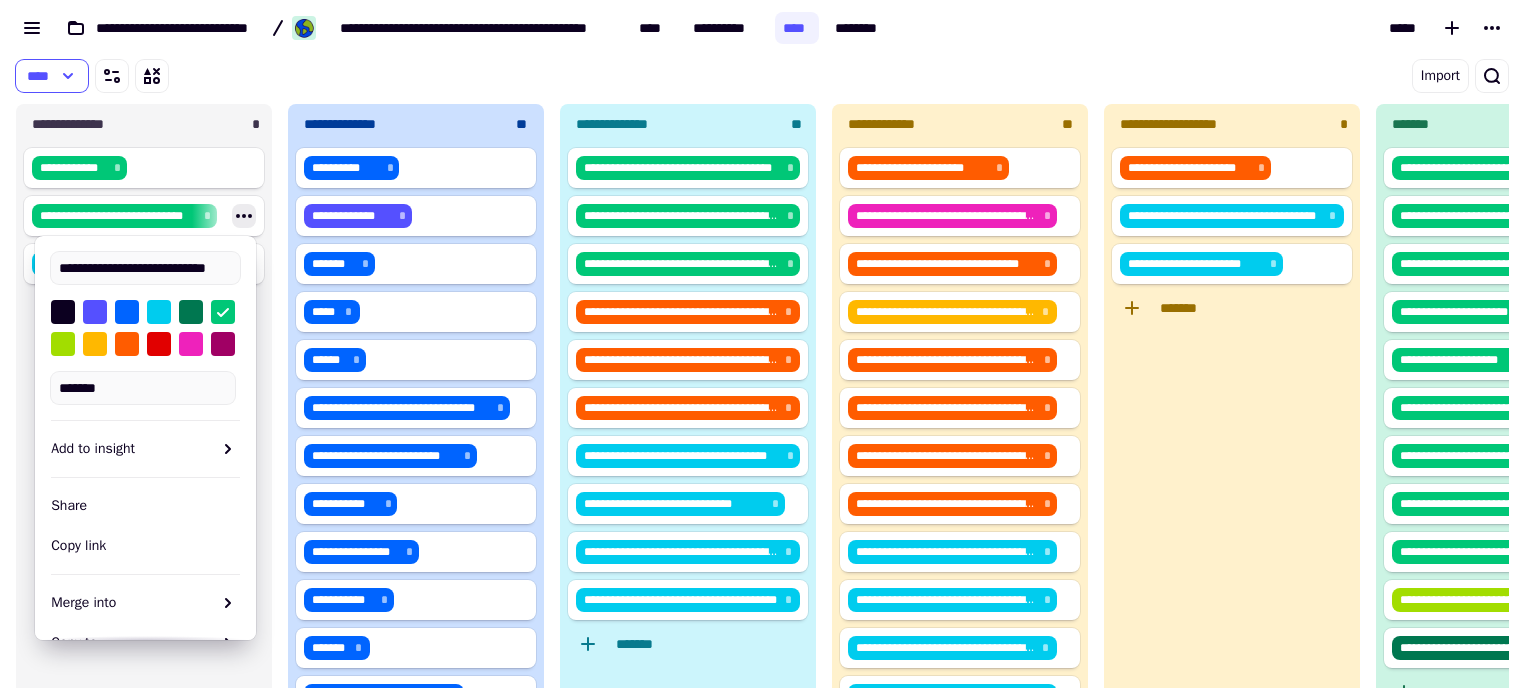 click on "**********" 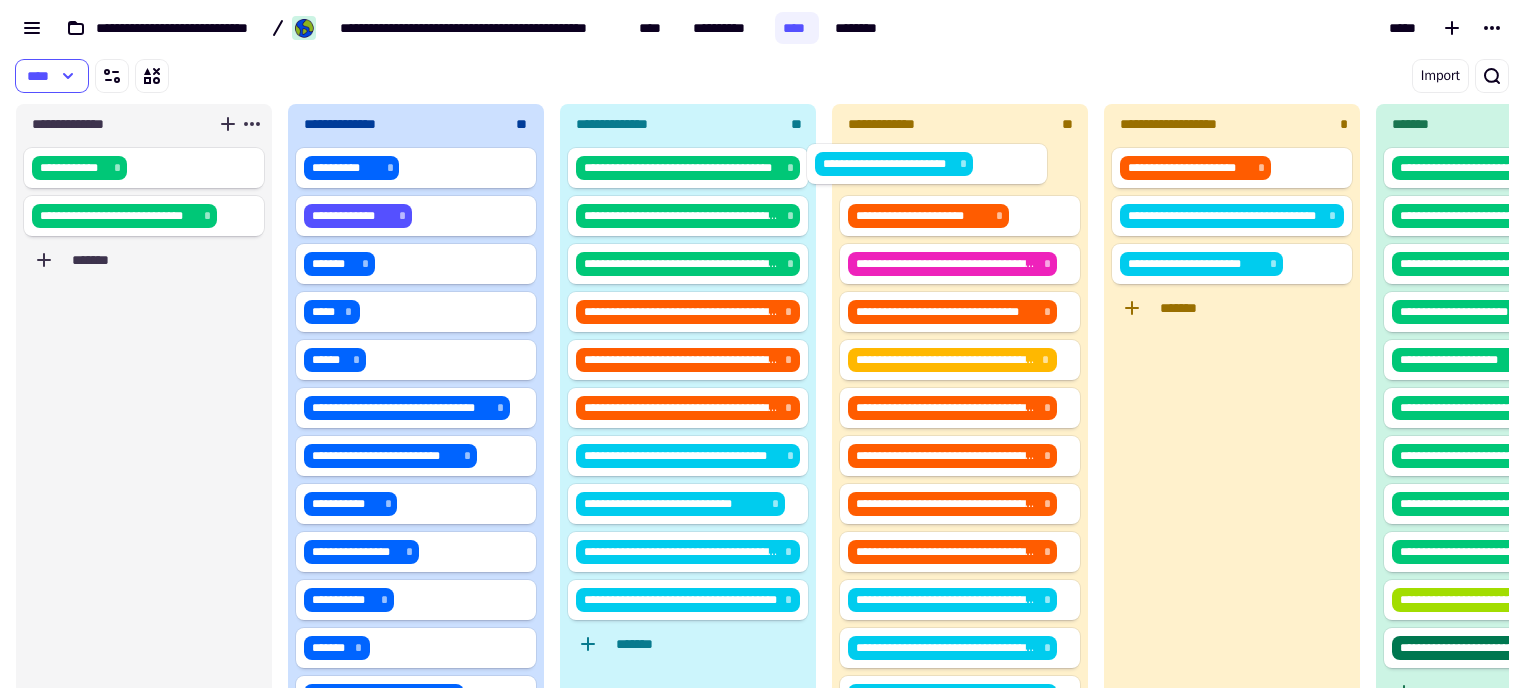 drag, startPoint x: 205, startPoint y: 263, endPoint x: 1016, endPoint y: 160, distance: 817.5145 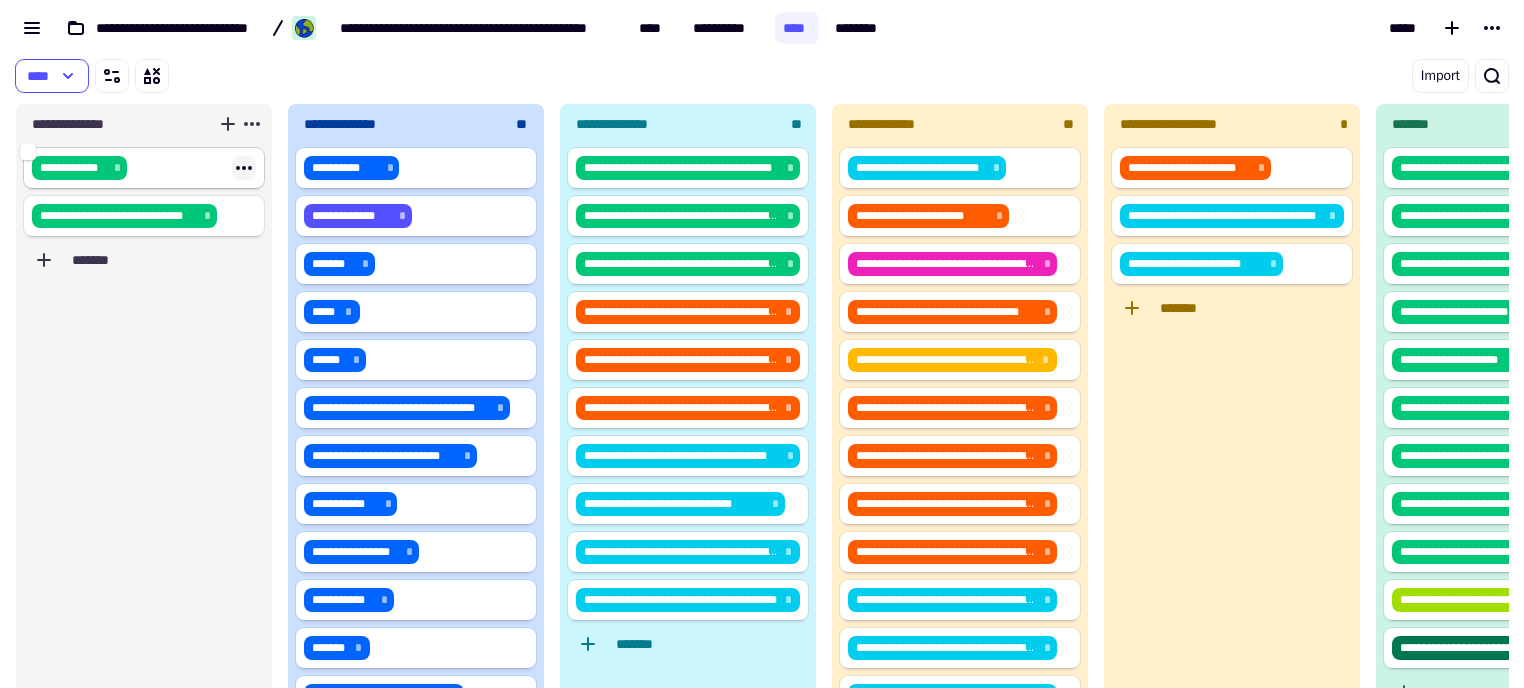 click 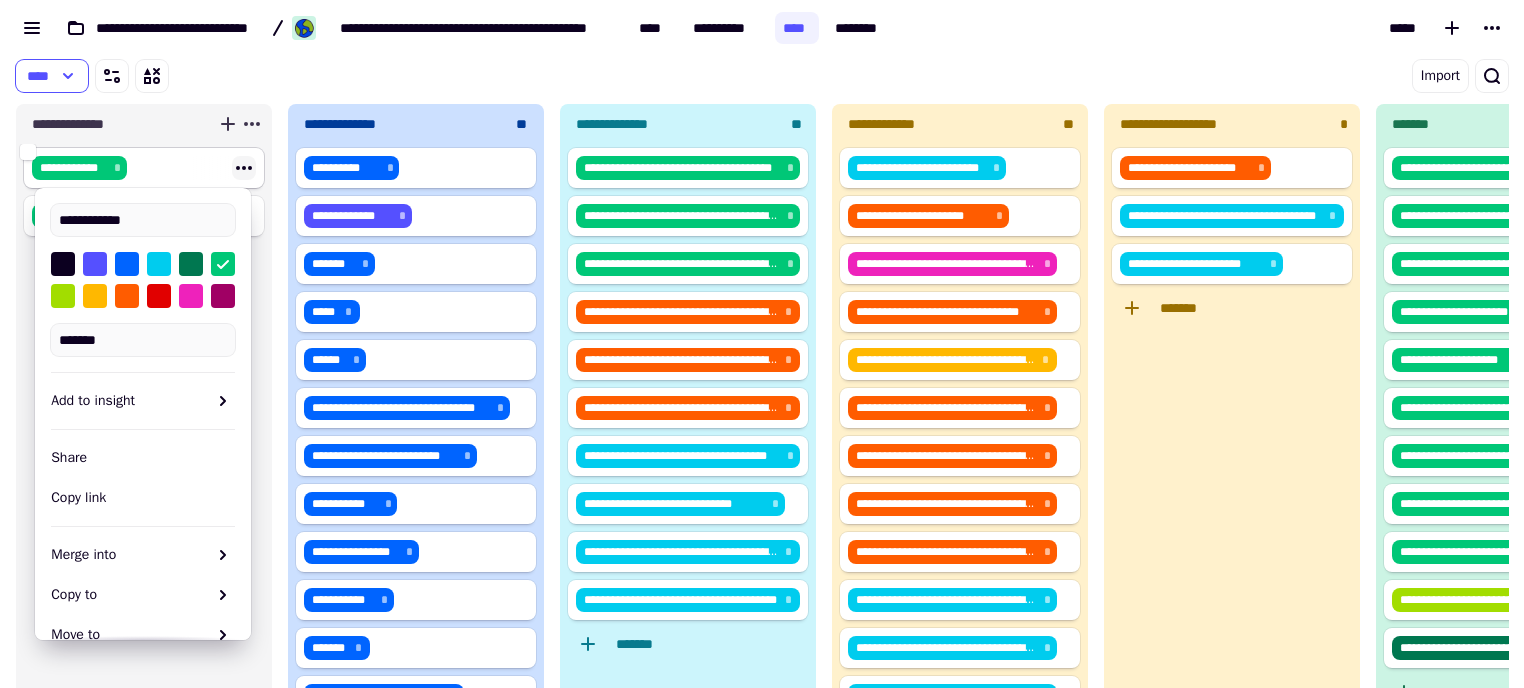 click 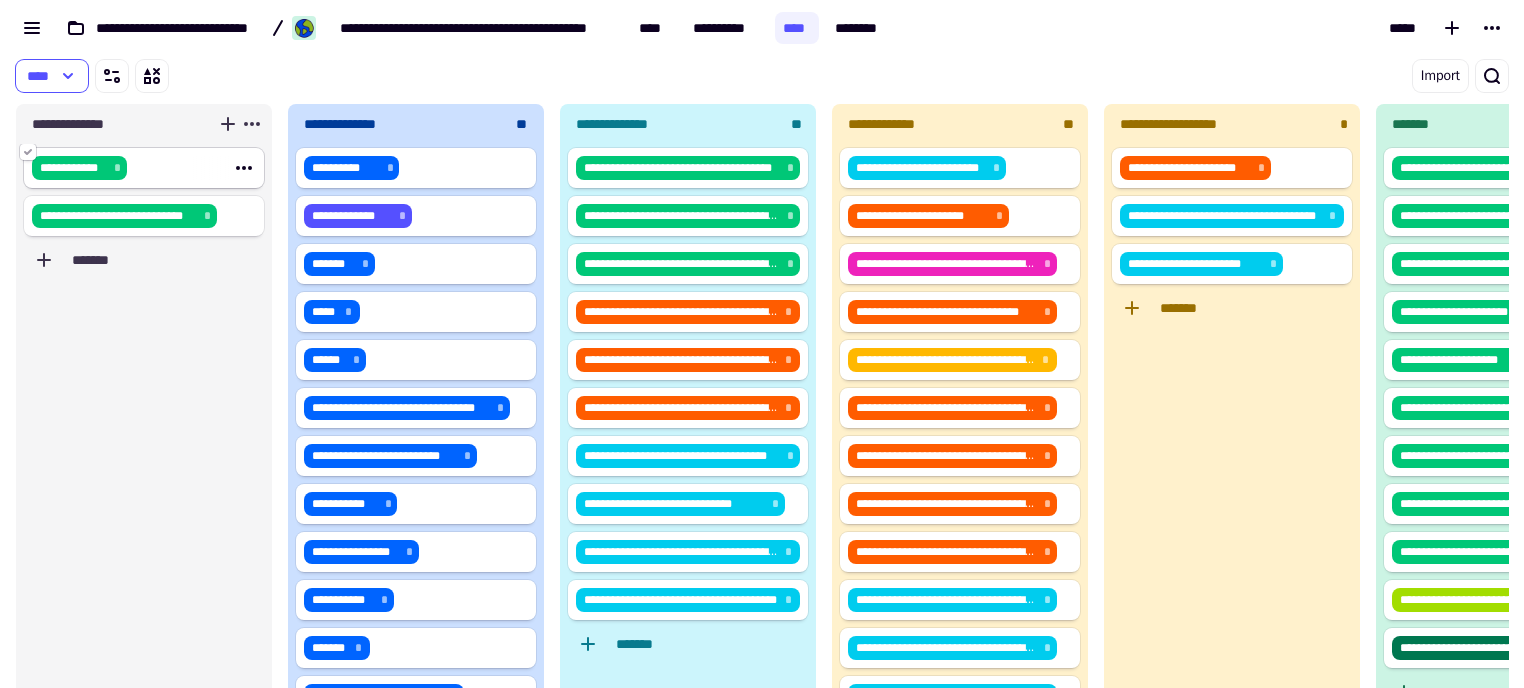 click 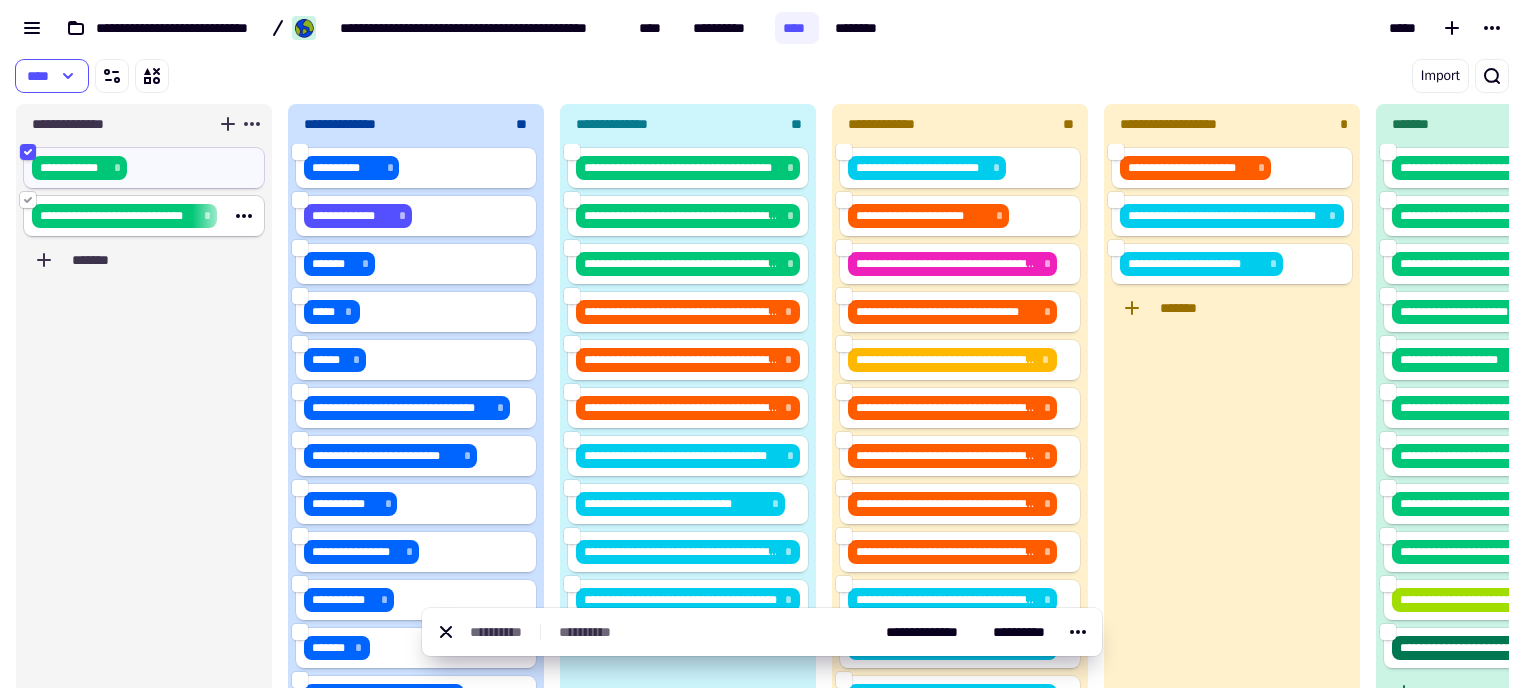 click 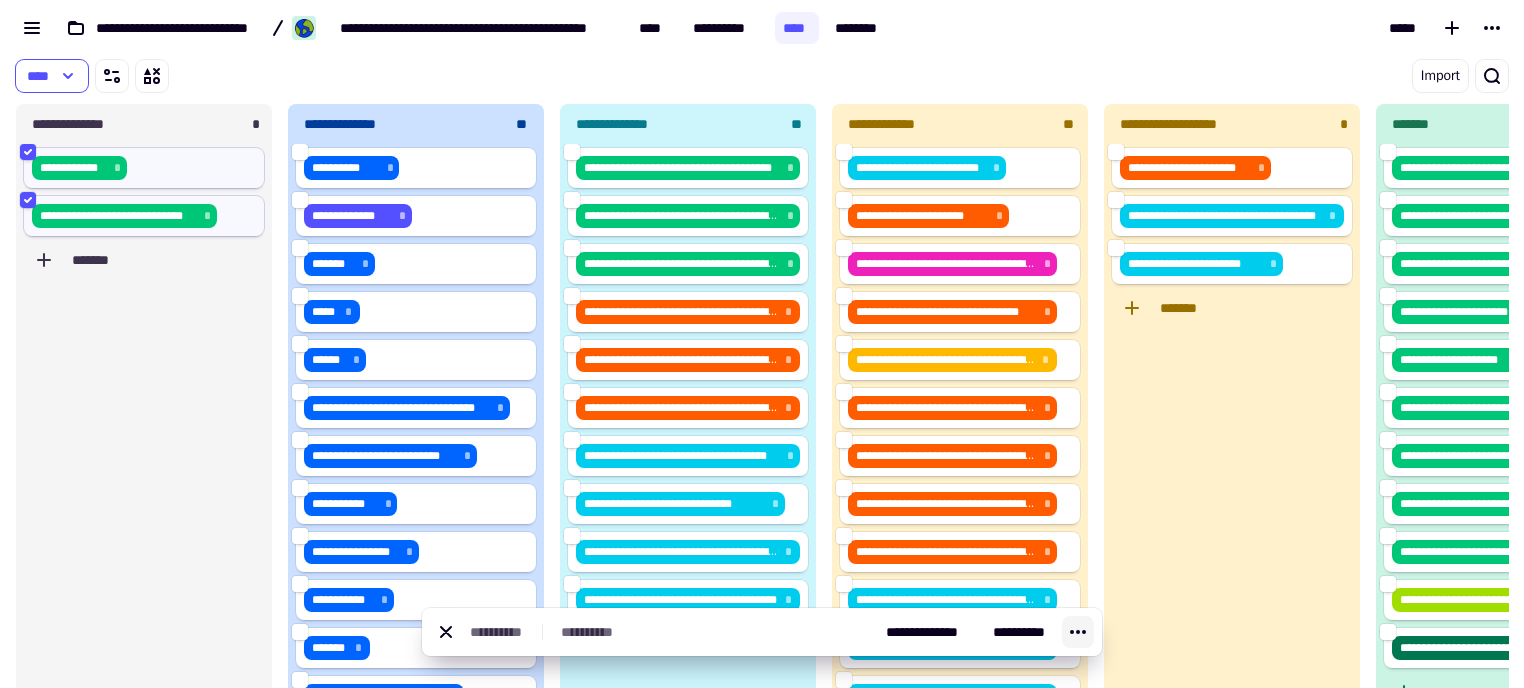 click 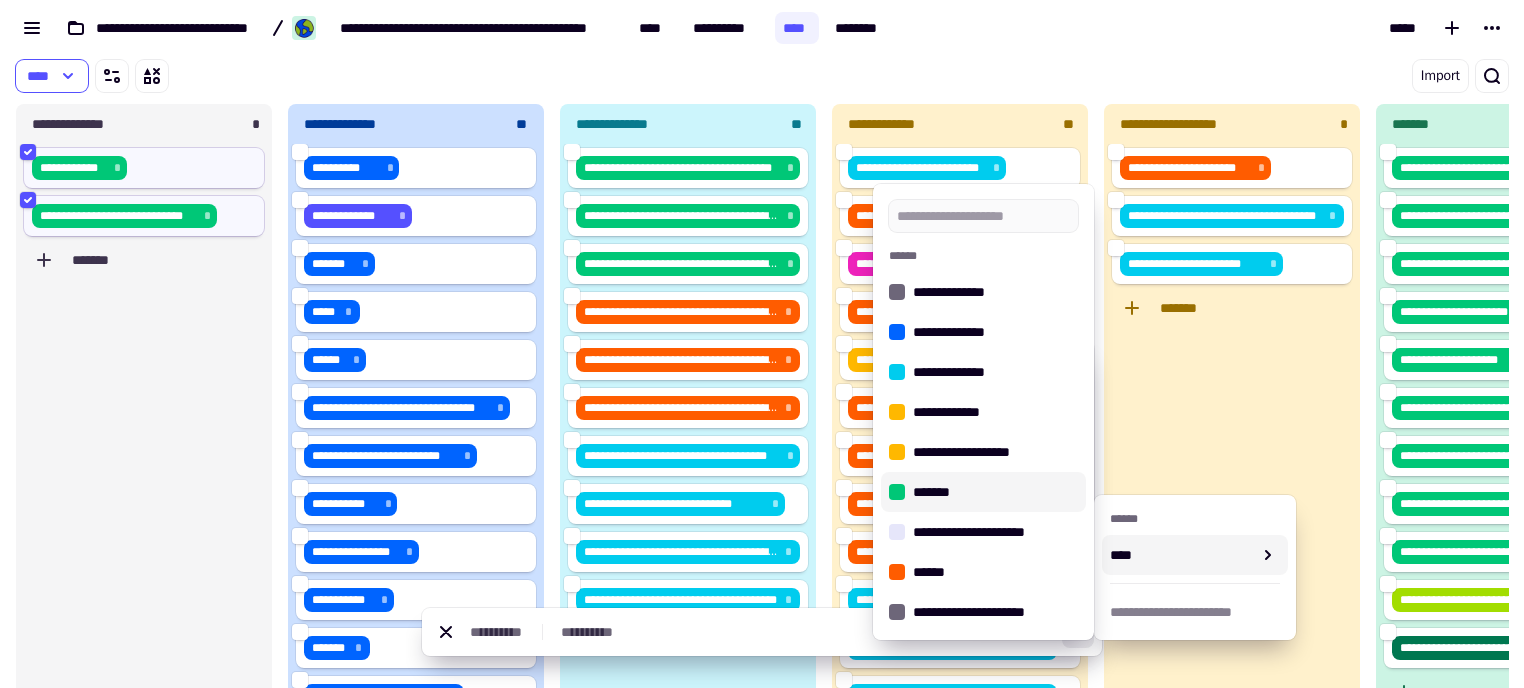 click on "*******" at bounding box center (995, 492) 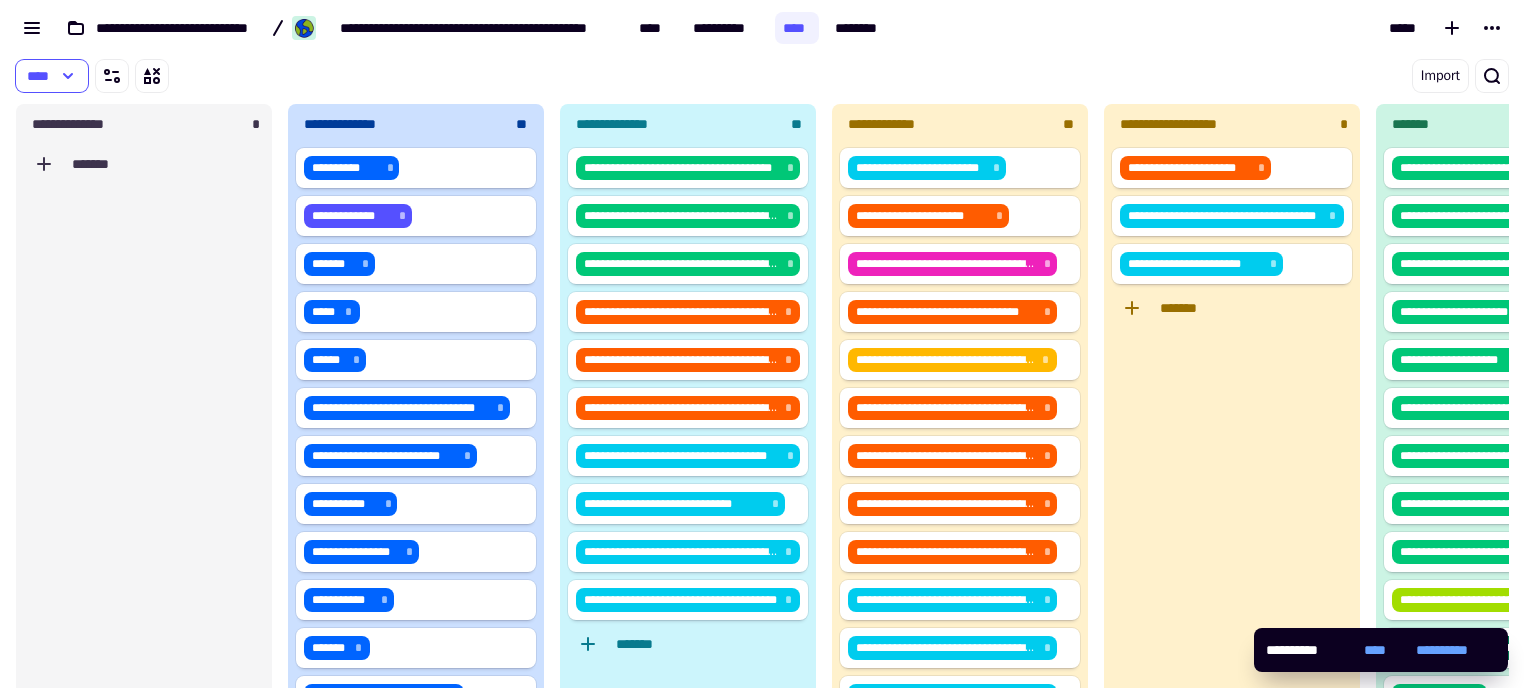 click on "Import" at bounding box center [1159, 76] 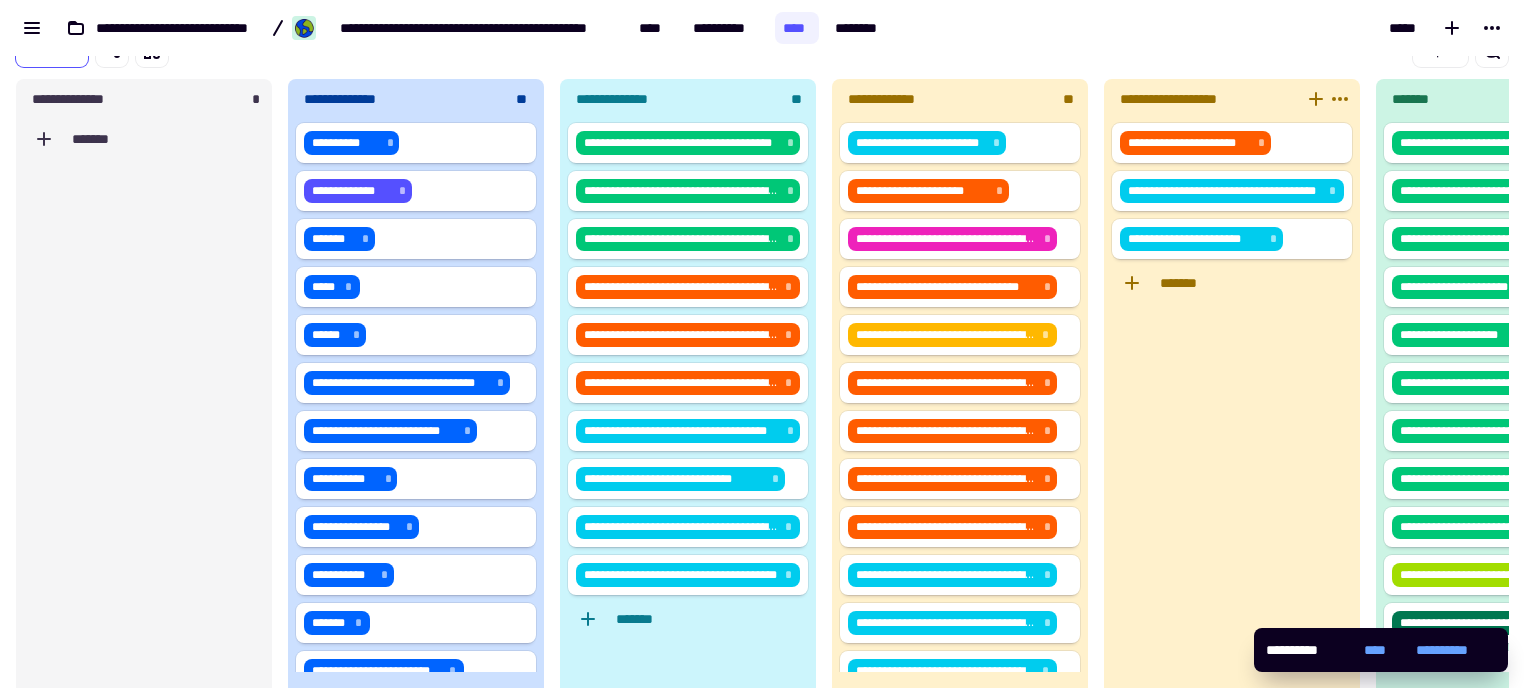scroll, scrollTop: 56, scrollLeft: 0, axis: vertical 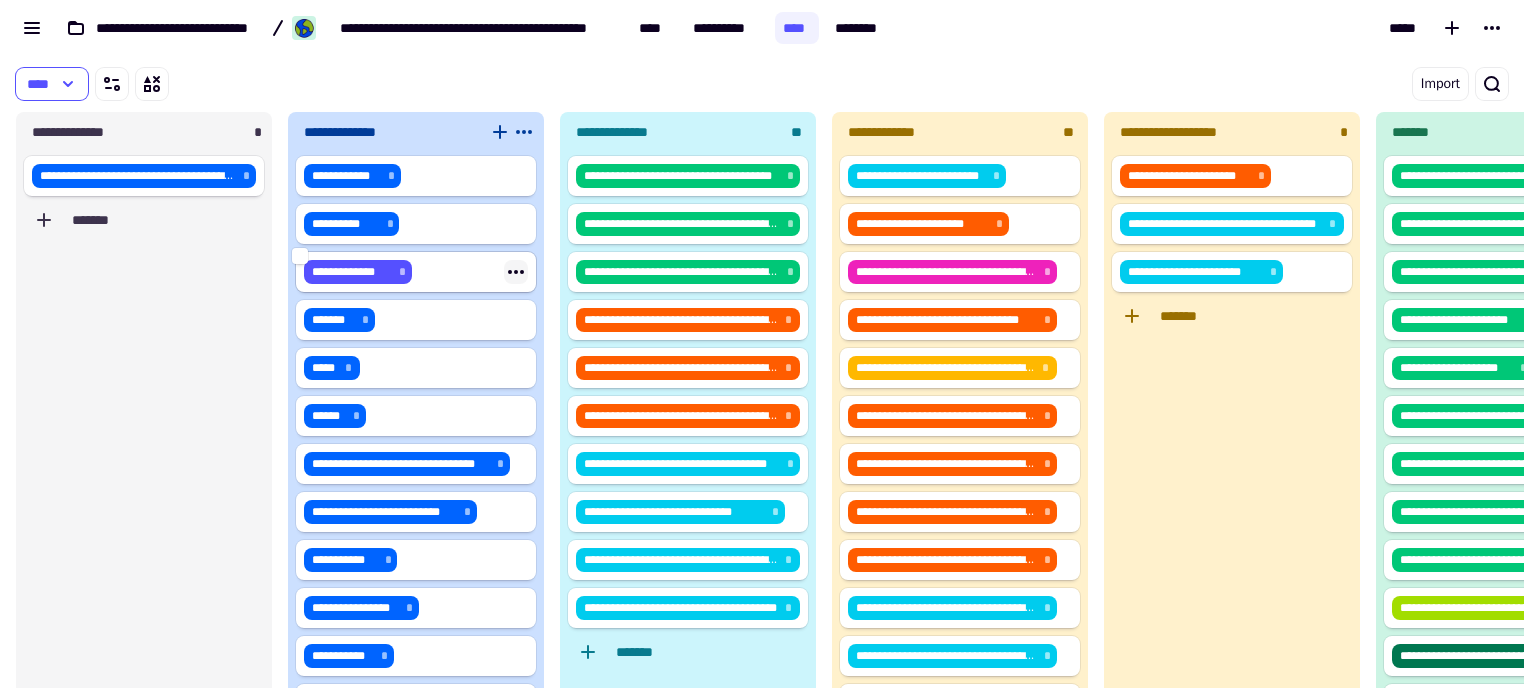 click 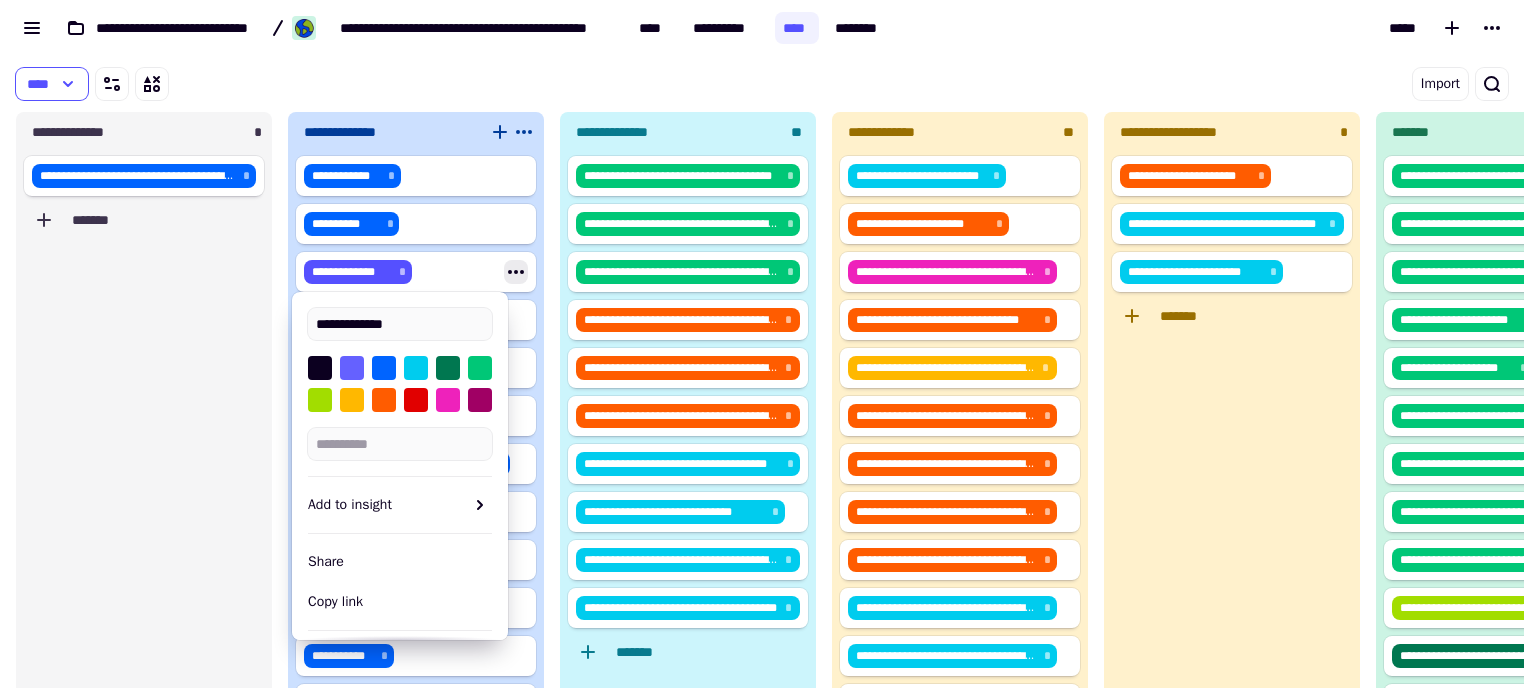 click at bounding box center (352, 368) 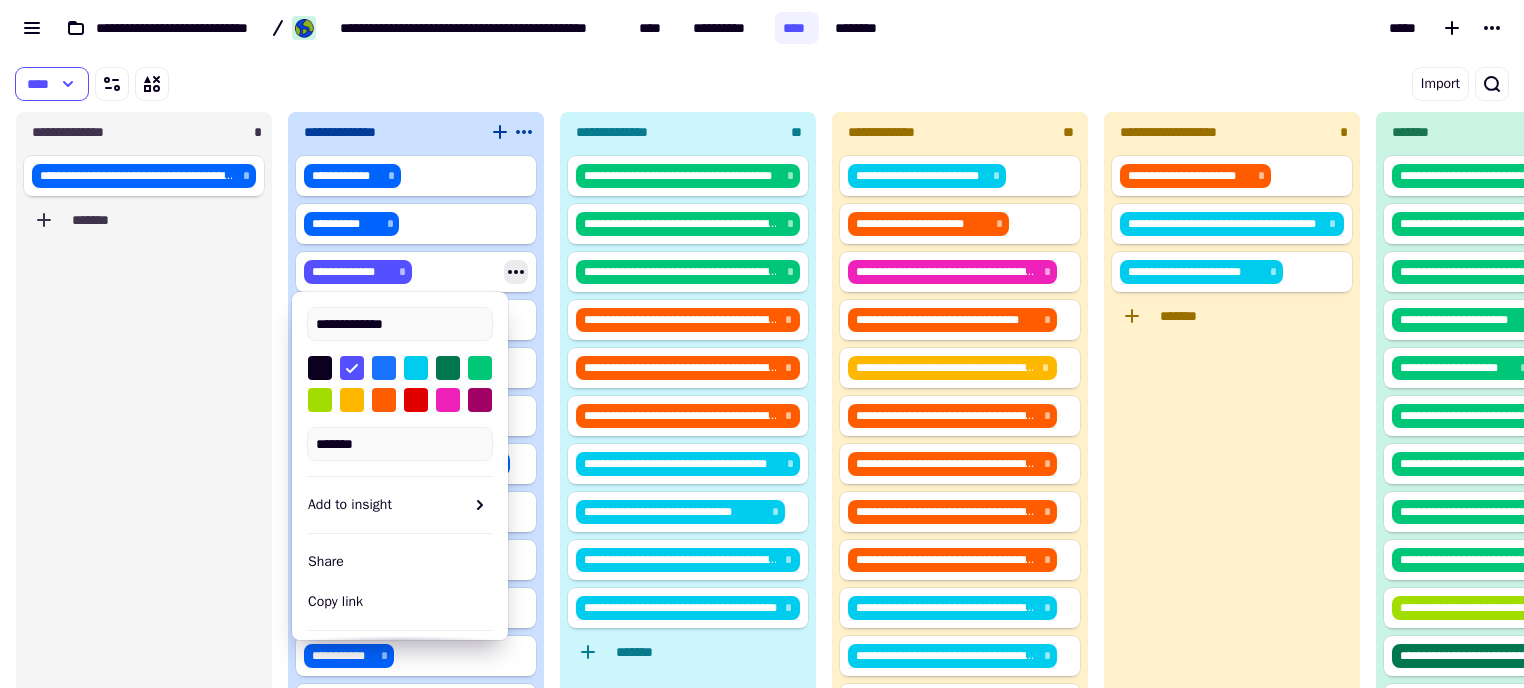click at bounding box center (384, 368) 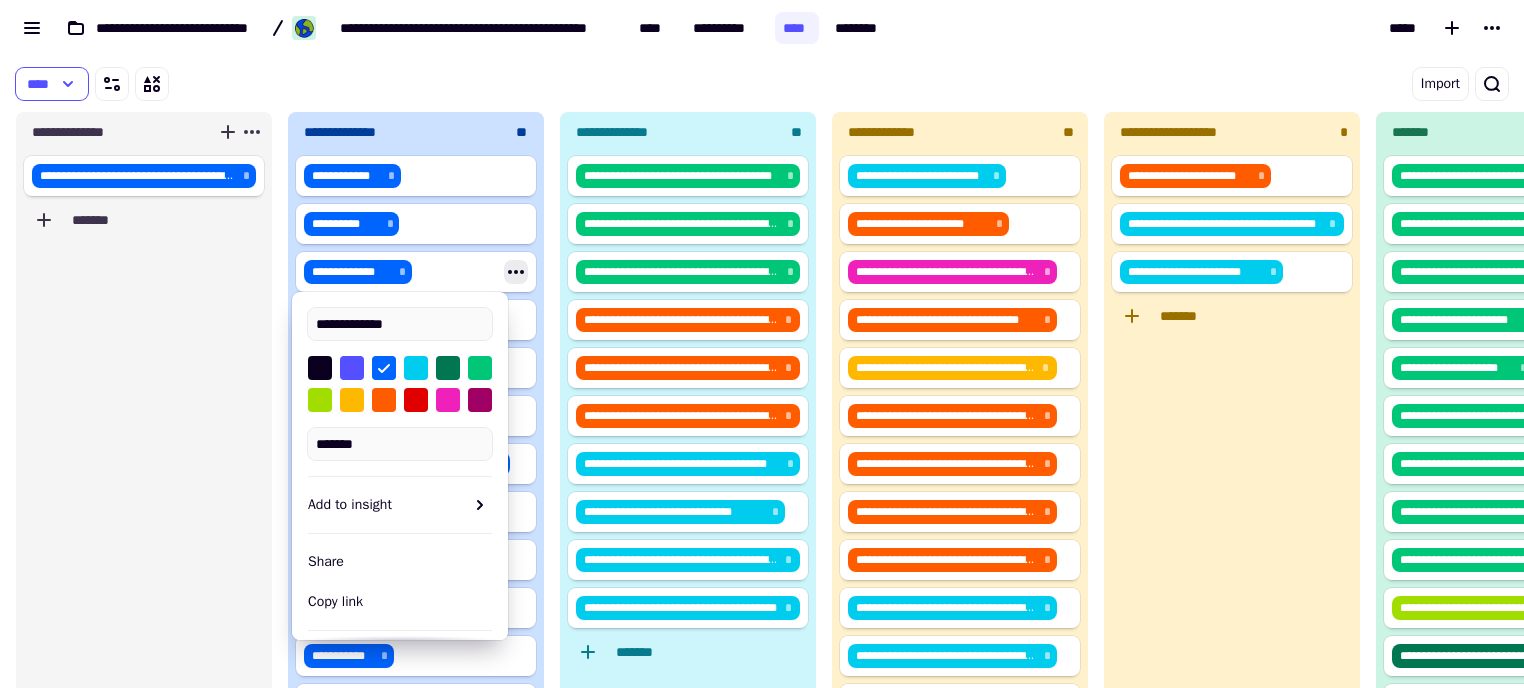 click on "**********" 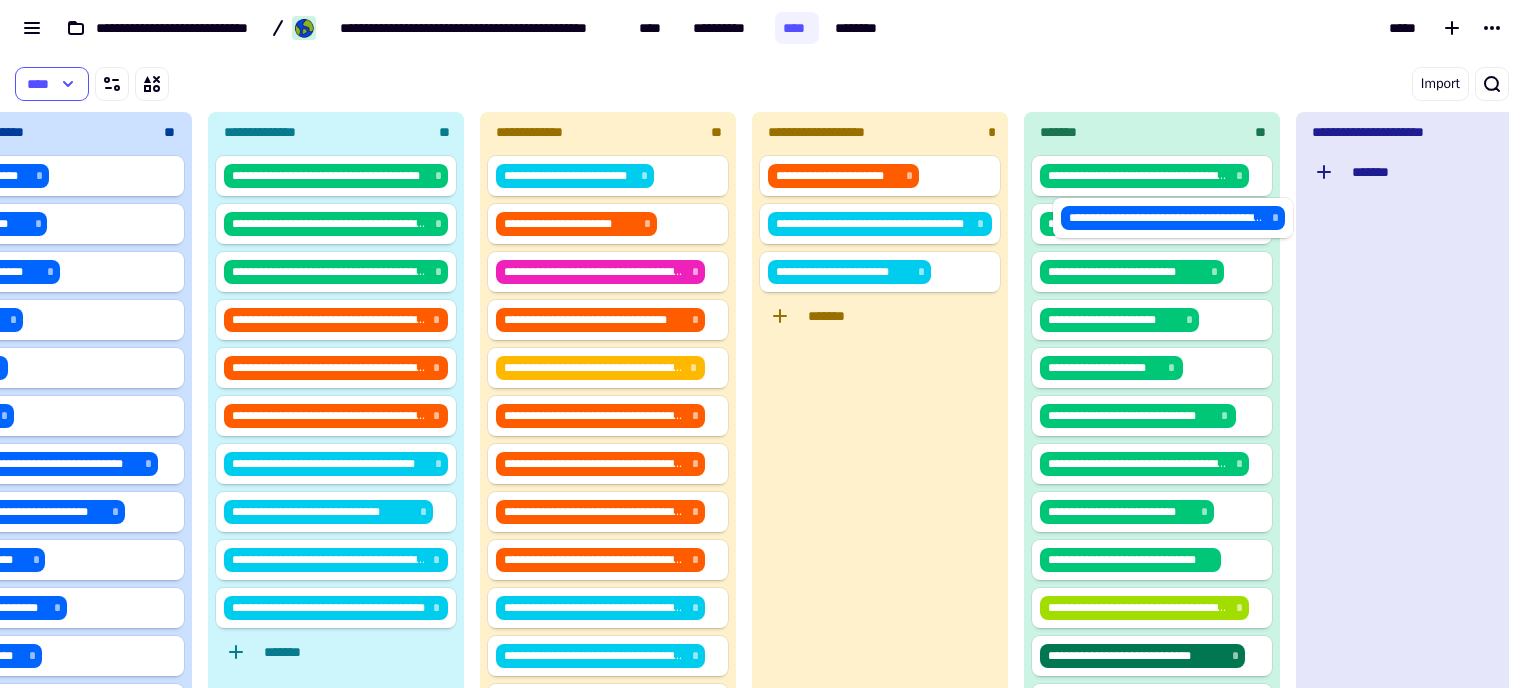 scroll, scrollTop: 0, scrollLeft: 357, axis: horizontal 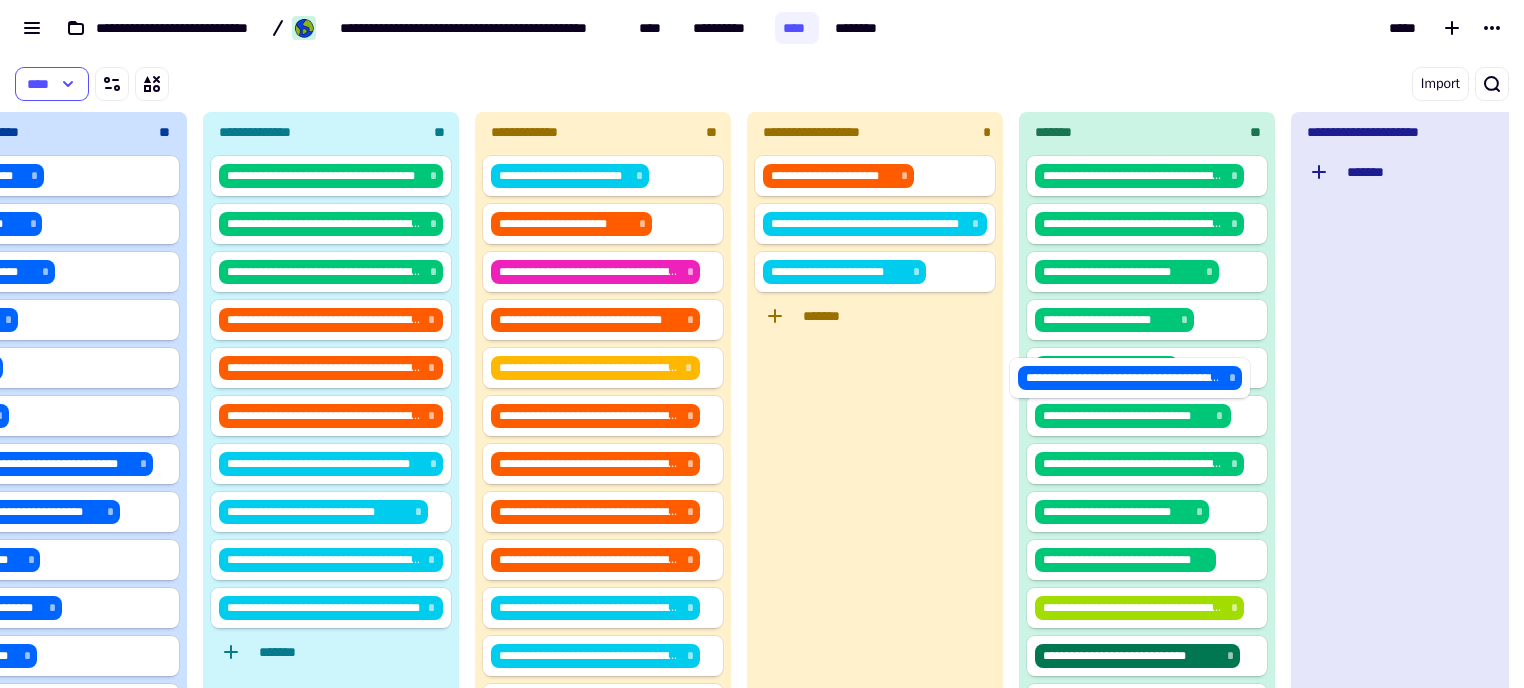 drag, startPoint x: 139, startPoint y: 179, endPoint x: 1190, endPoint y: 381, distance: 1070.236 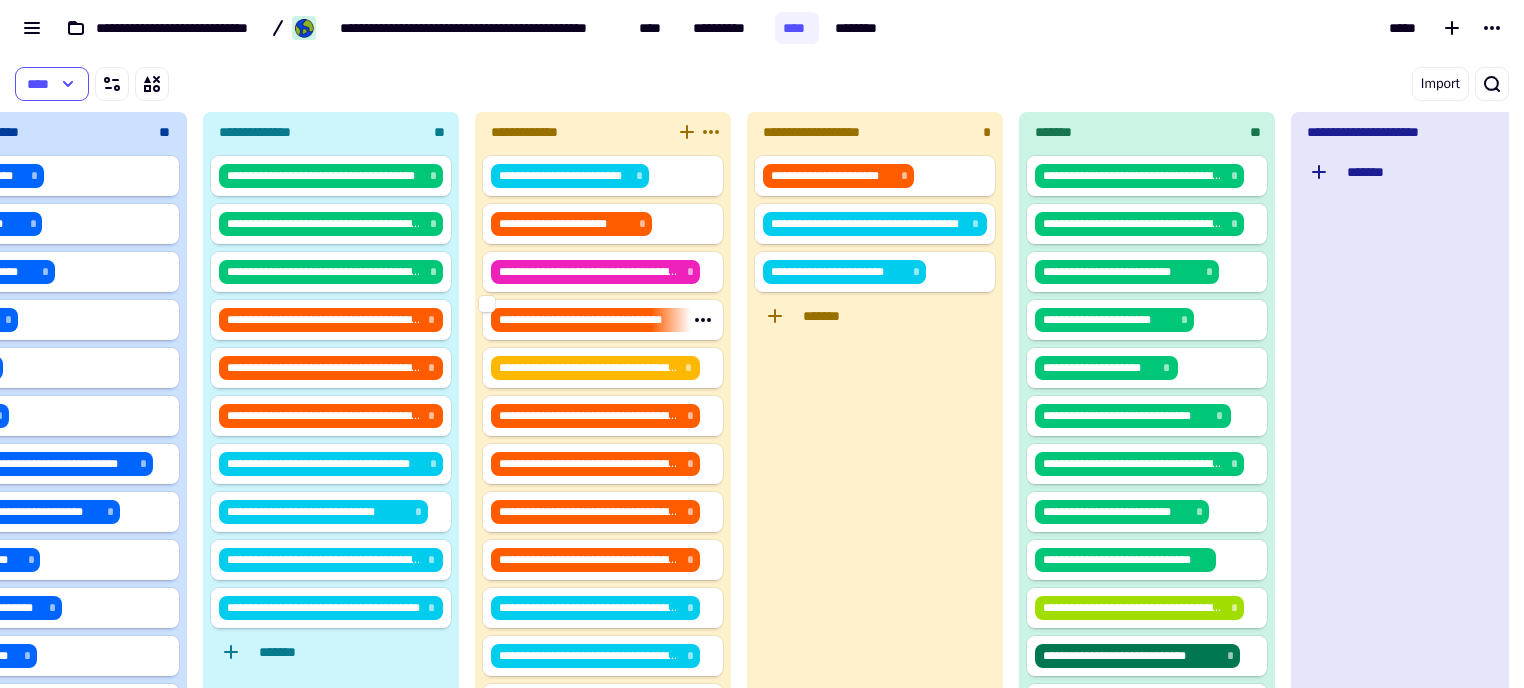 scroll, scrollTop: 0, scrollLeft: 0, axis: both 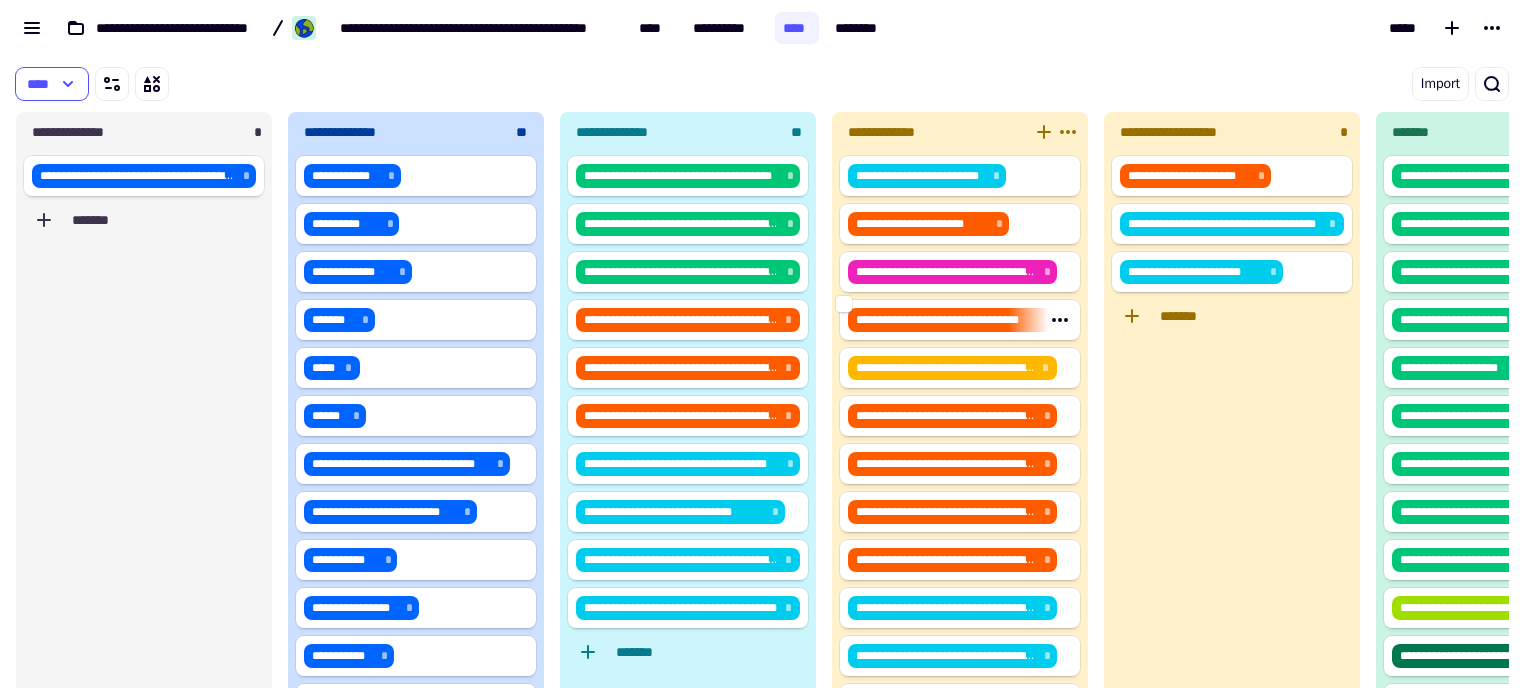 drag, startPoint x: 862, startPoint y: 318, endPoint x: 252, endPoint y: 301, distance: 610.2368 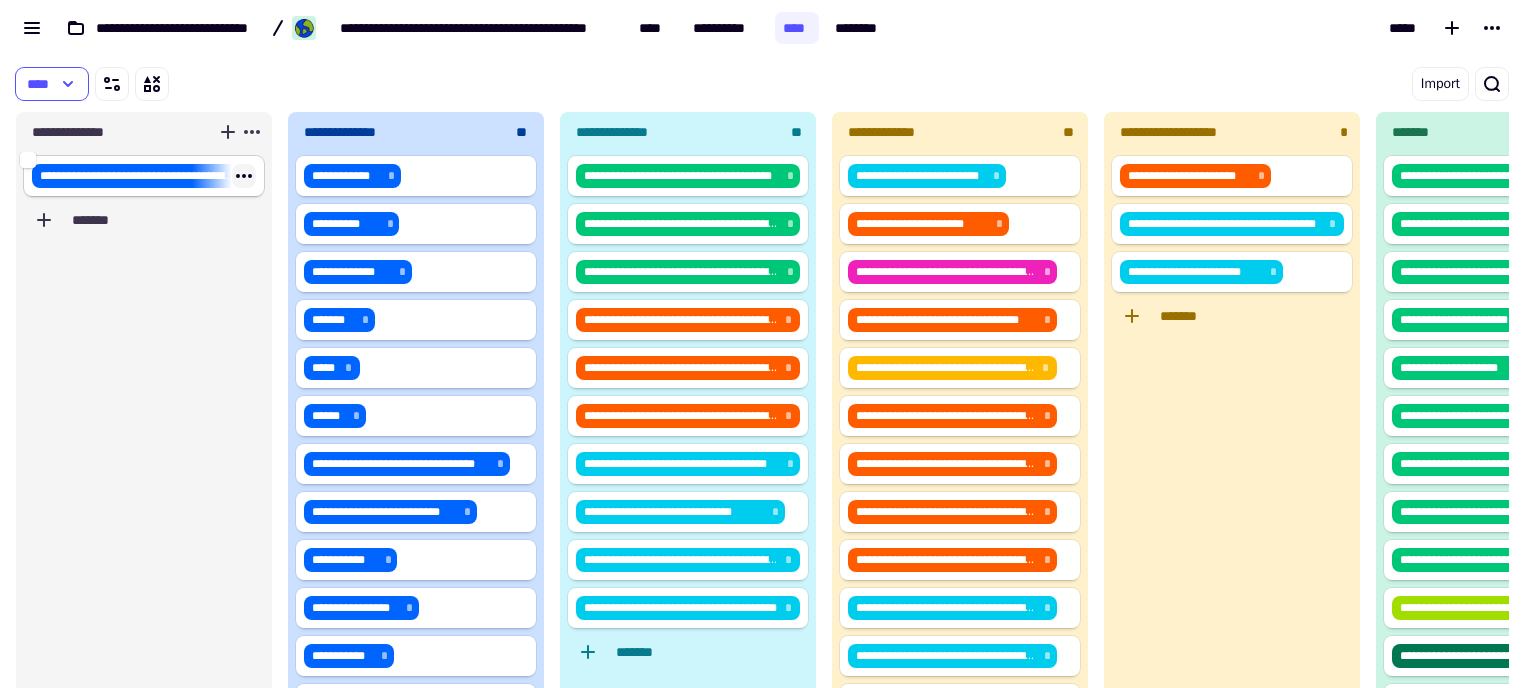 click 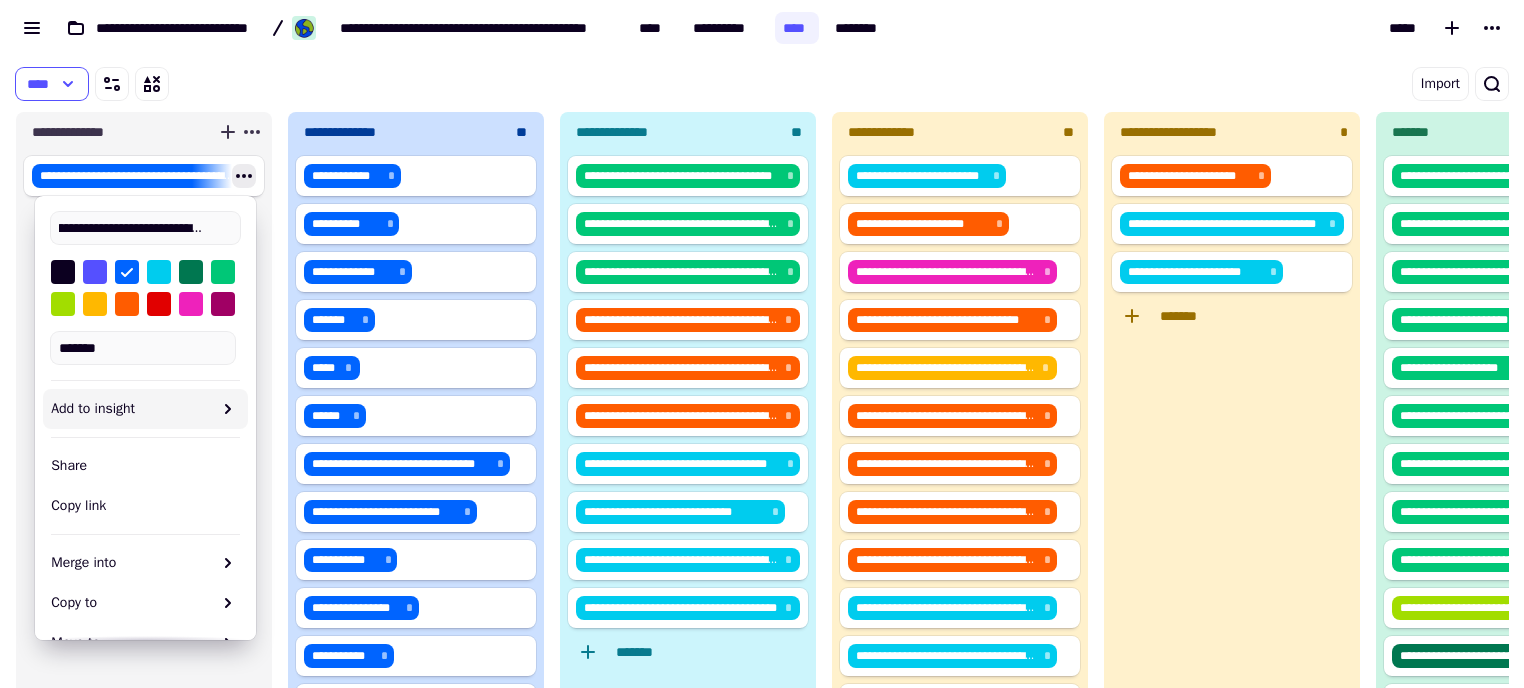 scroll, scrollTop: 0, scrollLeft: 0, axis: both 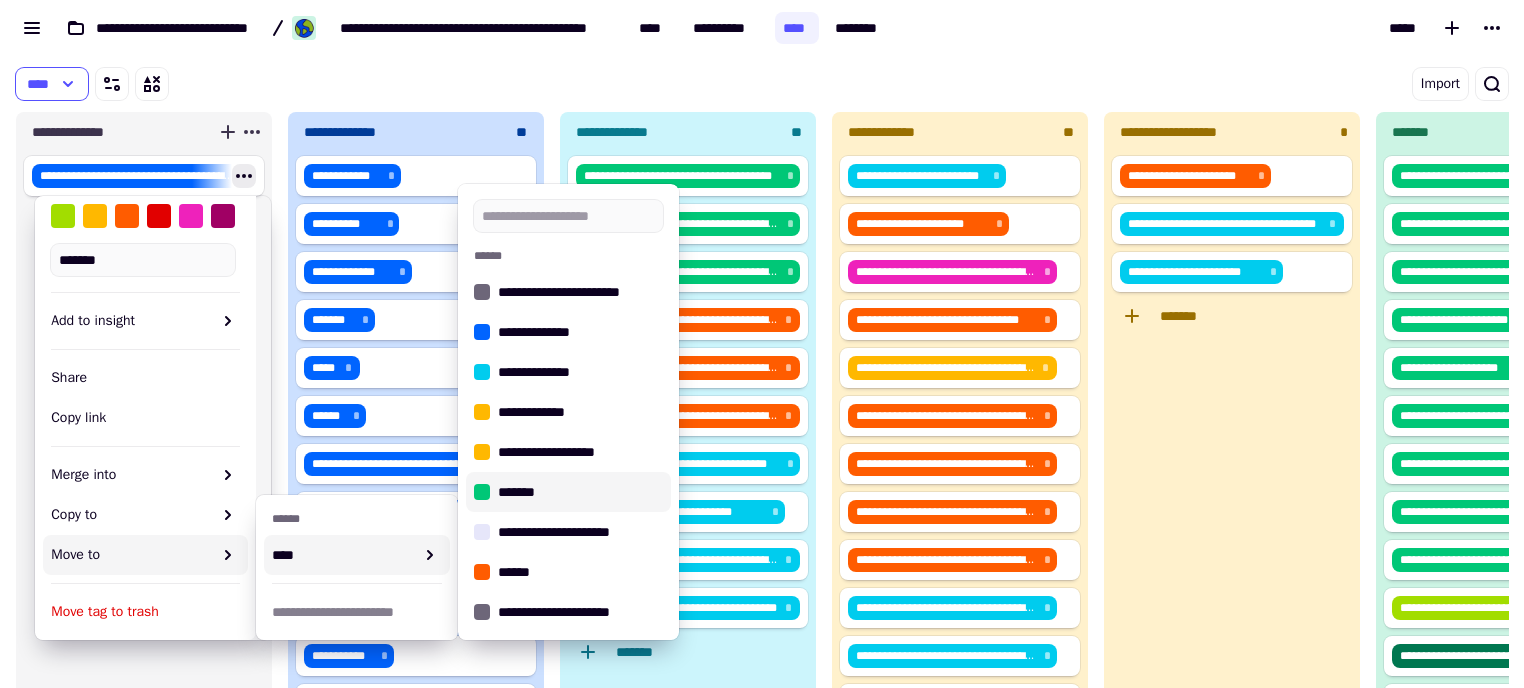 click on "*******" at bounding box center [580, 492] 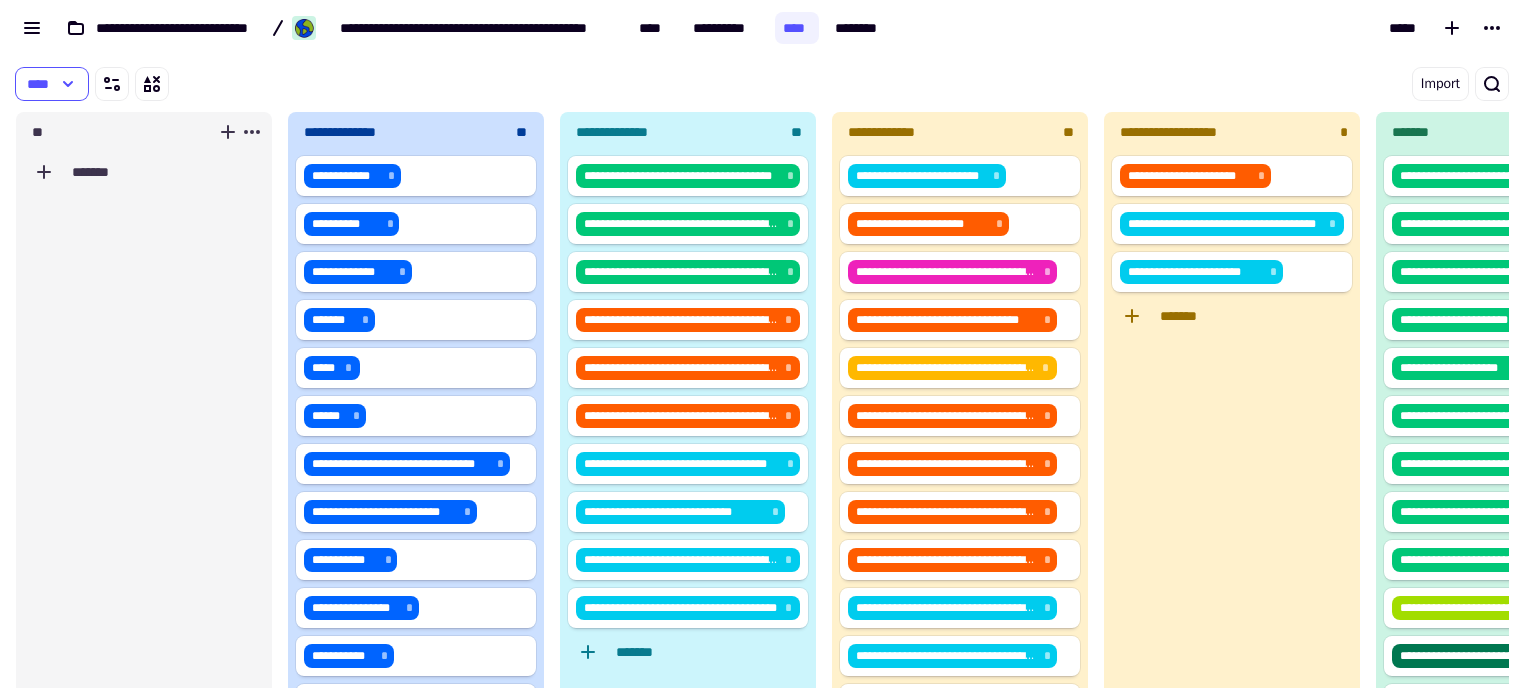 type on "*" 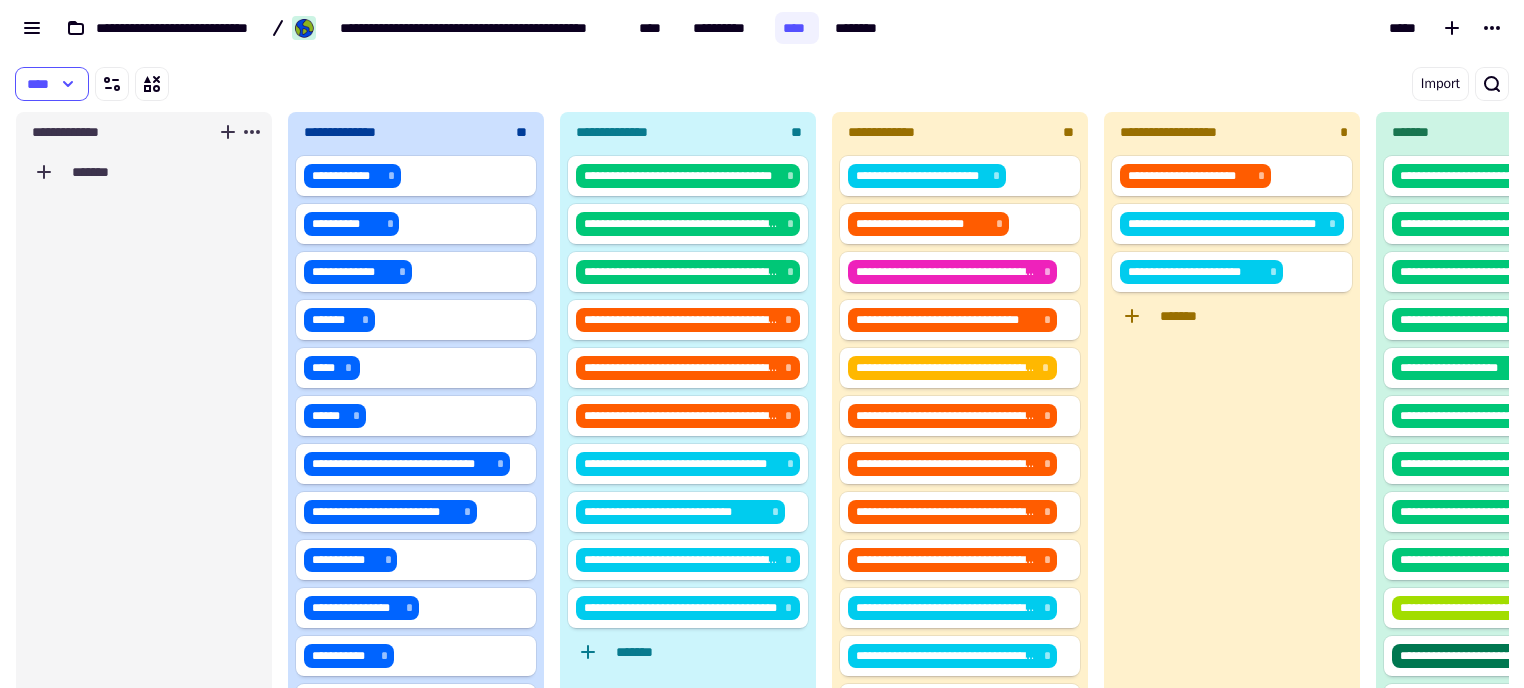 type on "**********" 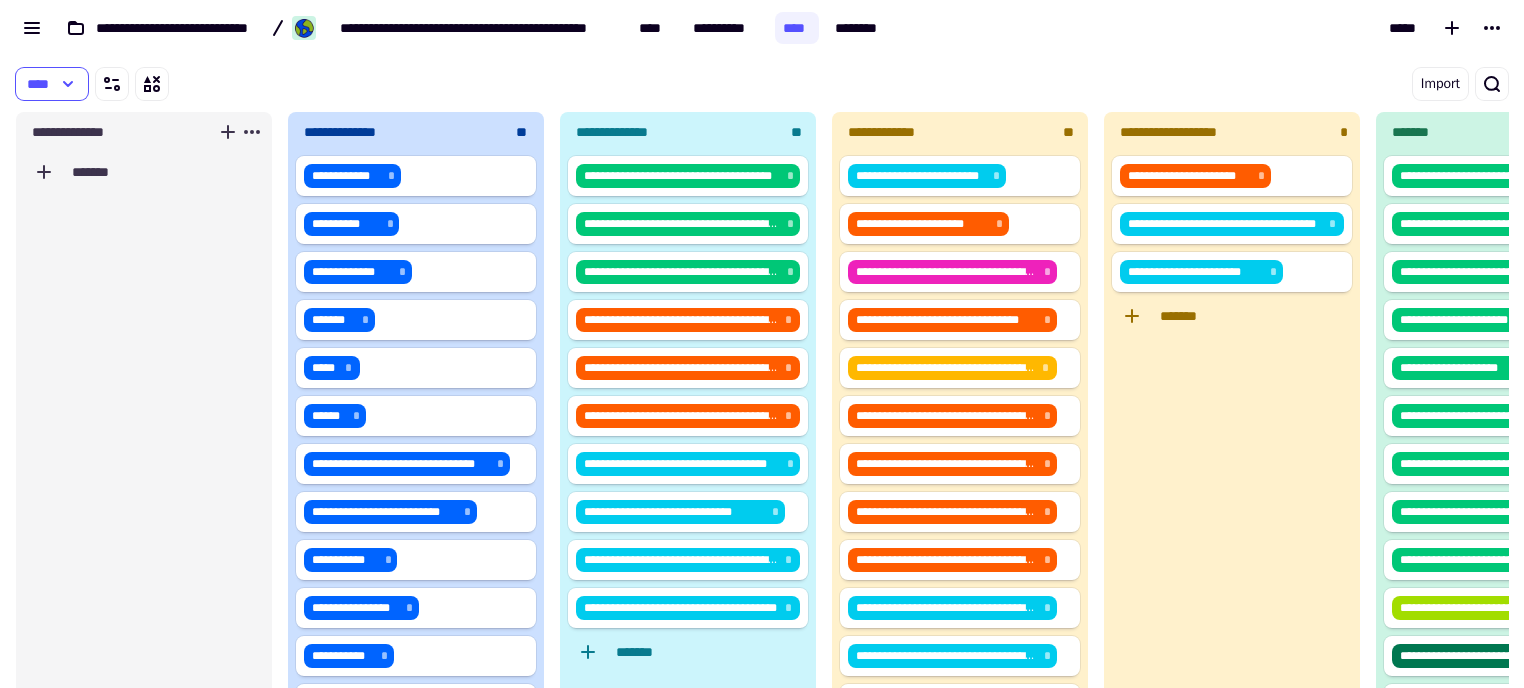 type on "**********" 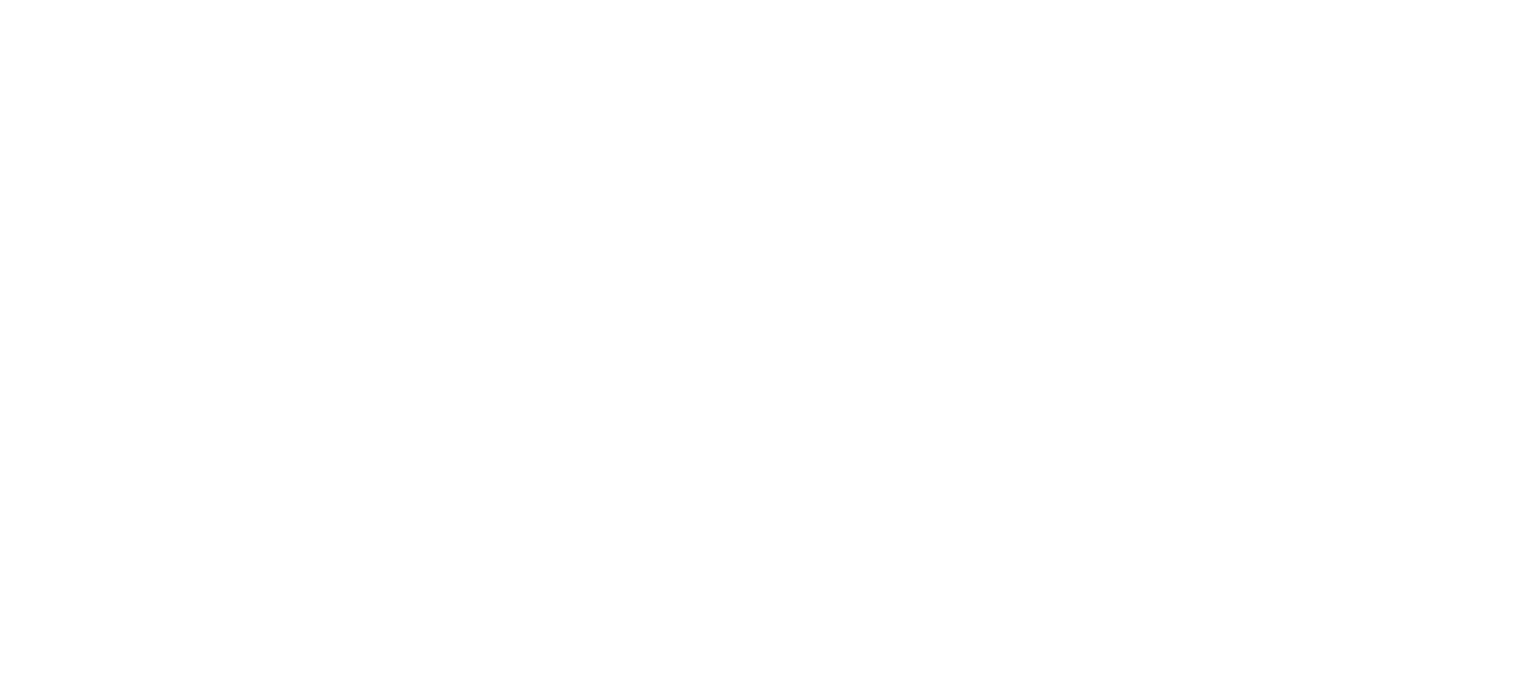 scroll, scrollTop: 0, scrollLeft: 0, axis: both 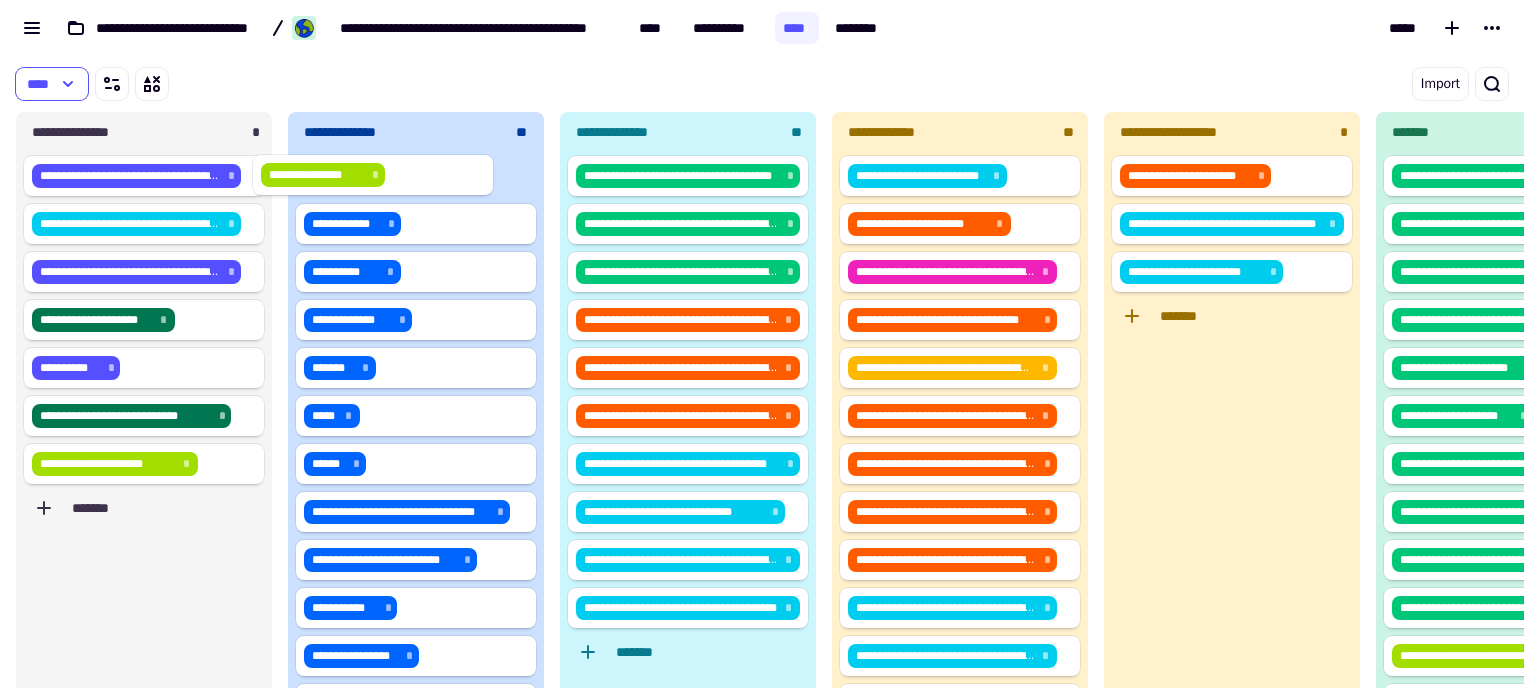 drag, startPoint x: 173, startPoint y: 180, endPoint x: 442, endPoint y: 182, distance: 269.00745 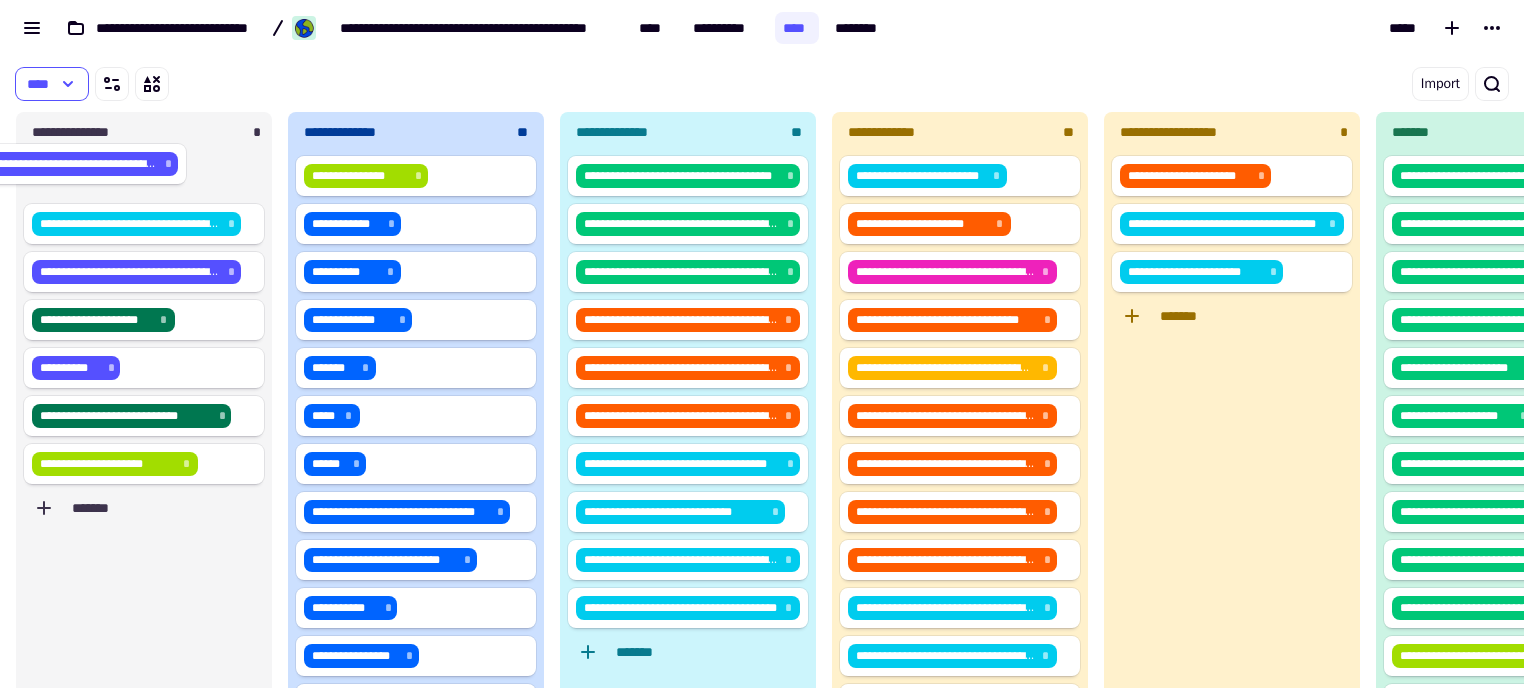 drag, startPoint x: 180, startPoint y: 181, endPoint x: 144, endPoint y: 169, distance: 37.94733 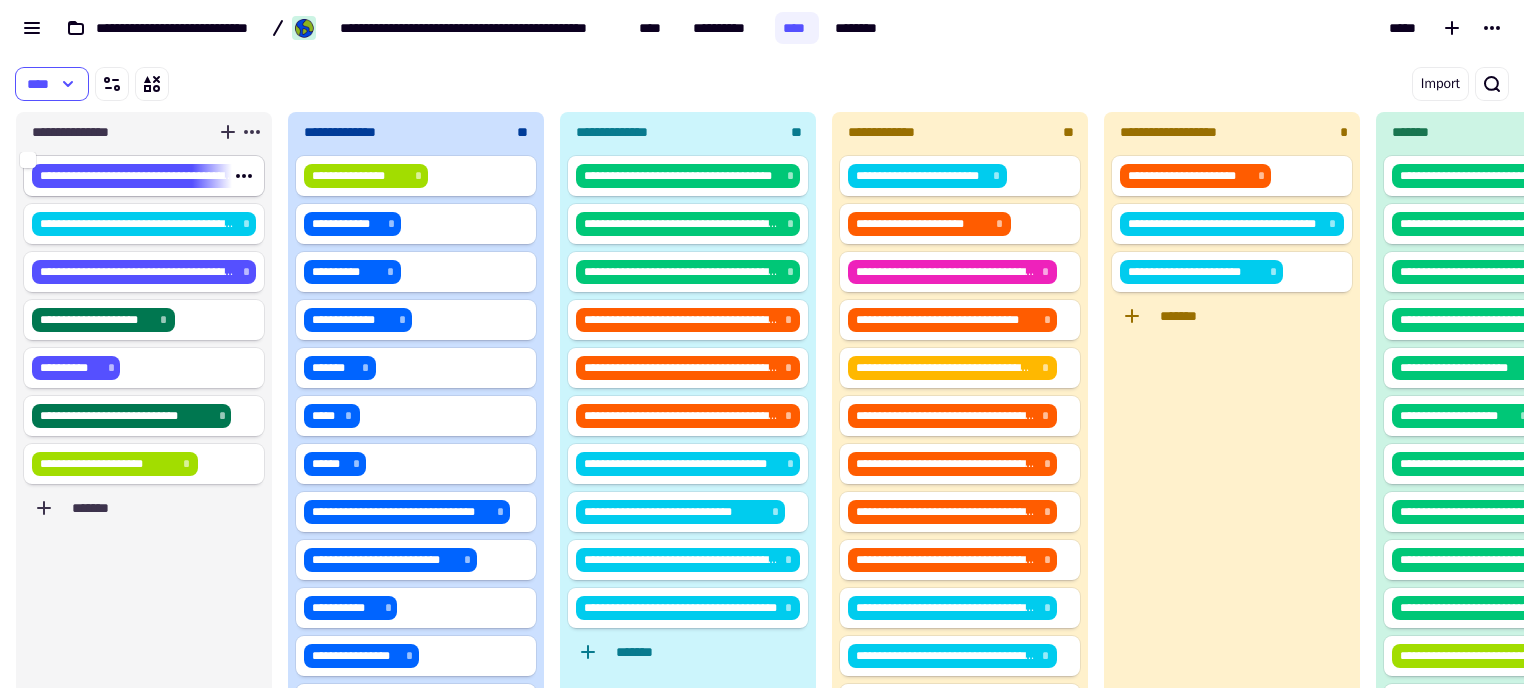 click on "**********" 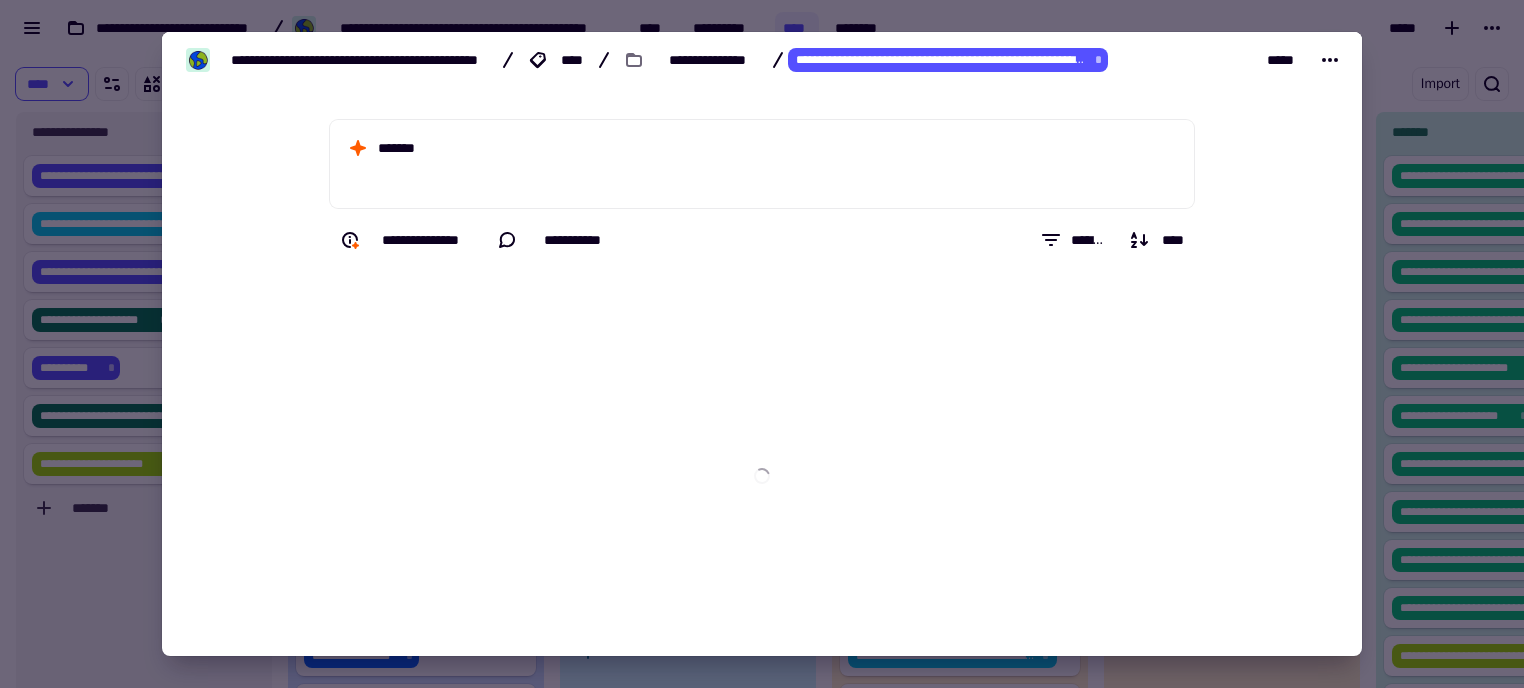 click at bounding box center (762, 344) 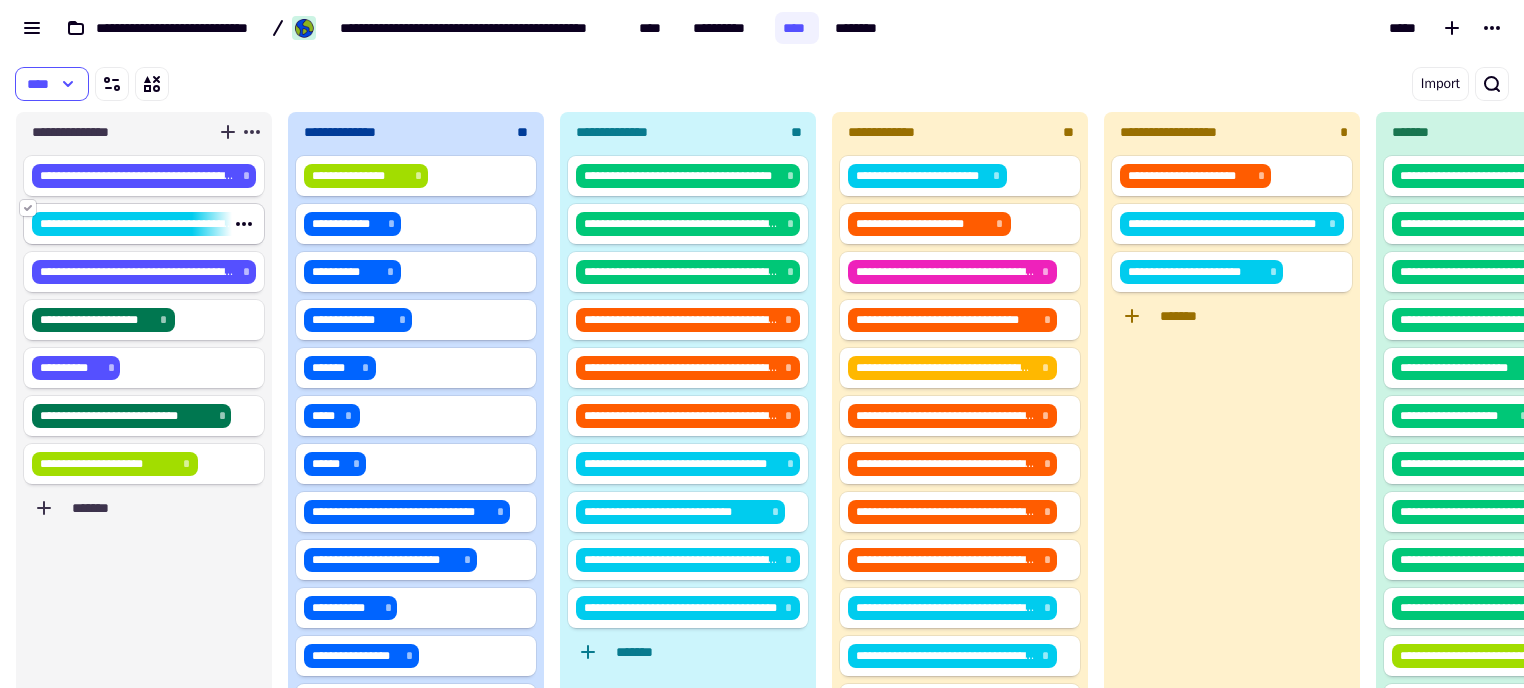 click 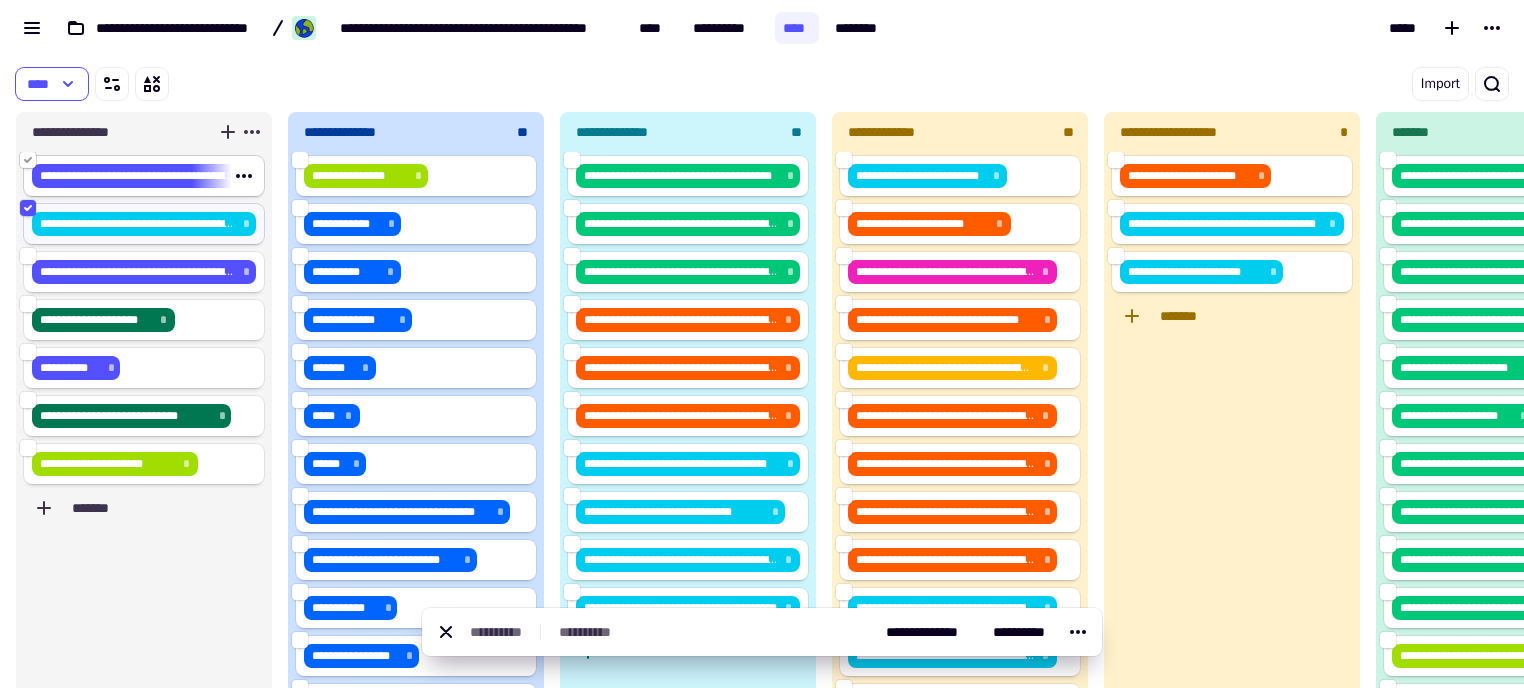 click 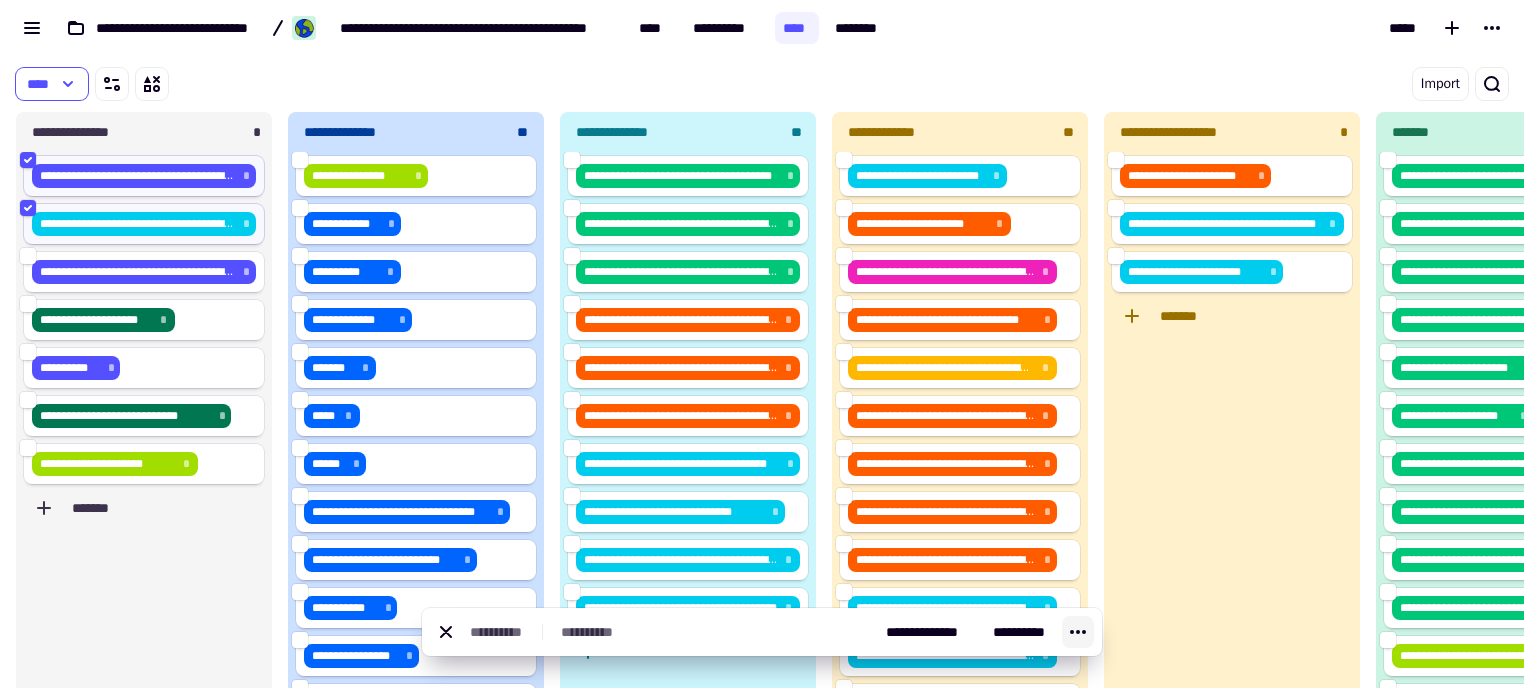click 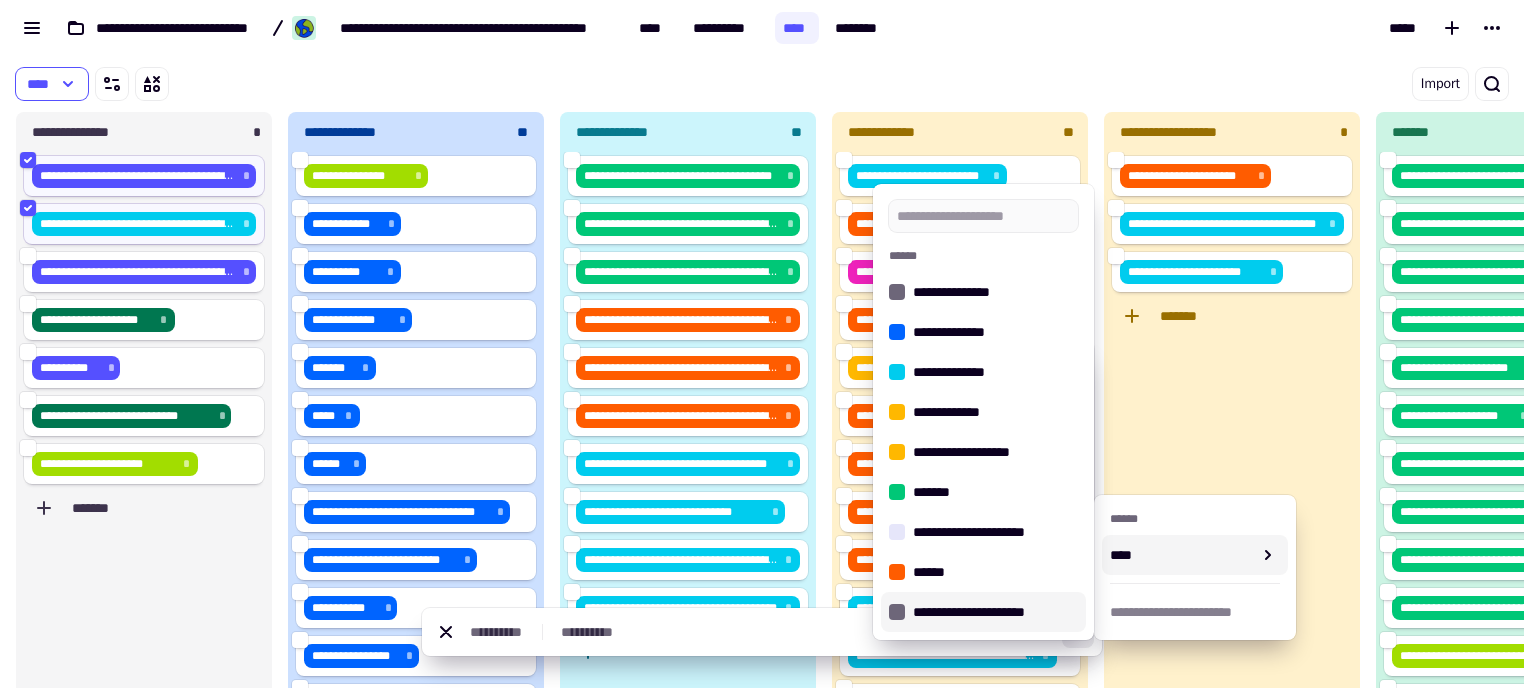 click on "**********" at bounding box center (995, 612) 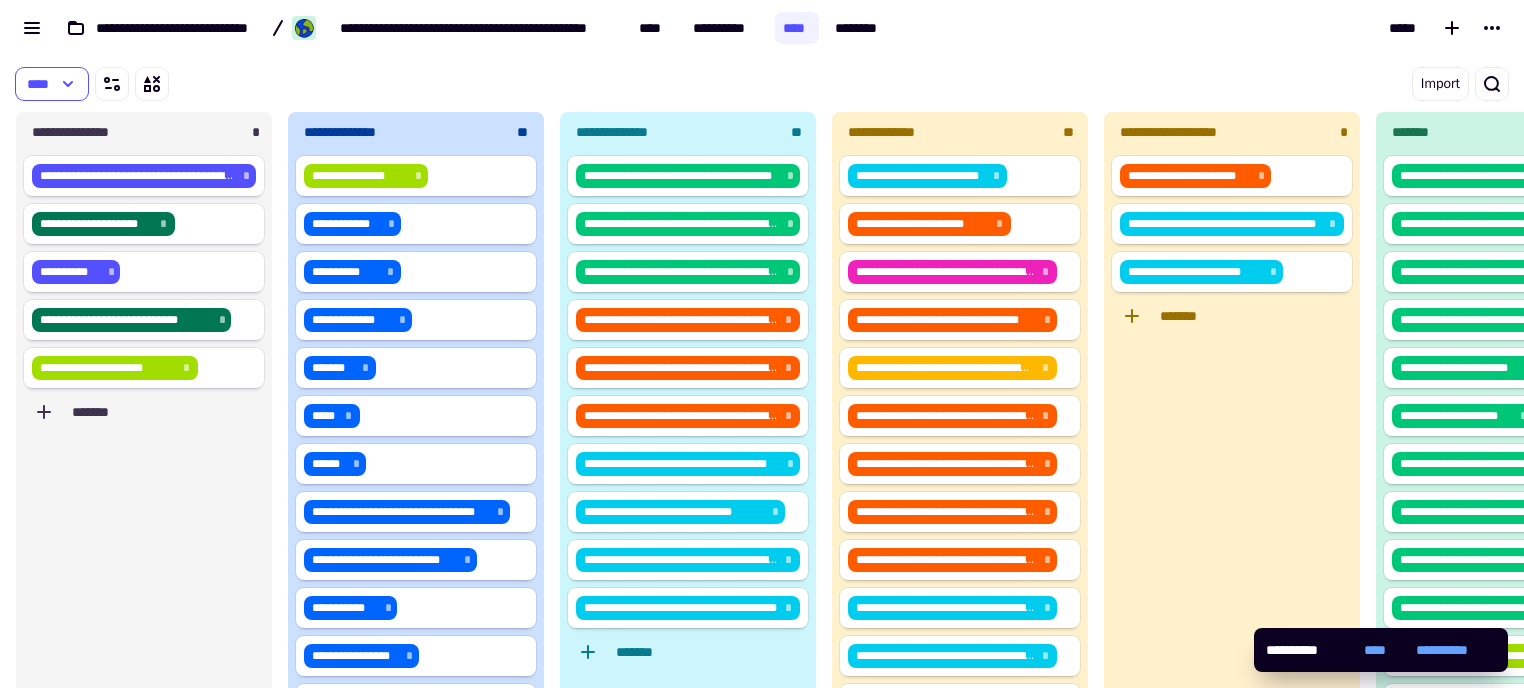 click on "Import" at bounding box center [1159, 84] 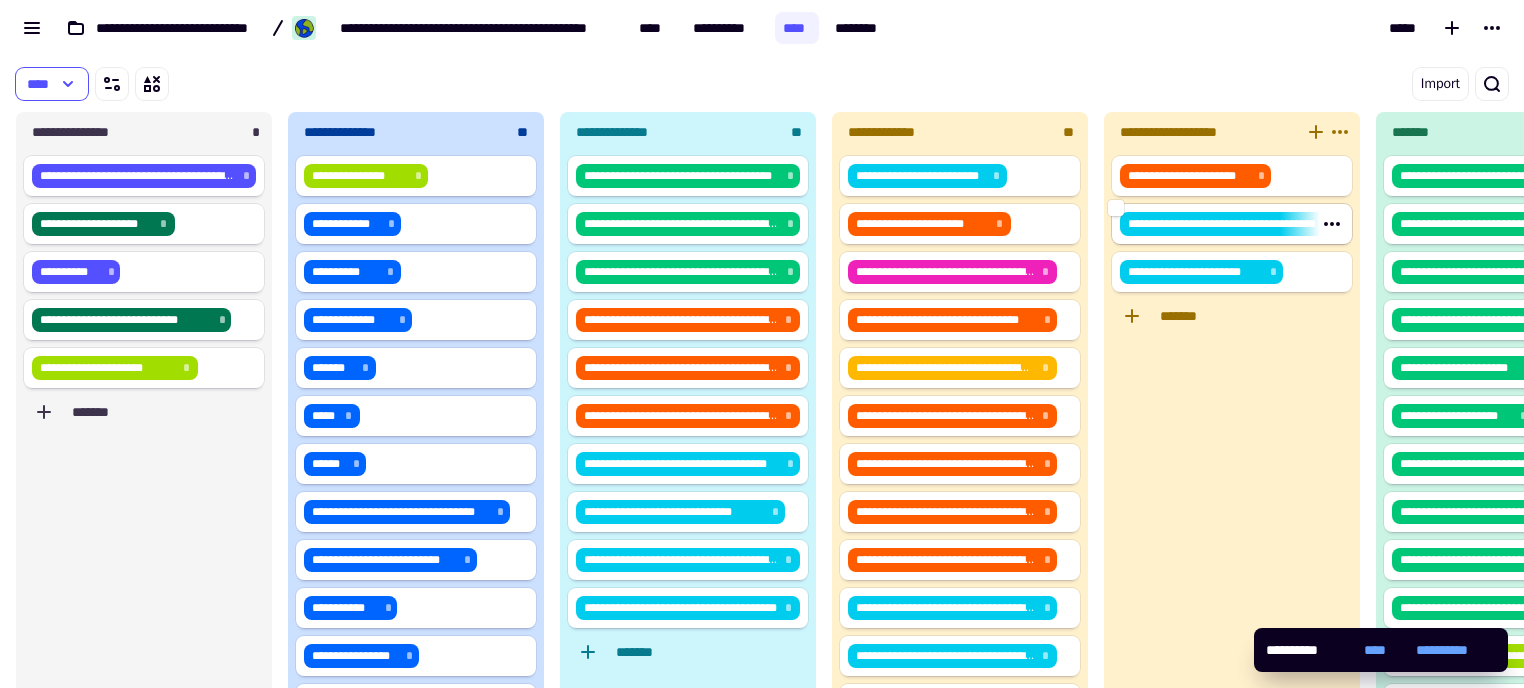 drag, startPoint x: 796, startPoint y: 230, endPoint x: 1254, endPoint y: 225, distance: 458.02728 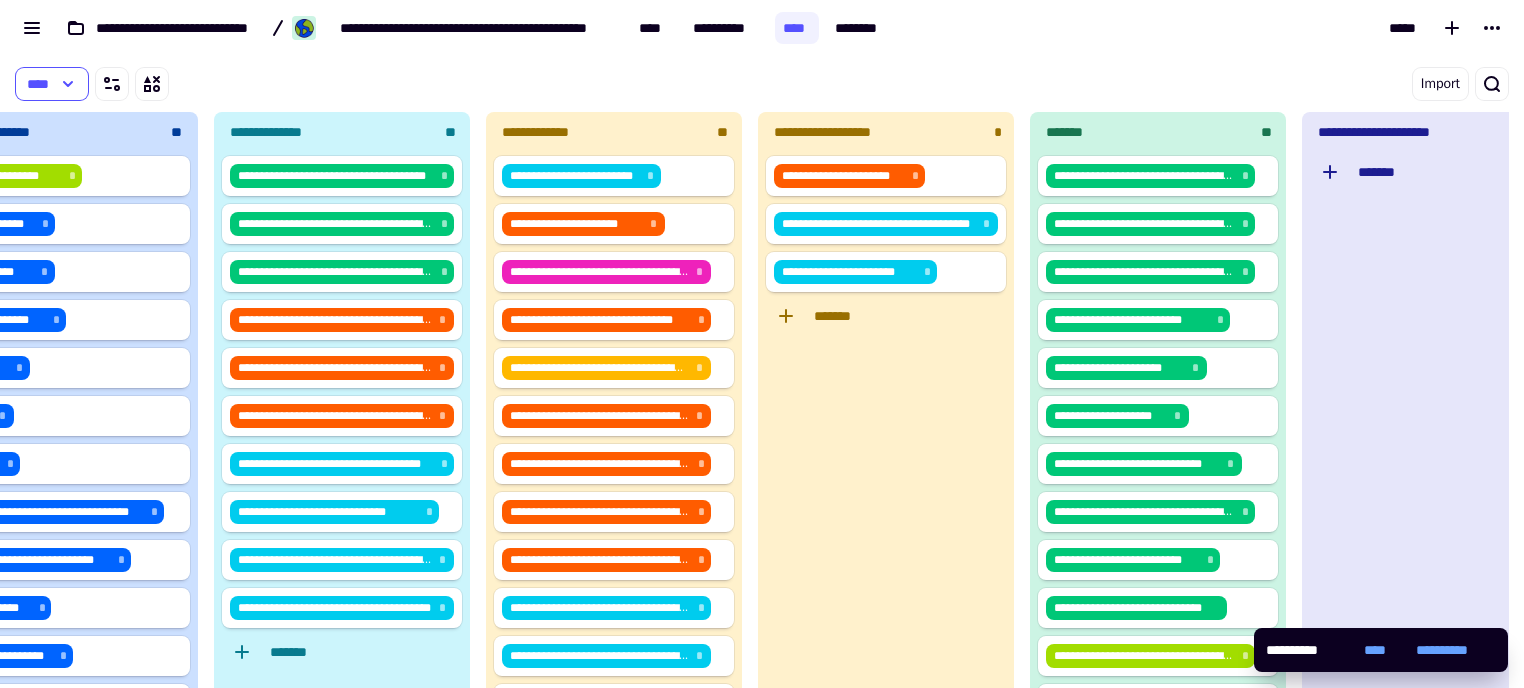 scroll, scrollTop: 0, scrollLeft: 1235, axis: horizontal 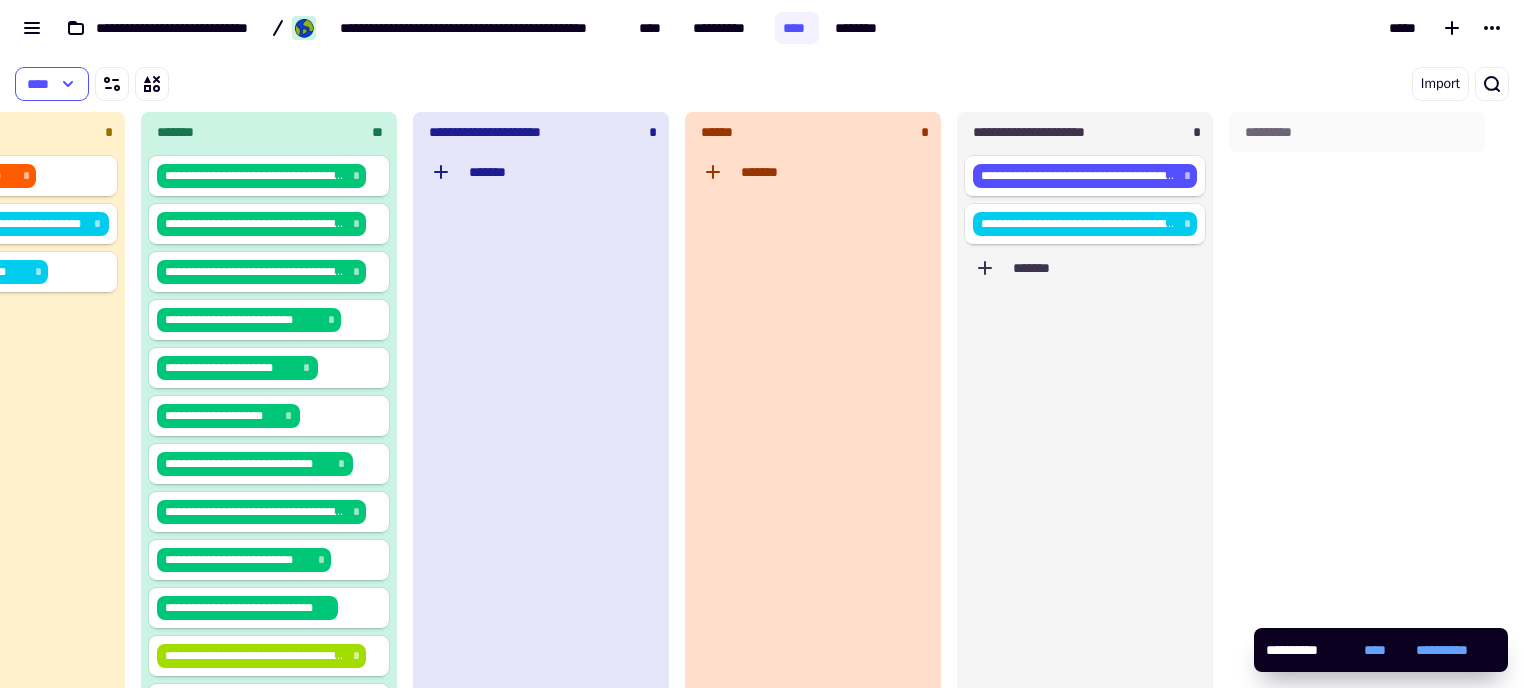drag, startPoint x: 1215, startPoint y: 340, endPoint x: 1514, endPoint y: 342, distance: 299.00668 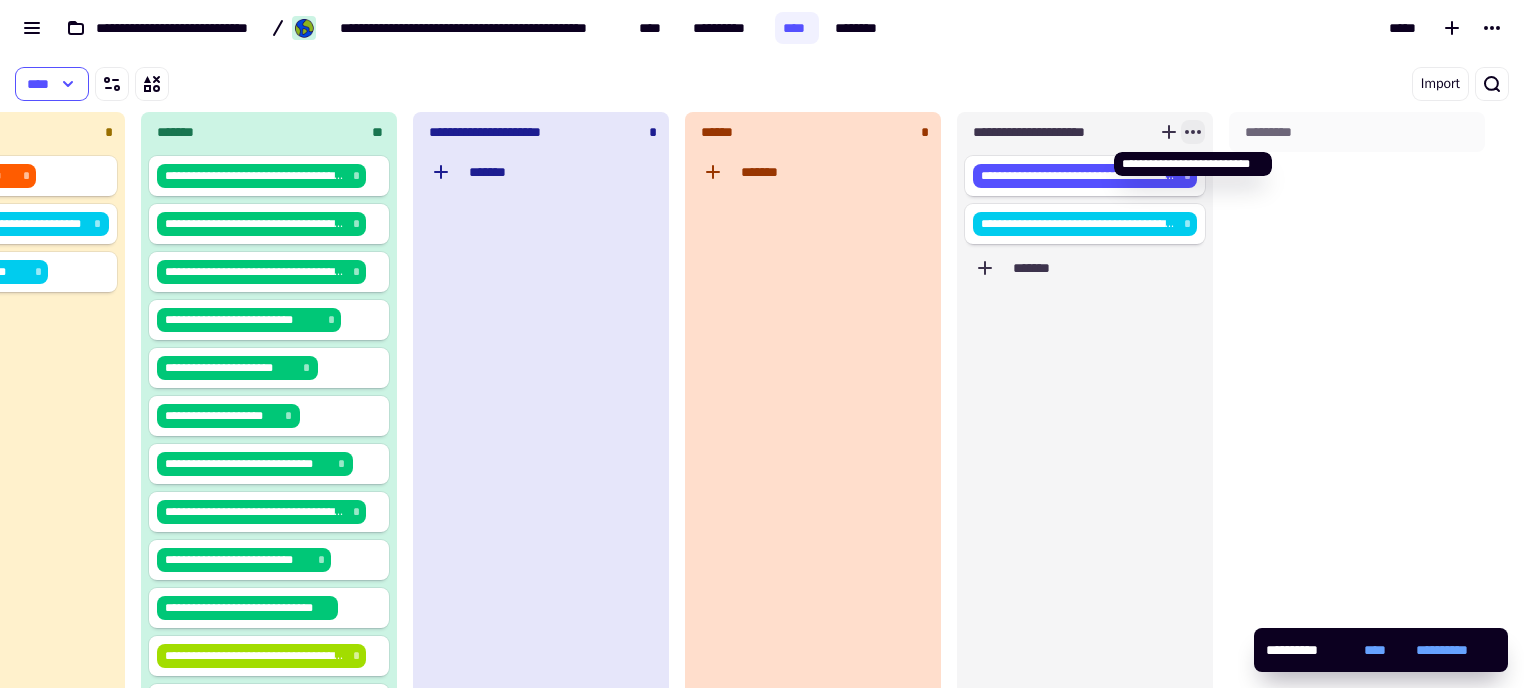 click 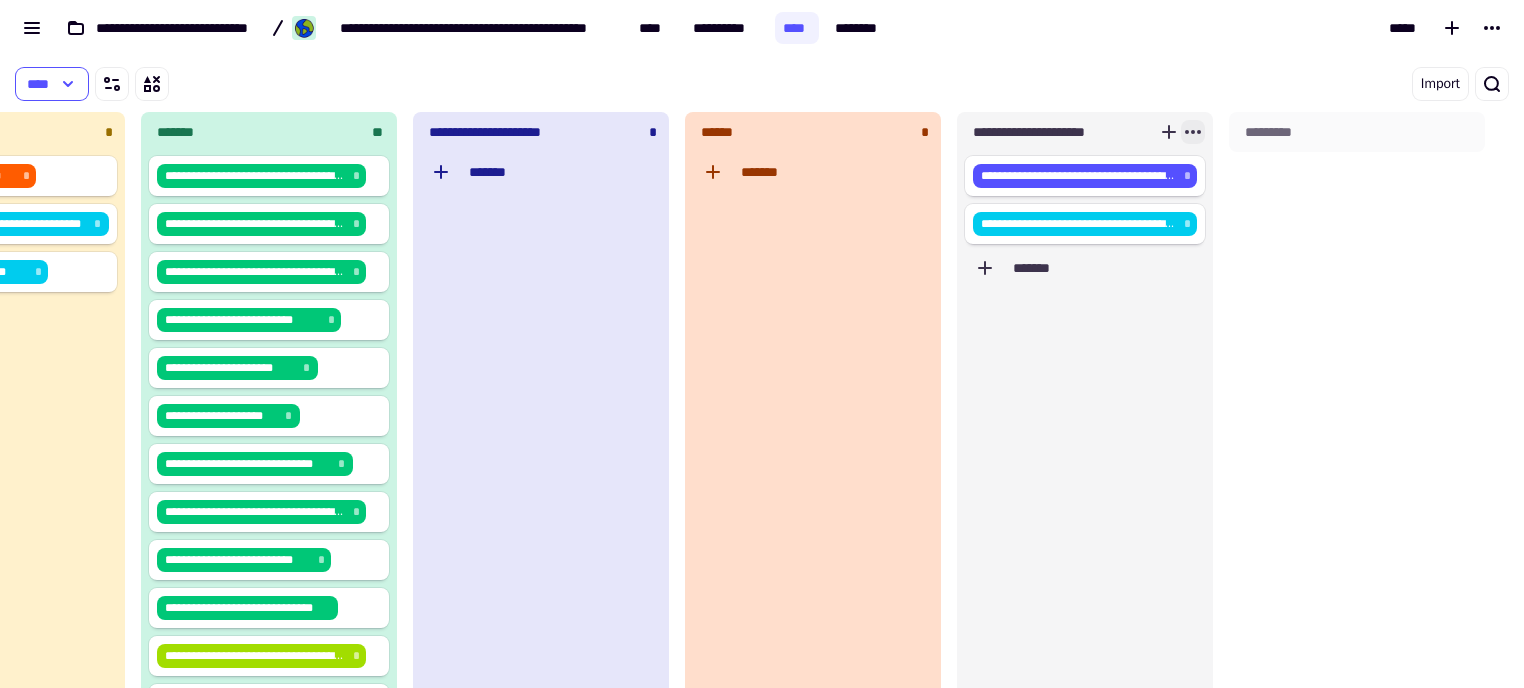 click 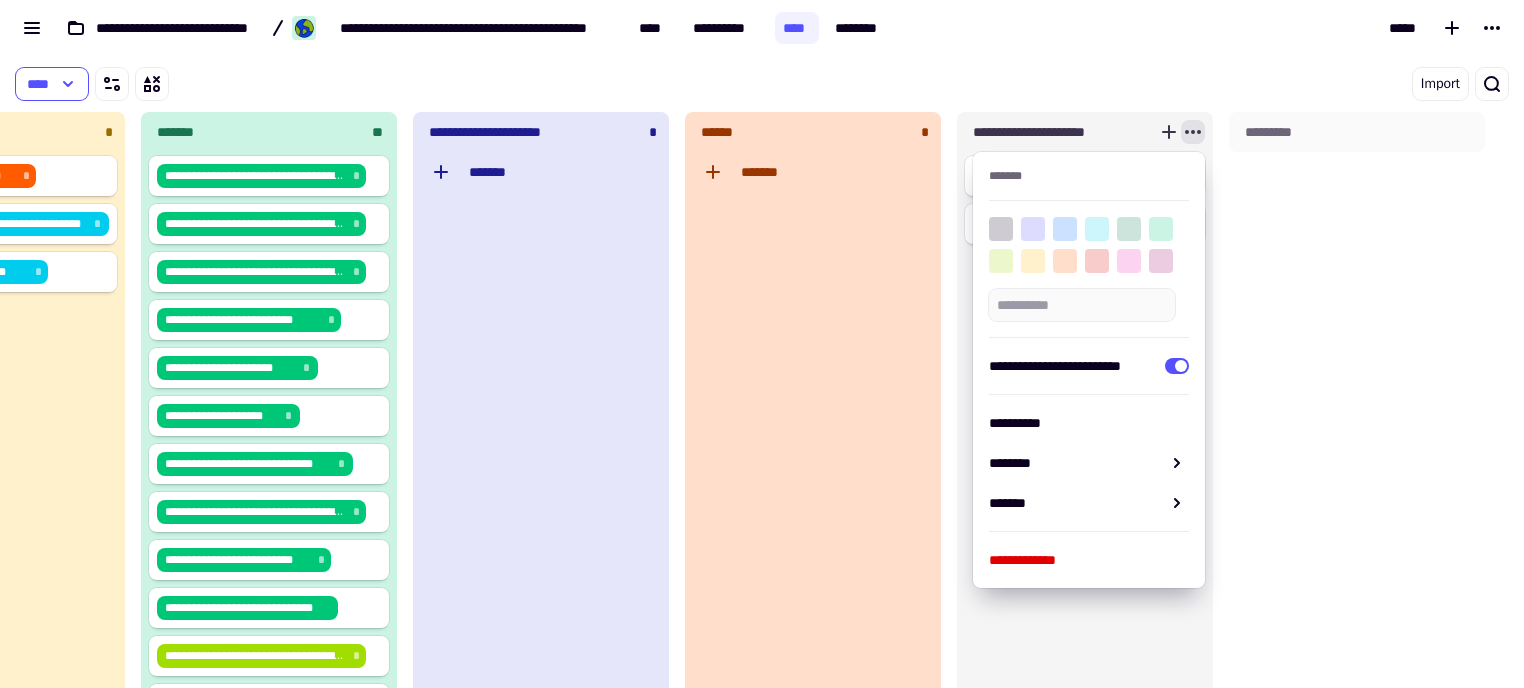 click at bounding box center [1082, 245] 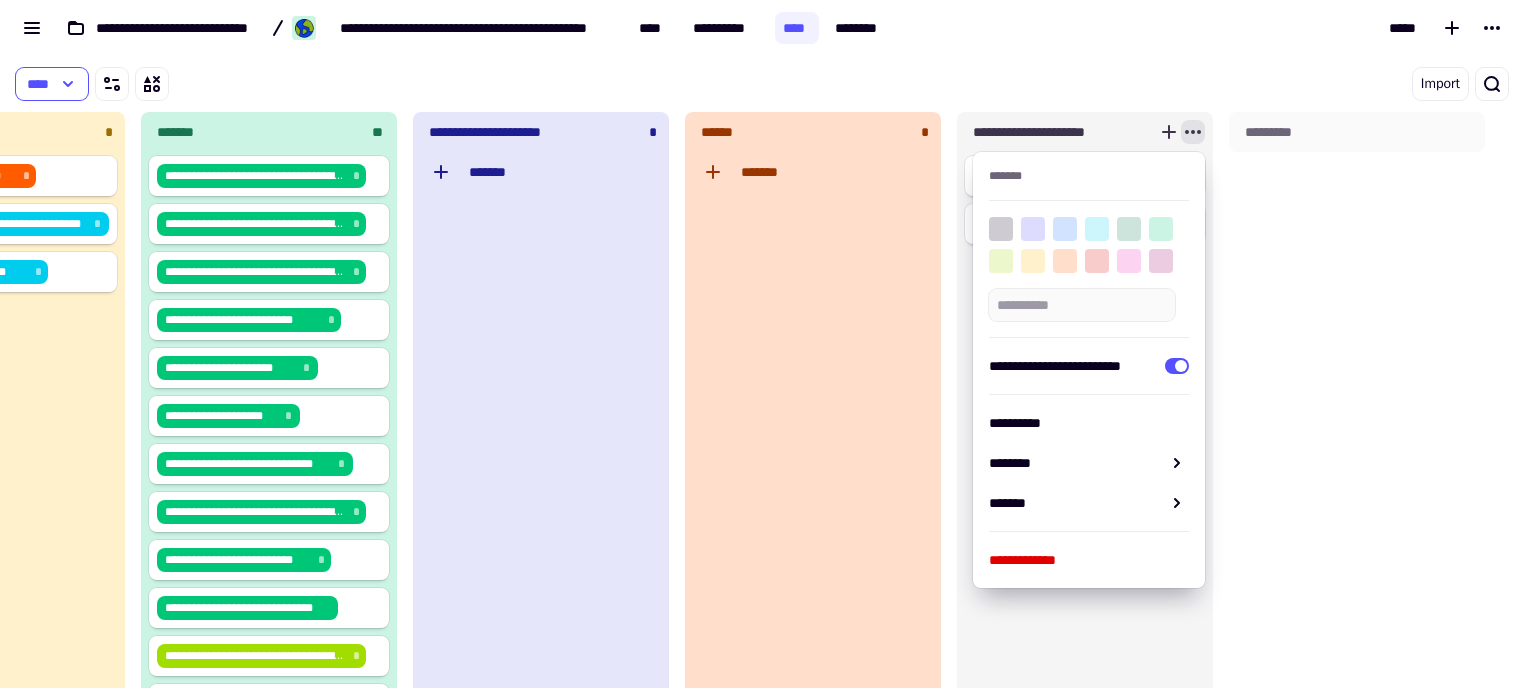 click at bounding box center (1065, 229) 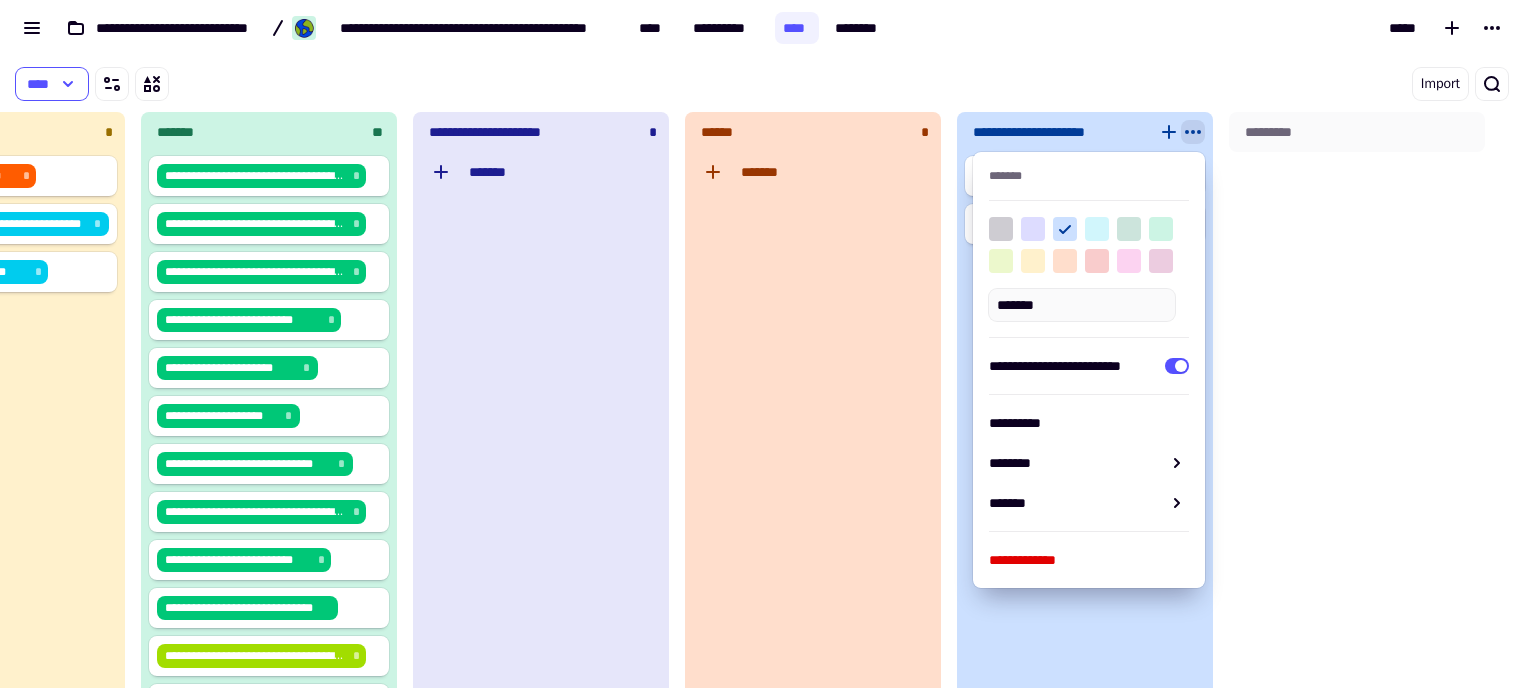 click at bounding box center (1097, 229) 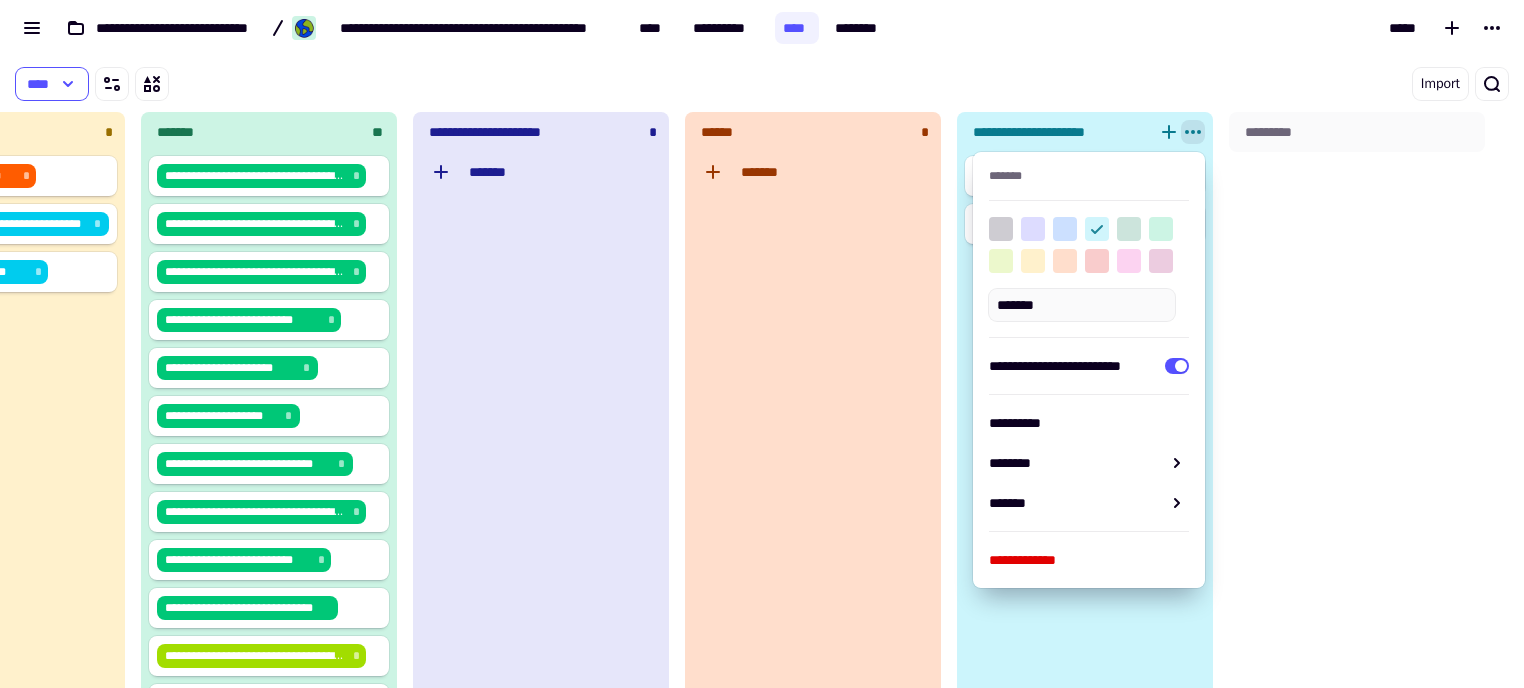 type on "*******" 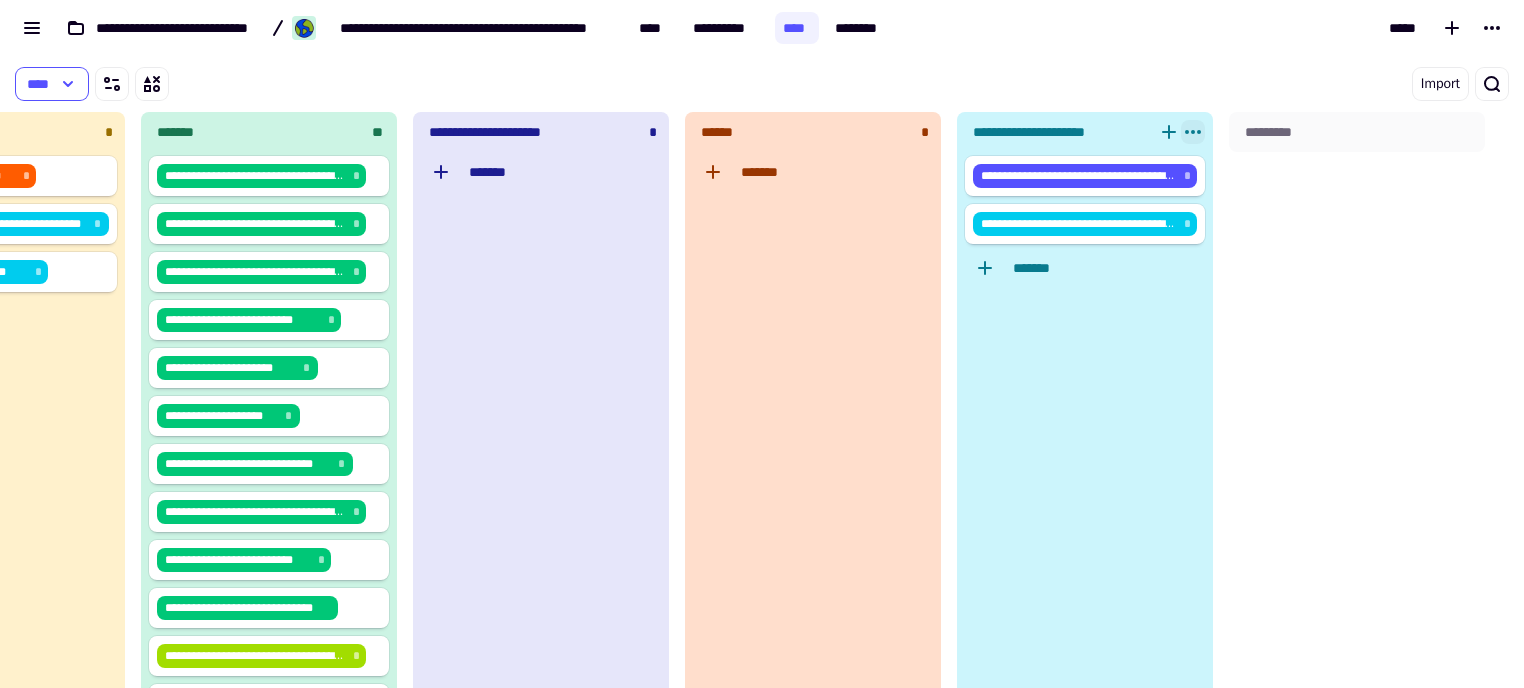 click 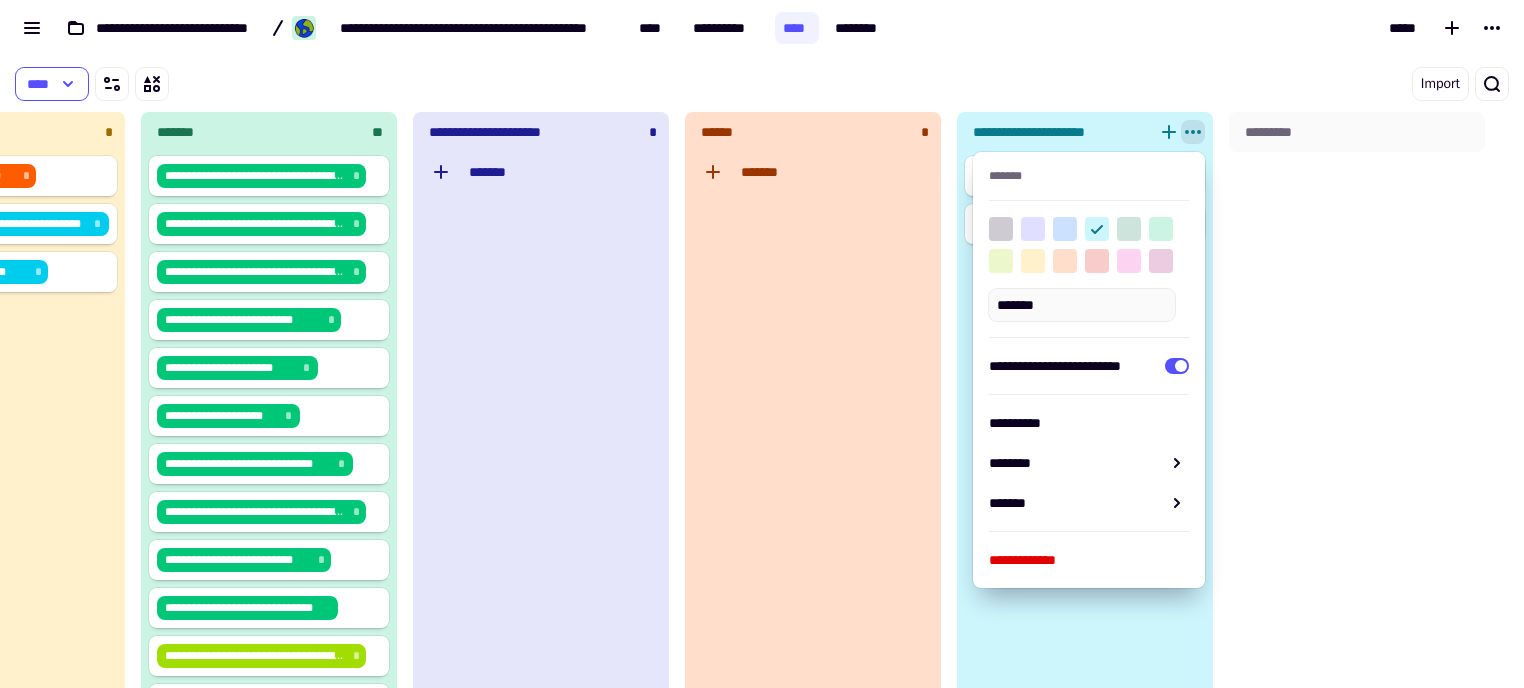 click at bounding box center (1033, 229) 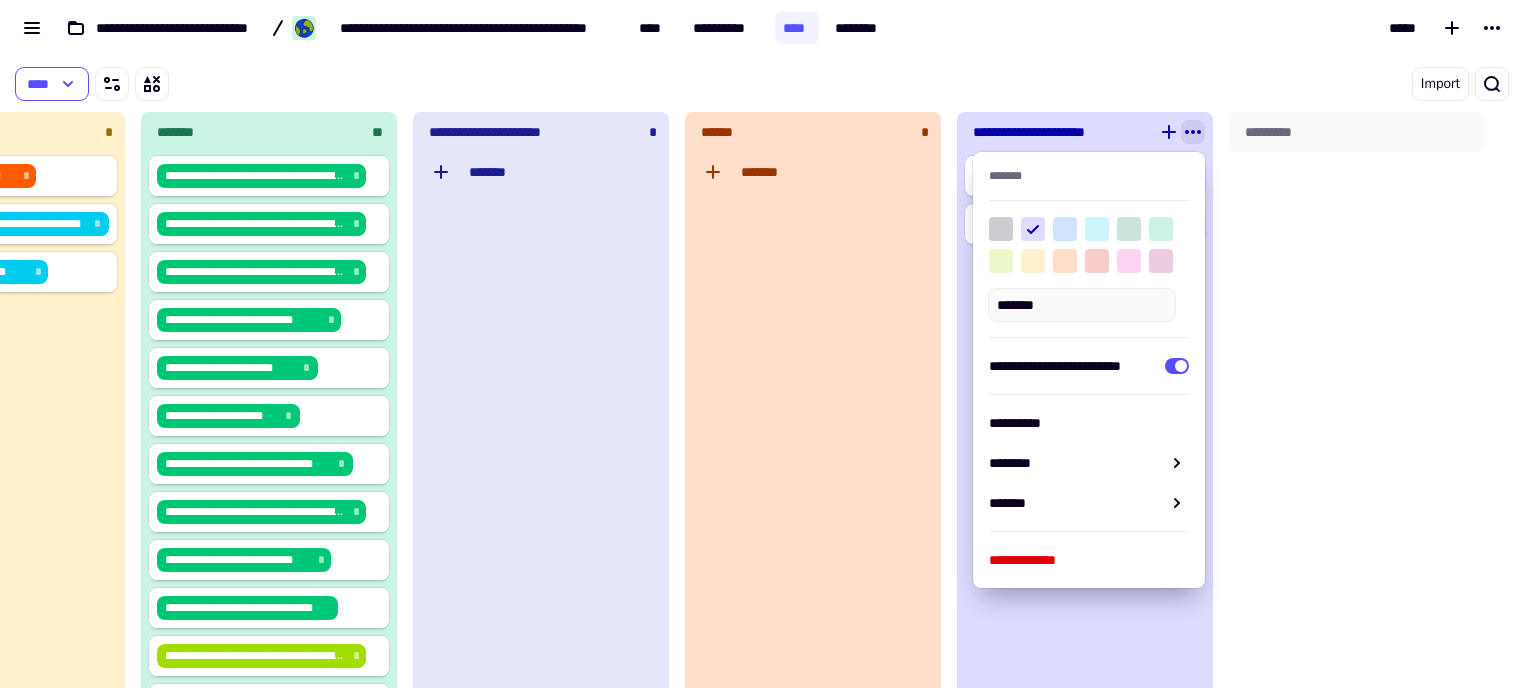 click at bounding box center [1065, 229] 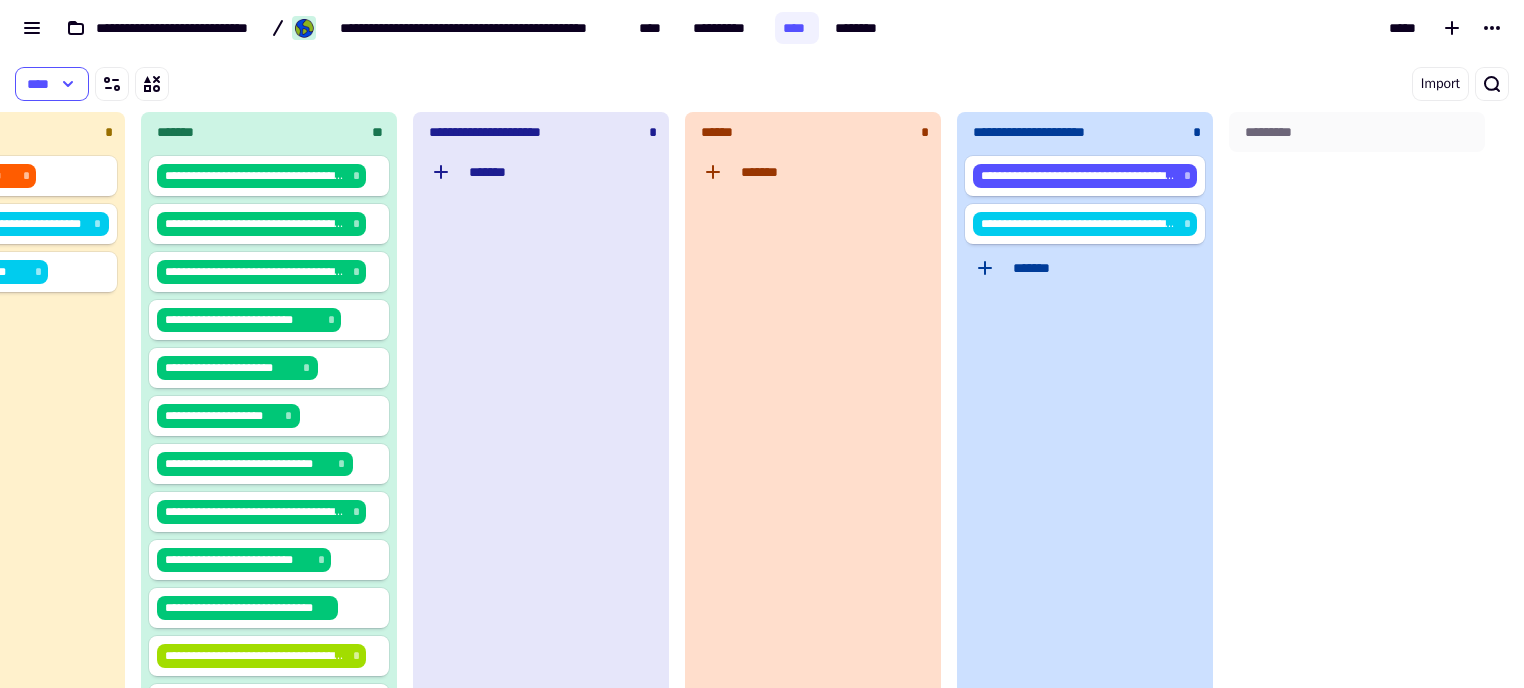 click on "*********" at bounding box center (1357, 420) 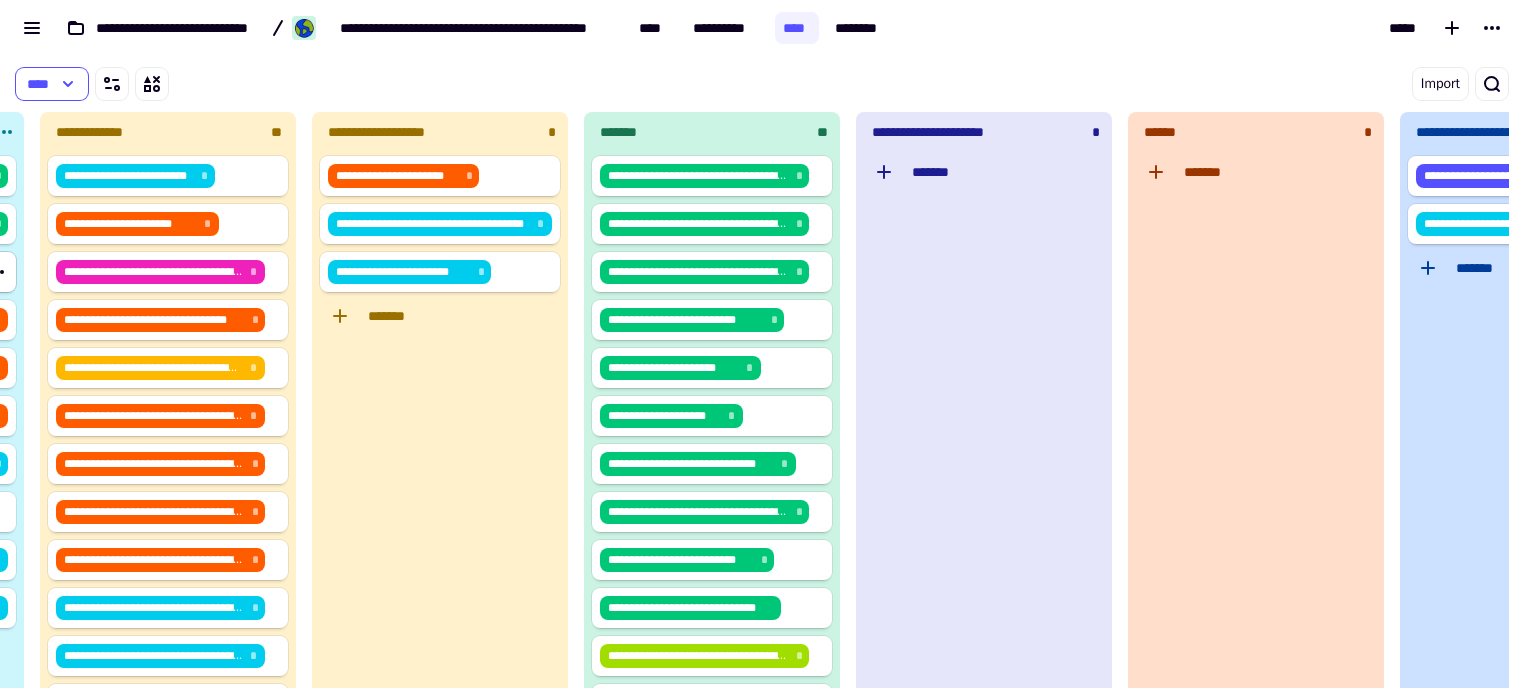 scroll, scrollTop: 0, scrollLeft: 0, axis: both 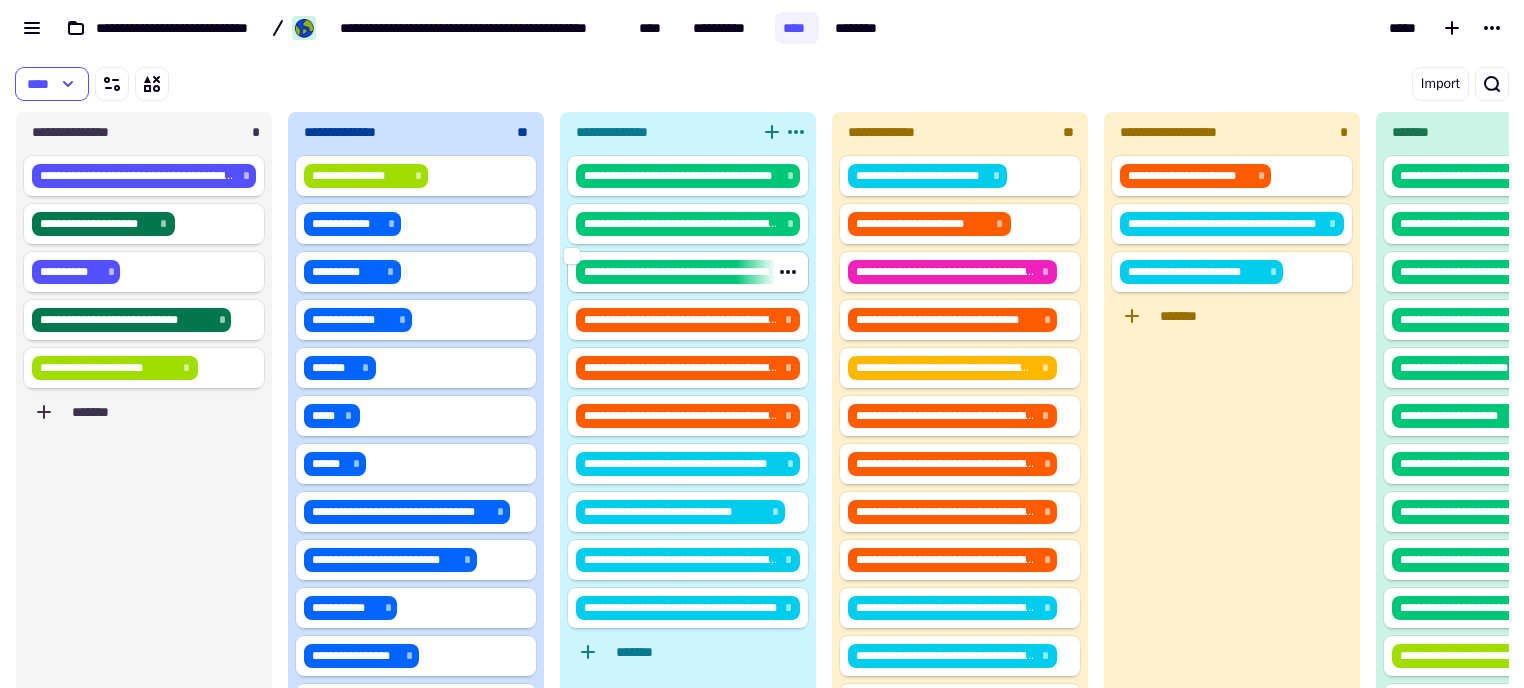 drag, startPoint x: 1316, startPoint y: 279, endPoint x: 656, endPoint y: 291, distance: 660.1091 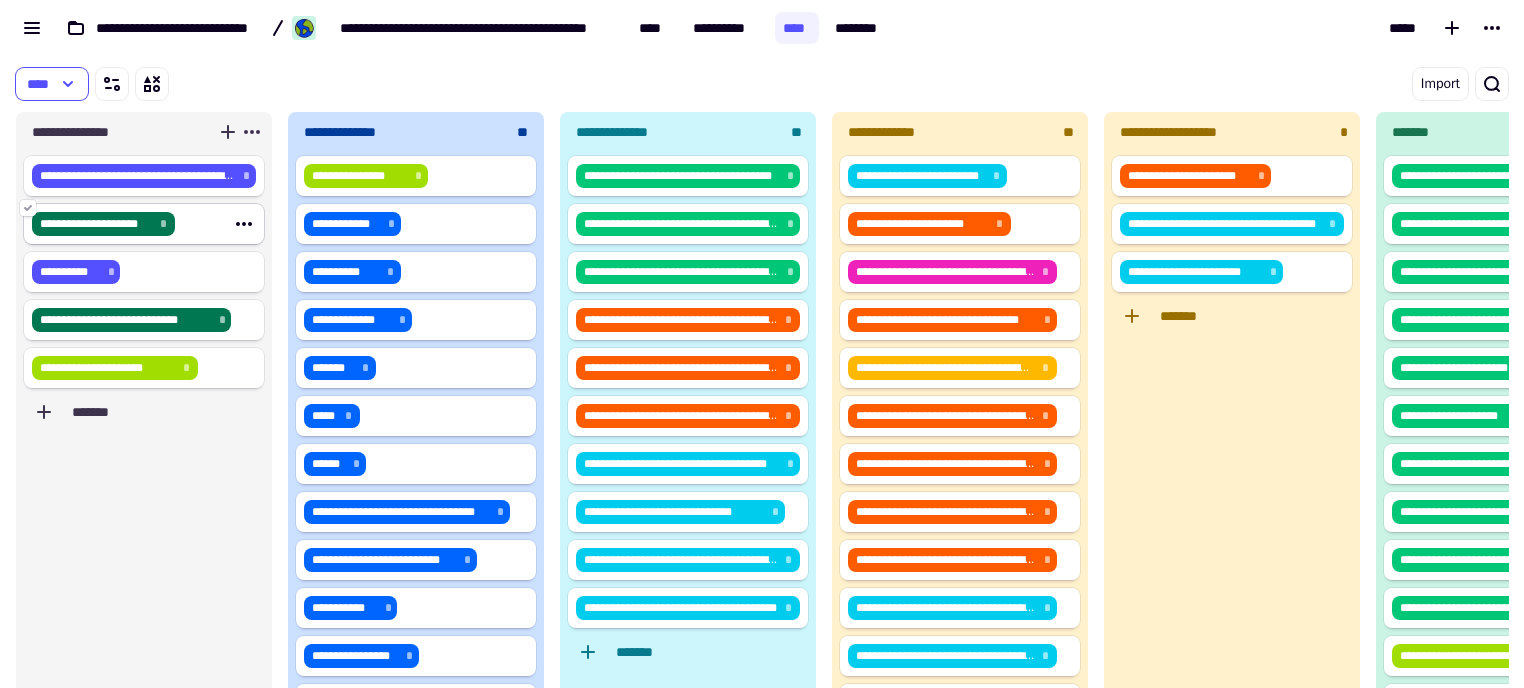 click 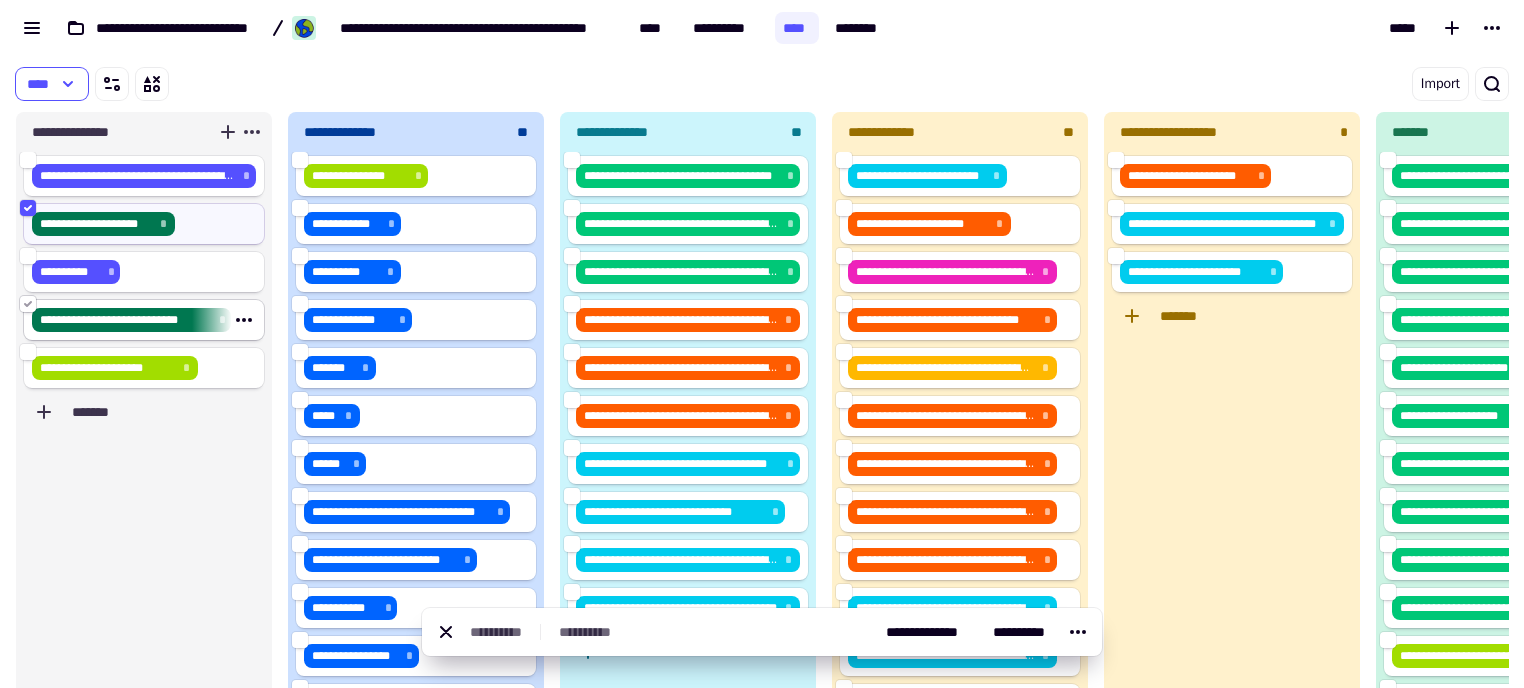 click 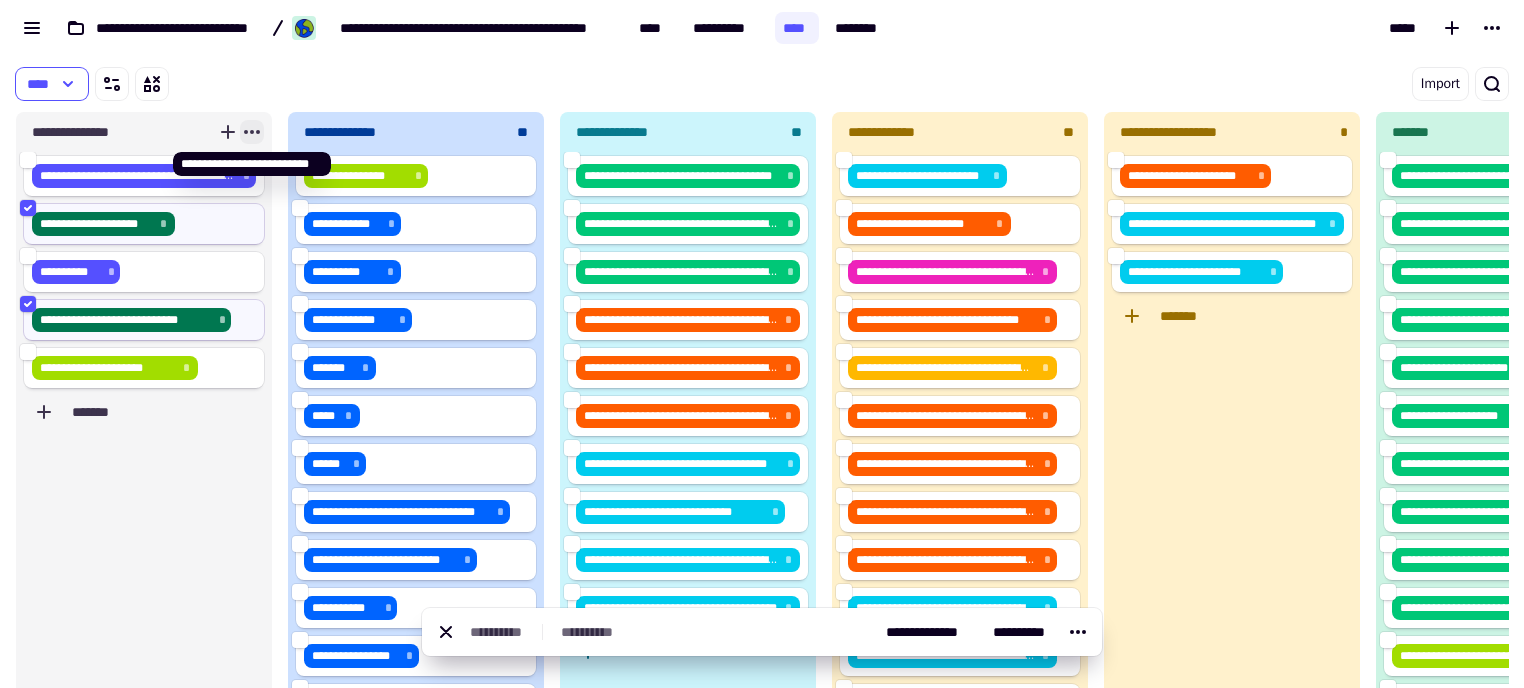 click 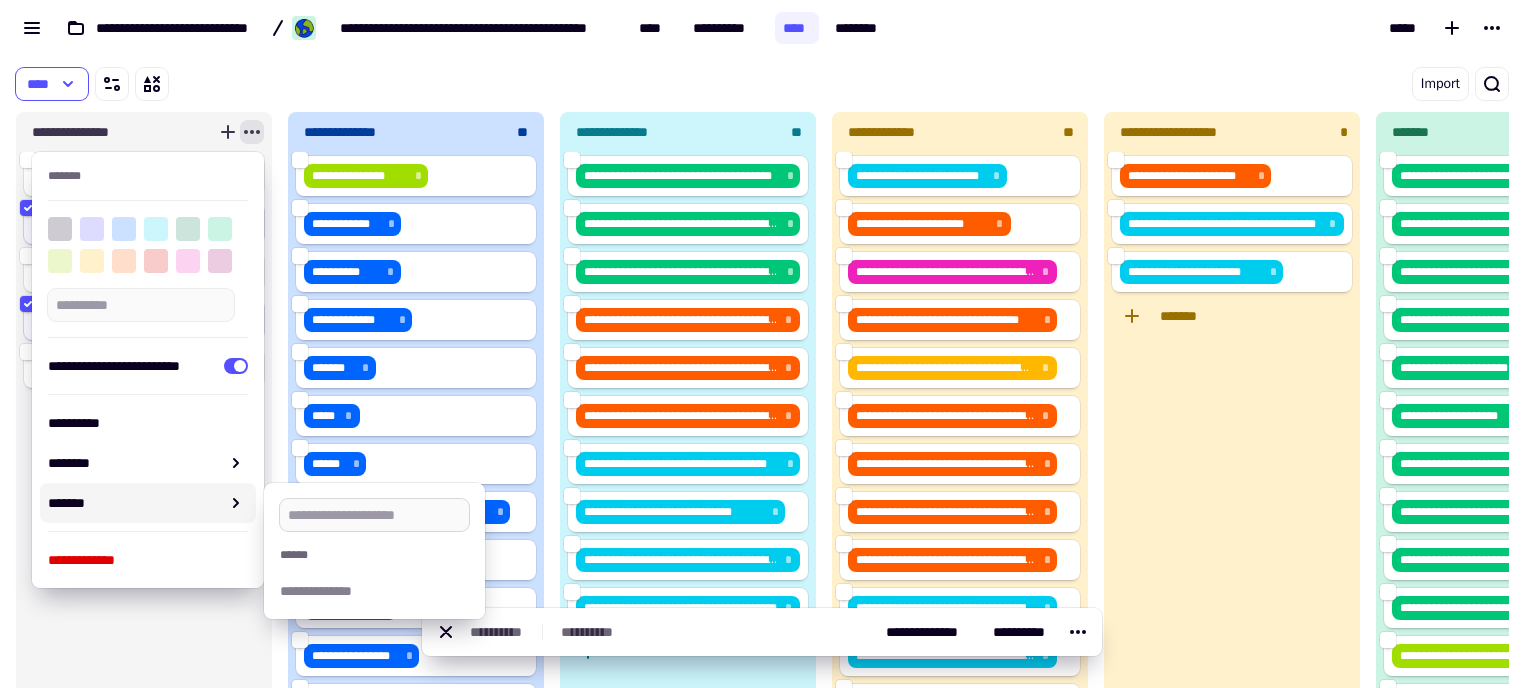 click at bounding box center [374, 515] 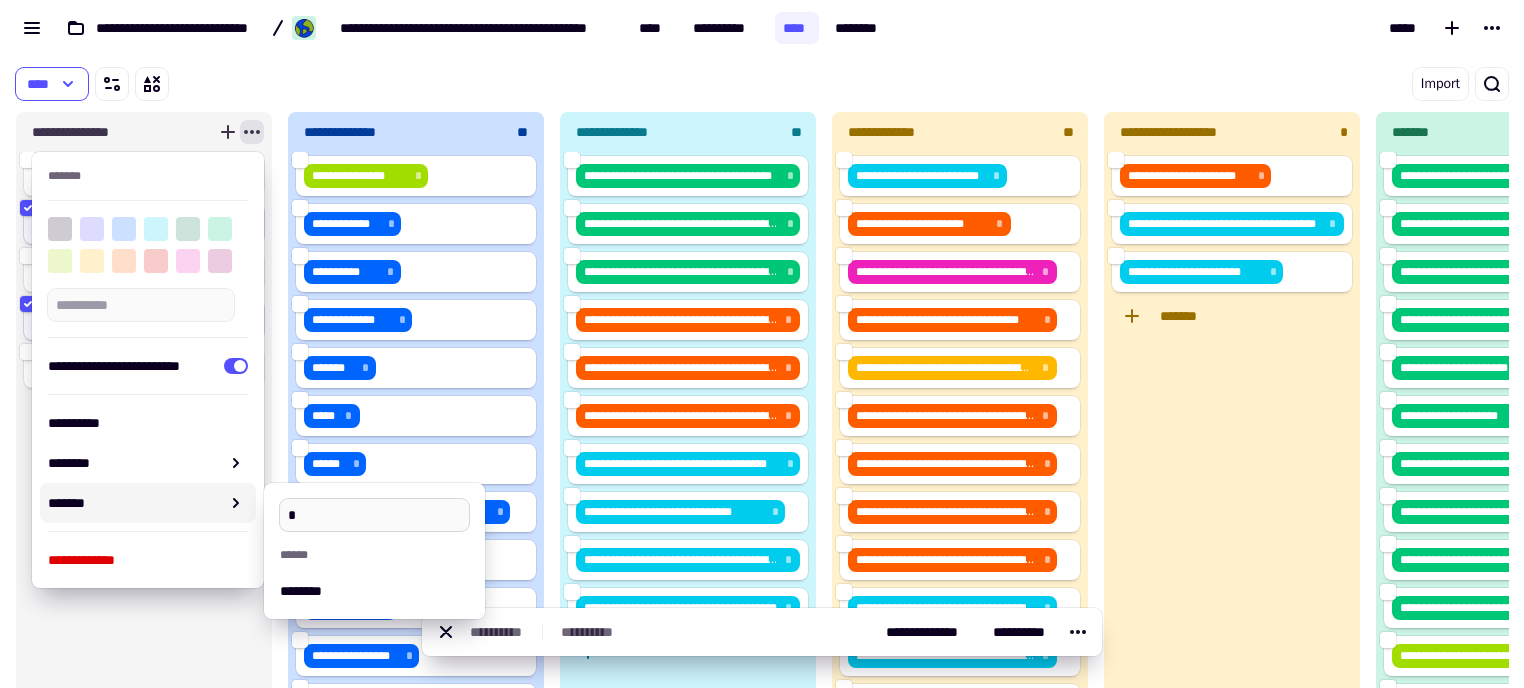 type on "**" 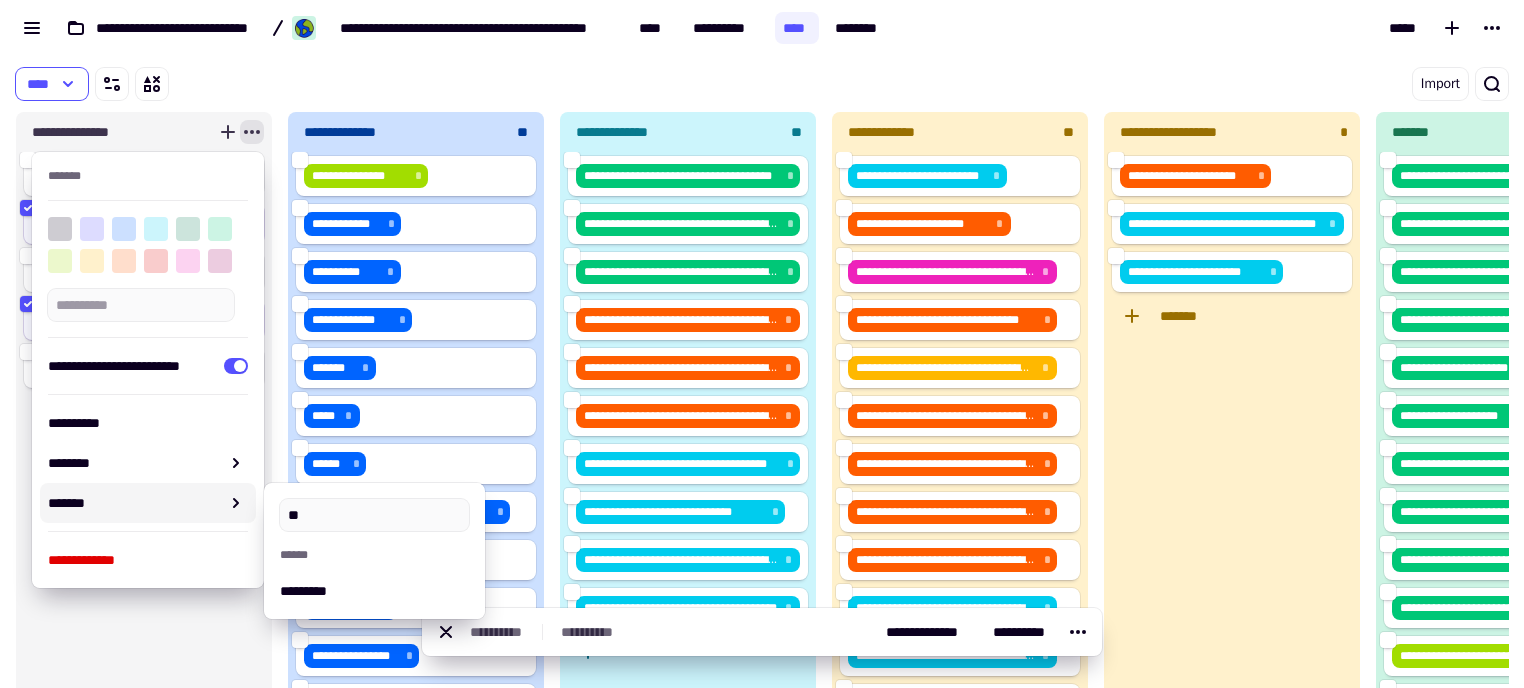 click on "**********" 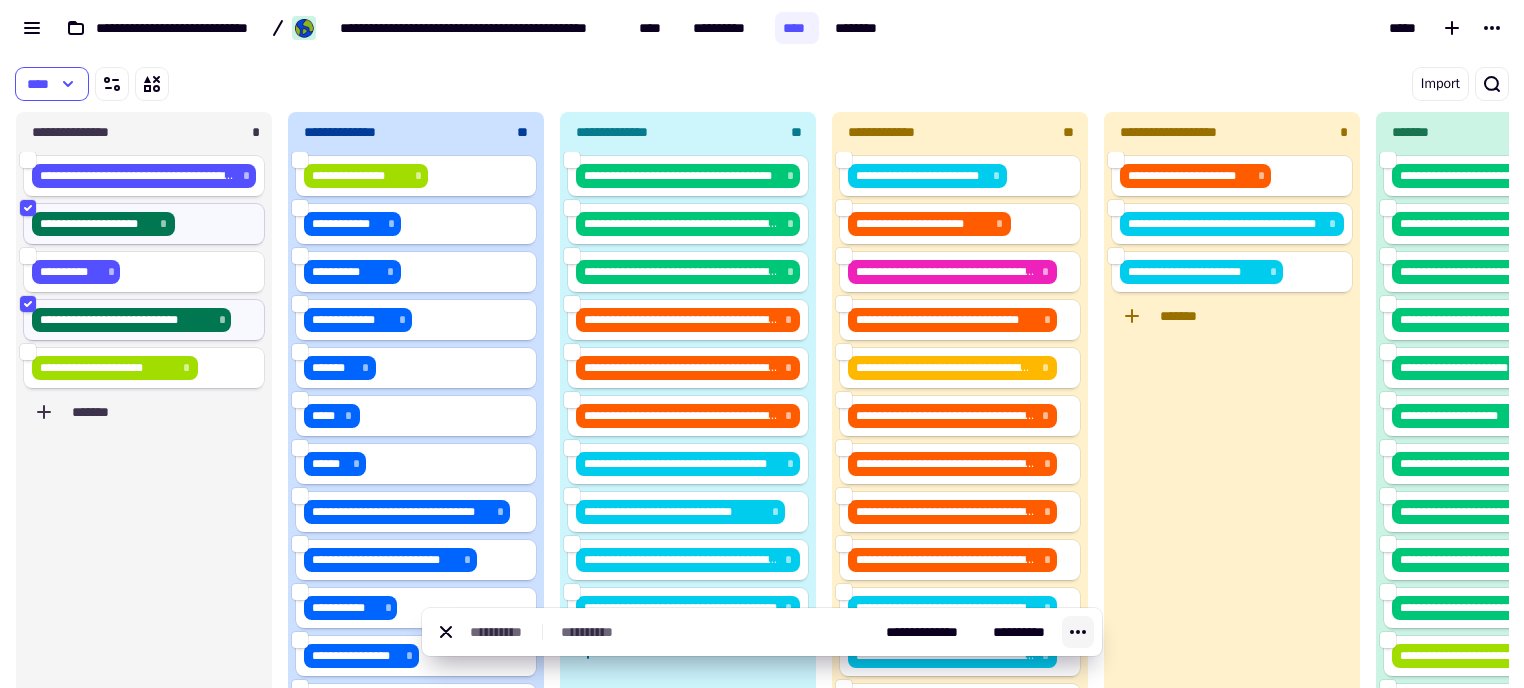 click 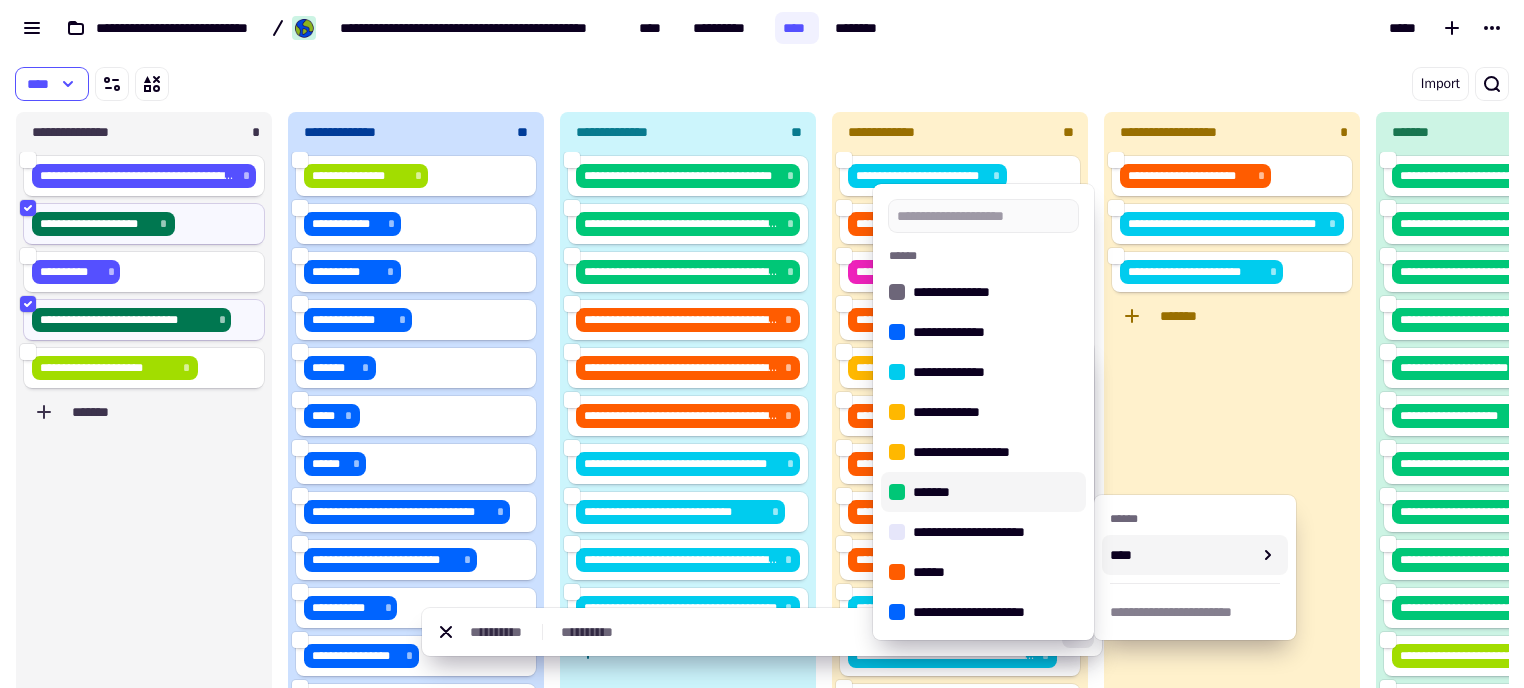 click on "*******" at bounding box center (995, 492) 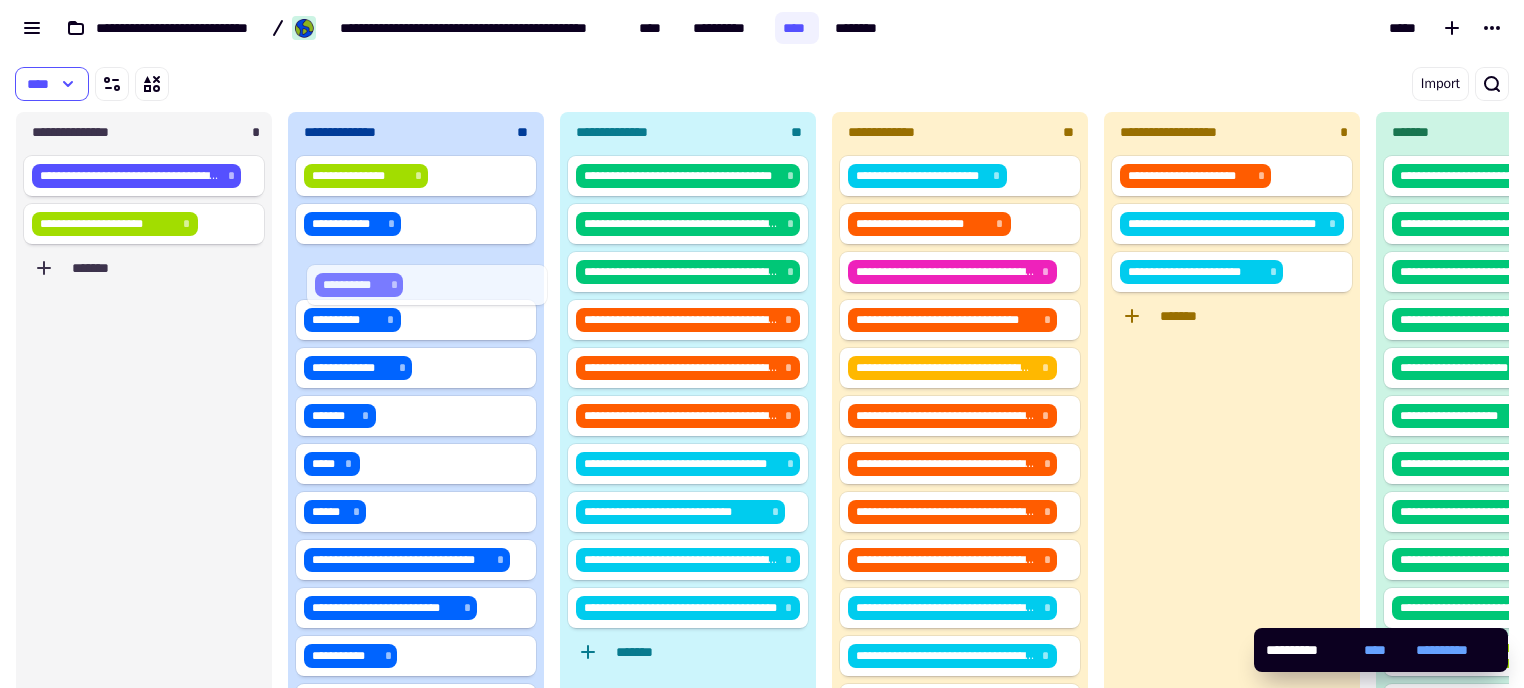 drag, startPoint x: 169, startPoint y: 228, endPoint x: 464, endPoint y: 286, distance: 300.64764 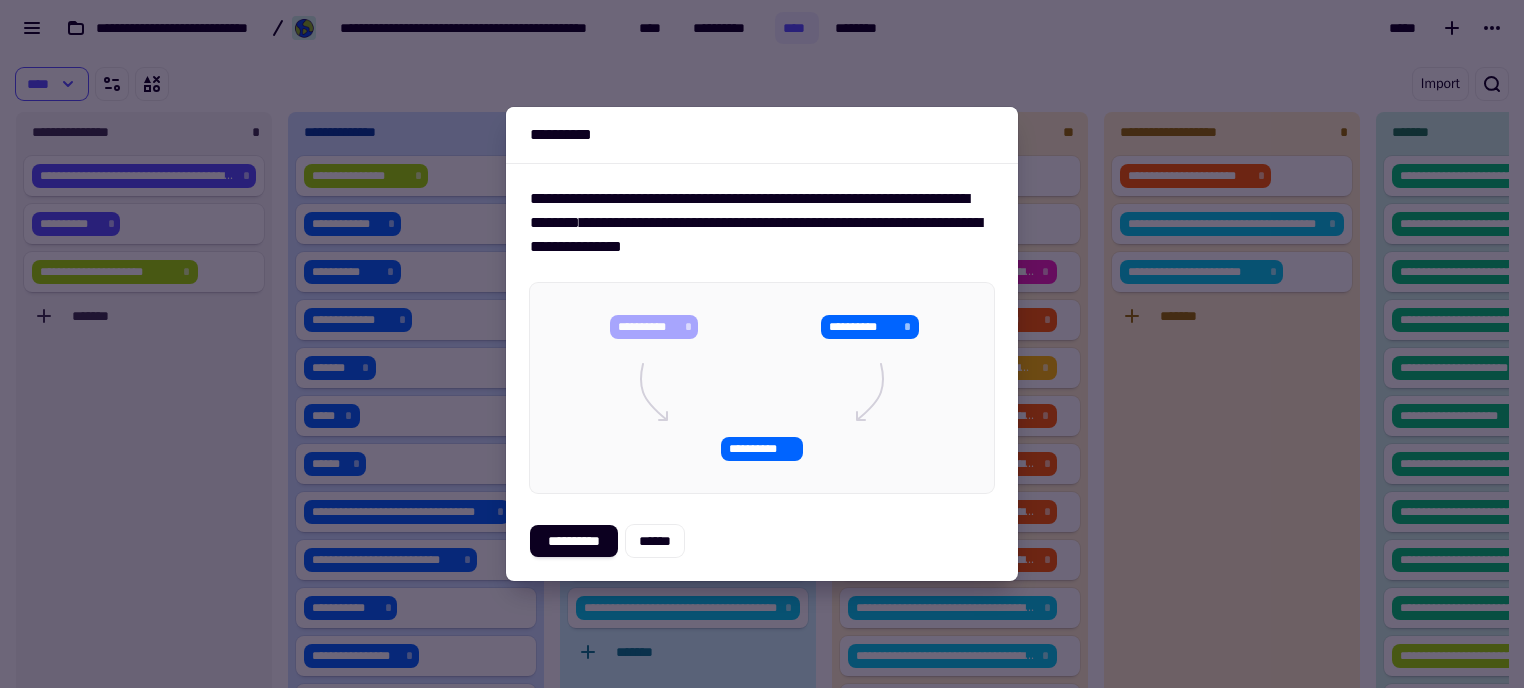 click on "******" 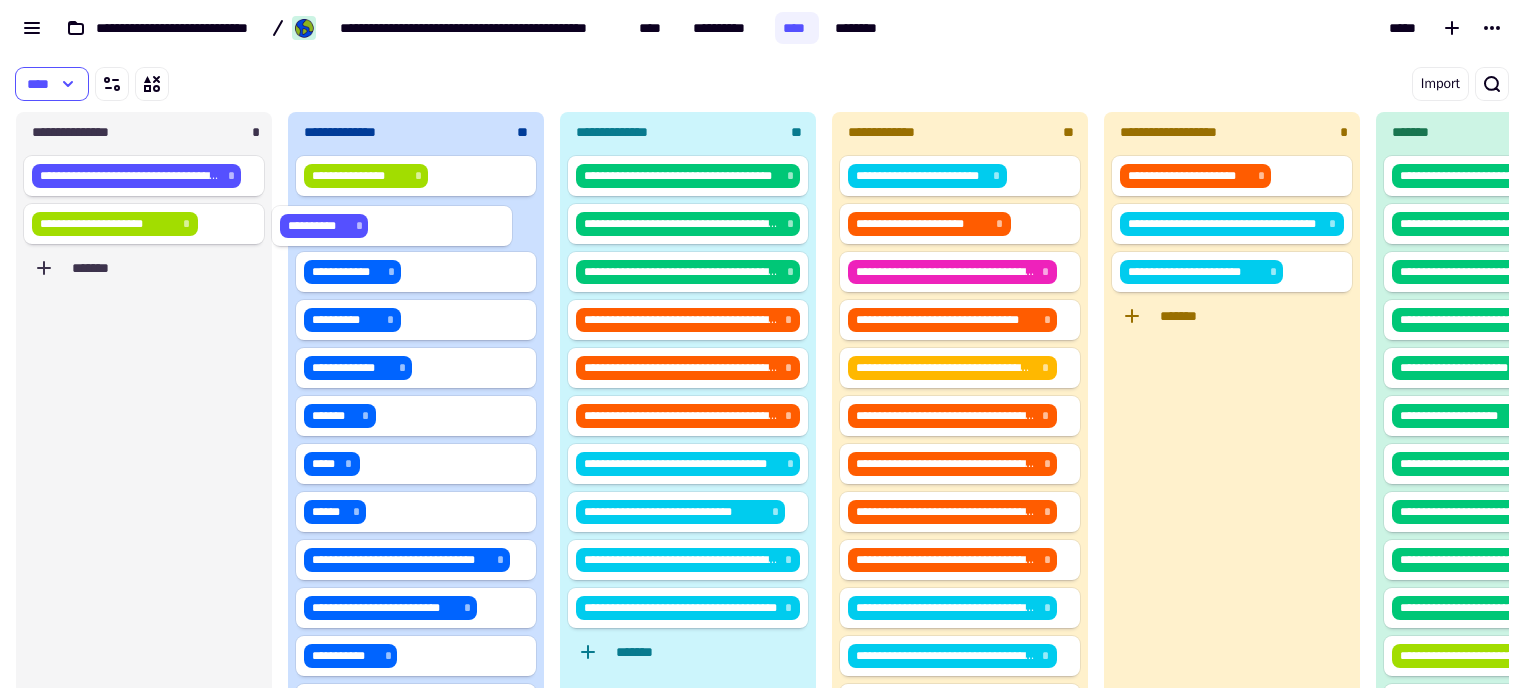drag, startPoint x: 155, startPoint y: 219, endPoint x: 408, endPoint y: 221, distance: 253.0079 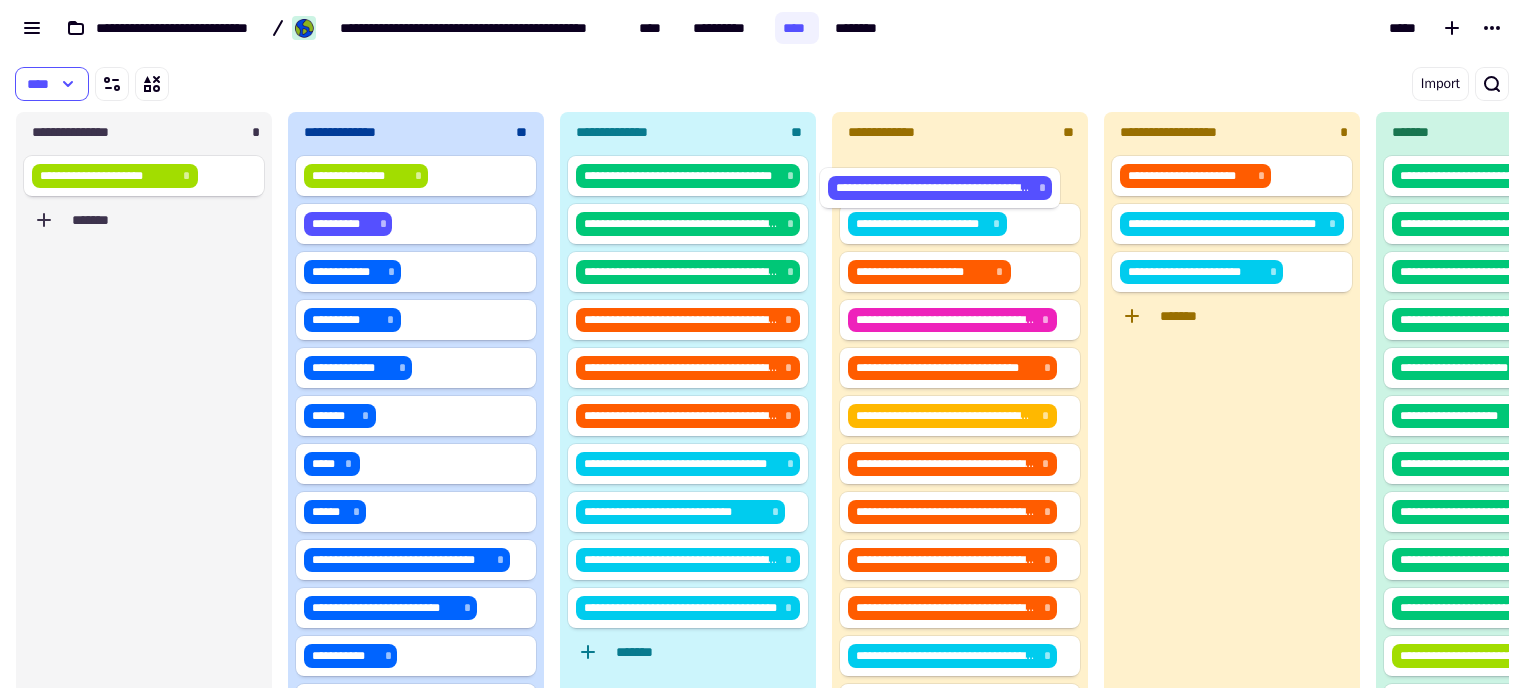 drag, startPoint x: 123, startPoint y: 179, endPoint x: 931, endPoint y: 185, distance: 808.0223 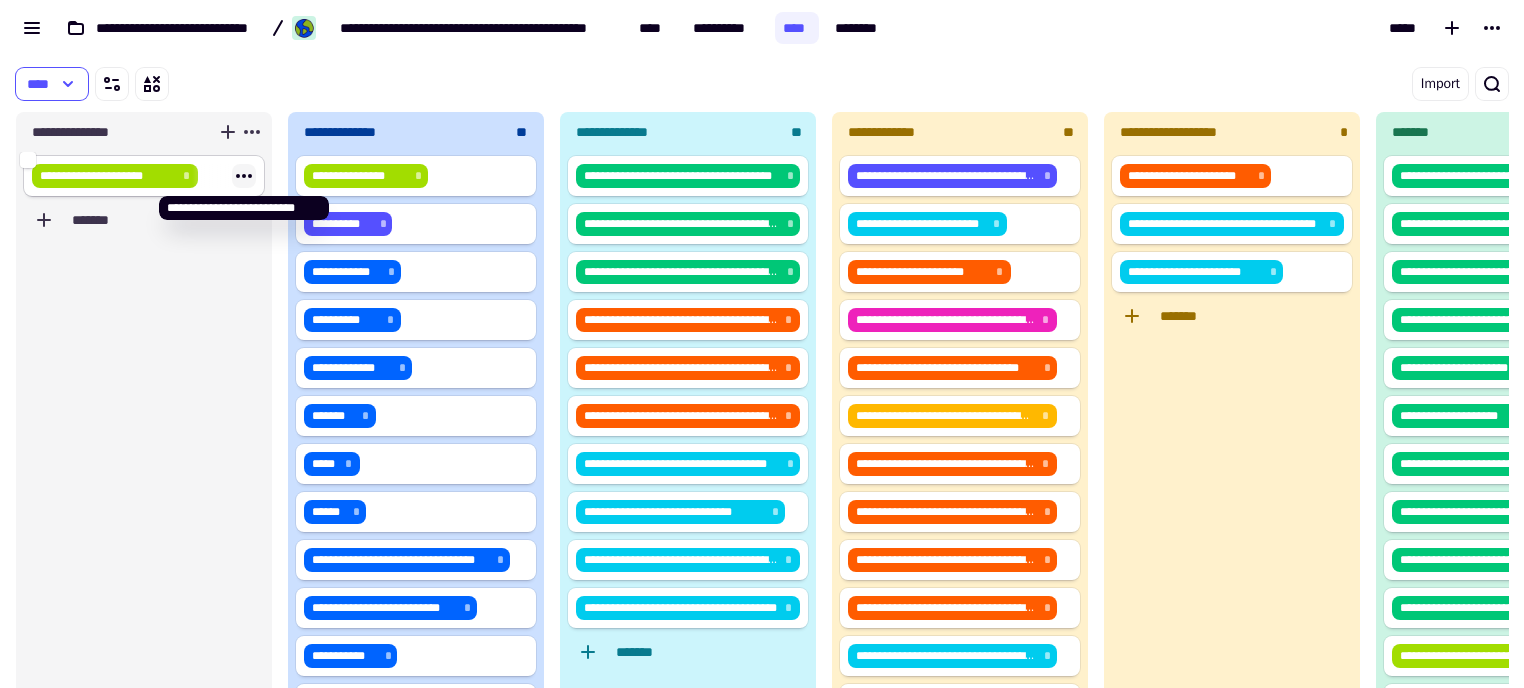 click 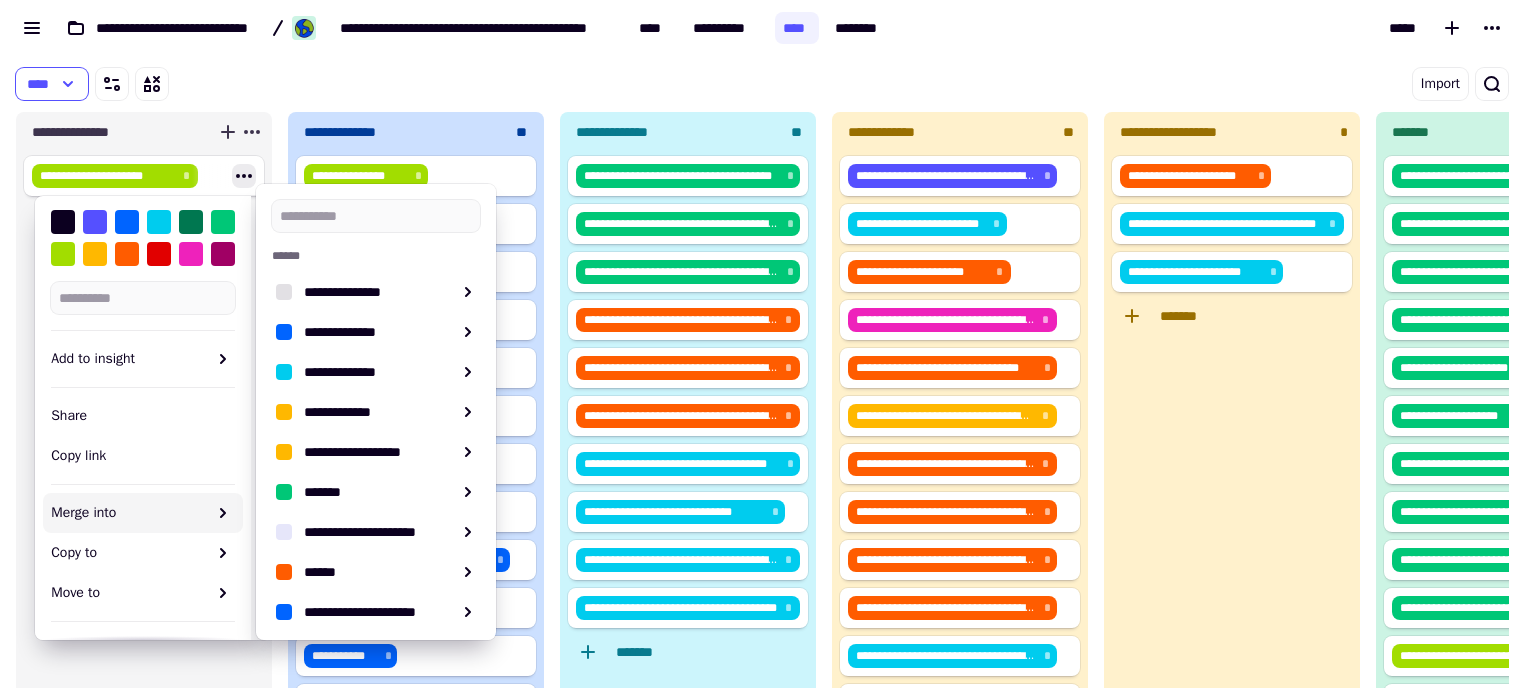 scroll, scrollTop: 88, scrollLeft: 0, axis: vertical 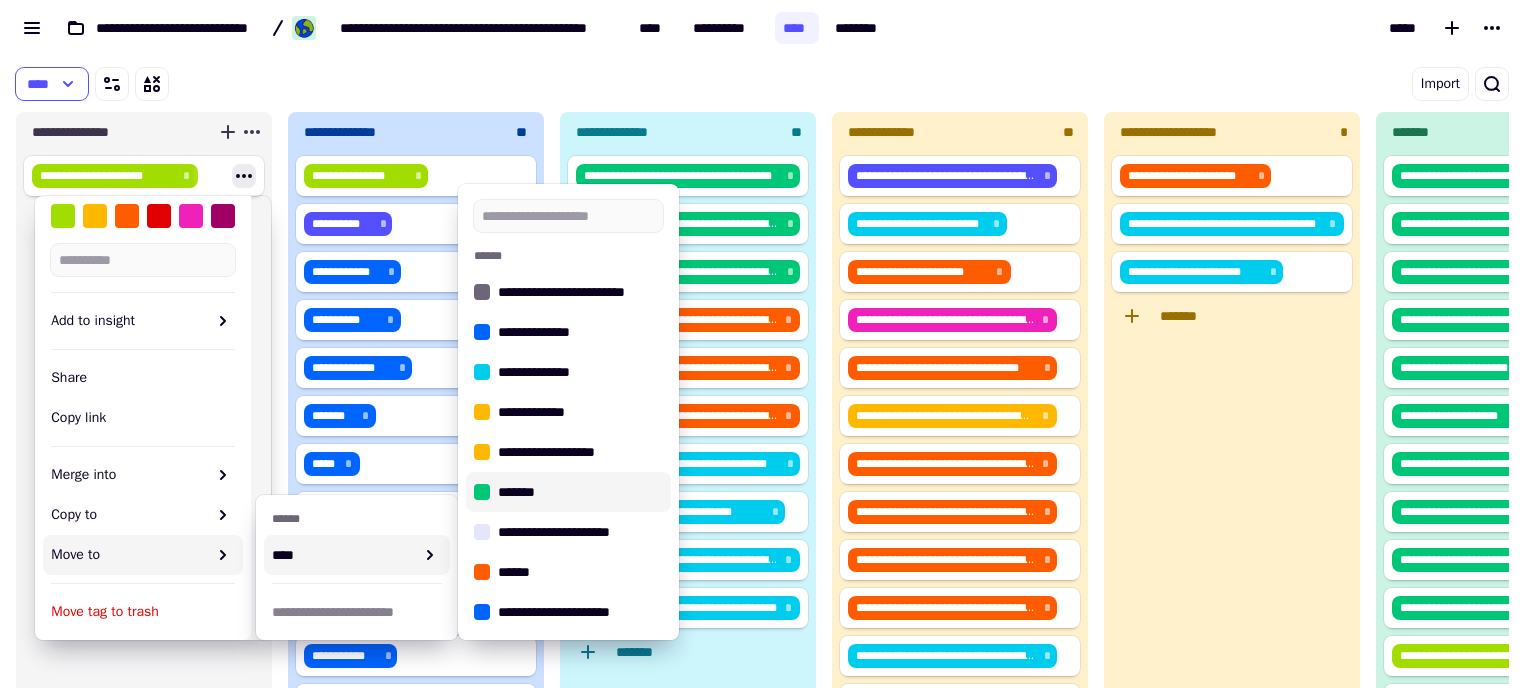 click on "*******" at bounding box center [580, 492] 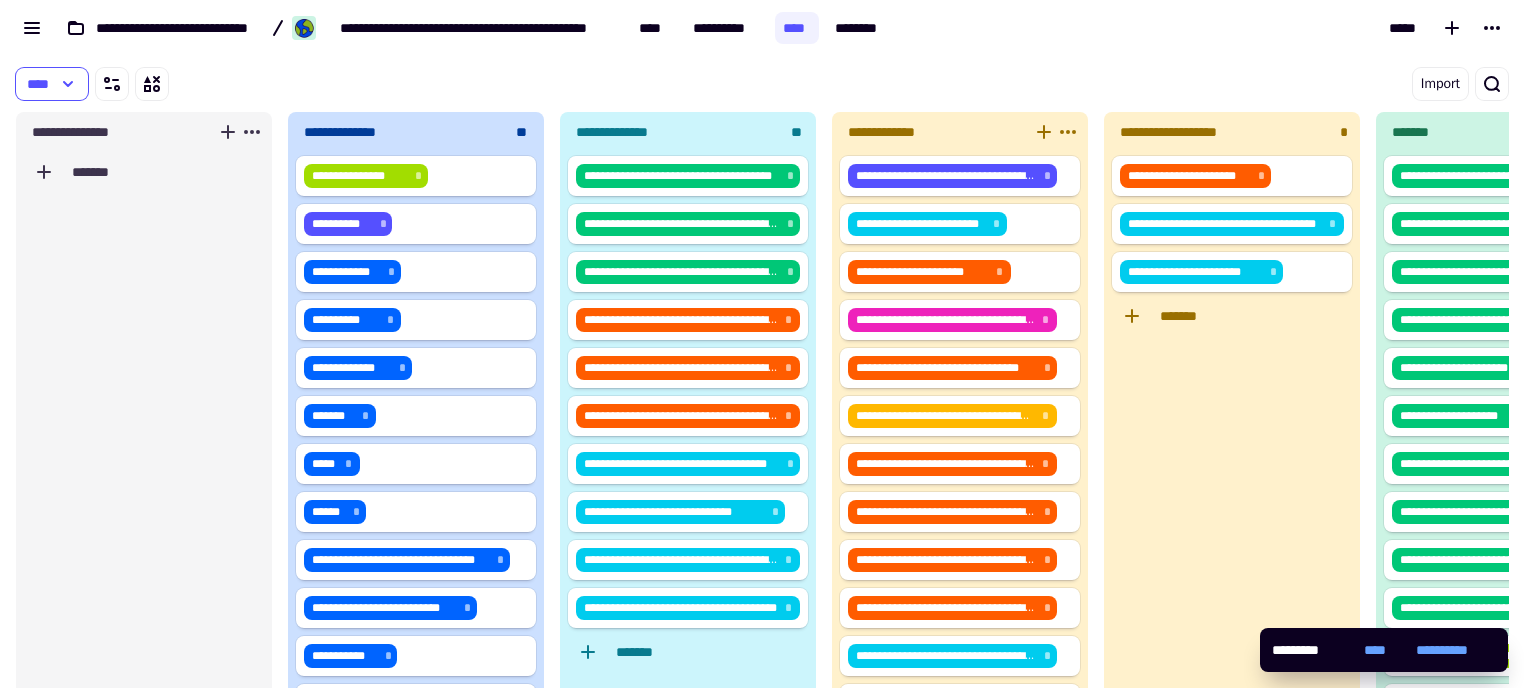 drag, startPoint x: 756, startPoint y: 280, endPoint x: 1084, endPoint y: 269, distance: 328.1844 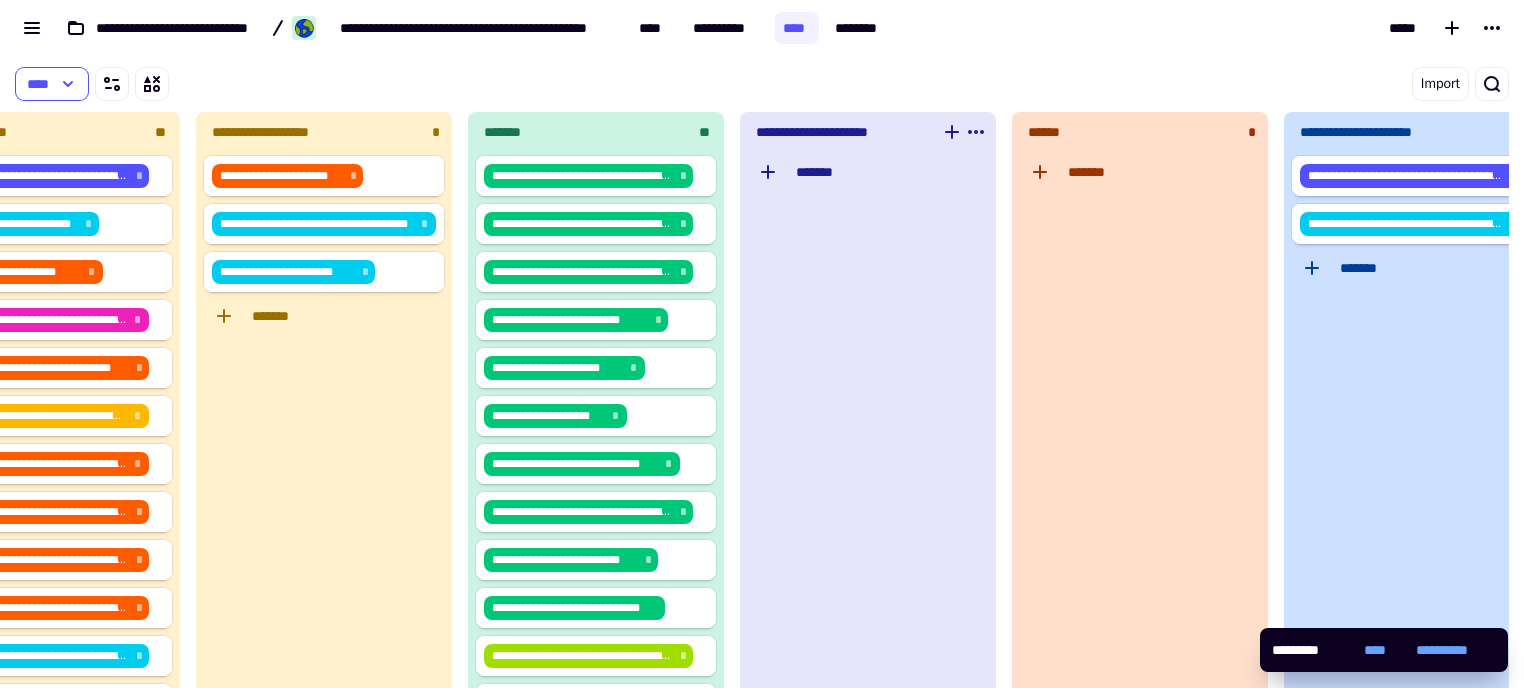 scroll, scrollTop: 0, scrollLeft: 1235, axis: horizontal 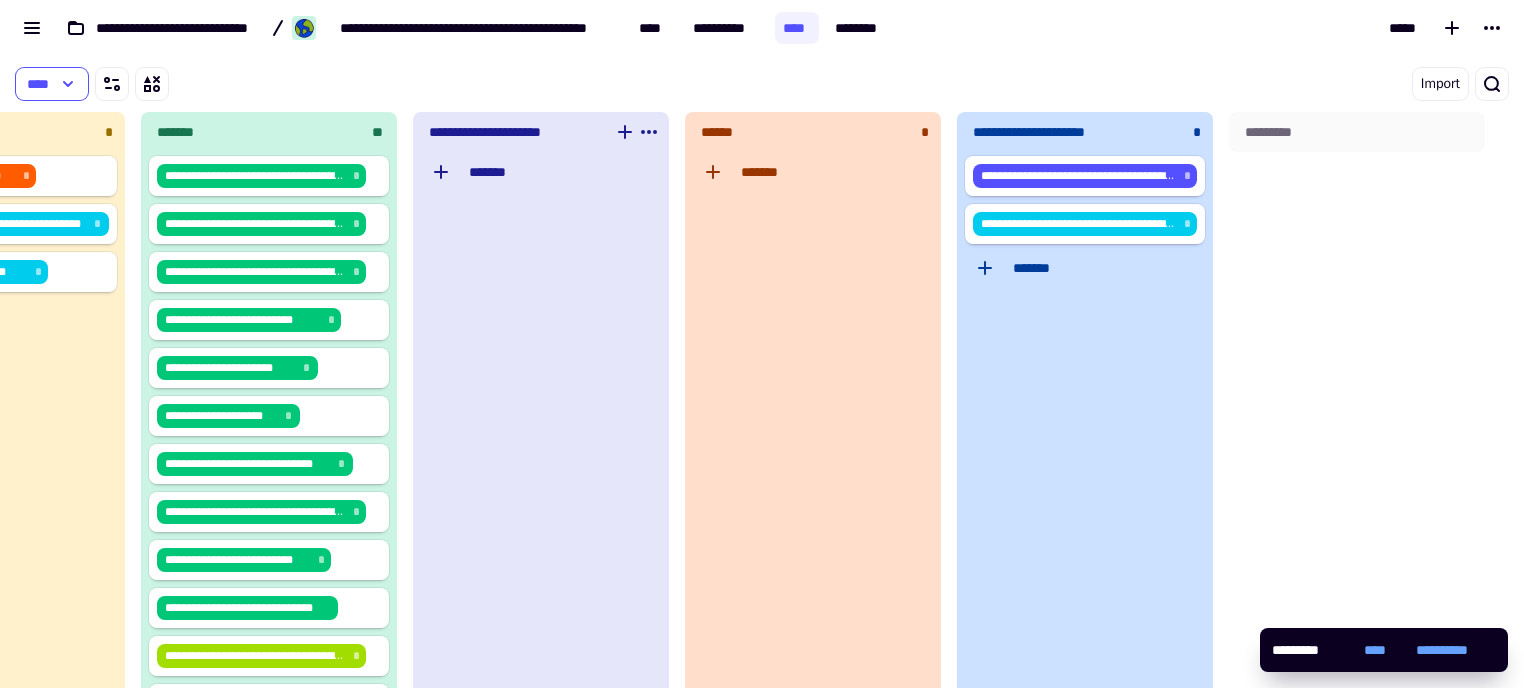 drag, startPoint x: 1107, startPoint y: 365, endPoint x: 1311, endPoint y: 359, distance: 204.08821 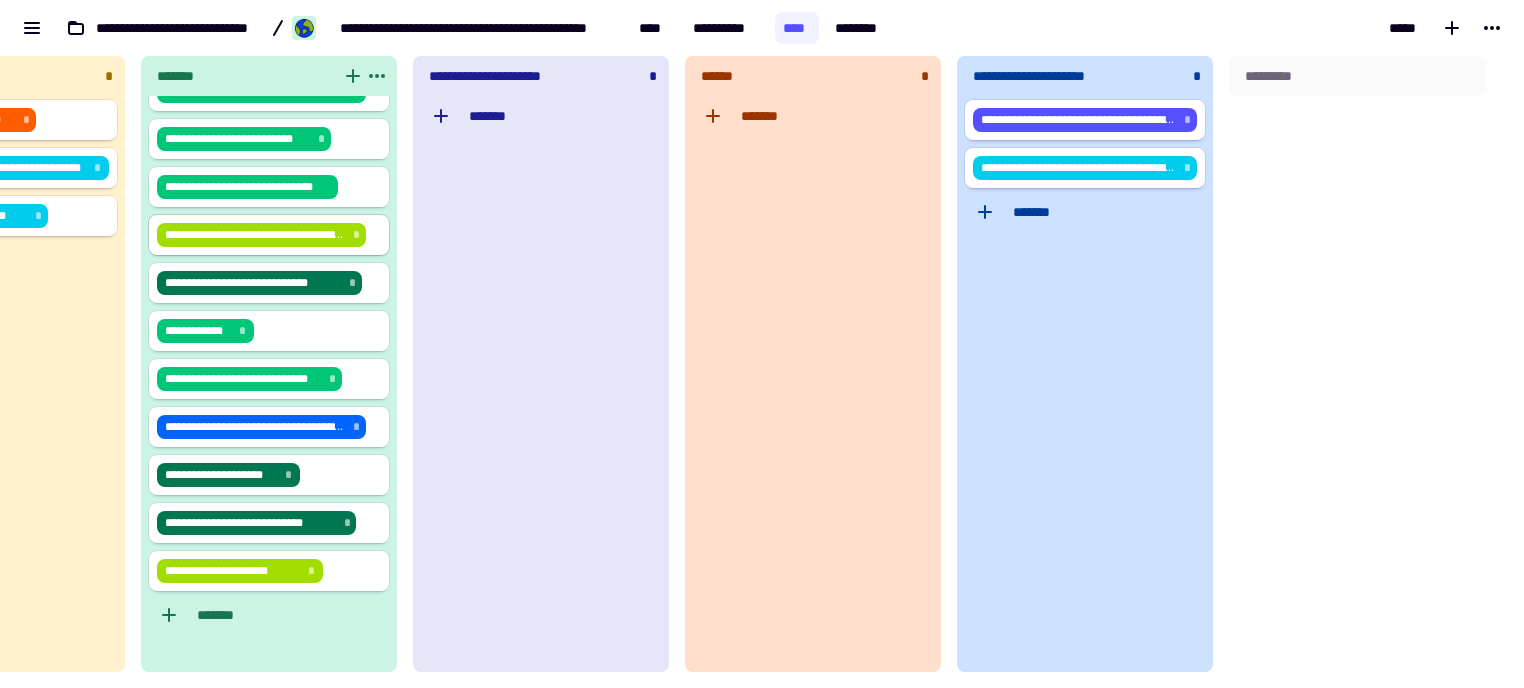scroll, scrollTop: 0, scrollLeft: 0, axis: both 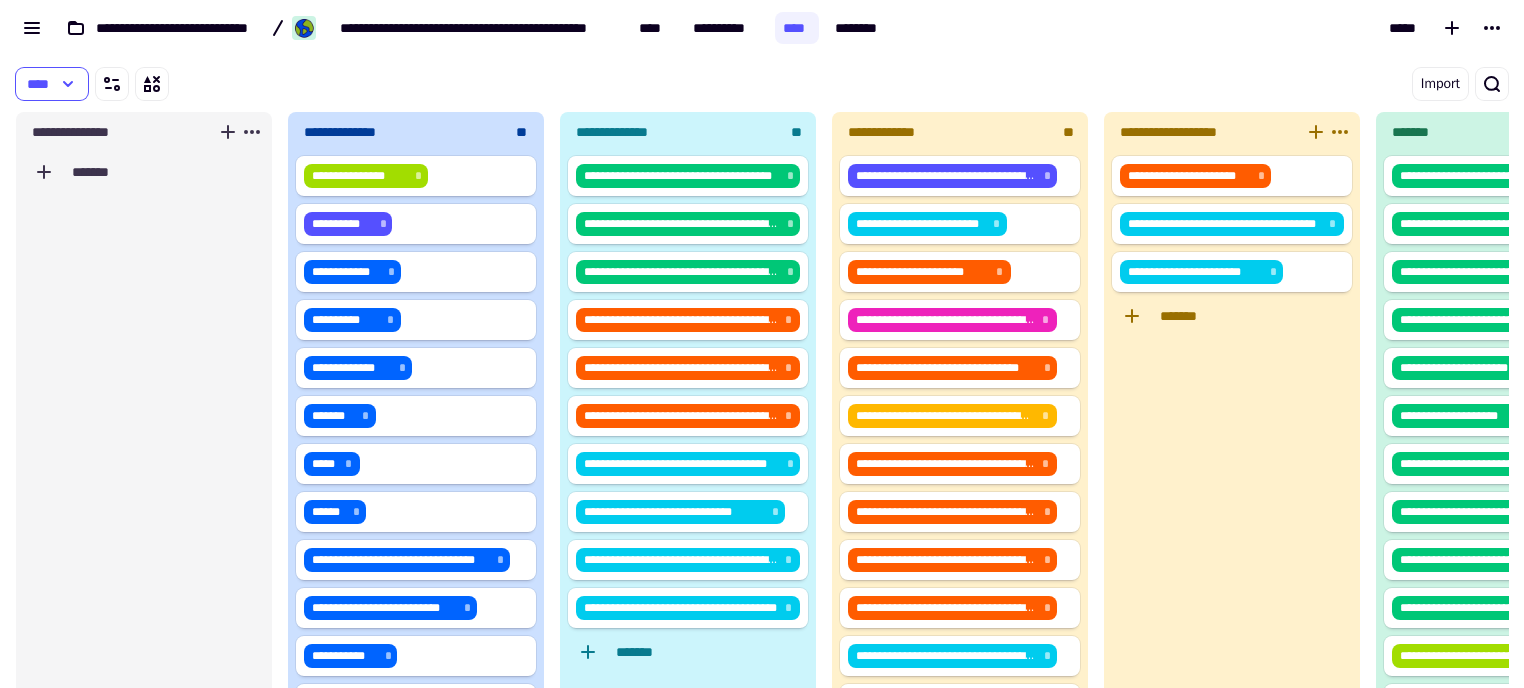 drag, startPoint x: 1032, startPoint y: 354, endPoint x: 640, endPoint y: 359, distance: 392.0319 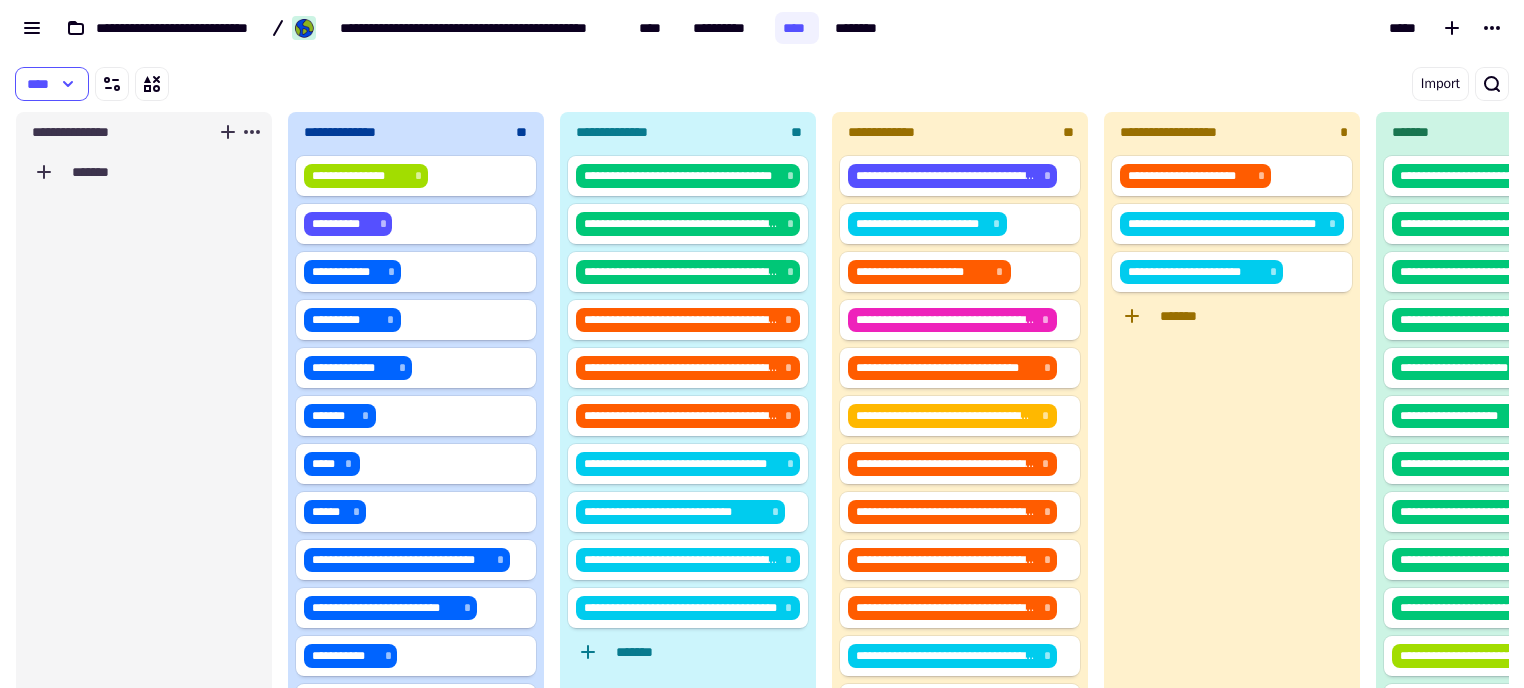 click on "Import" at bounding box center [1159, 84] 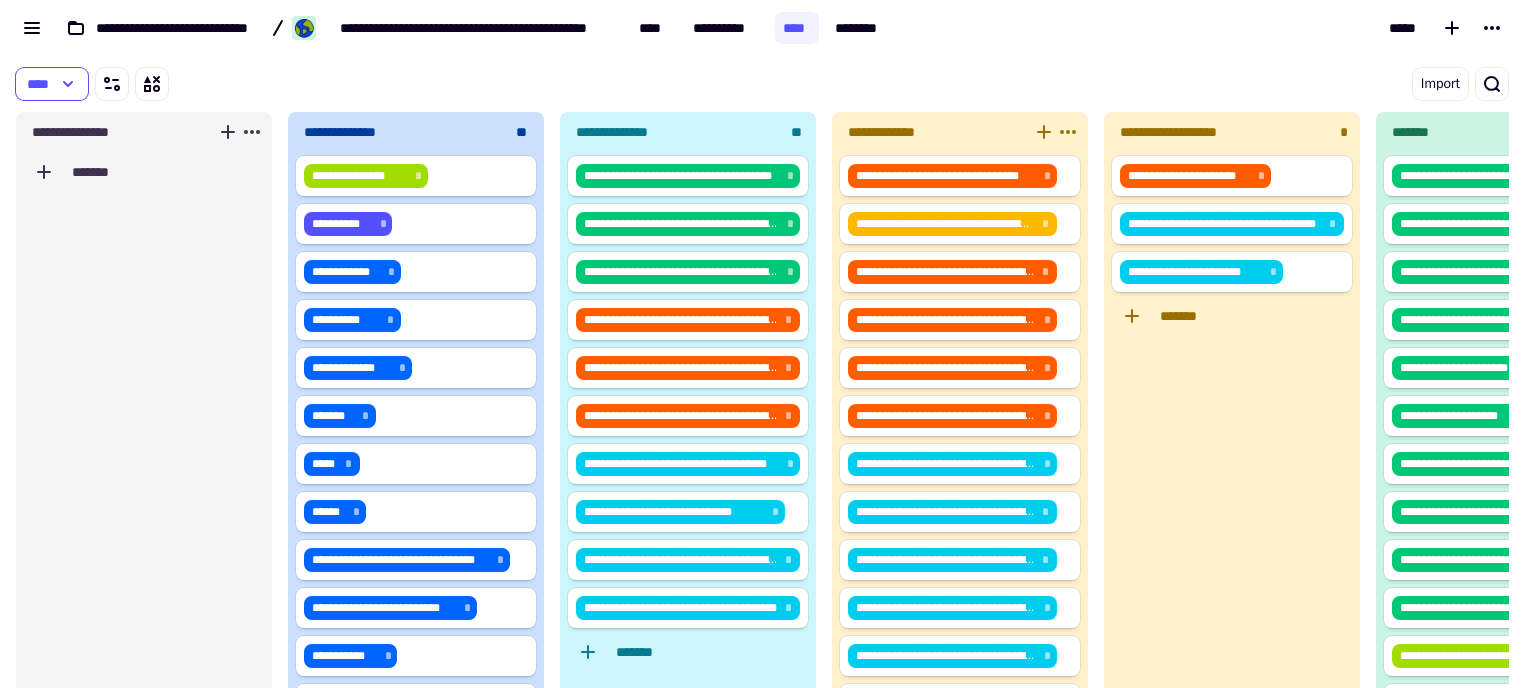 scroll, scrollTop: 269, scrollLeft: 0, axis: vertical 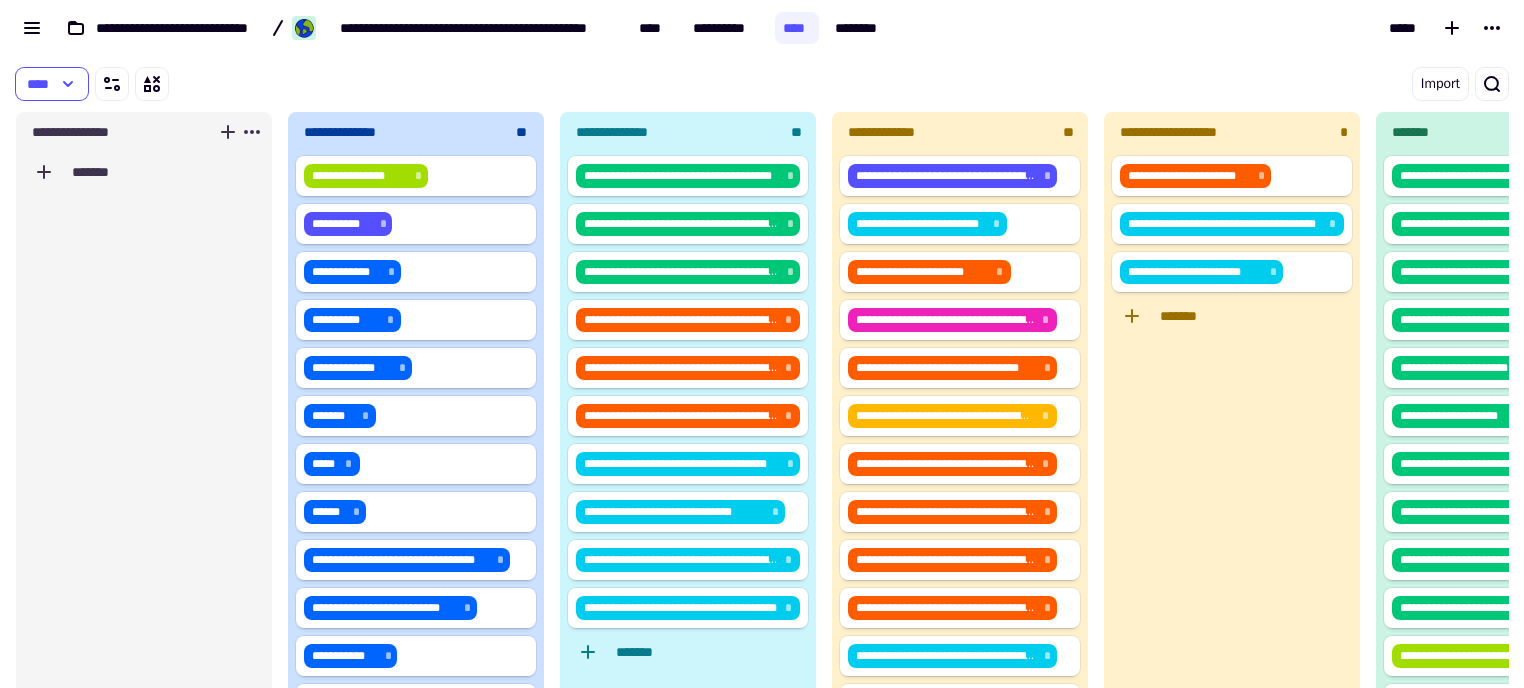 click on "Import" at bounding box center [1159, 84] 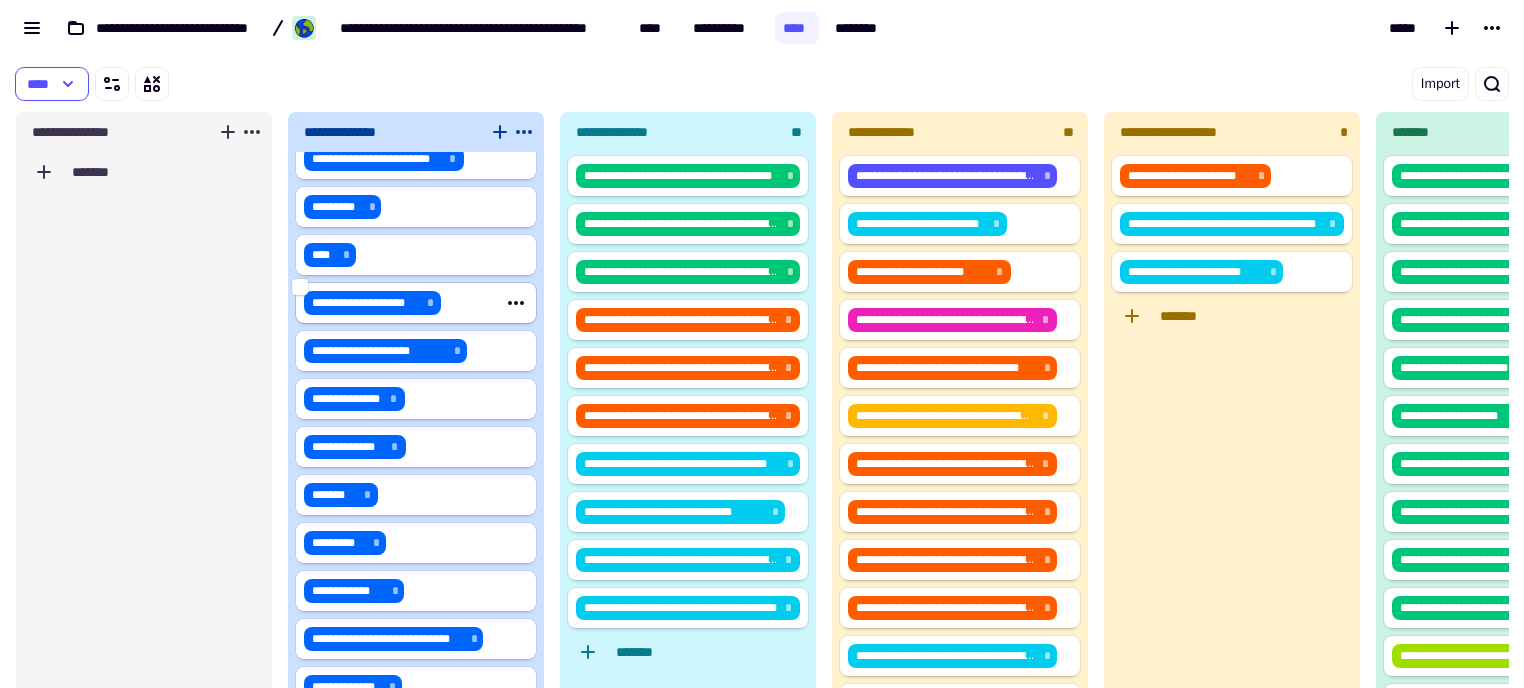 scroll, scrollTop: 845, scrollLeft: 0, axis: vertical 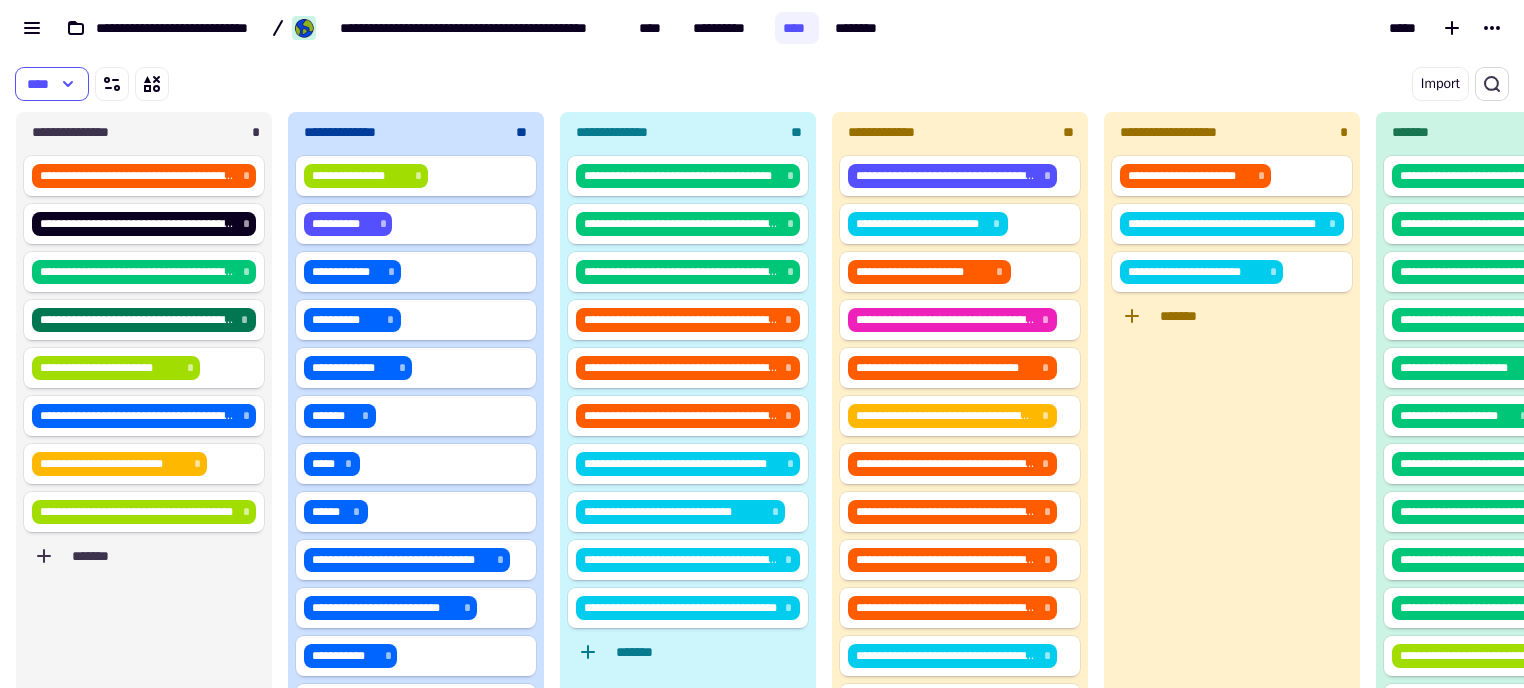 click 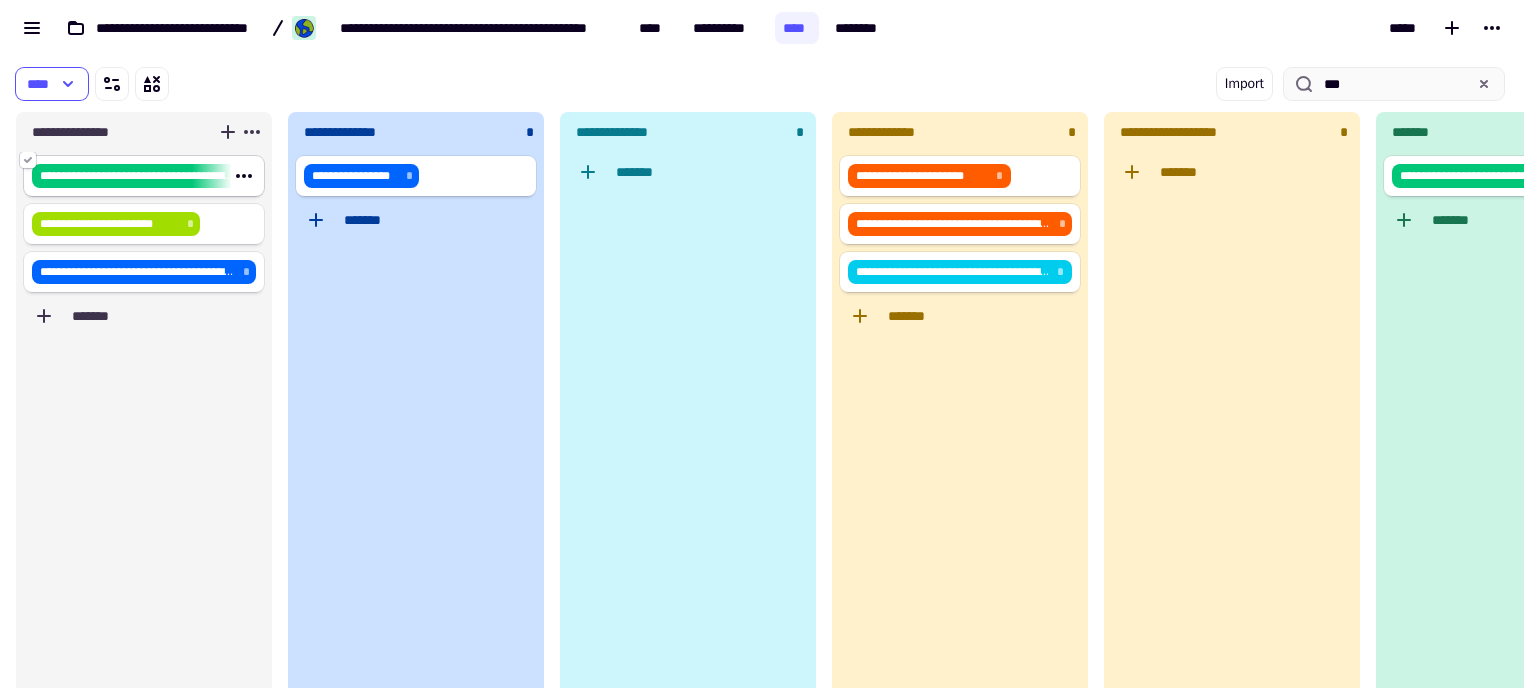 click 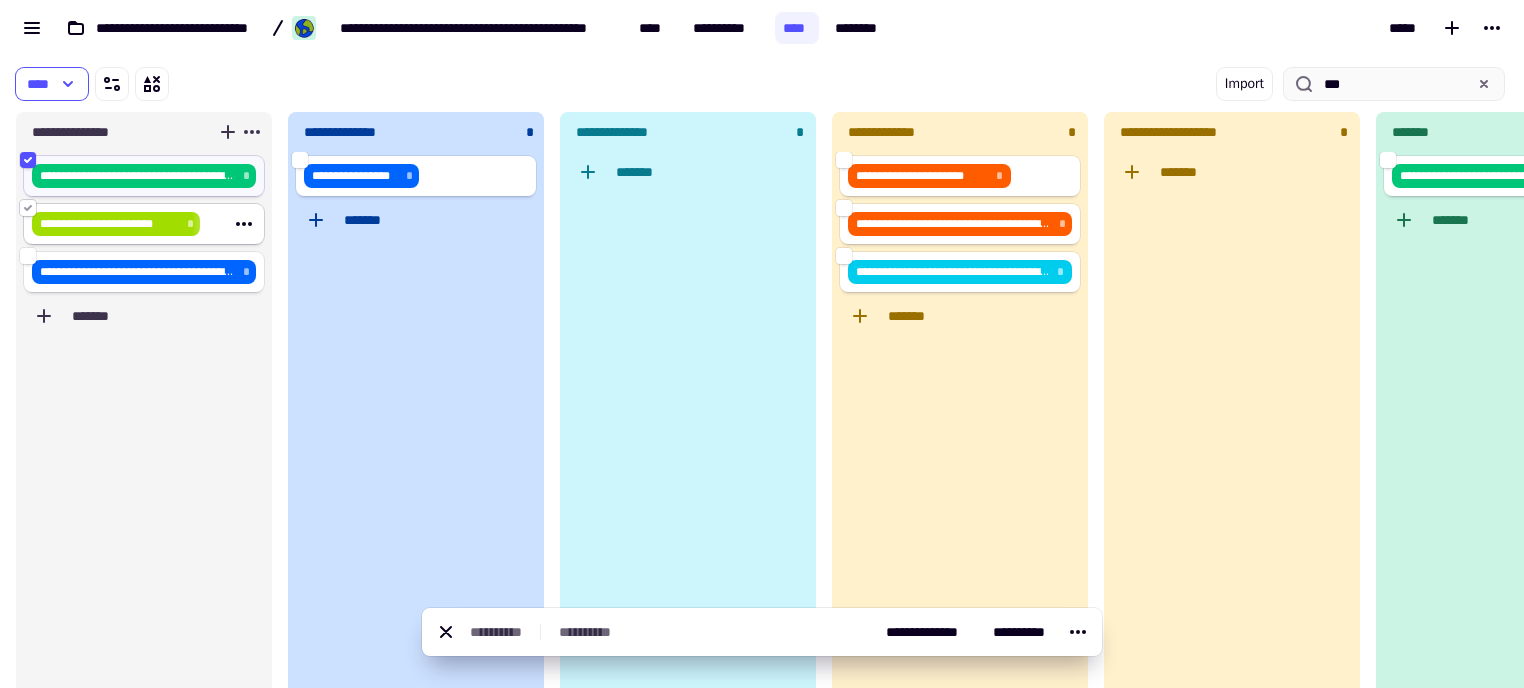 click 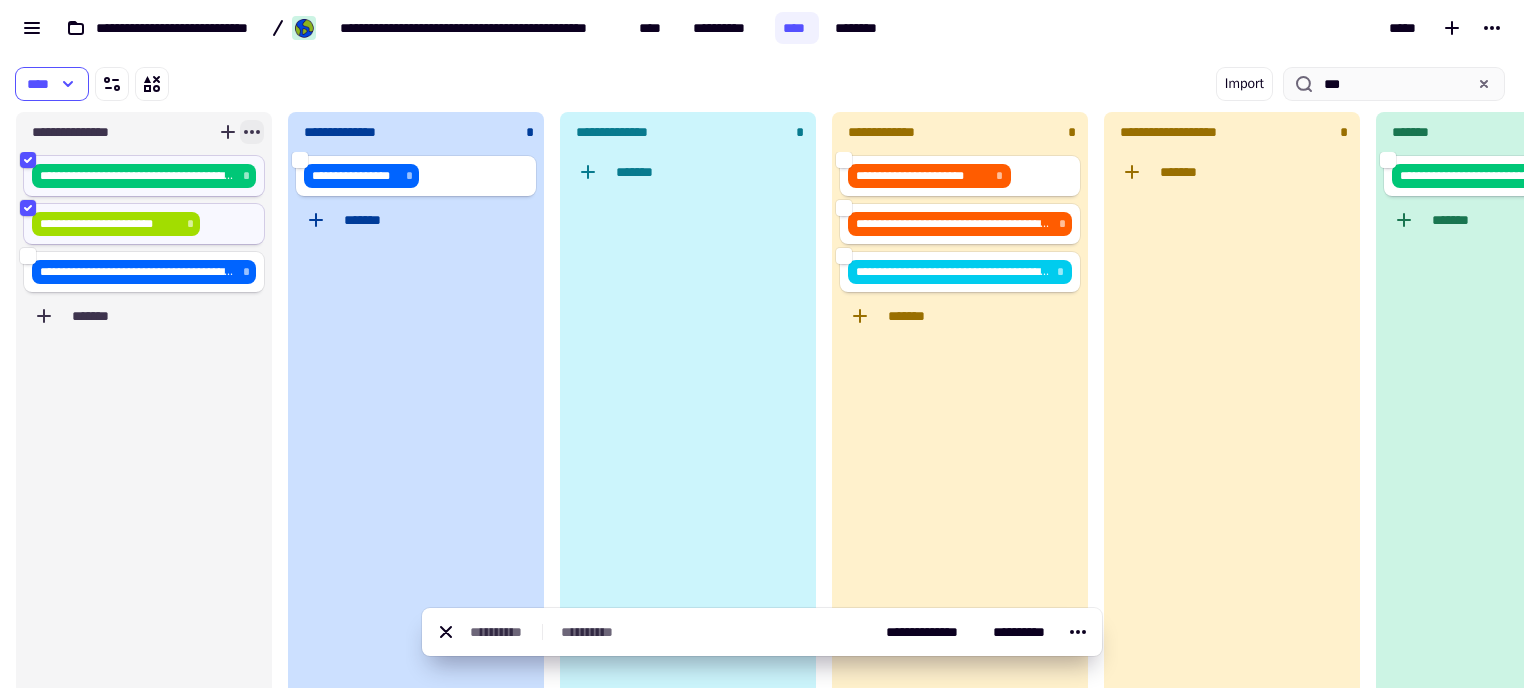 click 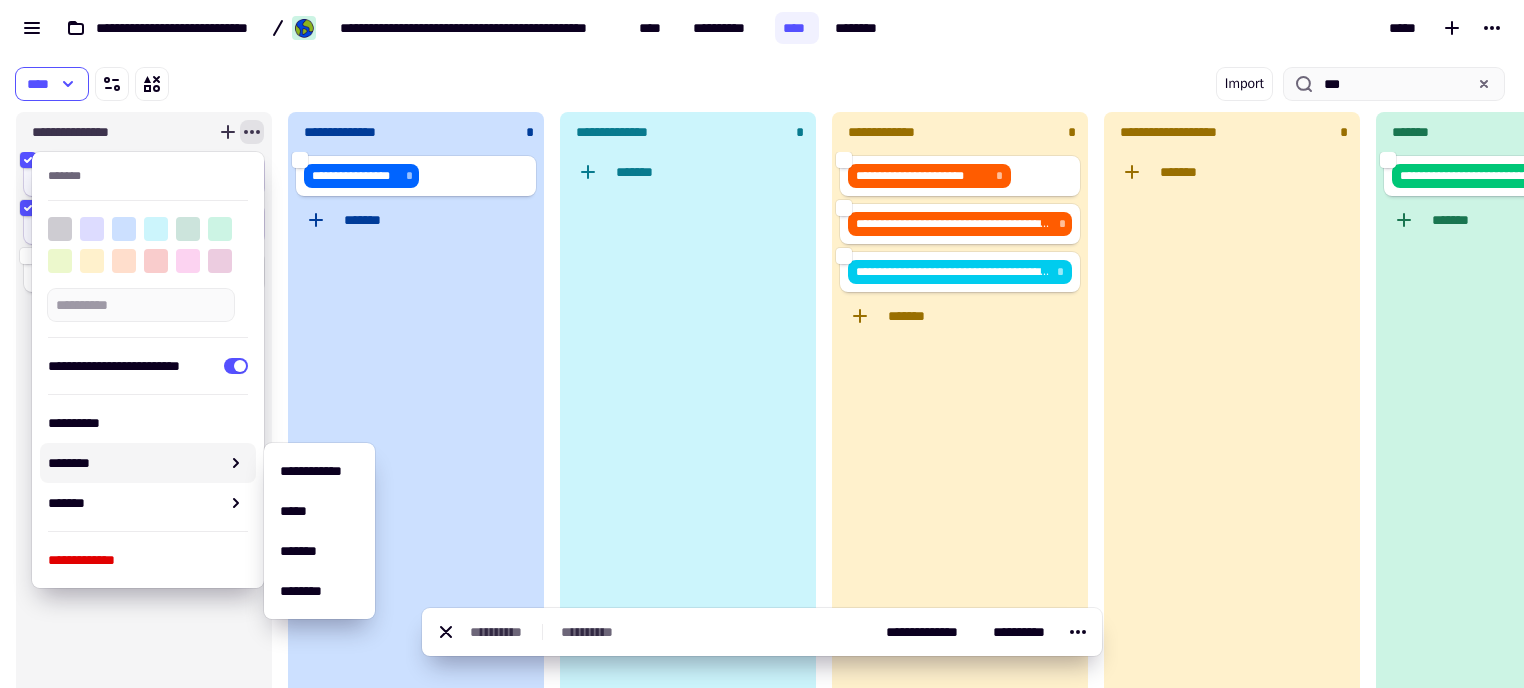 type on "***" 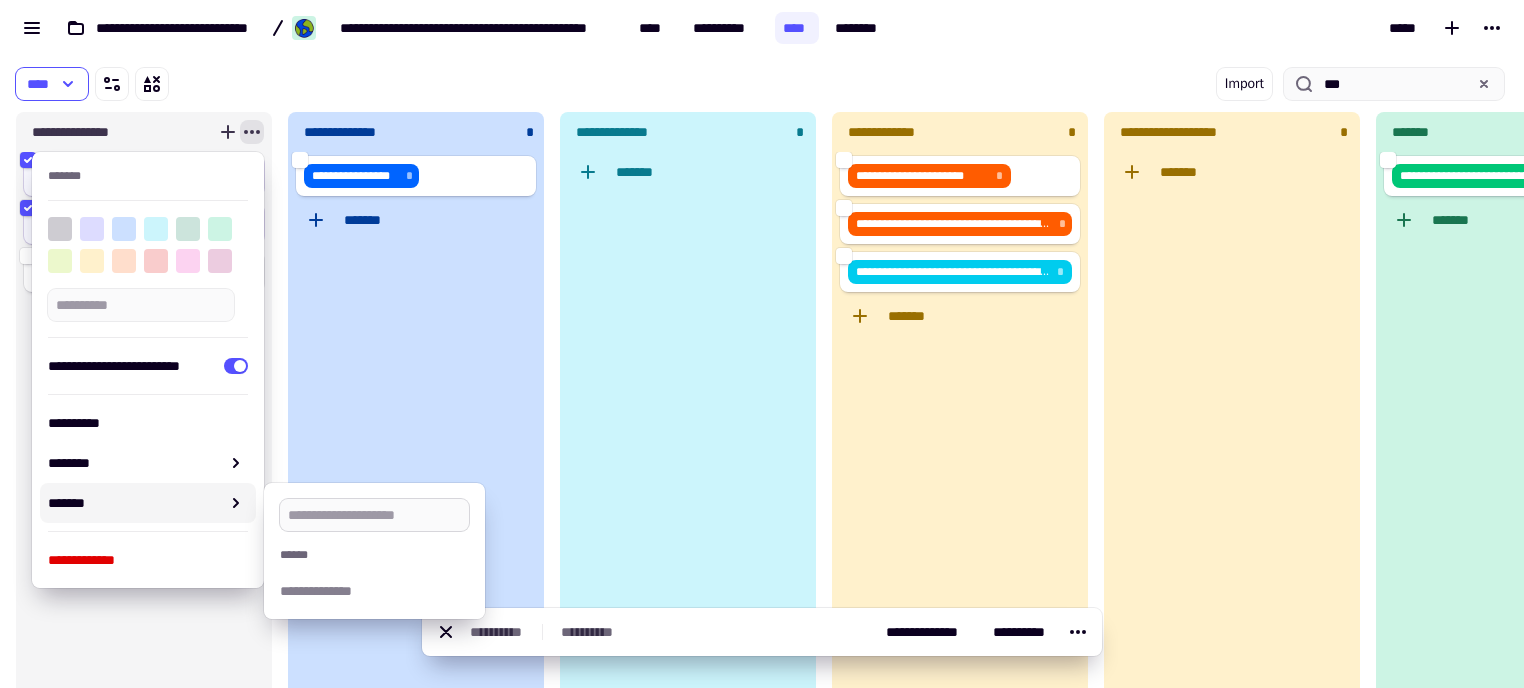 click at bounding box center [374, 515] 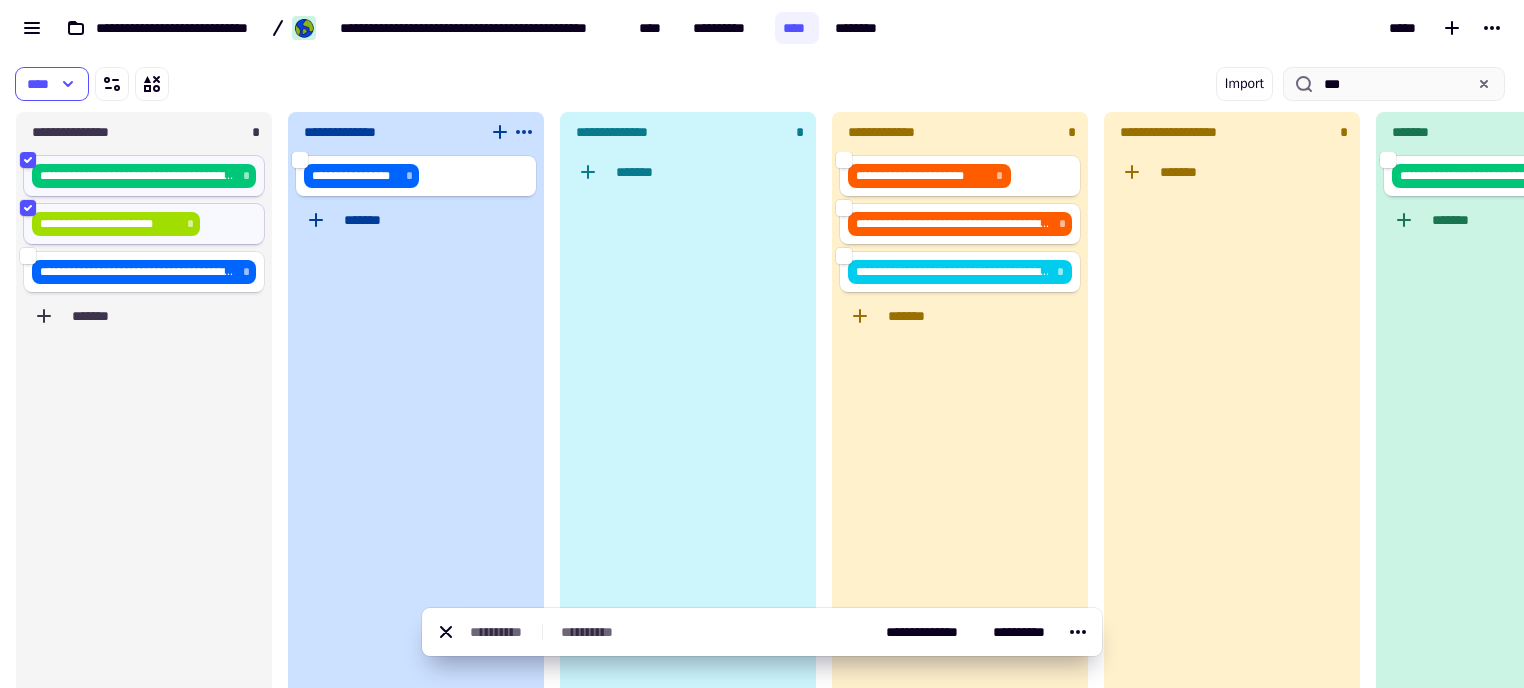 click on "[FIRST] [LAST]" 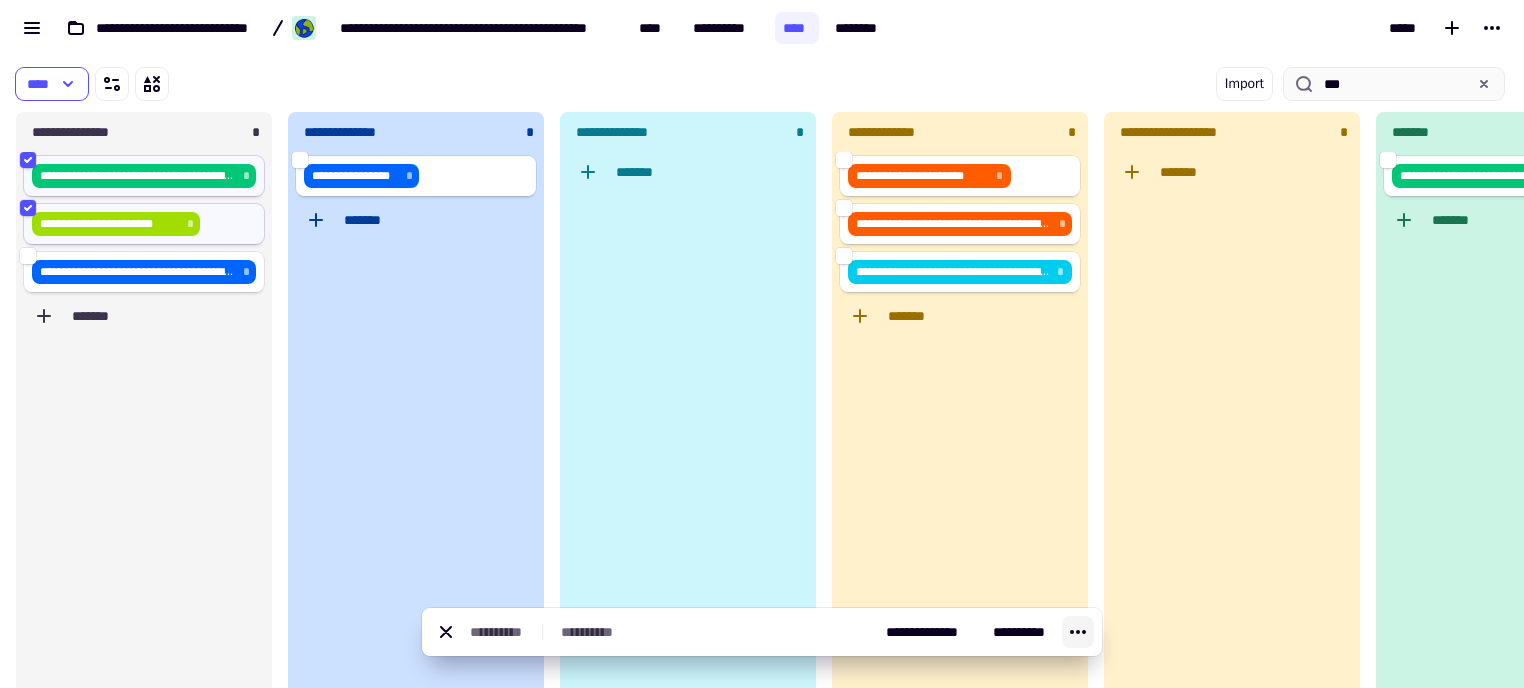 click 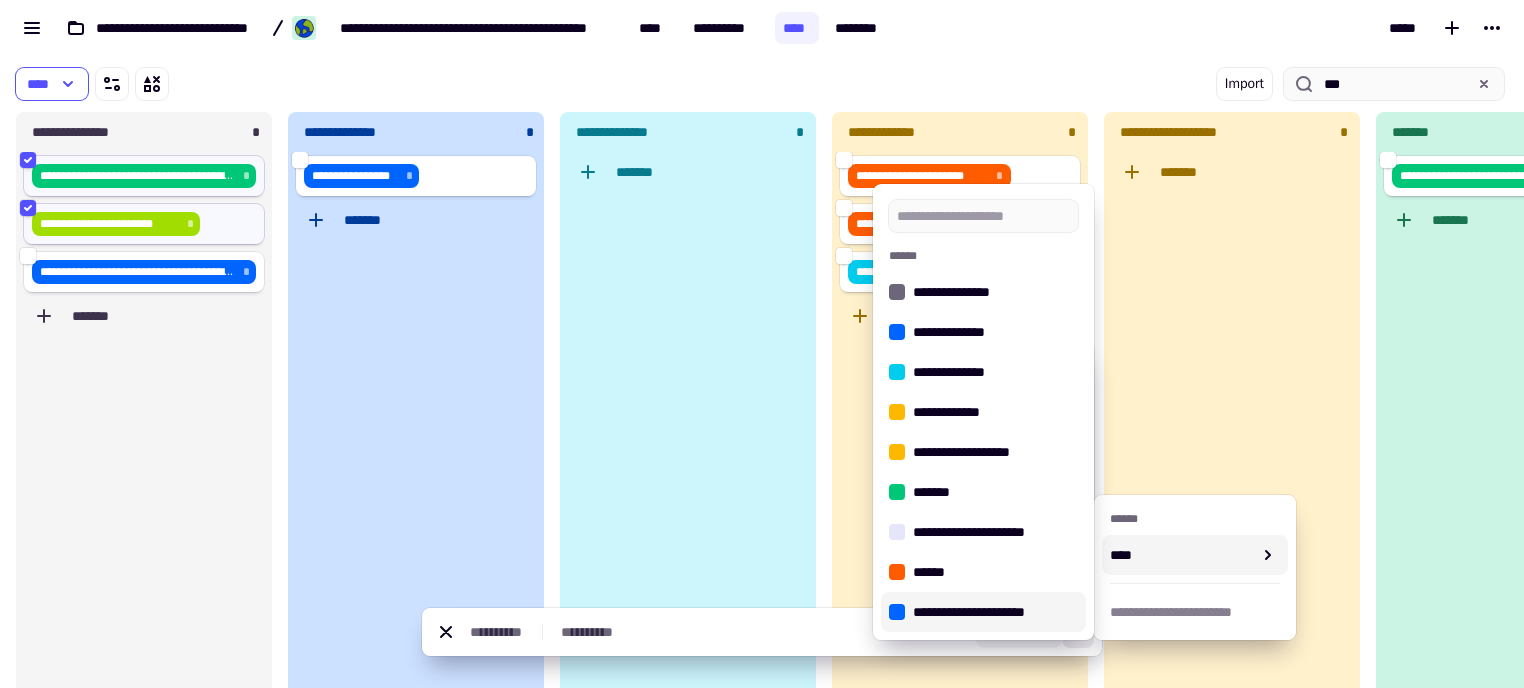click on "**********" at bounding box center [995, 612] 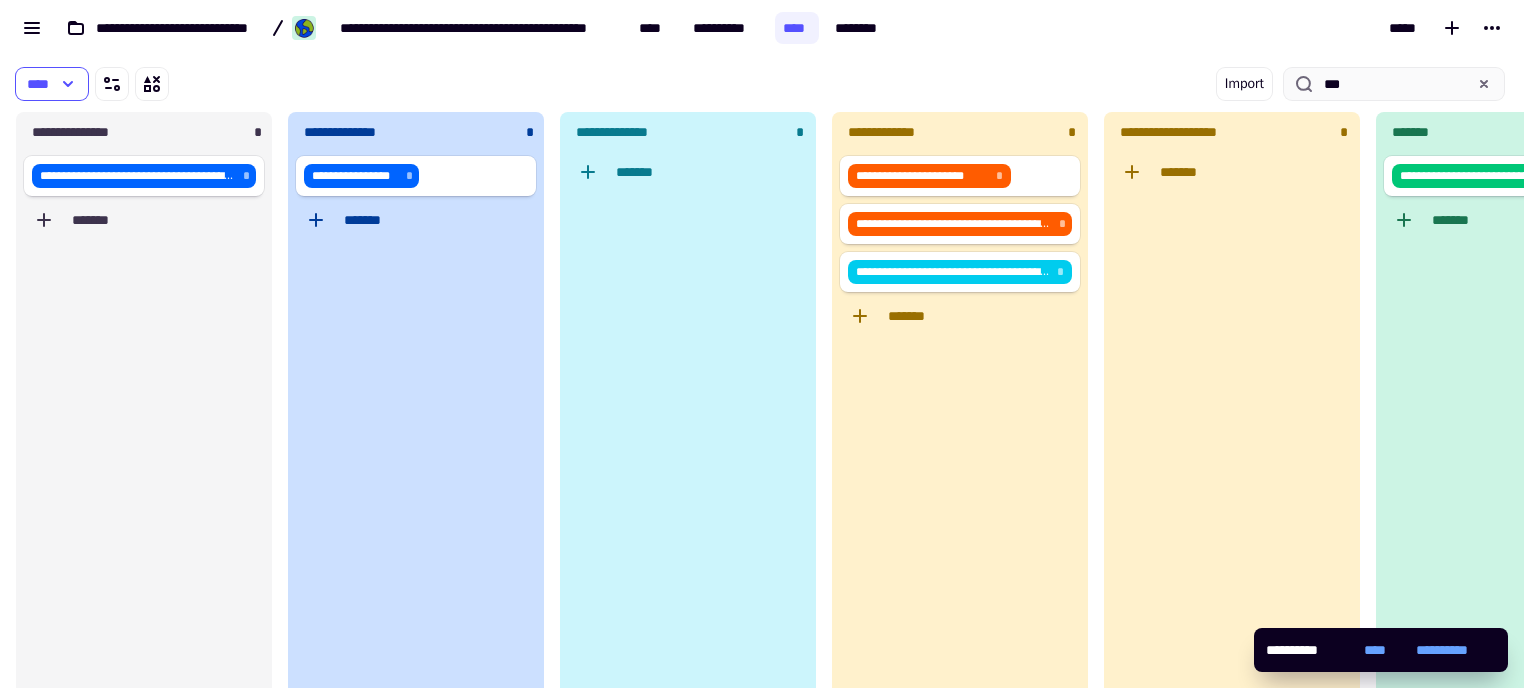 click on "Import ***" at bounding box center [1110, 84] 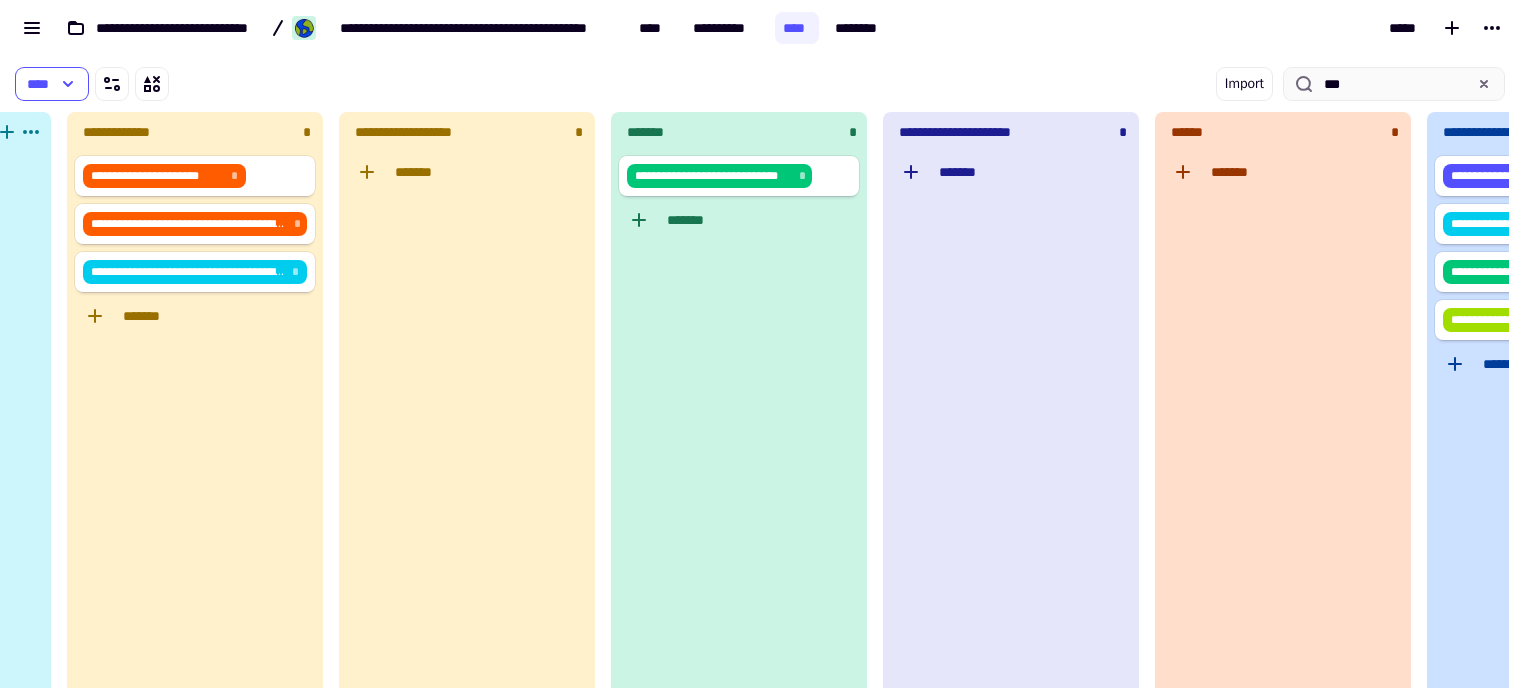 drag, startPoint x: 588, startPoint y: 400, endPoint x: 637, endPoint y: 410, distance: 50.01 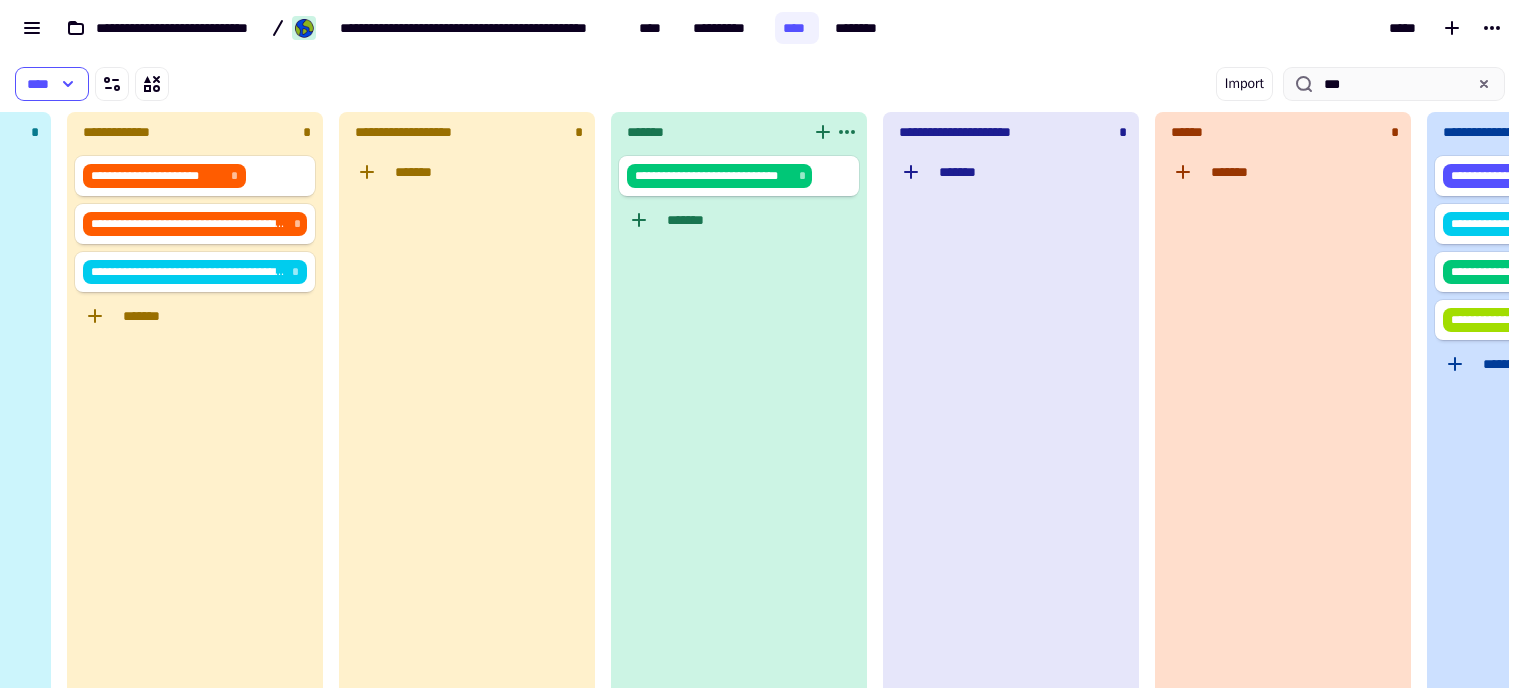 scroll, scrollTop: 0, scrollLeft: 776, axis: horizontal 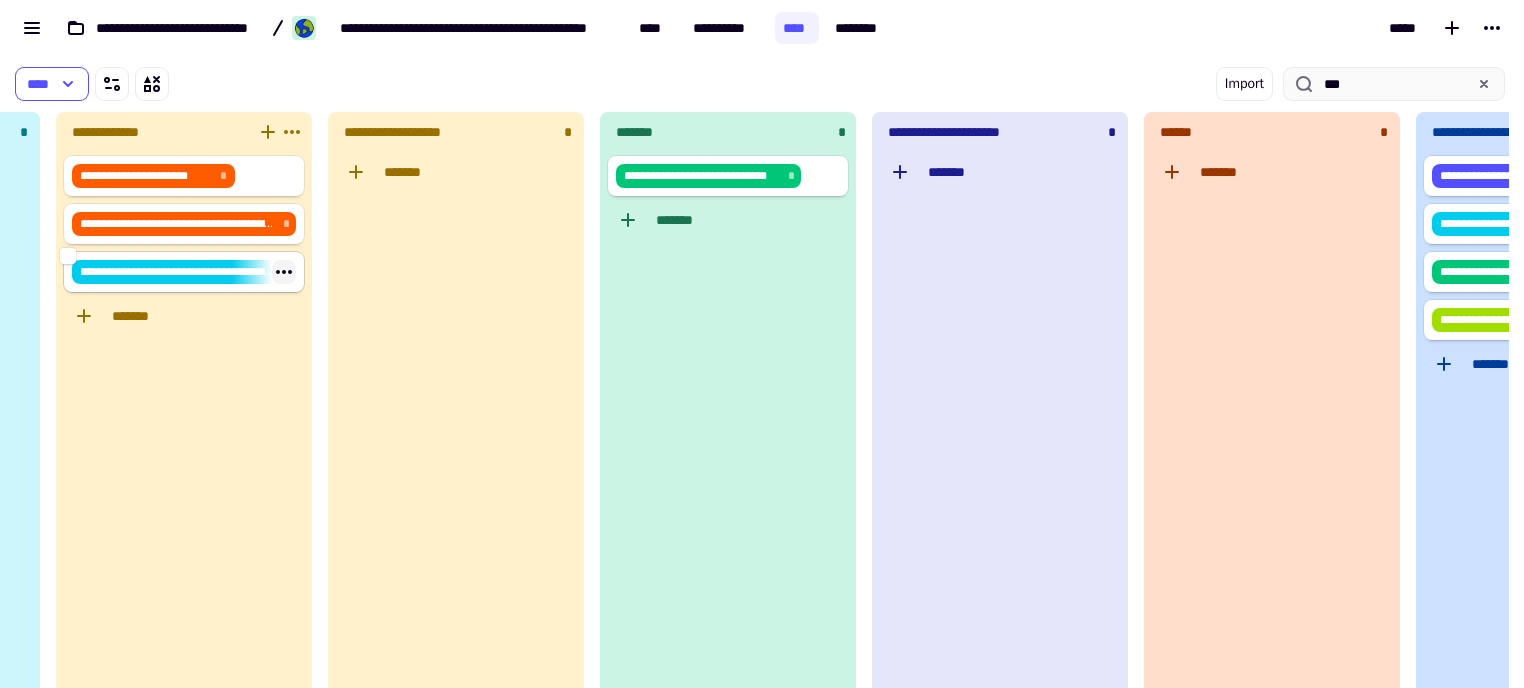 click 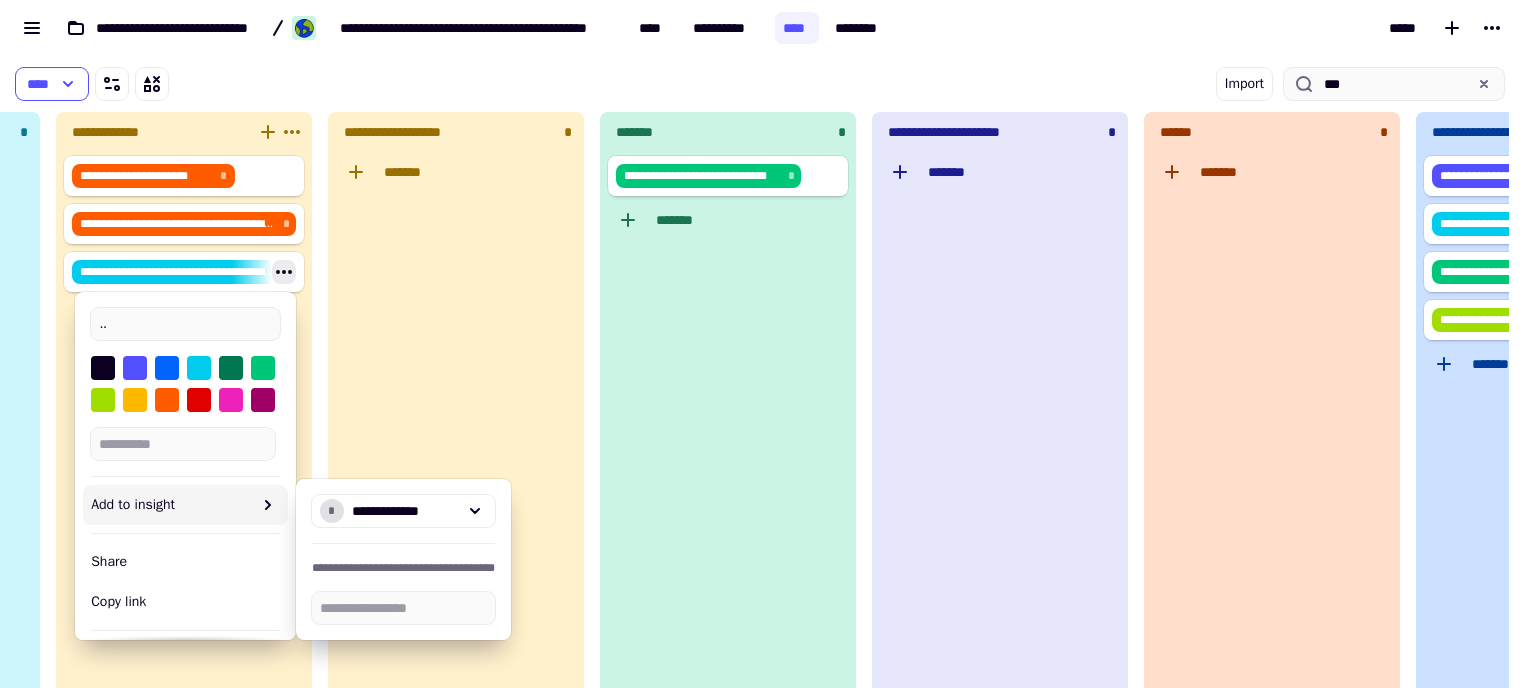 scroll, scrollTop: 0, scrollLeft: 0, axis: both 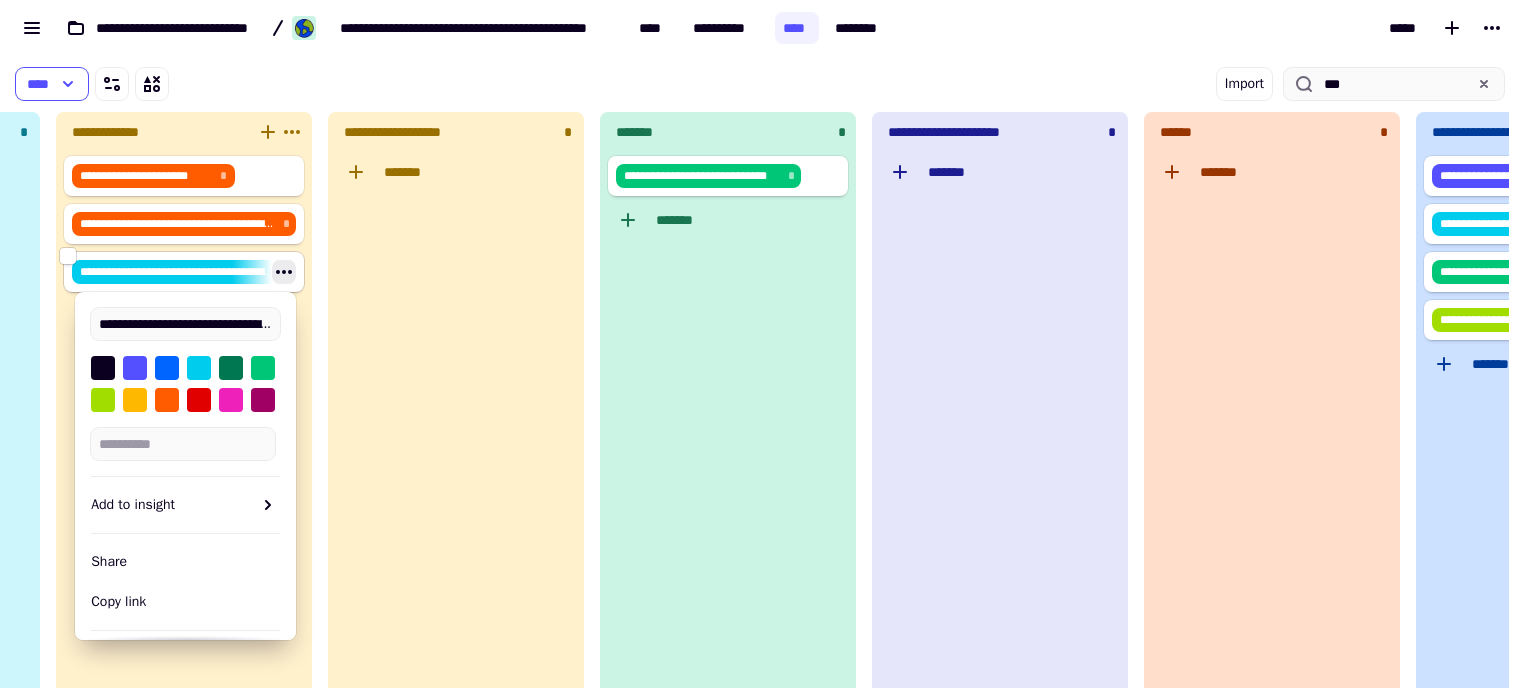 click on "**********" at bounding box center [762, 344] 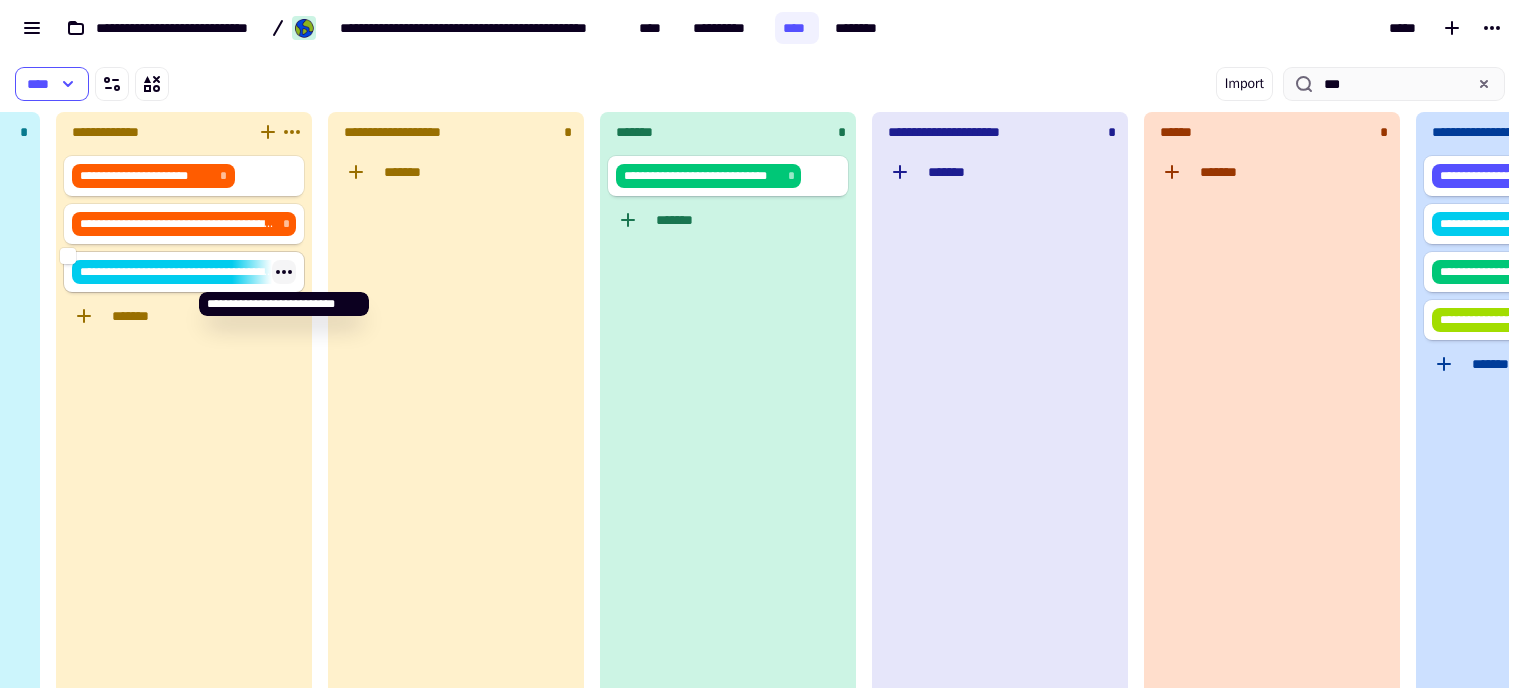 click 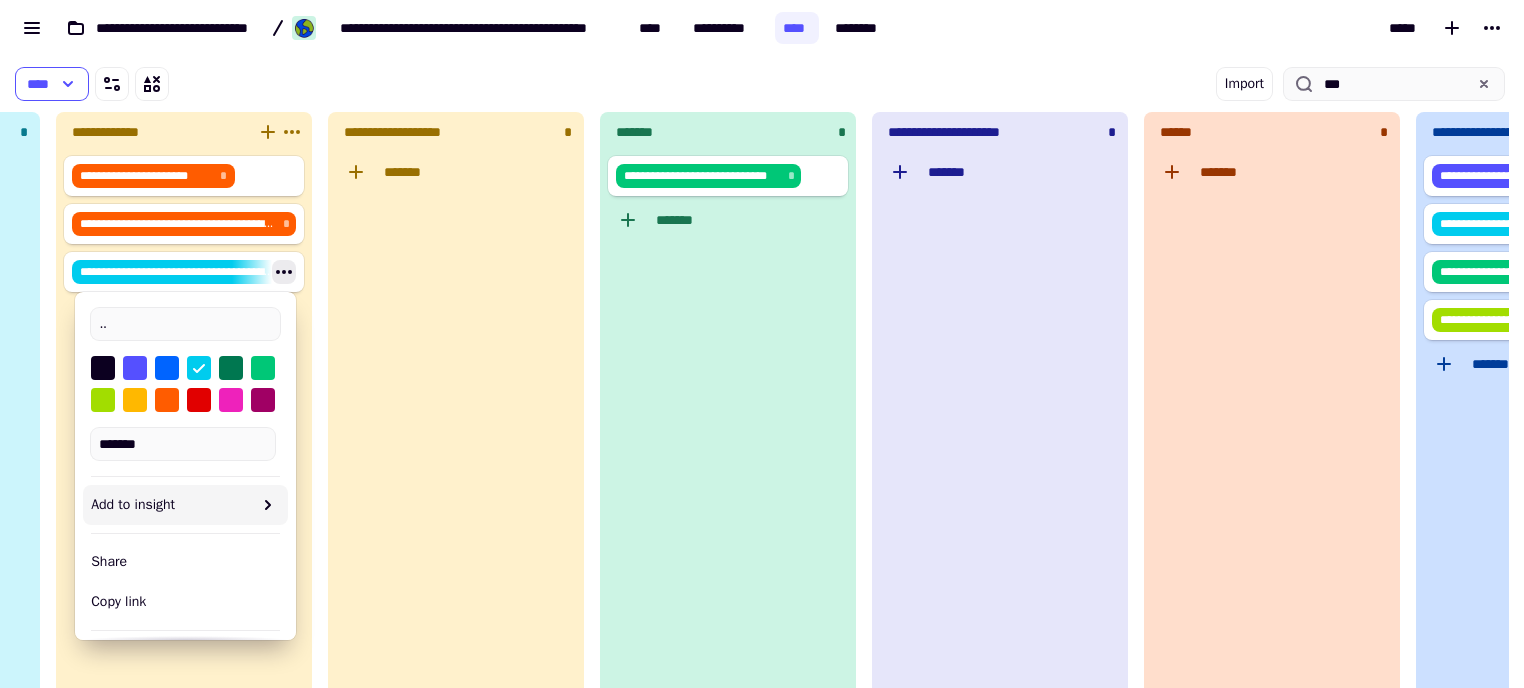 scroll, scrollTop: 0, scrollLeft: 0, axis: both 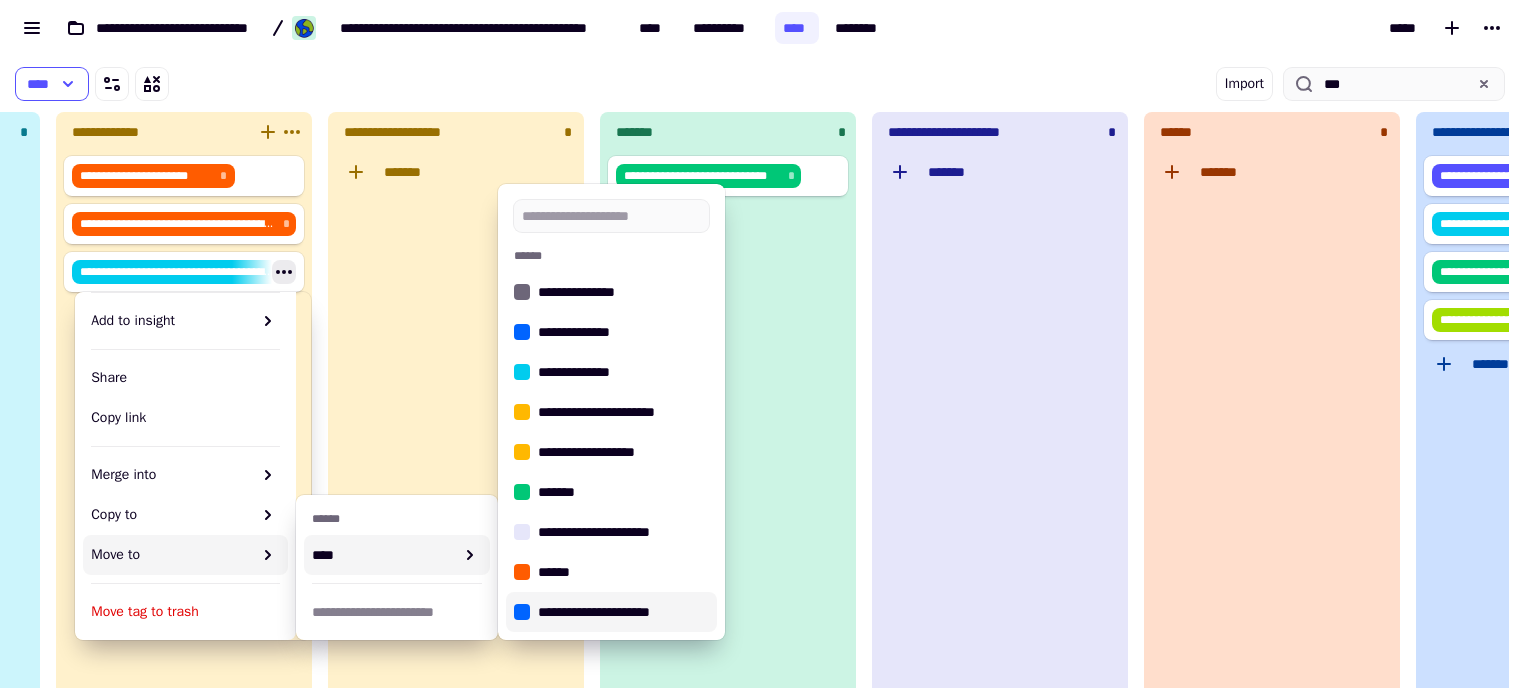 click on "**********" at bounding box center [623, 612] 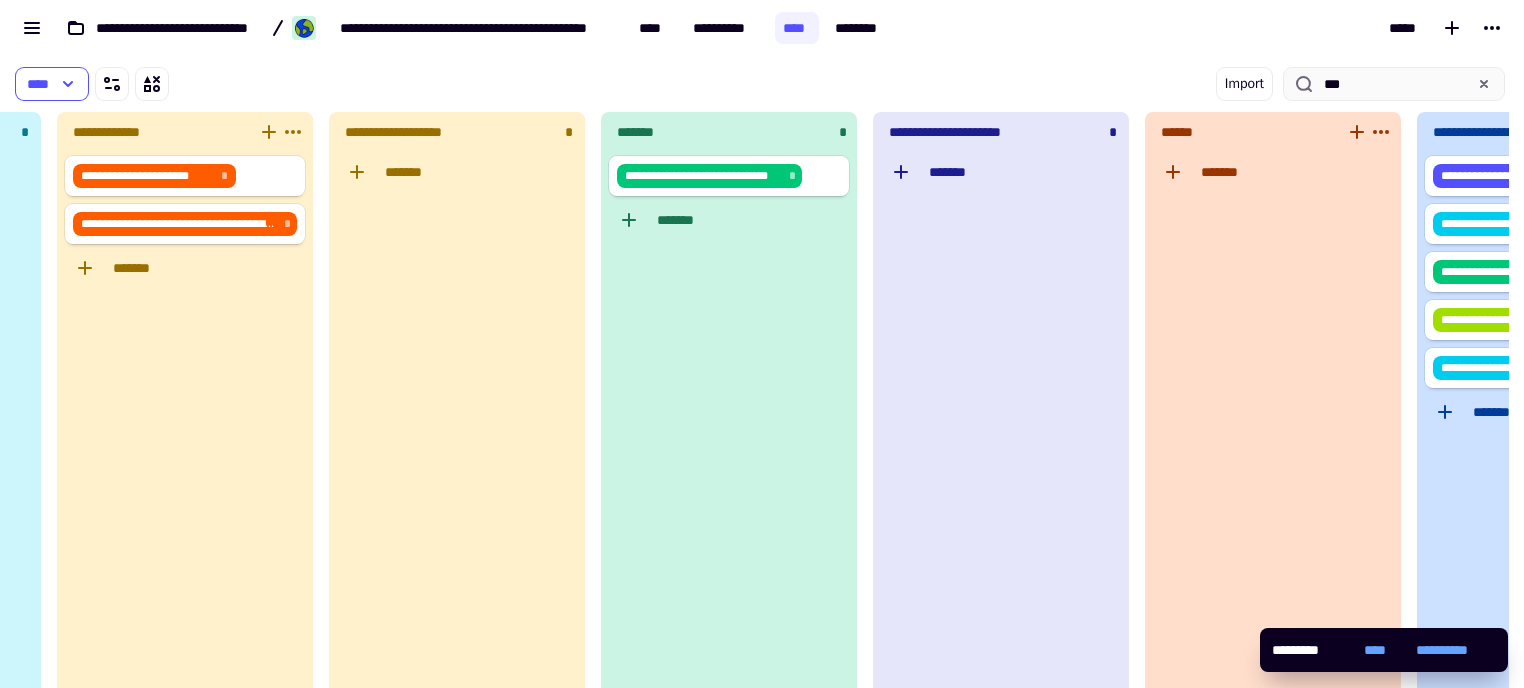 scroll, scrollTop: 0, scrollLeft: 0, axis: both 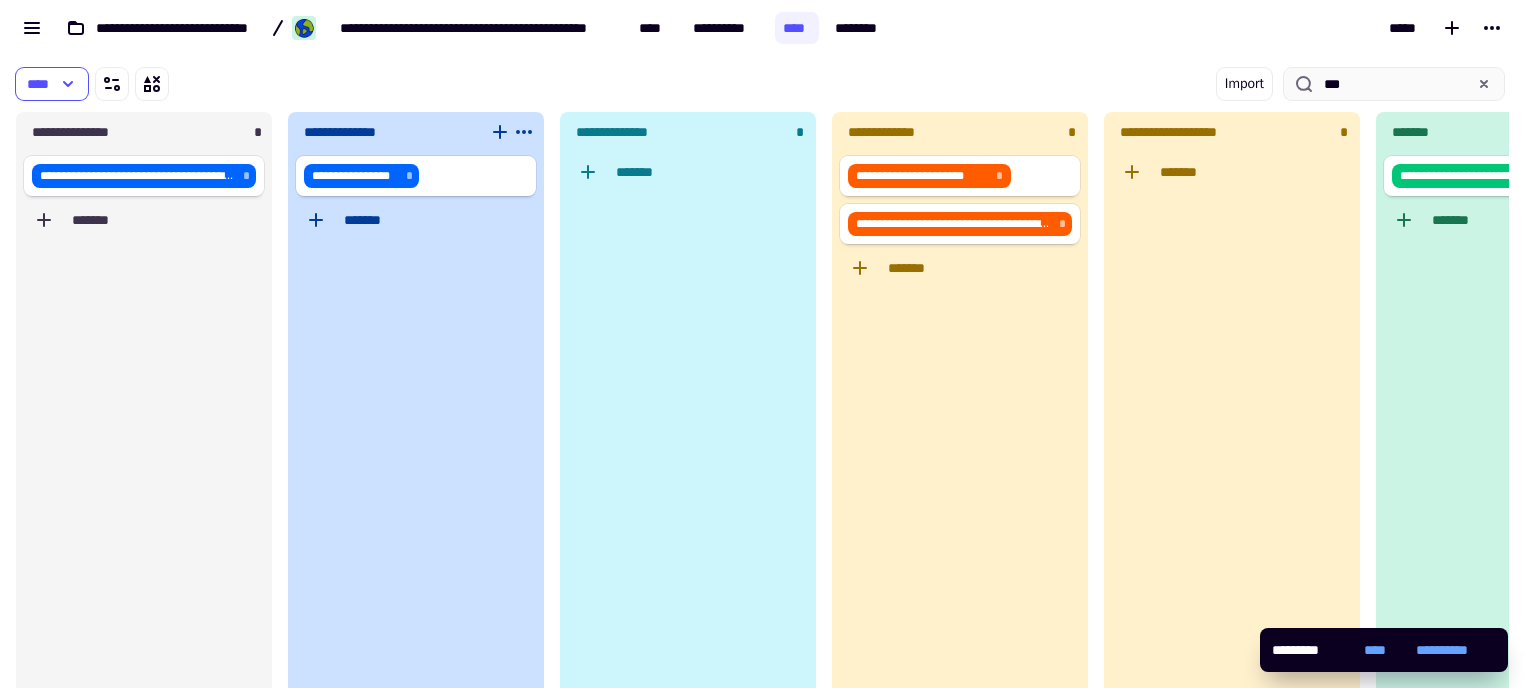 drag, startPoint x: 997, startPoint y: 392, endPoint x: 445, endPoint y: 390, distance: 552.0036 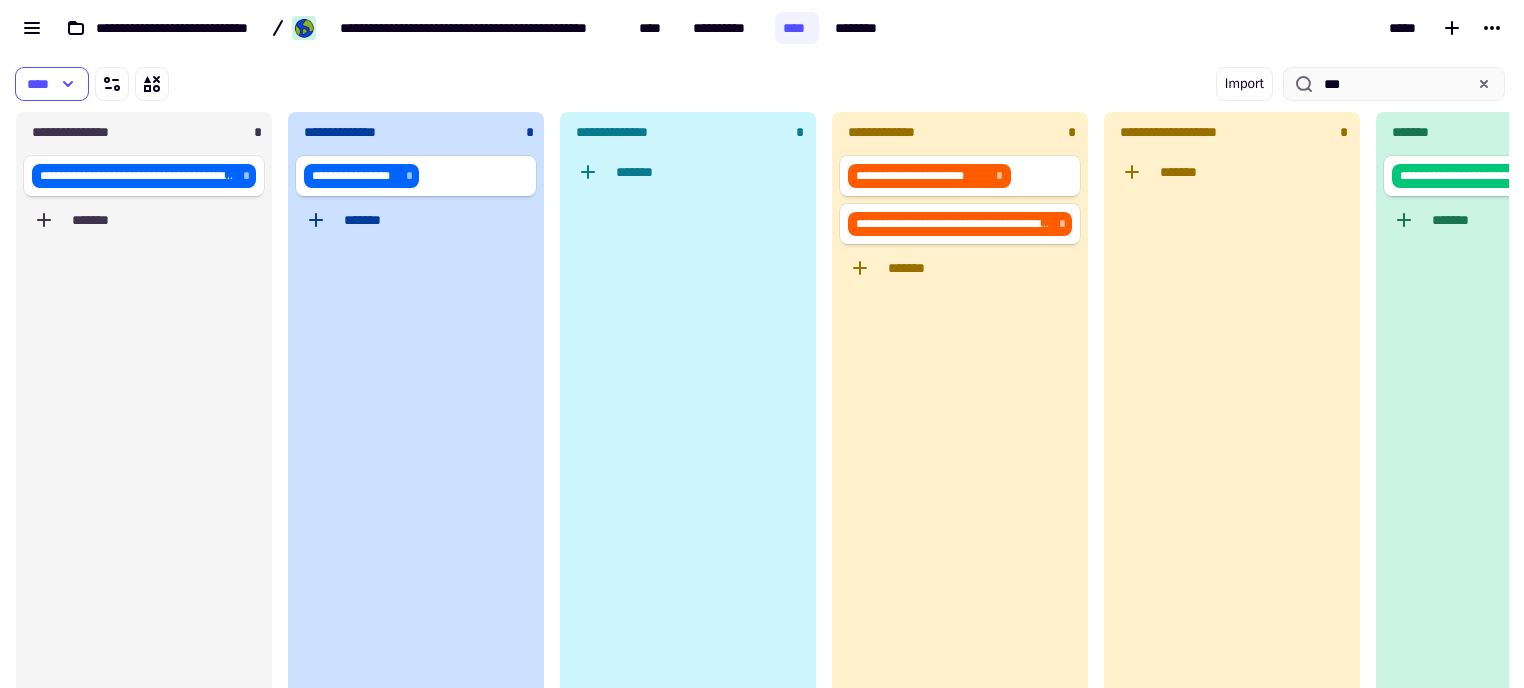 click on "Import ***" at bounding box center [1110, 84] 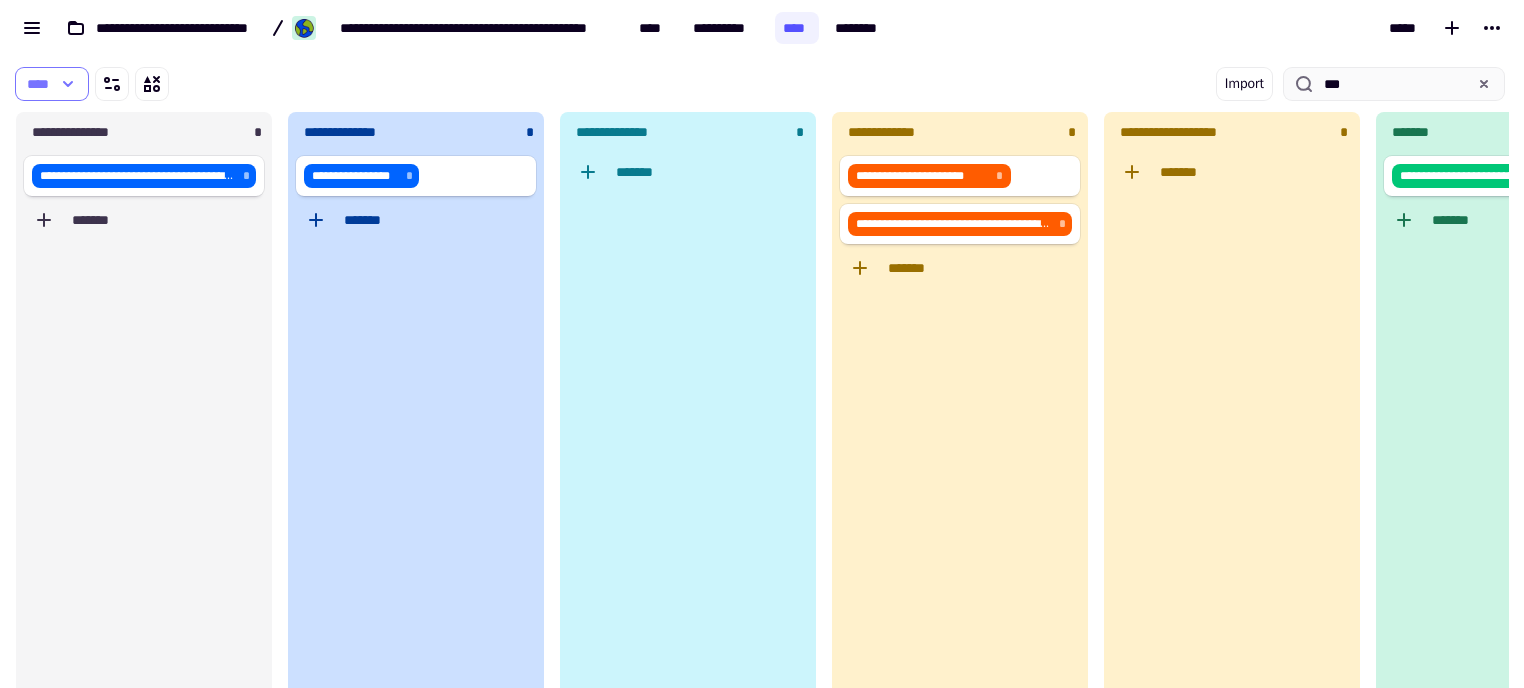 click 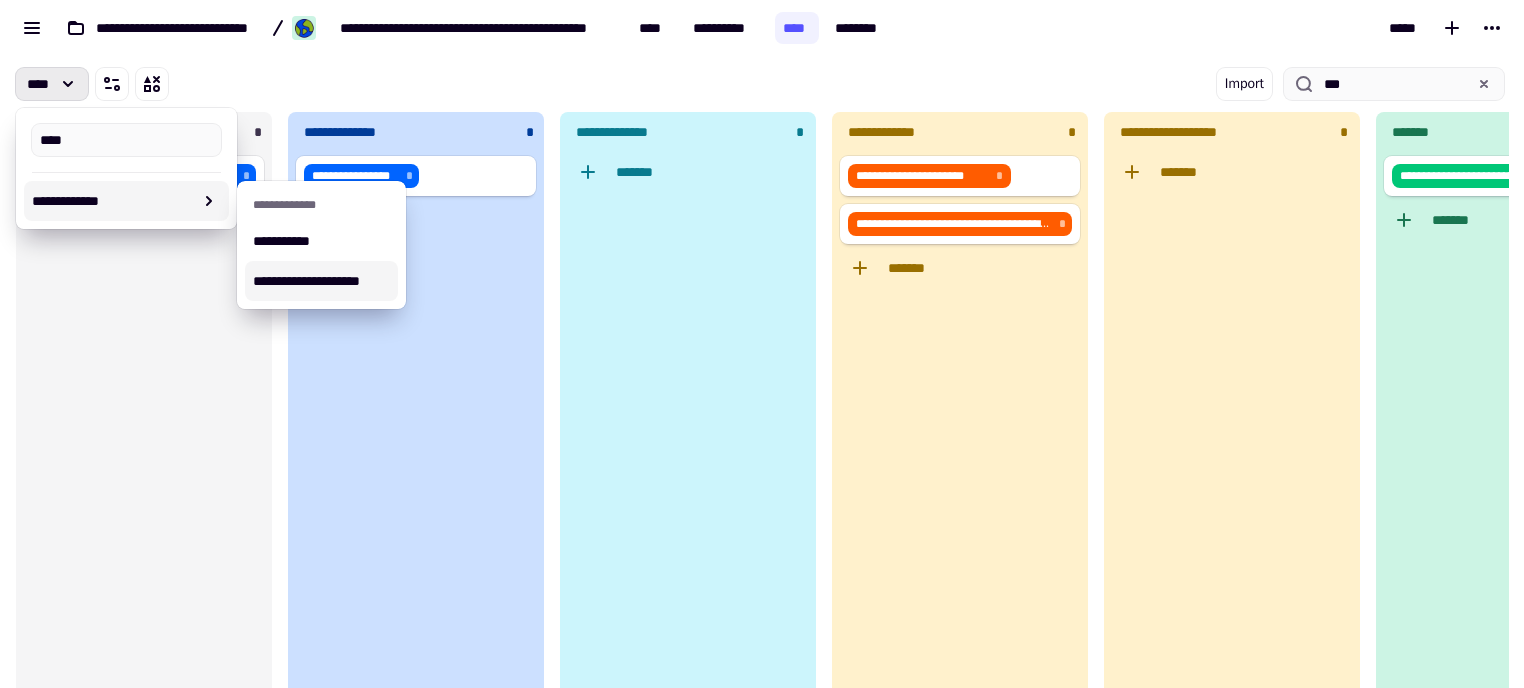 click on "**********" at bounding box center [321, 281] 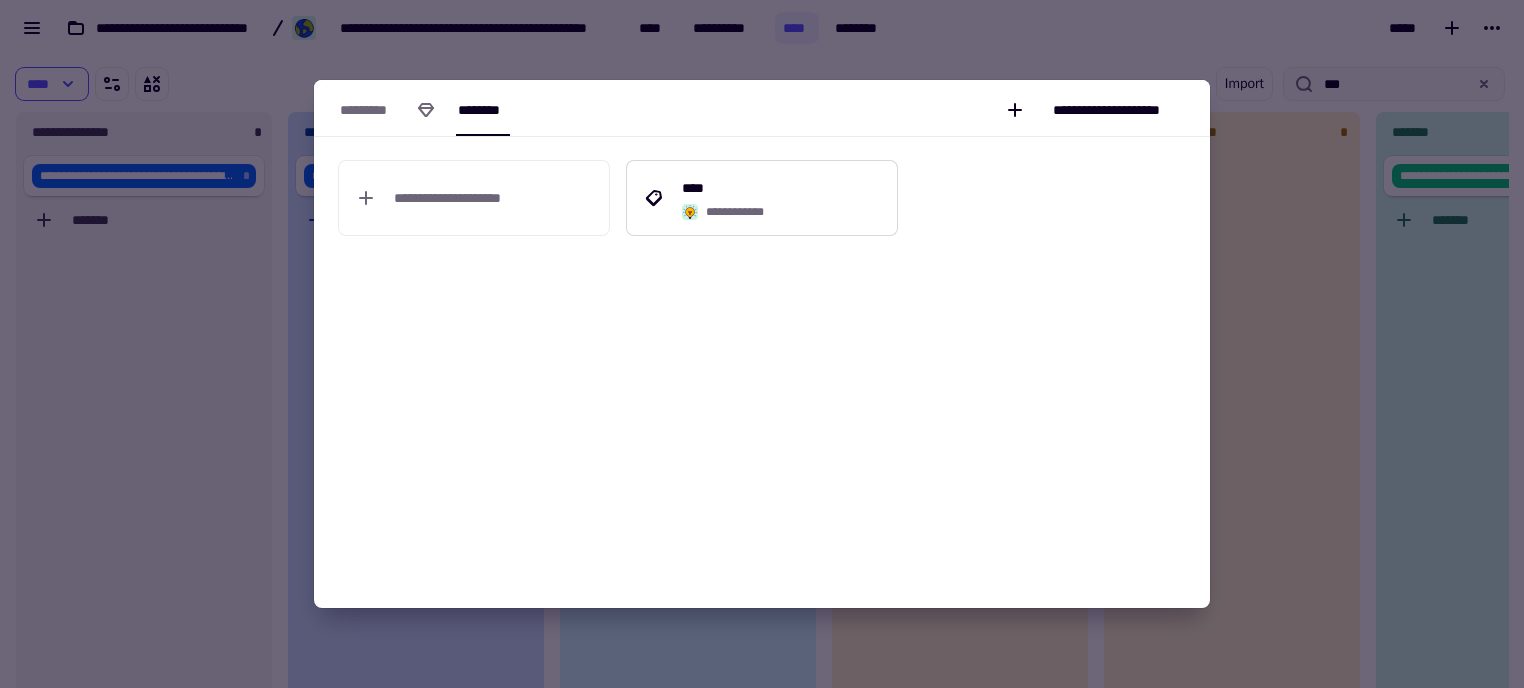 click on "****" at bounding box center (733, 188) 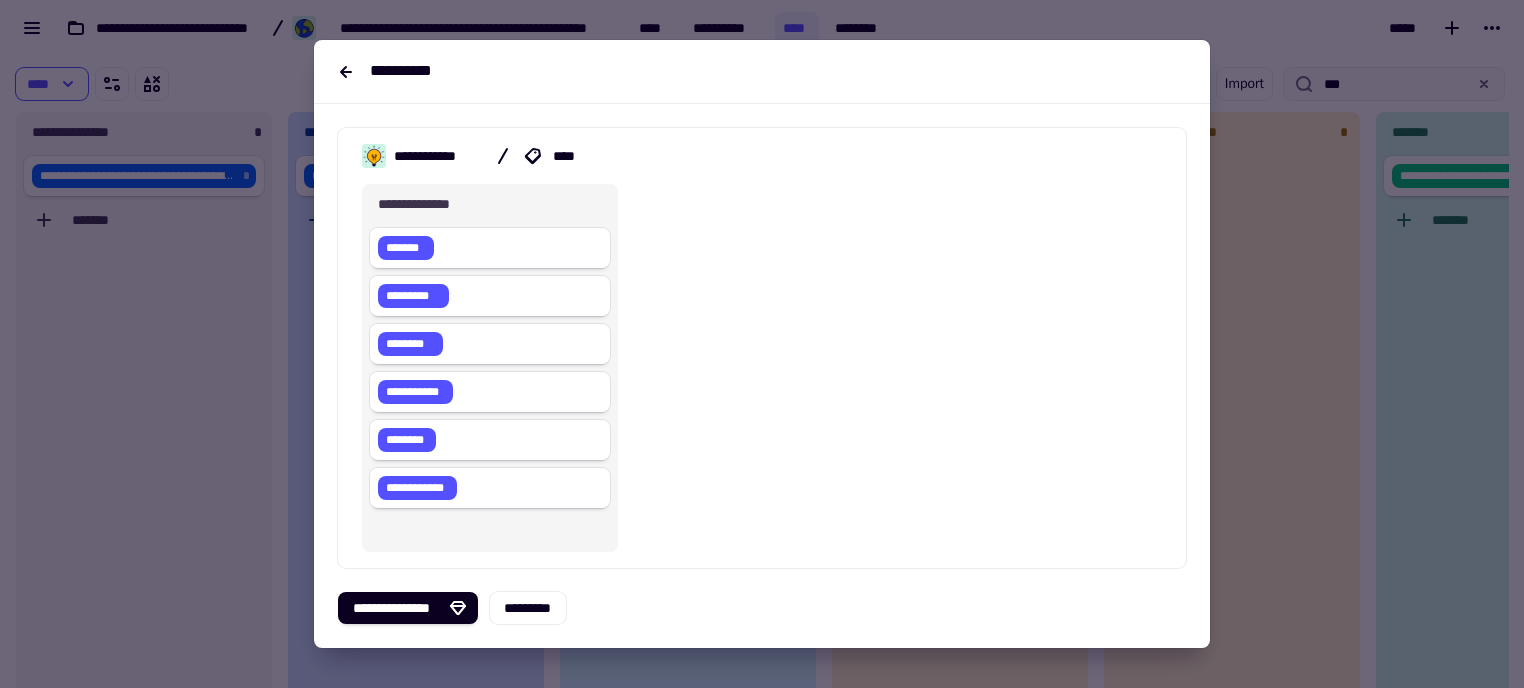 scroll, scrollTop: 16, scrollLeft: 16, axis: both 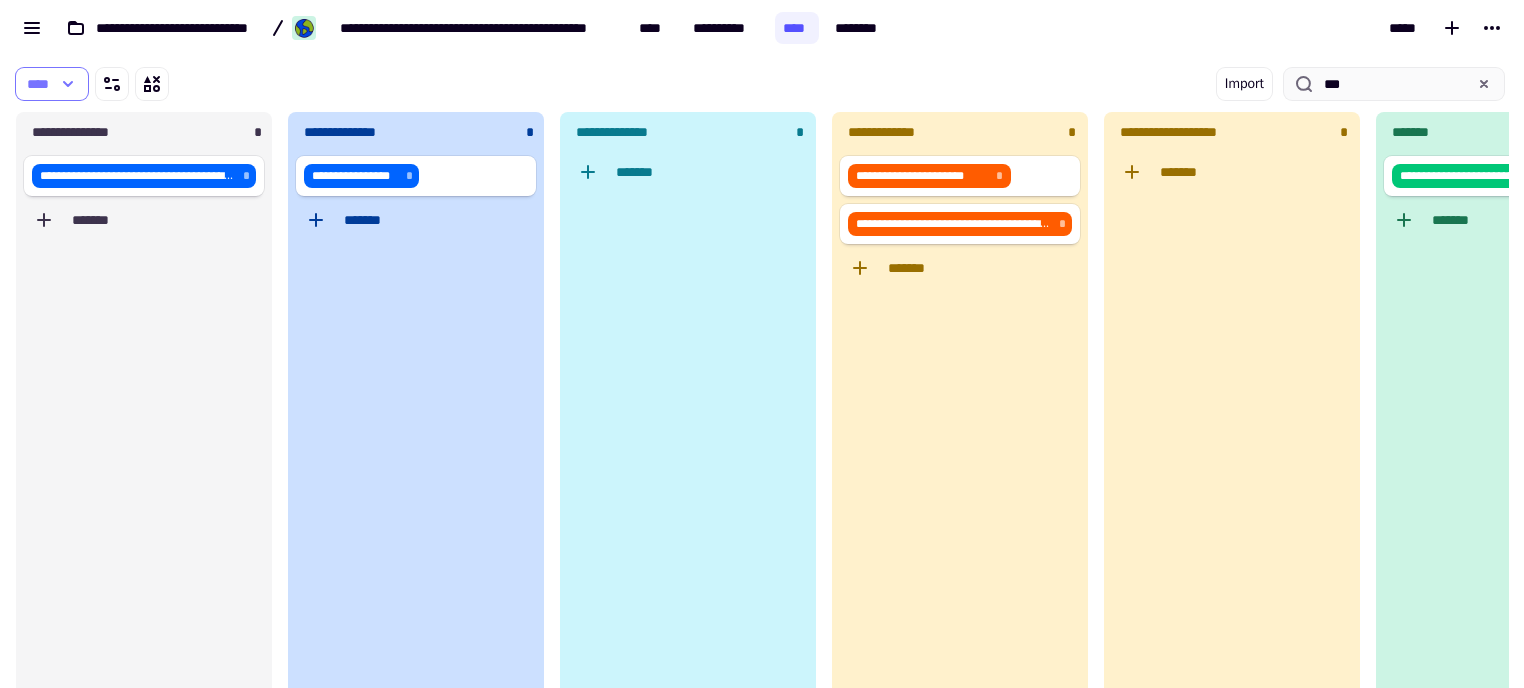 click 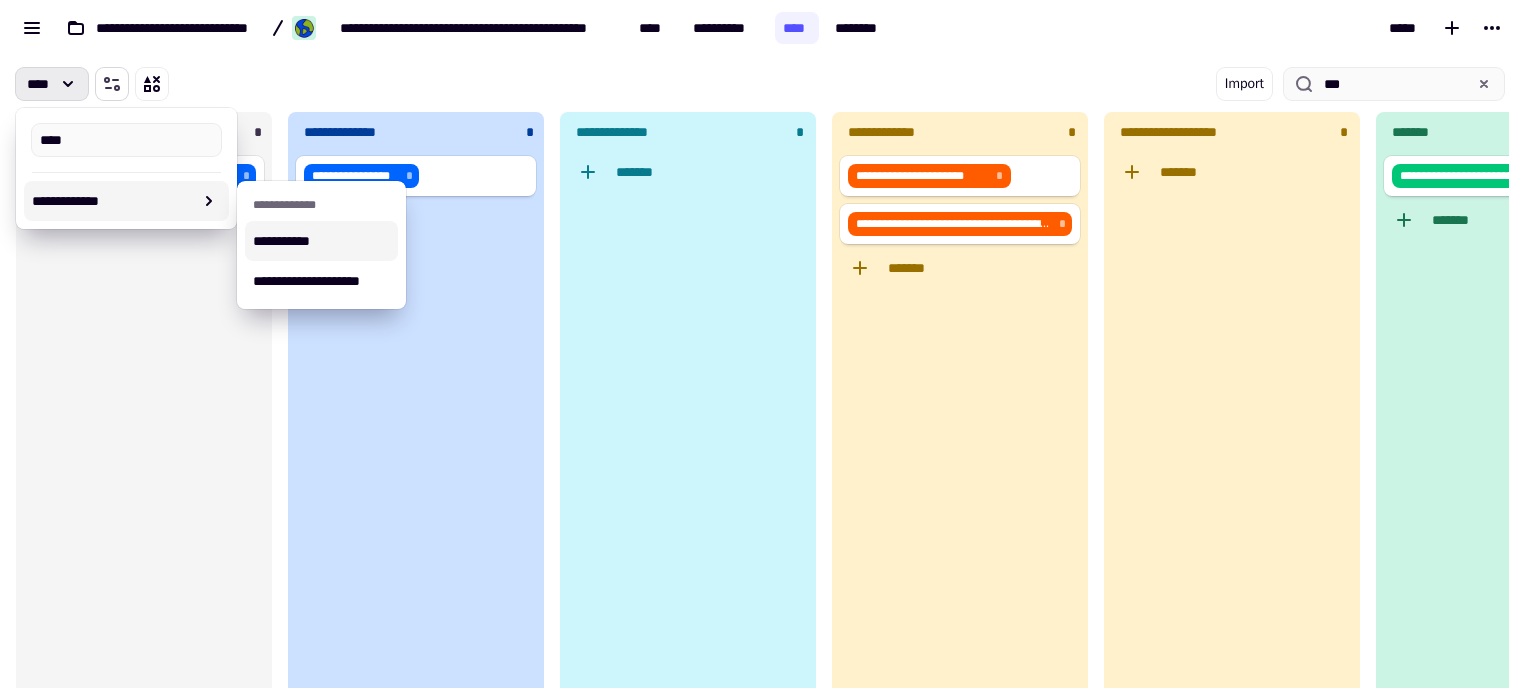 click 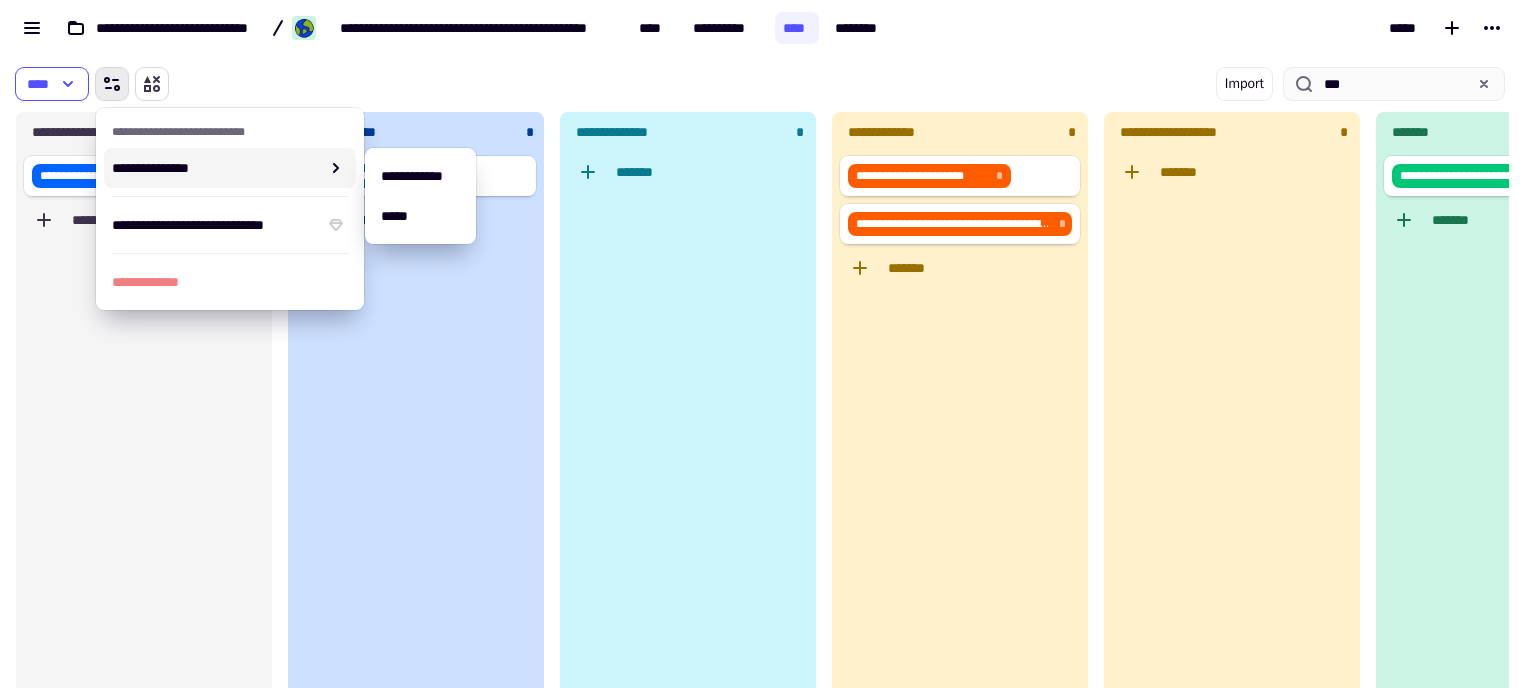 click 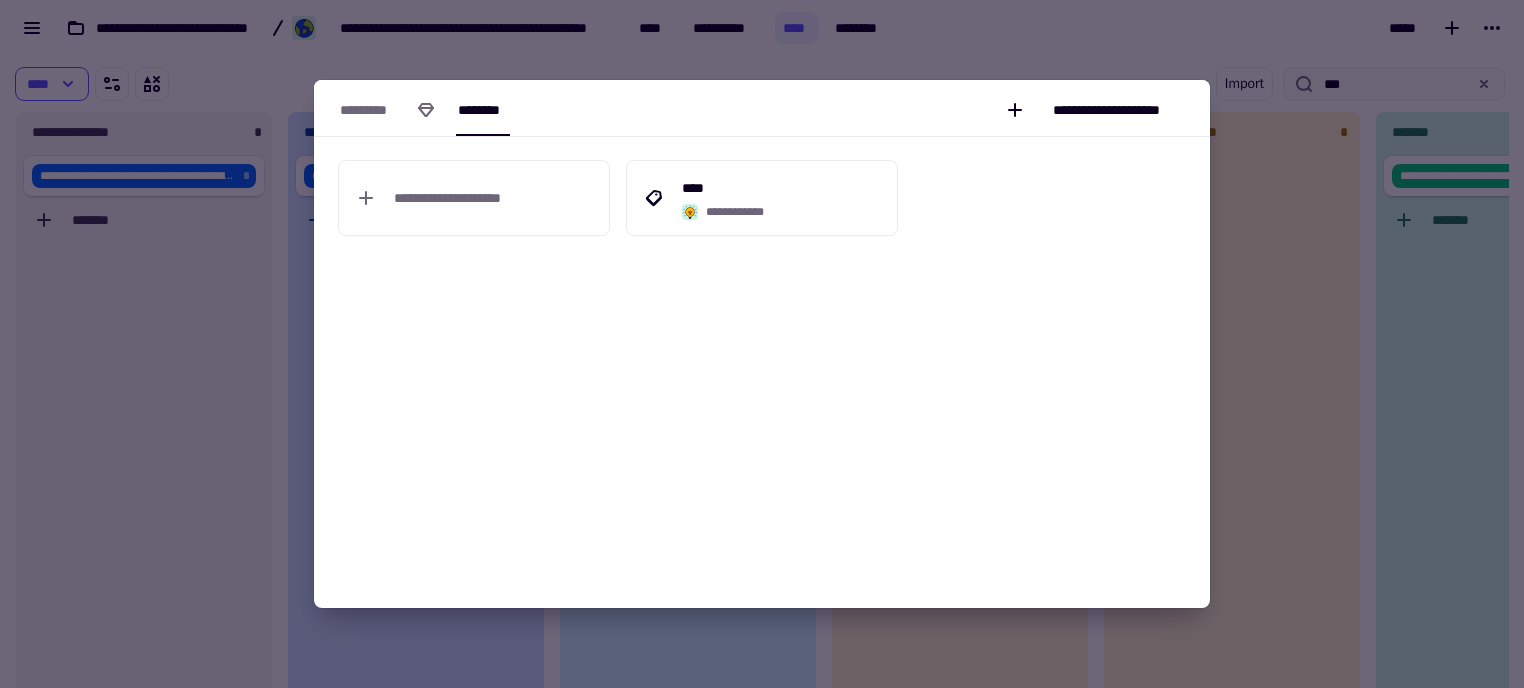 click at bounding box center [762, 344] 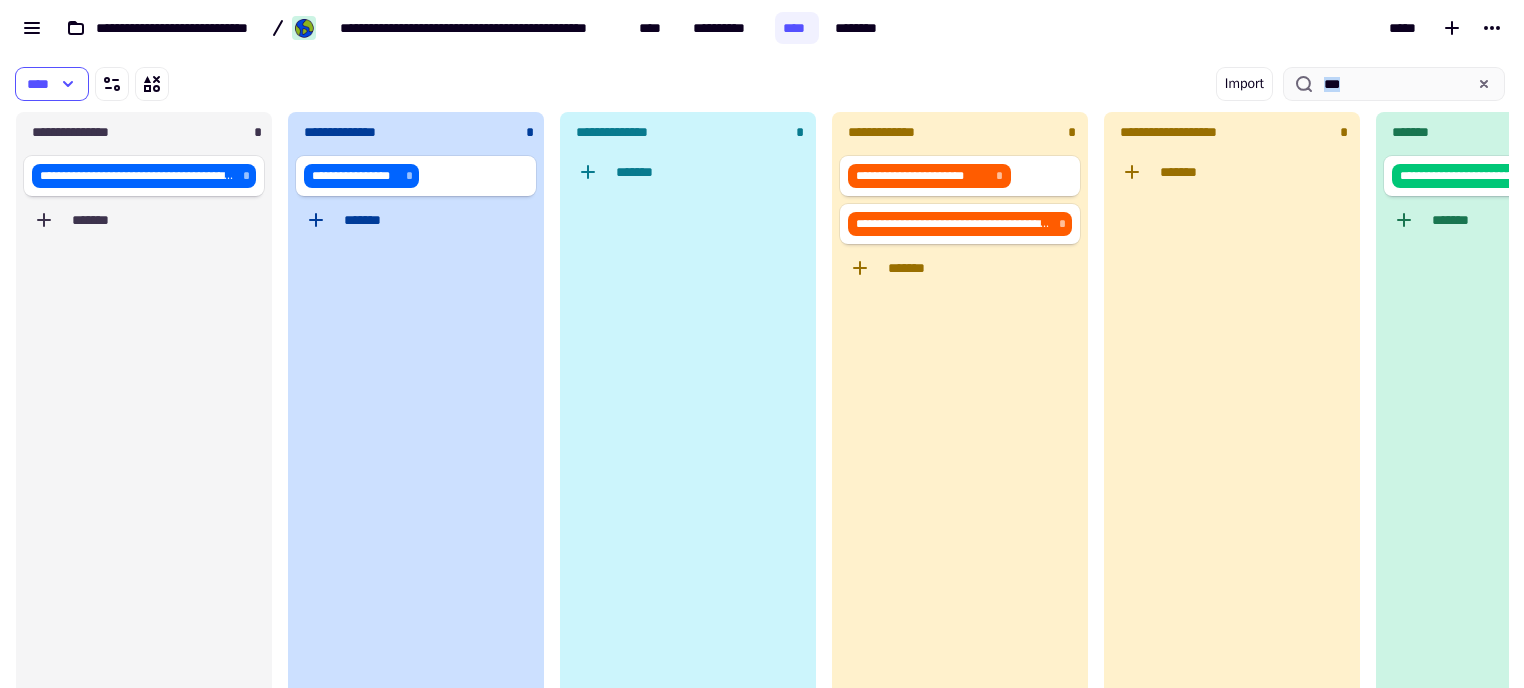 click on "****" at bounding box center [356, 84] 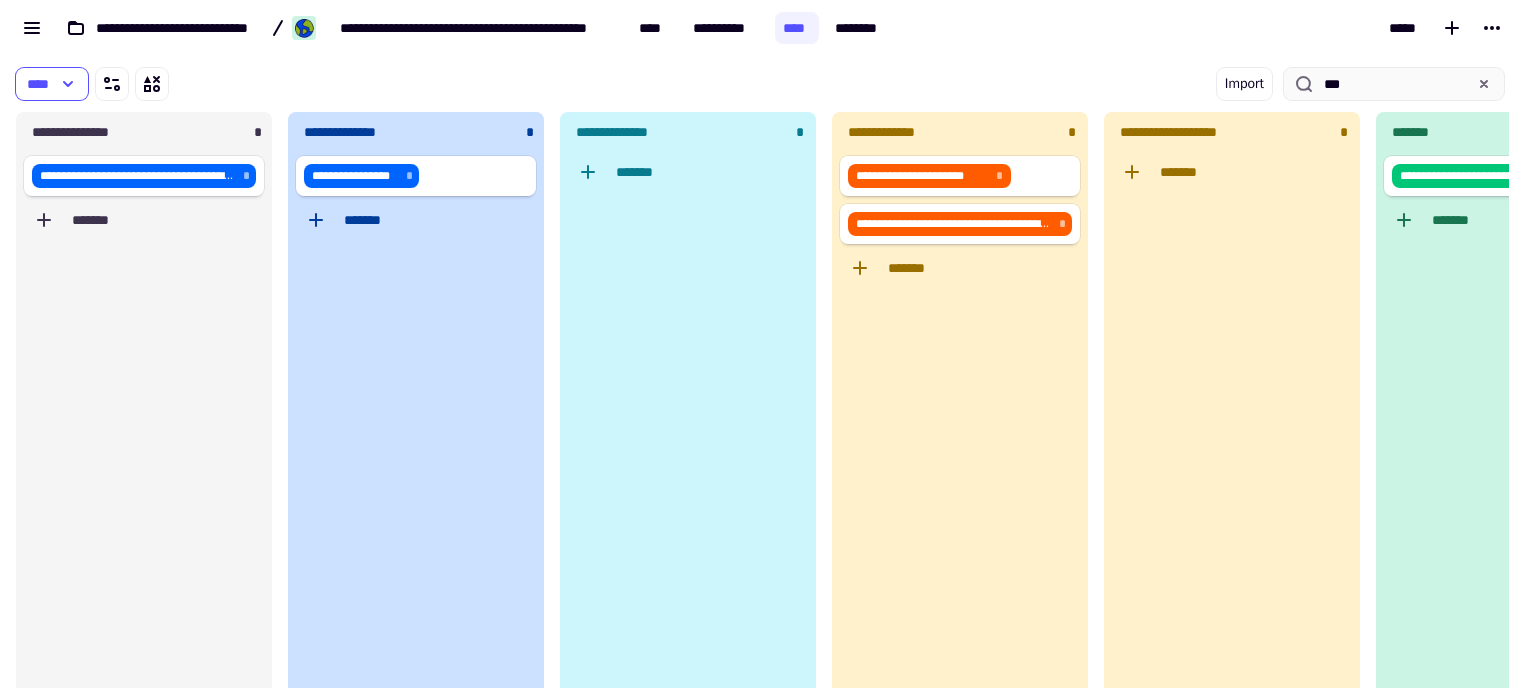 click on "****" at bounding box center (356, 84) 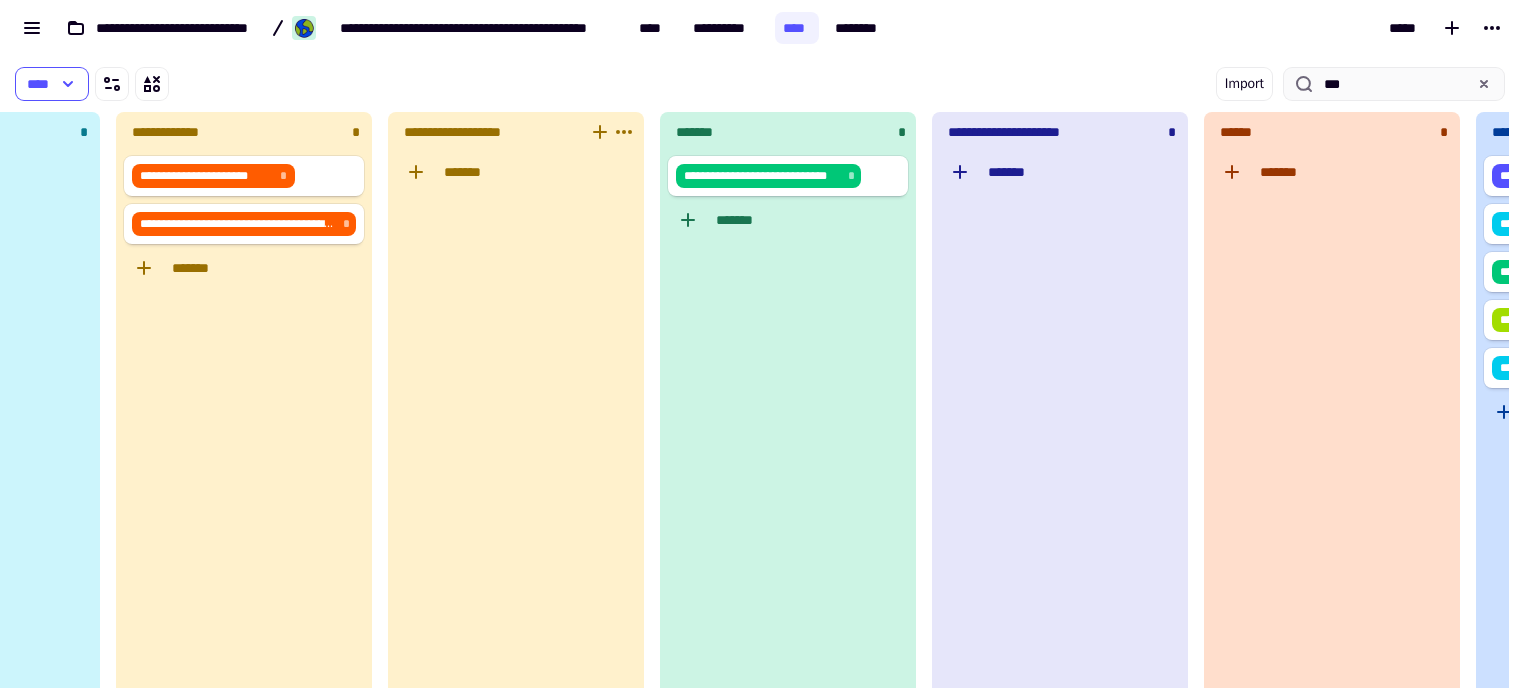 scroll, scrollTop: 0, scrollLeft: 0, axis: both 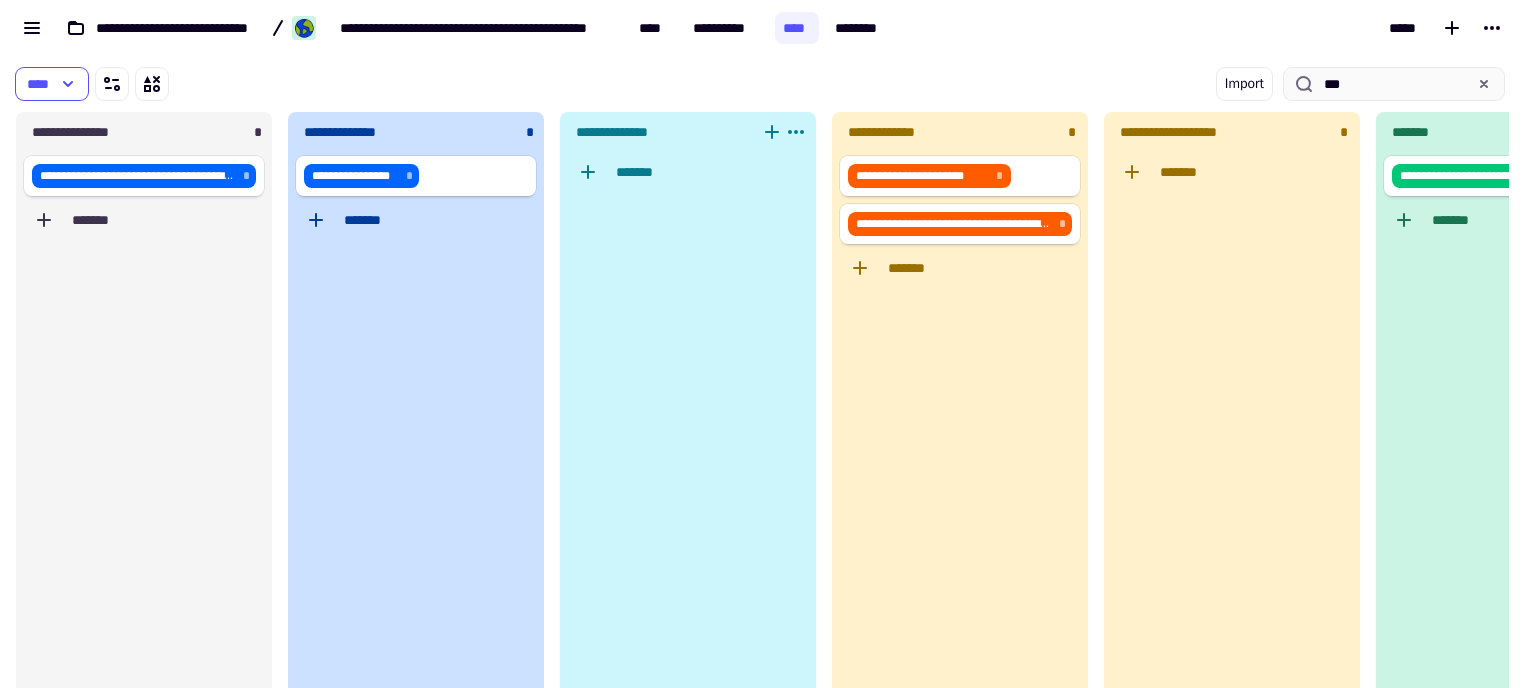 drag, startPoint x: 563, startPoint y: 375, endPoint x: 201, endPoint y: 395, distance: 362.55206 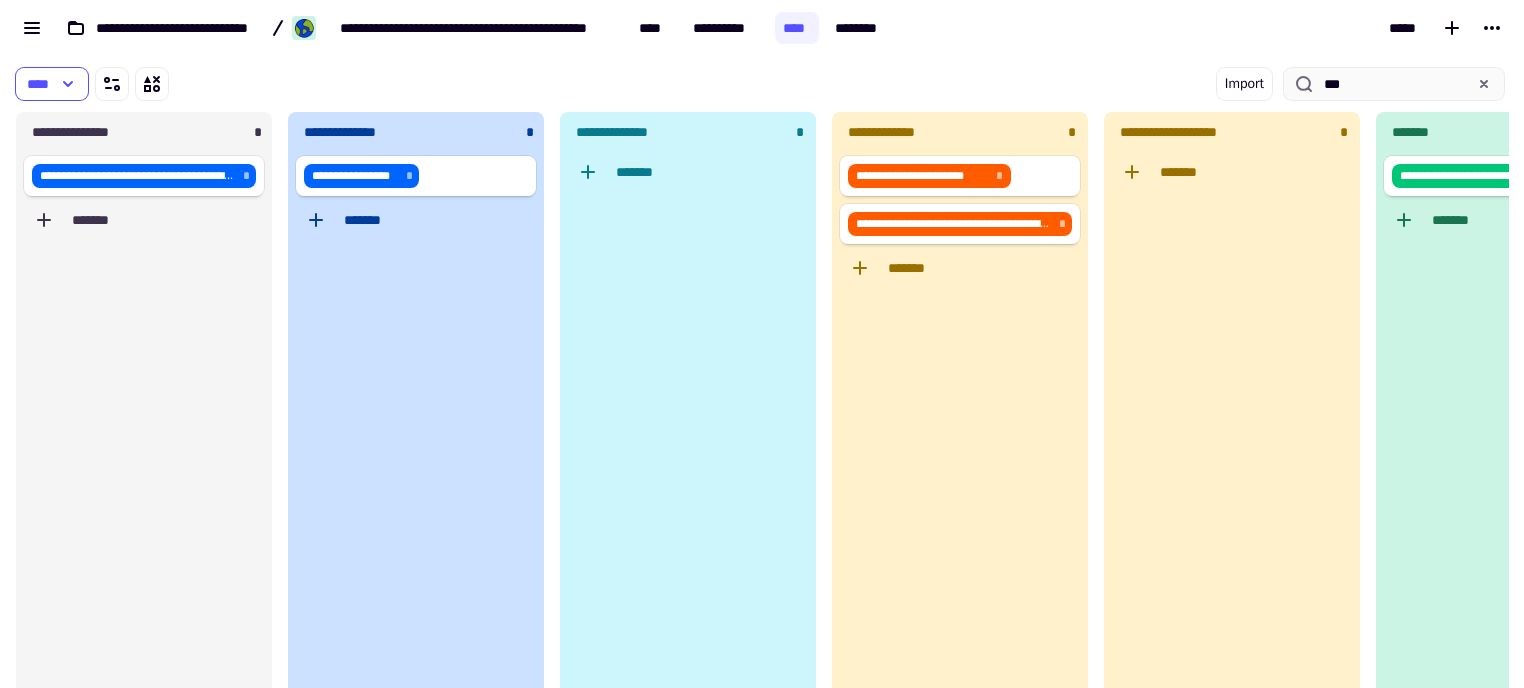 click on "****" at bounding box center [356, 84] 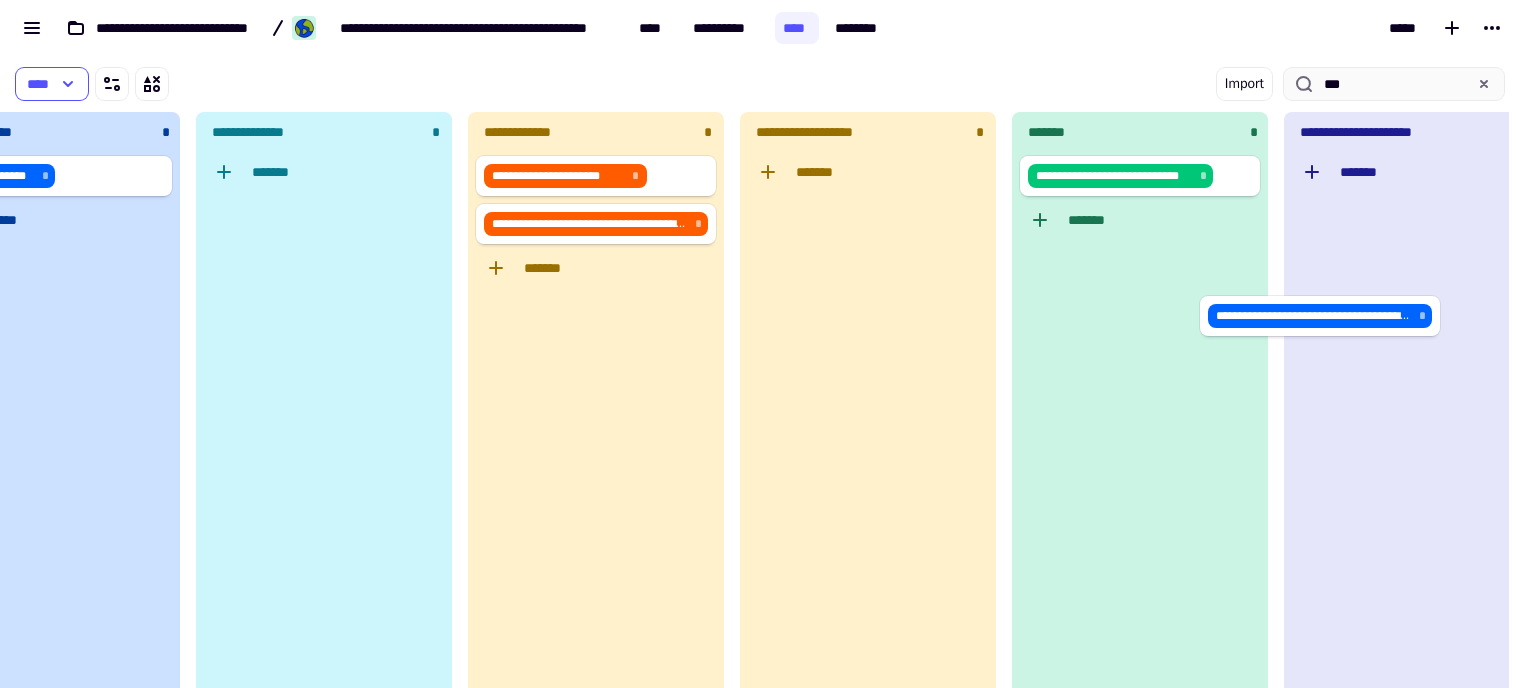 scroll, scrollTop: 0, scrollLeft: 368, axis: horizontal 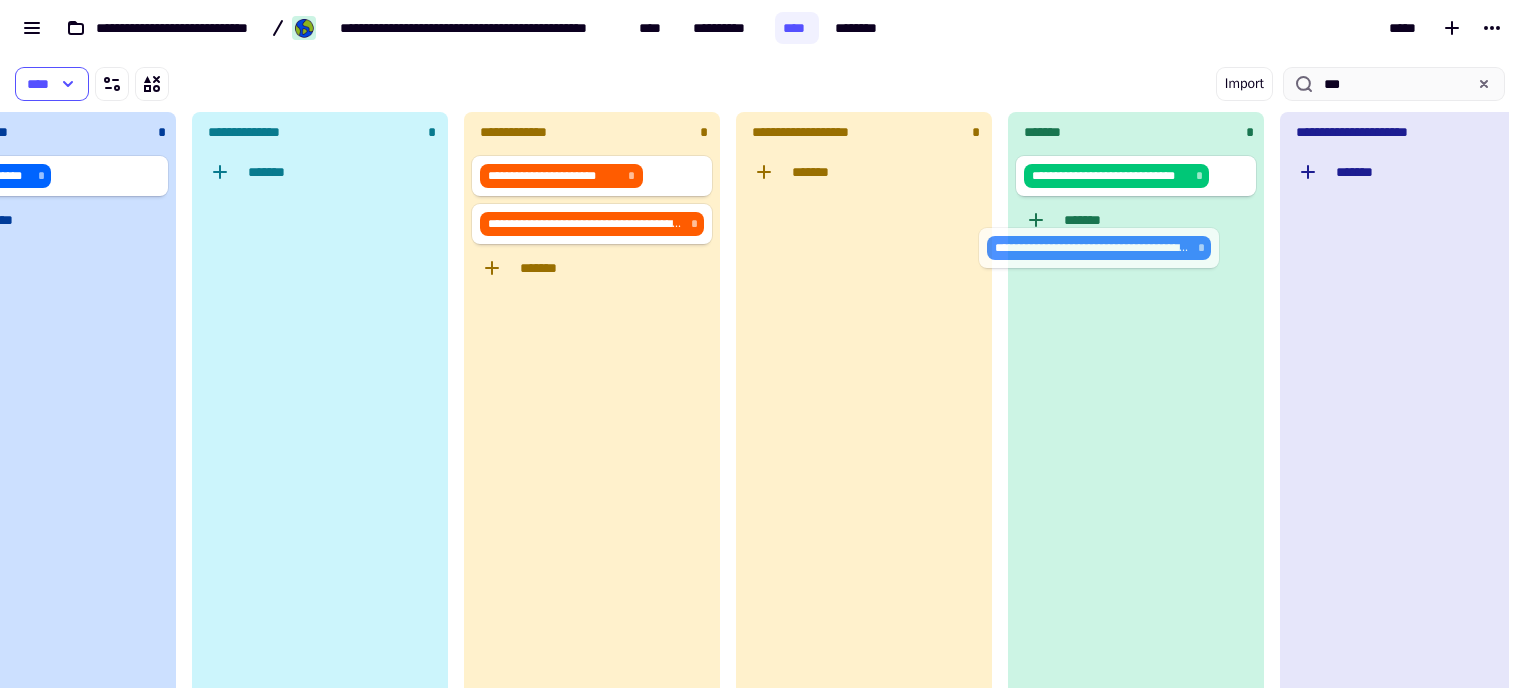 drag, startPoint x: 185, startPoint y: 172, endPoint x: 1156, endPoint y: 247, distance: 973.8922 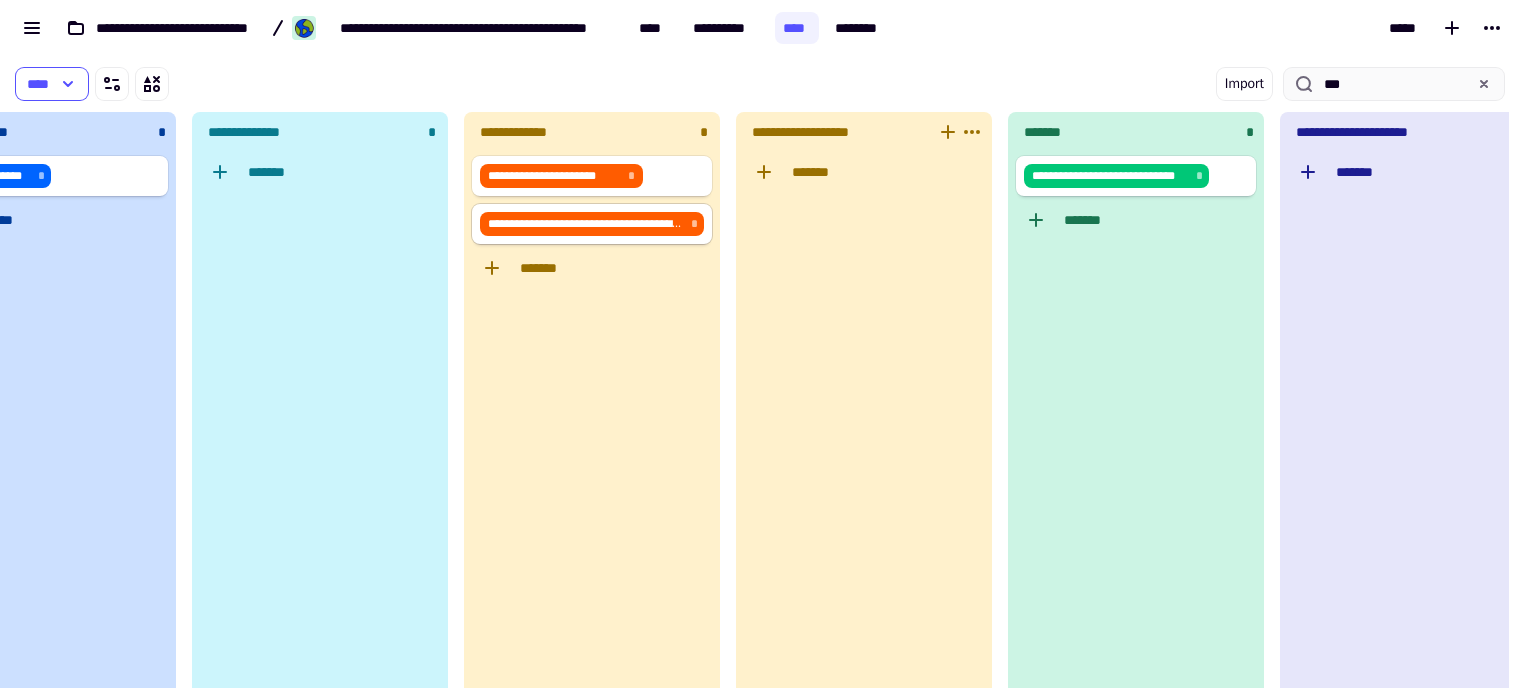 scroll, scrollTop: 0, scrollLeft: 156, axis: horizontal 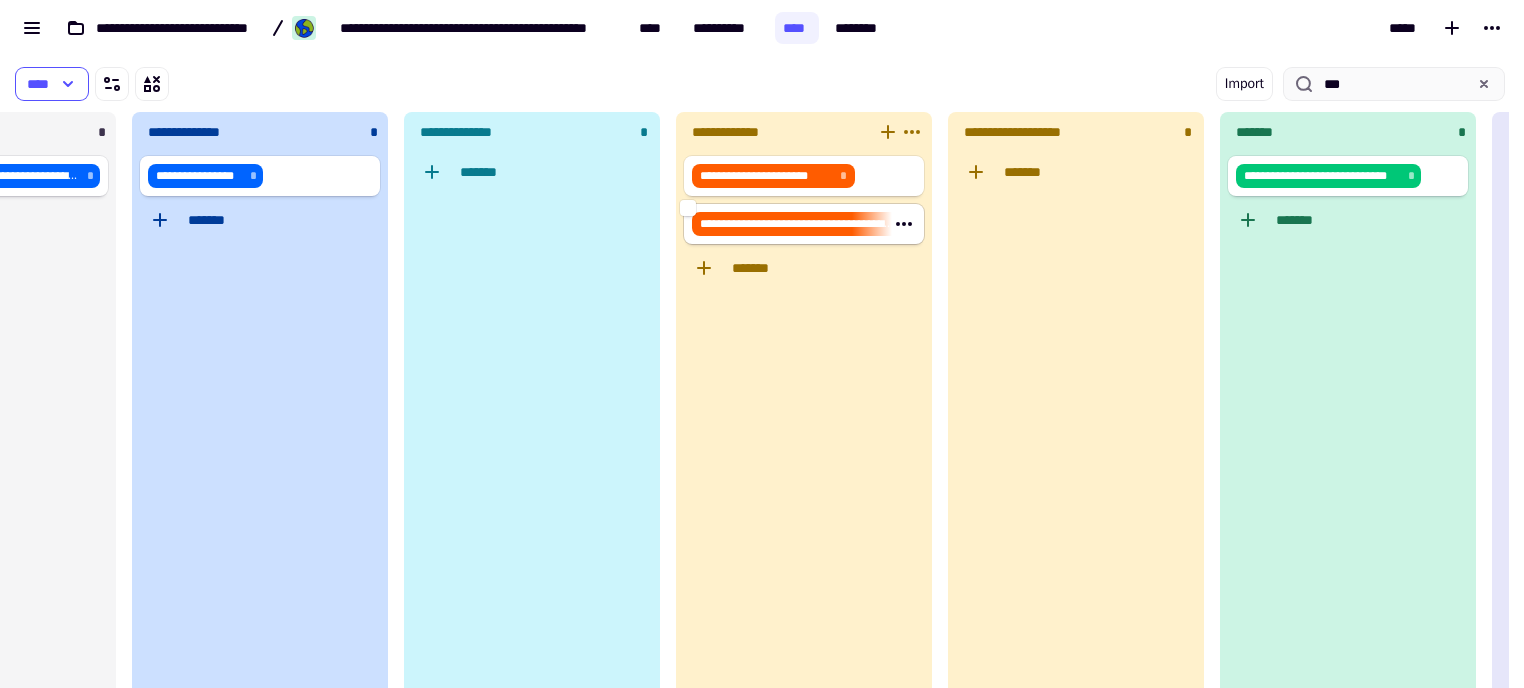 drag, startPoint x: 886, startPoint y: 208, endPoint x: 622, endPoint y: 206, distance: 264.00757 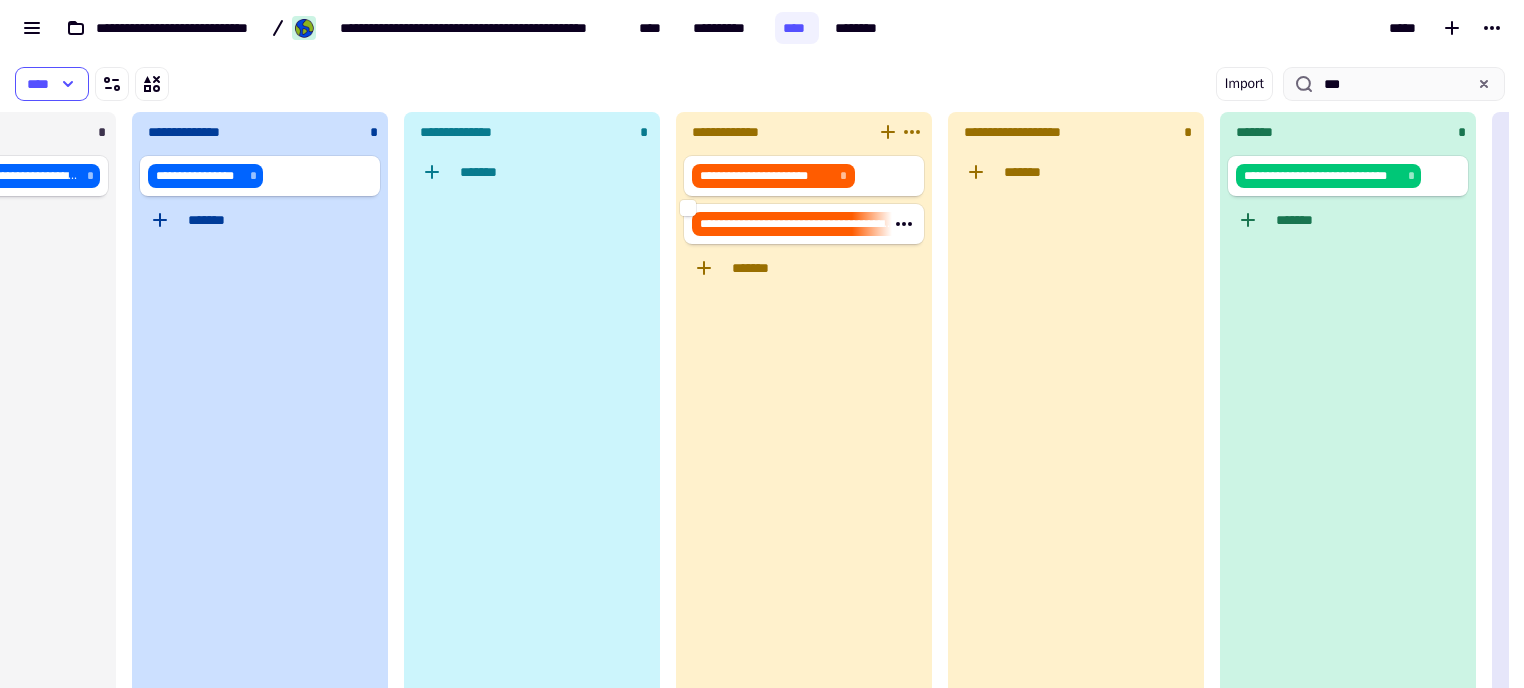 scroll, scrollTop: 0, scrollLeft: 0, axis: both 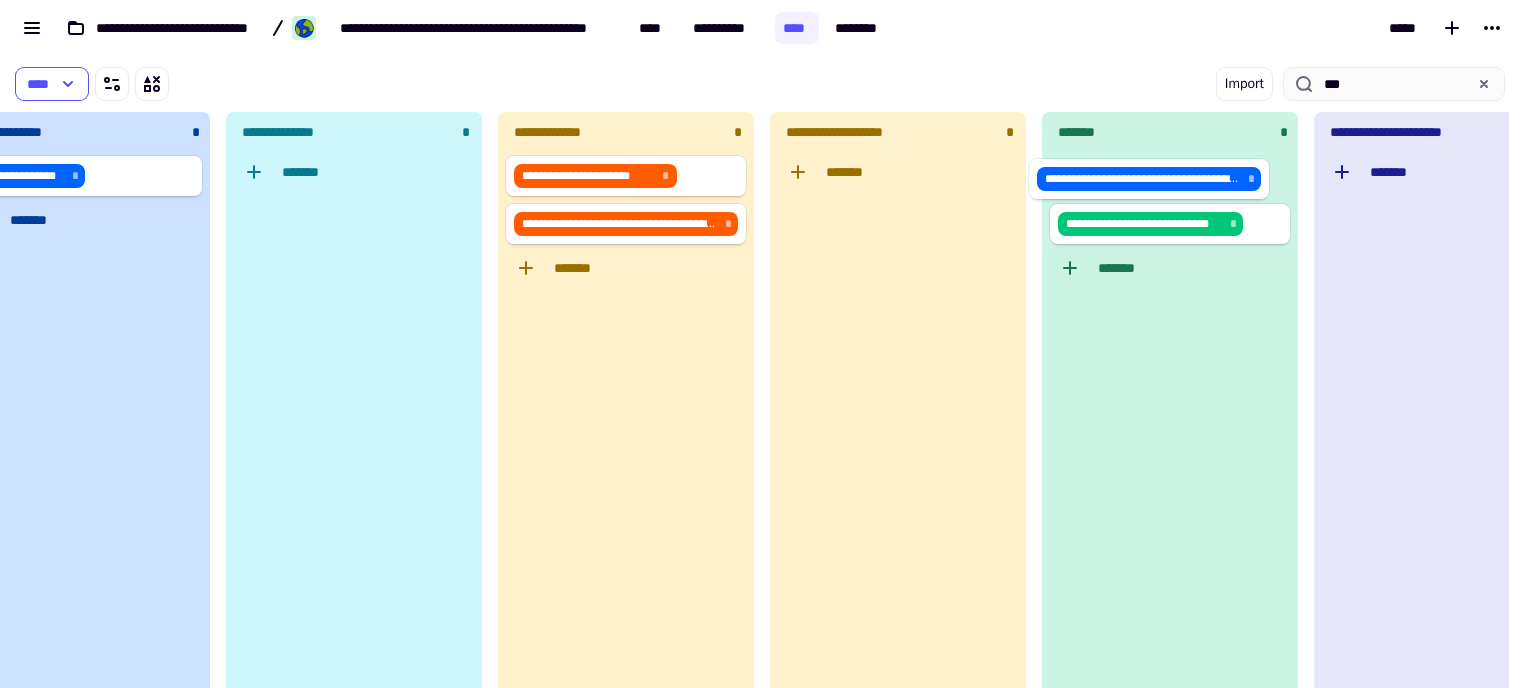 drag, startPoint x: 157, startPoint y: 168, endPoint x: 1198, endPoint y: 171, distance: 1041.0043 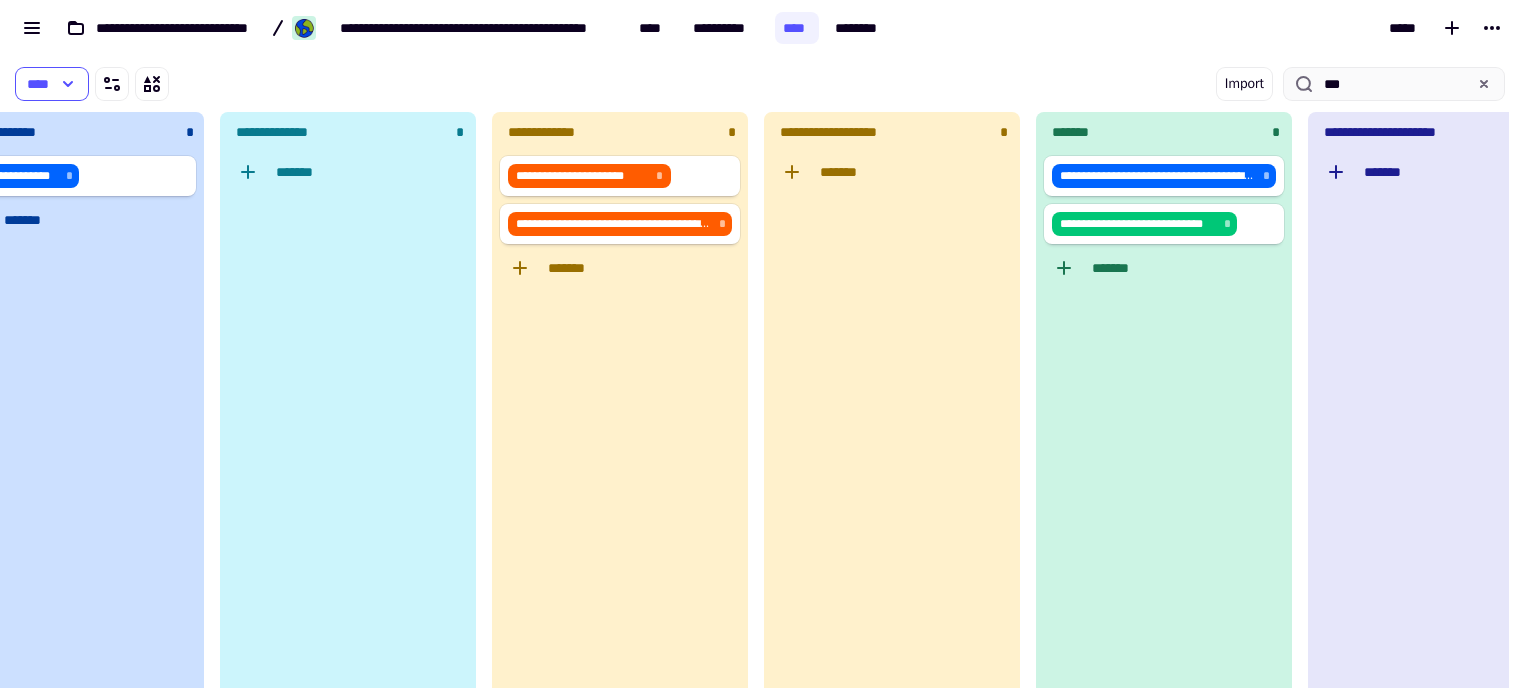 type 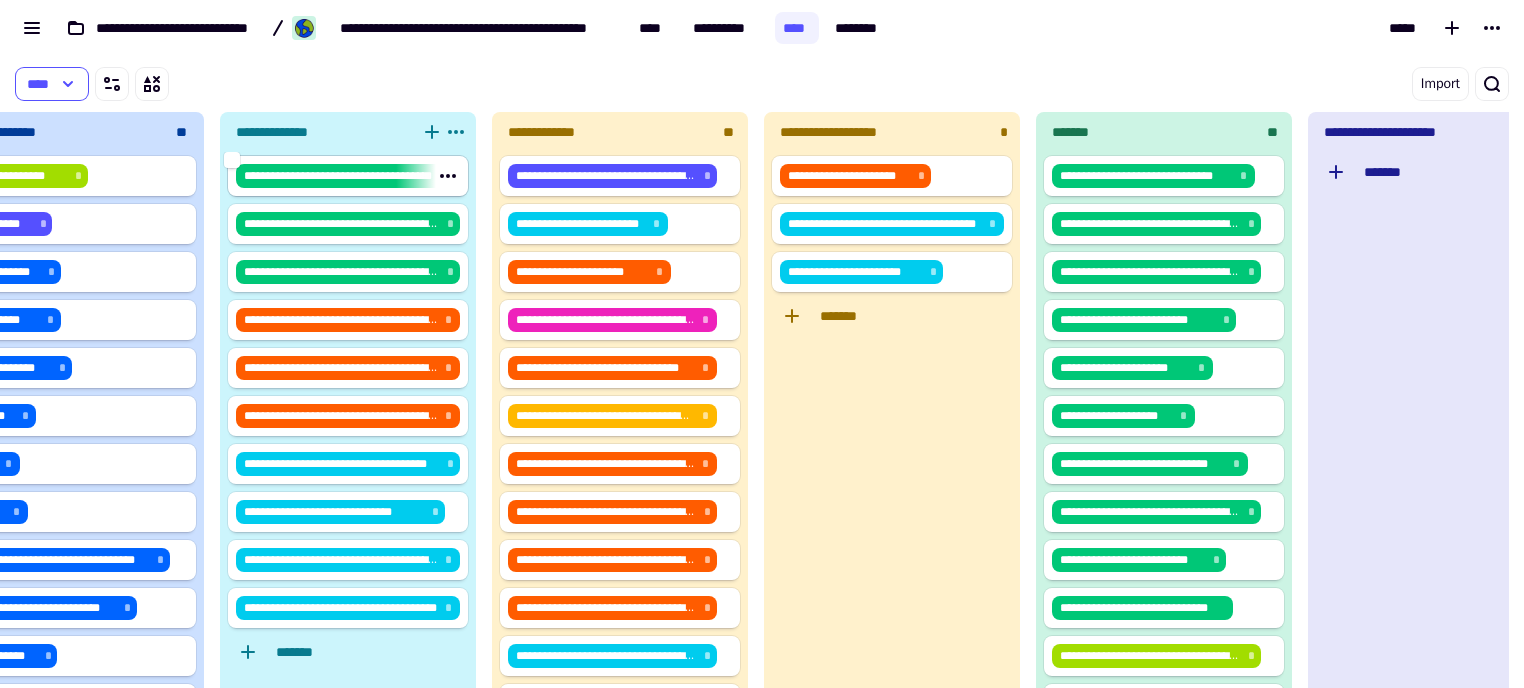 drag, startPoint x: 896, startPoint y: 188, endPoint x: 364, endPoint y: 183, distance: 532.0235 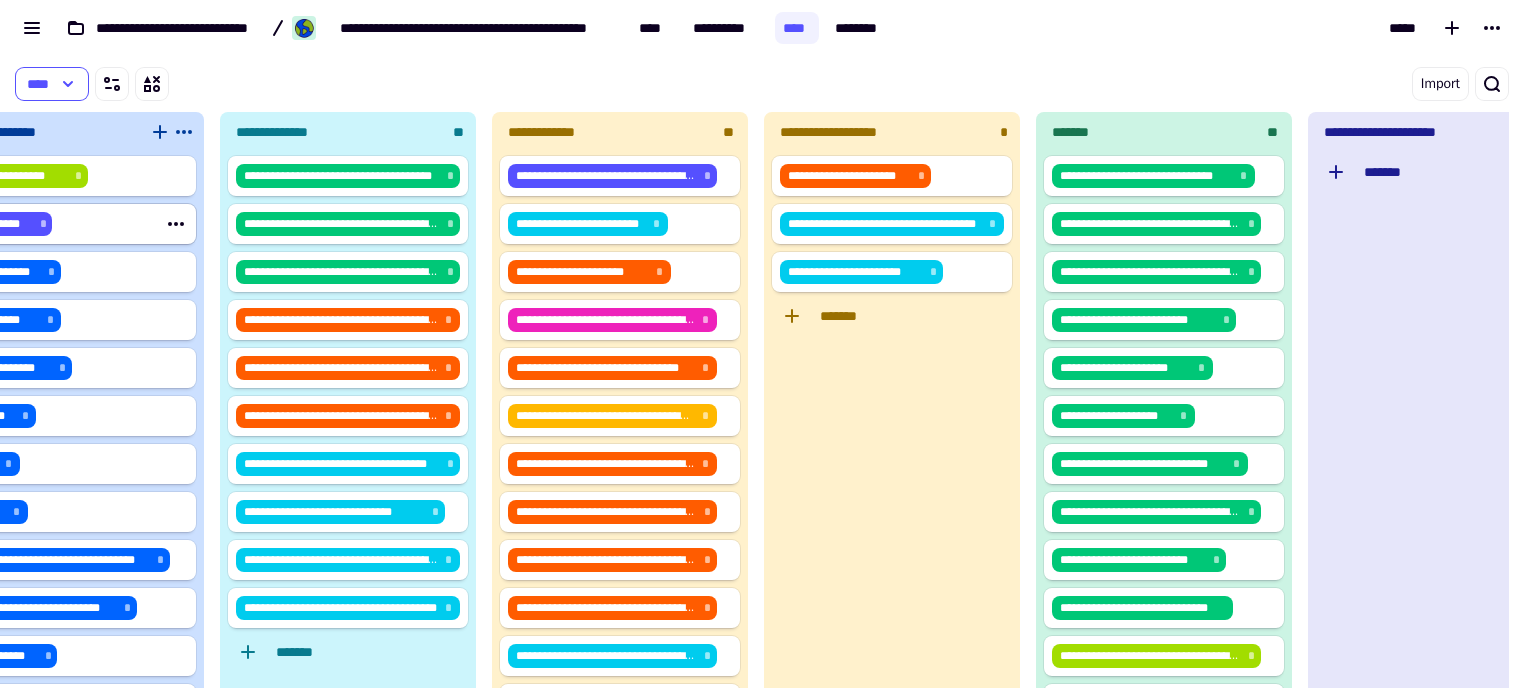 scroll, scrollTop: 0, scrollLeft: 0, axis: both 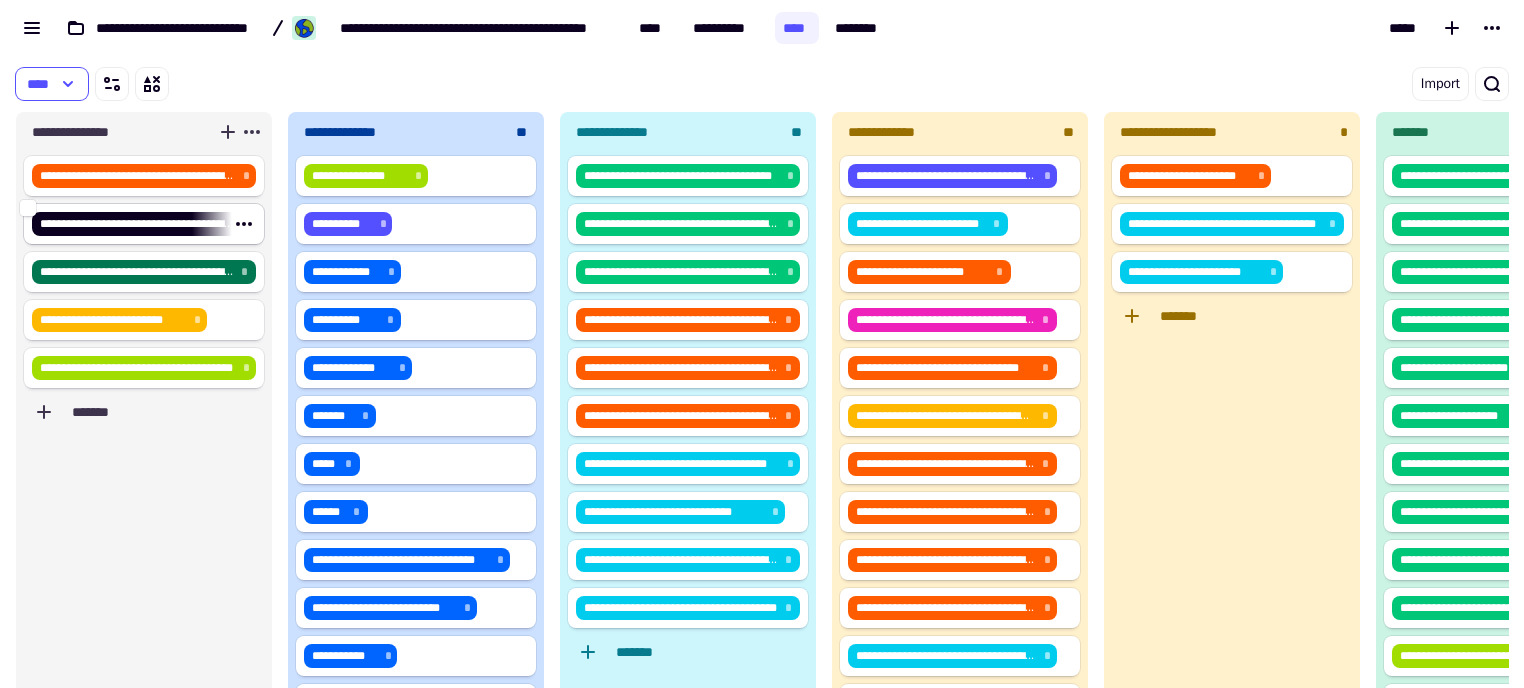 drag, startPoint x: 475, startPoint y: 266, endPoint x: 190, endPoint y: 235, distance: 286.681 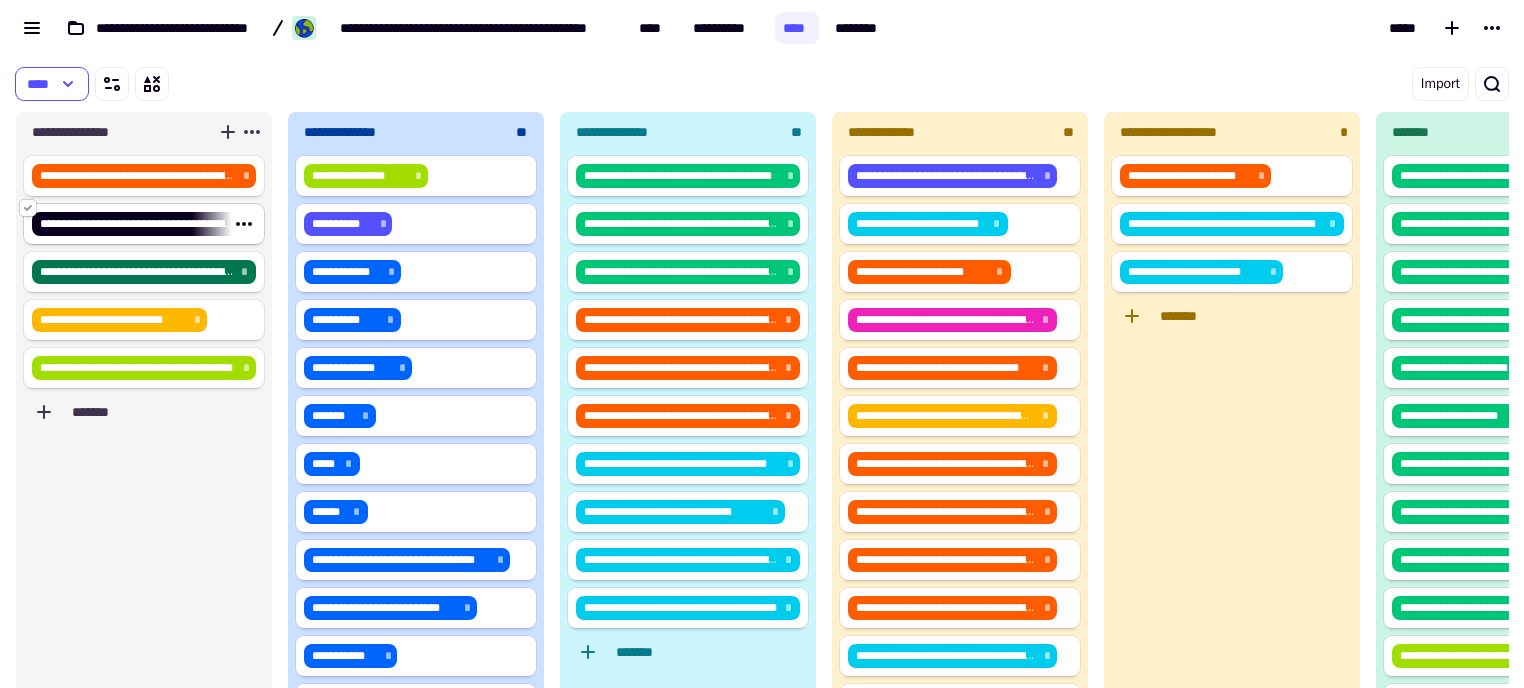 click 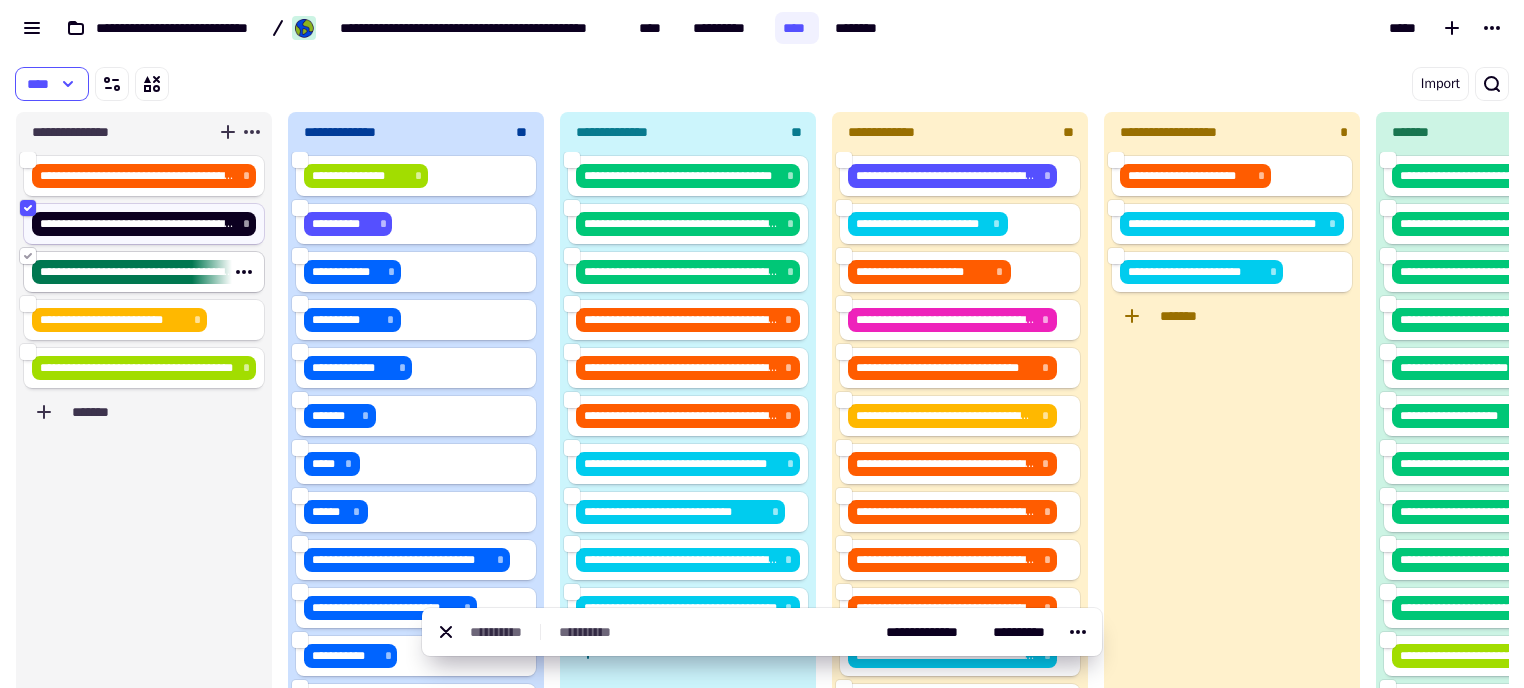 click 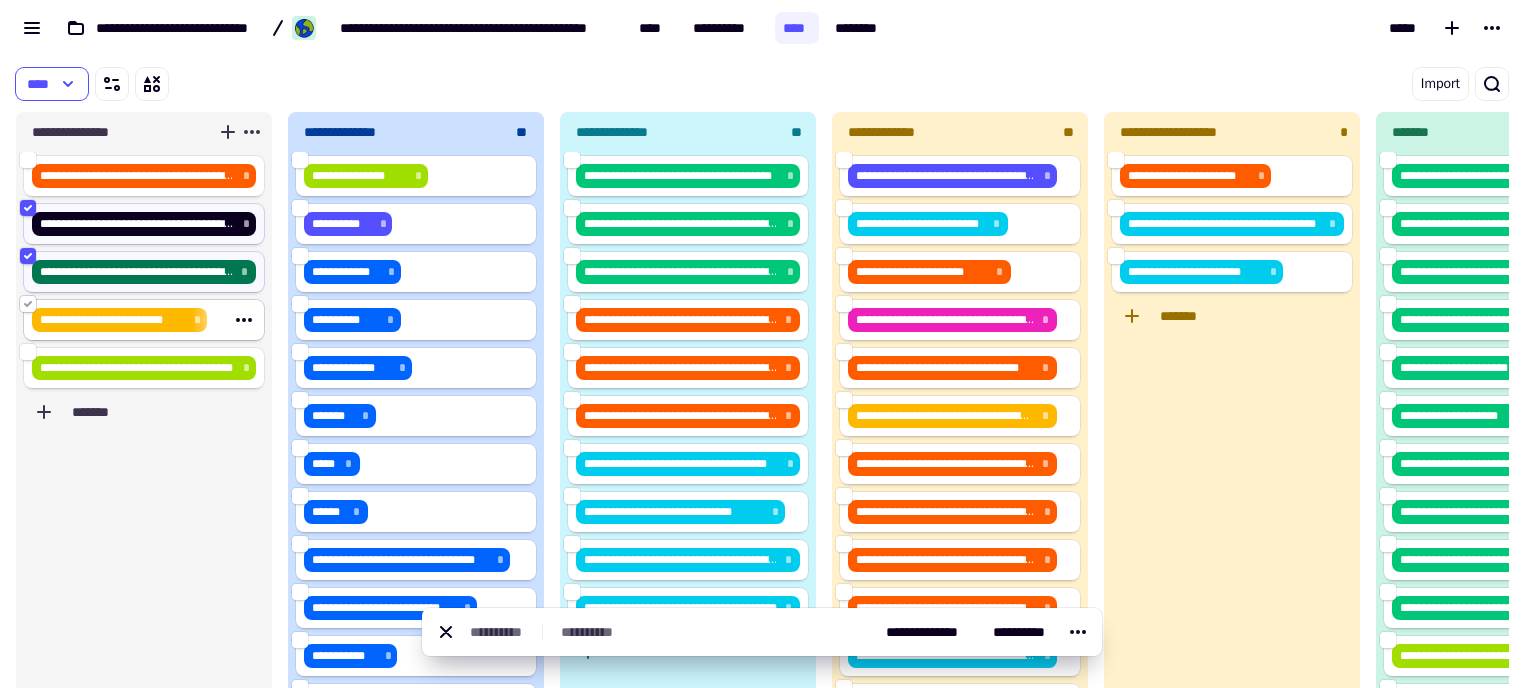 click 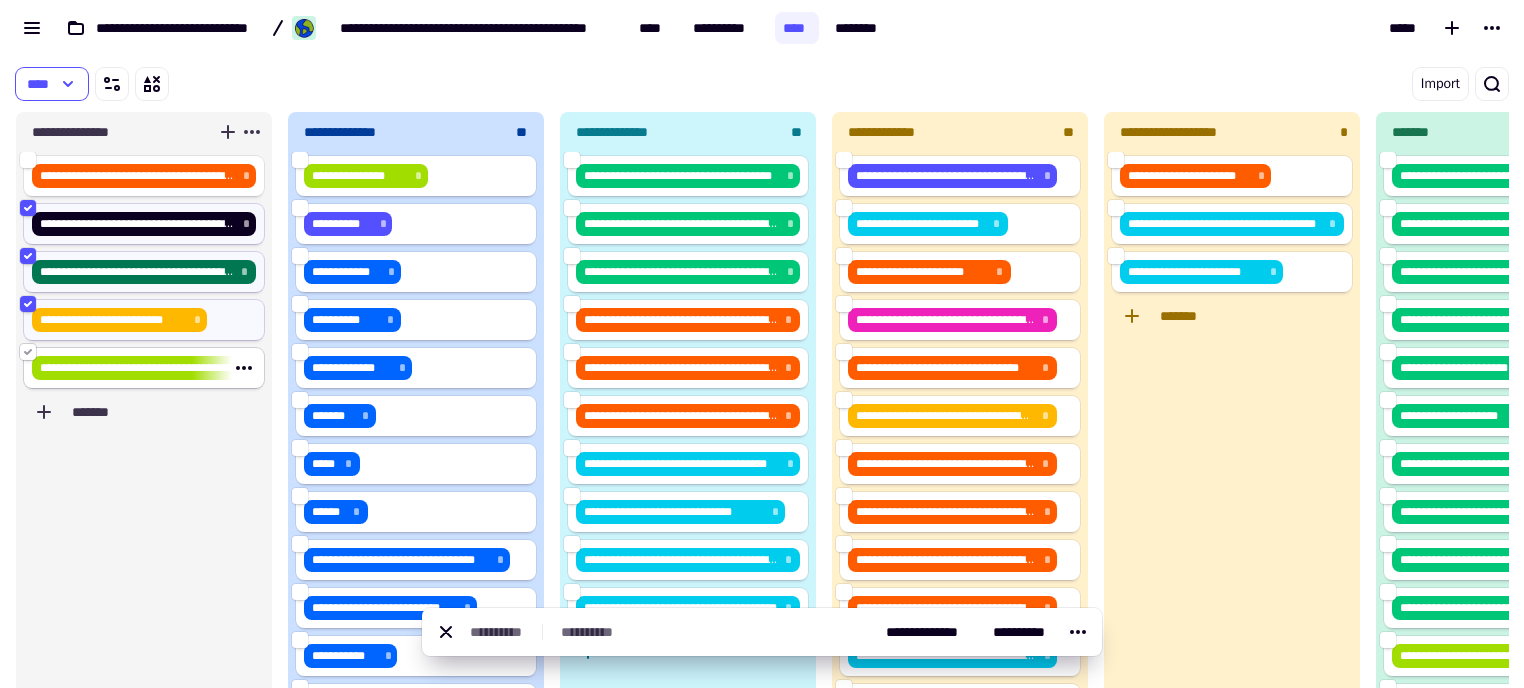 click 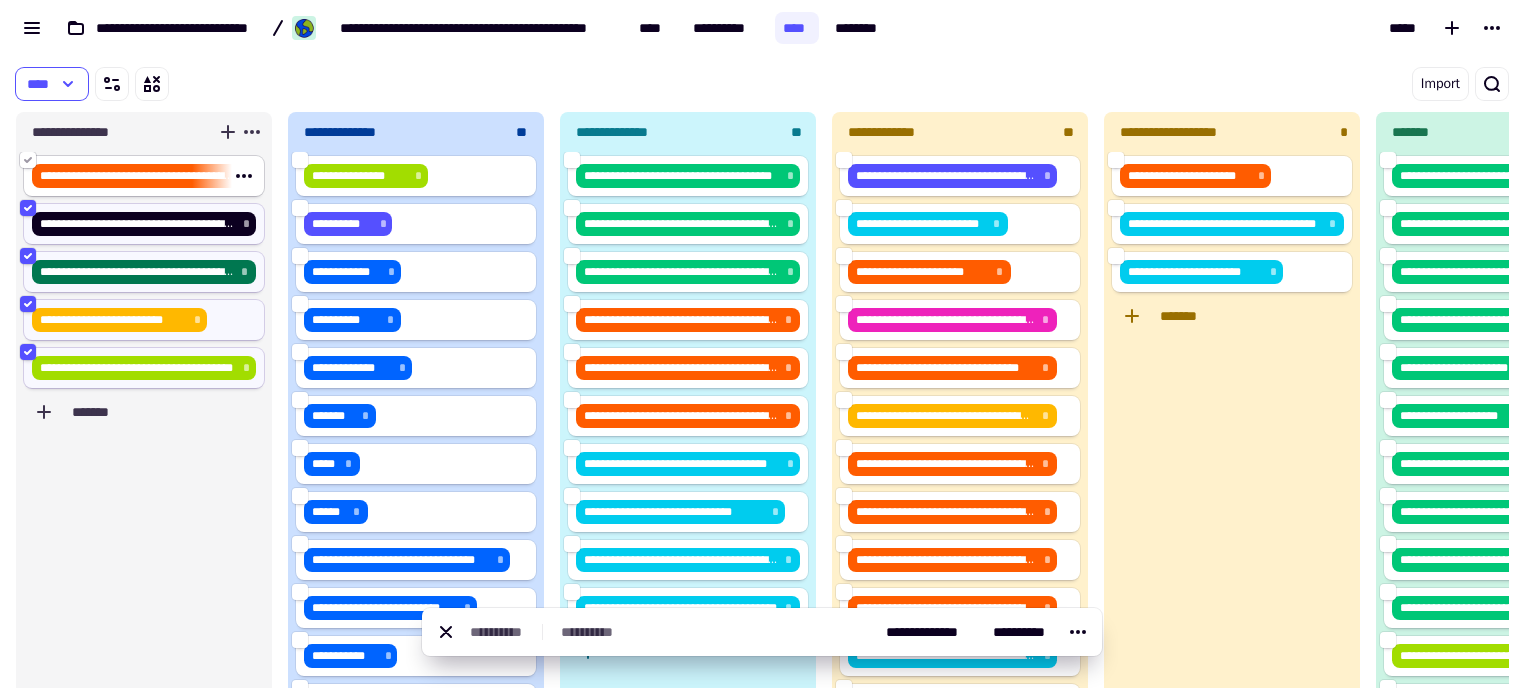 click 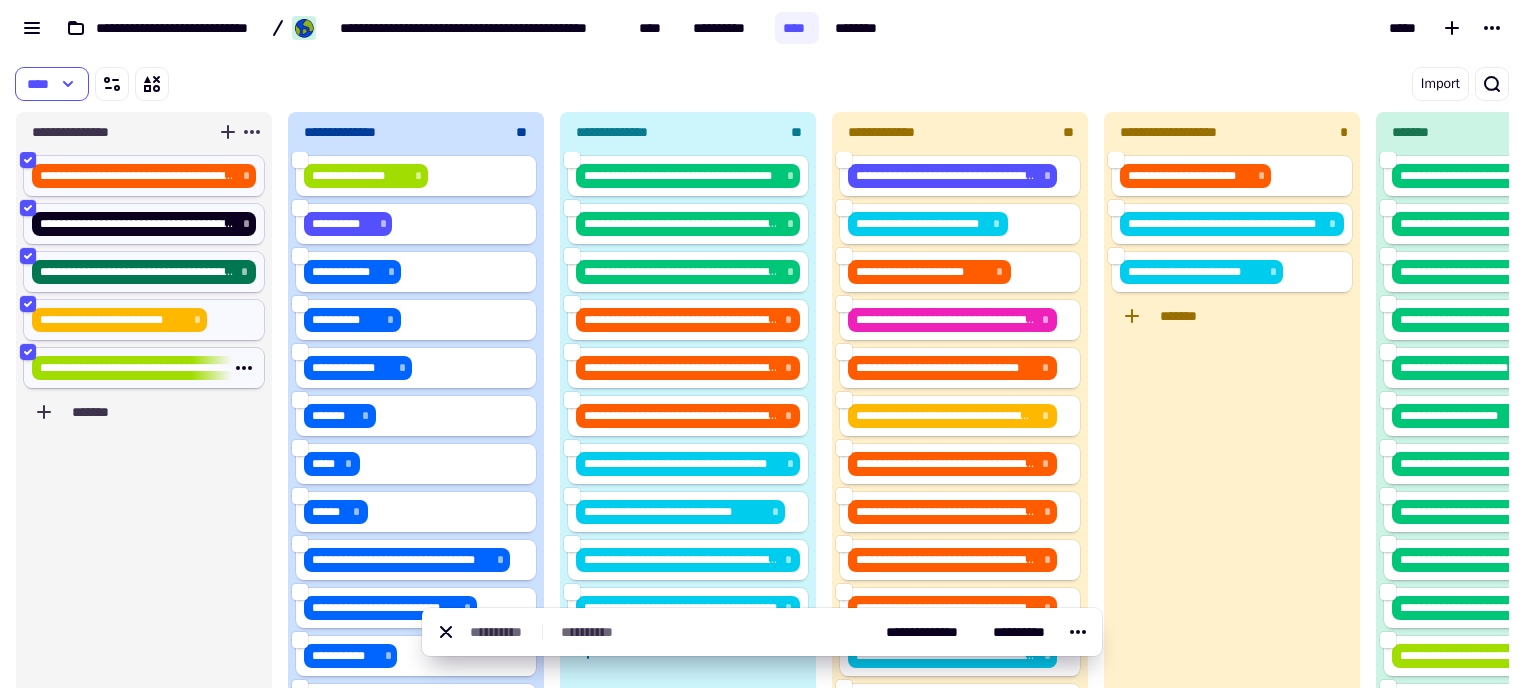 click 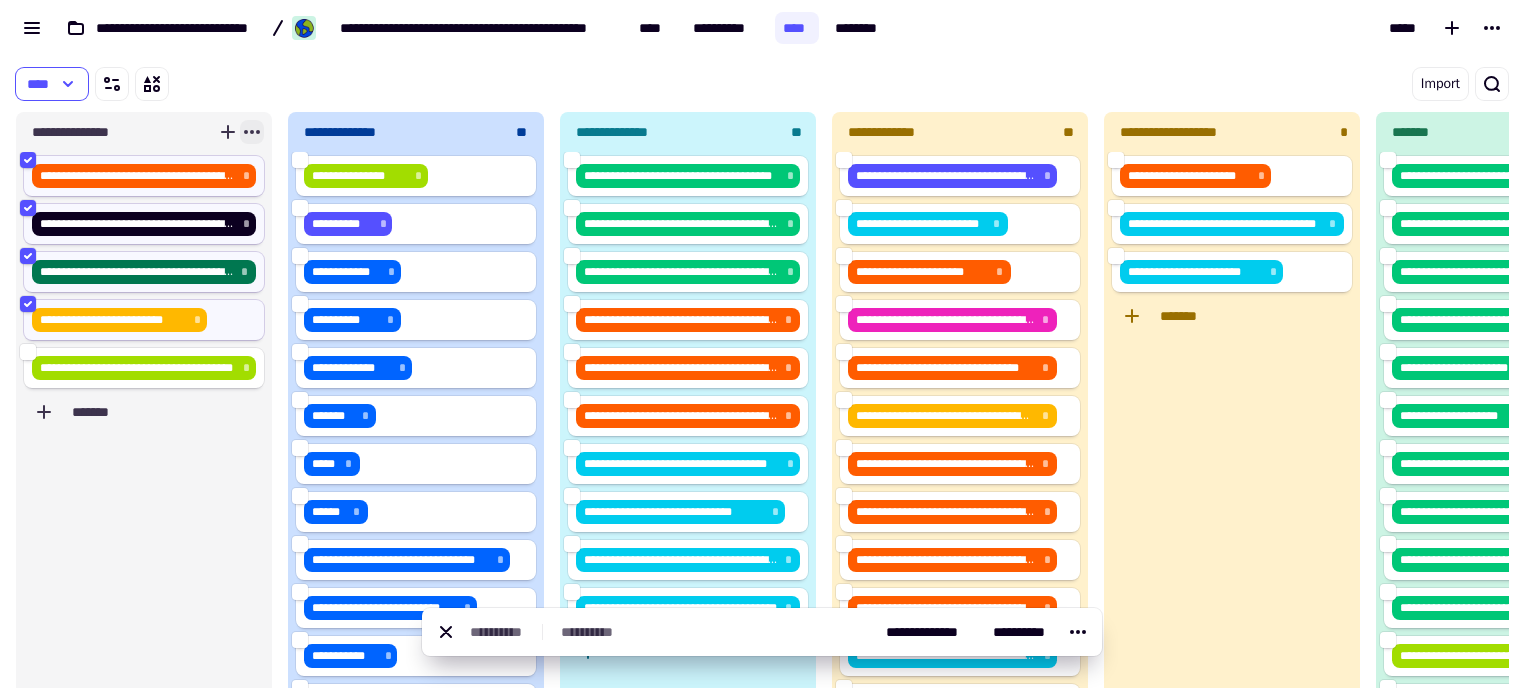 click 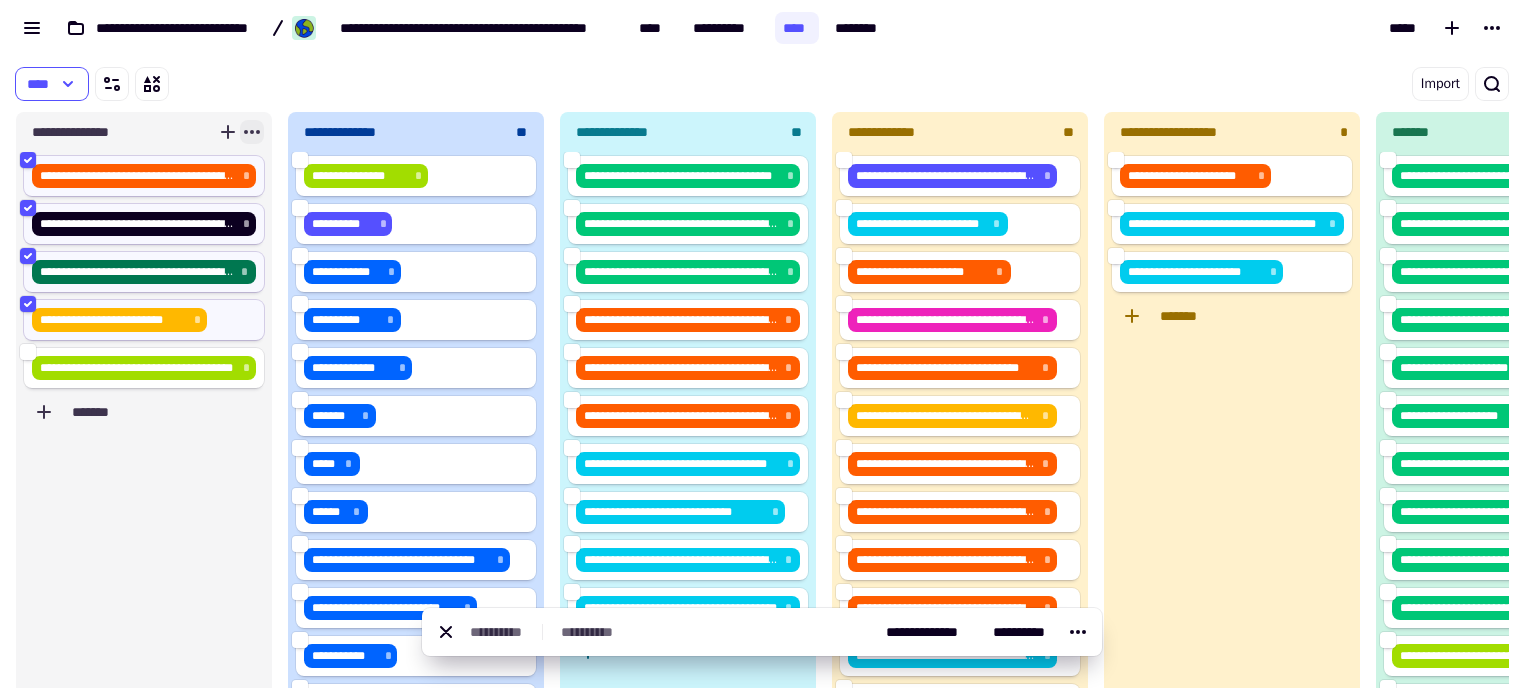 click 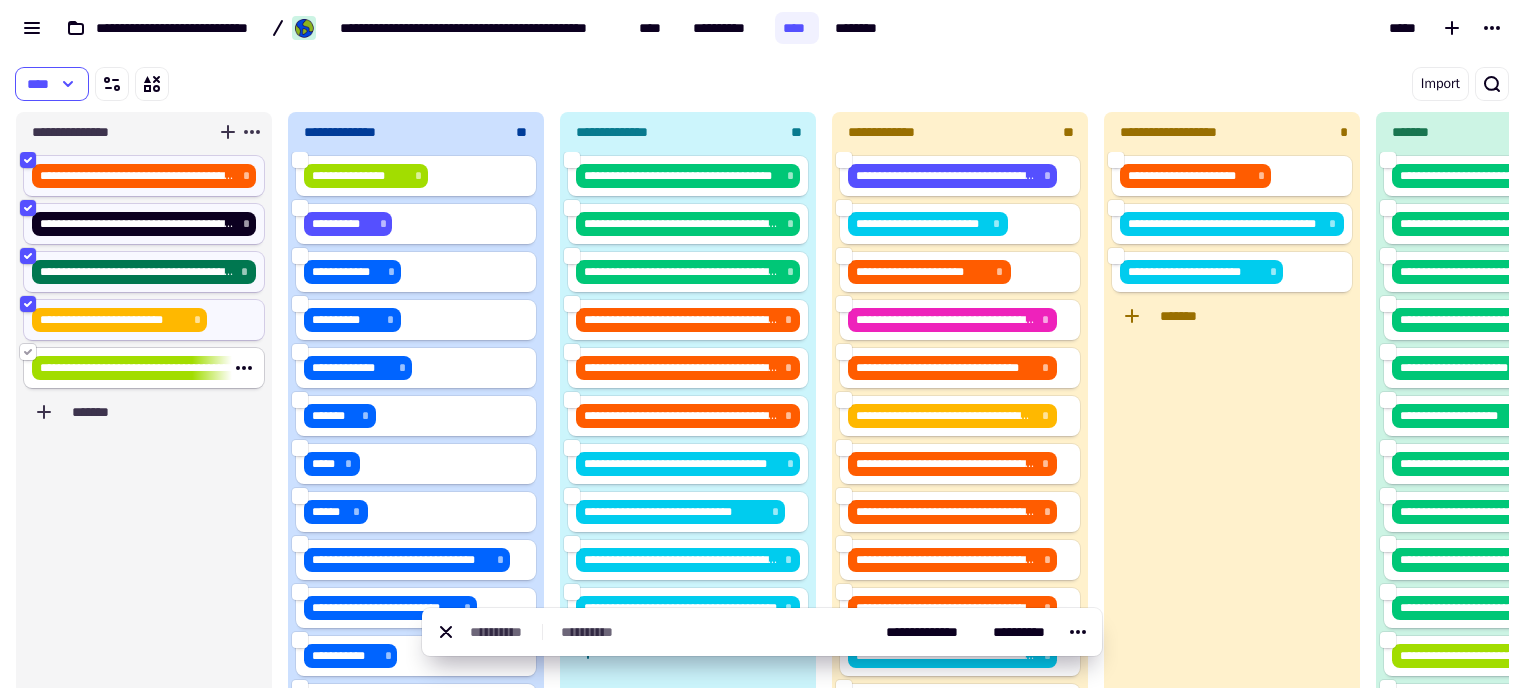 click 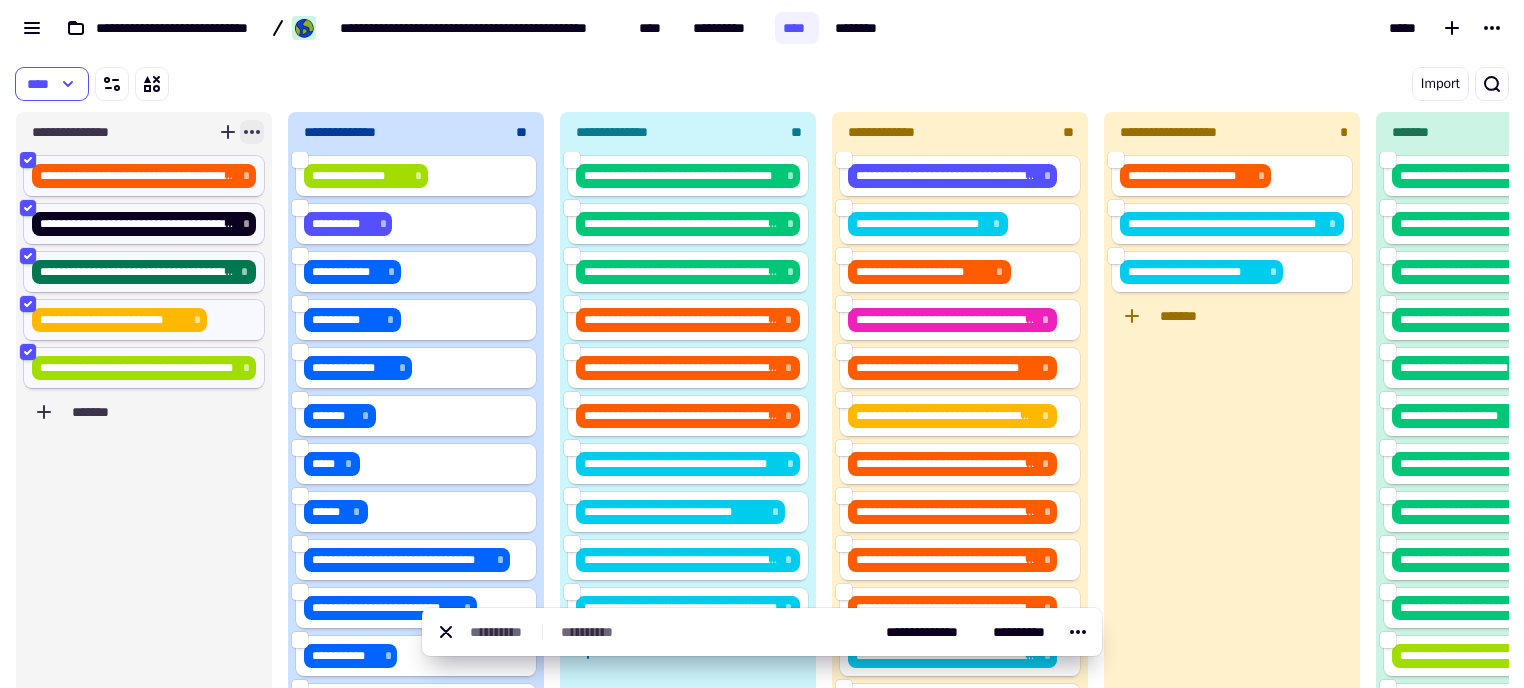 click 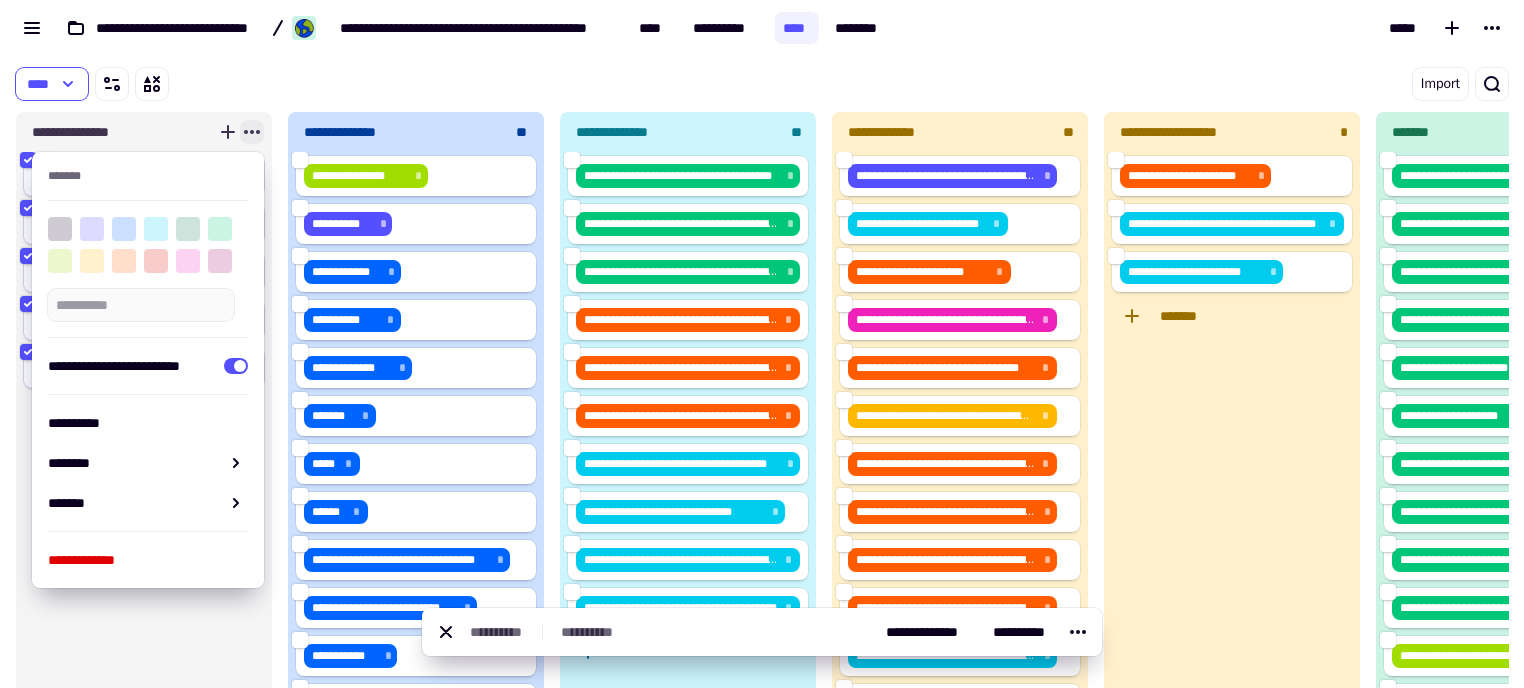 click 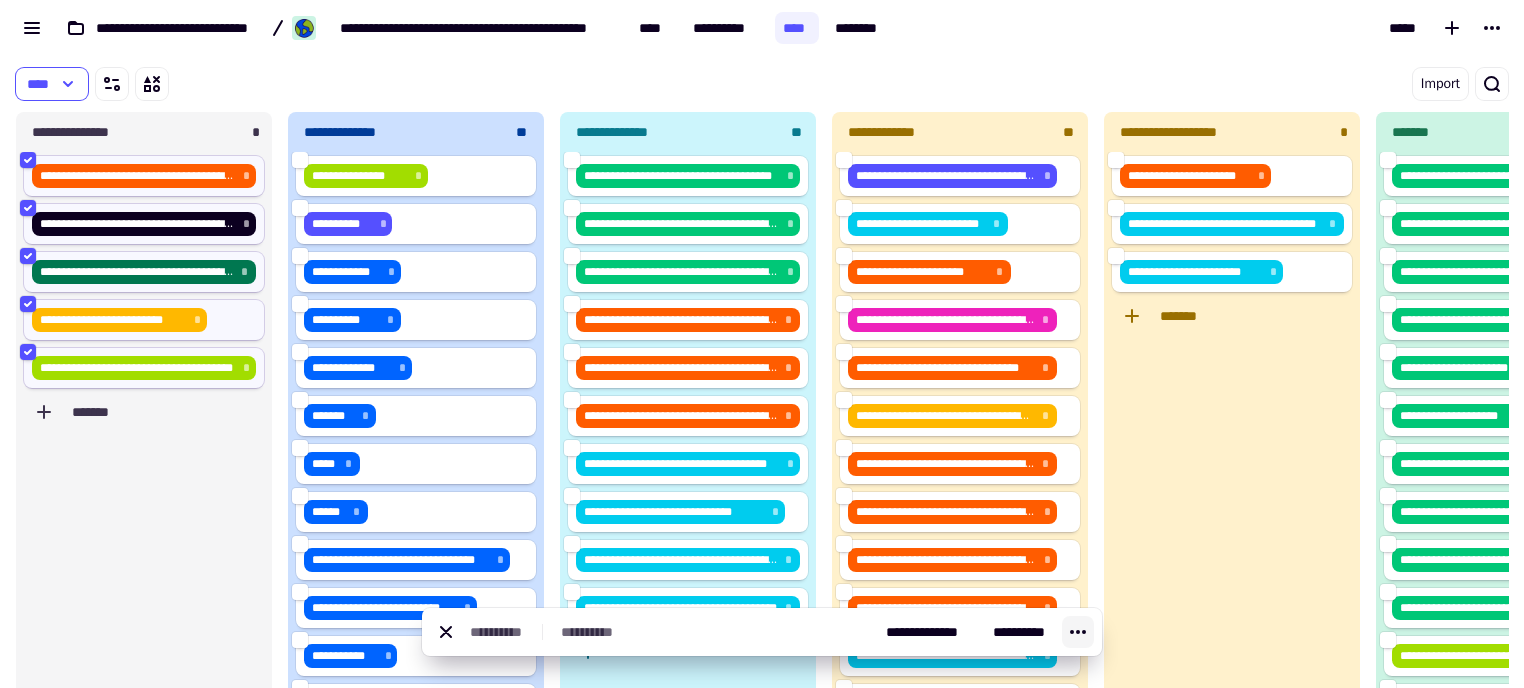 click 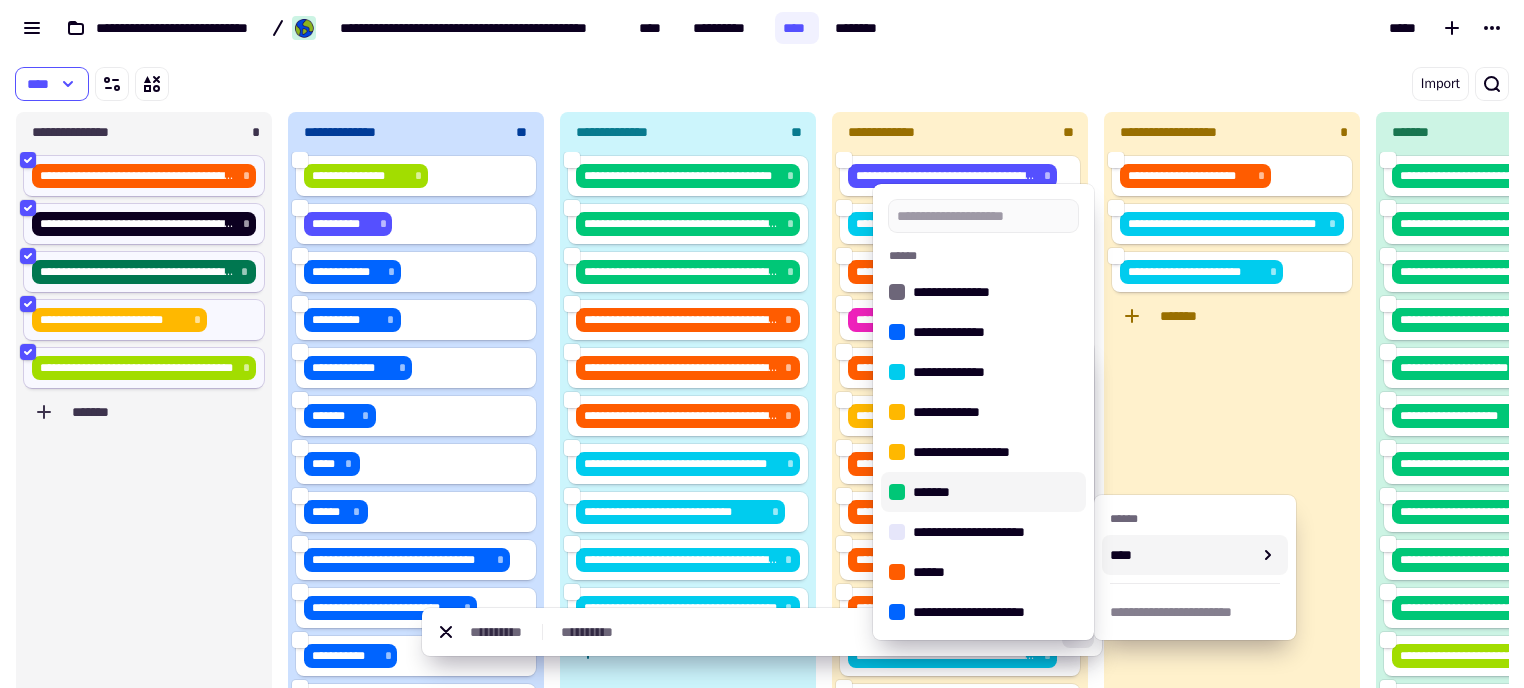 click on "*******" at bounding box center [995, 492] 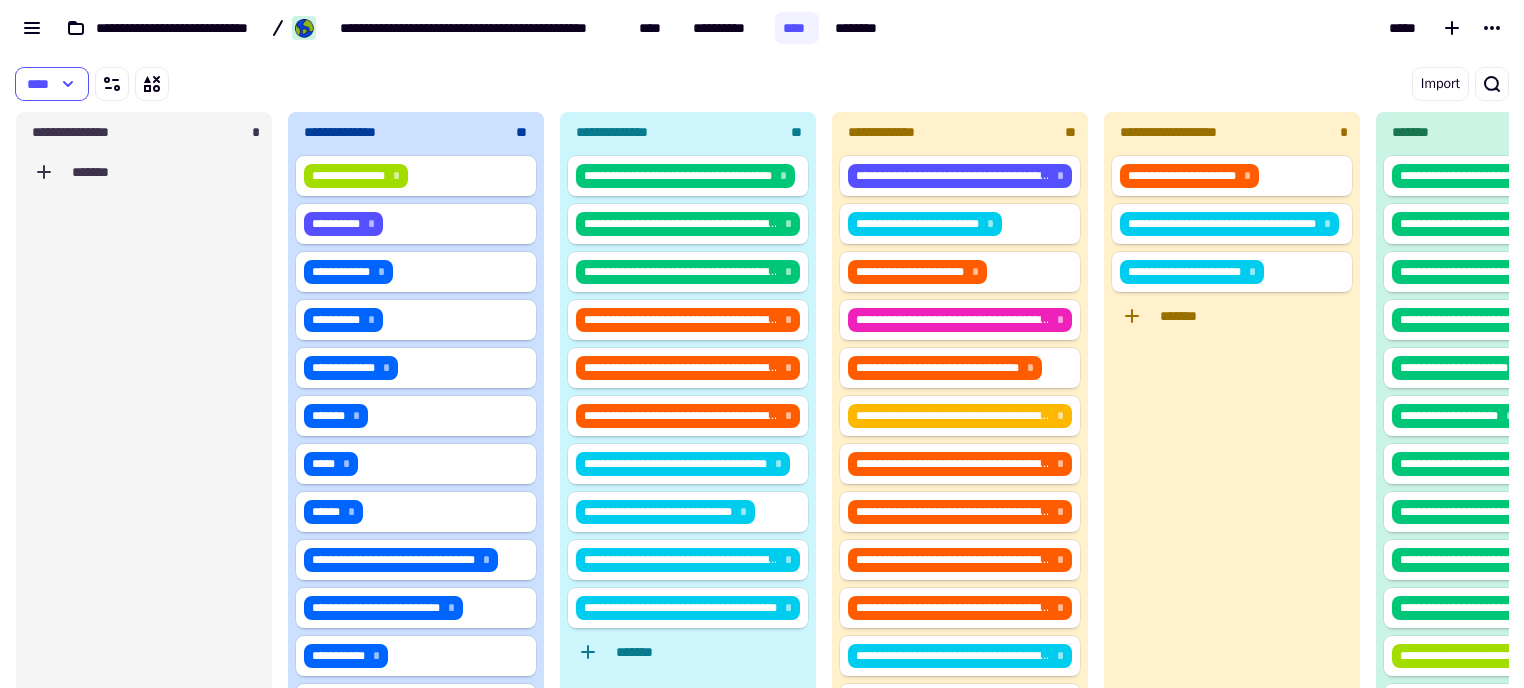 click on "Import" at bounding box center (1159, 84) 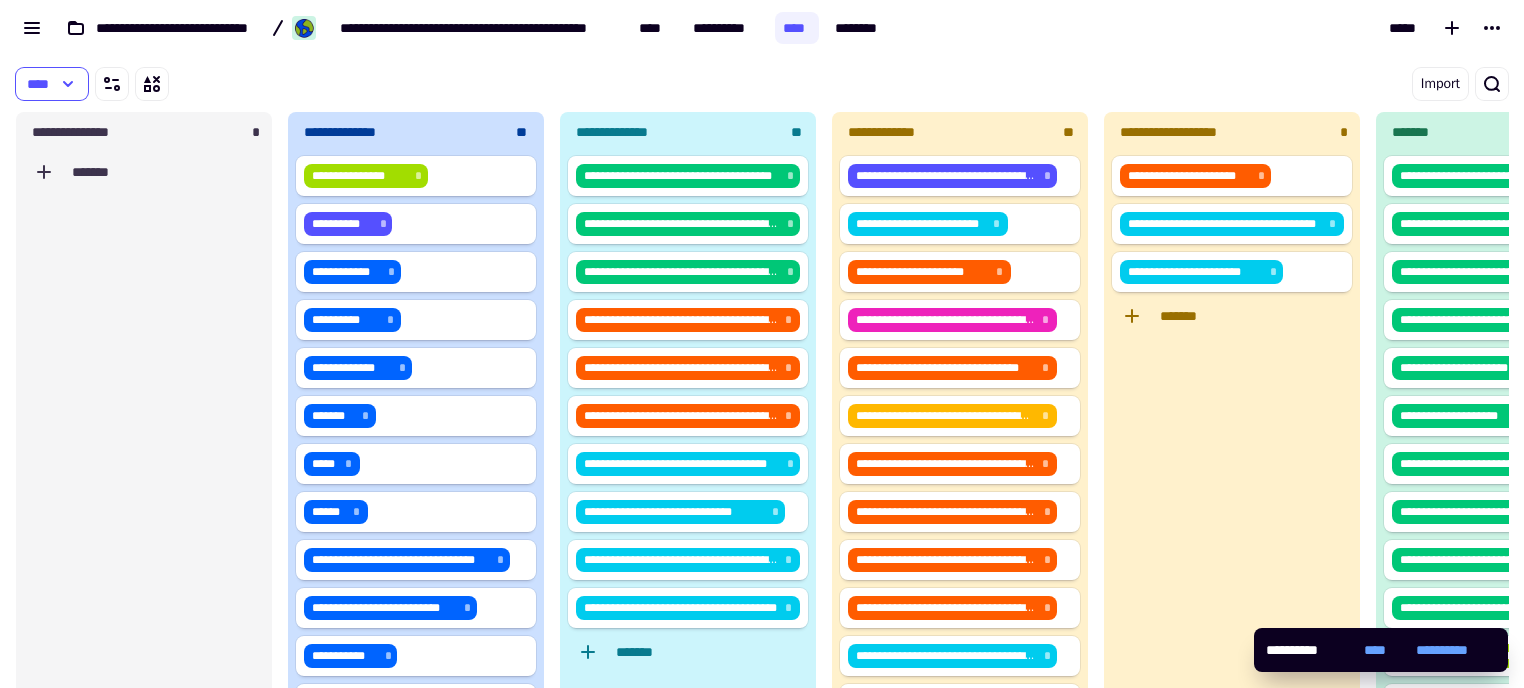 drag, startPoint x: 917, startPoint y: 76, endPoint x: 1016, endPoint y: 85, distance: 99.40825 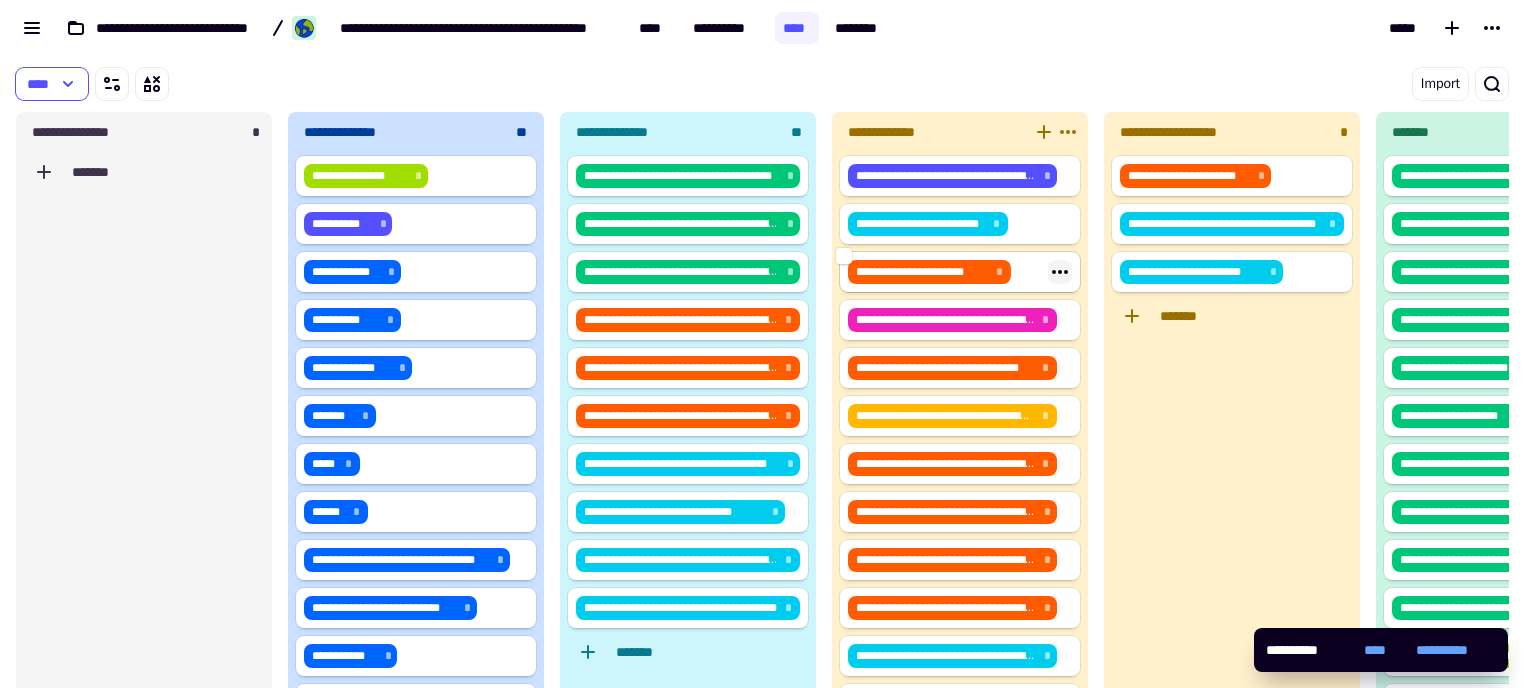 drag, startPoint x: 634, startPoint y: 255, endPoint x: 1045, endPoint y: 261, distance: 411.0438 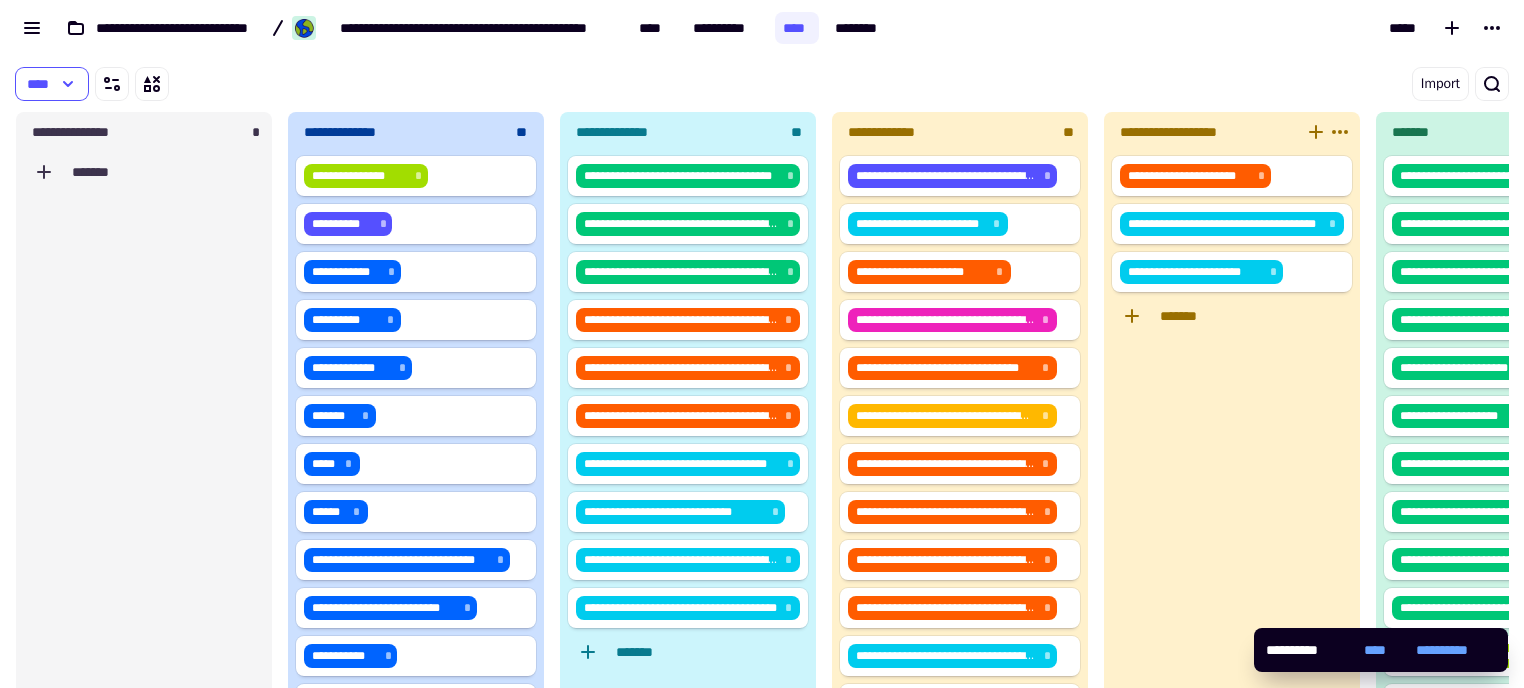 drag, startPoint x: 1065, startPoint y: 307, endPoint x: 1310, endPoint y: 334, distance: 246.48326 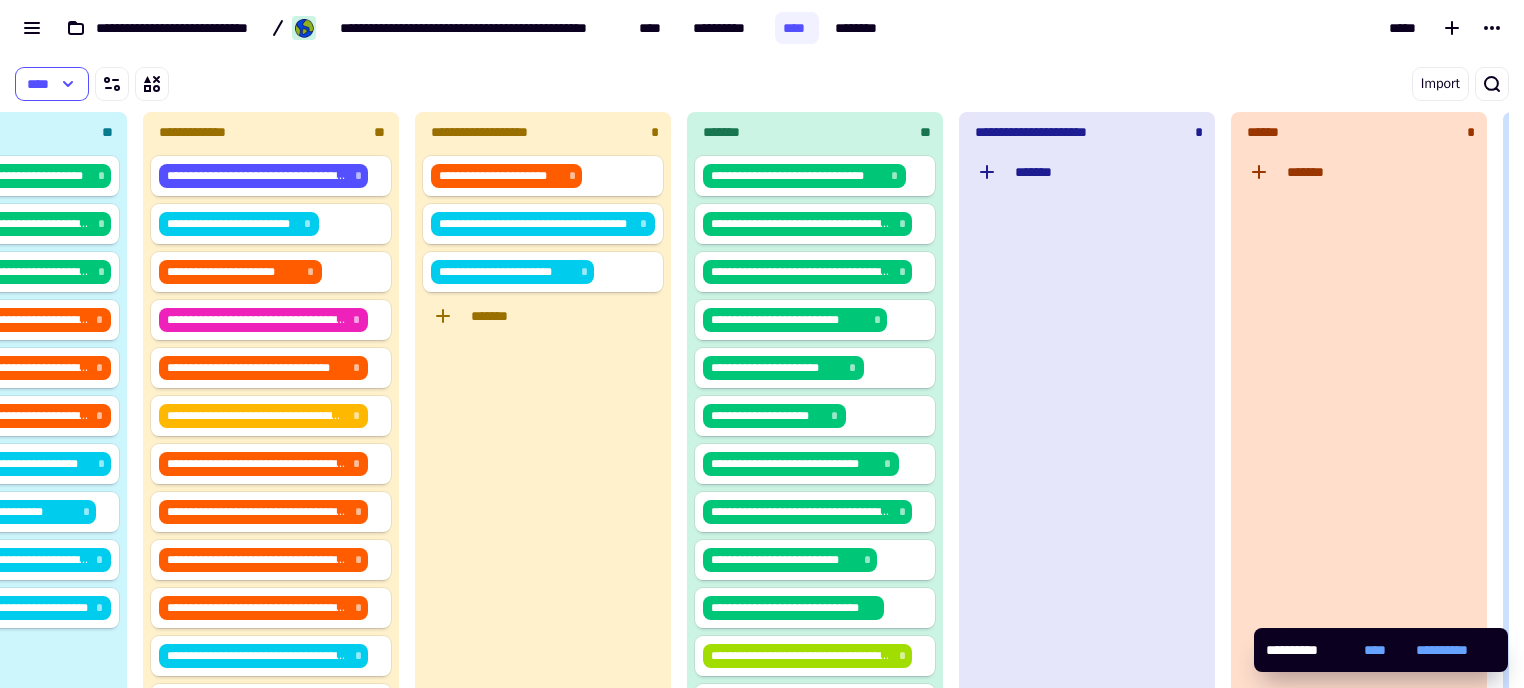 scroll, scrollTop: 0, scrollLeft: 1235, axis: horizontal 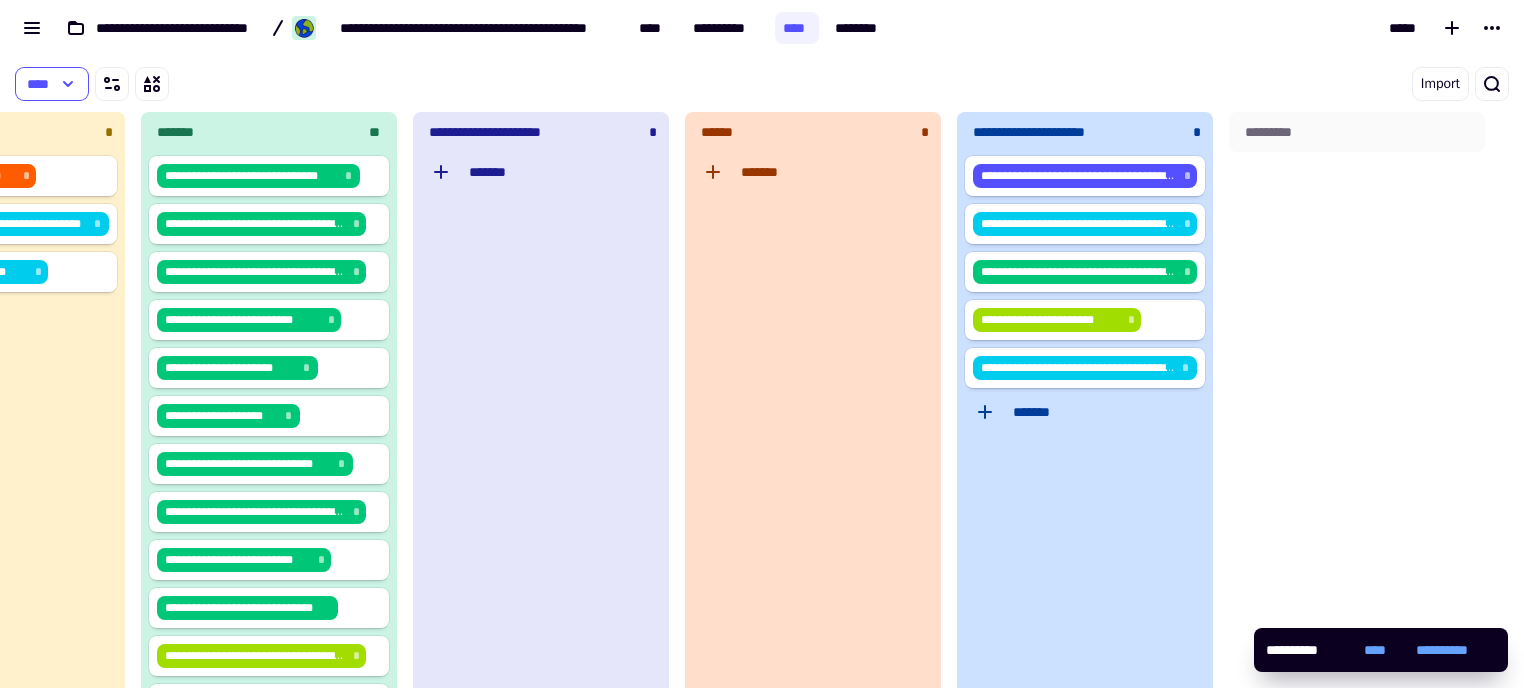 drag, startPoint x: 1245, startPoint y: 425, endPoint x: 1523, endPoint y: 423, distance: 278.0072 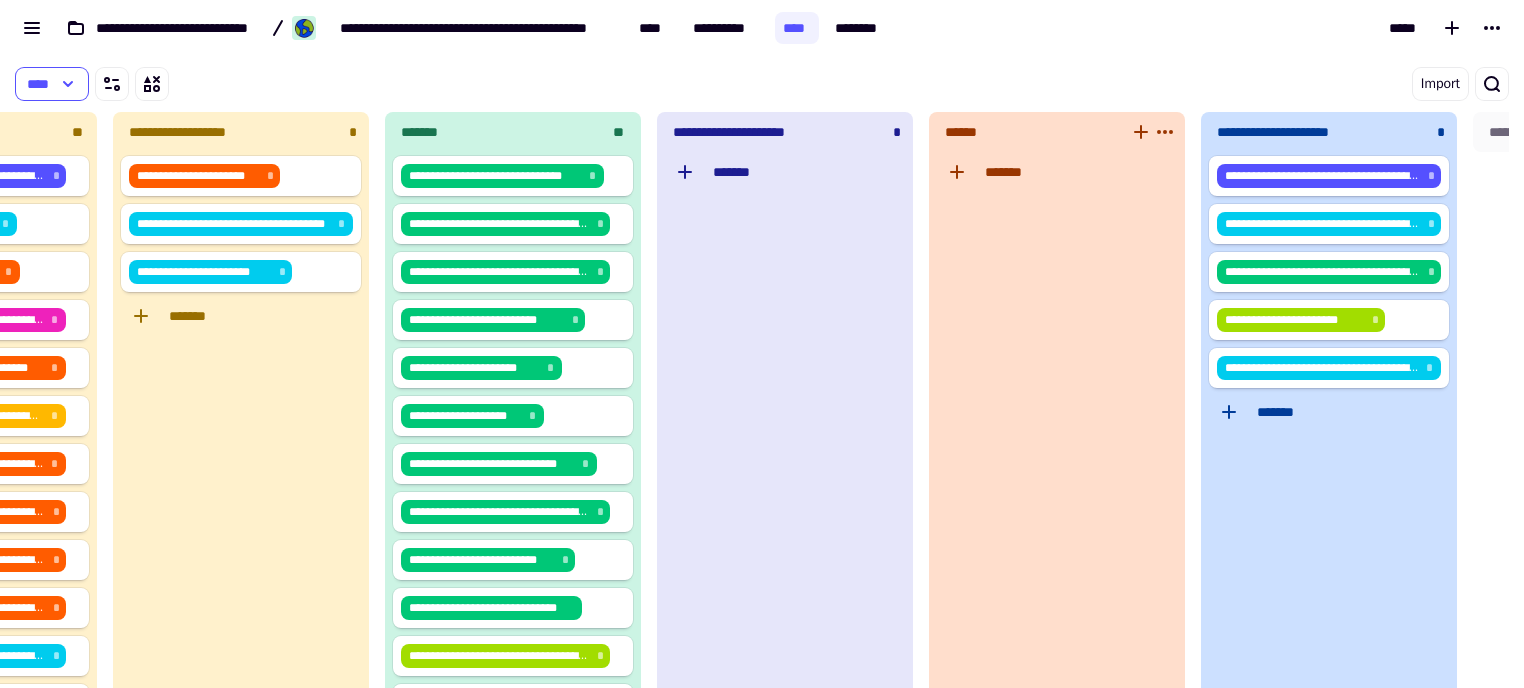 drag, startPoint x: 1153, startPoint y: 483, endPoint x: 1004, endPoint y: 471, distance: 149.48244 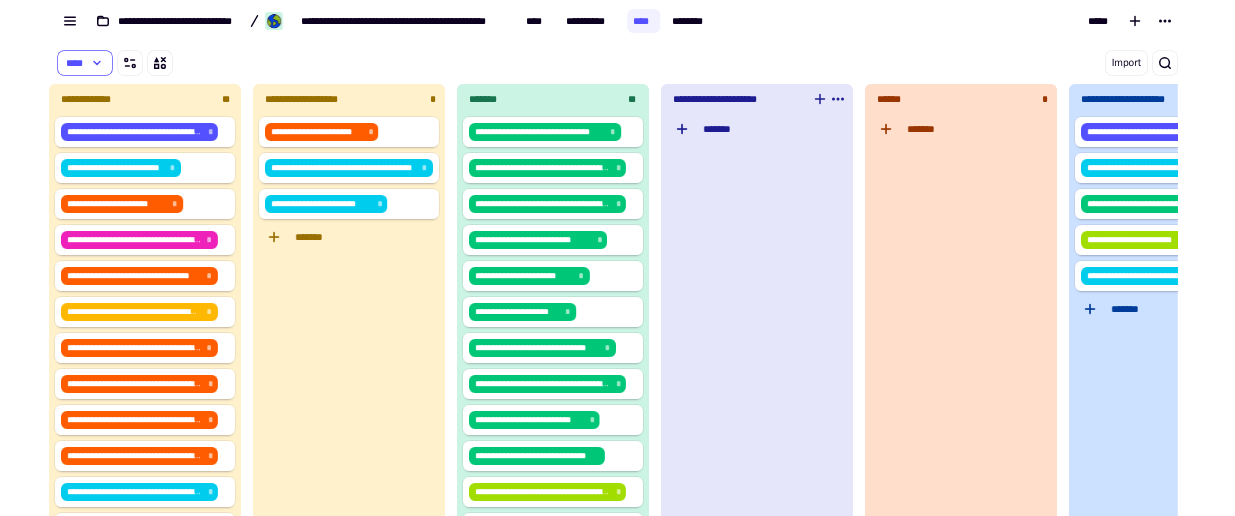 scroll, scrollTop: 0, scrollLeft: 823, axis: horizontal 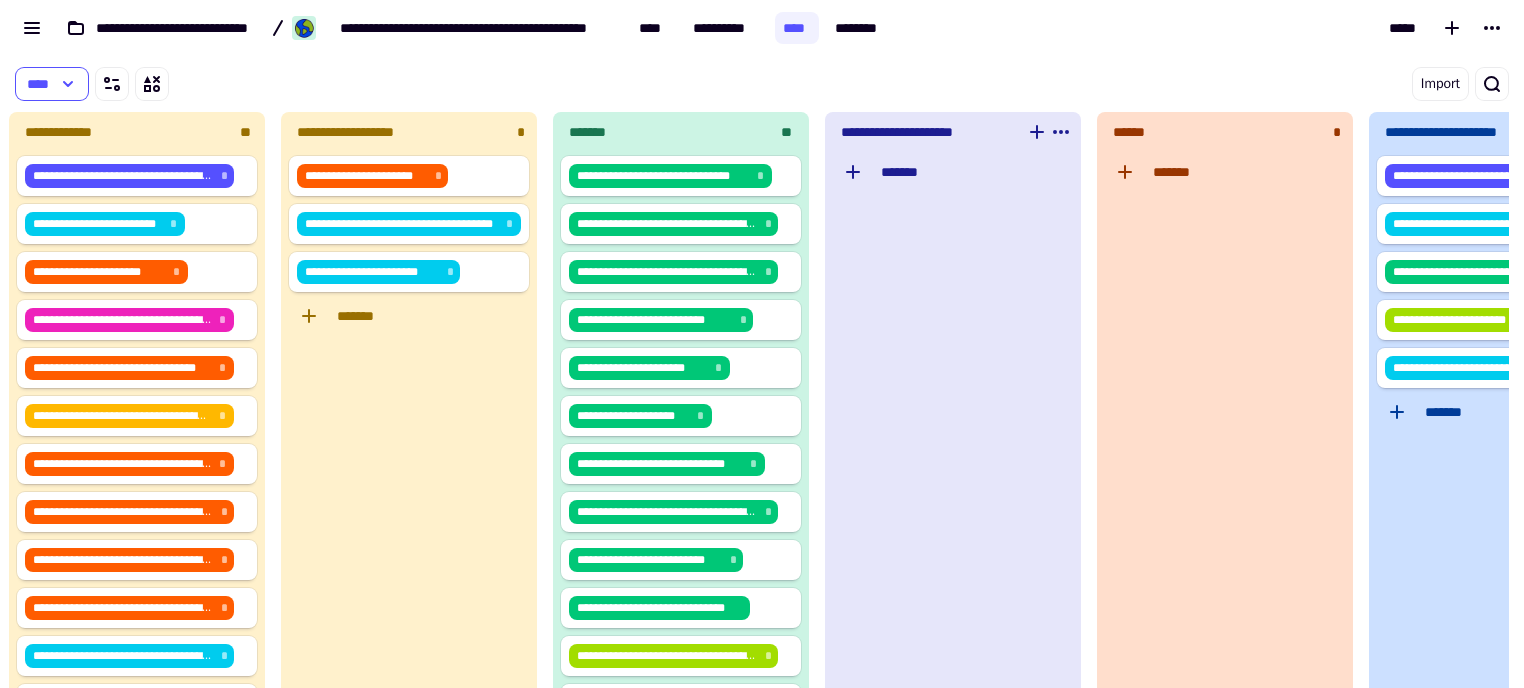 drag, startPoint x: 996, startPoint y: 316, endPoint x: 961, endPoint y: 316, distance: 35 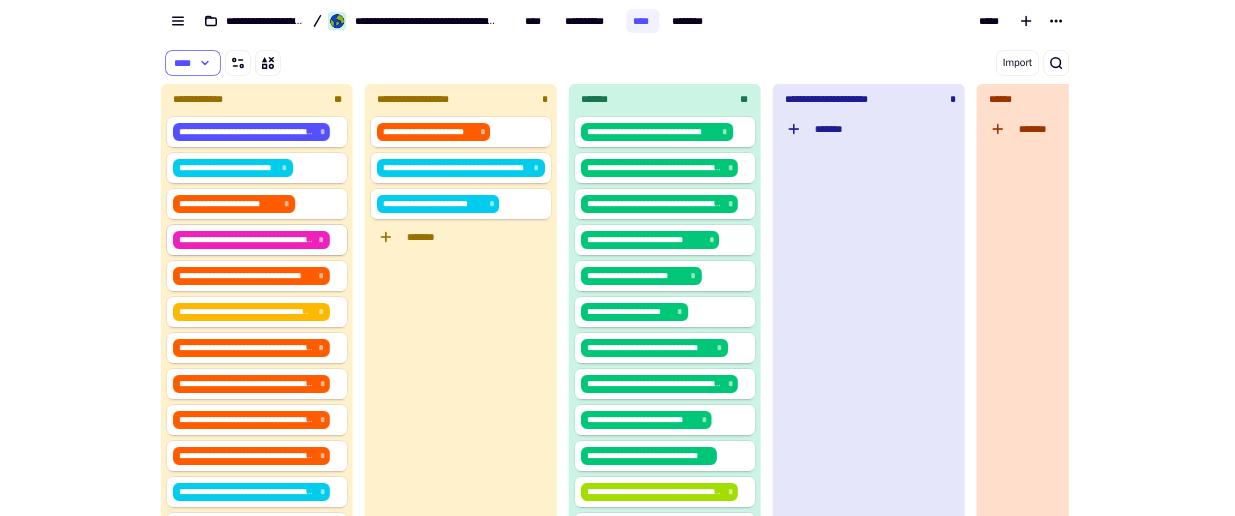 scroll, scrollTop: 365, scrollLeft: 240, axis: both 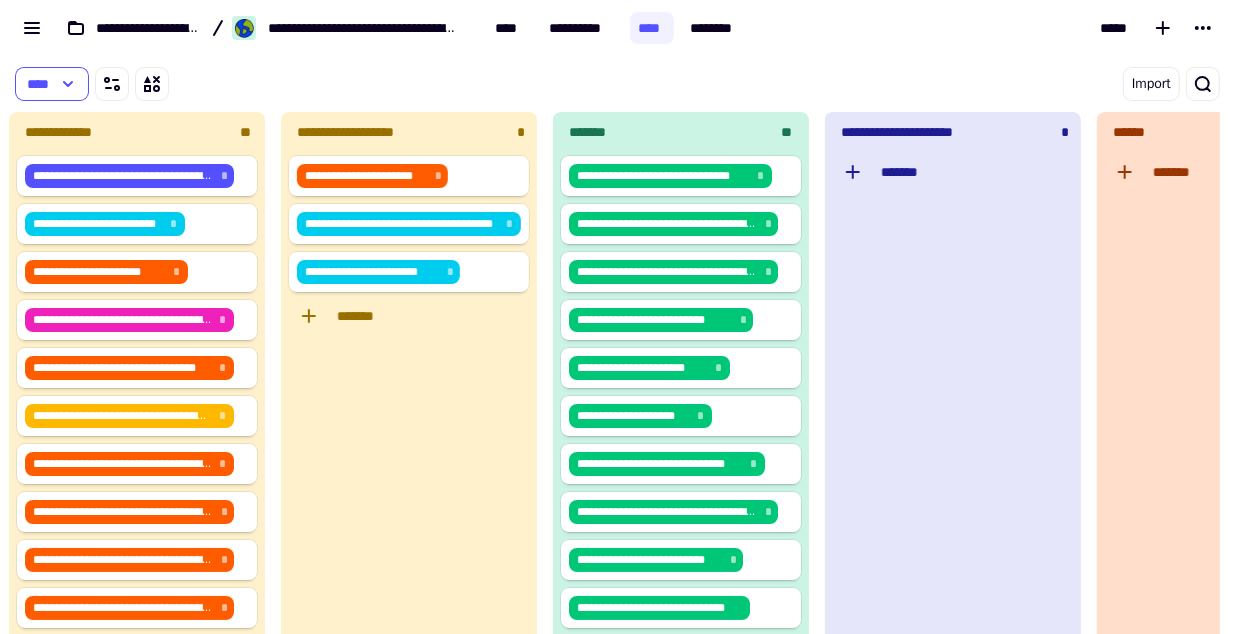 click on "****" at bounding box center (333, 84) 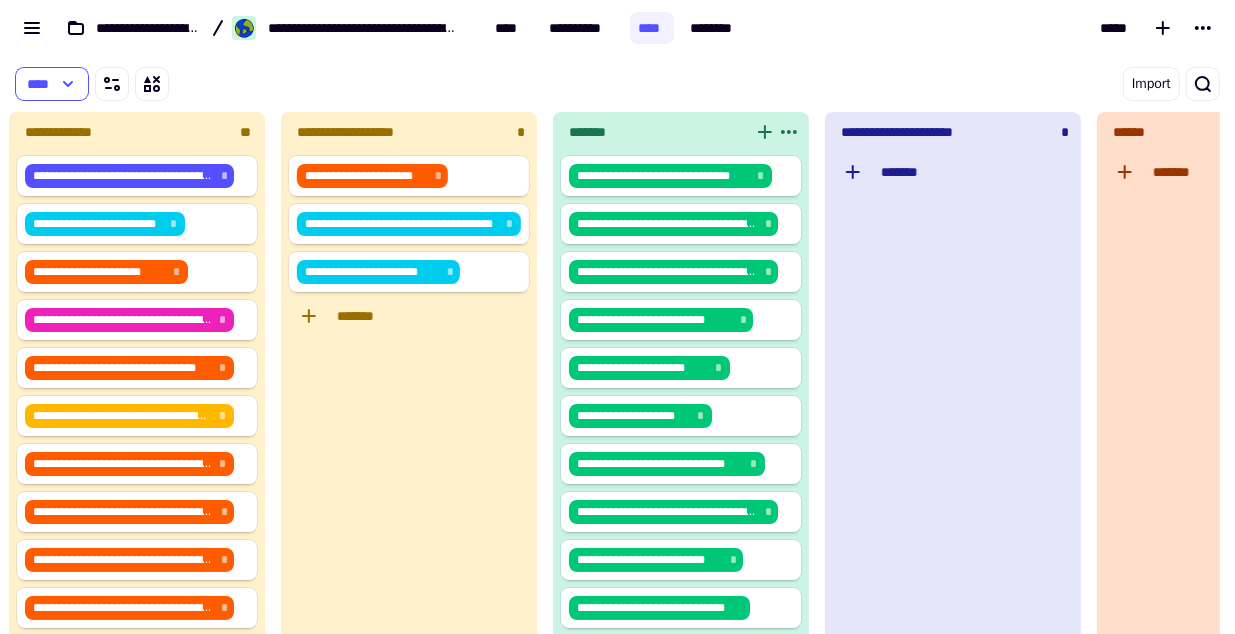 click on "*******" at bounding box center [655, 132] 